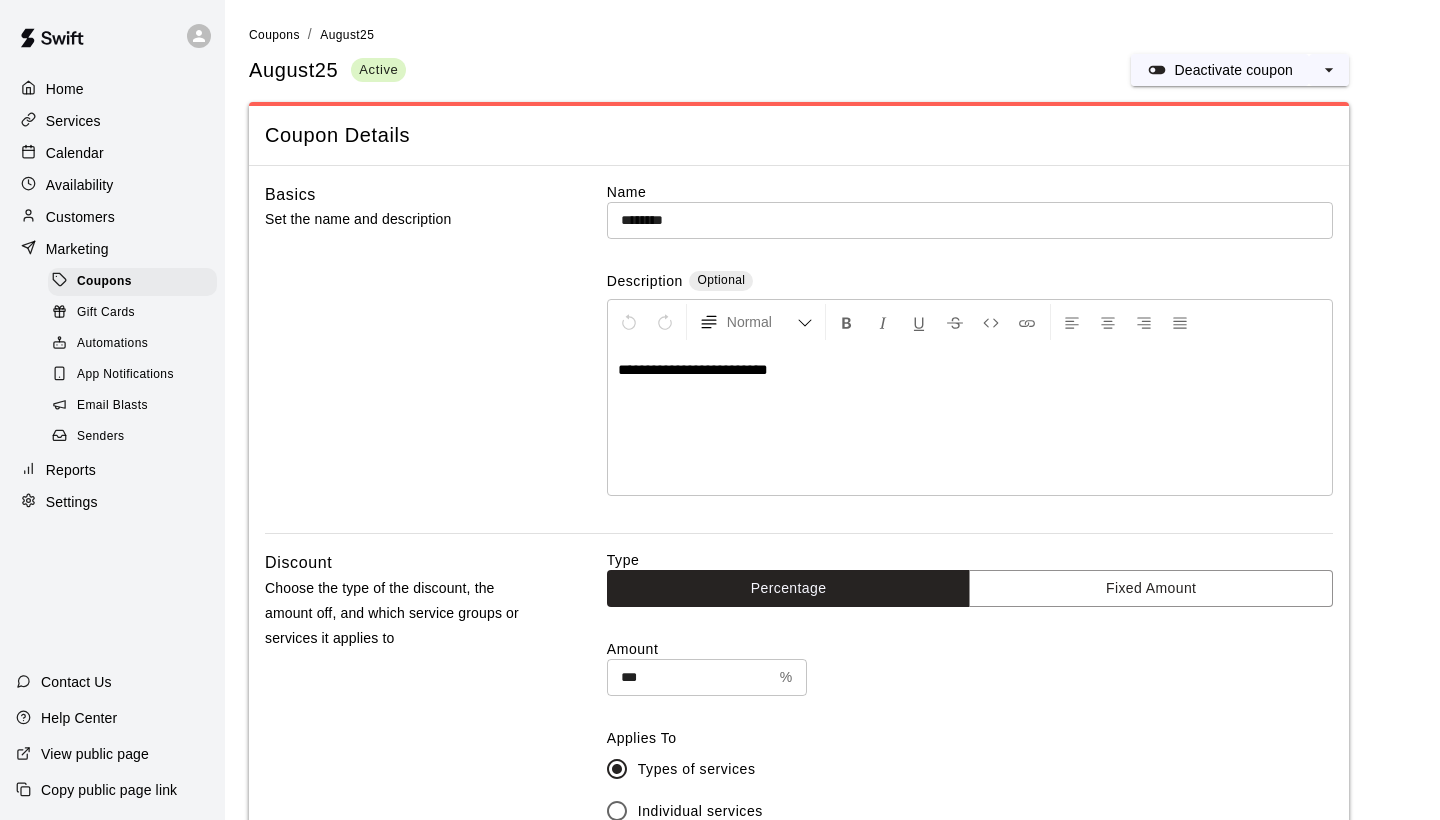 scroll, scrollTop: 0, scrollLeft: 0, axis: both 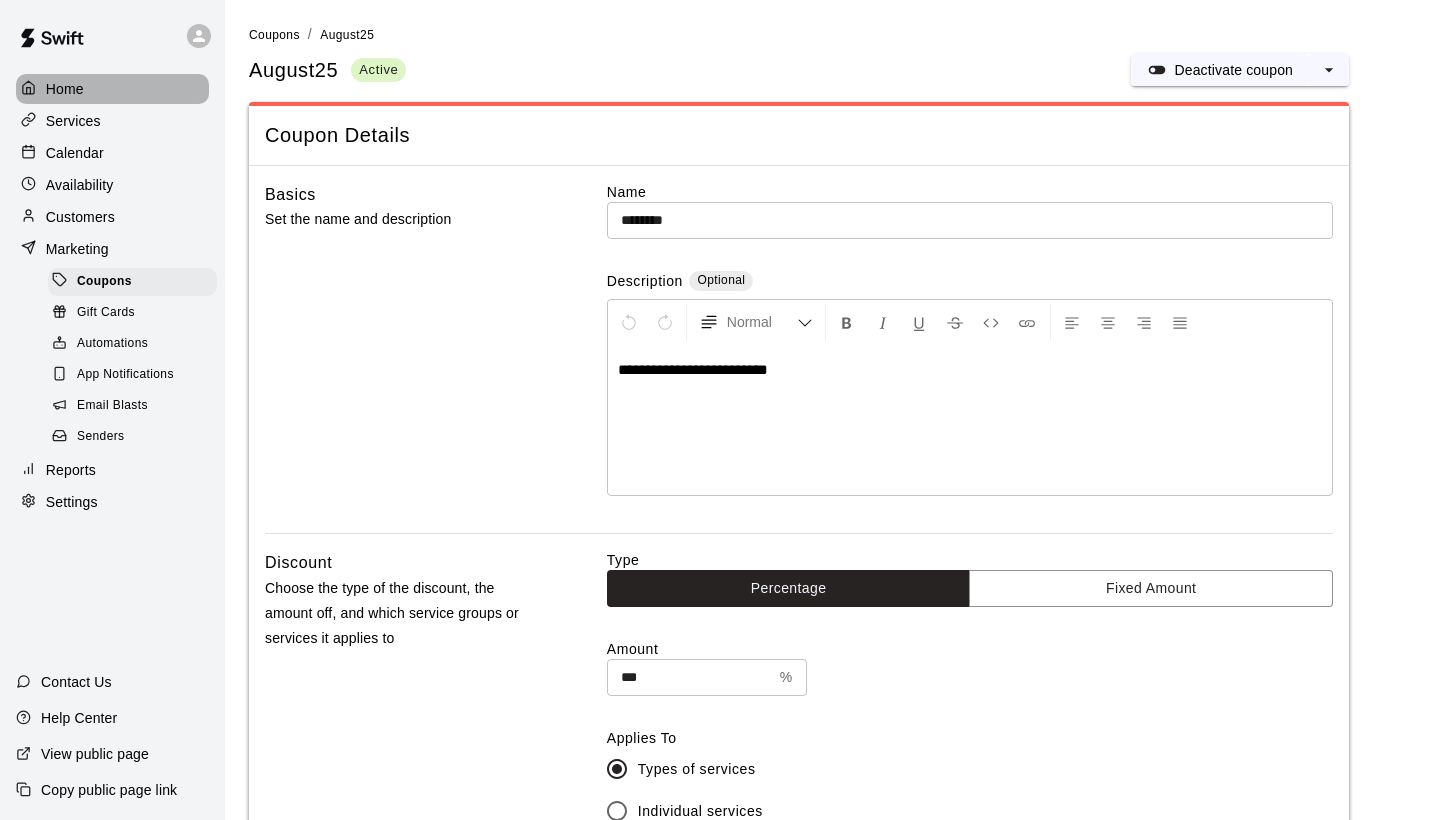 click on "Home" at bounding box center (112, 89) 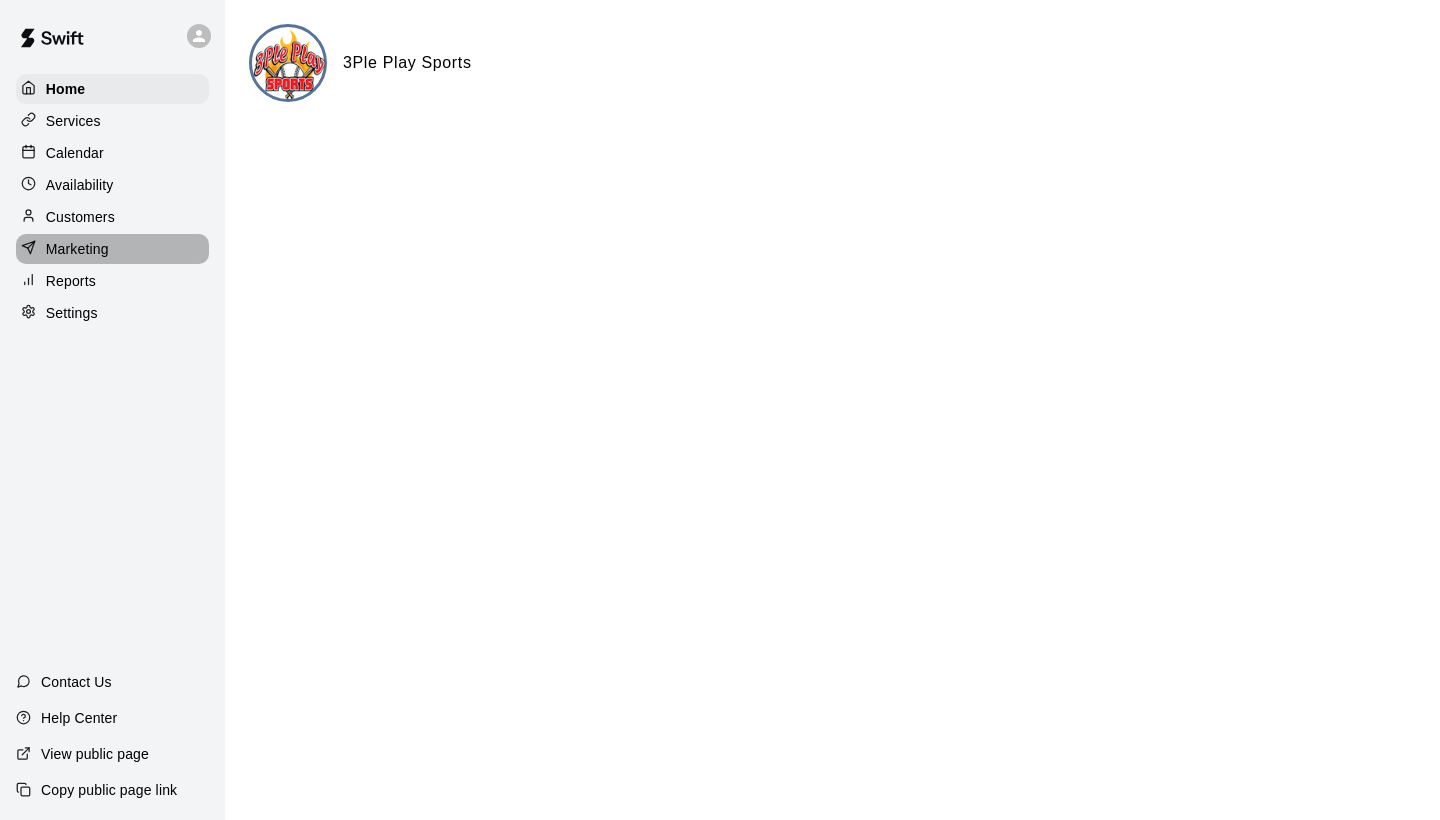 click on "Marketing" at bounding box center (77, 249) 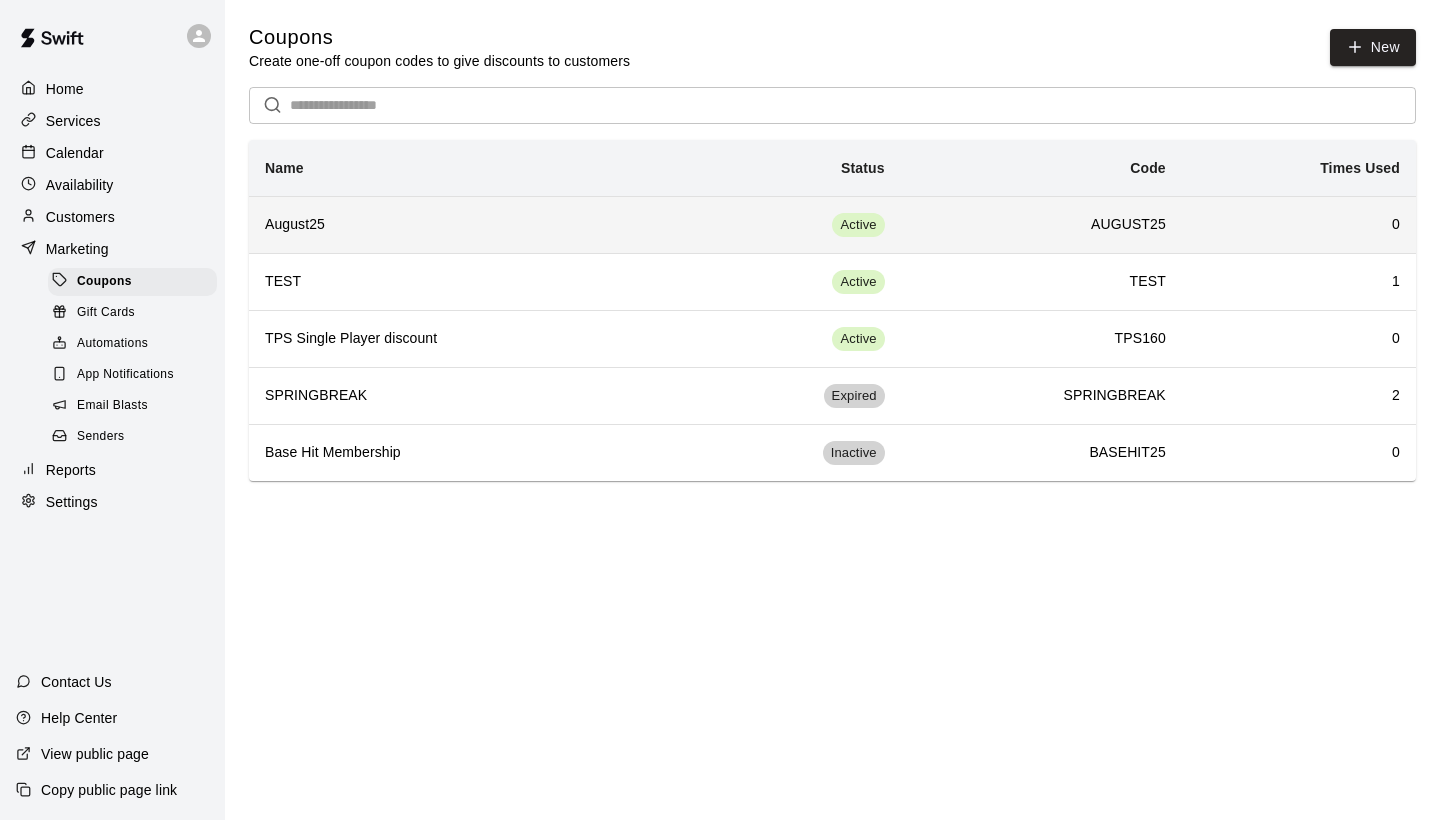 click on "August25" at bounding box center (463, 225) 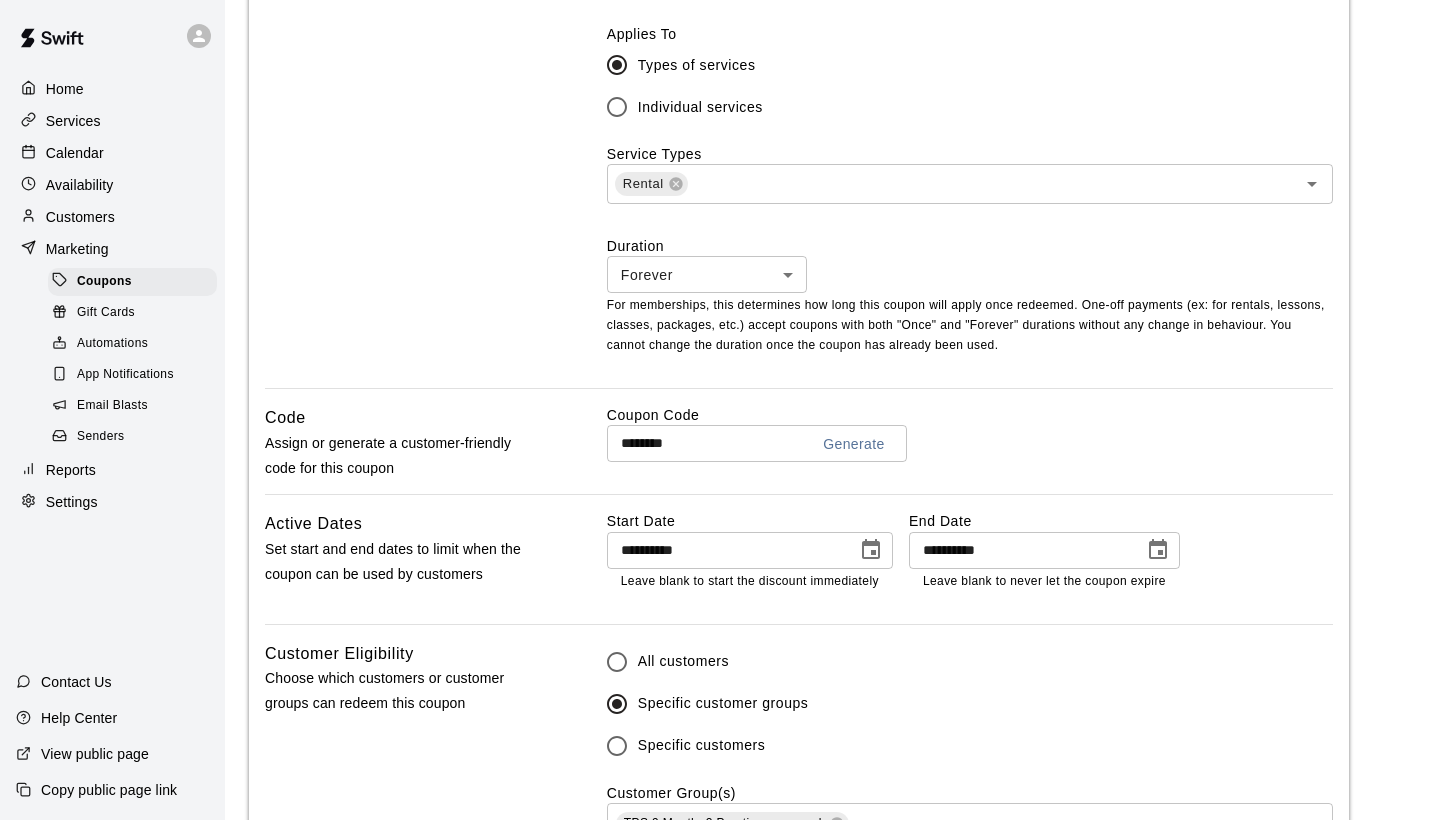 scroll, scrollTop: 708, scrollLeft: 0, axis: vertical 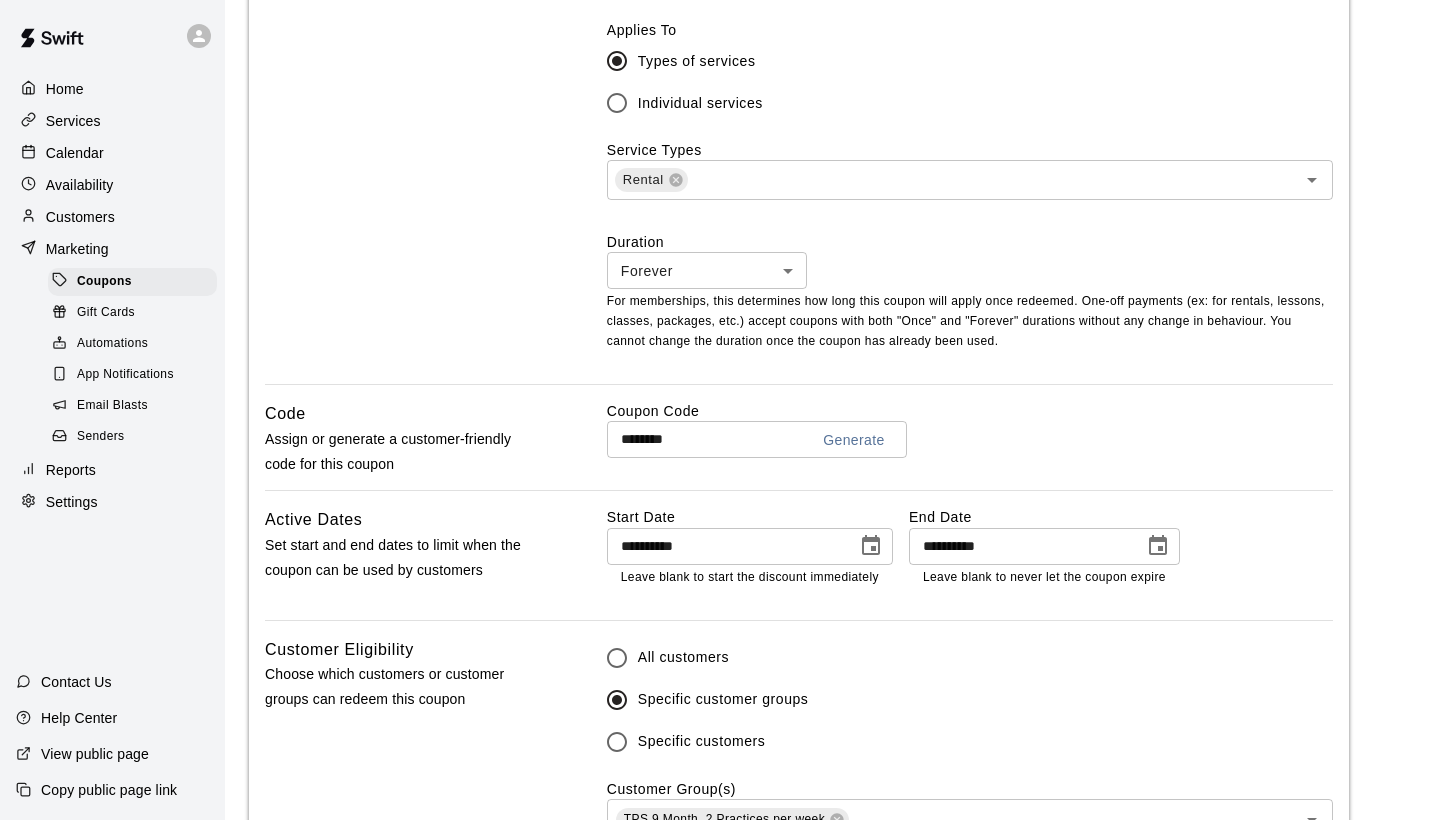 click on "**********" at bounding box center [720, 312] 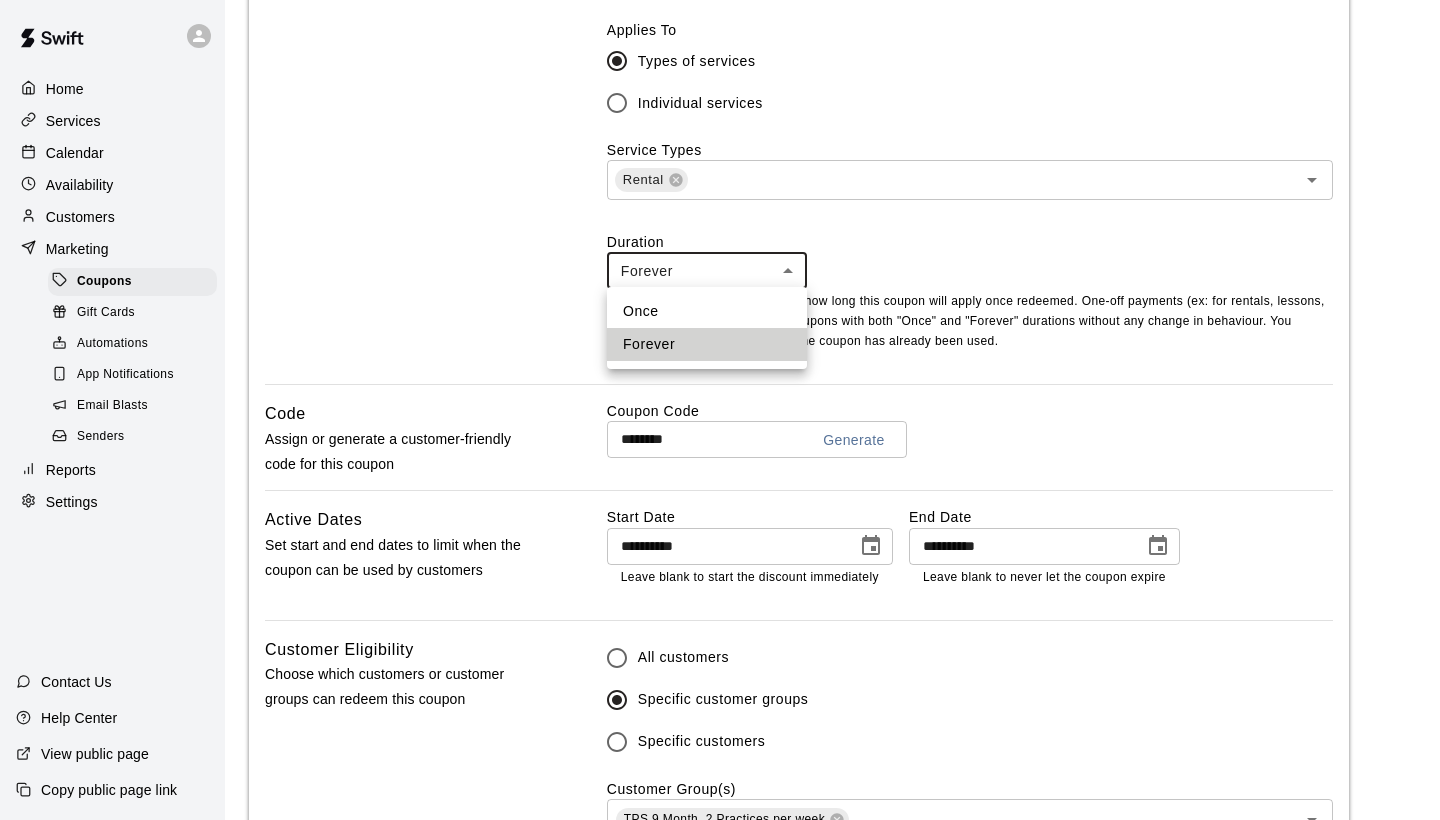 click at bounding box center [720, 410] 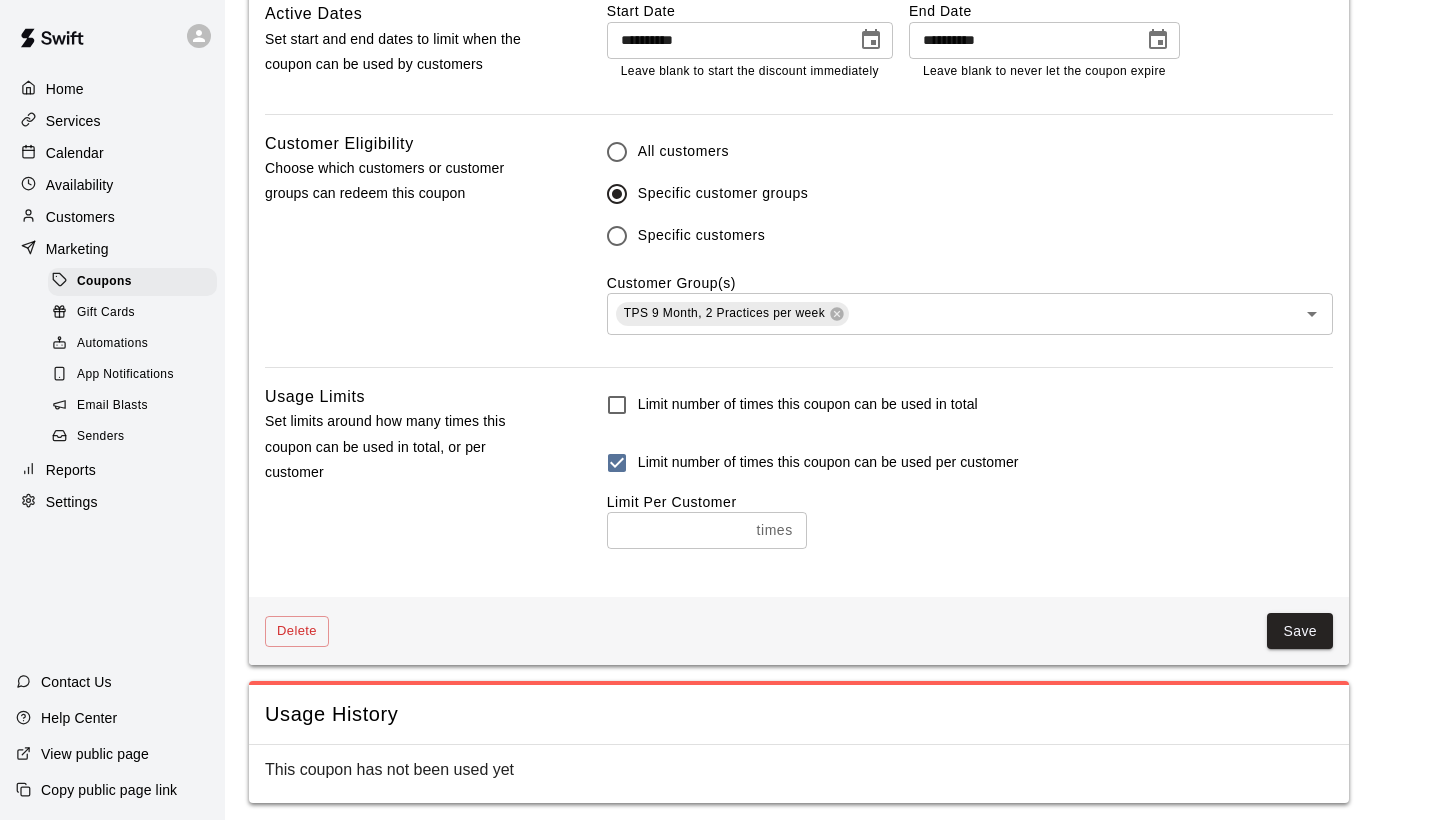 scroll, scrollTop: 1213, scrollLeft: 0, axis: vertical 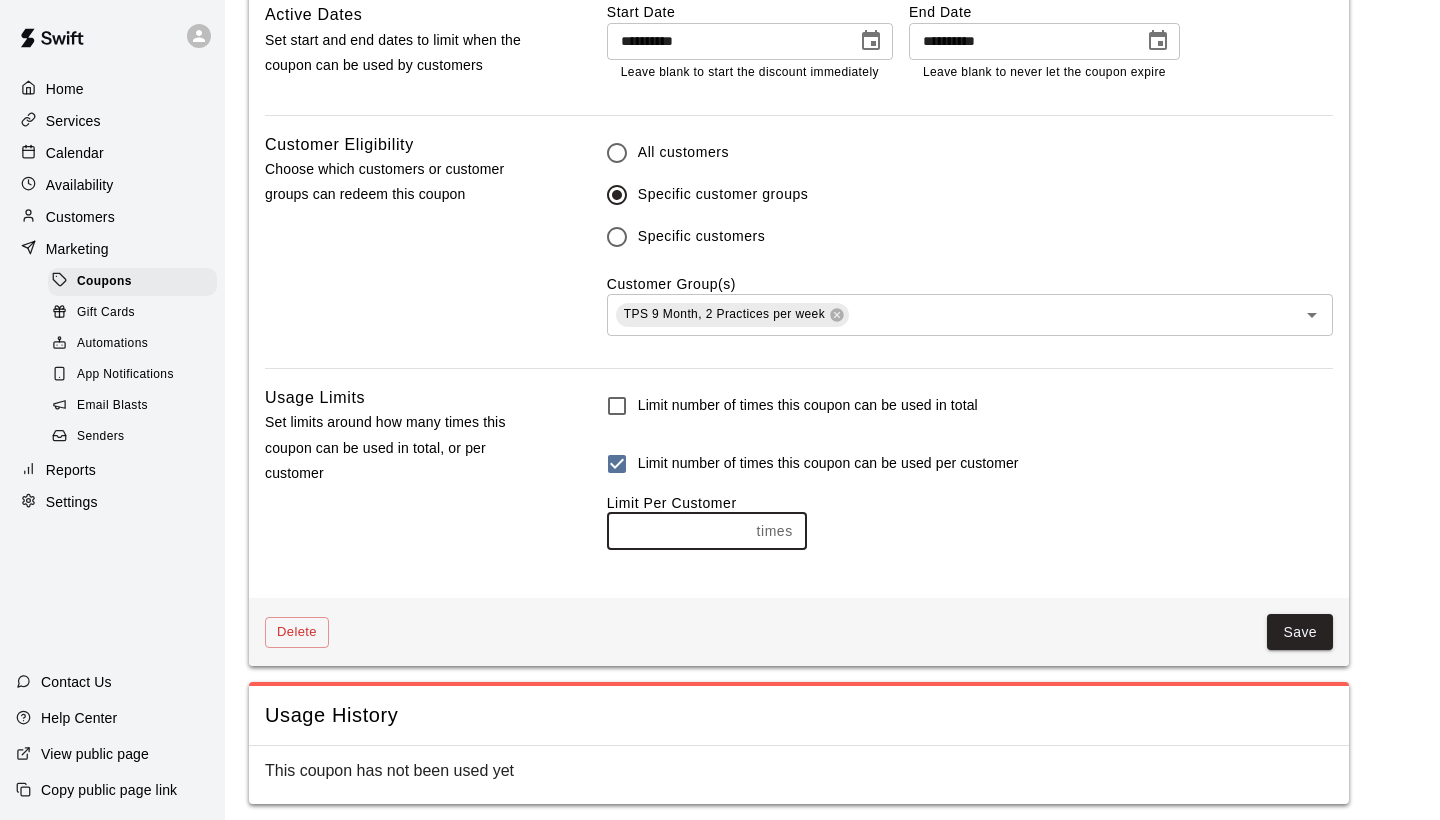 click on "*" at bounding box center (678, 531) 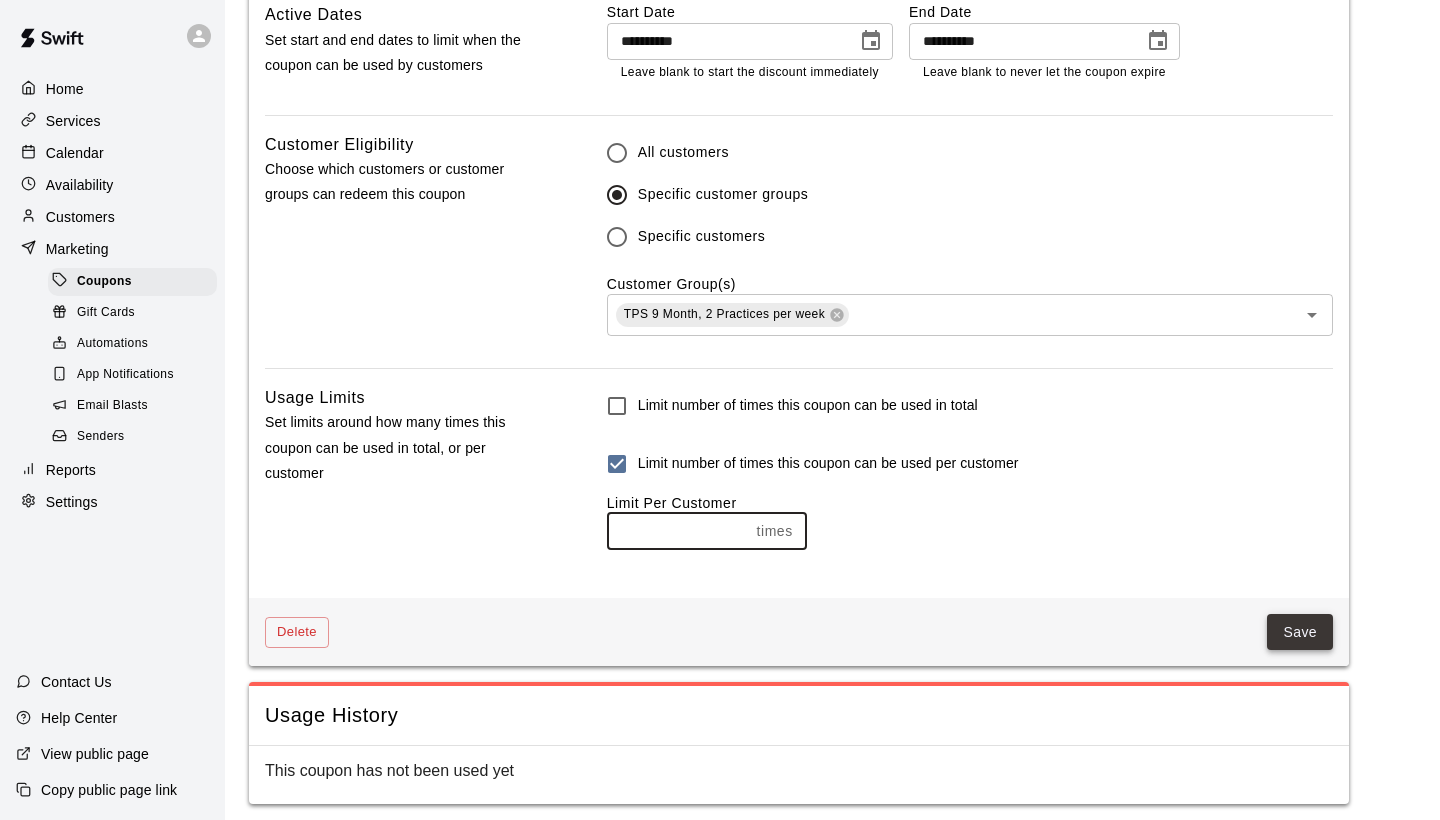 click on "Save" at bounding box center (1300, 632) 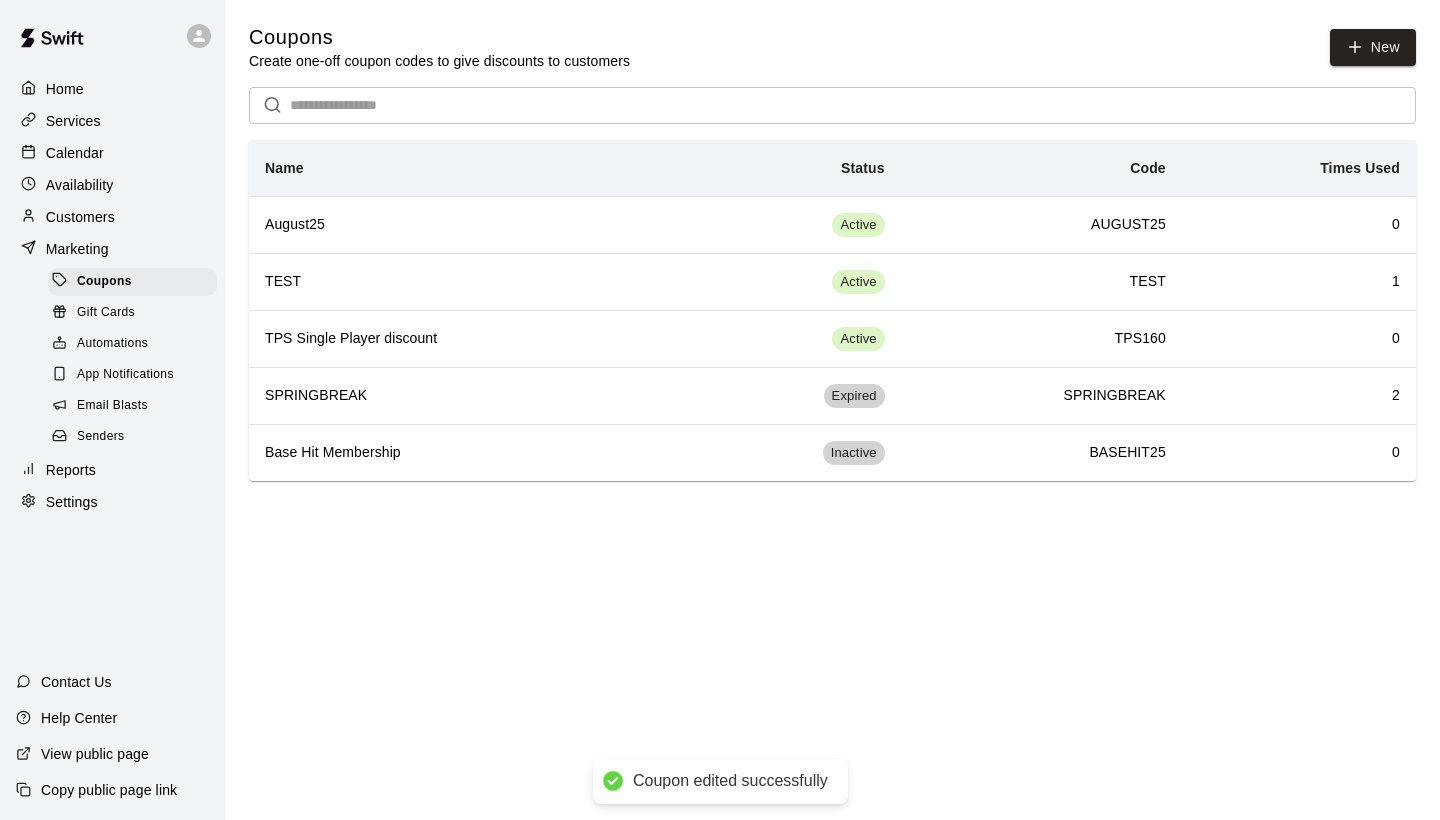 scroll, scrollTop: 0, scrollLeft: 0, axis: both 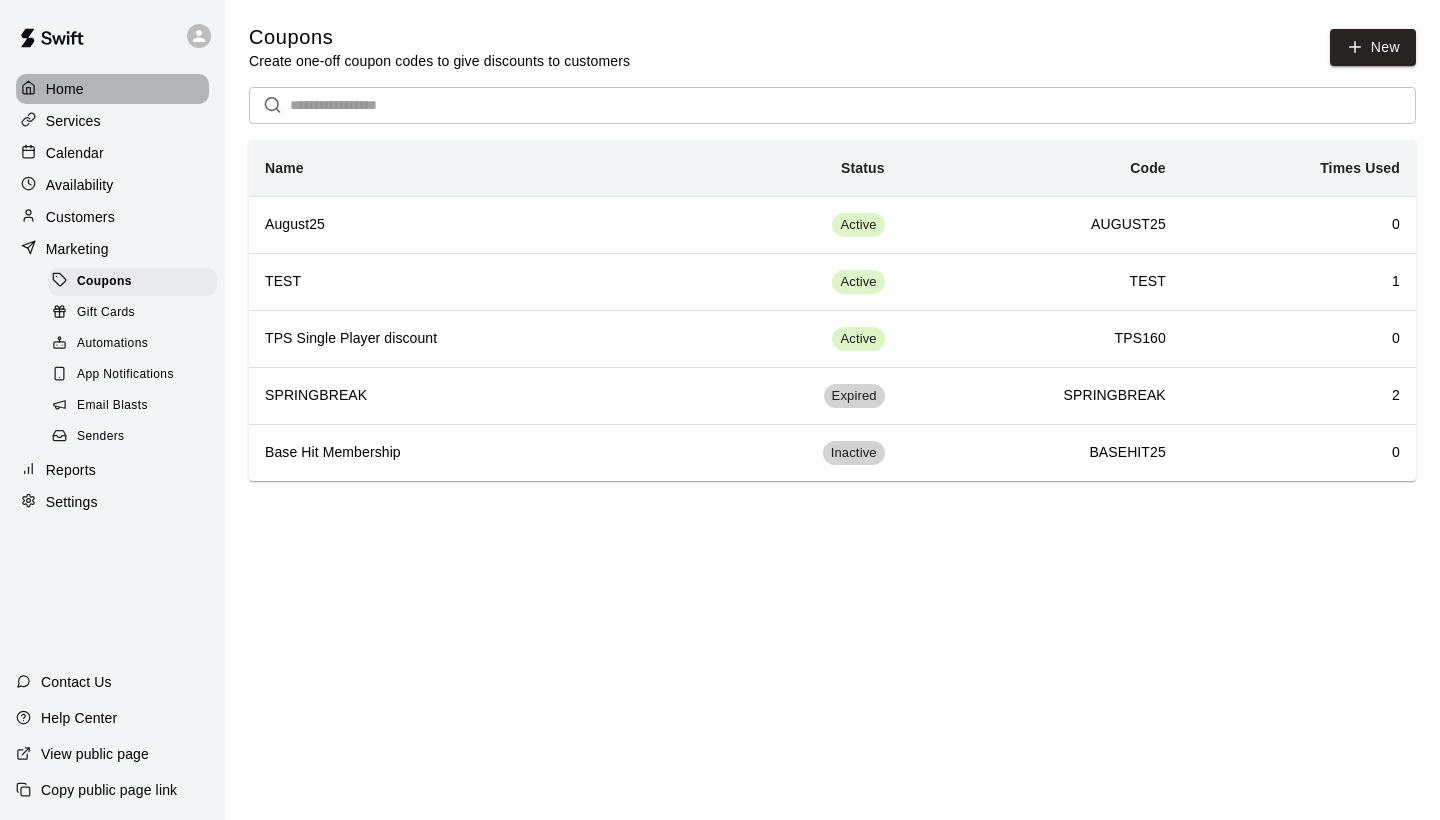 click on "Home" at bounding box center [112, 89] 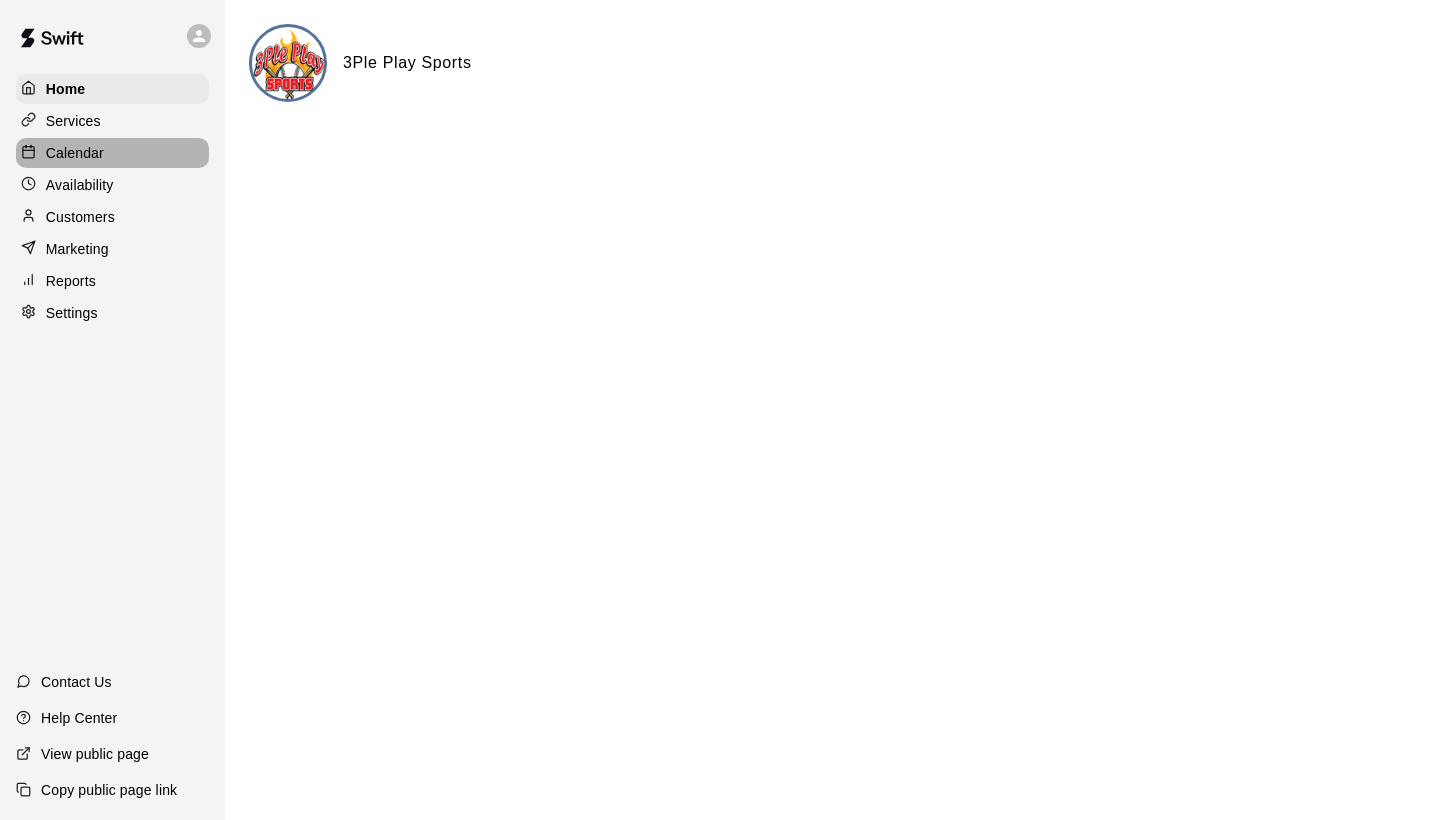 click on "Calendar" at bounding box center (75, 153) 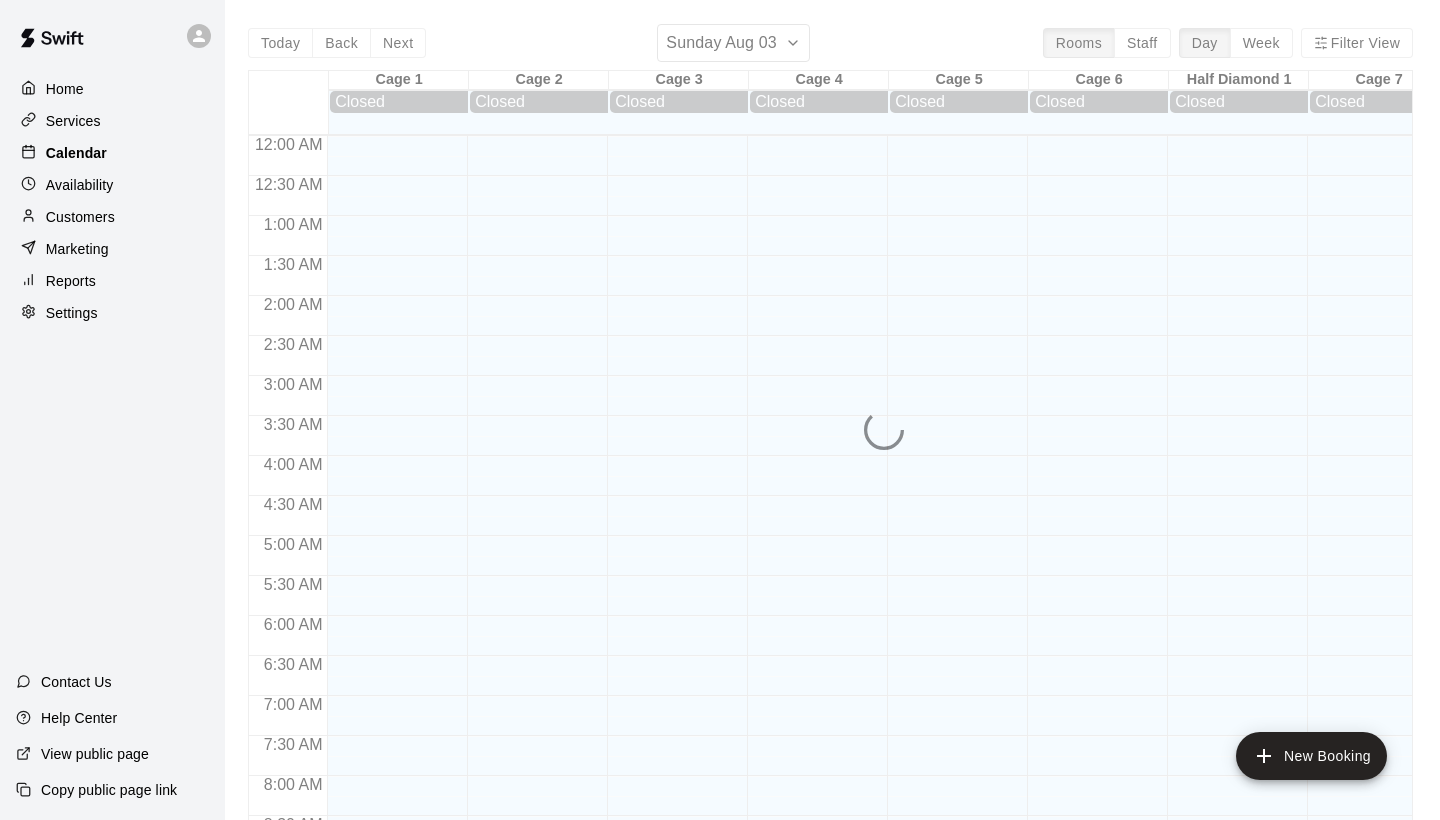 scroll, scrollTop: 1151, scrollLeft: 0, axis: vertical 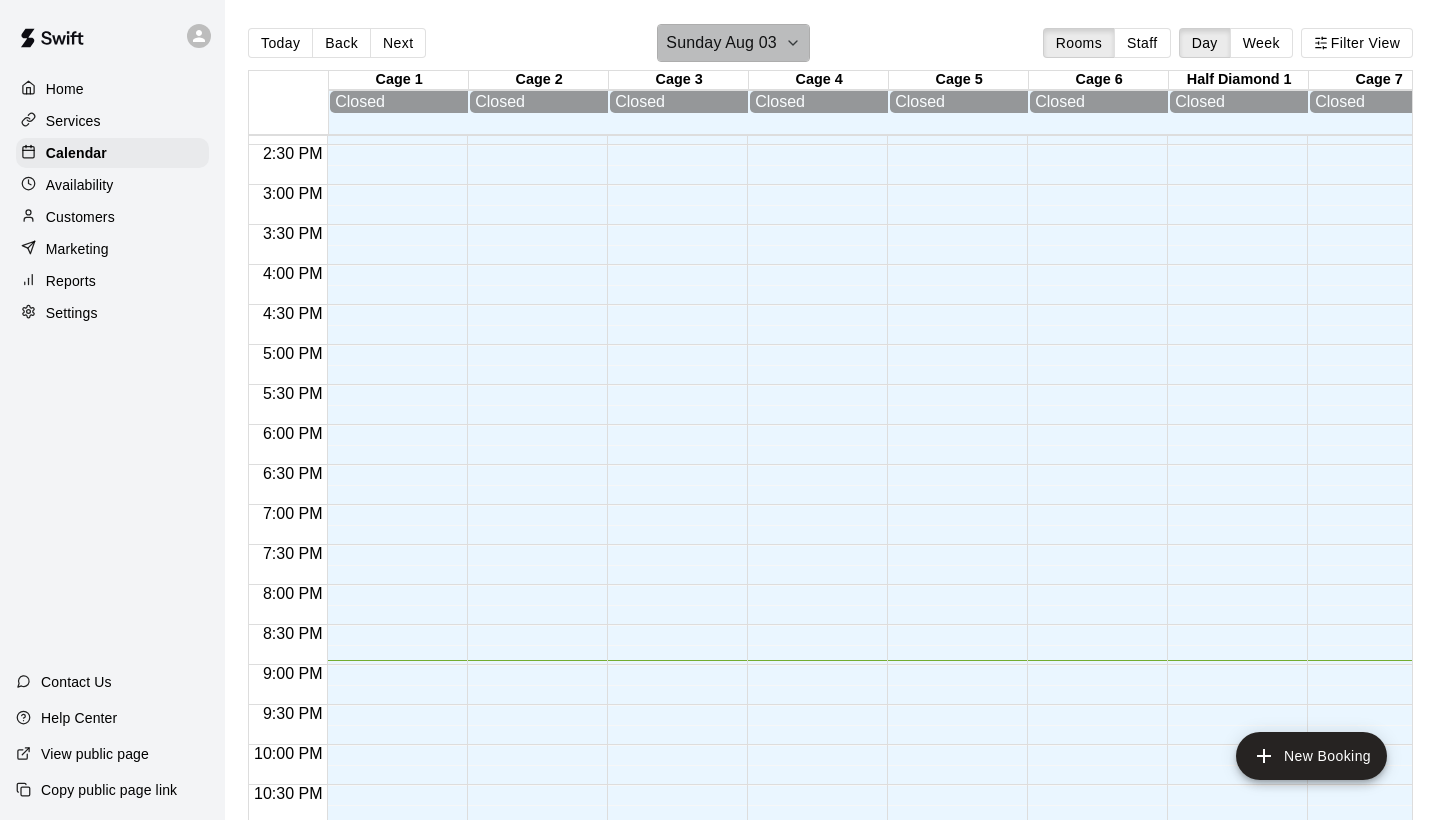 click 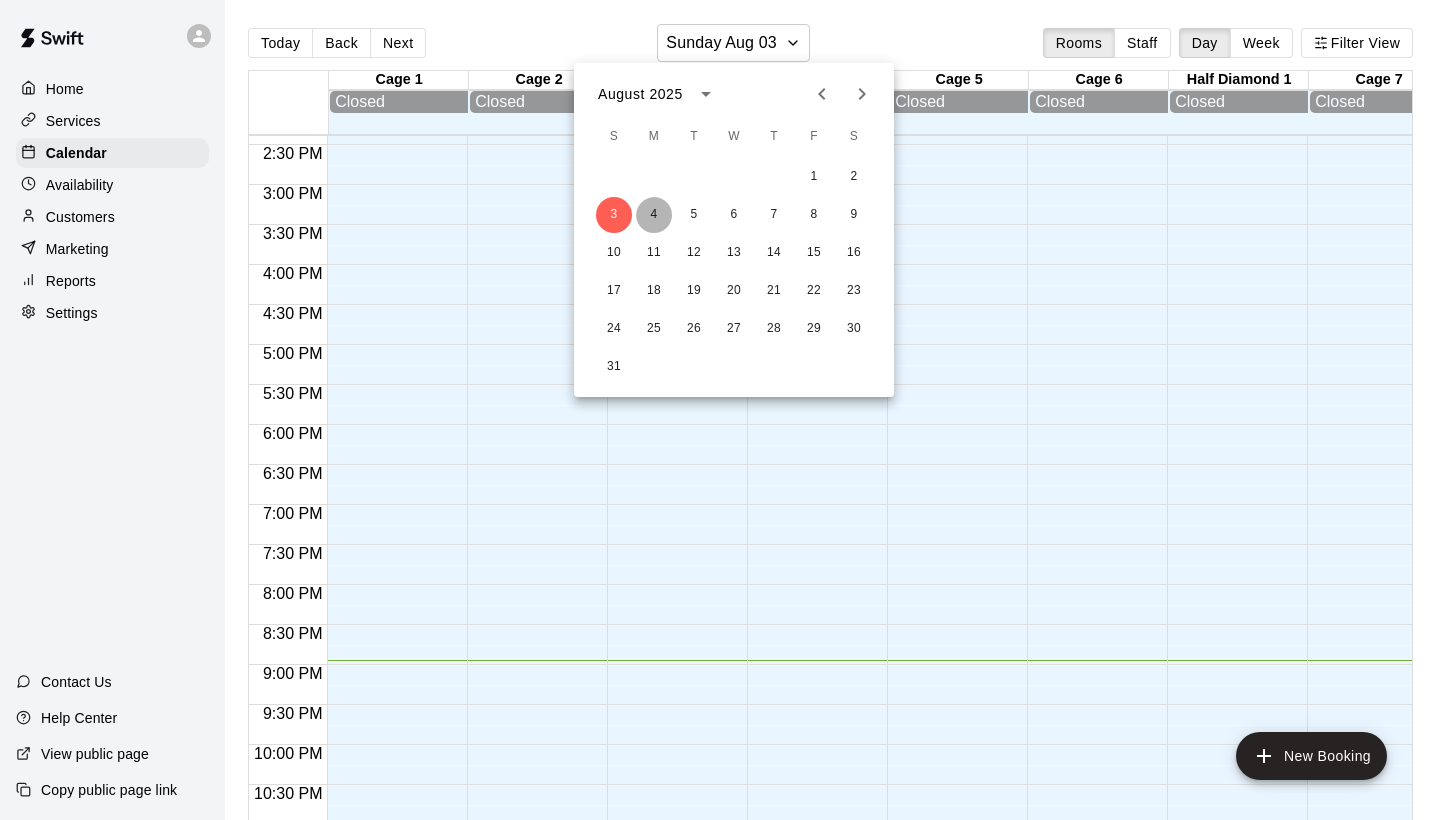 click on "4" at bounding box center [654, 215] 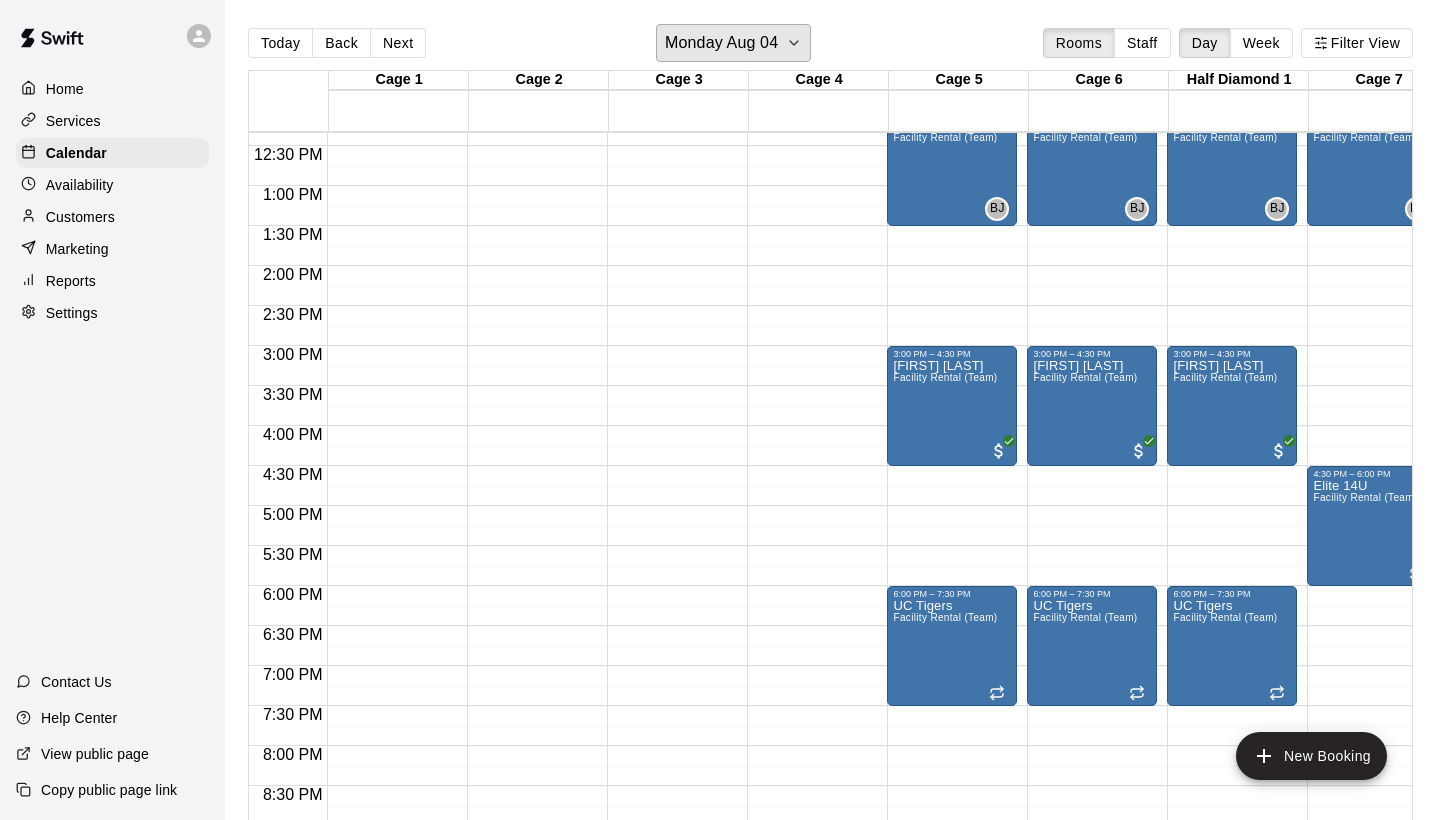 scroll, scrollTop: 986, scrollLeft: 0, axis: vertical 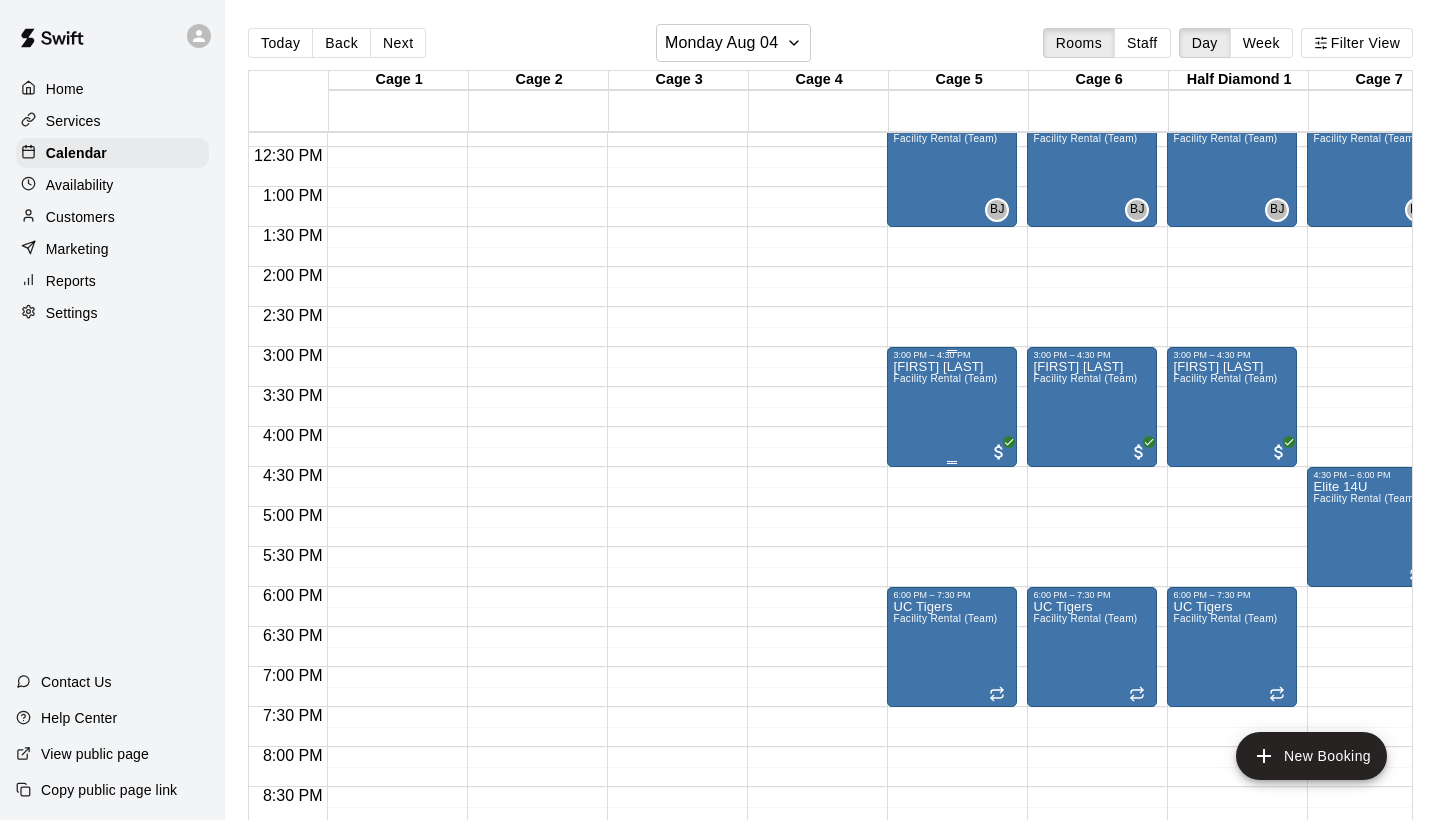 click on "Adam  Lambert Facility Rental (Team)" at bounding box center (945, 770) 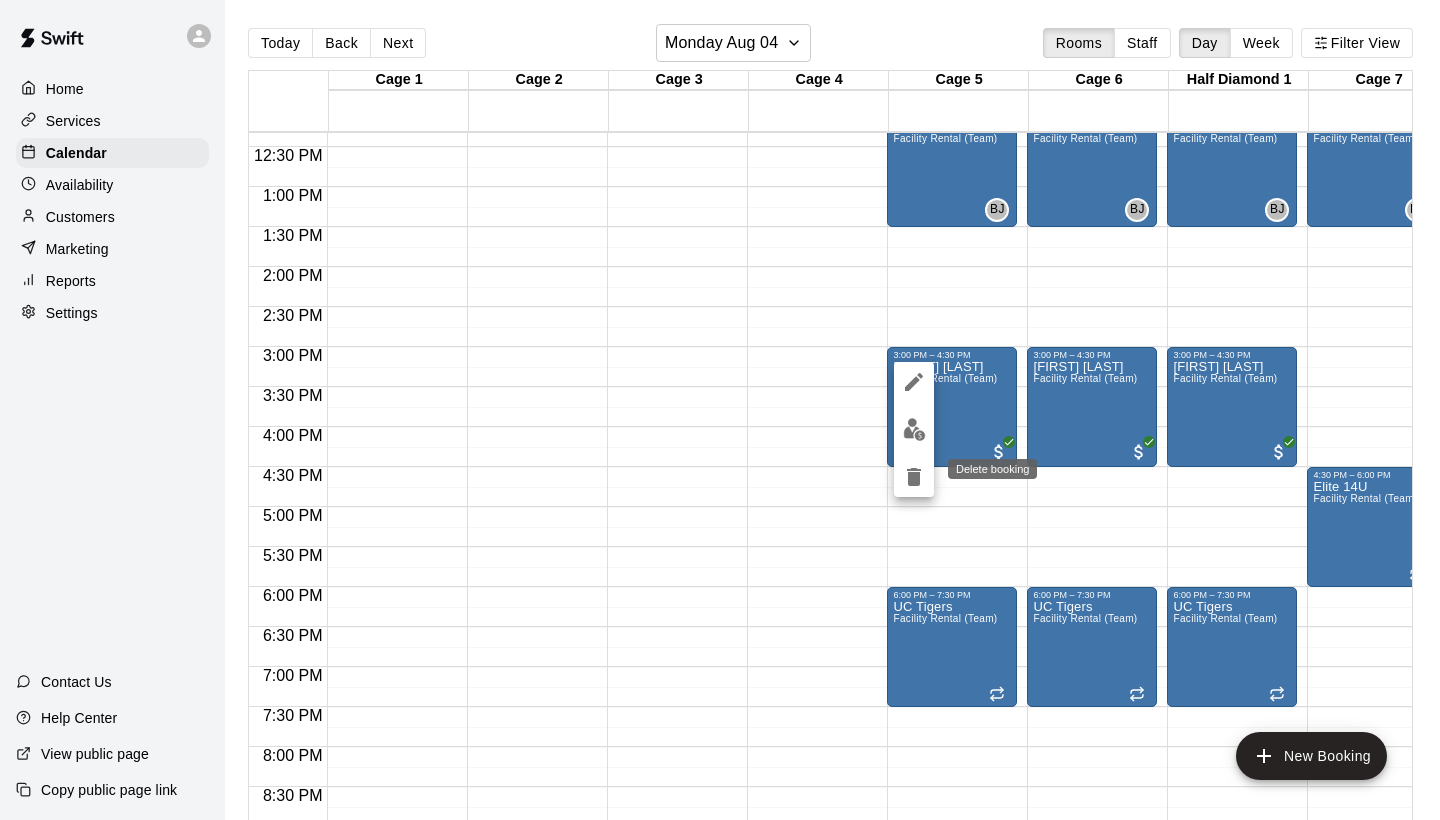 click 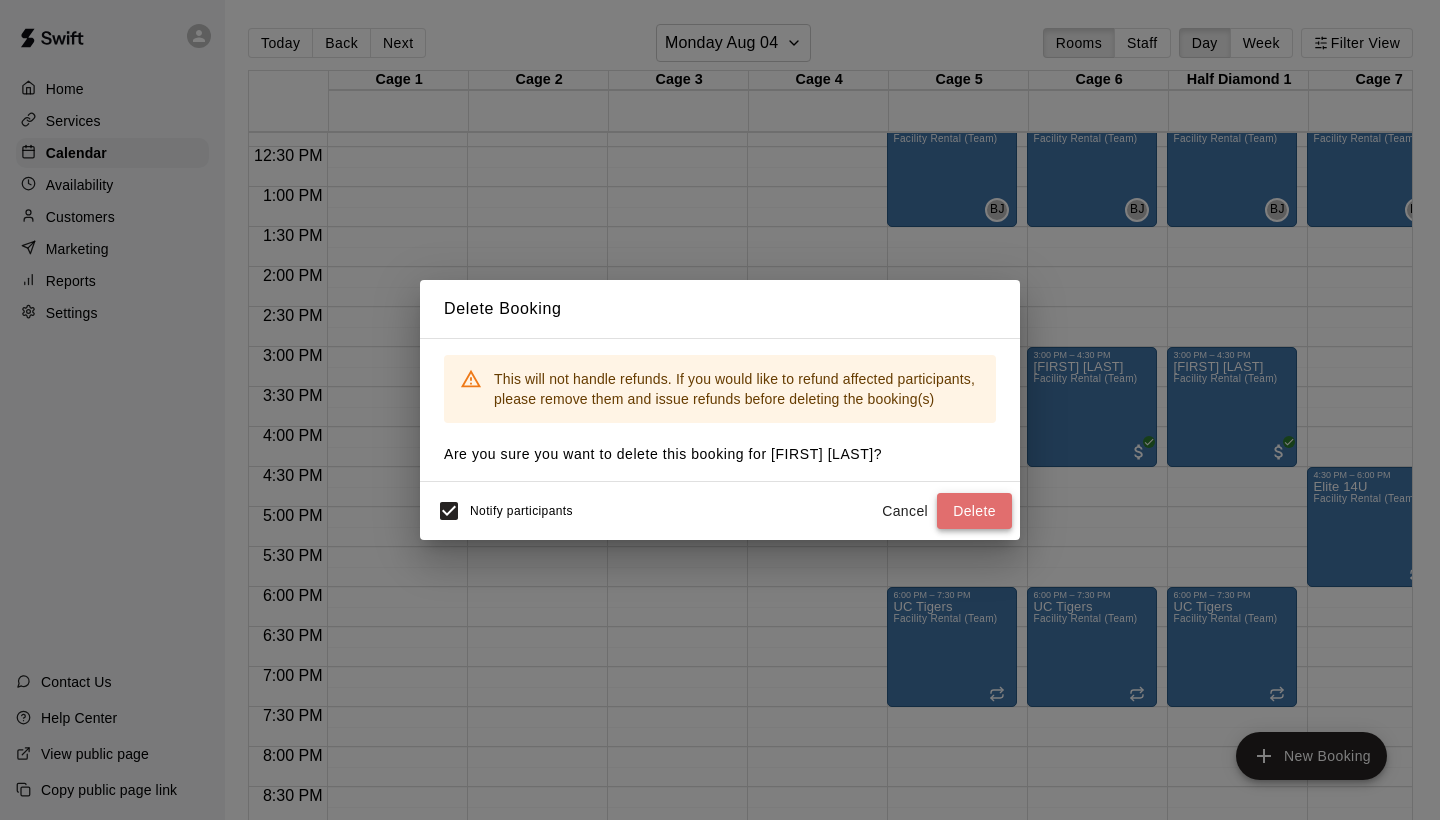 click on "Delete" at bounding box center (974, 511) 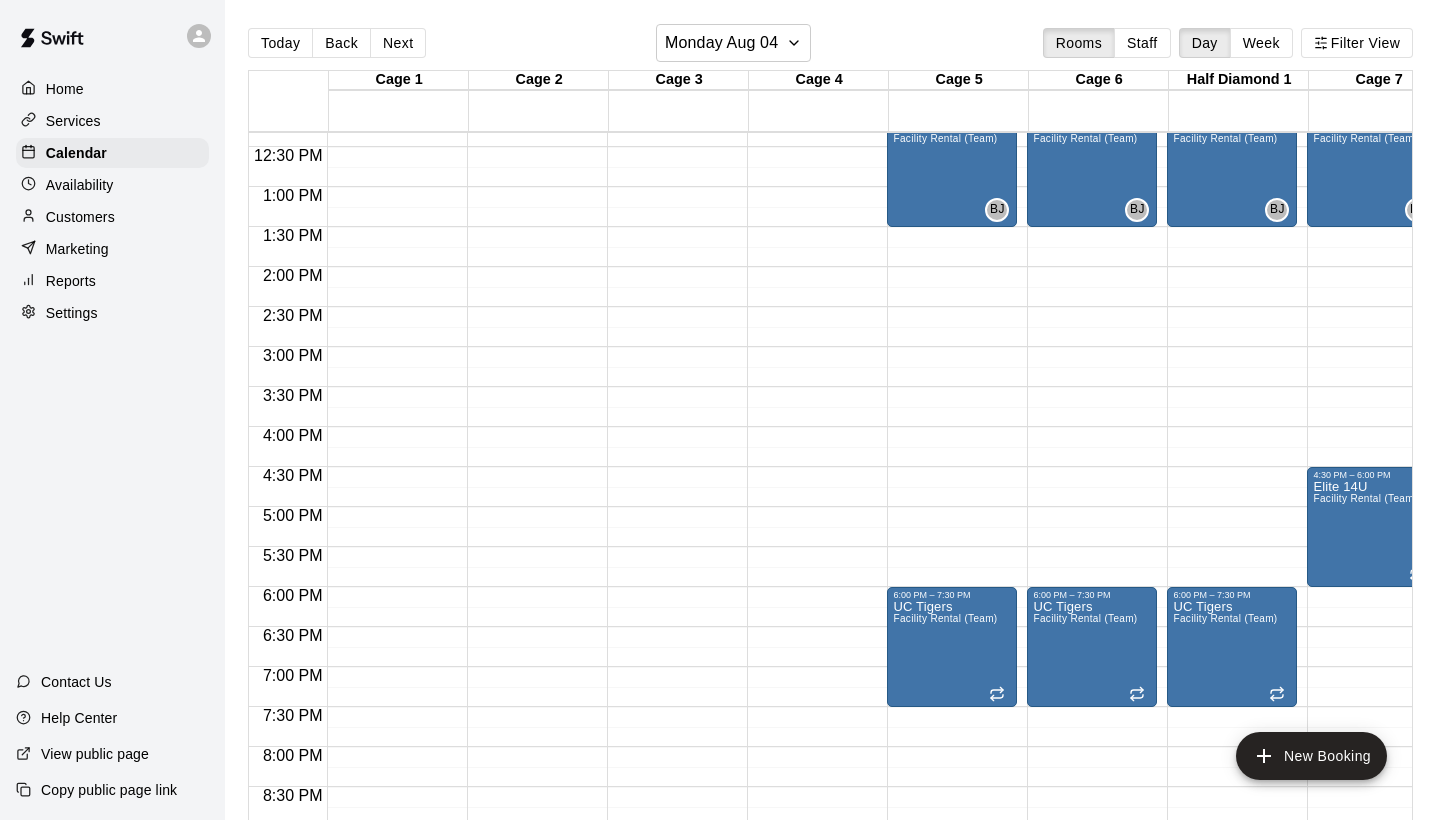 scroll, scrollTop: 986, scrollLeft: 122, axis: both 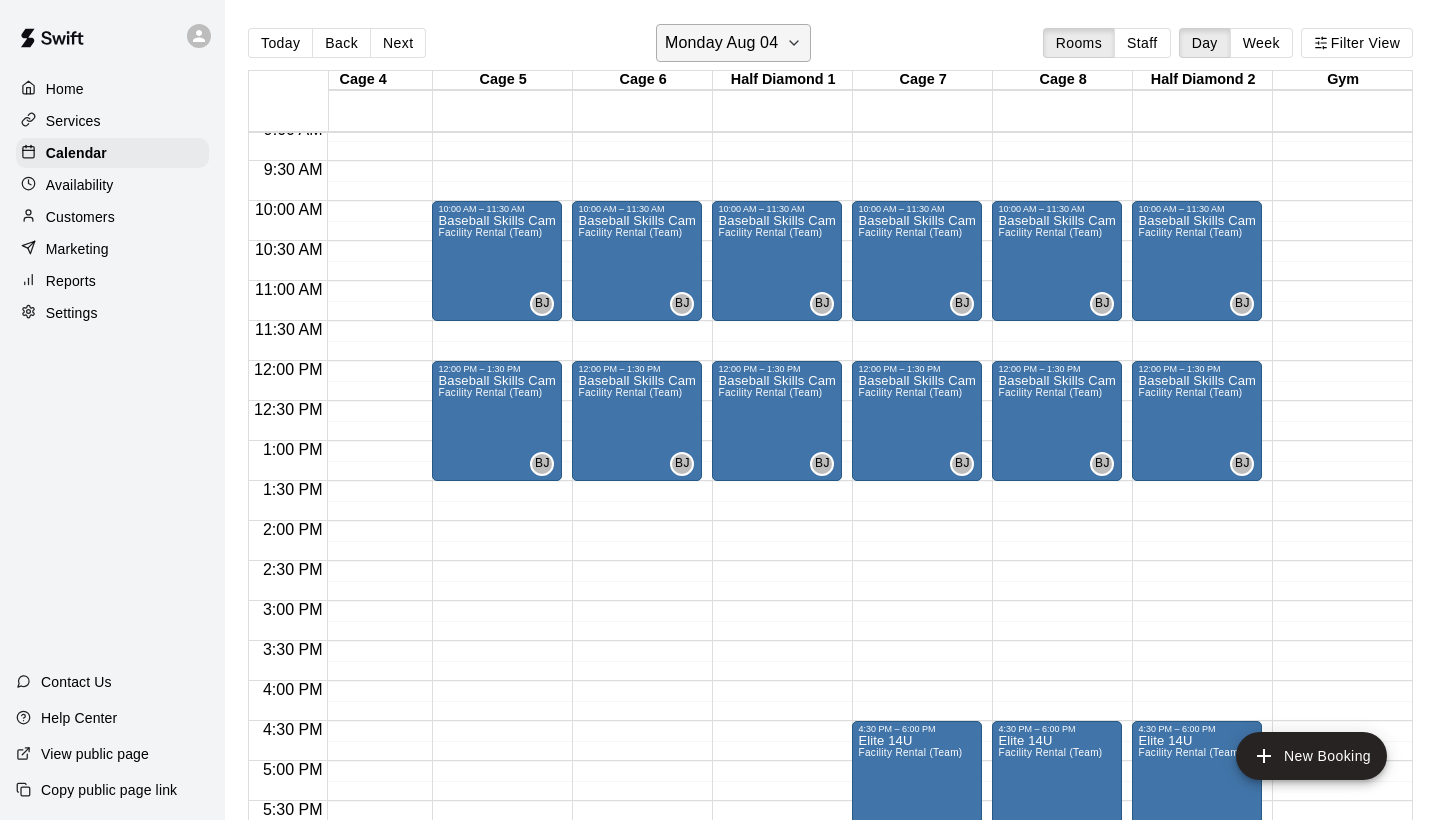 click 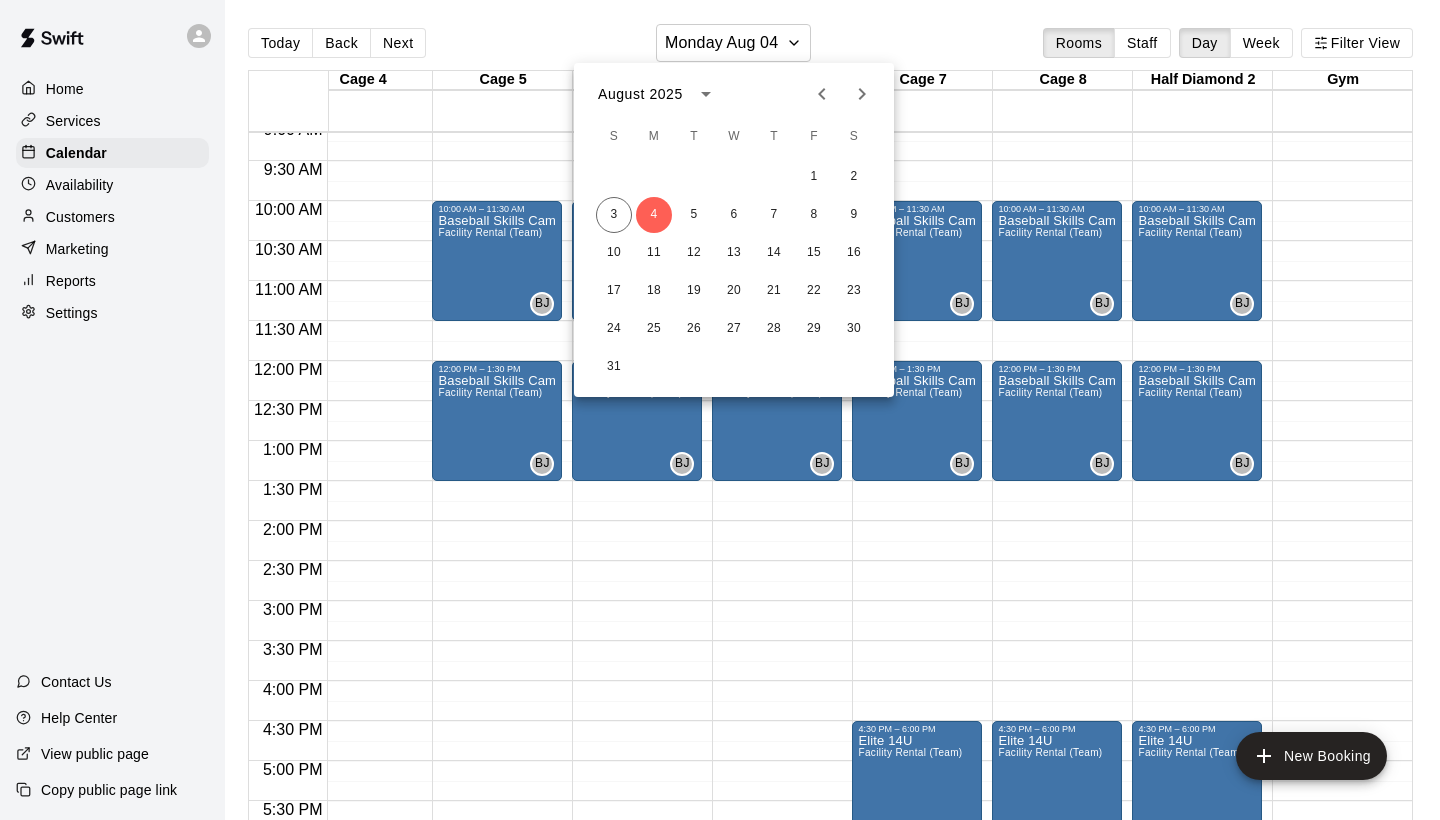 click at bounding box center (720, 410) 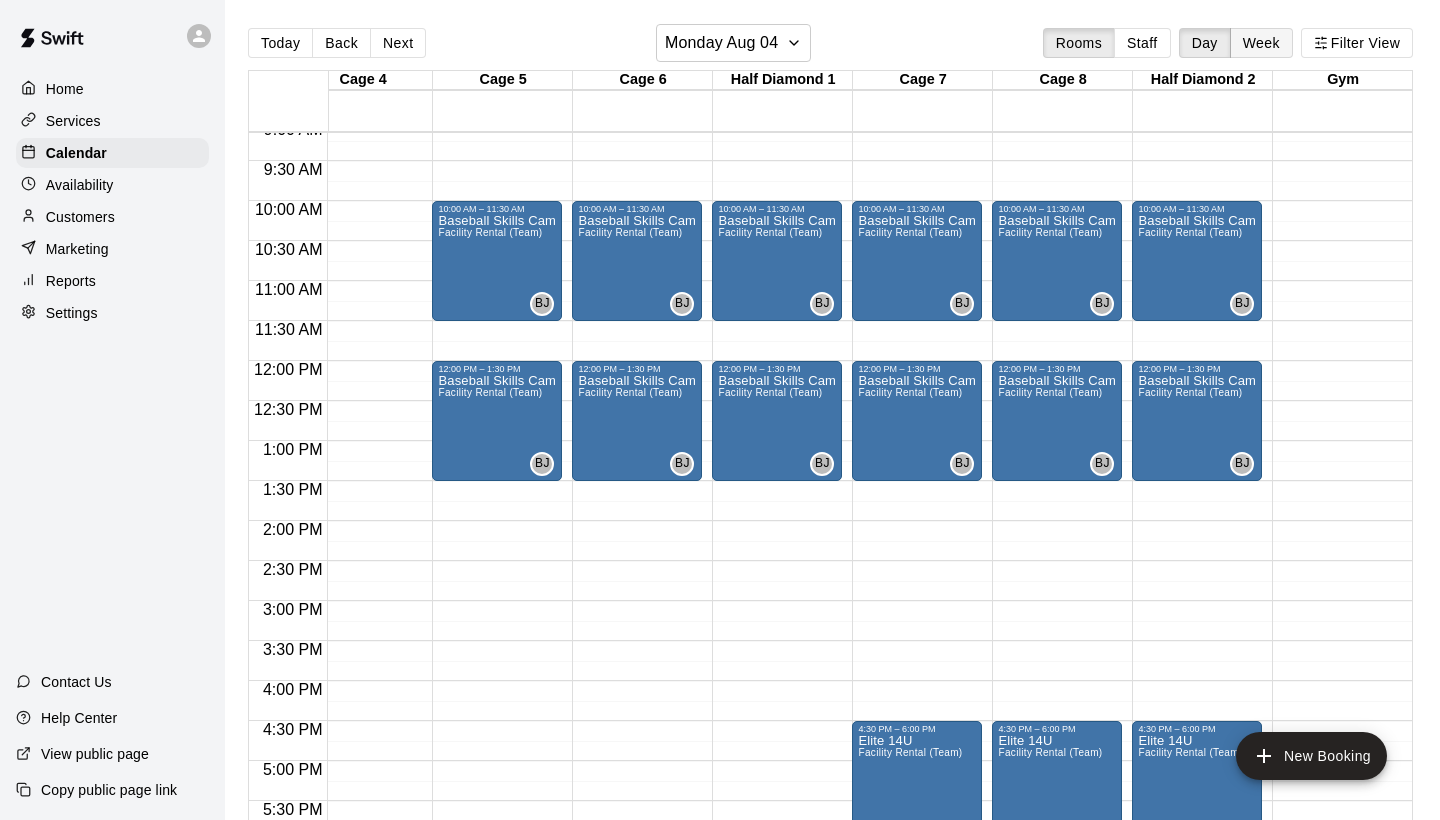 click on "Week" at bounding box center (1261, 43) 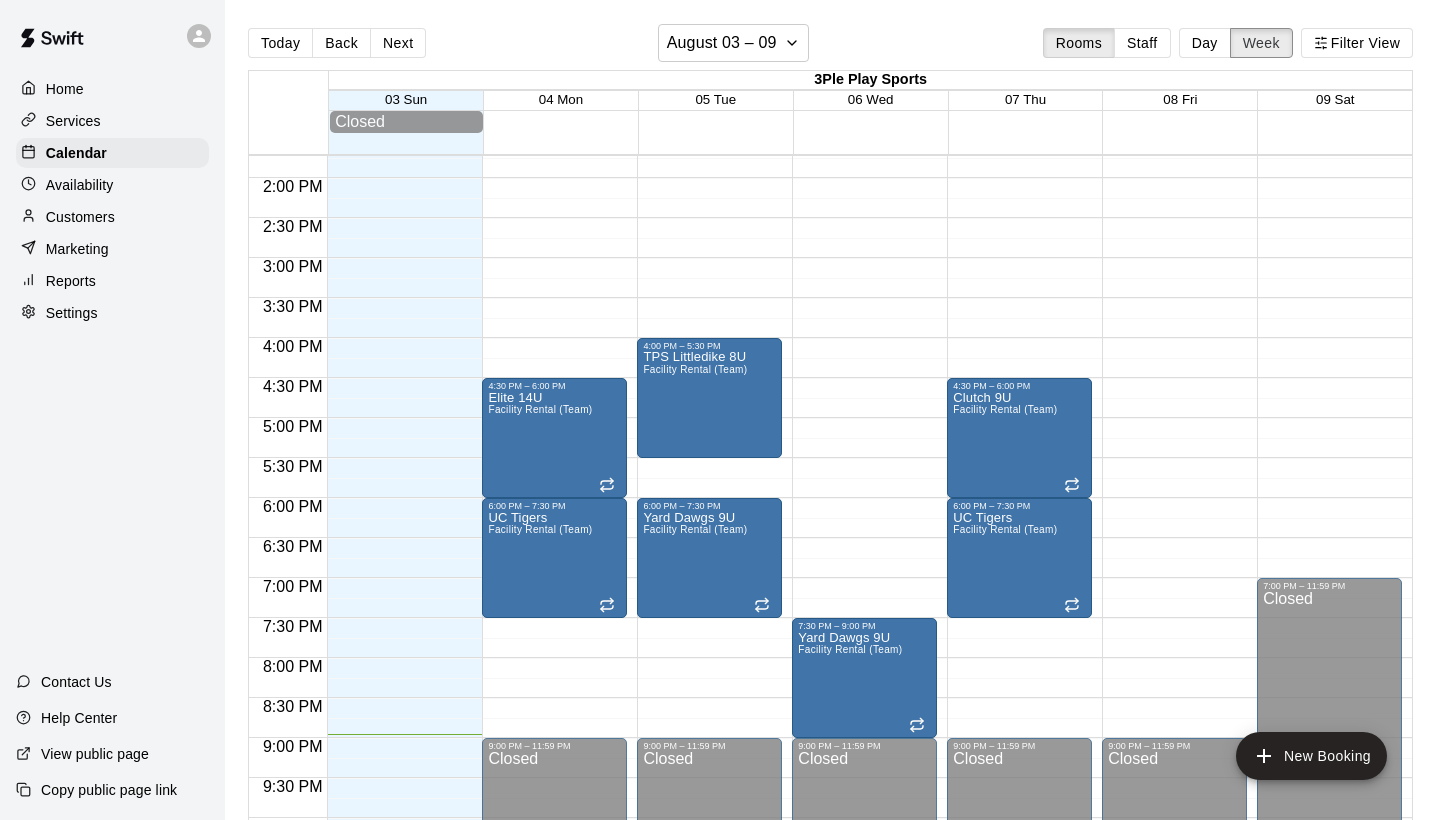 scroll, scrollTop: 1094, scrollLeft: 0, axis: vertical 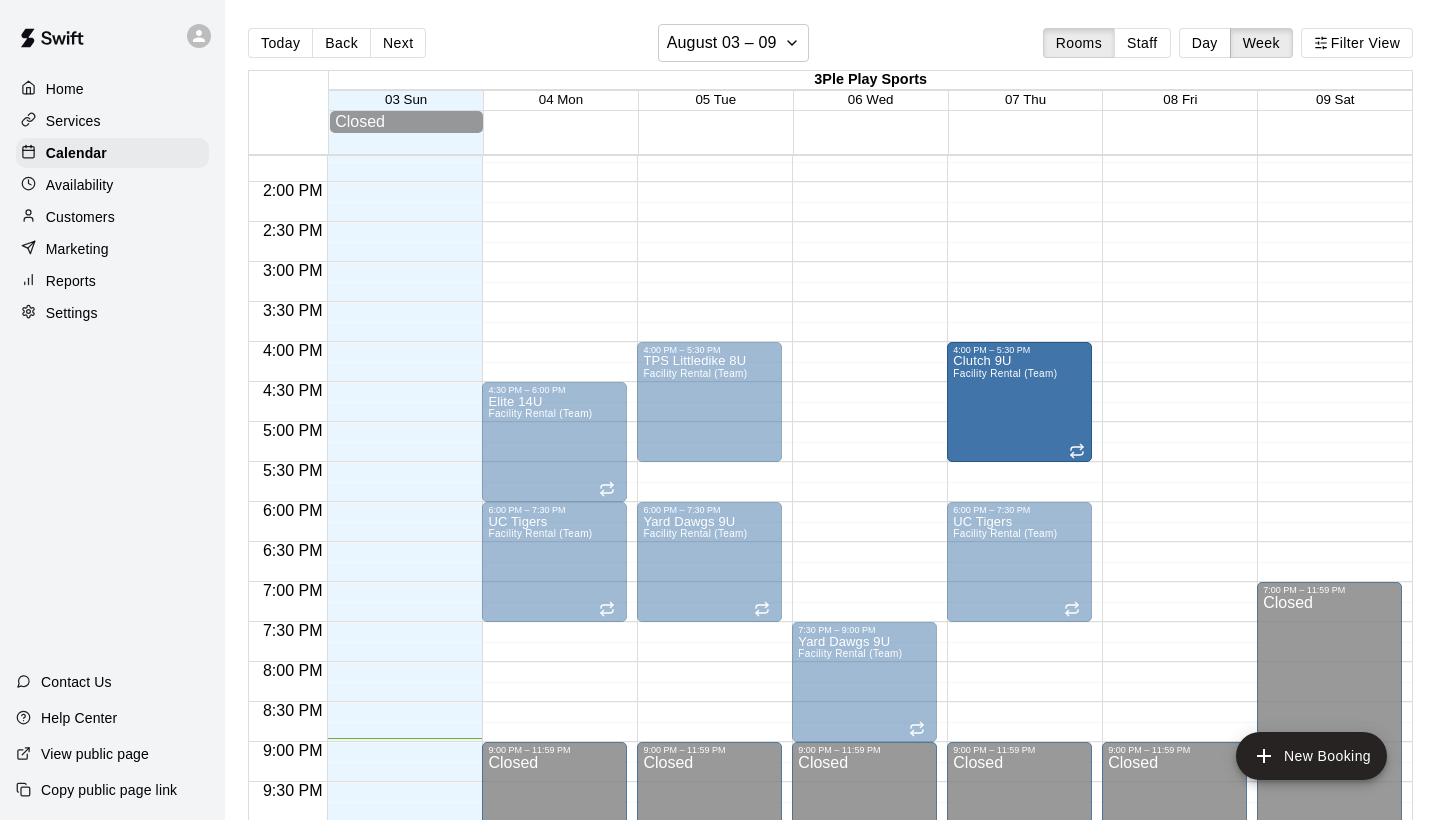 drag, startPoint x: 1028, startPoint y: 454, endPoint x: 1029, endPoint y: 417, distance: 37.01351 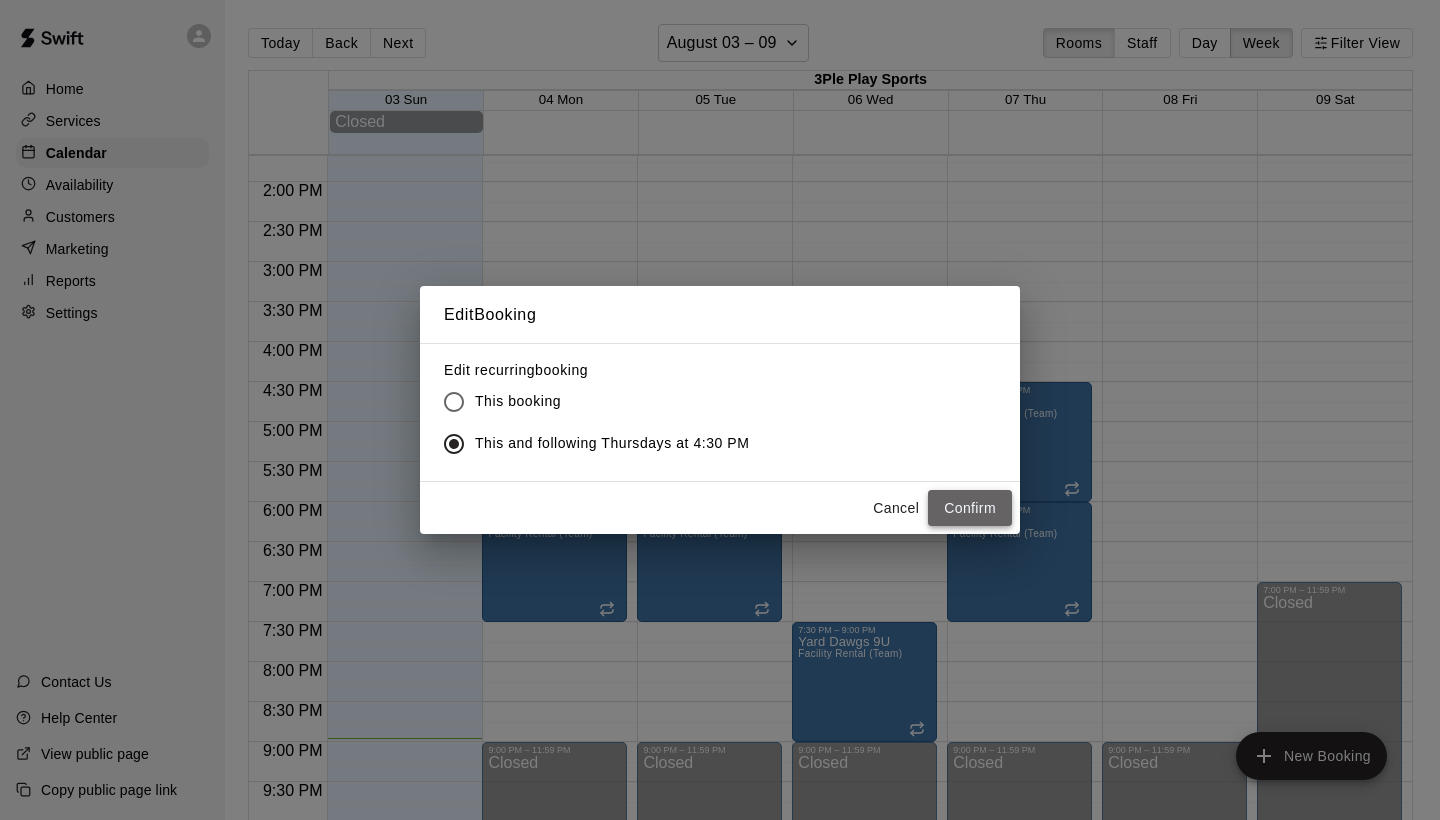 click on "Confirm" at bounding box center (970, 508) 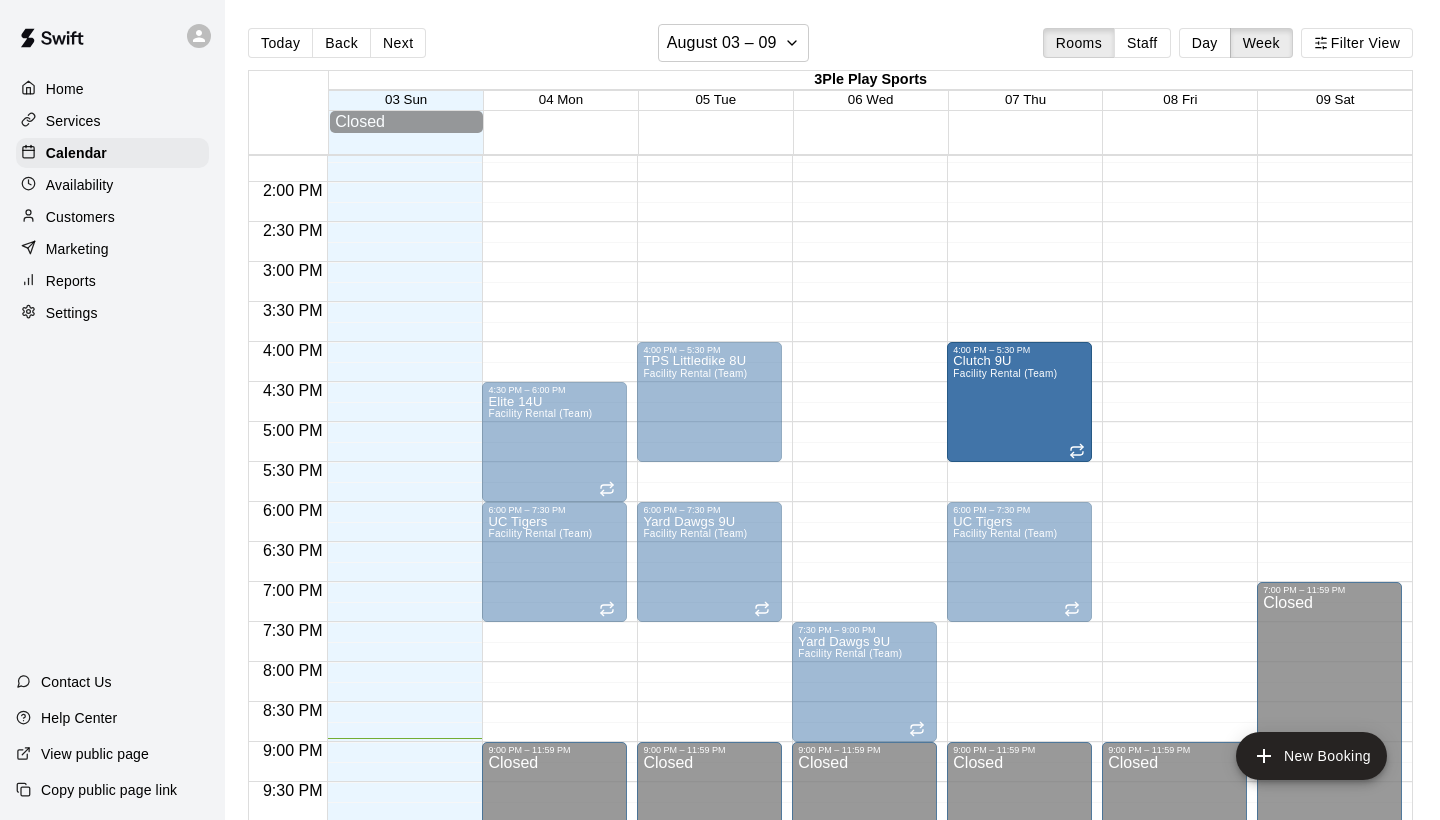drag, startPoint x: 1043, startPoint y: 450, endPoint x: 1042, endPoint y: 417, distance: 33.01515 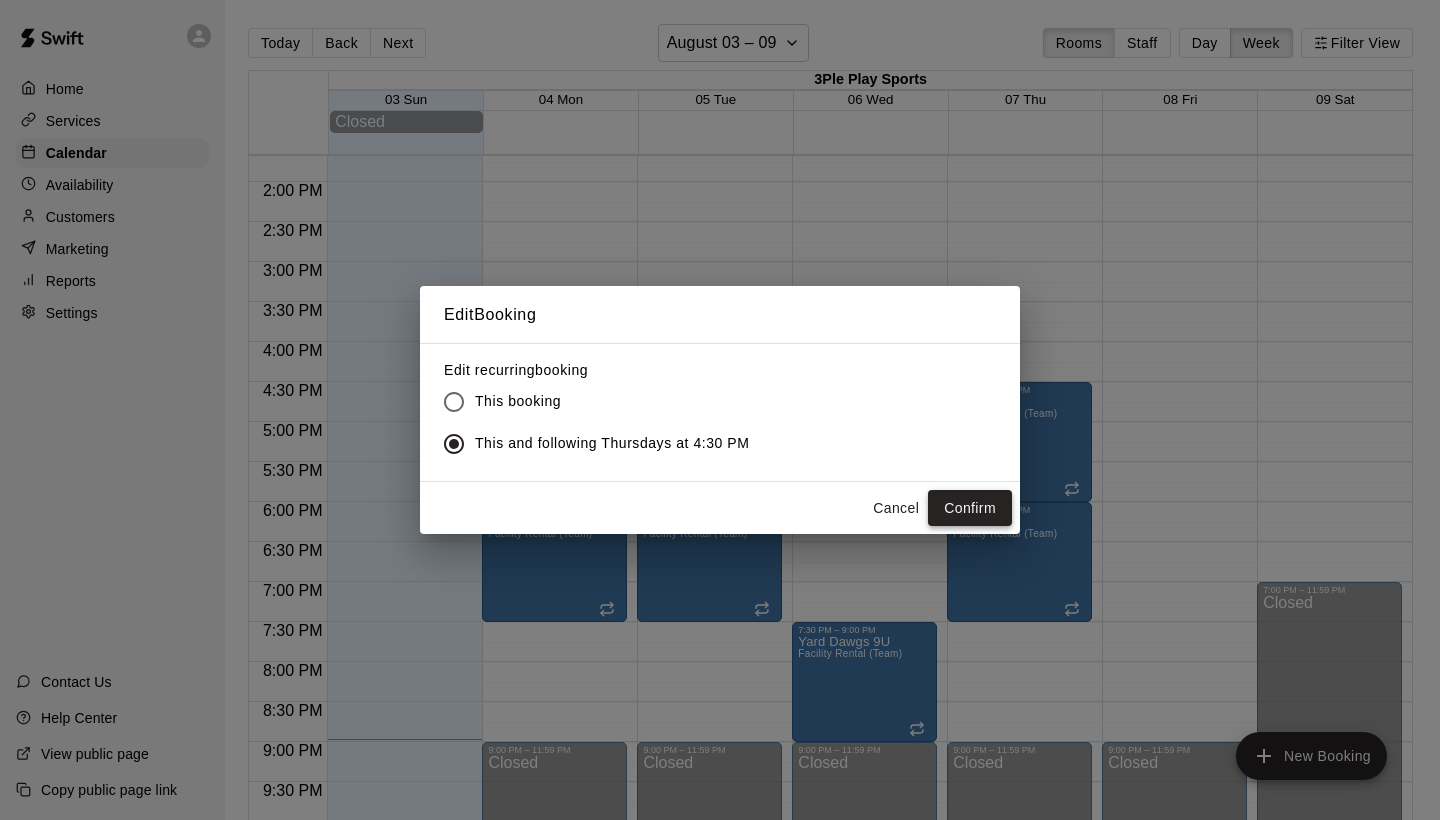 click on "Confirm" at bounding box center (970, 508) 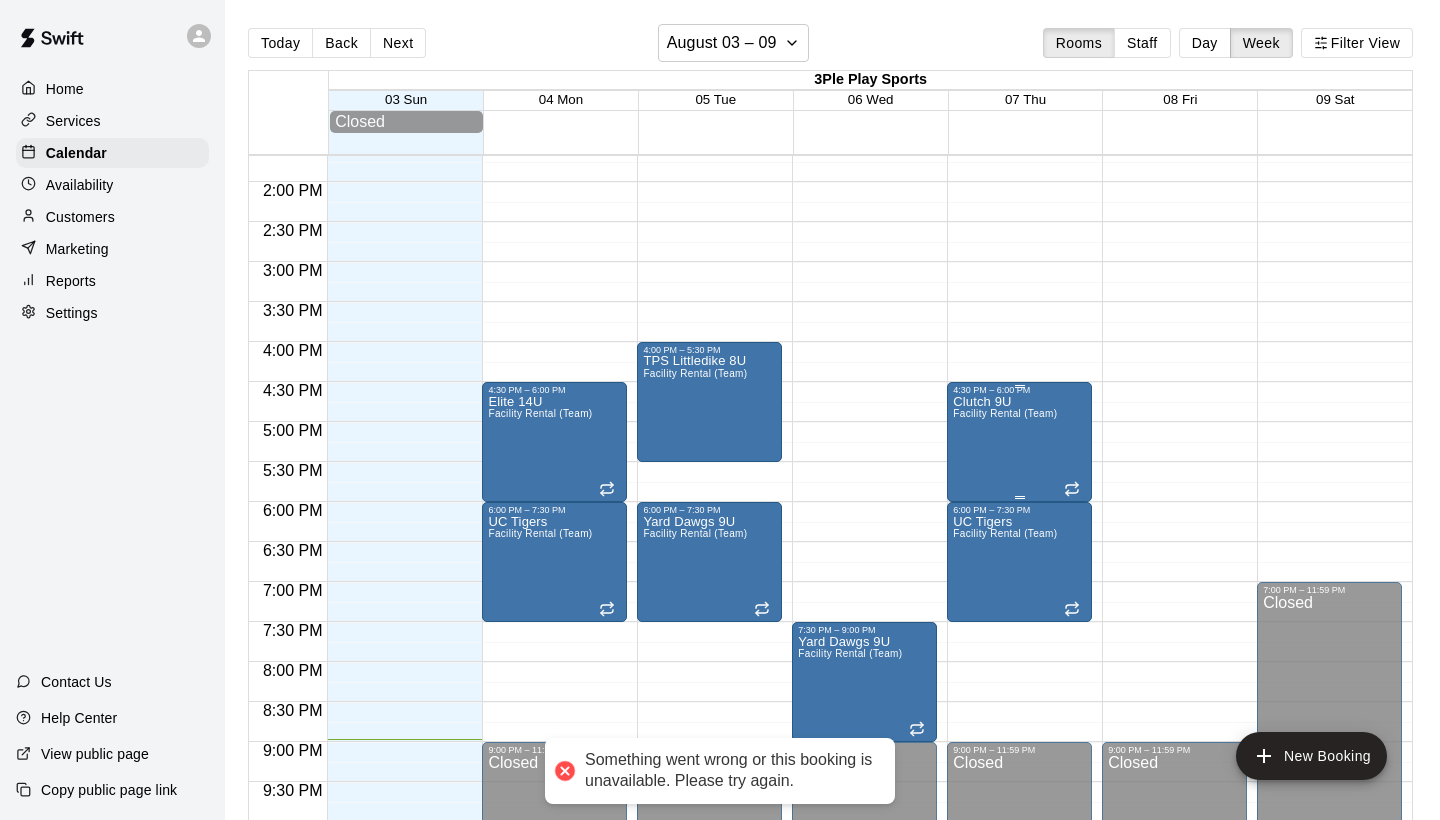 click on "Clutch 9U Facility Rental (Team)" at bounding box center (1005, 805) 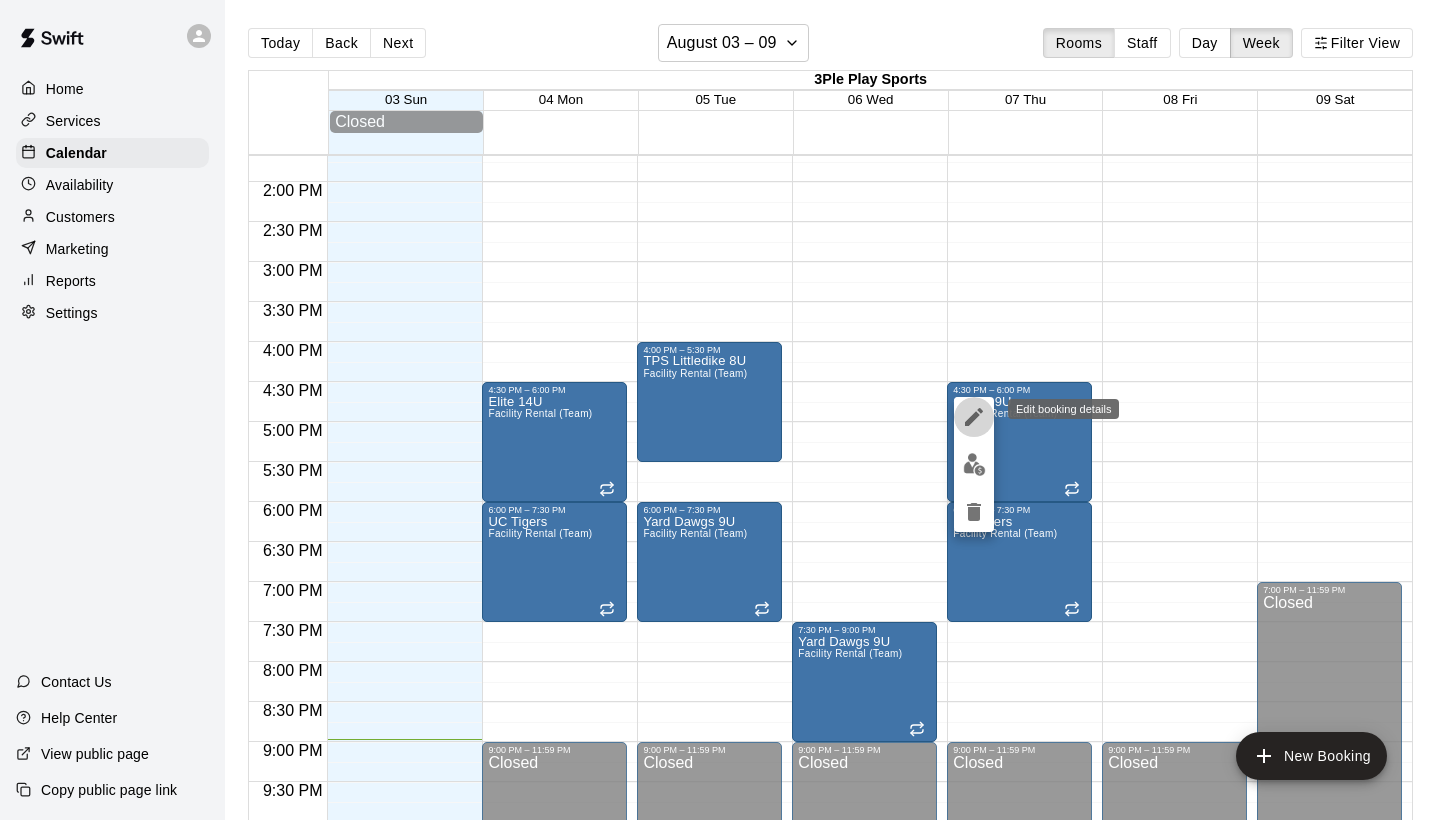 click 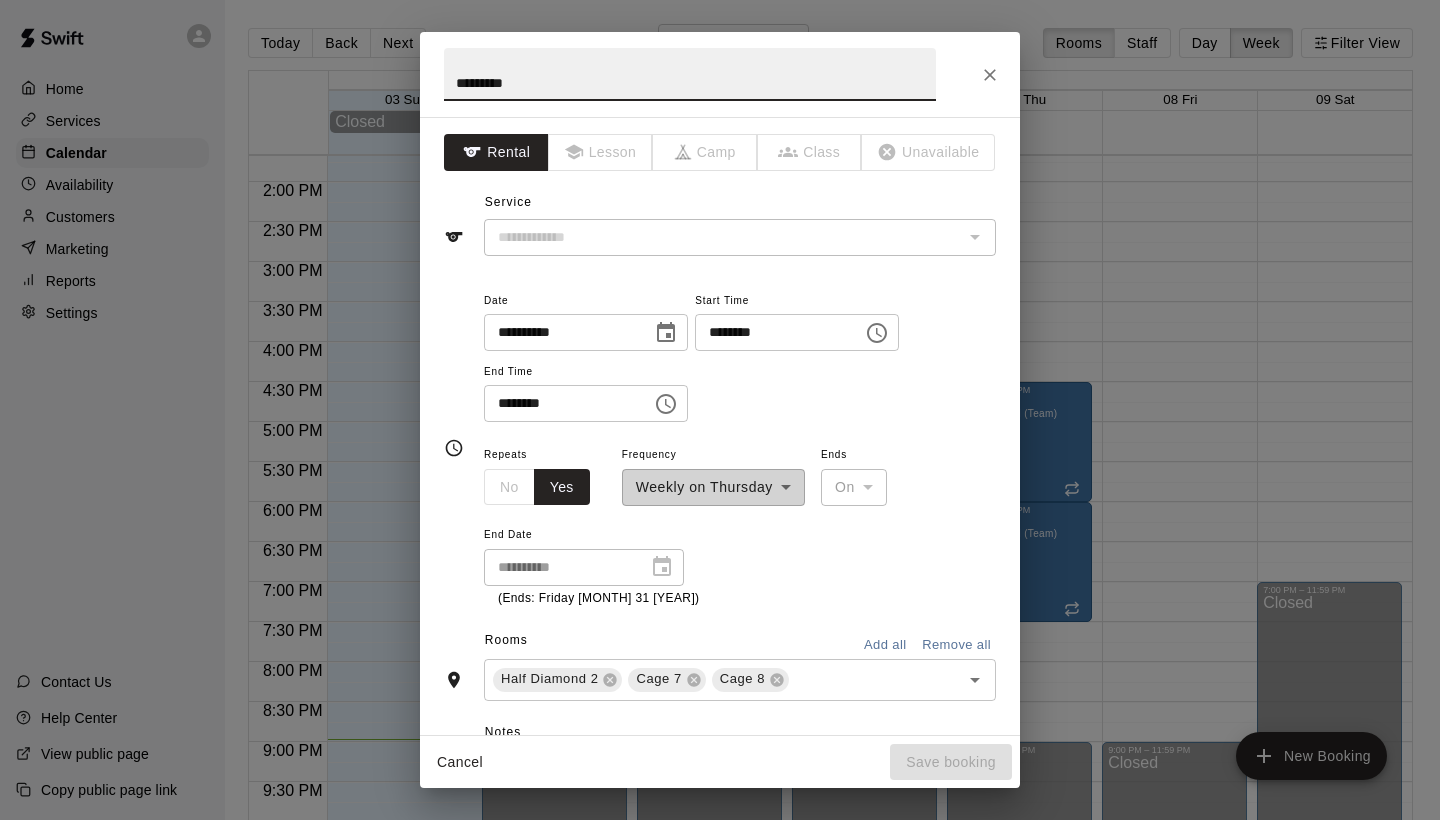 type on "**********" 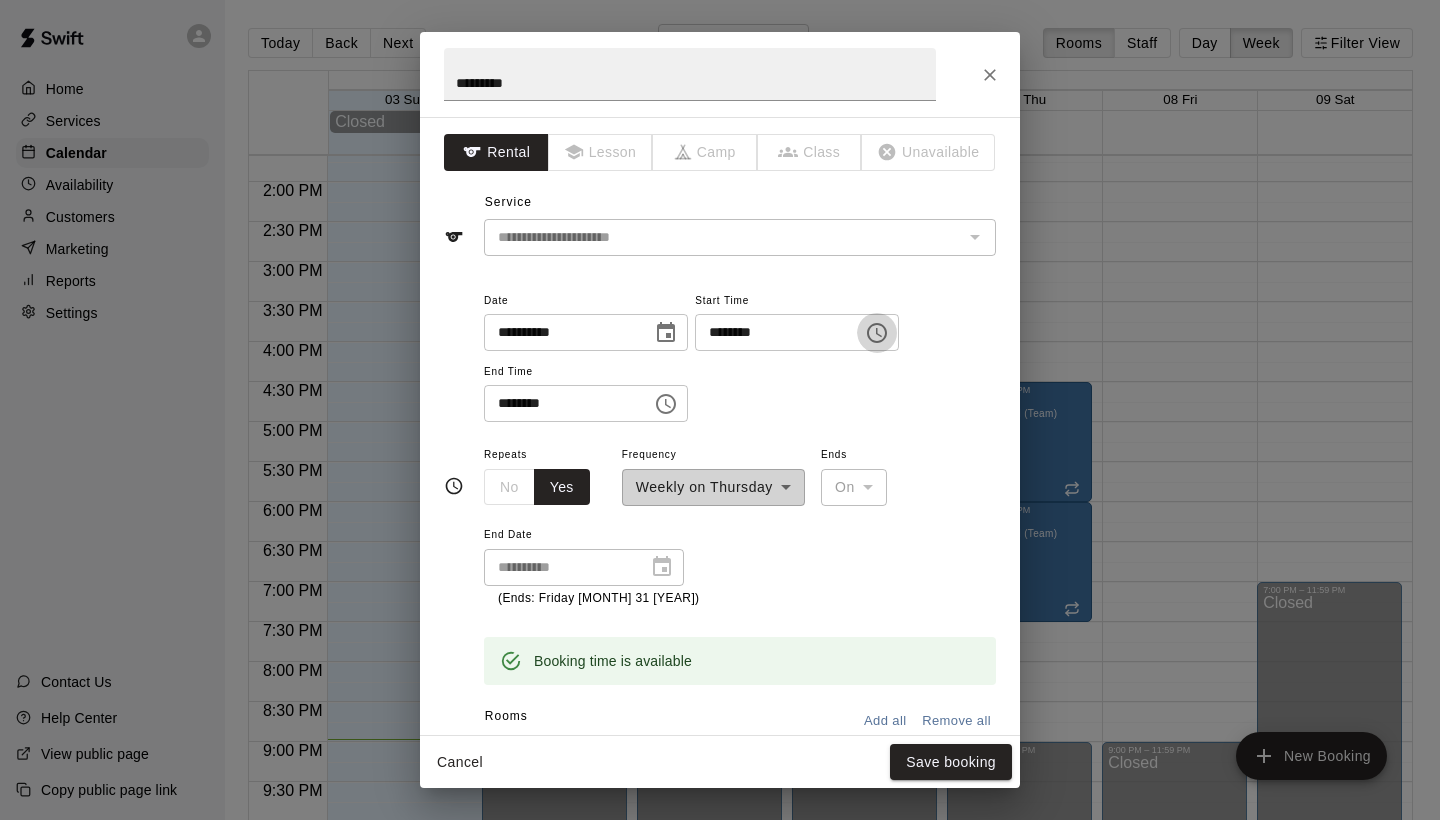 click 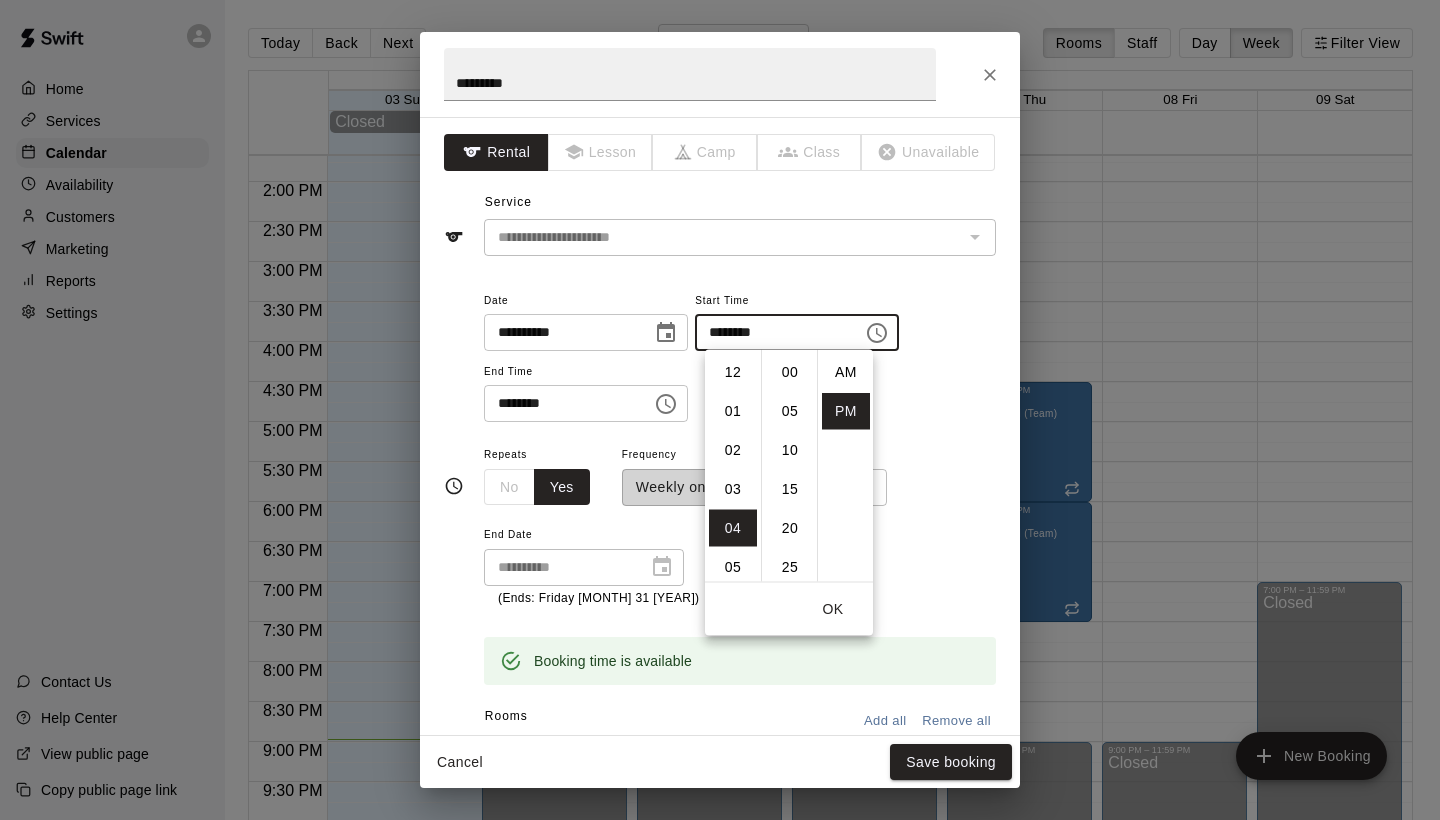 scroll, scrollTop: 156, scrollLeft: 0, axis: vertical 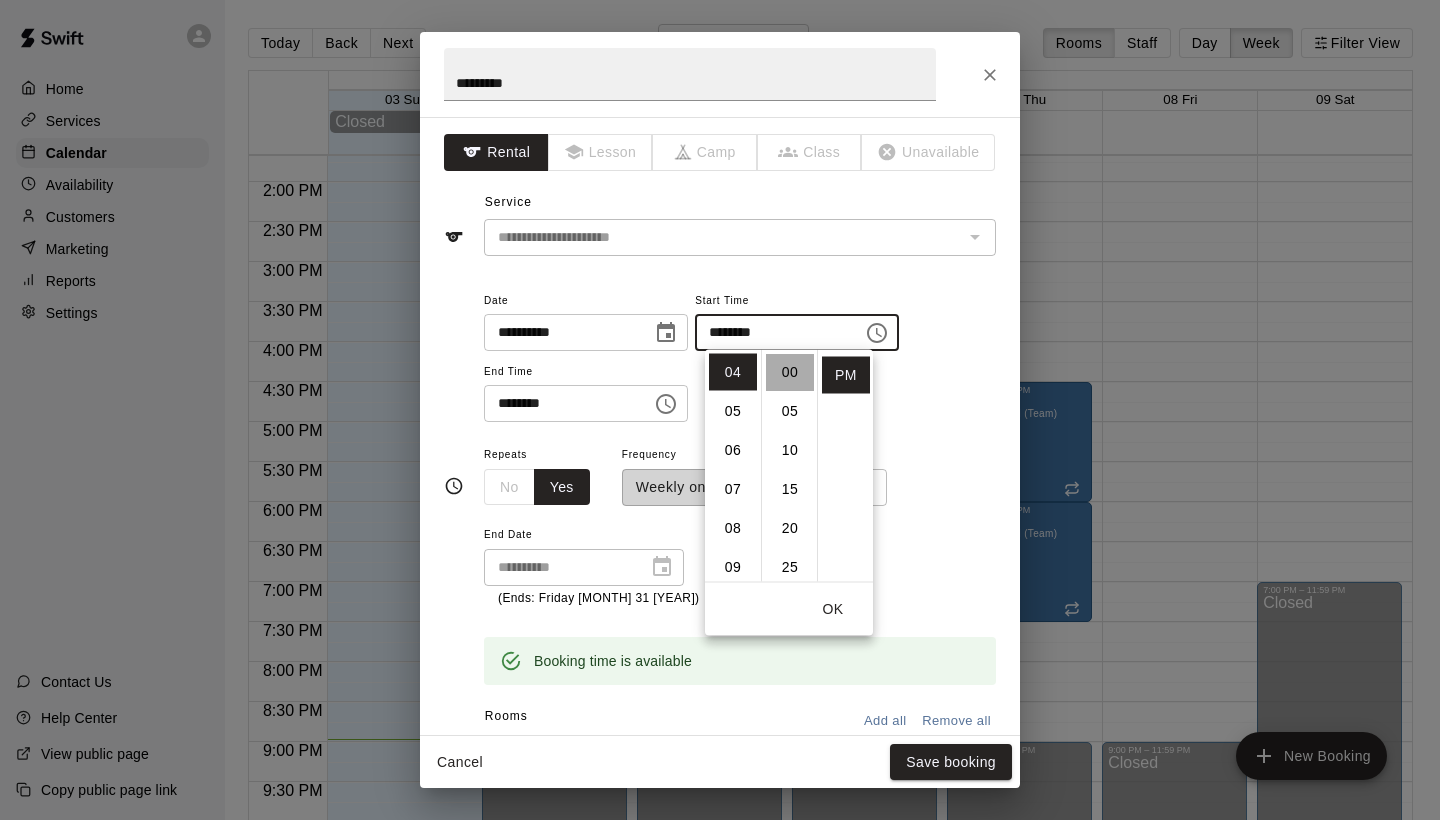 click on "00" at bounding box center (790, 372) 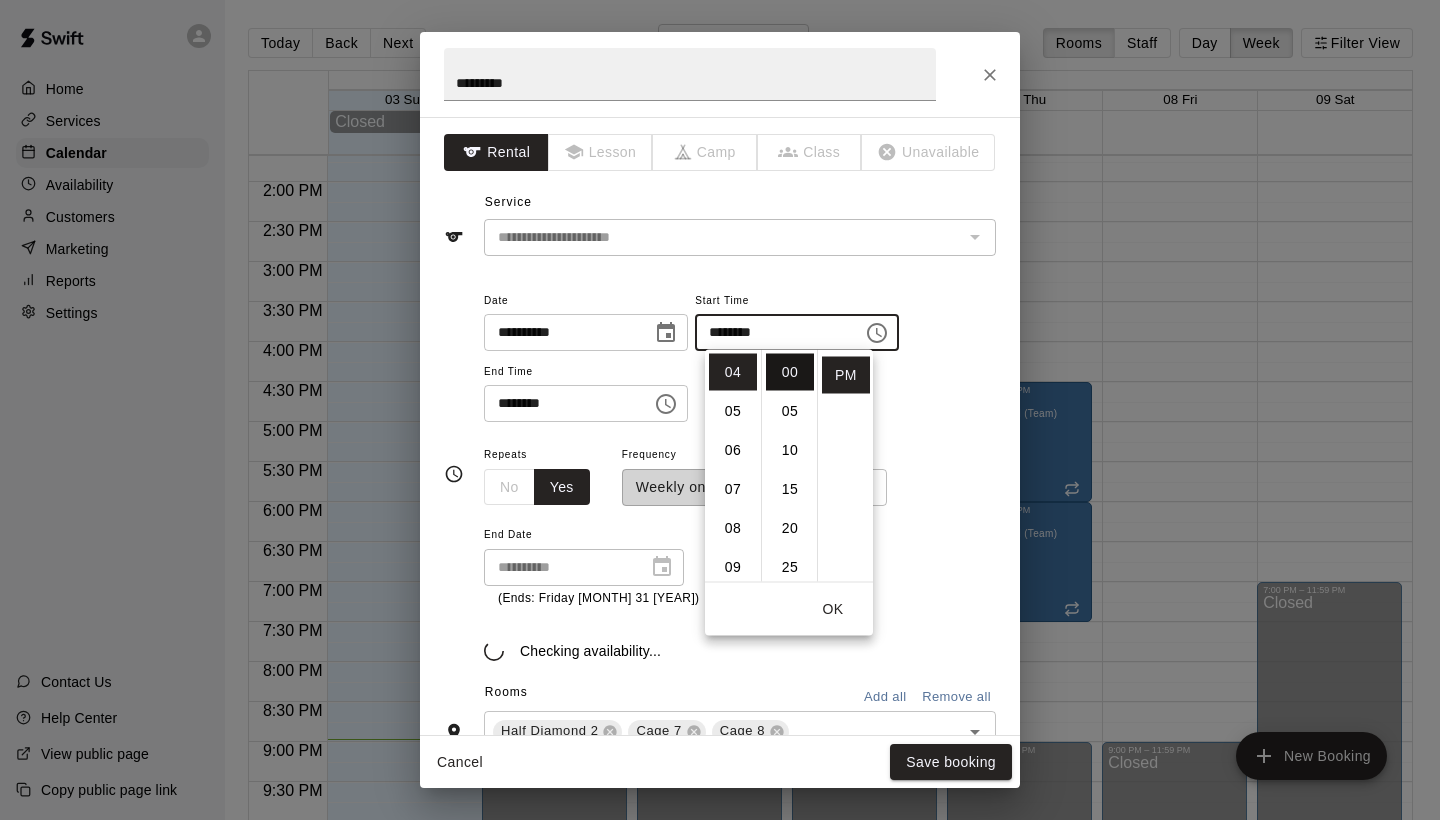 type on "********" 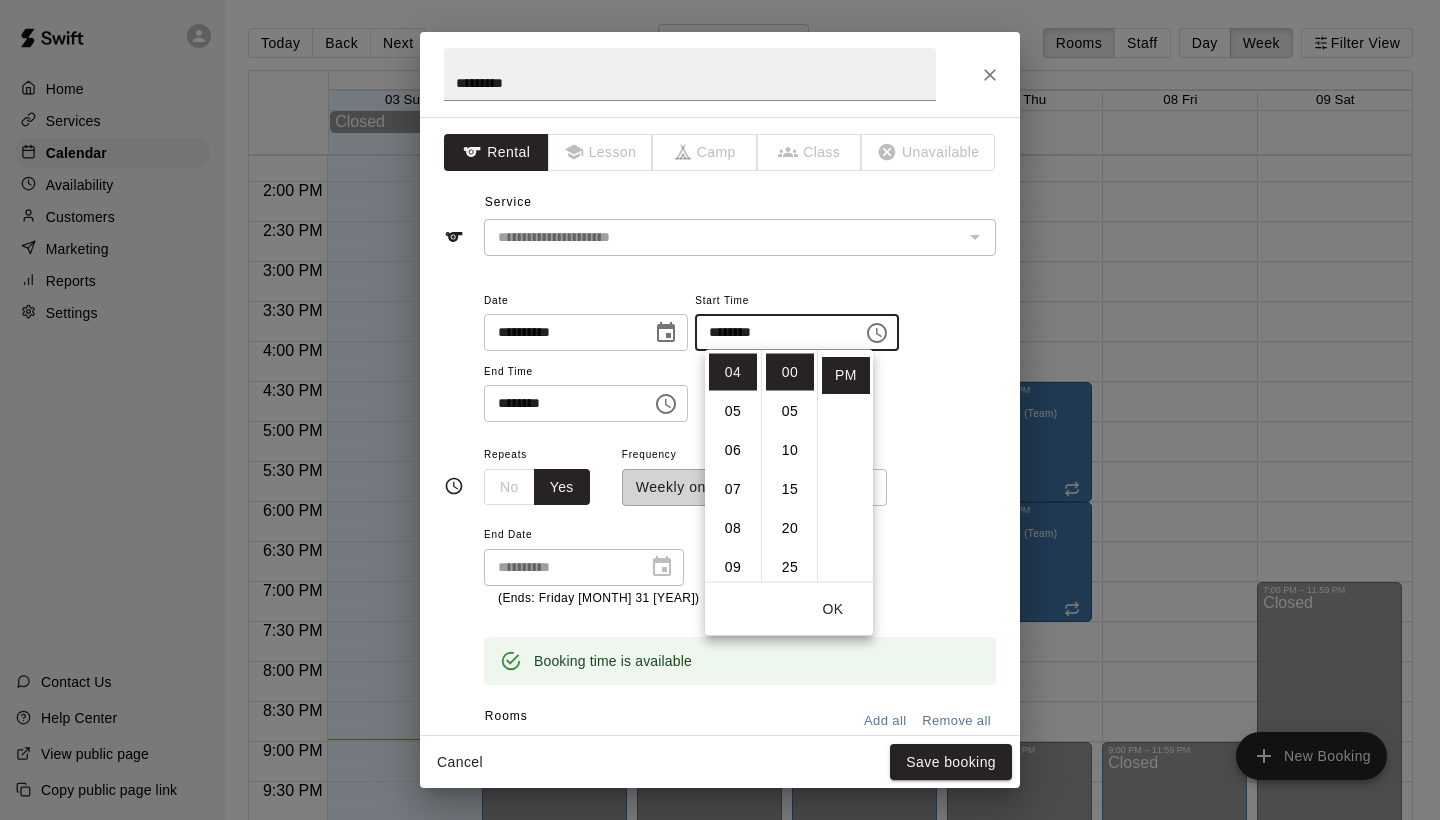 click on "**********" at bounding box center [740, 355] 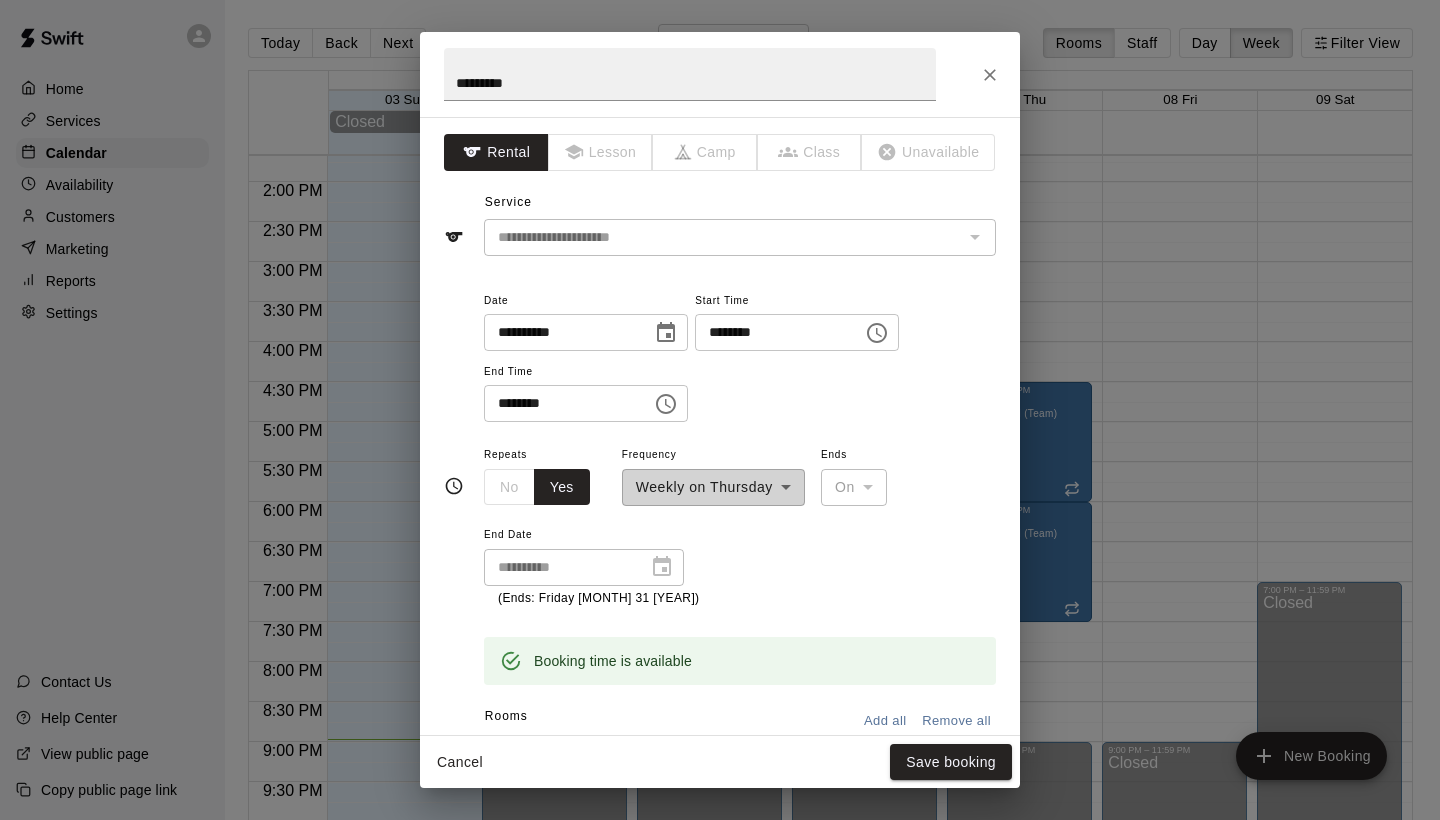 scroll, scrollTop: 0, scrollLeft: 0, axis: both 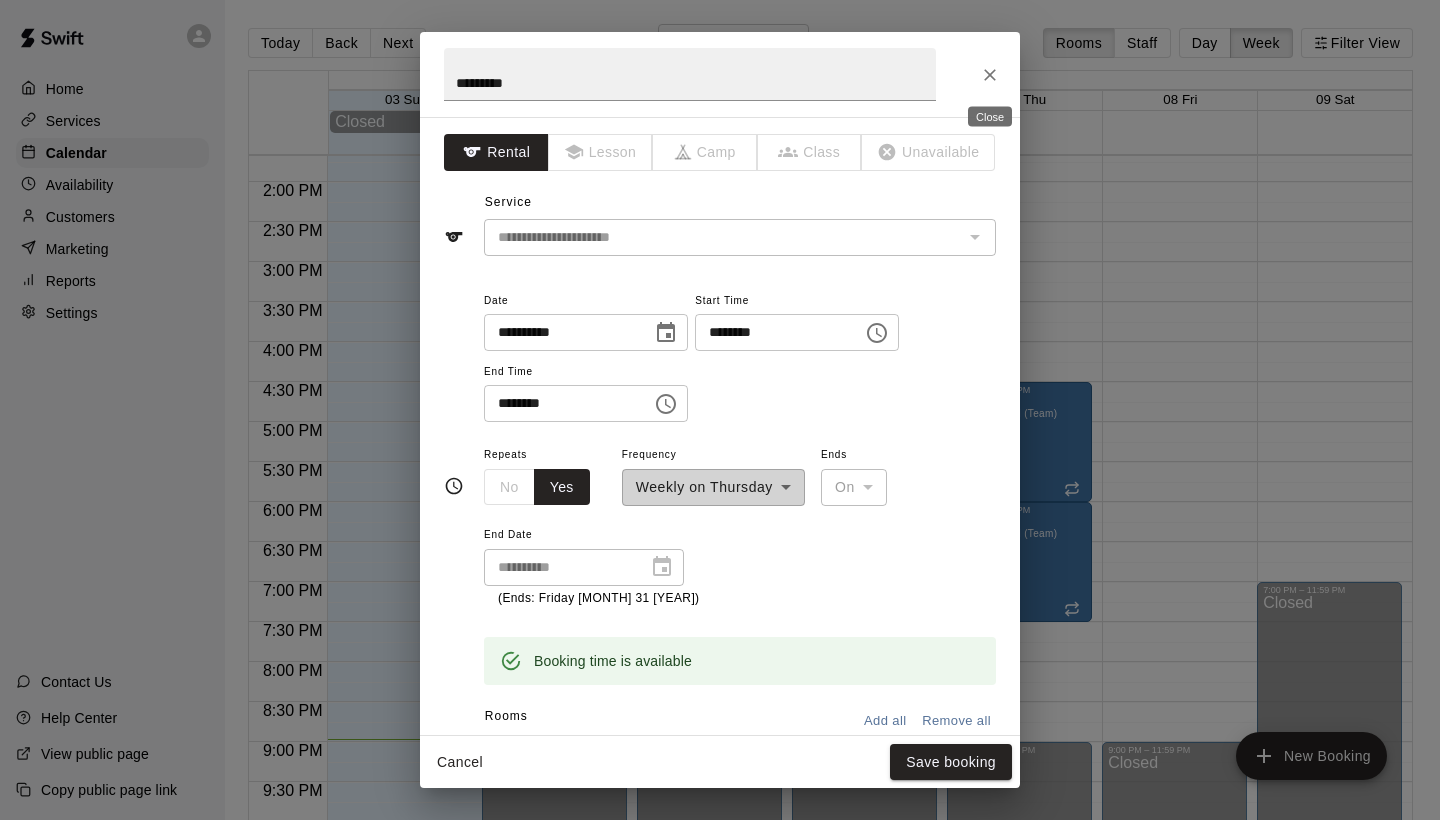click 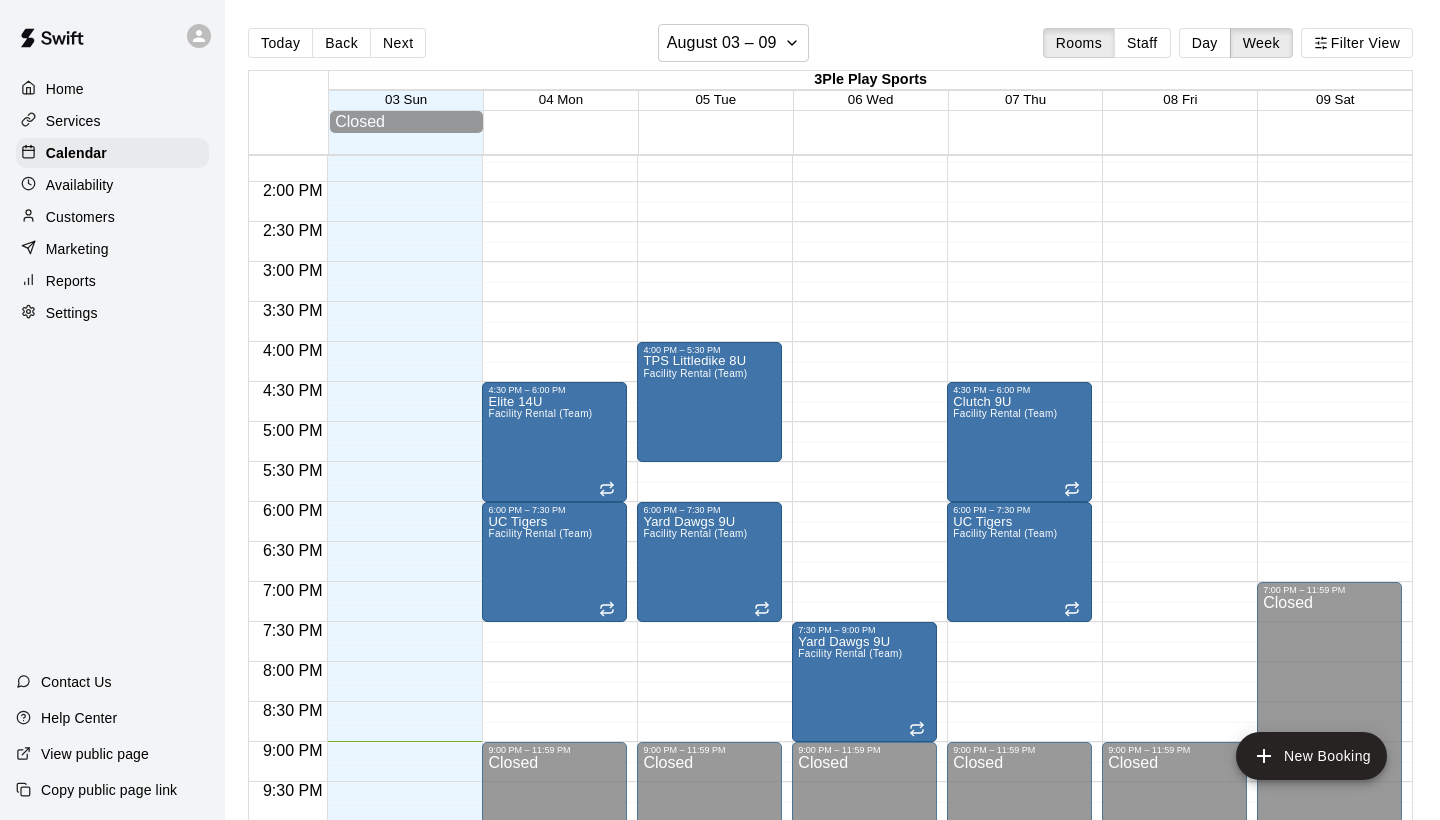 click on "Services" at bounding box center (73, 121) 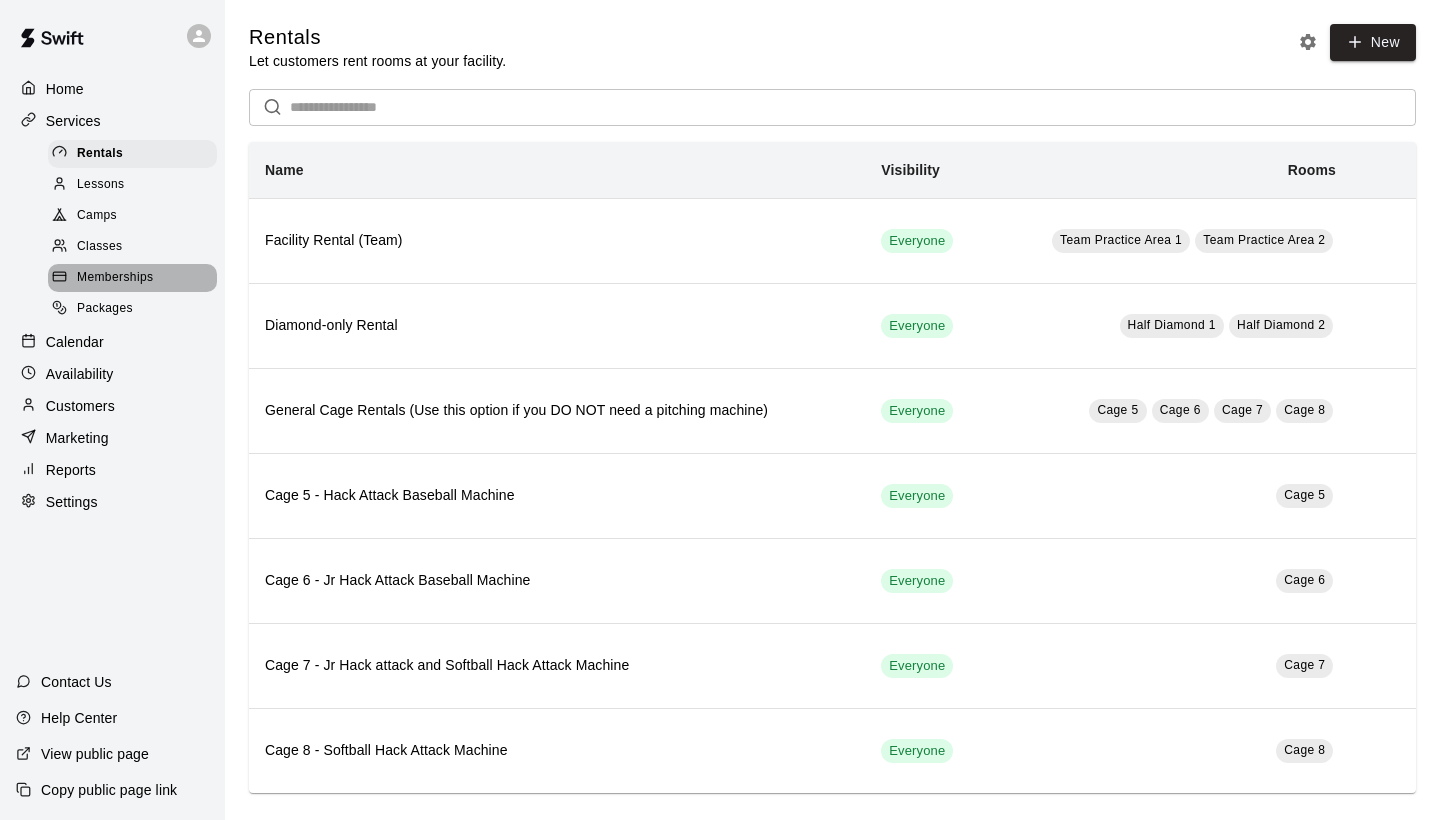 click on "Memberships" at bounding box center [115, 278] 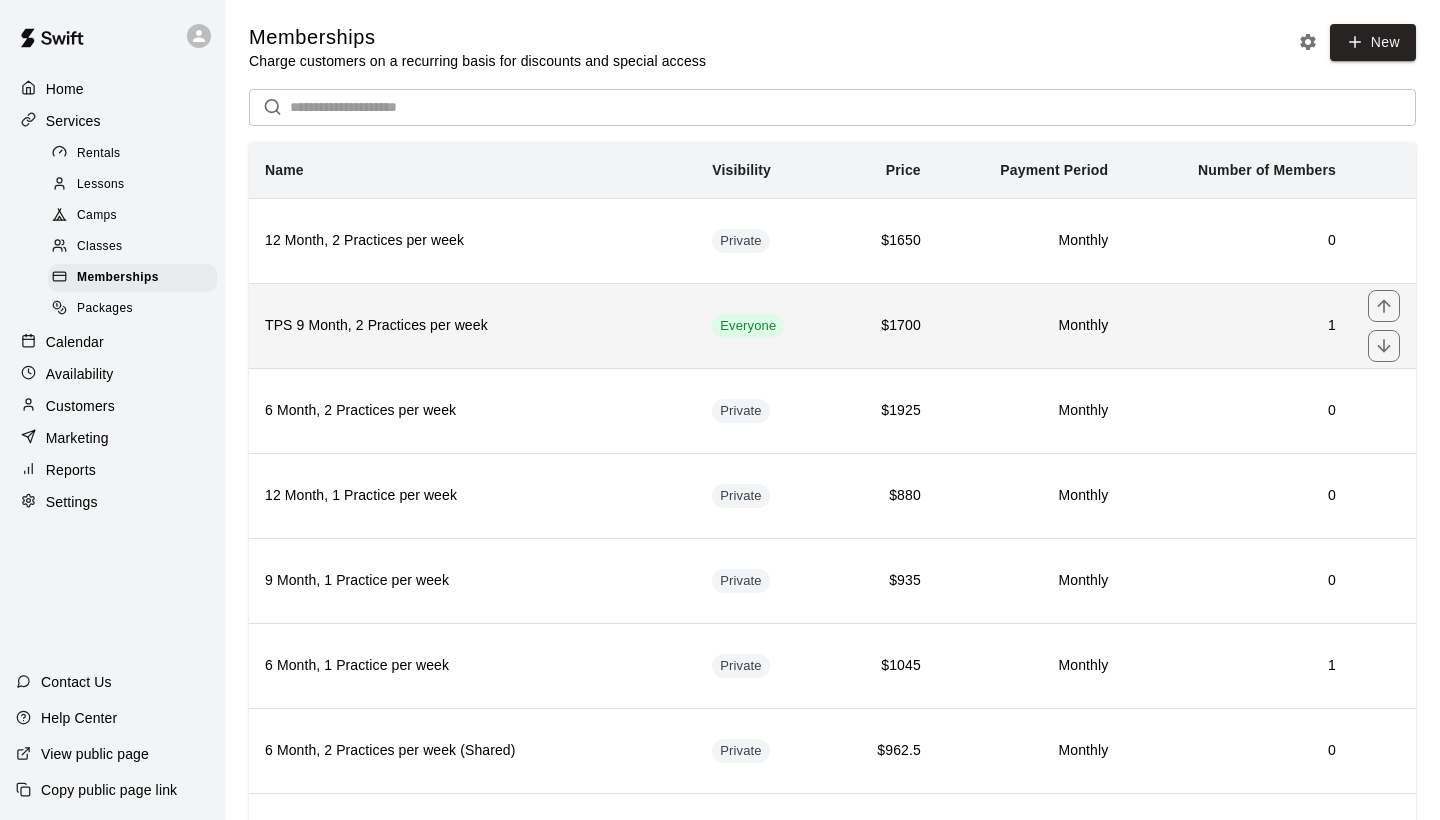 click on "TPS 9 Month, 2 Practices per week" at bounding box center [472, 326] 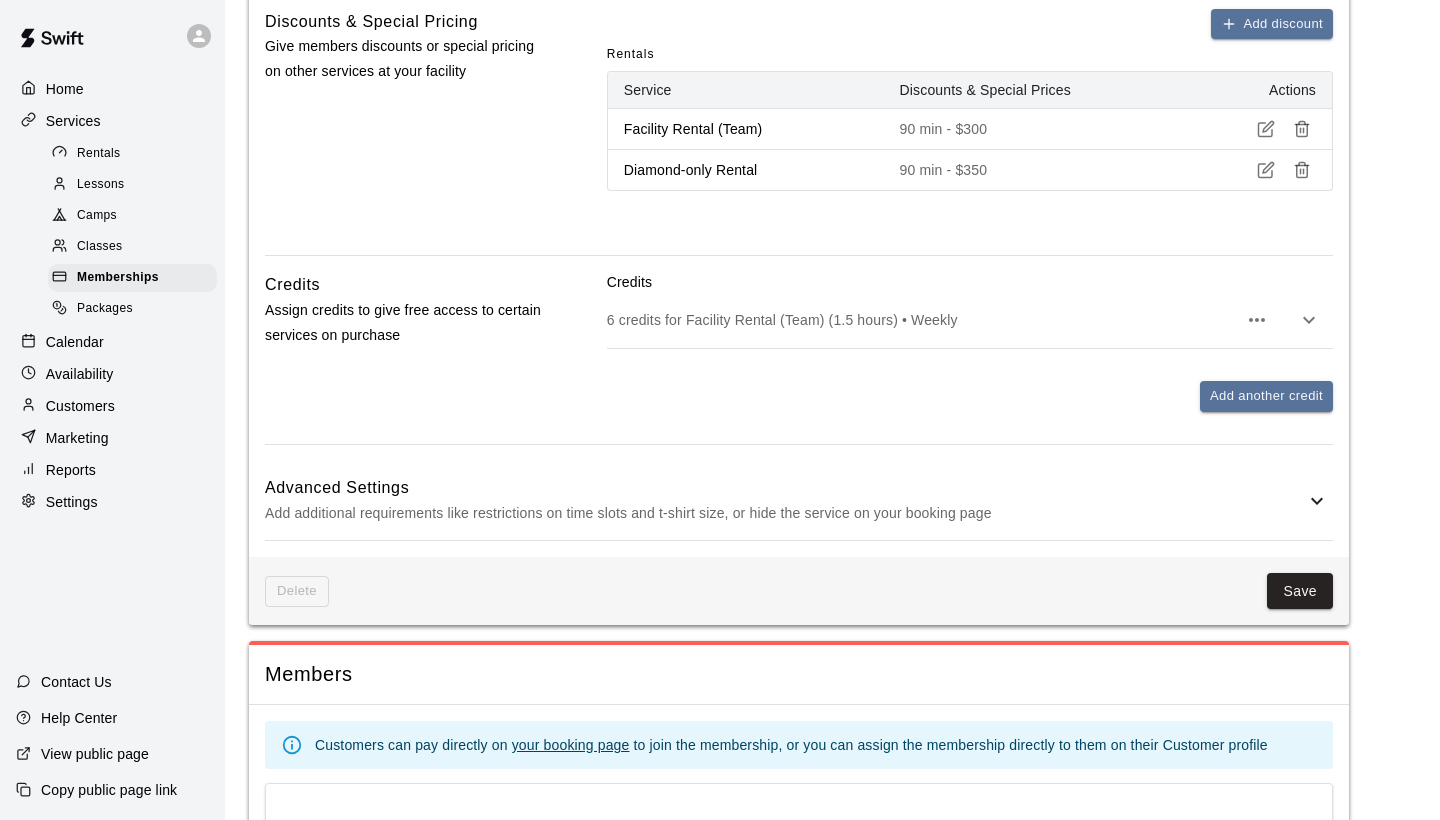 scroll, scrollTop: 797, scrollLeft: 0, axis: vertical 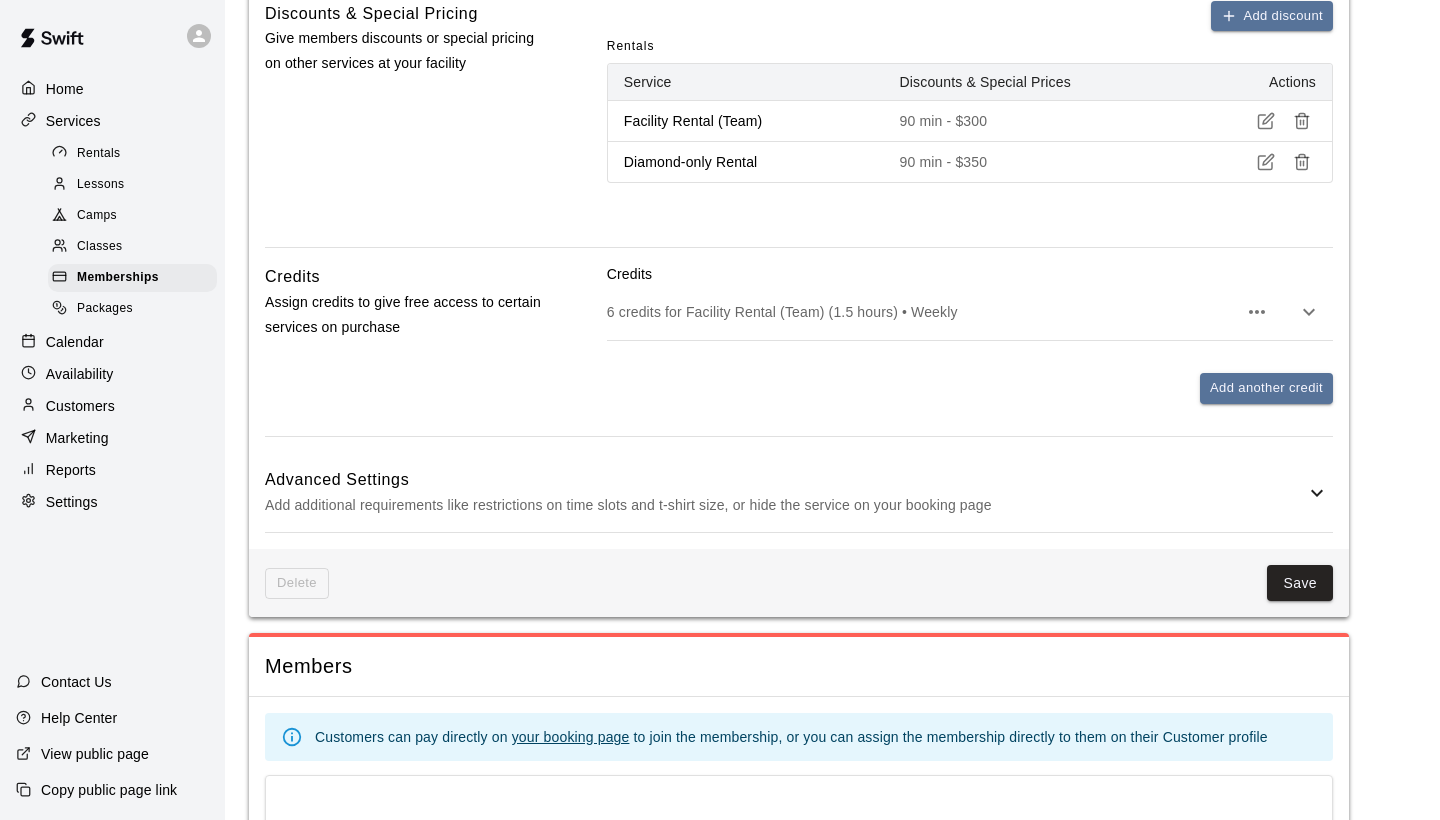 click 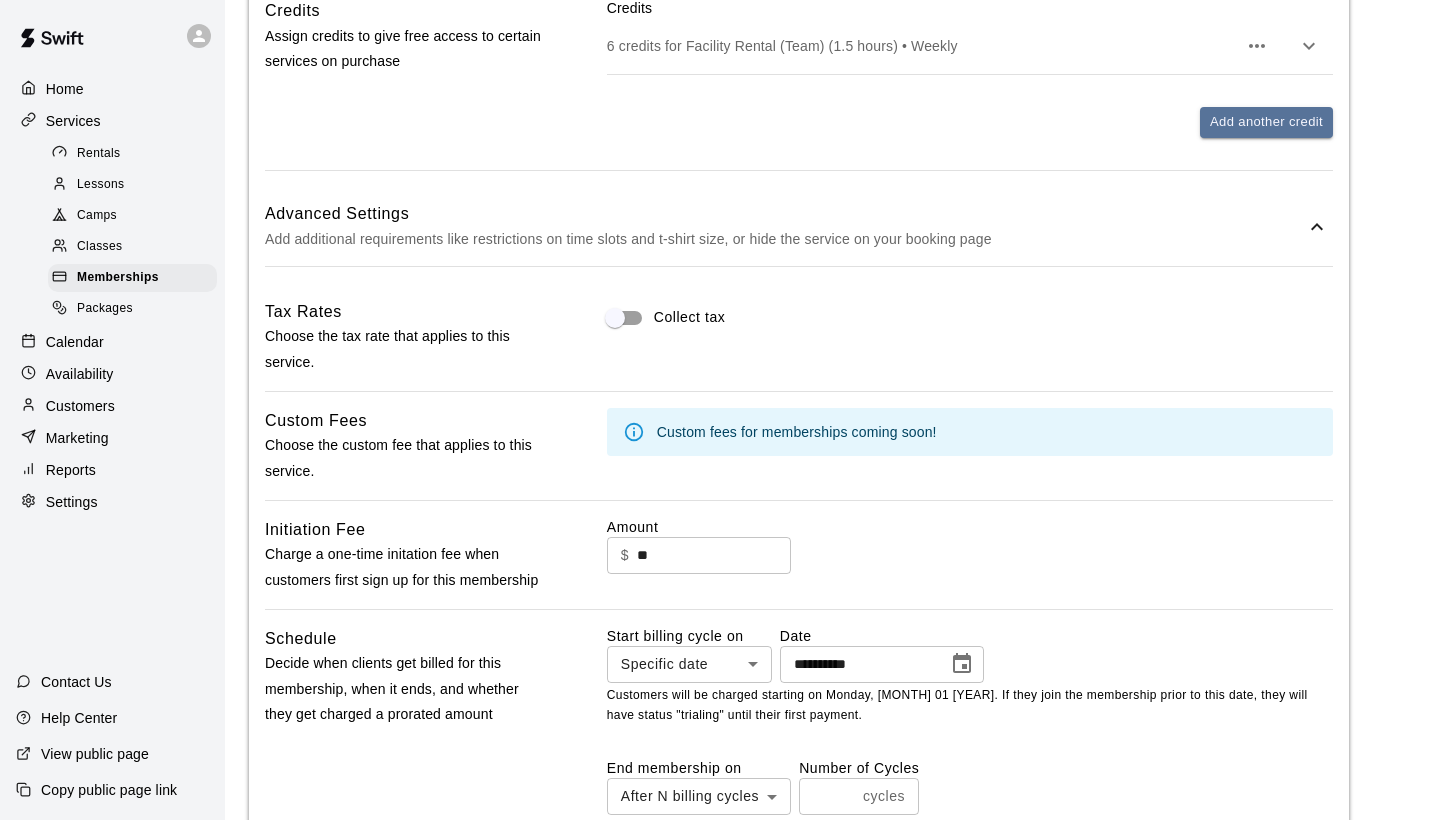 scroll, scrollTop: 1071, scrollLeft: 0, axis: vertical 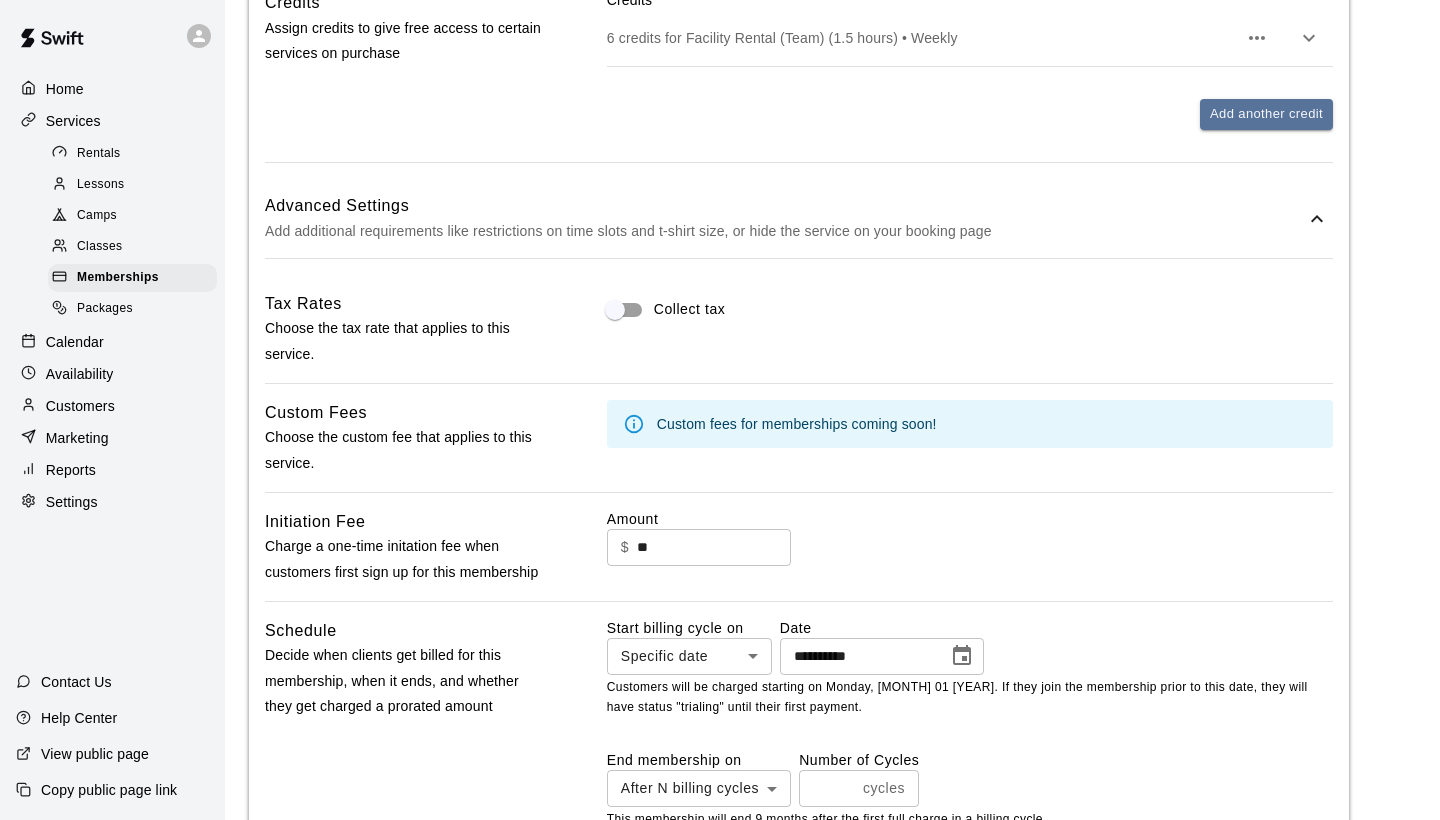 click on "**" at bounding box center (714, 547) 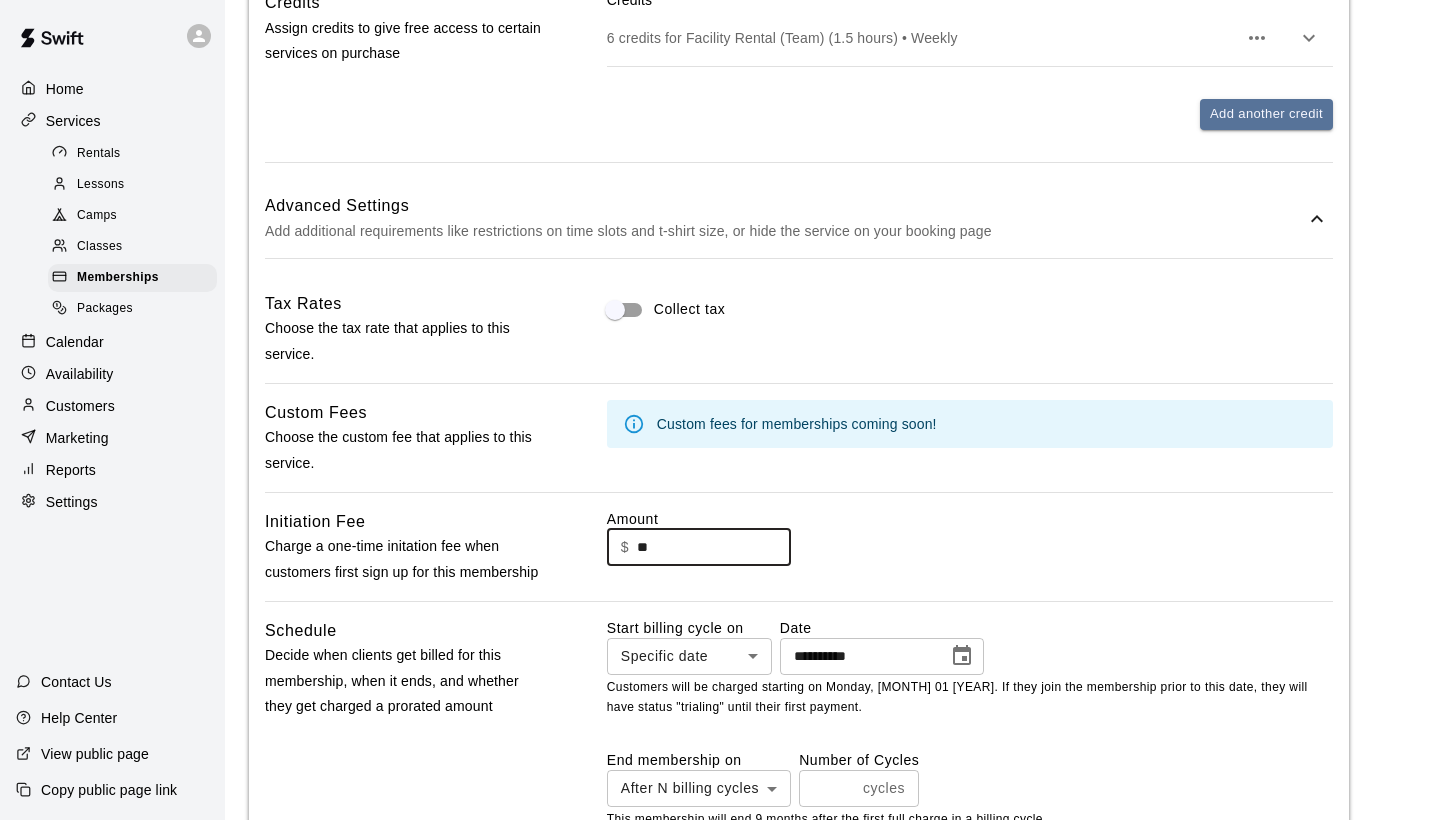 type on "*" 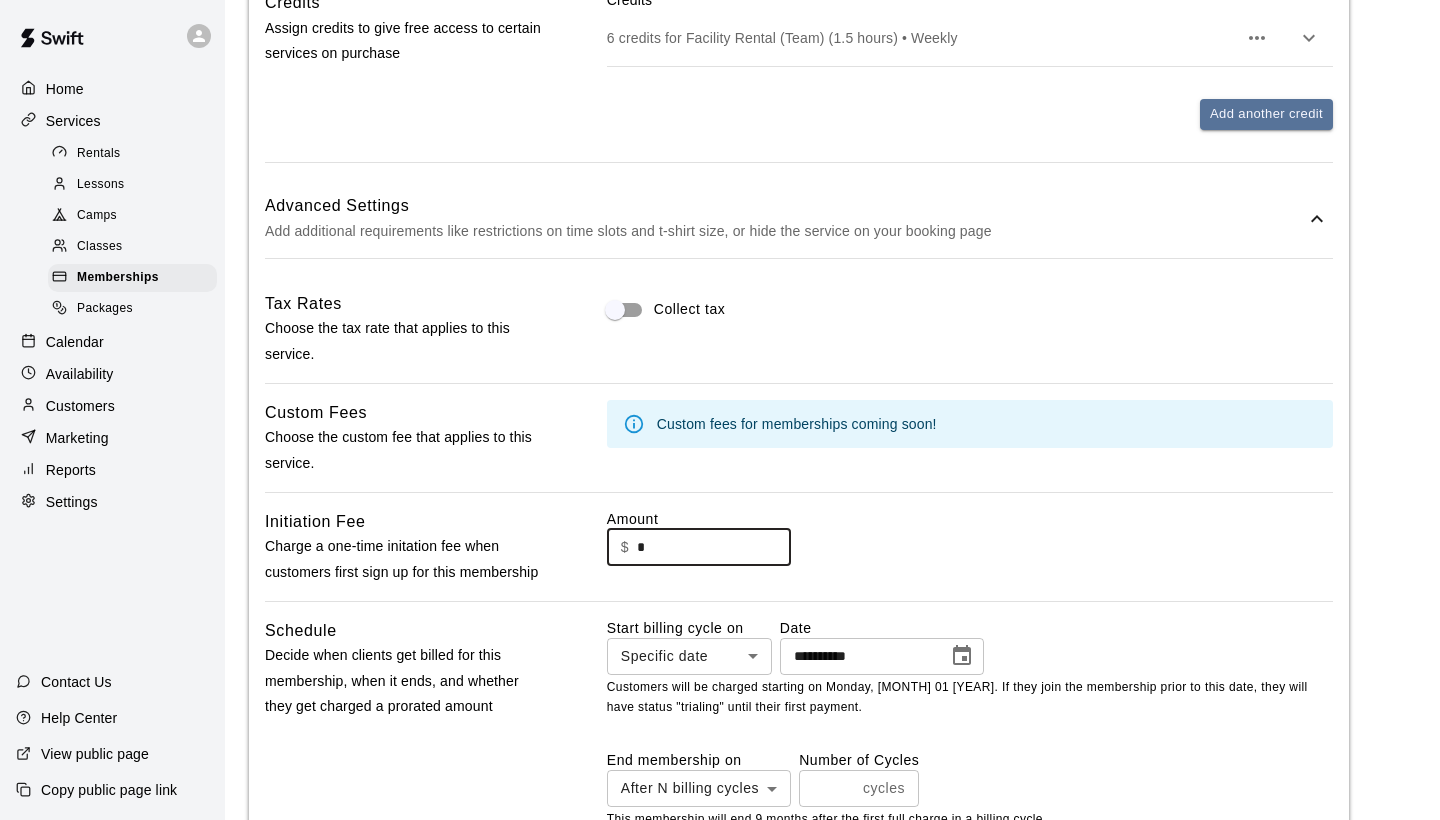 type on "*" 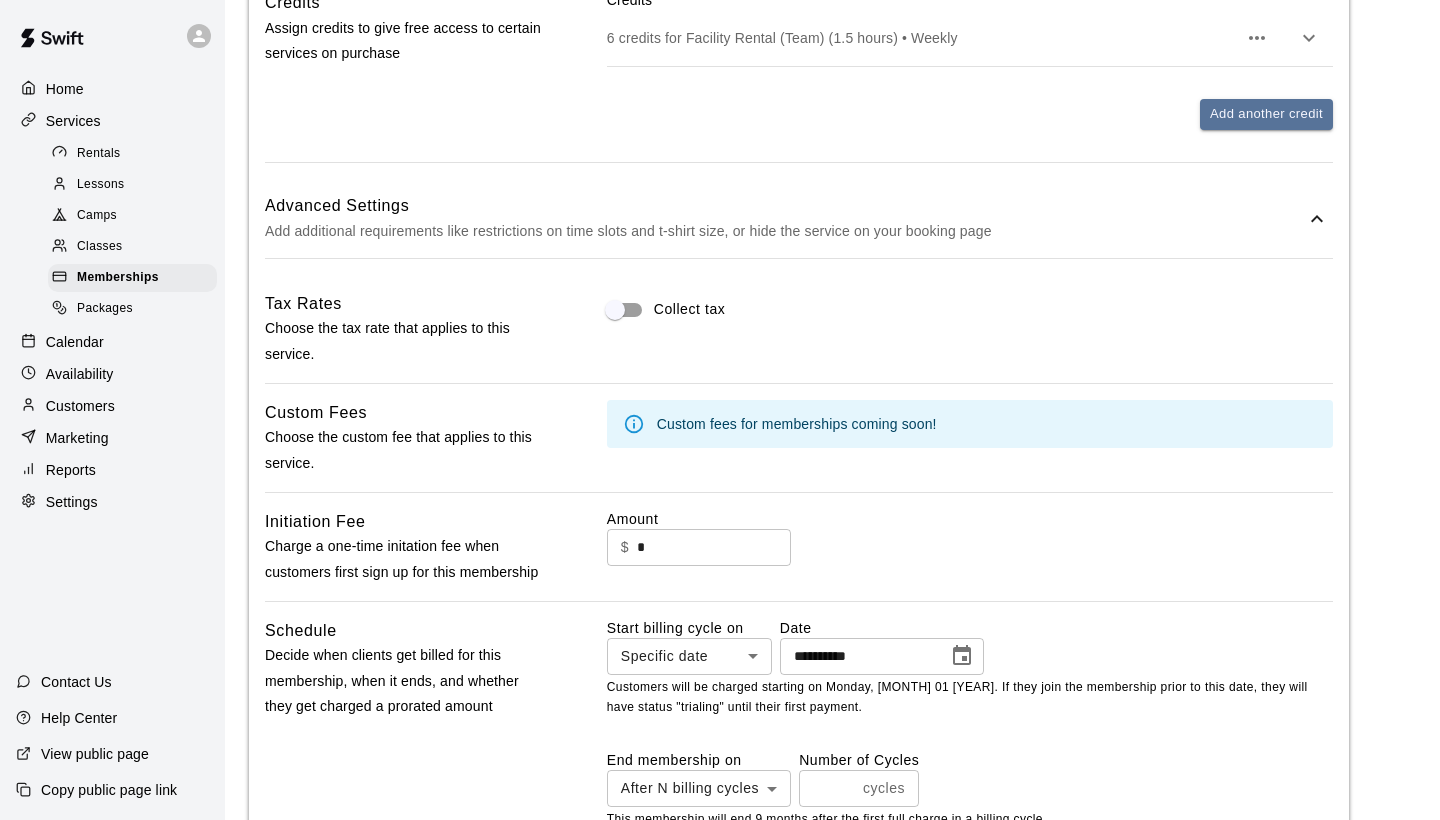 click on "**********" at bounding box center (799, 758) 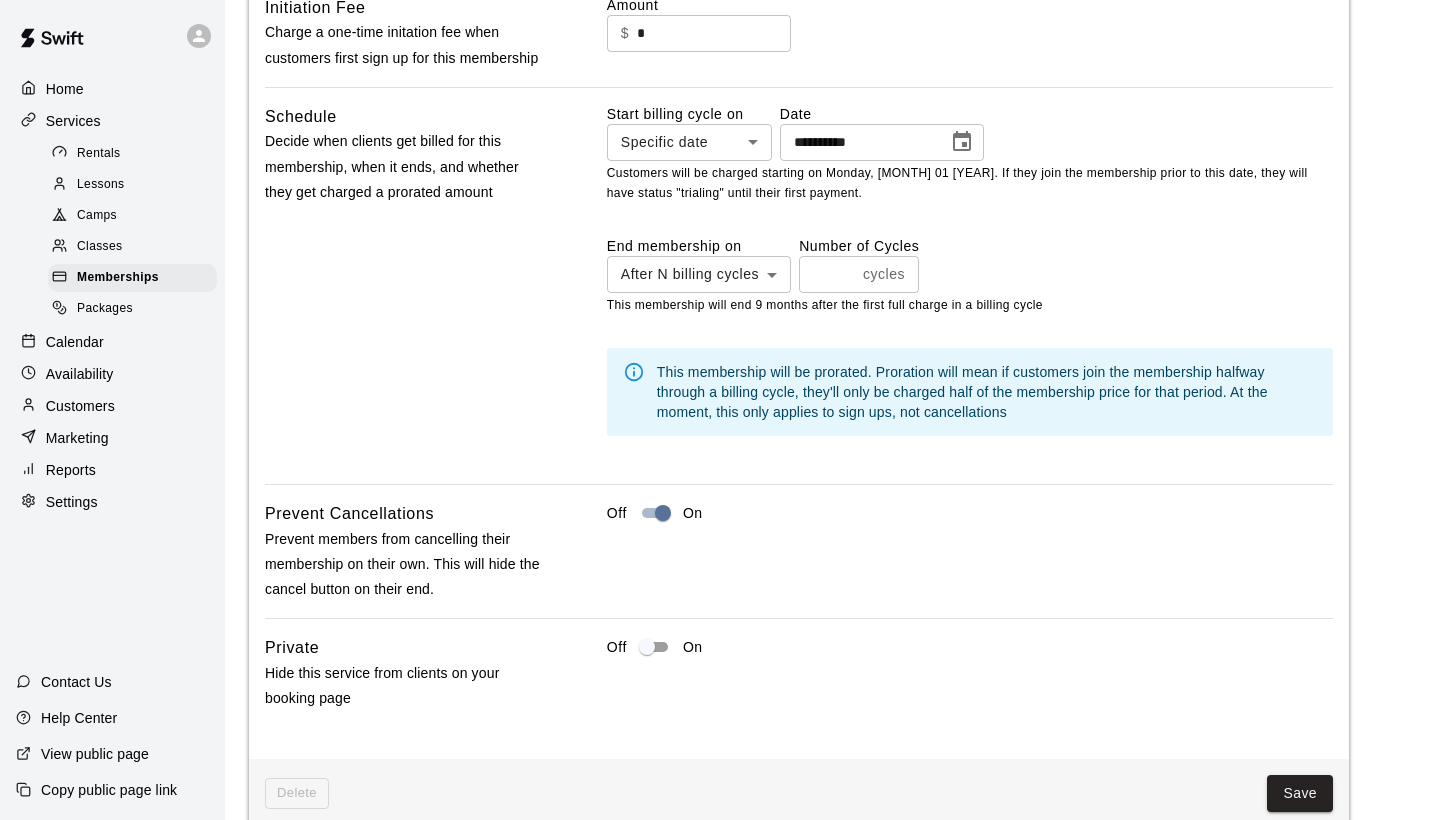 scroll, scrollTop: 1807, scrollLeft: 0, axis: vertical 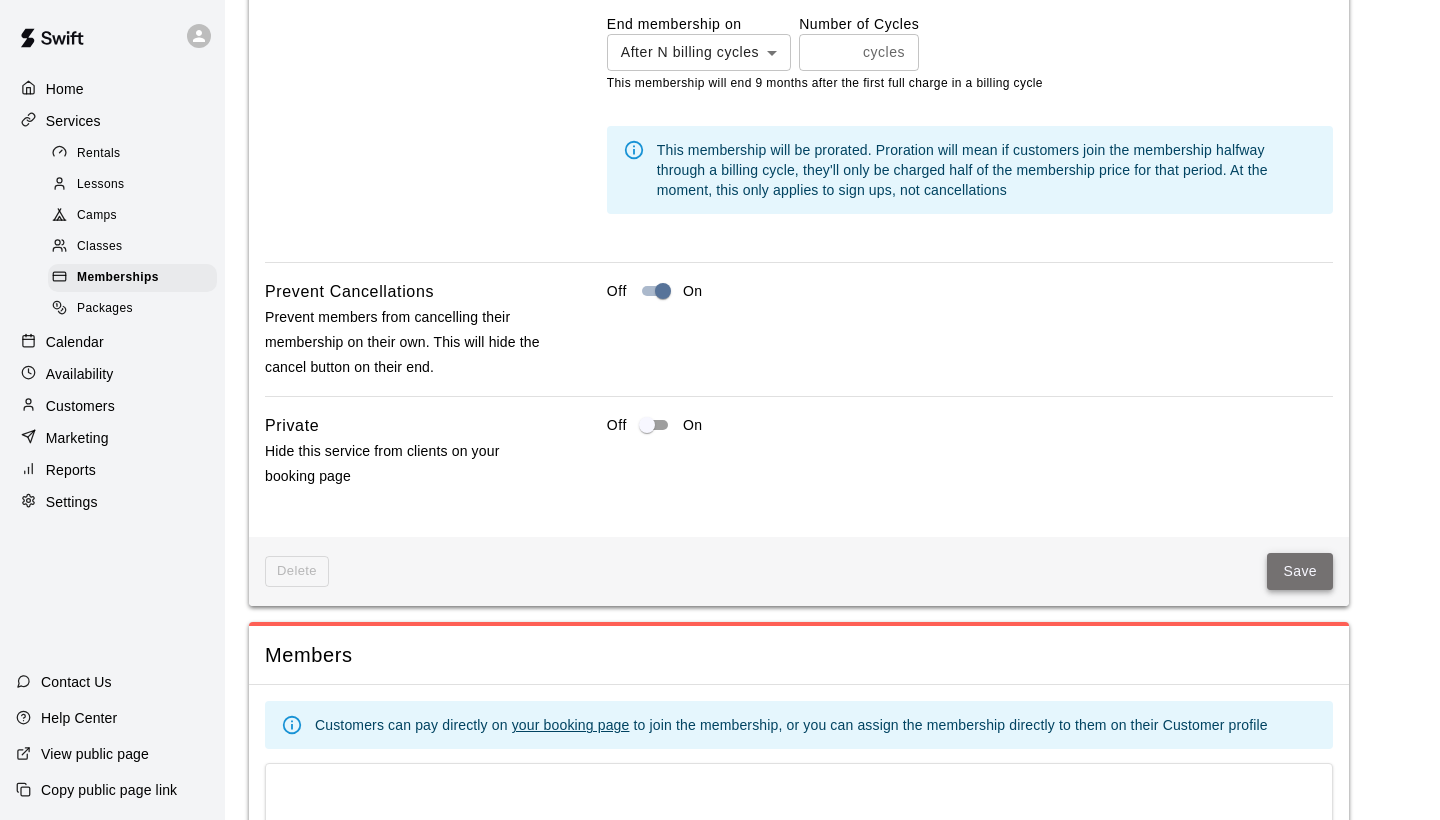 click on "Save" at bounding box center [1300, 571] 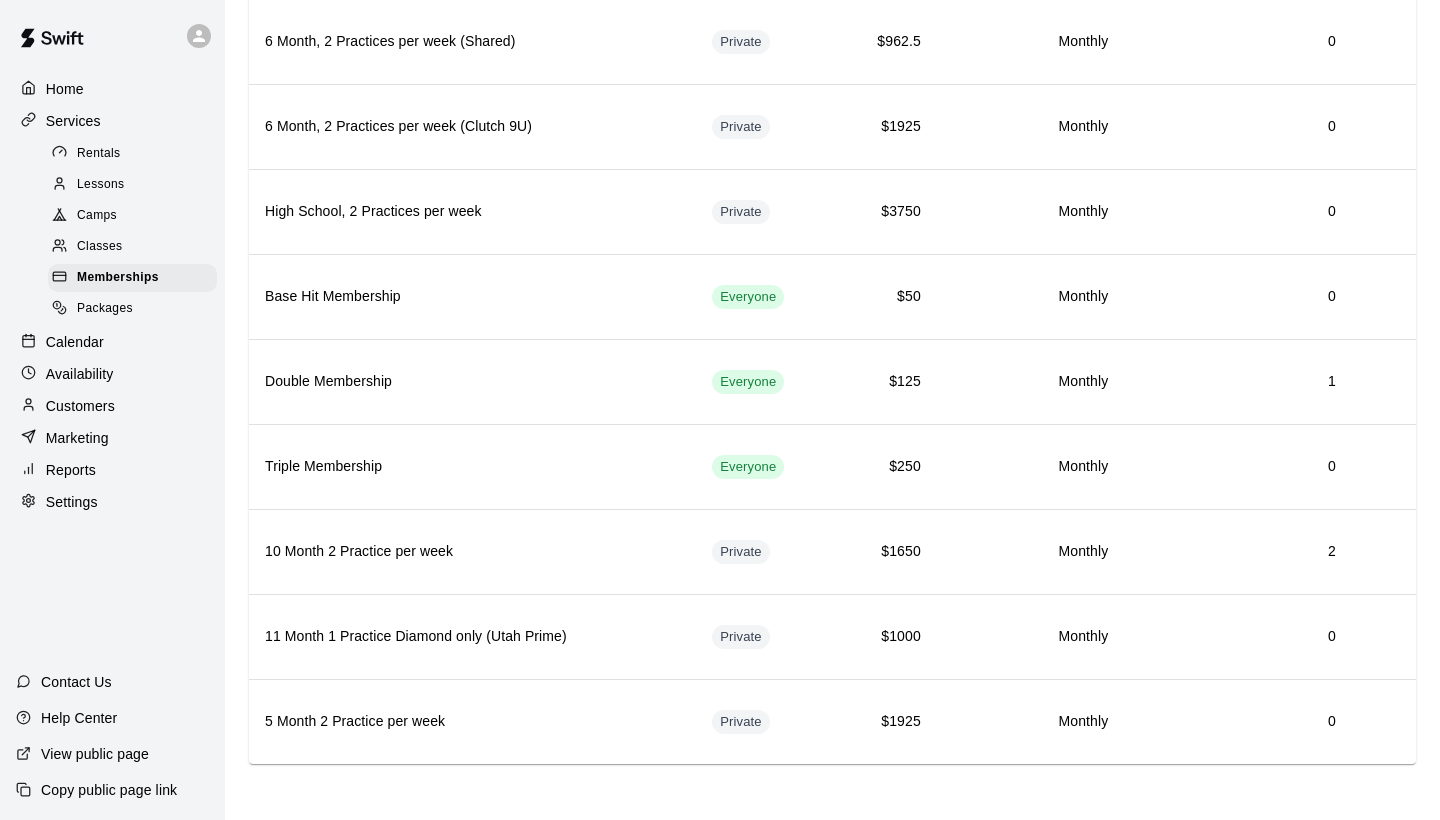 scroll, scrollTop: 0, scrollLeft: 0, axis: both 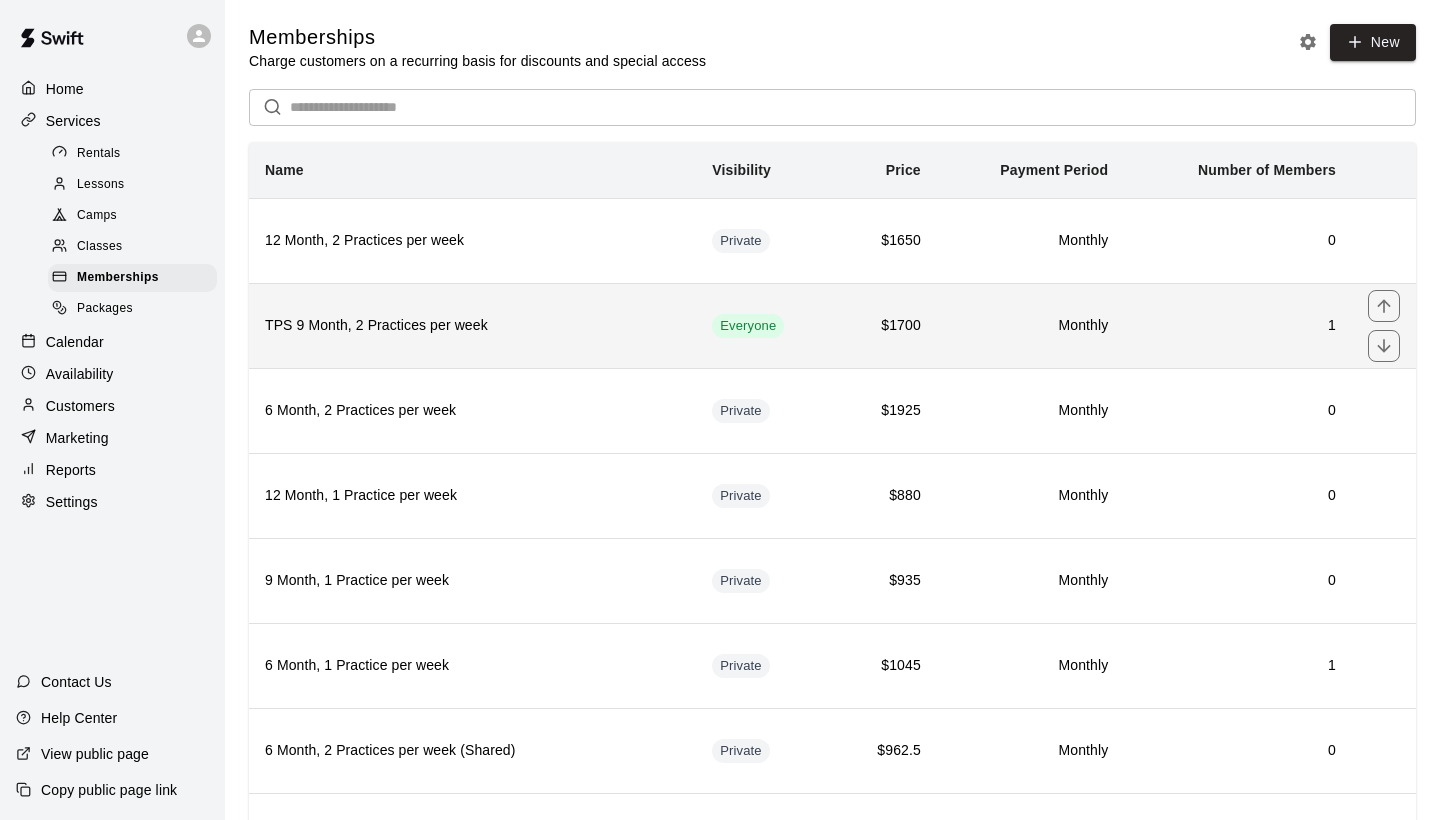 click on "TPS 9 Month, 2 Practices per week" at bounding box center [472, 326] 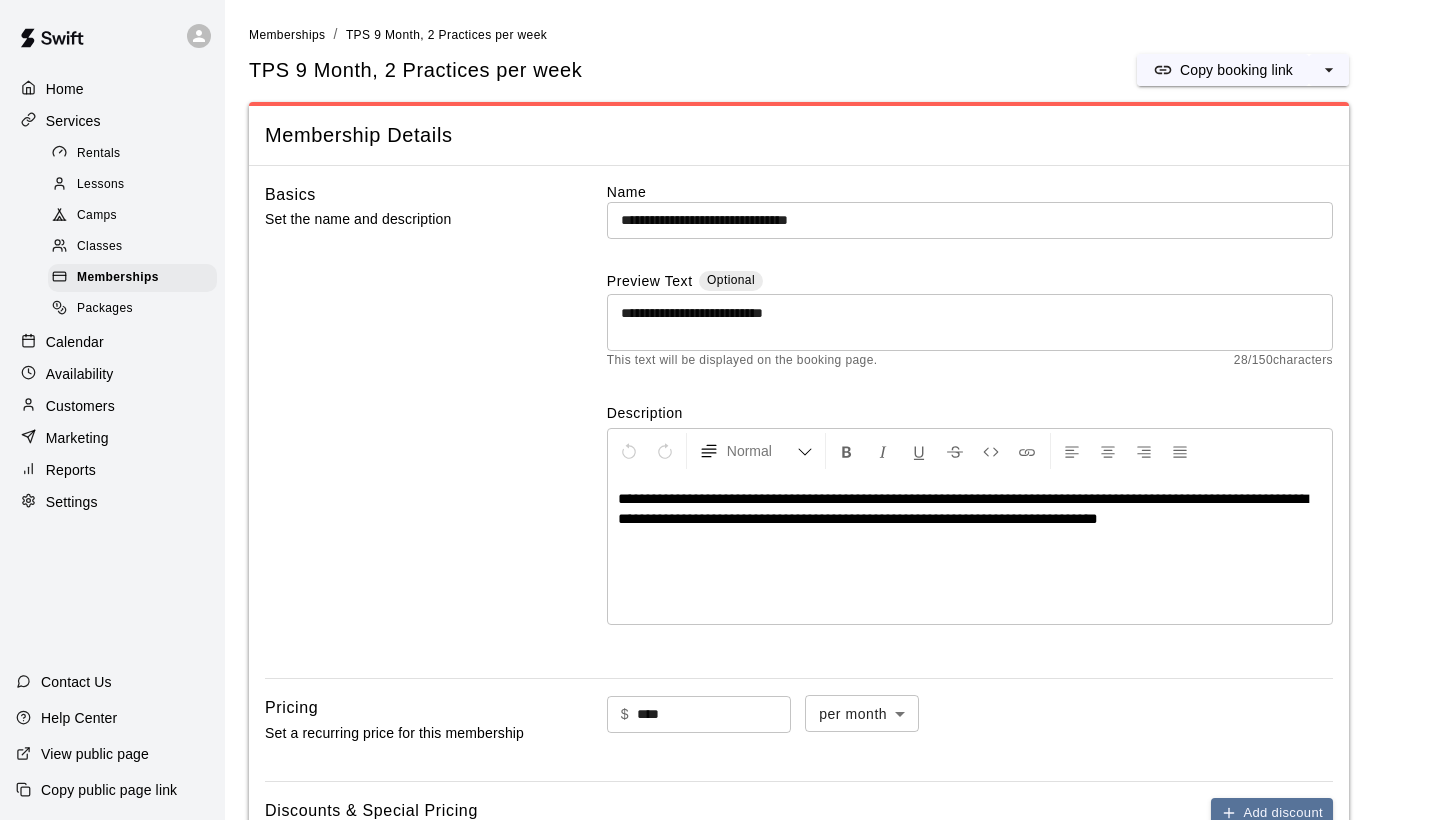 scroll, scrollTop: 0, scrollLeft: 0, axis: both 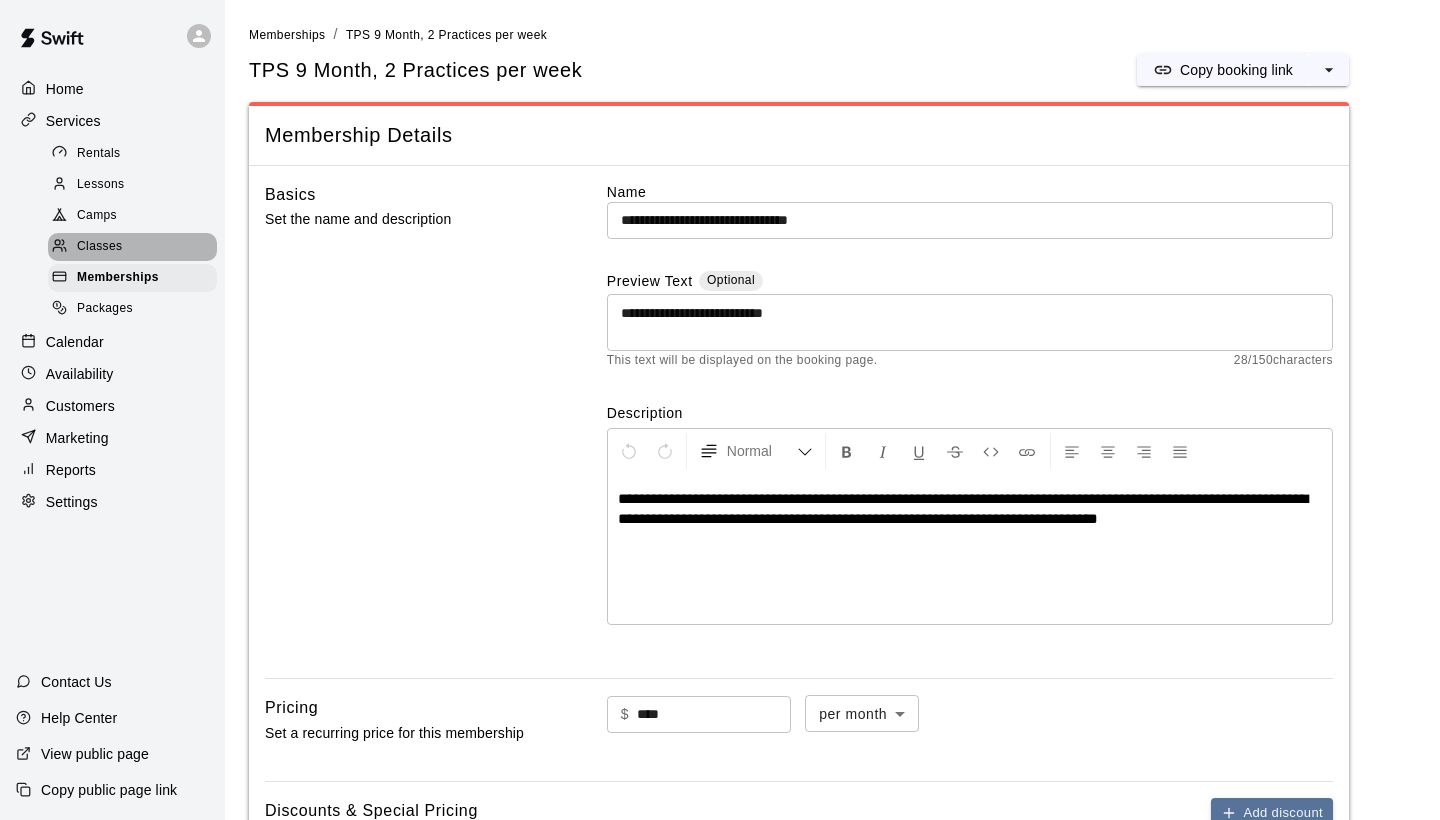 click on "Classes" at bounding box center (132, 247) 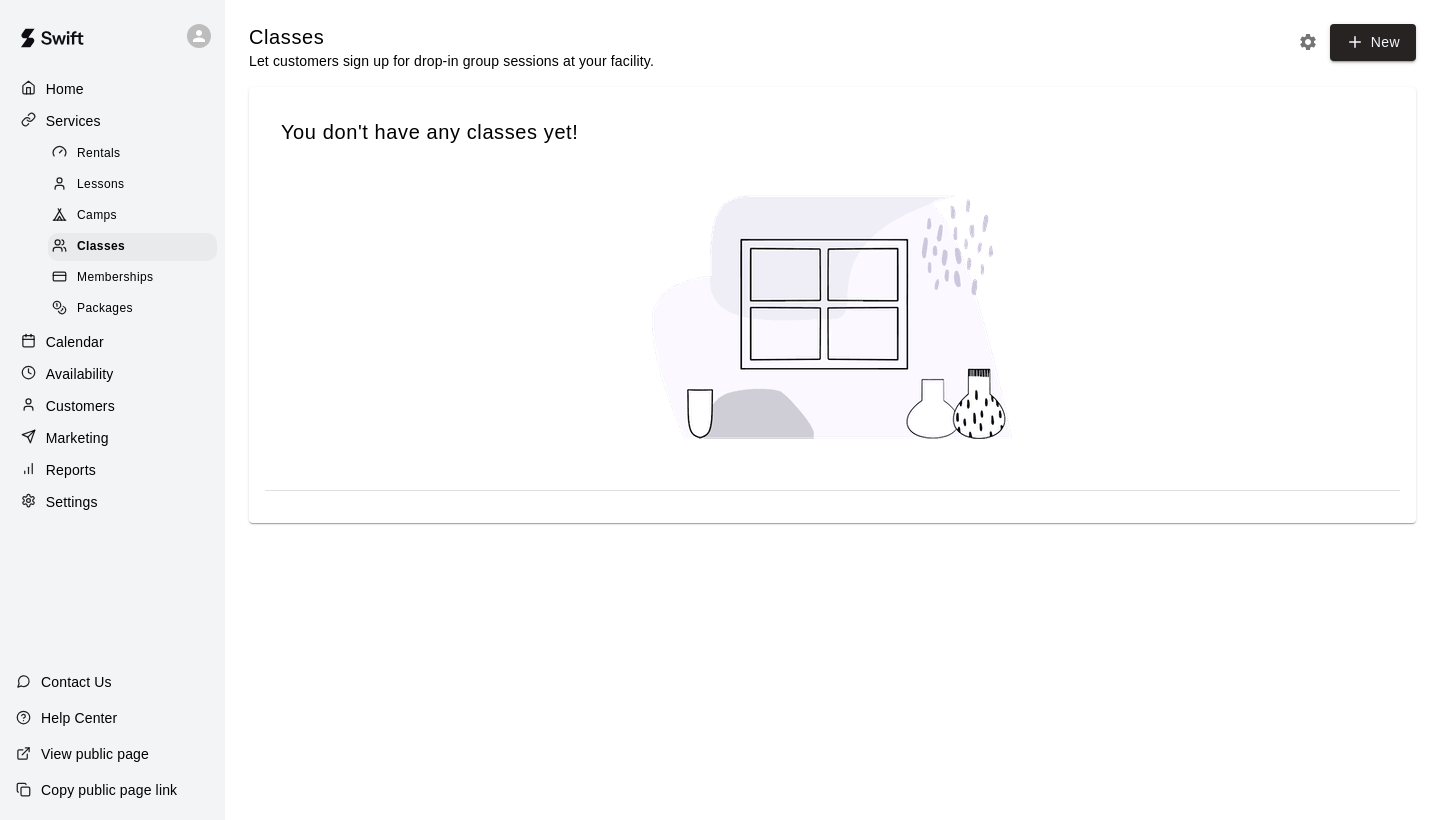 click on "Memberships" at bounding box center [115, 278] 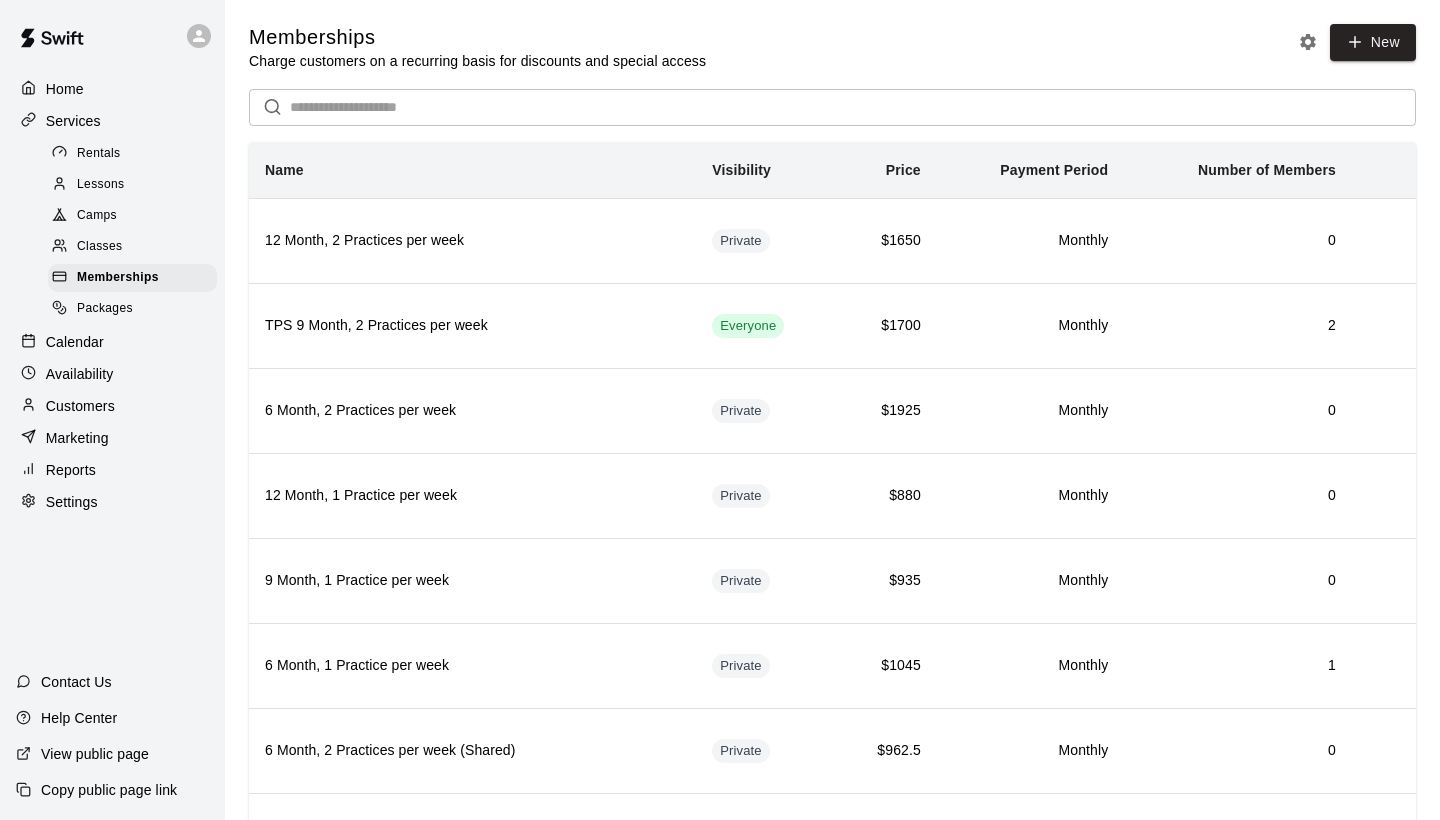 click on "Settings" at bounding box center [112, 502] 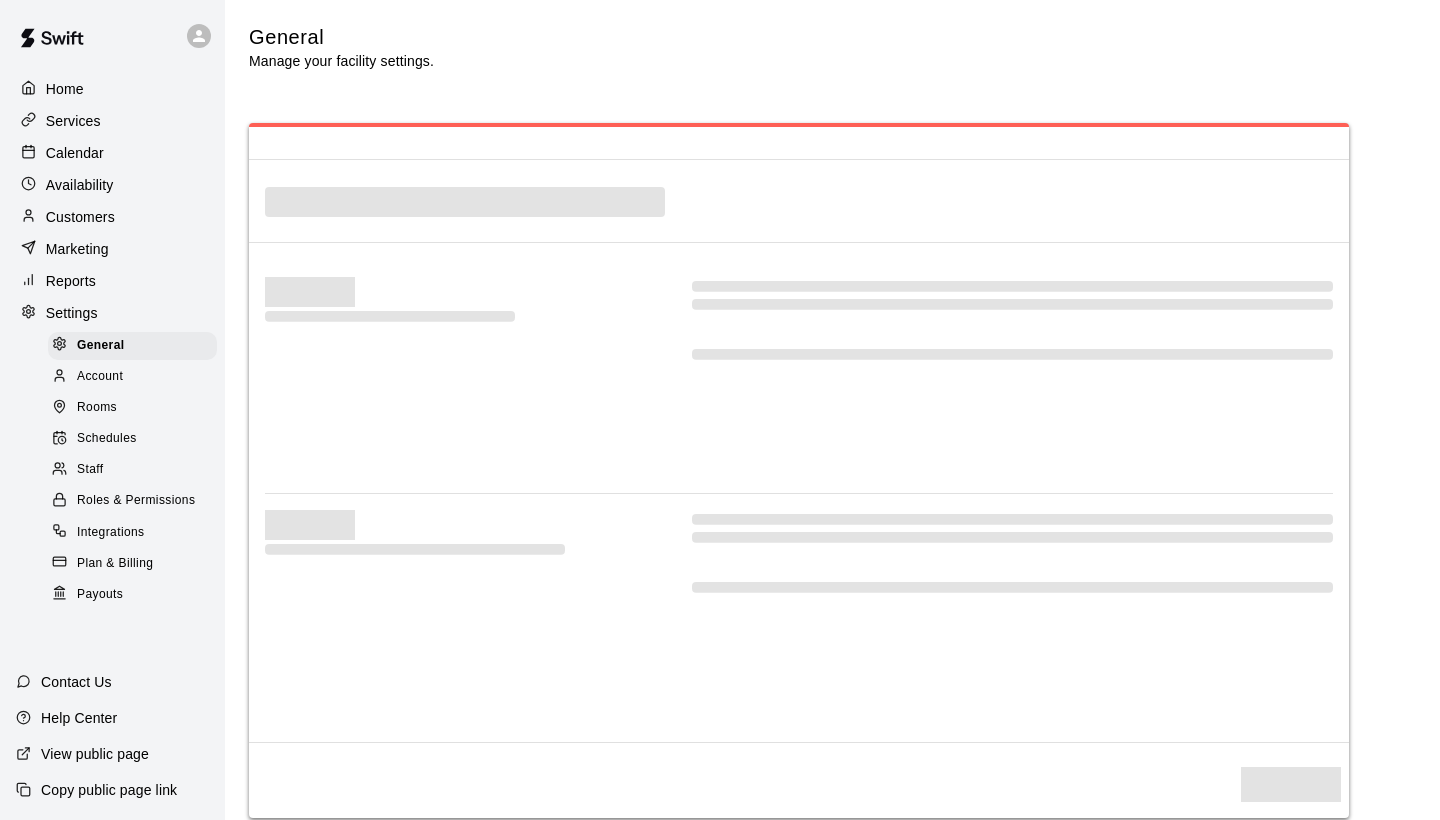 select on "**" 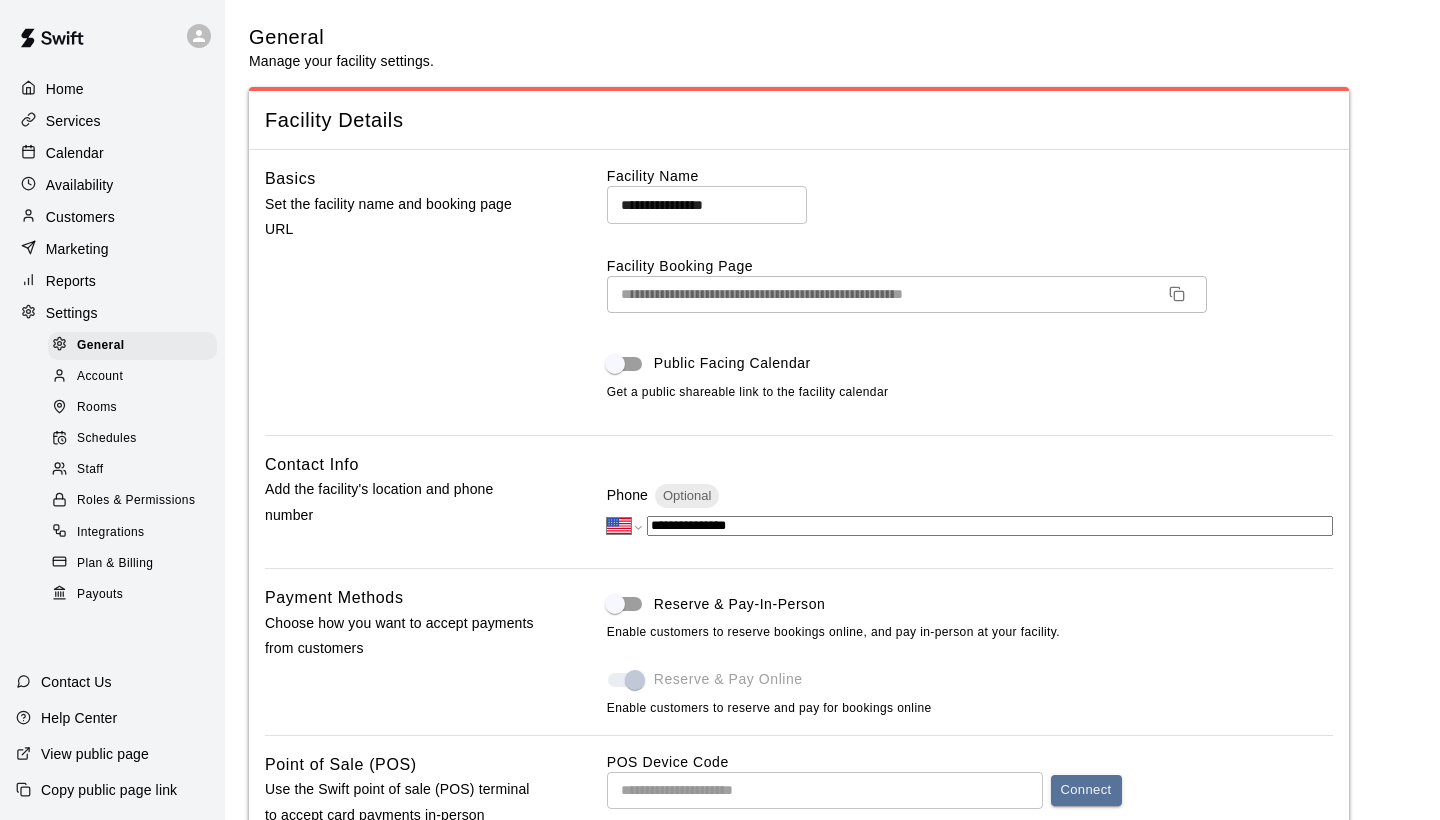 scroll, scrollTop: 3600, scrollLeft: 0, axis: vertical 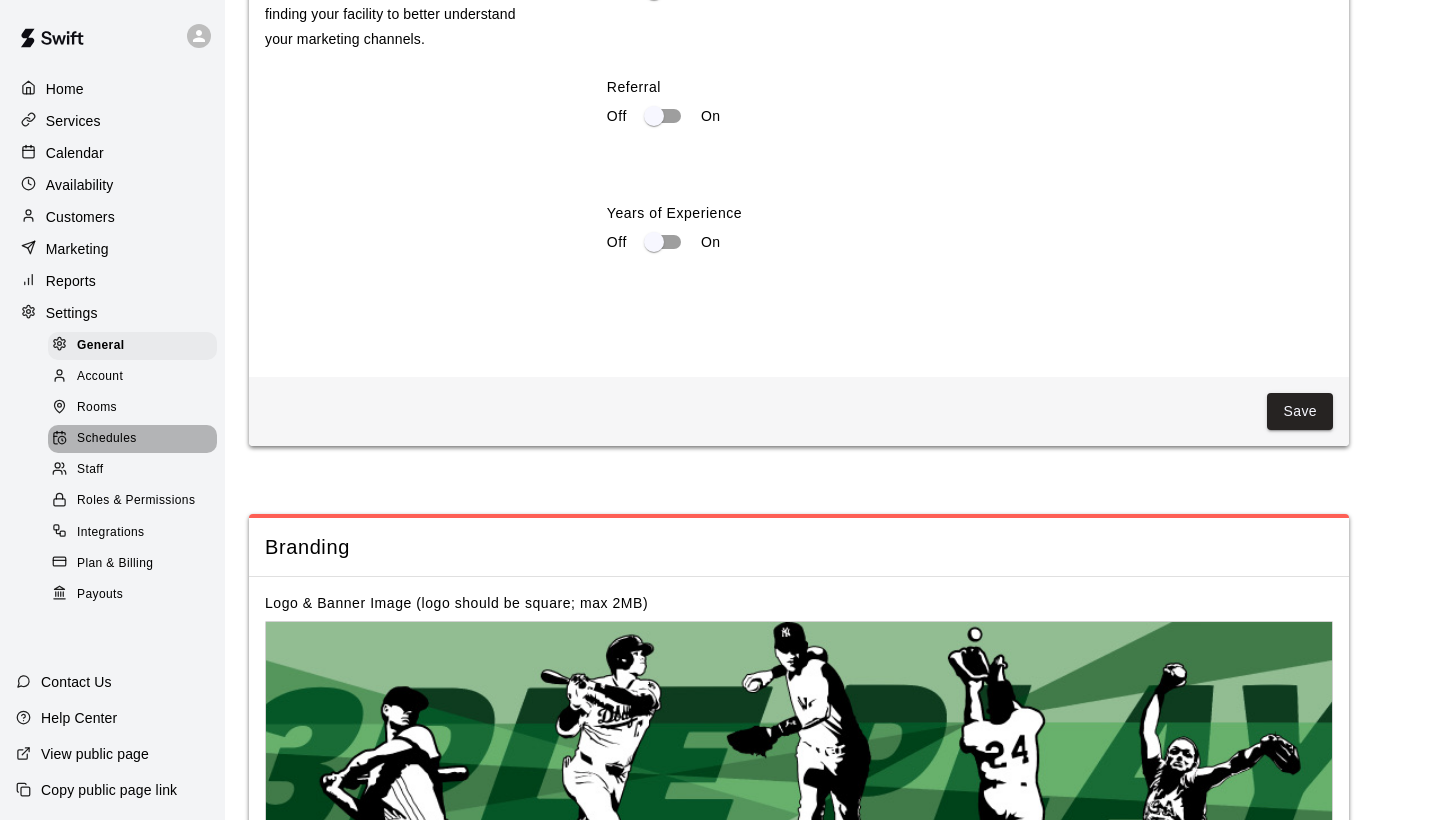 click on "Schedules" at bounding box center [107, 439] 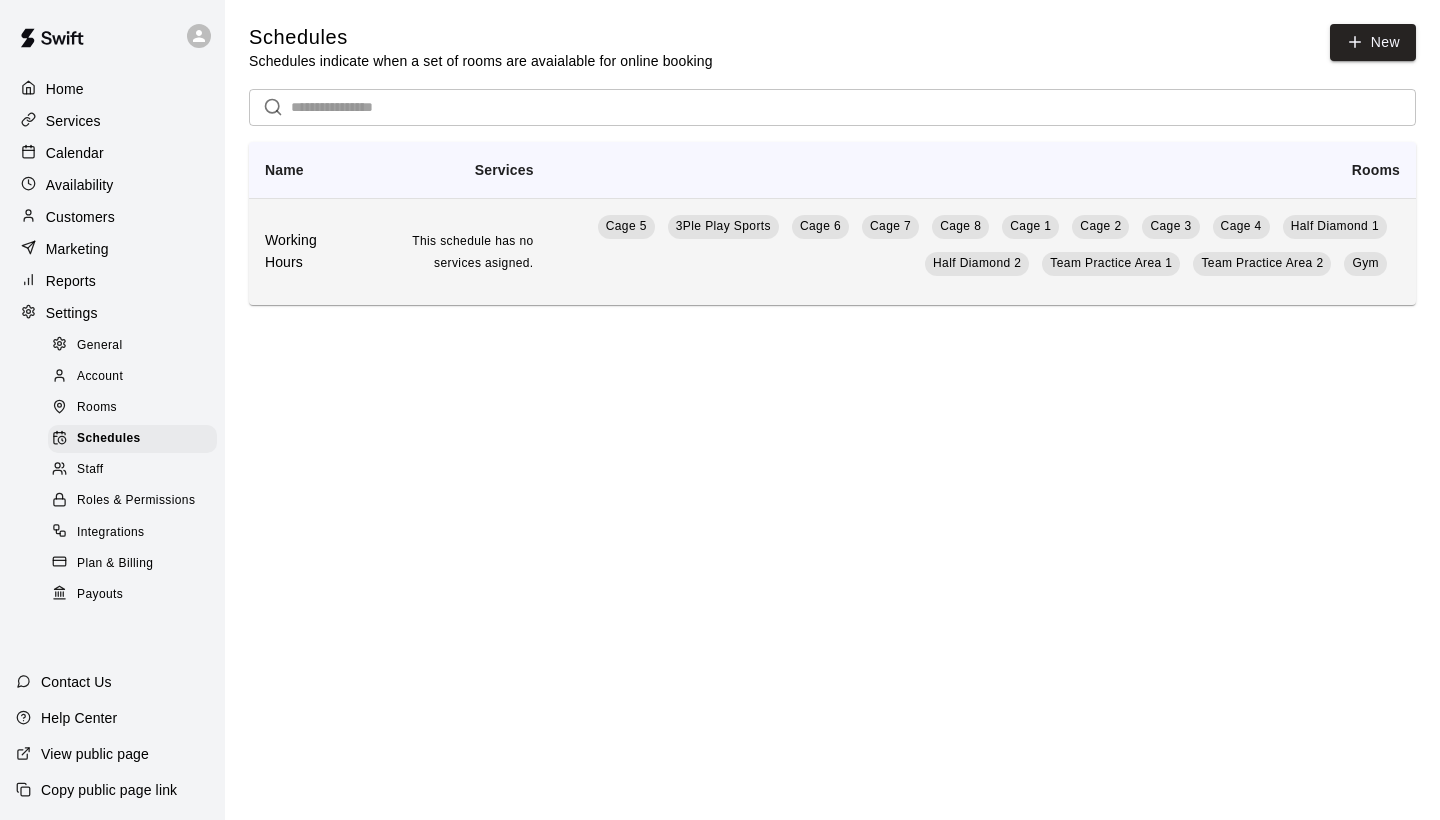 click on "This schedule has no services asigned." at bounding box center [453, 251] 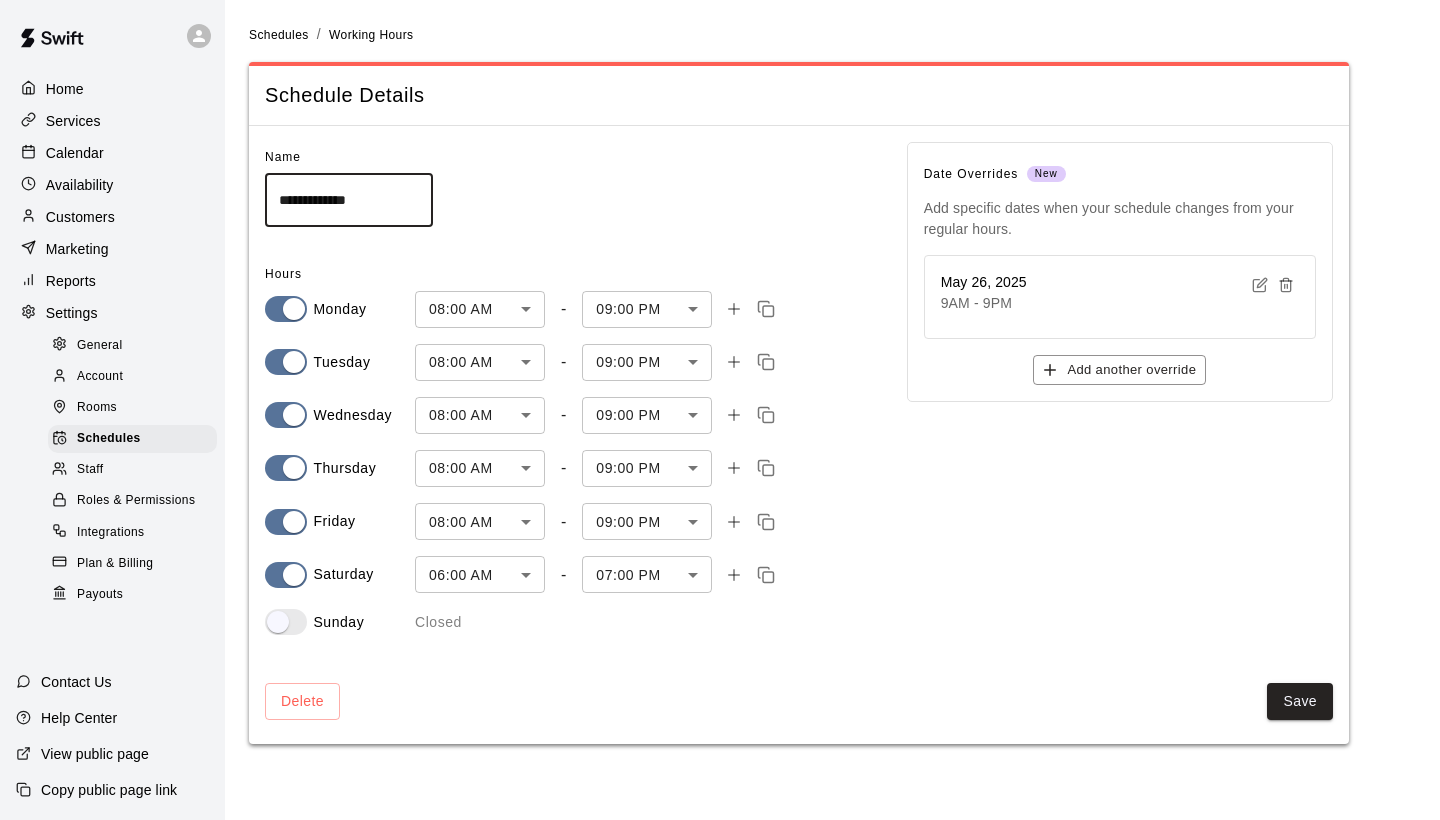 click on "Rooms" at bounding box center (132, 408) 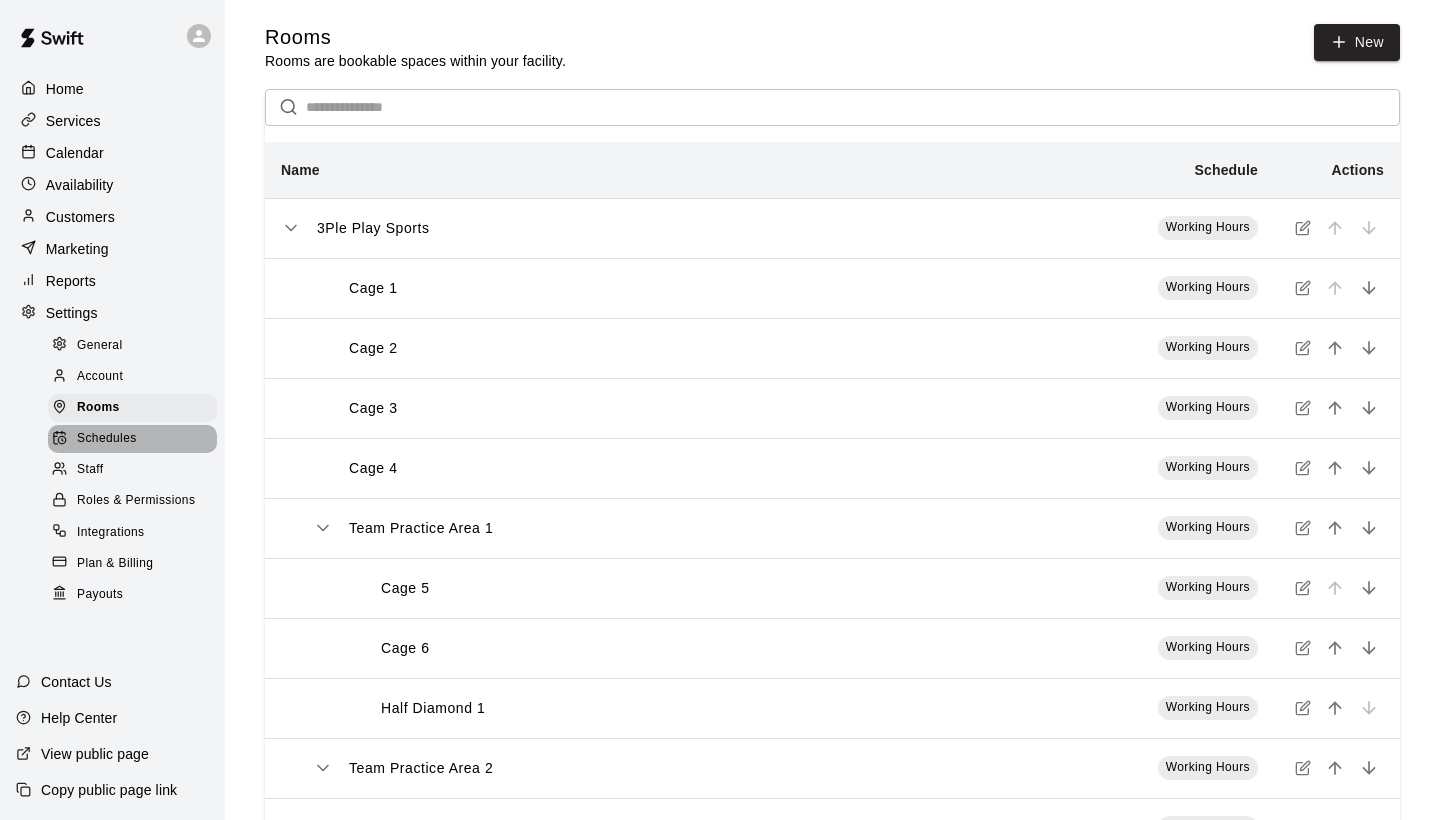 click on "Schedules" at bounding box center (107, 439) 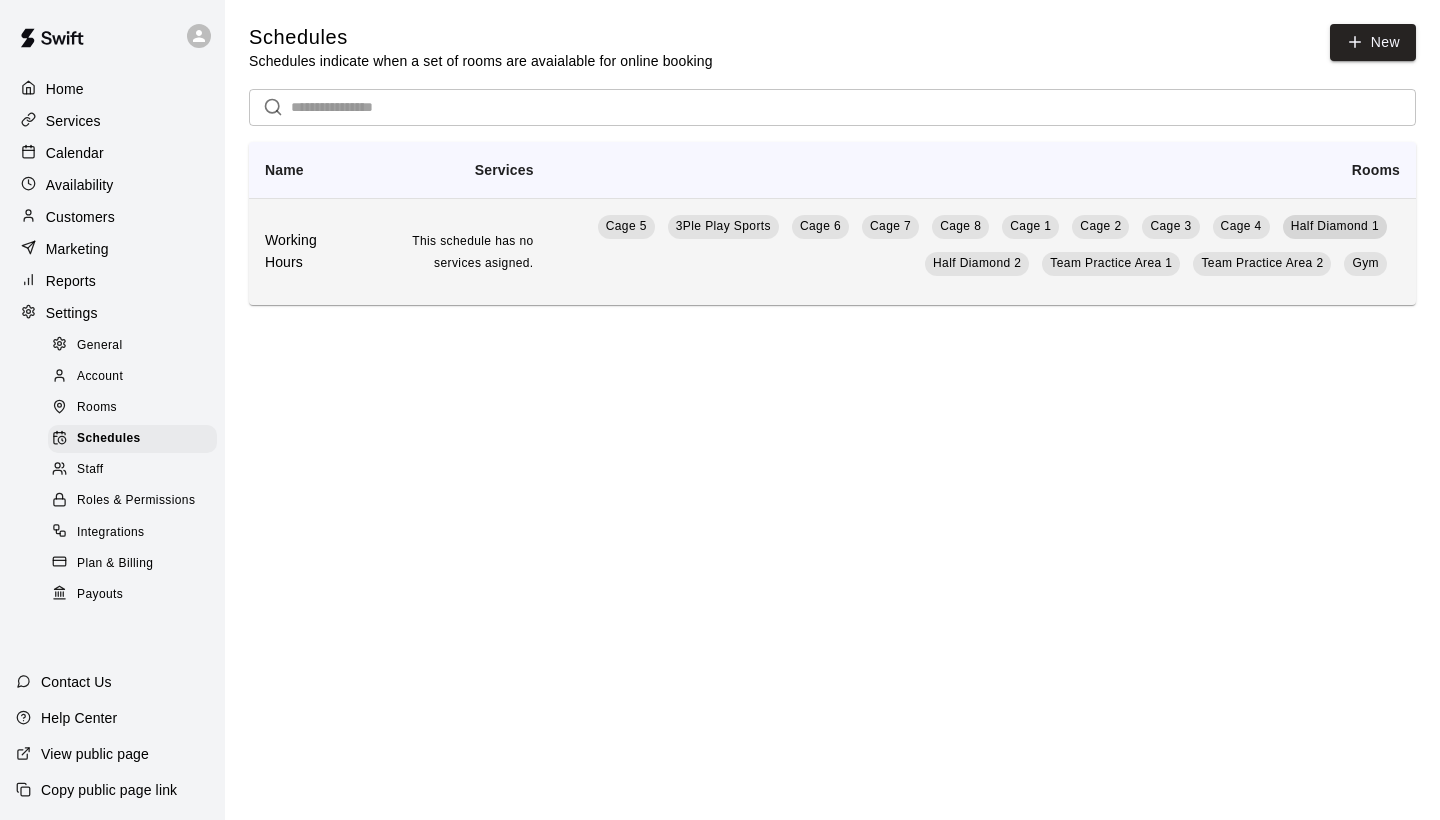 click on "Half Diamond 1" at bounding box center (1335, 226) 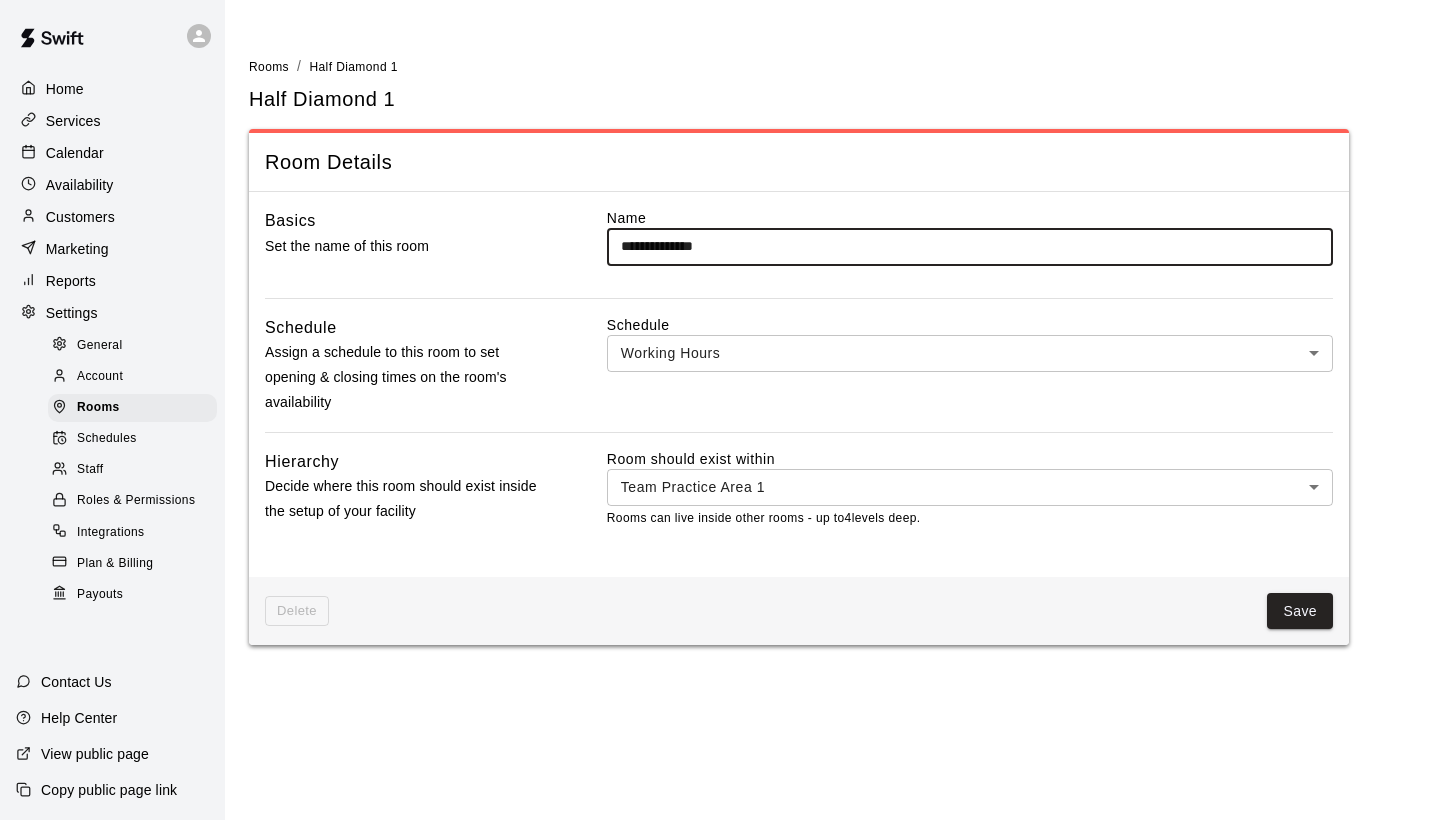 click on "Customers" at bounding box center (80, 217) 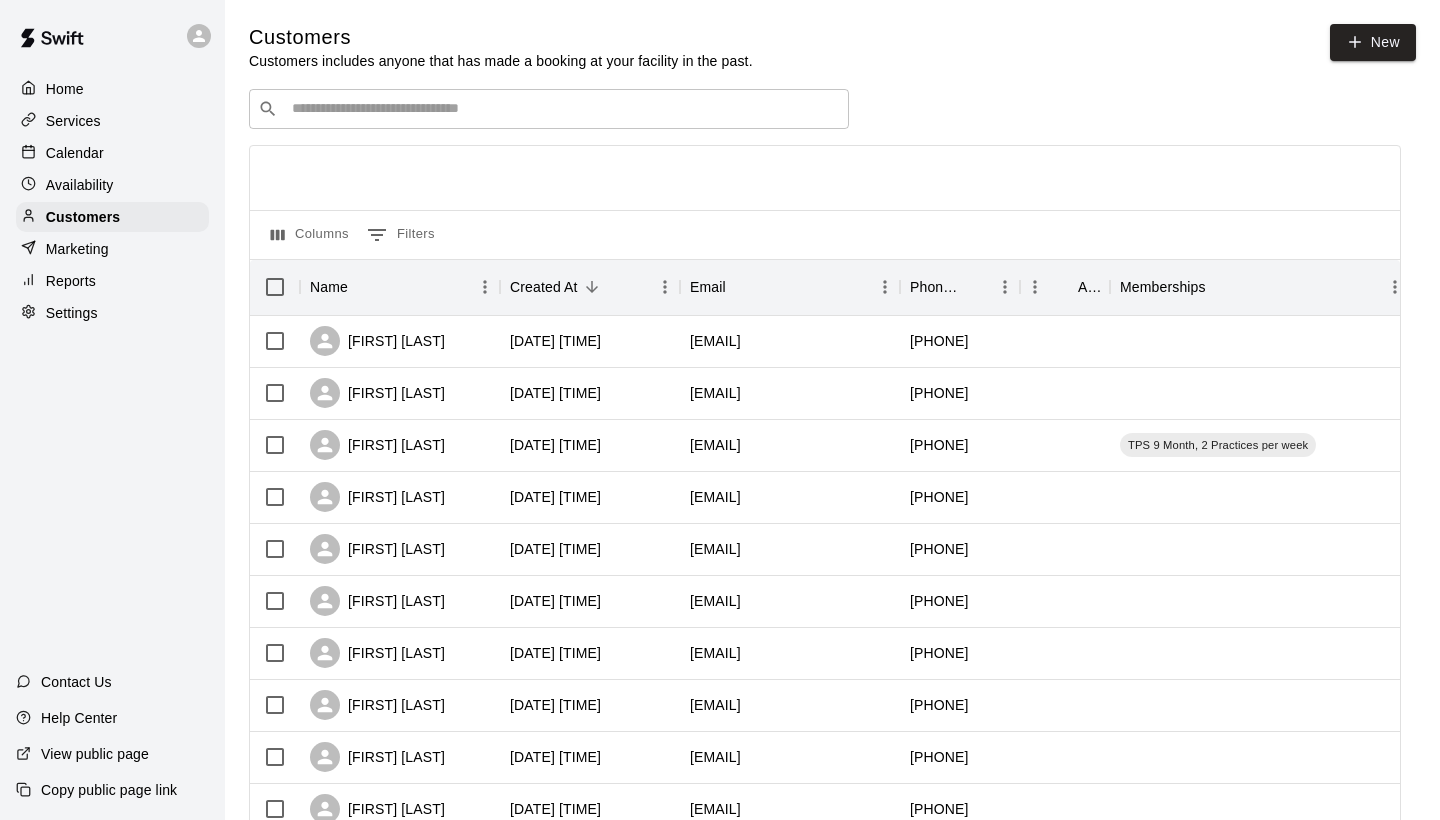 click on "Services" at bounding box center [73, 121] 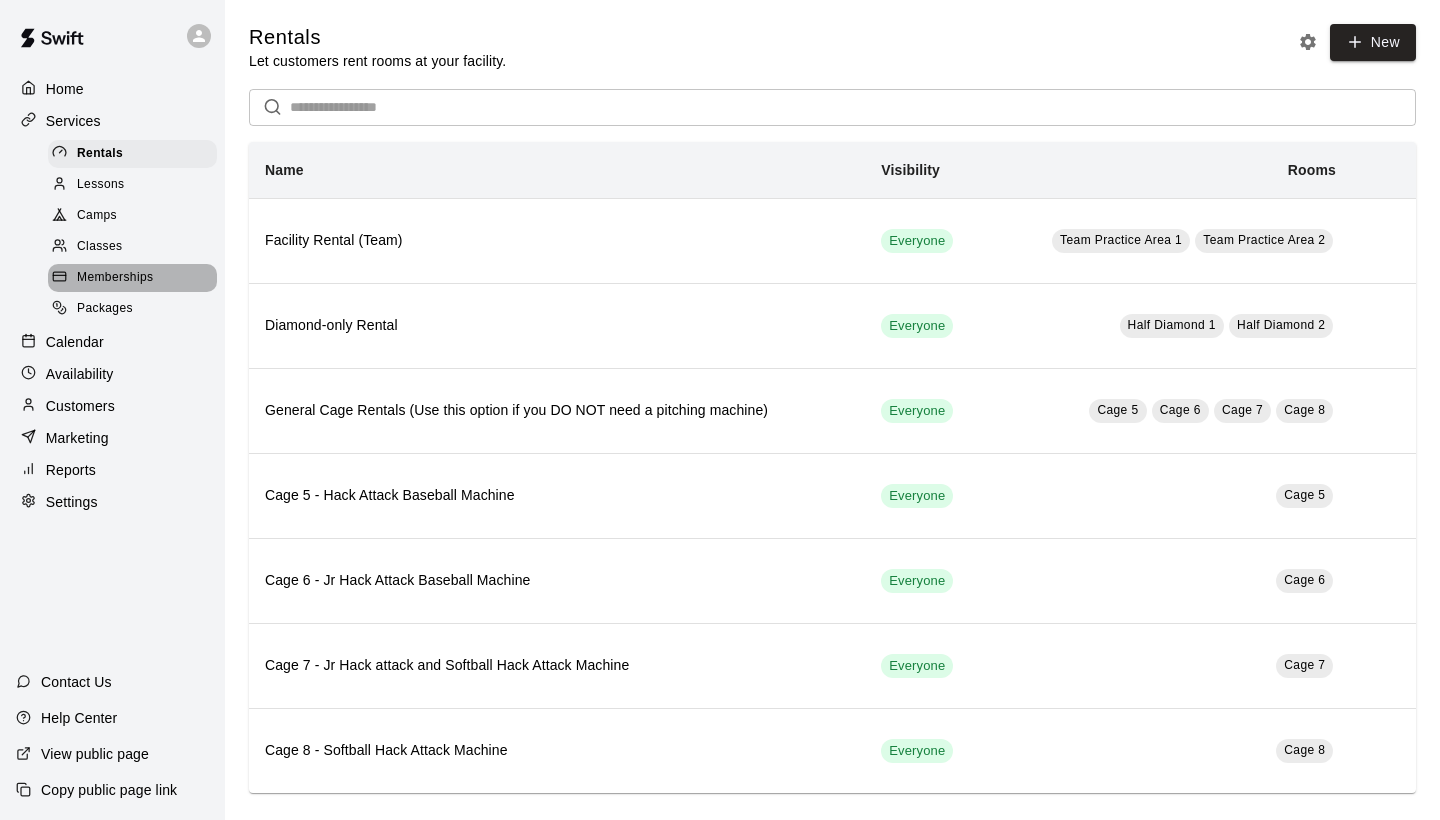 click on "Memberships" at bounding box center (115, 278) 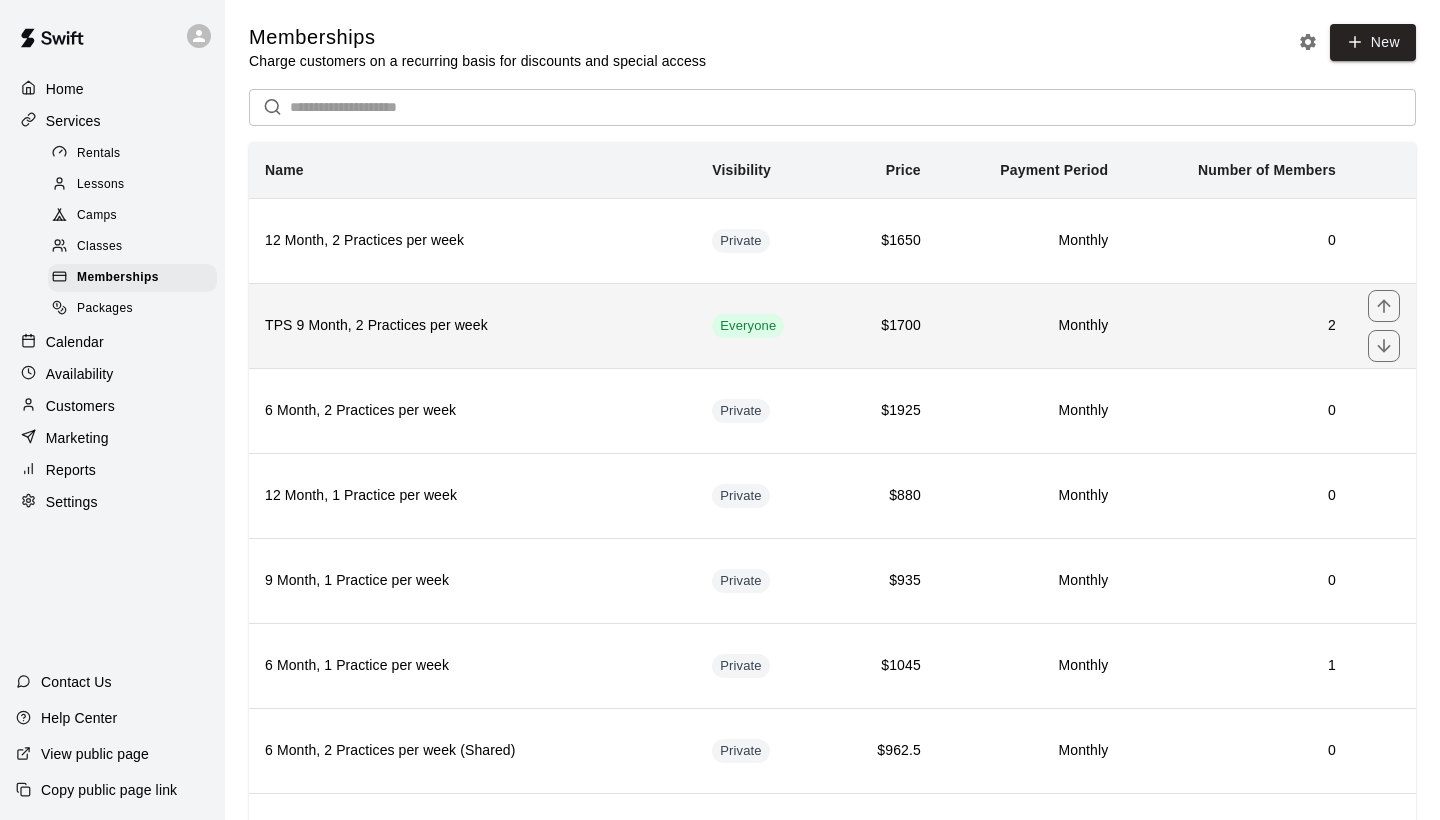 click on "TPS 9 Month, 2 Practices per week" at bounding box center (472, 325) 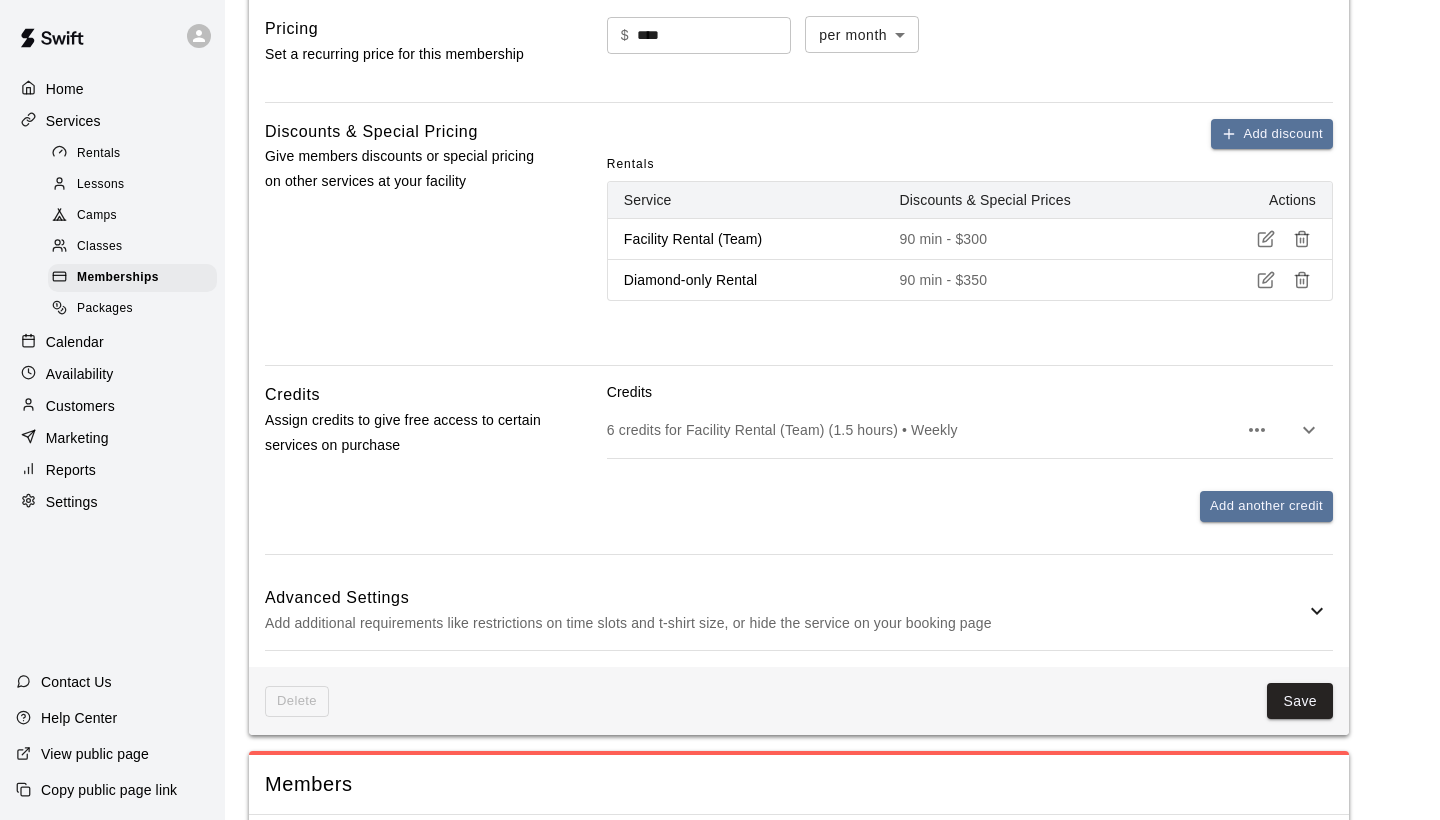 scroll, scrollTop: 680, scrollLeft: 0, axis: vertical 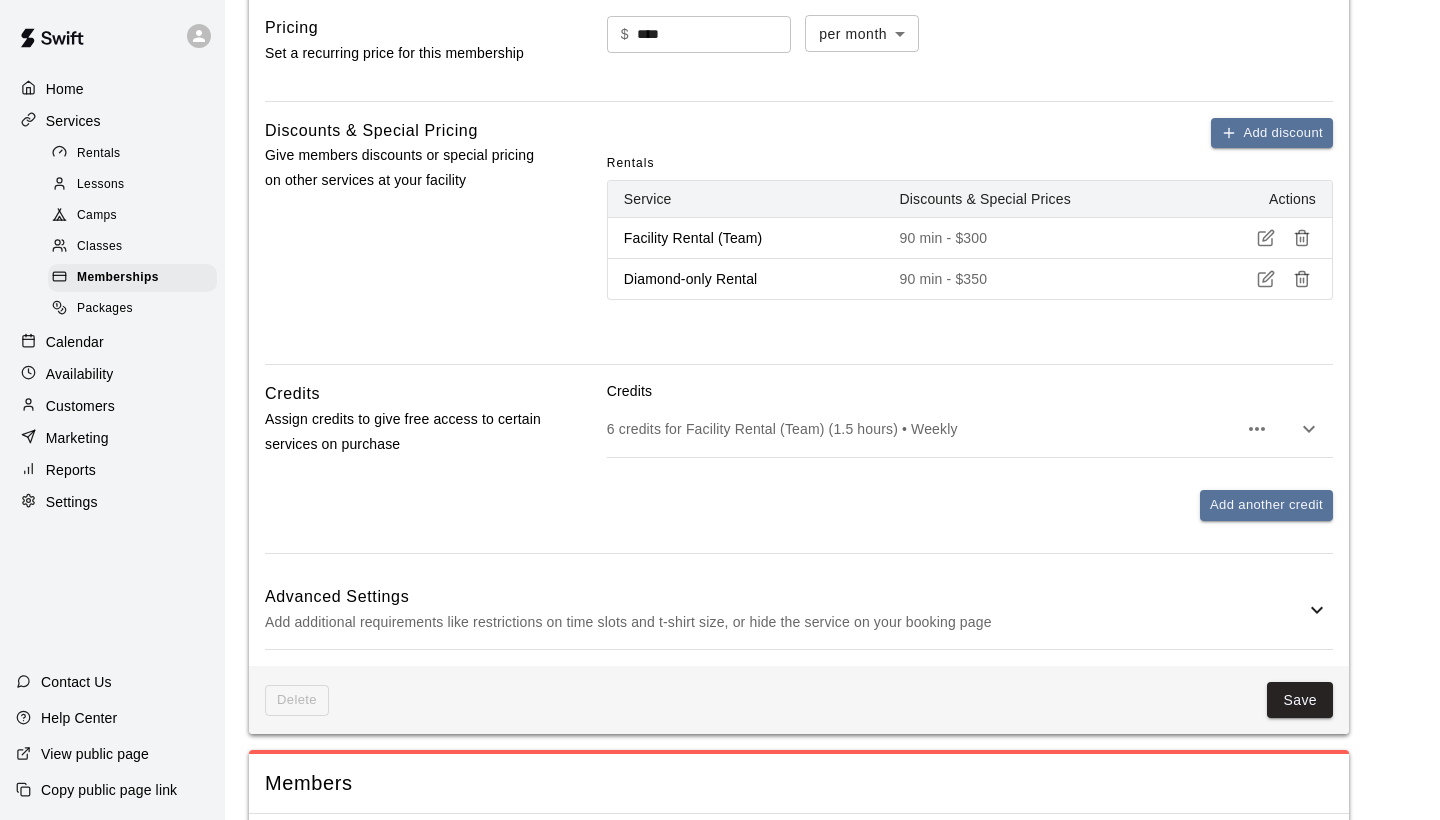 click 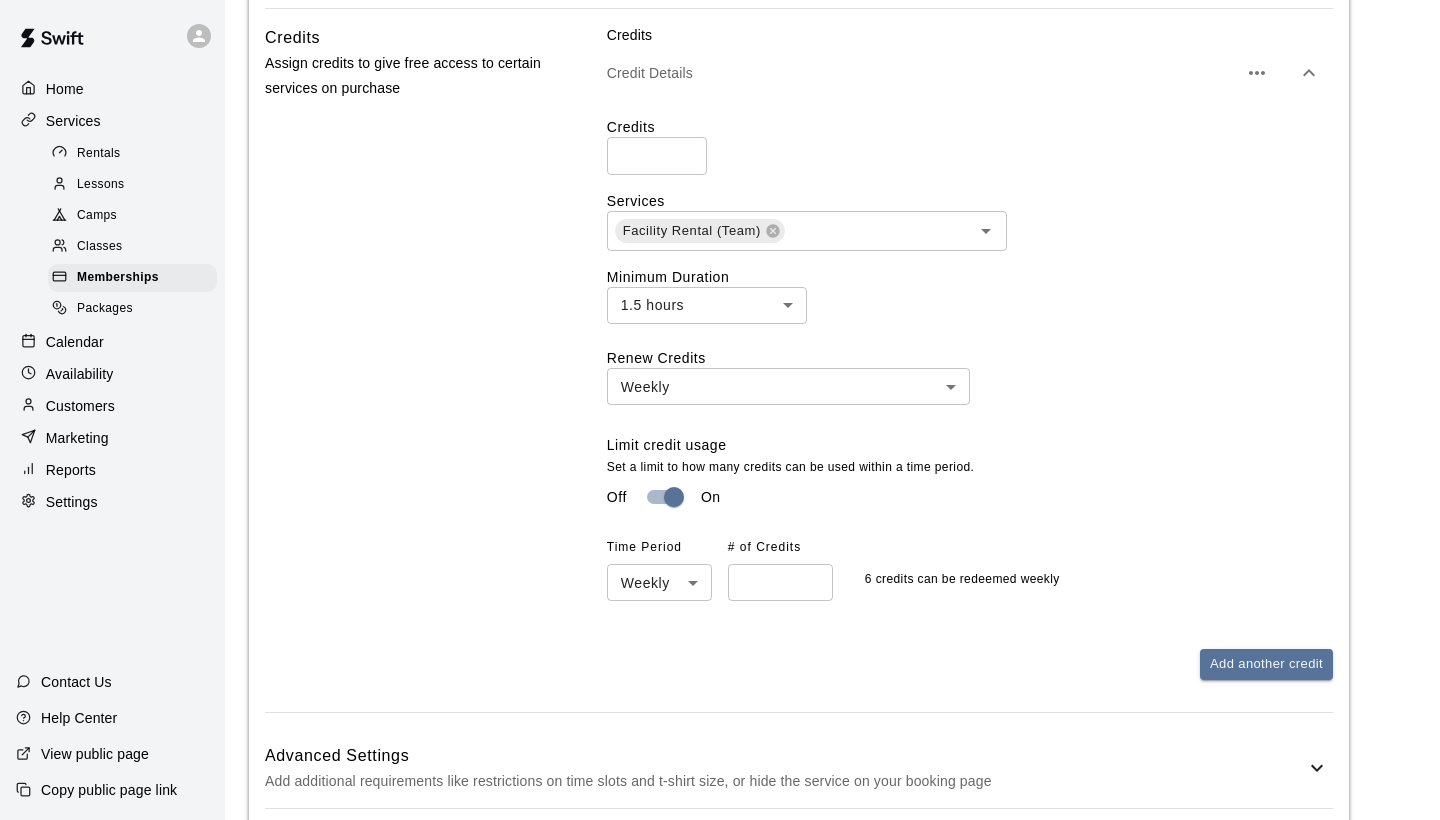 scroll, scrollTop: 1039, scrollLeft: 0, axis: vertical 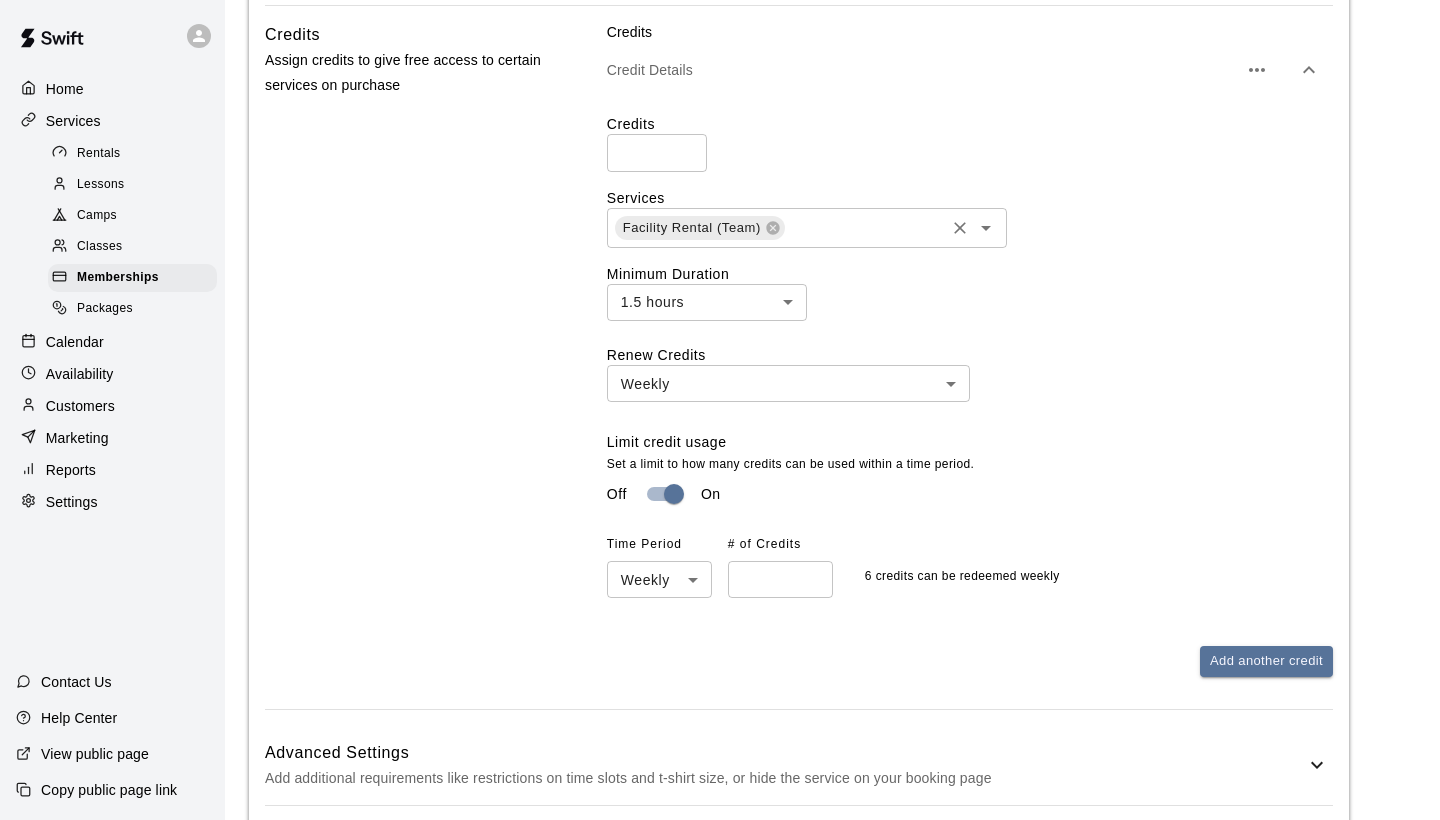 click 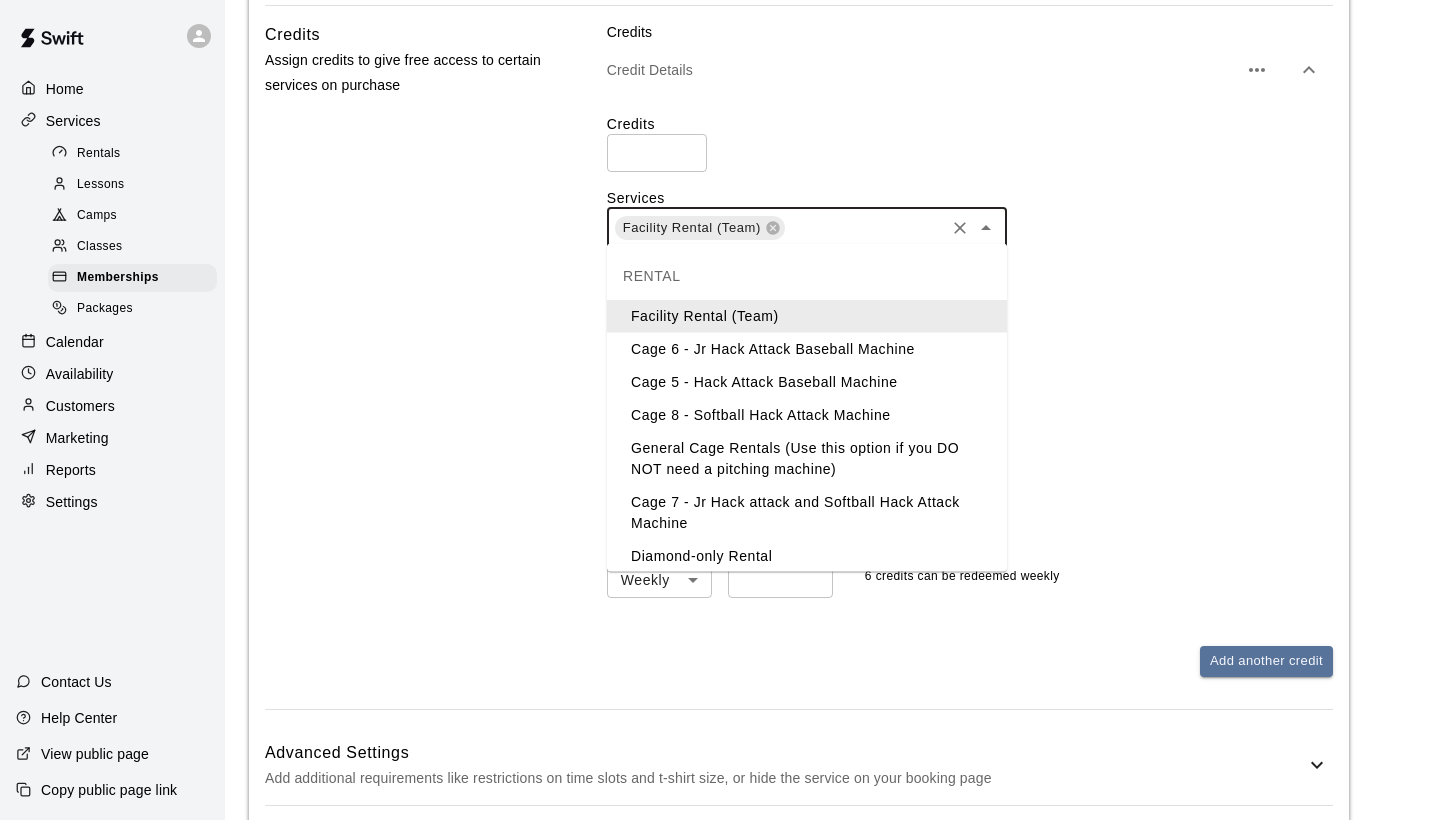 click on "Facility Rental (Team) ​" at bounding box center (970, 228) 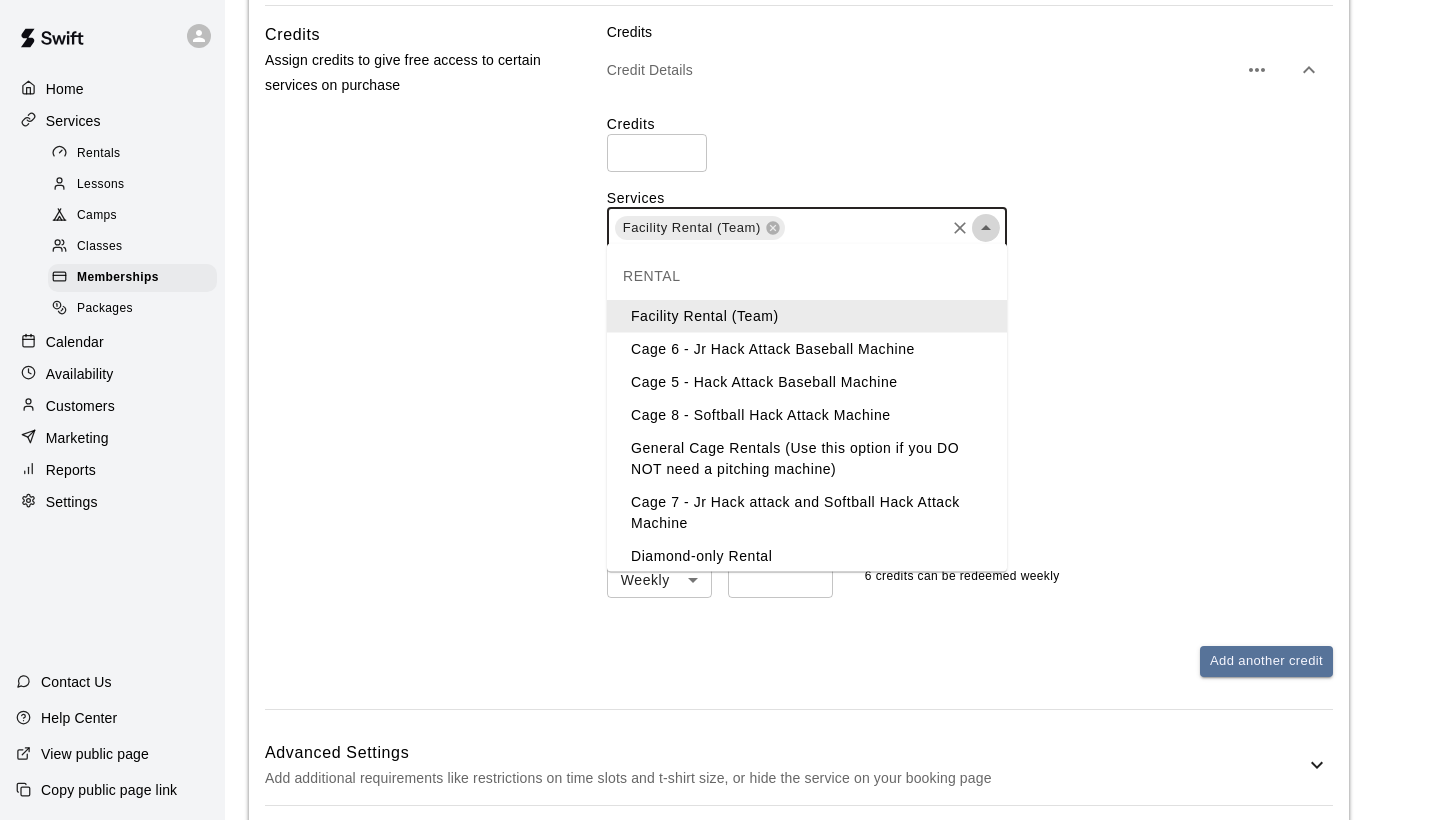 click 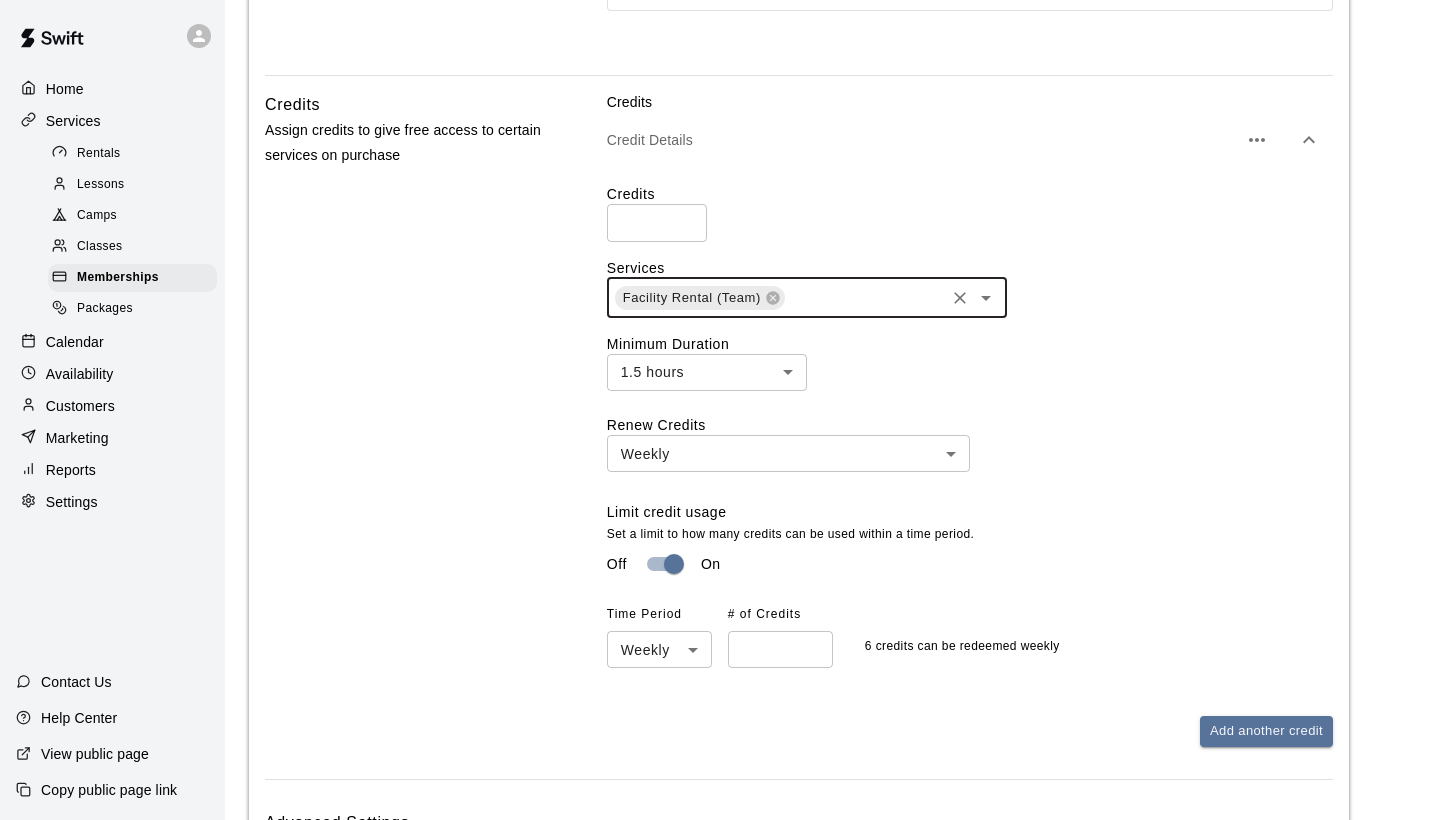 scroll, scrollTop: 981, scrollLeft: 0, axis: vertical 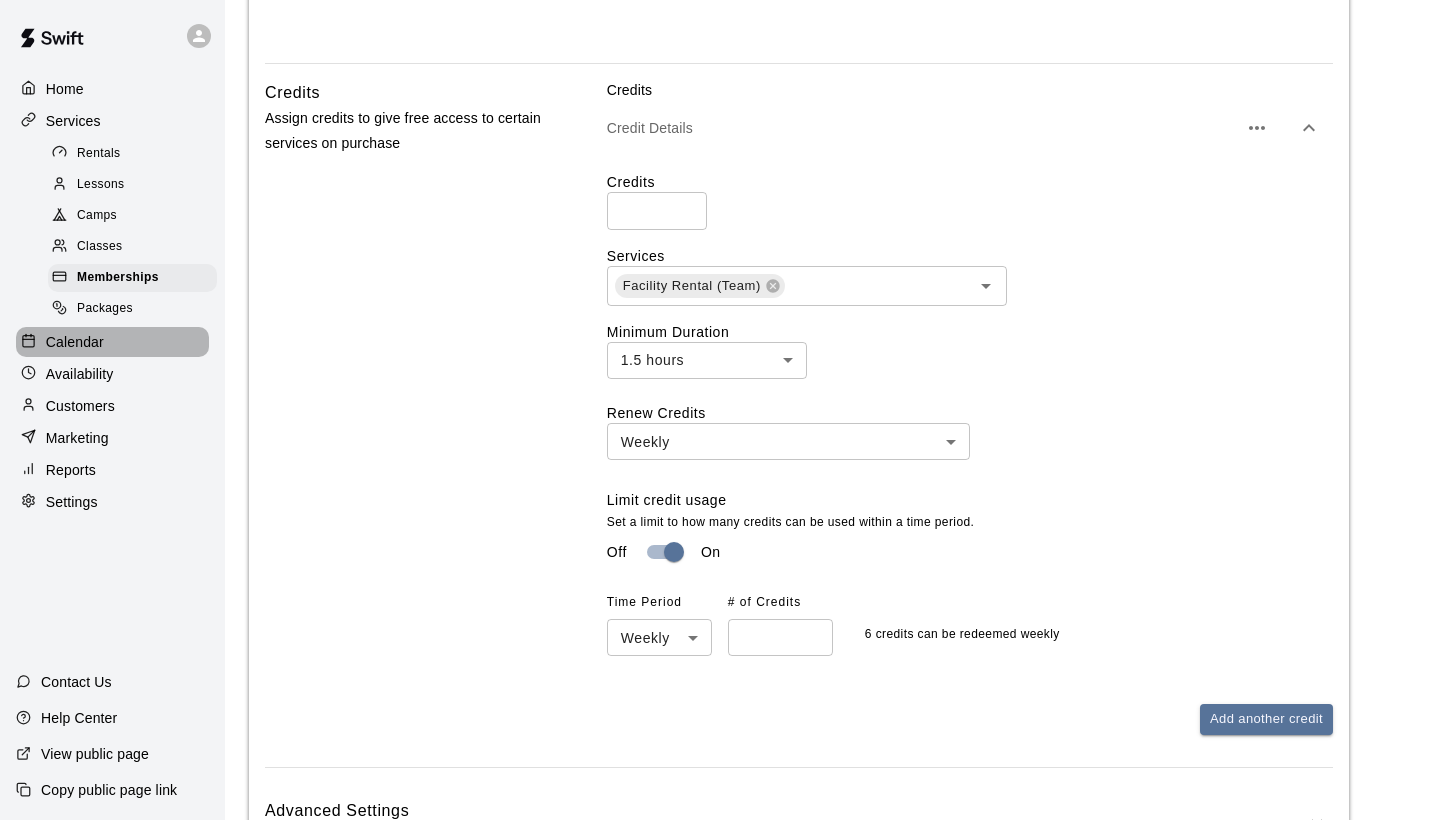 click on "Calendar" at bounding box center (112, 342) 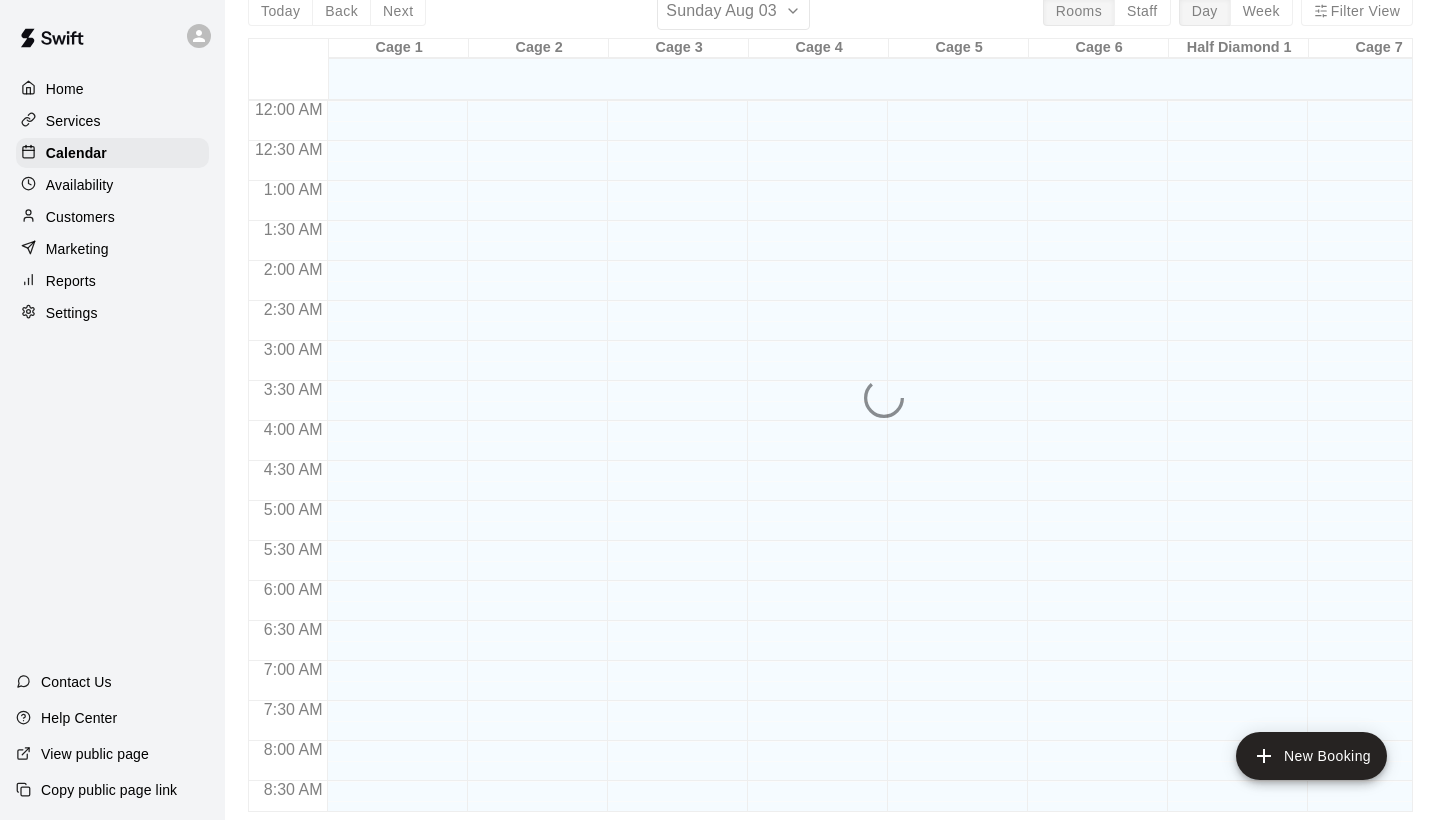 scroll, scrollTop: 0, scrollLeft: 0, axis: both 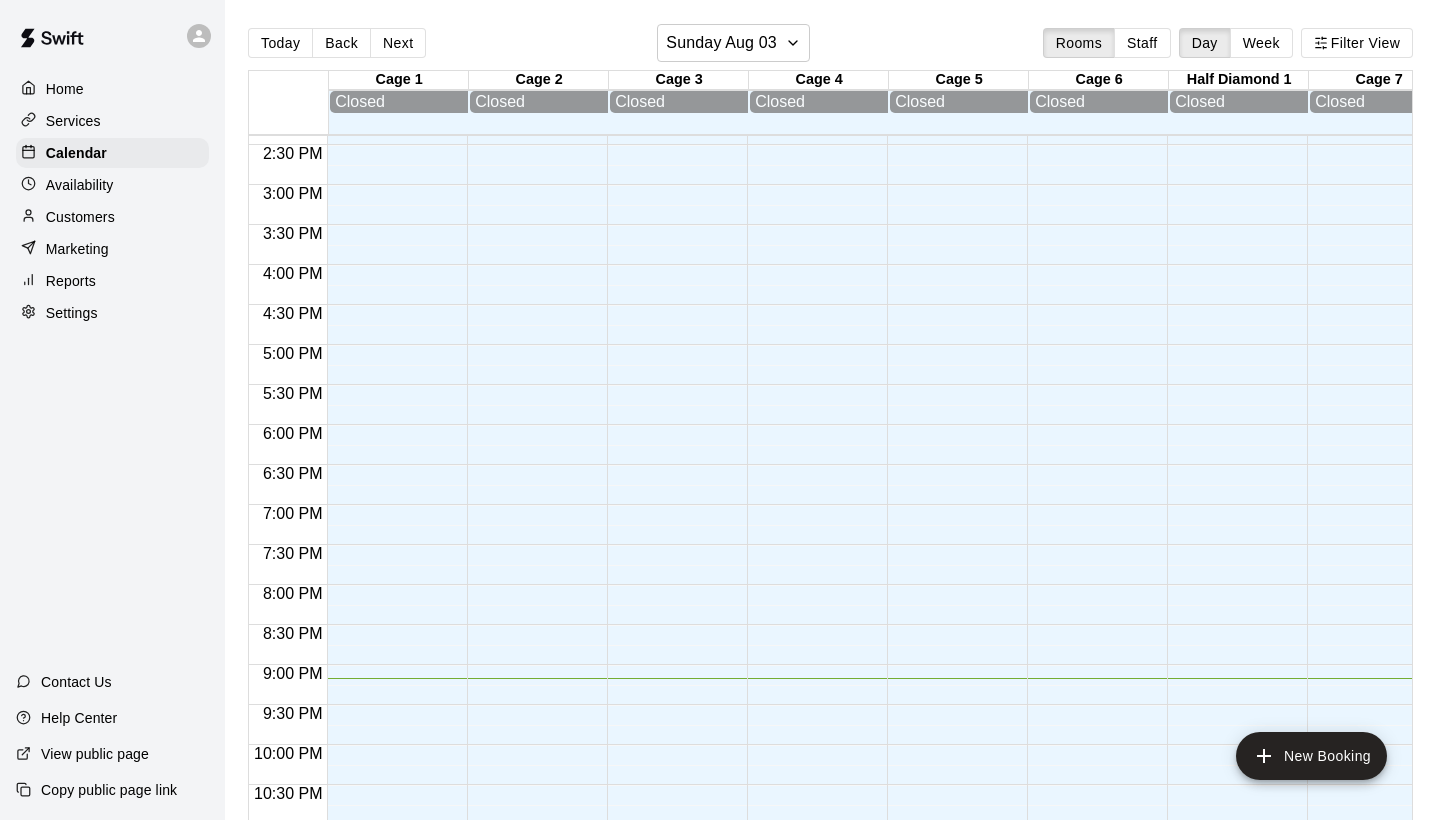 click on "Availability" at bounding box center [80, 185] 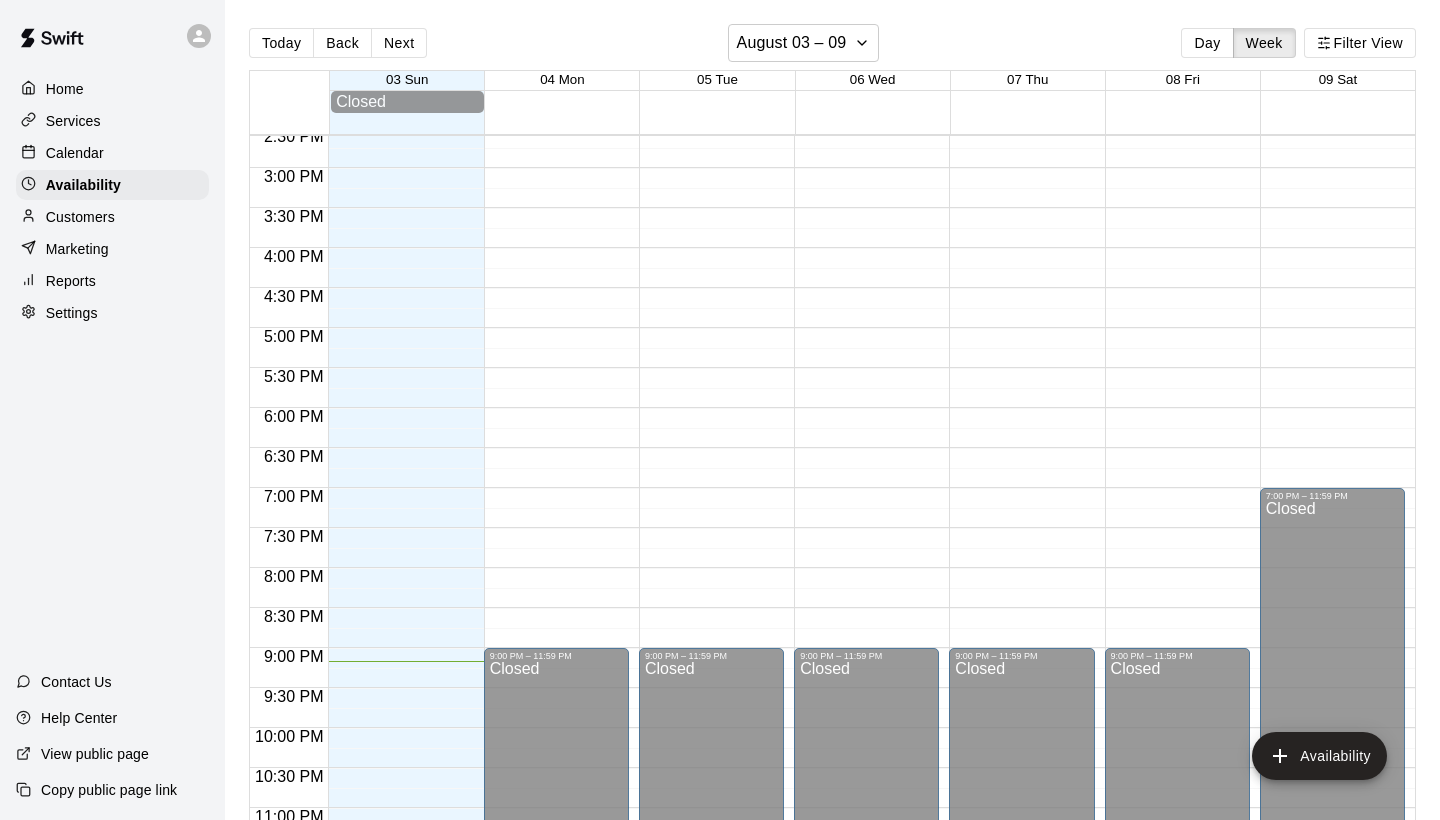 scroll, scrollTop: 1169, scrollLeft: 0, axis: vertical 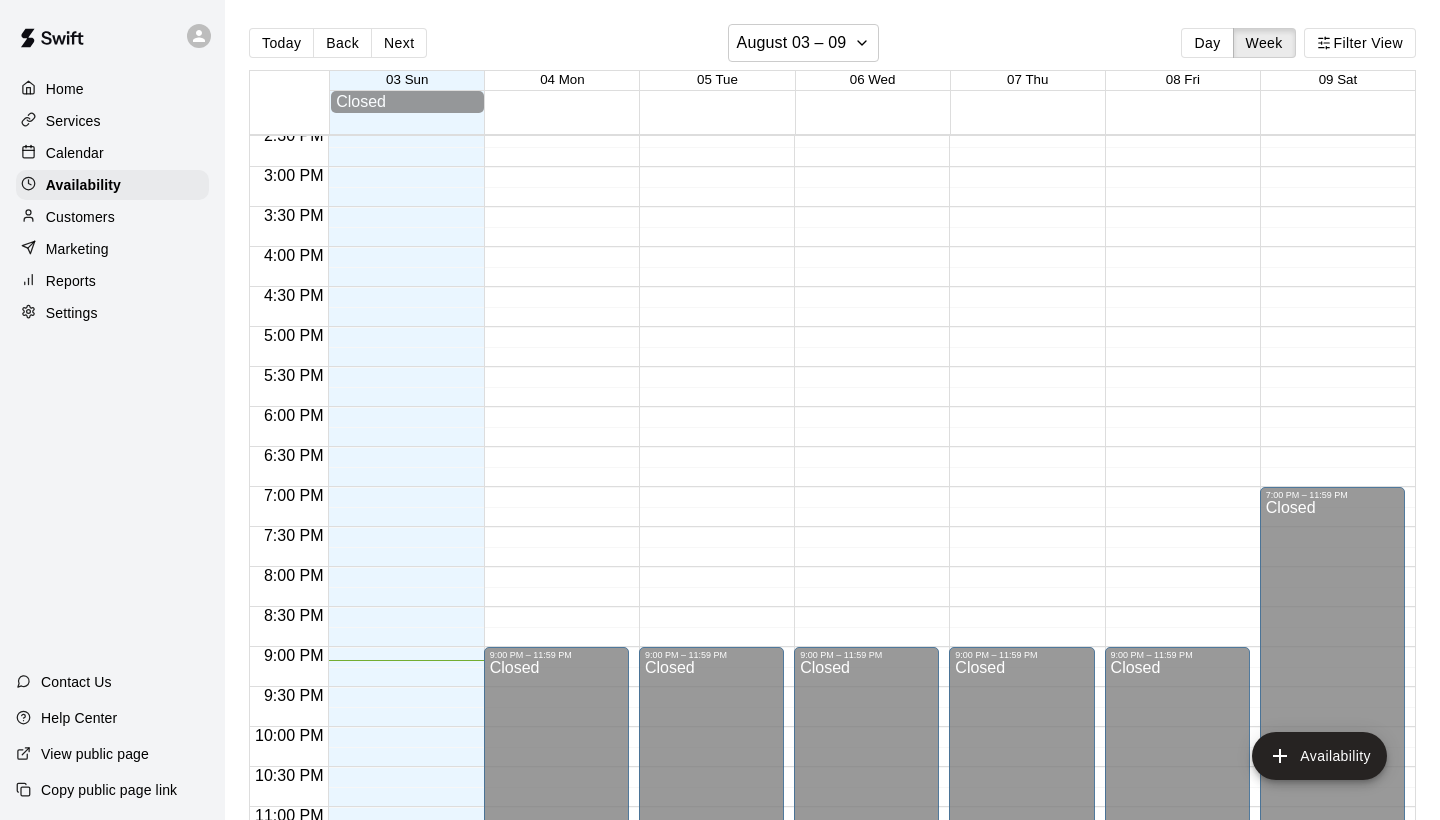 click on "Customers" at bounding box center [112, 217] 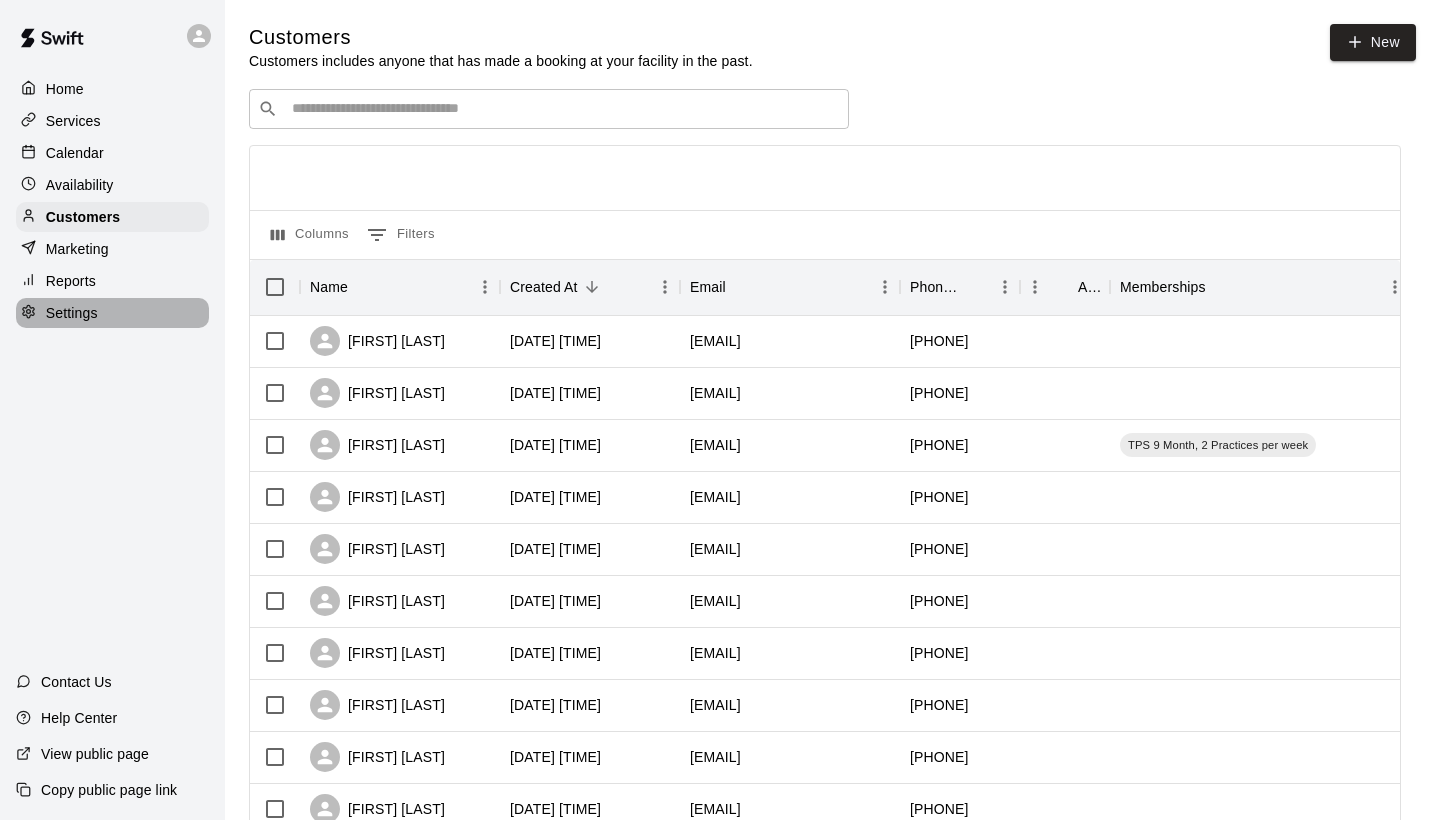 click on "Settings" at bounding box center (72, 313) 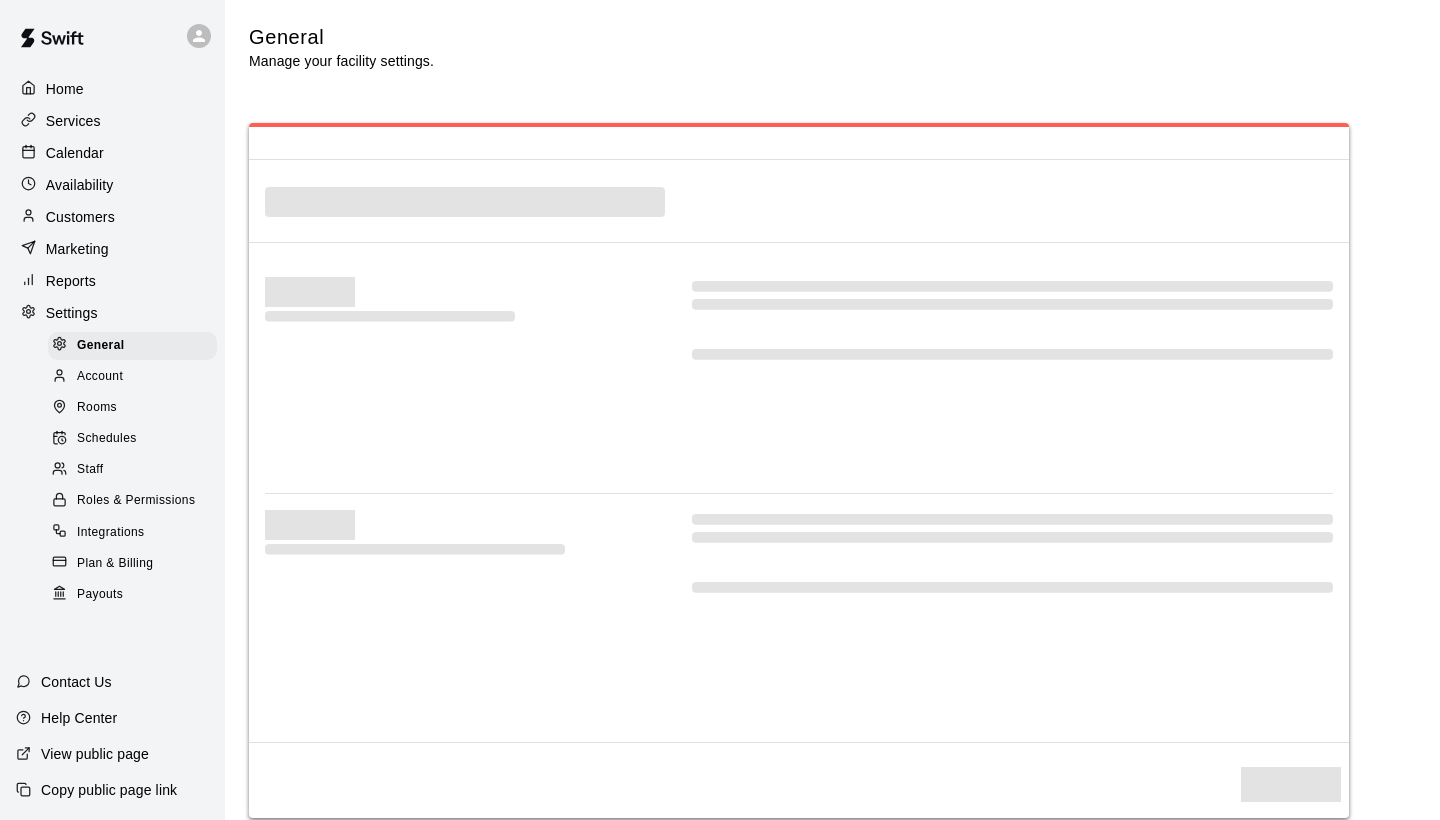 select on "**" 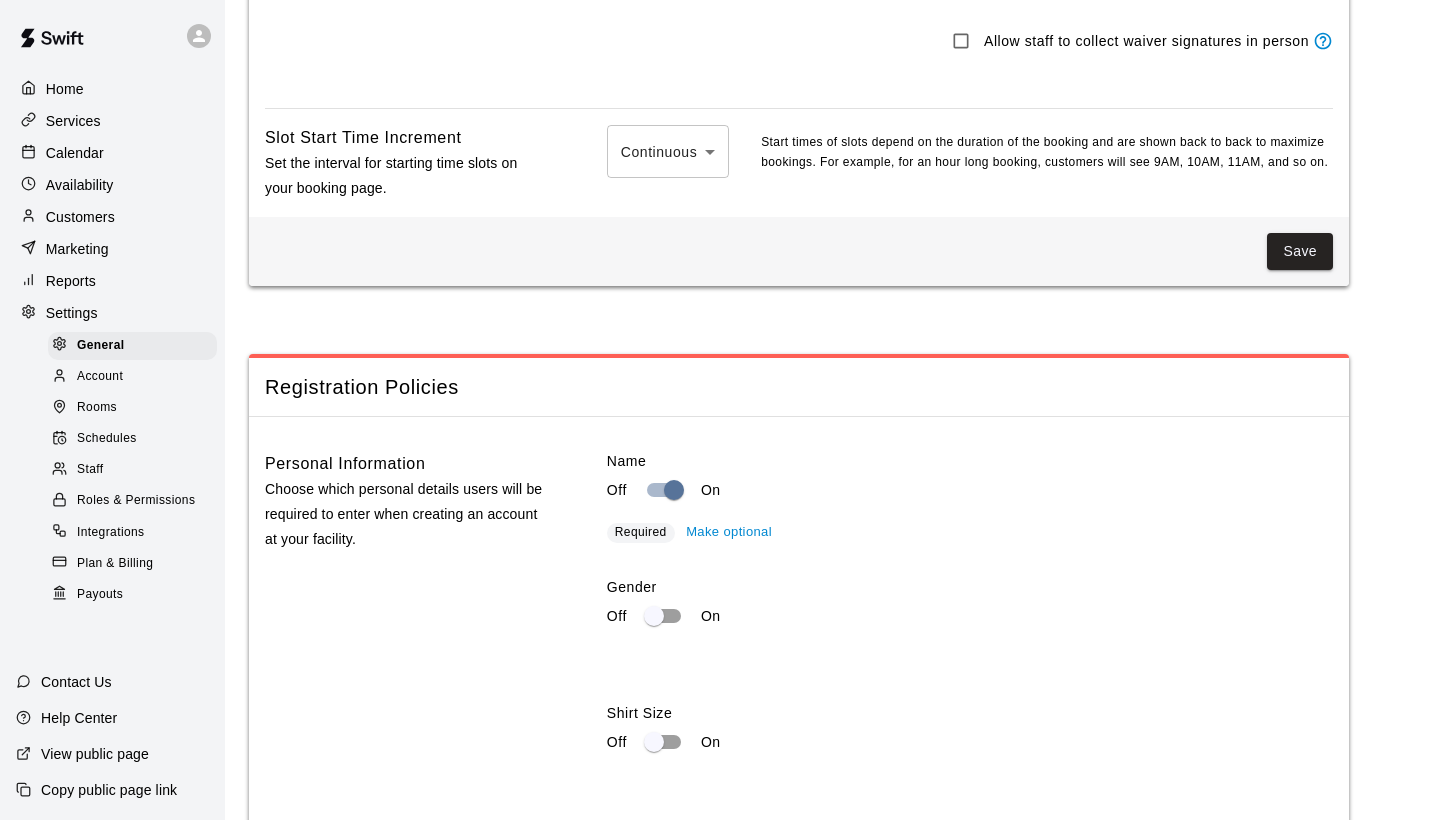 scroll, scrollTop: 2261, scrollLeft: 0, axis: vertical 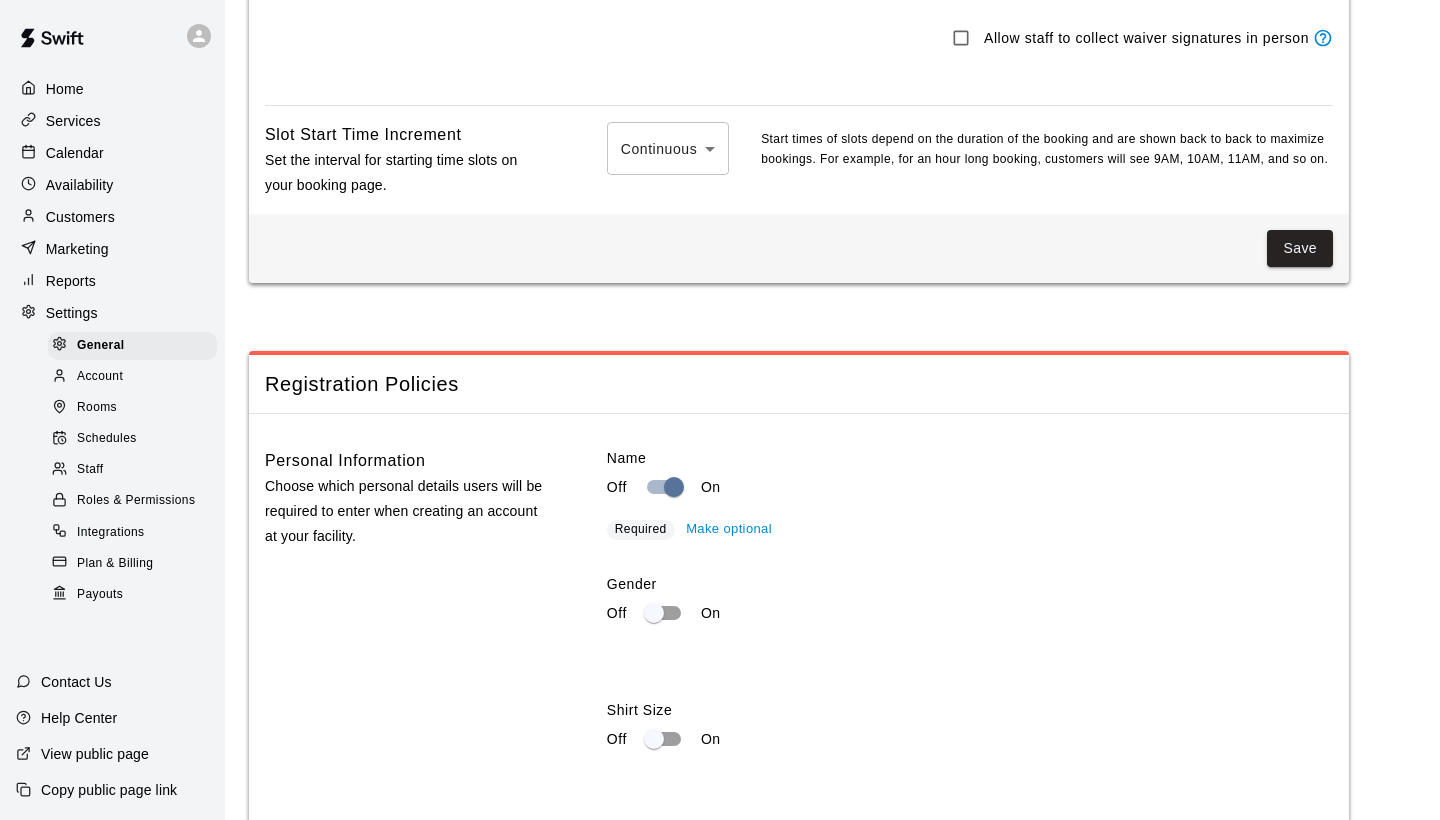 click on "Account" at bounding box center [132, 377] 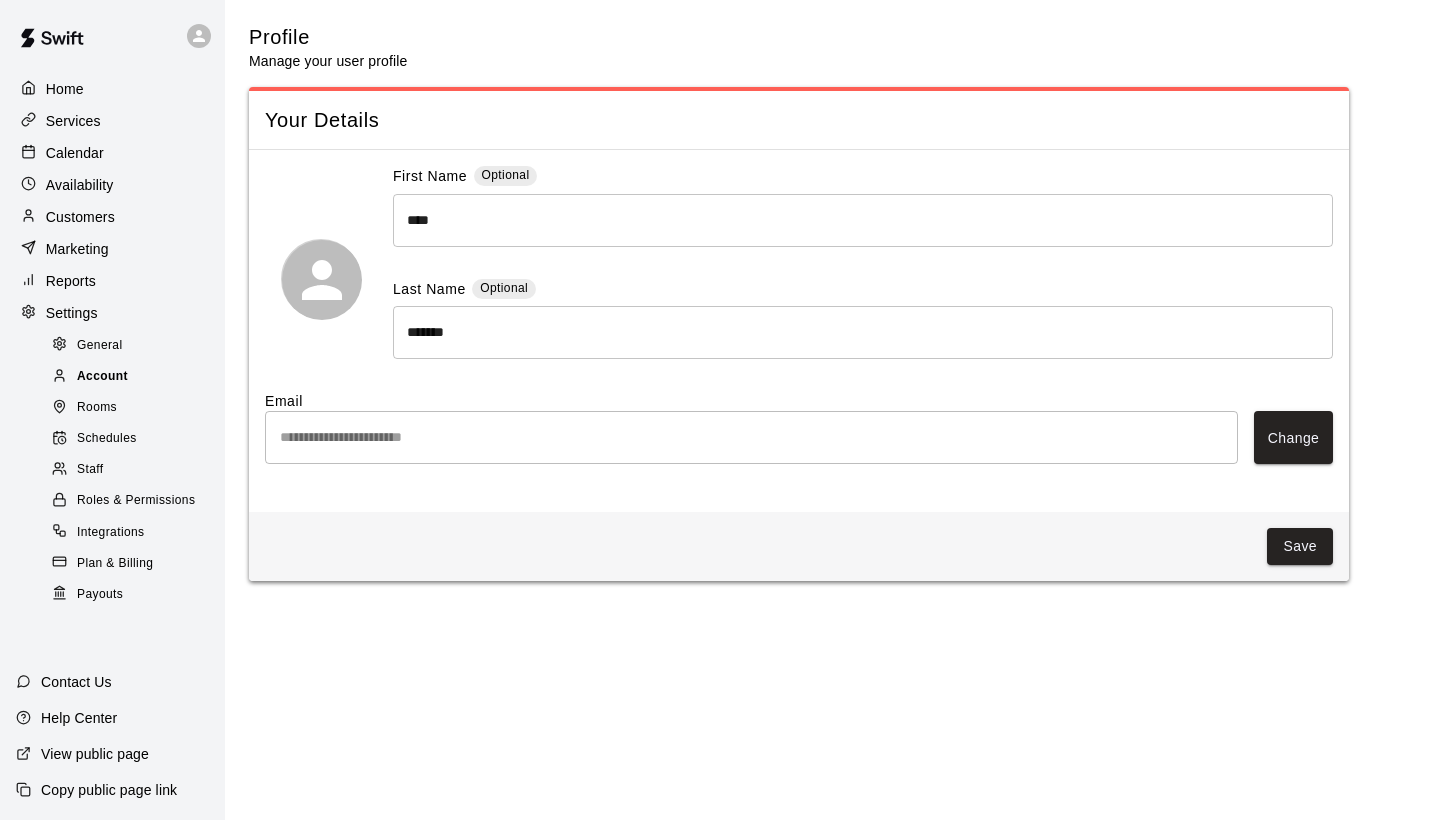 scroll, scrollTop: 0, scrollLeft: 0, axis: both 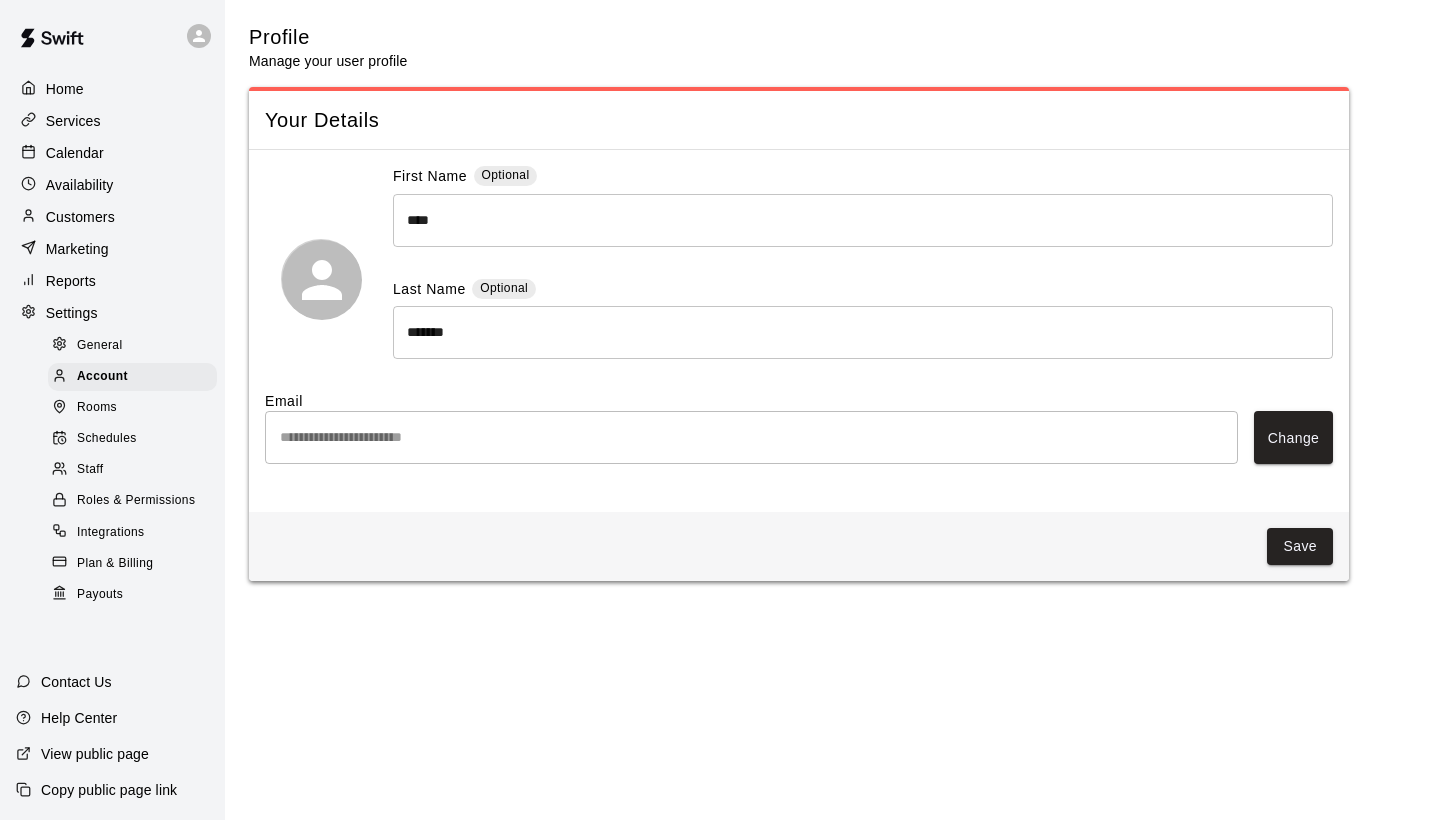 click on "Rooms" at bounding box center (132, 408) 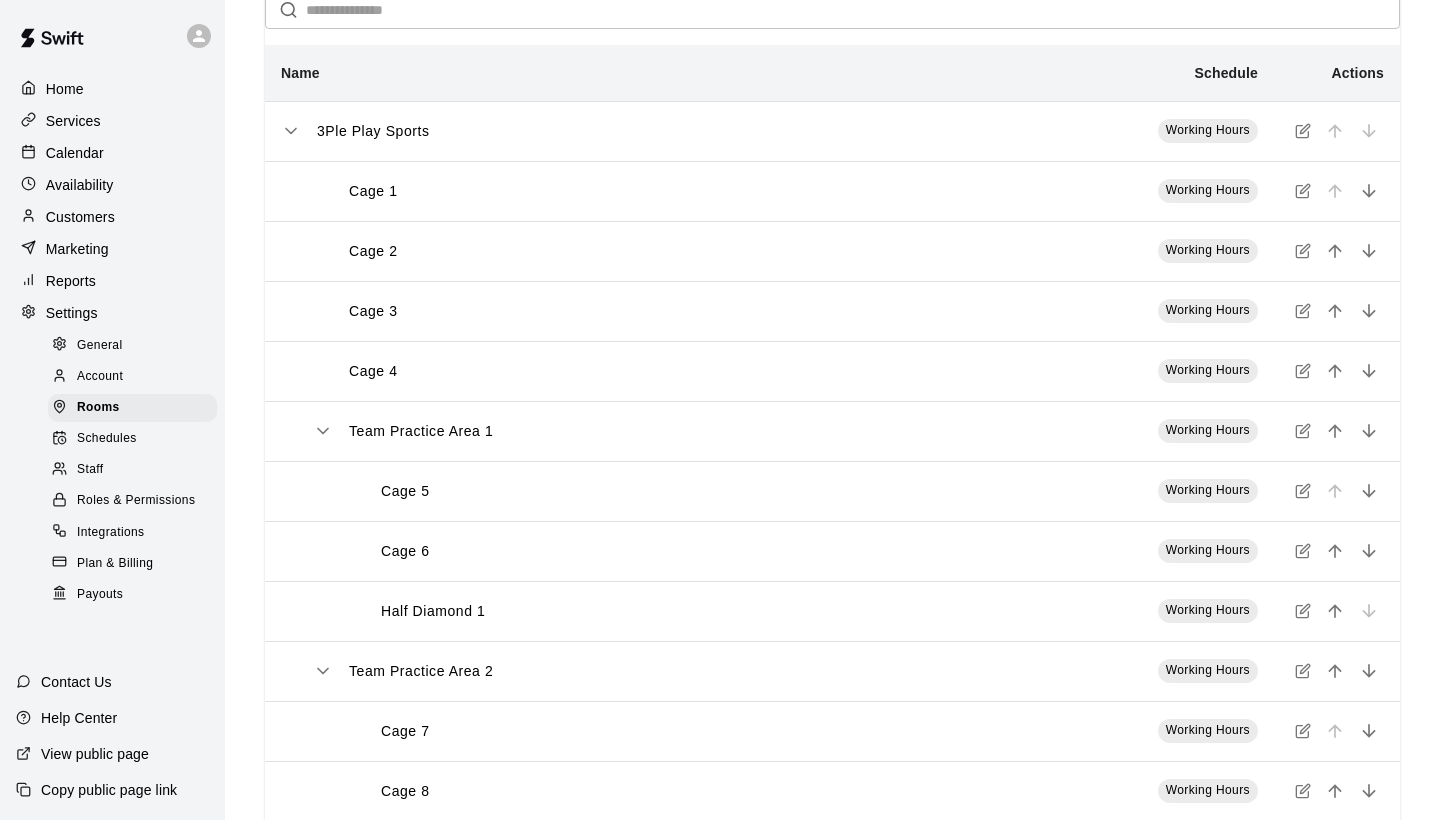 scroll, scrollTop: 99, scrollLeft: 0, axis: vertical 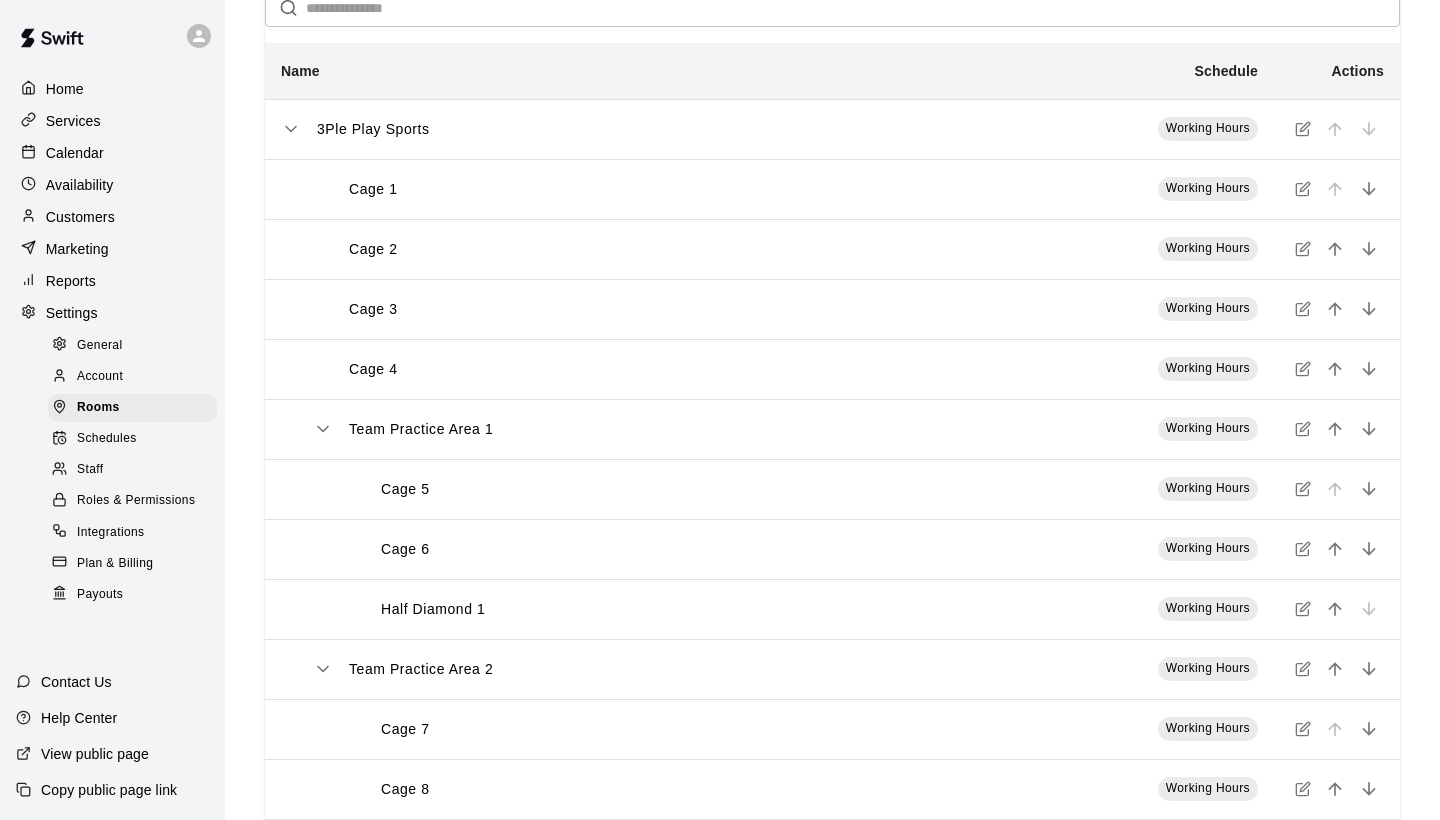click 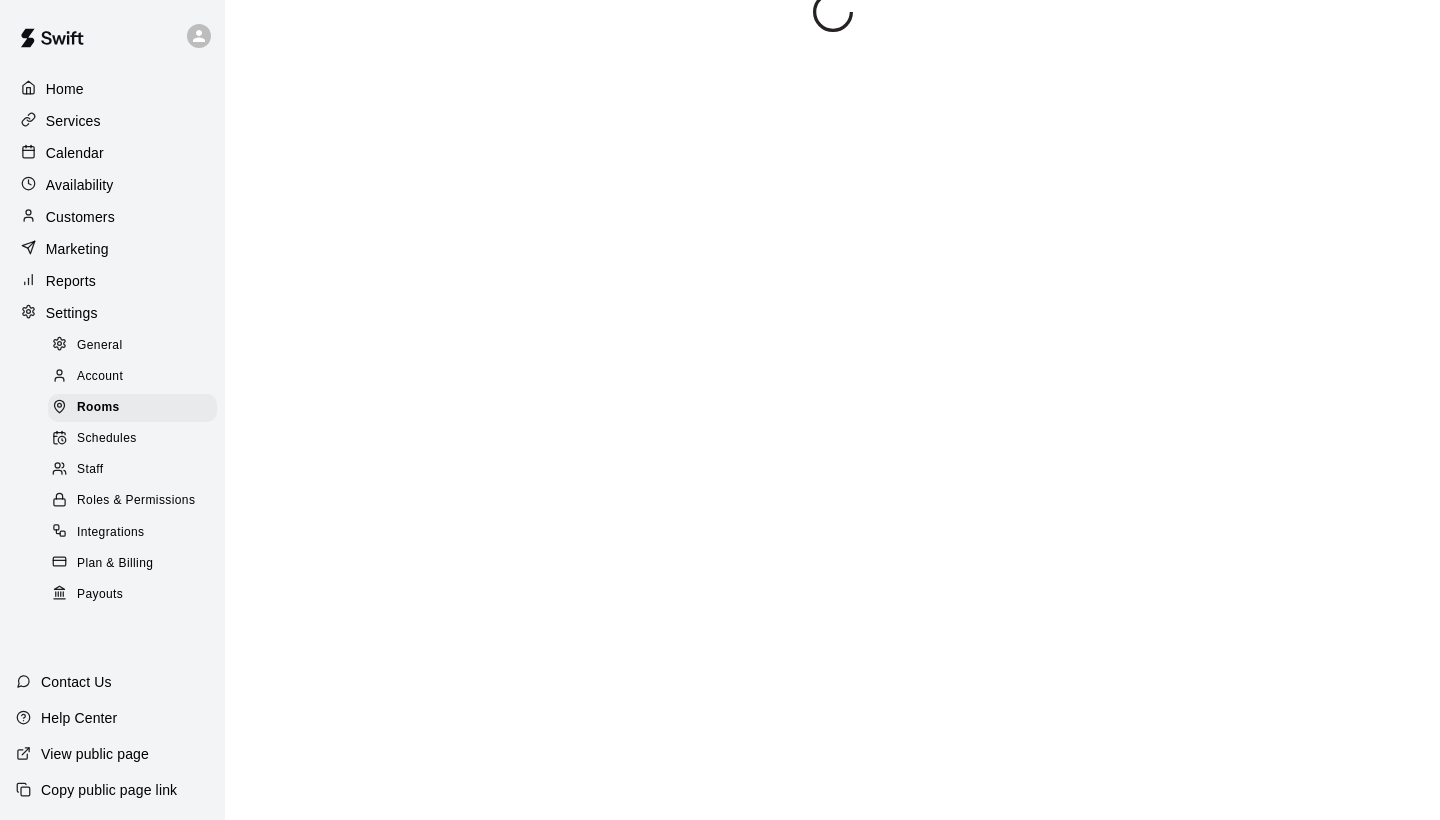 scroll, scrollTop: 0, scrollLeft: 0, axis: both 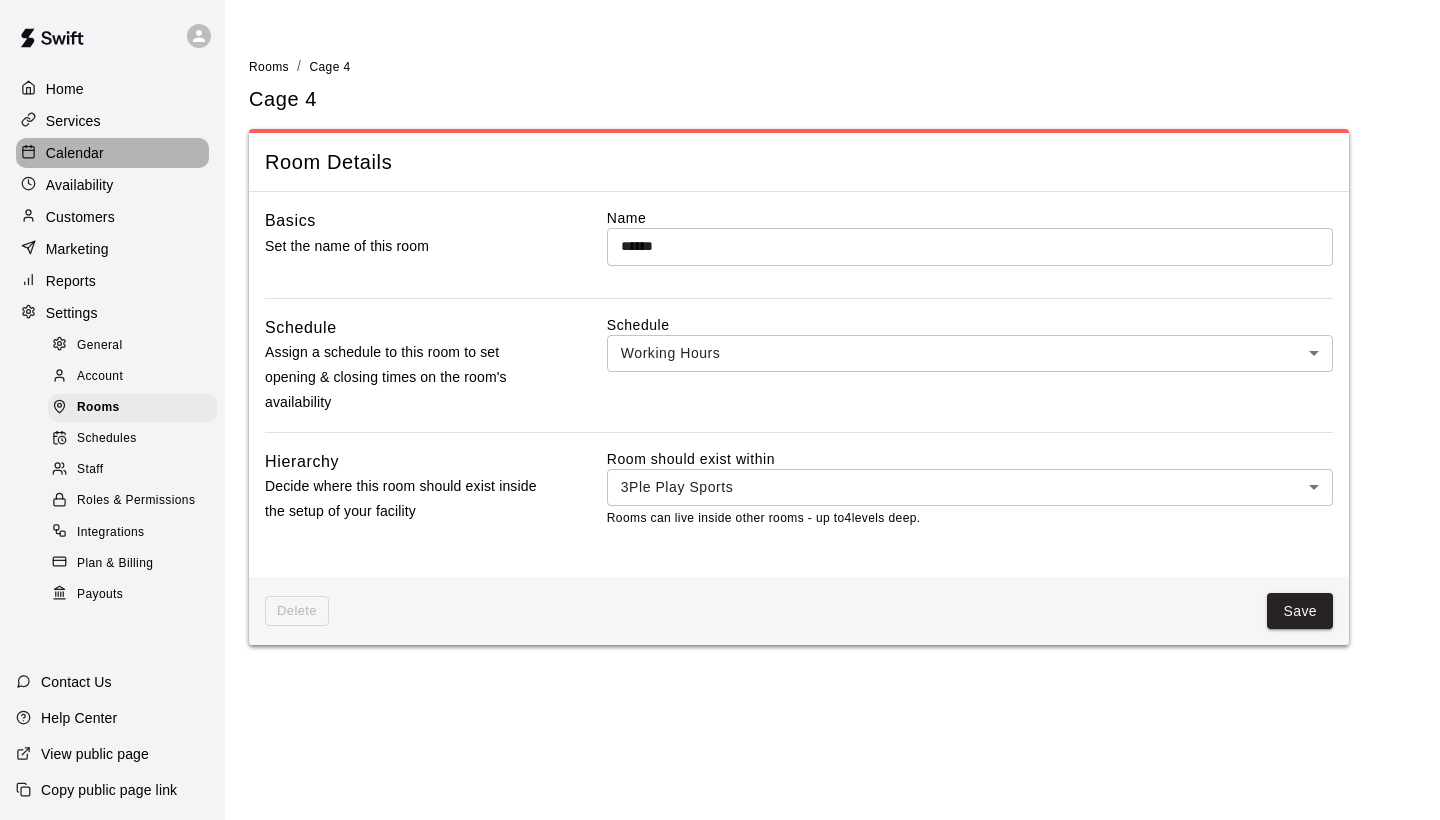 click on "Calendar" at bounding box center [112, 153] 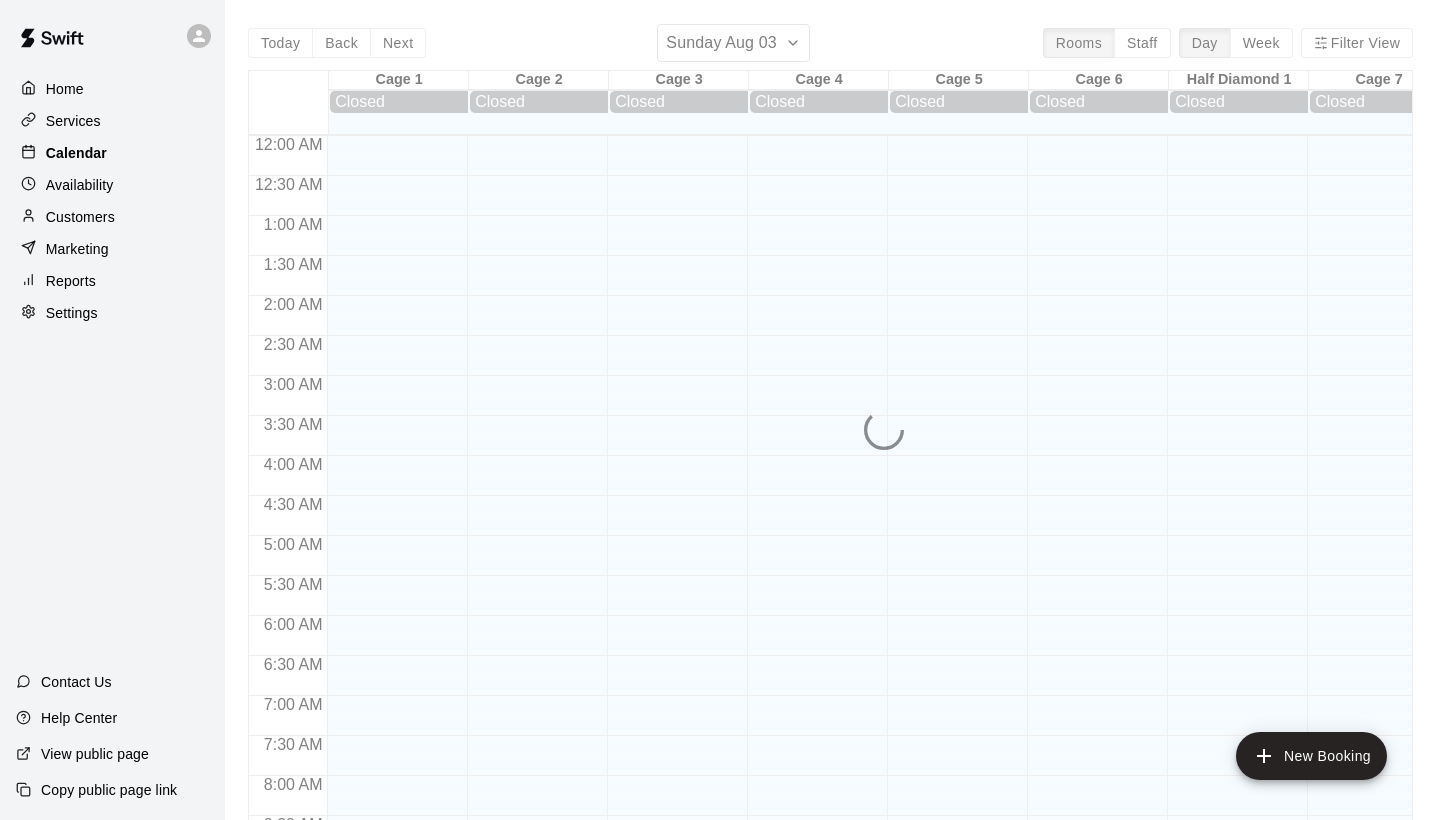 scroll, scrollTop: 1151, scrollLeft: 0, axis: vertical 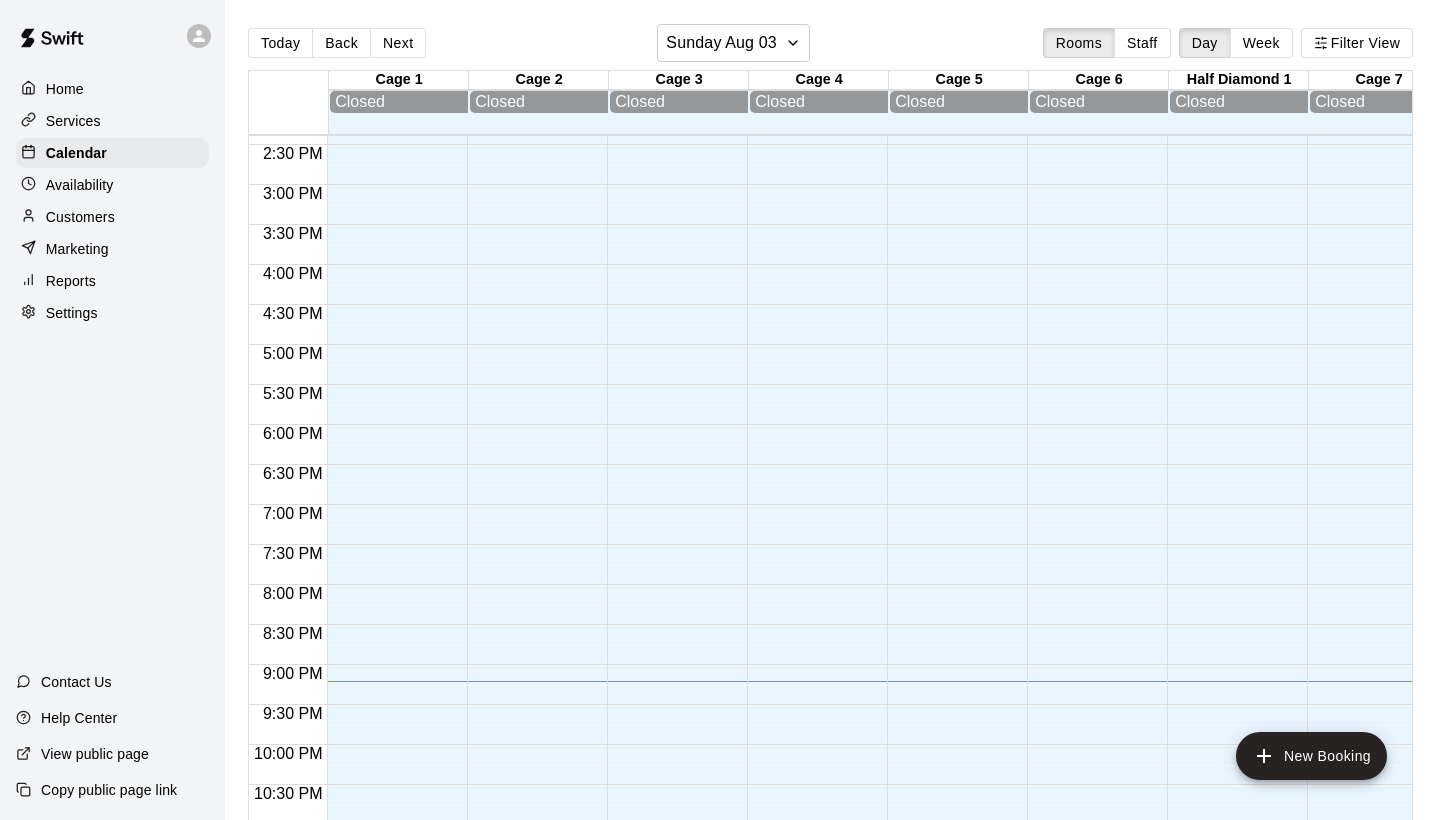 click on "Services" at bounding box center (73, 121) 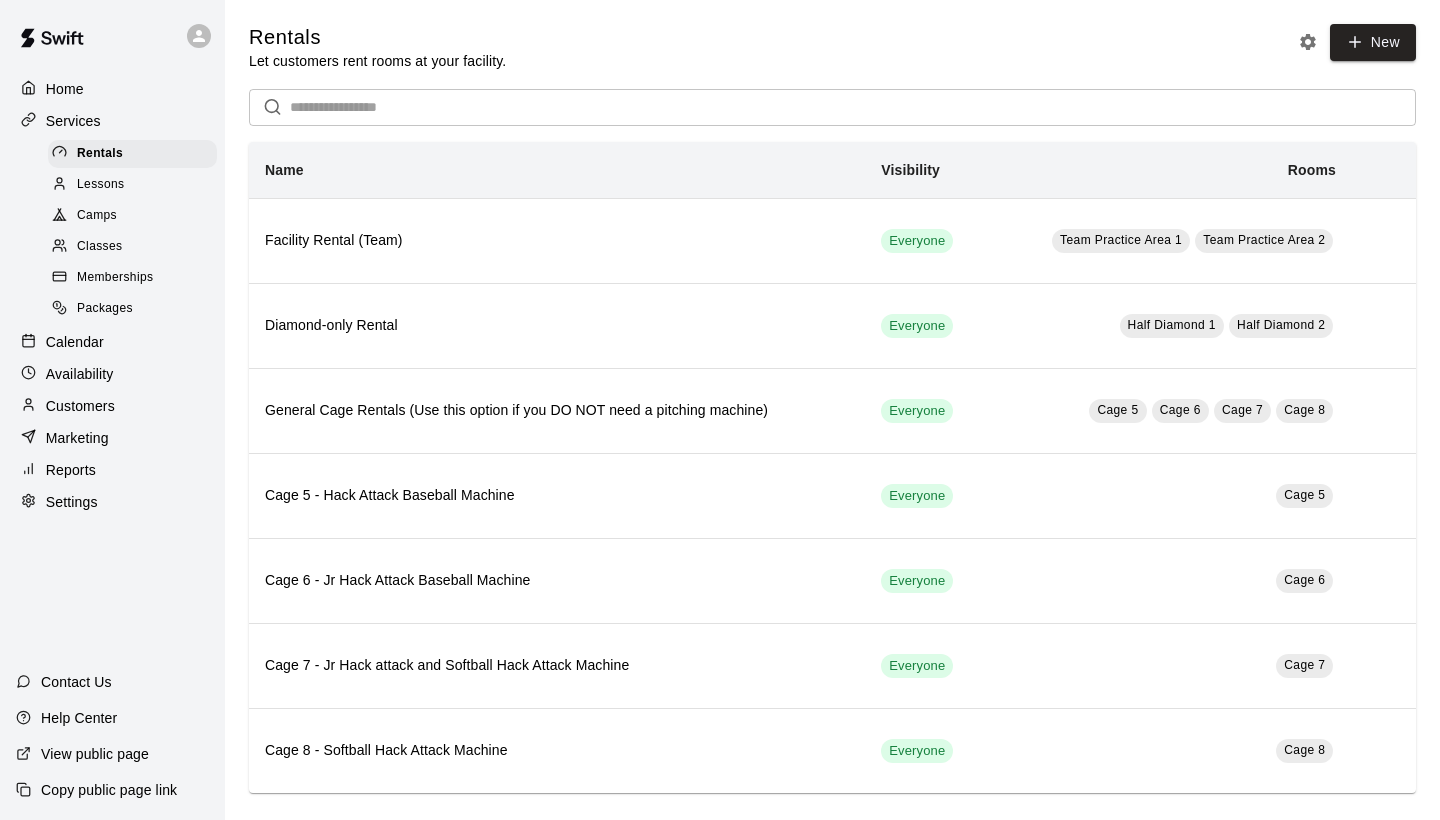 click on "Memberships" at bounding box center [115, 278] 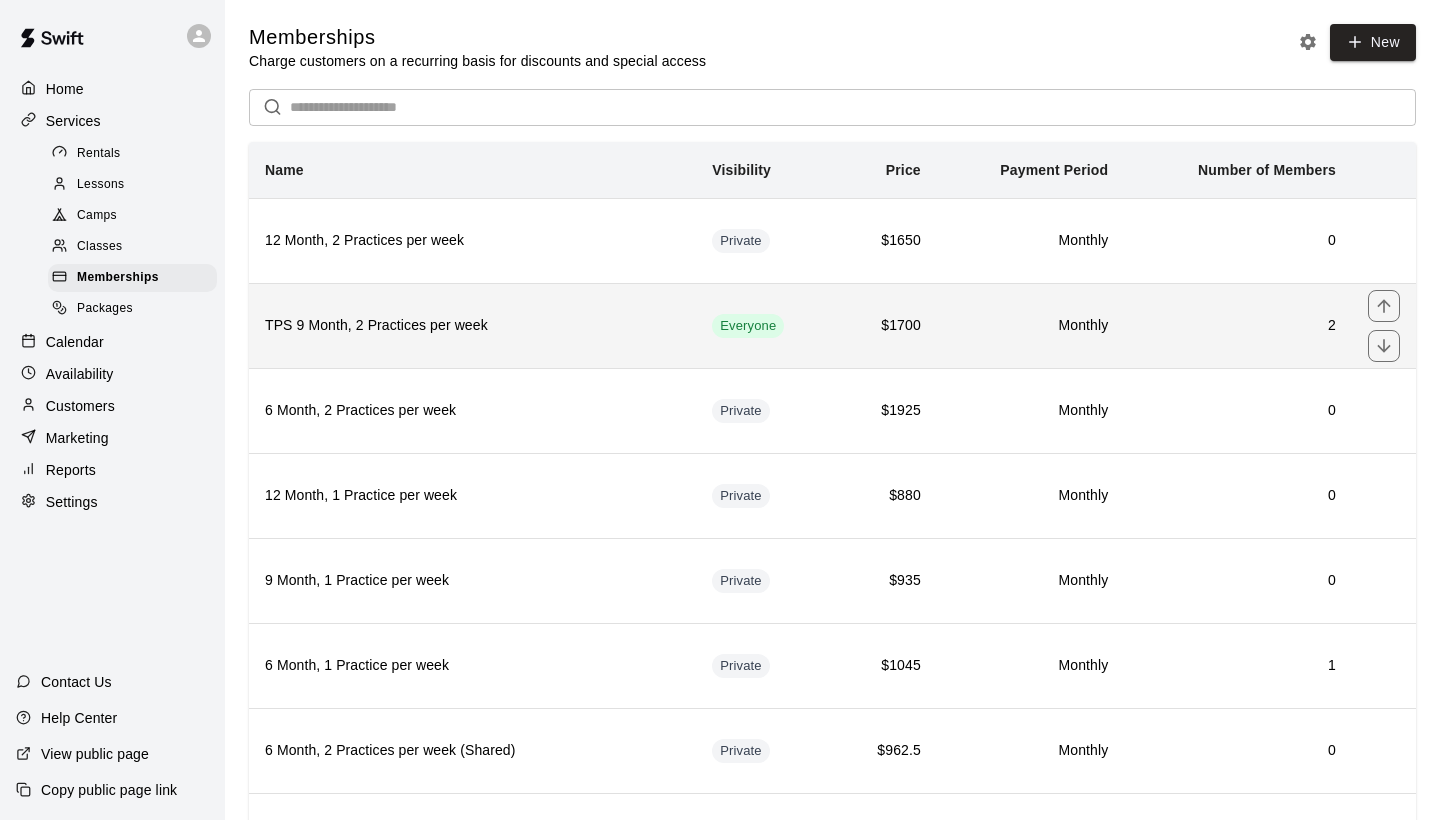 click on "TPS 9 Month, 2 Practices per week" at bounding box center [472, 326] 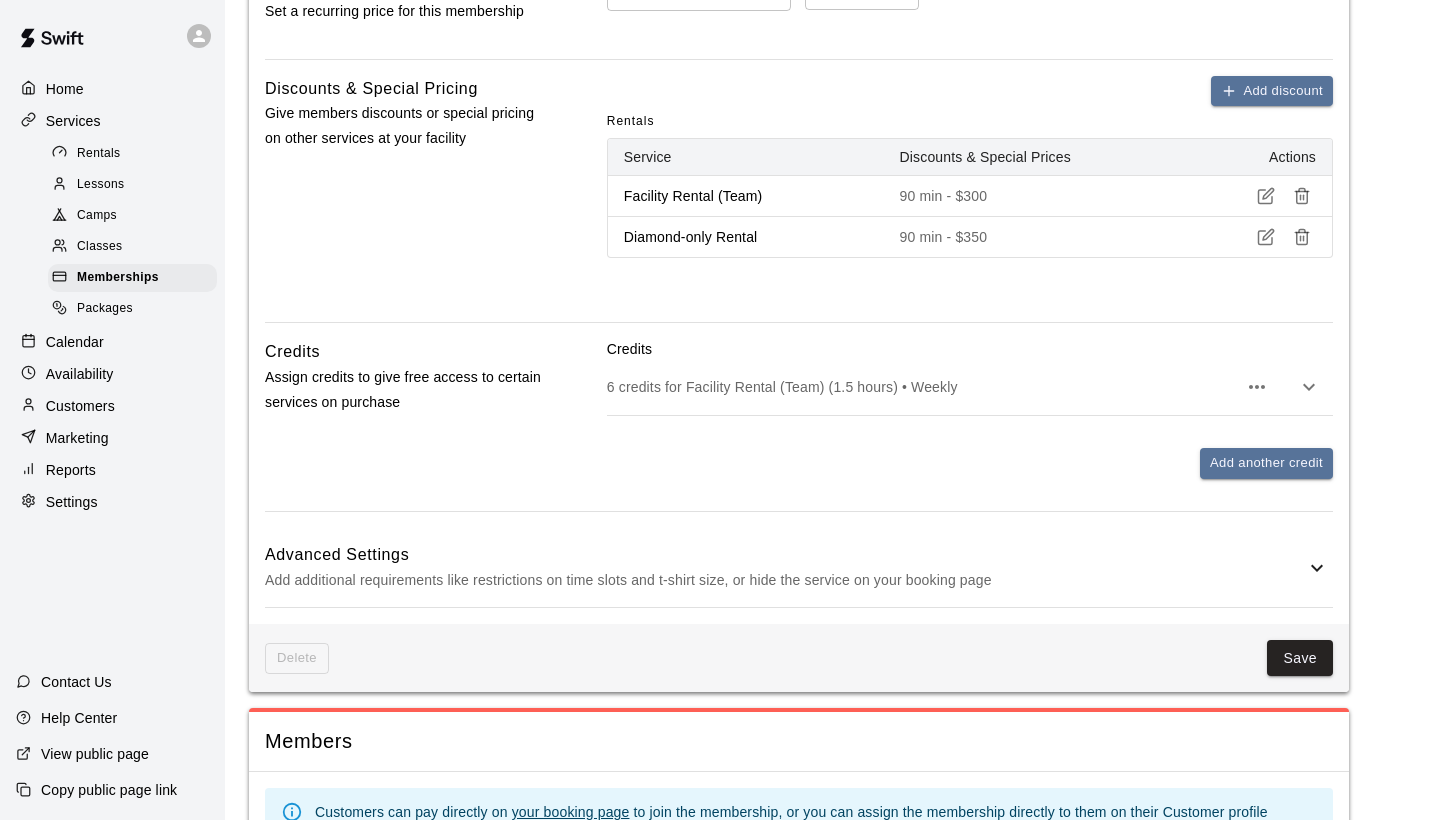 scroll, scrollTop: 725, scrollLeft: 0, axis: vertical 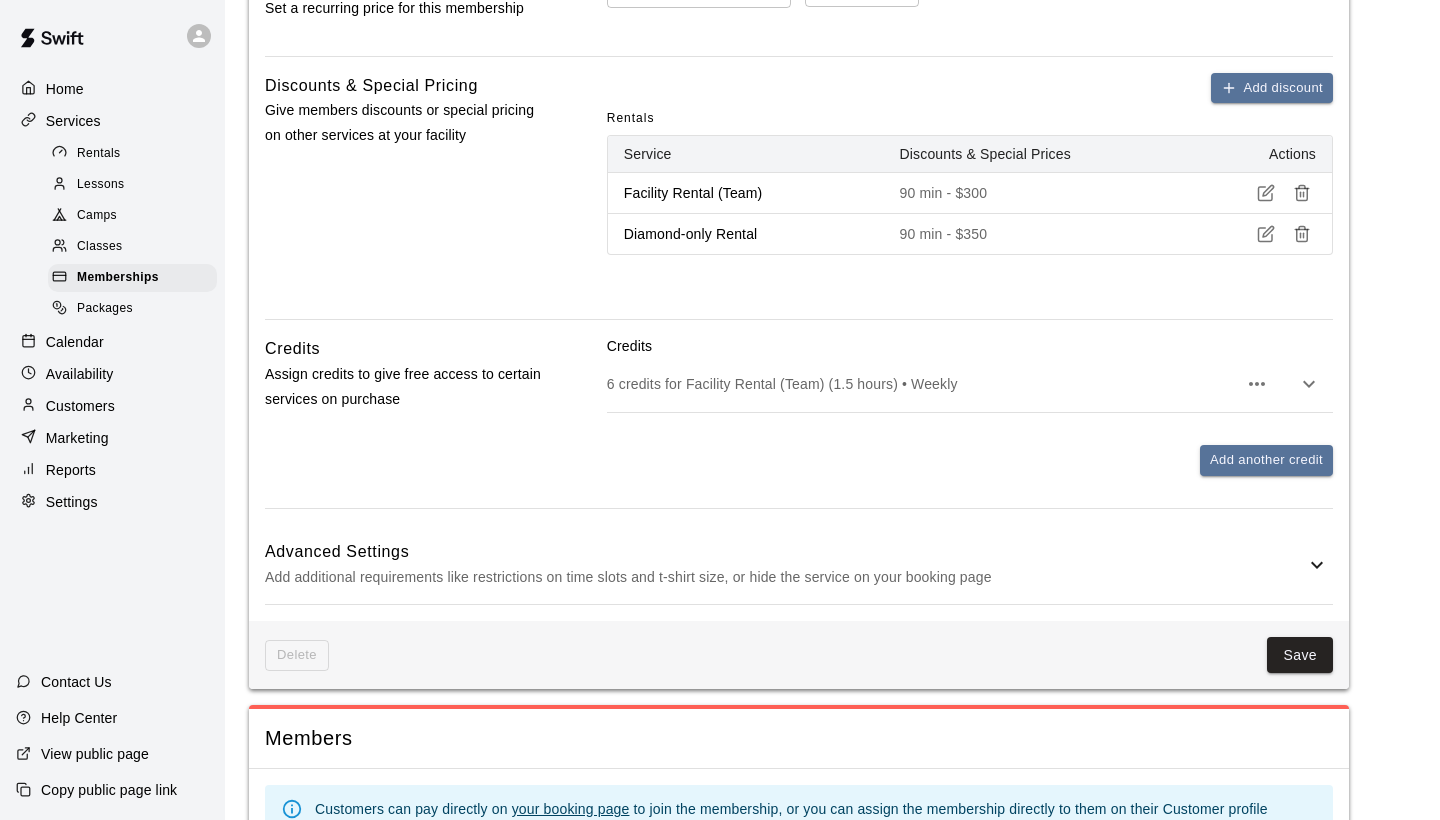 click 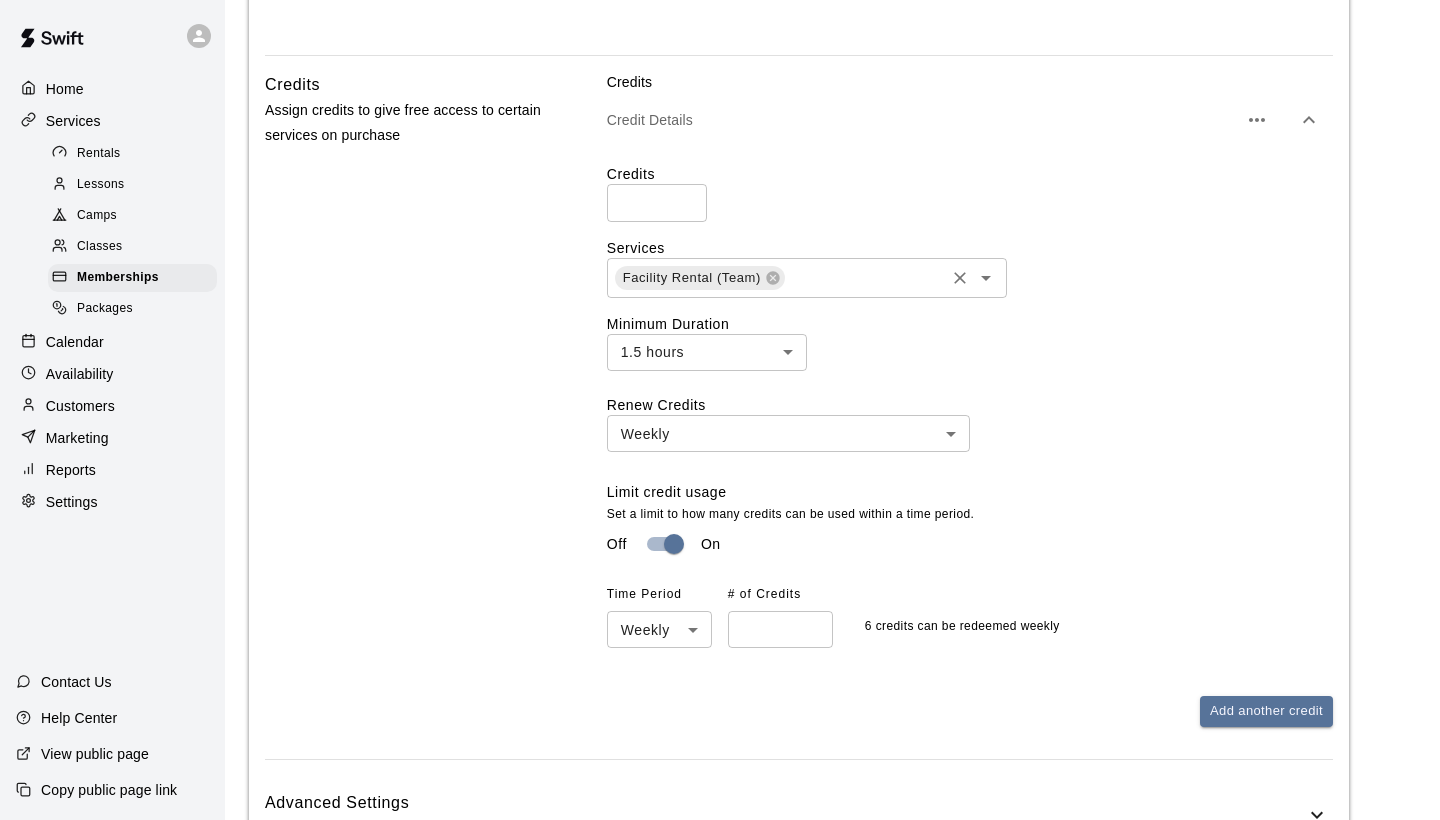 scroll, scrollTop: 1011, scrollLeft: 0, axis: vertical 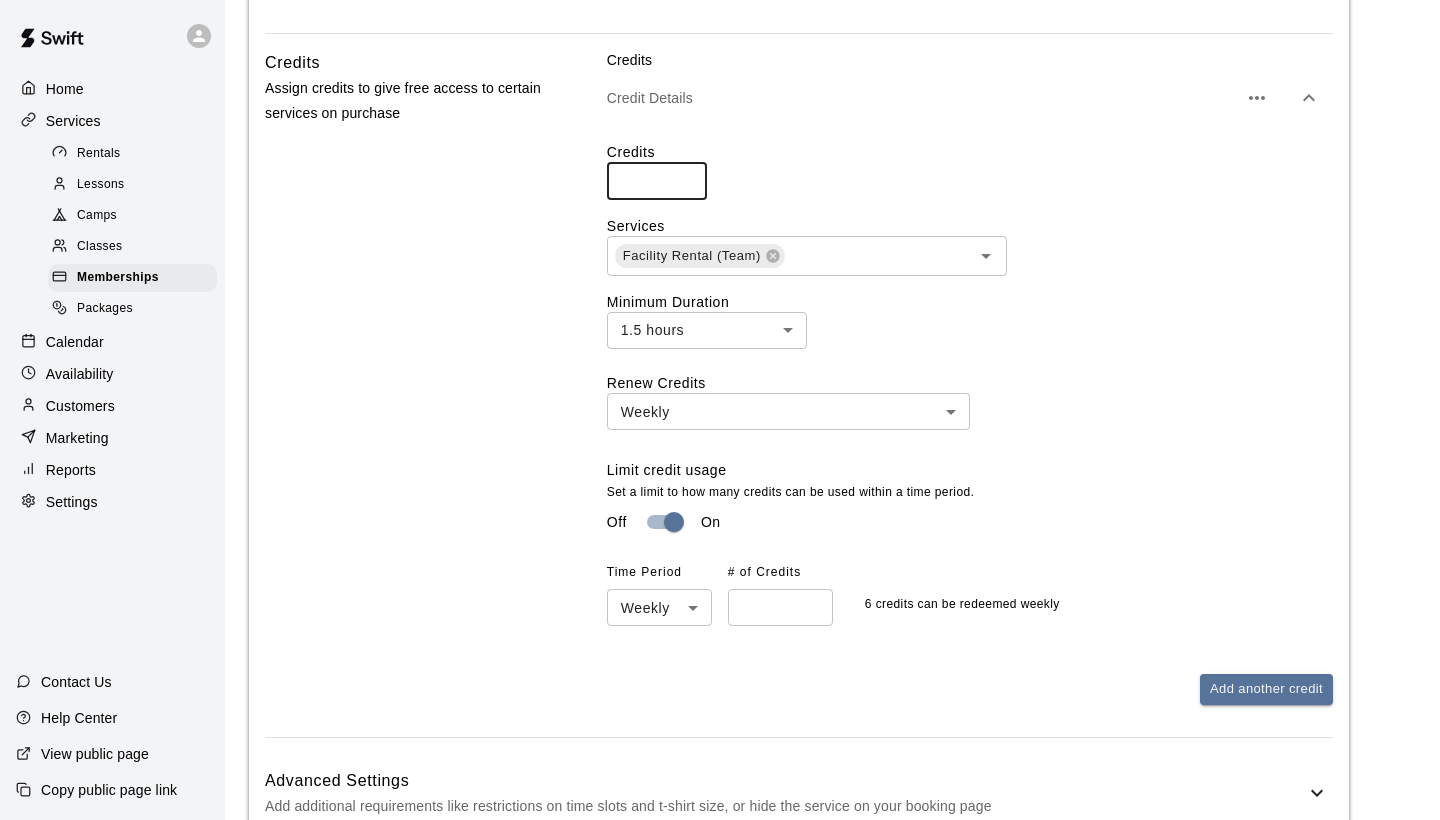 click on "*" at bounding box center (657, 180) 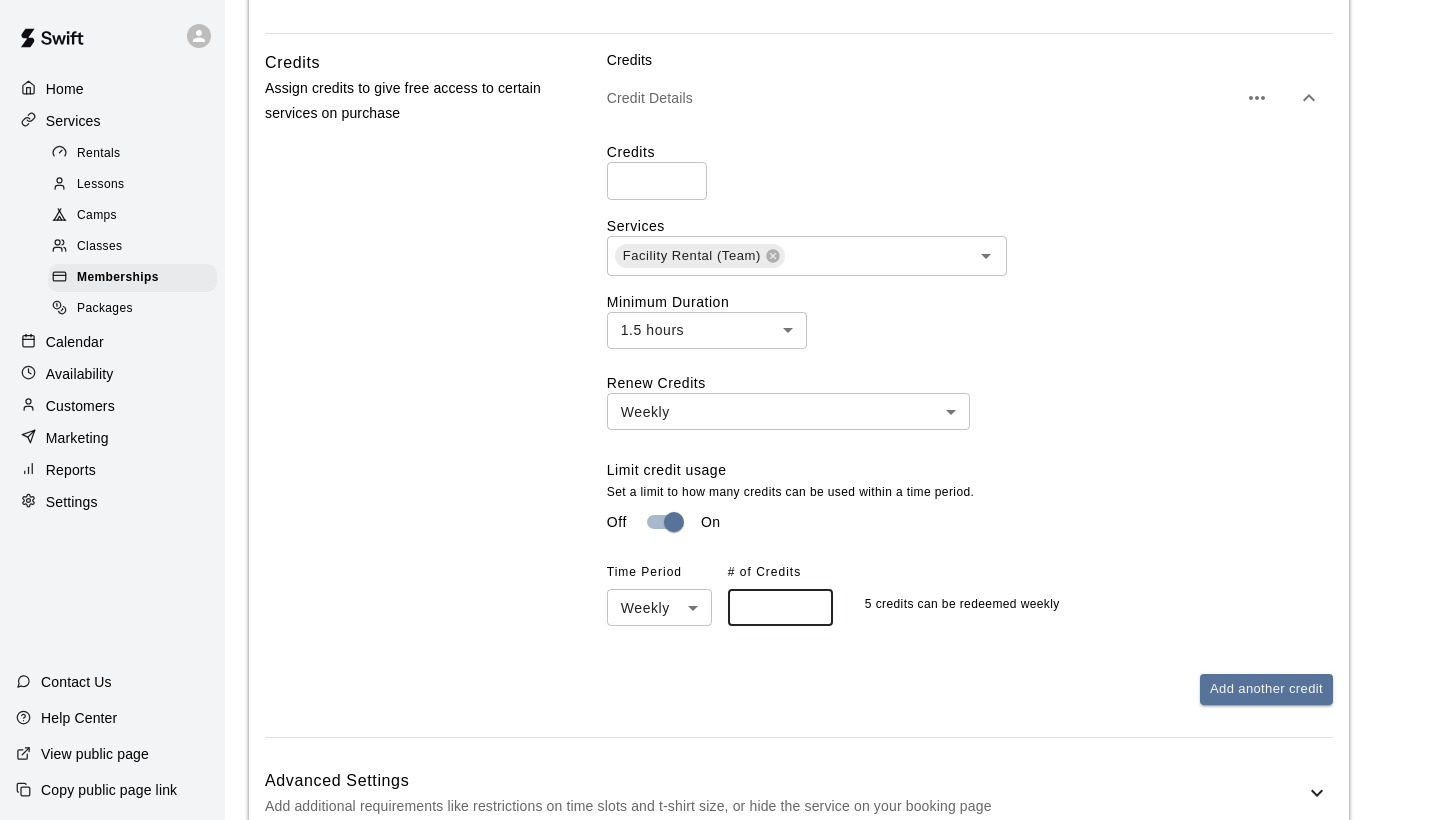 click on "*" at bounding box center [780, 607] 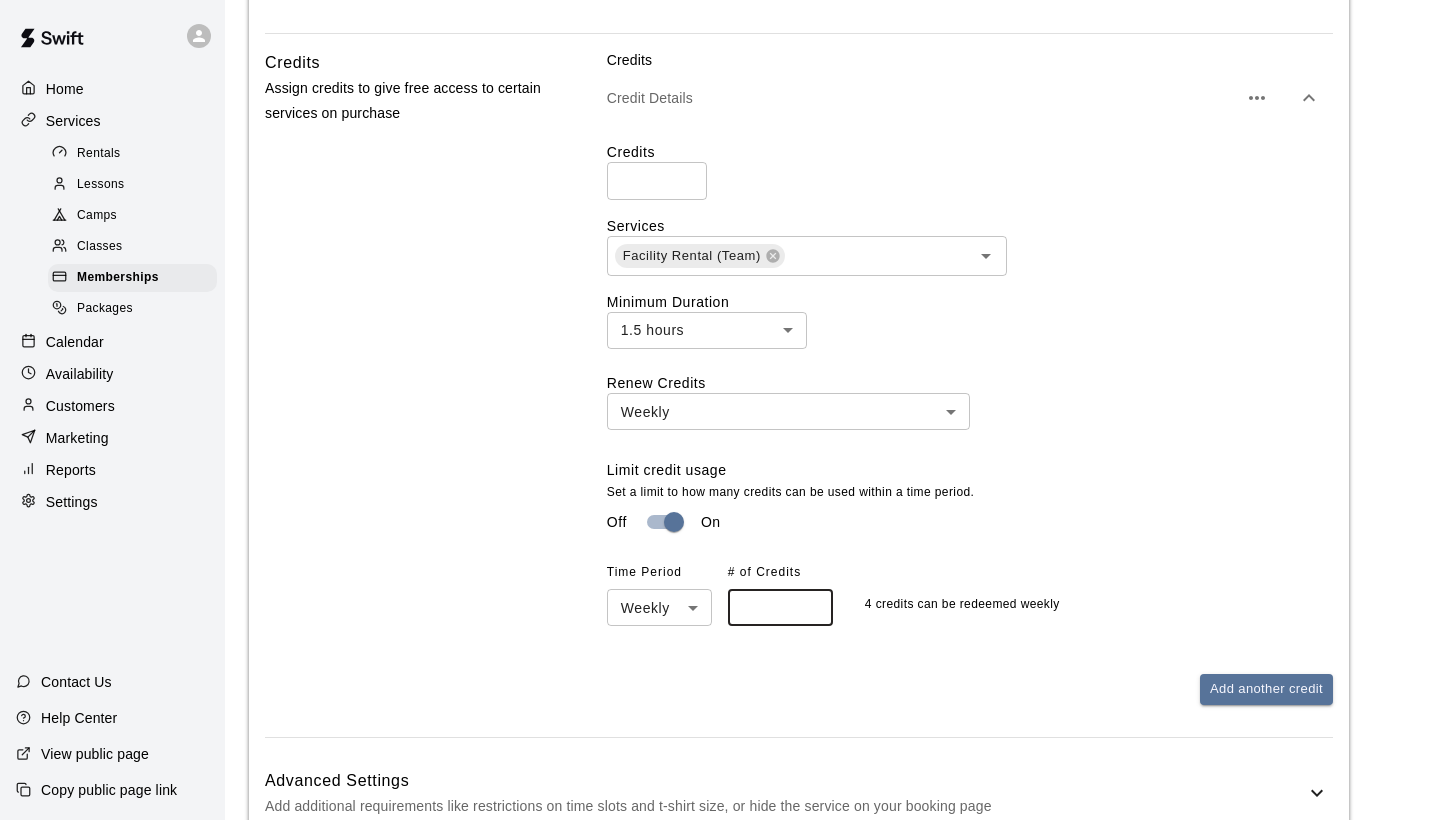 click on "*" at bounding box center [780, 607] 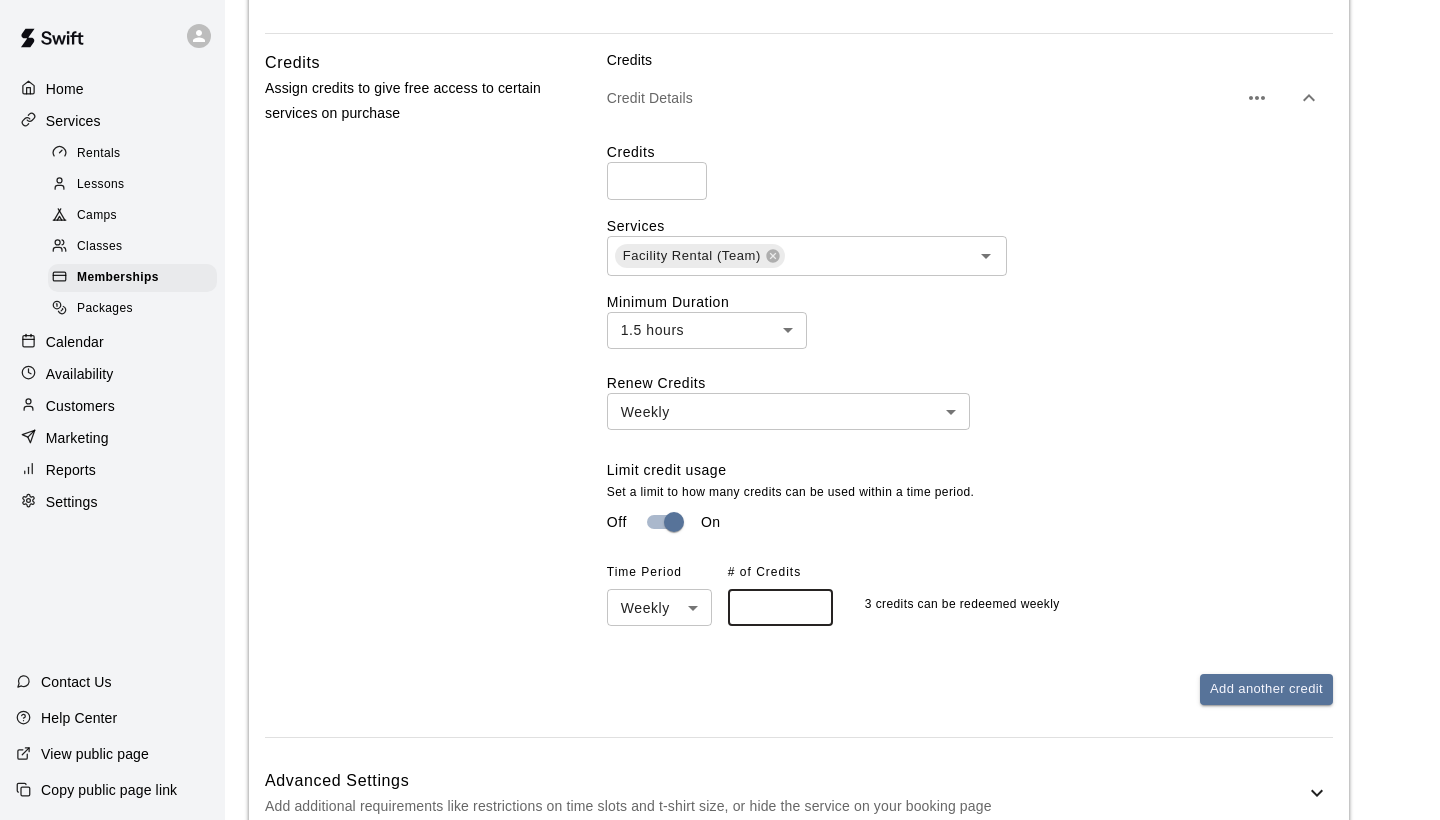 click on "*" at bounding box center [780, 607] 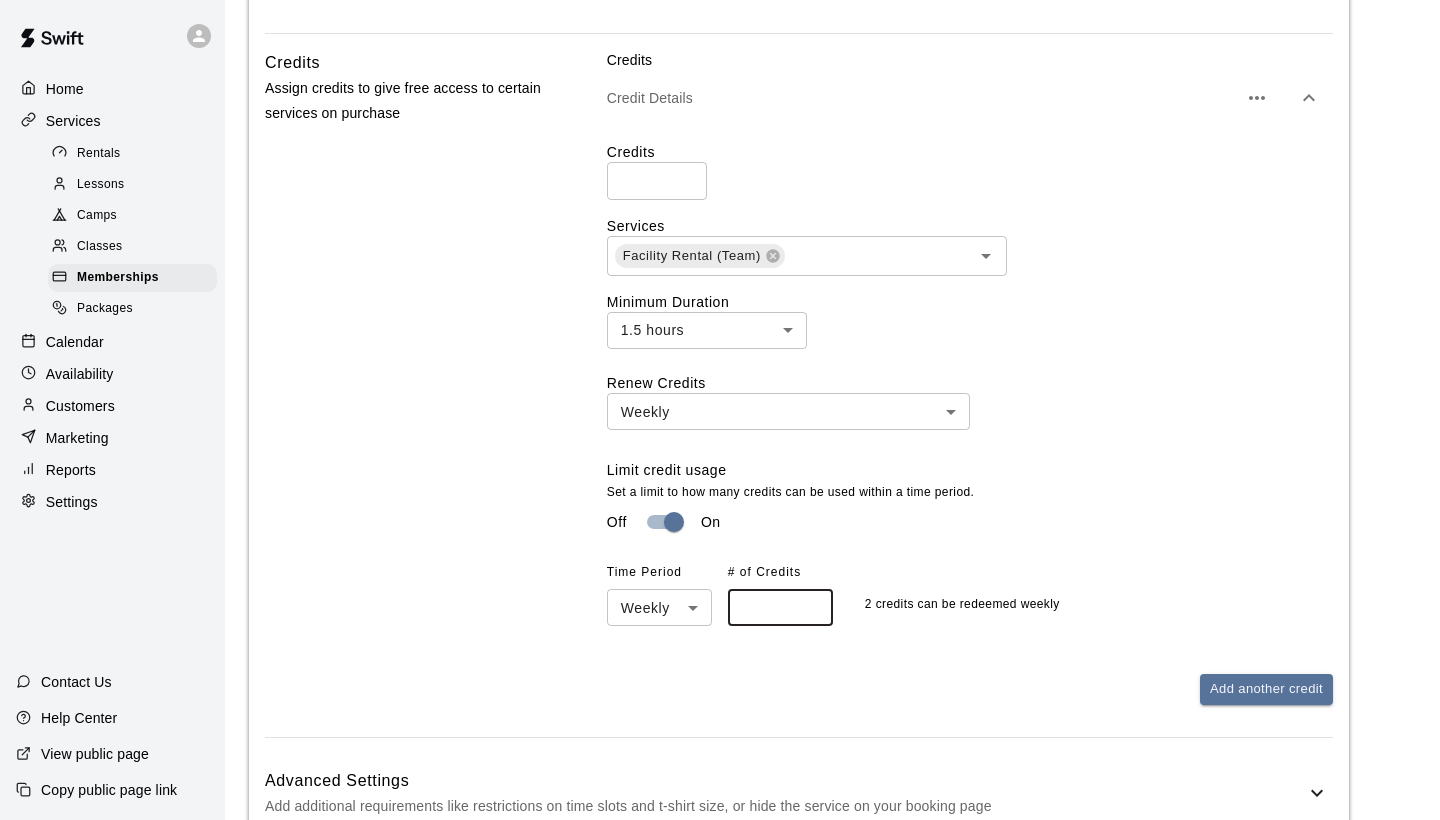 type on "*" 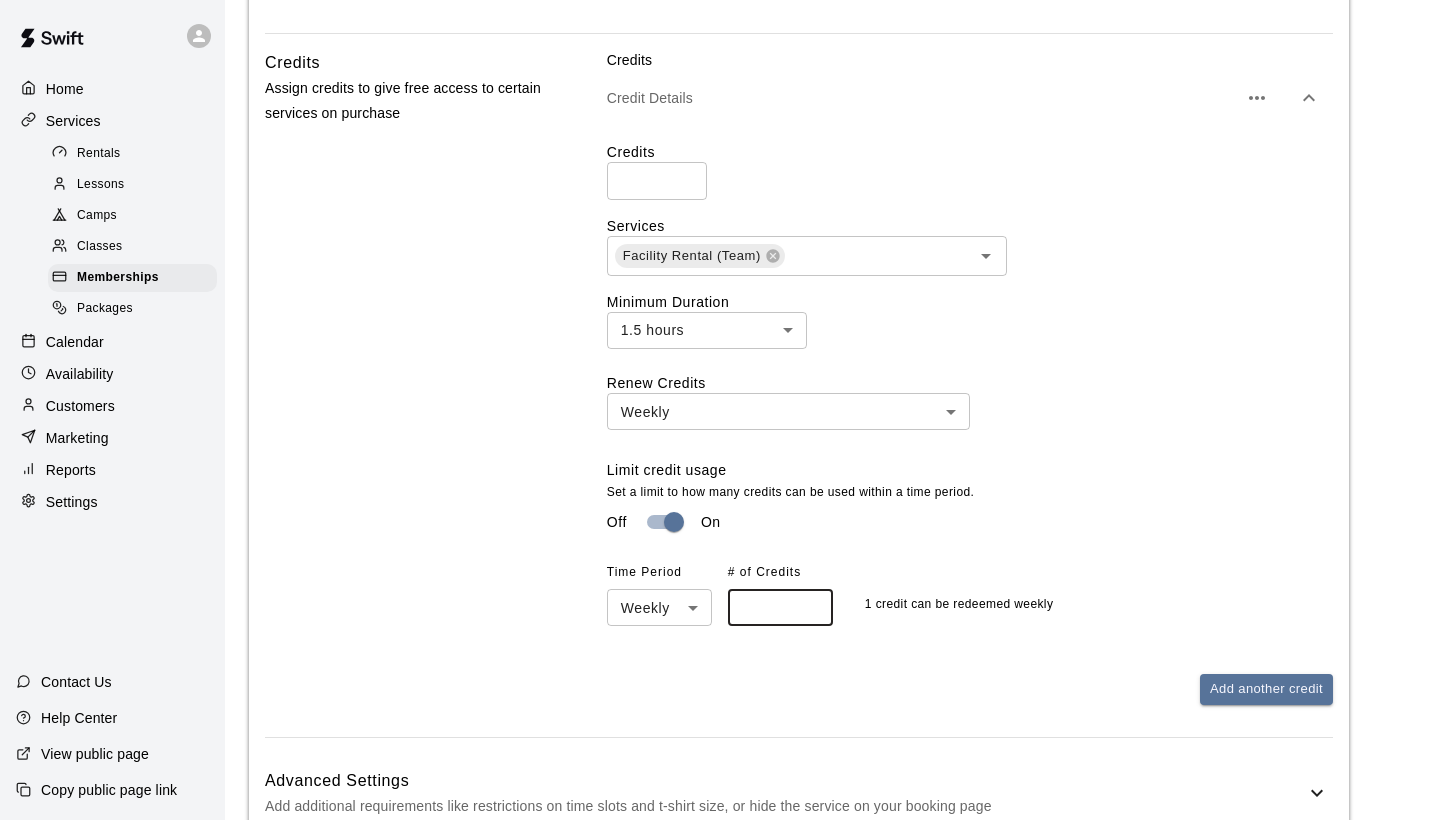 click on "*" at bounding box center [780, 607] 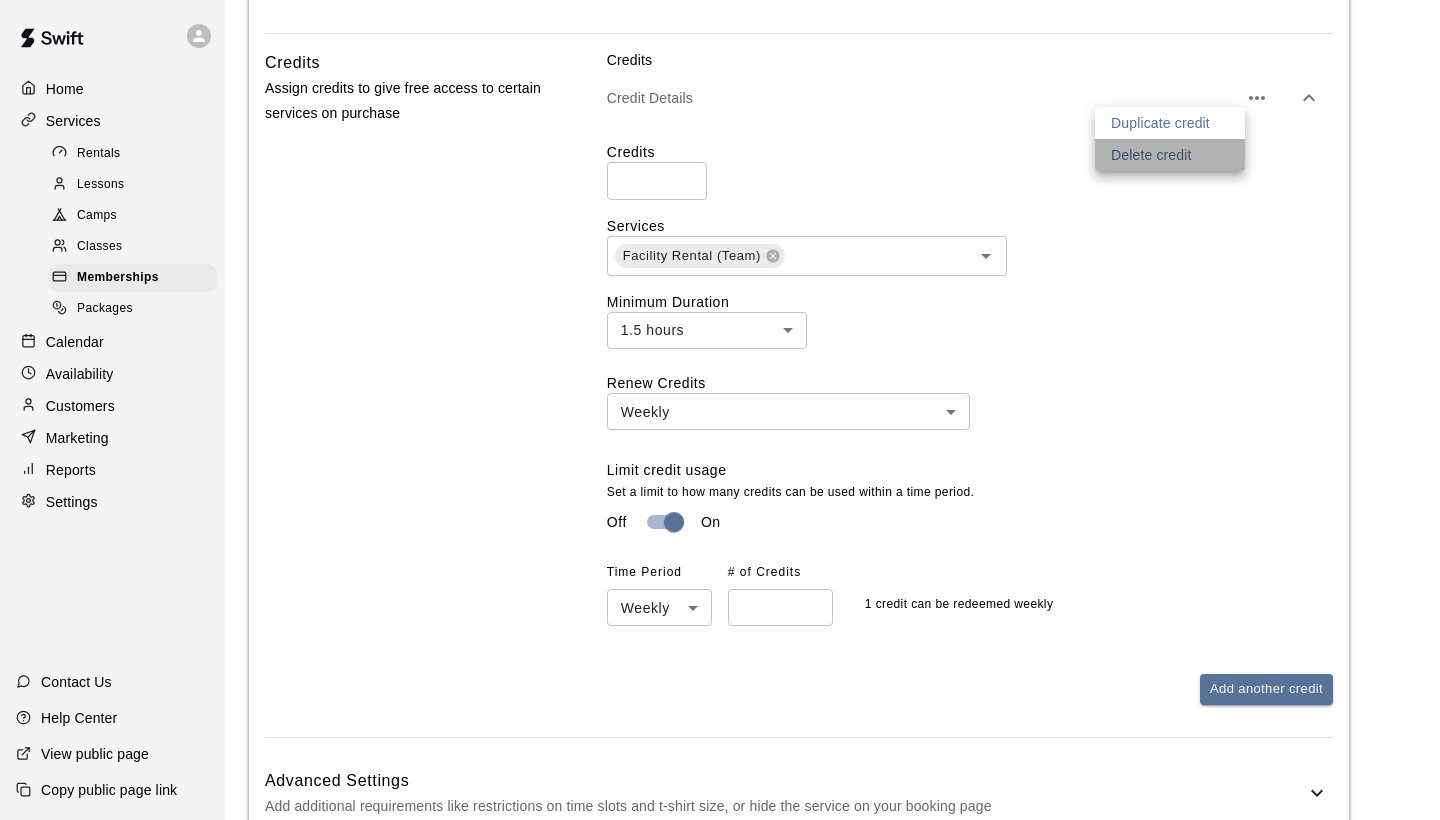 click on "Delete credit" at bounding box center (1151, 155) 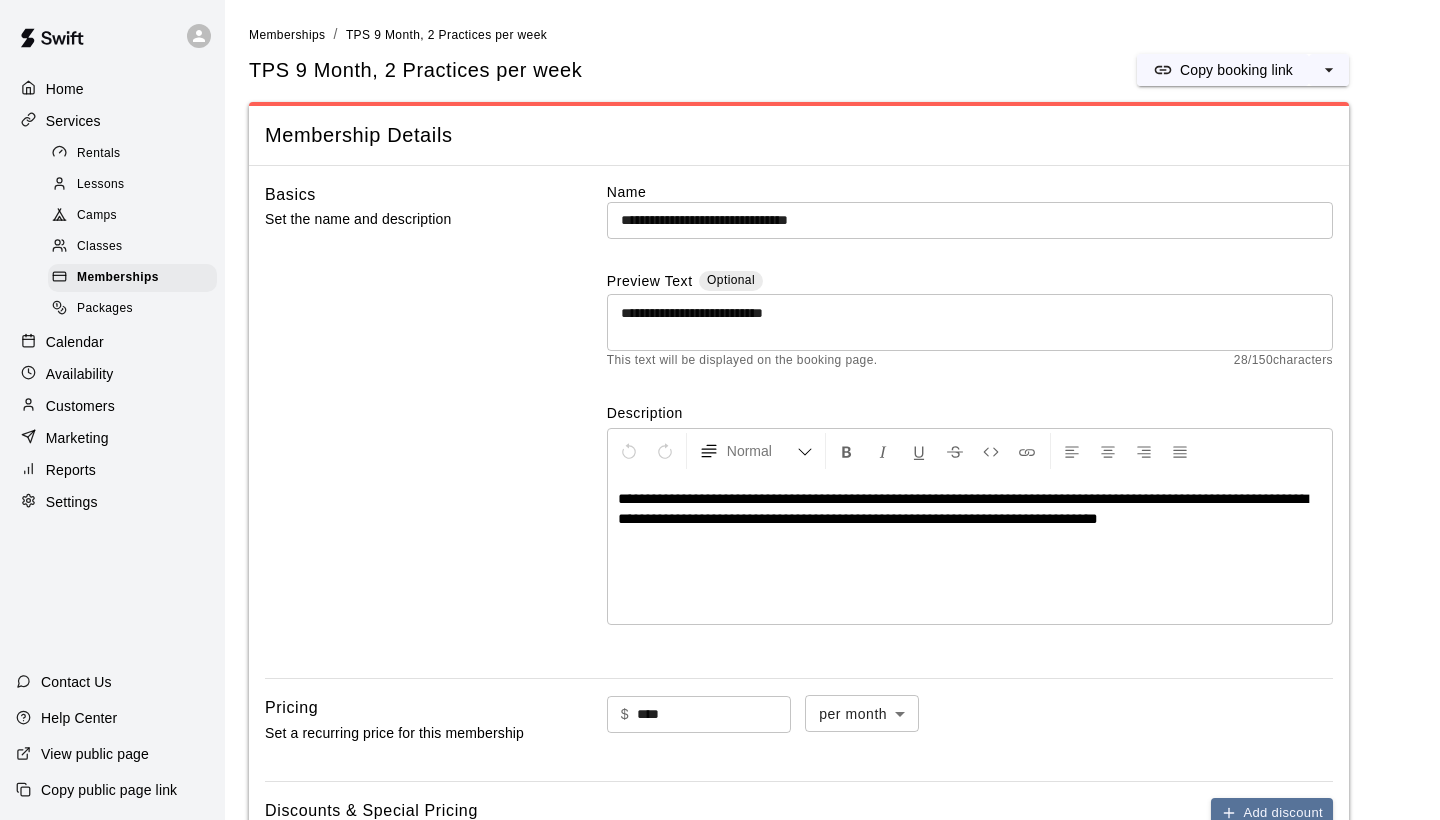 scroll, scrollTop: 0, scrollLeft: 0, axis: both 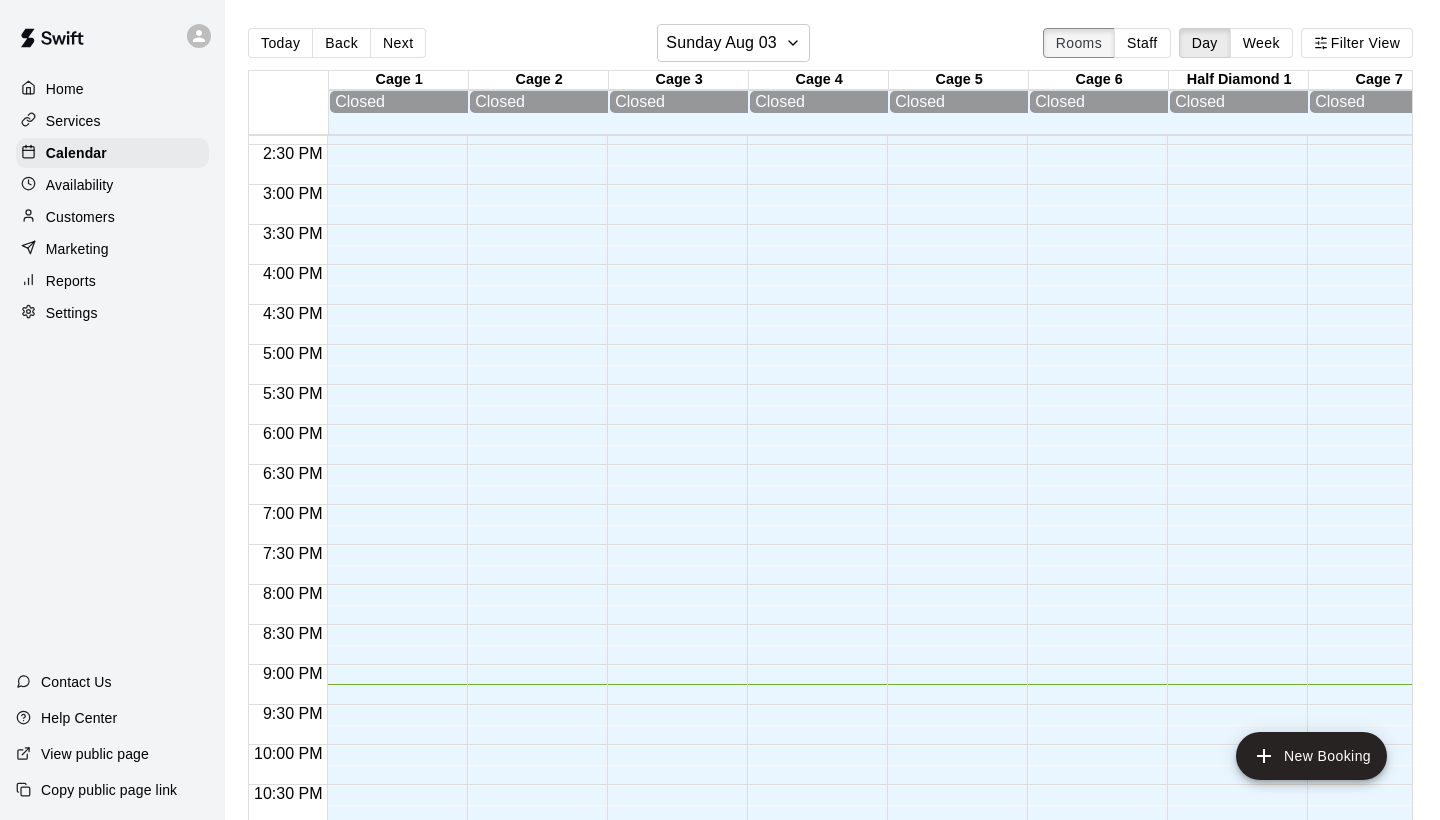 click on "Rooms" at bounding box center (1079, 43) 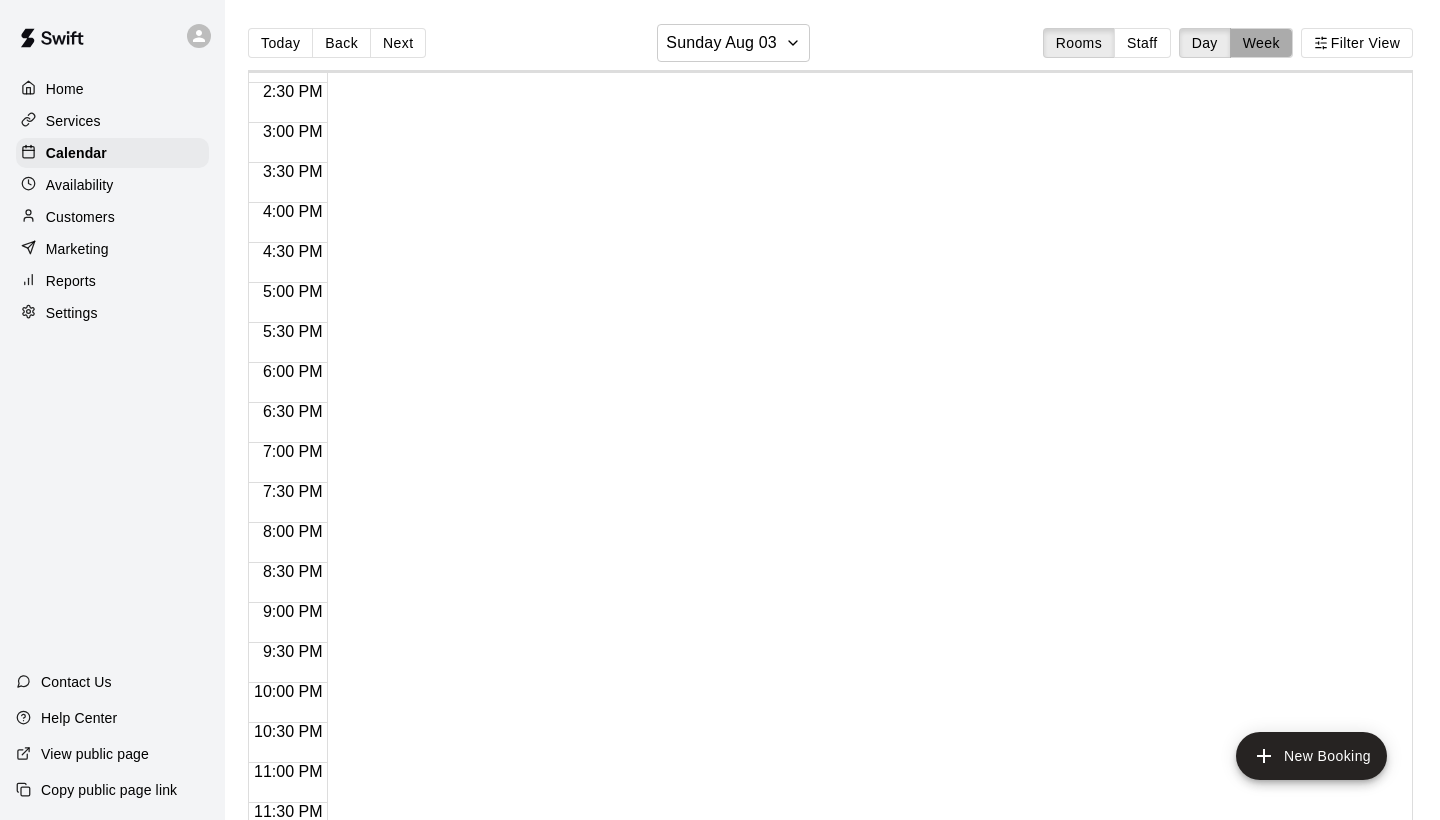 click on "Week" at bounding box center [1261, 43] 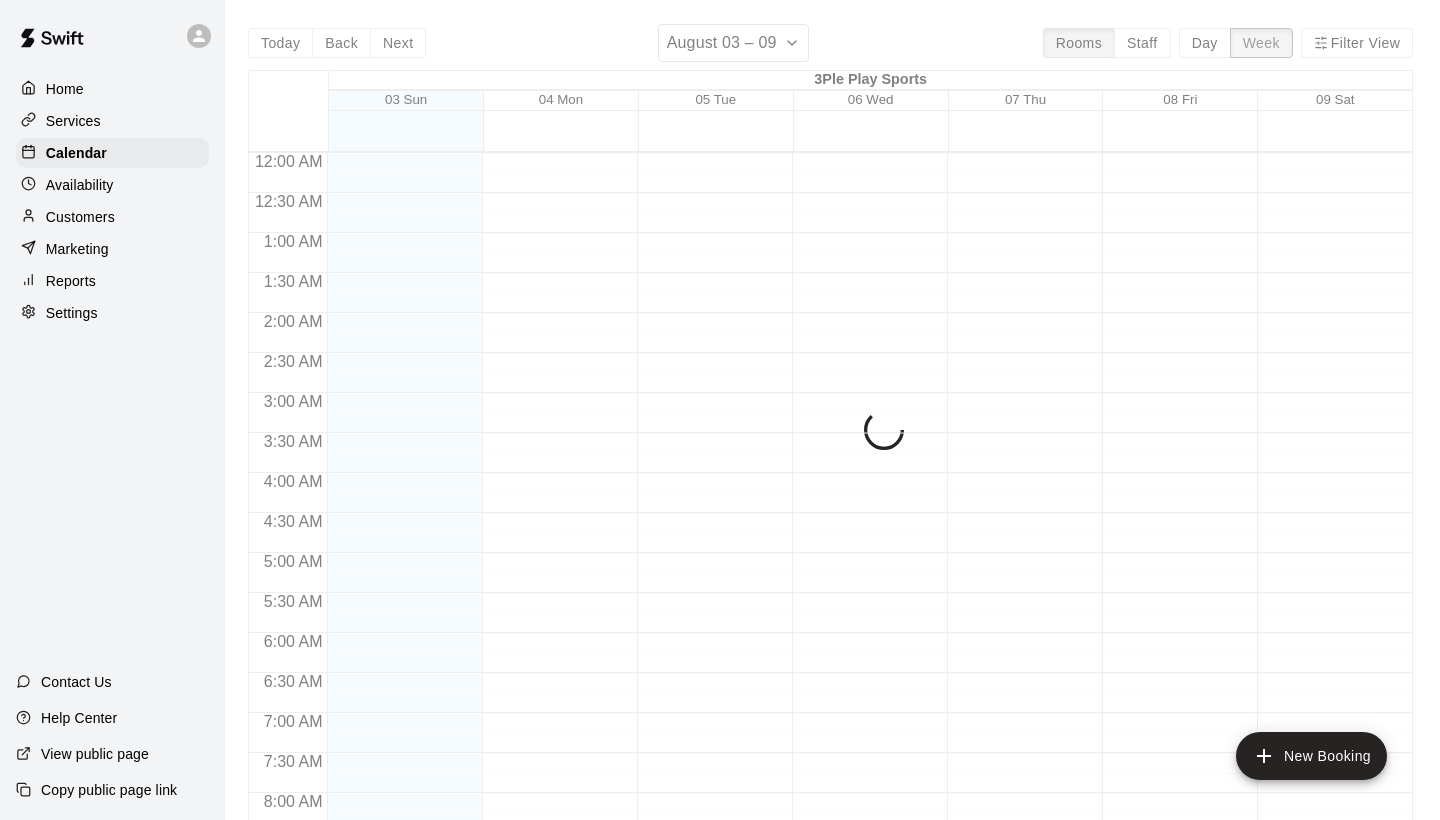 scroll, scrollTop: 1231, scrollLeft: 0, axis: vertical 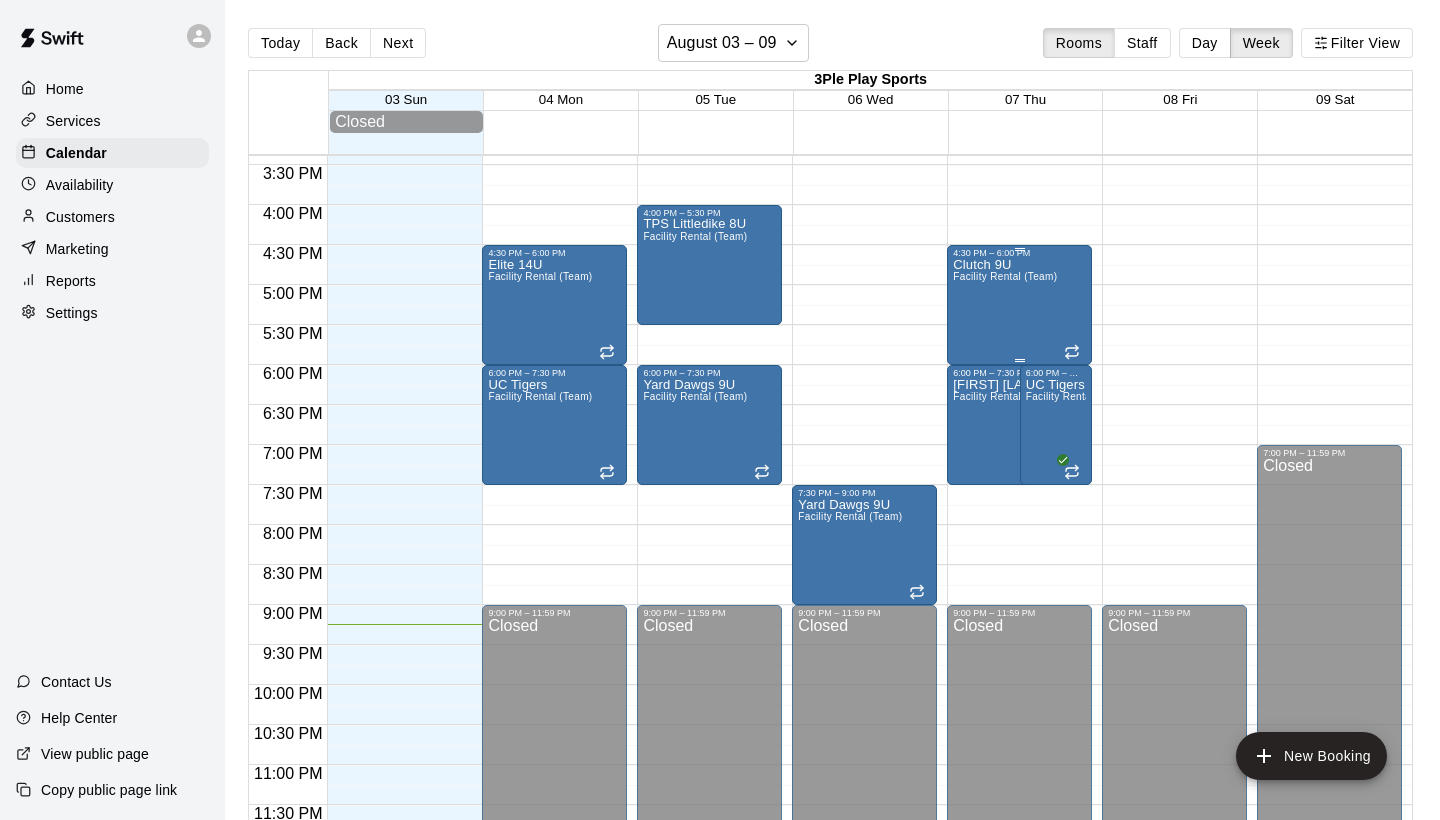 click on "Clutch 9U Facility Rental (Team)" at bounding box center [1005, 668] 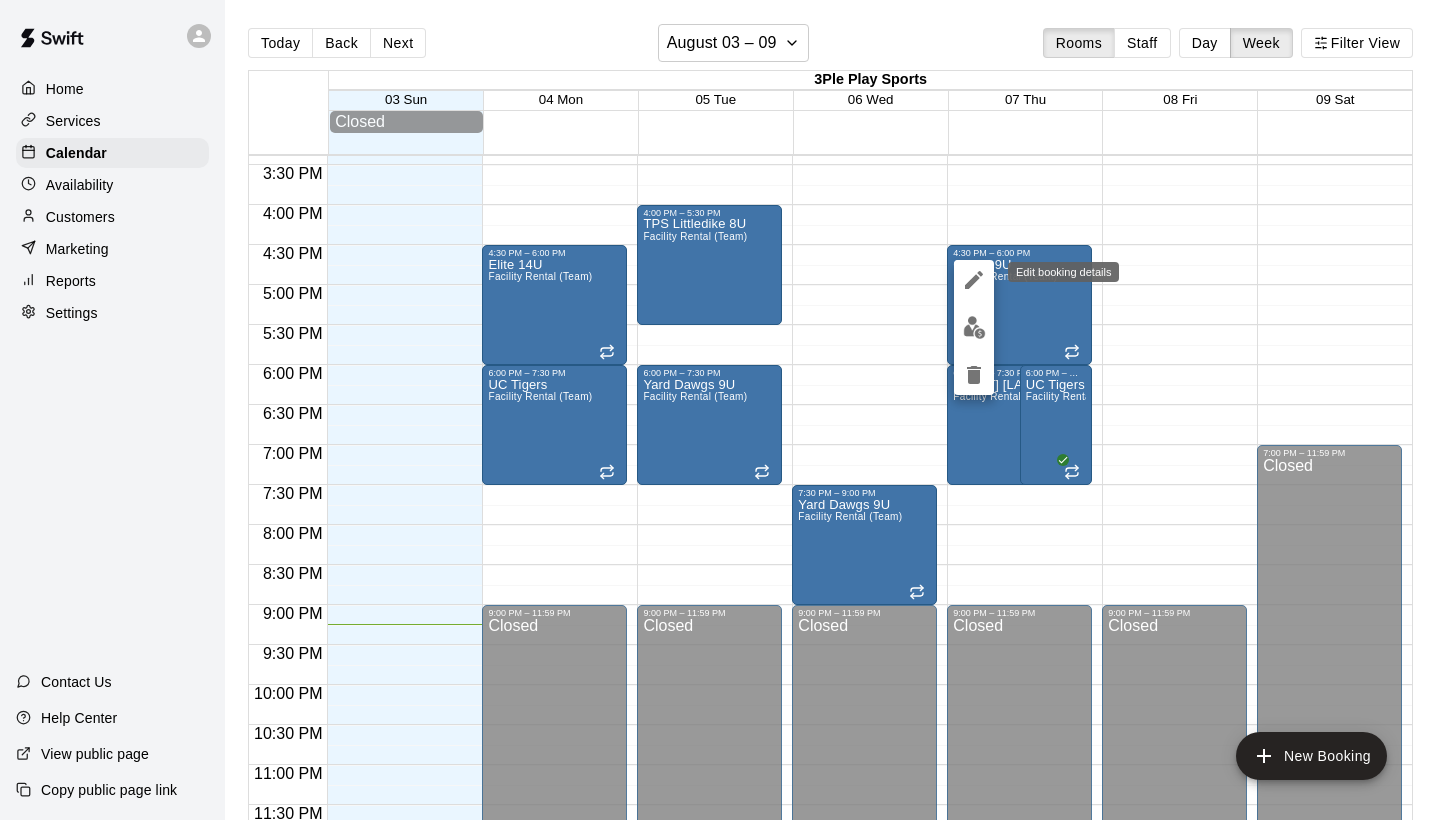 click 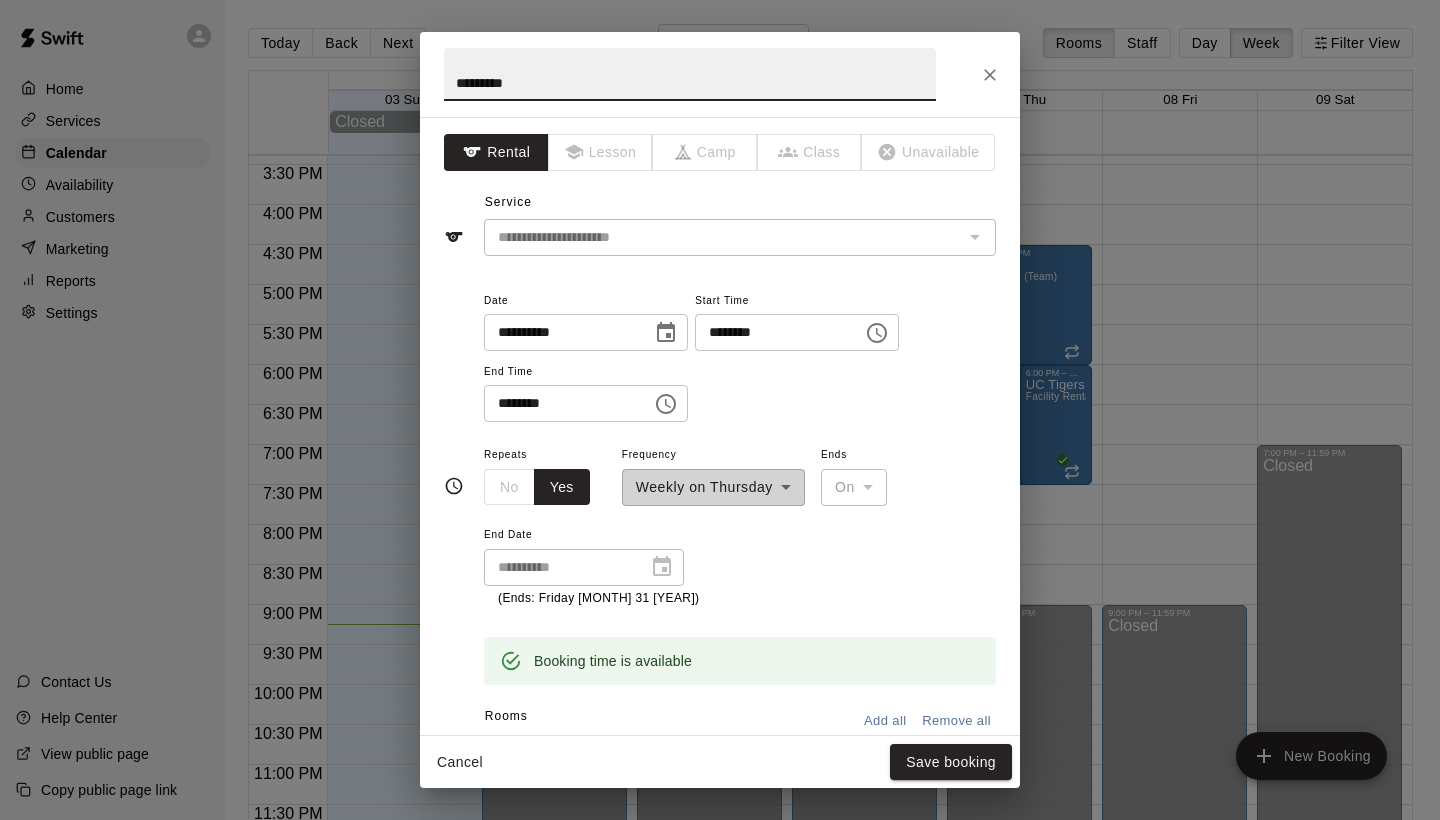 click 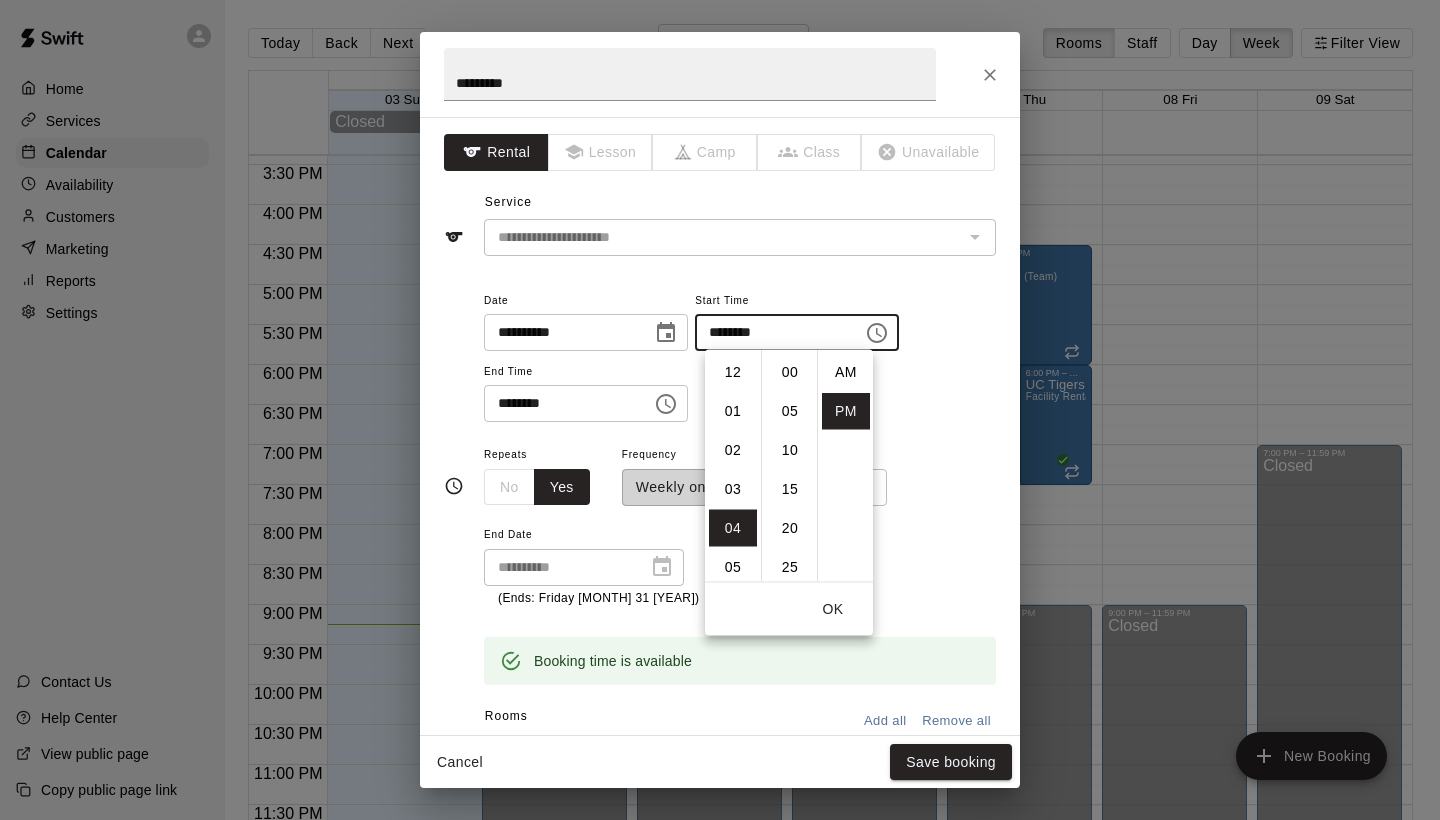 scroll, scrollTop: 156, scrollLeft: 0, axis: vertical 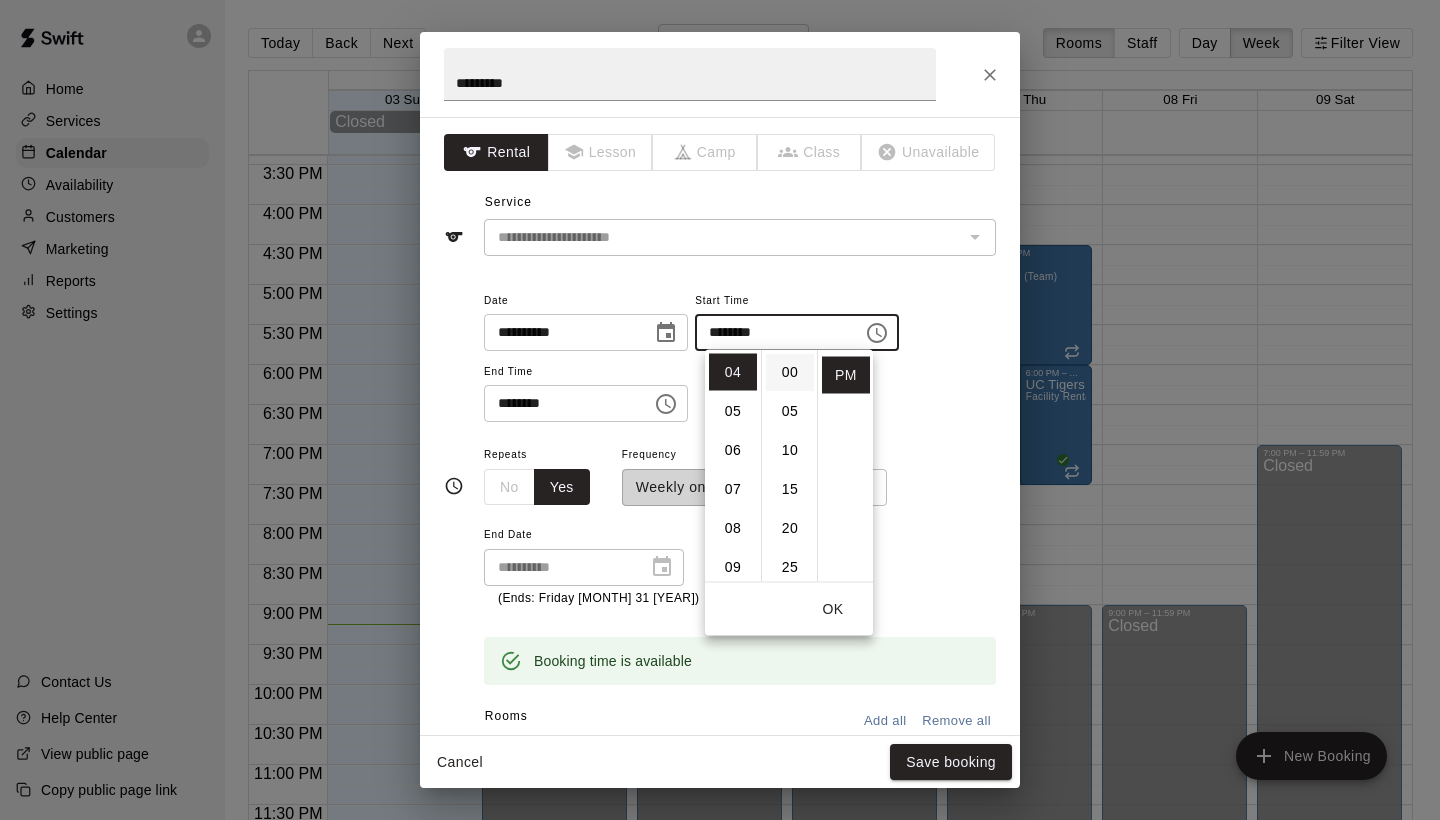 click on "00" at bounding box center (790, 372) 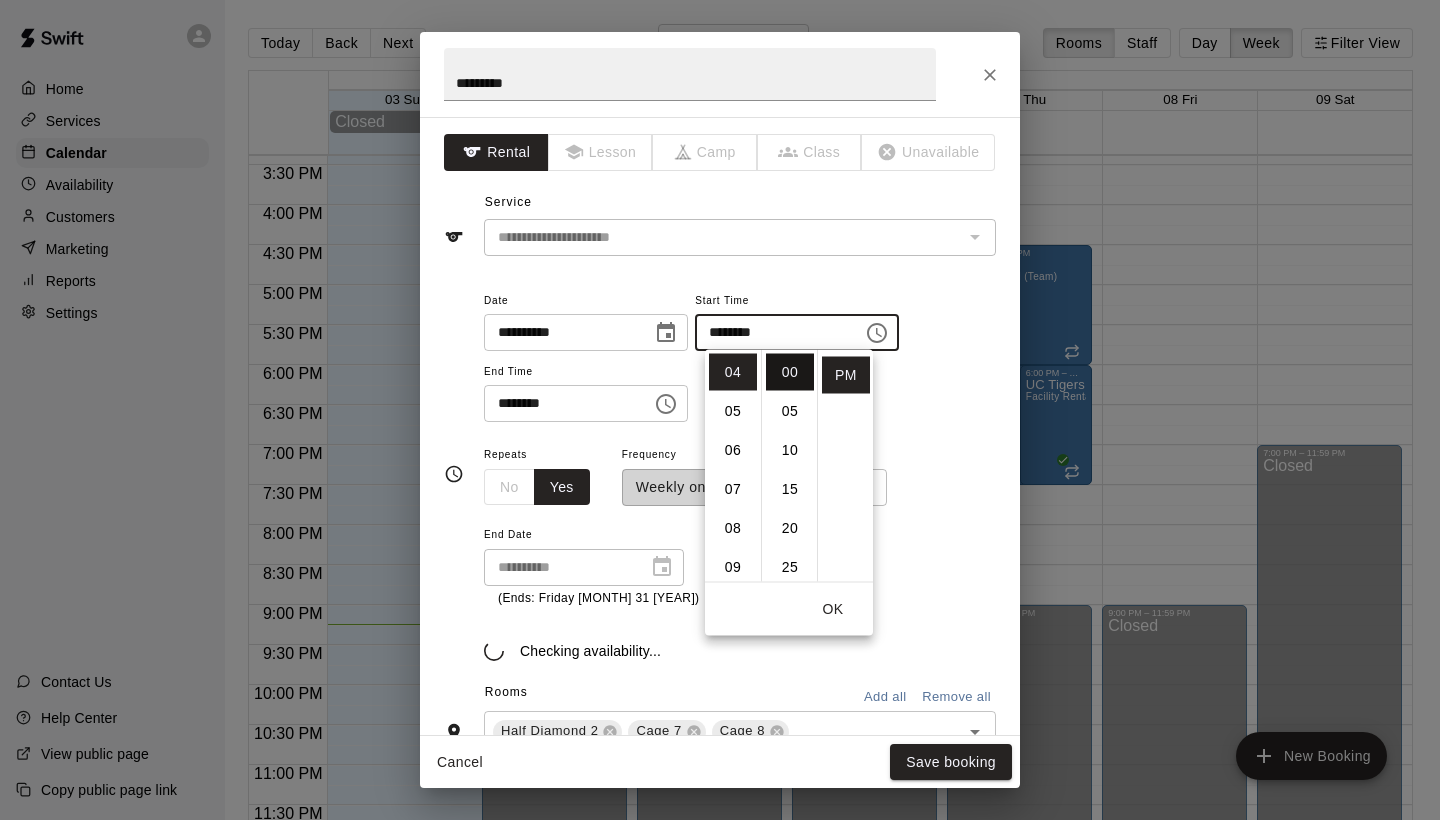 type on "********" 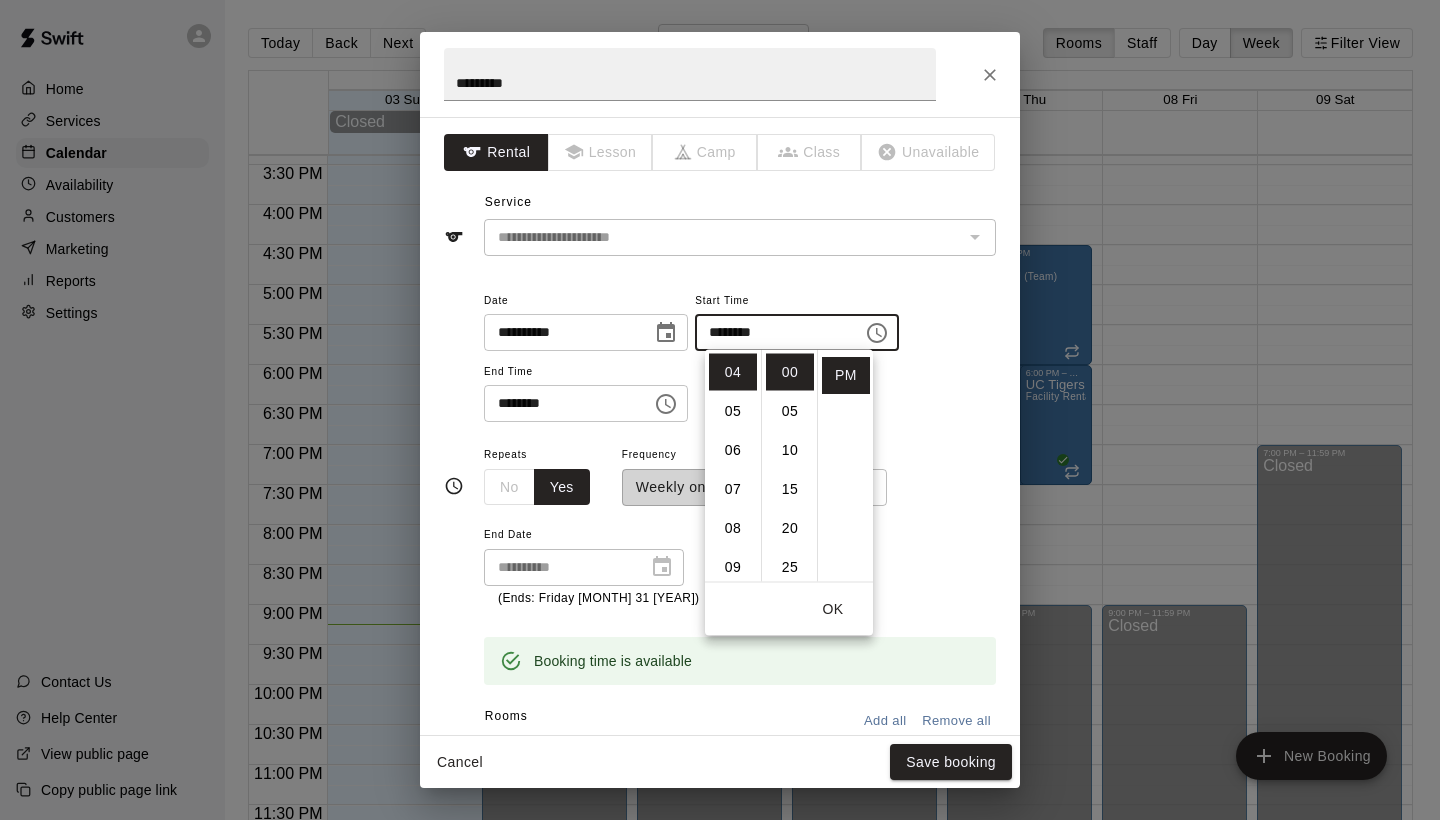 click 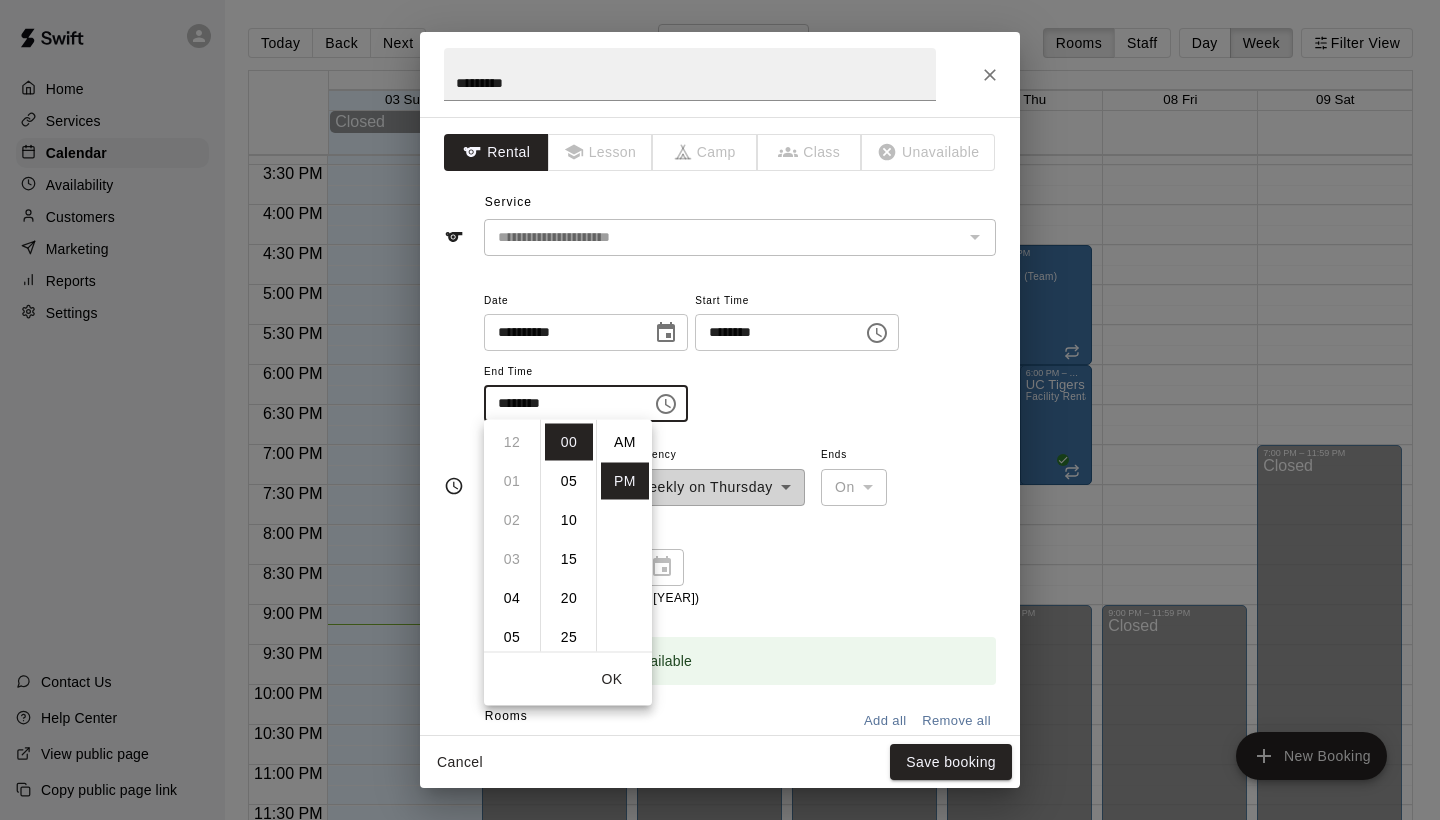 scroll, scrollTop: 234, scrollLeft: 0, axis: vertical 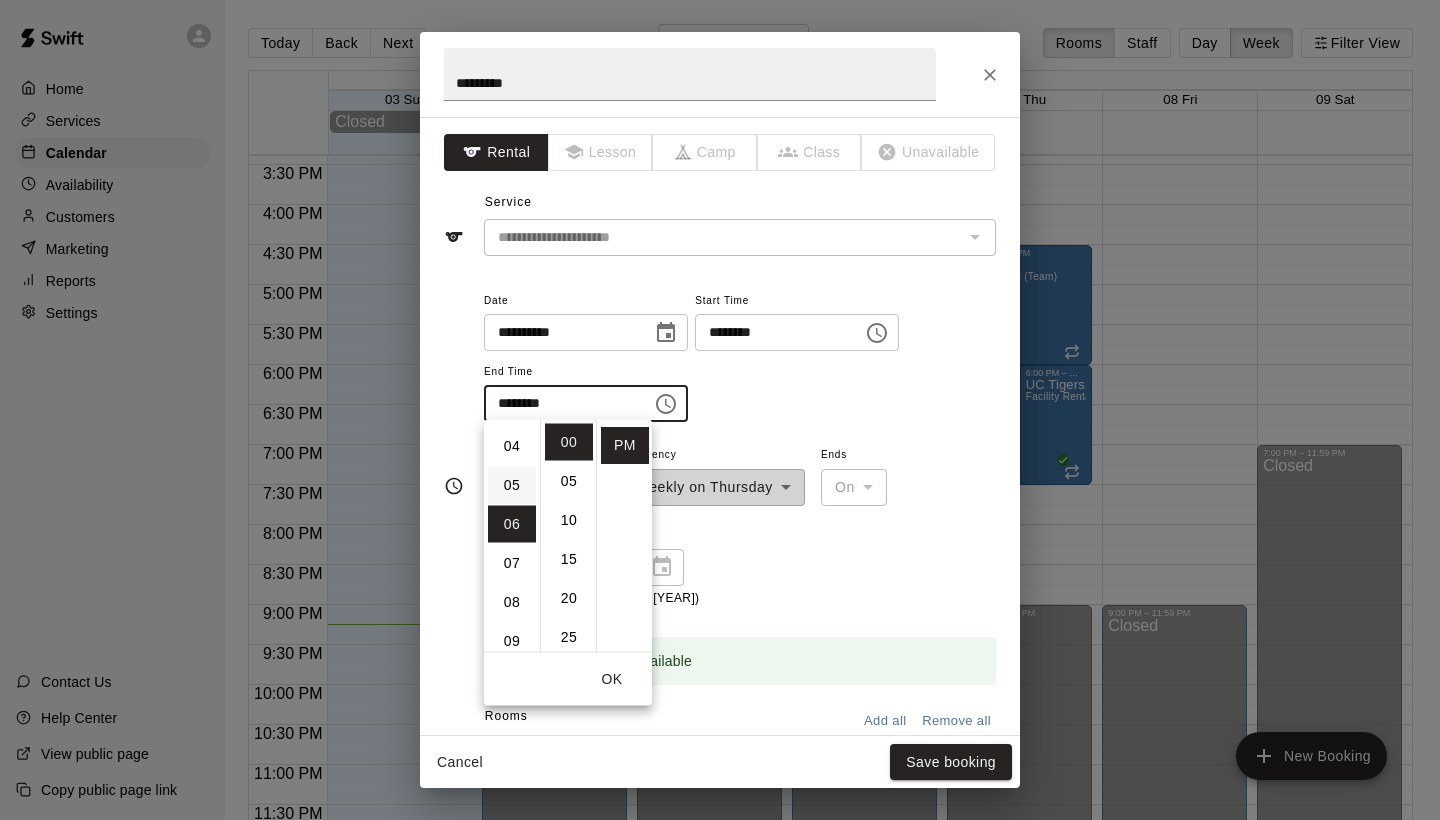 click on "05" at bounding box center (512, 485) 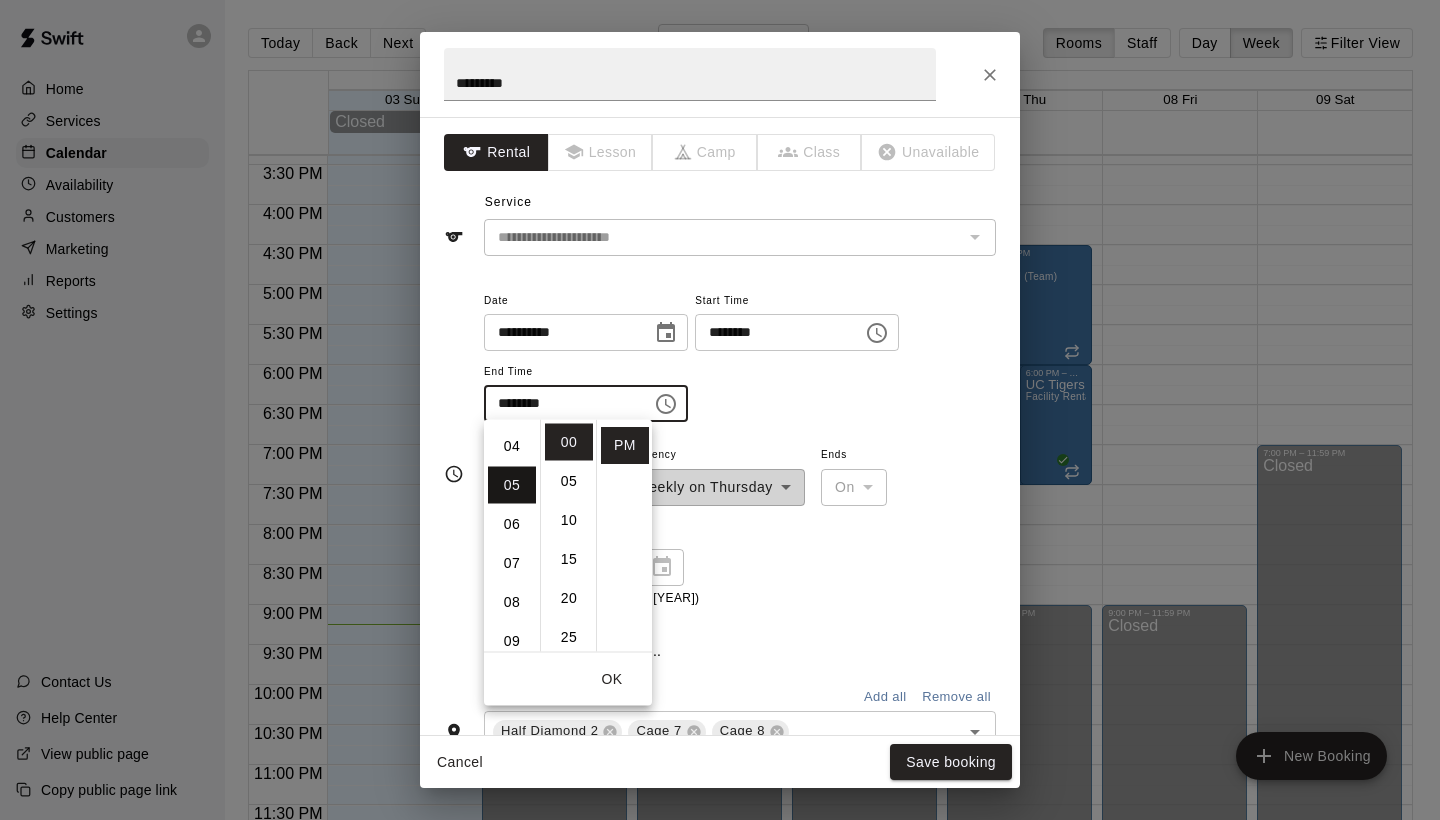 scroll, scrollTop: 195, scrollLeft: 0, axis: vertical 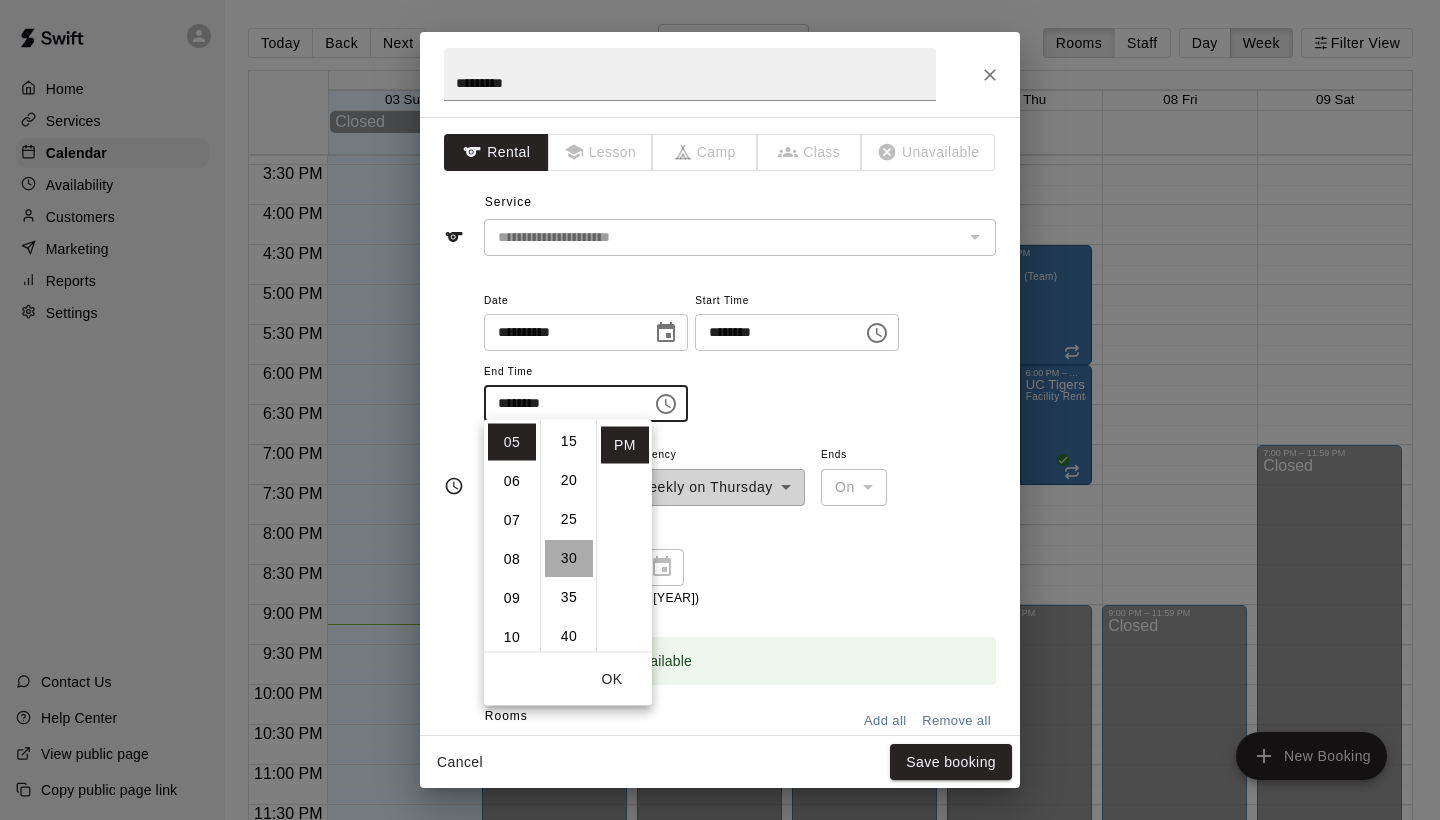 click on "30" at bounding box center (569, 558) 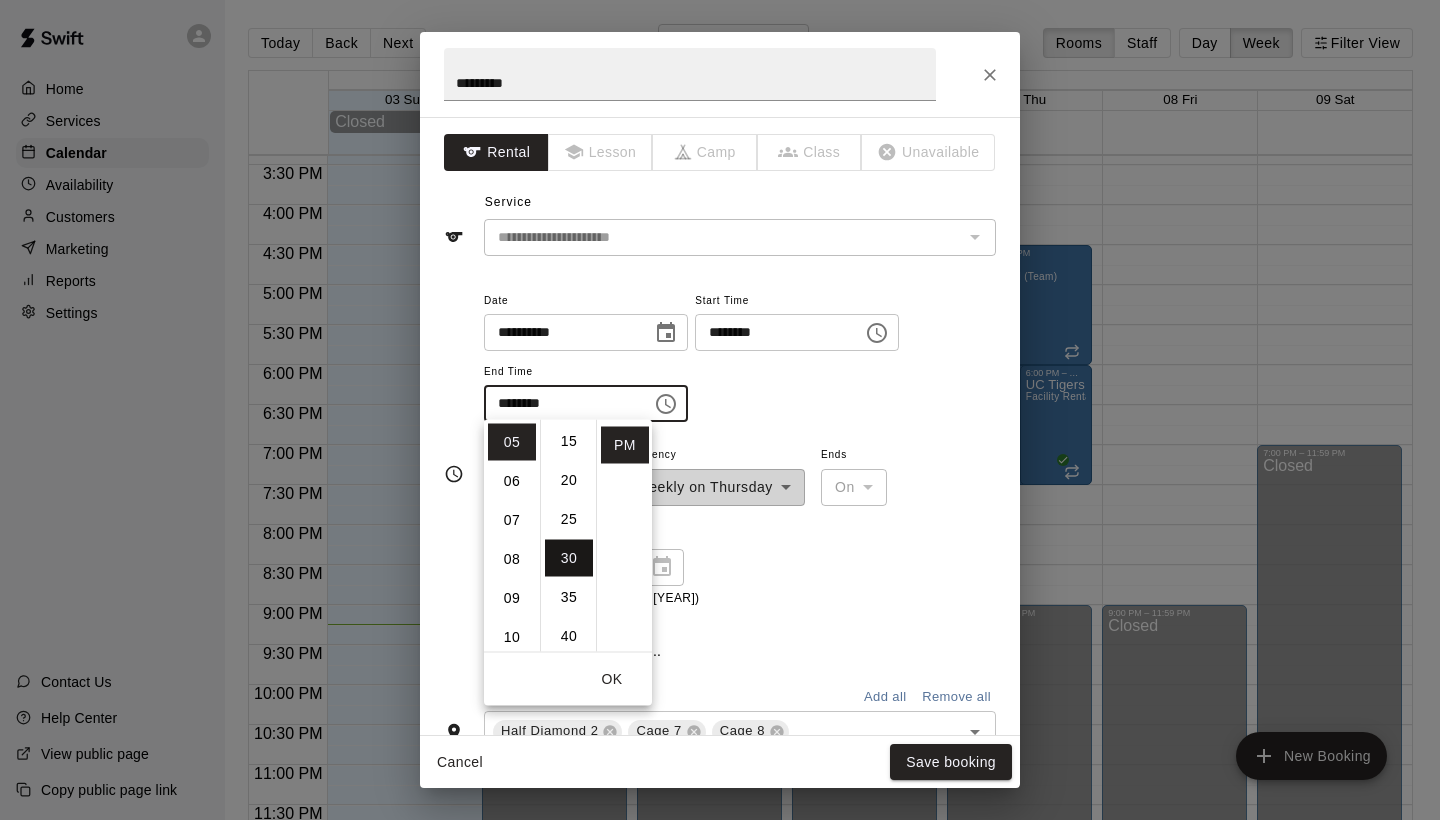 scroll, scrollTop: 234, scrollLeft: 0, axis: vertical 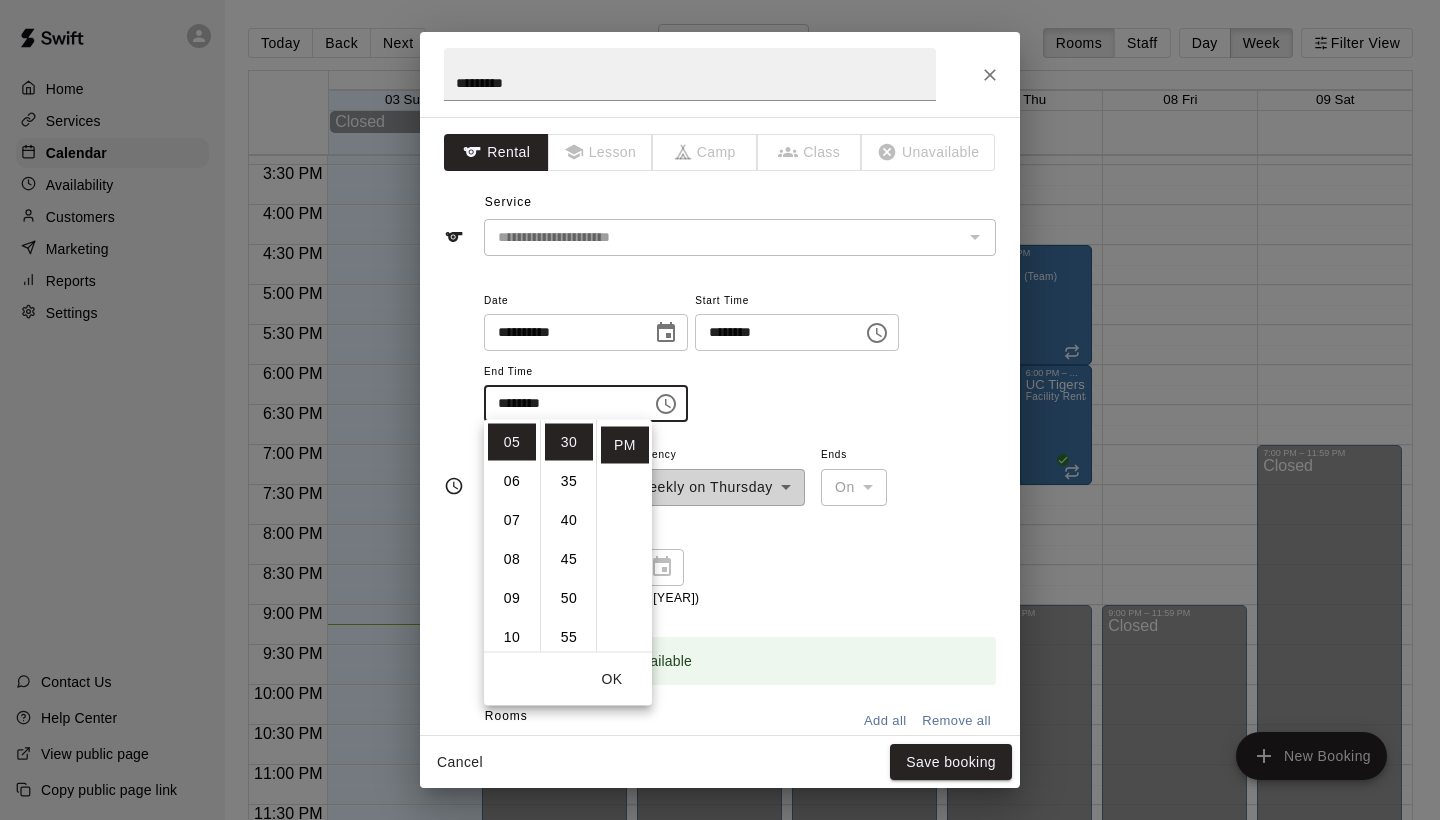 click on "**********" at bounding box center [740, 525] 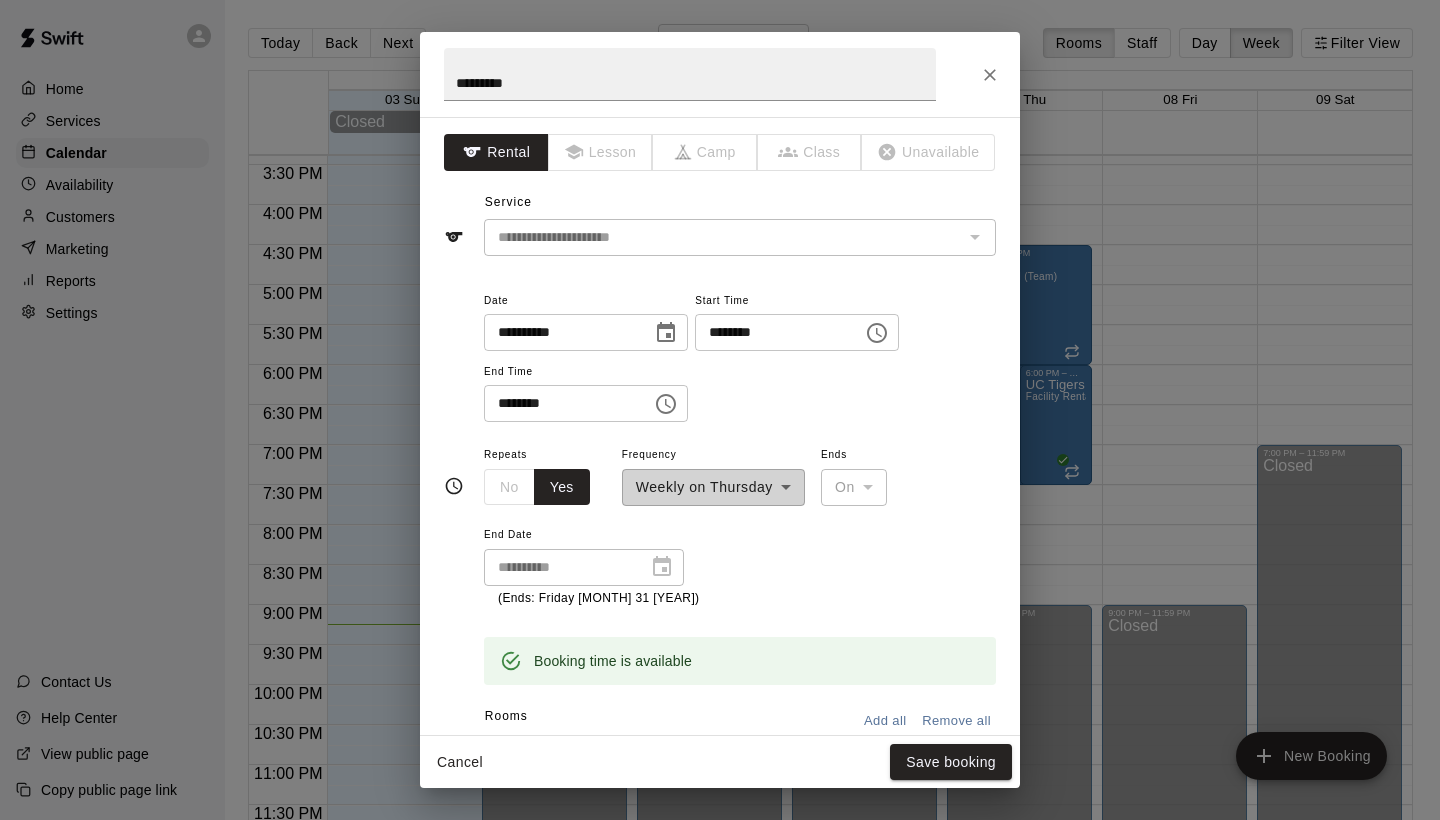 click on "**********" at bounding box center [713, 474] 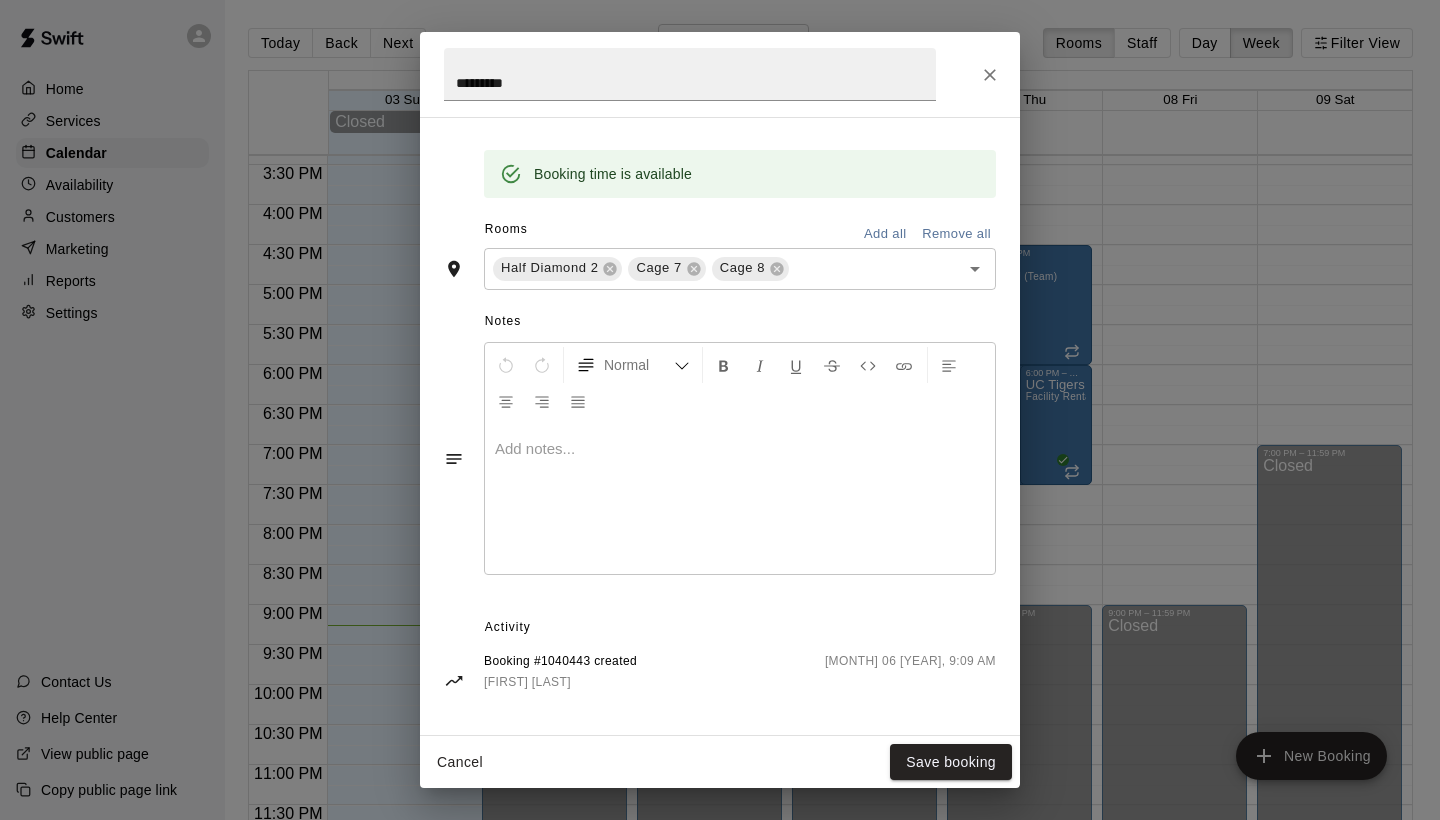 scroll, scrollTop: 485, scrollLeft: 0, axis: vertical 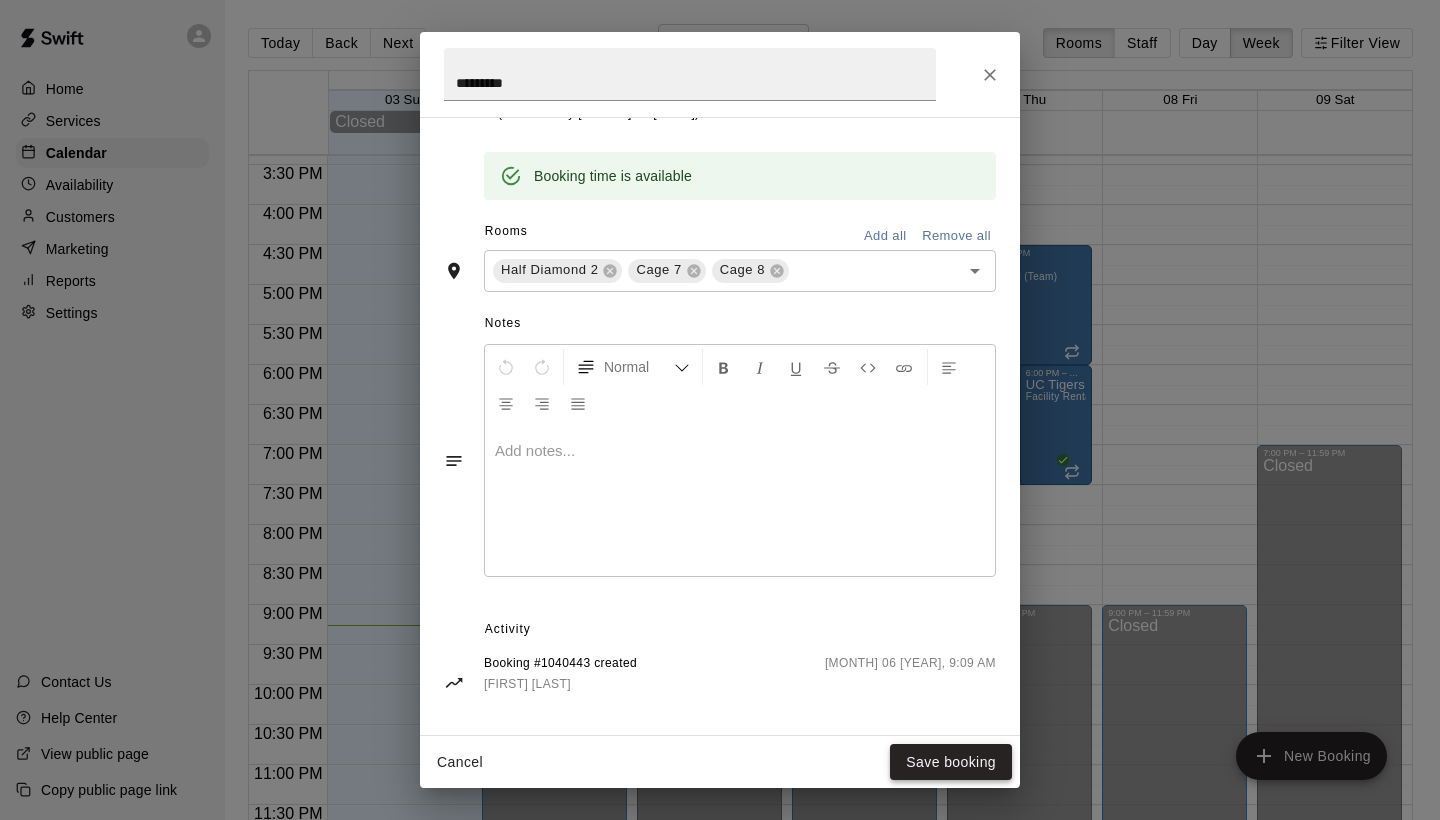 click on "Save booking" at bounding box center (951, 762) 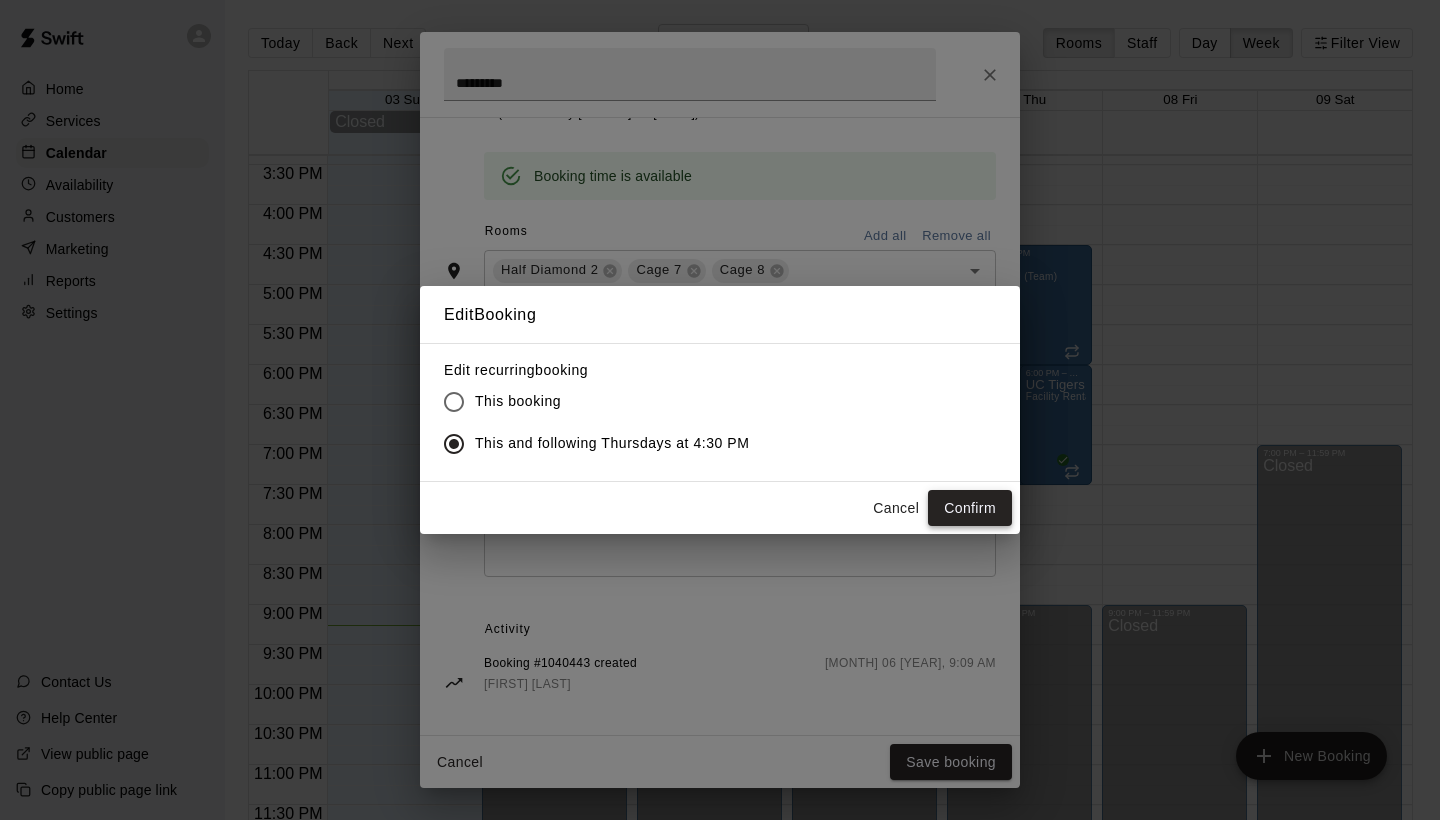 click on "Confirm" at bounding box center (970, 508) 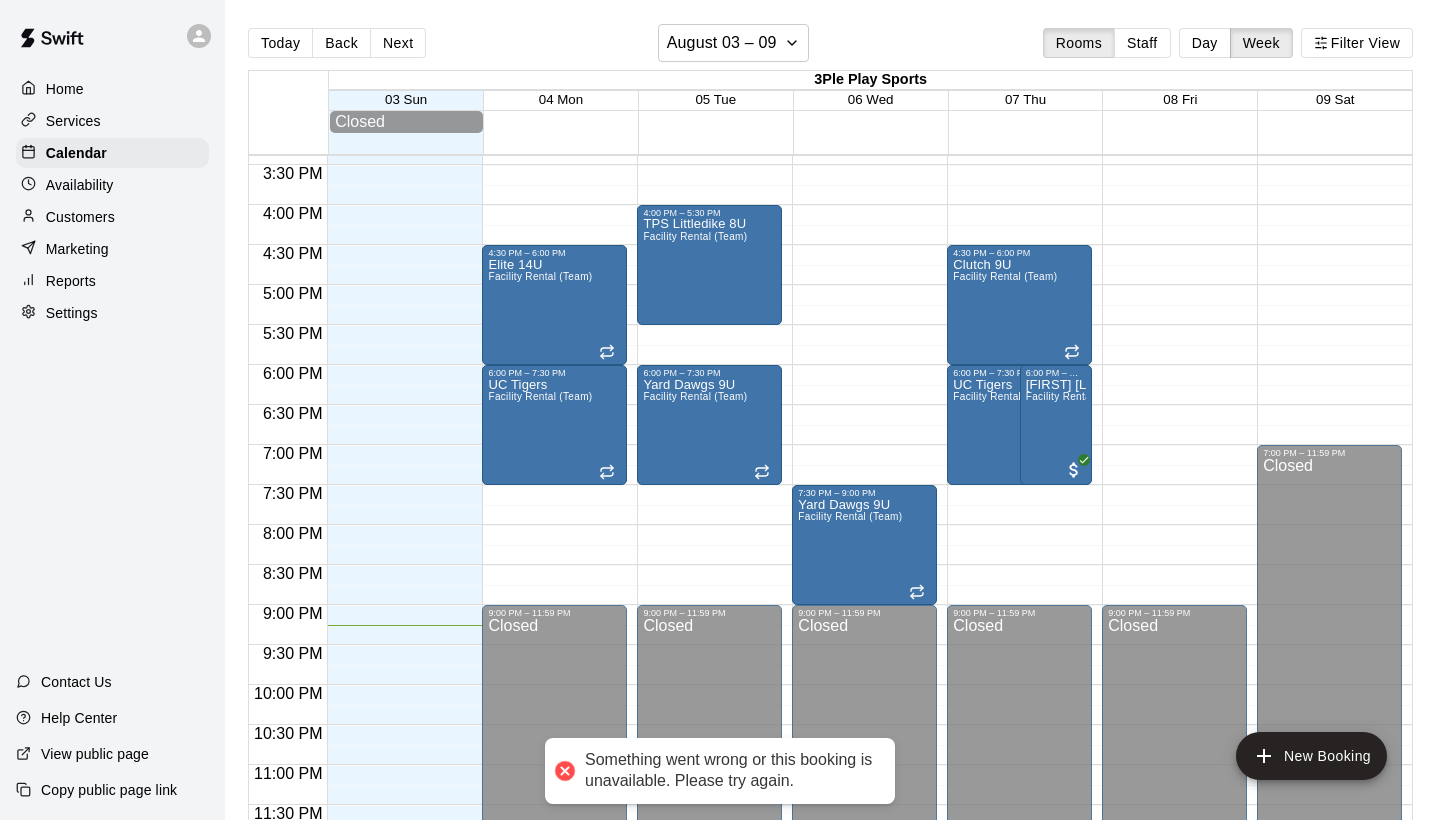 click on "Something went wrong or this booking is unavailable. Please try again." at bounding box center [730, 771] 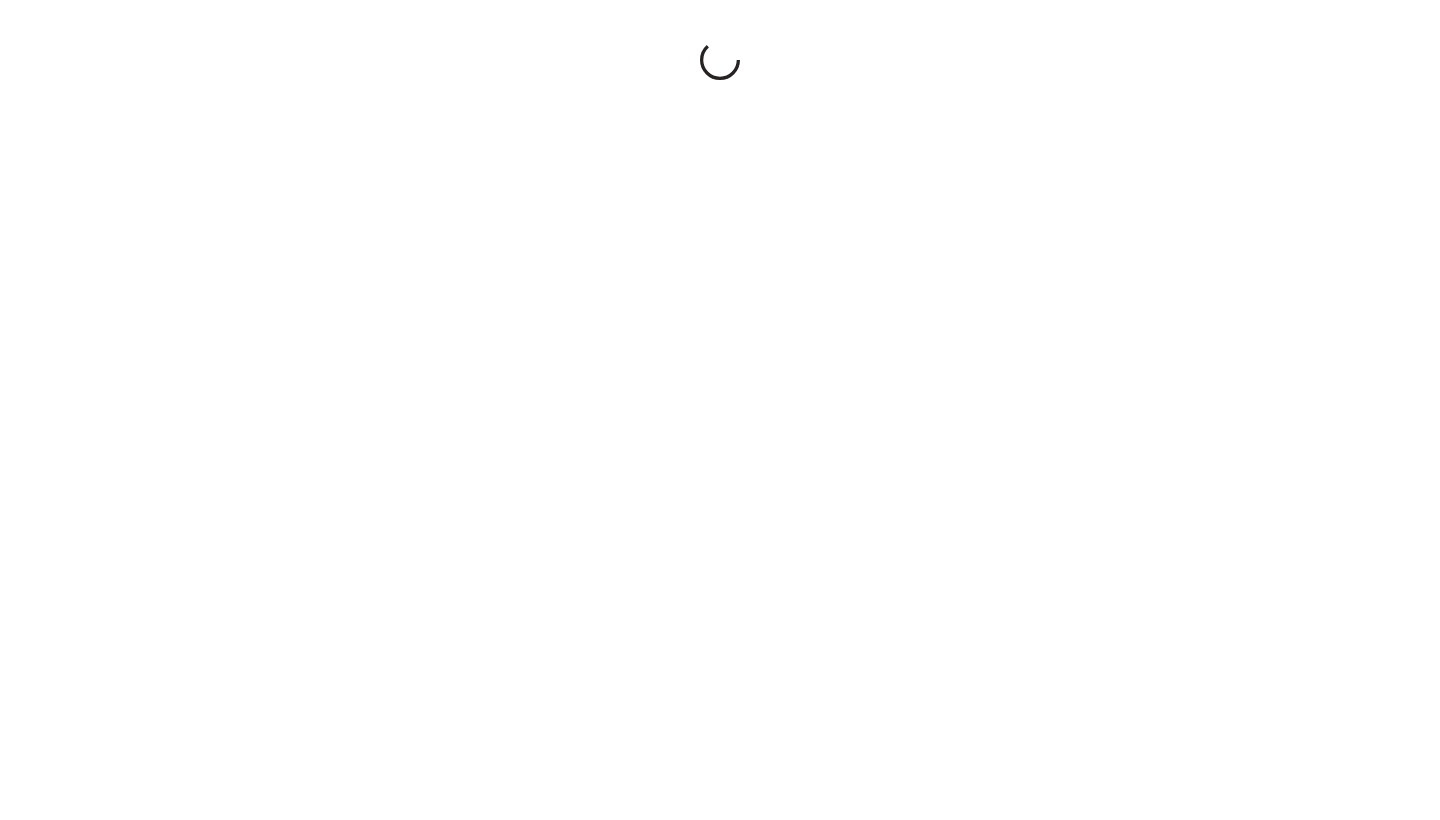 scroll, scrollTop: 0, scrollLeft: 0, axis: both 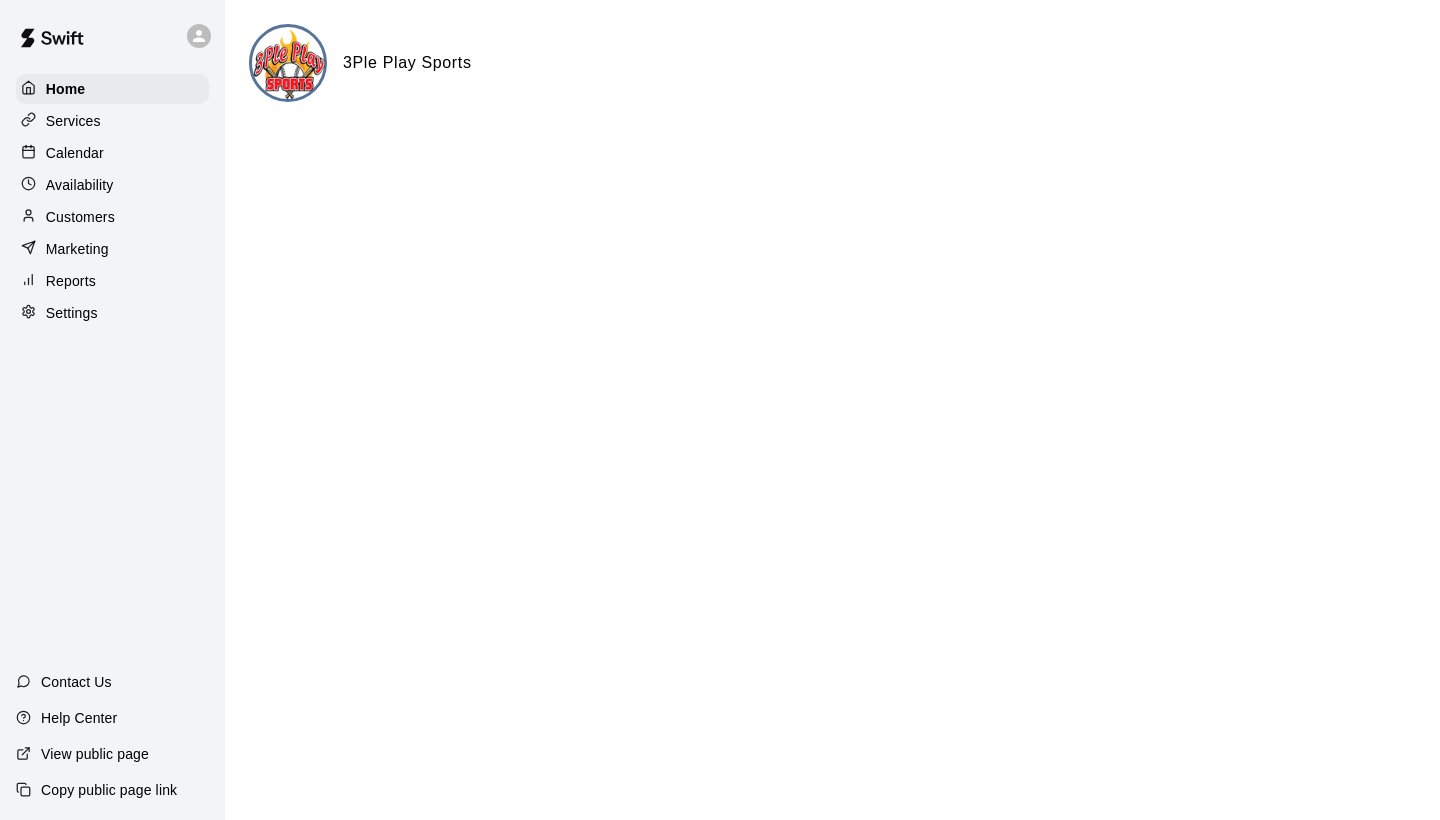 click on "Calendar" at bounding box center (75, 153) 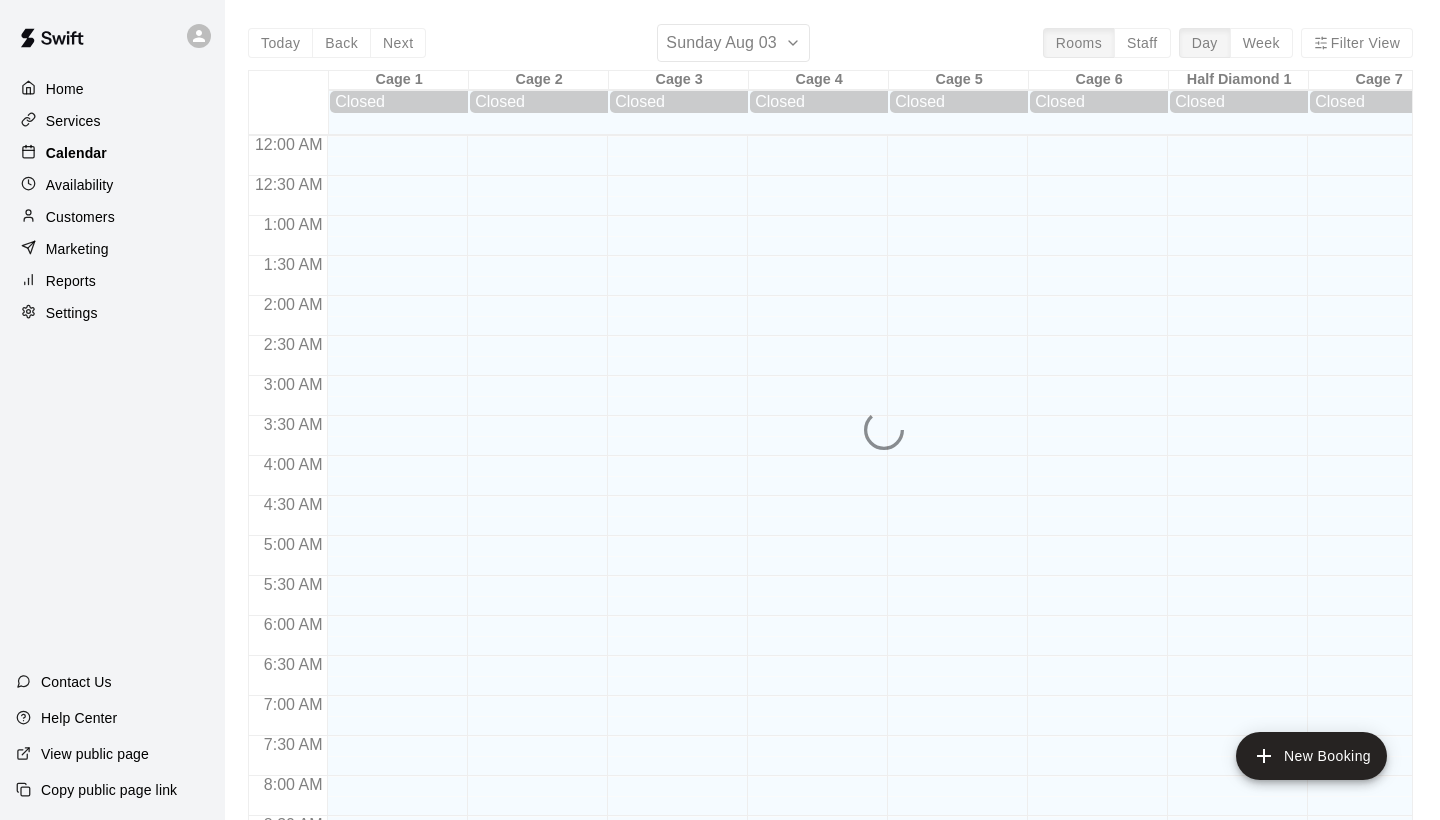 scroll, scrollTop: 1151, scrollLeft: 0, axis: vertical 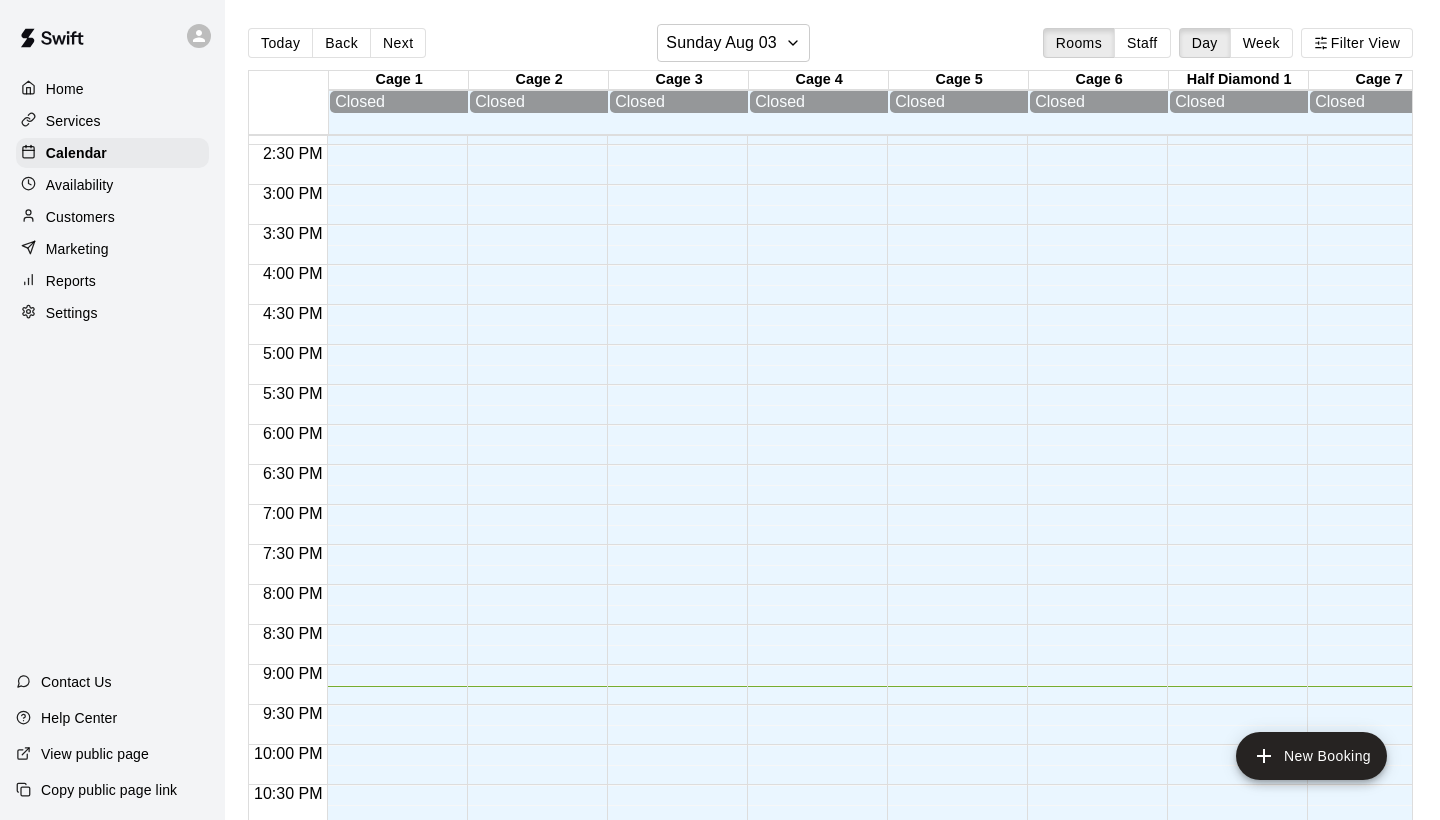 click on "Services" at bounding box center [73, 121] 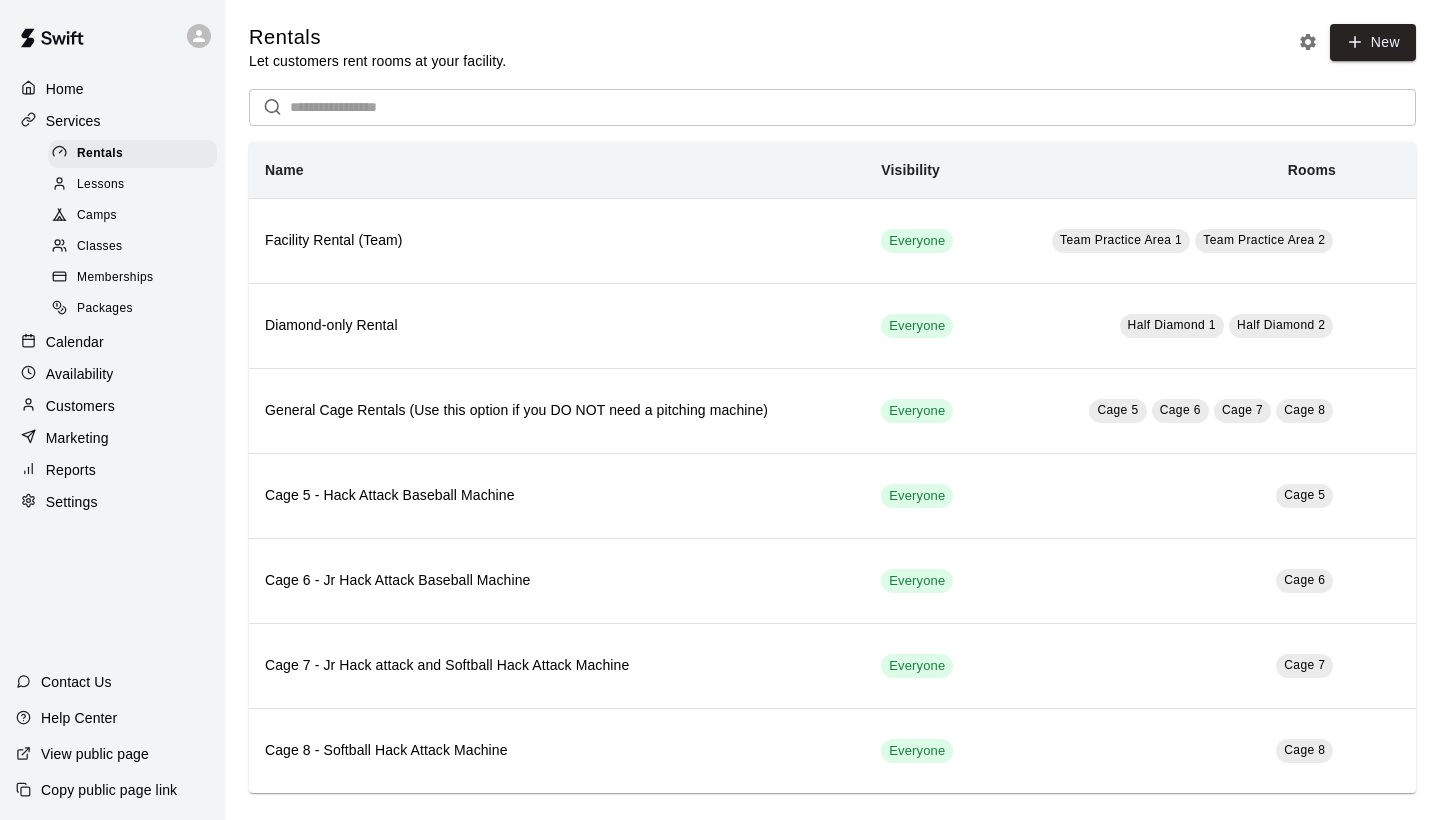 click on "Calendar" at bounding box center [112, 342] 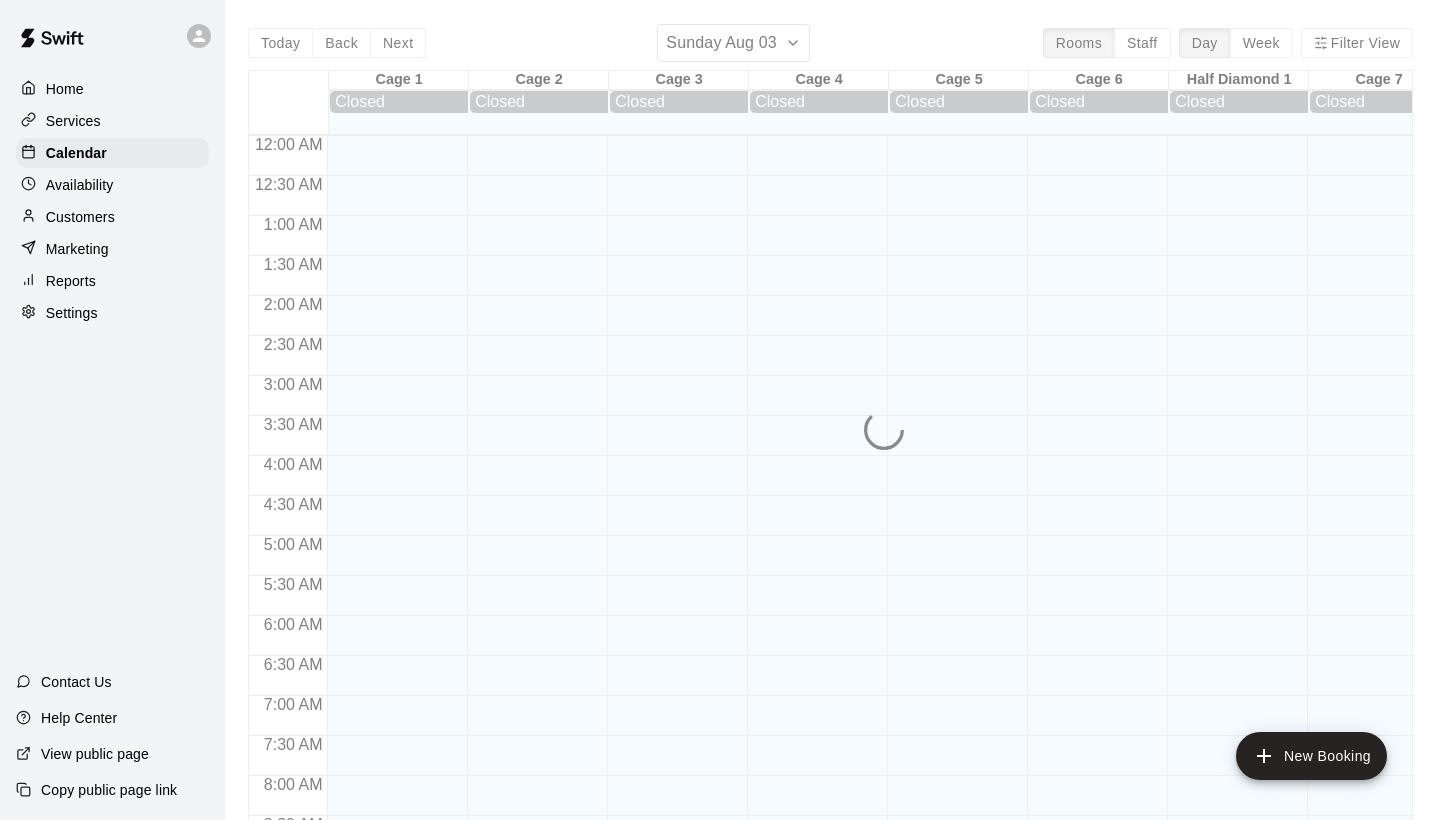scroll, scrollTop: 1151, scrollLeft: 0, axis: vertical 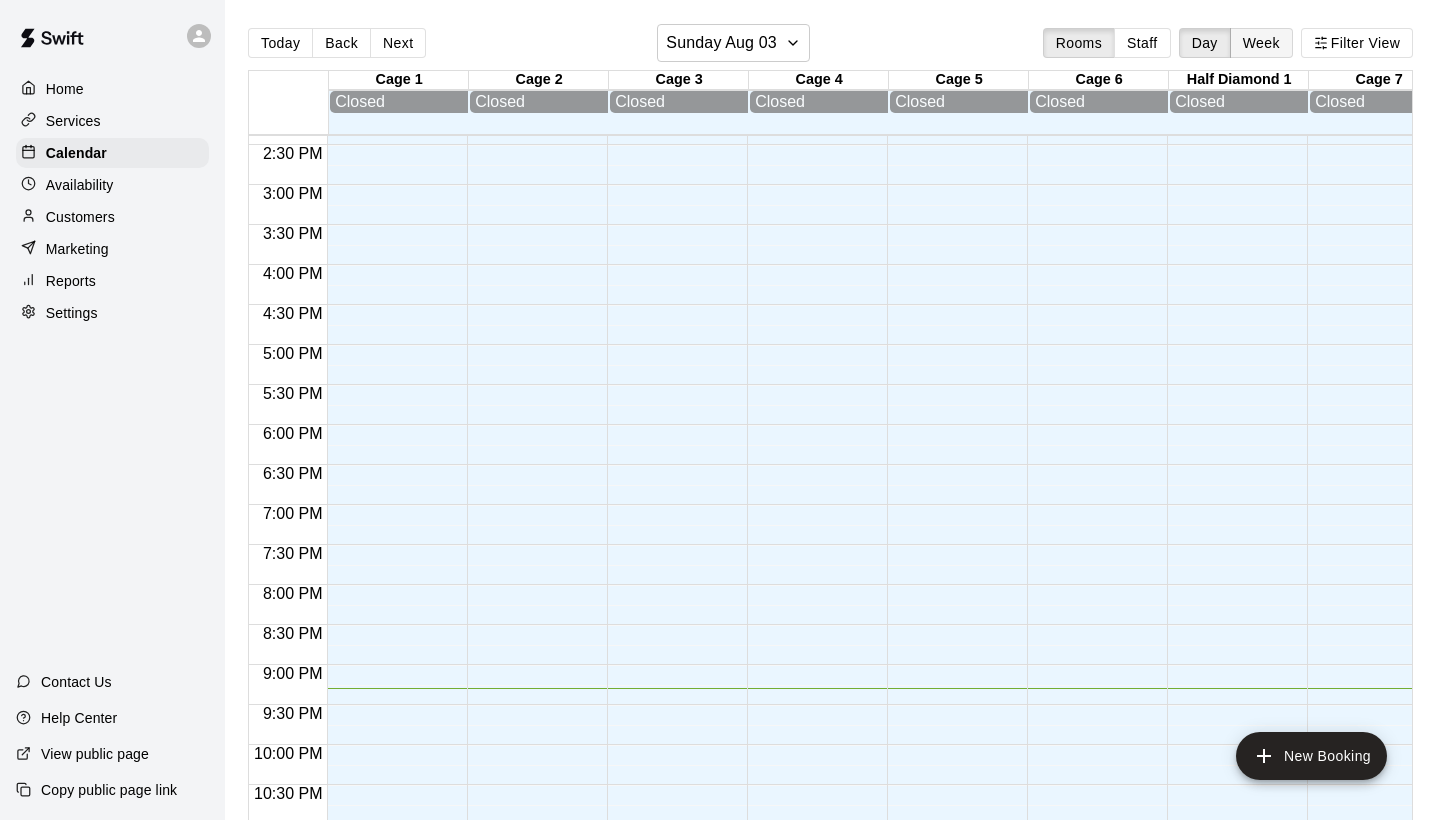 click on "Week" at bounding box center [1261, 43] 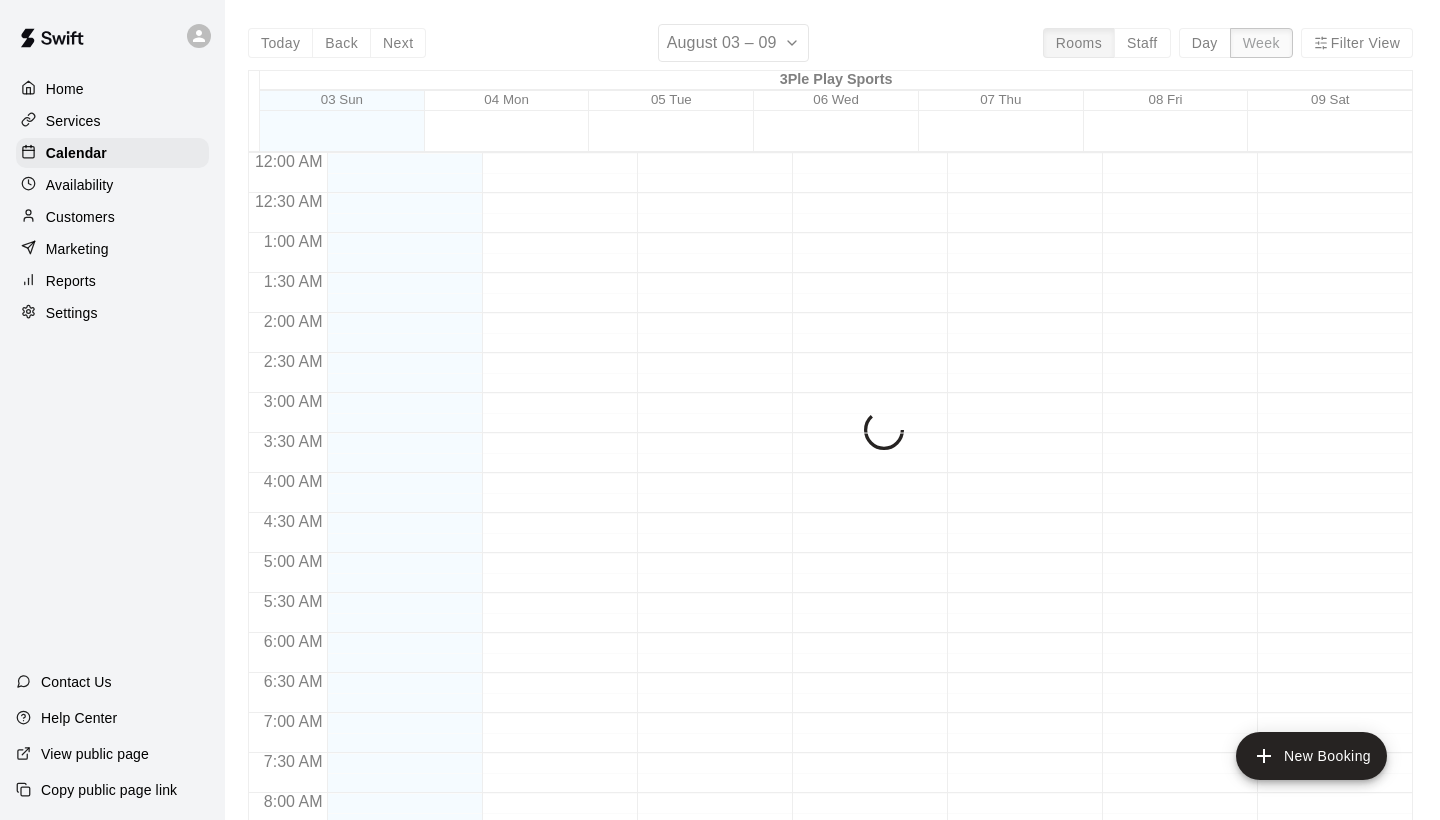 scroll, scrollTop: 1231, scrollLeft: 0, axis: vertical 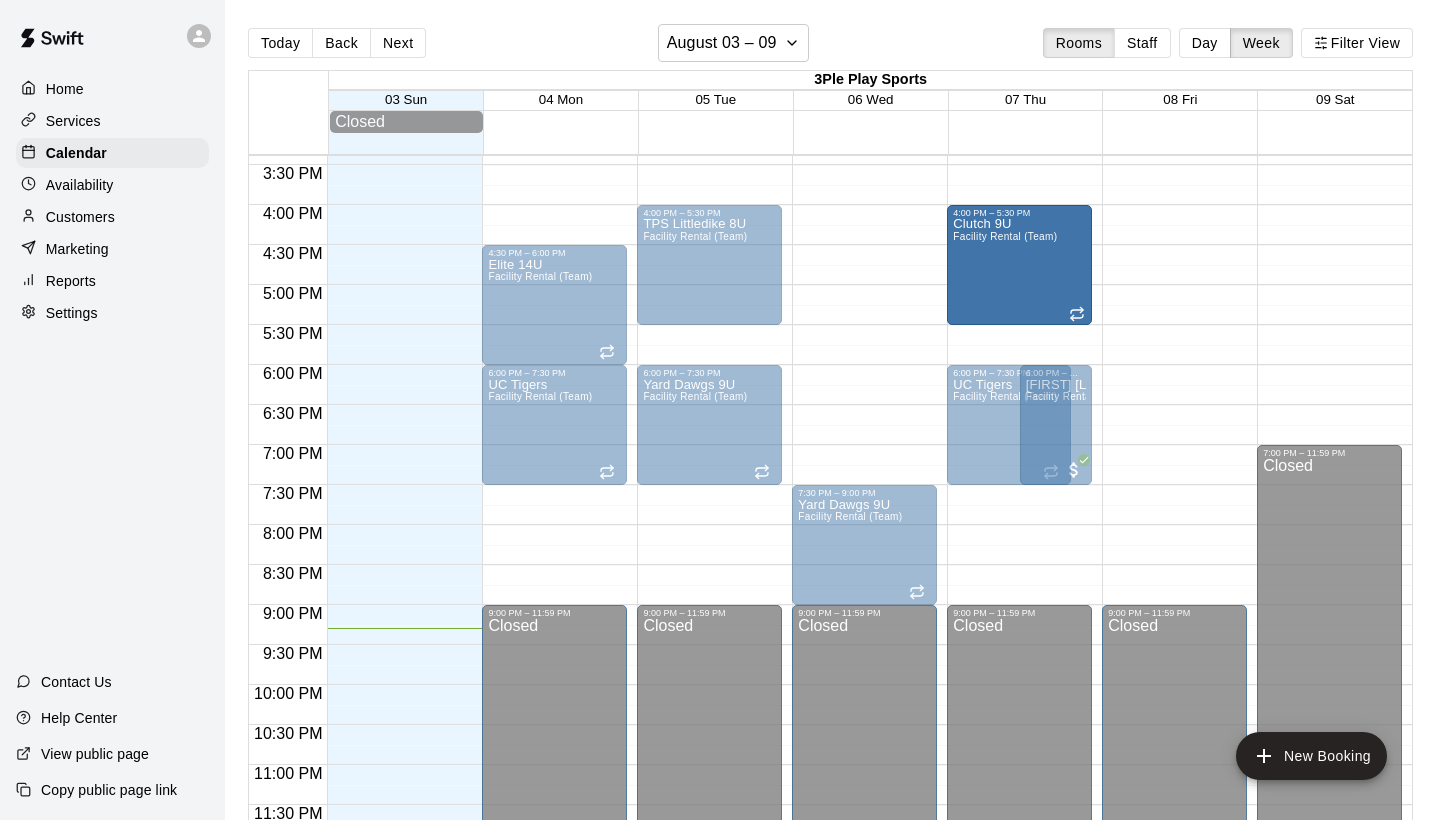 drag, startPoint x: 1047, startPoint y: 307, endPoint x: 1050, endPoint y: 267, distance: 40.112343 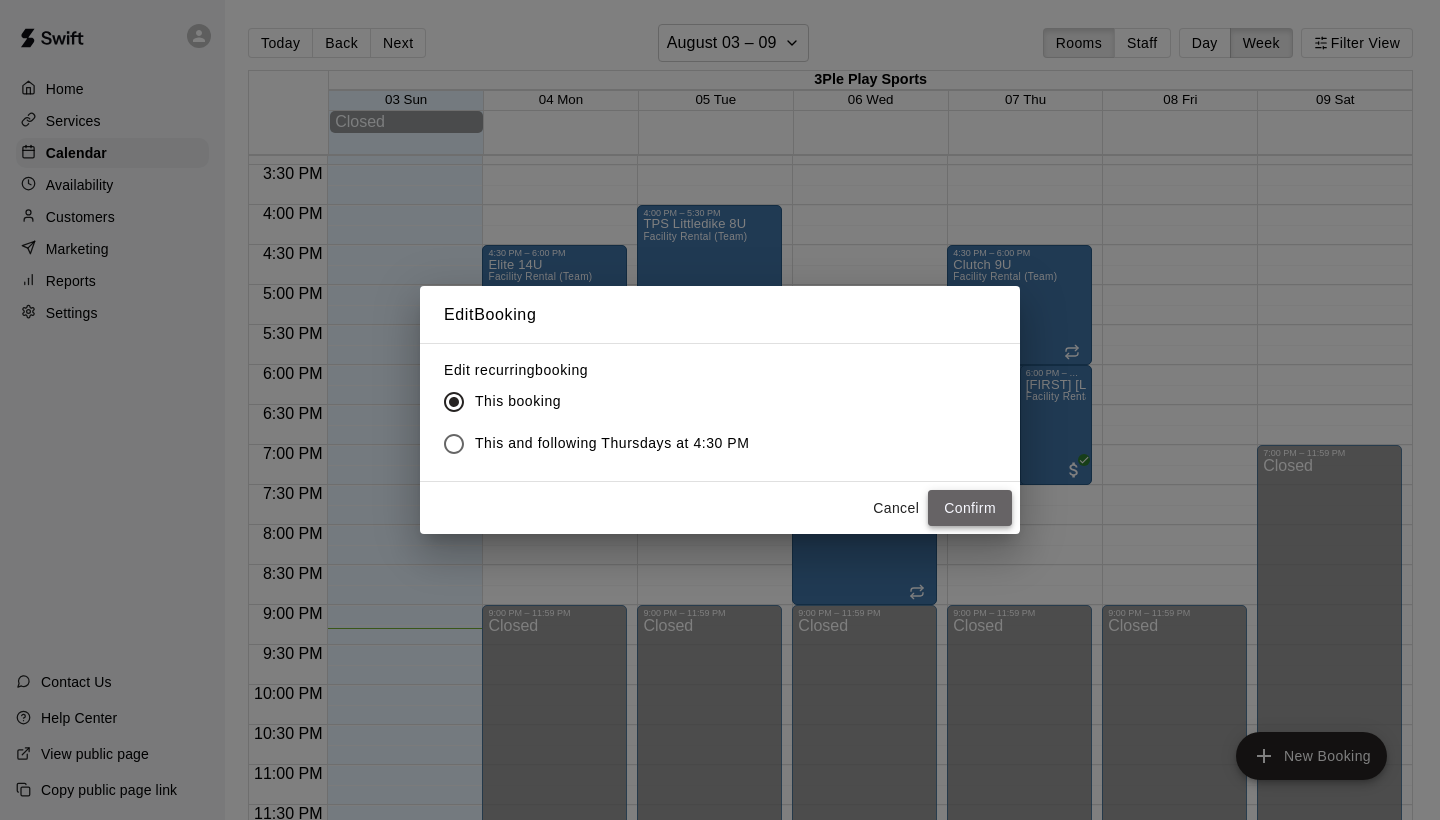 click on "Confirm" at bounding box center [970, 508] 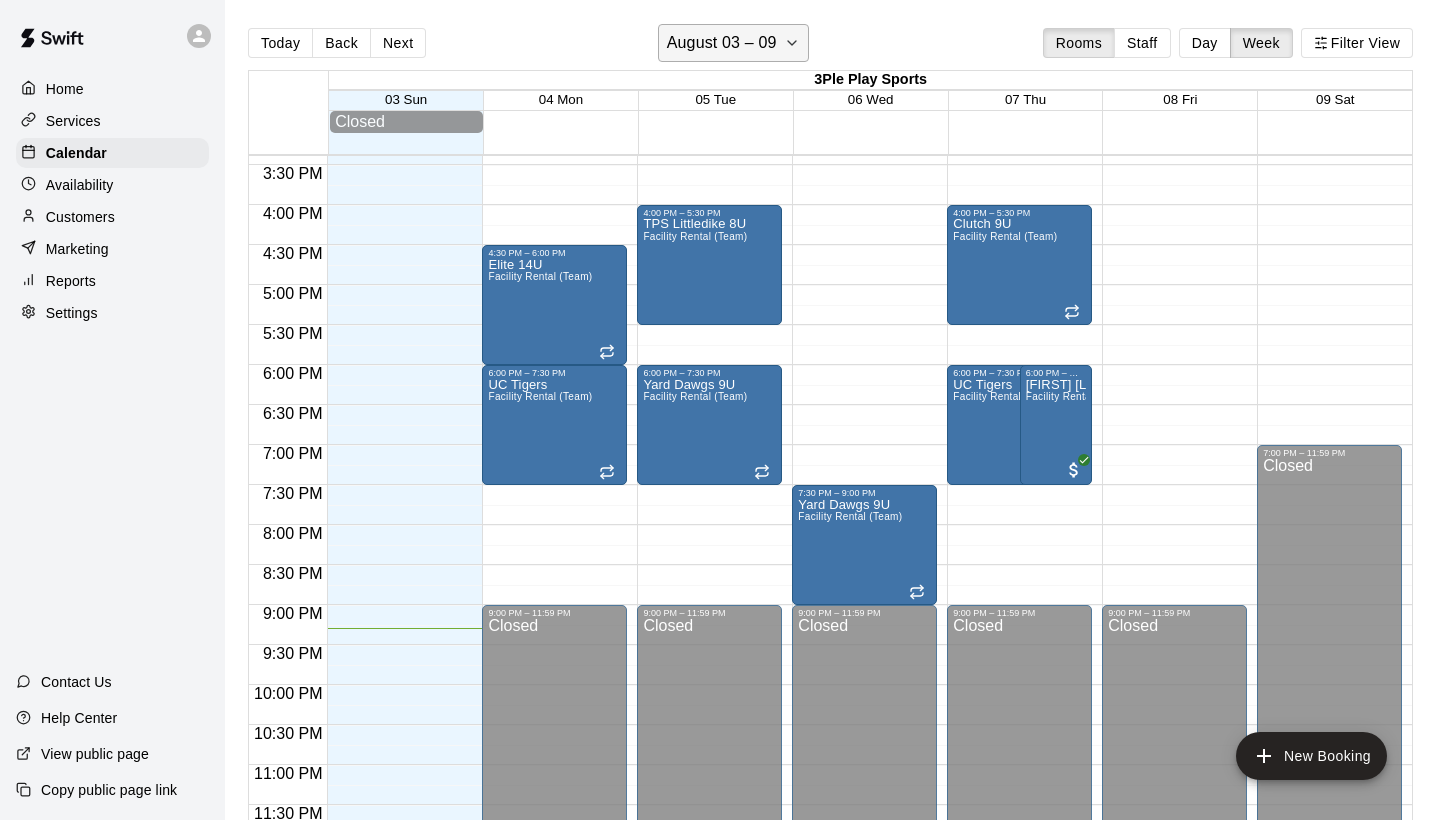 click 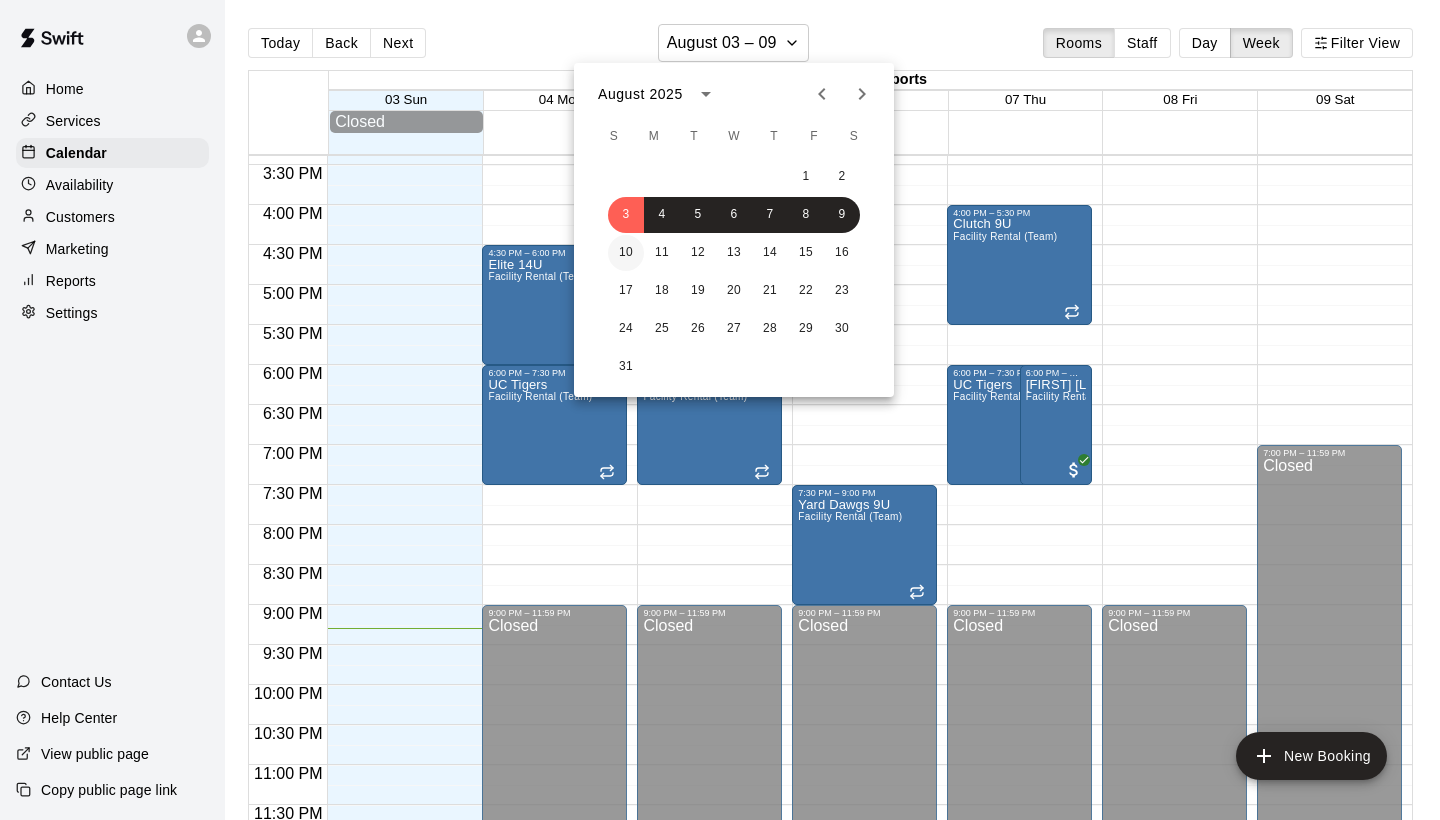 click on "10" at bounding box center (626, 253) 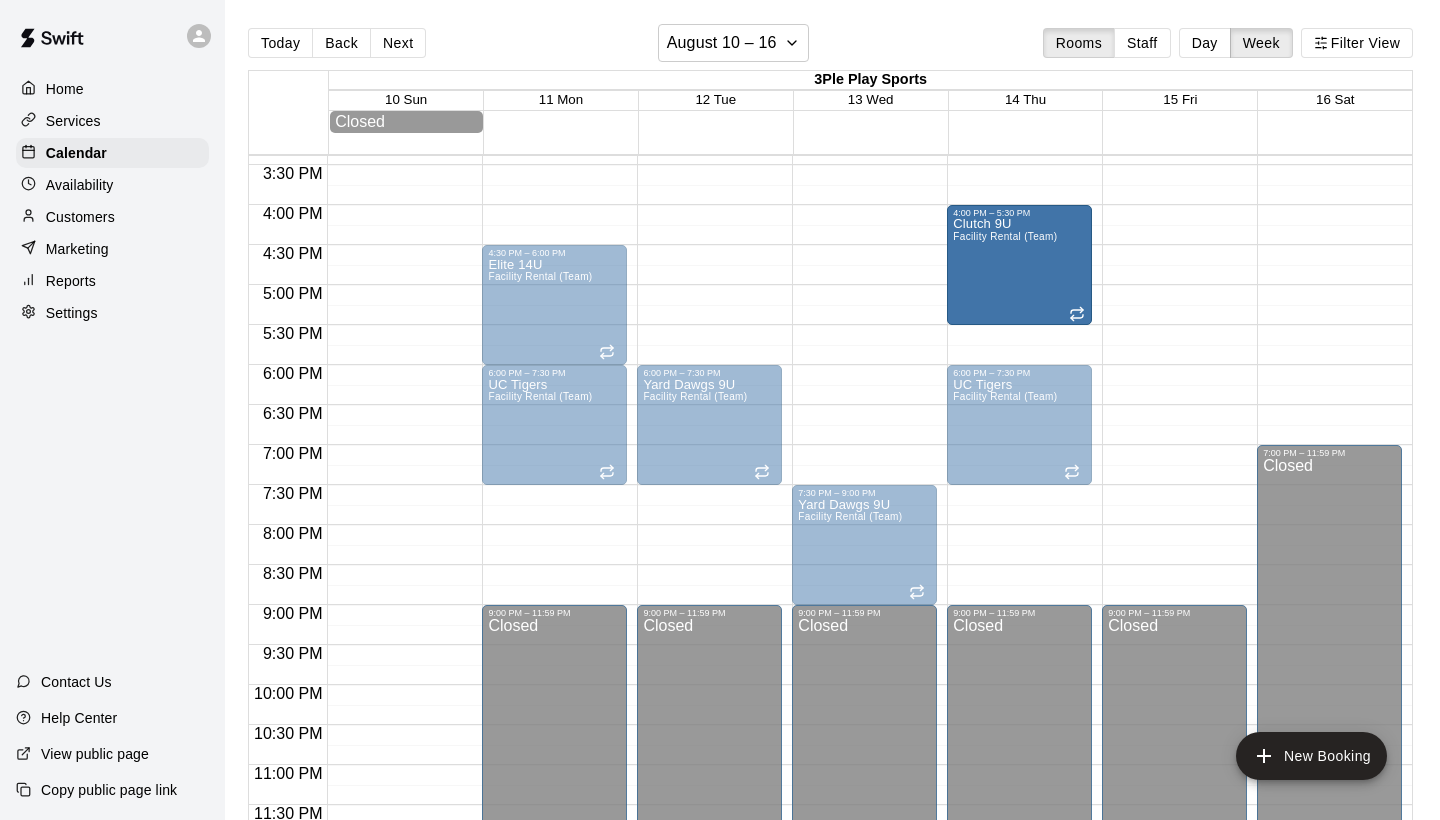 drag, startPoint x: 995, startPoint y: 316, endPoint x: 997, endPoint y: 284, distance: 32.06244 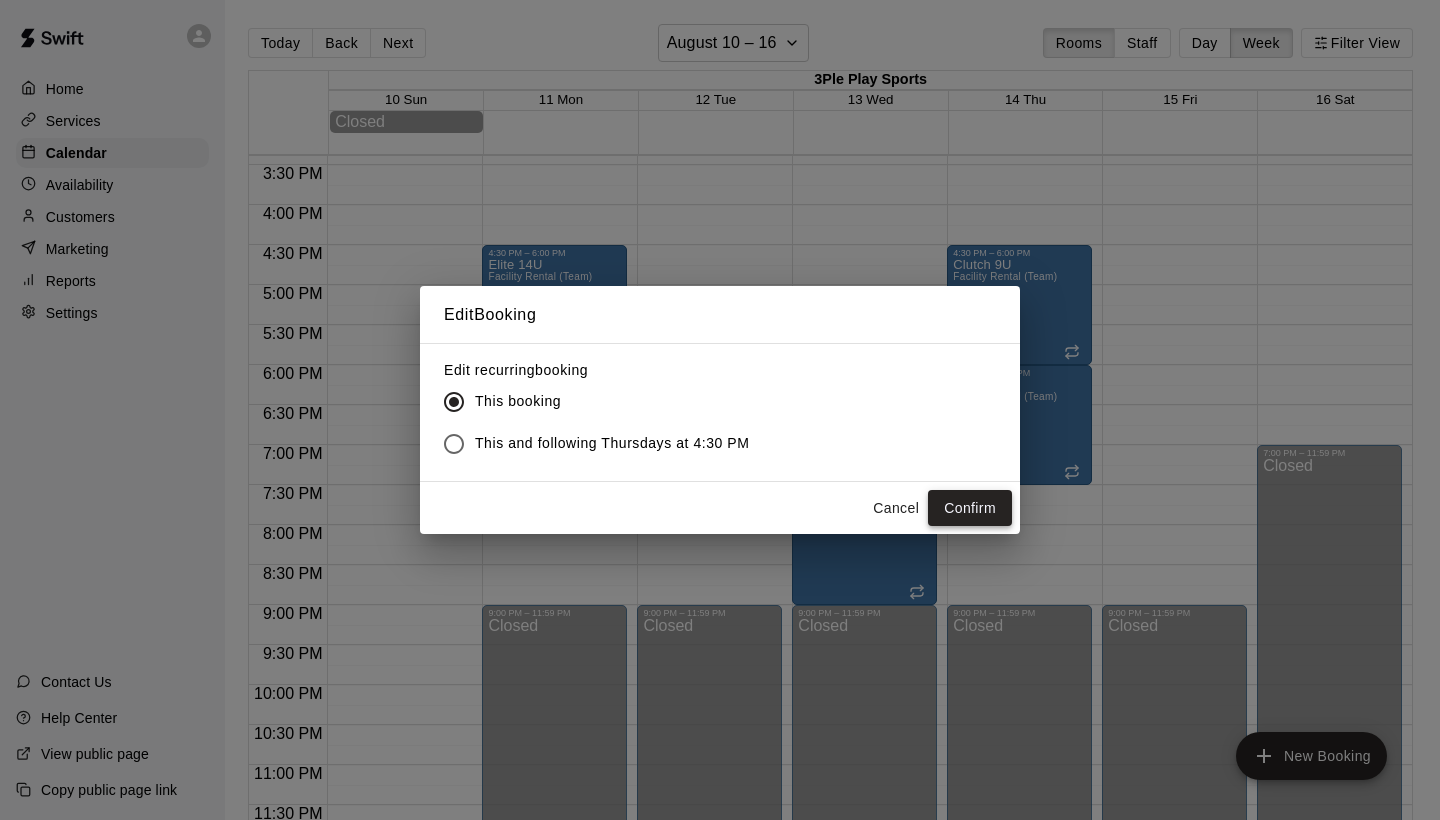 click on "Confirm" at bounding box center (970, 508) 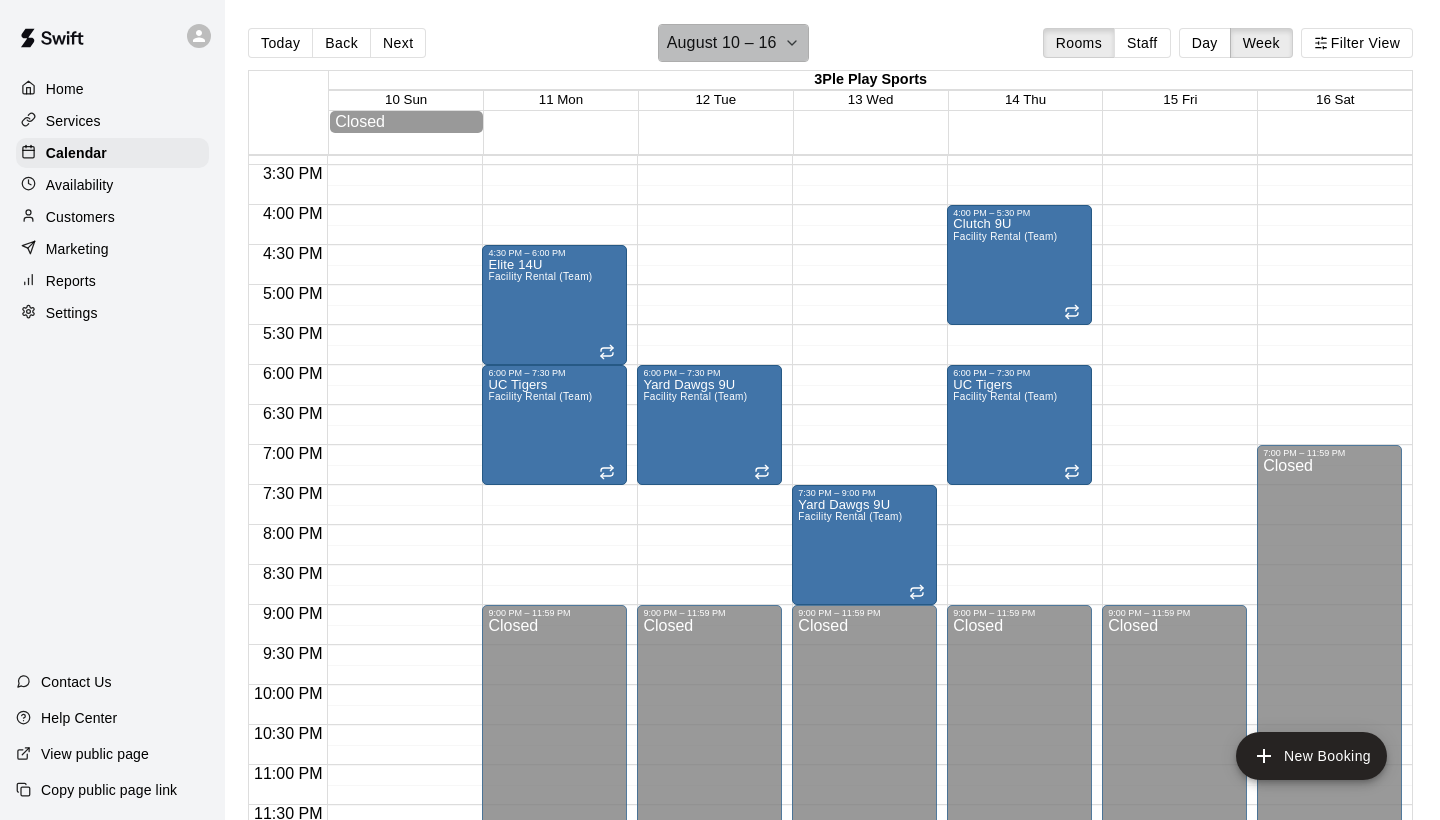 click 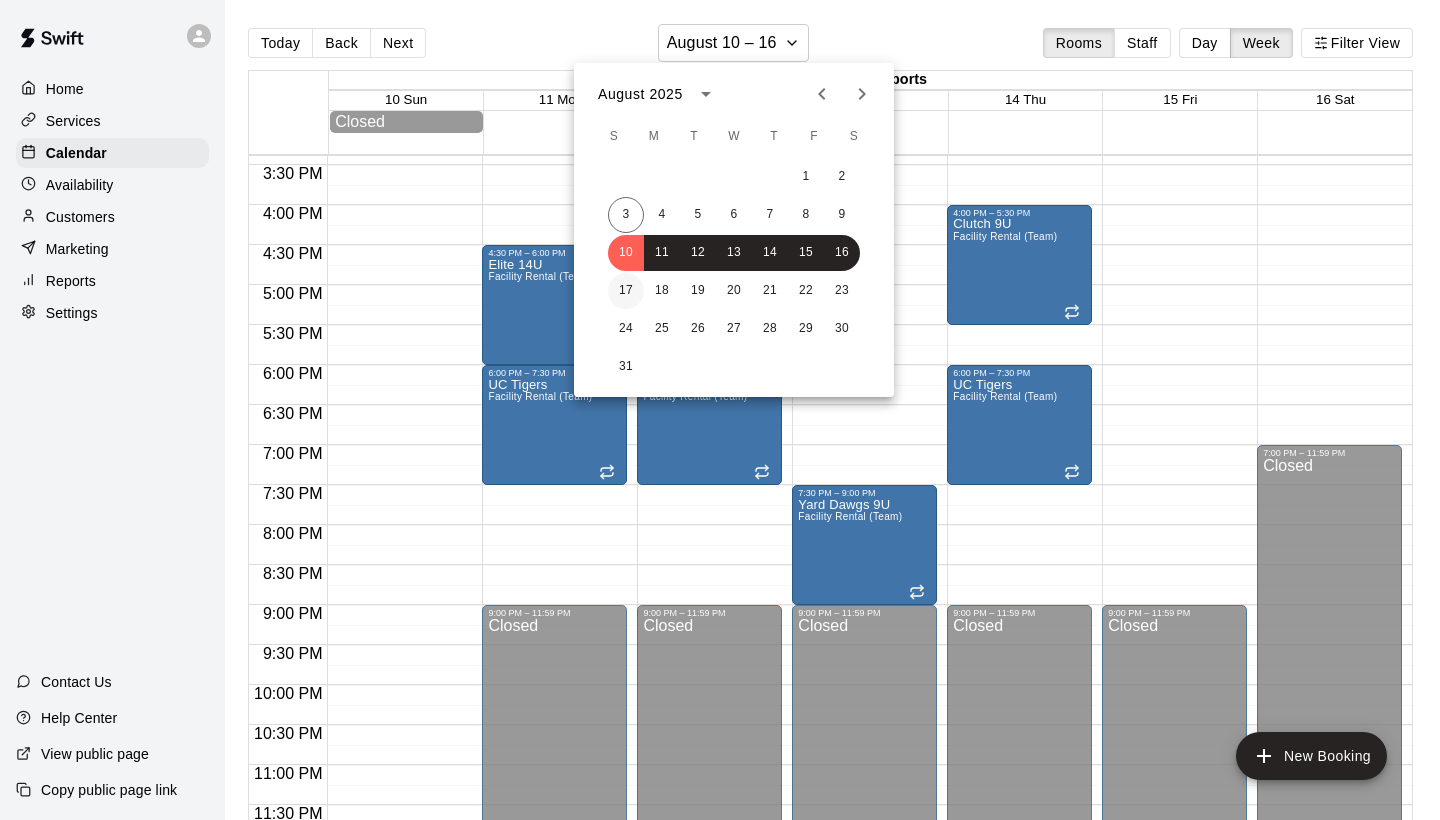 click on "17" at bounding box center (626, 291) 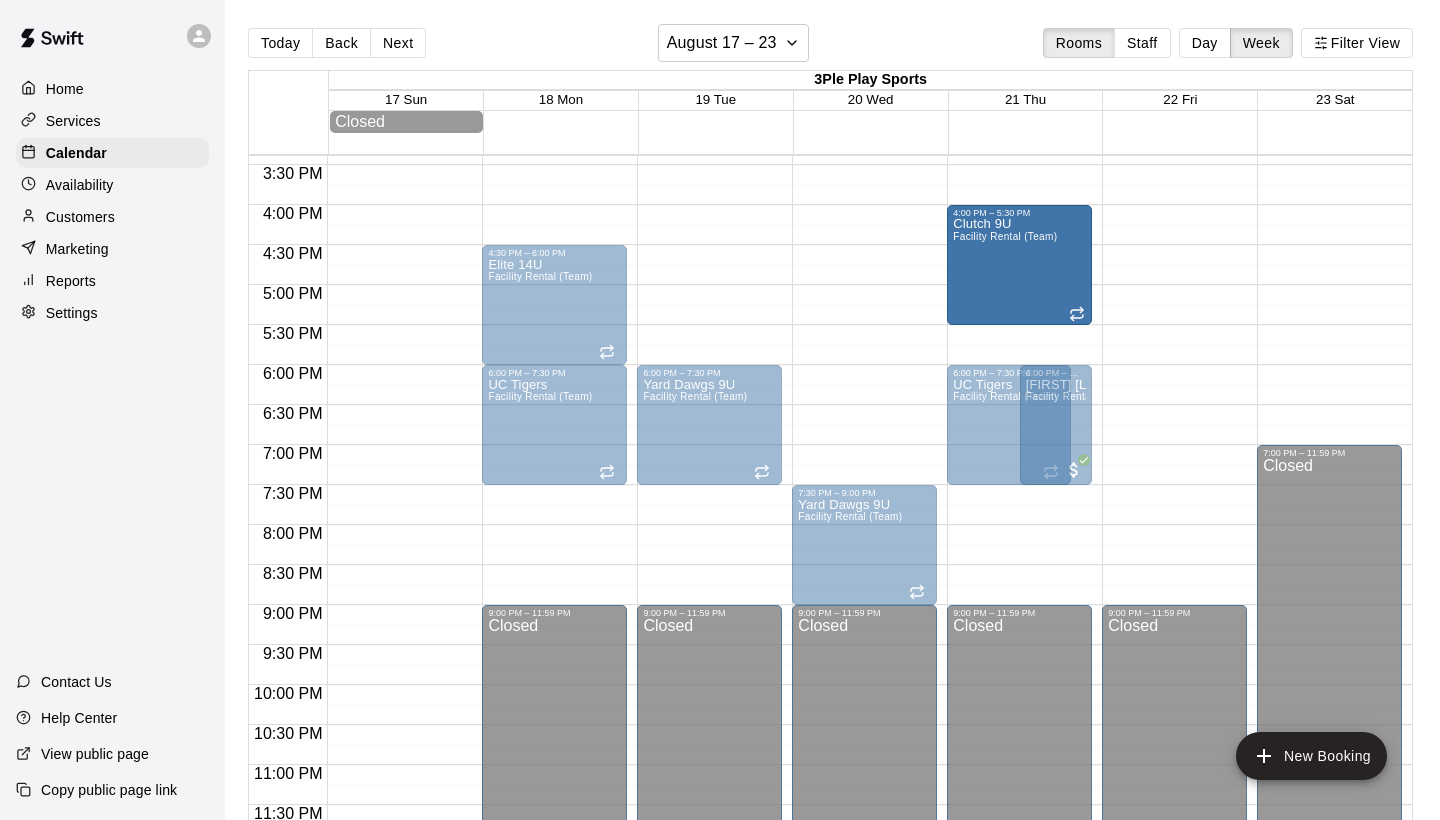 drag, startPoint x: 1003, startPoint y: 323, endPoint x: 1003, endPoint y: 293, distance: 30 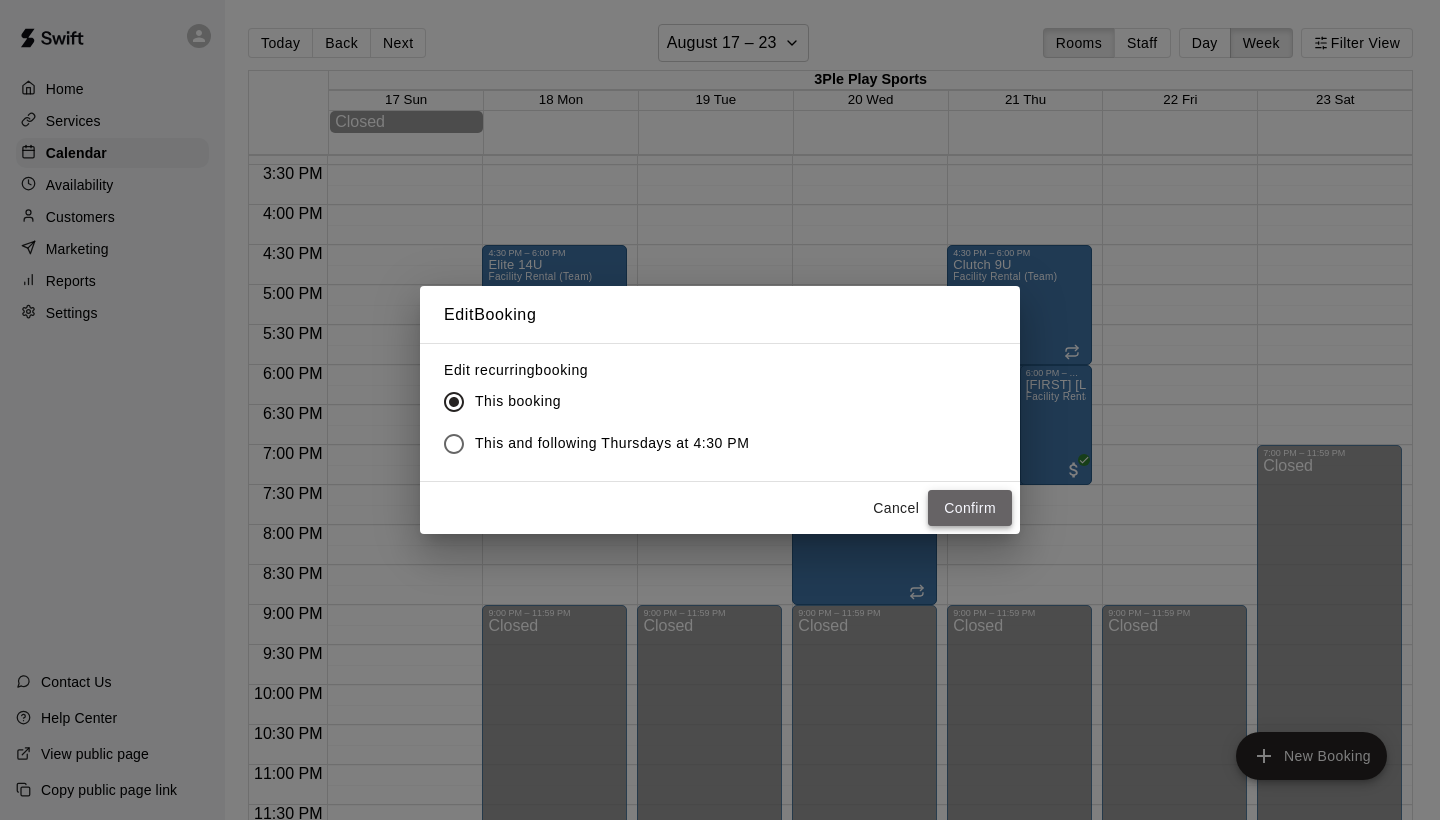 click on "Confirm" at bounding box center [970, 508] 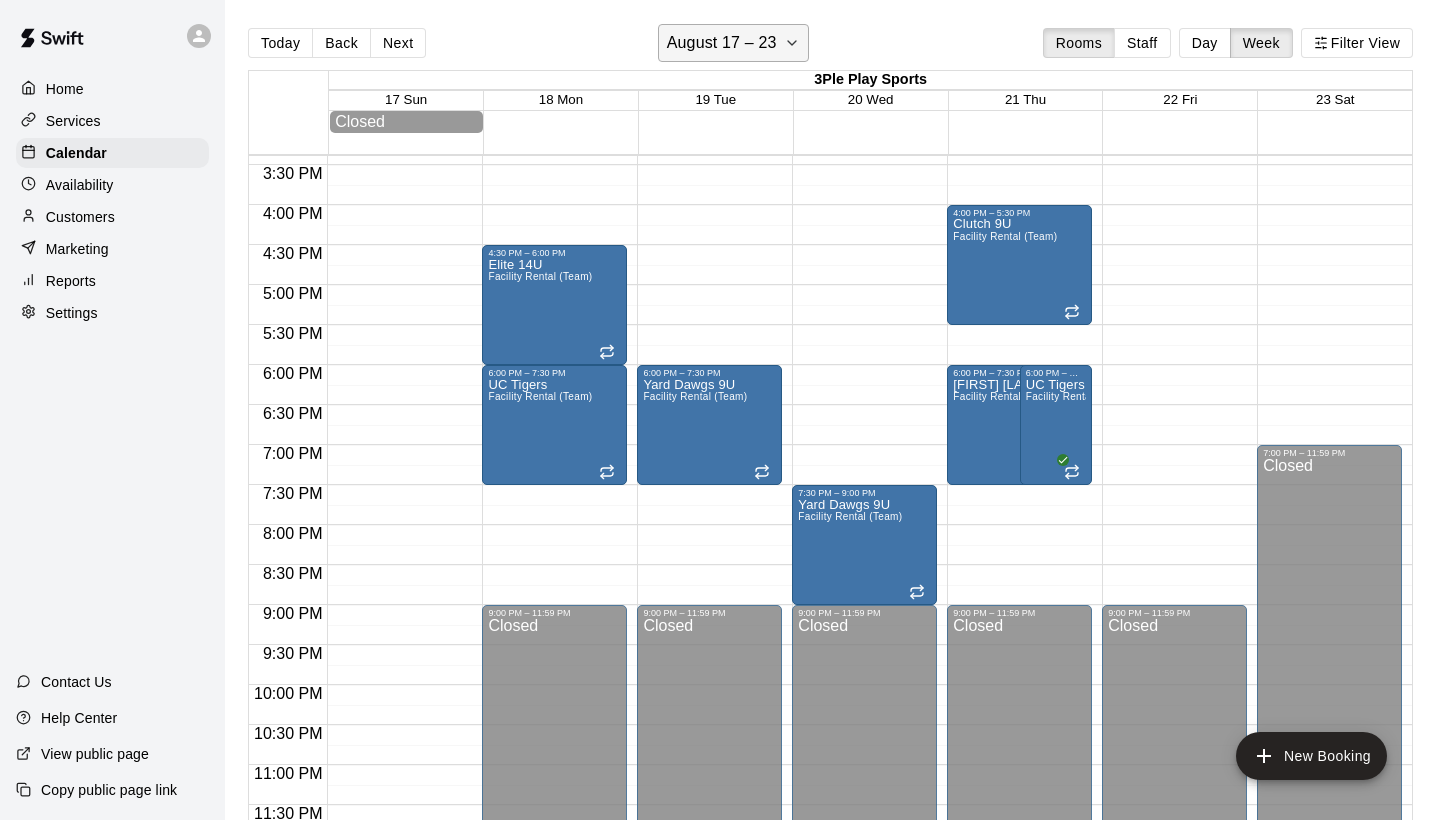 click 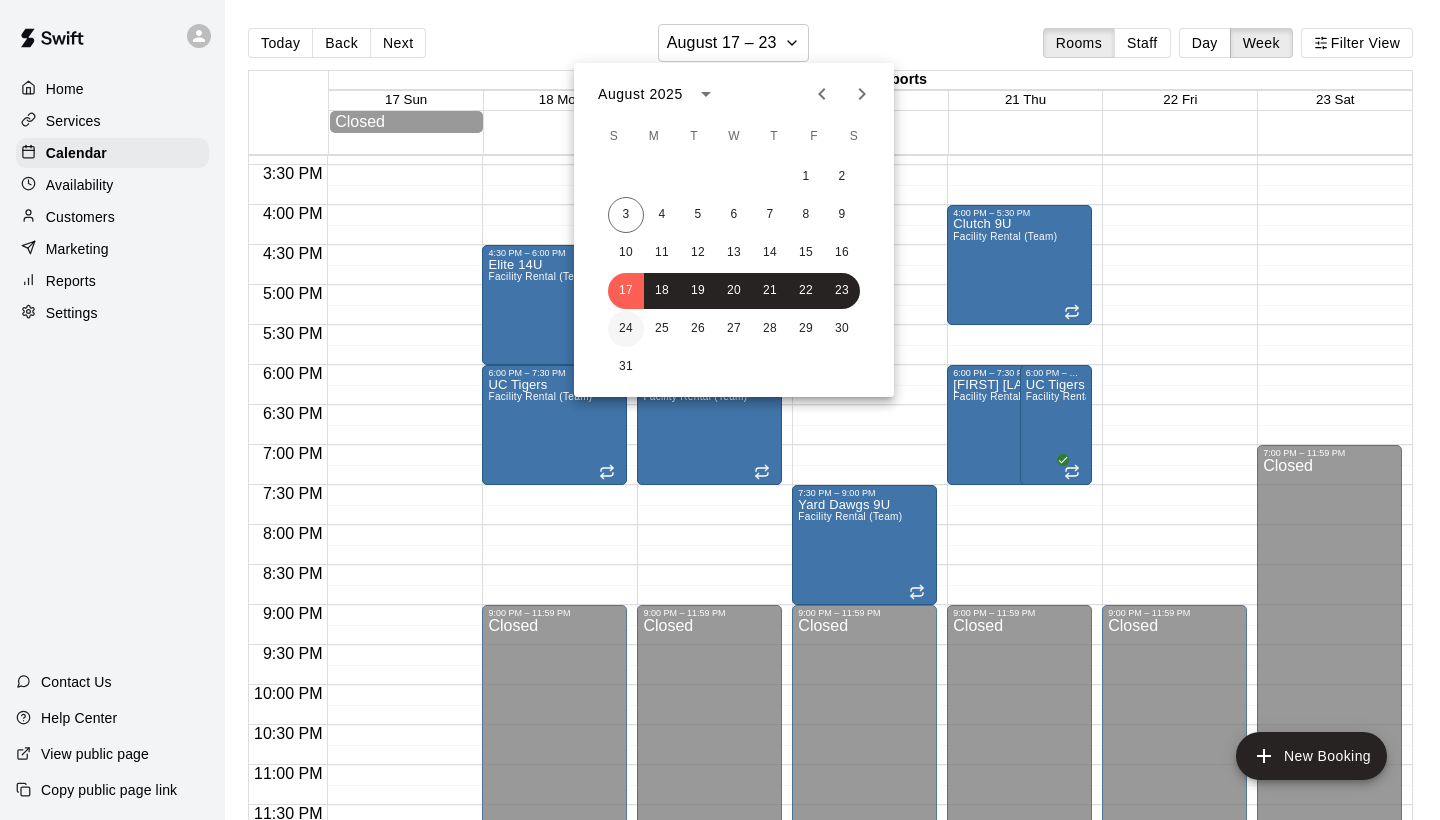 click on "24" at bounding box center (626, 329) 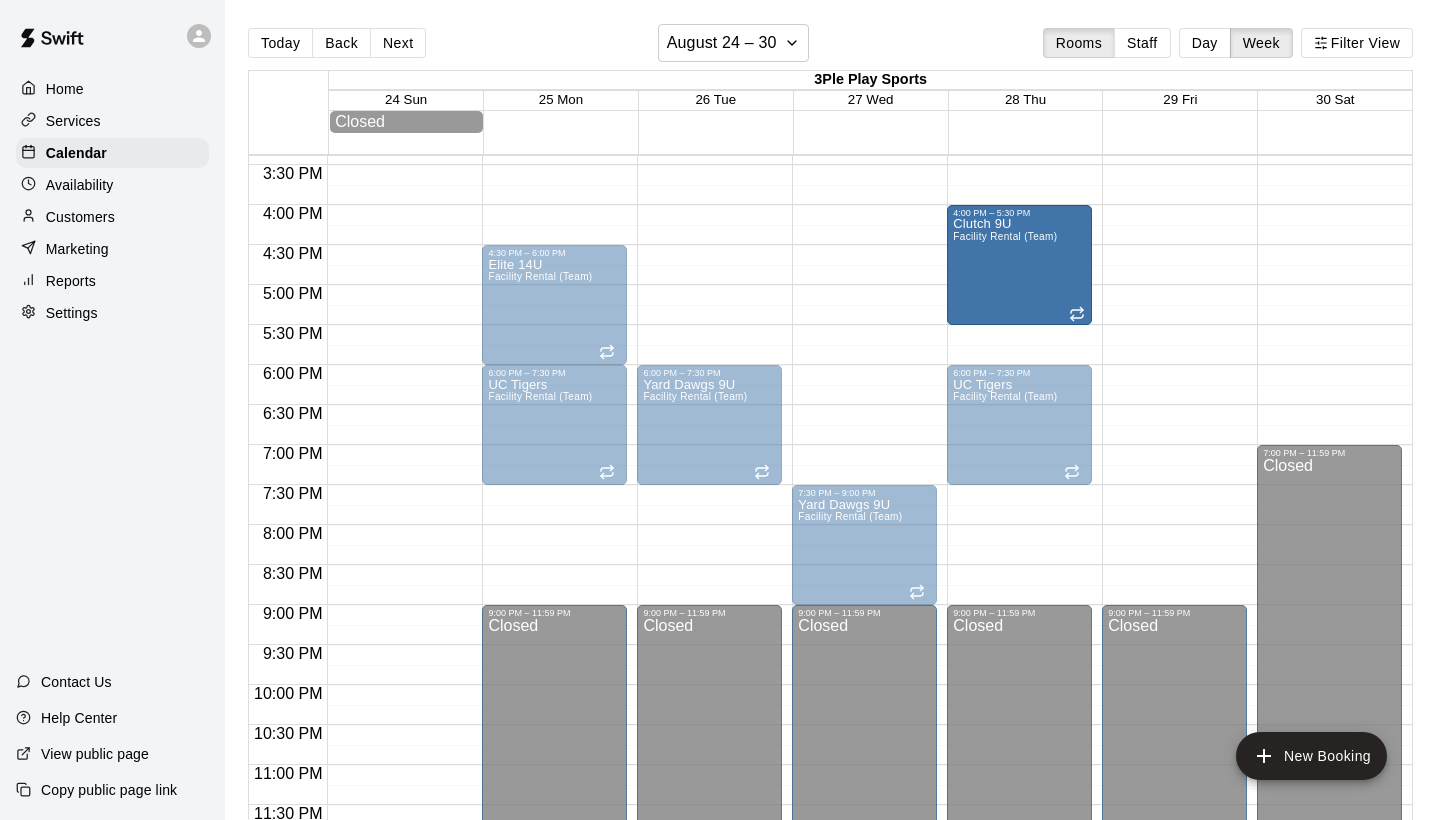 drag, startPoint x: 991, startPoint y: 315, endPoint x: 991, endPoint y: 292, distance: 23 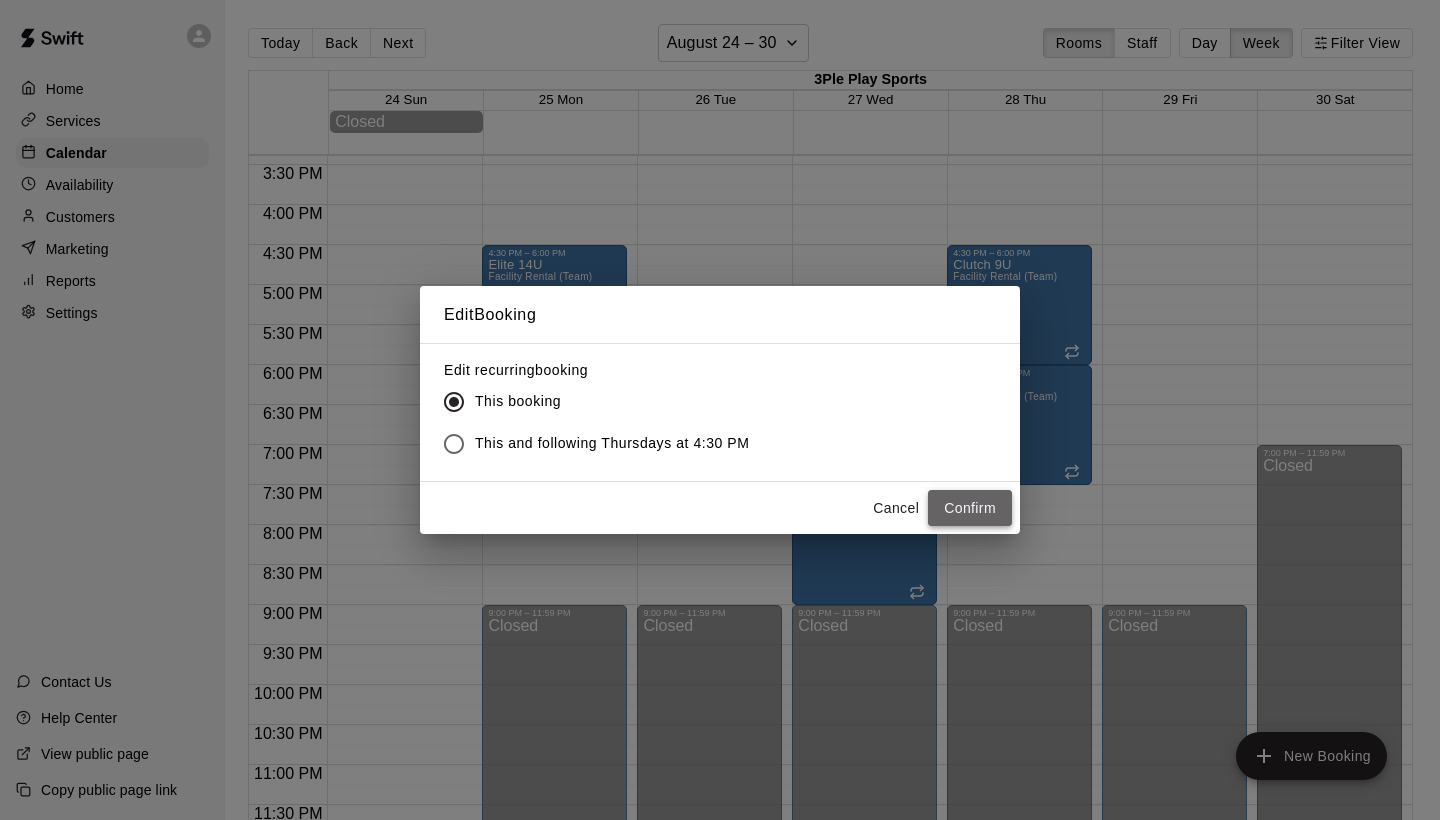 click on "Confirm" at bounding box center (970, 508) 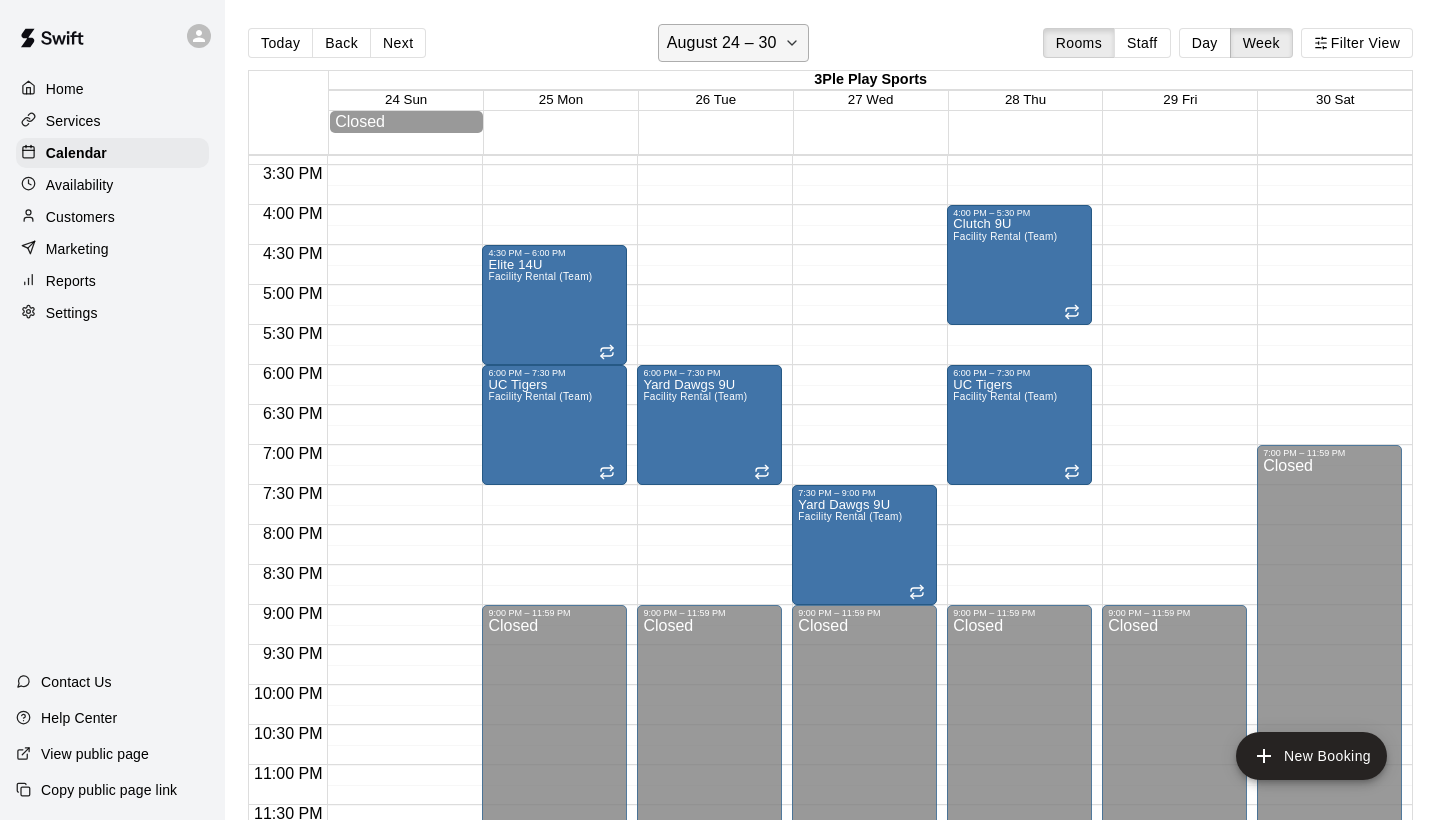 click 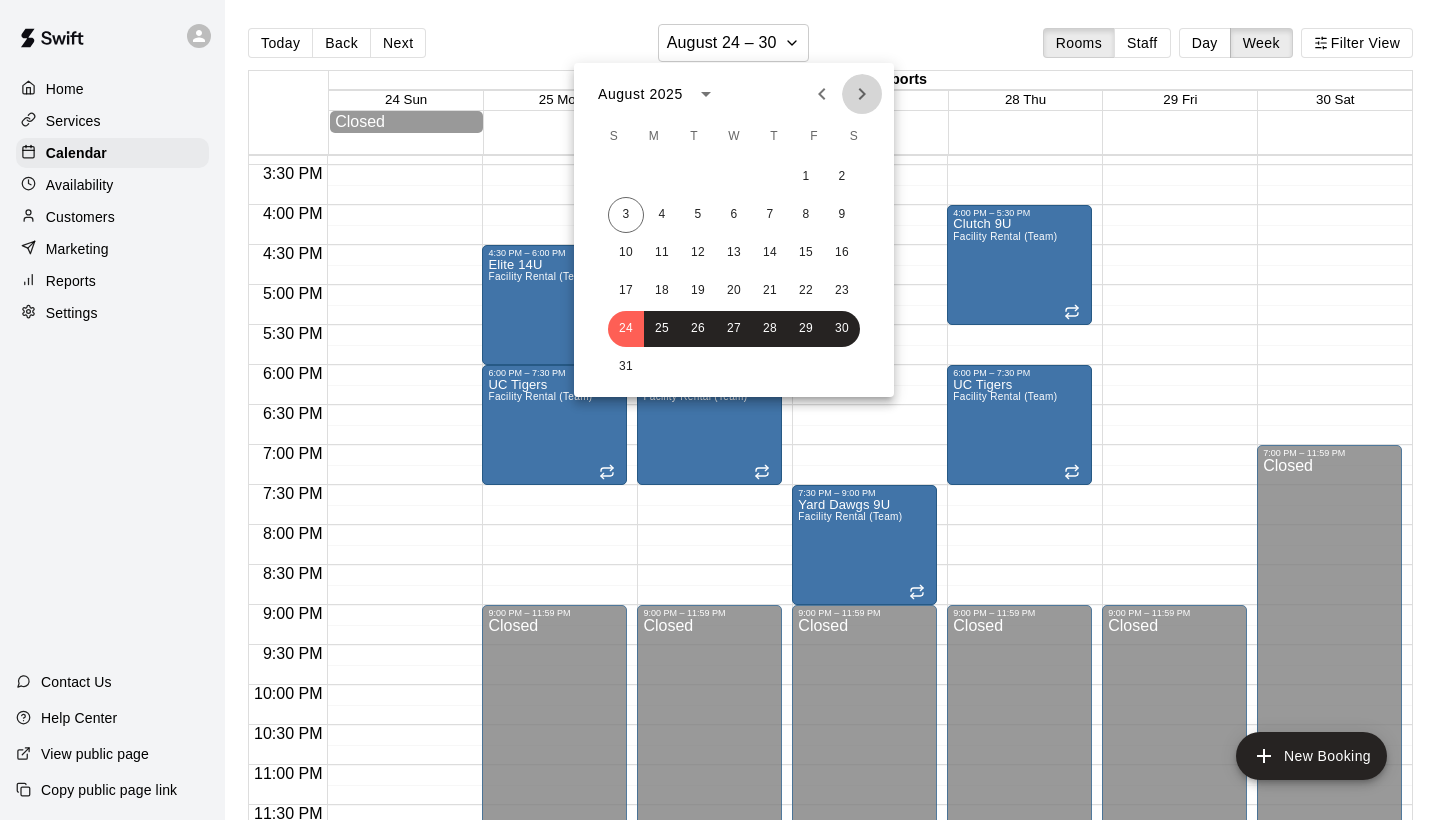 click 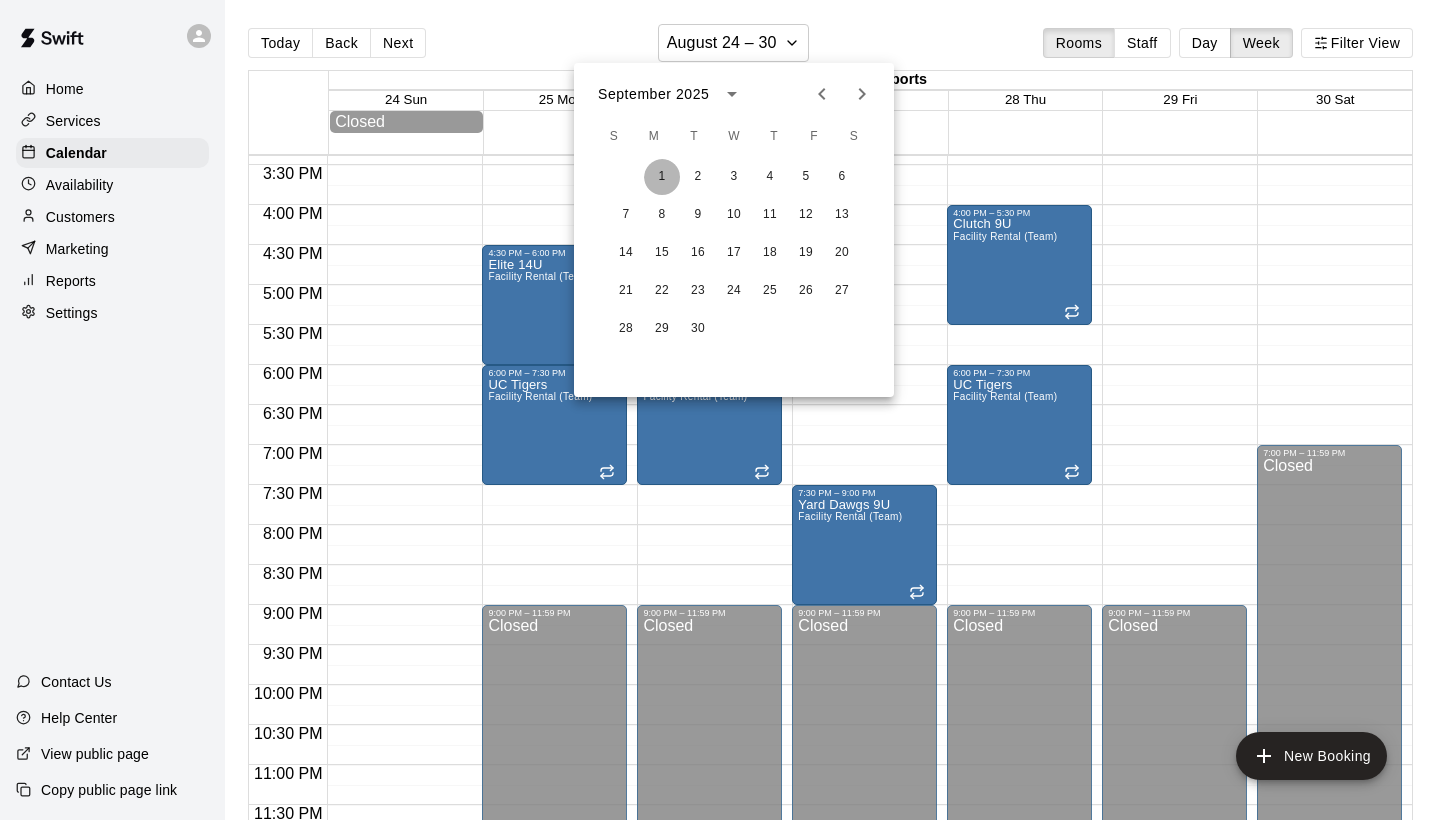 click on "1" at bounding box center (662, 177) 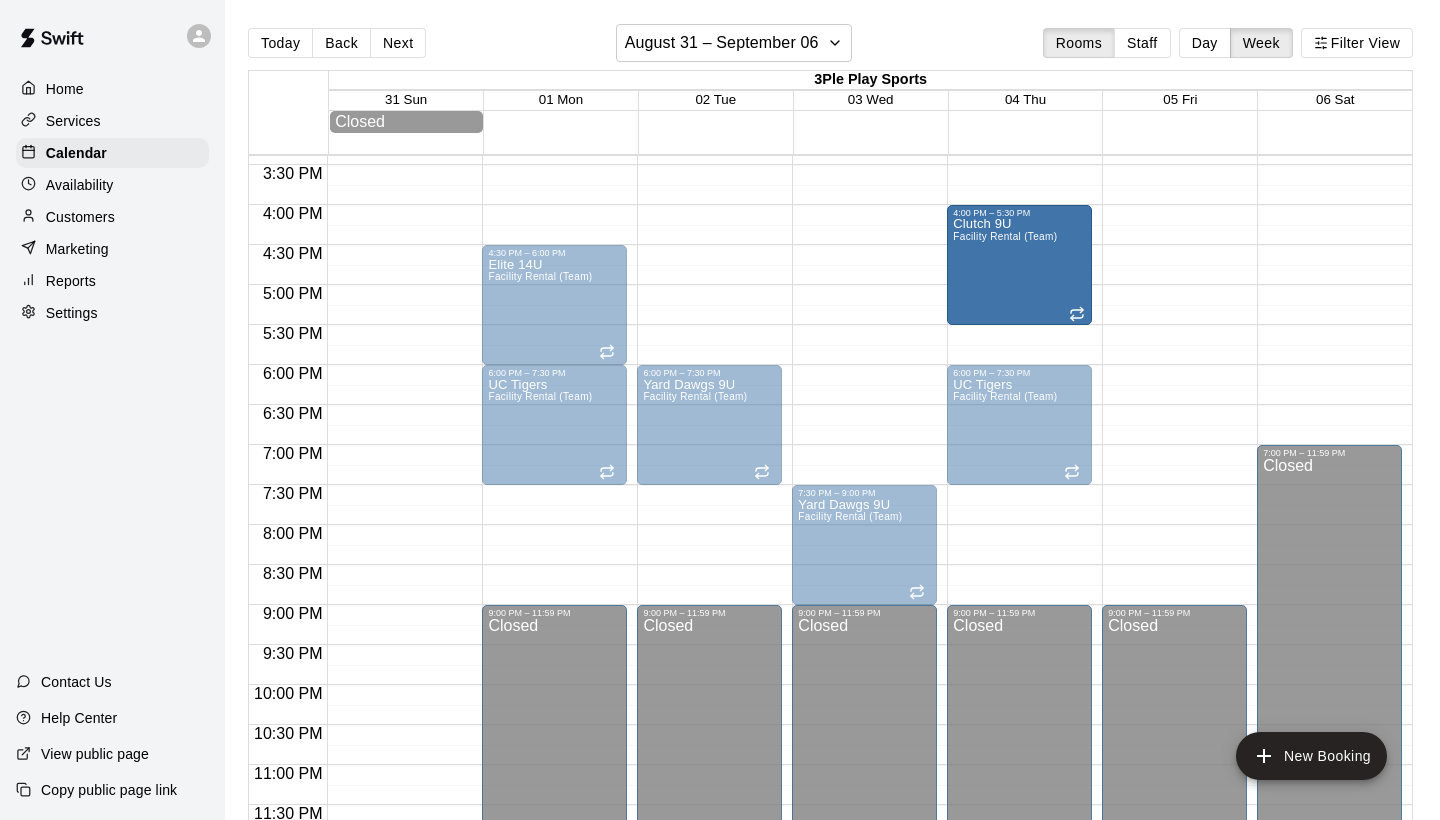 drag, startPoint x: 1002, startPoint y: 298, endPoint x: 1002, endPoint y: 268, distance: 30 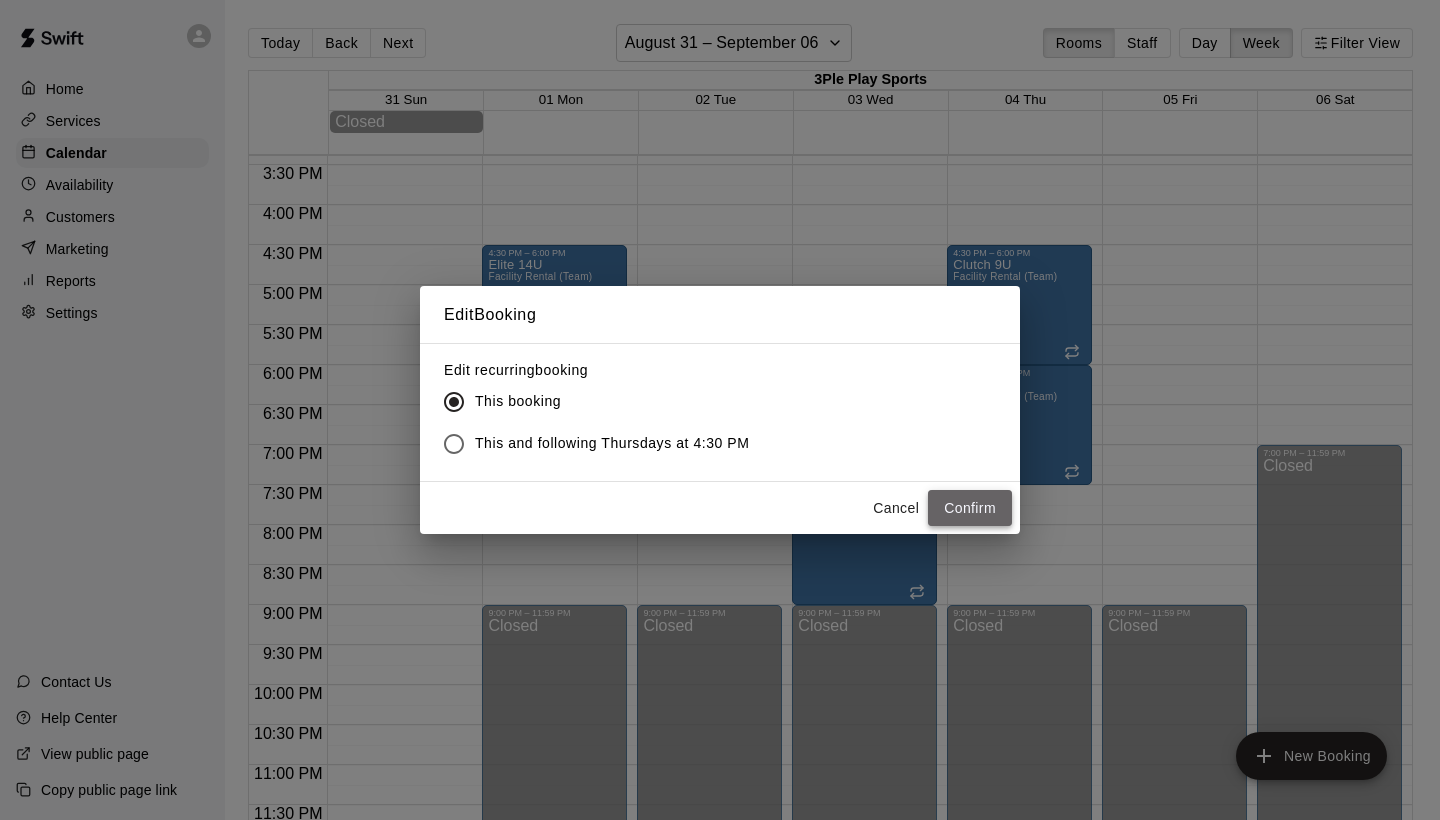 click on "Confirm" at bounding box center (970, 508) 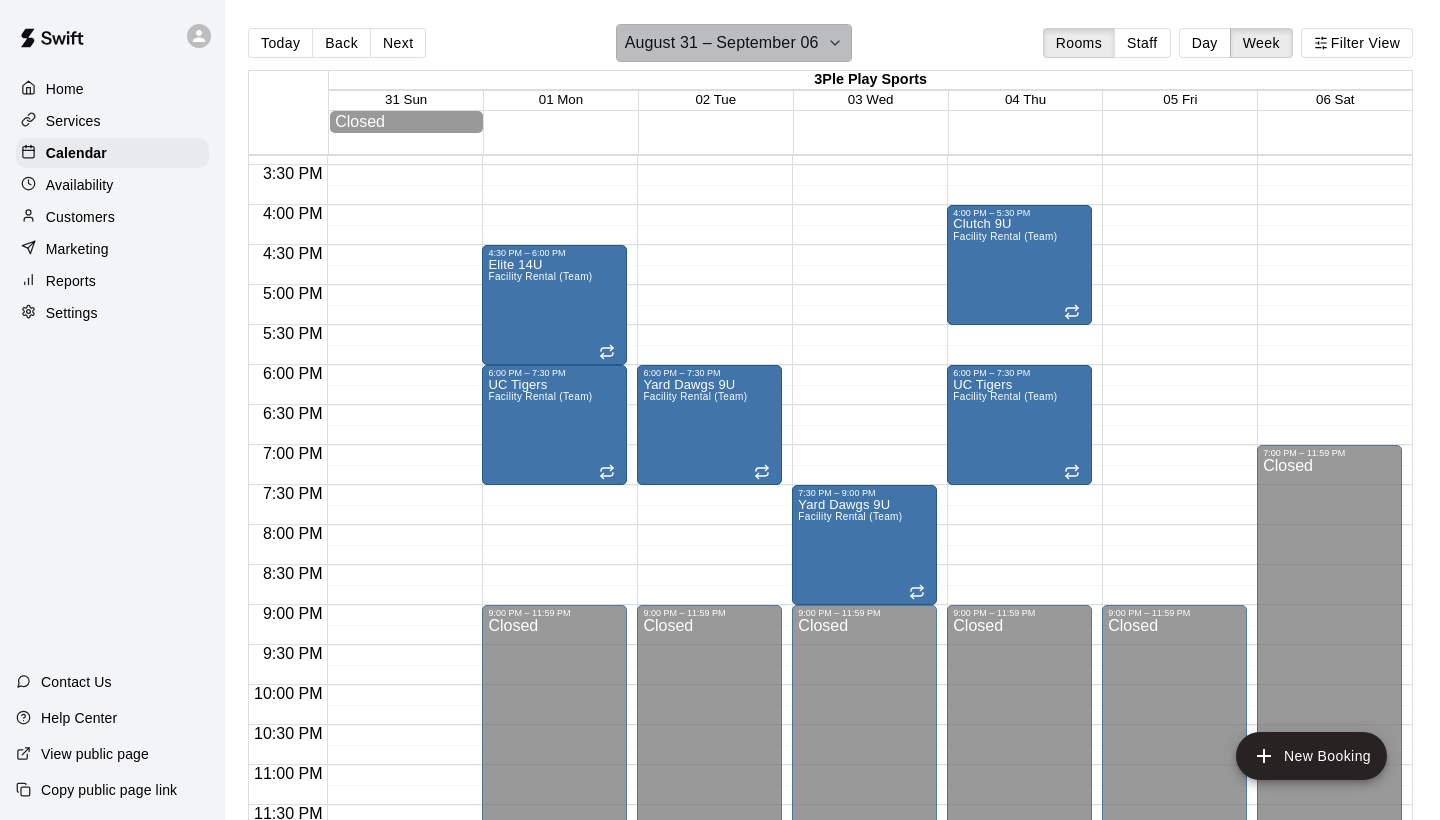 click on "August 31 – September 06" at bounding box center (734, 43) 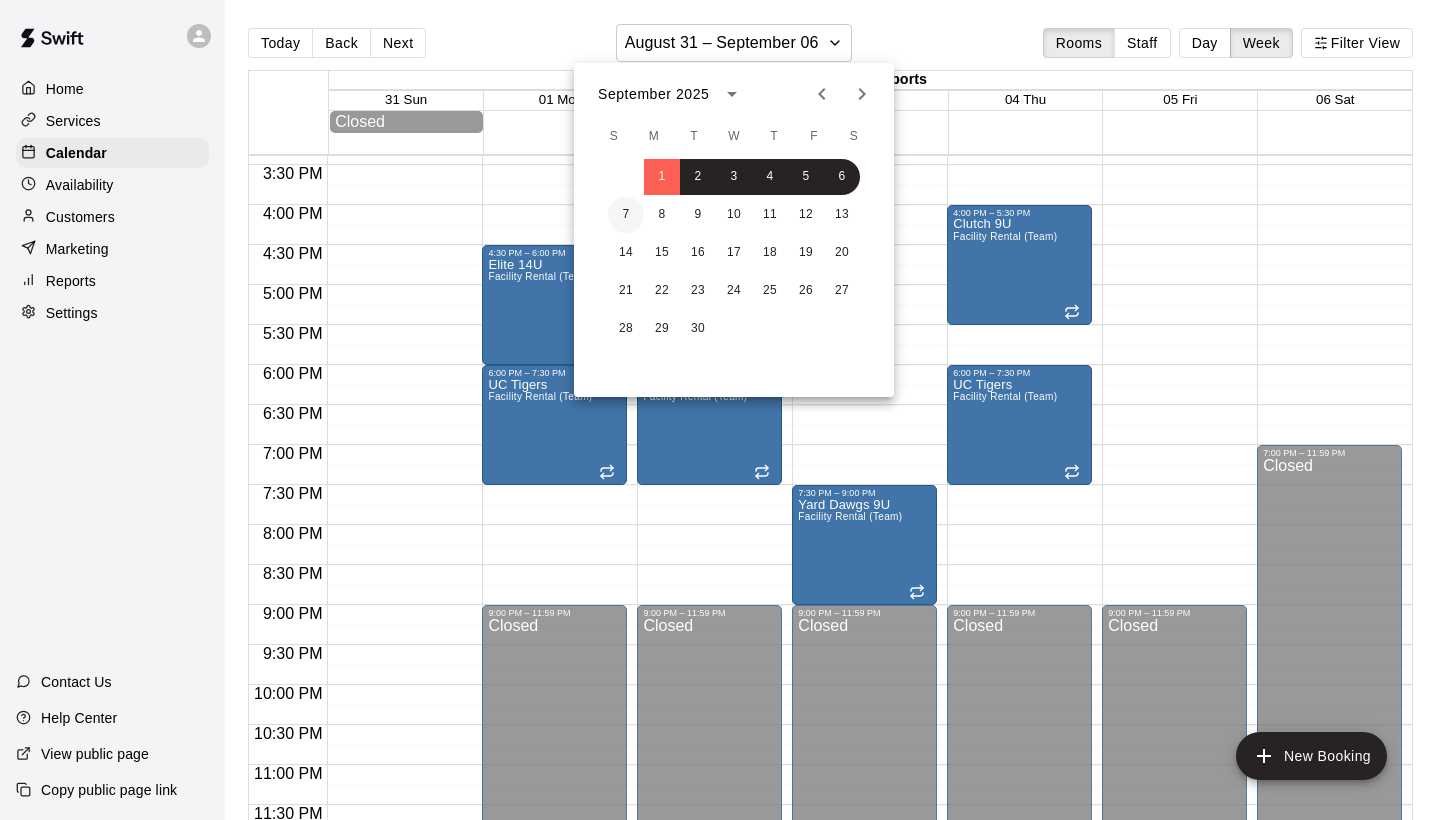 click on "7" at bounding box center (626, 215) 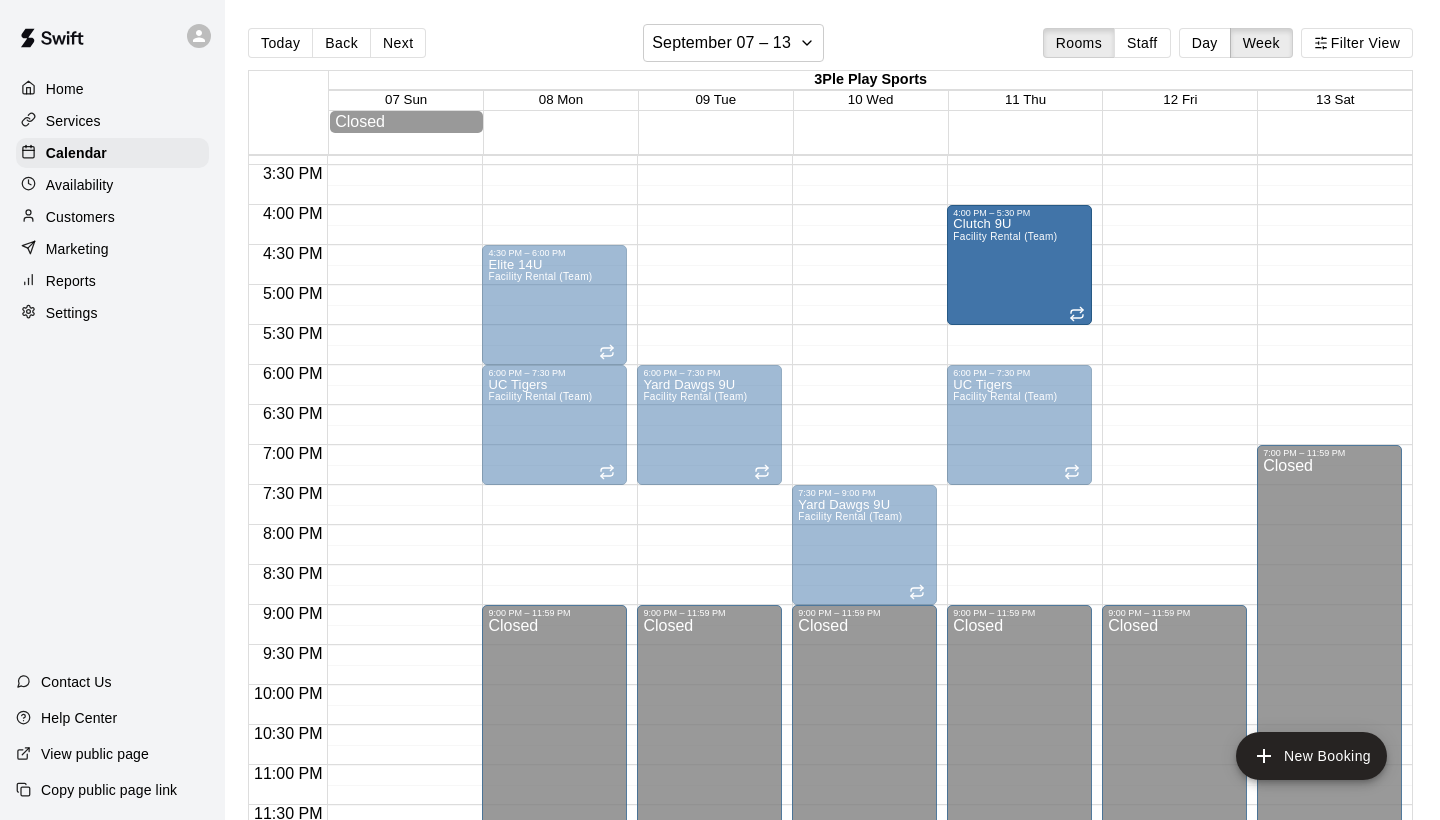 drag, startPoint x: 1017, startPoint y: 323, endPoint x: 1019, endPoint y: 293, distance: 30.066593 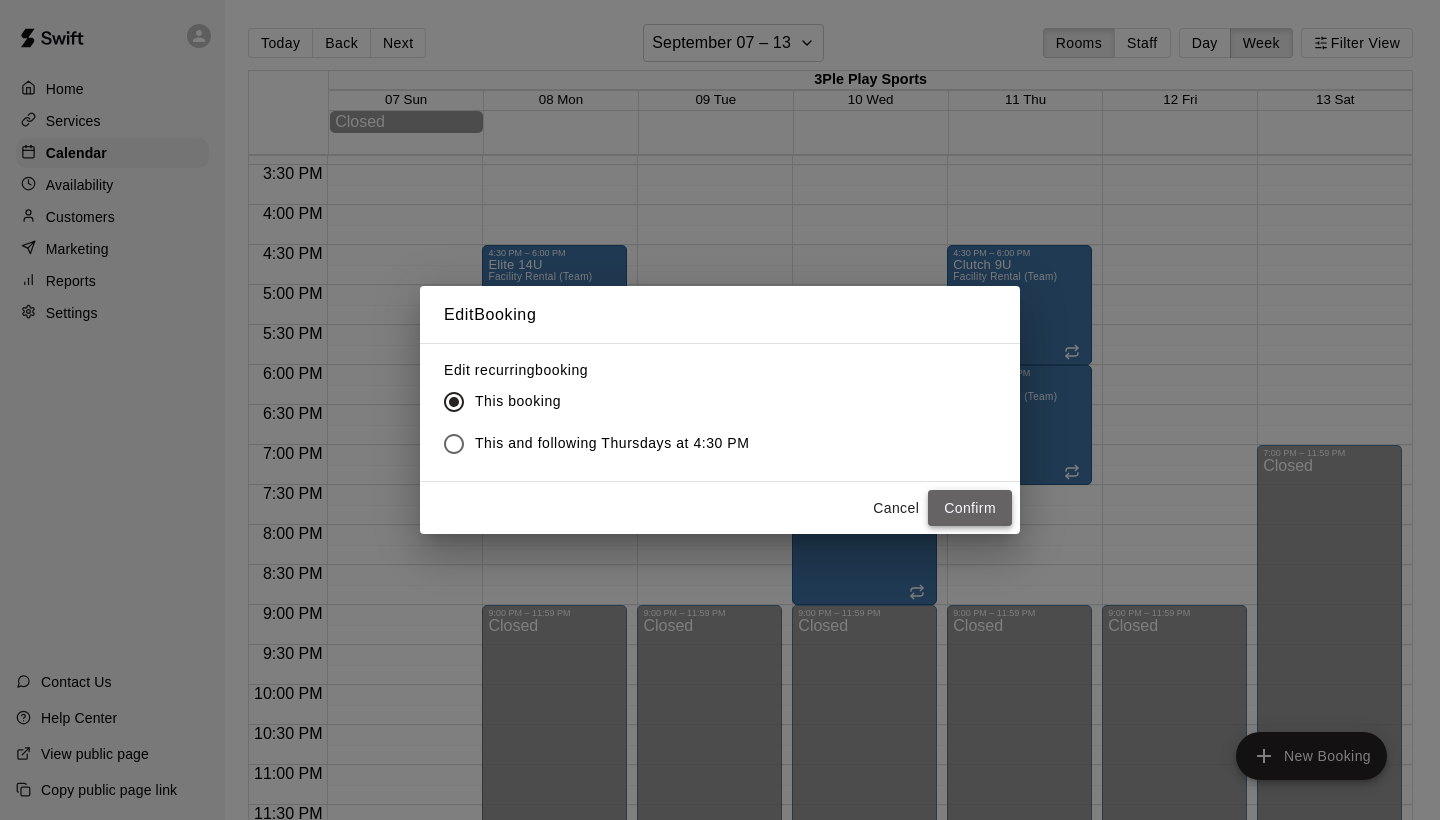 click on "Confirm" at bounding box center (970, 508) 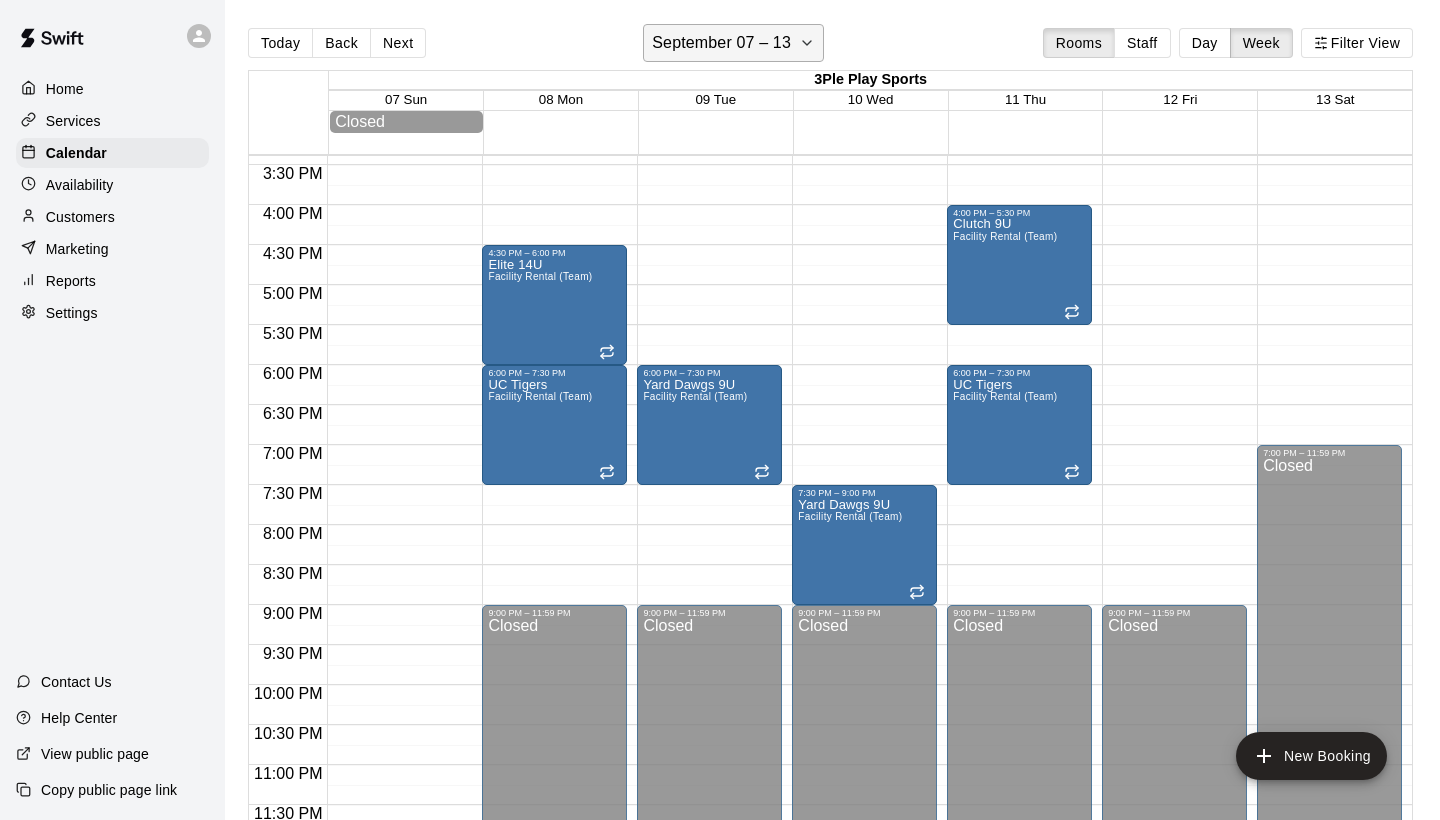 click on "September 07 – 13" at bounding box center (733, 43) 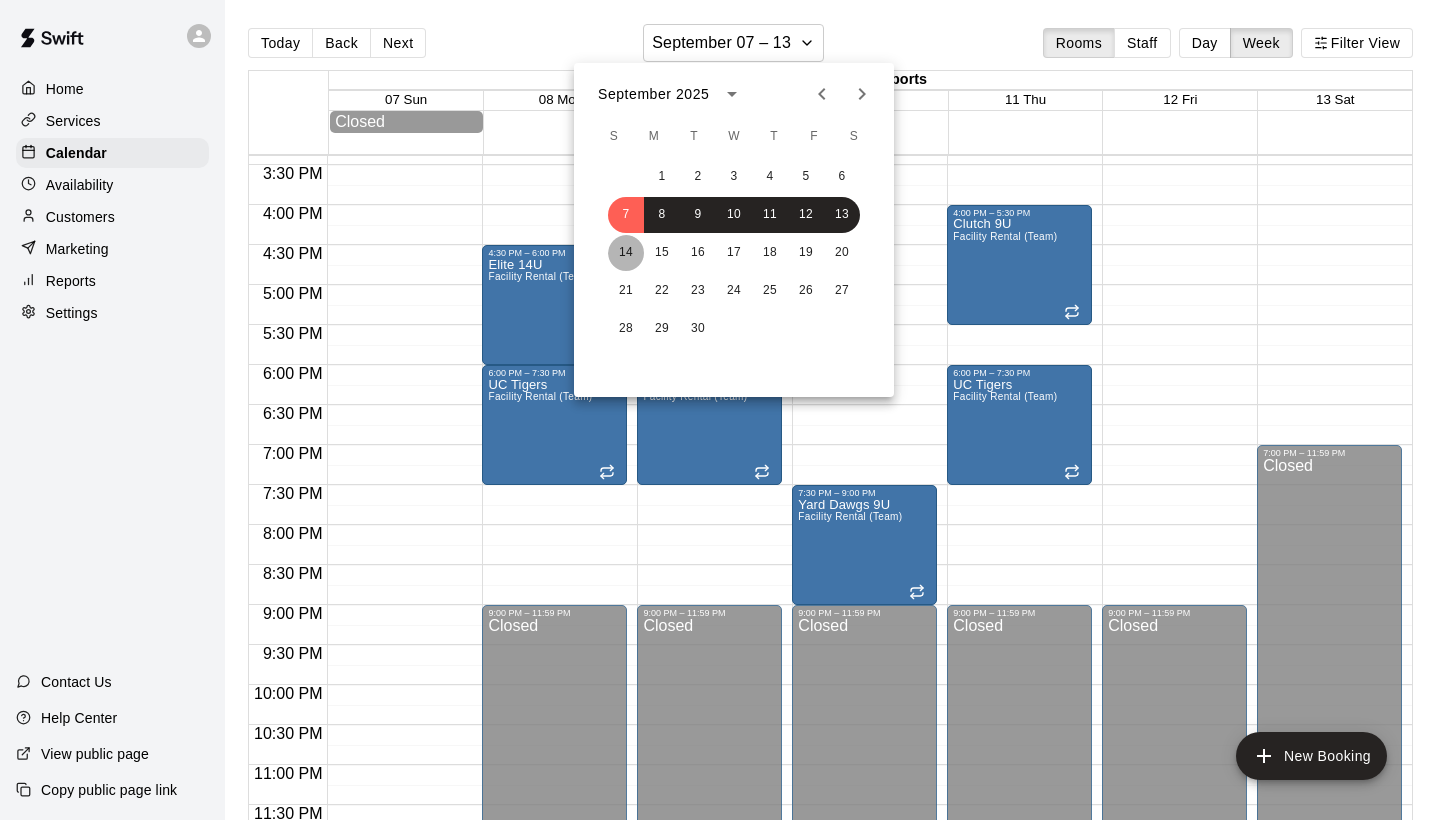 click on "14" at bounding box center [626, 253] 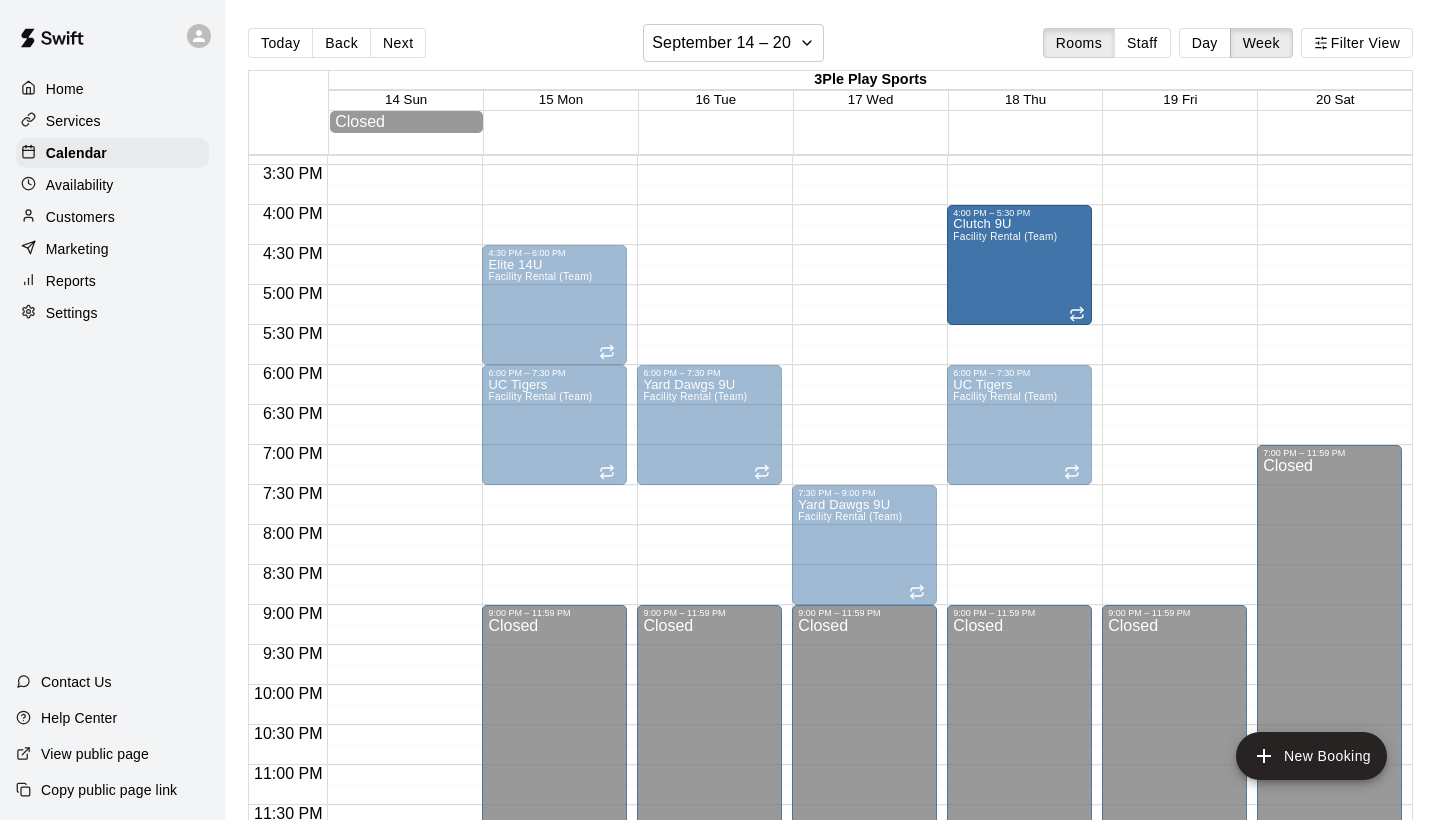 drag, startPoint x: 1021, startPoint y: 329, endPoint x: 1022, endPoint y: 296, distance: 33.01515 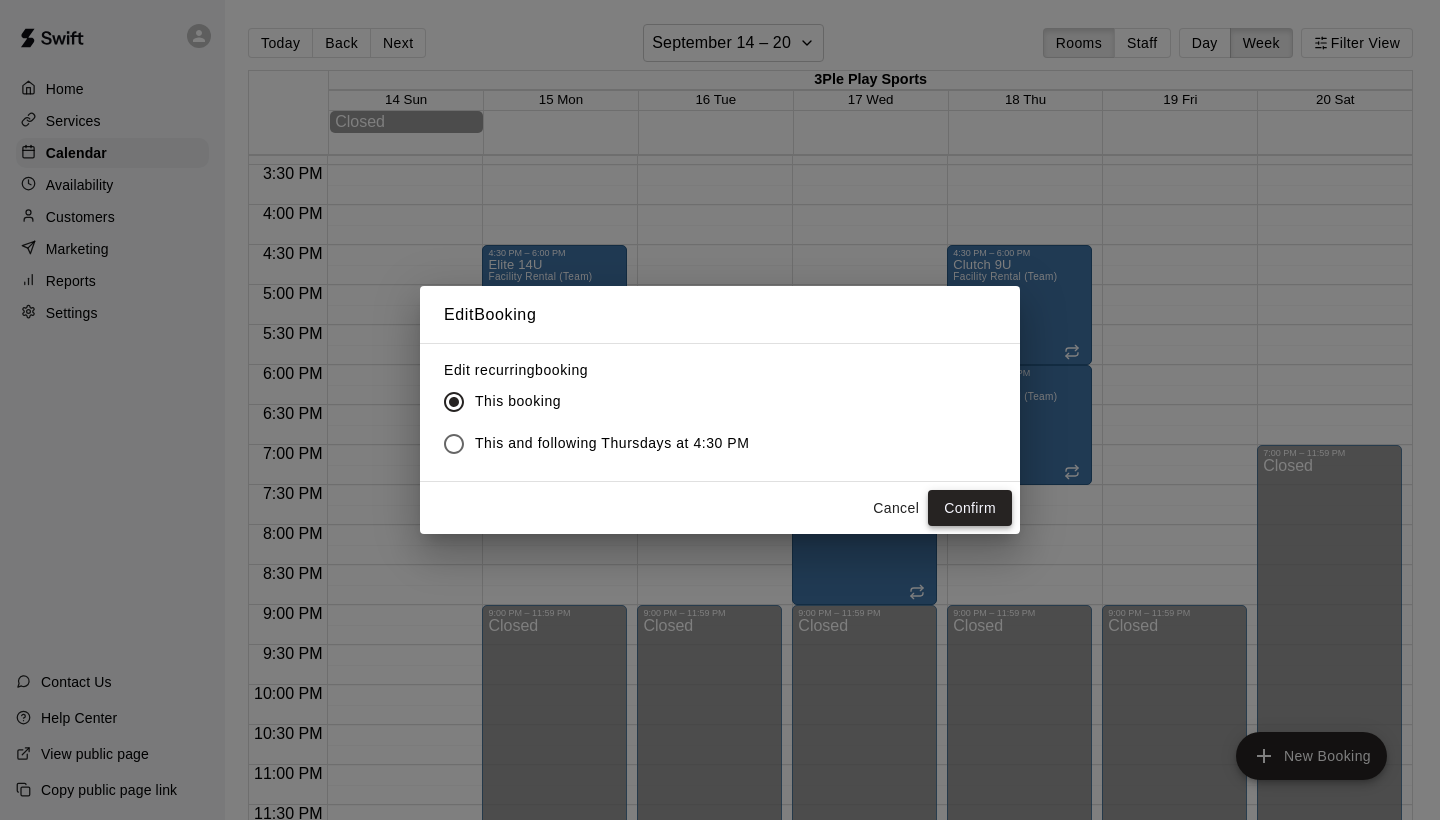 click on "Confirm" at bounding box center (970, 508) 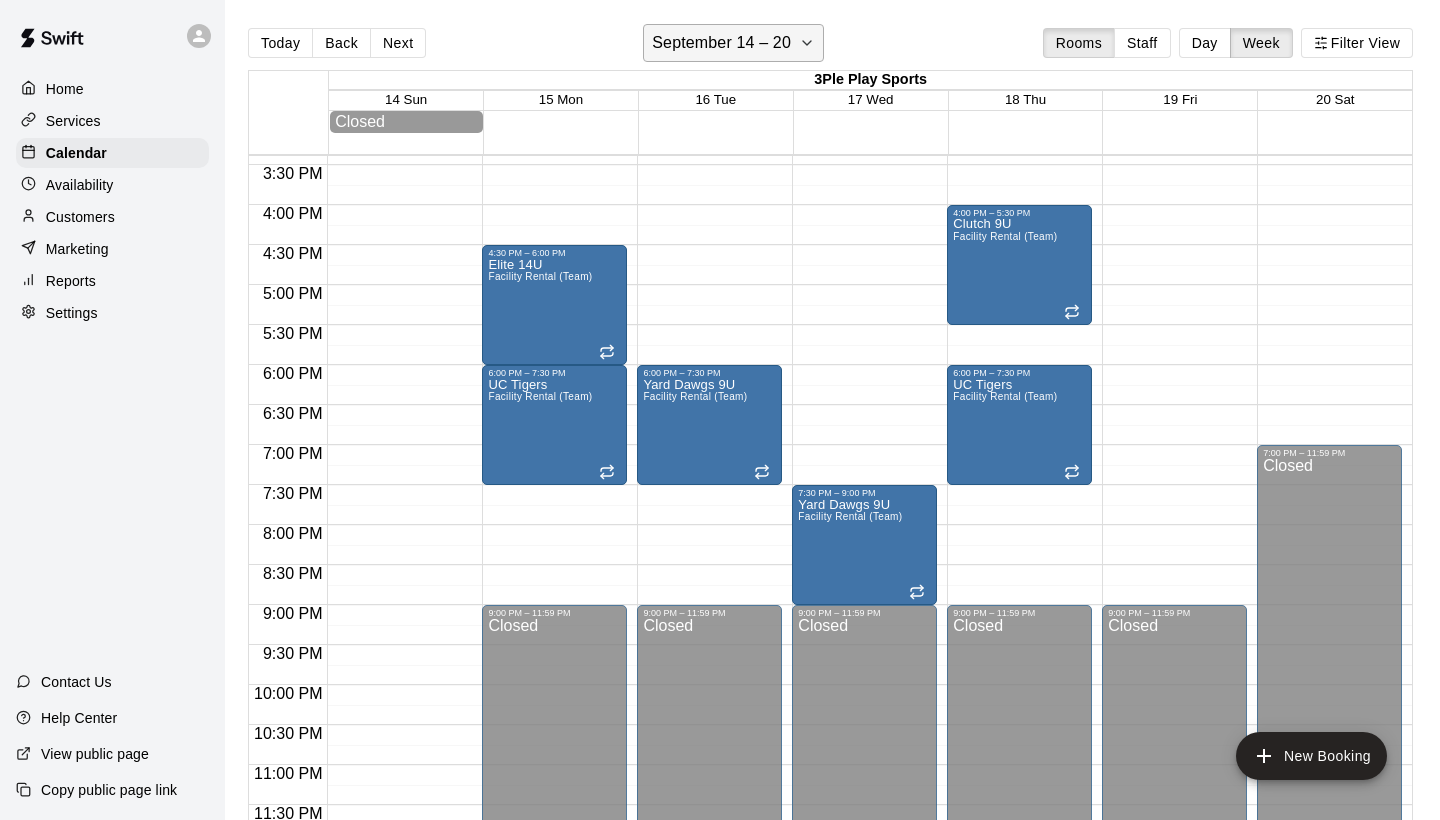 click 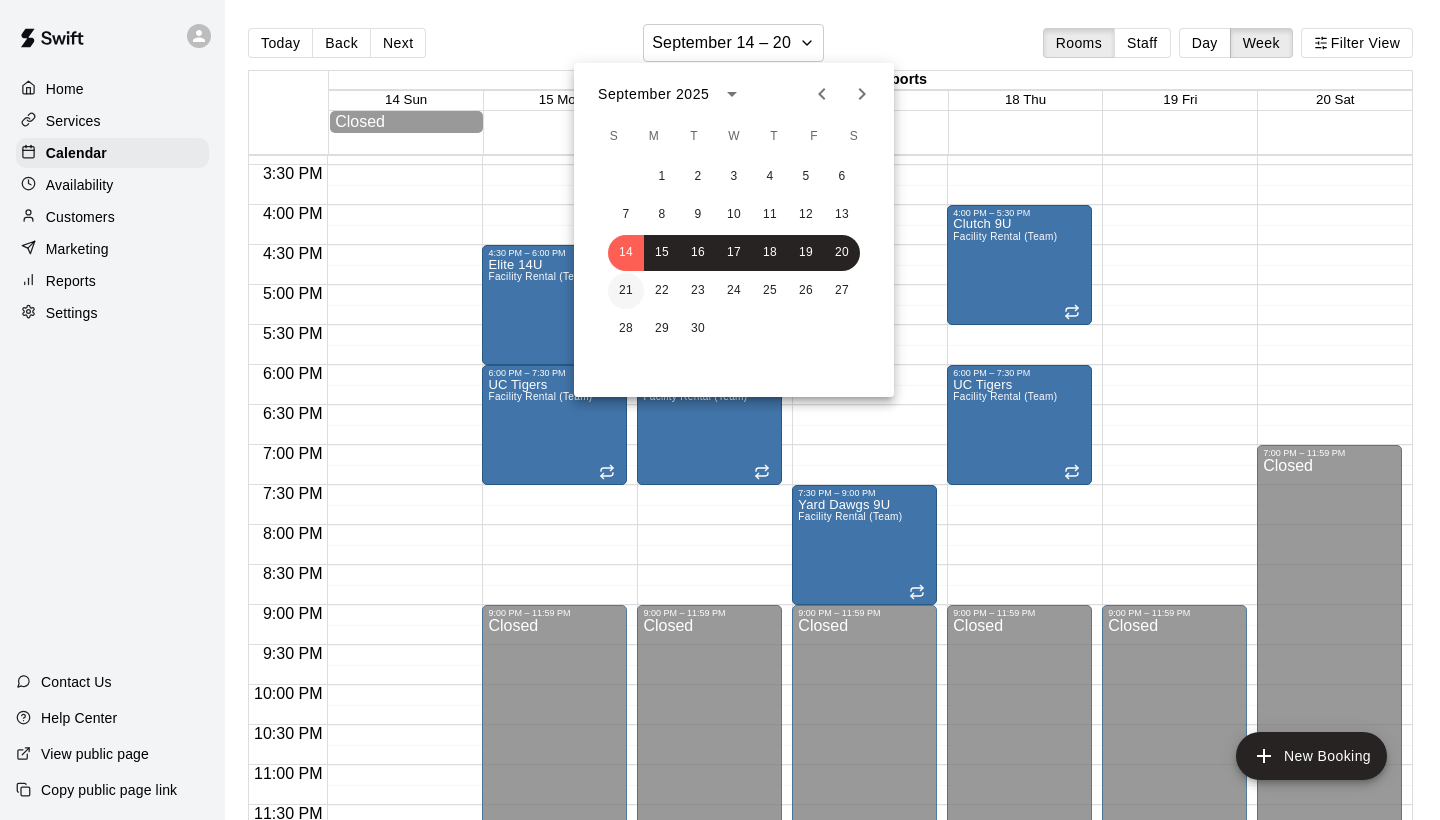 click on "21" at bounding box center [626, 291] 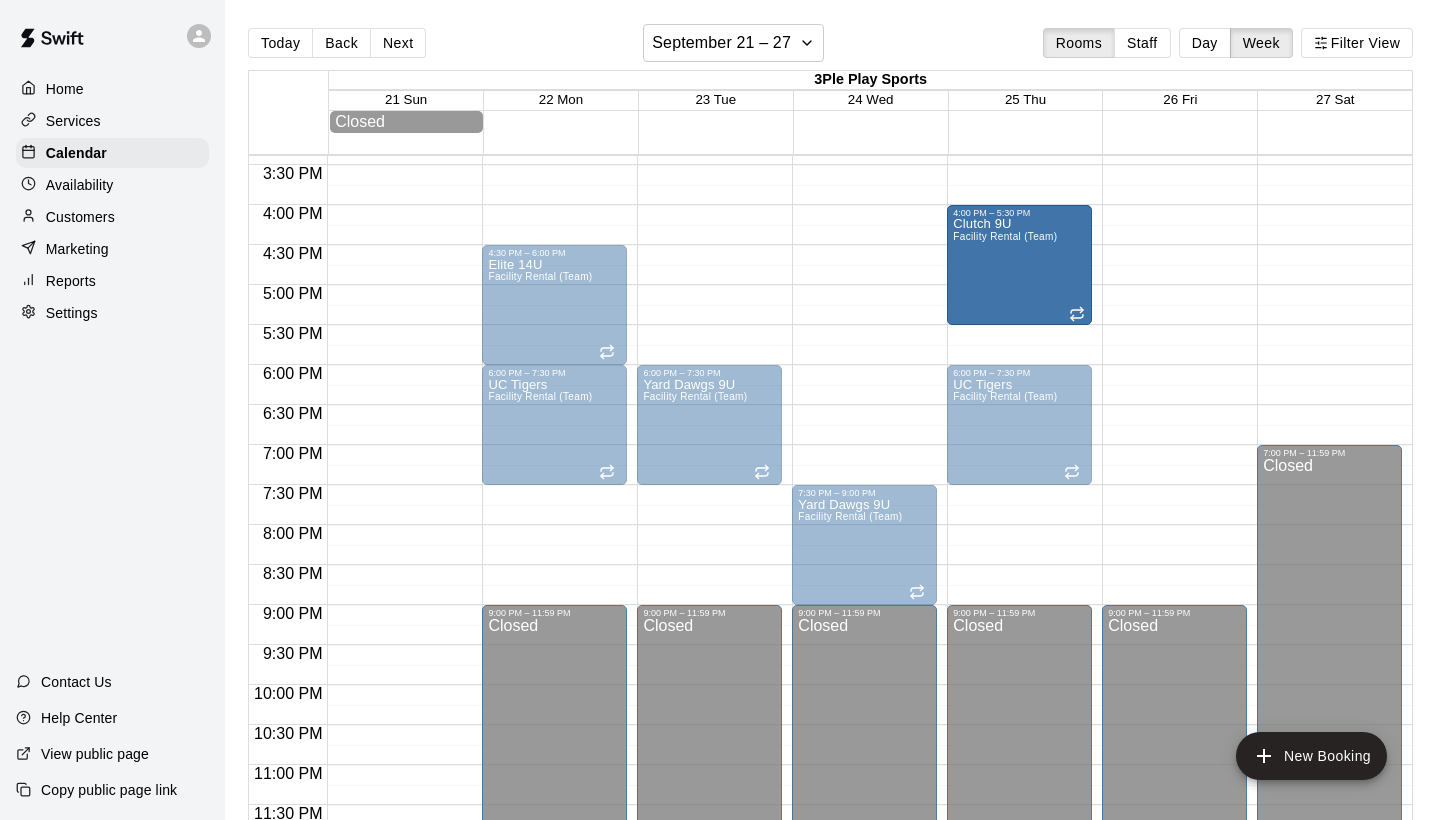 drag, startPoint x: 1001, startPoint y: 323, endPoint x: 1001, endPoint y: 303, distance: 20 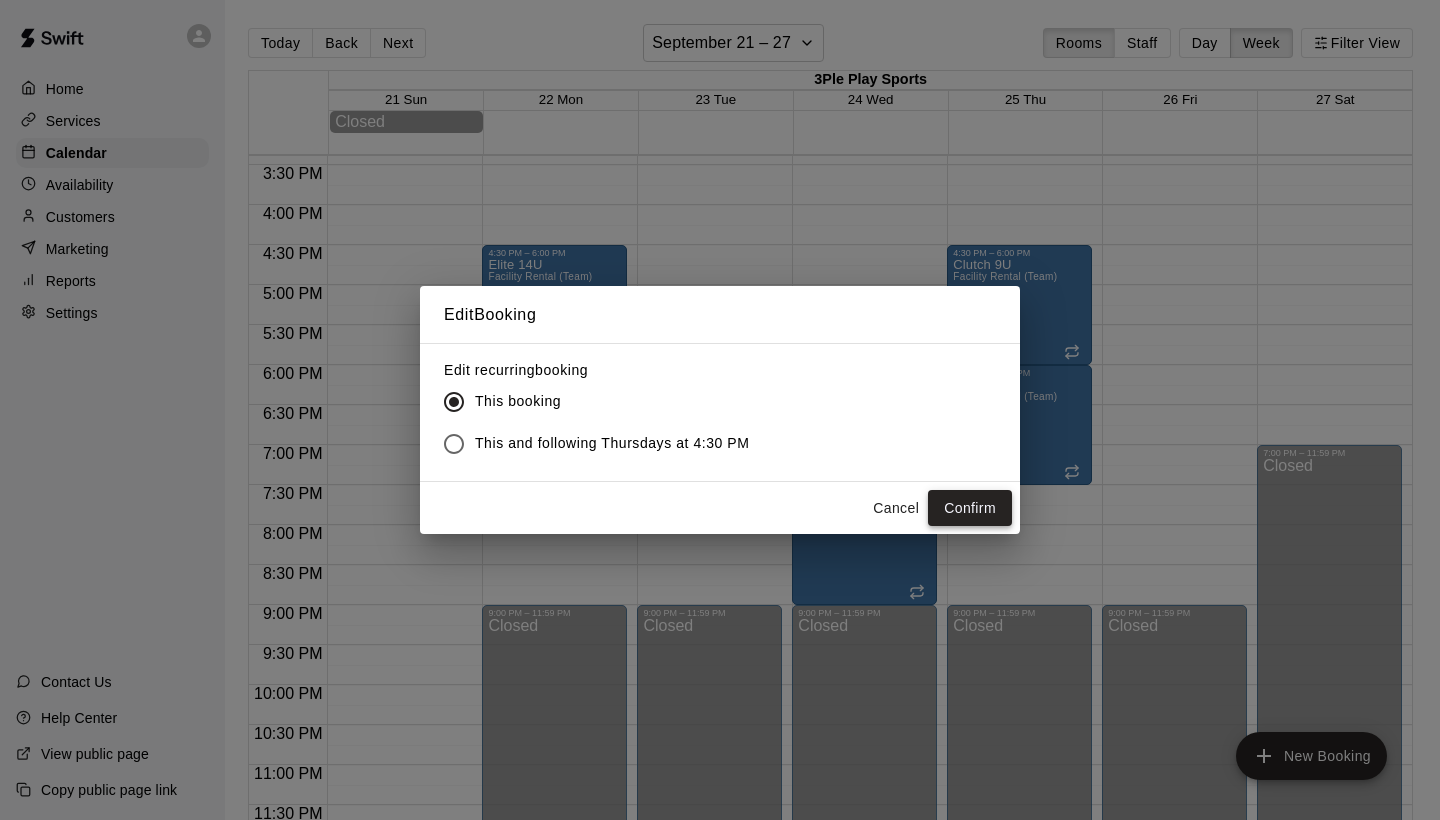 click on "Confirm" at bounding box center (970, 508) 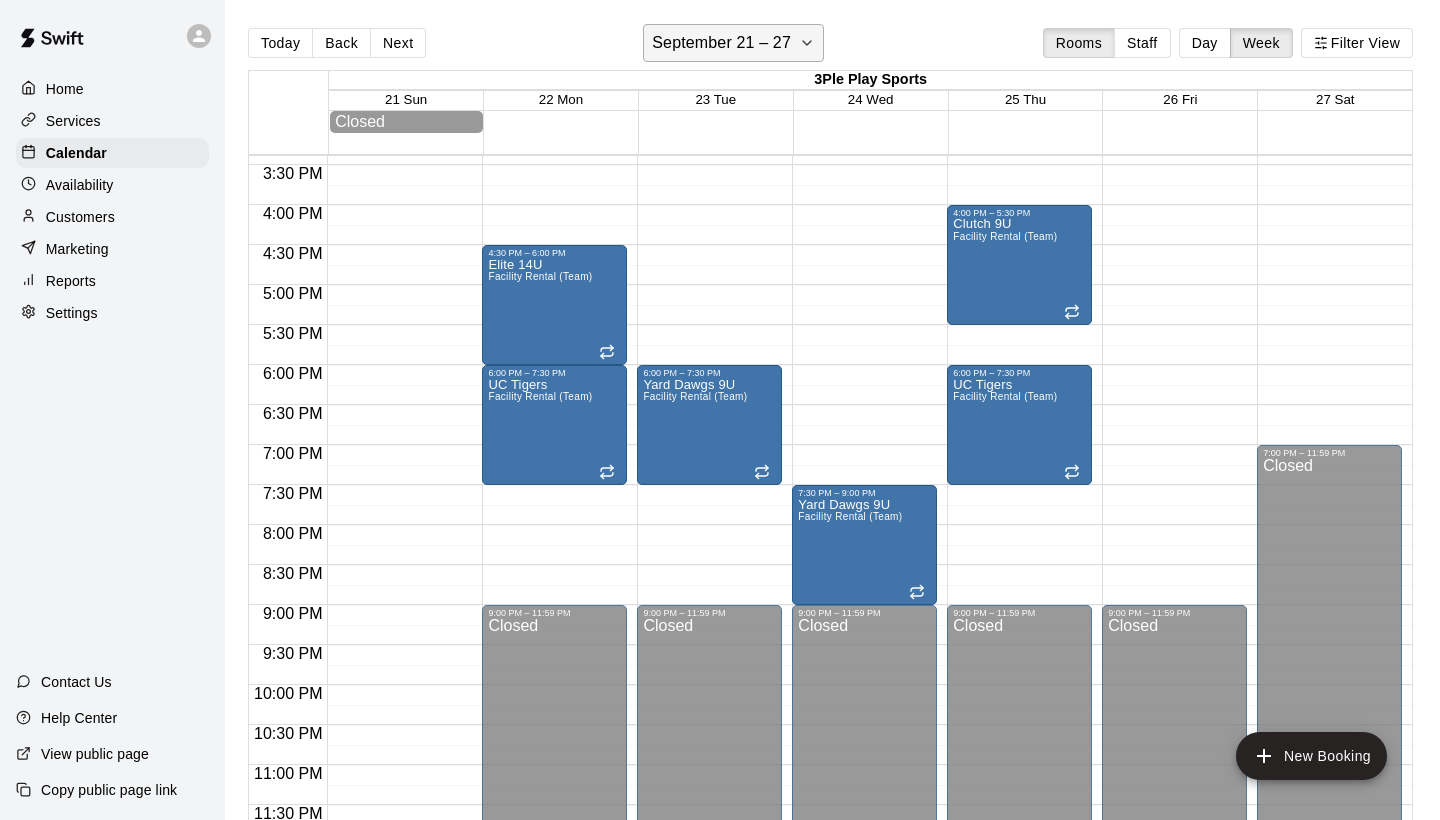 click 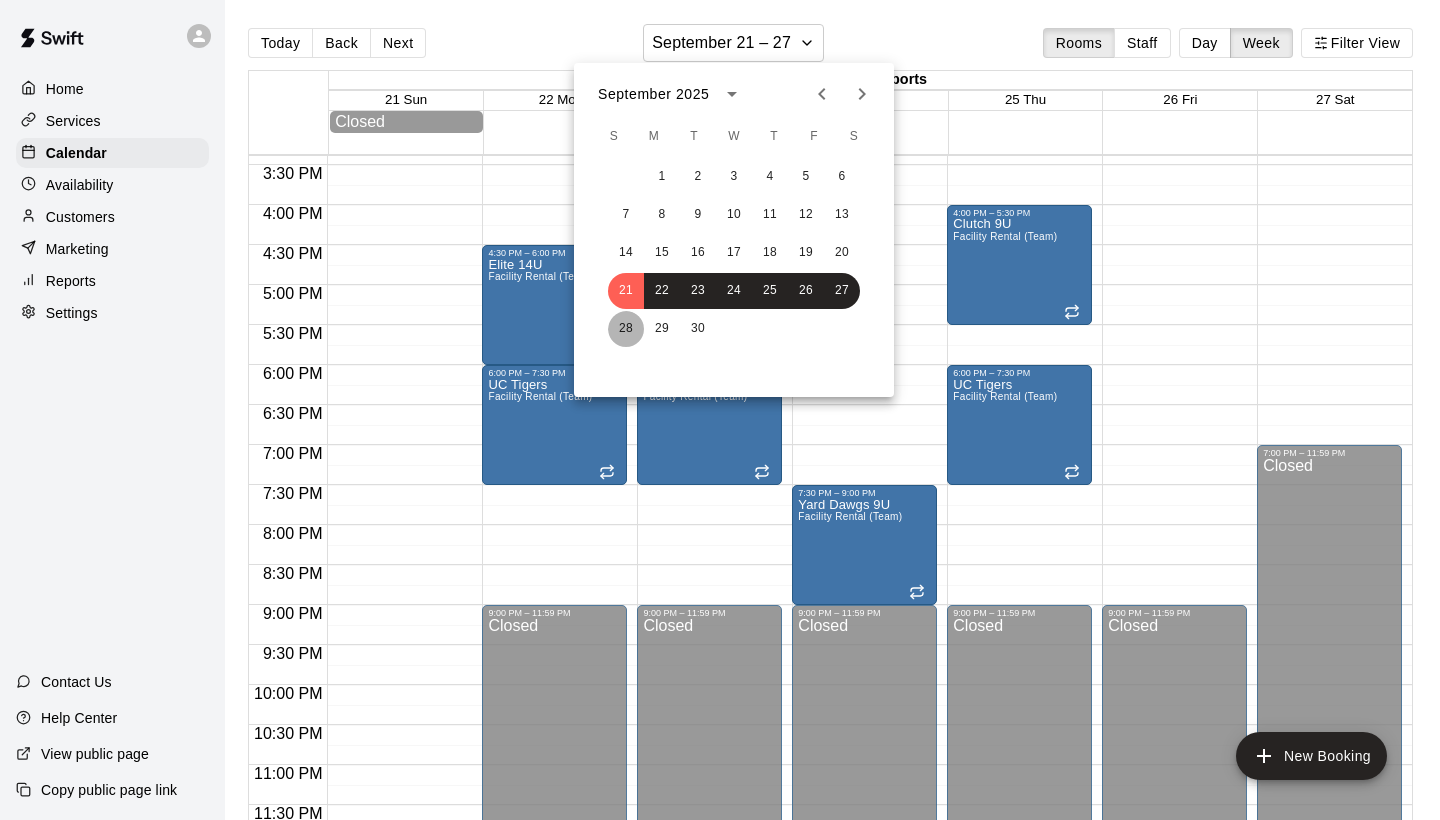 click on "28" at bounding box center [626, 329] 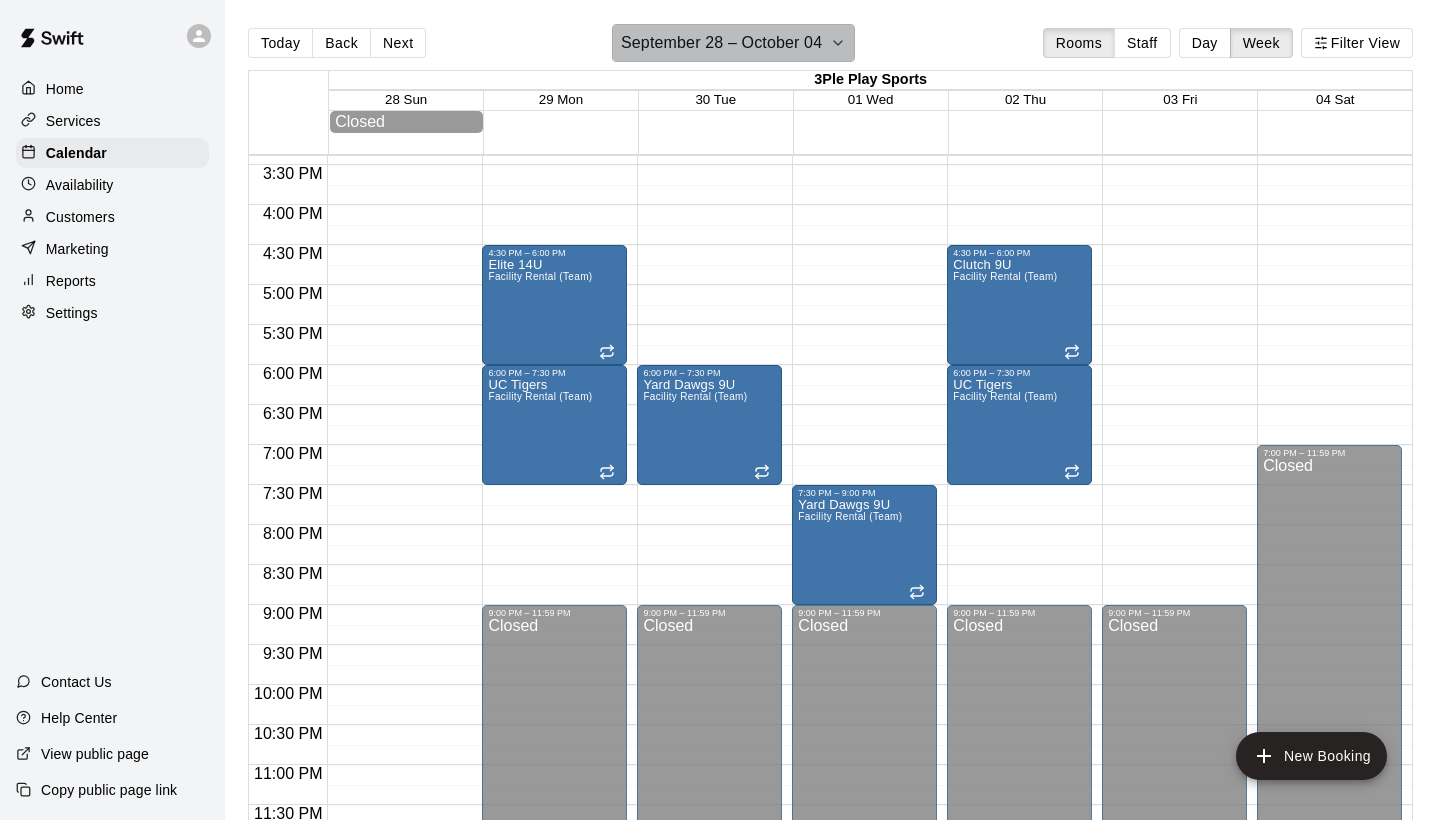 click 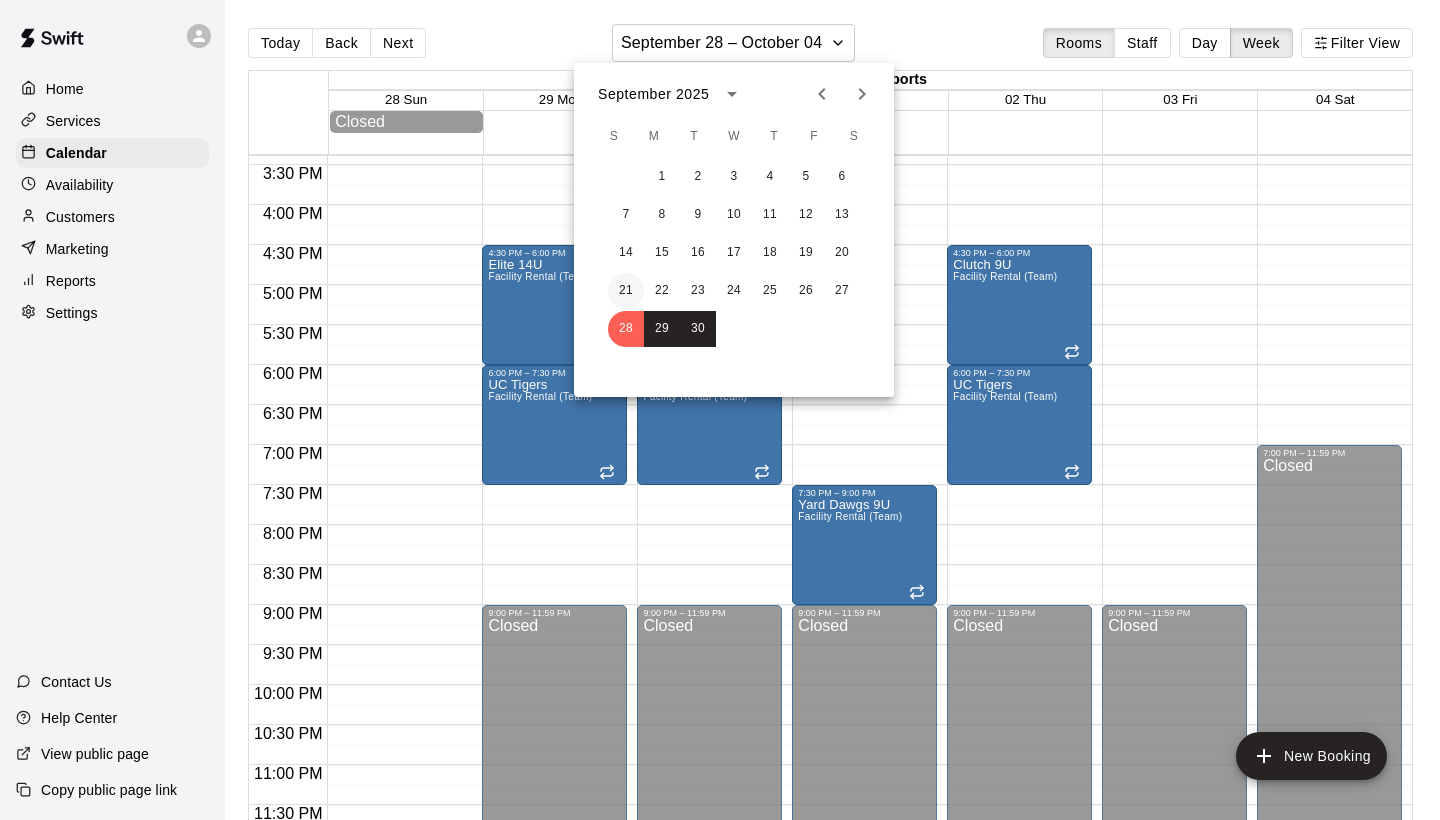 click on "21" at bounding box center [626, 291] 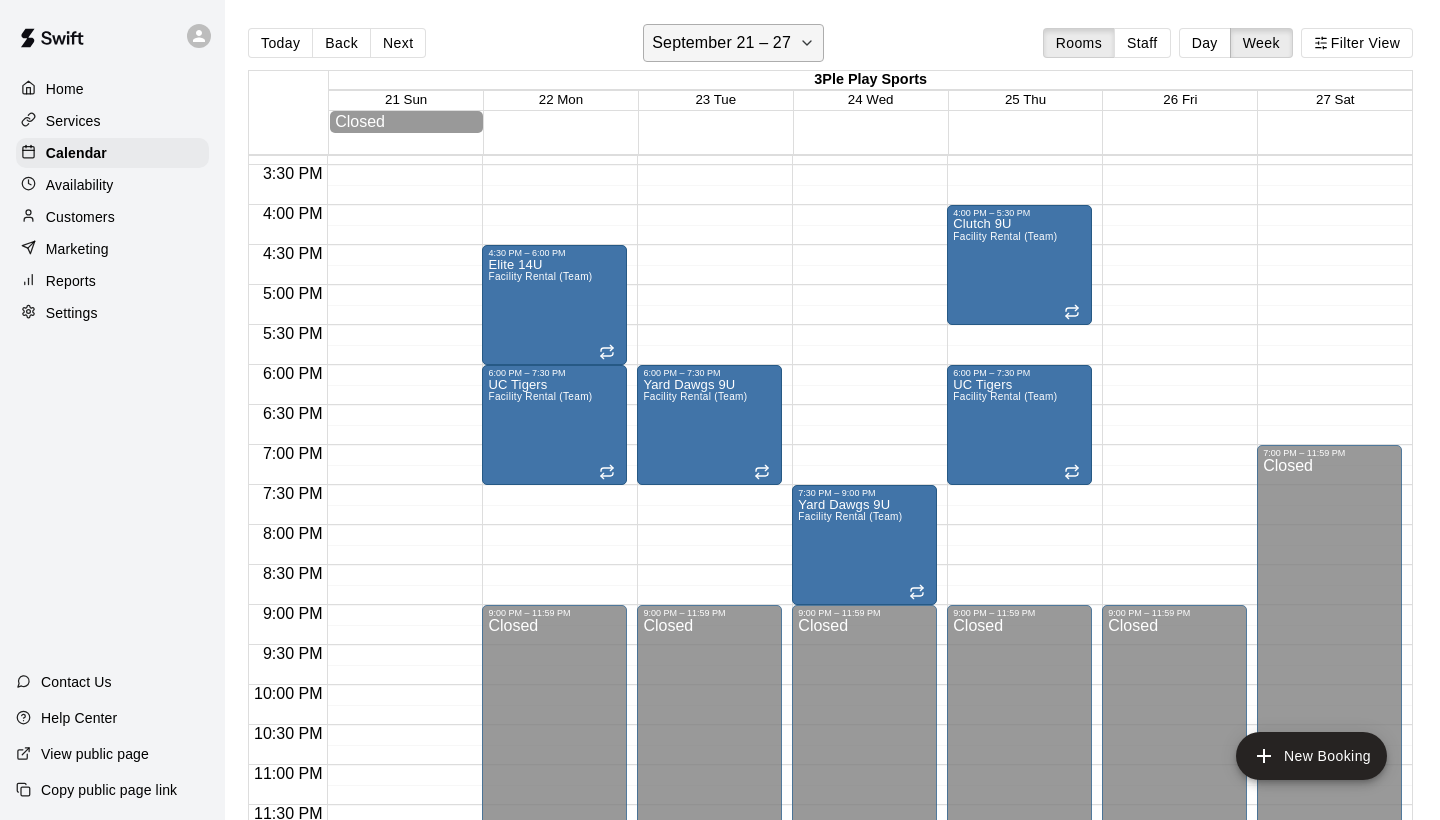 click 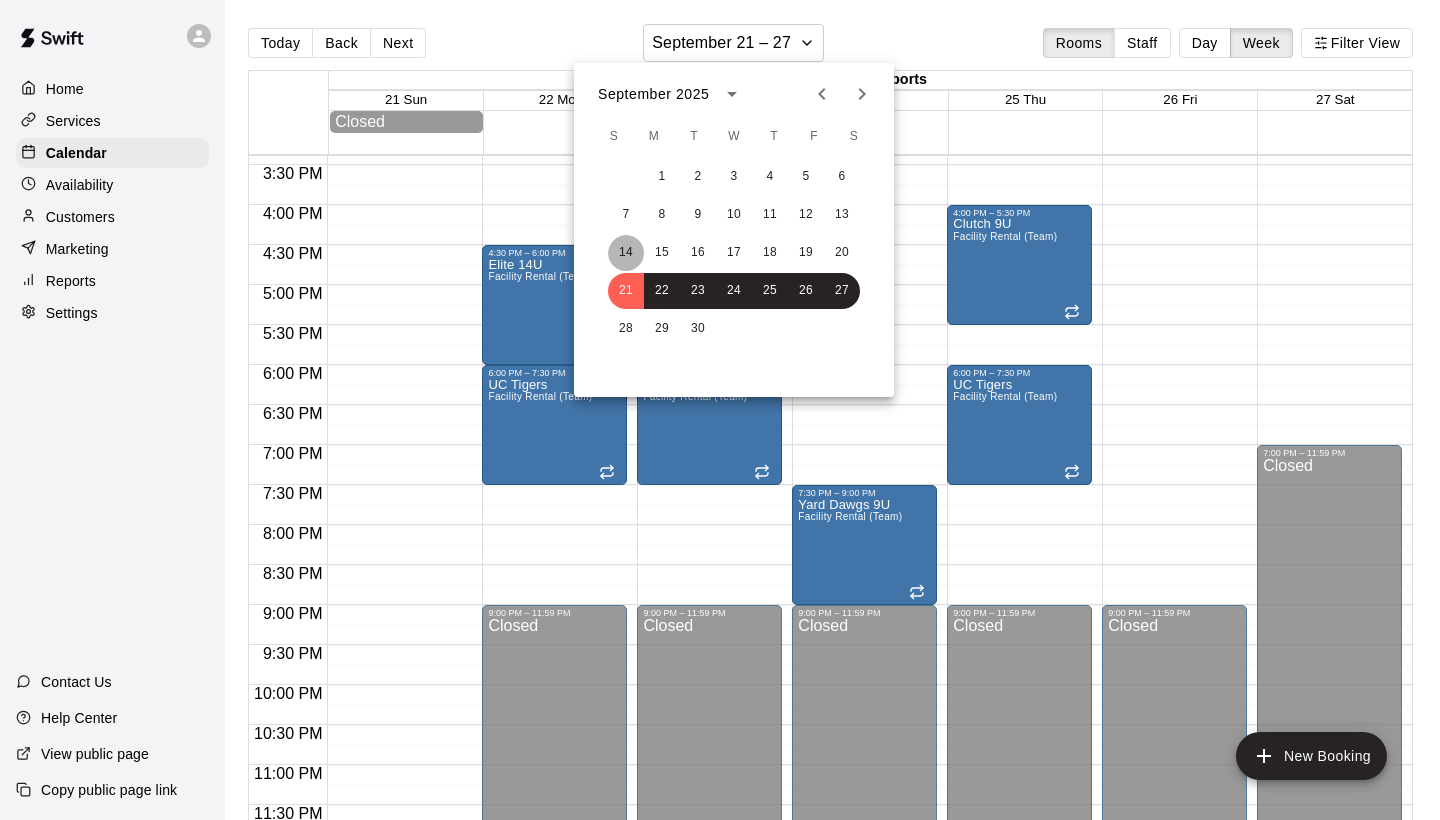 click on "14" at bounding box center [626, 253] 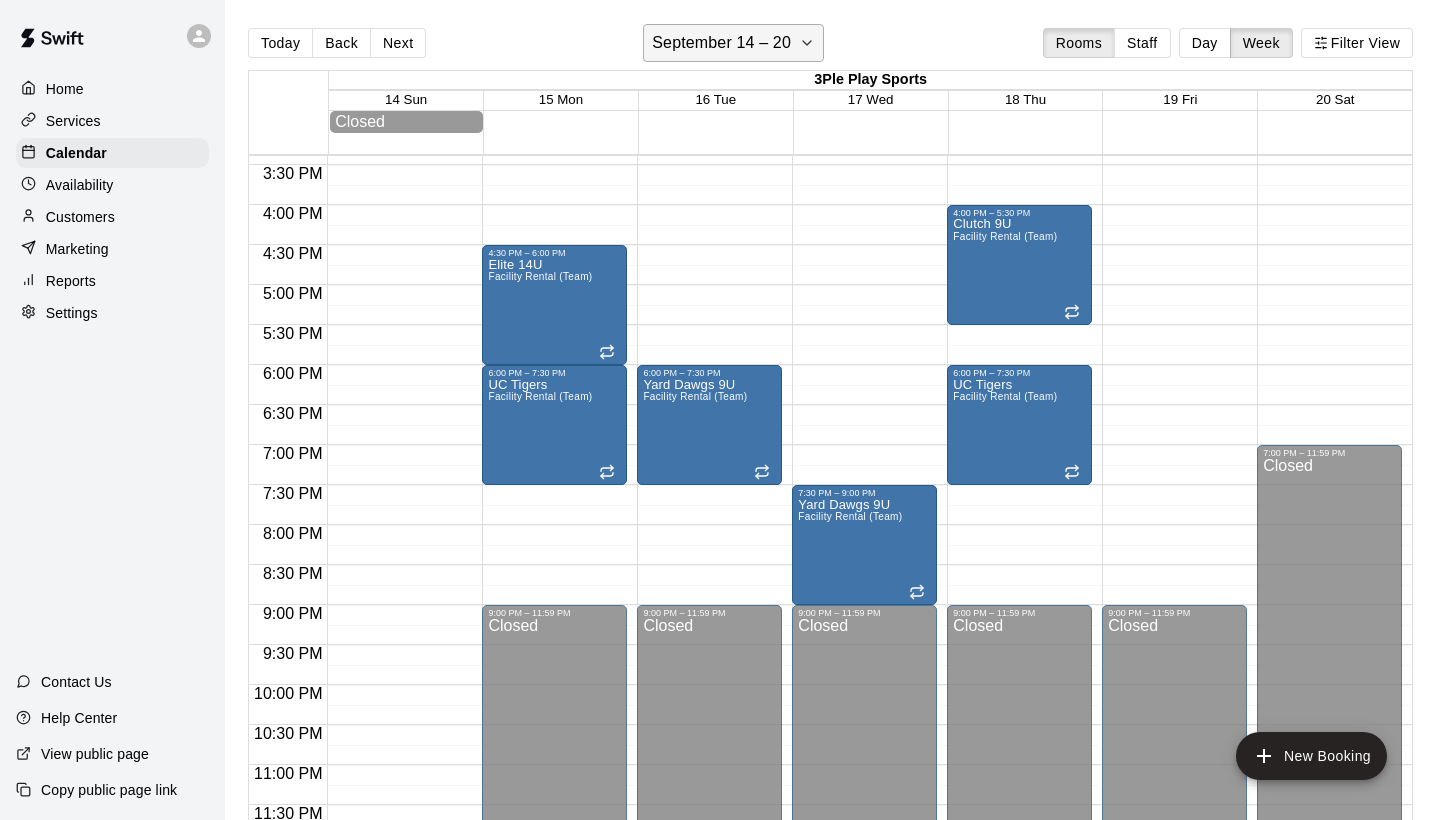 click 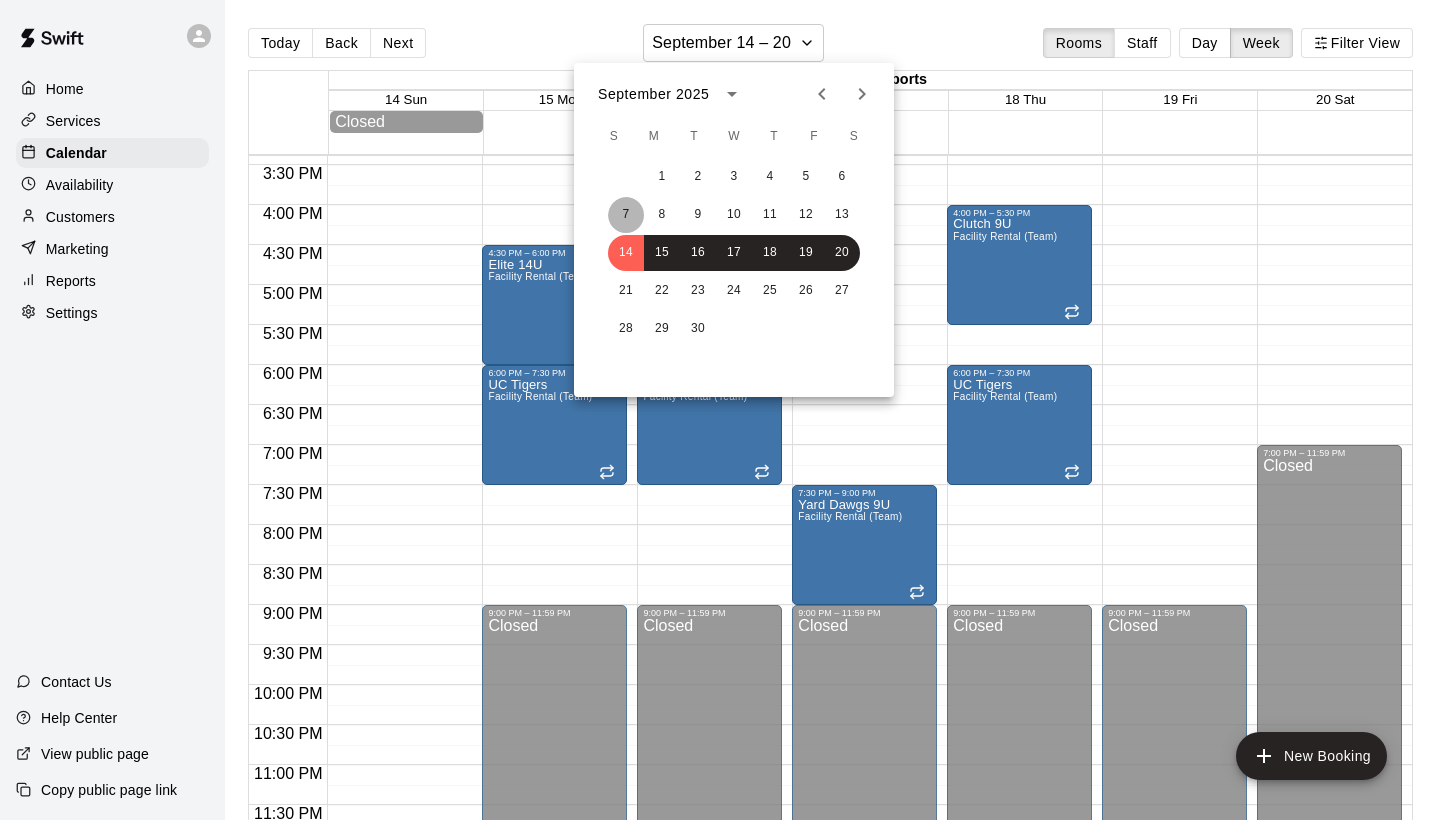 click on "7" at bounding box center [626, 215] 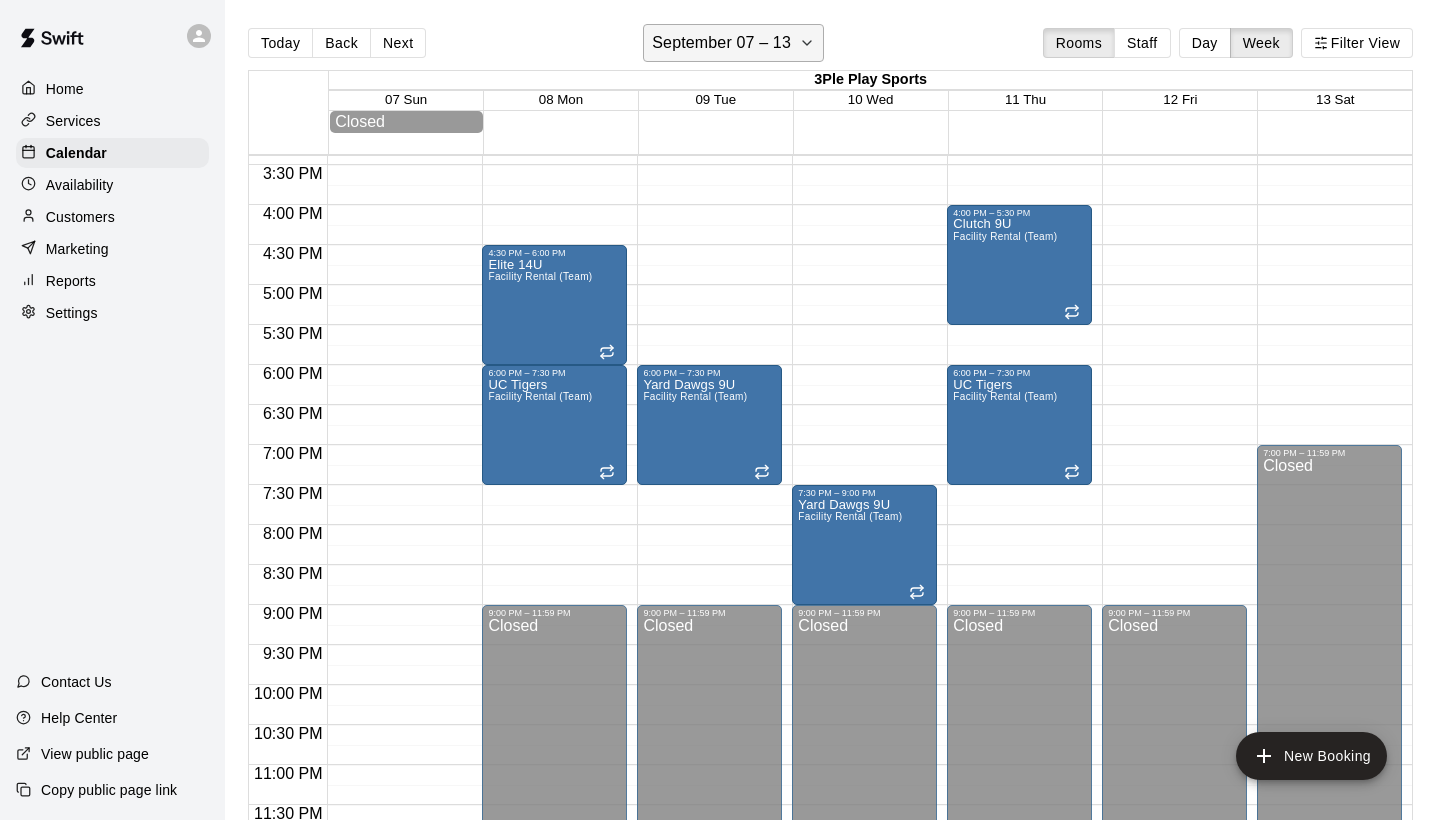 click 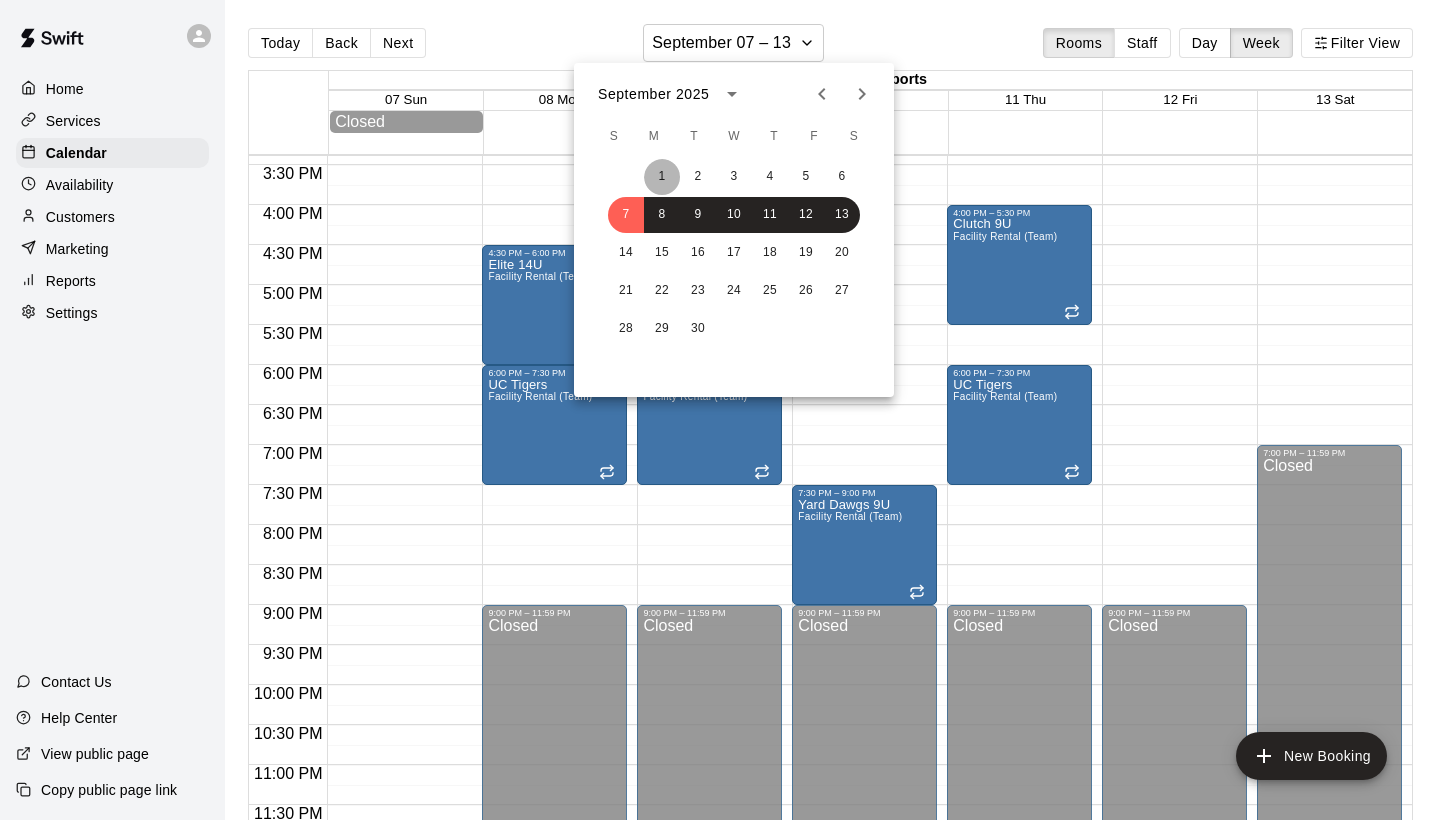 click on "1" at bounding box center [662, 177] 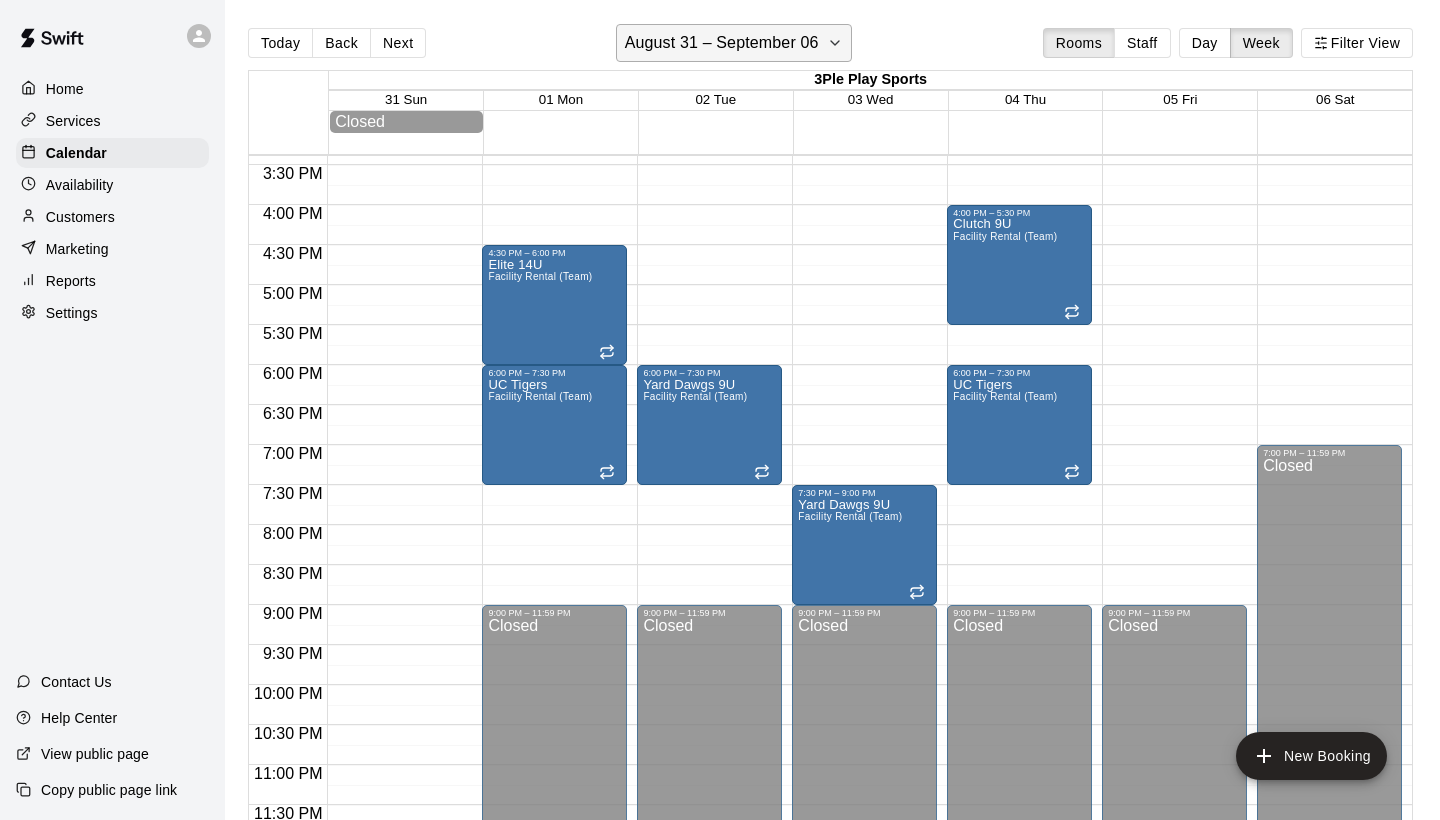 click 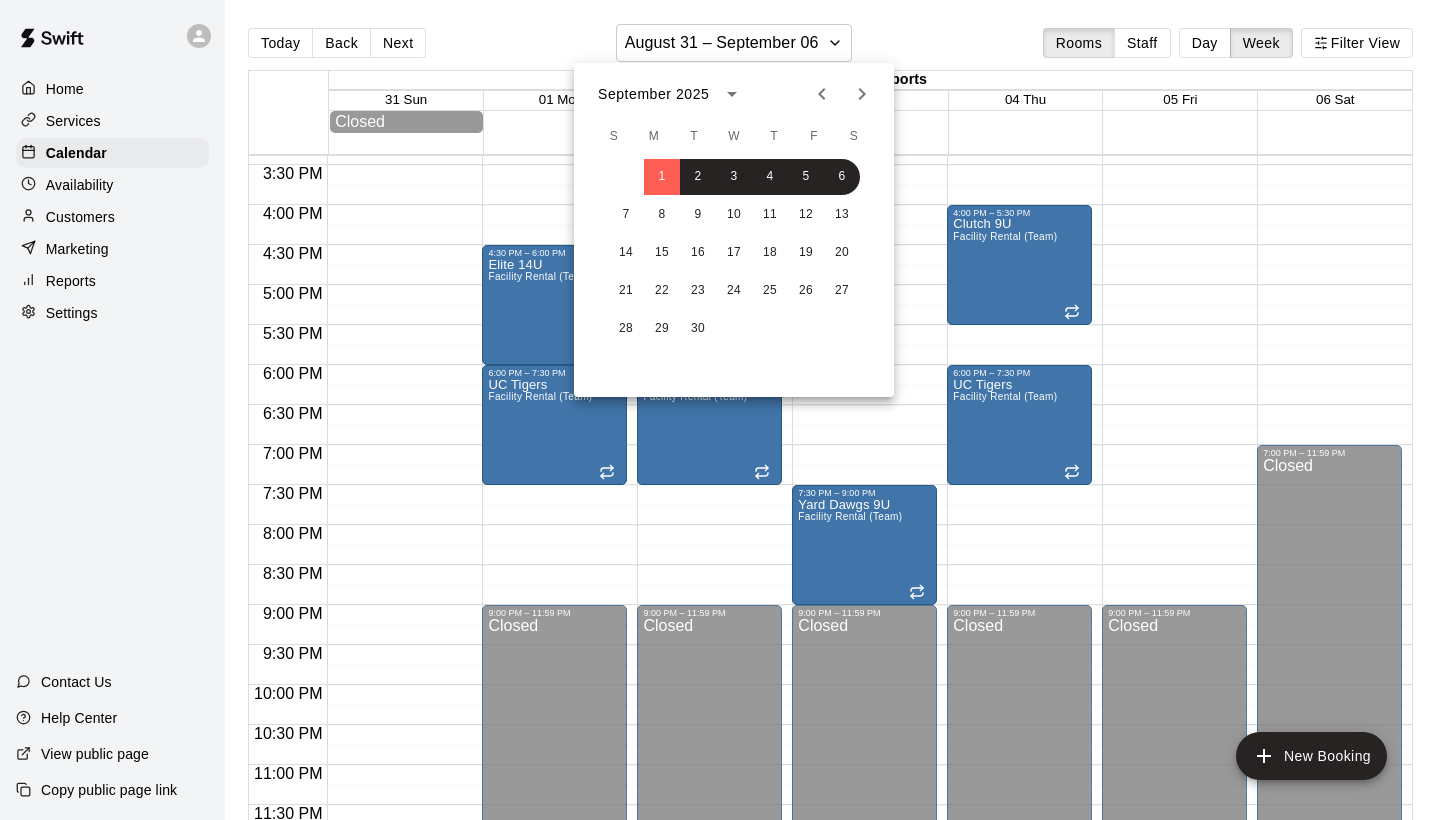 click 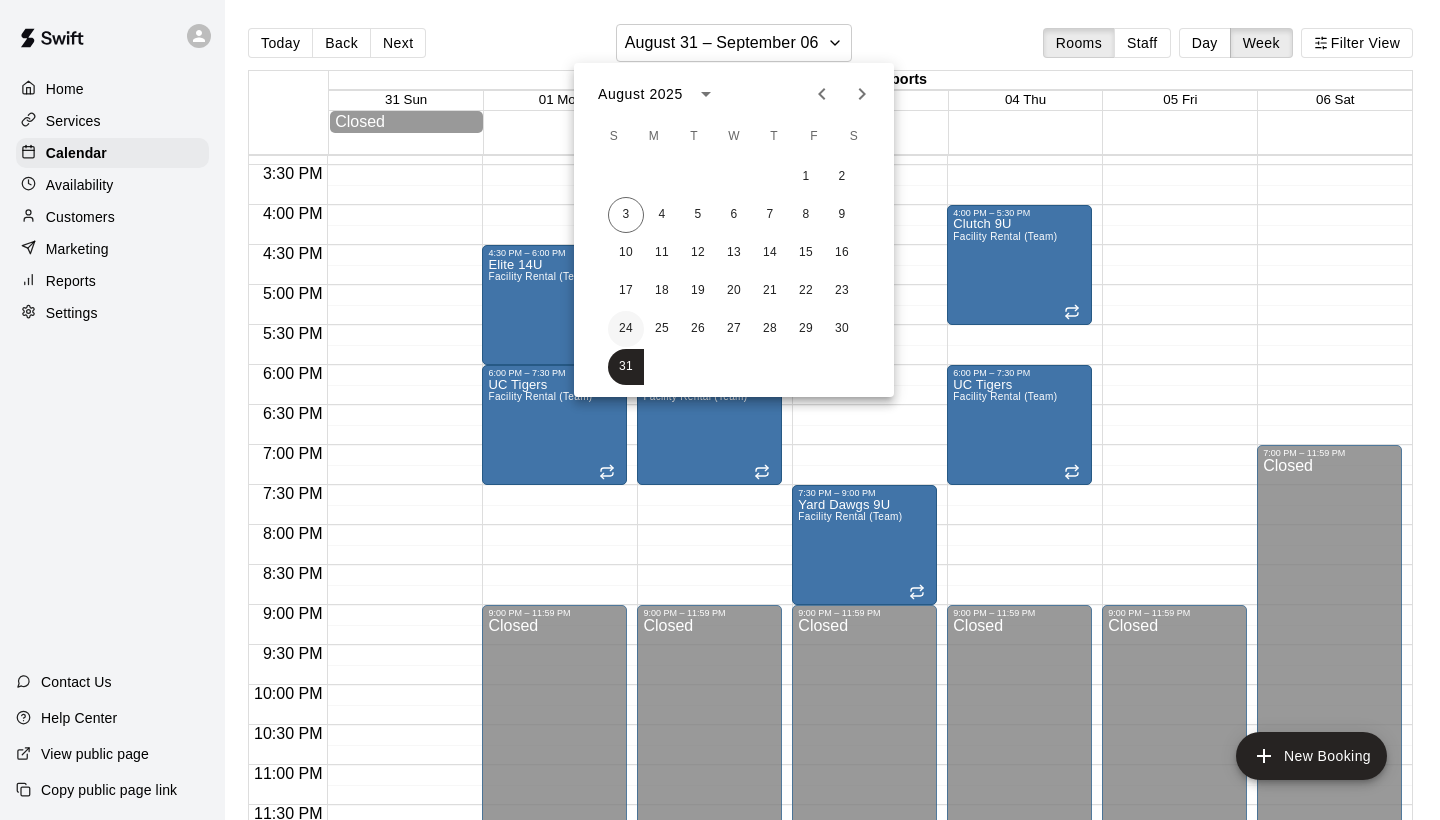 click on "24" at bounding box center [626, 329] 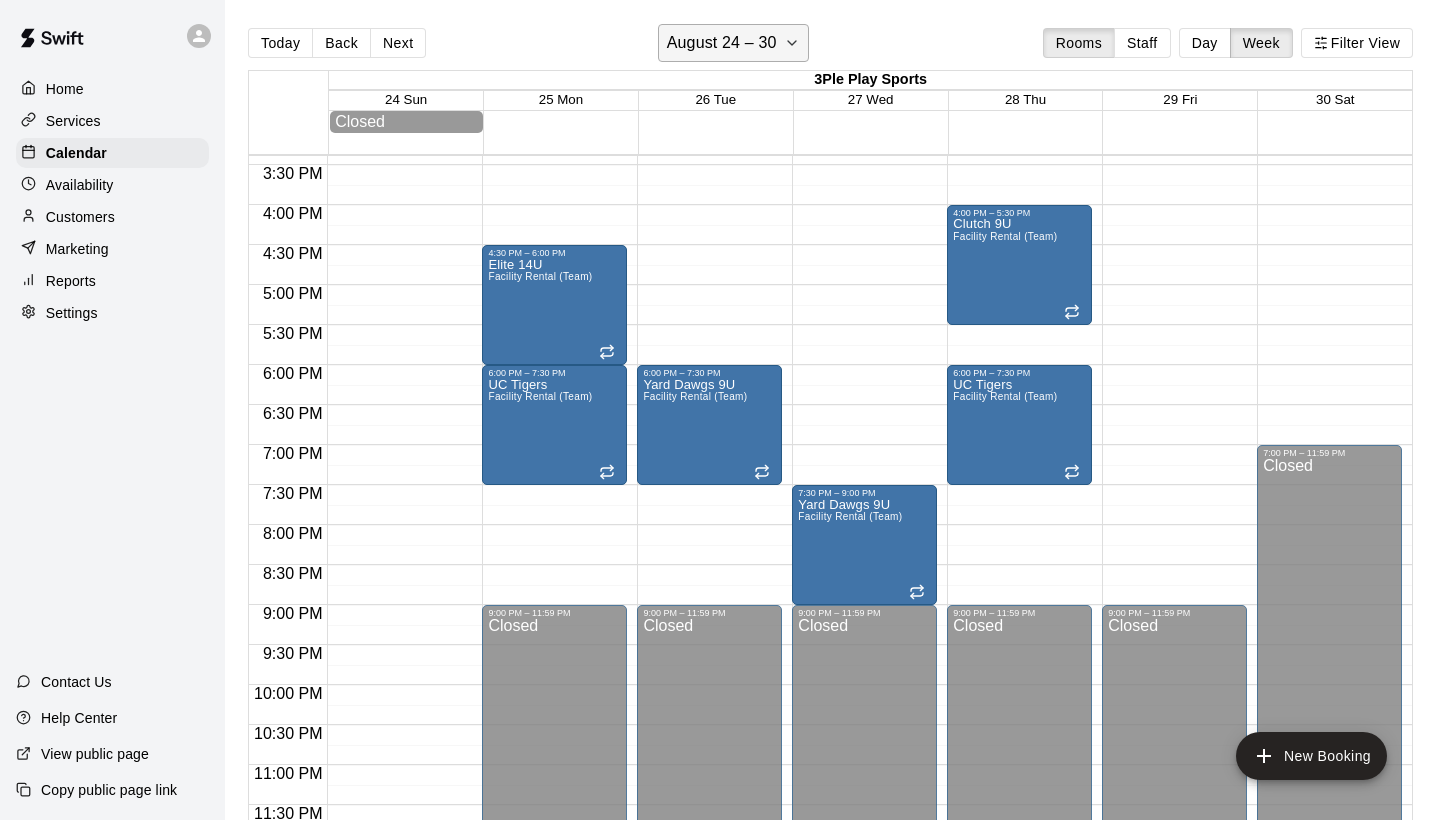 click 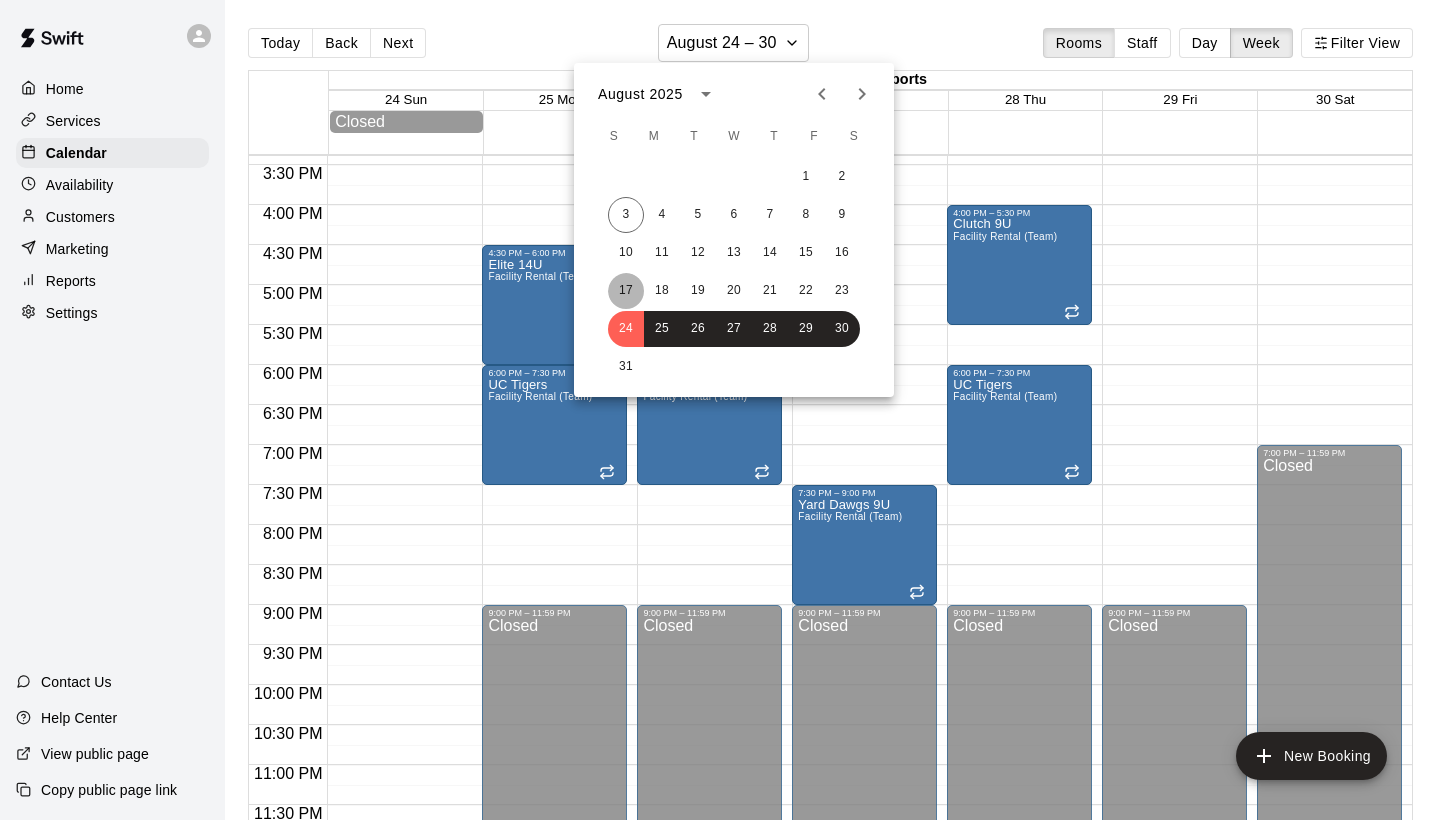 click on "17" at bounding box center (626, 291) 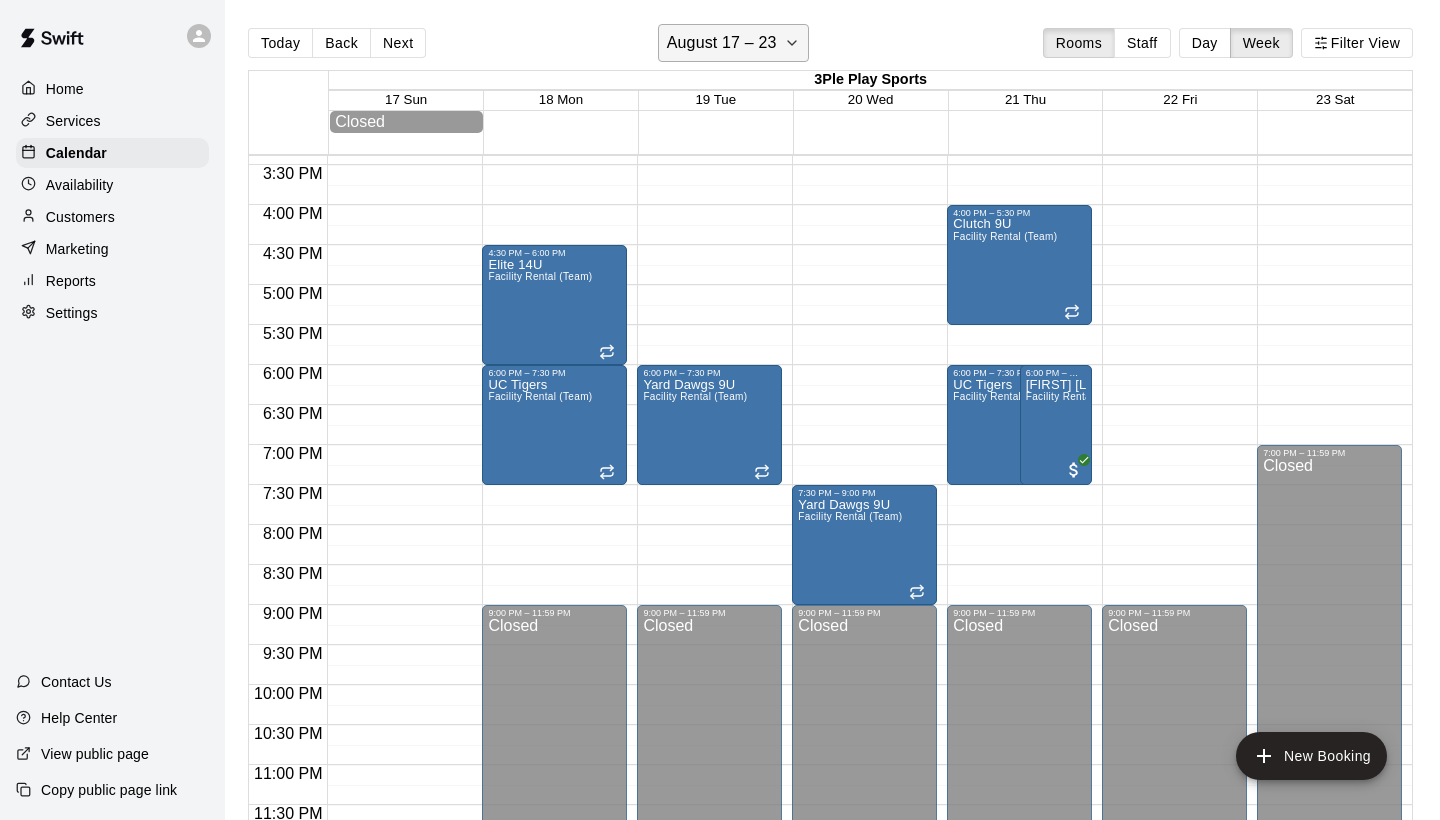 click 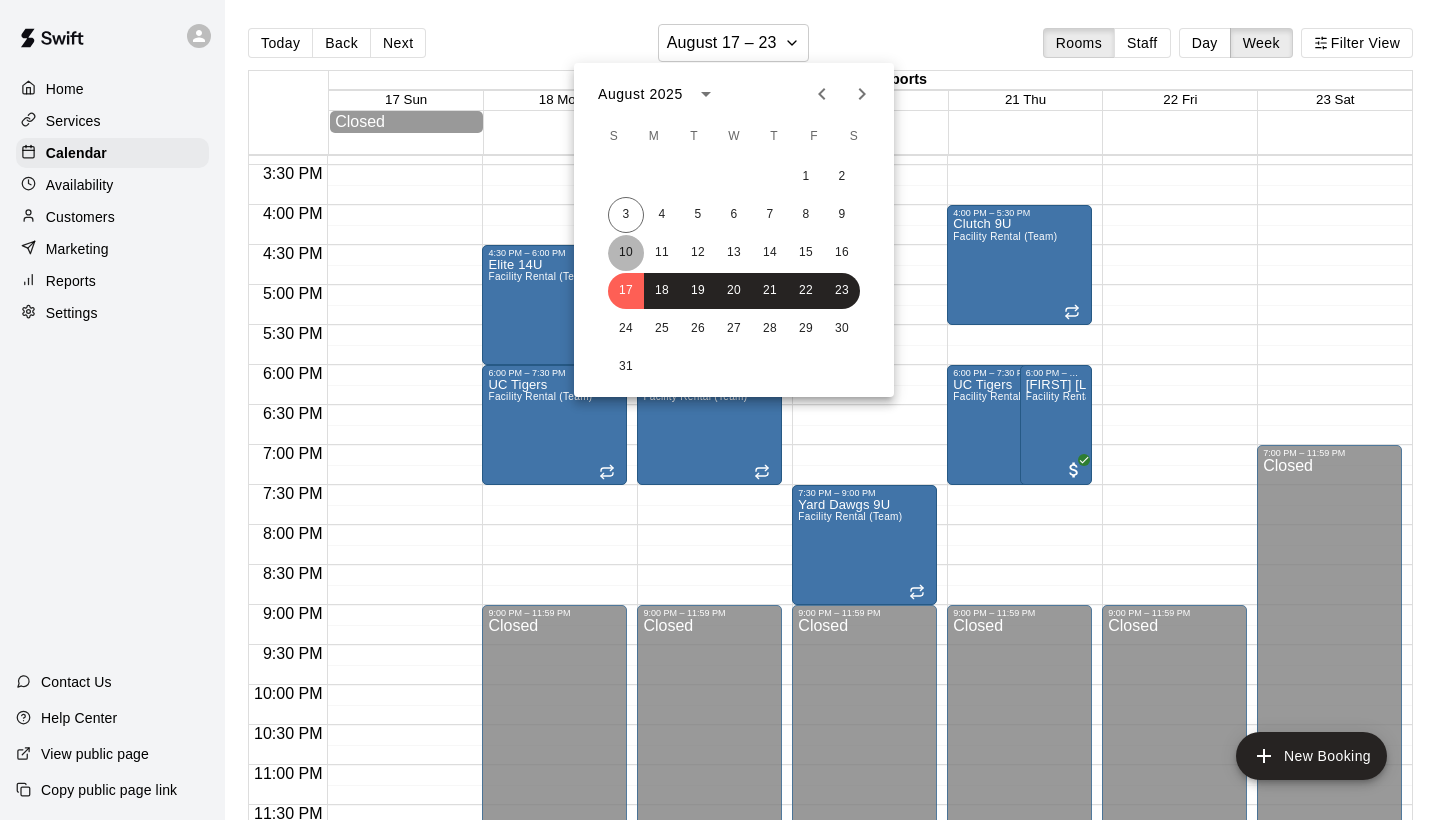 click on "10" at bounding box center (626, 253) 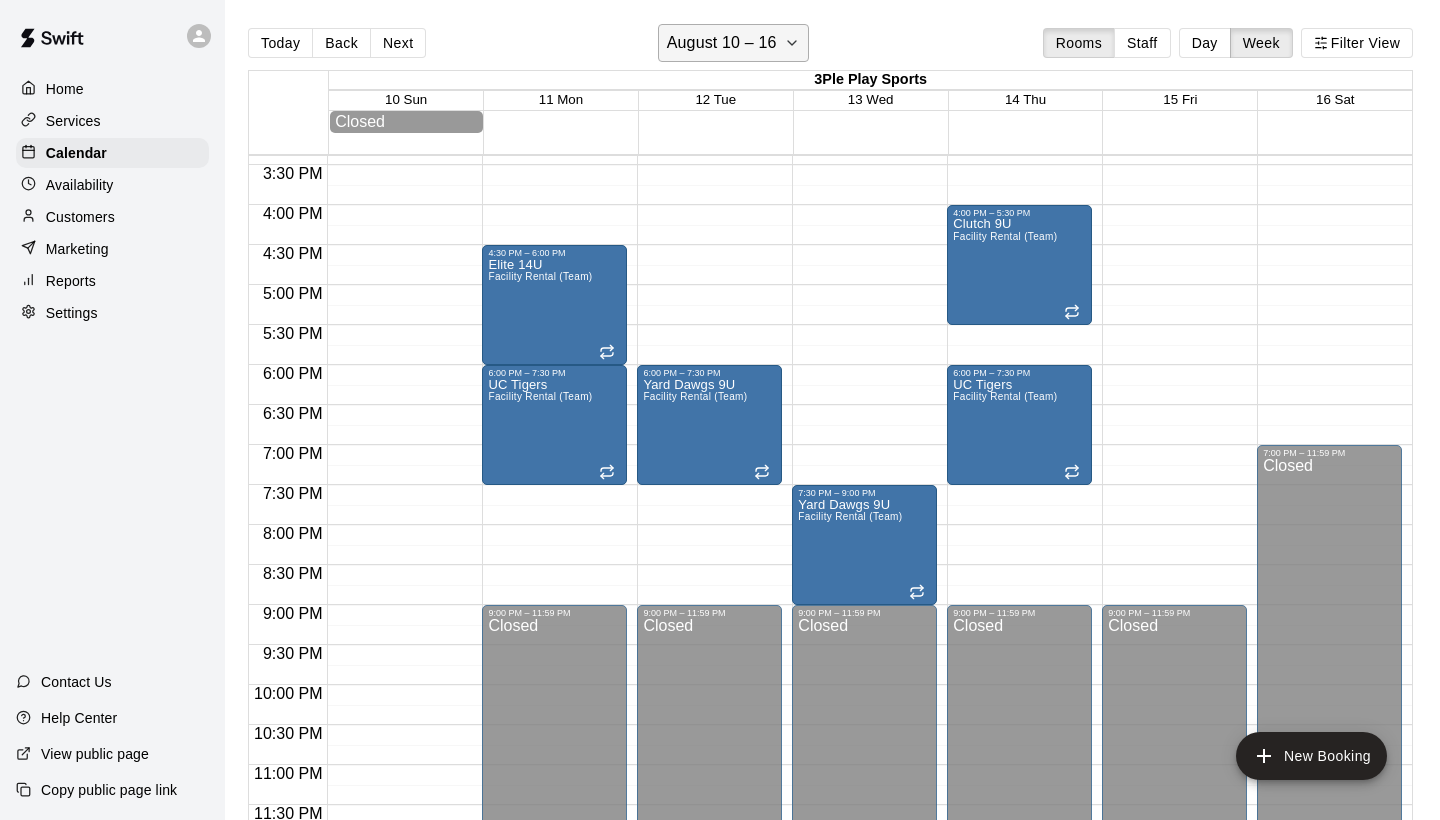 click on "August 10 – 16" at bounding box center [734, 43] 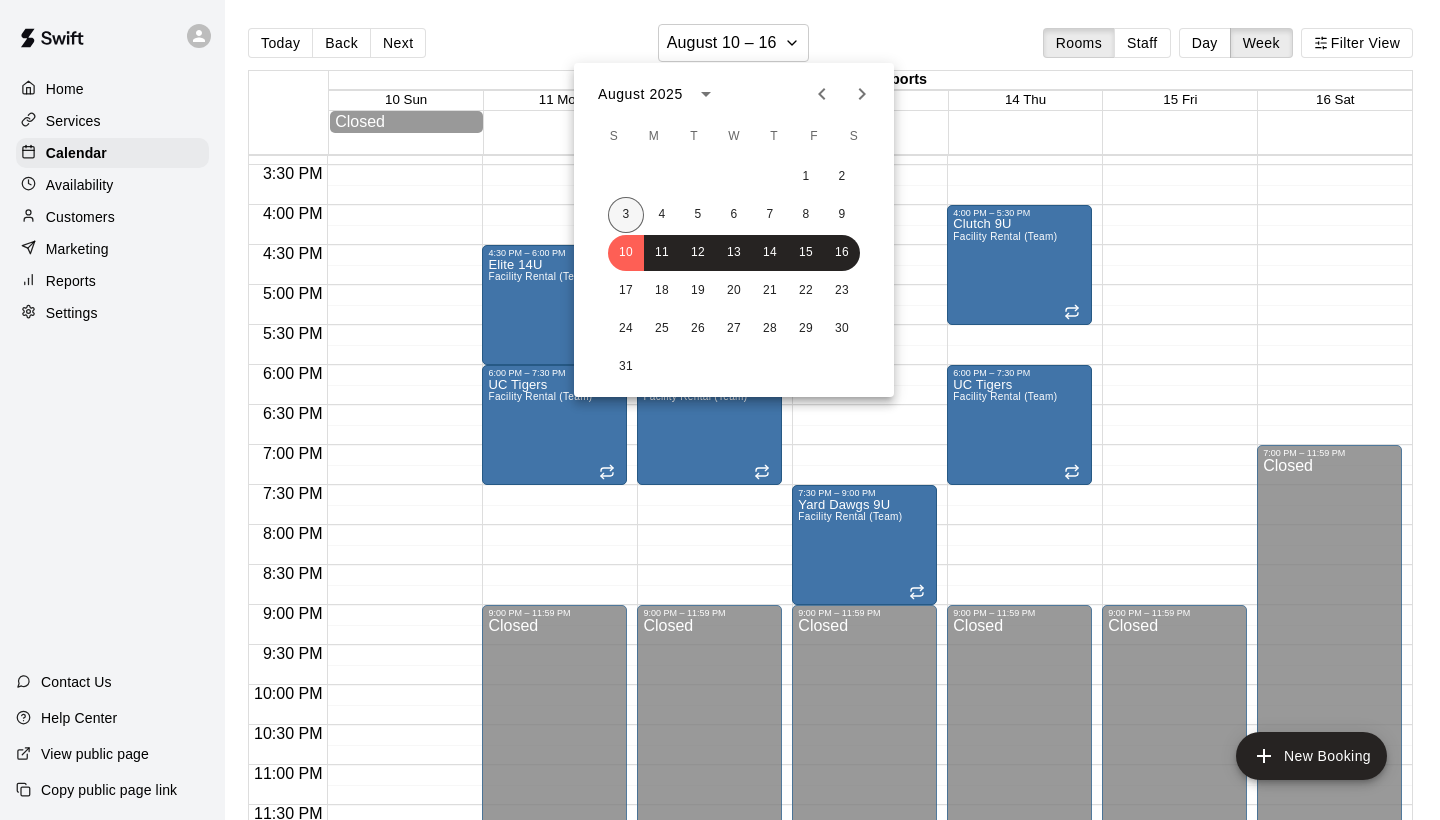 click on "3" at bounding box center [626, 215] 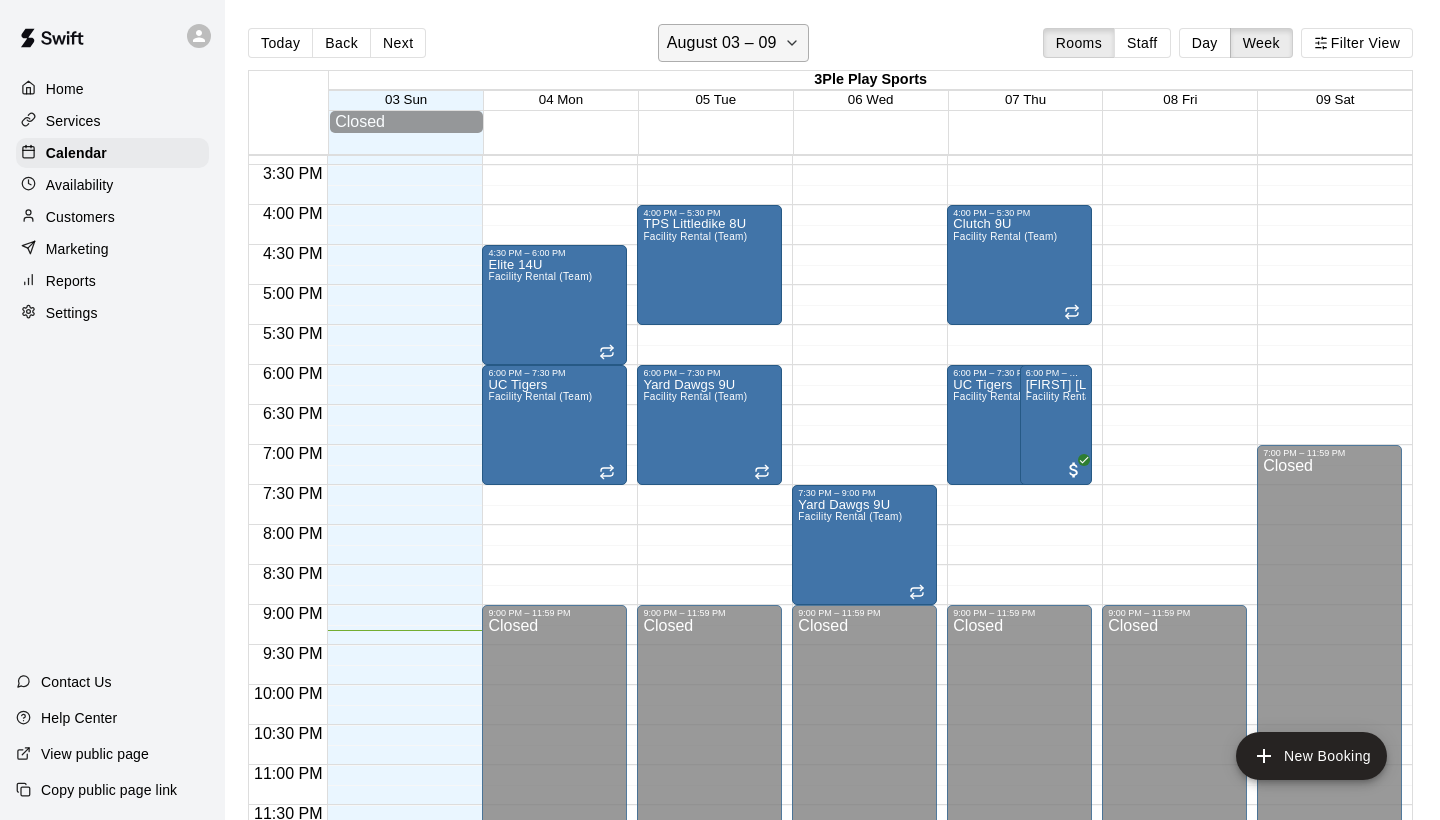 click 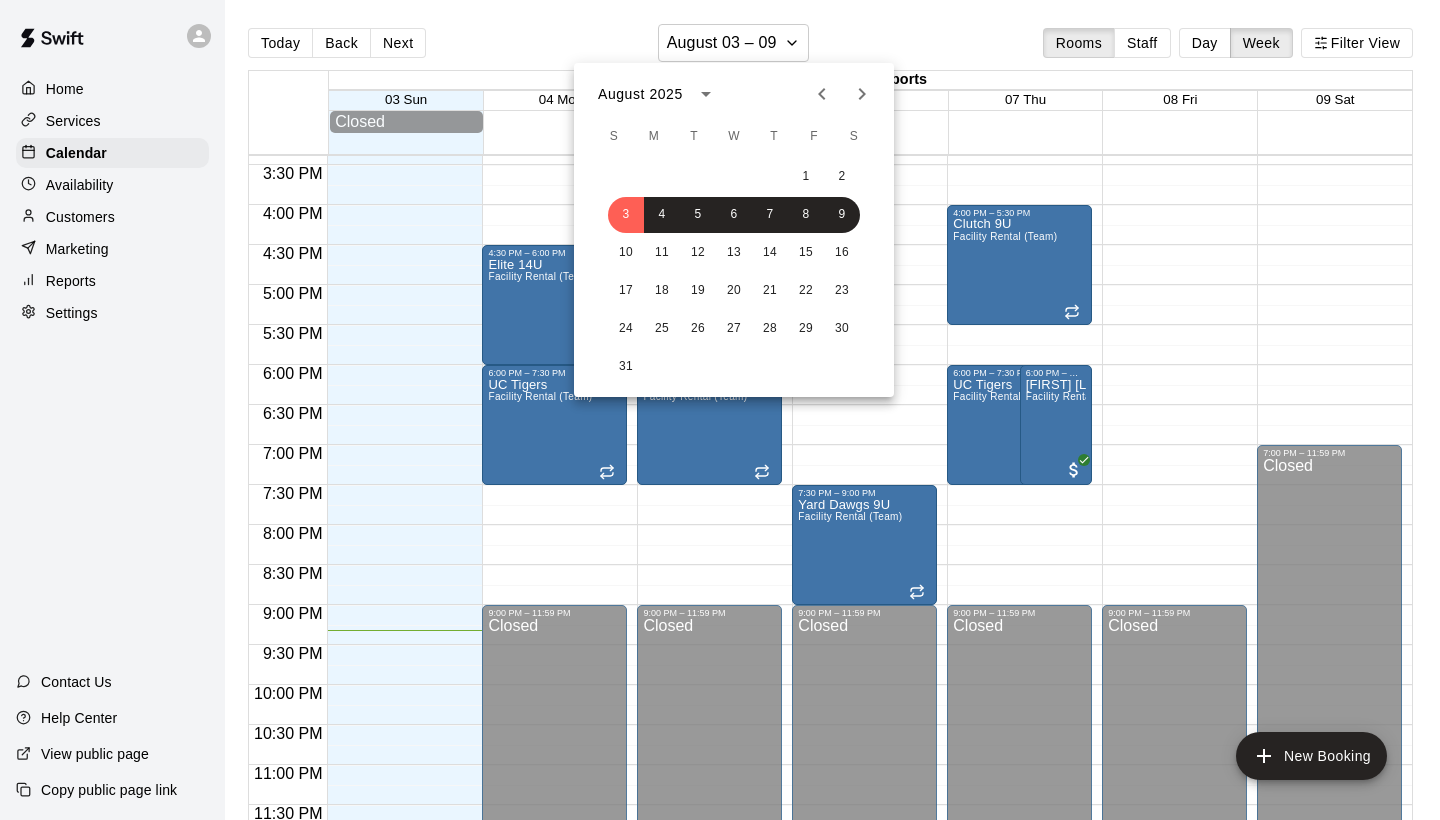 click at bounding box center (720, 410) 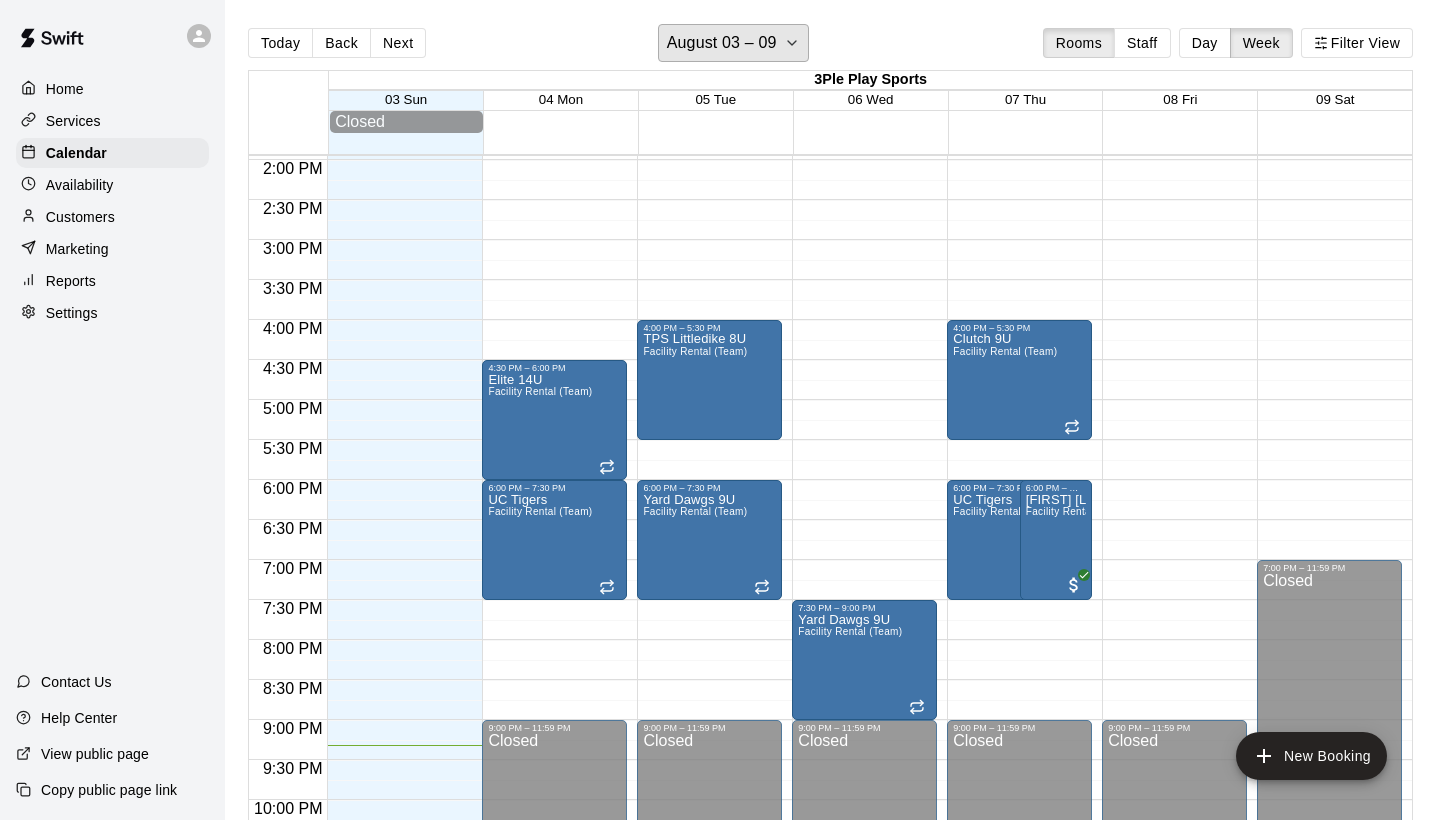 scroll, scrollTop: 1117, scrollLeft: 0, axis: vertical 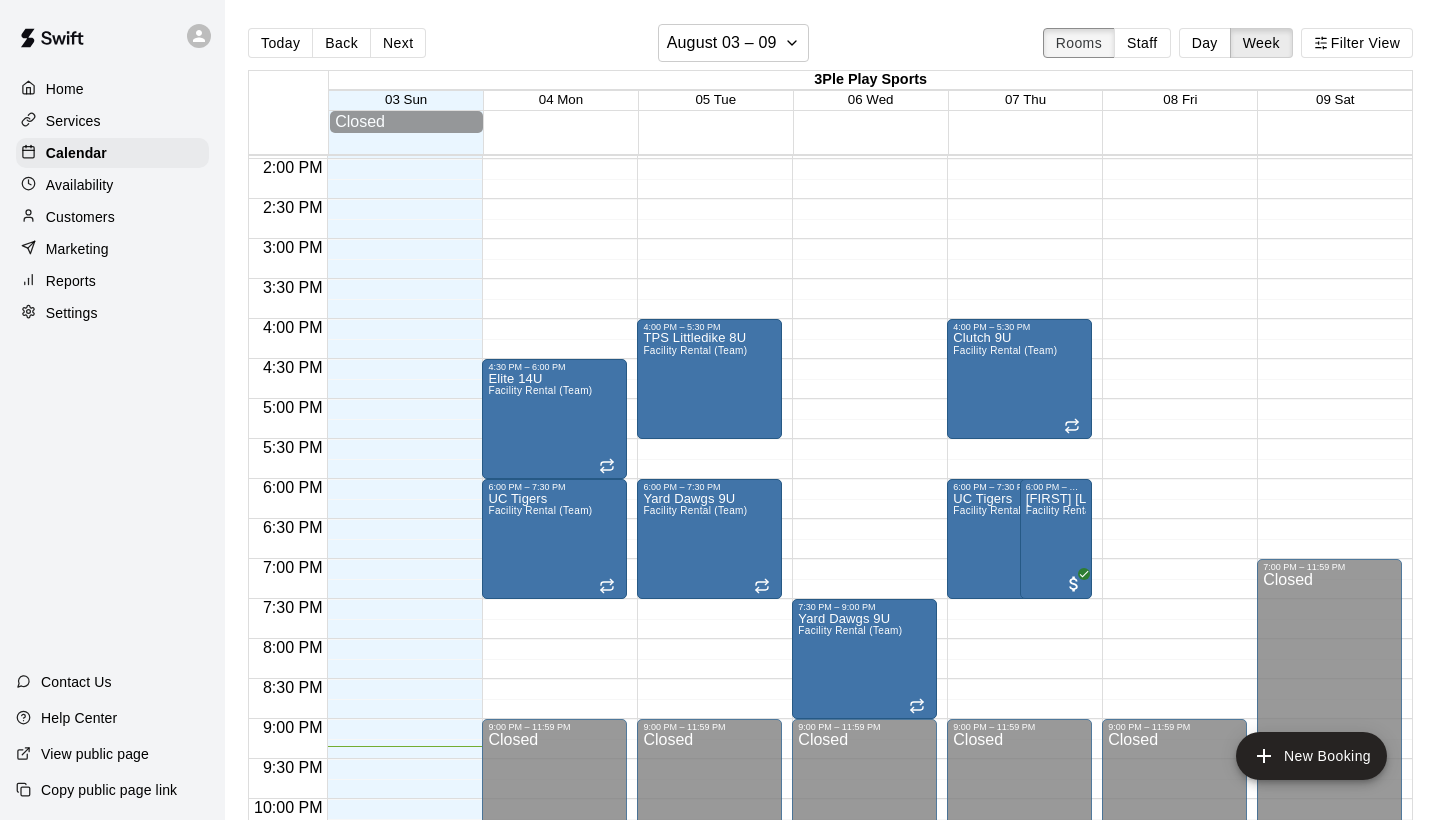 click on "Rooms" at bounding box center [1079, 43] 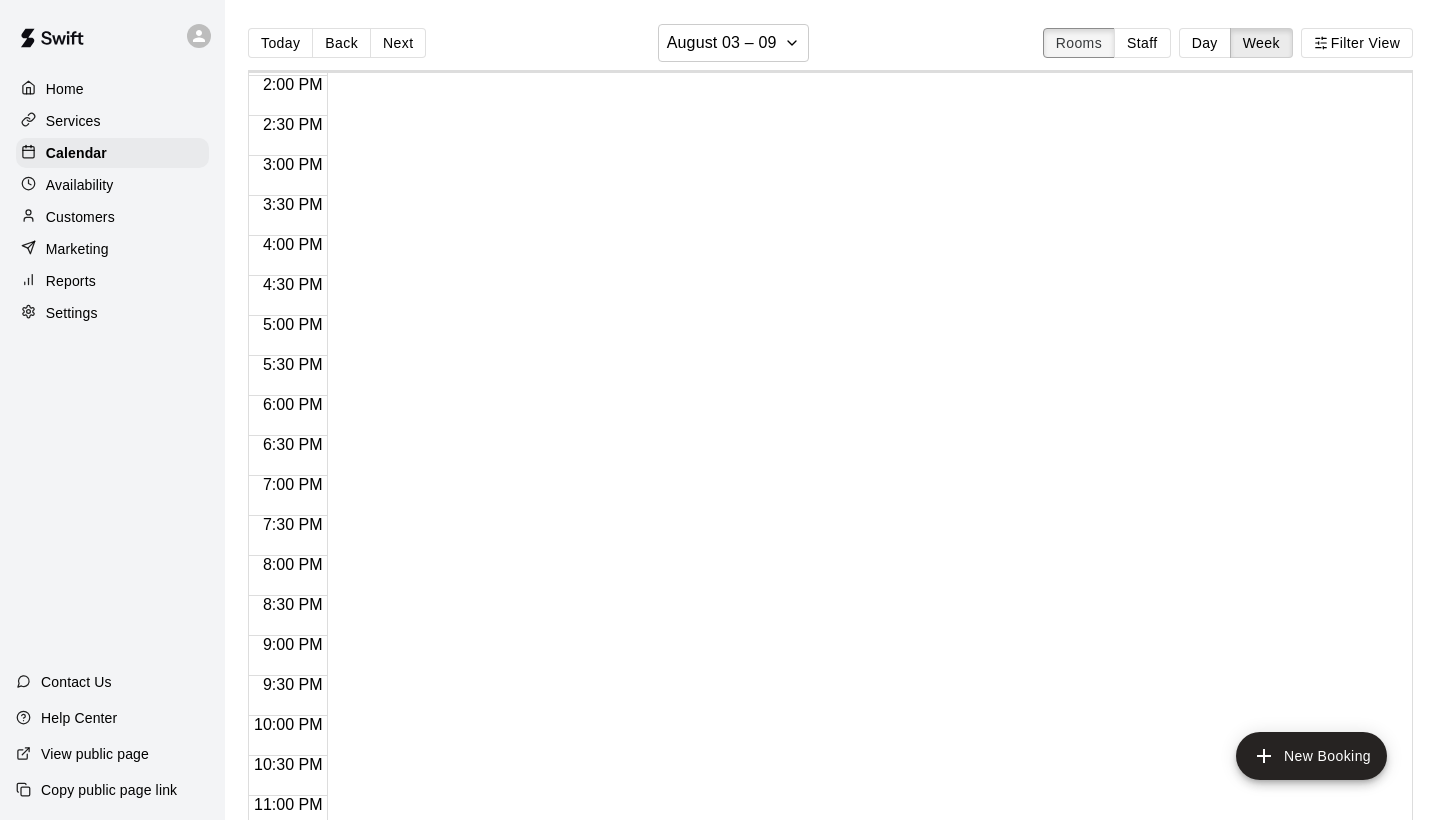 click on "Rooms" at bounding box center [1079, 43] 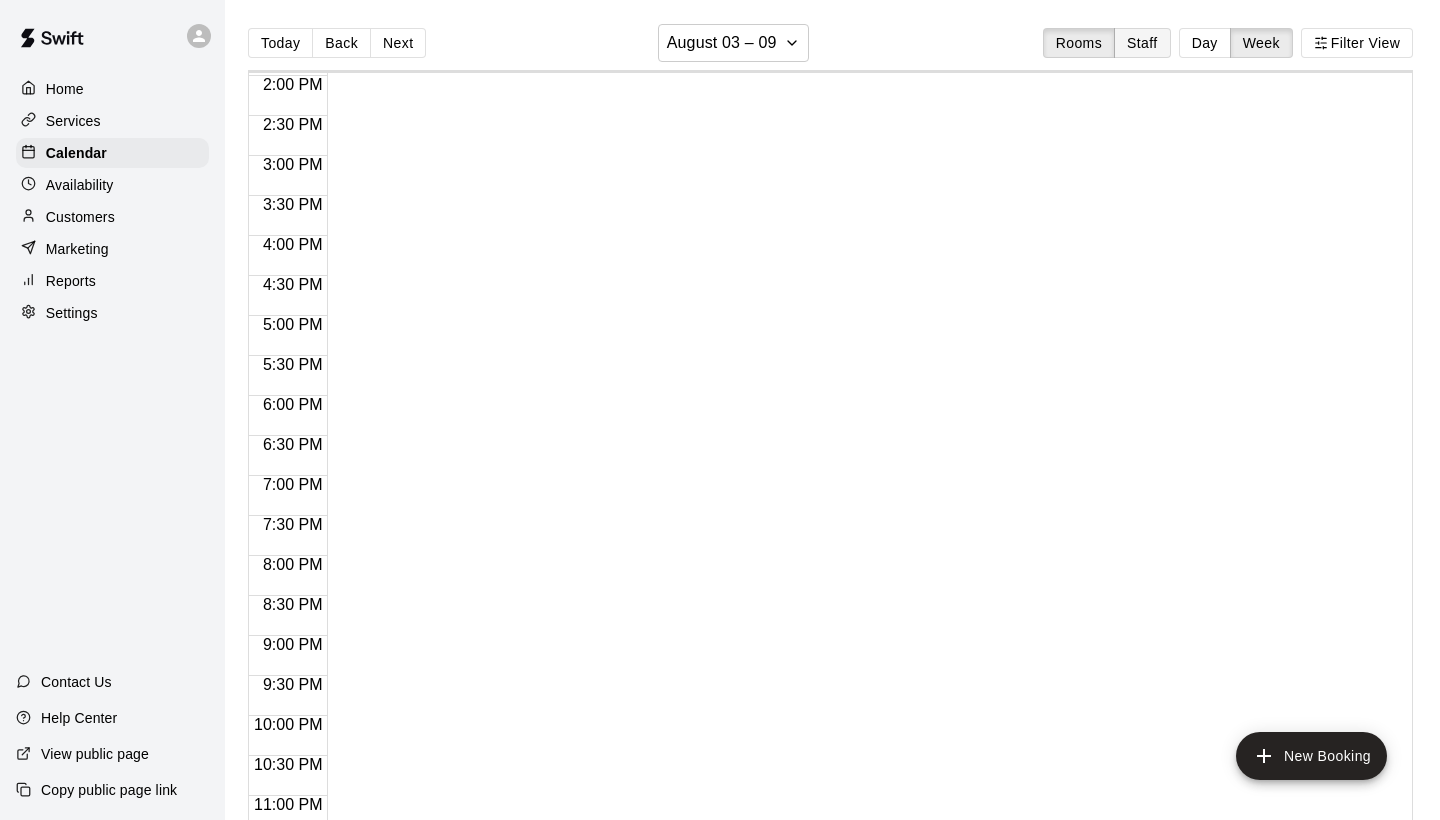 click on "Staff" at bounding box center [1142, 43] 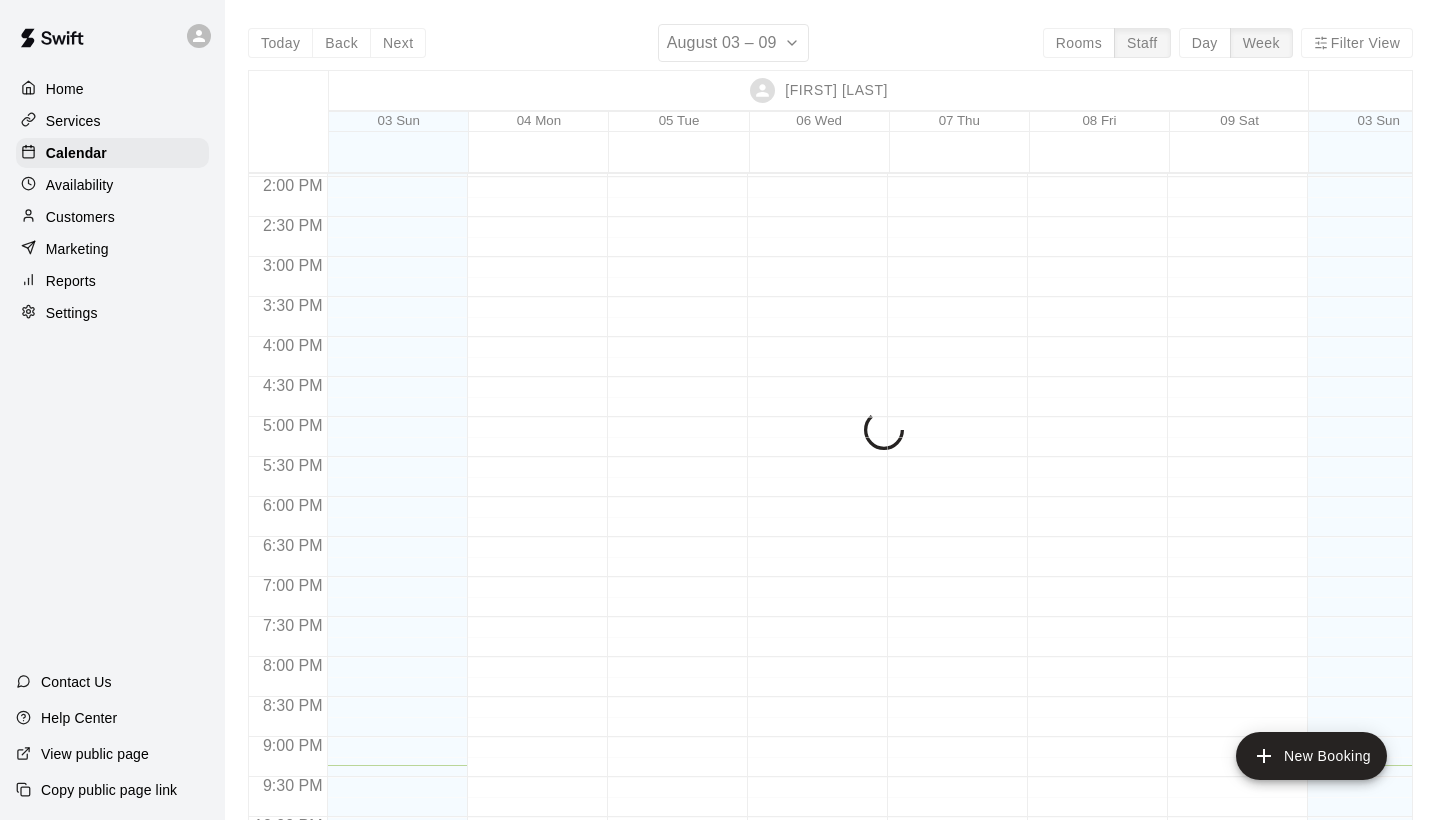 click on "Today Back Next August 03 – 09 Rooms Staff Day Week Filter View Adam Lambert 03 Sun 04 Mon 05 Tue 06 Wed 07 Thu 08 Fri 09 Sat Brandon Jones 03 Sun 04 Mon 05 Tue 06 Wed 07 Thu 08 Fri 09 Sat Mike Wilson 03 Sun 04 Mon 05 Tue 06 Wed 07 Thu 08 Fri 09 Sat Steven Mateo 03 Sun 04 Mon 05 Tue 06 Wed 07 Thu 08 Fri 09 Sat Angel Genao 03 Sun 04 Mon 05 Tue 06 Wed 07 Thu 08 Fri 09 Sat 12:00 AM 12:30 AM 1:00 AM 1:30 AM 2:00 AM 2:30 AM 3:00 AM 3:30 AM 4:00 AM 4:30 AM 5:00 AM 5:30 AM 6:00 AM 6:30 AM 7:00 AM 7:30 AM 8:00 AM 8:30 AM 9:00 AM 9:30 AM 10:00 AM 10:30 AM 11:00 AM 11:30 AM 12:00 PM 12:30 PM 1:00 PM 1:30 PM 2:00 PM 2:30 PM 3:00 PM 3:30 PM 4:00 PM 4:30 PM 5:00 PM 5:30 PM 6:00 PM 6:30 PM 7:00 PM 7:30 PM 8:00 PM 8:30 PM 9:00 PM 9:30 PM 10:00 PM 10:30 PM 11:00 PM 11:30 PM" at bounding box center (830, 434) 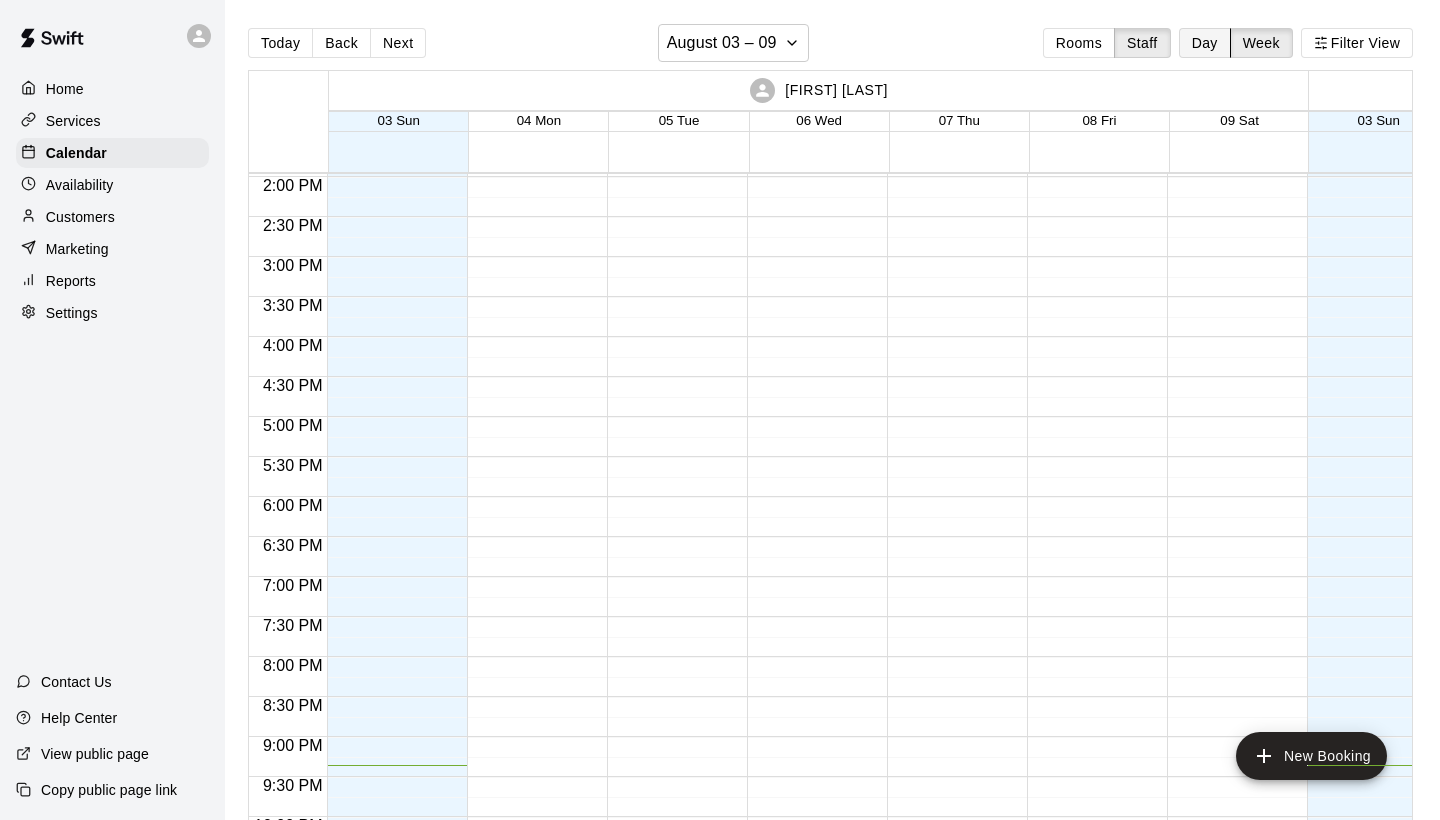 click on "Day" at bounding box center (1205, 43) 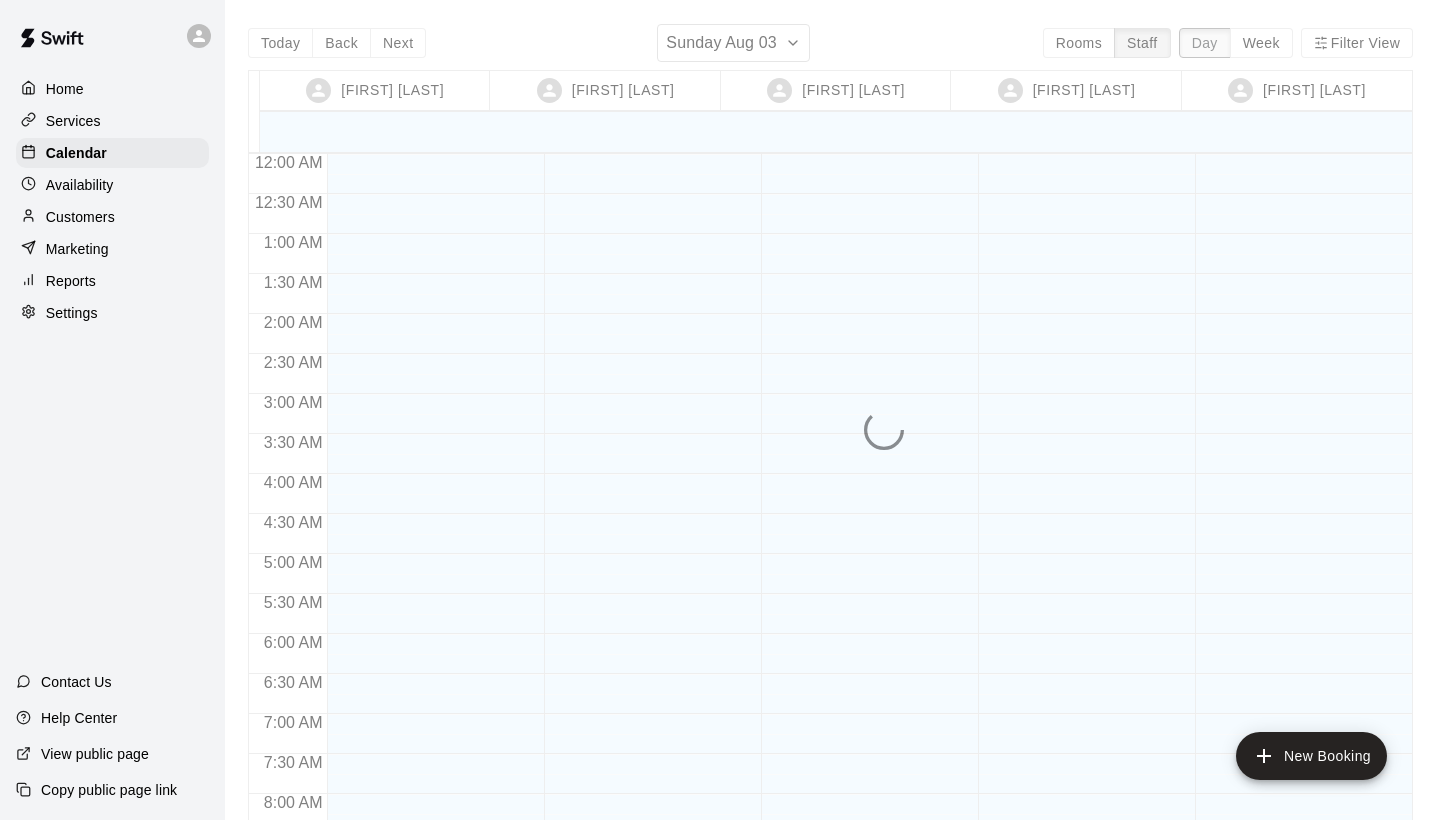 scroll, scrollTop: 1232, scrollLeft: 0, axis: vertical 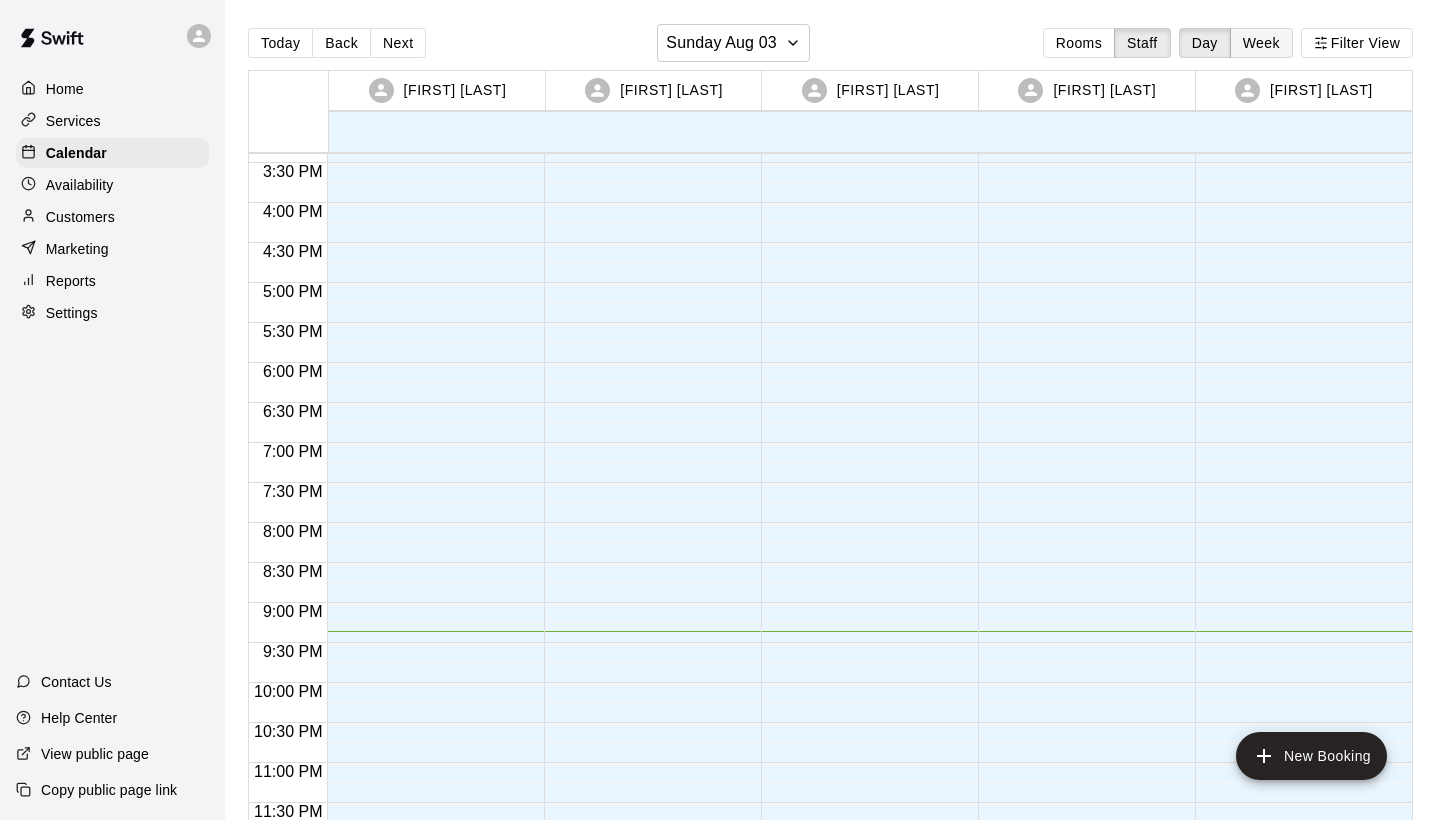 click on "Week" at bounding box center (1261, 43) 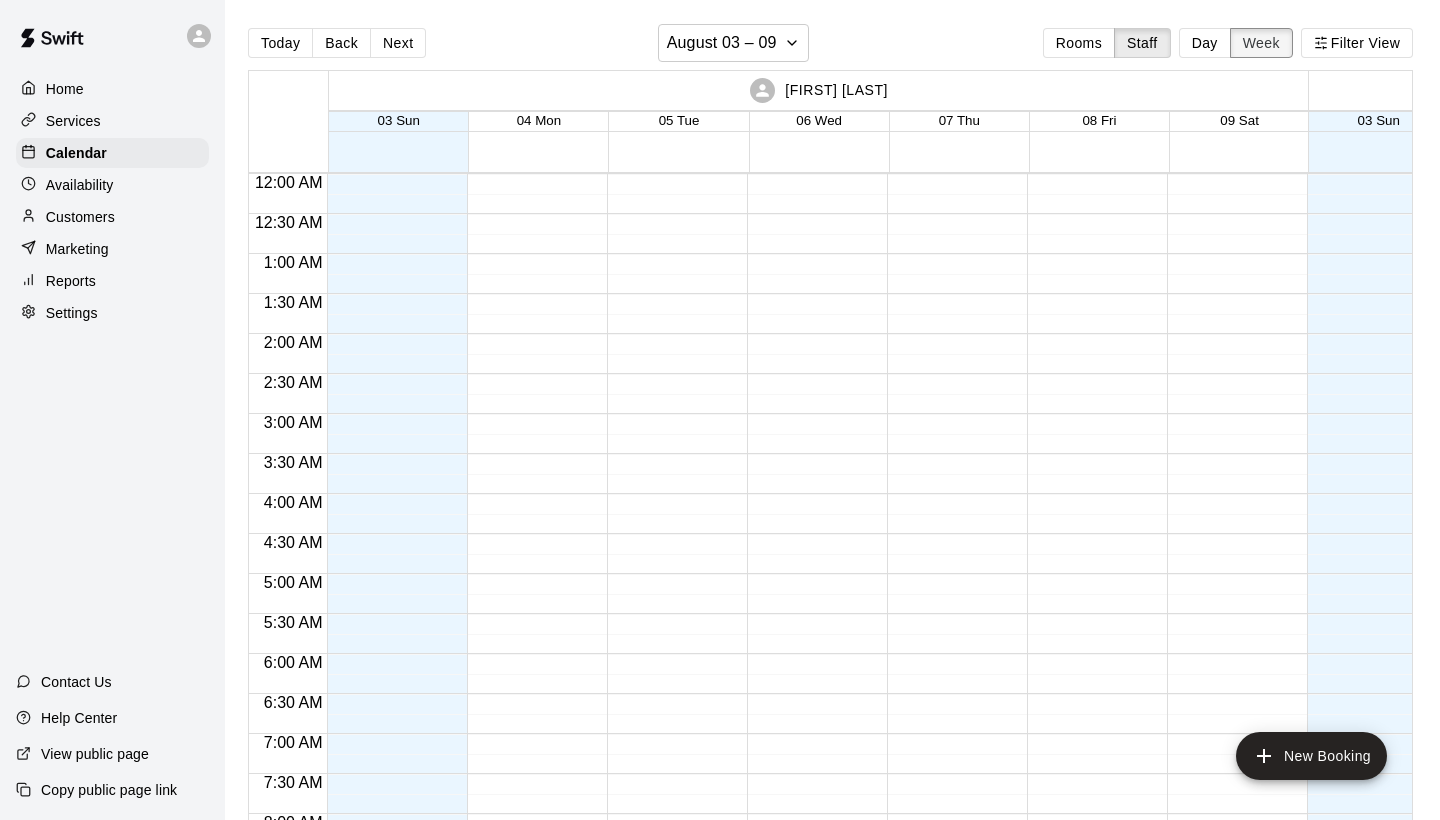 scroll, scrollTop: 1252, scrollLeft: 0, axis: vertical 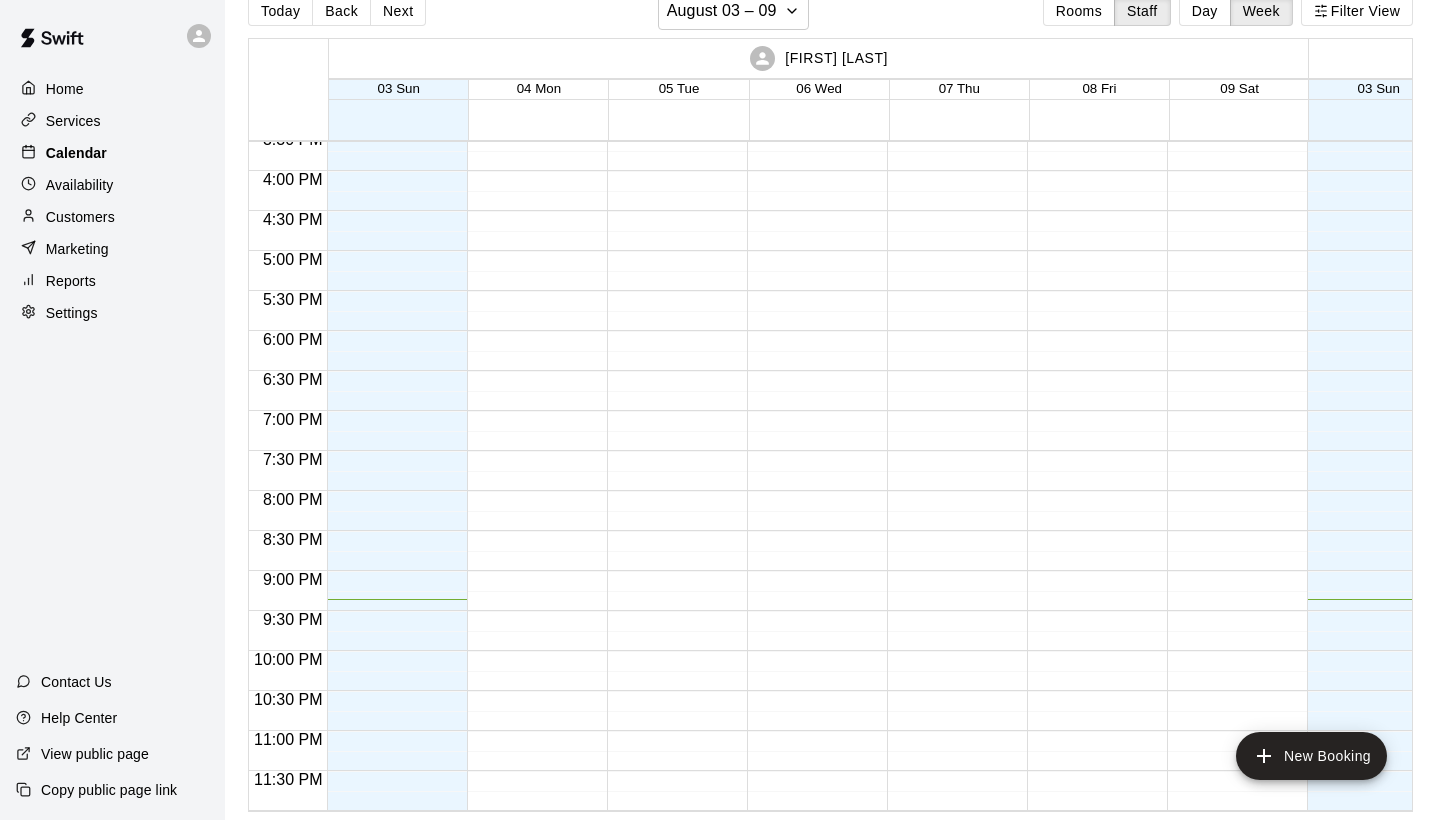 click on "Calendar" at bounding box center [76, 153] 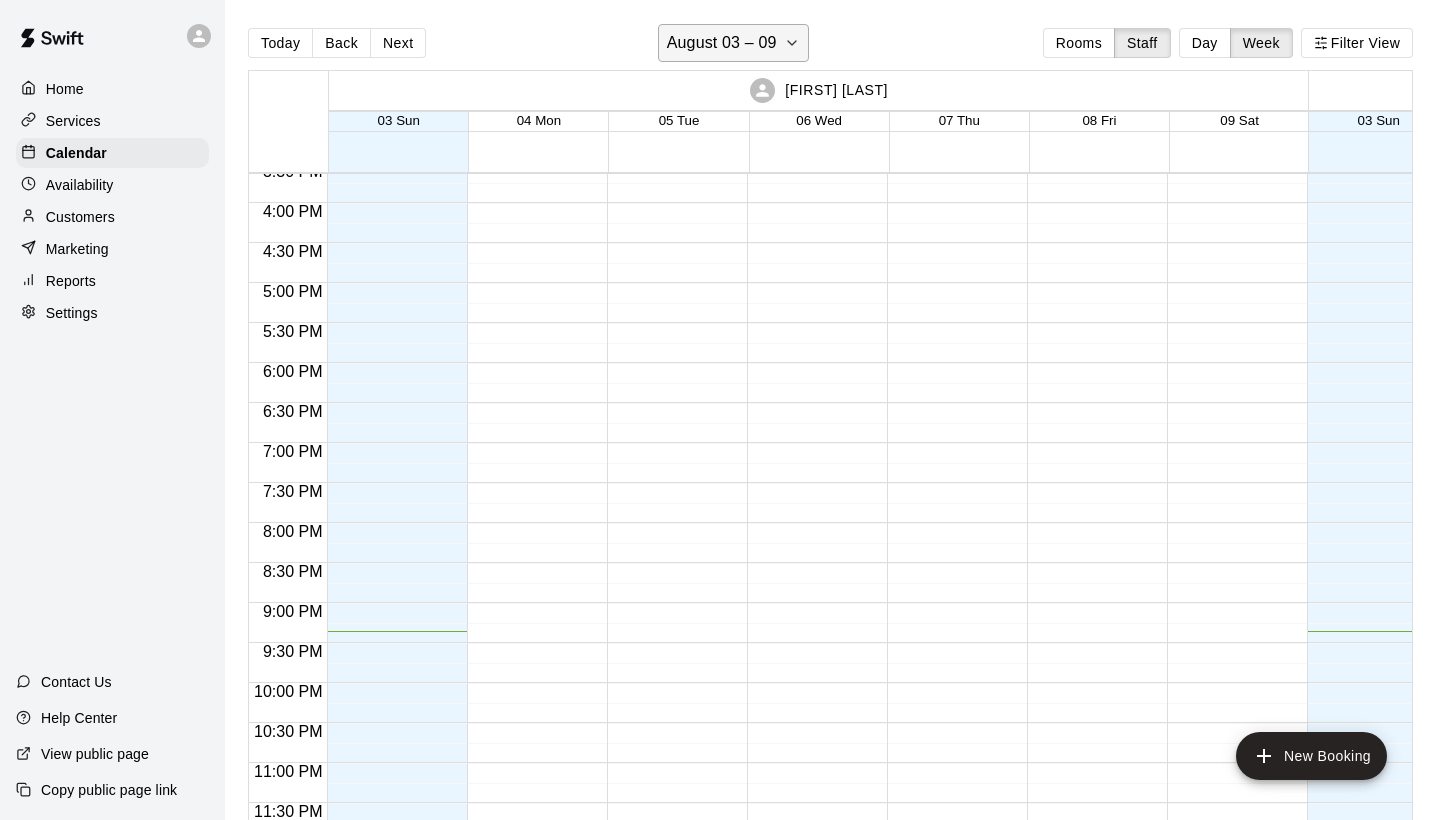 click 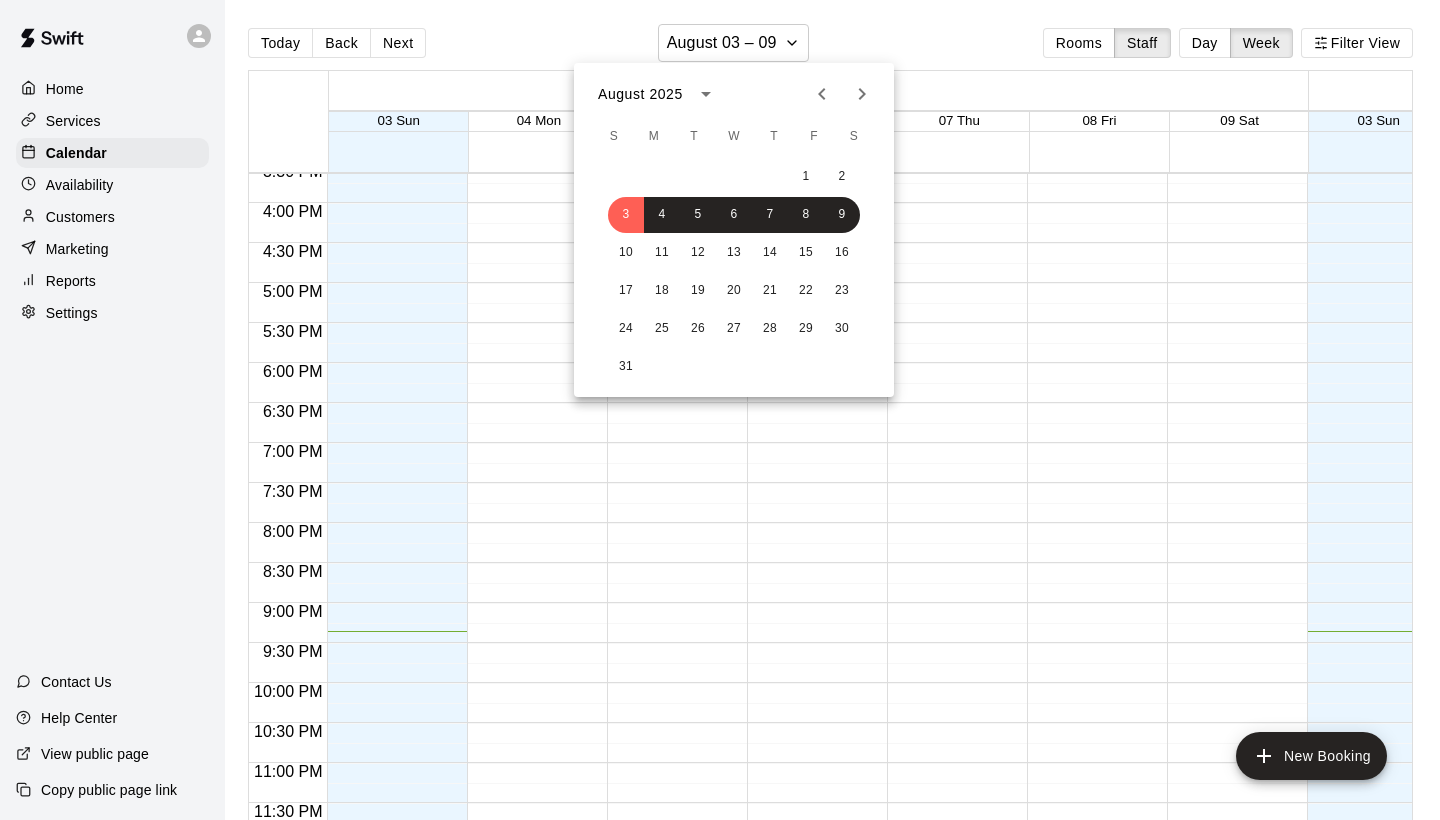 click at bounding box center (720, 410) 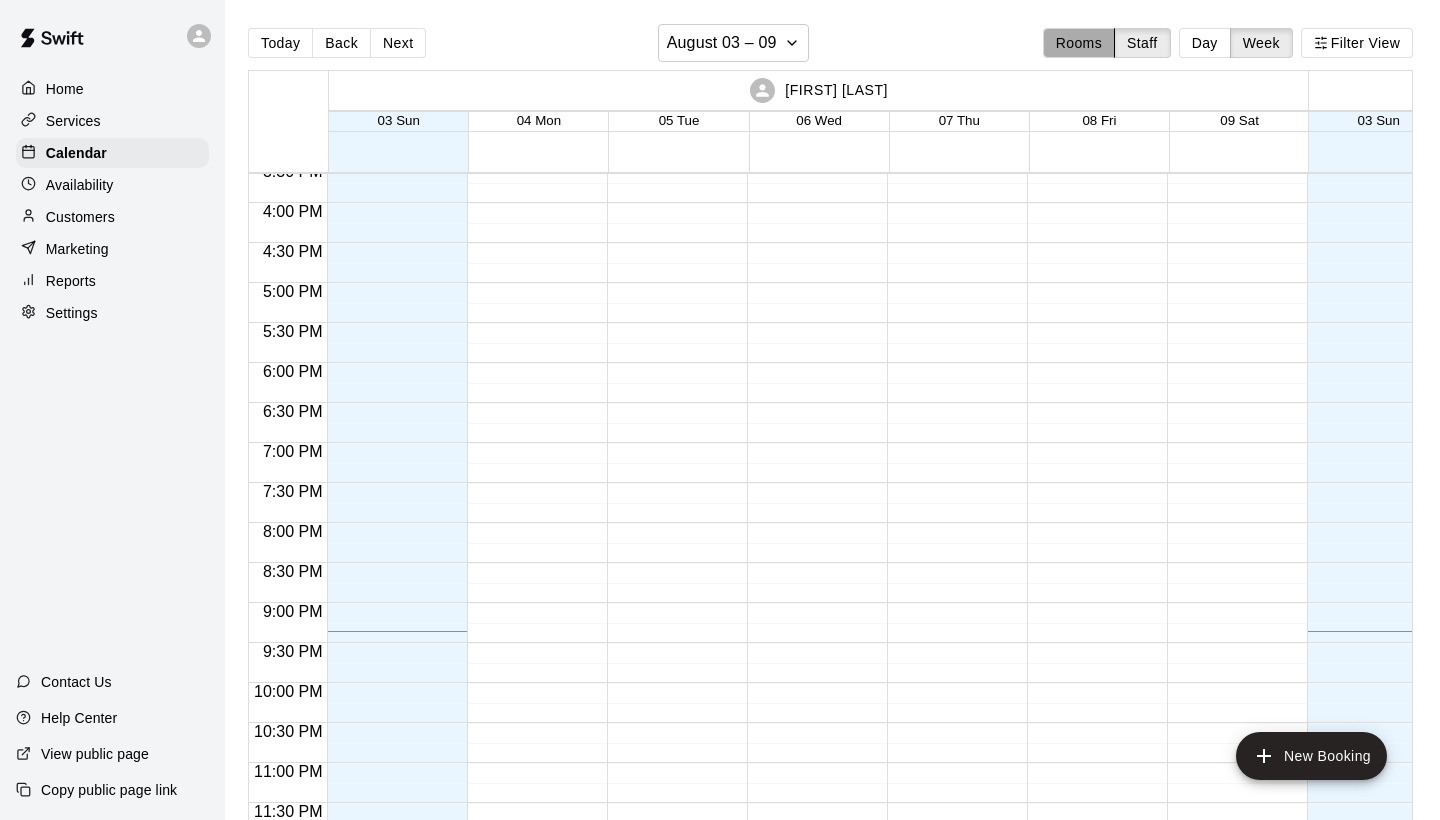 click on "Rooms" at bounding box center [1079, 43] 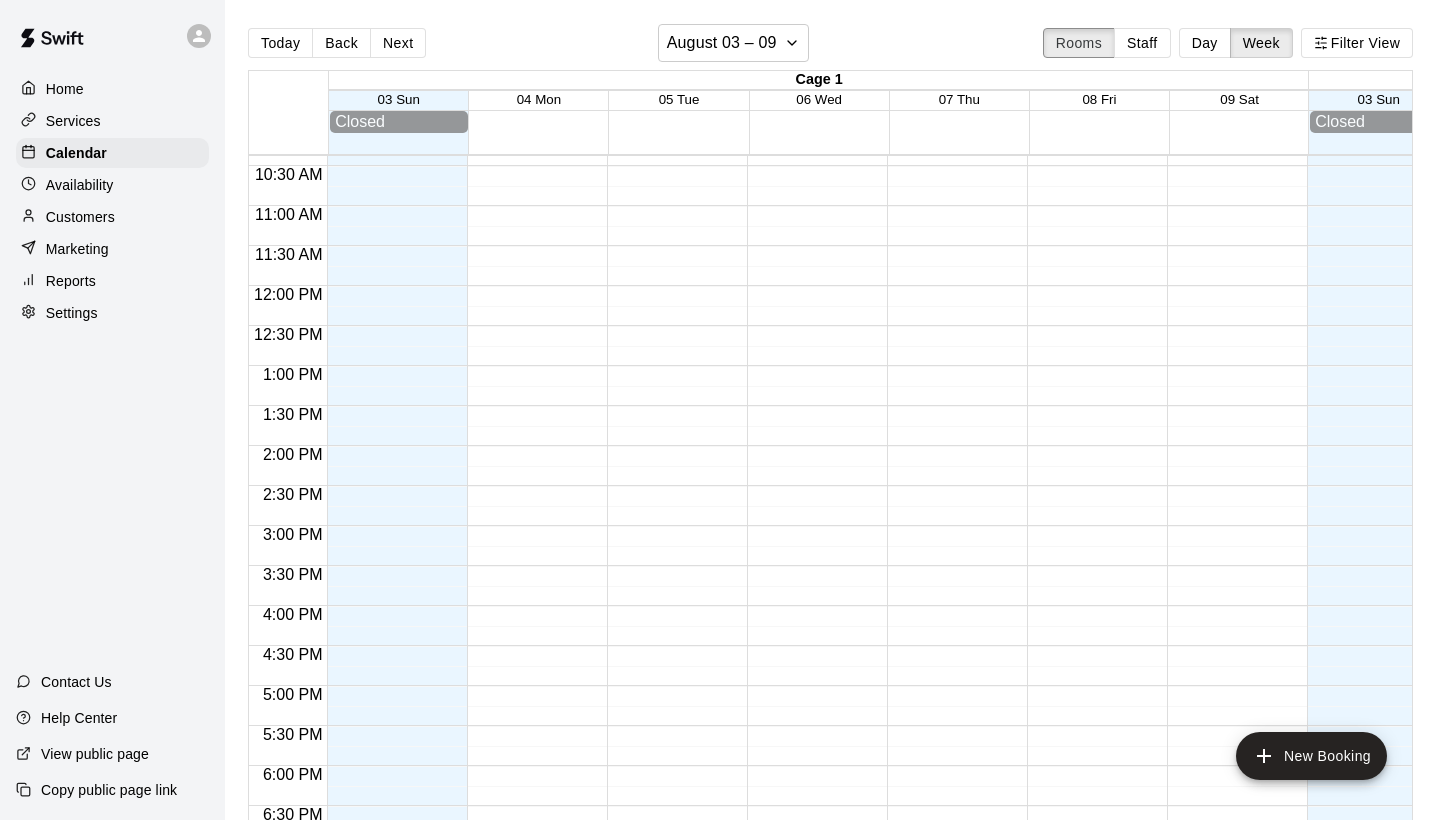 scroll, scrollTop: 838, scrollLeft: 0, axis: vertical 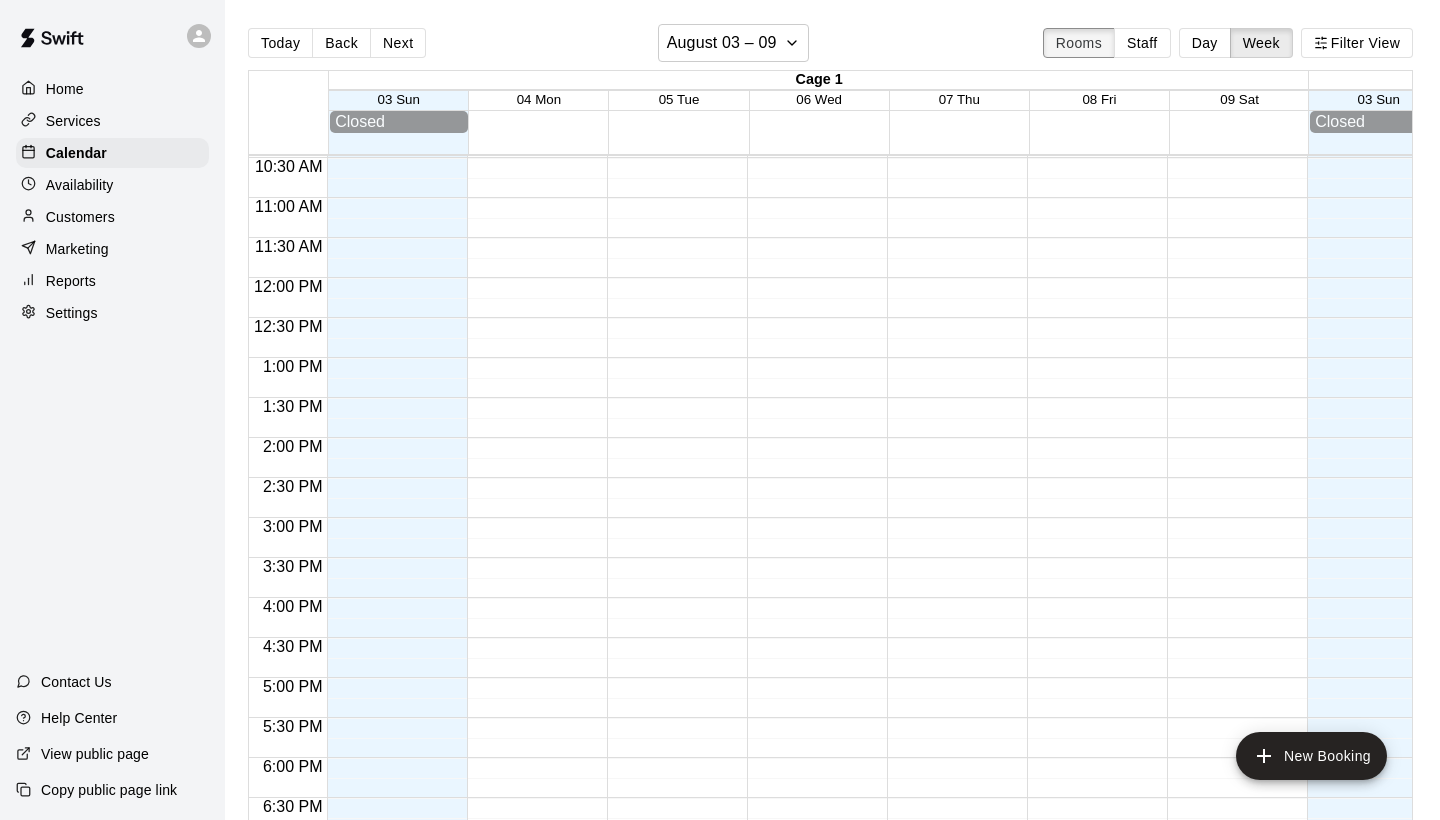 click on "Rooms" at bounding box center [1079, 43] 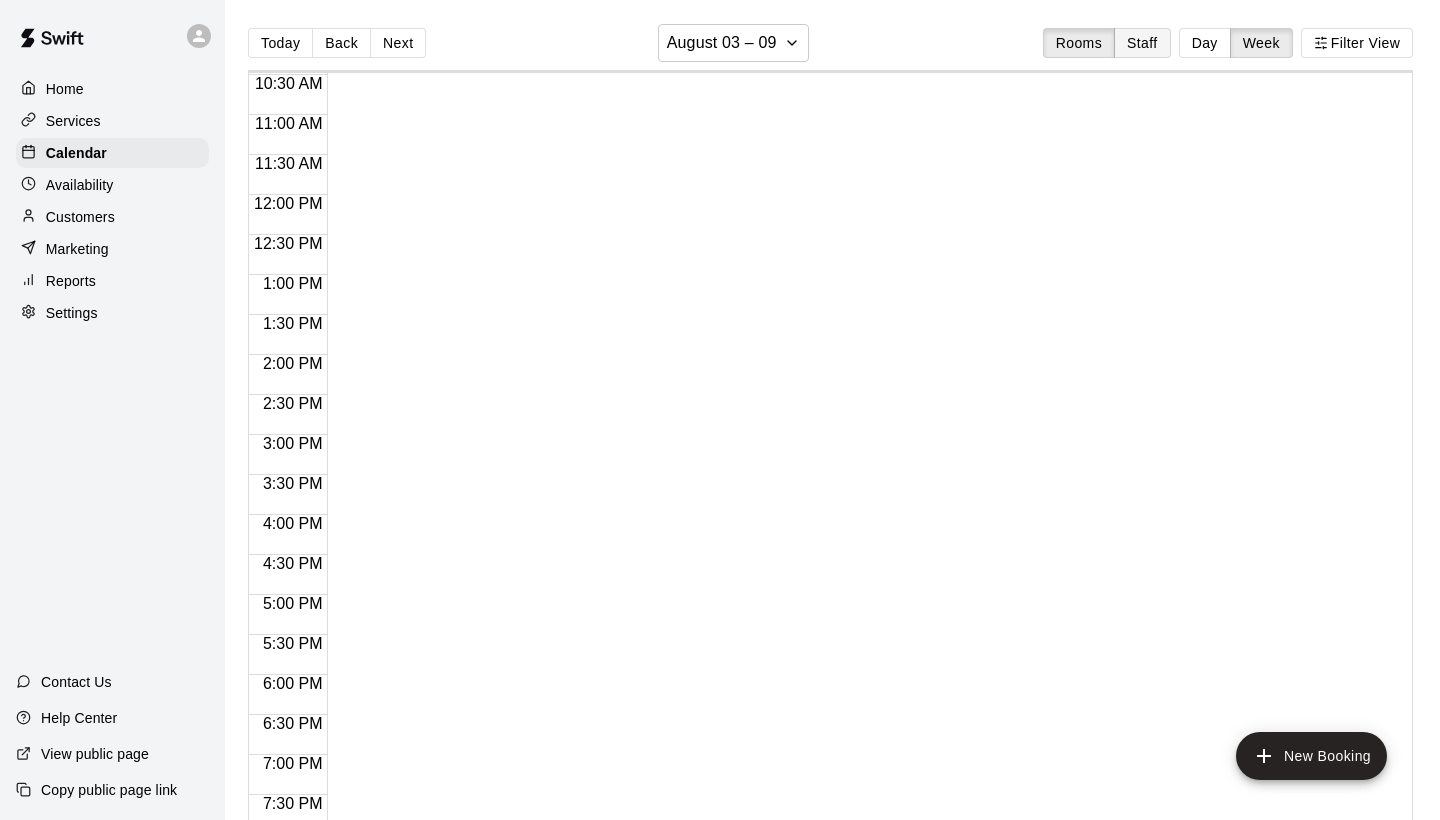 click on "Staff" at bounding box center (1142, 43) 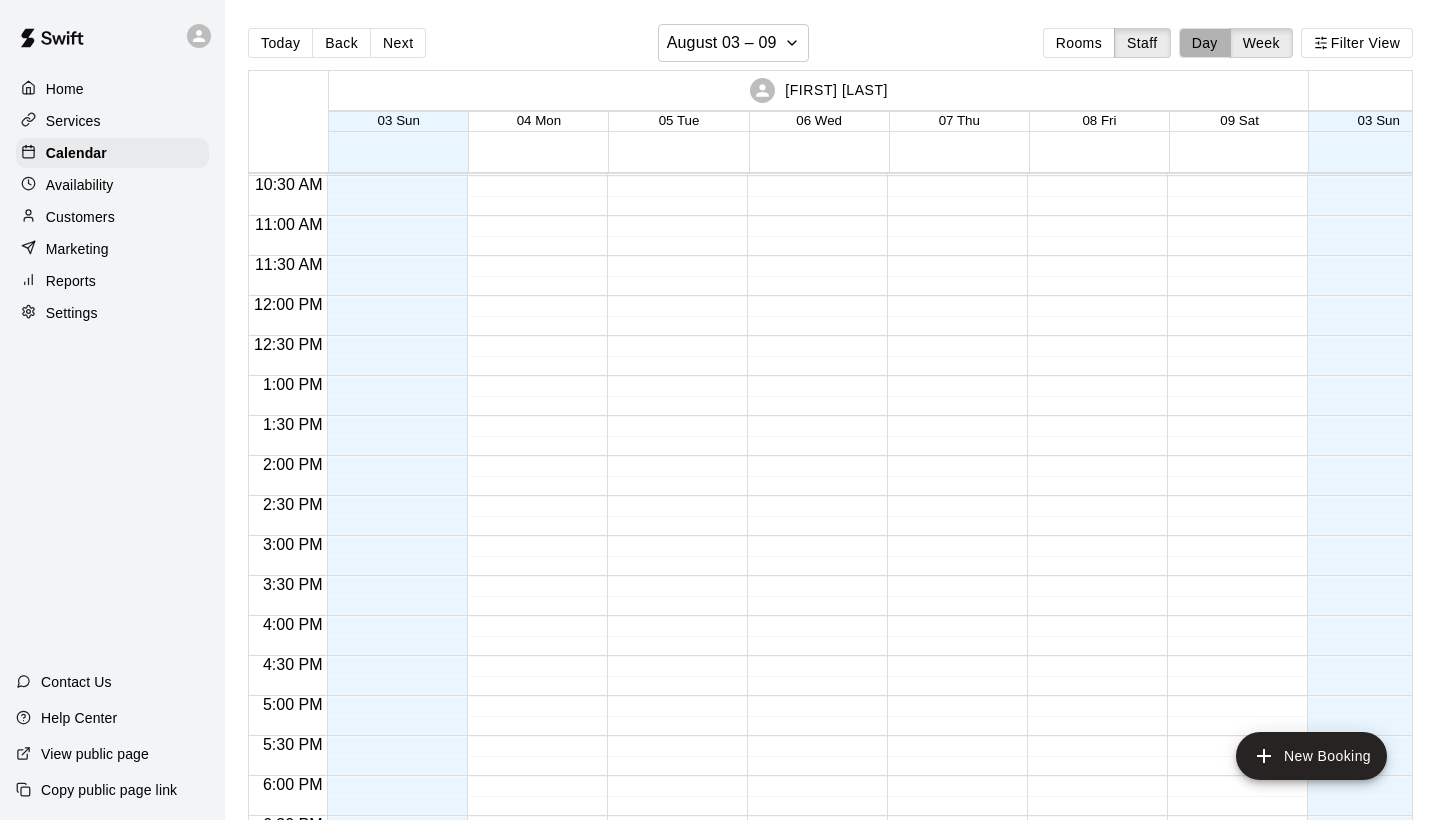 click on "Day" at bounding box center (1205, 43) 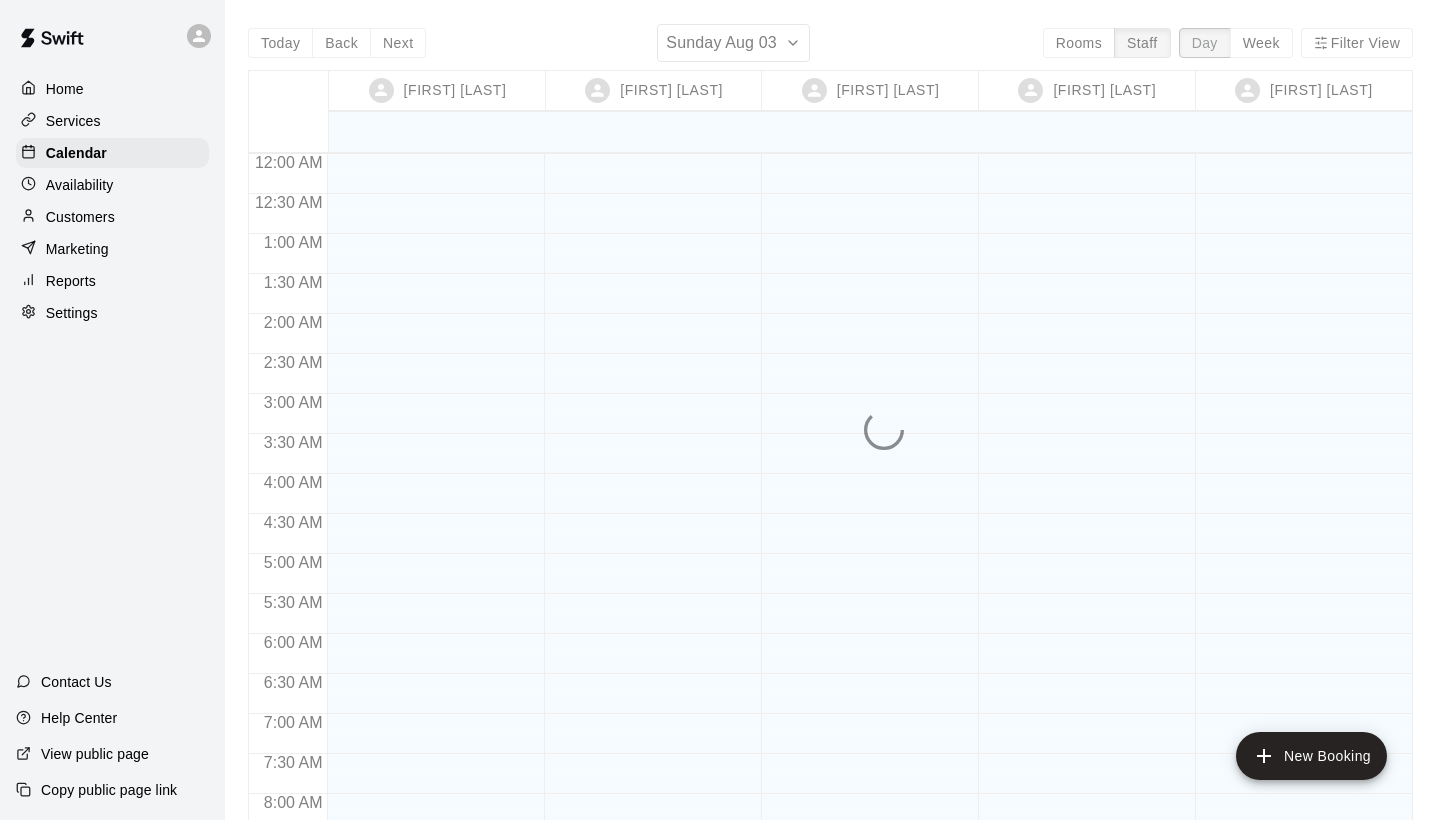 scroll, scrollTop: 1232, scrollLeft: 0, axis: vertical 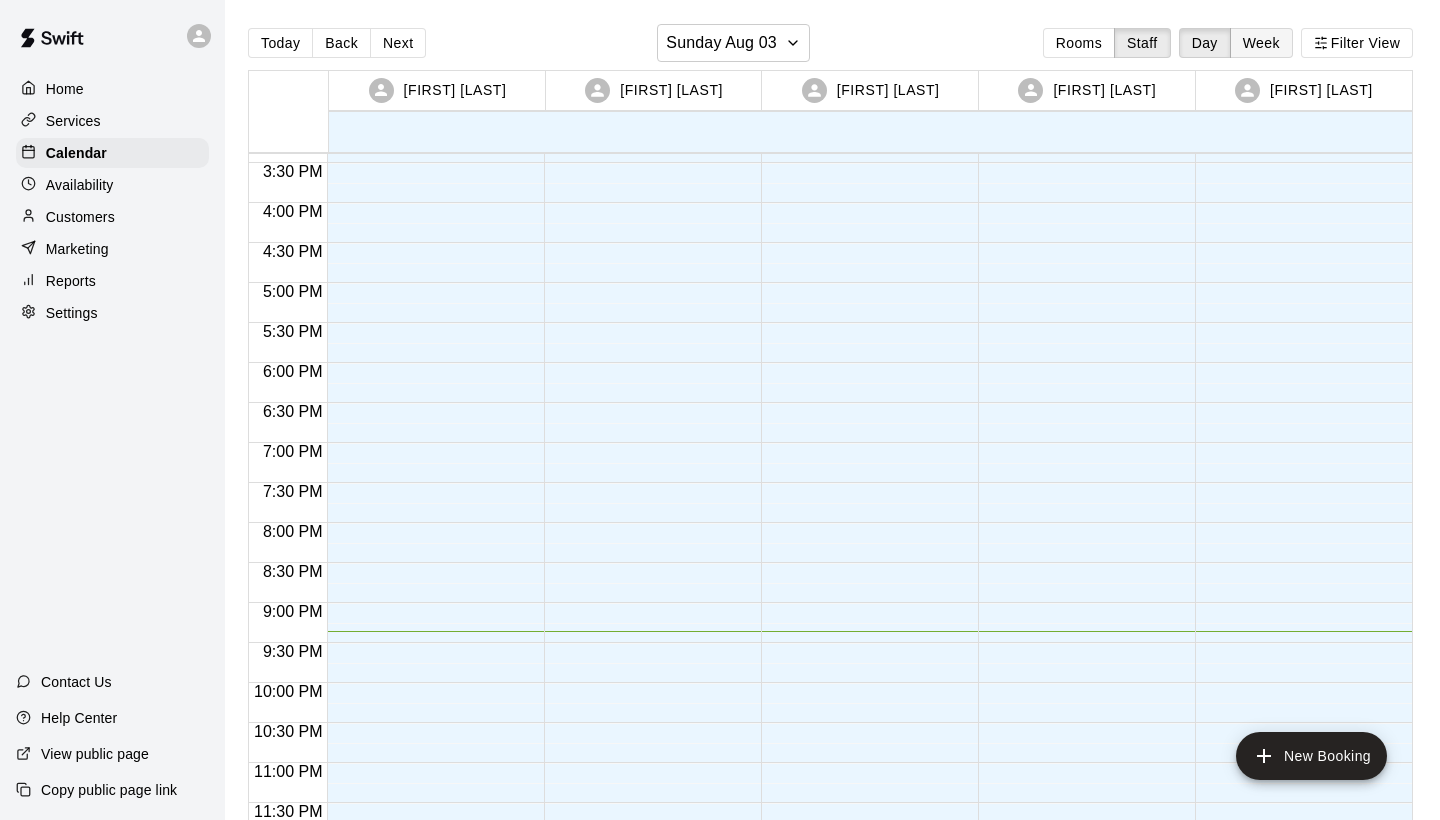 click on "Week" at bounding box center [1261, 43] 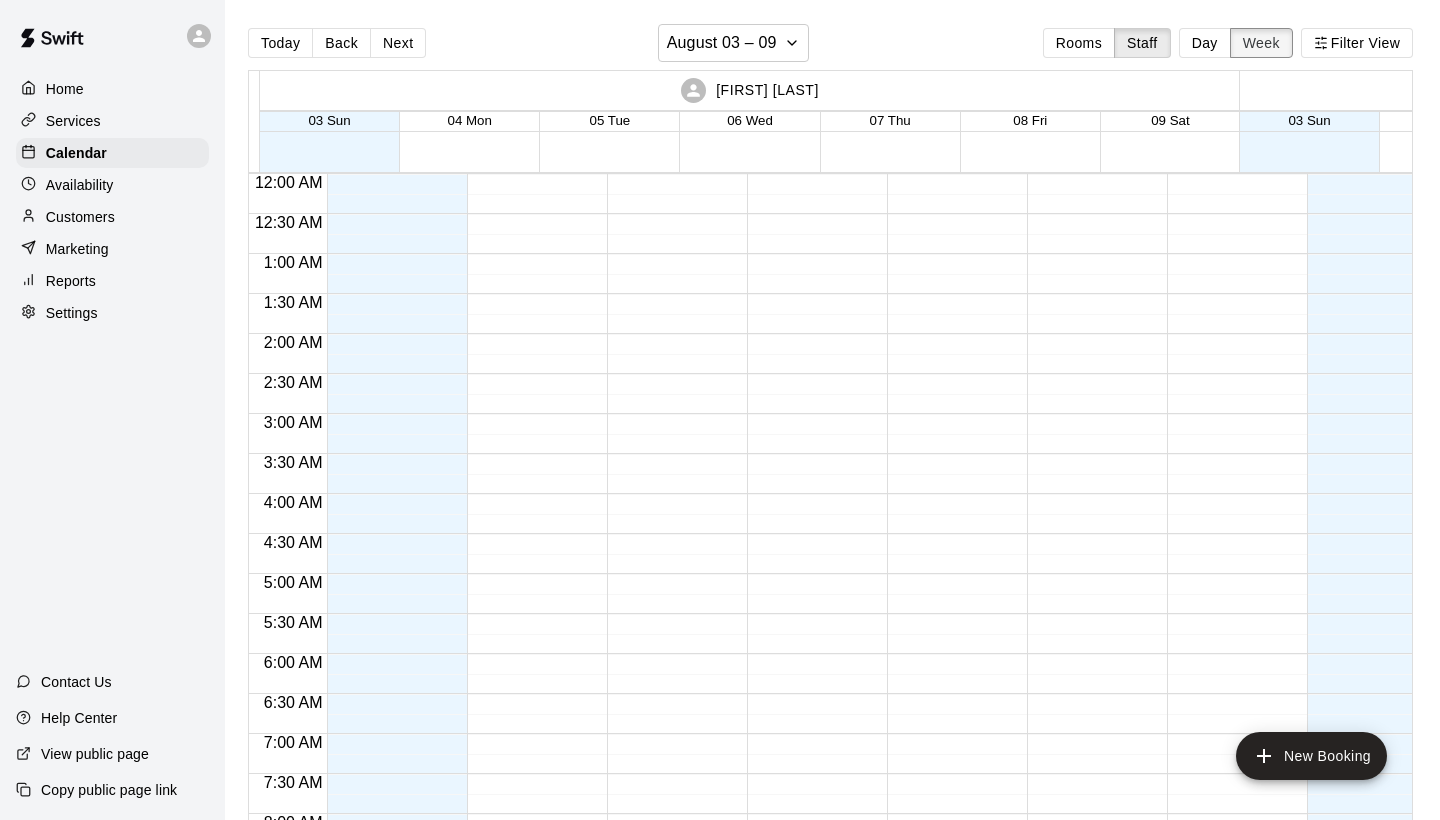 scroll, scrollTop: 1252, scrollLeft: 0, axis: vertical 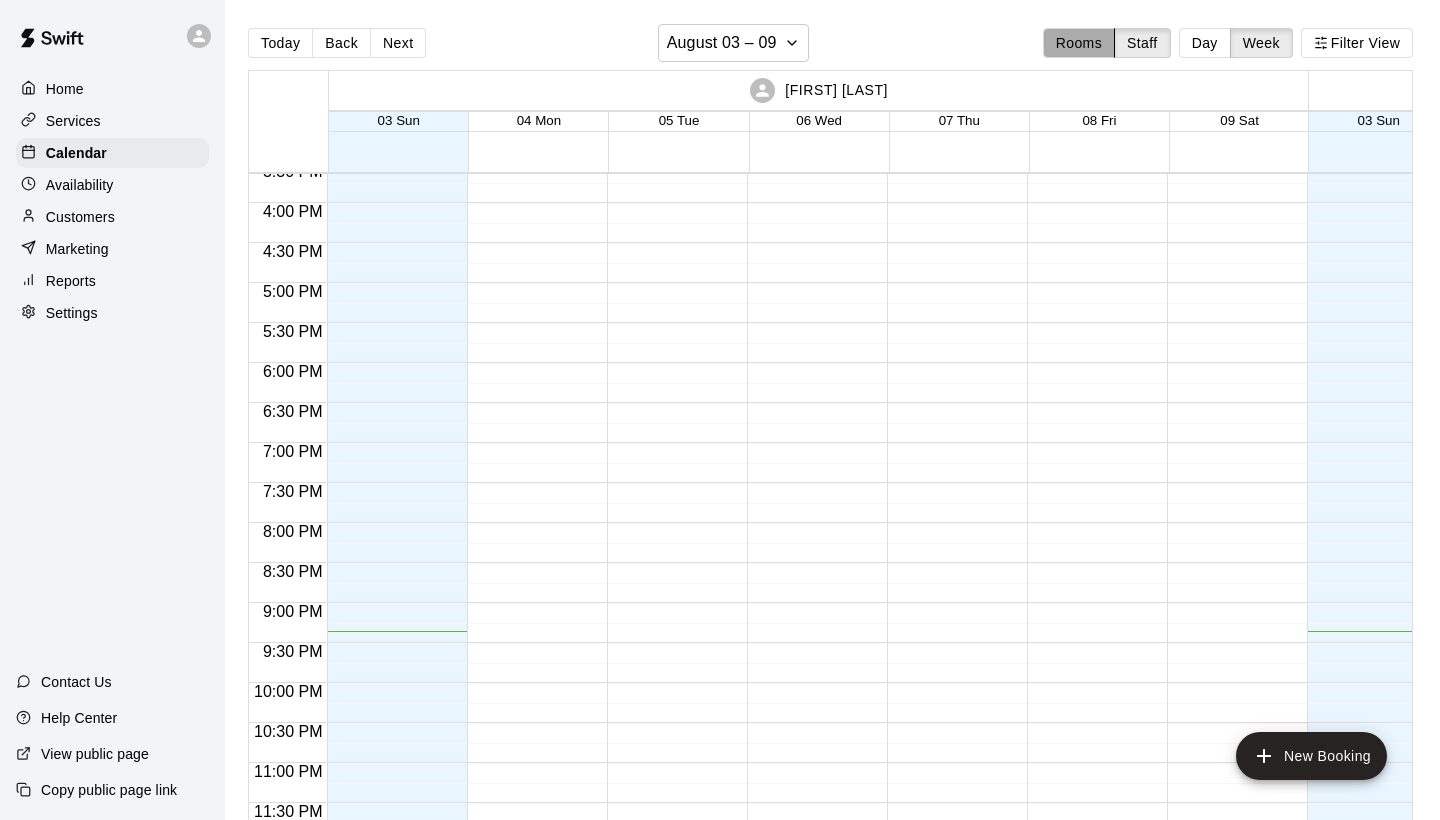 click on "Rooms" at bounding box center (1079, 43) 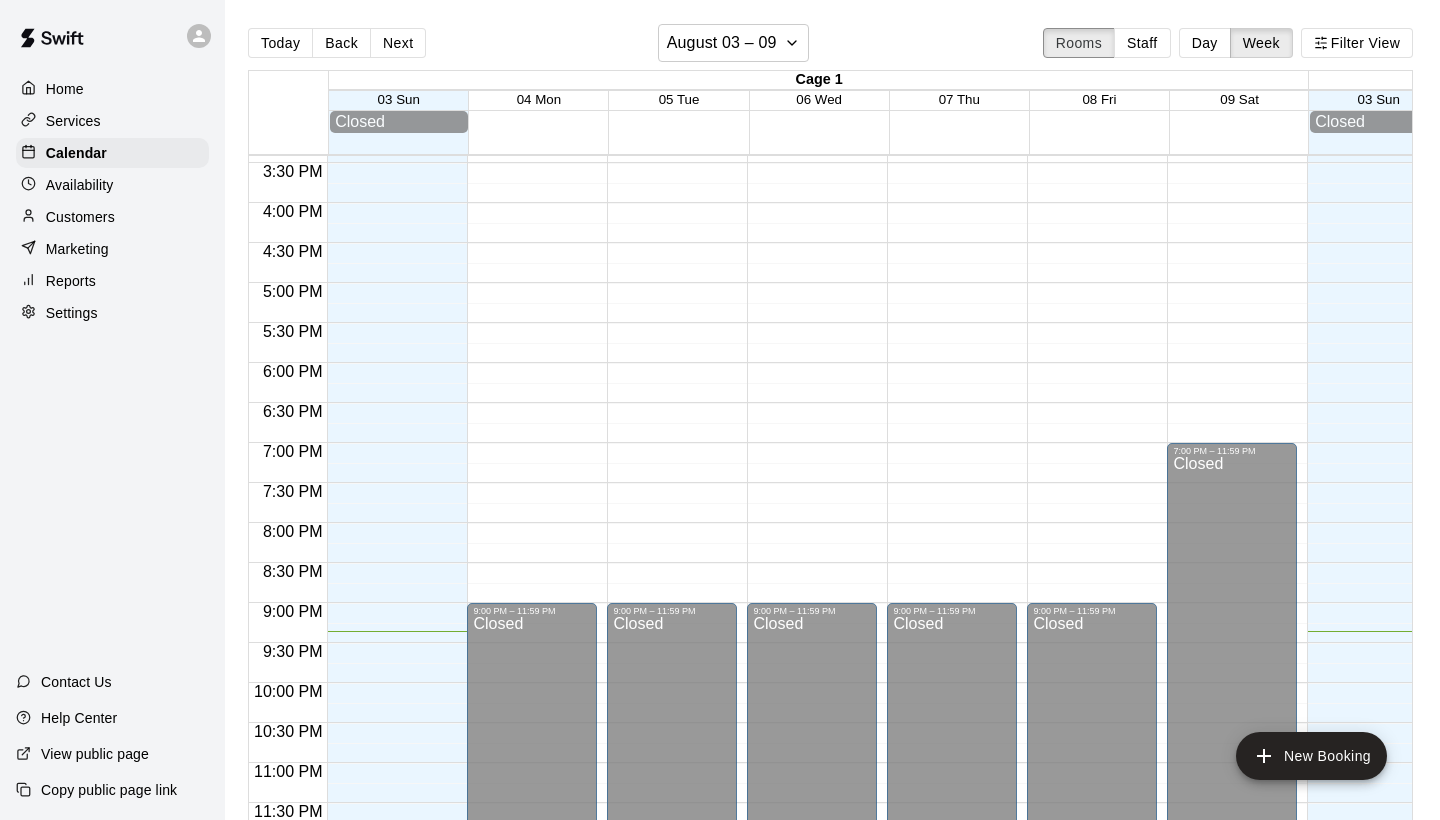 scroll, scrollTop: 1151, scrollLeft: 0, axis: vertical 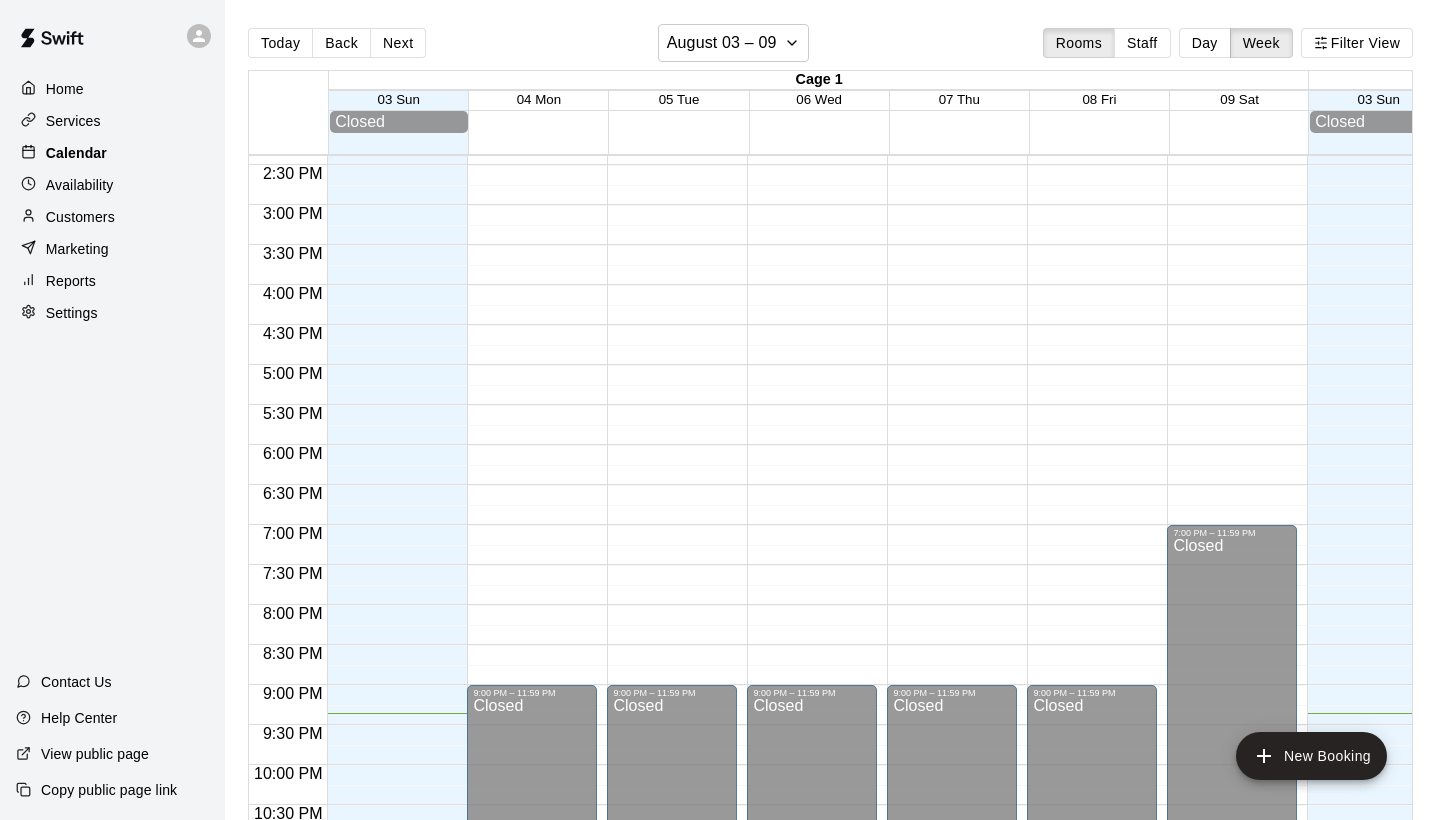 click on "Calendar" at bounding box center [76, 153] 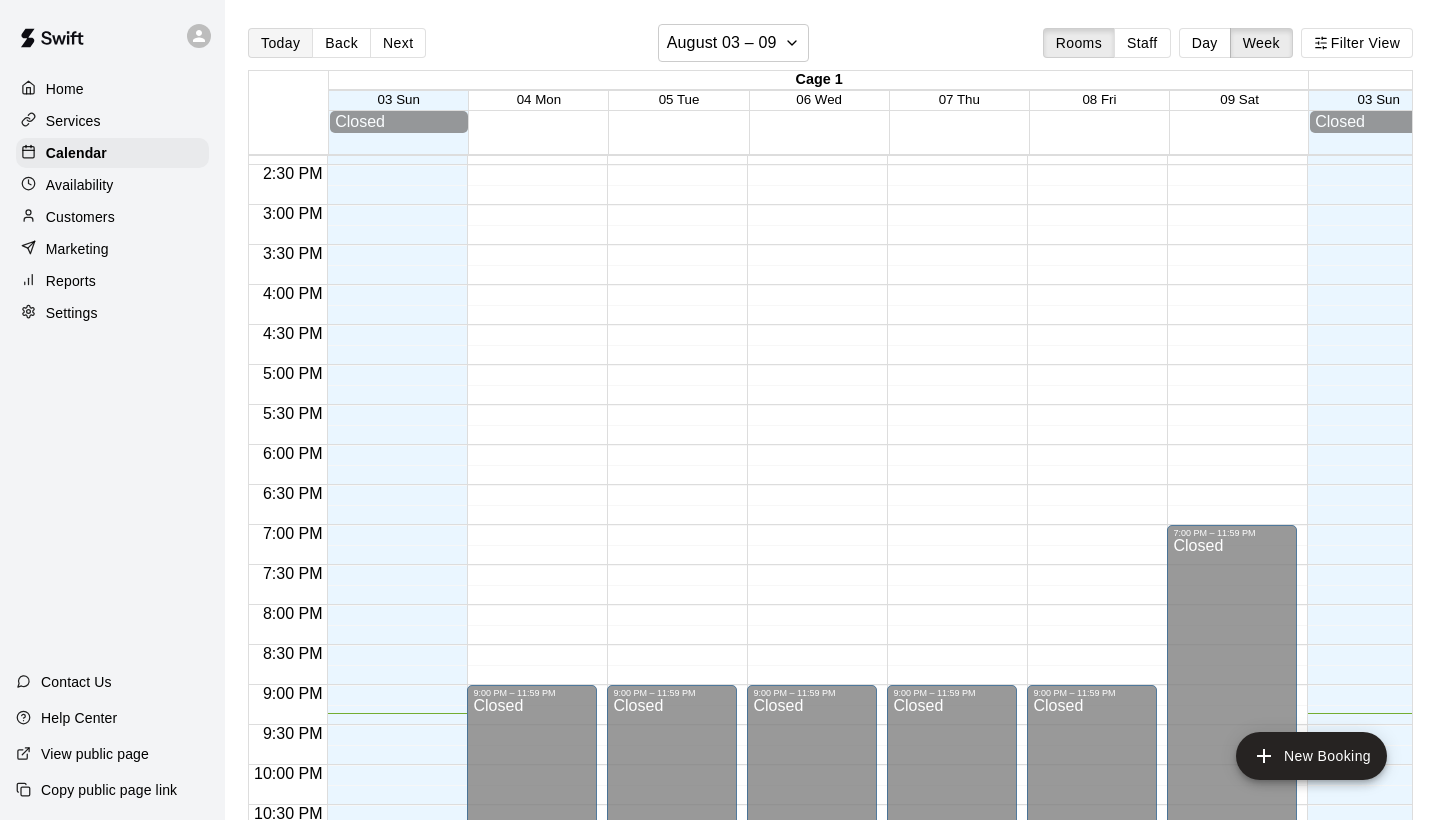click on "Today" at bounding box center (280, 43) 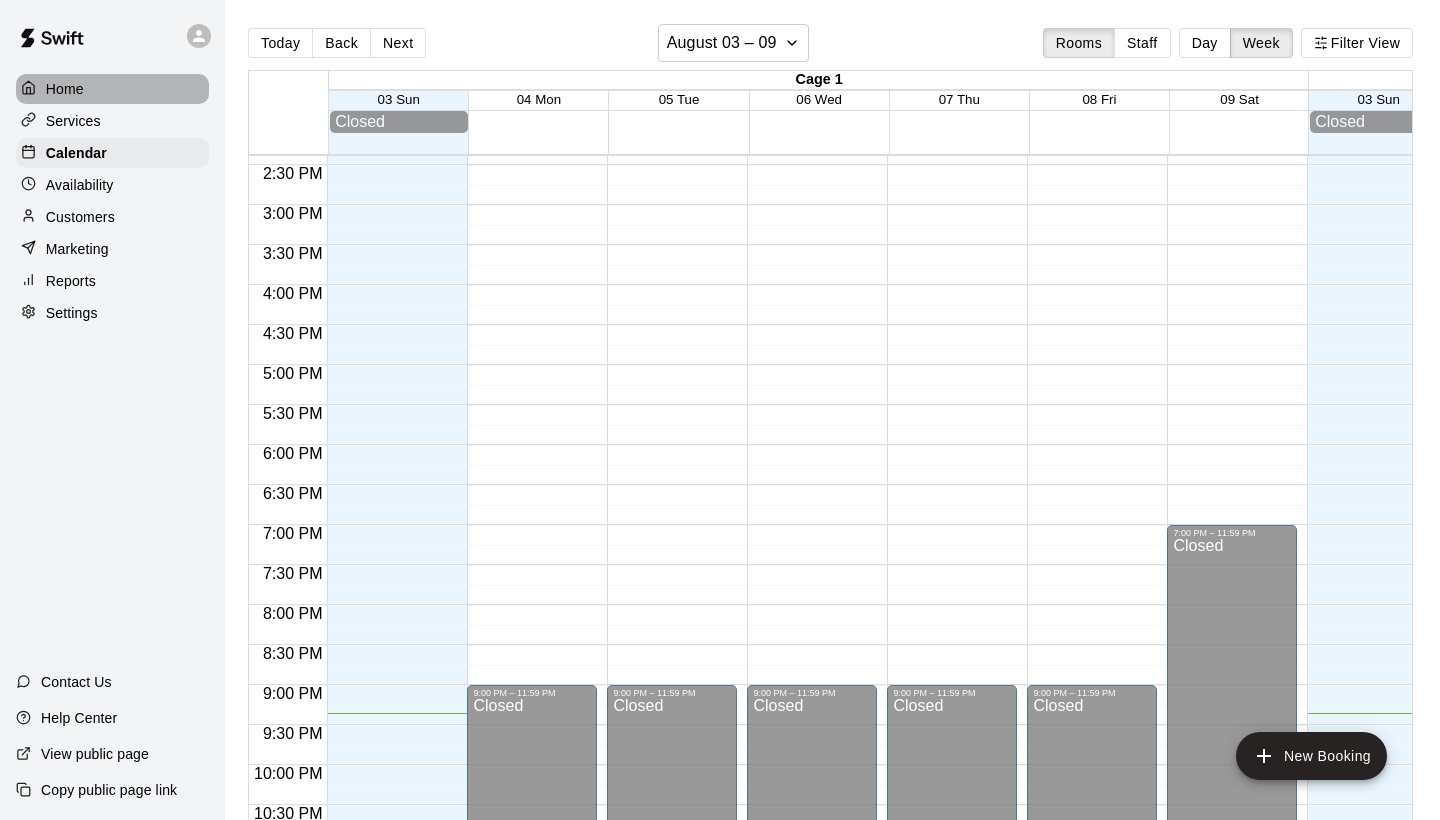 click on "Home" at bounding box center (65, 89) 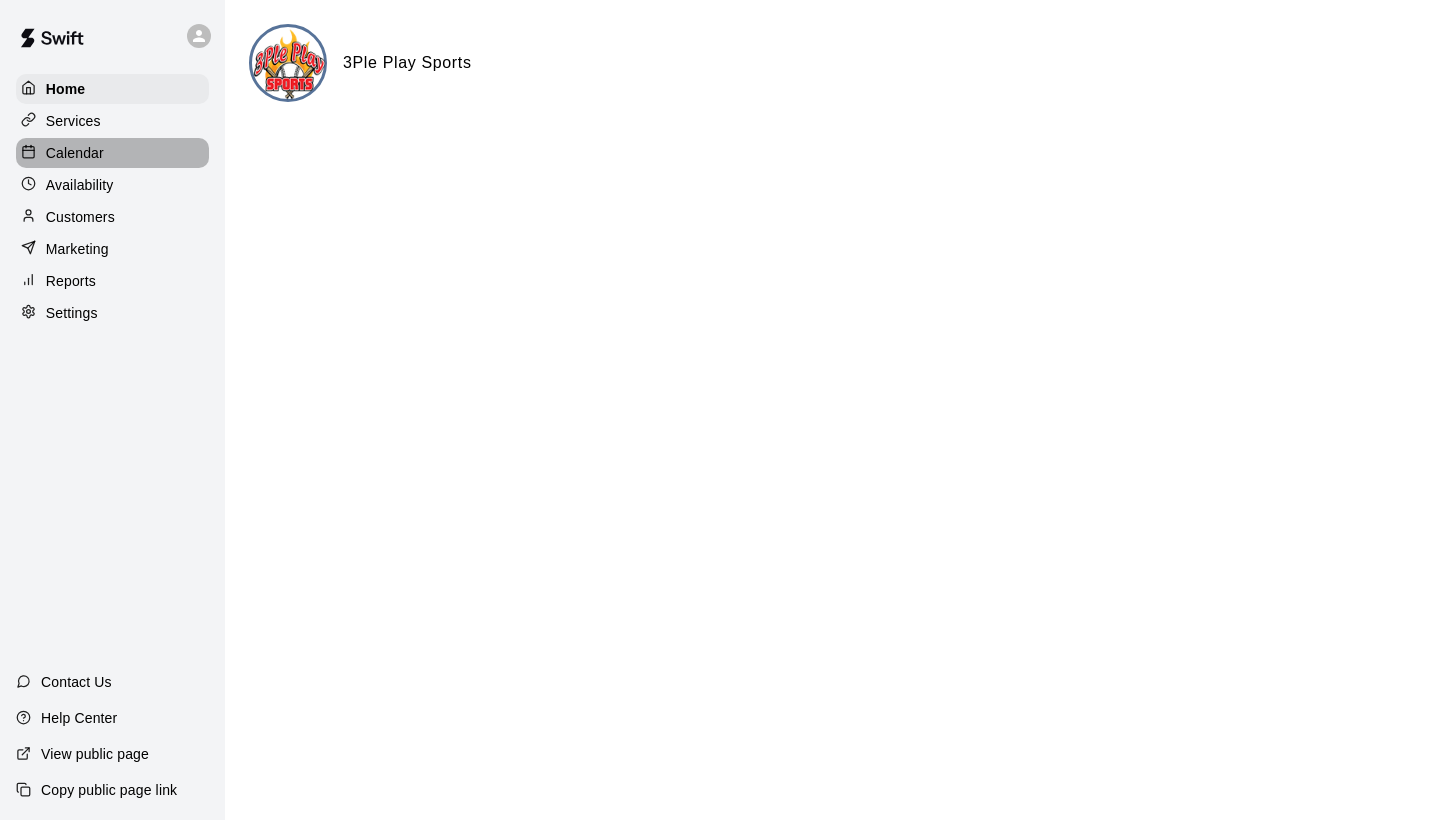 click on "Calendar" at bounding box center (75, 153) 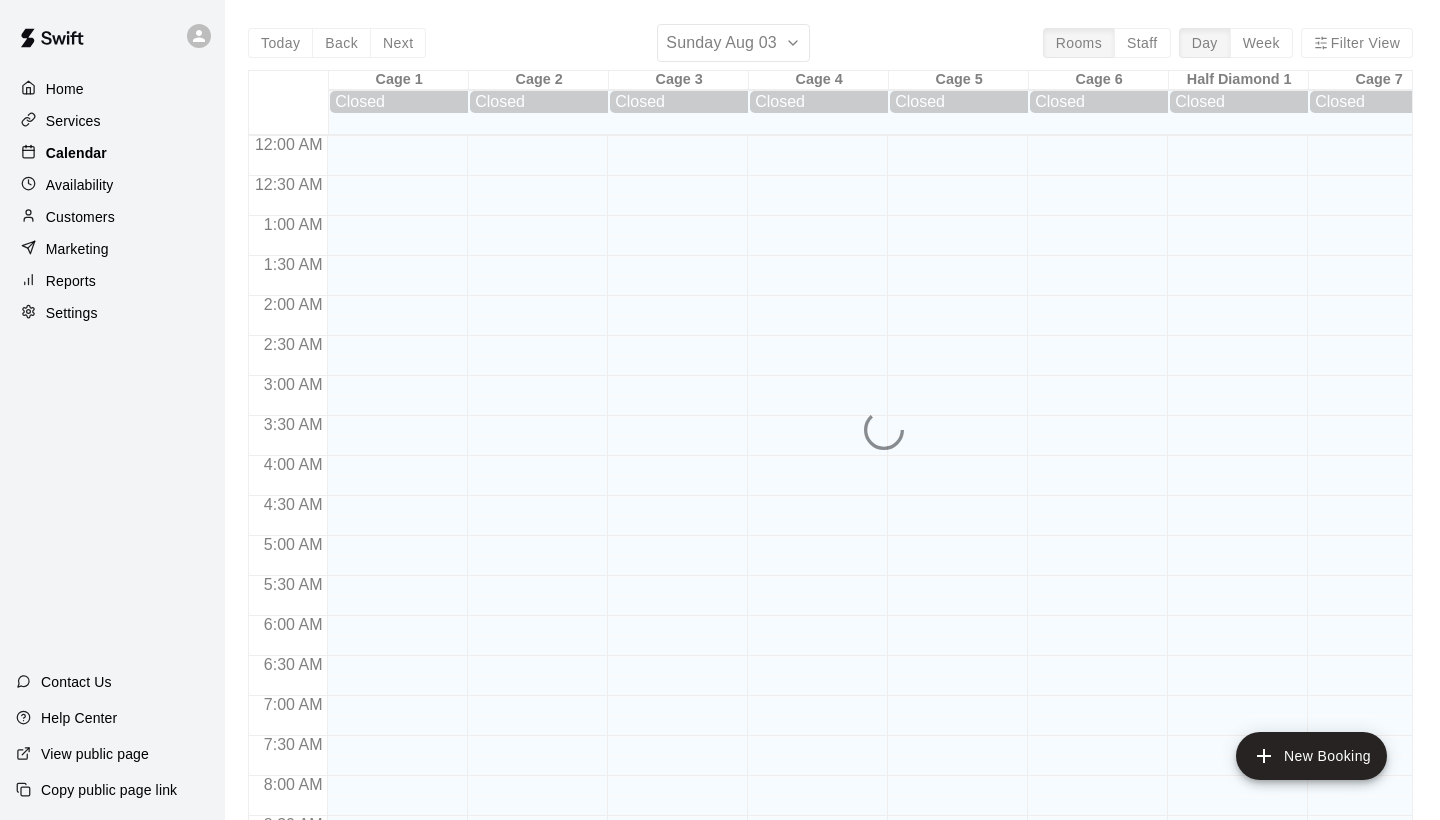 scroll, scrollTop: 1151, scrollLeft: 0, axis: vertical 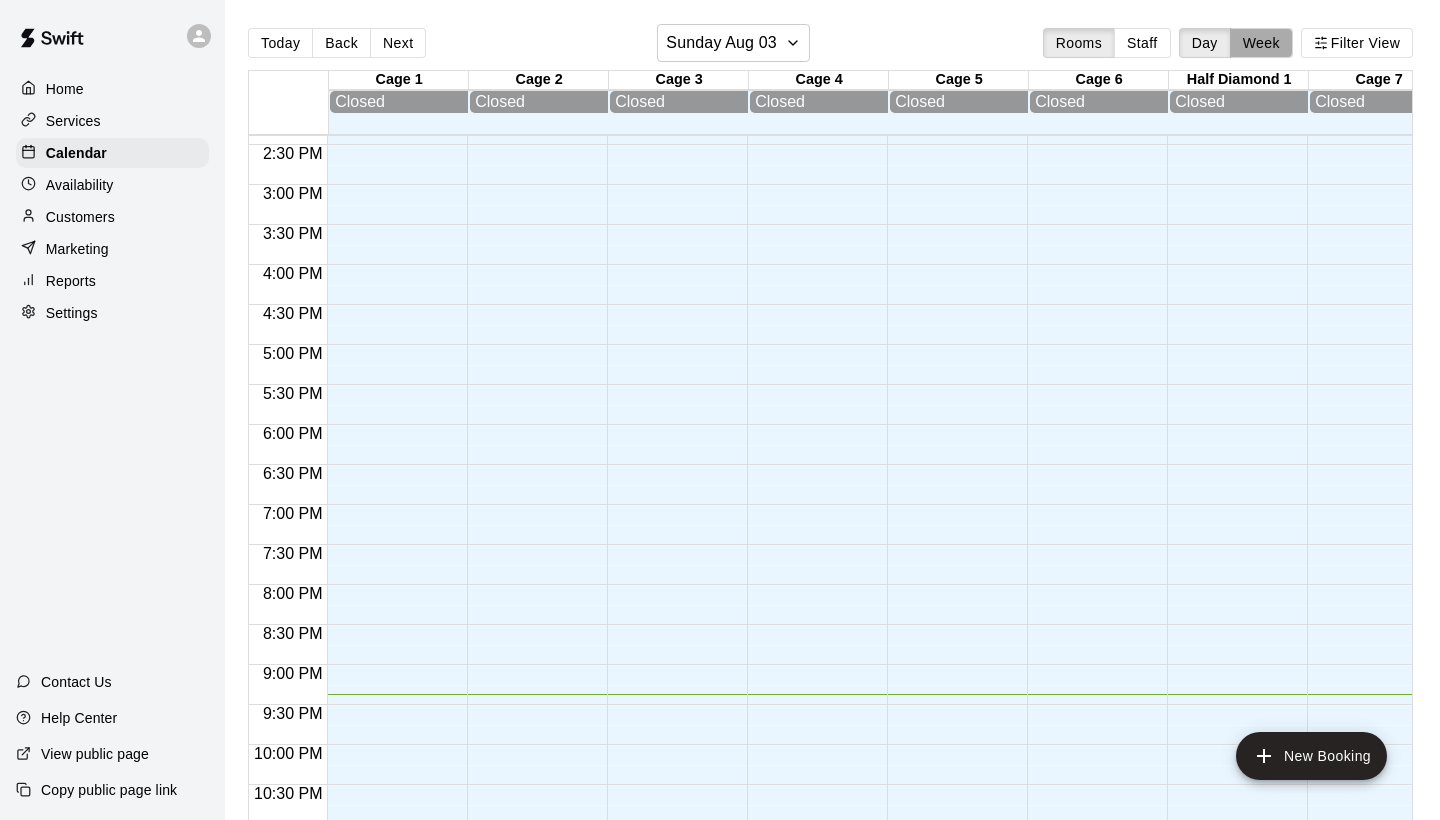 click on "Week" at bounding box center (1261, 43) 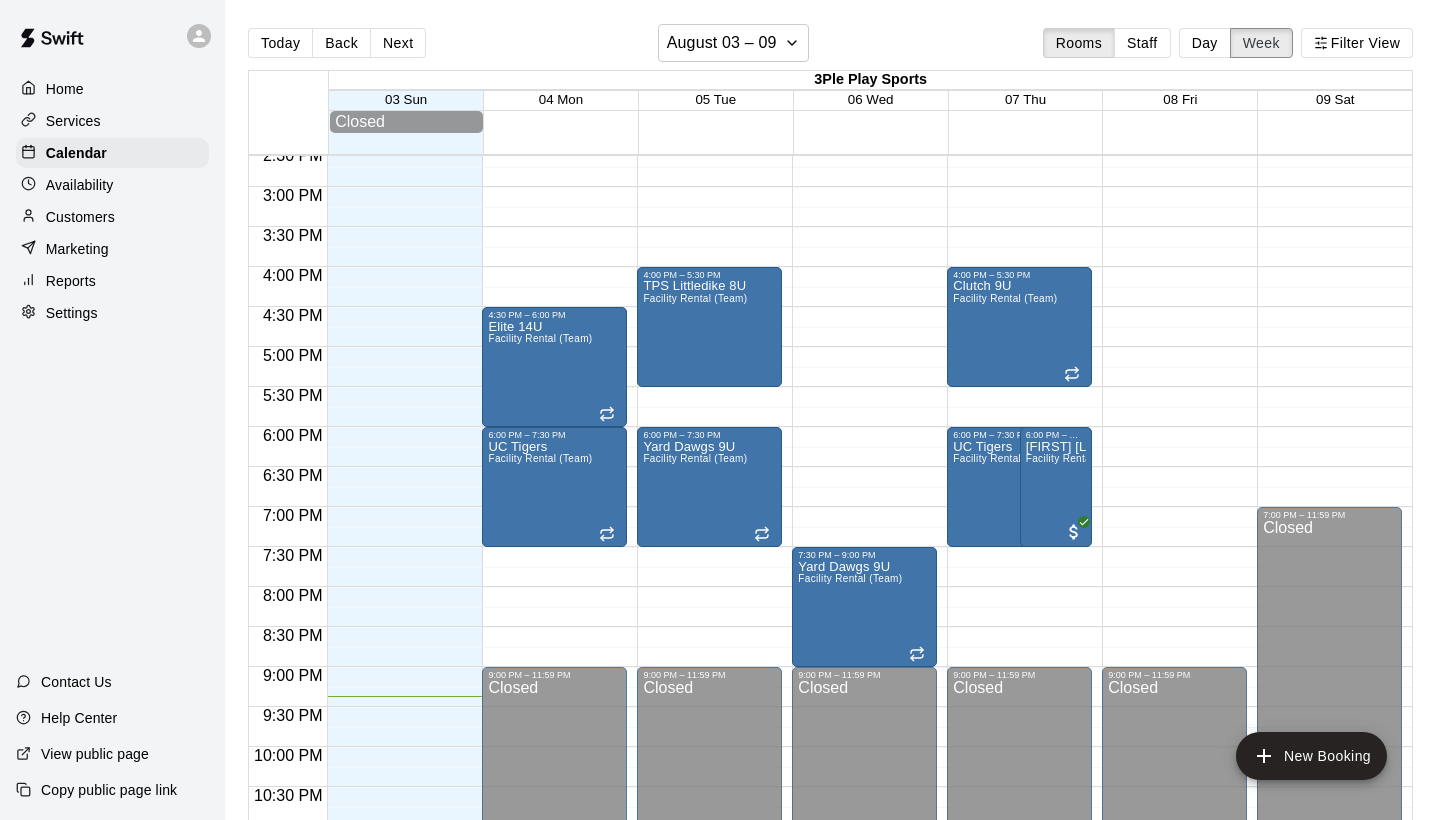scroll, scrollTop: 1185, scrollLeft: 0, axis: vertical 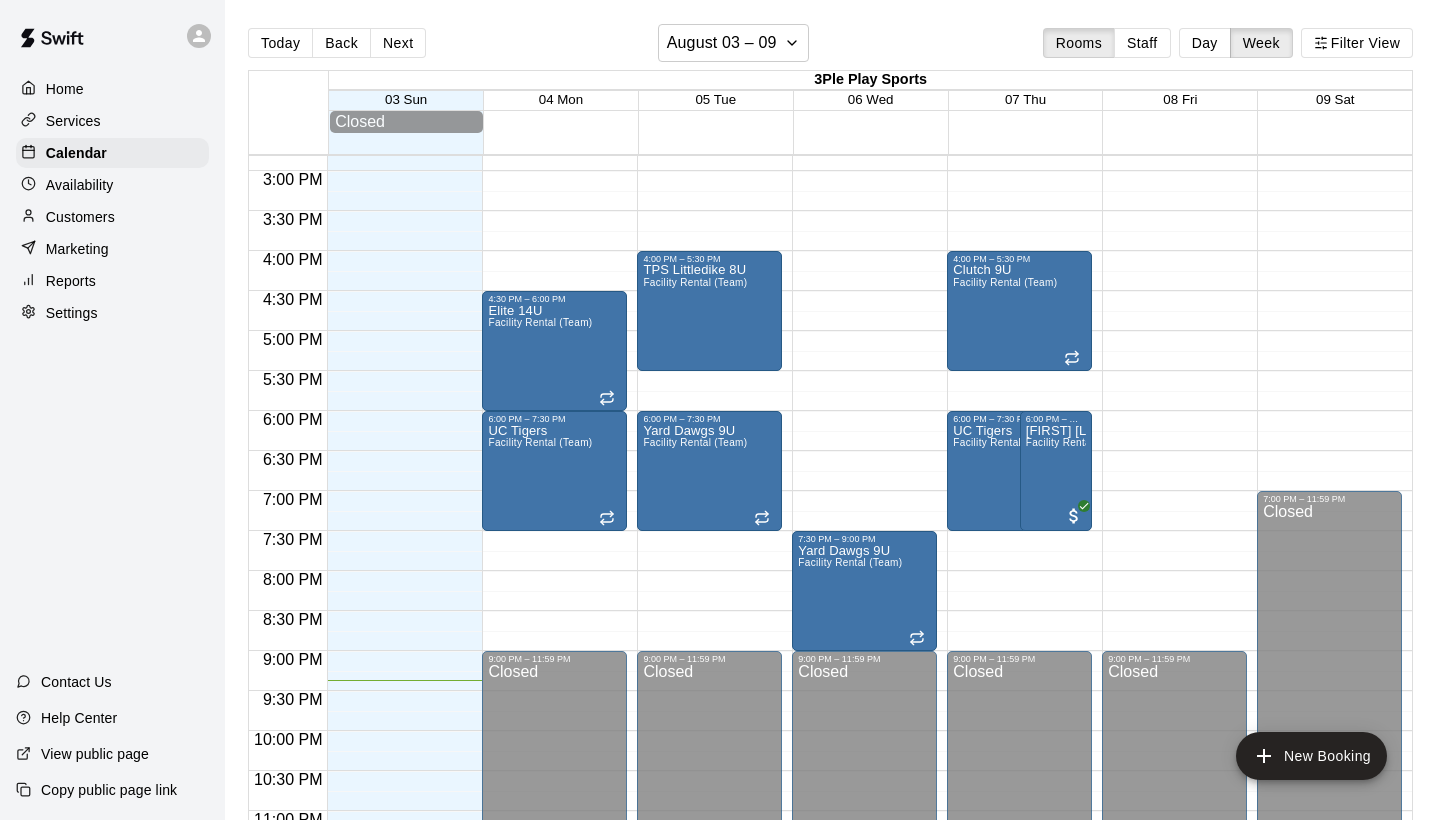 click on "Home" at bounding box center (112, 89) 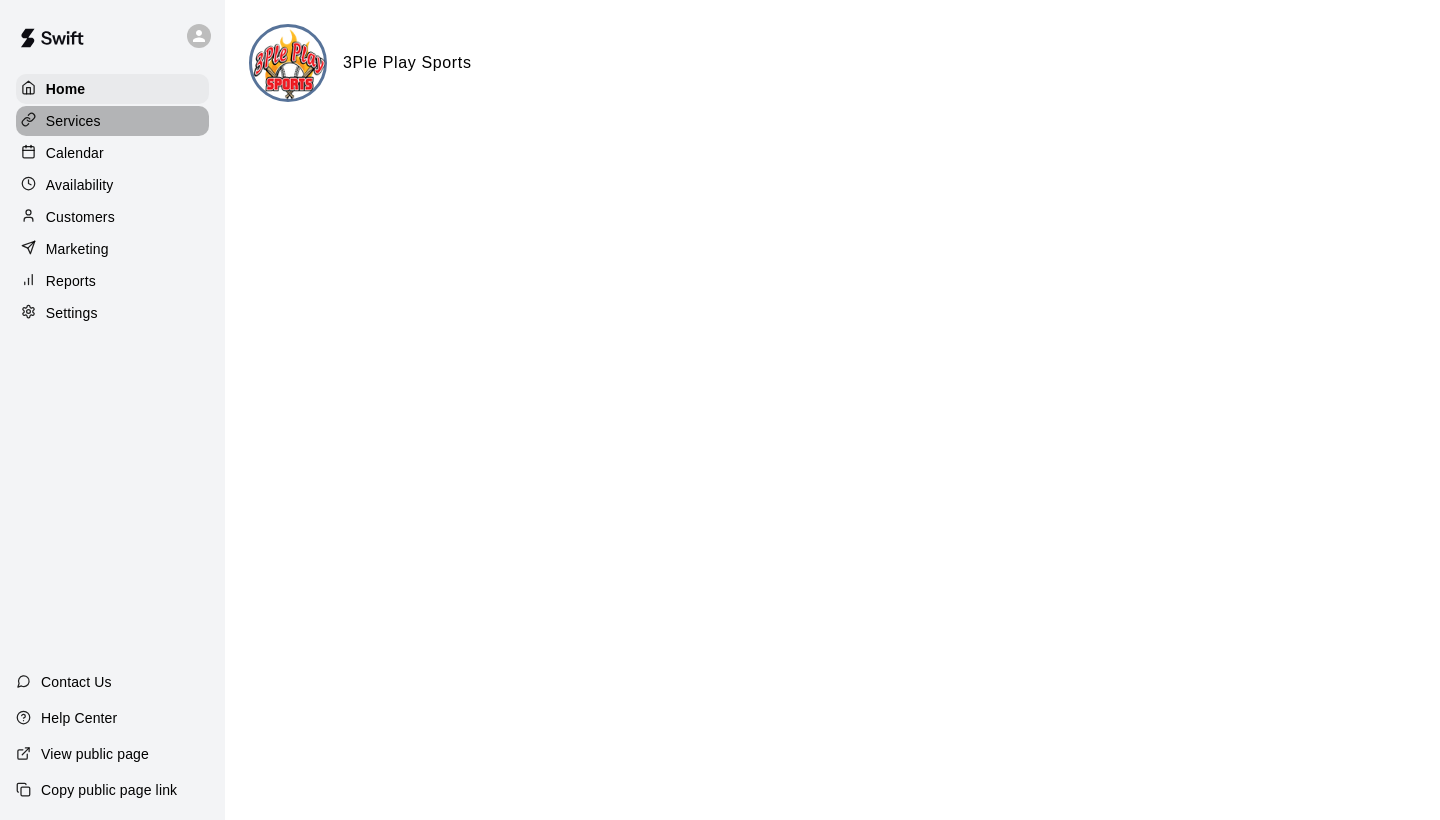 click on "Services" at bounding box center (112, 121) 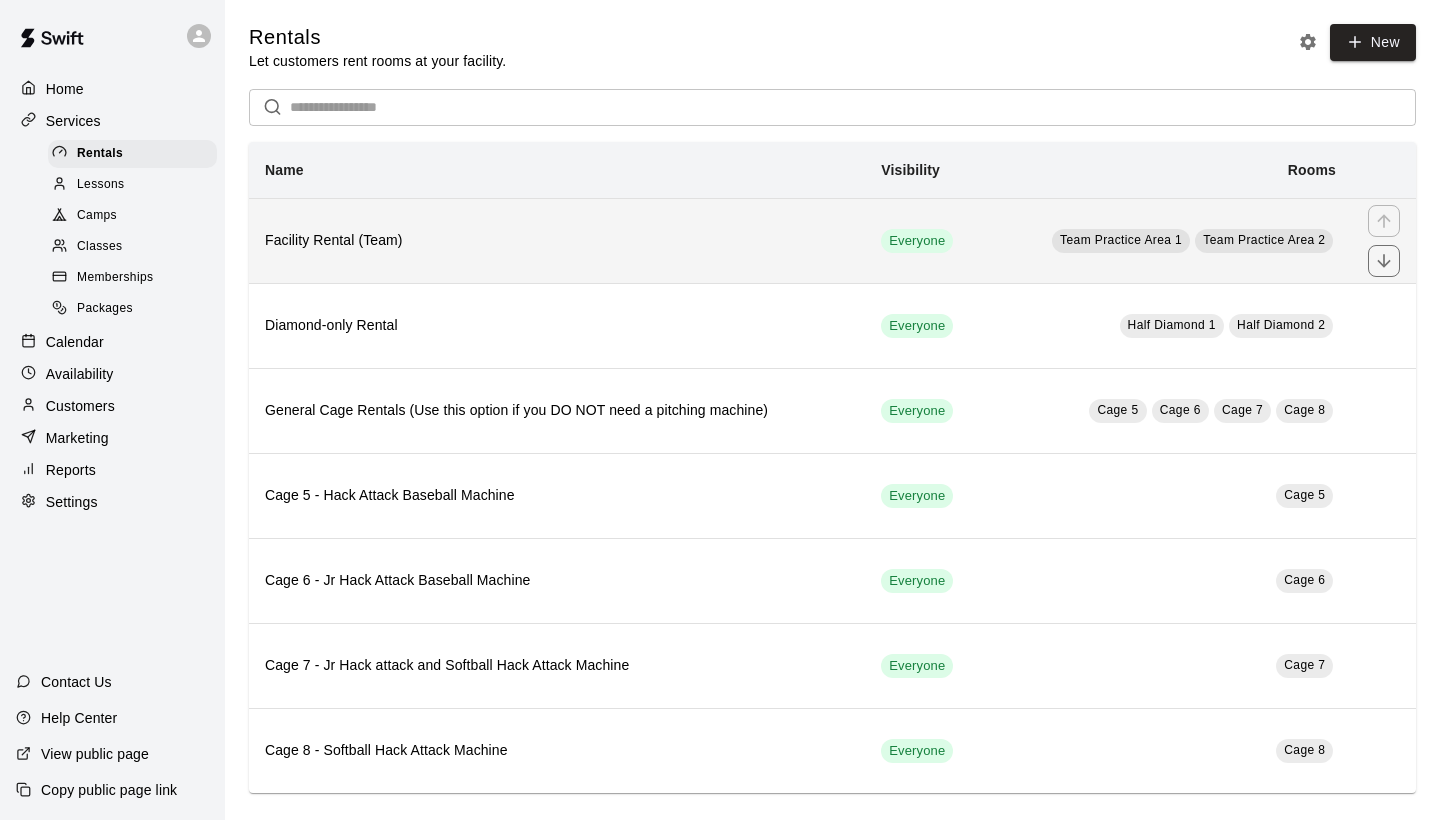click on "Facility Rental (Team)" at bounding box center [557, 240] 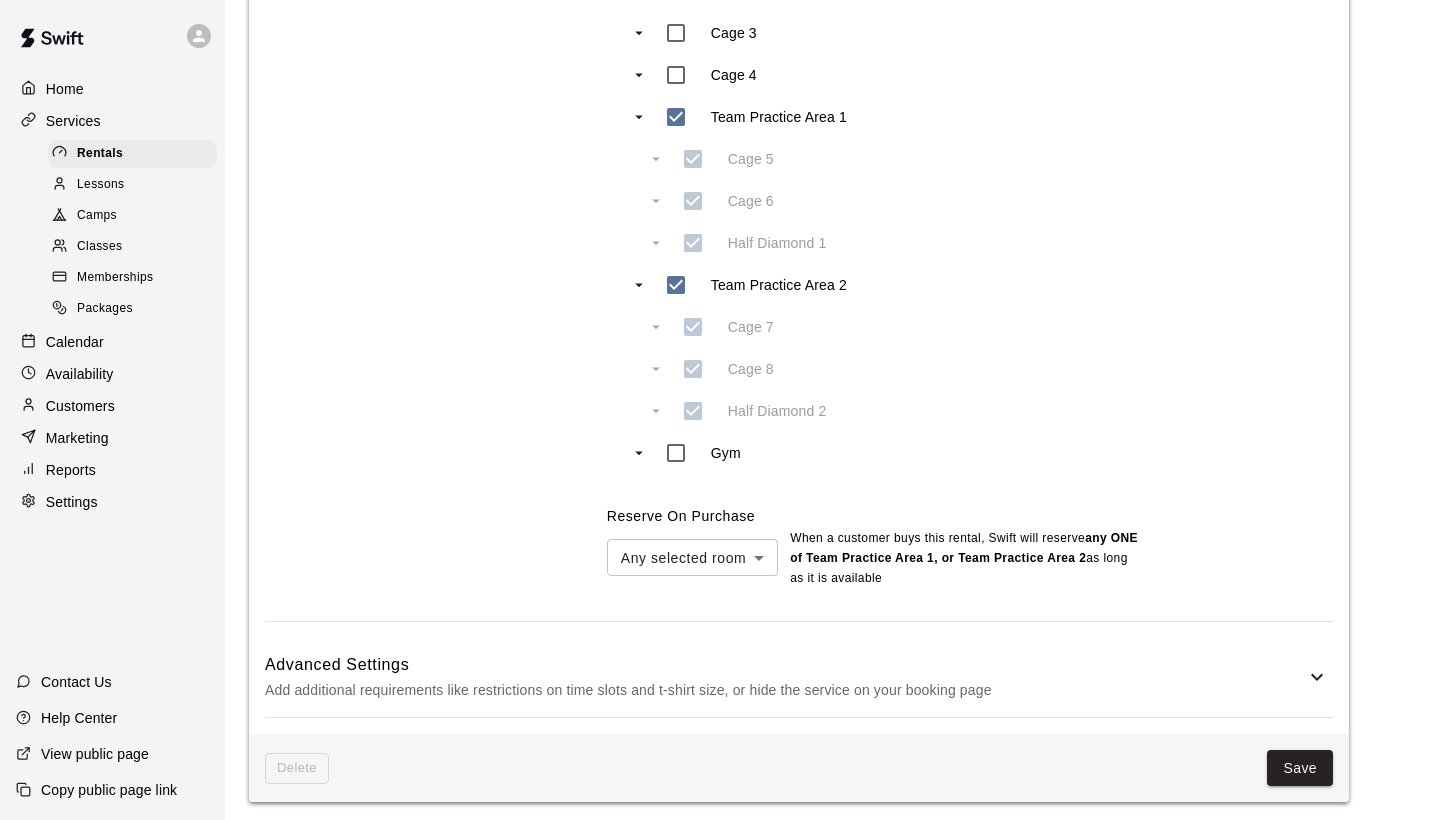 scroll, scrollTop: 1046, scrollLeft: 0, axis: vertical 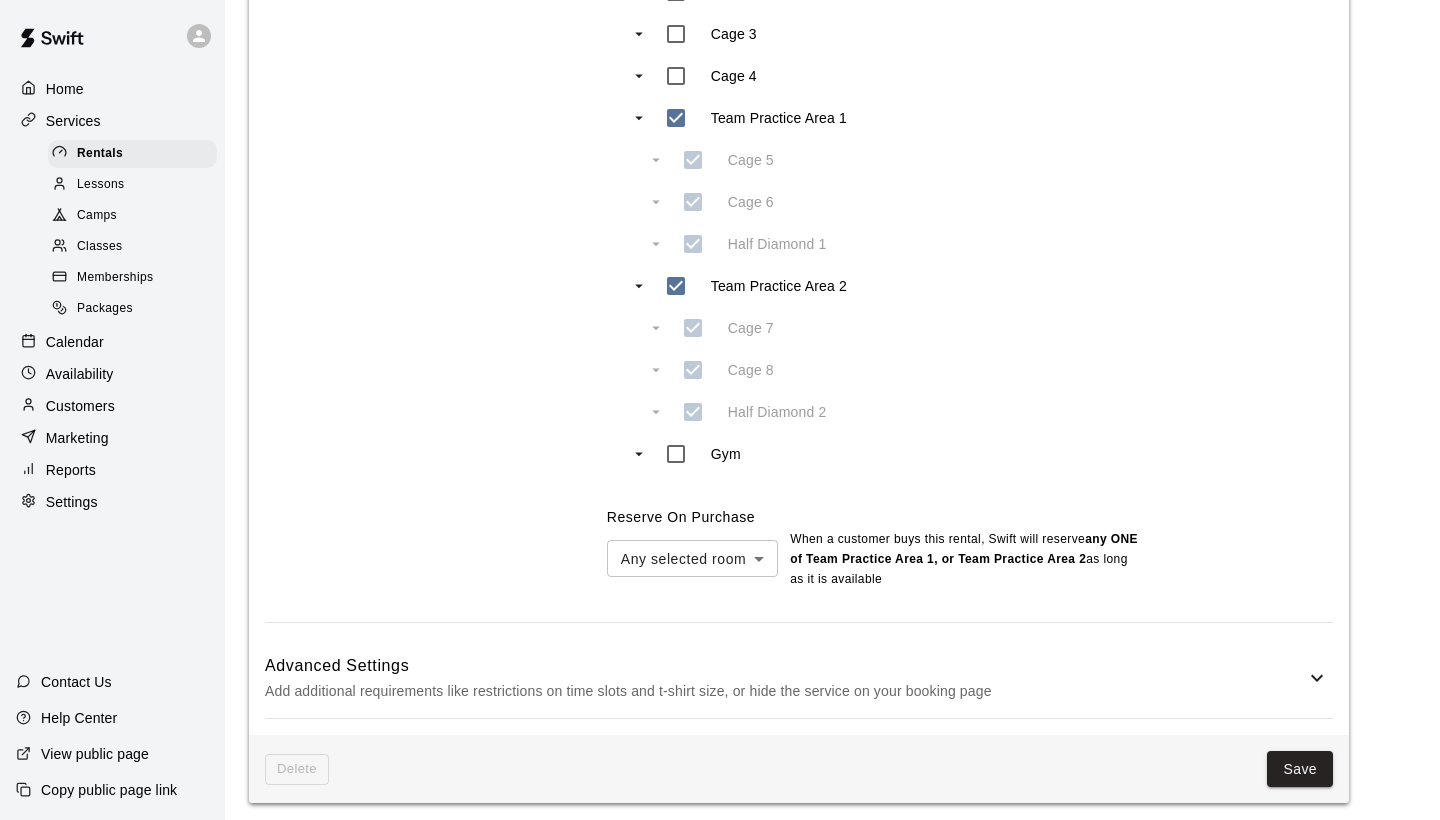 click 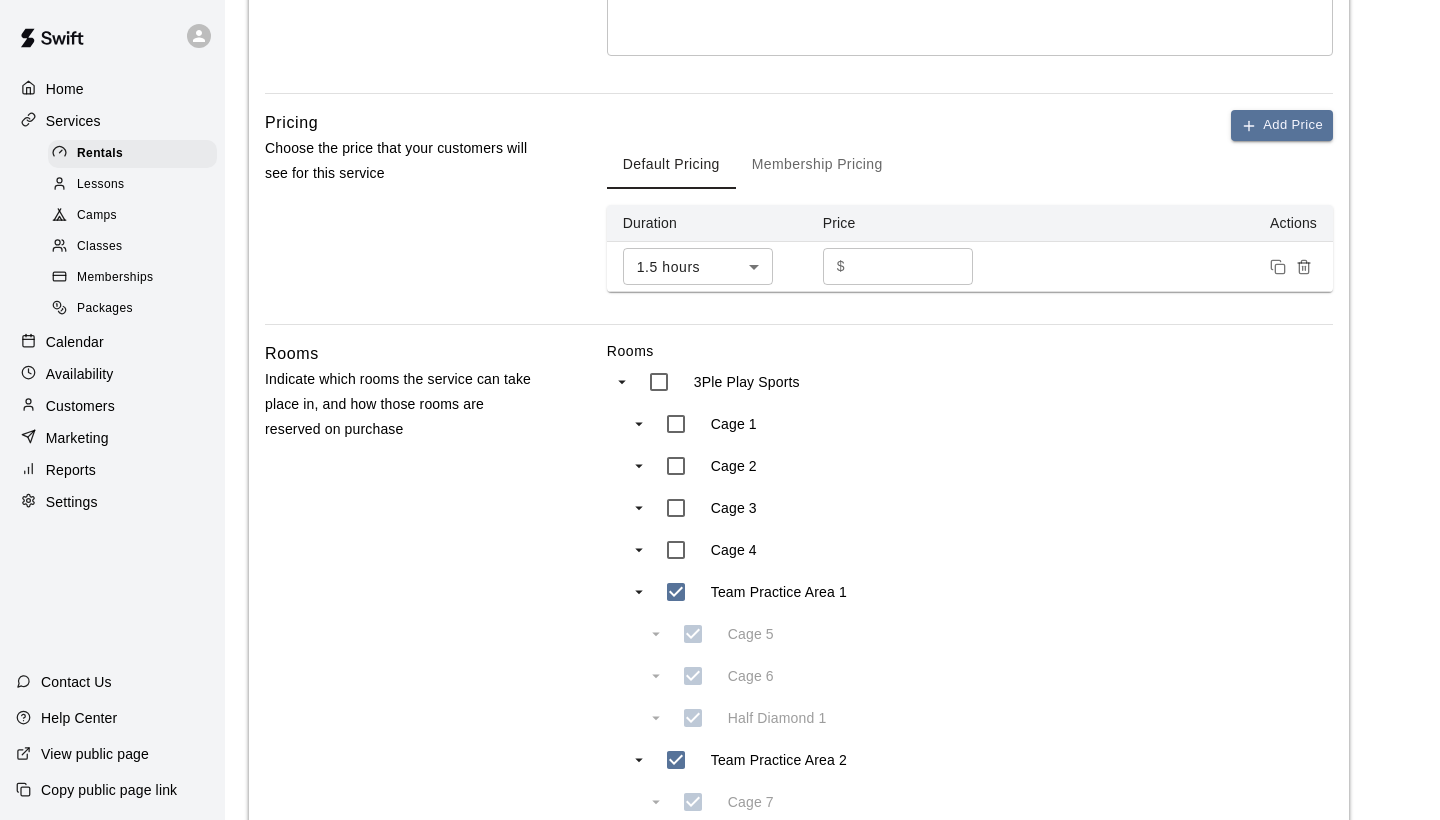 scroll, scrollTop: 538, scrollLeft: 0, axis: vertical 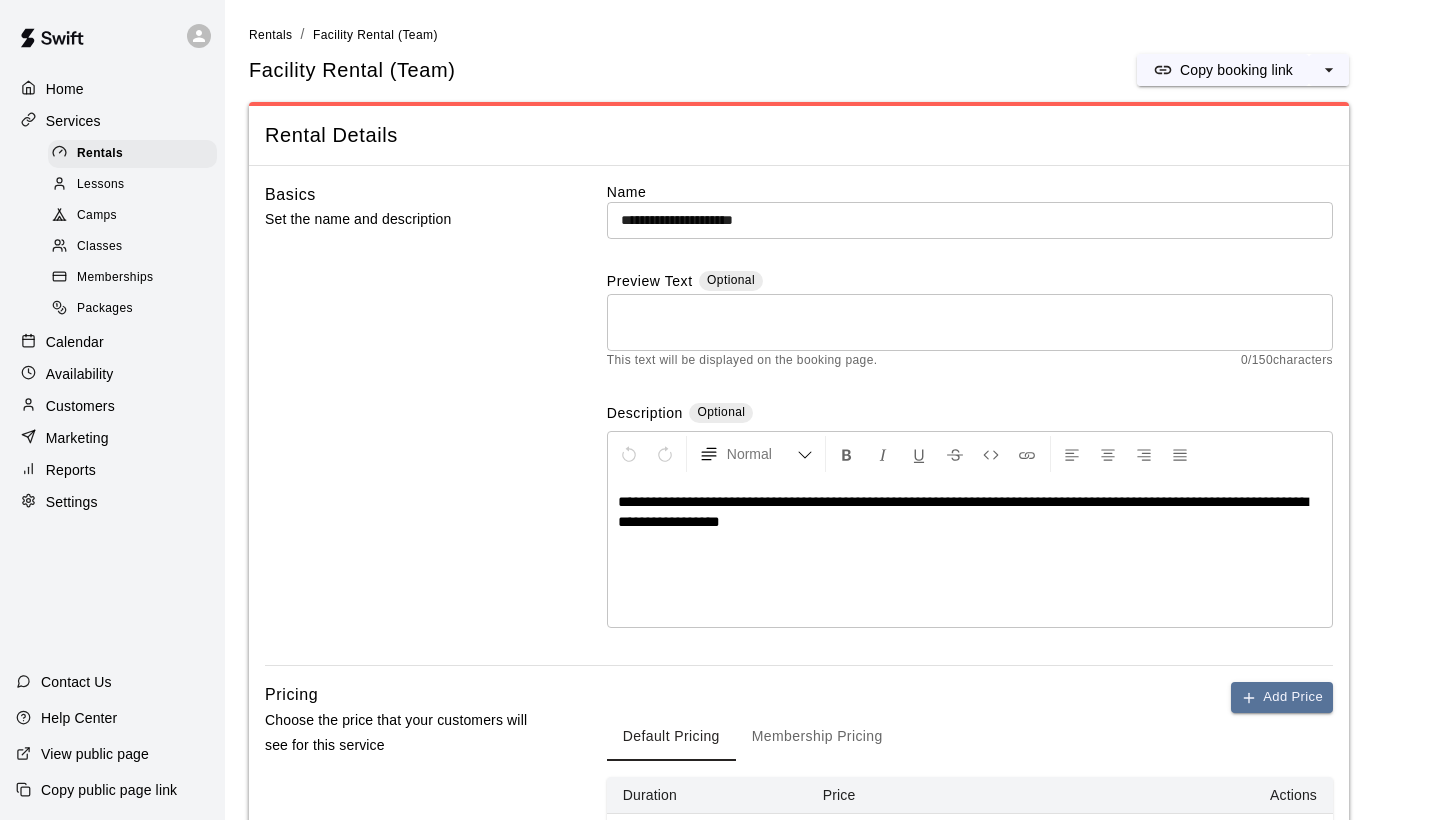 click on "Home" at bounding box center (65, 89) 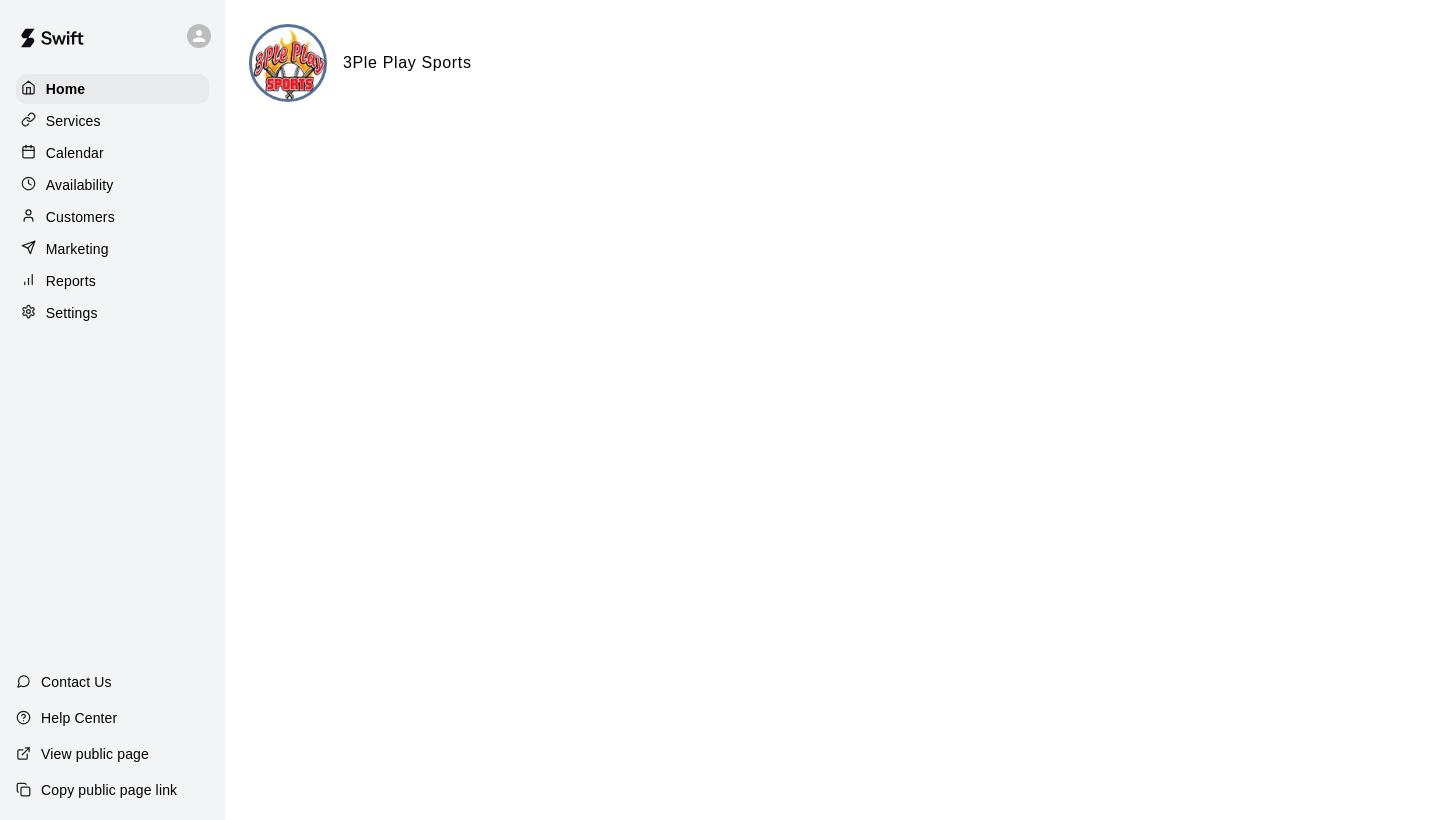 click on "Calendar" at bounding box center (75, 153) 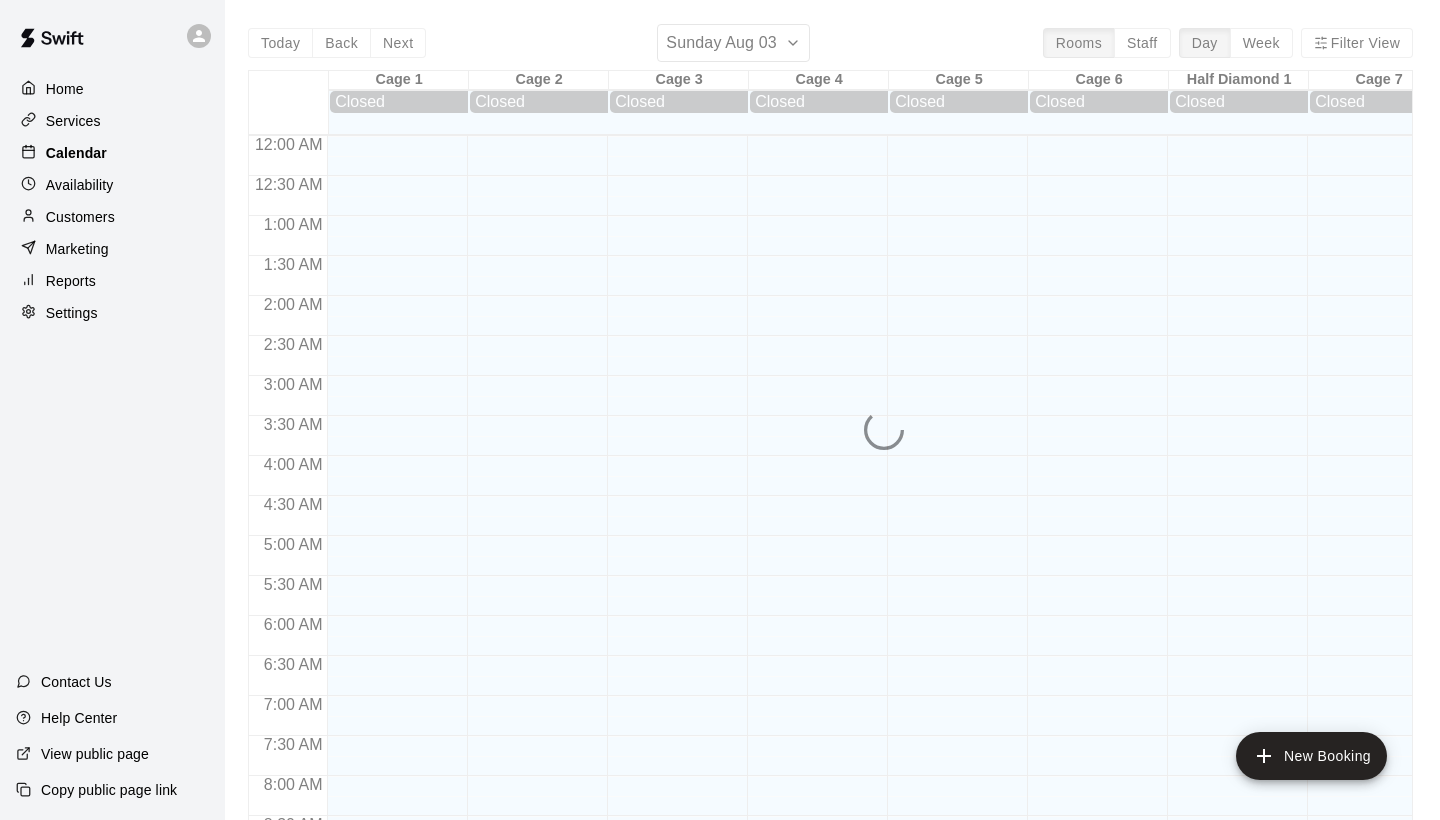 scroll, scrollTop: 1151, scrollLeft: 0, axis: vertical 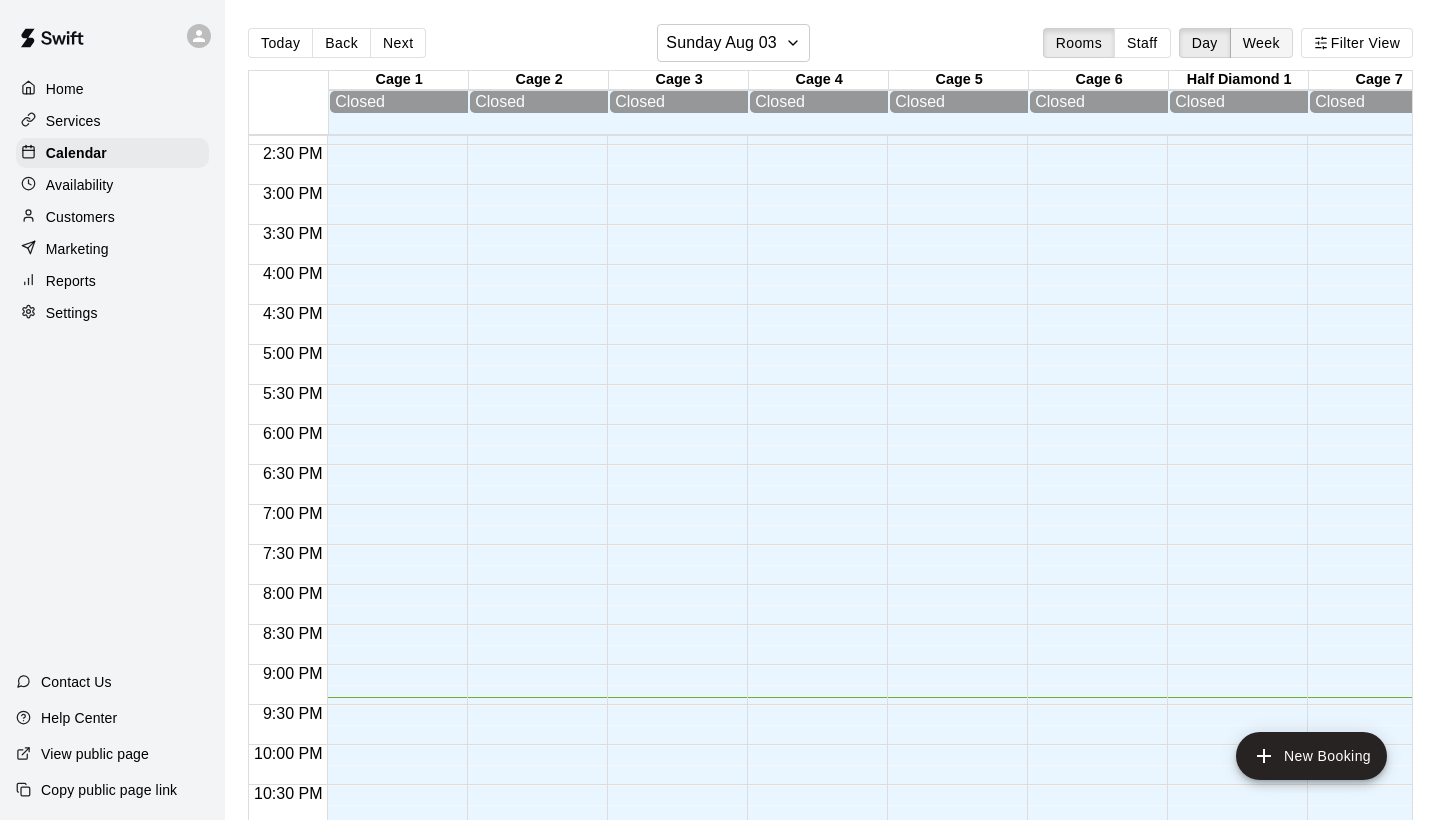 click on "Week" at bounding box center (1261, 43) 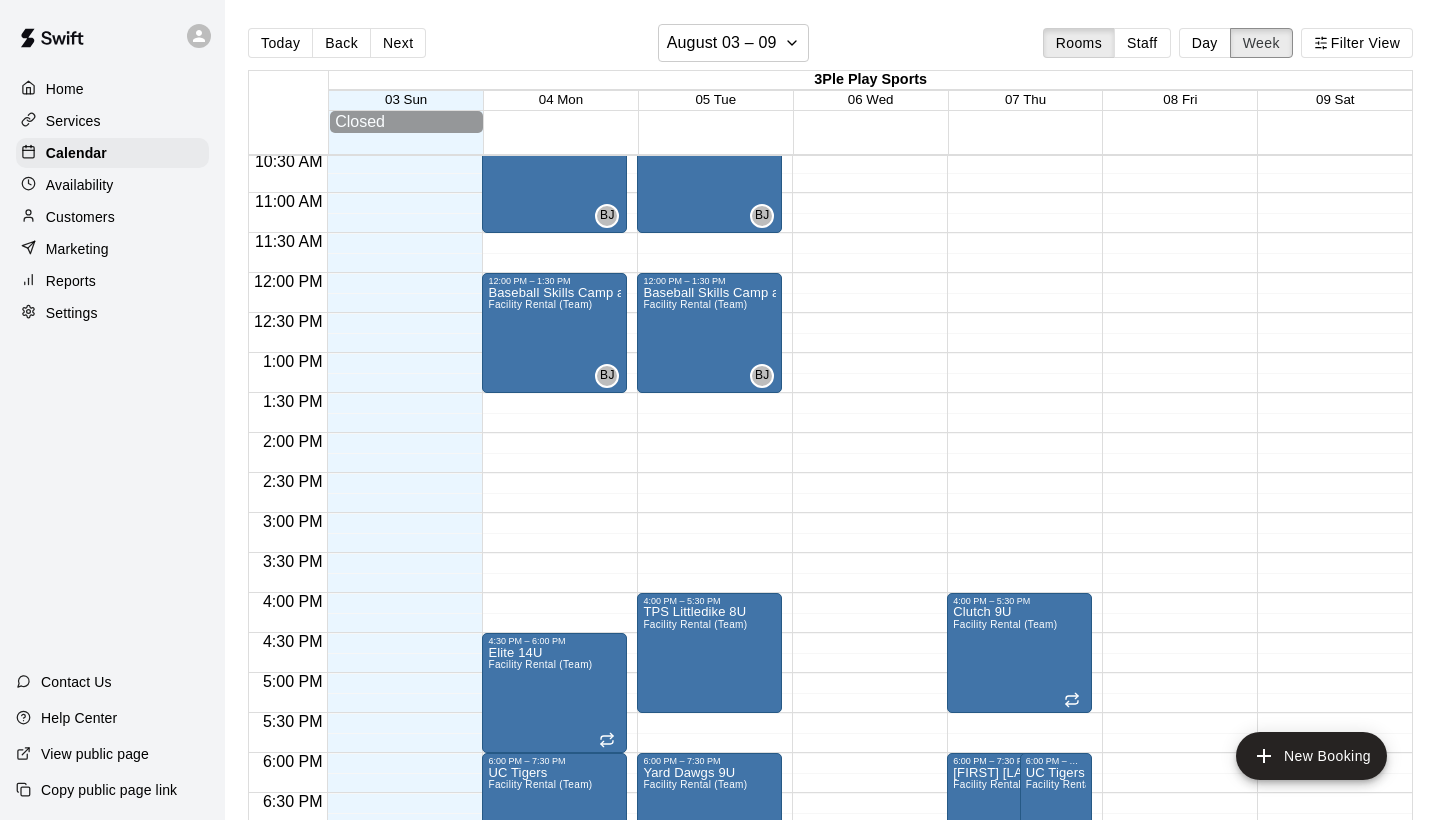 scroll, scrollTop: 876, scrollLeft: 0, axis: vertical 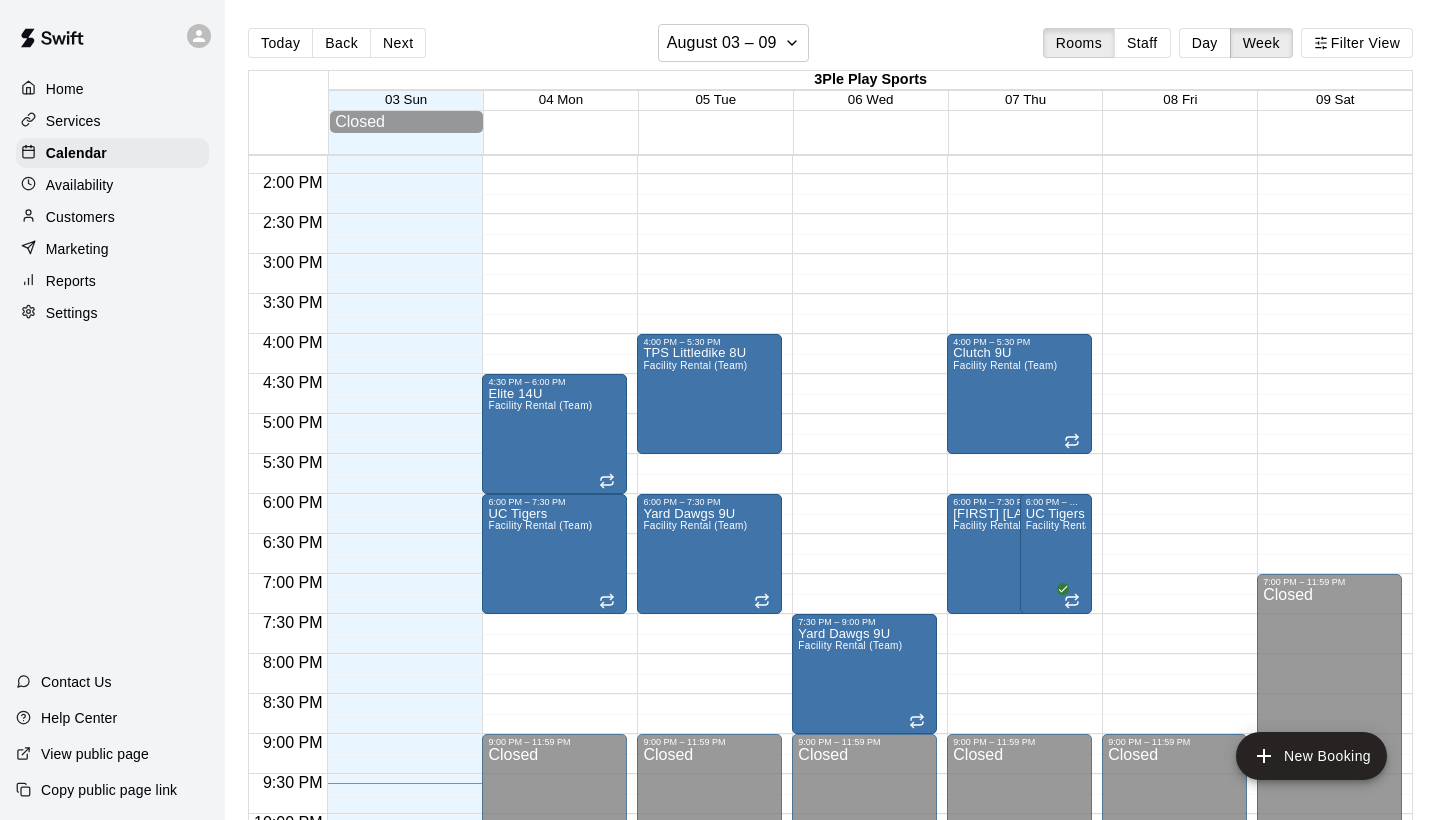 click 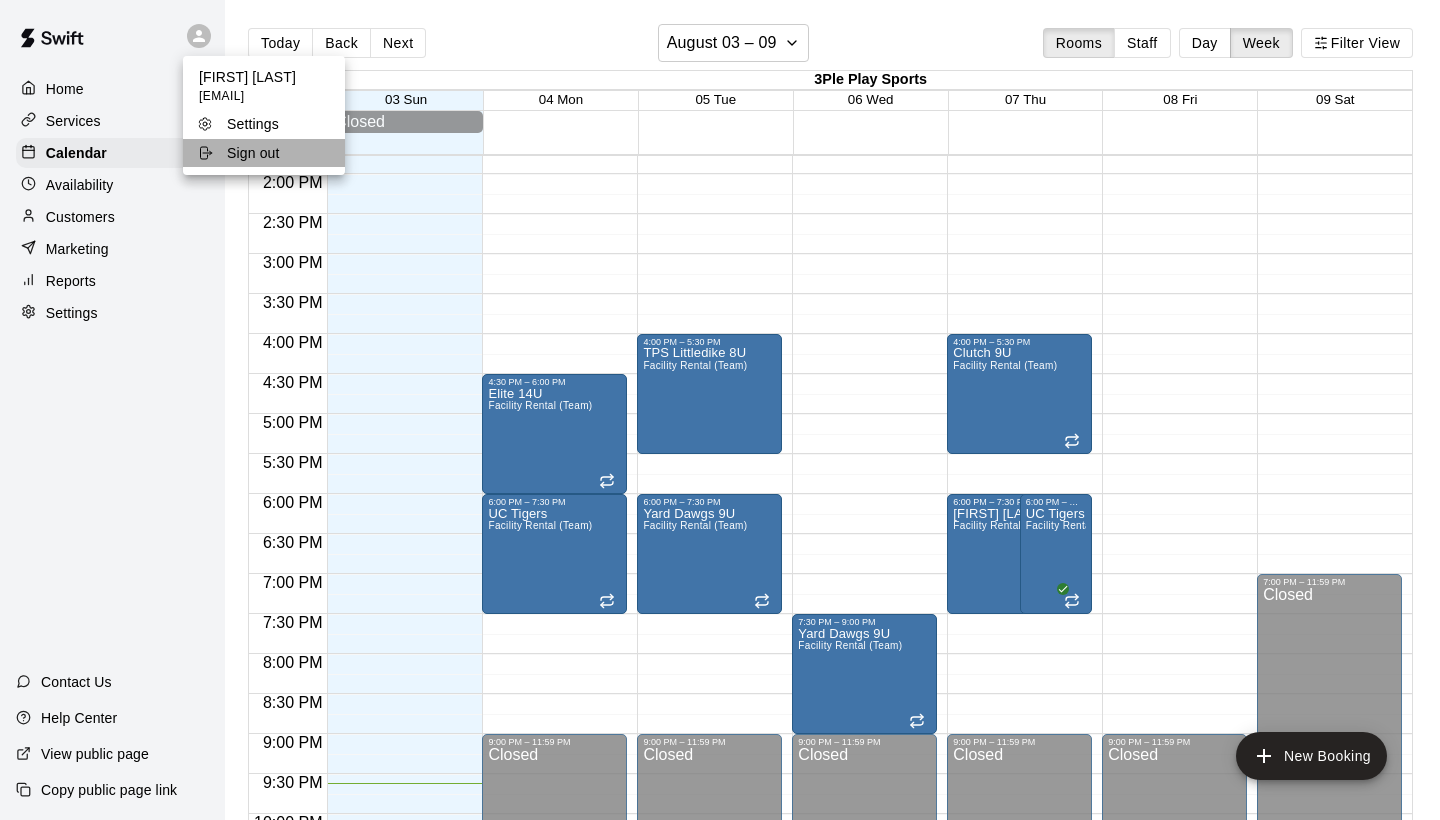 click on "Sign out" at bounding box center [253, 153] 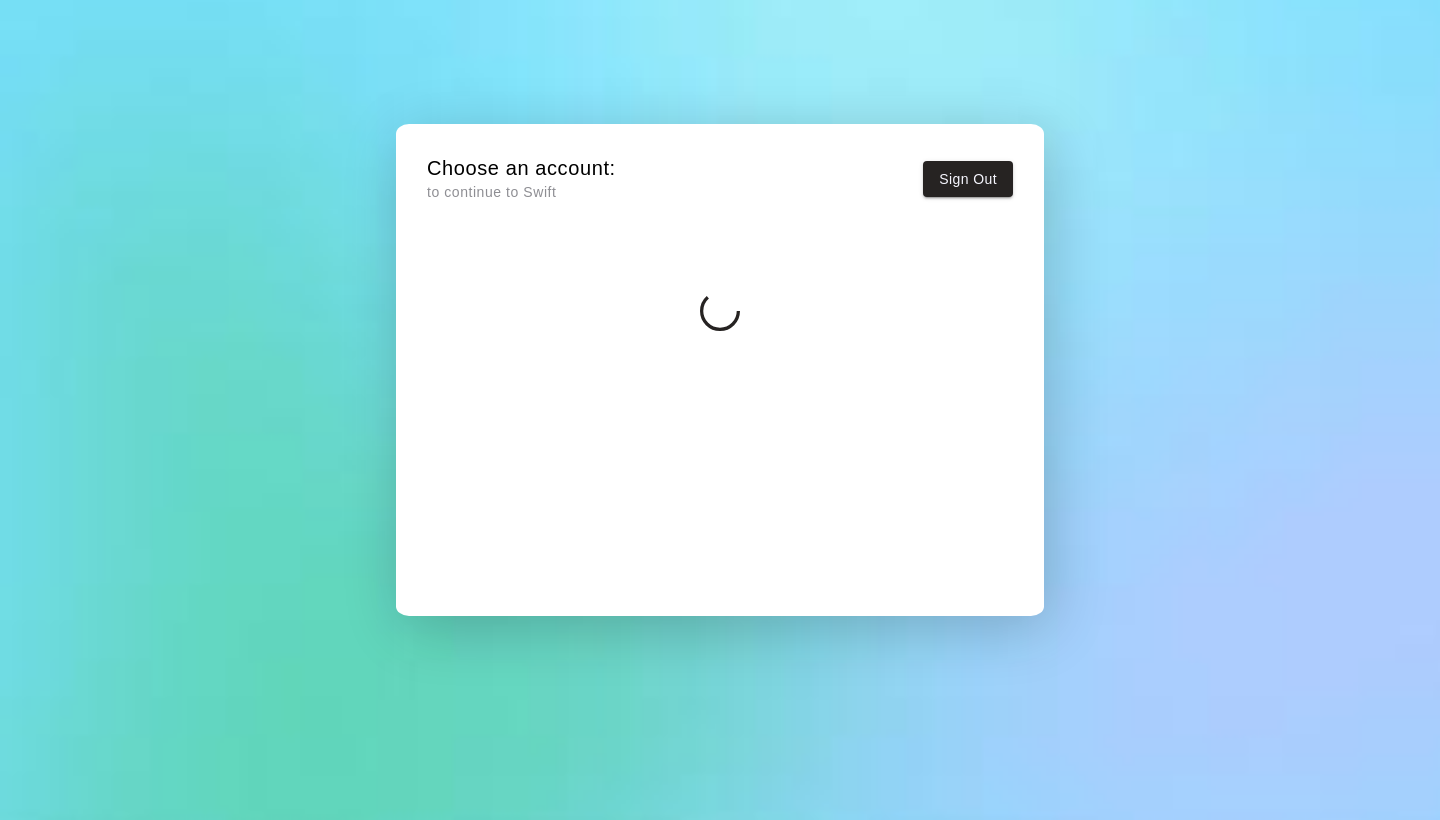 scroll, scrollTop: 0, scrollLeft: 0, axis: both 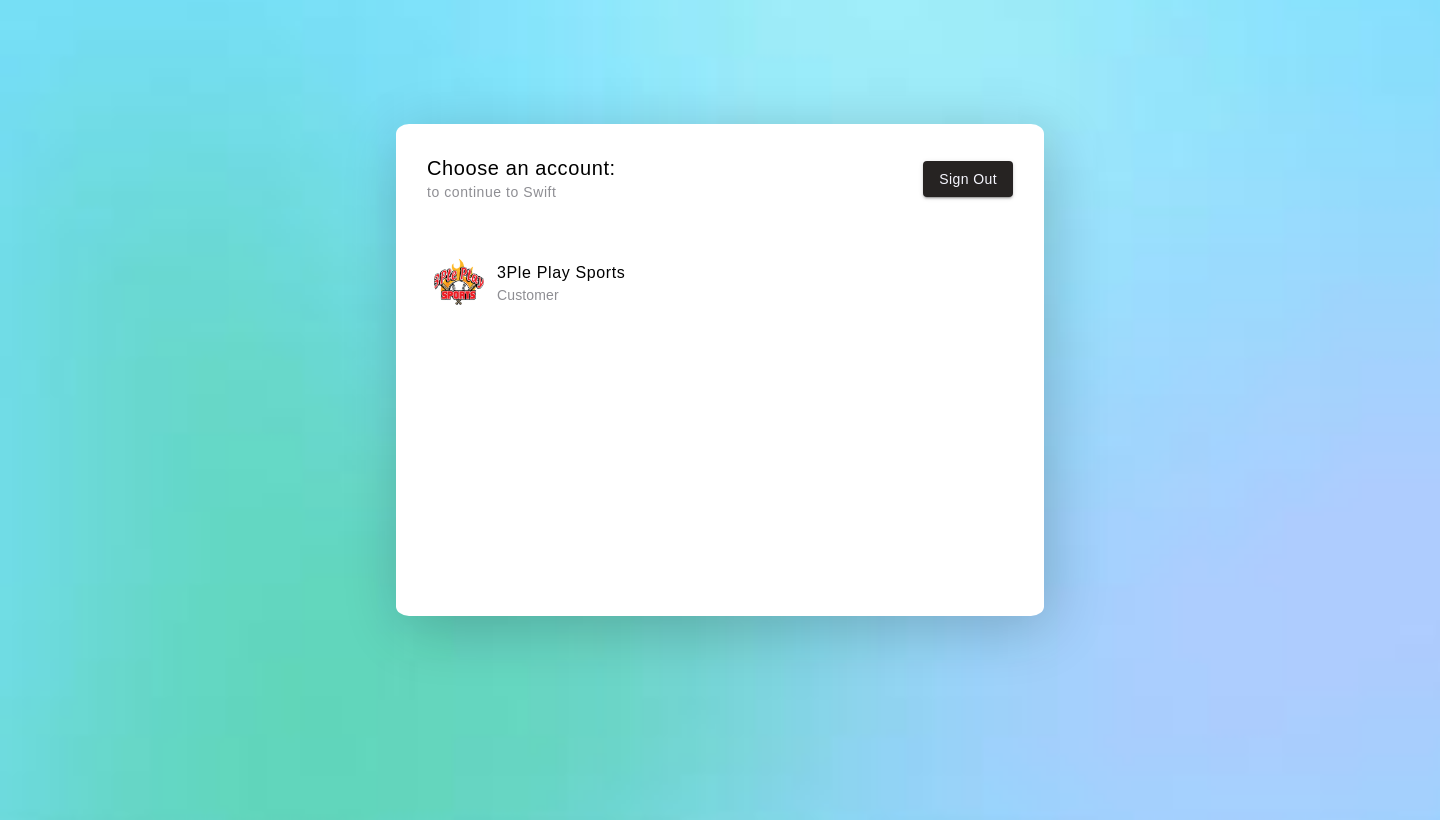 click on "3Ple Play Sports   Customer" at bounding box center (720, 282) 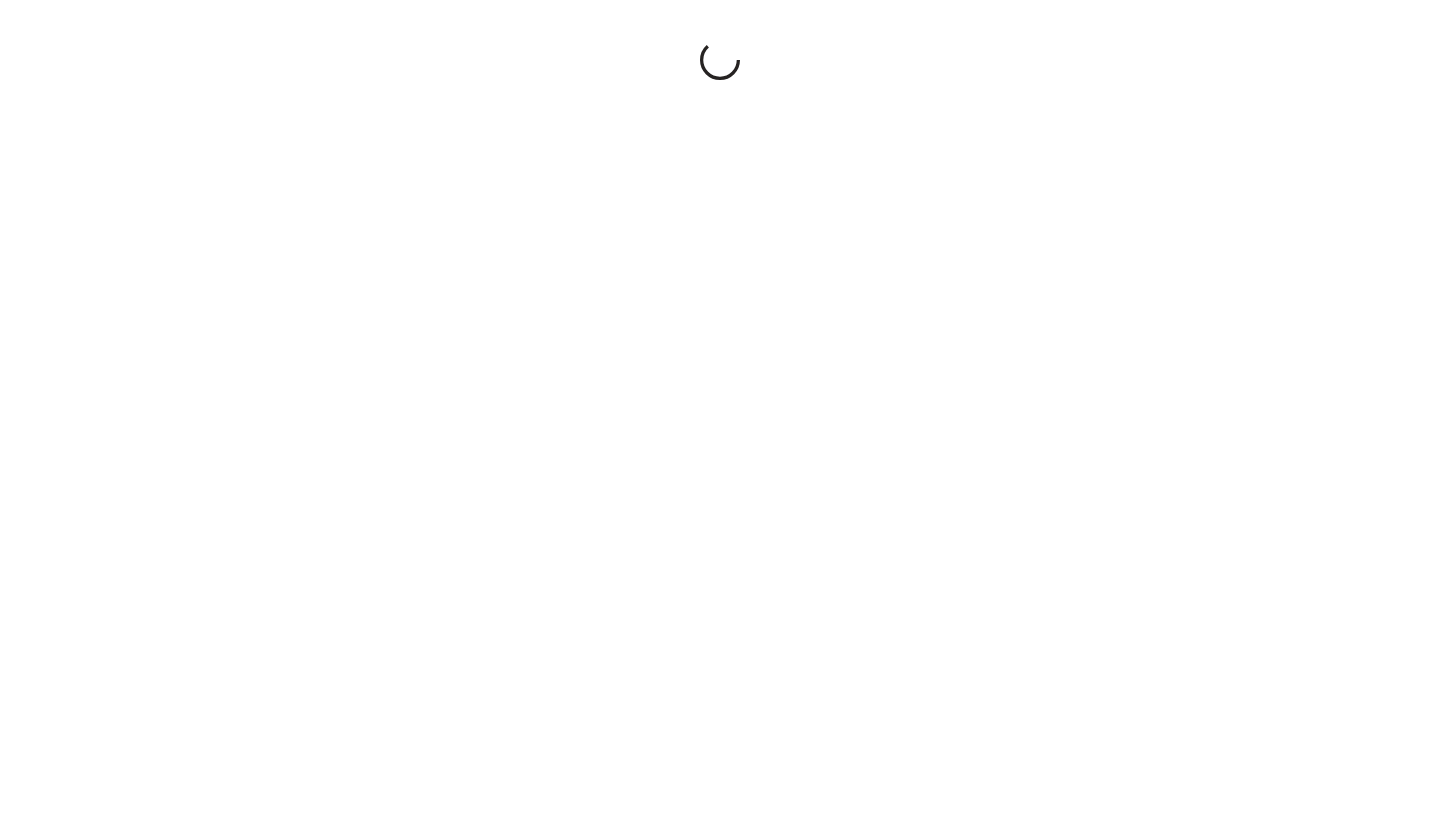 scroll, scrollTop: 0, scrollLeft: 0, axis: both 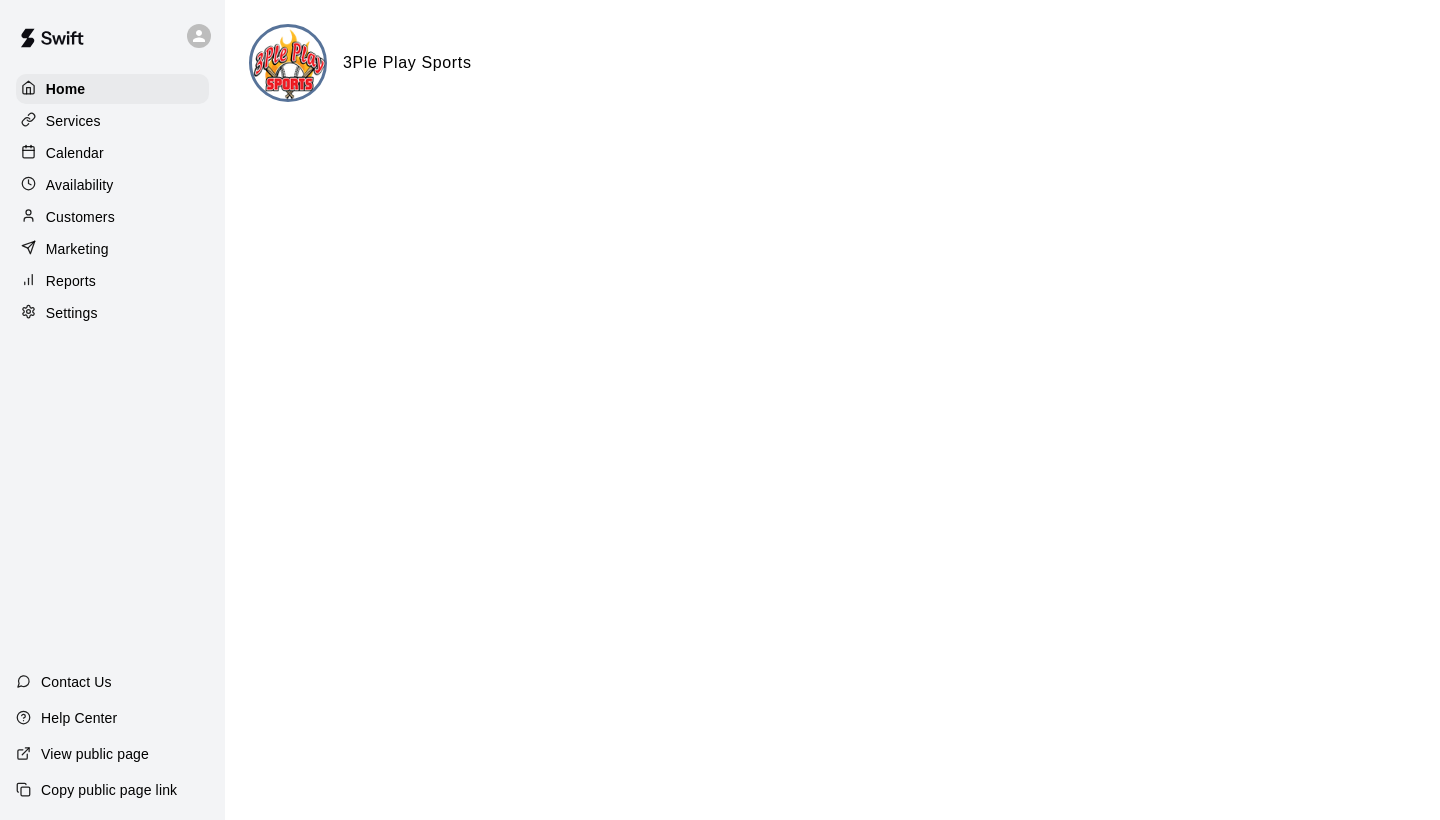 click on "Calendar" at bounding box center [75, 153] 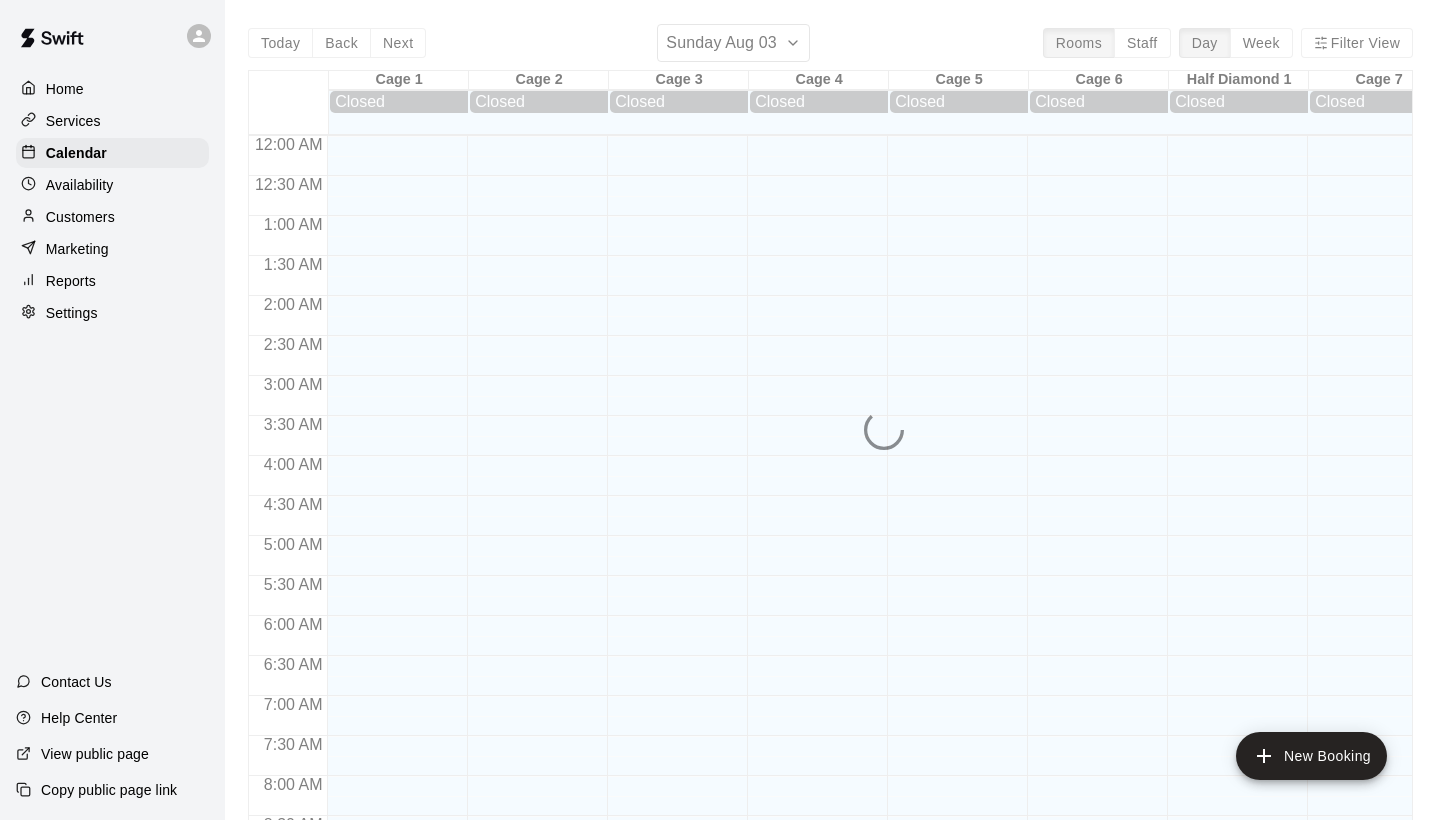 scroll, scrollTop: 1151, scrollLeft: 0, axis: vertical 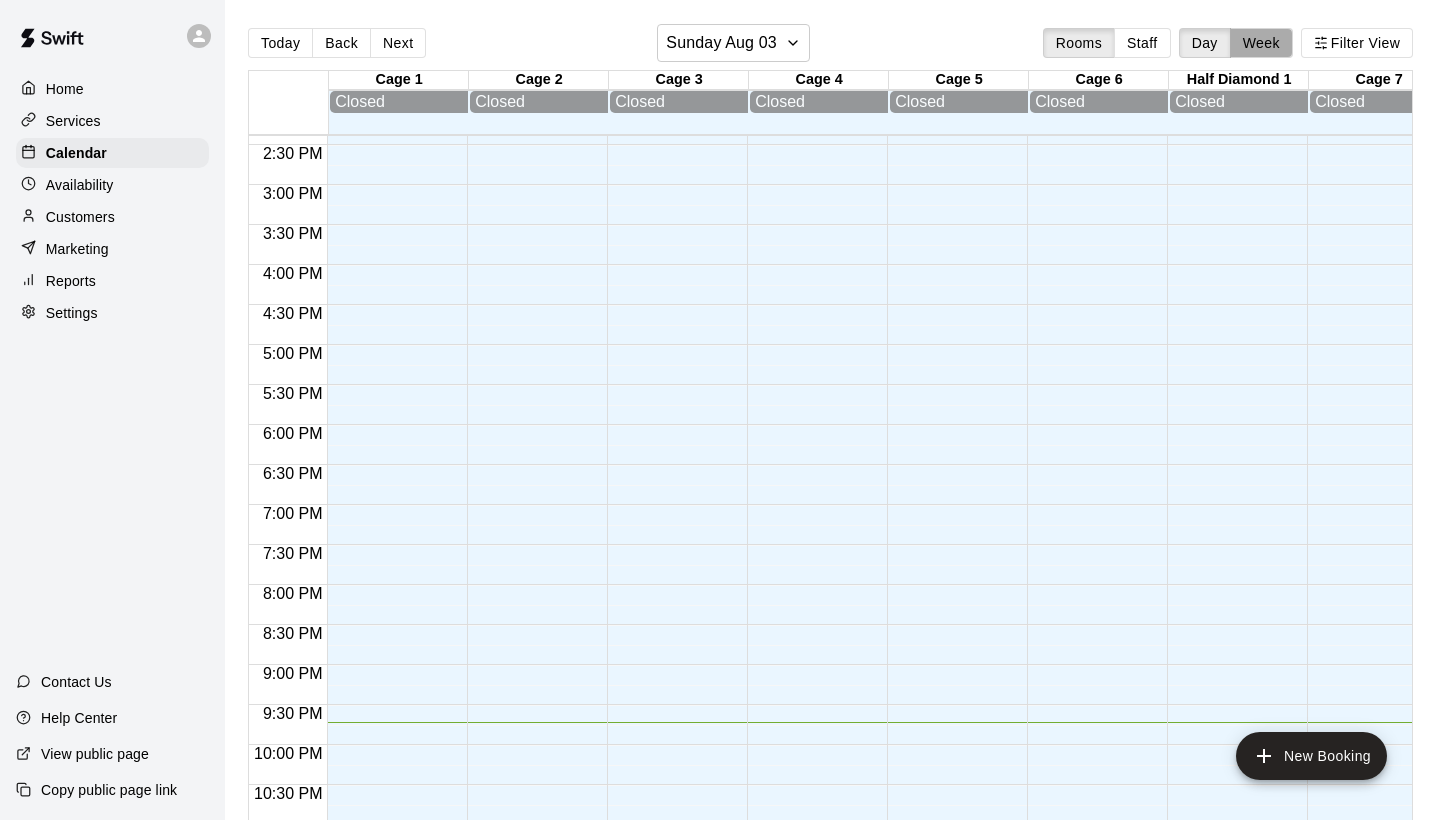 click on "Week" at bounding box center (1261, 43) 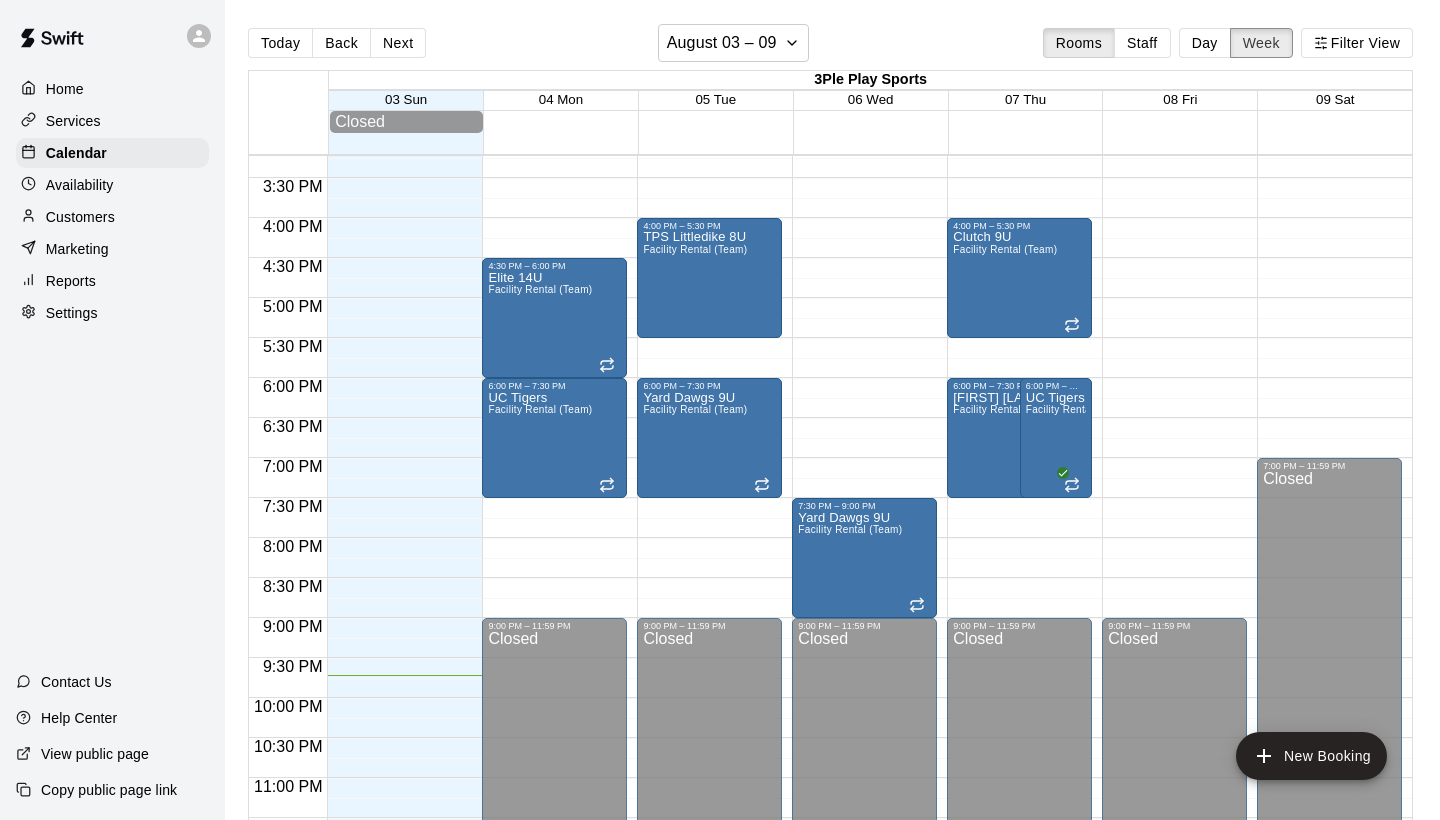 scroll, scrollTop: 1212, scrollLeft: 0, axis: vertical 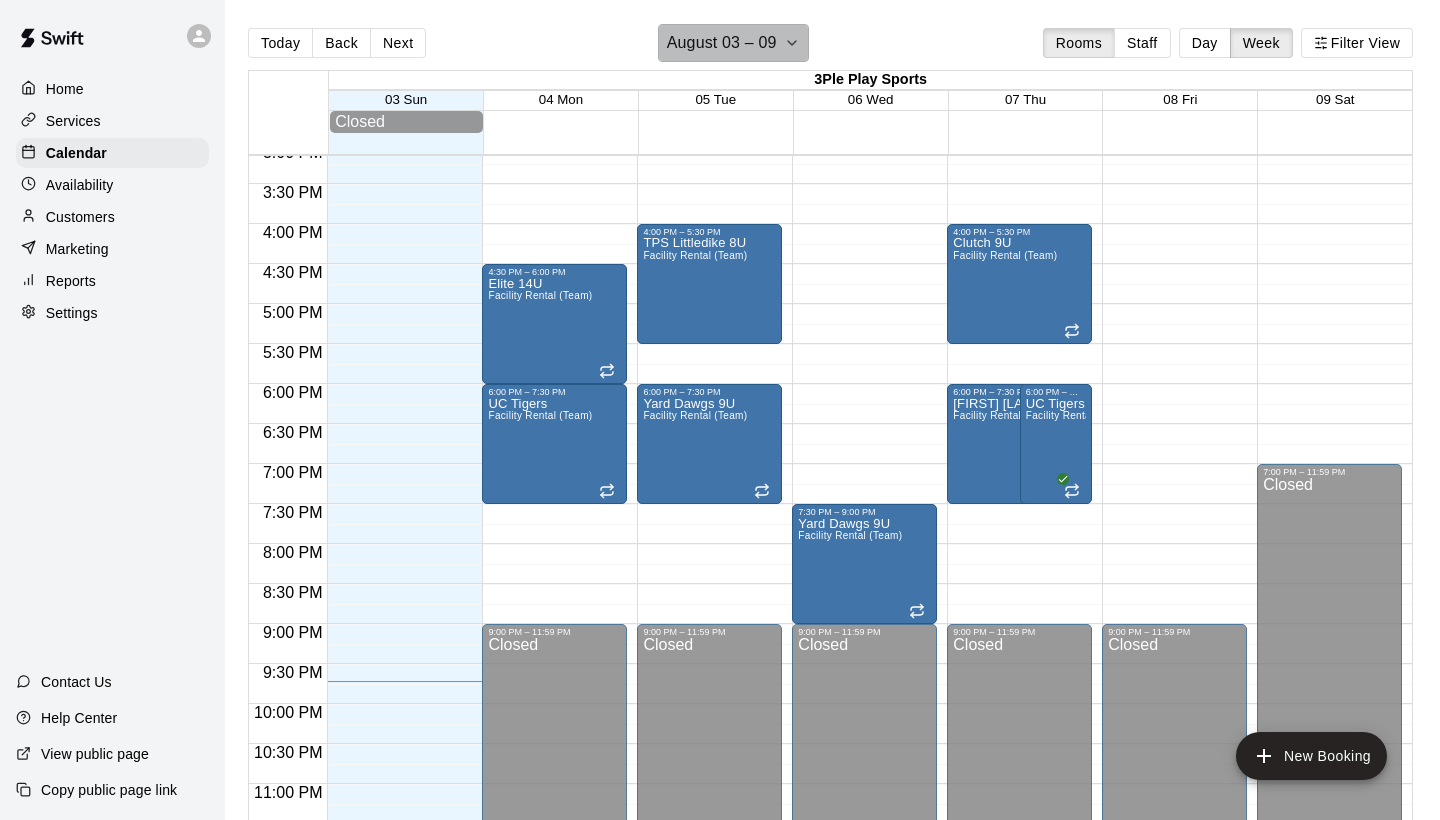 click 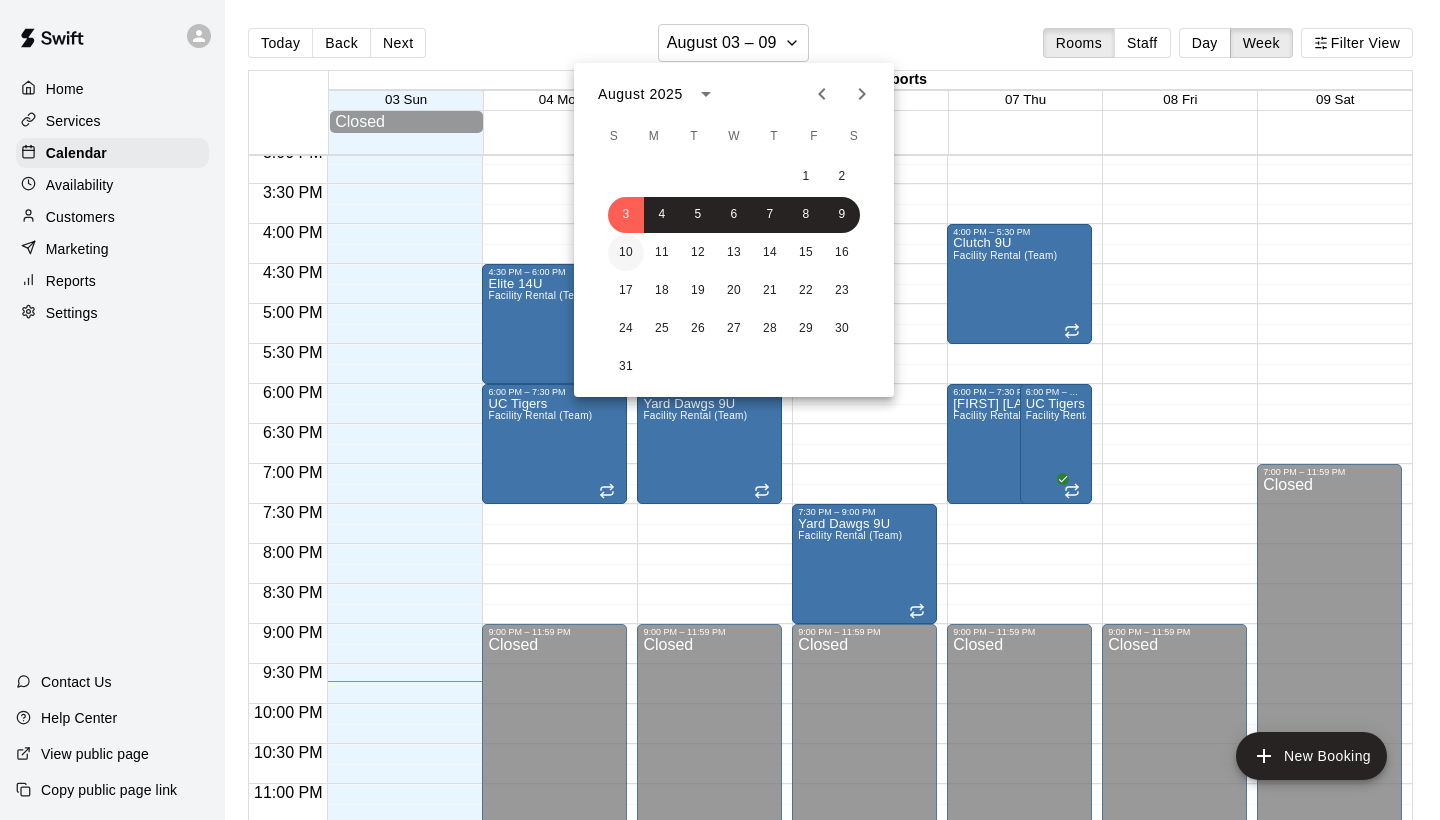 click on "10" at bounding box center (626, 253) 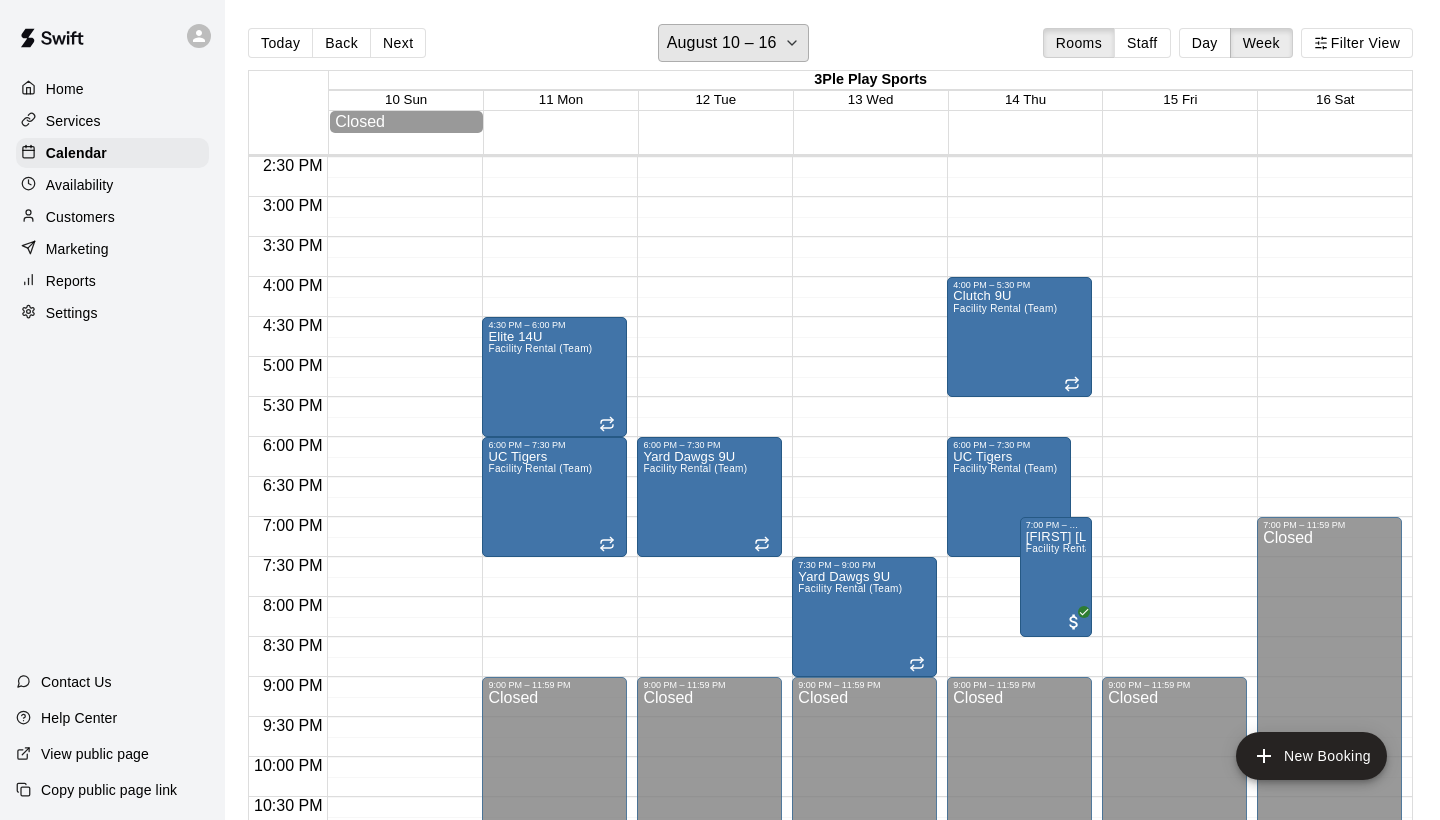 scroll, scrollTop: 1158, scrollLeft: 0, axis: vertical 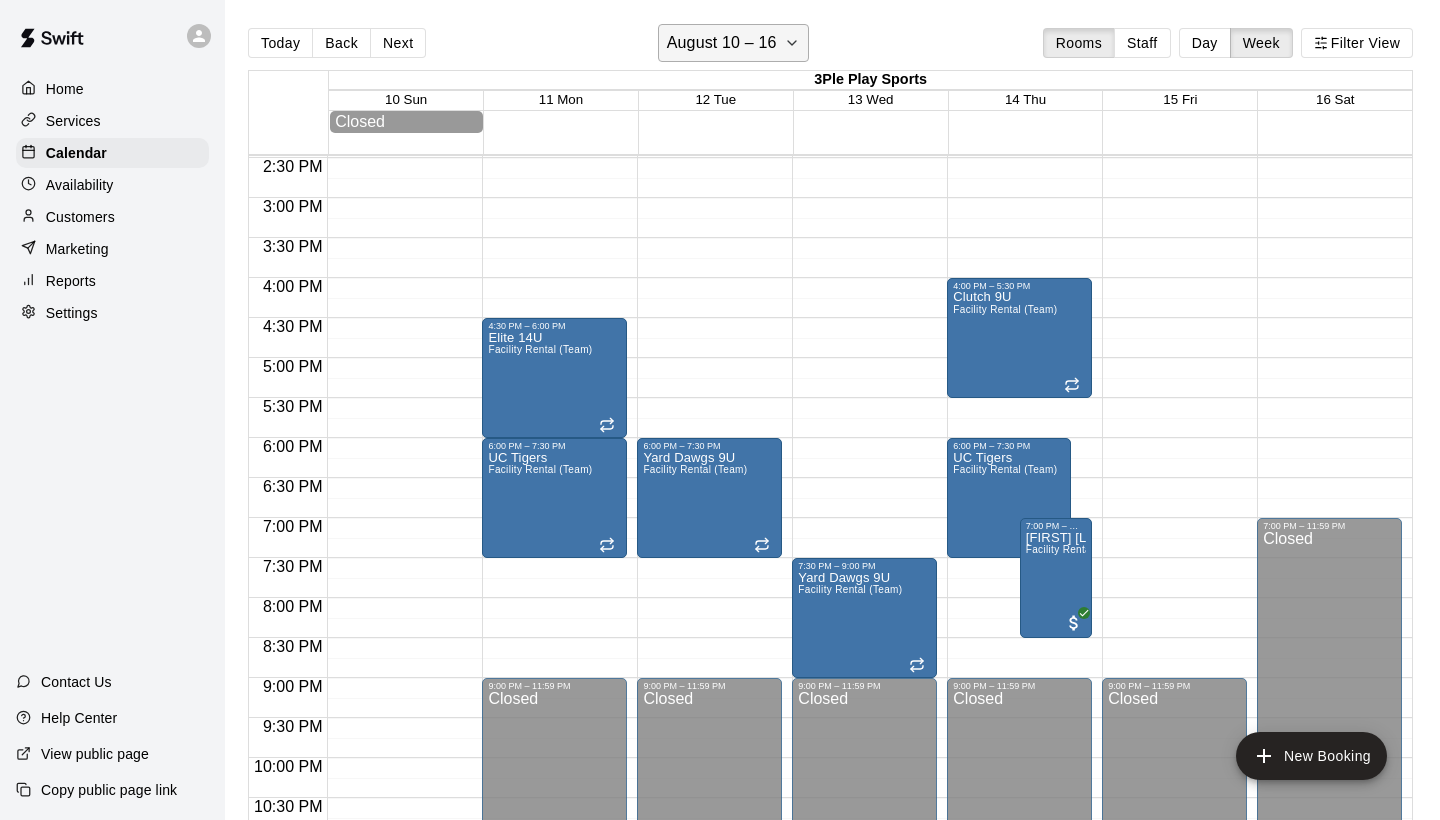 click 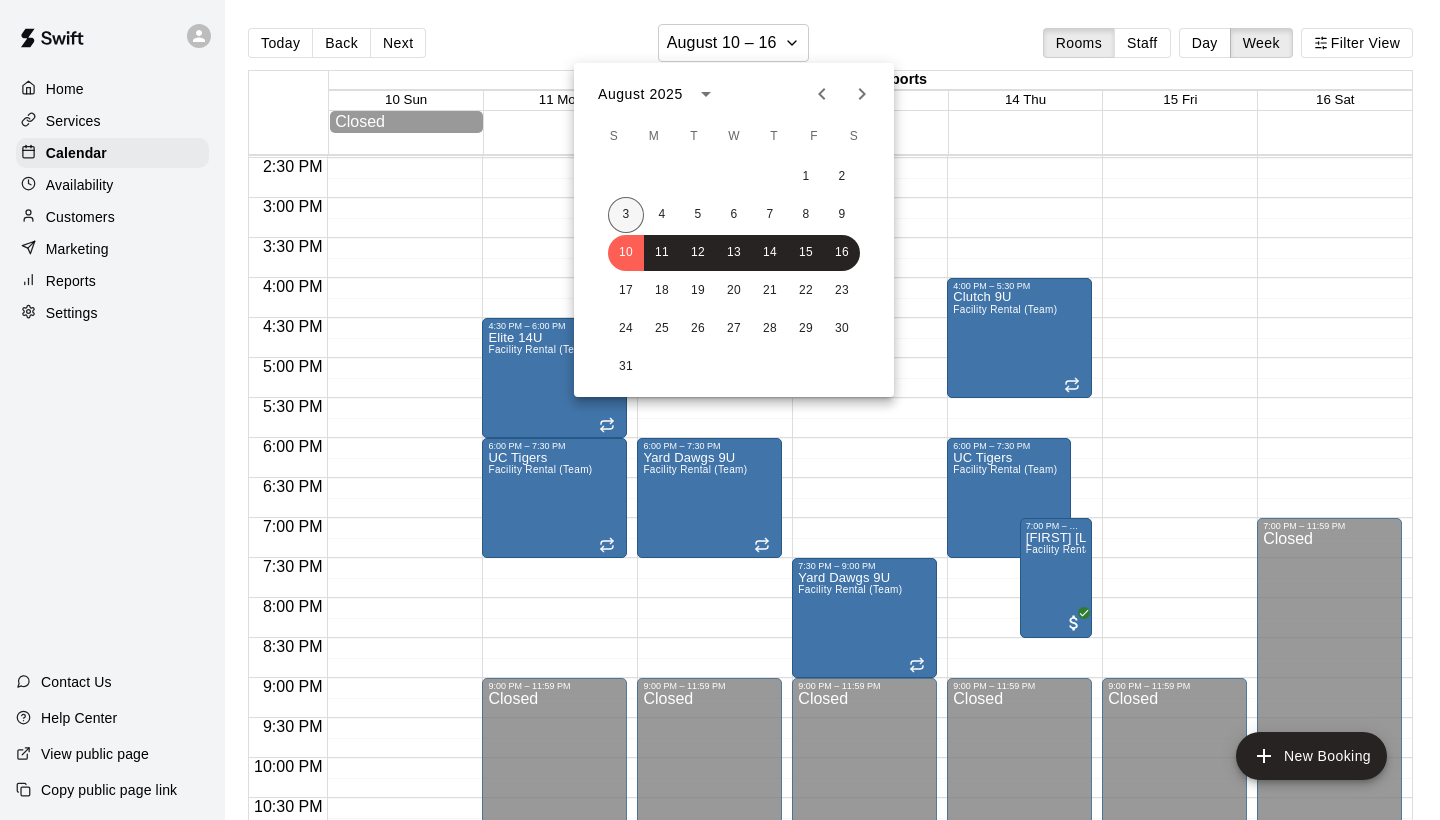 click on "3" at bounding box center (626, 215) 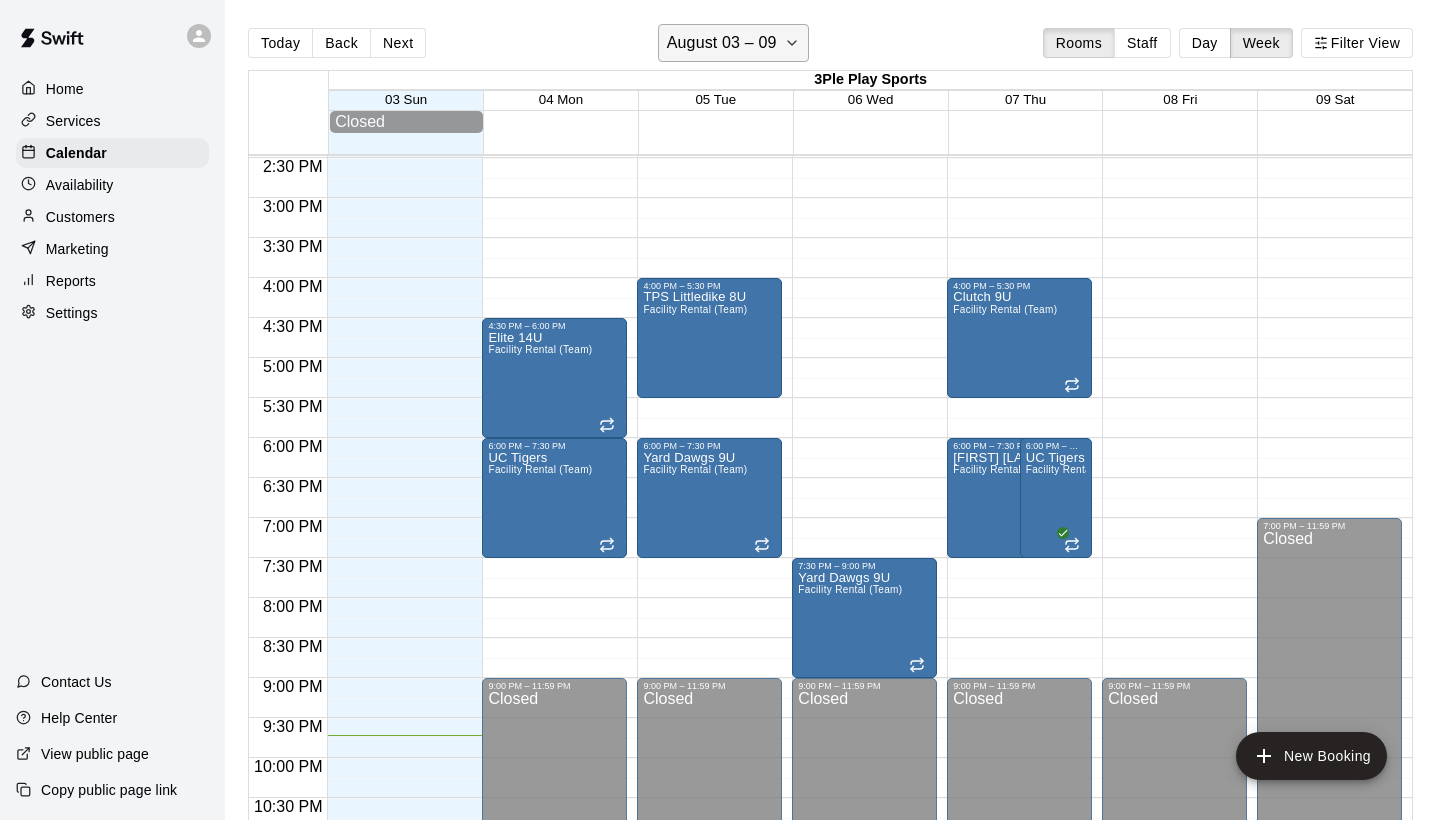 click 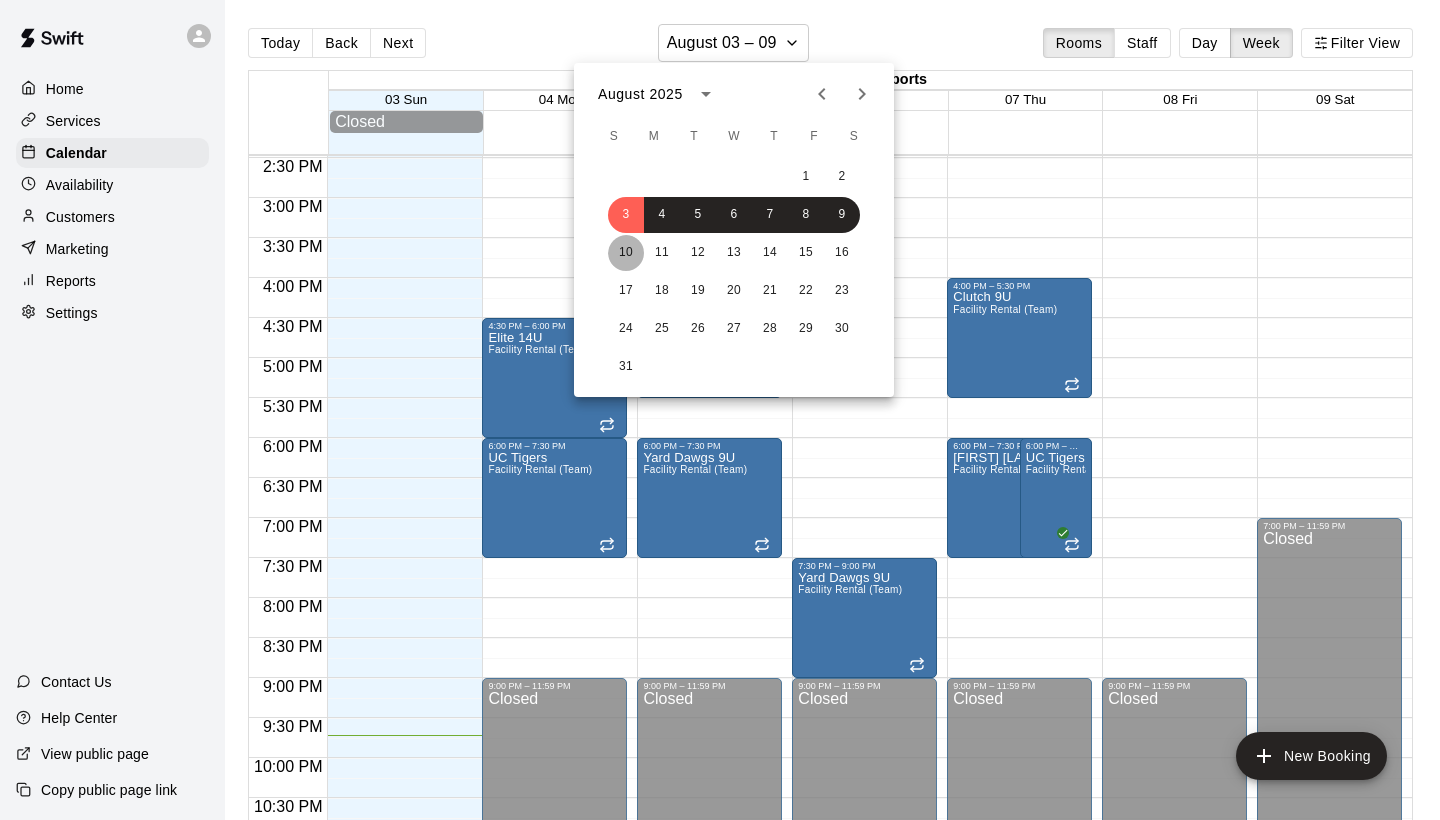 click on "10" at bounding box center [626, 253] 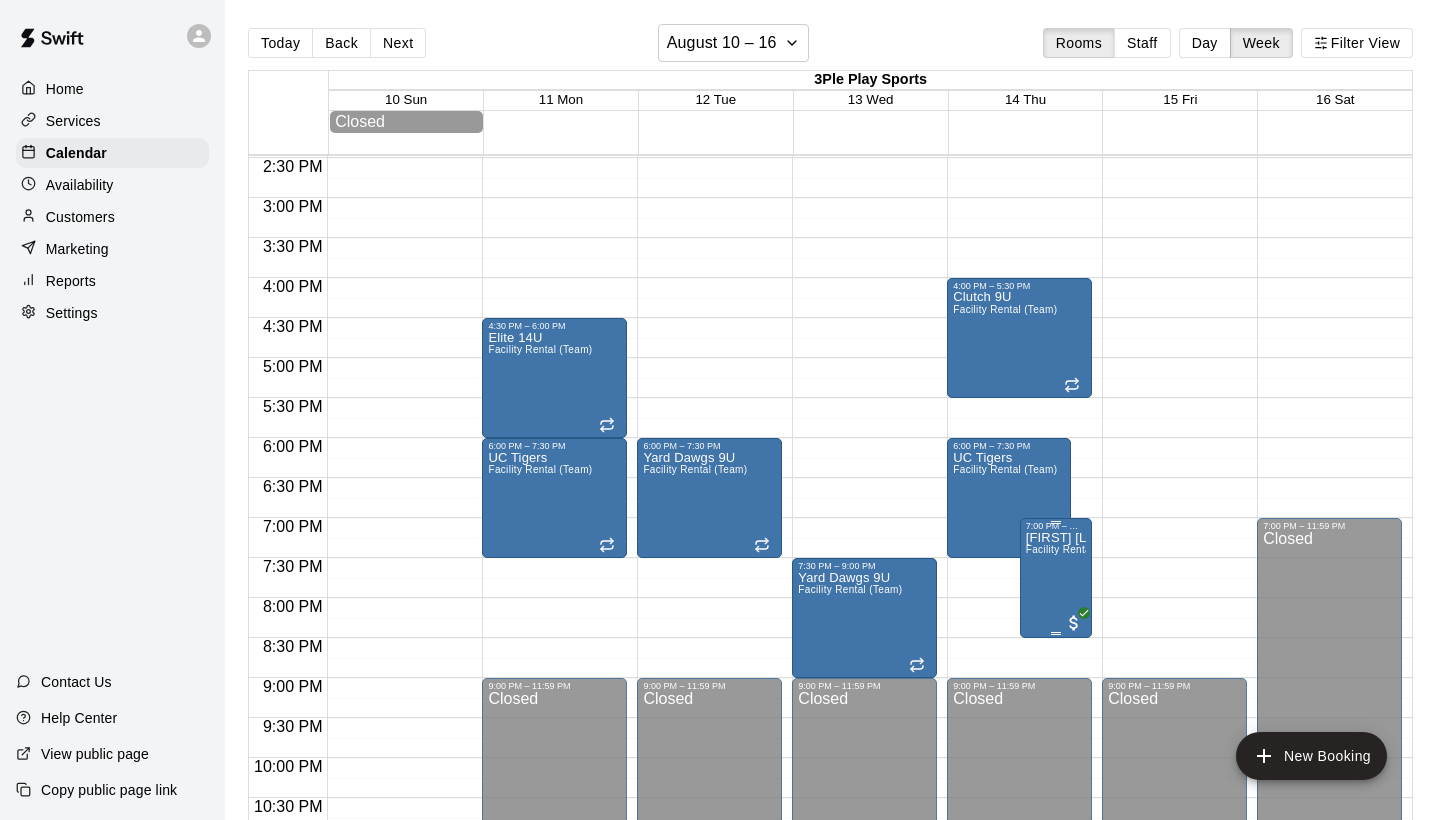 click on "[FIRST] [LAST] Facility Rental (Team)" at bounding box center (1056, 941) 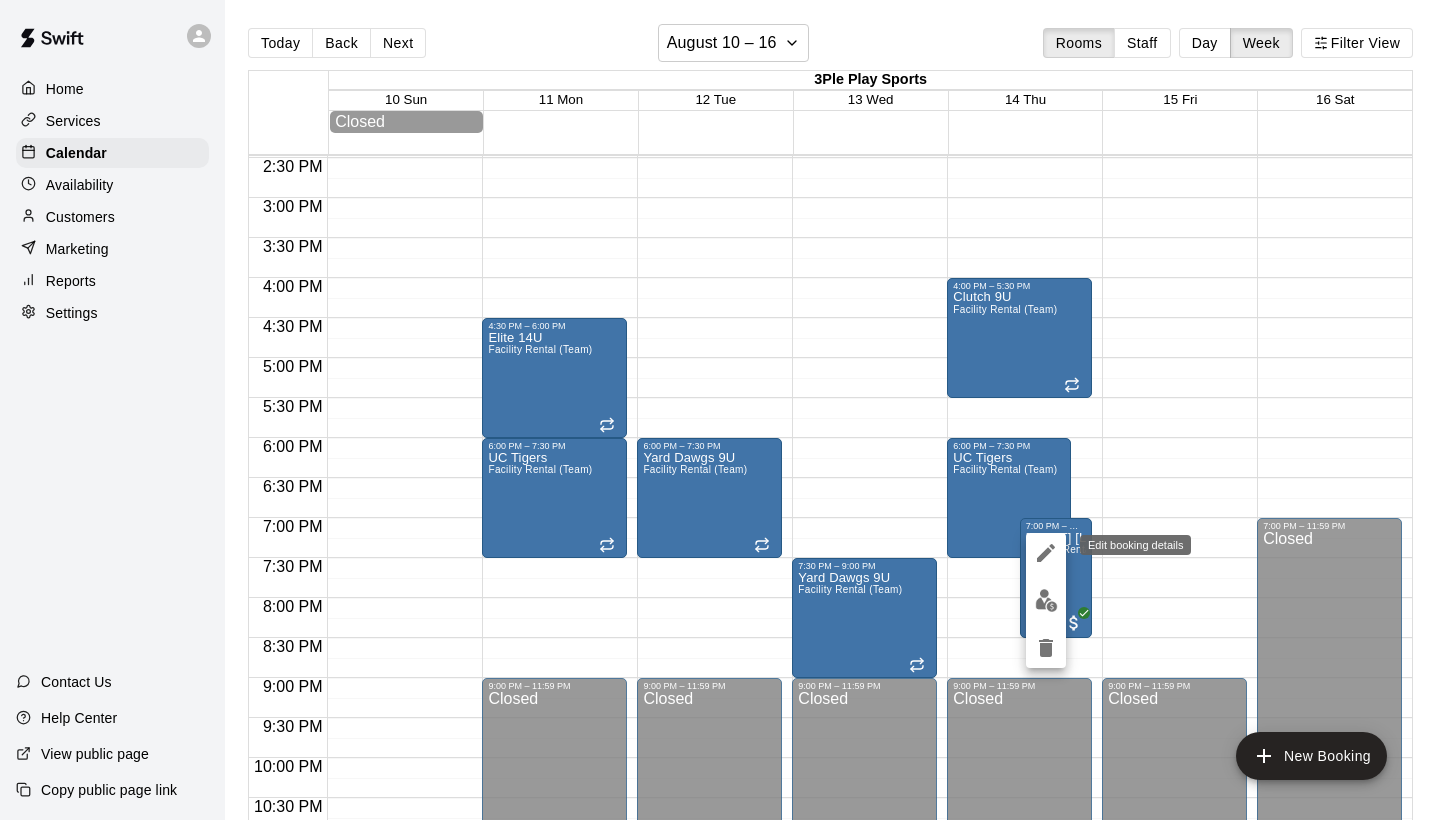 click 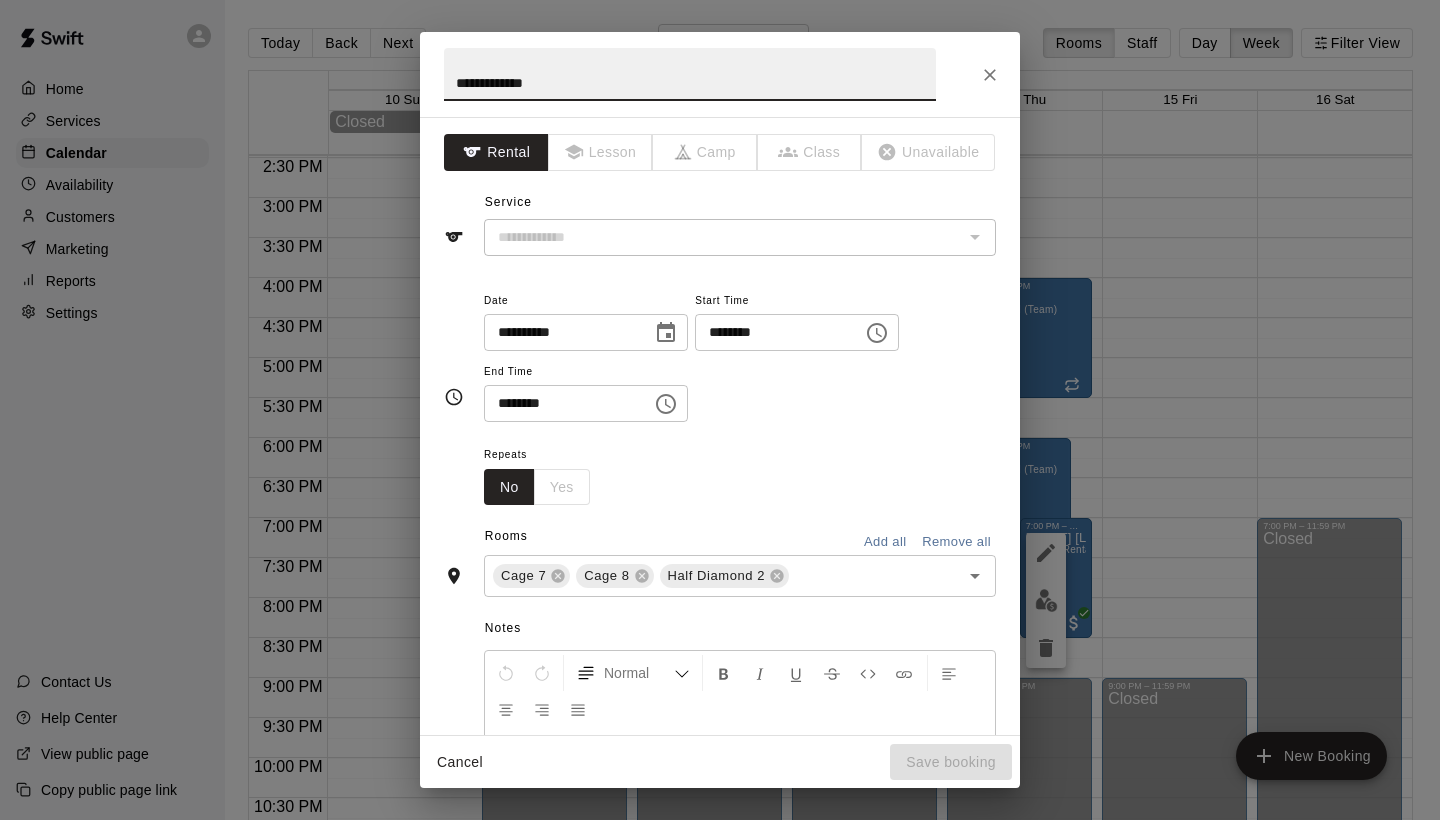 type on "**********" 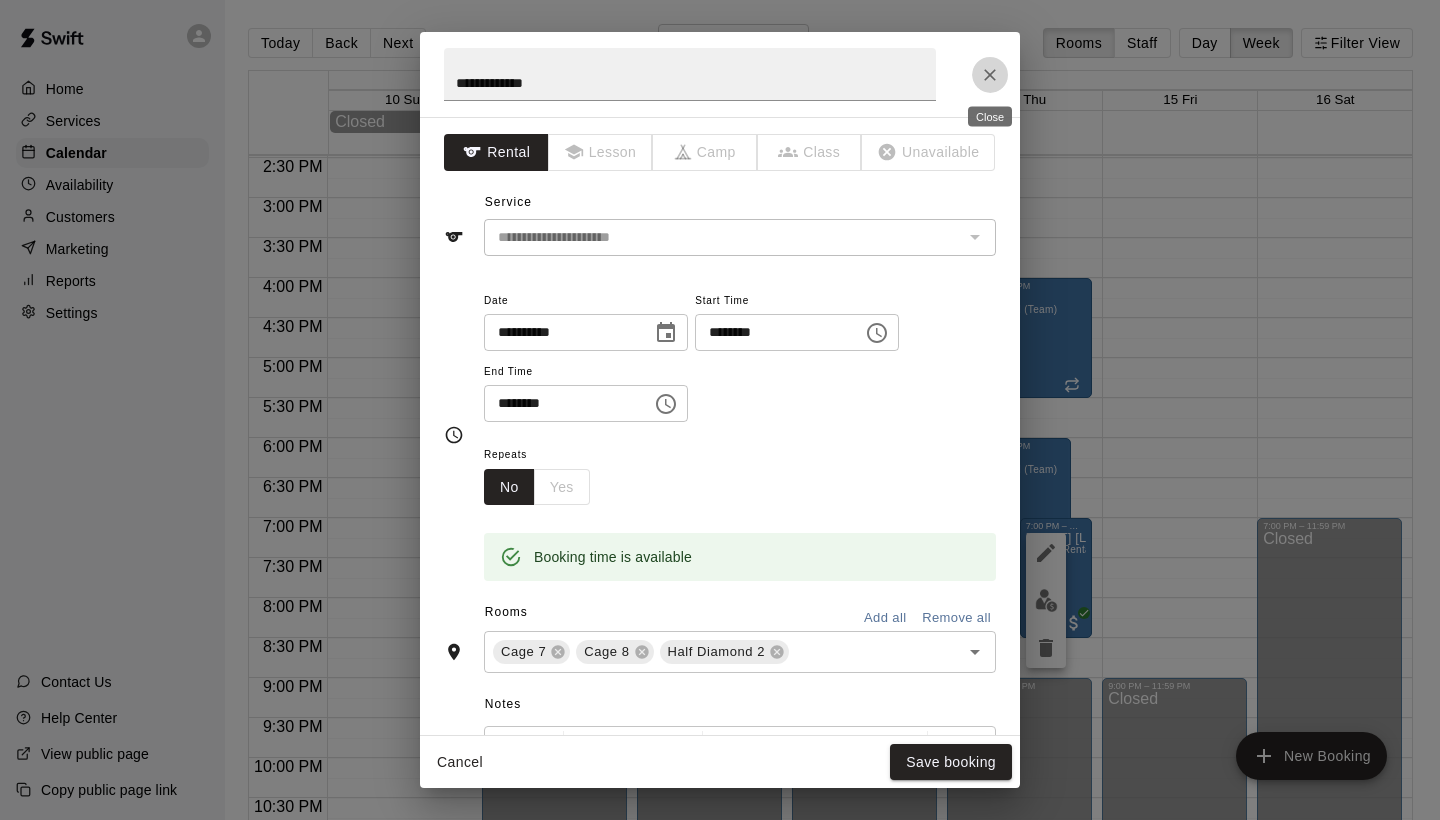 click 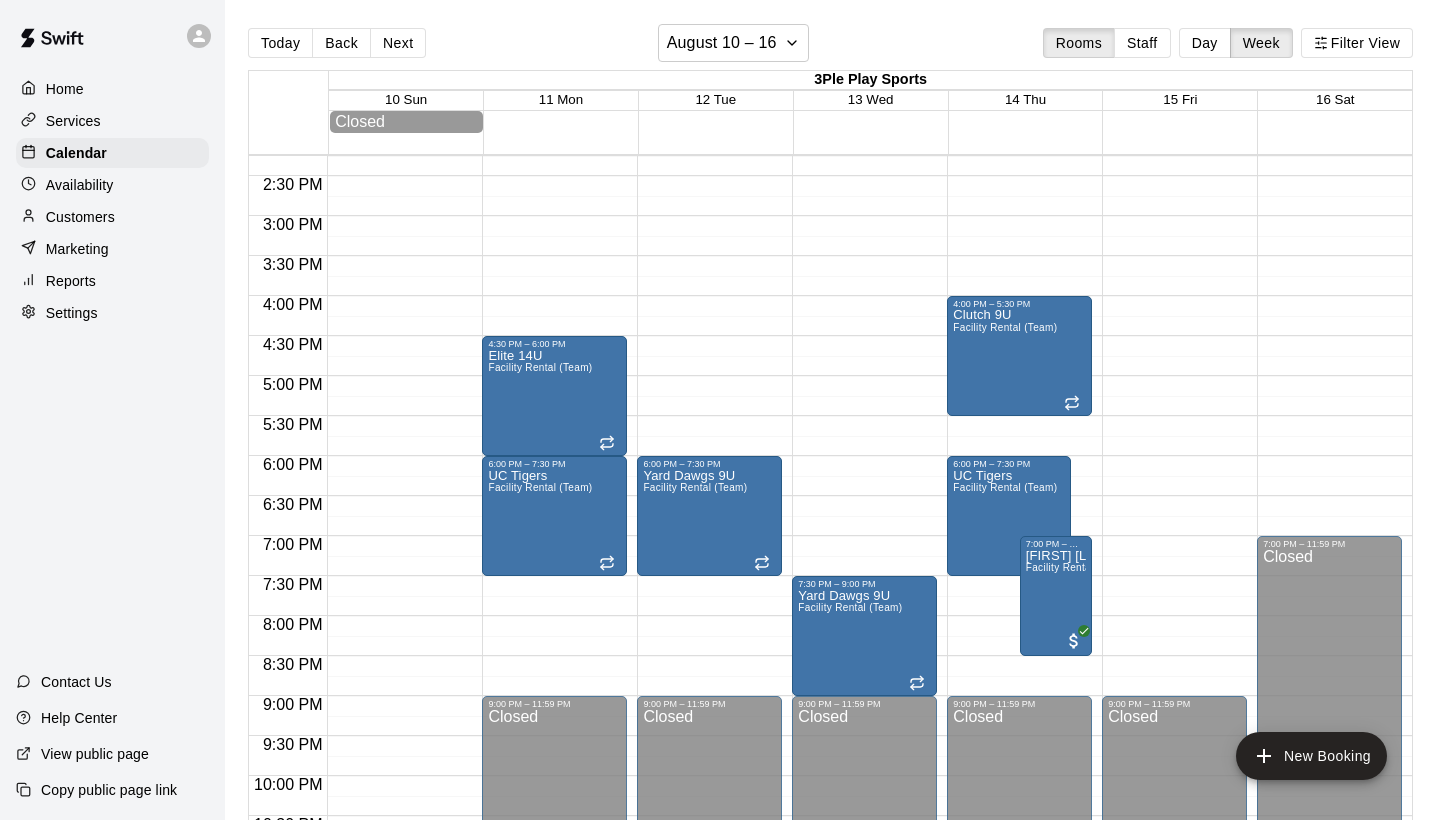 scroll, scrollTop: 1134, scrollLeft: 0, axis: vertical 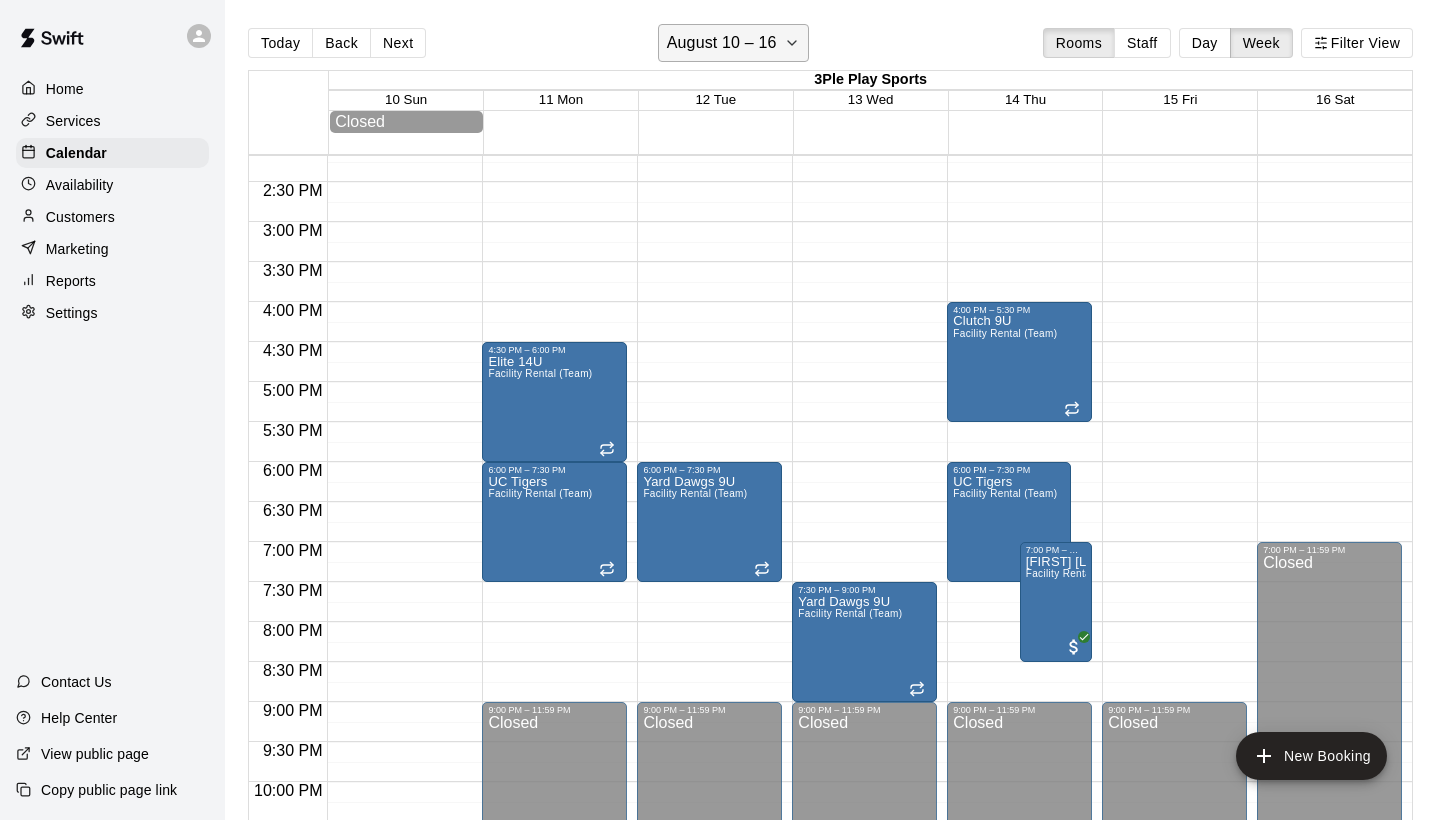 click 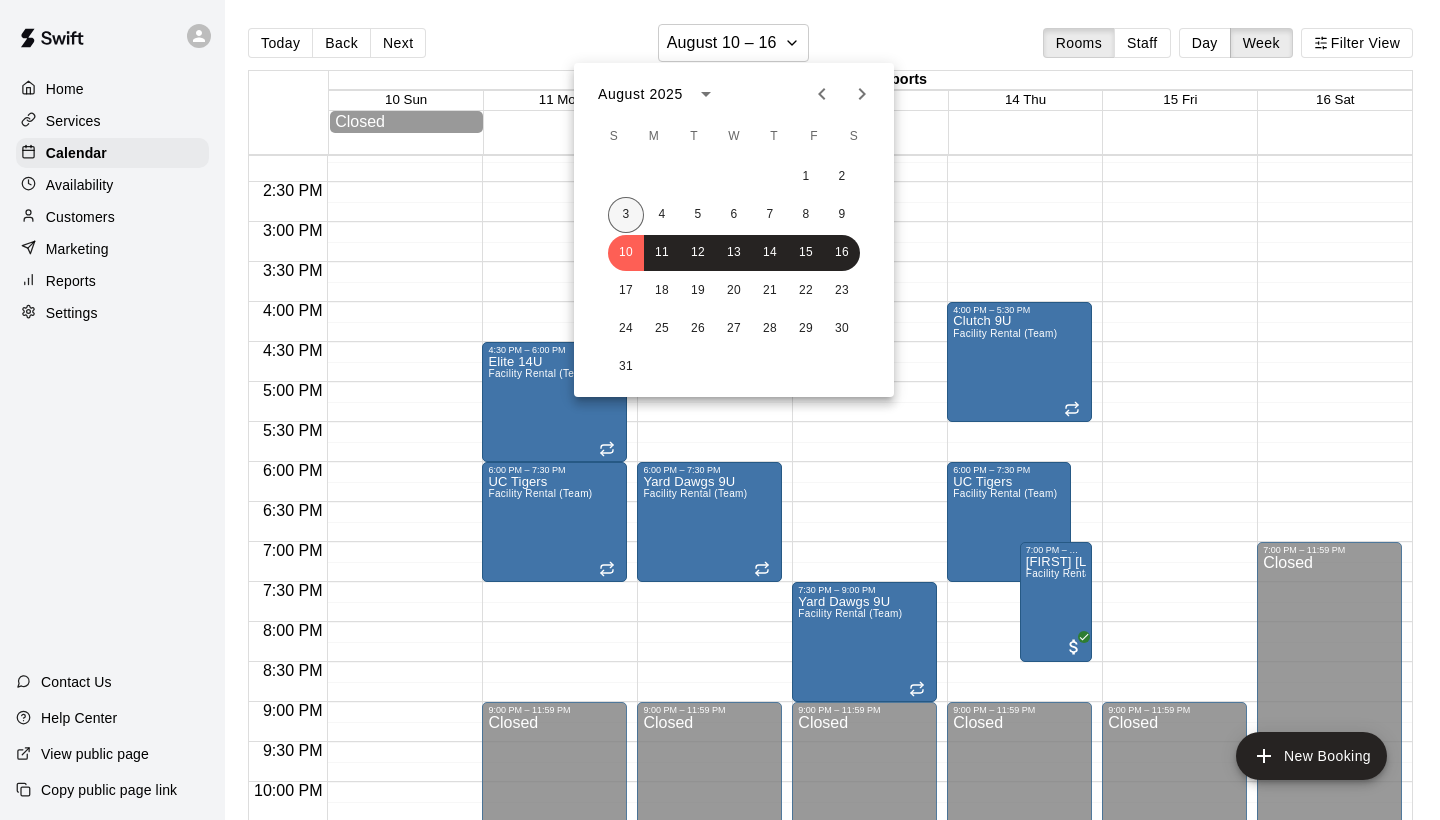 click on "3" at bounding box center [626, 215] 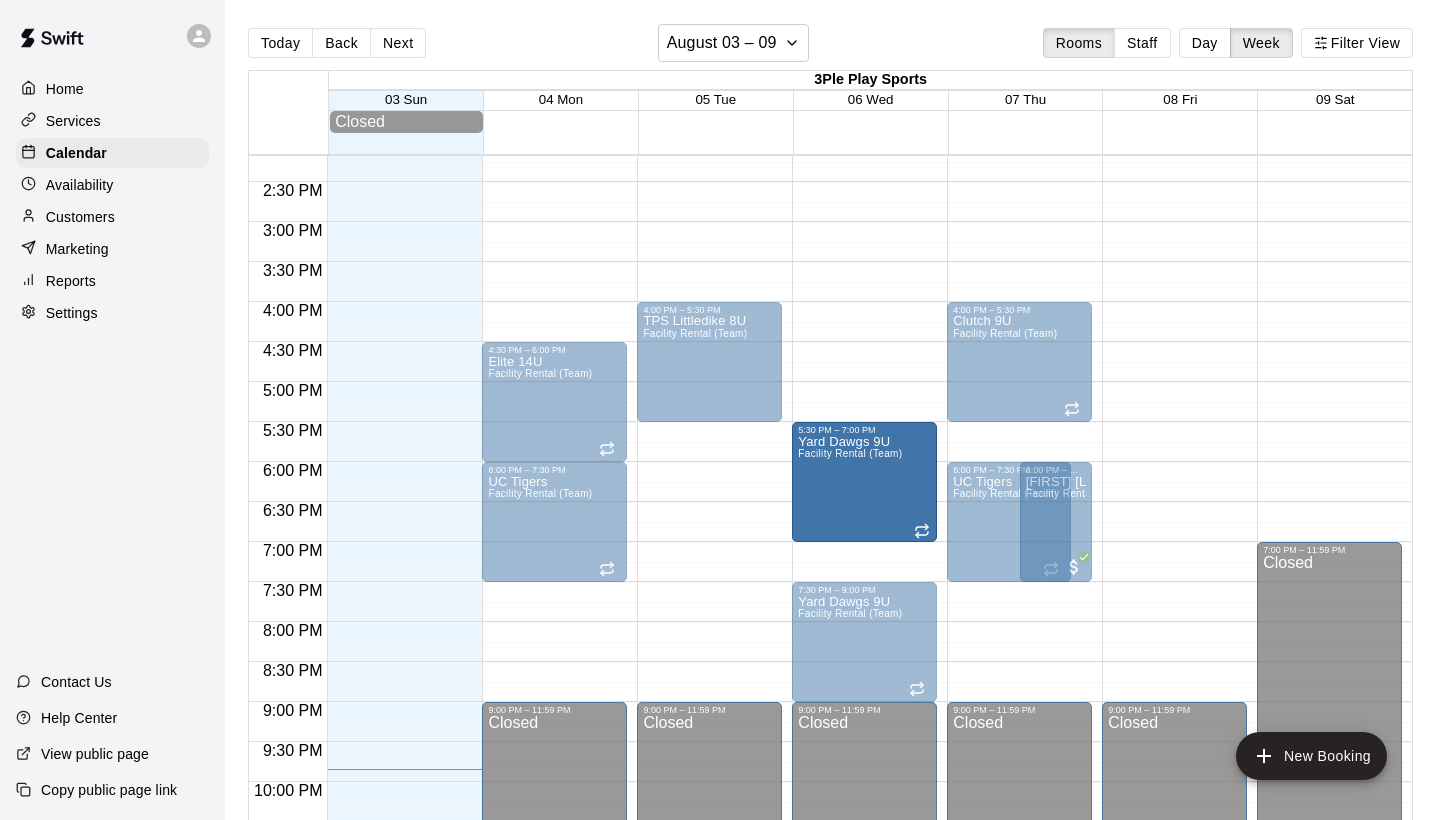drag, startPoint x: 709, startPoint y: 495, endPoint x: 870, endPoint y: 460, distance: 164.76044 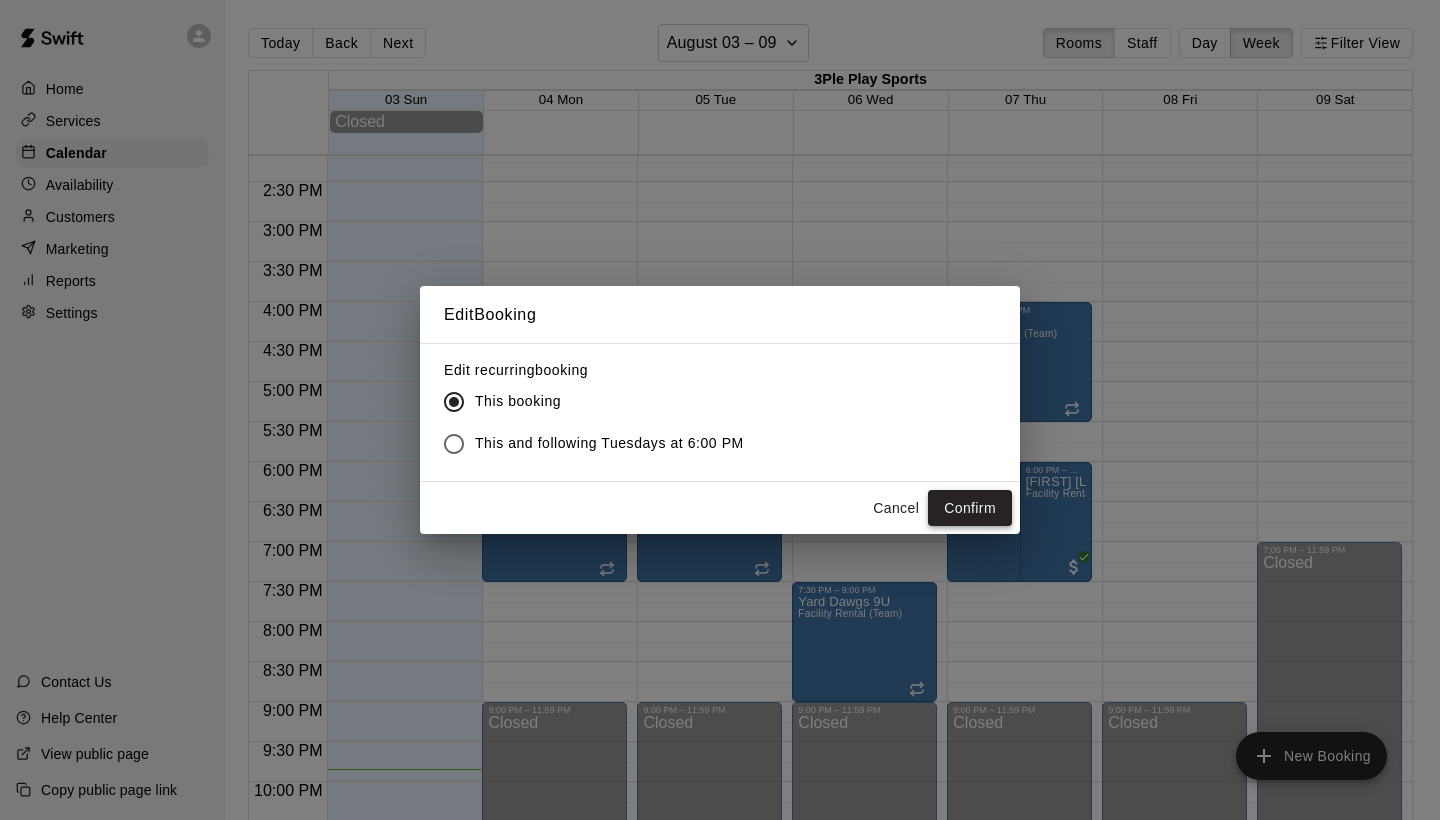 click on "Confirm" at bounding box center (970, 508) 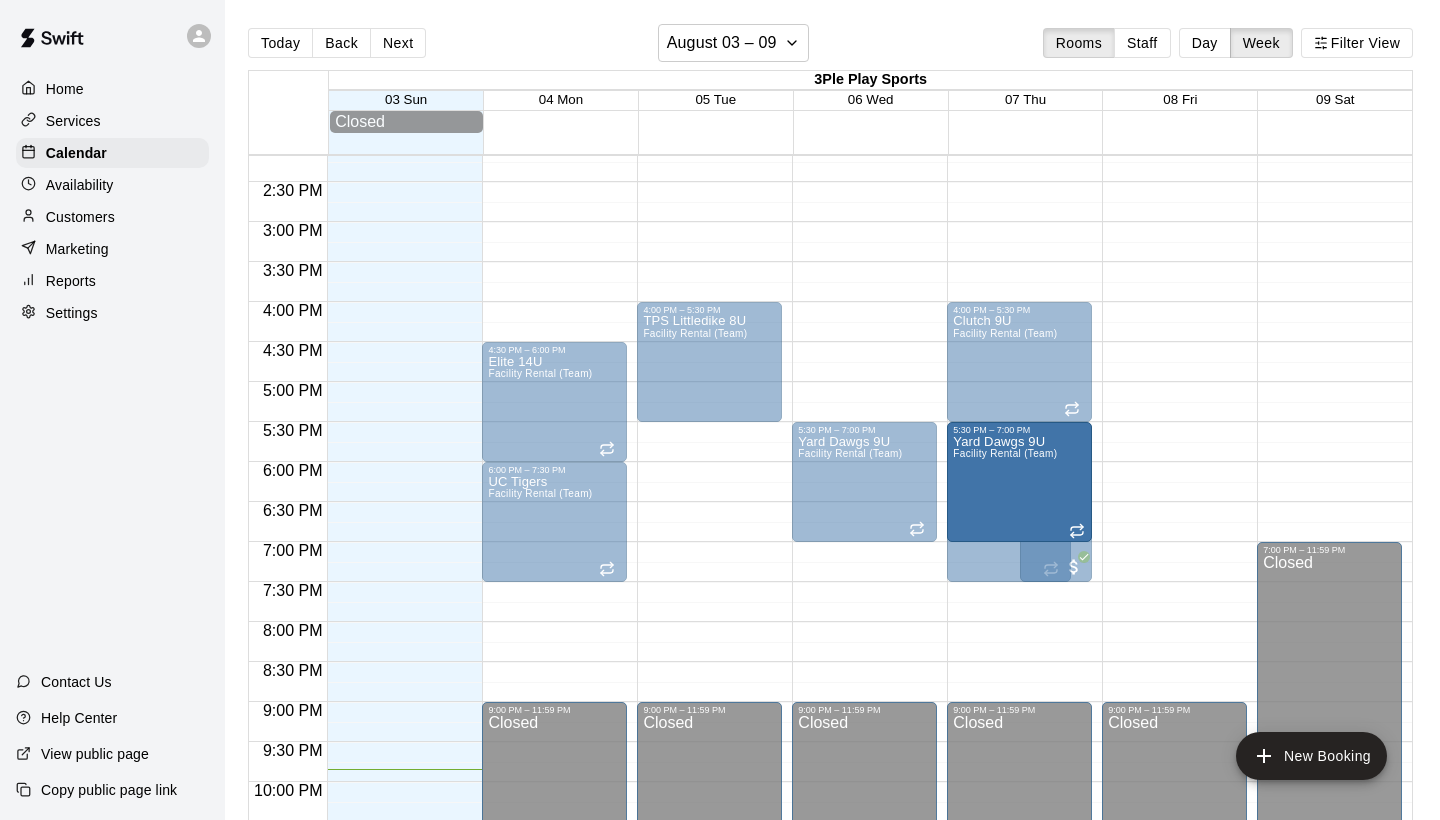 drag, startPoint x: 877, startPoint y: 639, endPoint x: 1015, endPoint y: 489, distance: 203.82346 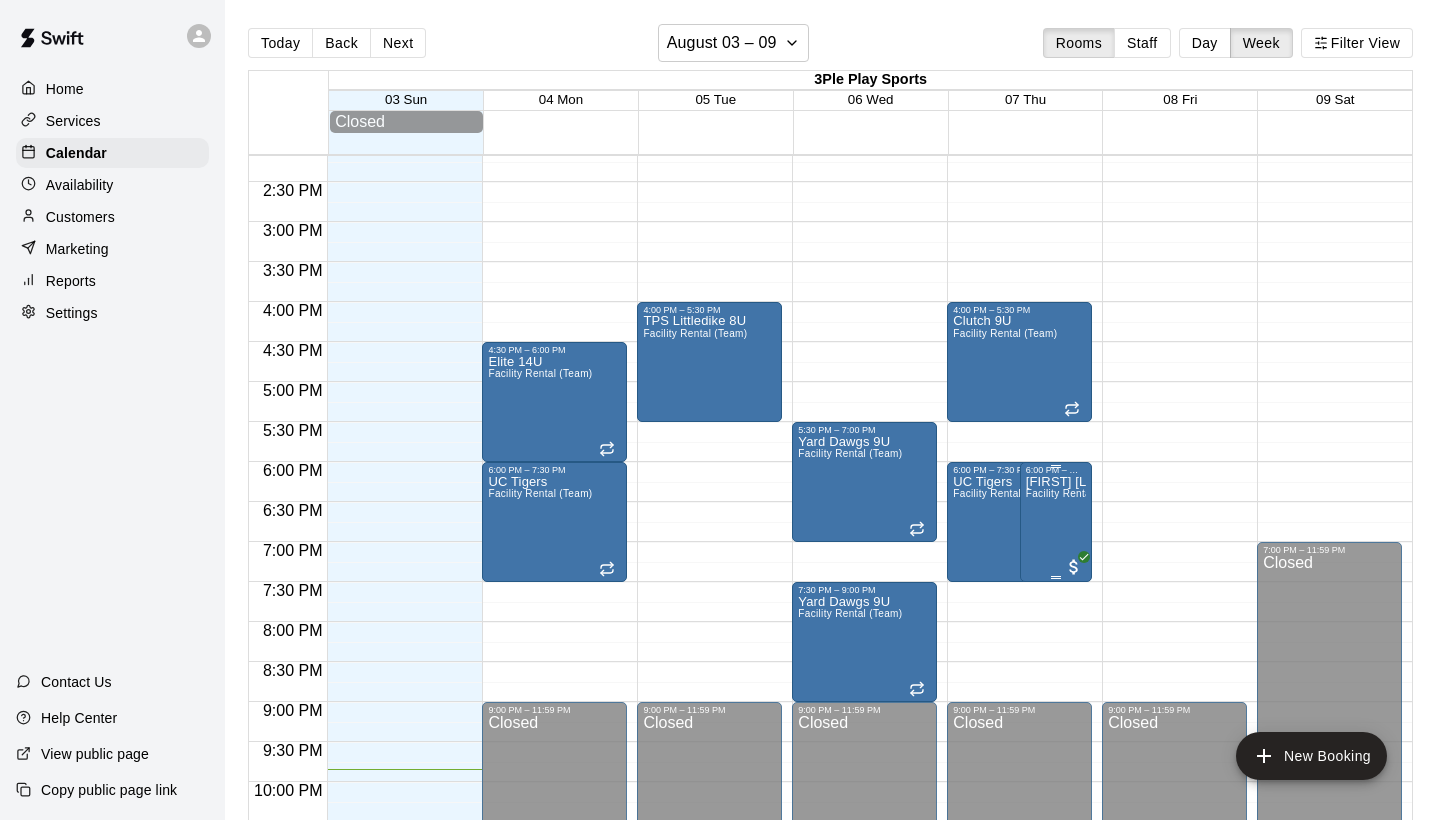 click on "[FIRST] [LAST] Facility Rental (Team)" at bounding box center (1056, 885) 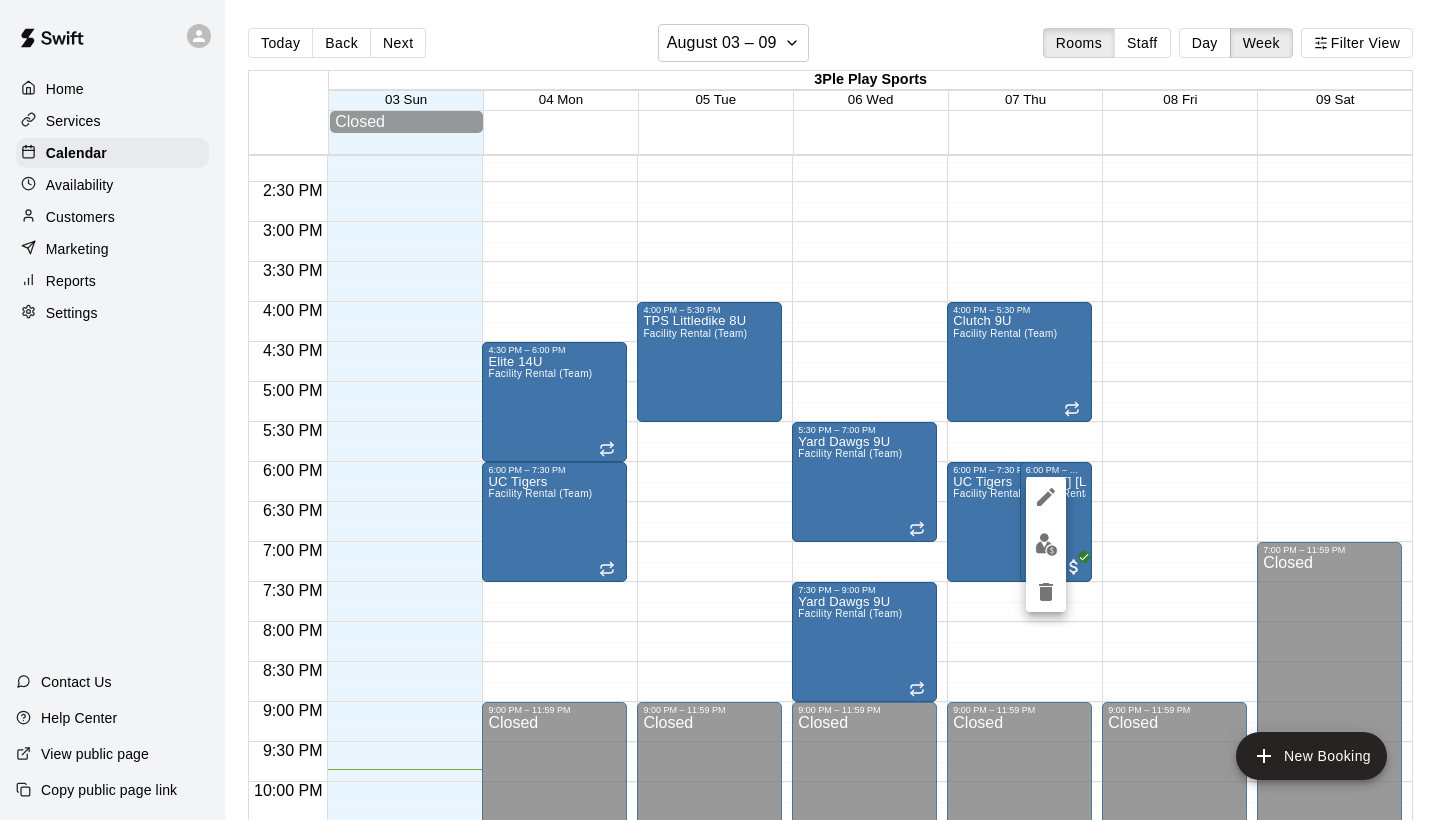 click at bounding box center [720, 410] 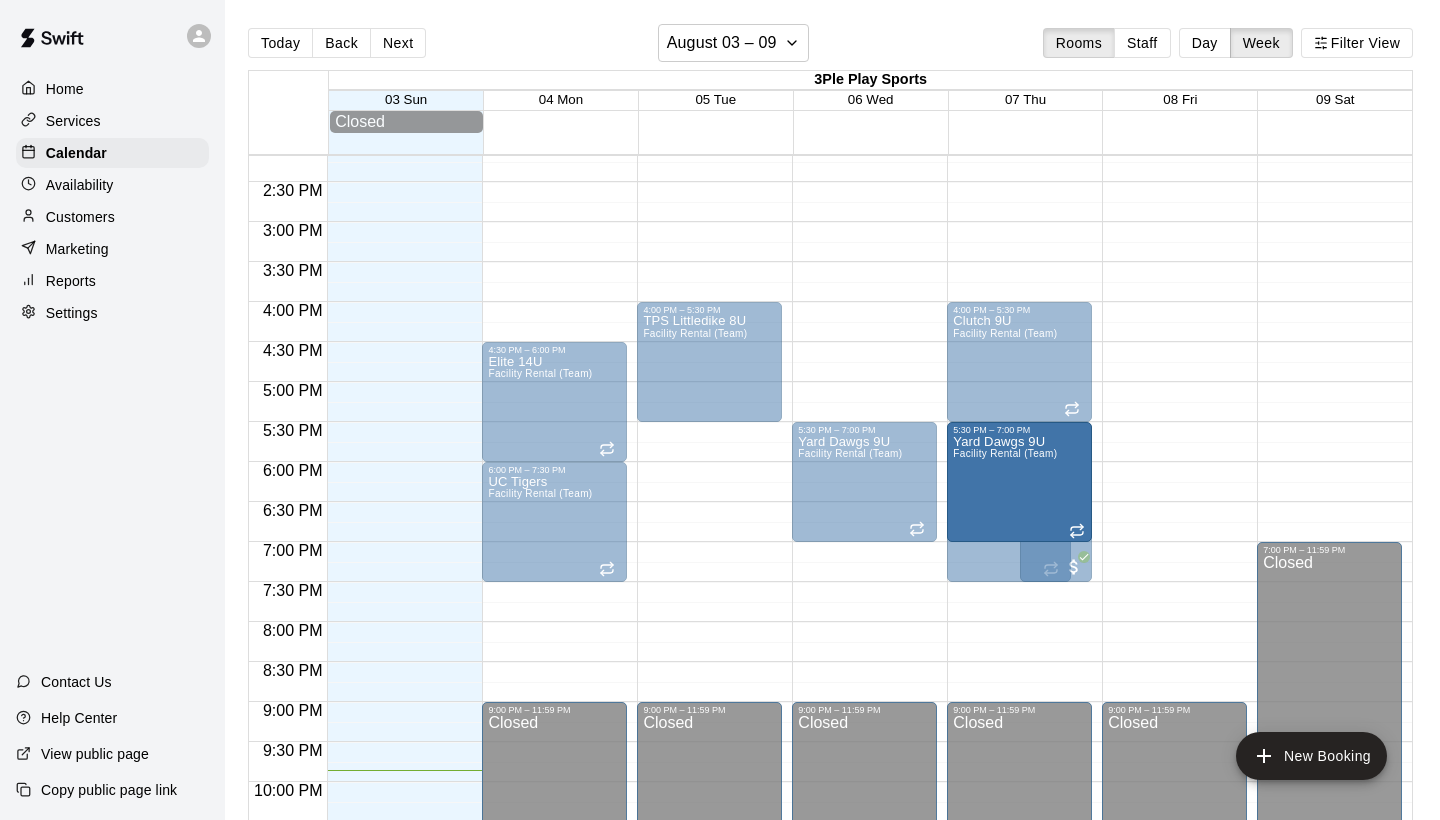 drag, startPoint x: 853, startPoint y: 638, endPoint x: 1030, endPoint y: 494, distance: 228.17757 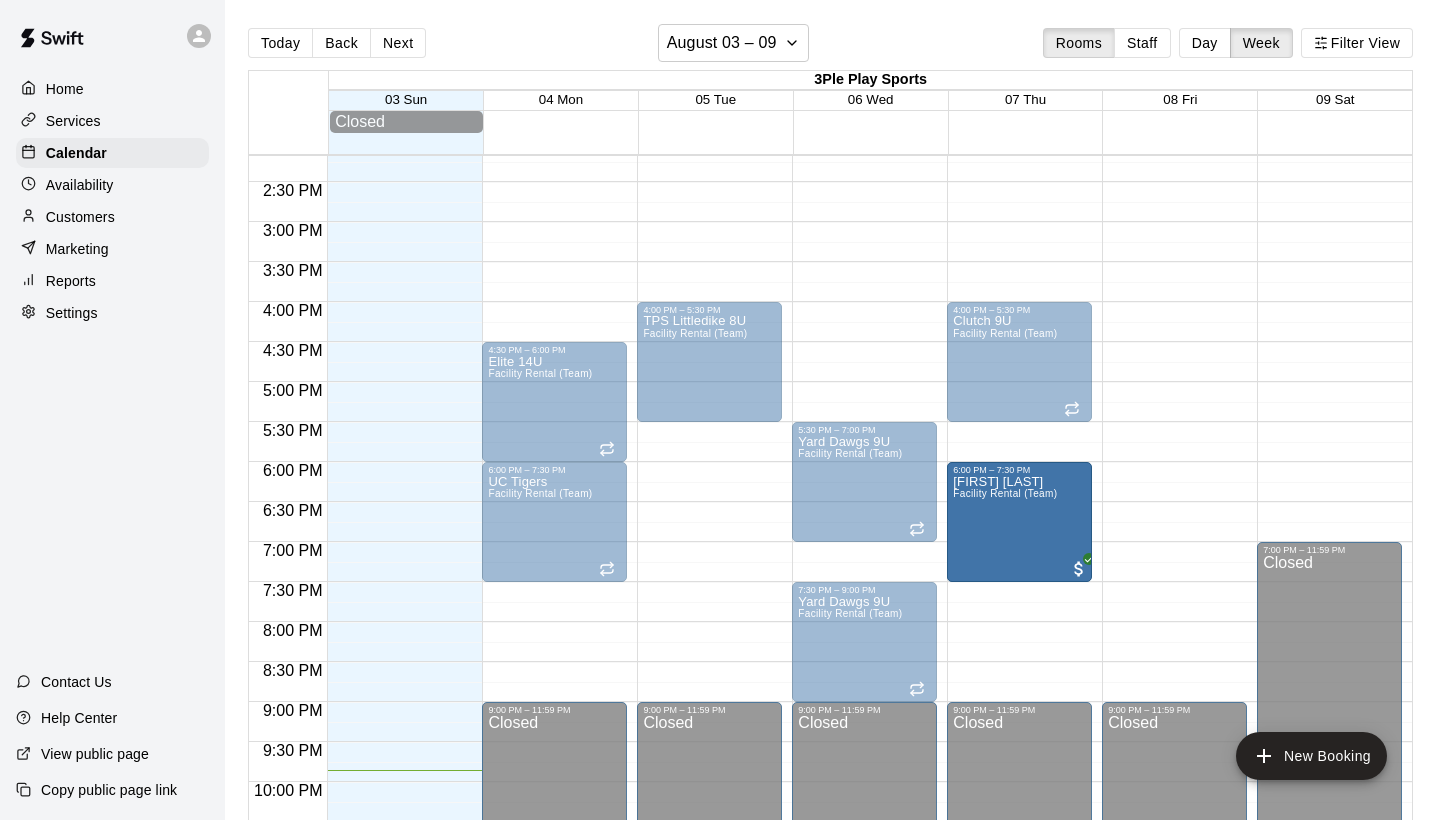 drag, startPoint x: 1066, startPoint y: 514, endPoint x: 1067, endPoint y: 525, distance: 11.045361 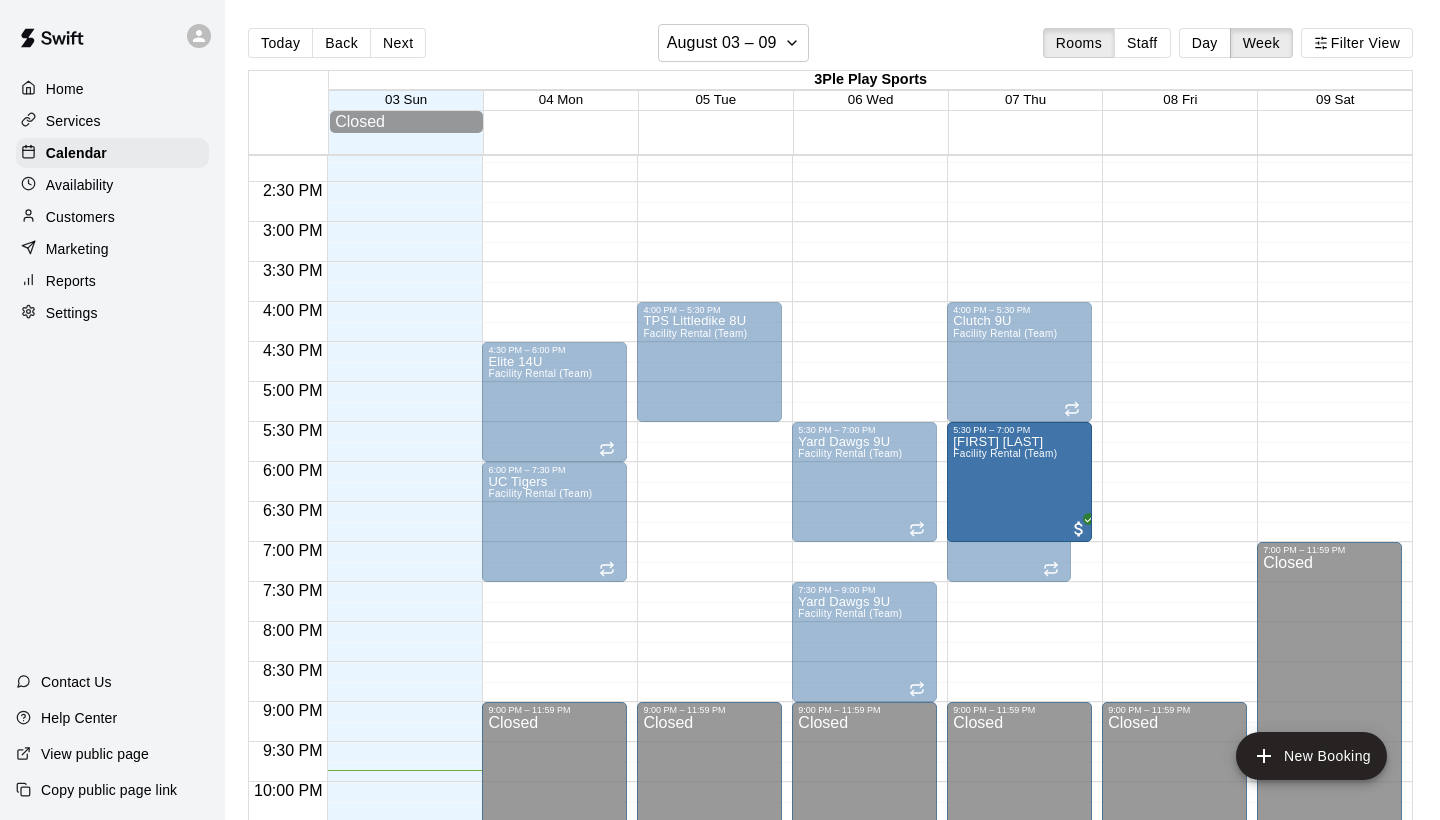 drag, startPoint x: 1067, startPoint y: 525, endPoint x: 1067, endPoint y: 504, distance: 21 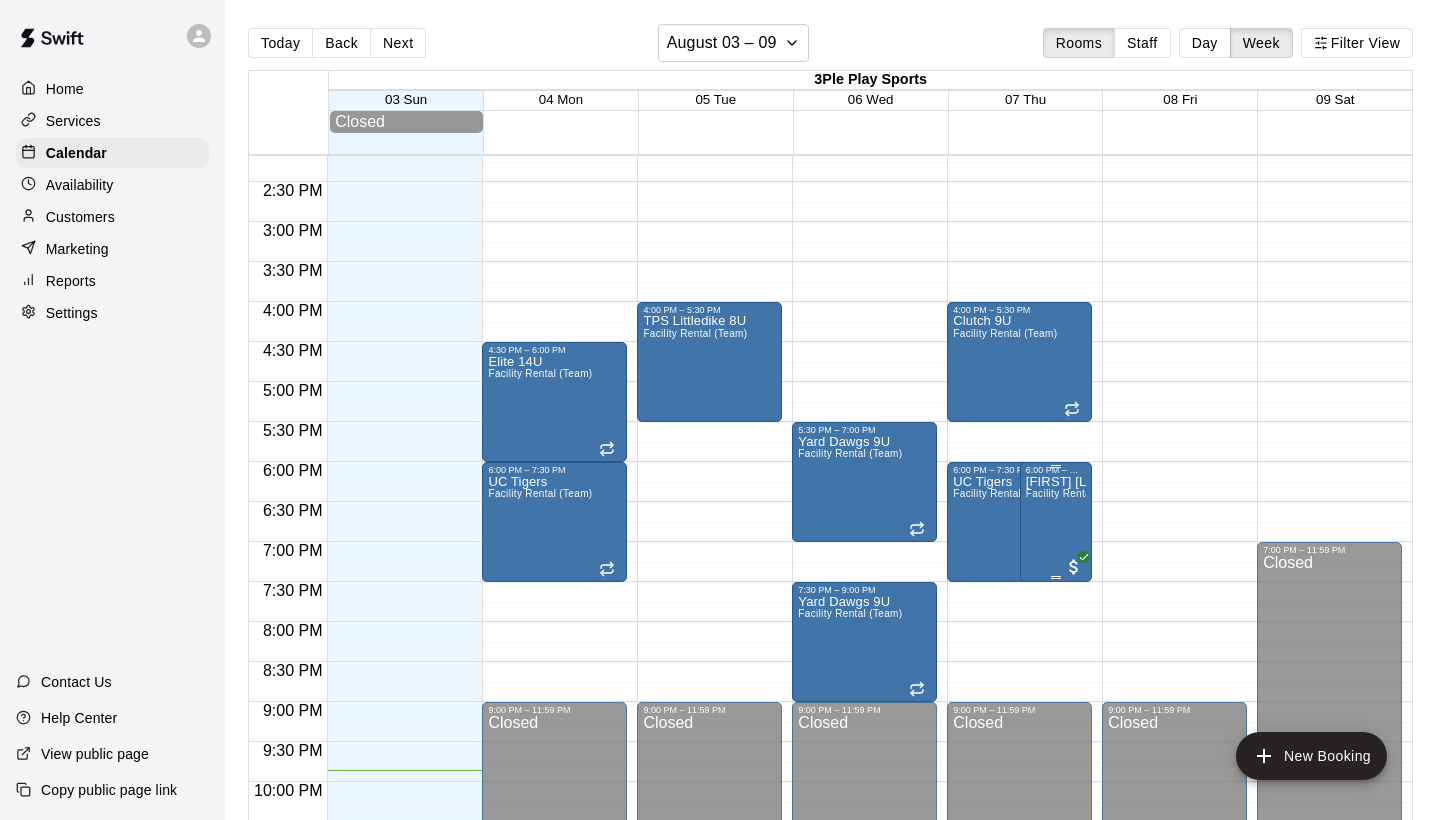 click on "[FIRST] [LAST] Facility Rental (Team)" at bounding box center [1056, 885] 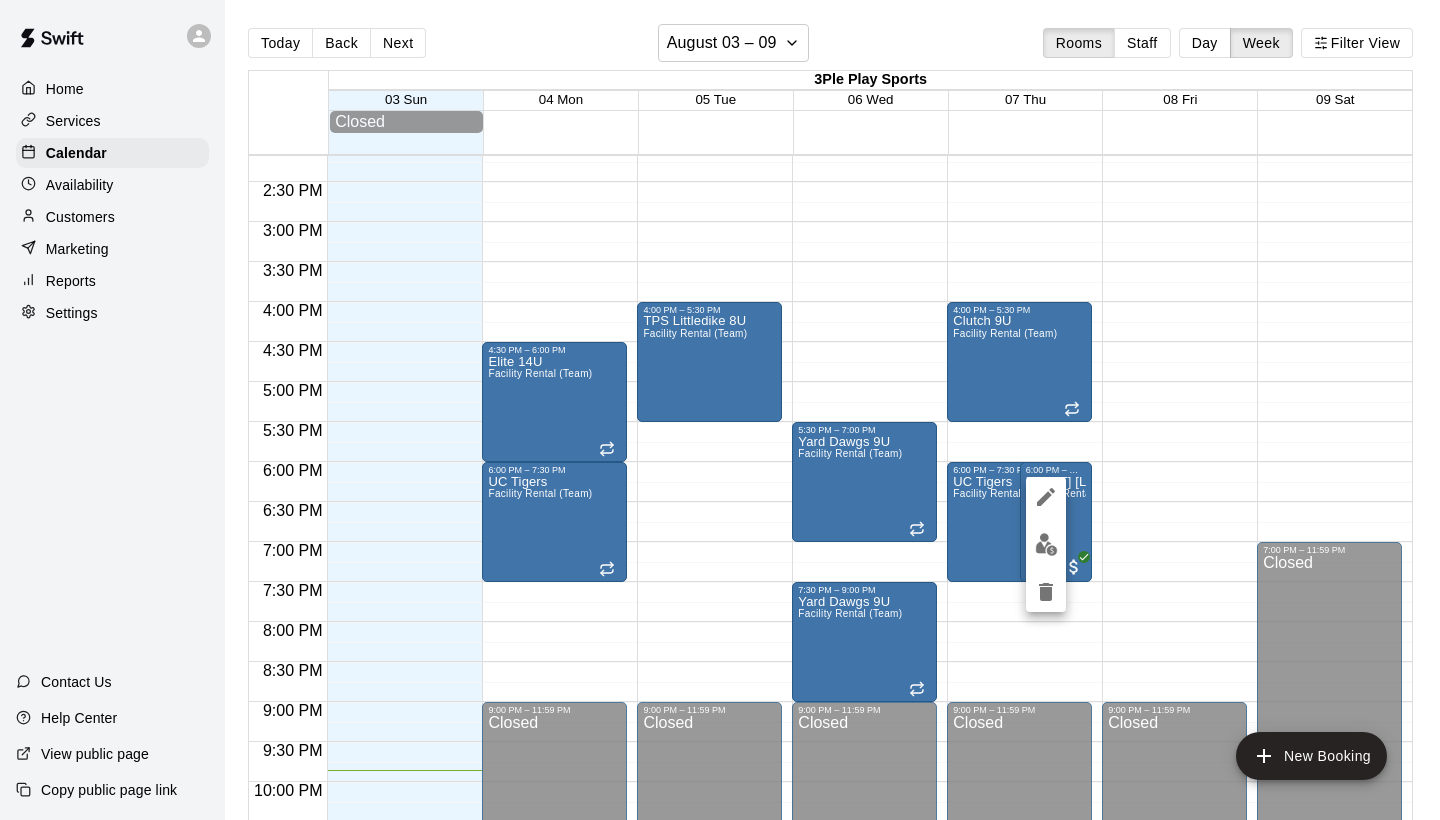 click at bounding box center [720, 410] 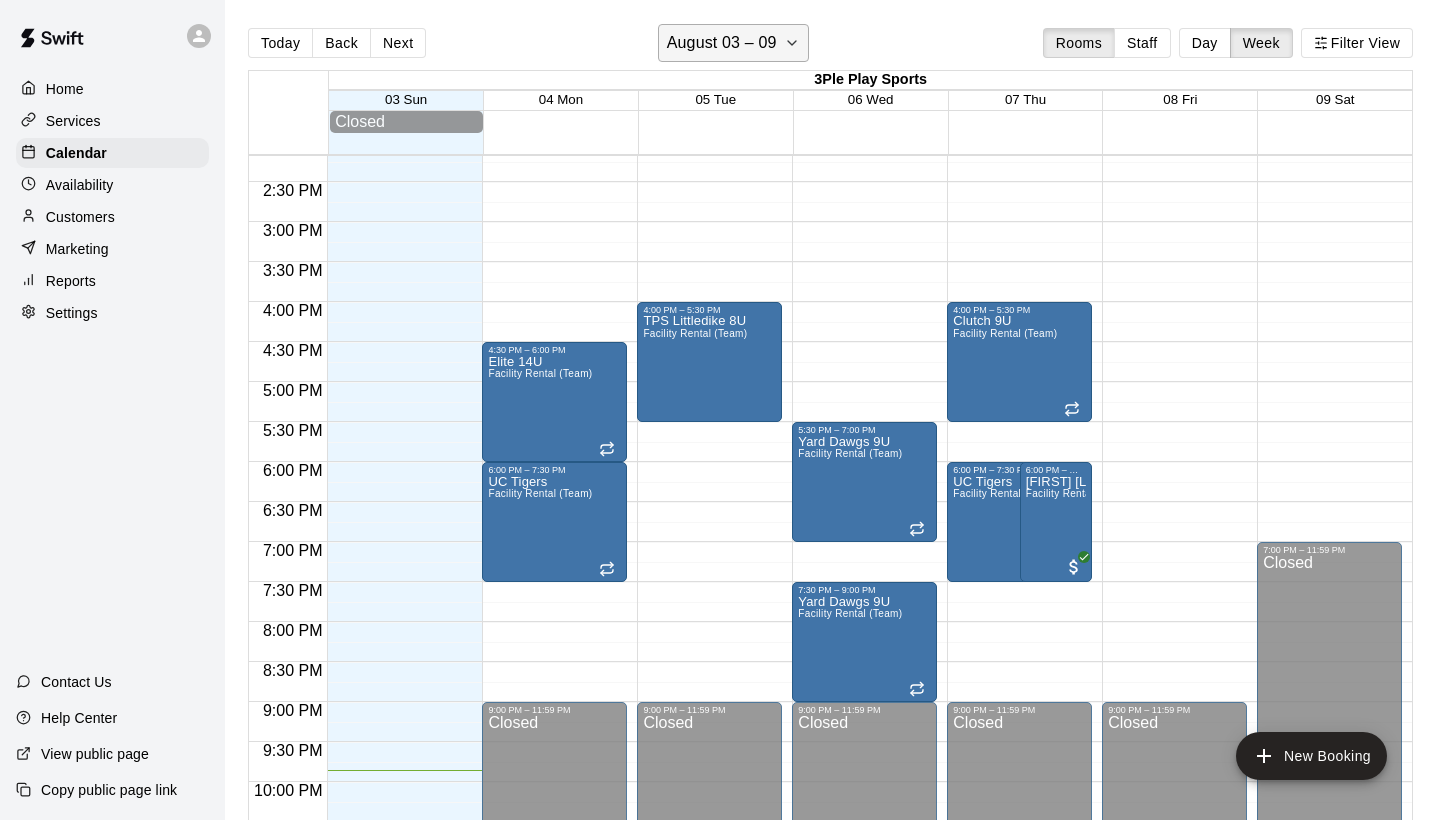 click 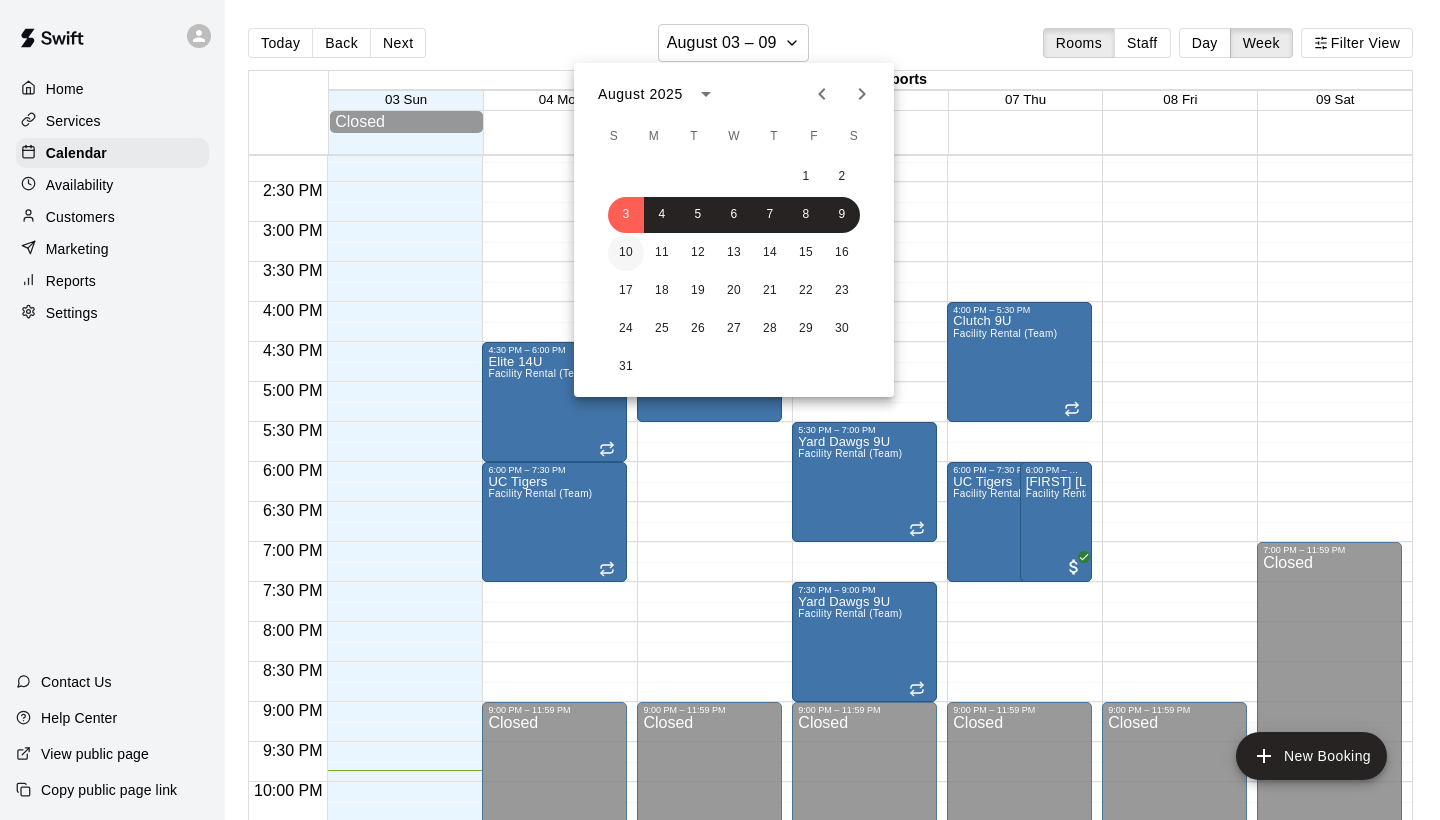 click on "10" at bounding box center [626, 253] 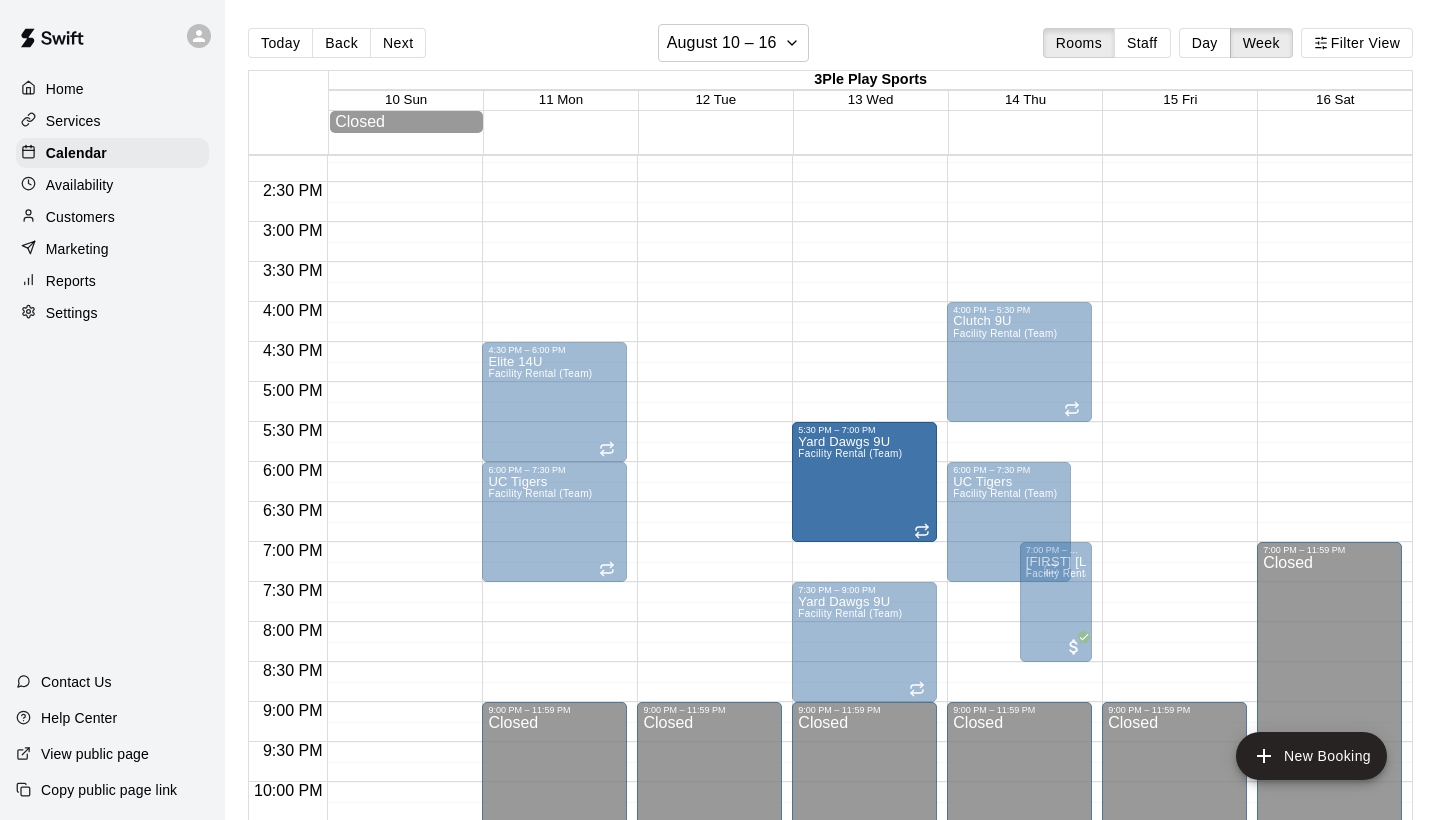 drag, startPoint x: 716, startPoint y: 515, endPoint x: 827, endPoint y: 485, distance: 114.982605 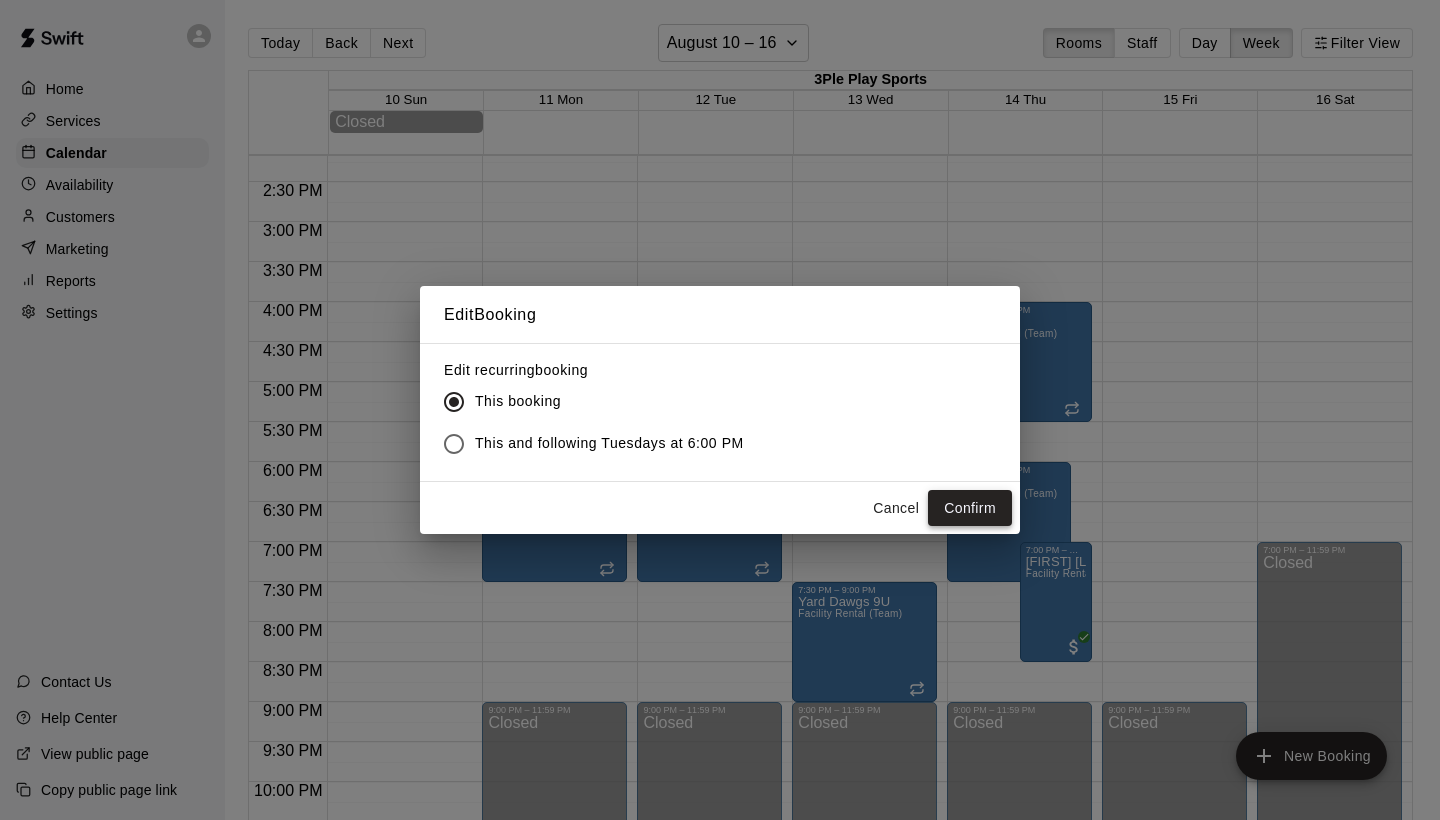 click on "Confirm" at bounding box center (970, 508) 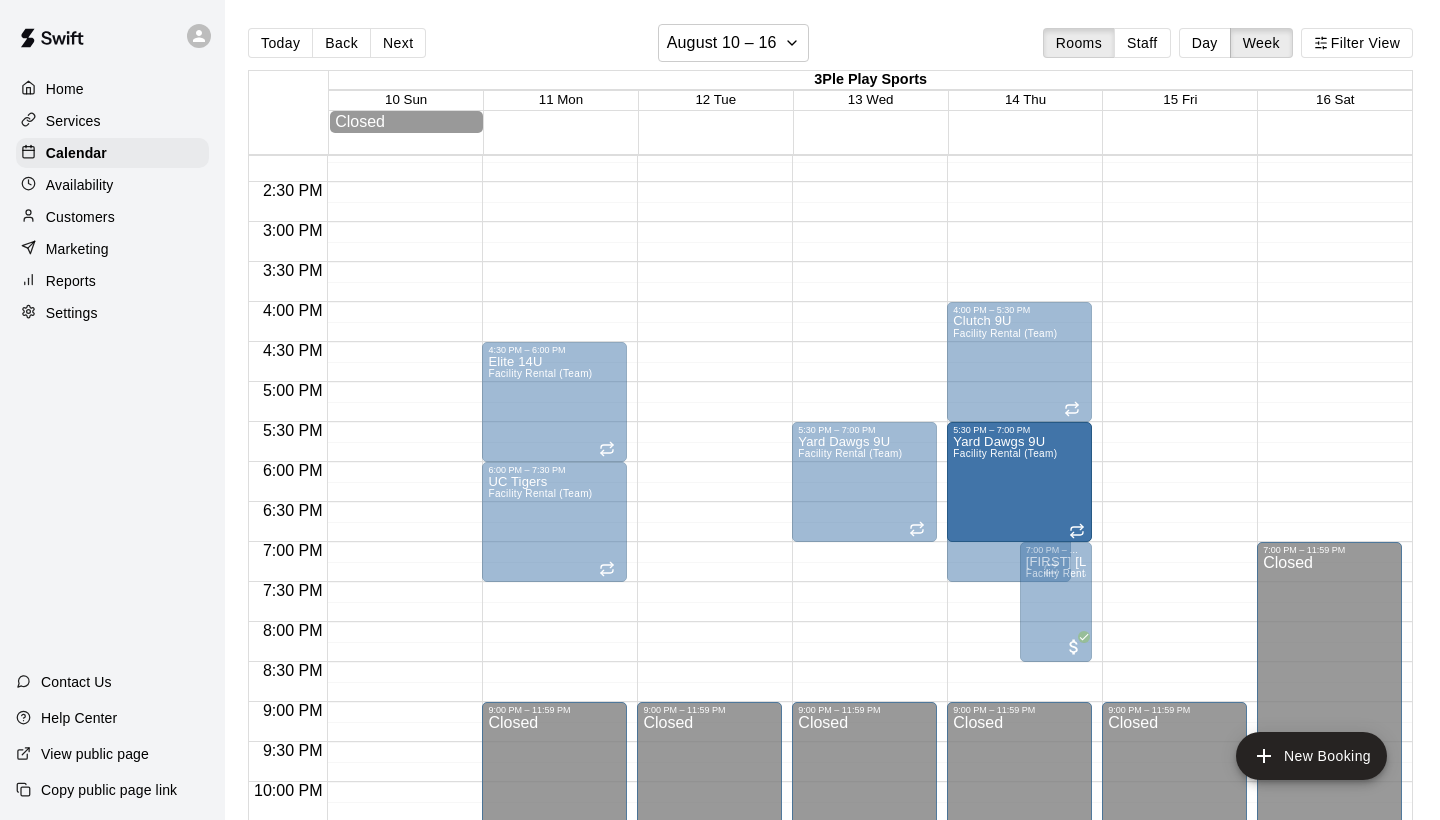 drag, startPoint x: 873, startPoint y: 640, endPoint x: 1047, endPoint y: 483, distance: 234.36084 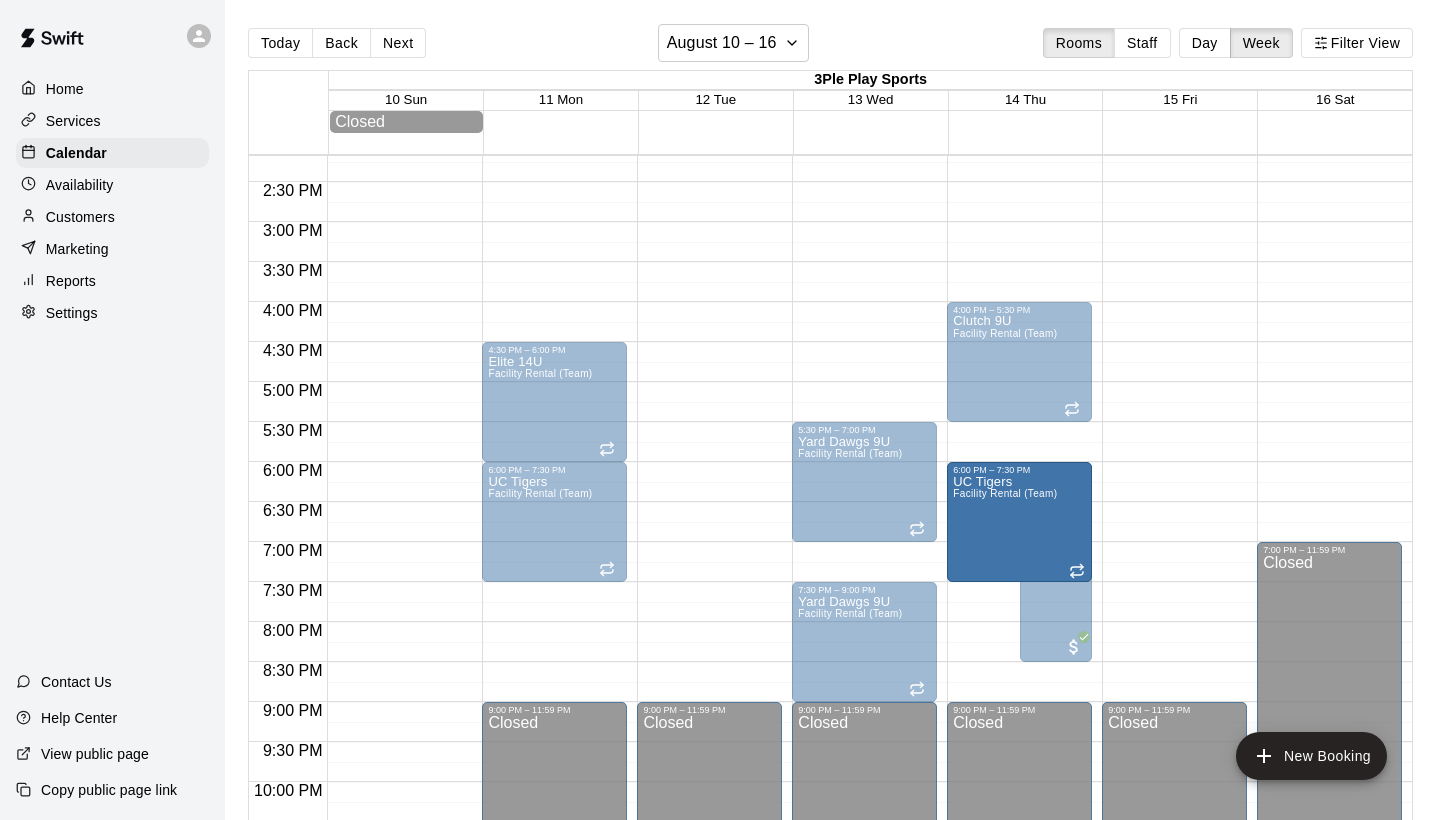 drag, startPoint x: 996, startPoint y: 520, endPoint x: 993, endPoint y: 538, distance: 18.248287 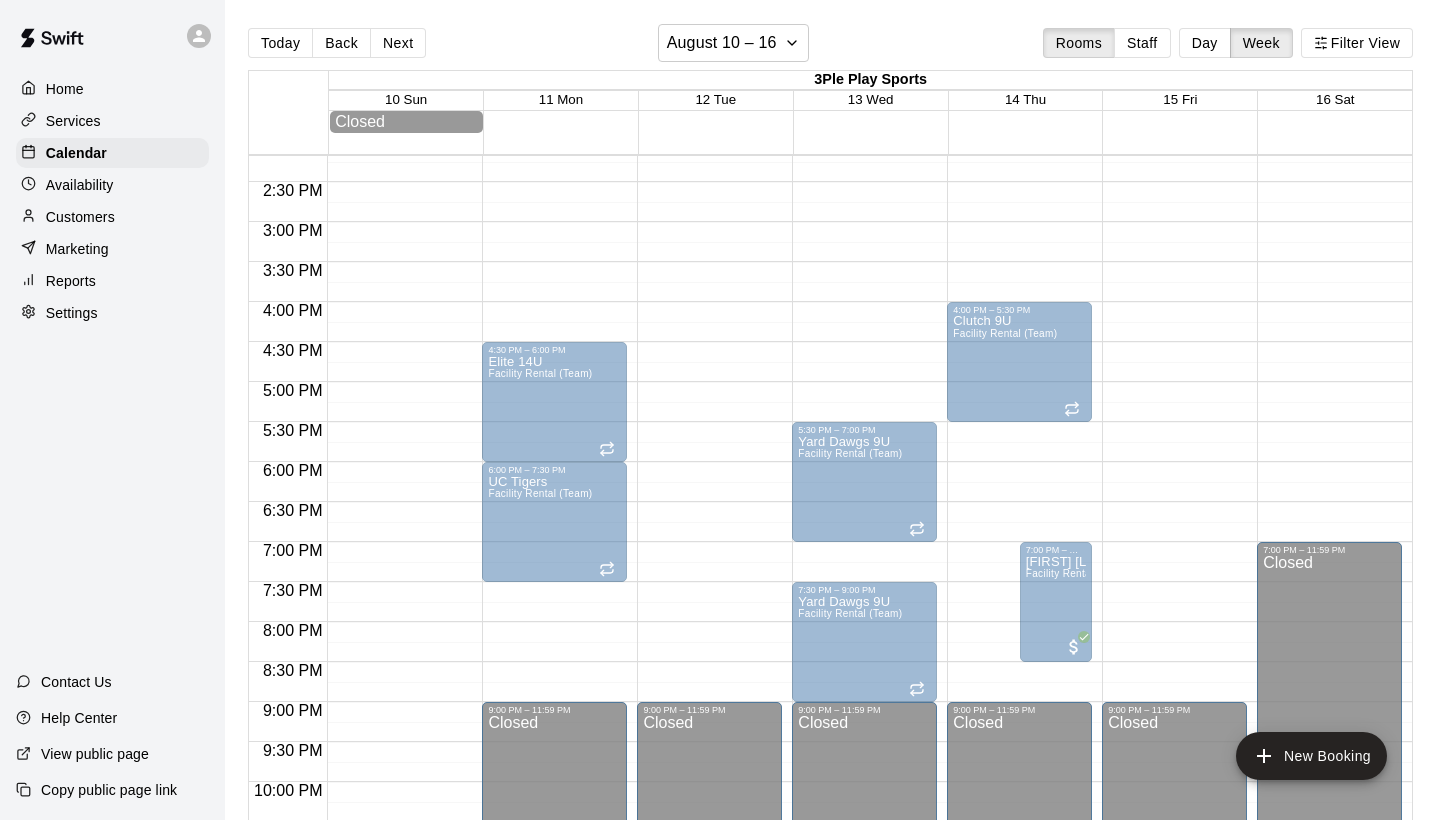 click on "UC Tigers Facility Rental (Team)" at bounding box center (1005, 885) 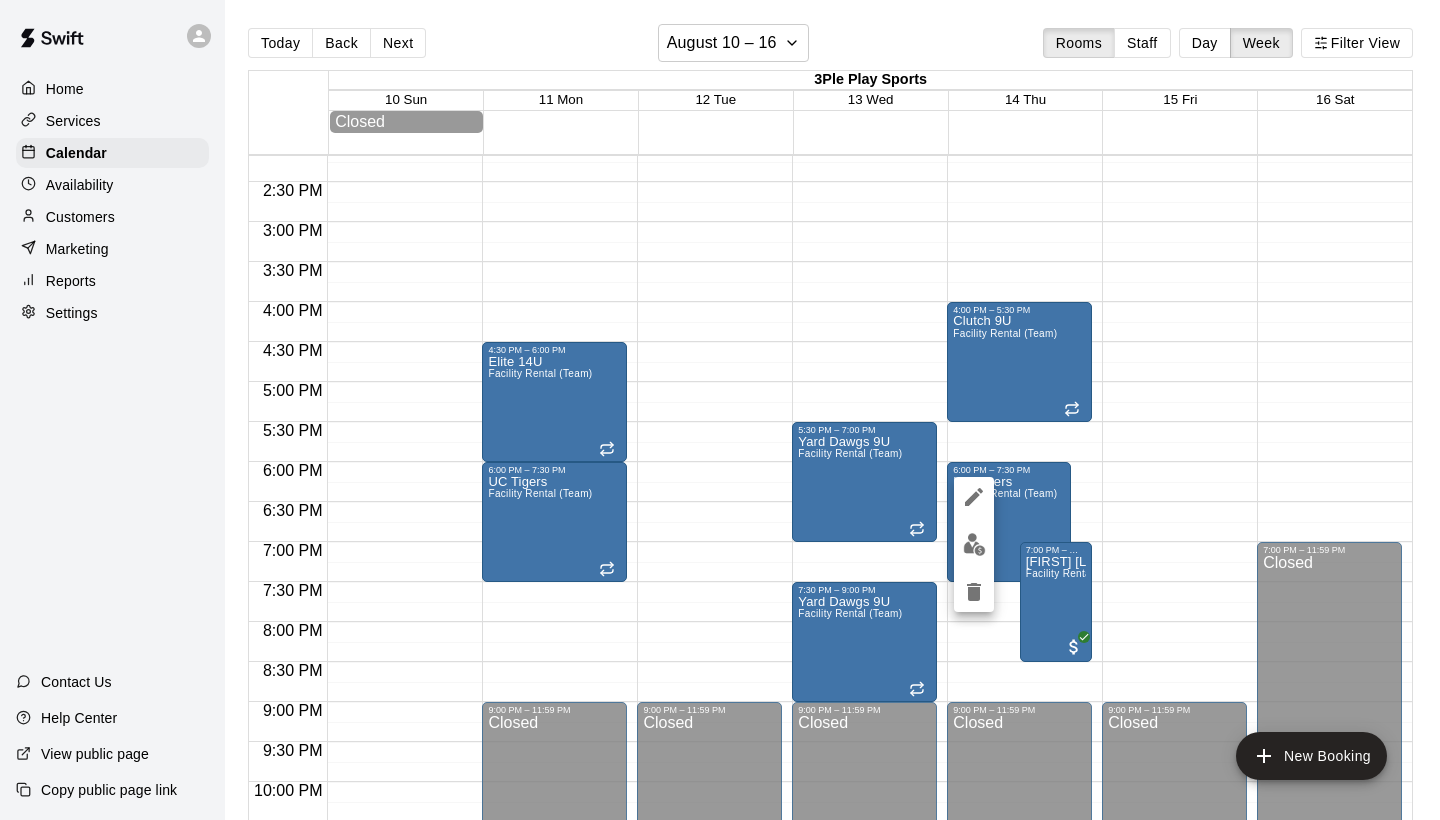 drag, startPoint x: 1005, startPoint y: 523, endPoint x: 1007, endPoint y: 597, distance: 74.02702 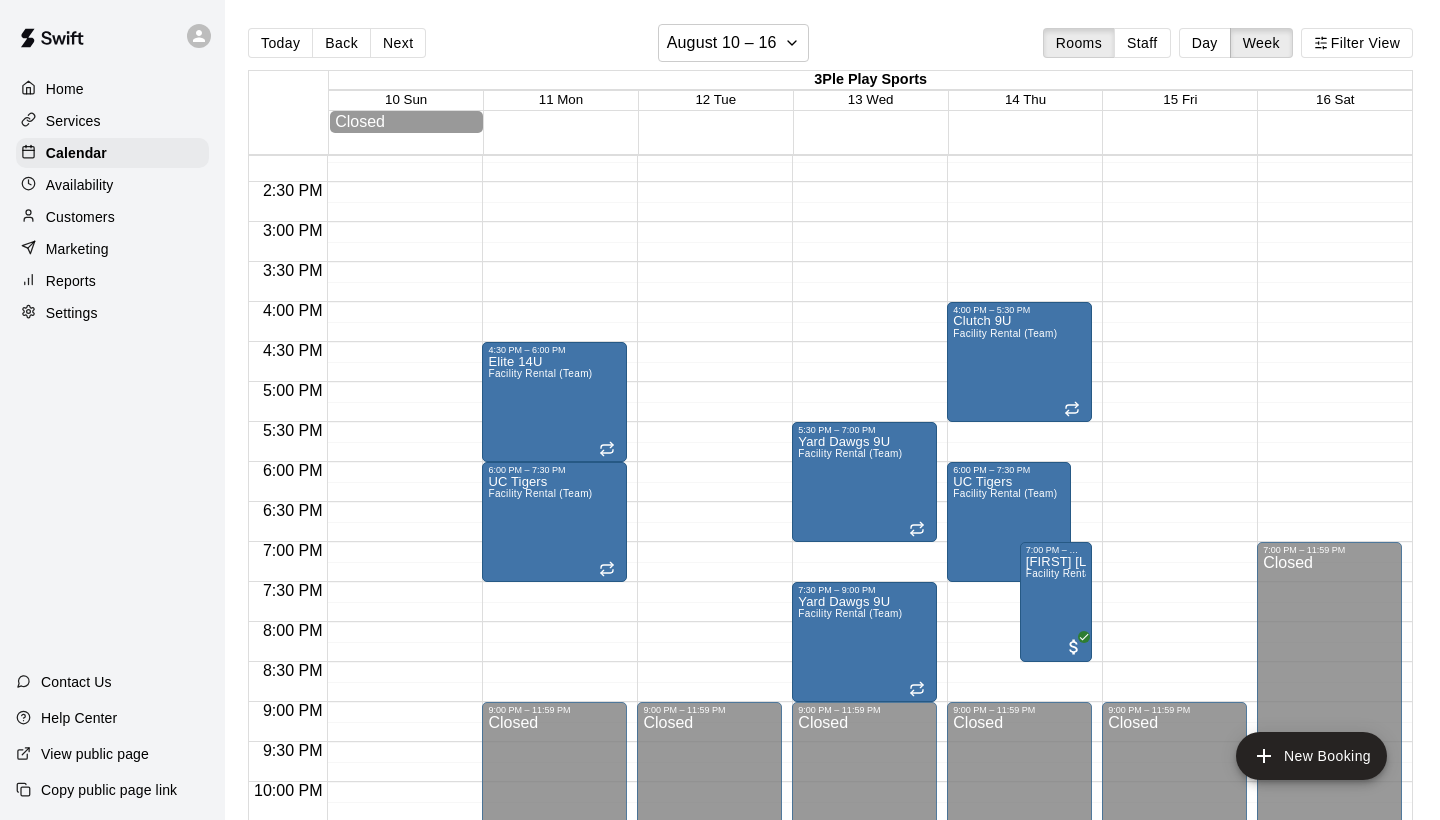 click on "12:00 AM – 8:00 AM Closed 9:00 PM – 11:59 PM Closed" at bounding box center [1174, -18] 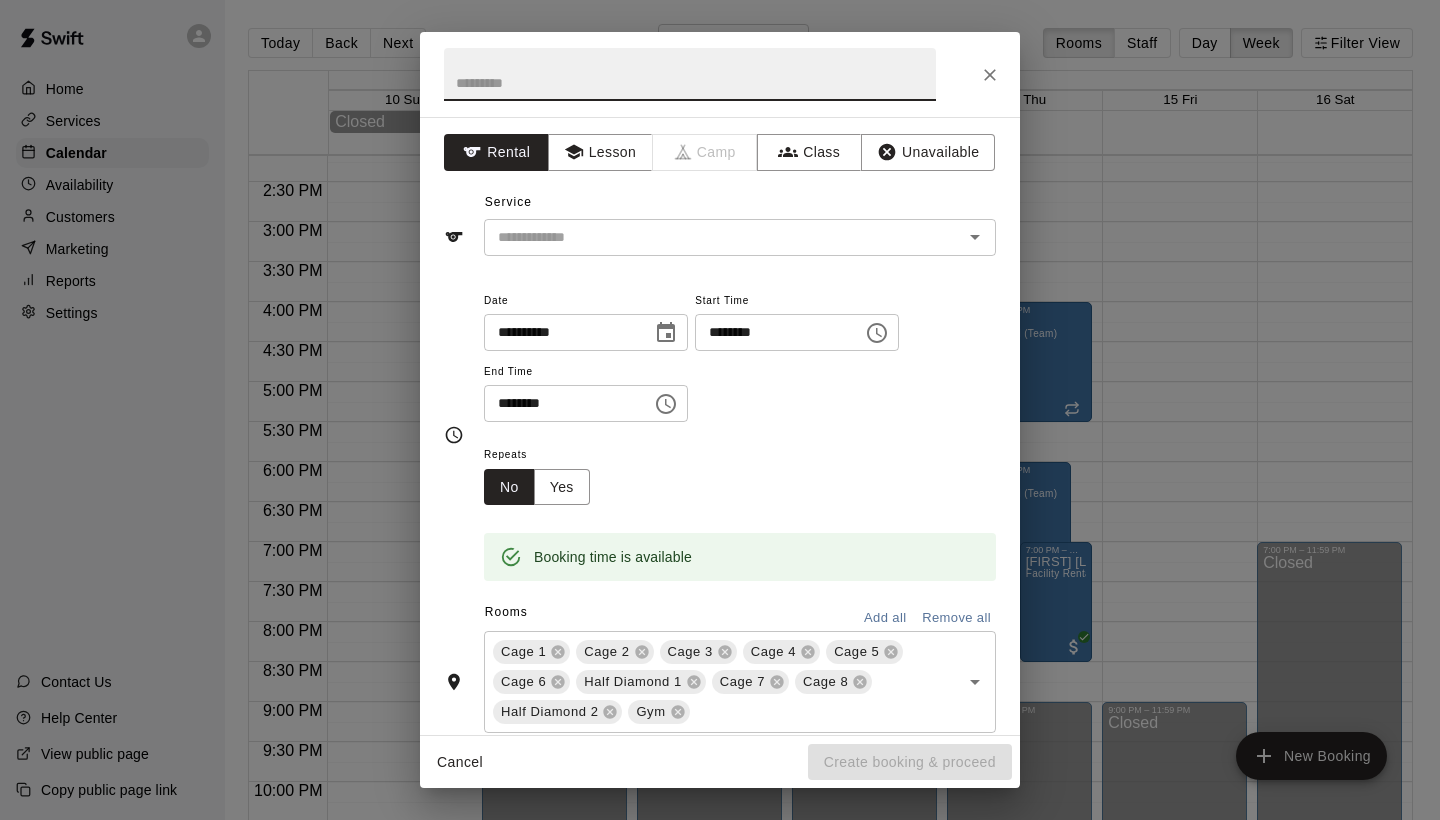 scroll, scrollTop: 0, scrollLeft: 0, axis: both 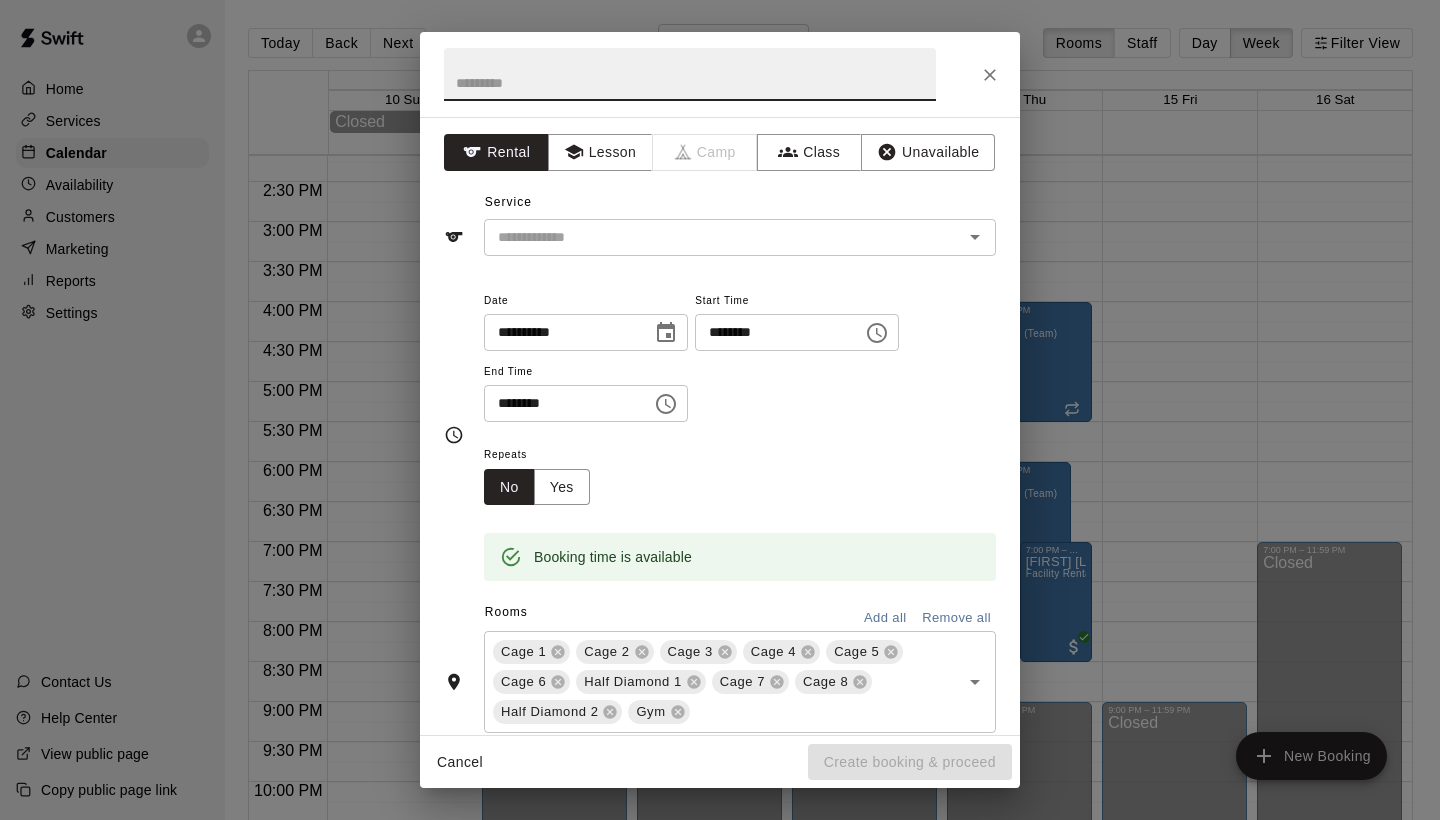 click 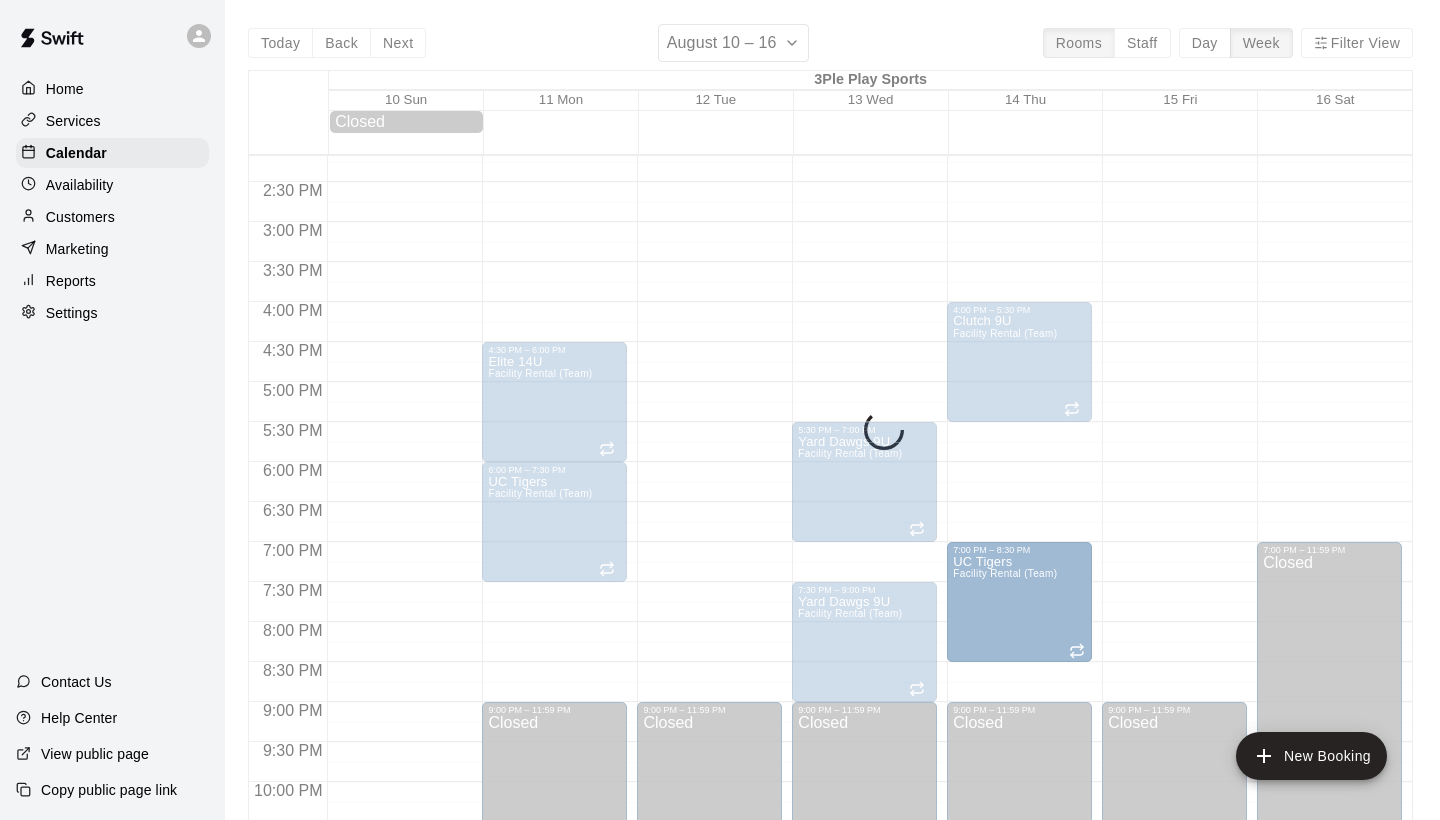 drag, startPoint x: 990, startPoint y: 538, endPoint x: 992, endPoint y: 619, distance: 81.02469 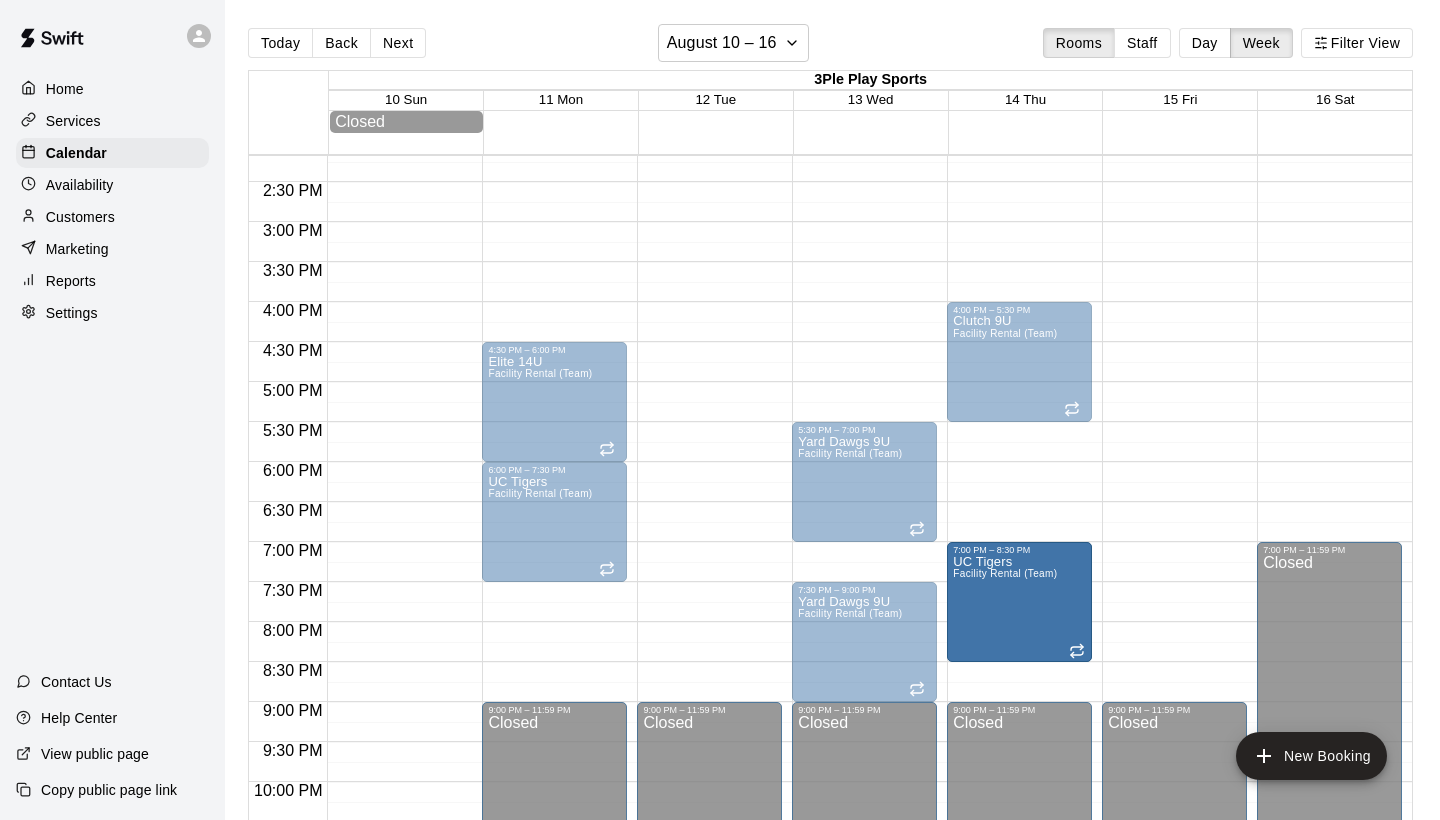 drag, startPoint x: 992, startPoint y: 524, endPoint x: 990, endPoint y: 610, distance: 86.023254 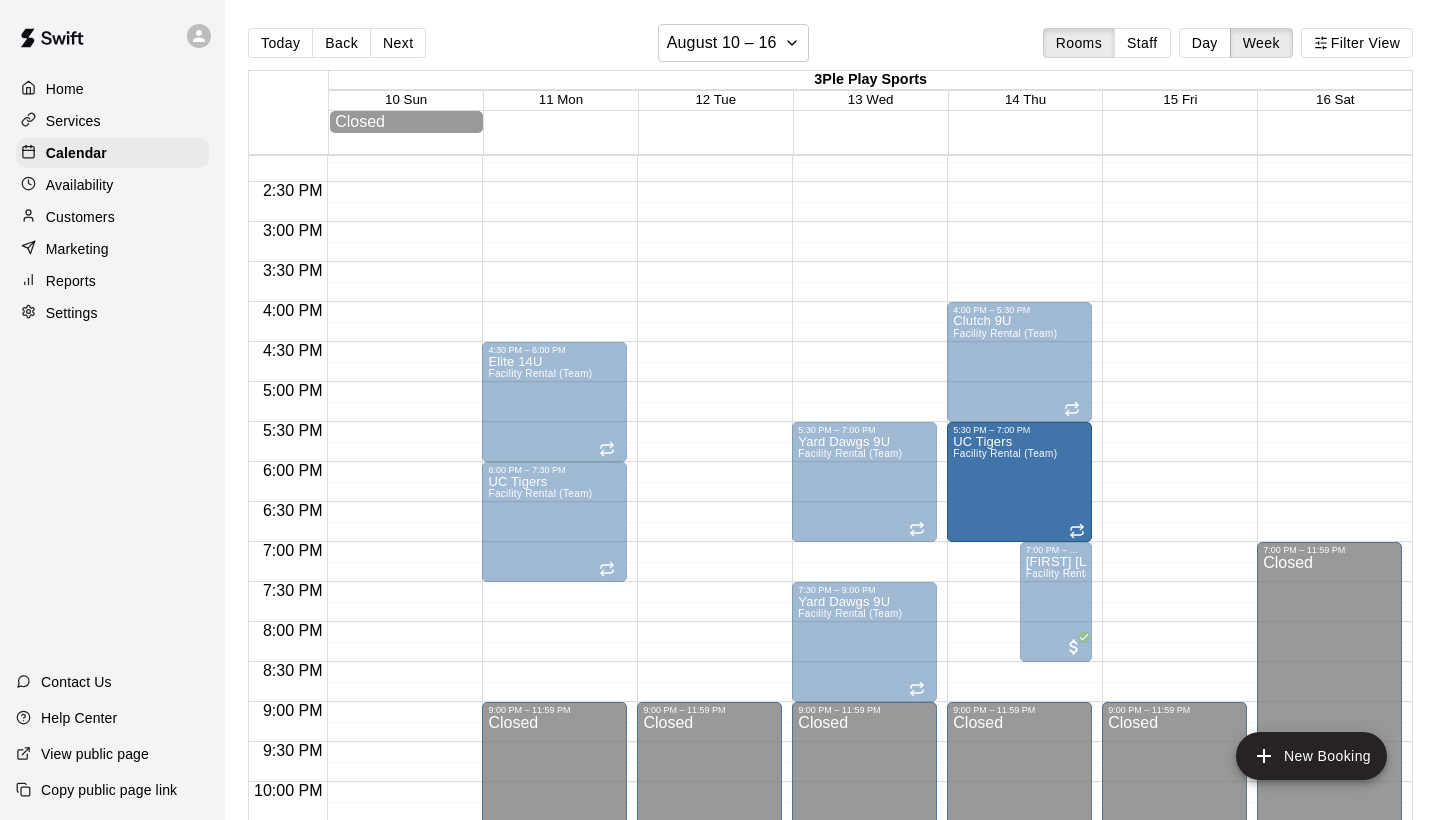 drag, startPoint x: 996, startPoint y: 545, endPoint x: 995, endPoint y: 522, distance: 23.021729 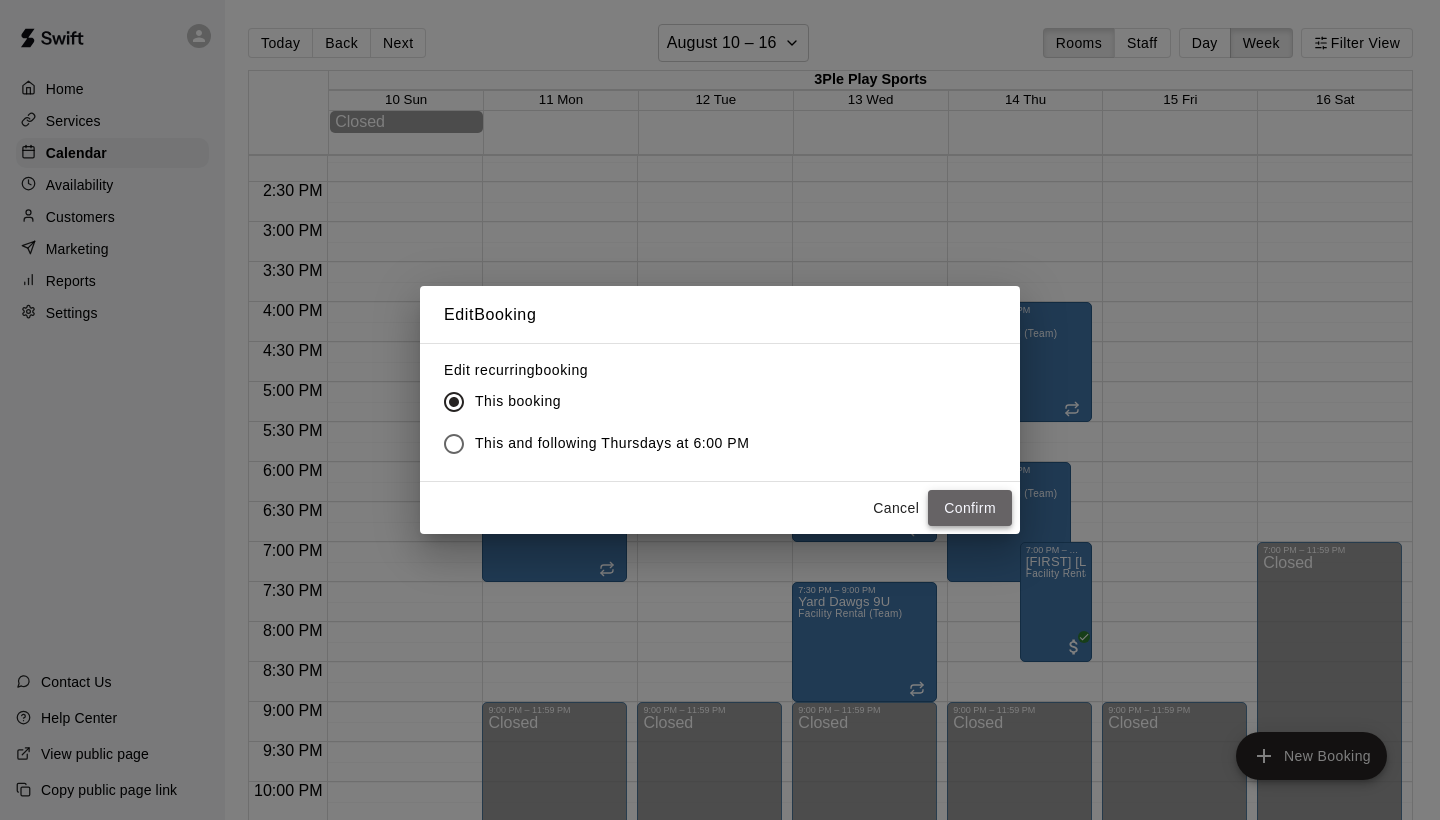 click on "Confirm" at bounding box center (970, 508) 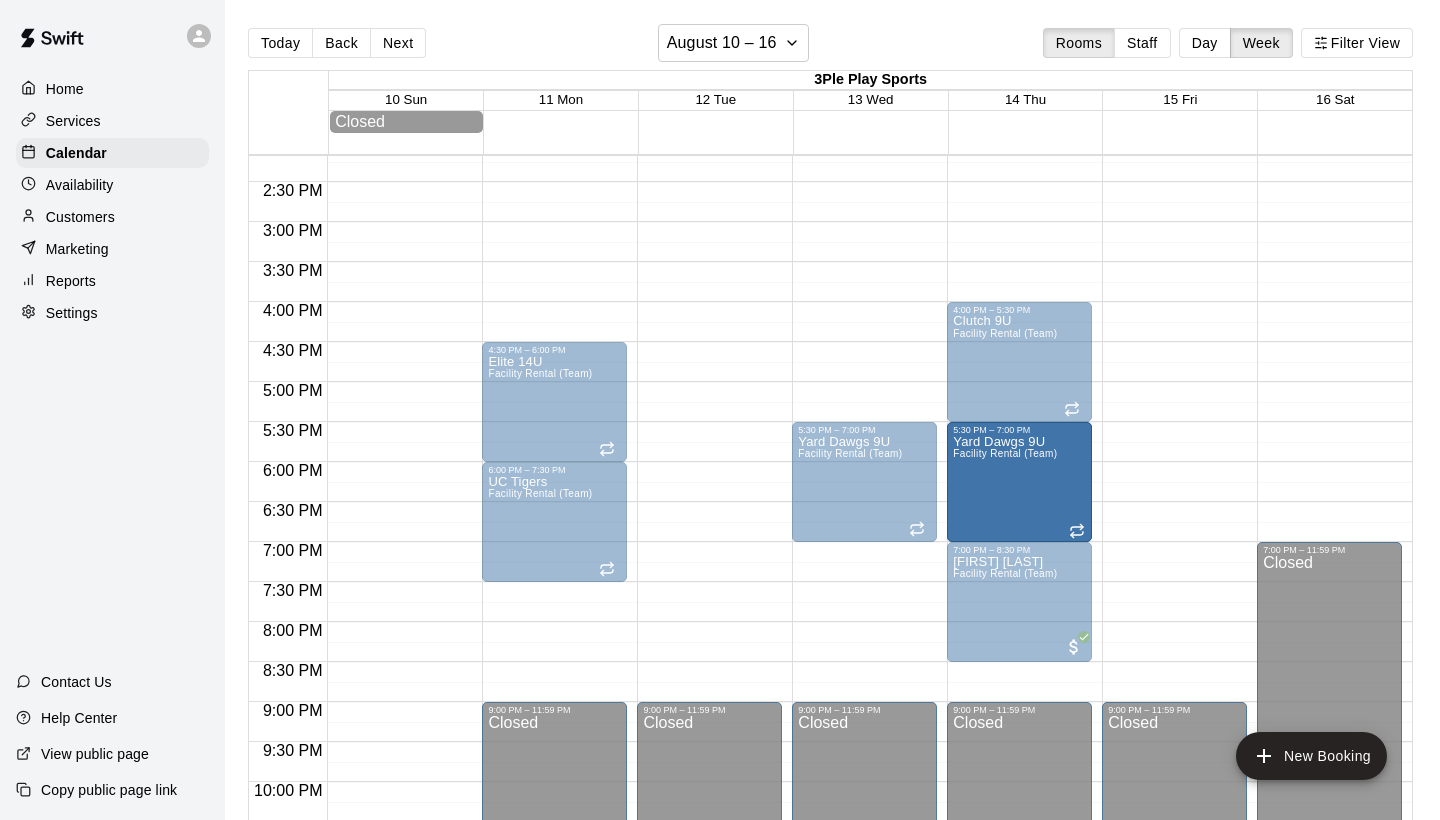 drag, startPoint x: 857, startPoint y: 648, endPoint x: 1029, endPoint y: 495, distance: 230.20209 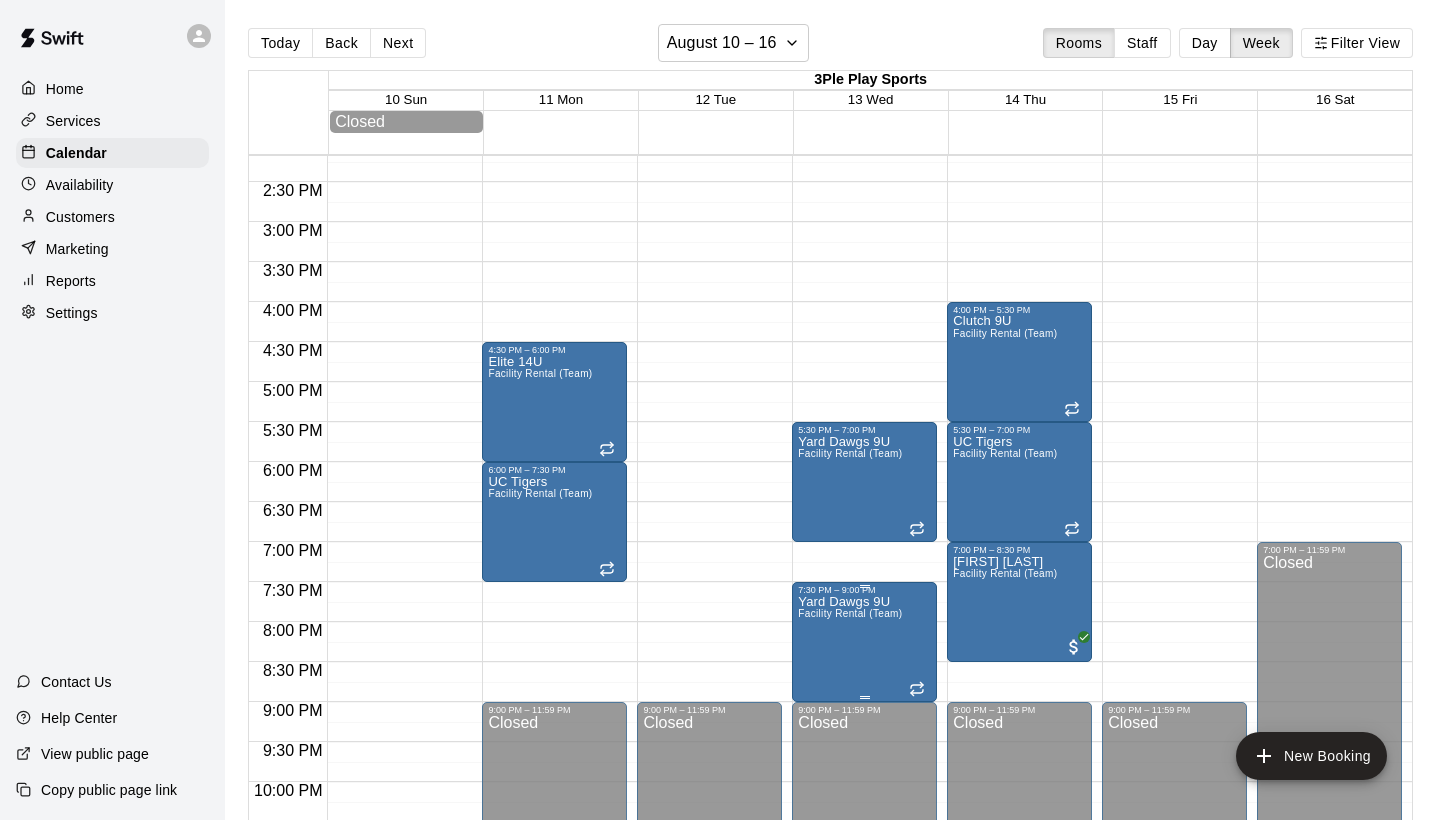 click on "Yard Dawgs 9U Facility Rental (Team)" at bounding box center (850, 1005) 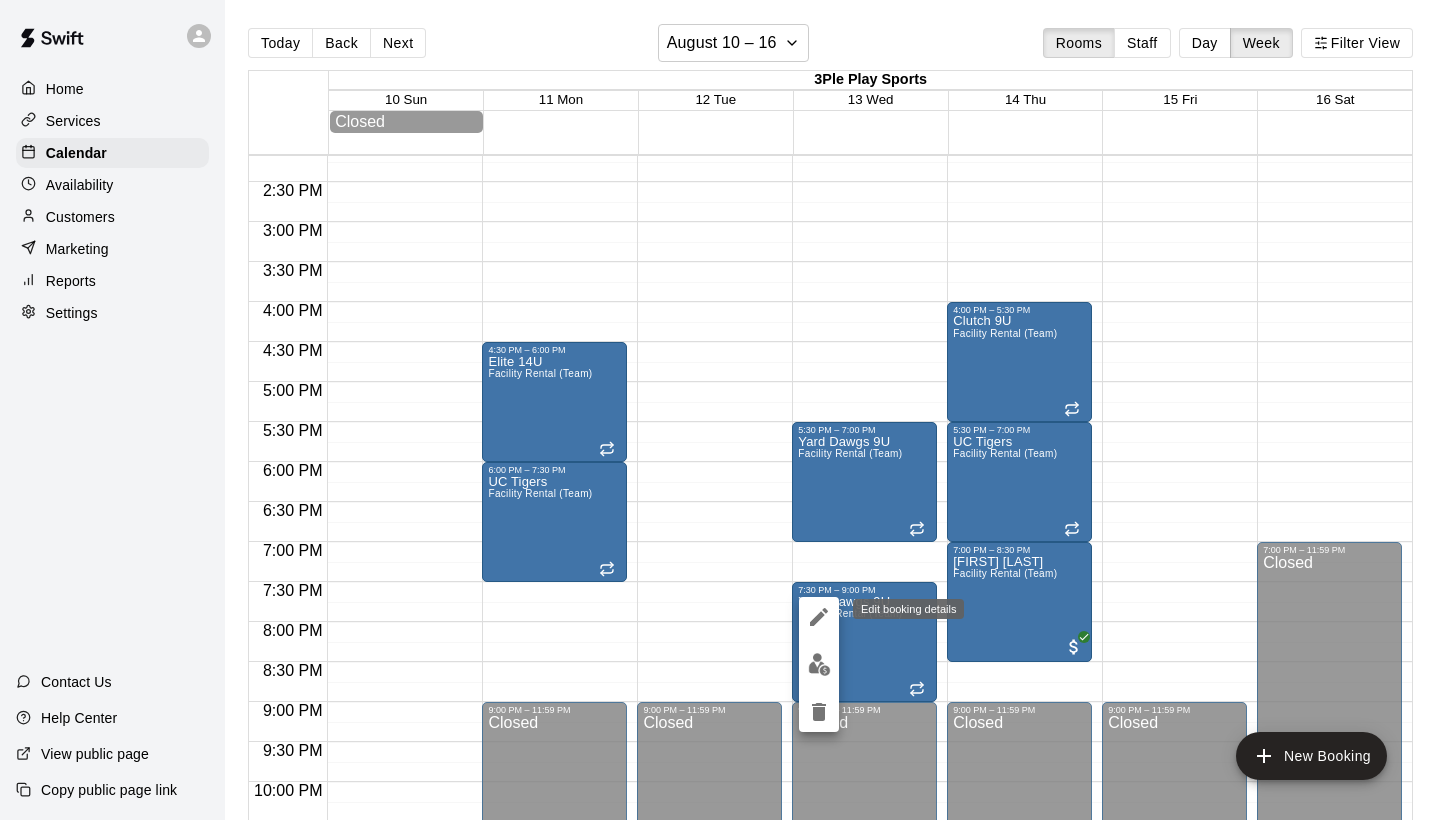 click 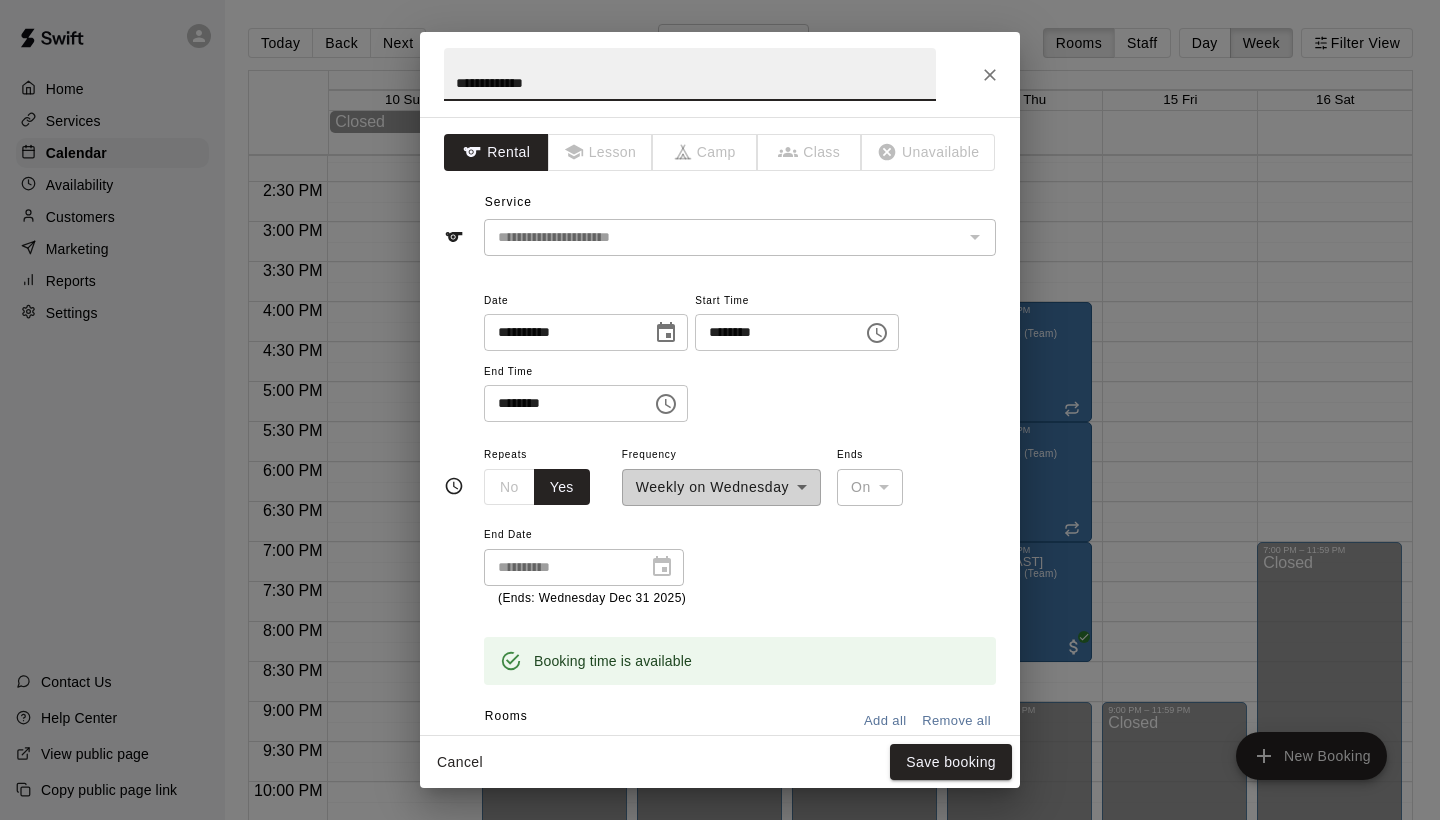scroll, scrollTop: 0, scrollLeft: 0, axis: both 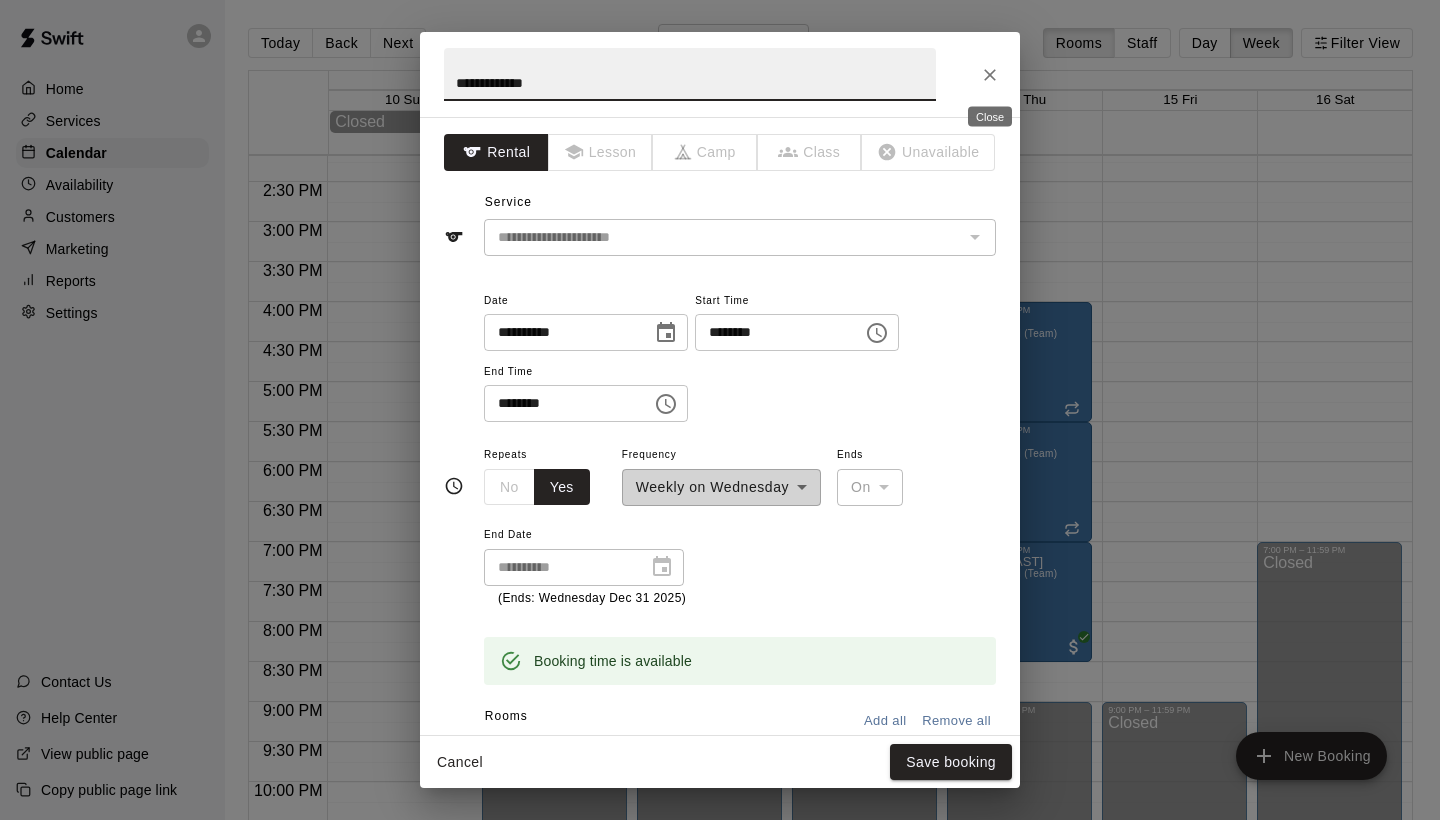 click 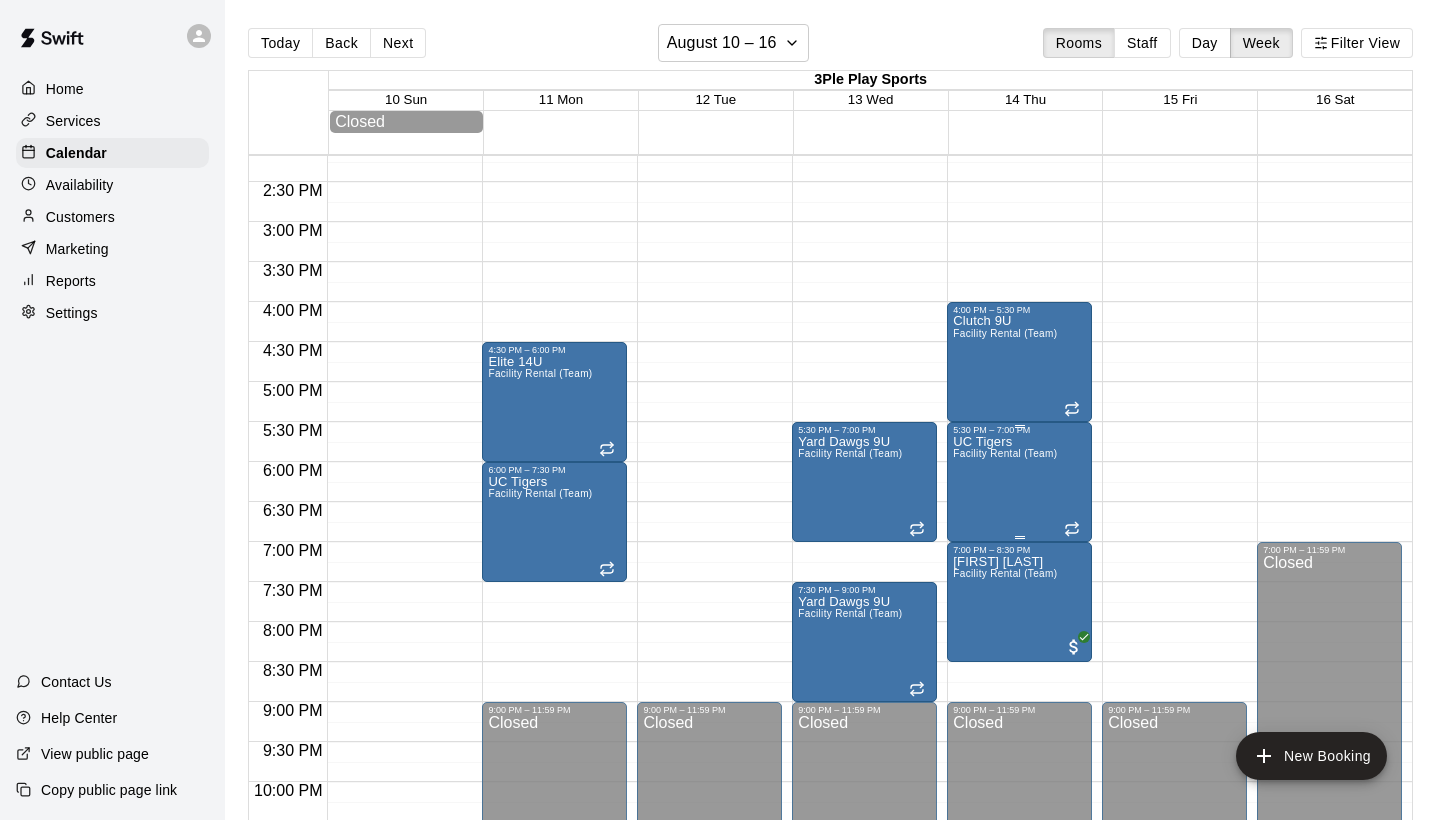click on "UC Tigers Facility Rental (Team)" at bounding box center [1005, 845] 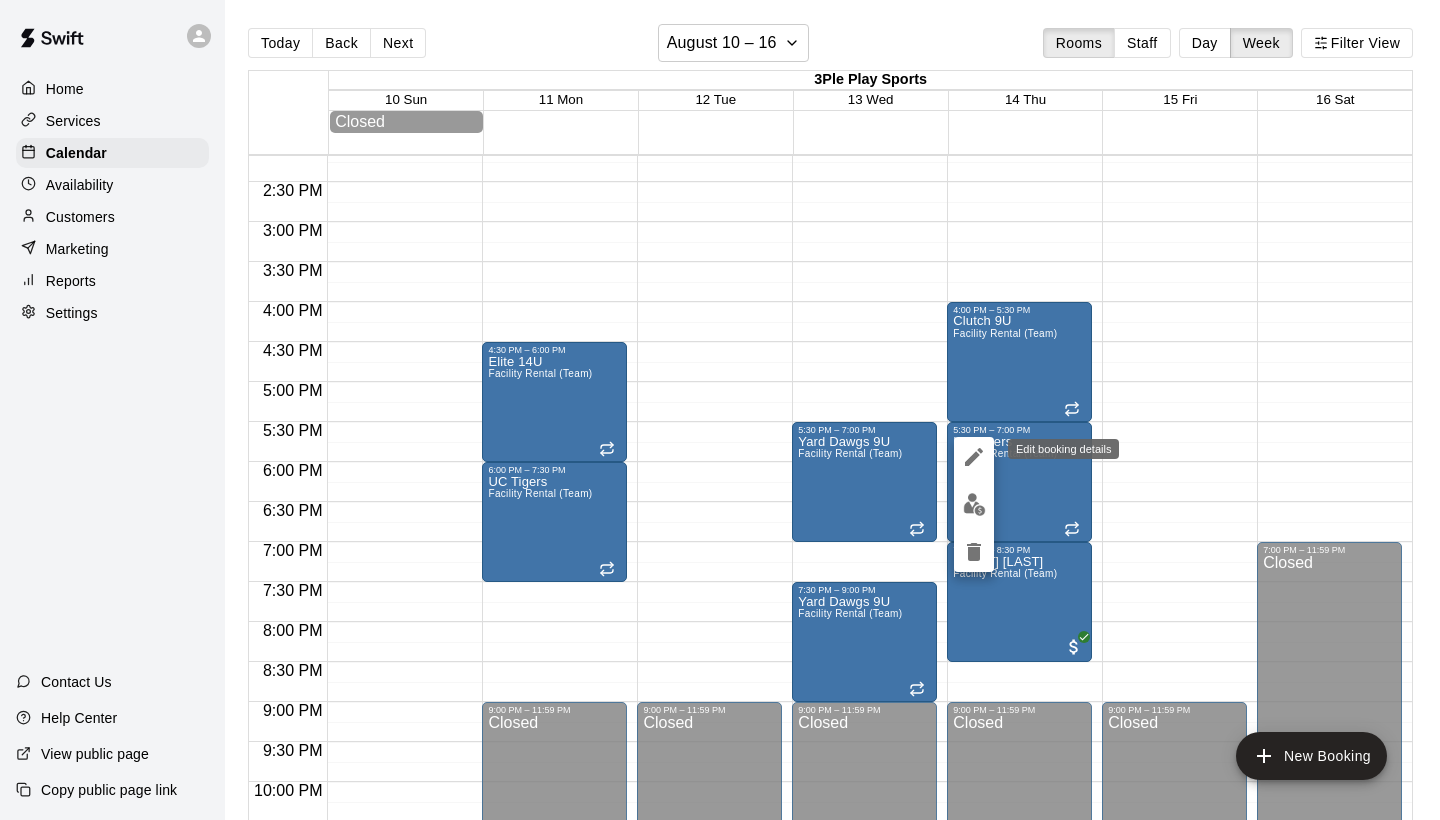 click 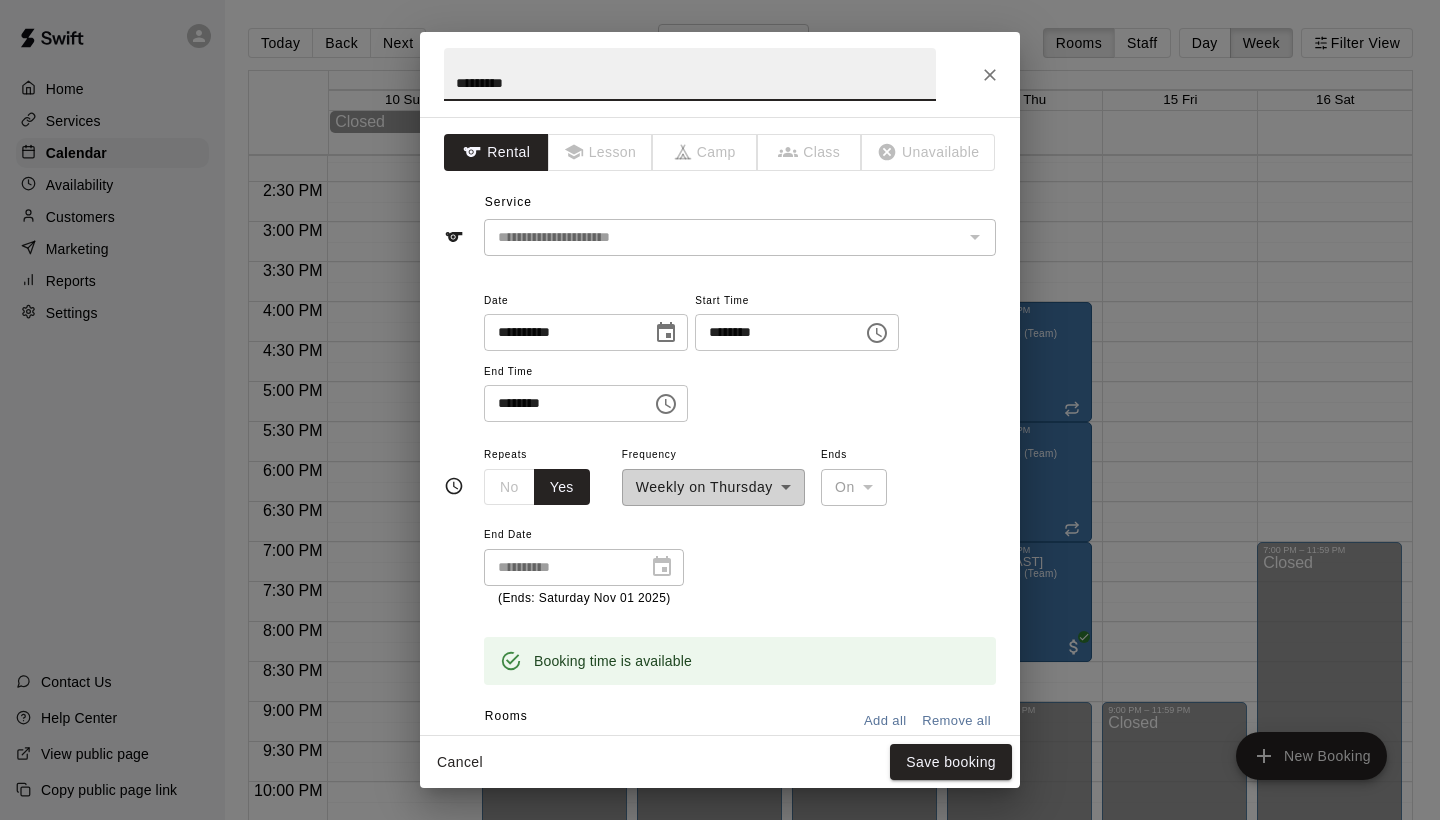 scroll, scrollTop: 0, scrollLeft: 0, axis: both 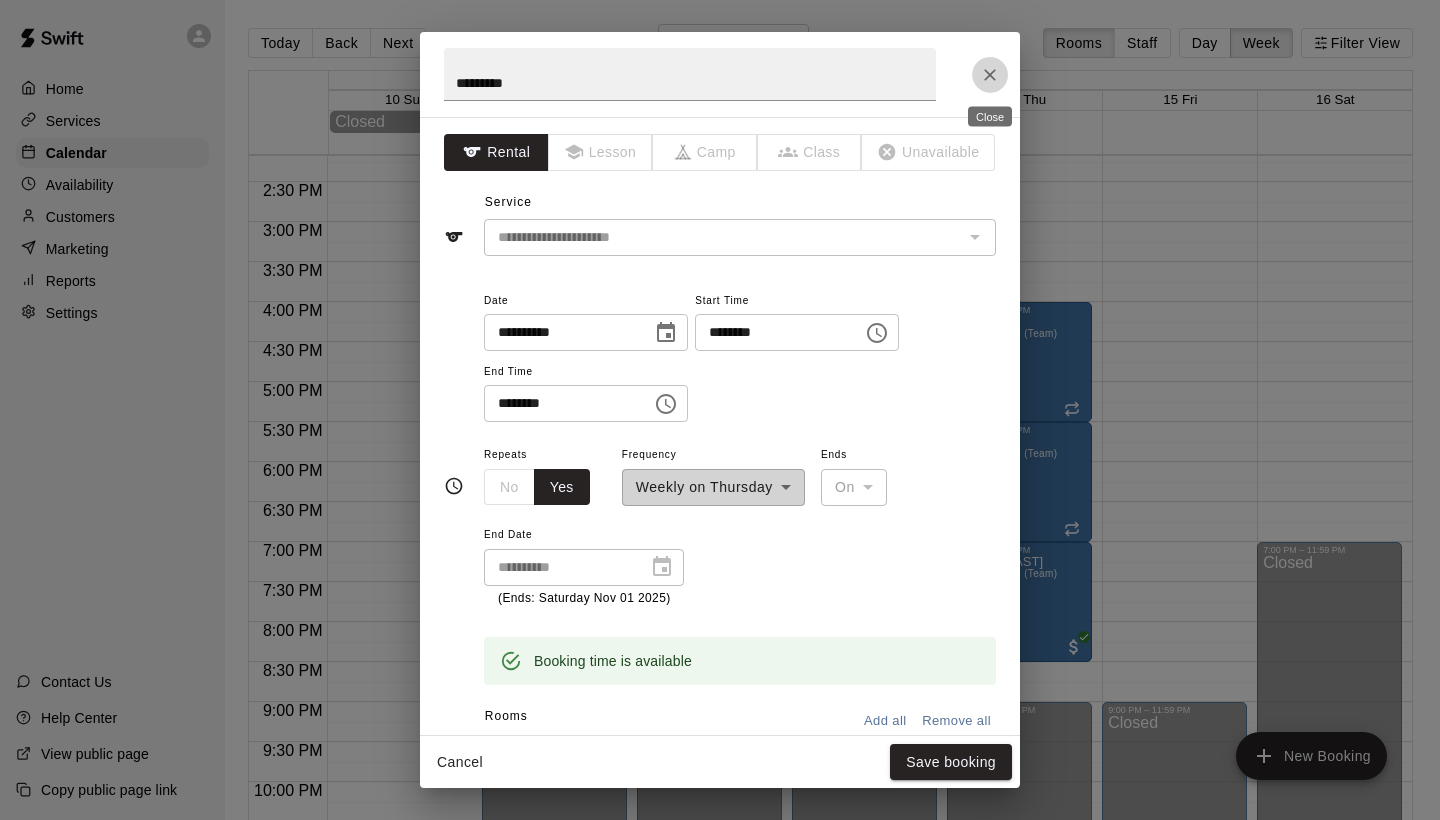 click 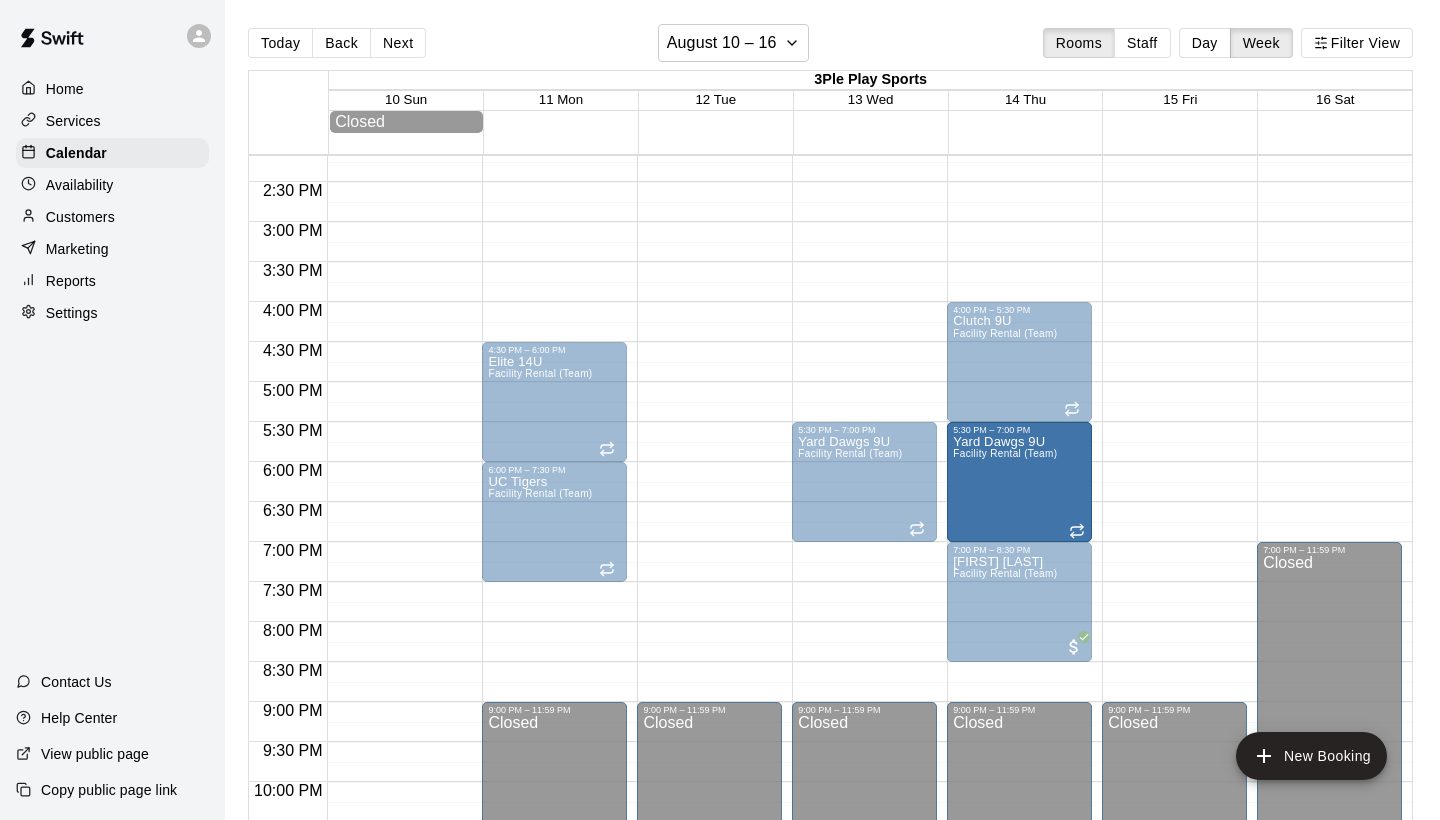 drag, startPoint x: 876, startPoint y: 657, endPoint x: 1046, endPoint y: 504, distance: 228.71161 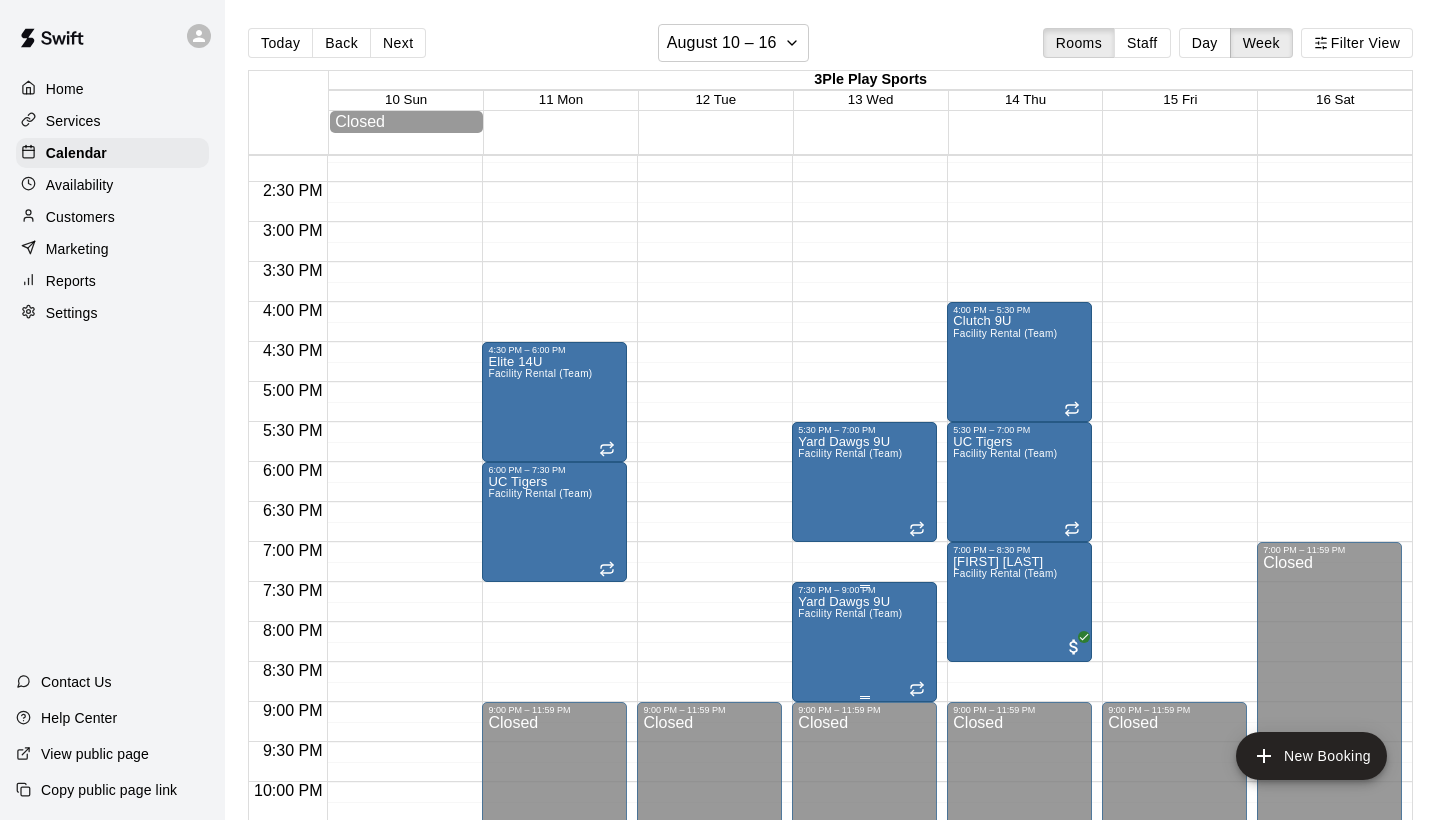 click on "Yard Dawgs 9U Facility Rental (Team)" at bounding box center [850, 1005] 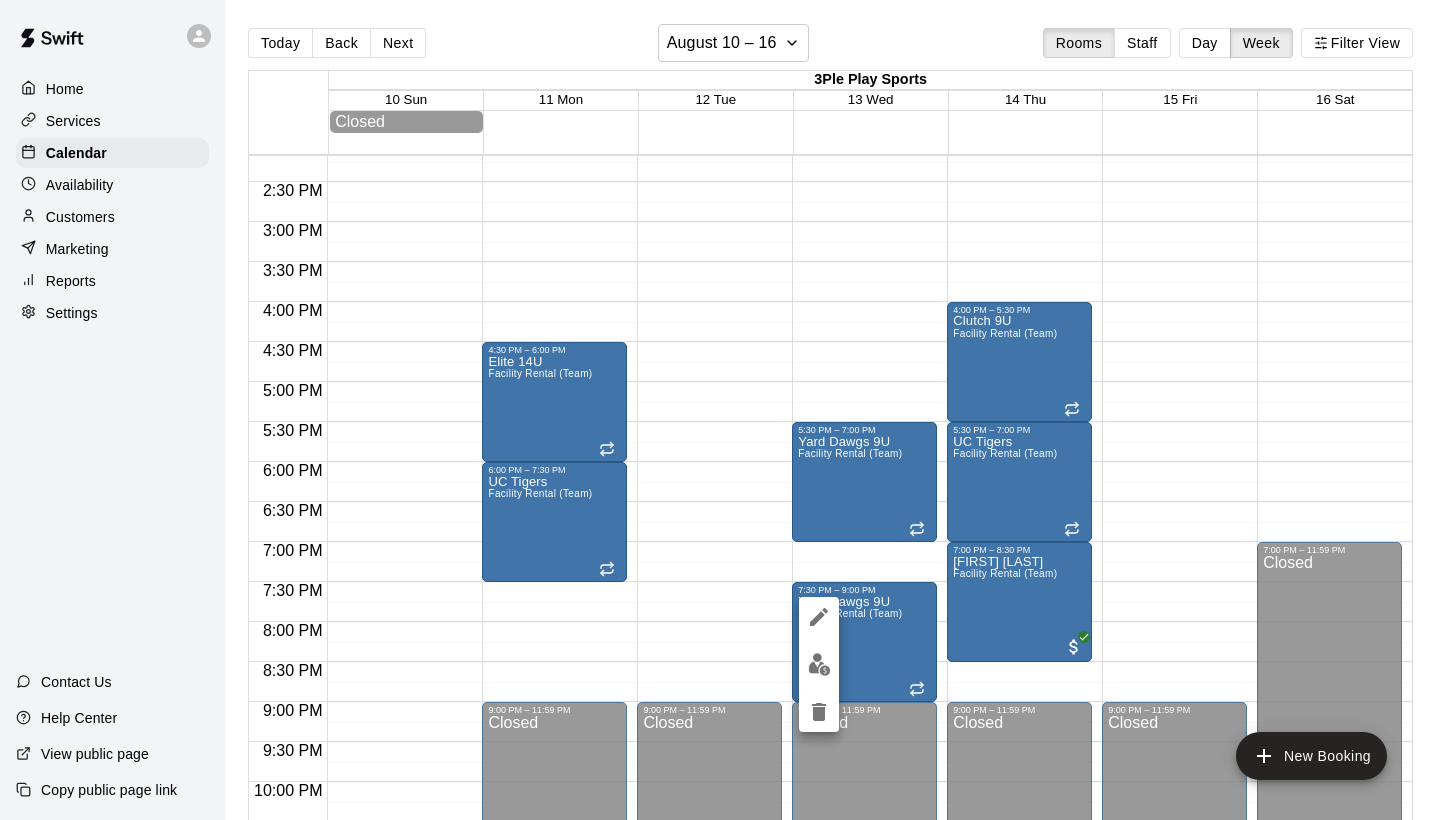 click at bounding box center (720, 410) 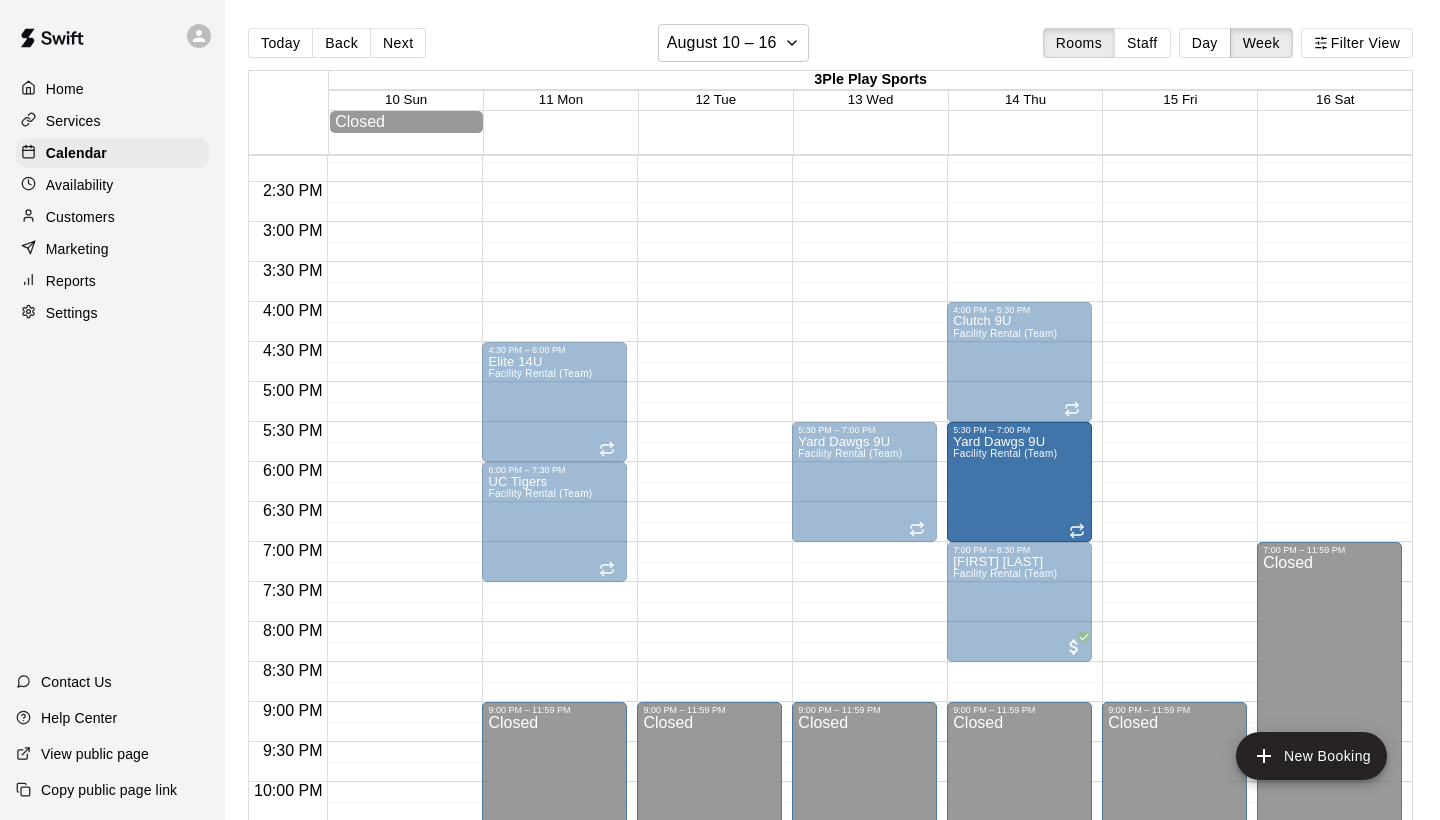 drag, startPoint x: 875, startPoint y: 642, endPoint x: 1026, endPoint y: 496, distance: 210.04047 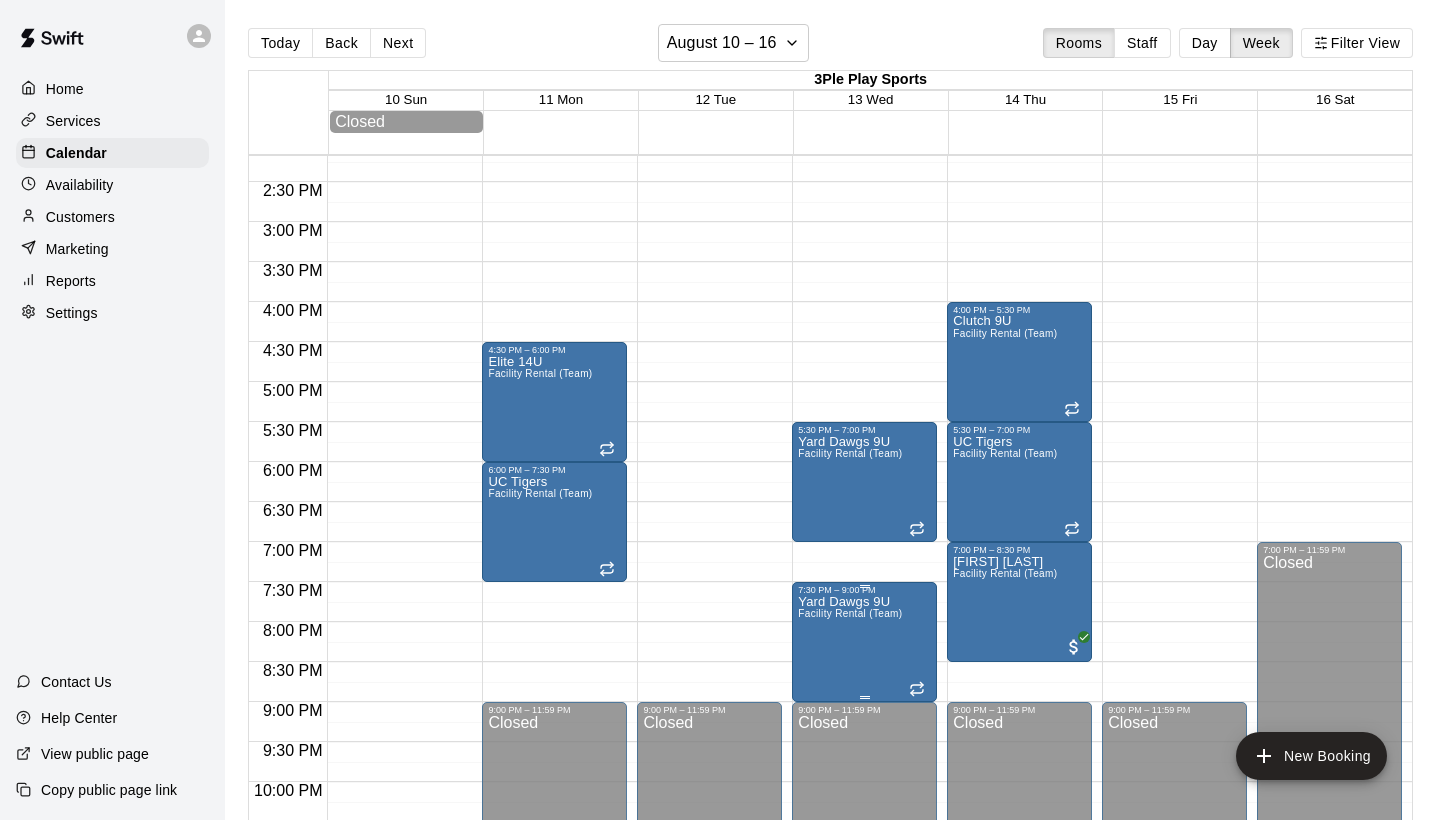 click on "Yard Dawgs 9U Facility Rental (Team)" at bounding box center [850, 1005] 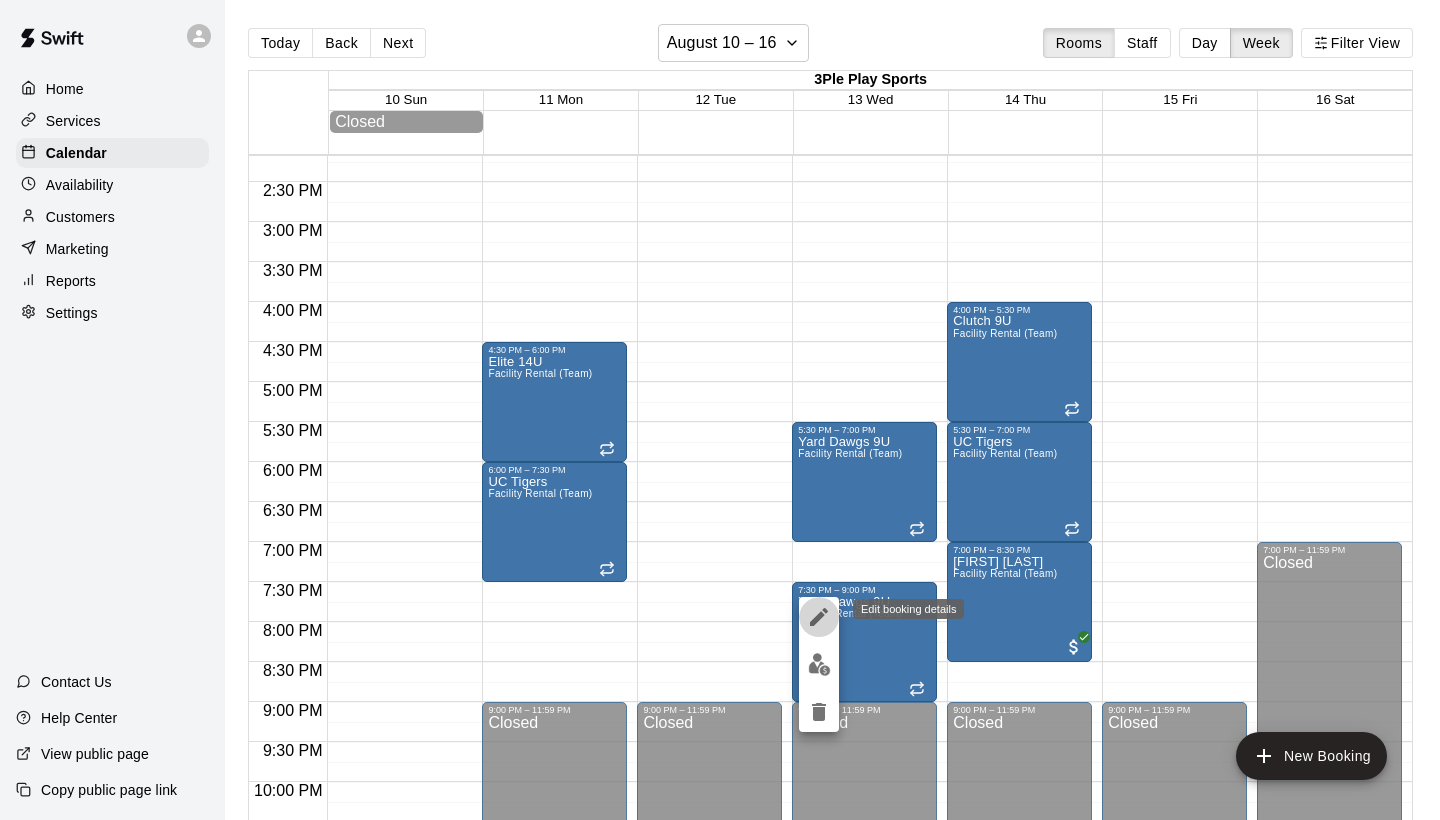 click 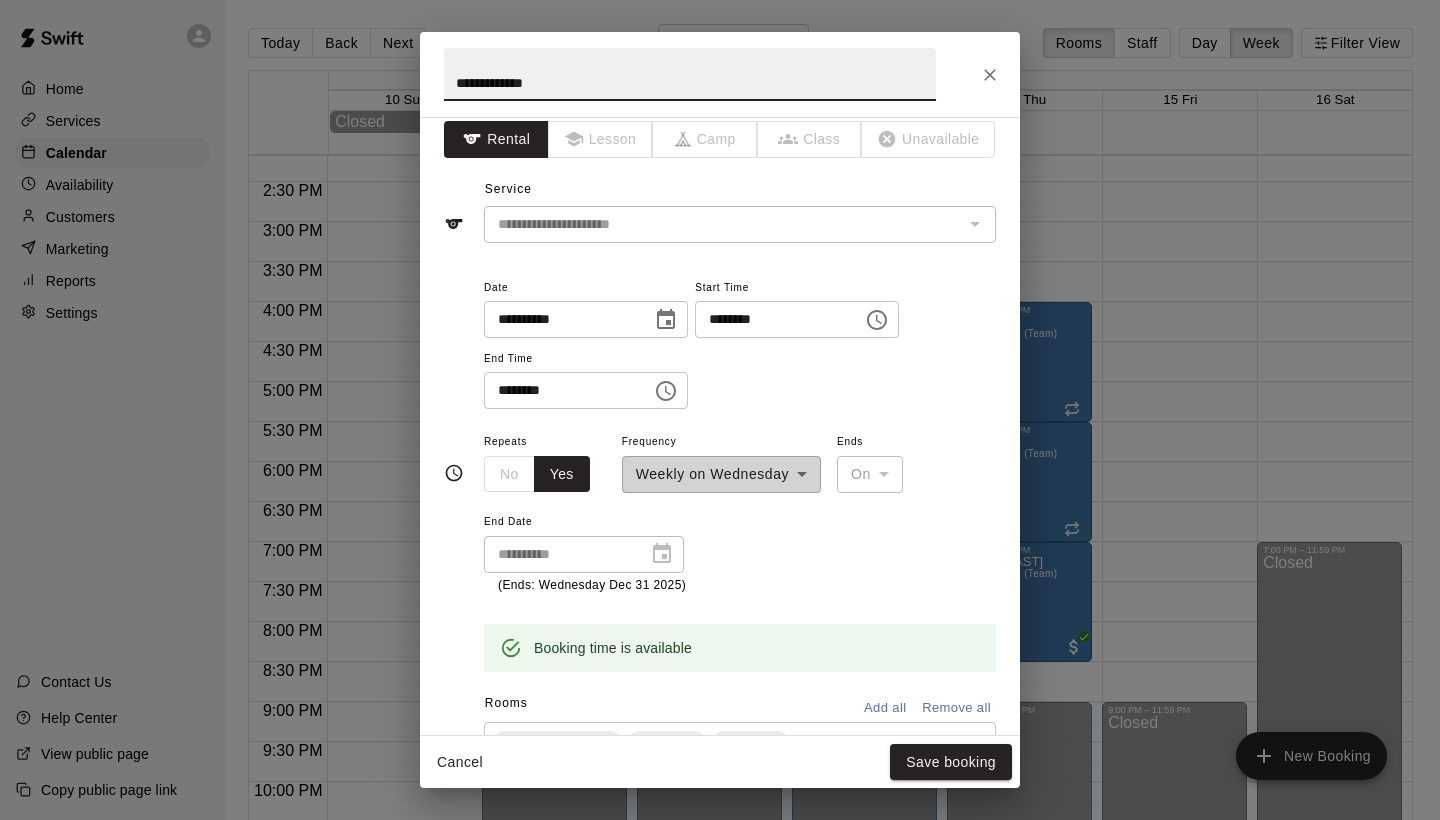 scroll, scrollTop: 0, scrollLeft: 0, axis: both 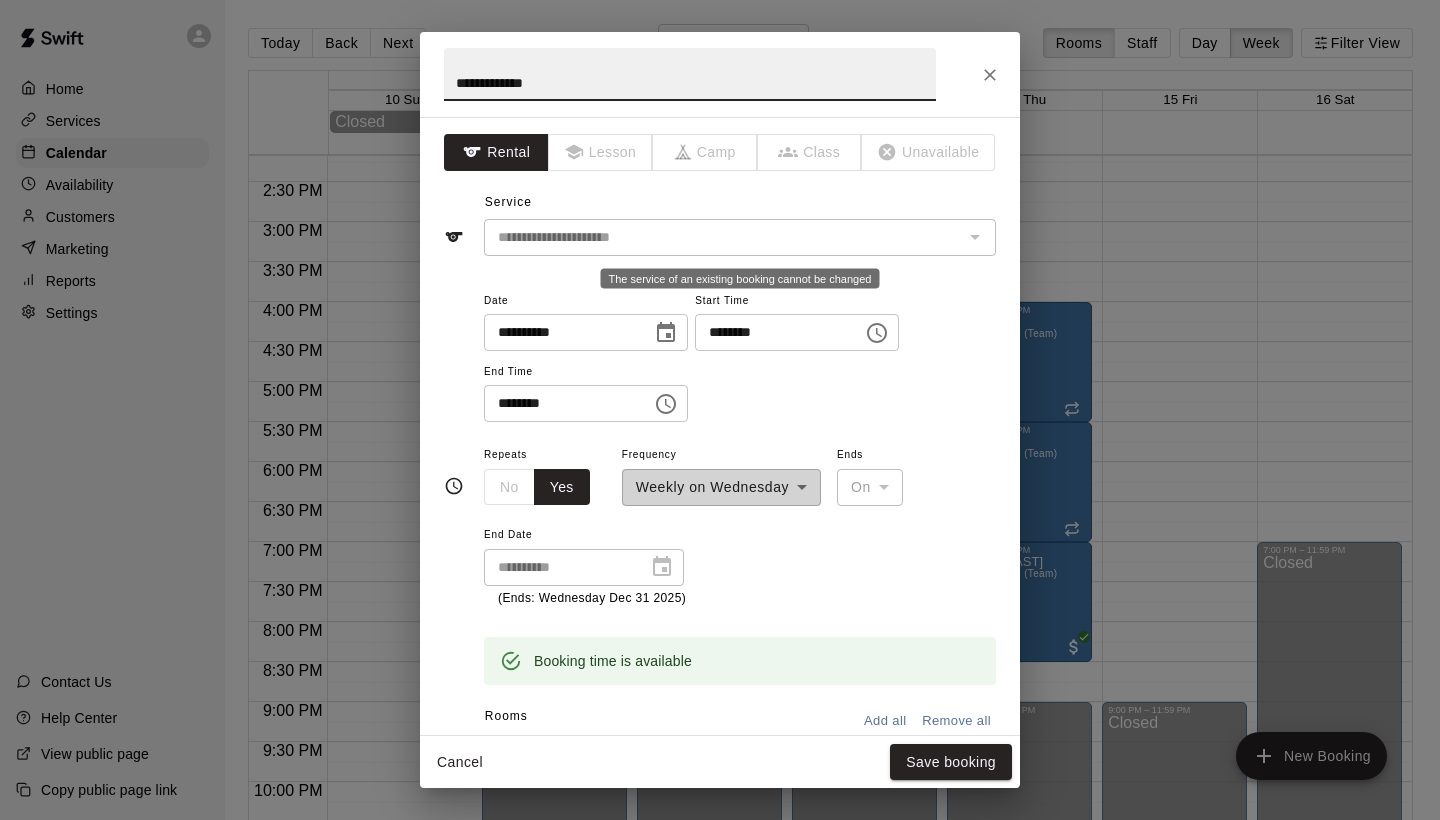 click on "**********" at bounding box center (720, 410) 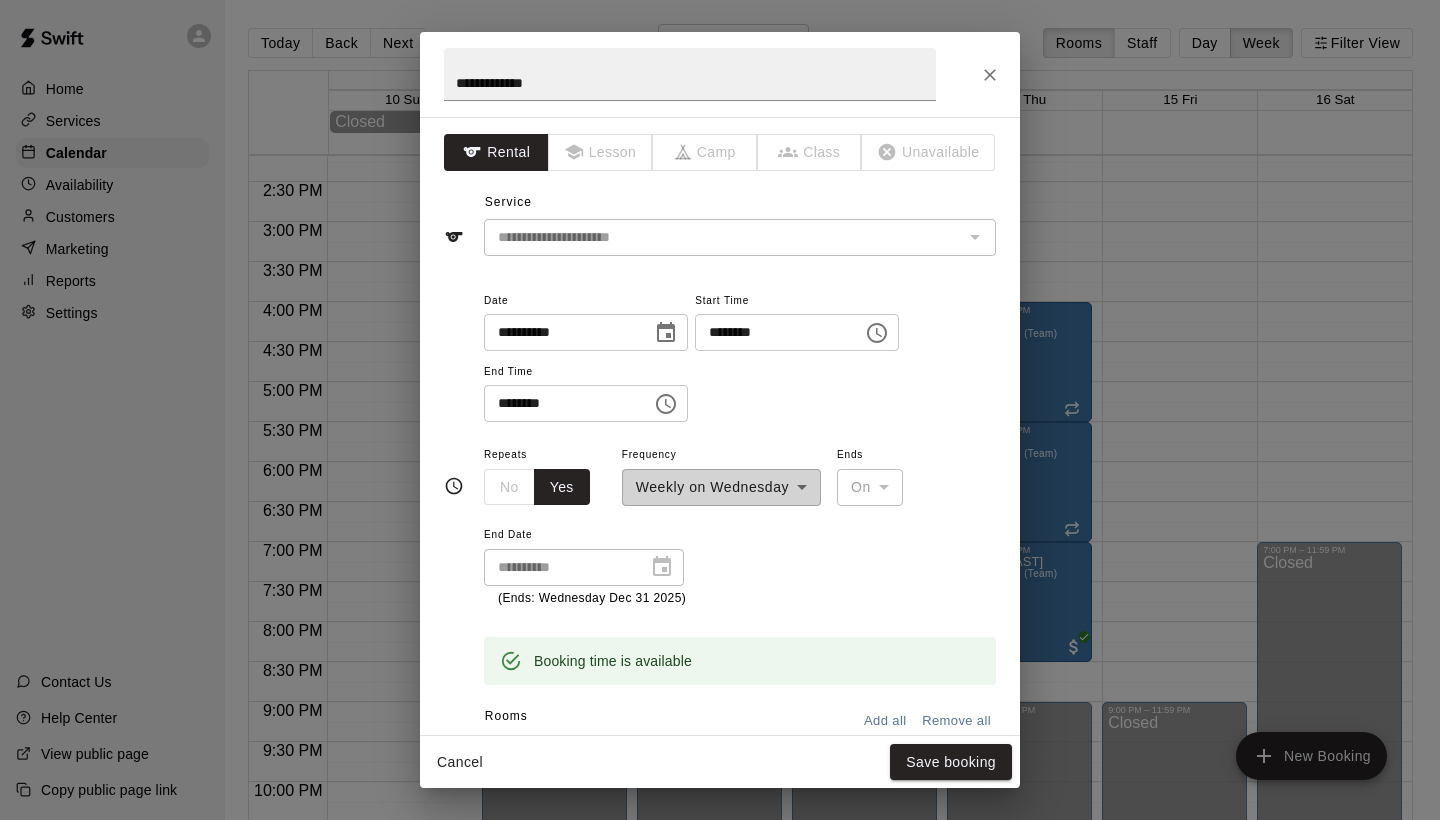 click on "**********" at bounding box center (720, 410) 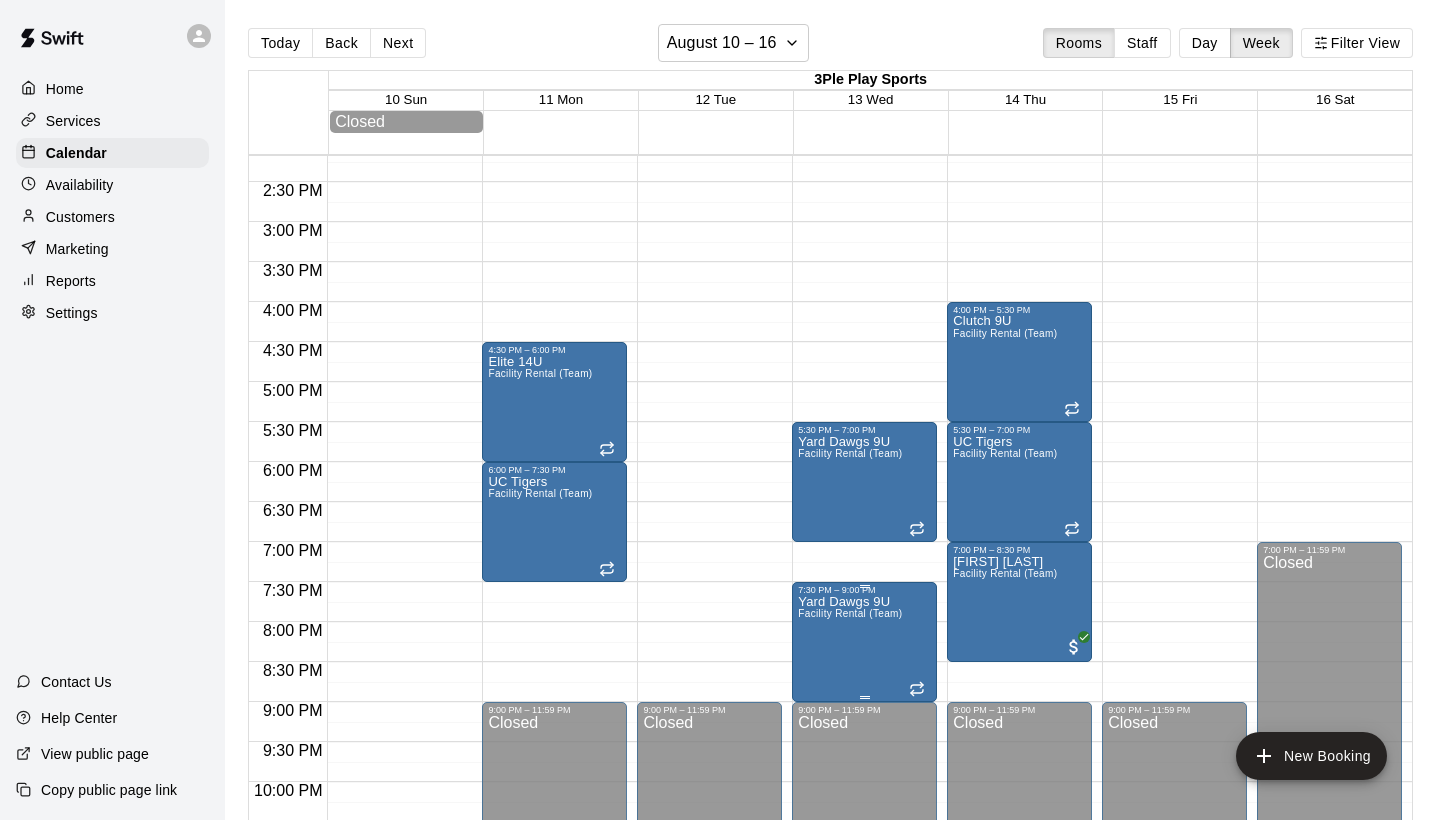 click on "Yard Dawgs 9U Facility Rental (Team)" at bounding box center [850, 1005] 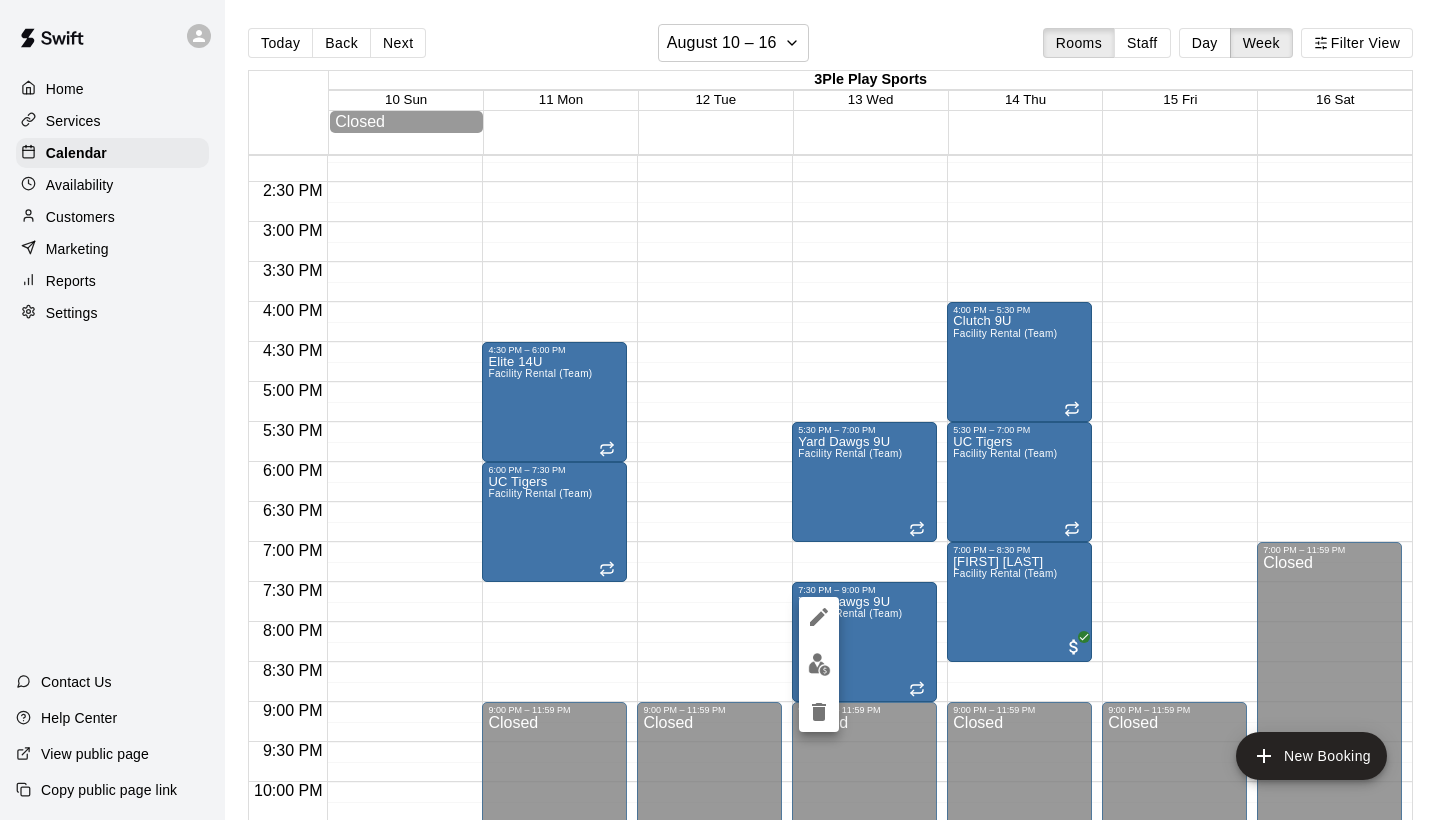 click 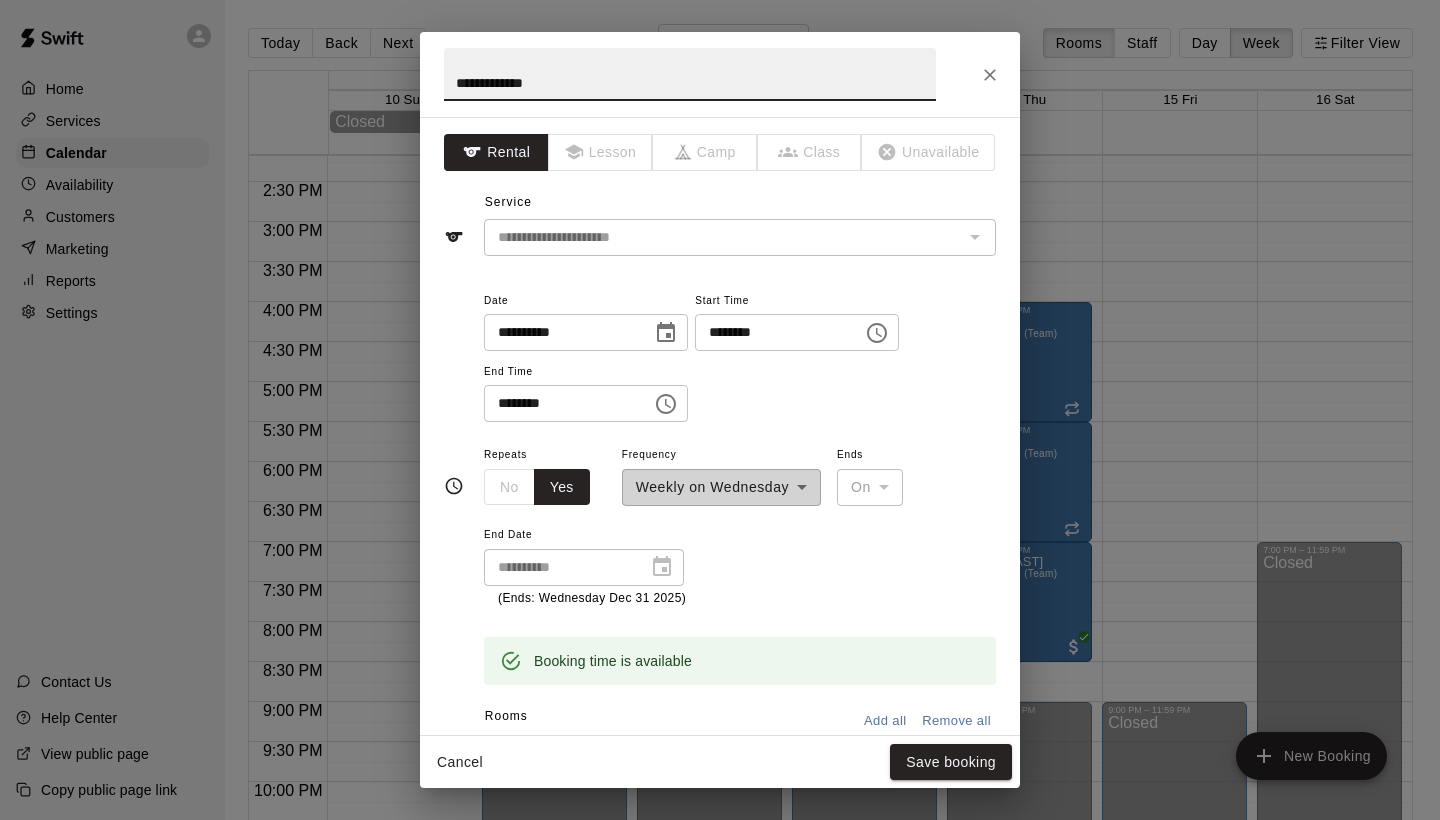 click 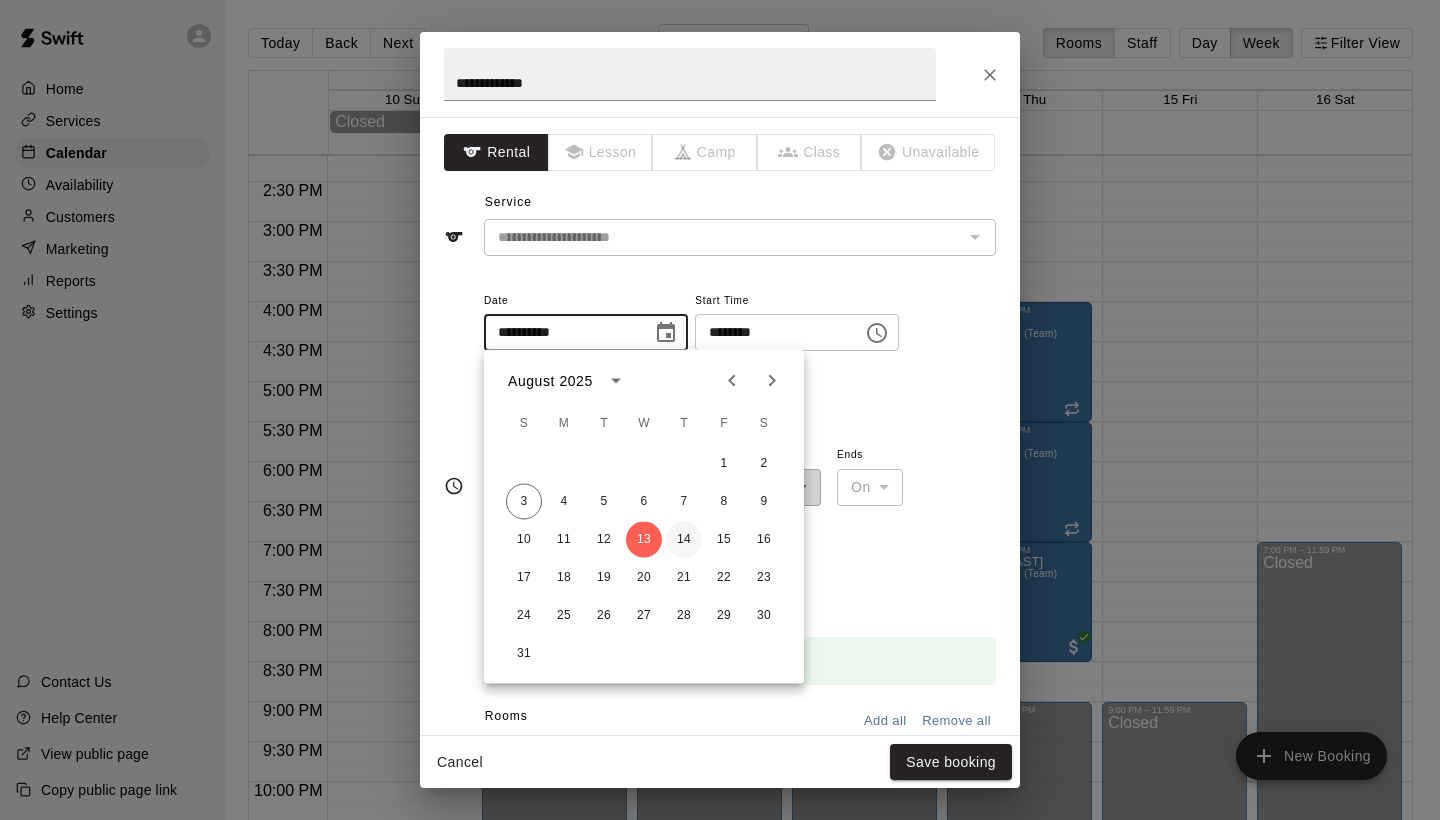 click on "14" at bounding box center [684, 540] 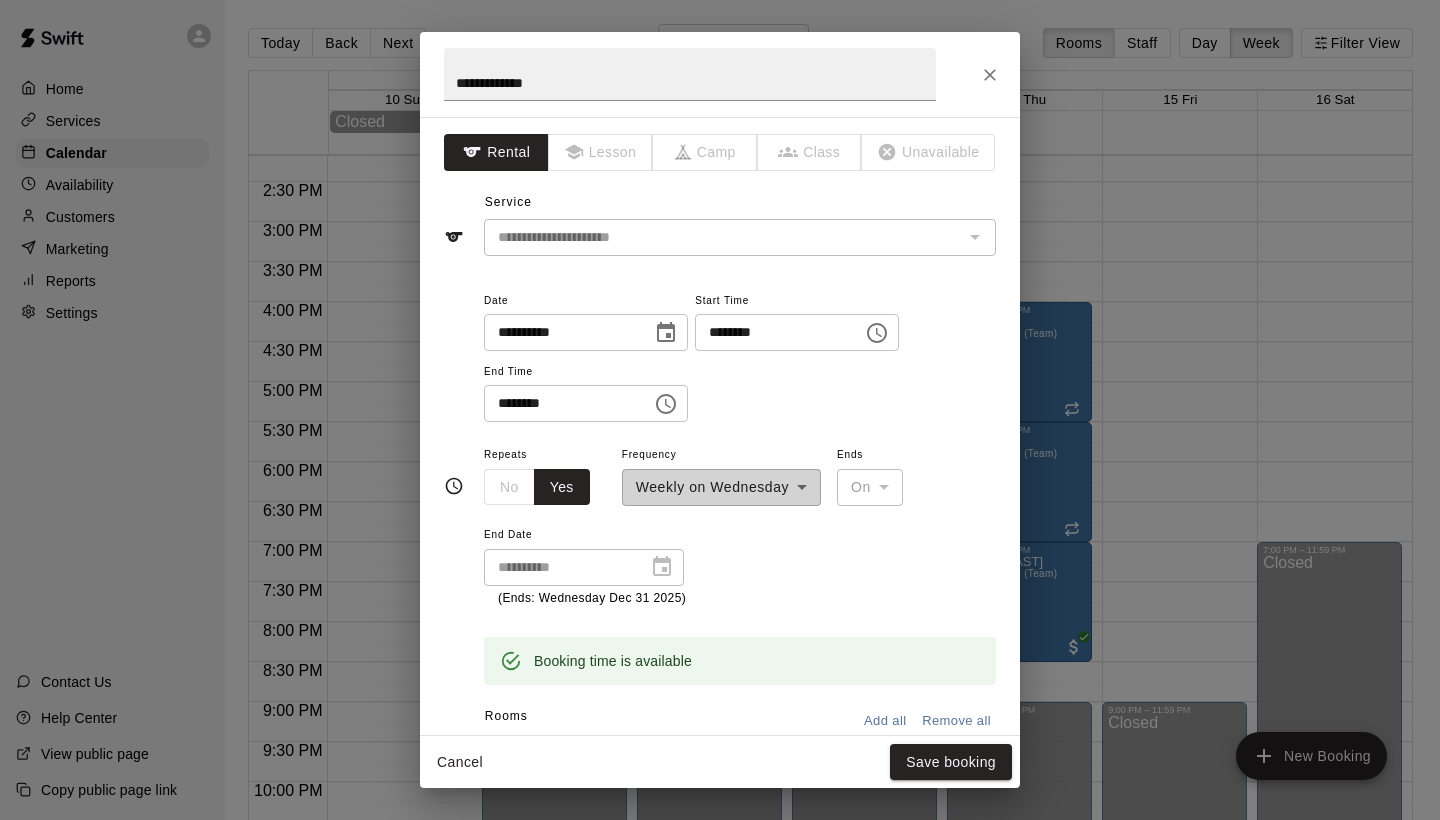 type on "**********" 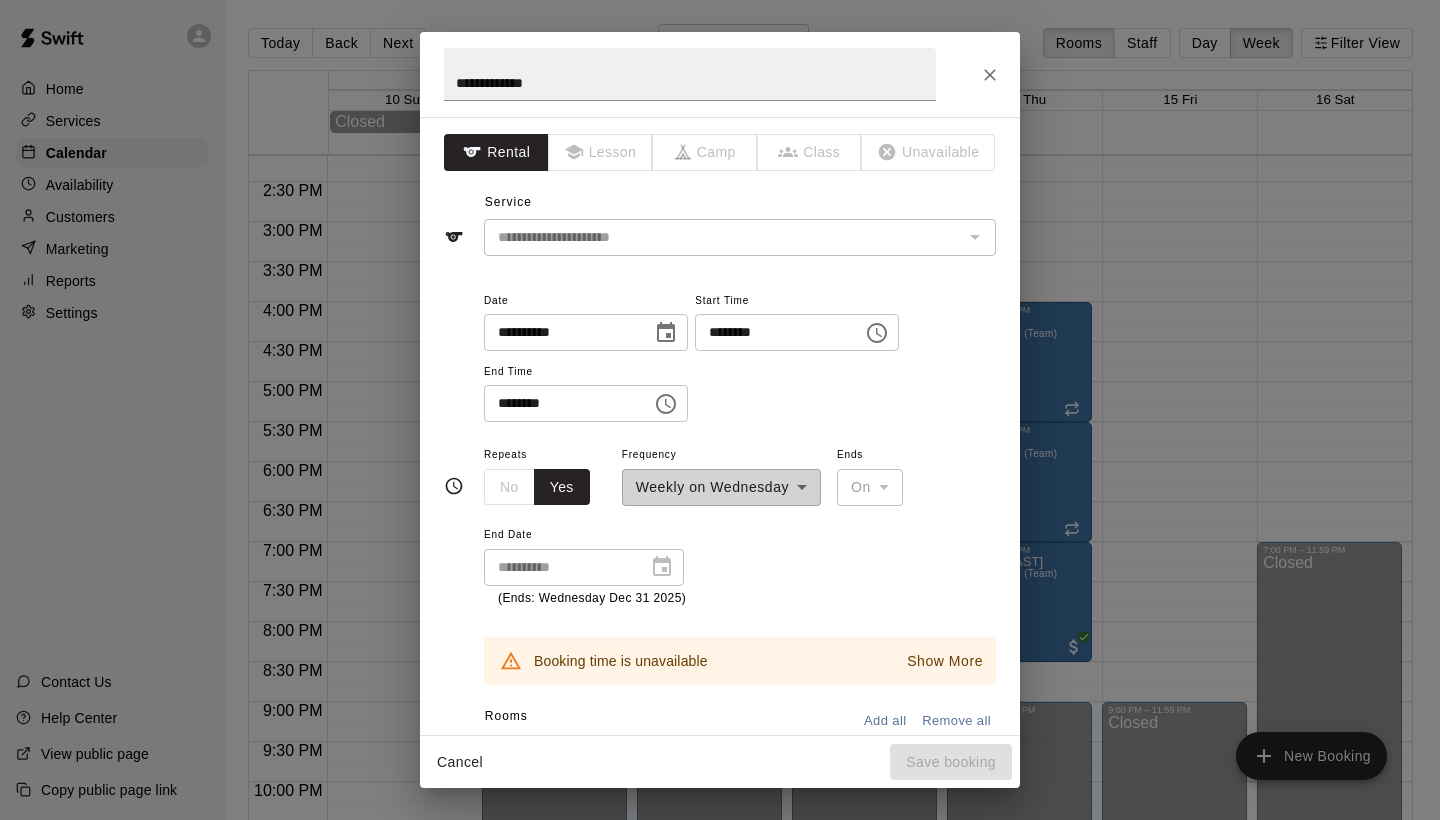 click 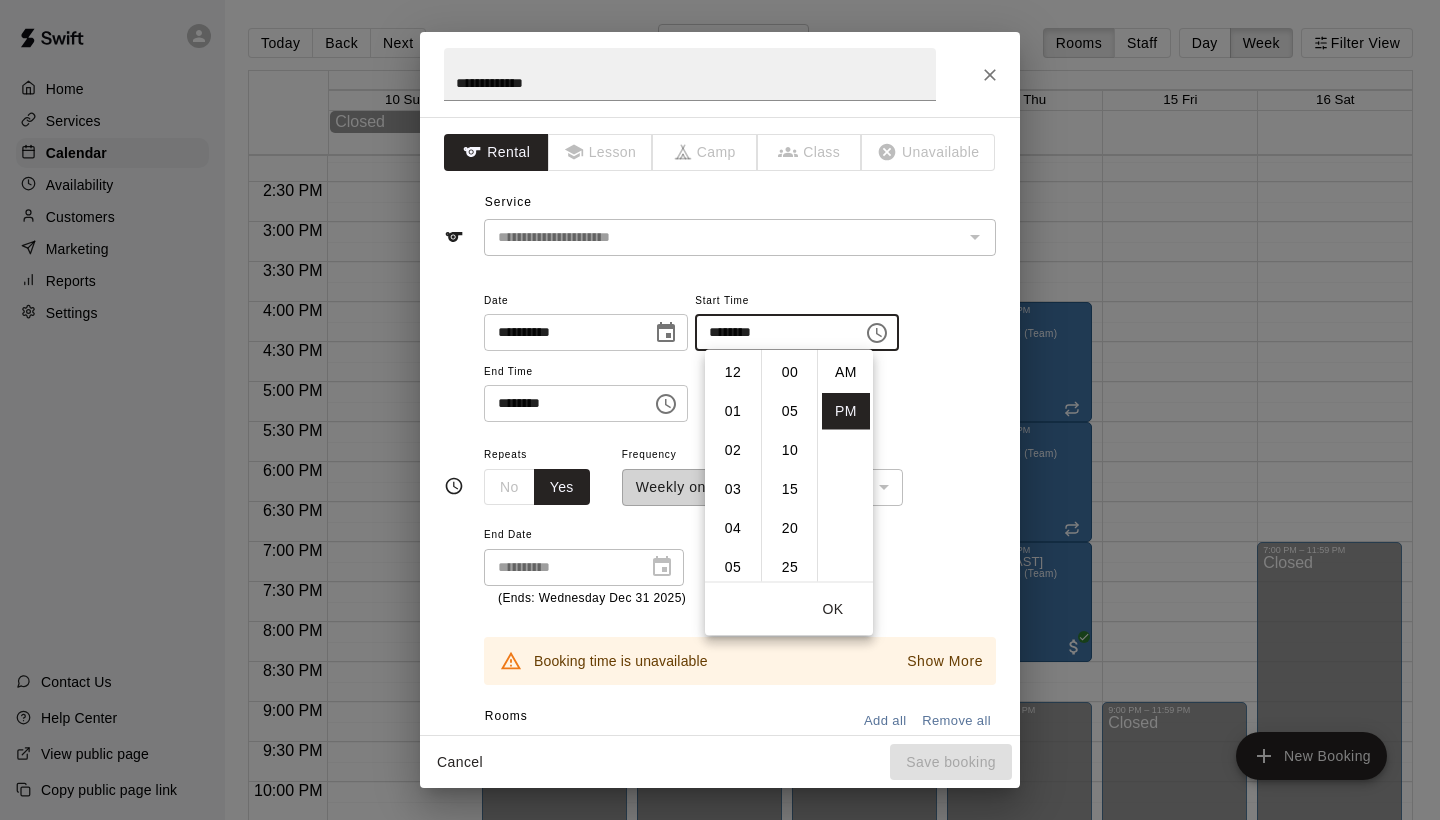 scroll, scrollTop: 273, scrollLeft: 0, axis: vertical 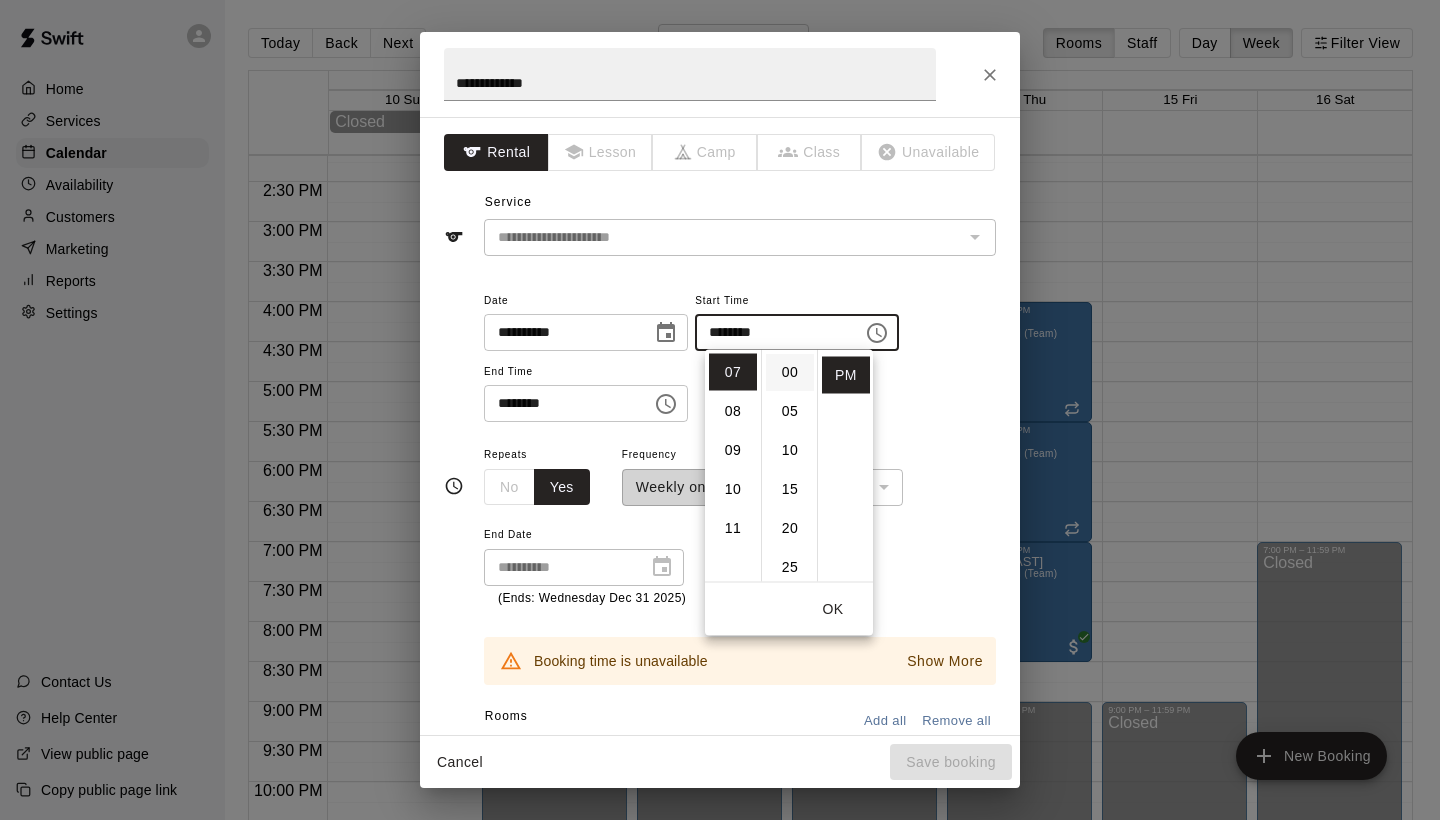 click on "00" at bounding box center (790, 372) 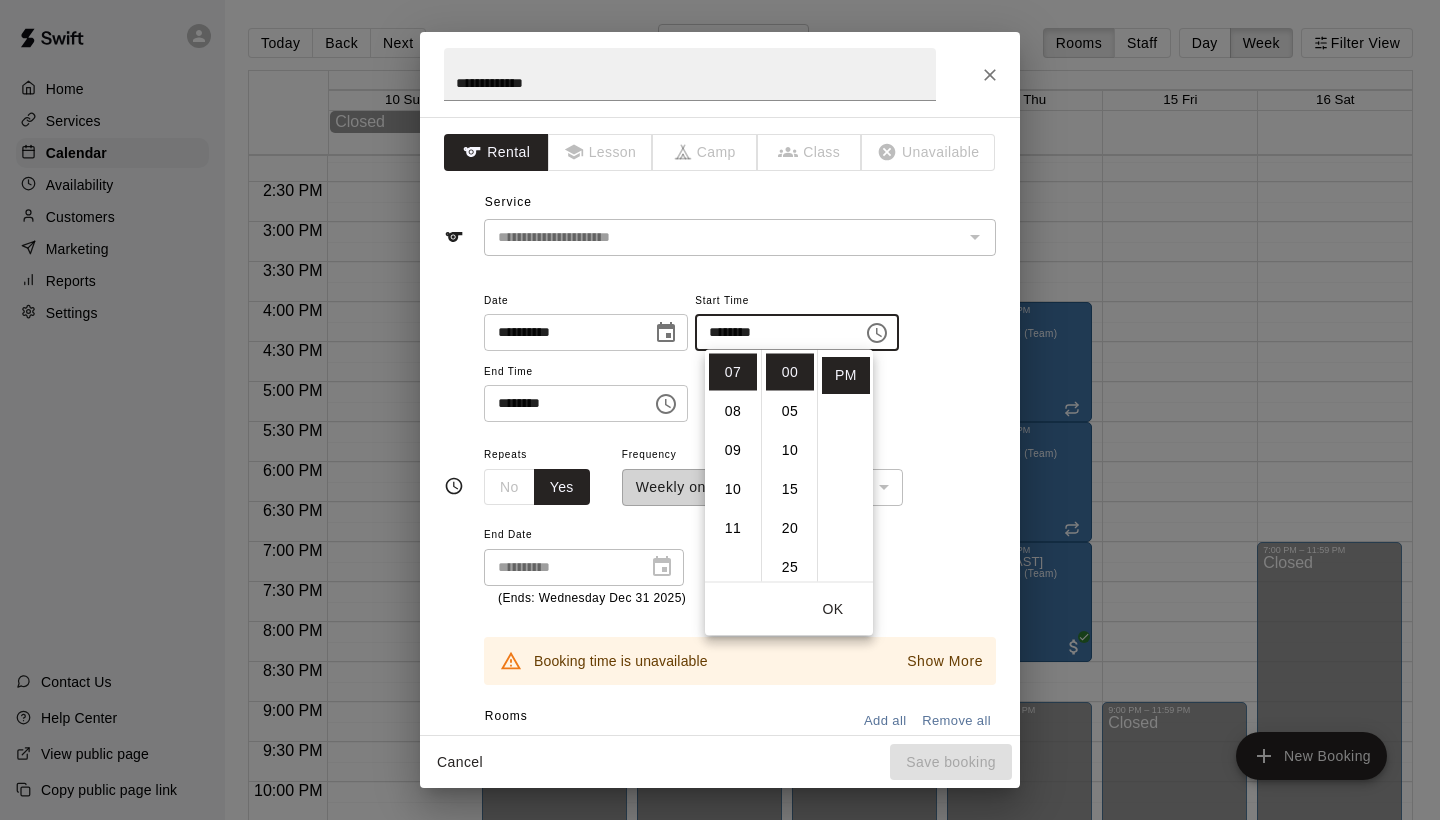 click 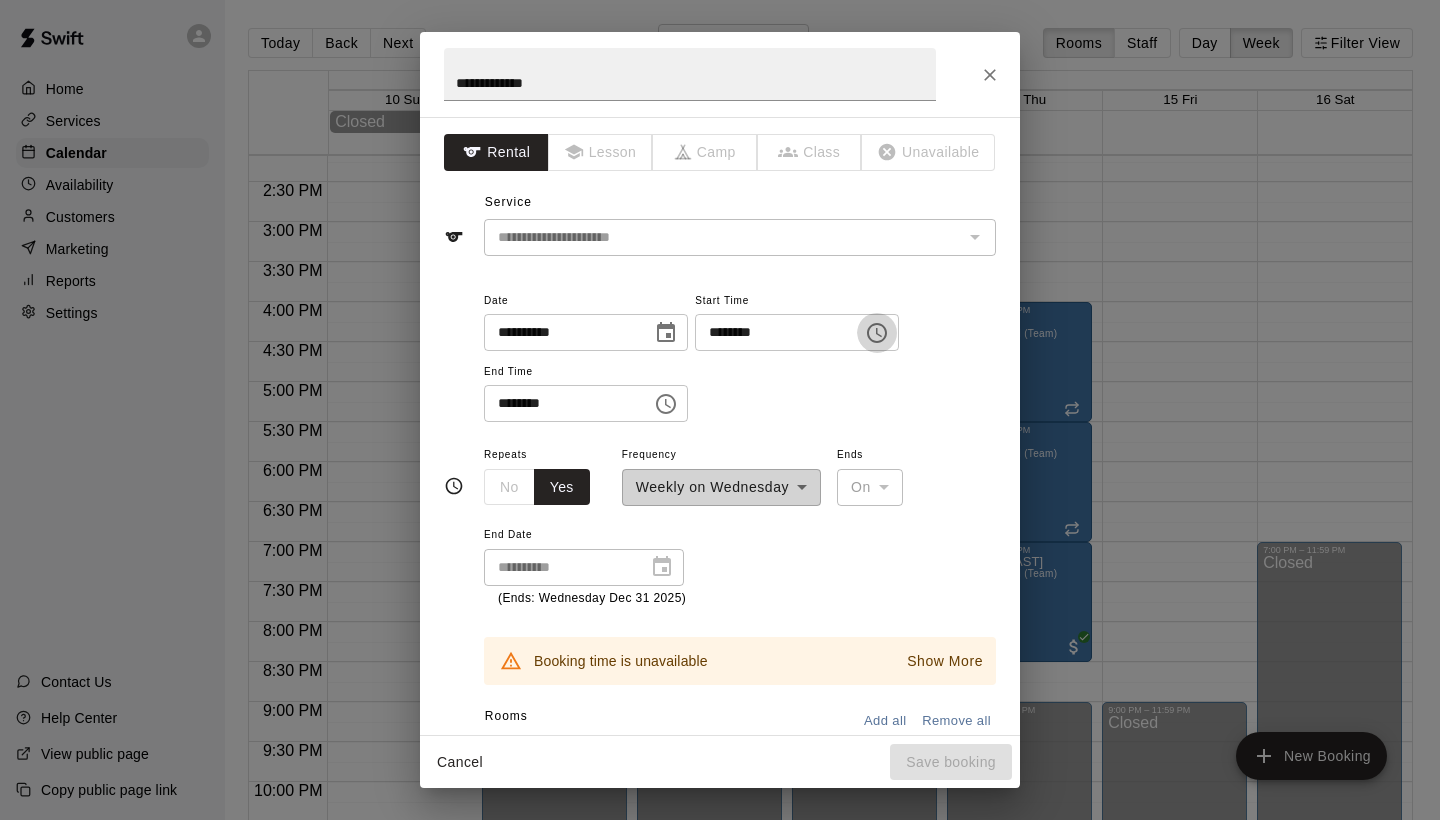 click 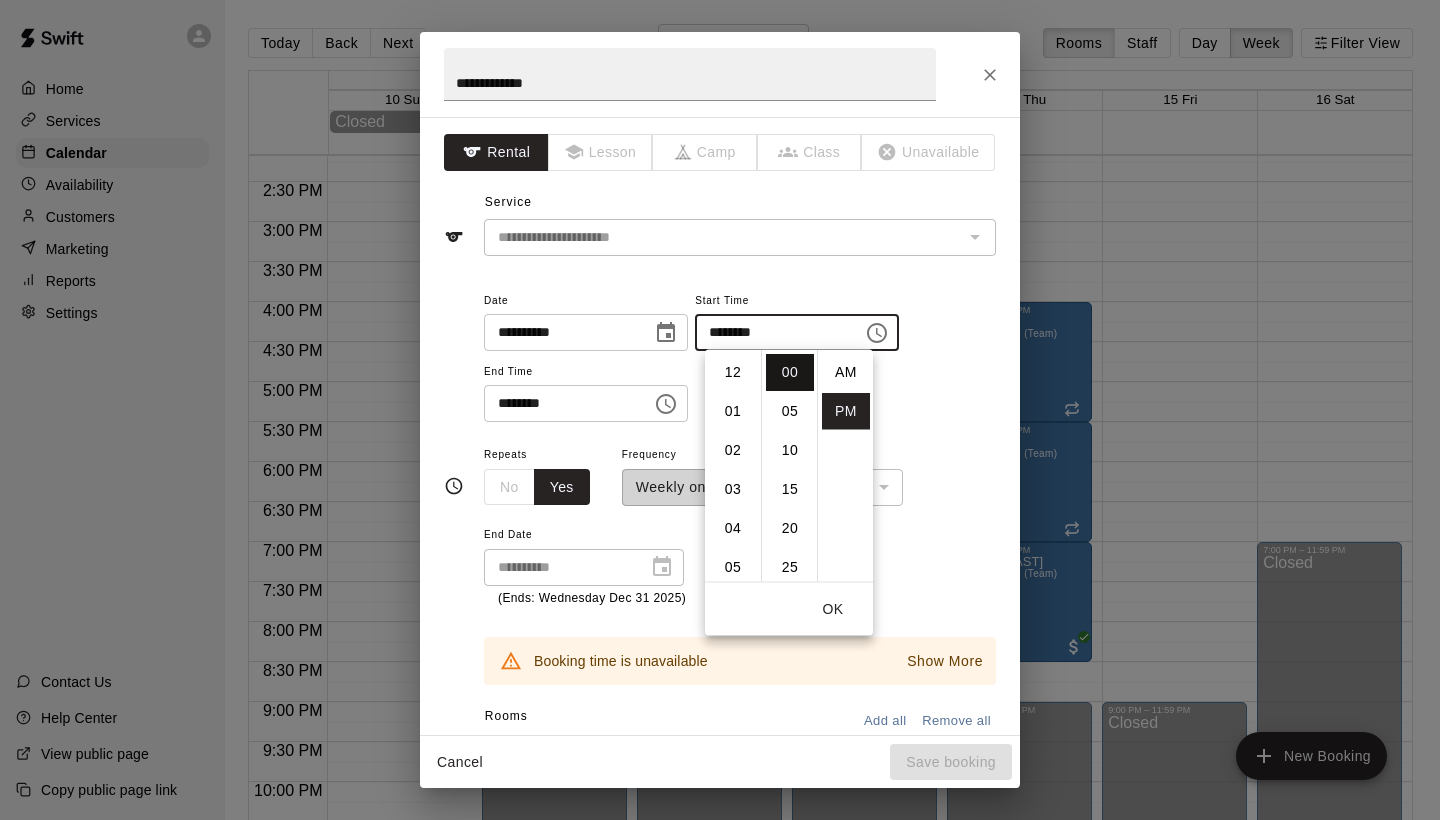 scroll, scrollTop: 273, scrollLeft: 0, axis: vertical 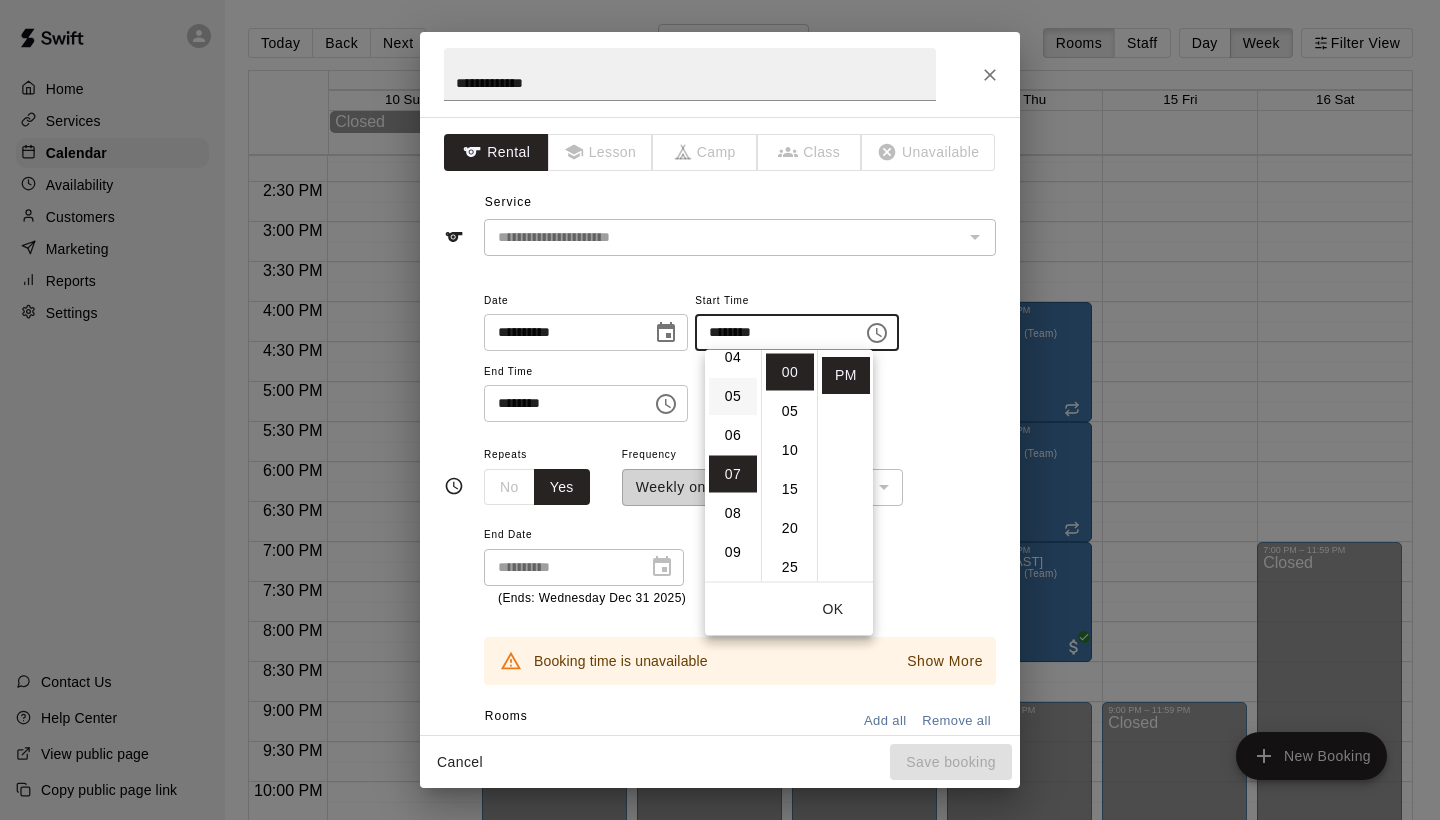 click on "05" at bounding box center [733, 396] 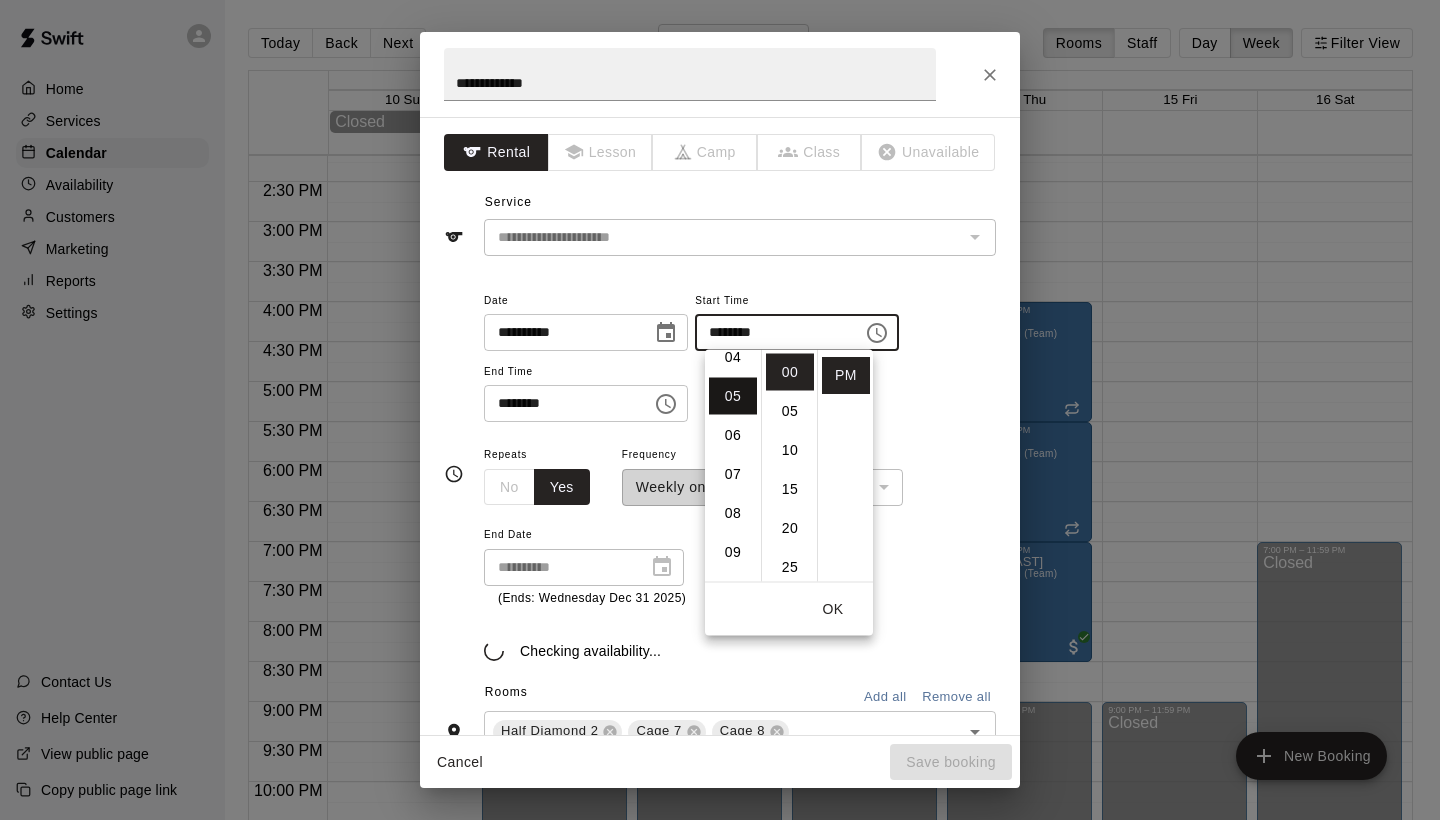 scroll, scrollTop: 195, scrollLeft: 0, axis: vertical 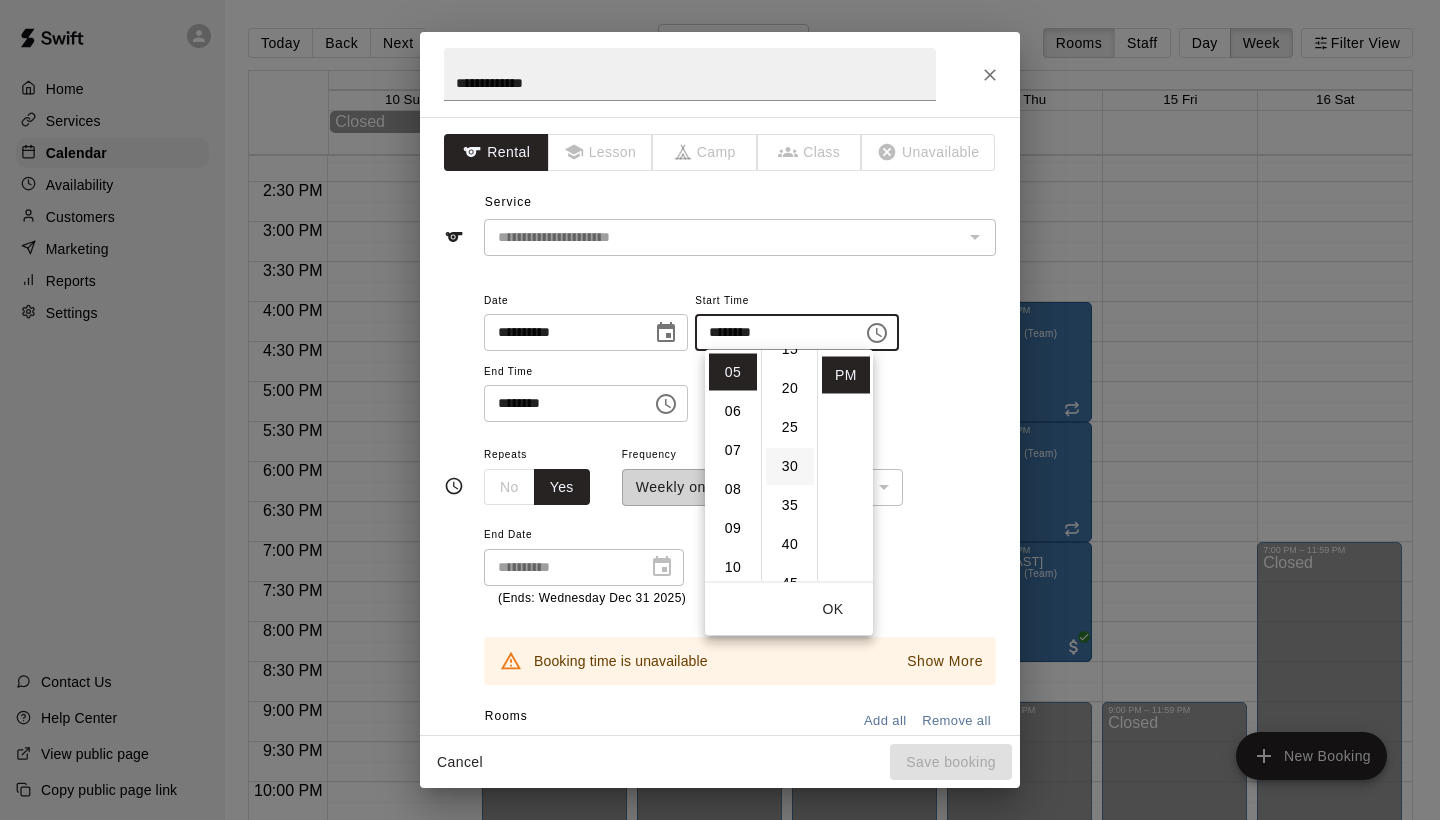 click on "30" at bounding box center (790, 466) 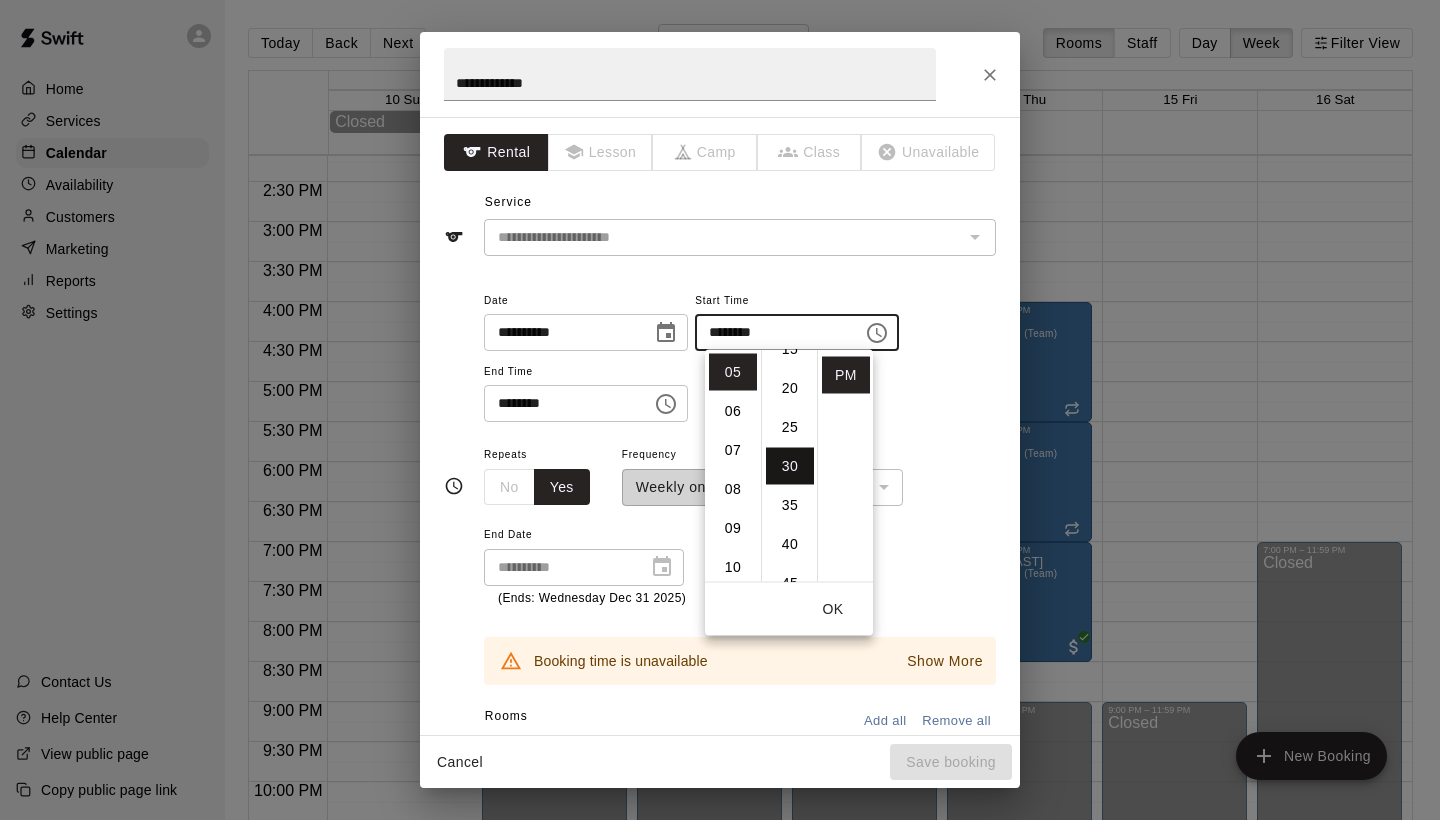 type on "********" 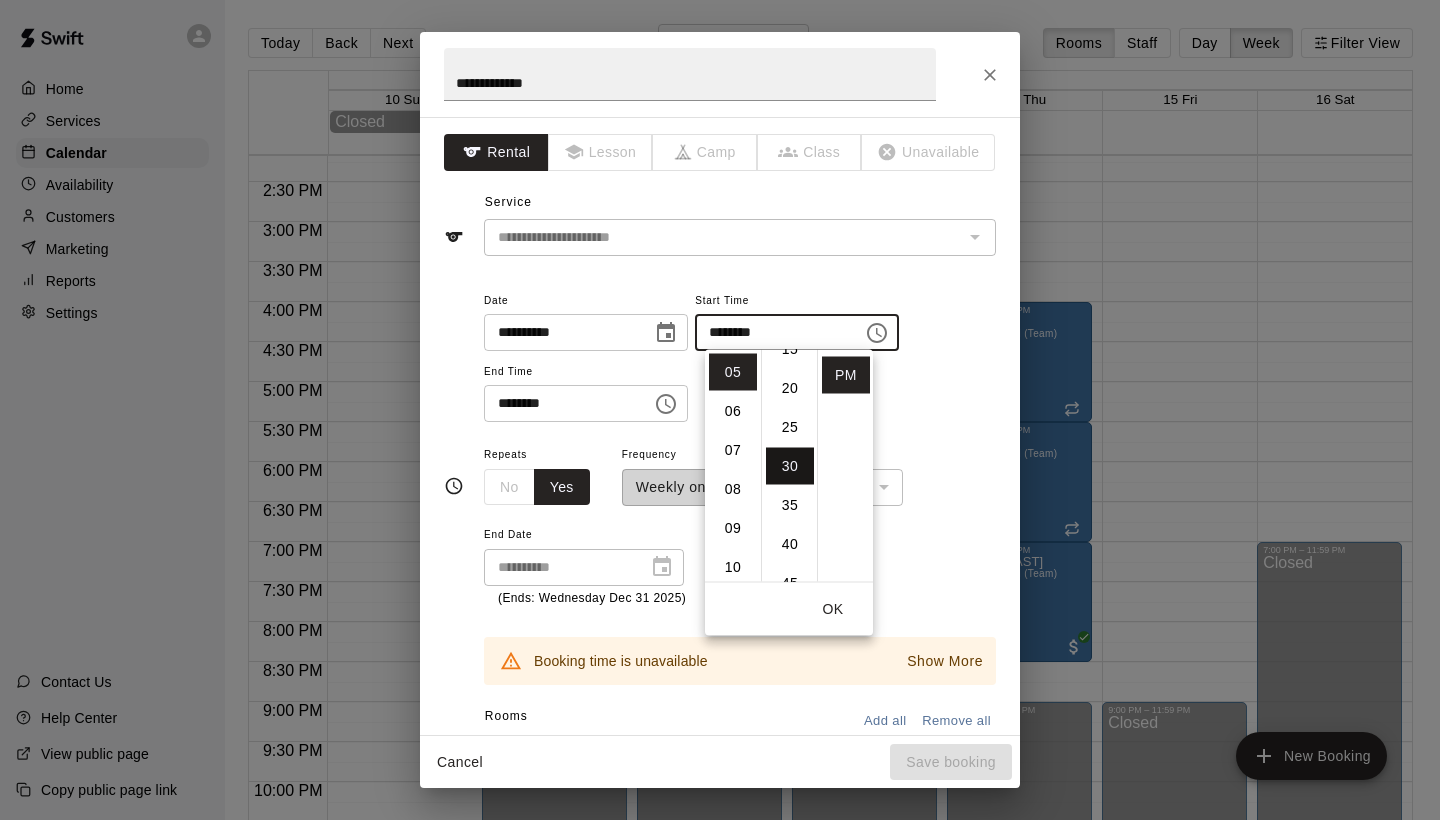 scroll, scrollTop: 234, scrollLeft: 0, axis: vertical 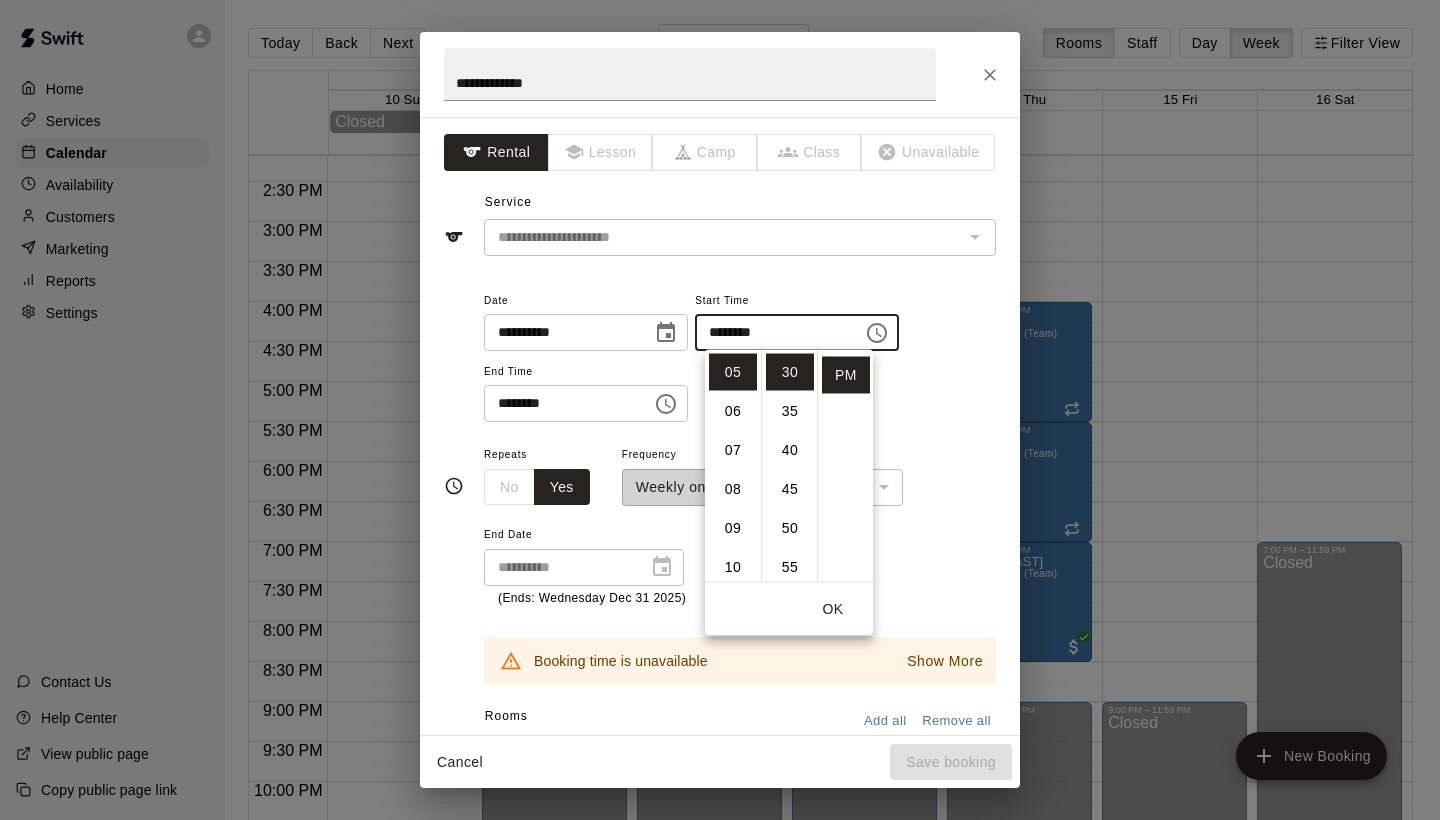 click 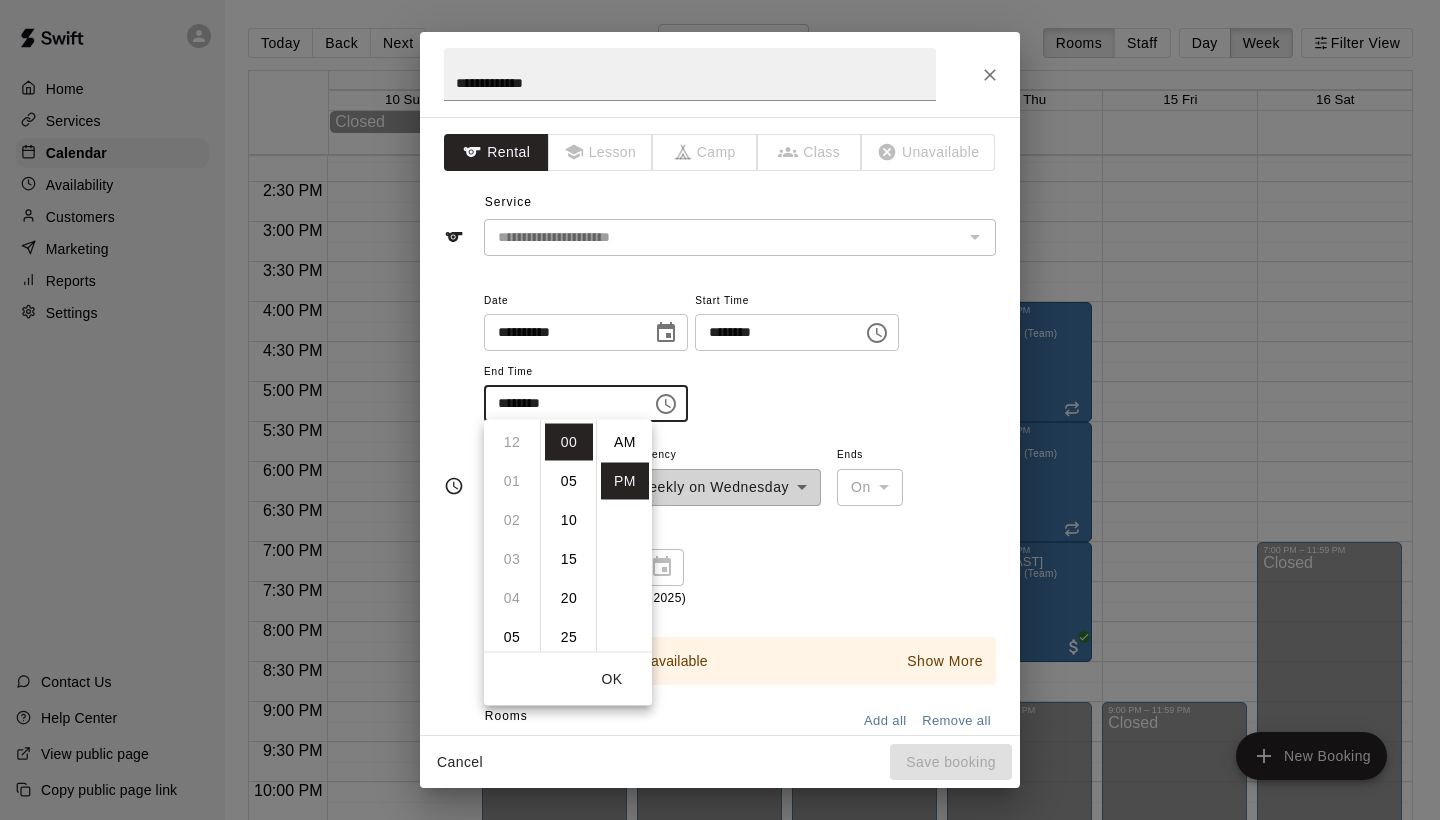 scroll, scrollTop: 351, scrollLeft: 0, axis: vertical 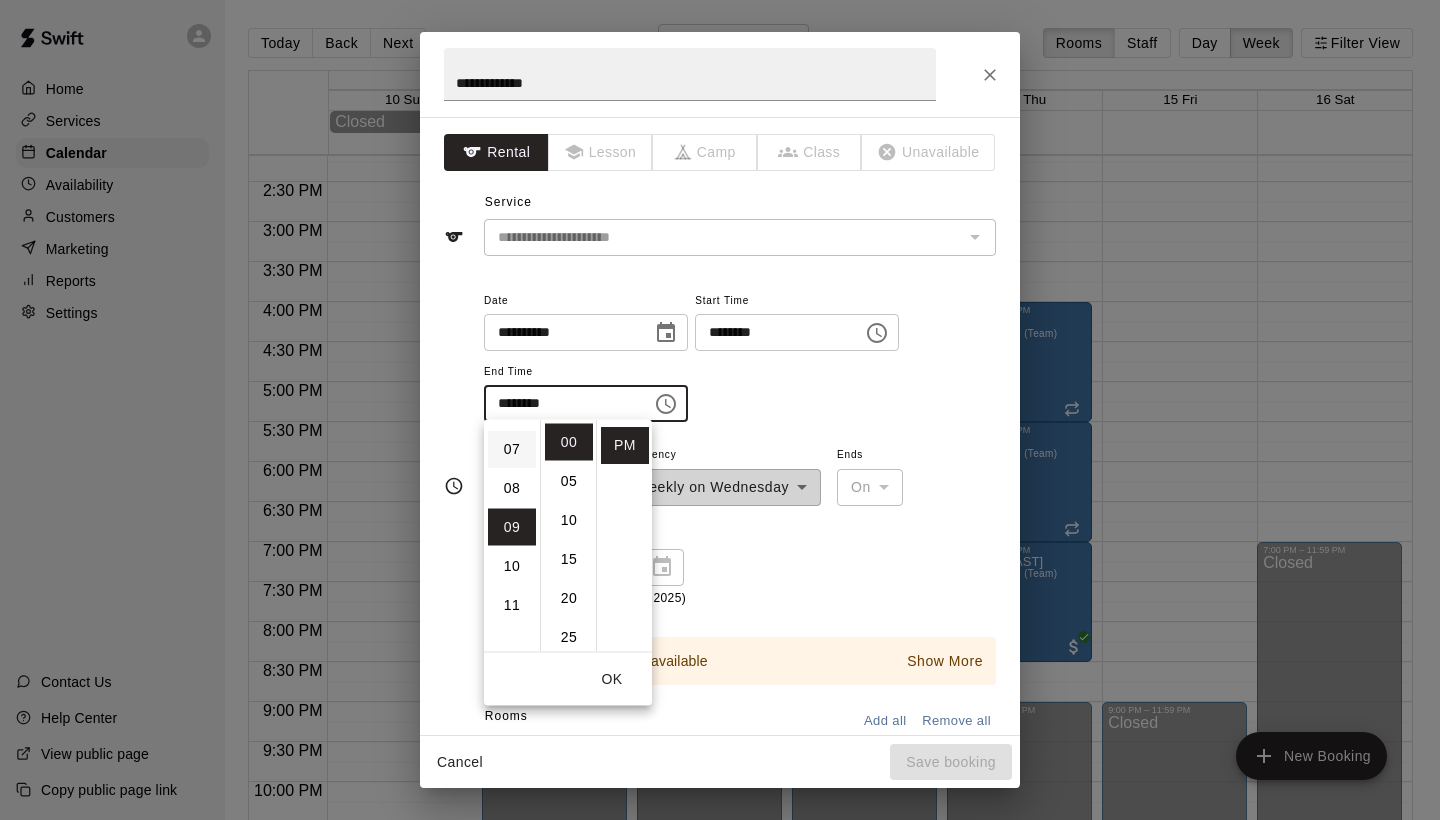 click on "07" at bounding box center (512, 449) 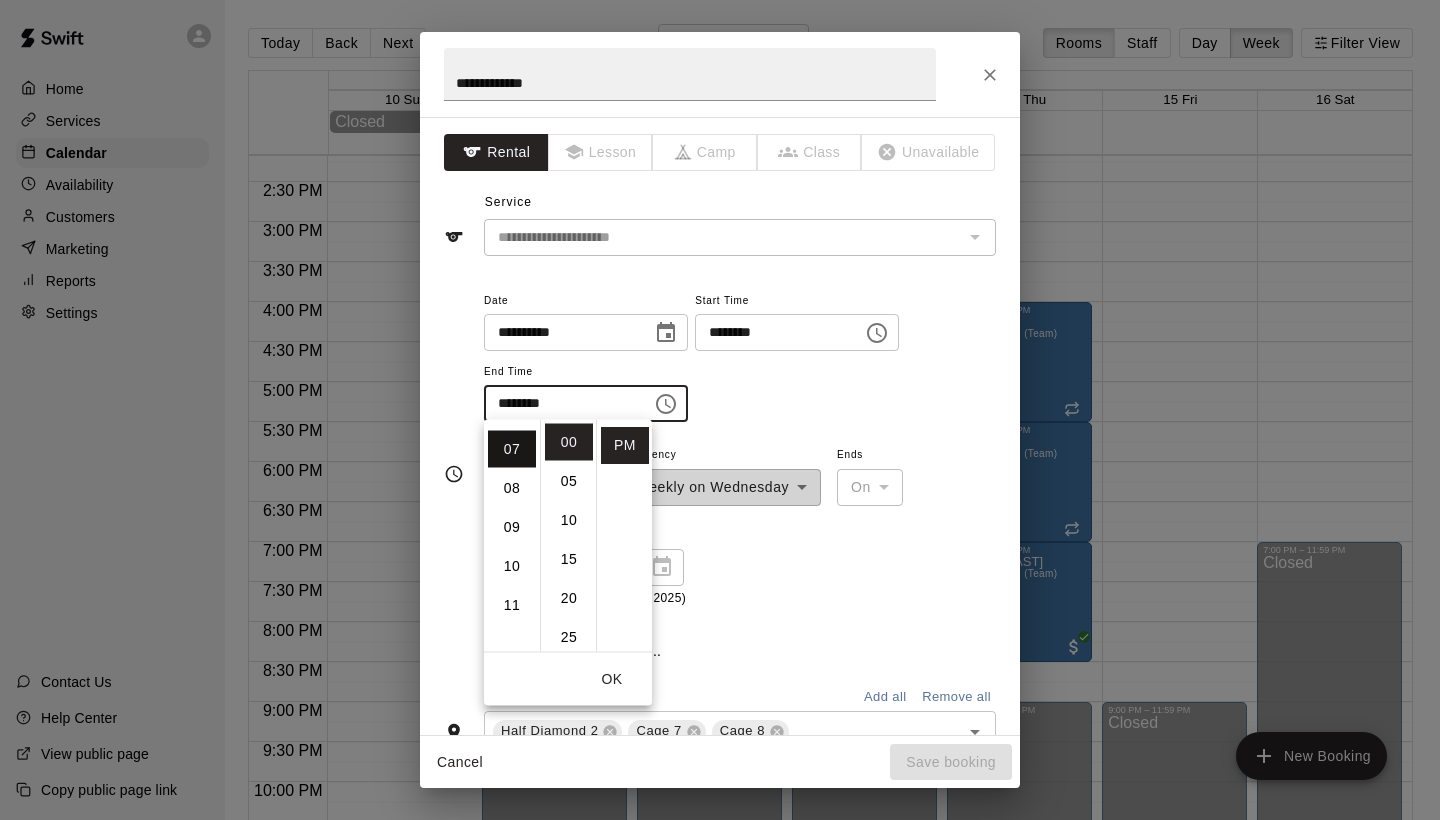 scroll, scrollTop: 273, scrollLeft: 0, axis: vertical 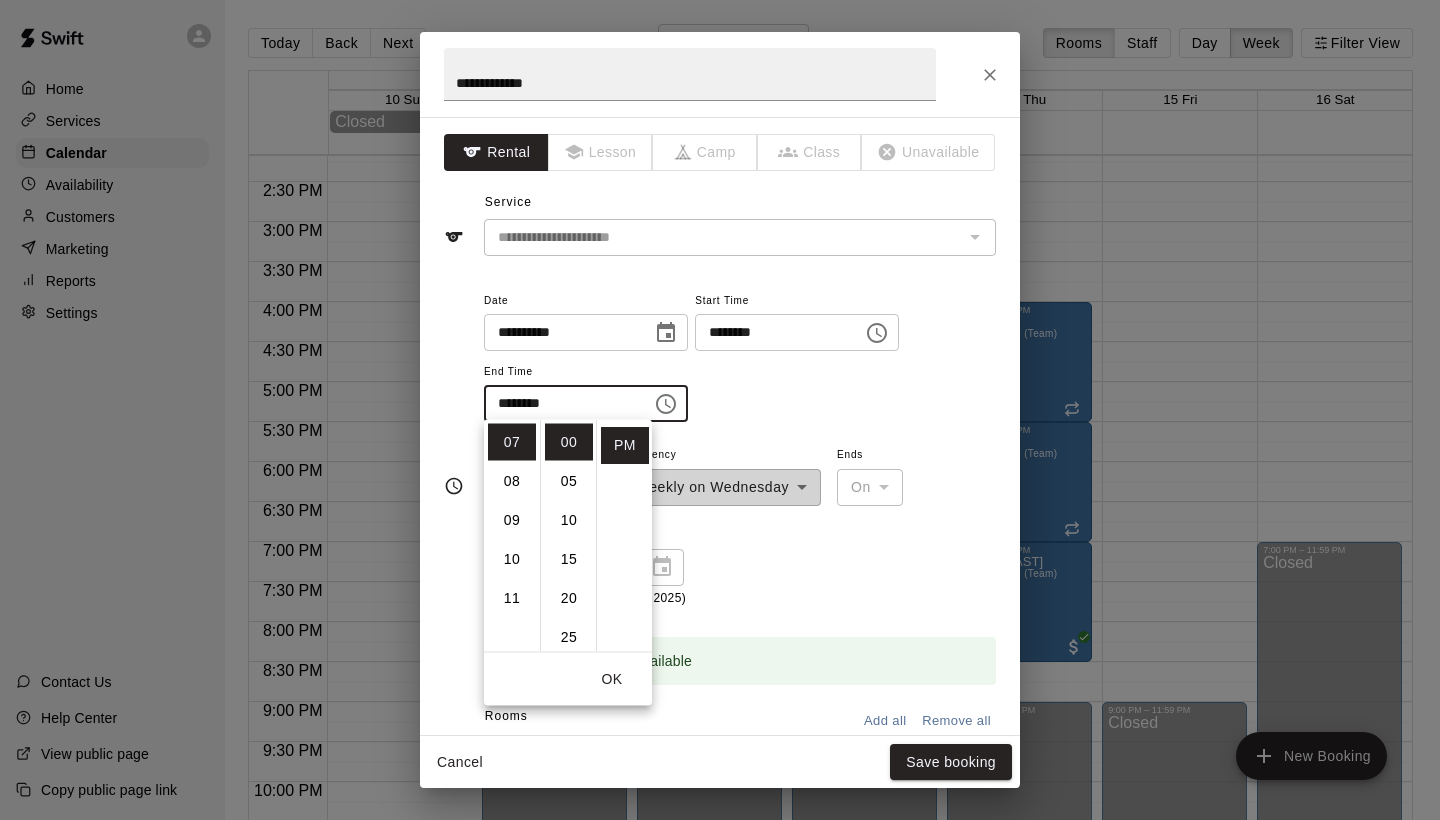 click on "**********" at bounding box center [740, 365] 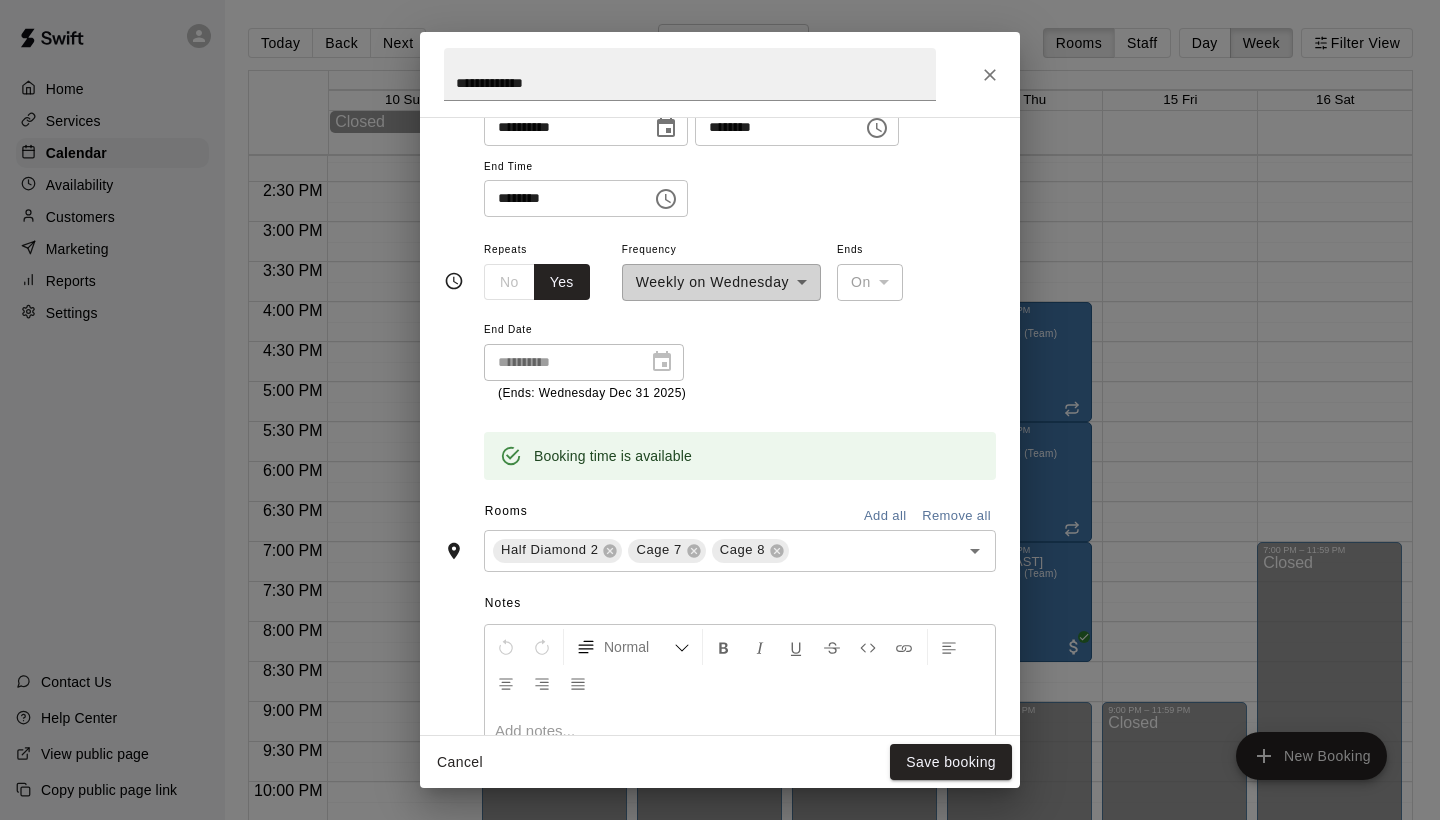 scroll, scrollTop: 208, scrollLeft: 0, axis: vertical 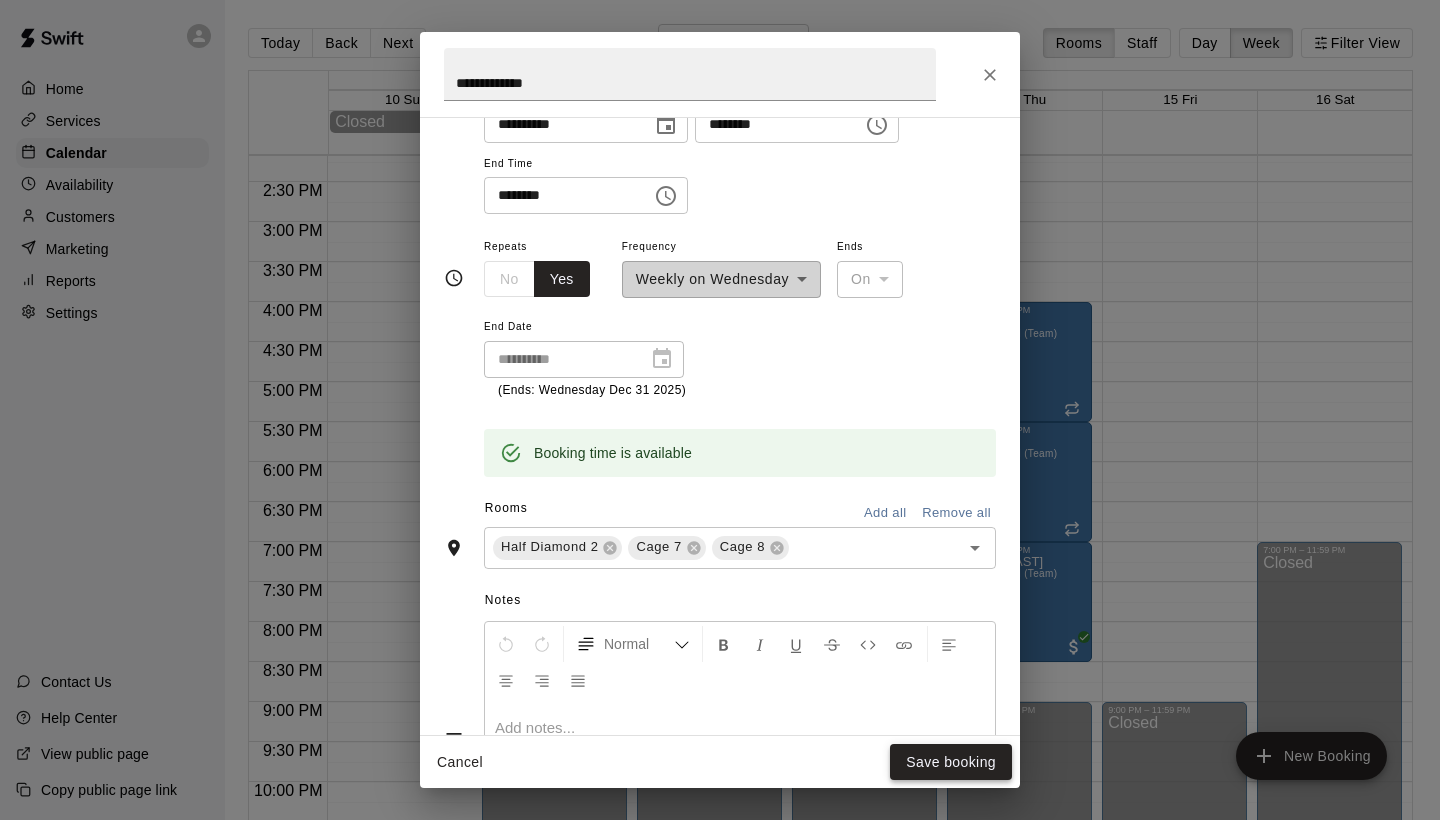 click on "Save booking" at bounding box center [951, 762] 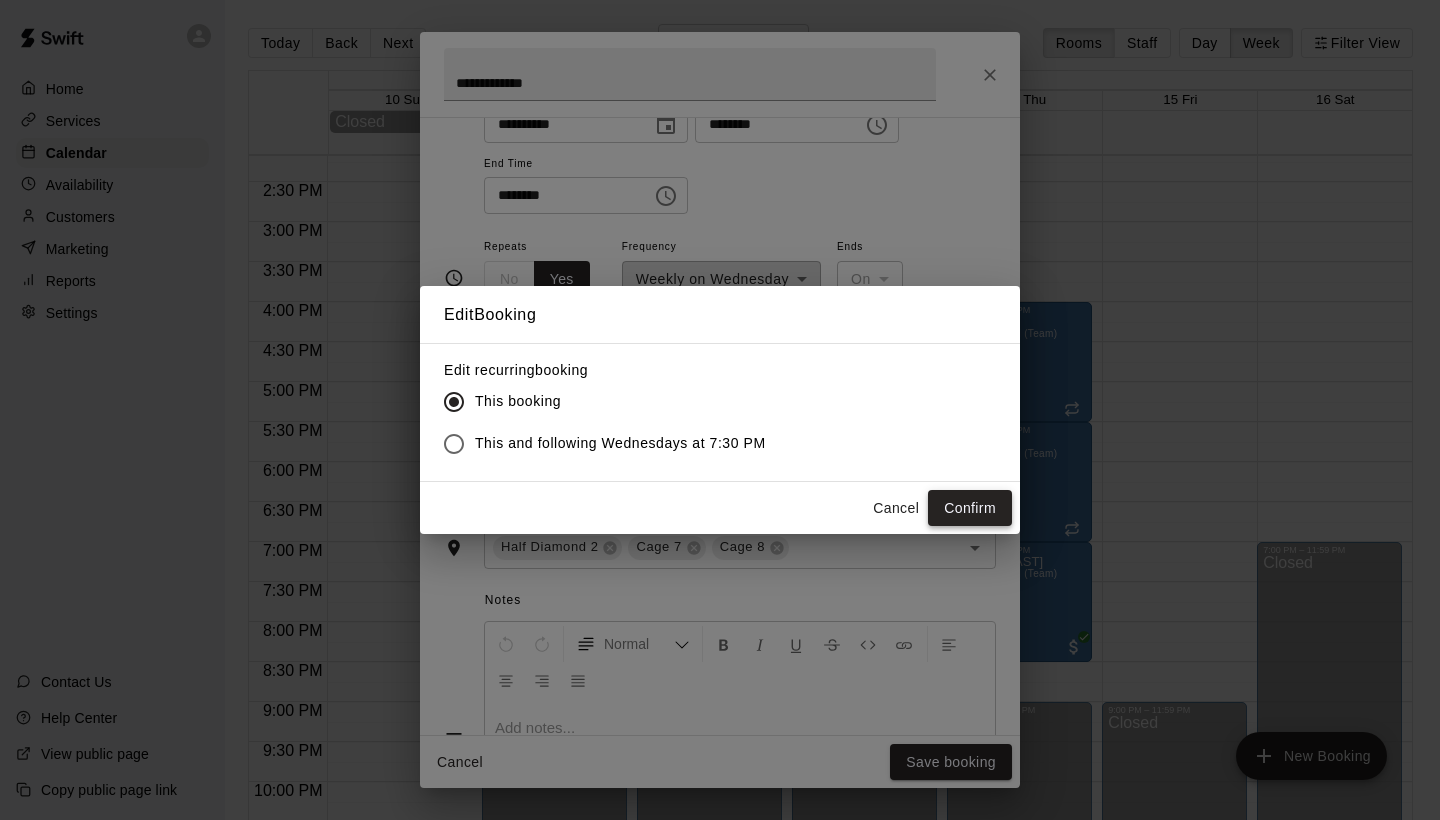 click on "Confirm" at bounding box center (970, 508) 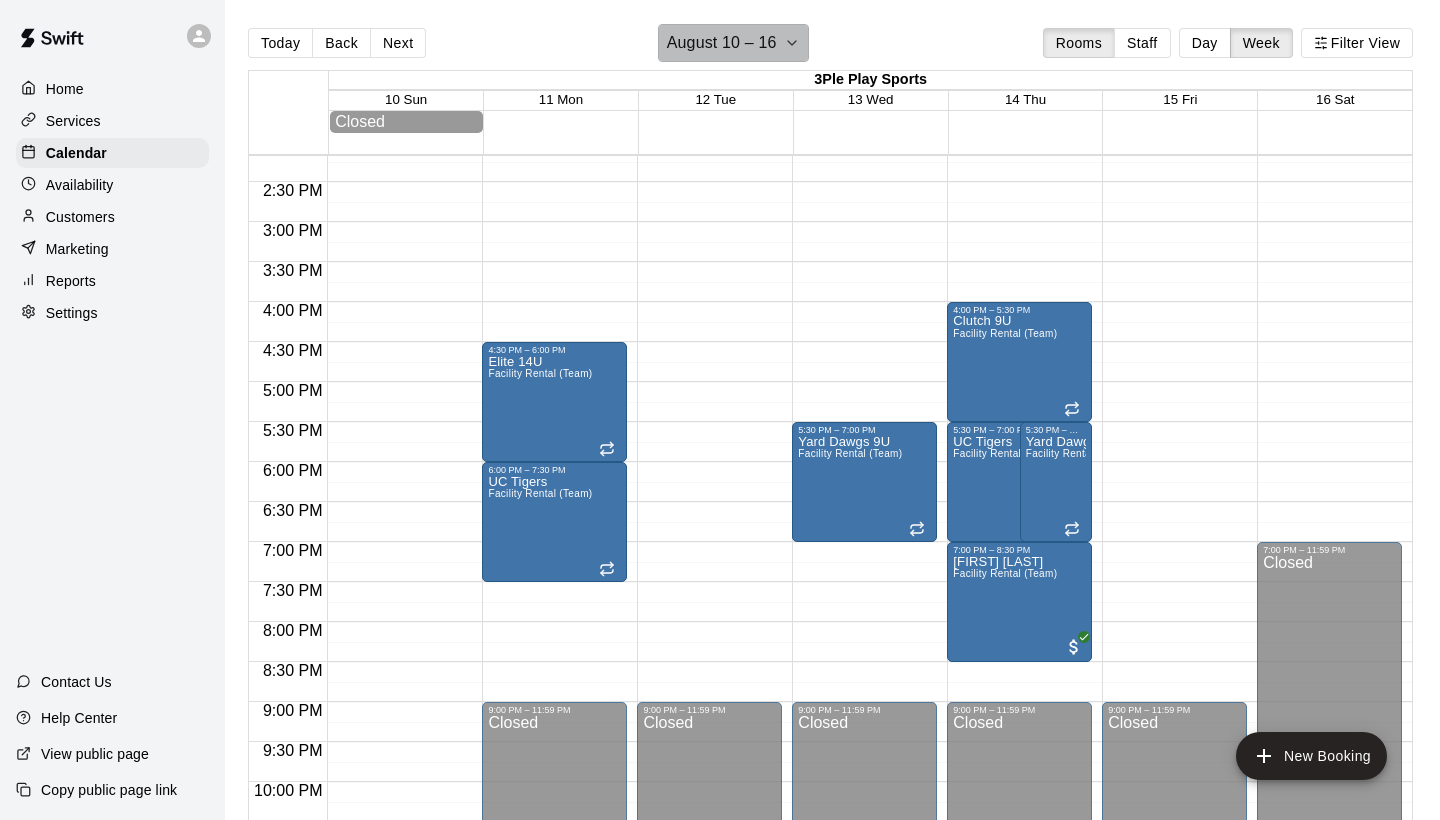 click 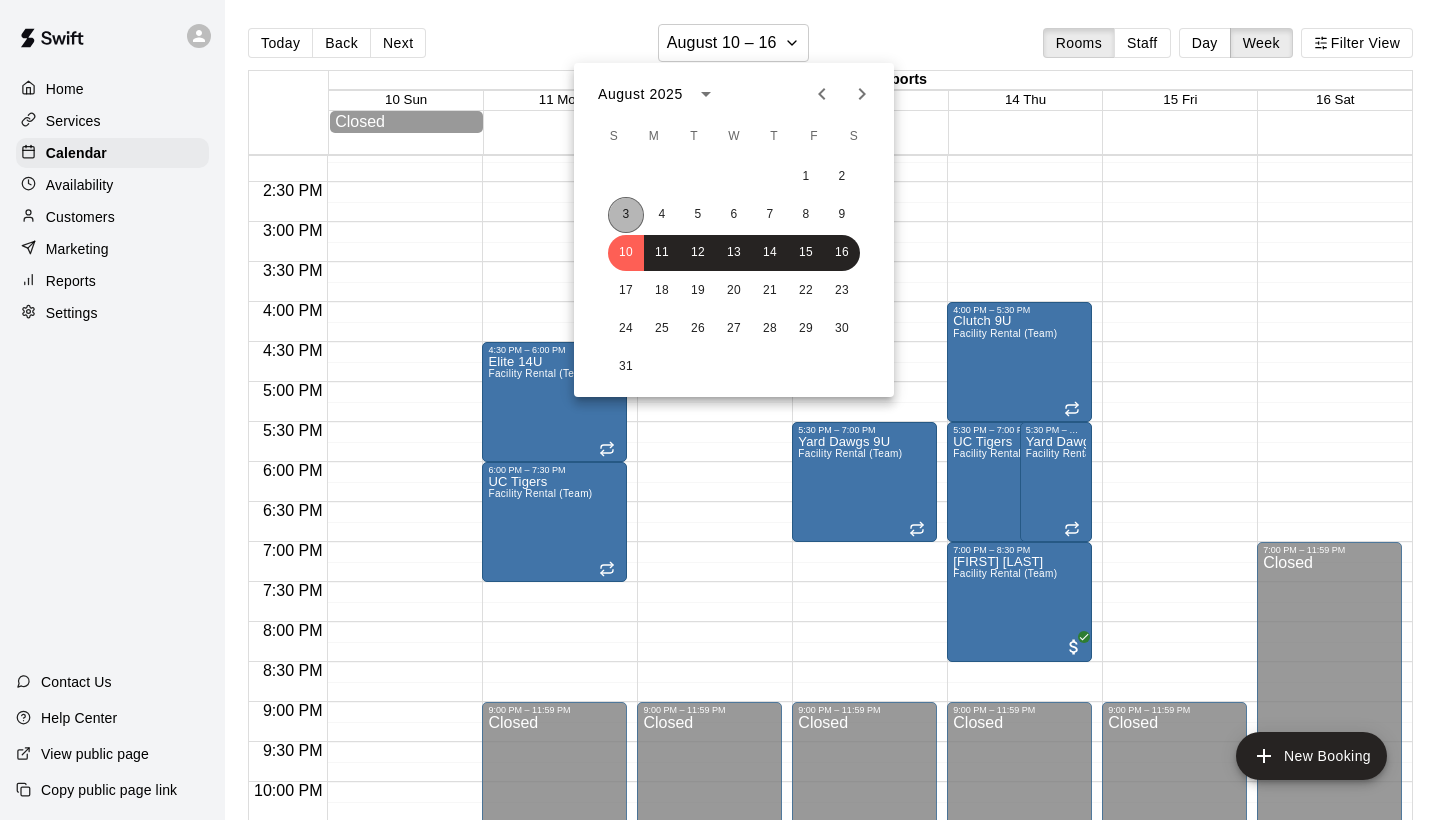 click on "3" at bounding box center (626, 215) 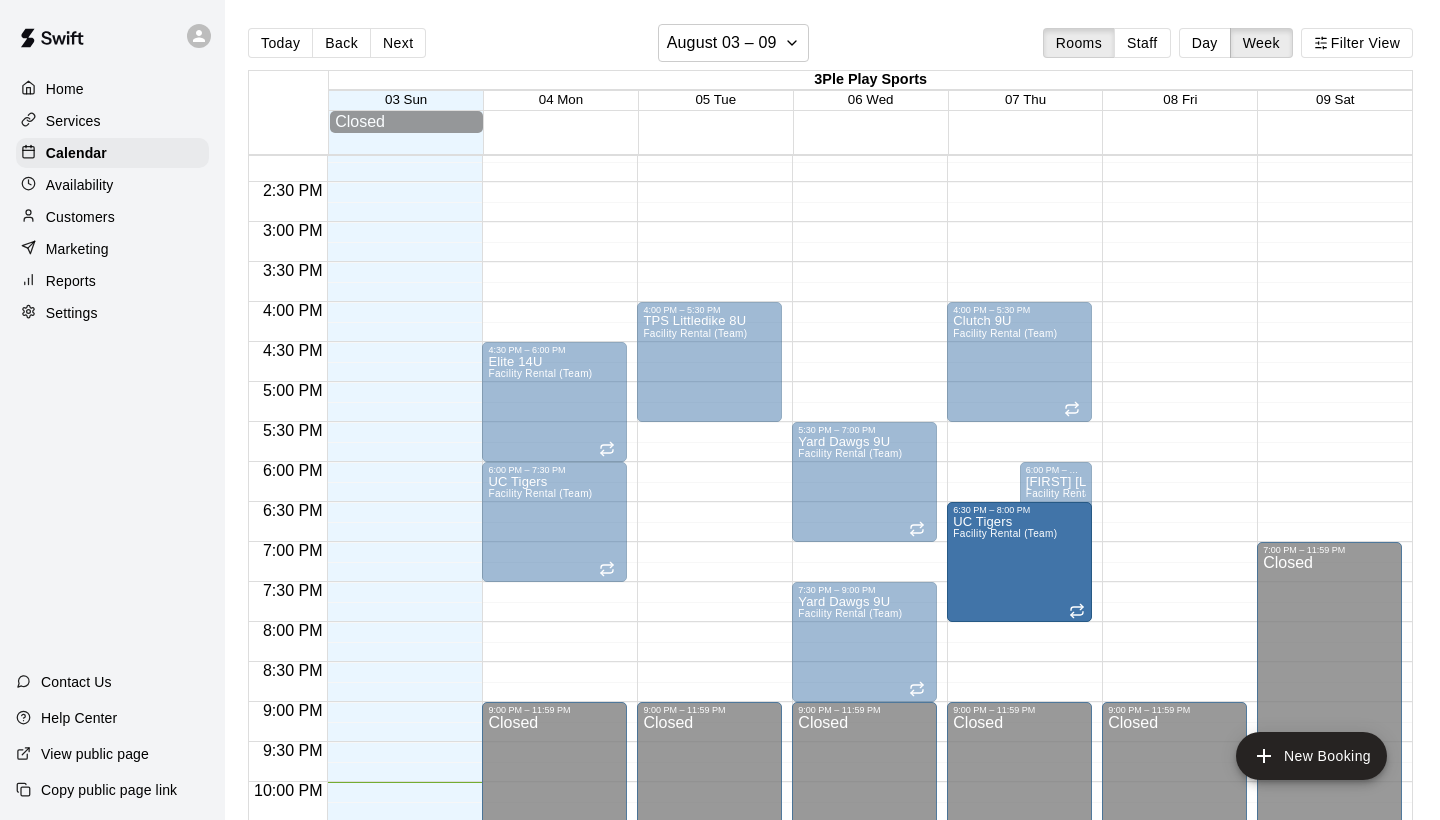 drag, startPoint x: 997, startPoint y: 533, endPoint x: 999, endPoint y: 579, distance: 46.043457 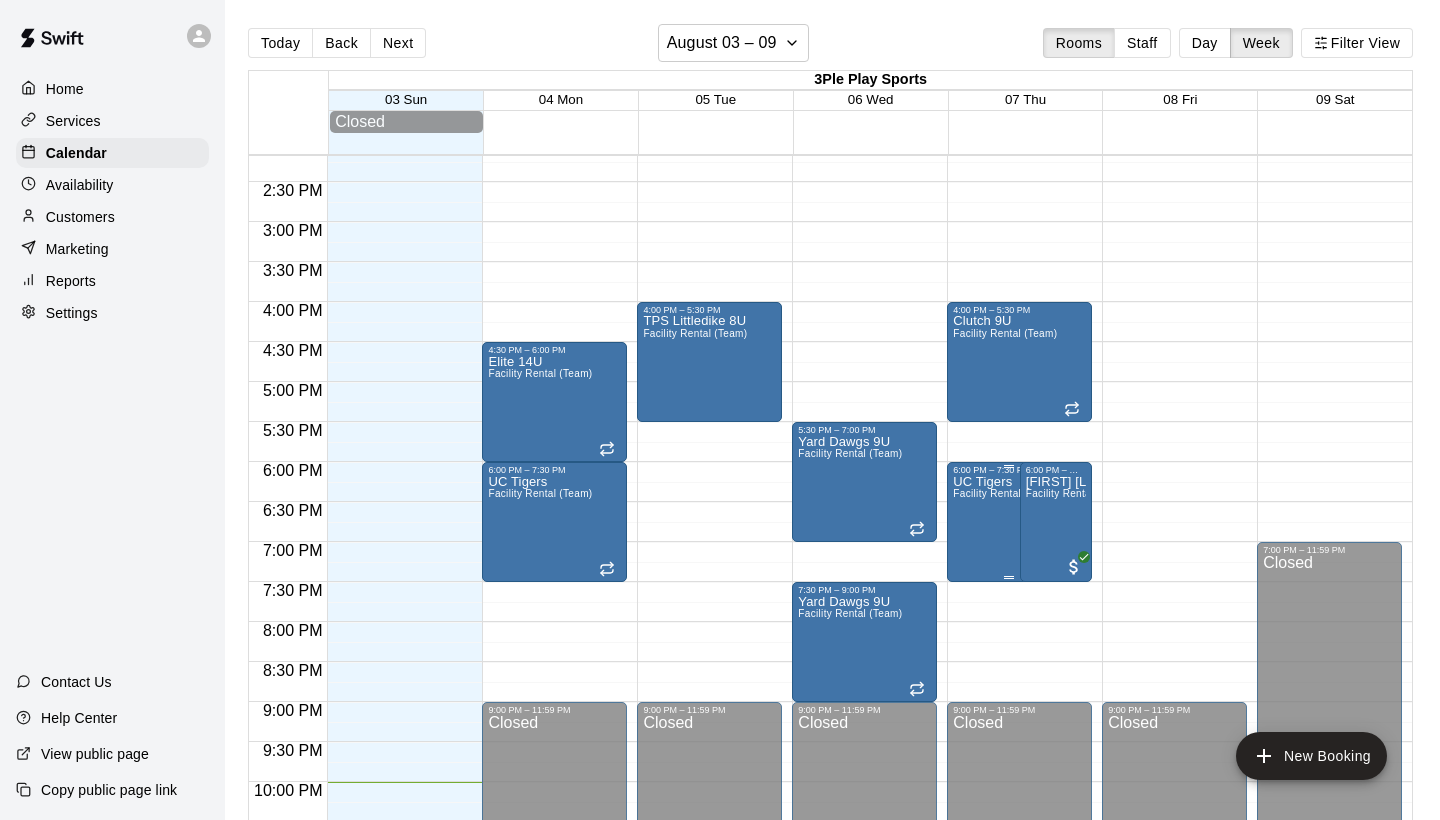 click on "UC Tigers Facility Rental (Team)" at bounding box center [1005, 885] 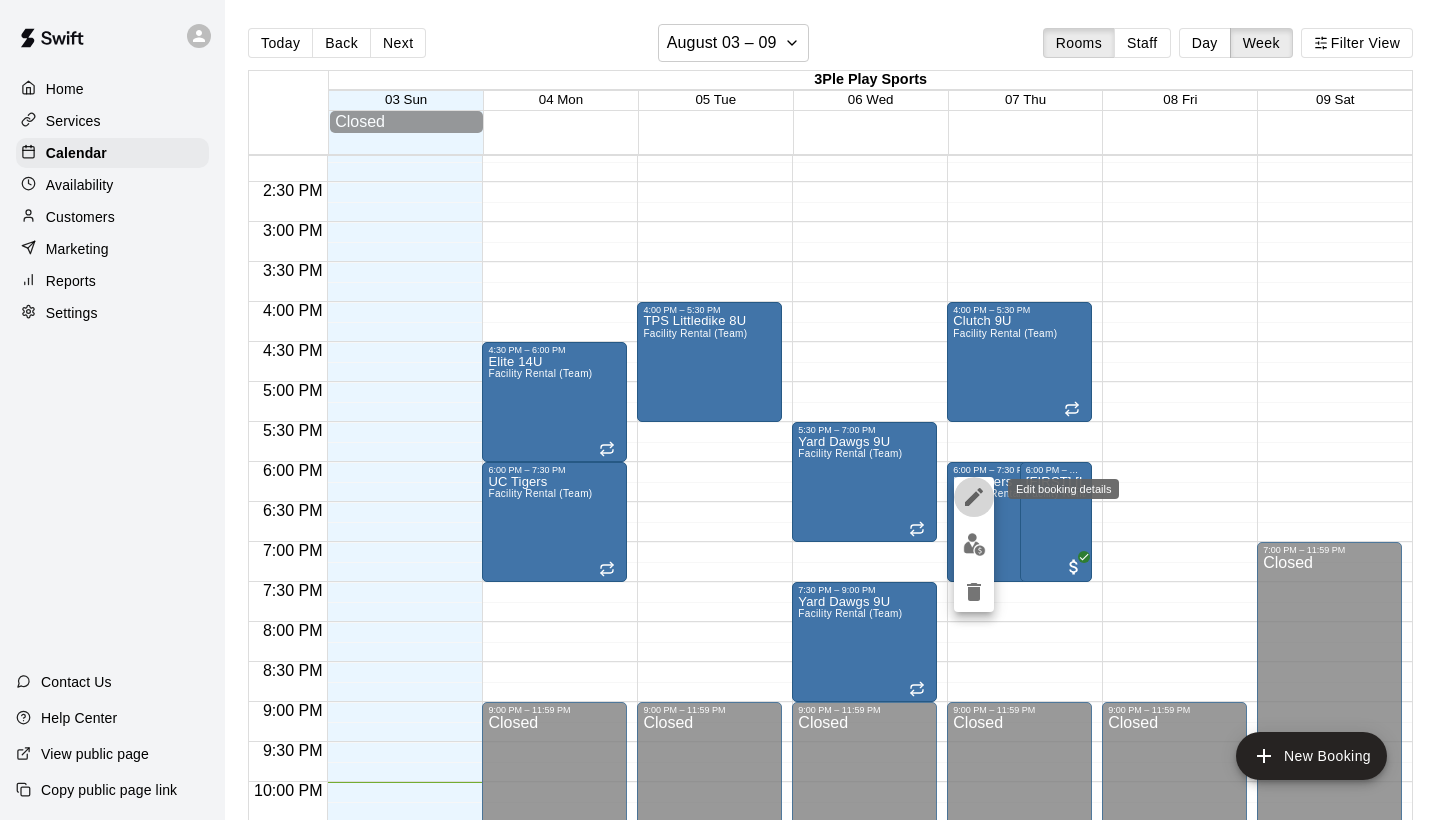 click 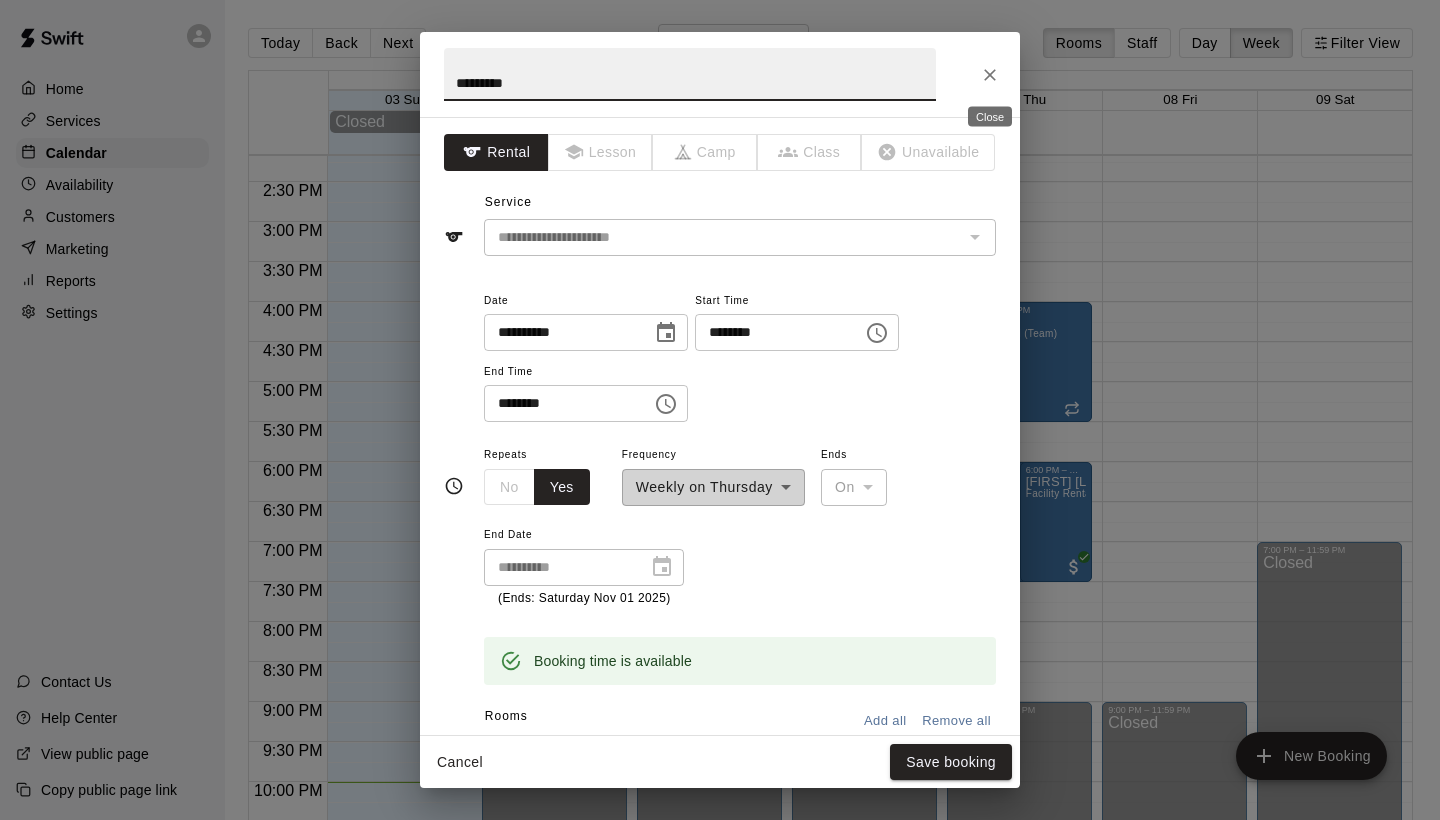 click at bounding box center (990, 75) 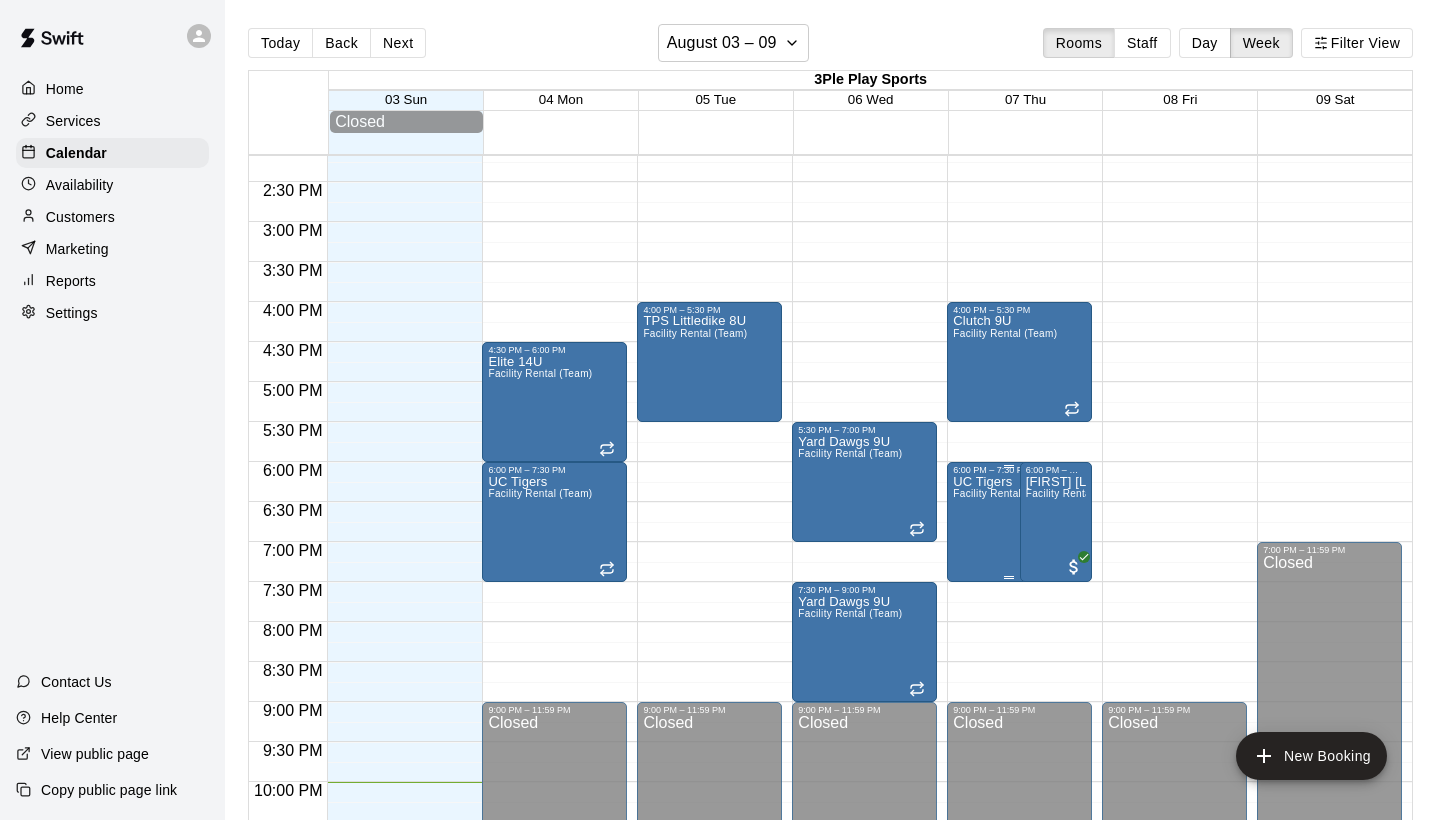 click on "UC Tigers Facility Rental (Team)" at bounding box center [1005, 885] 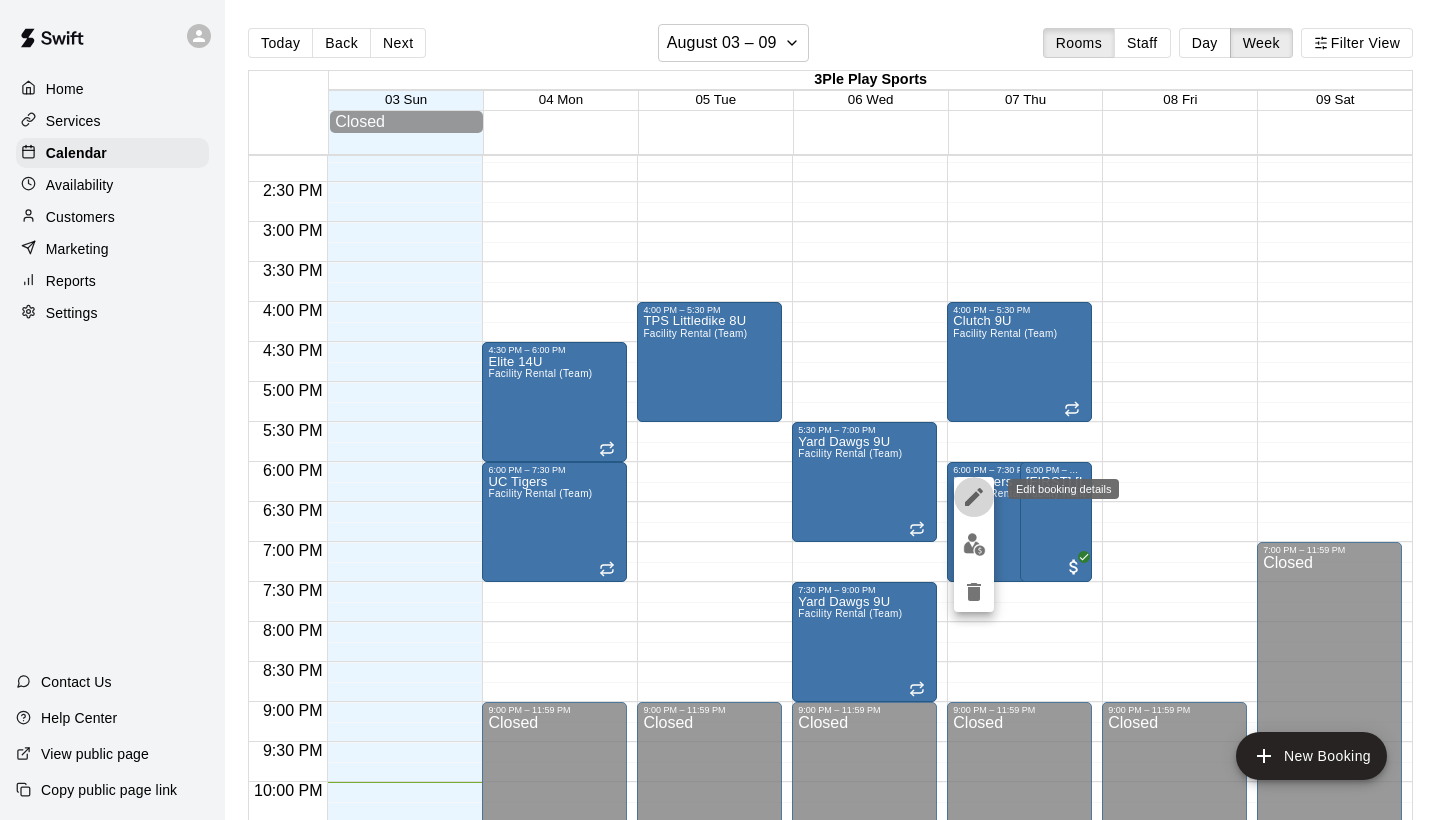 click 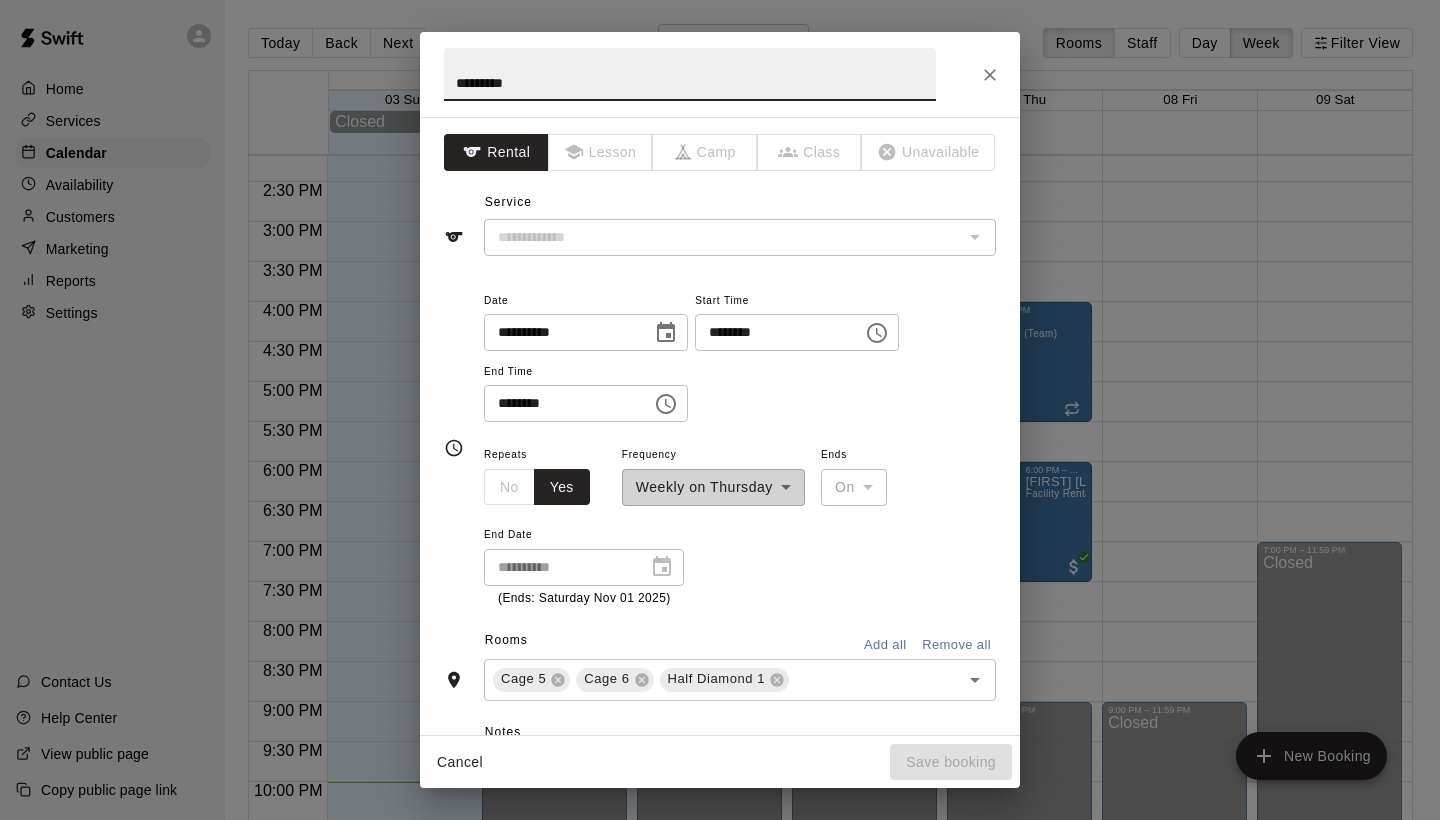 type on "**********" 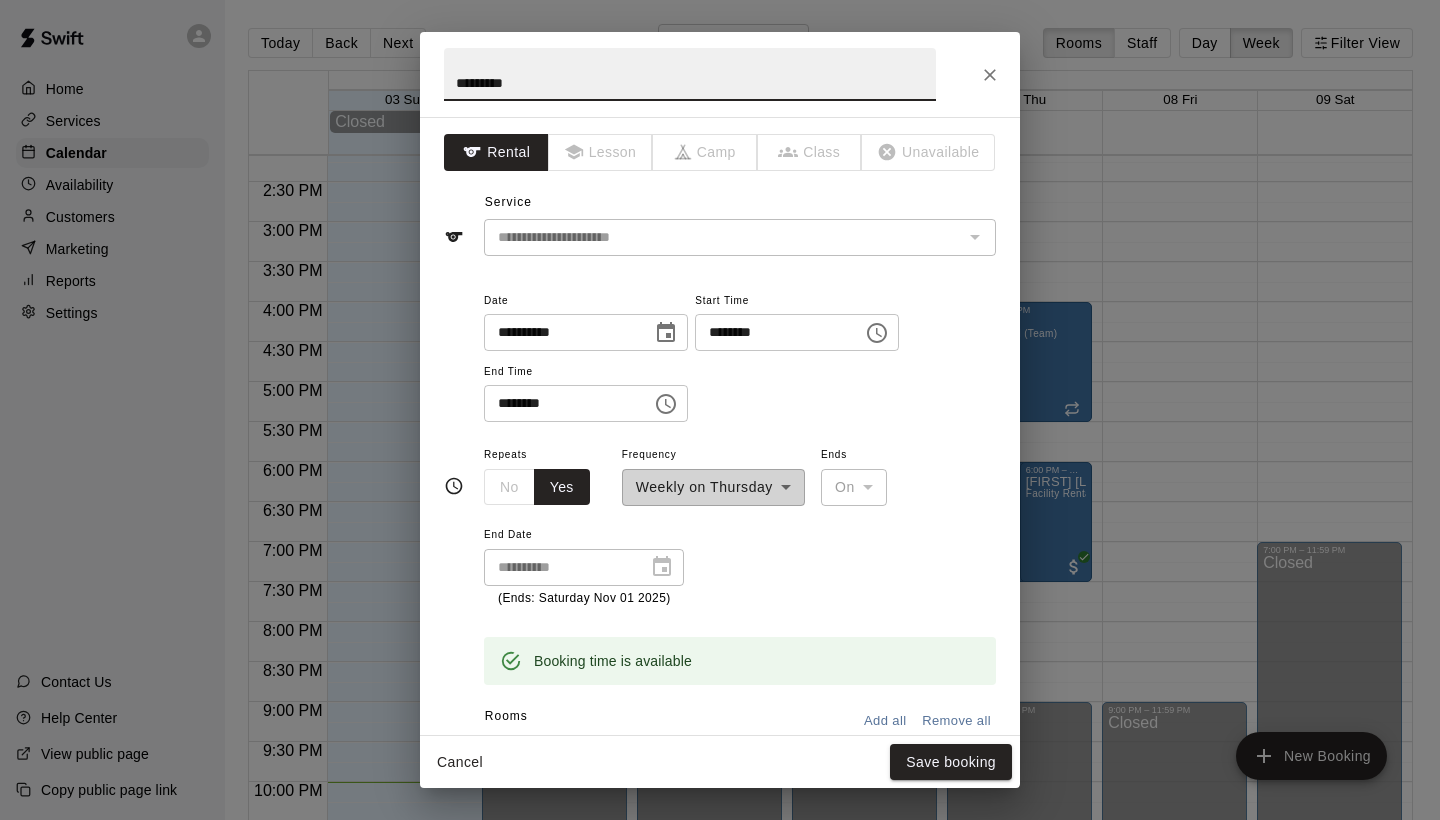 click 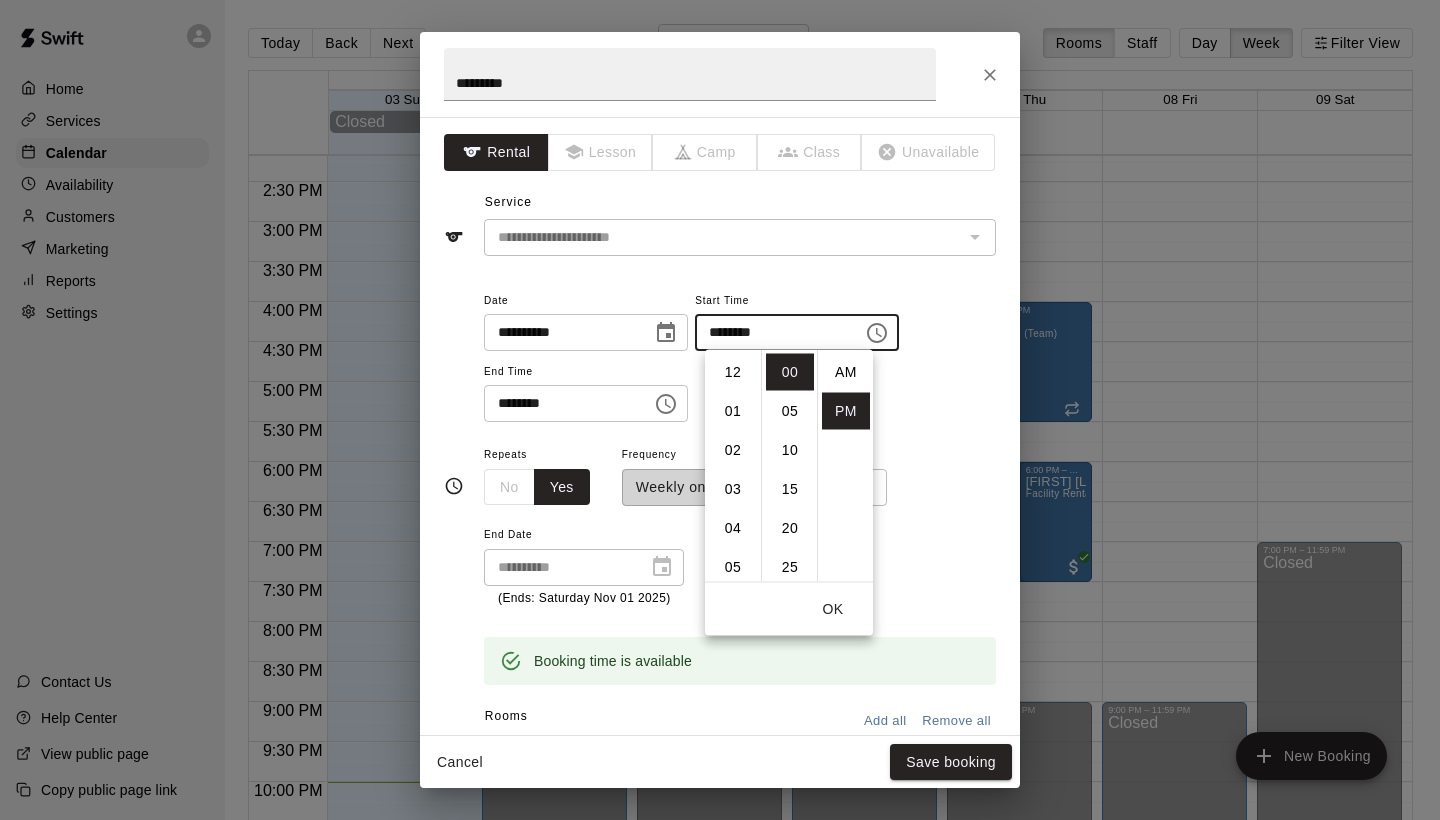 scroll, scrollTop: 234, scrollLeft: 0, axis: vertical 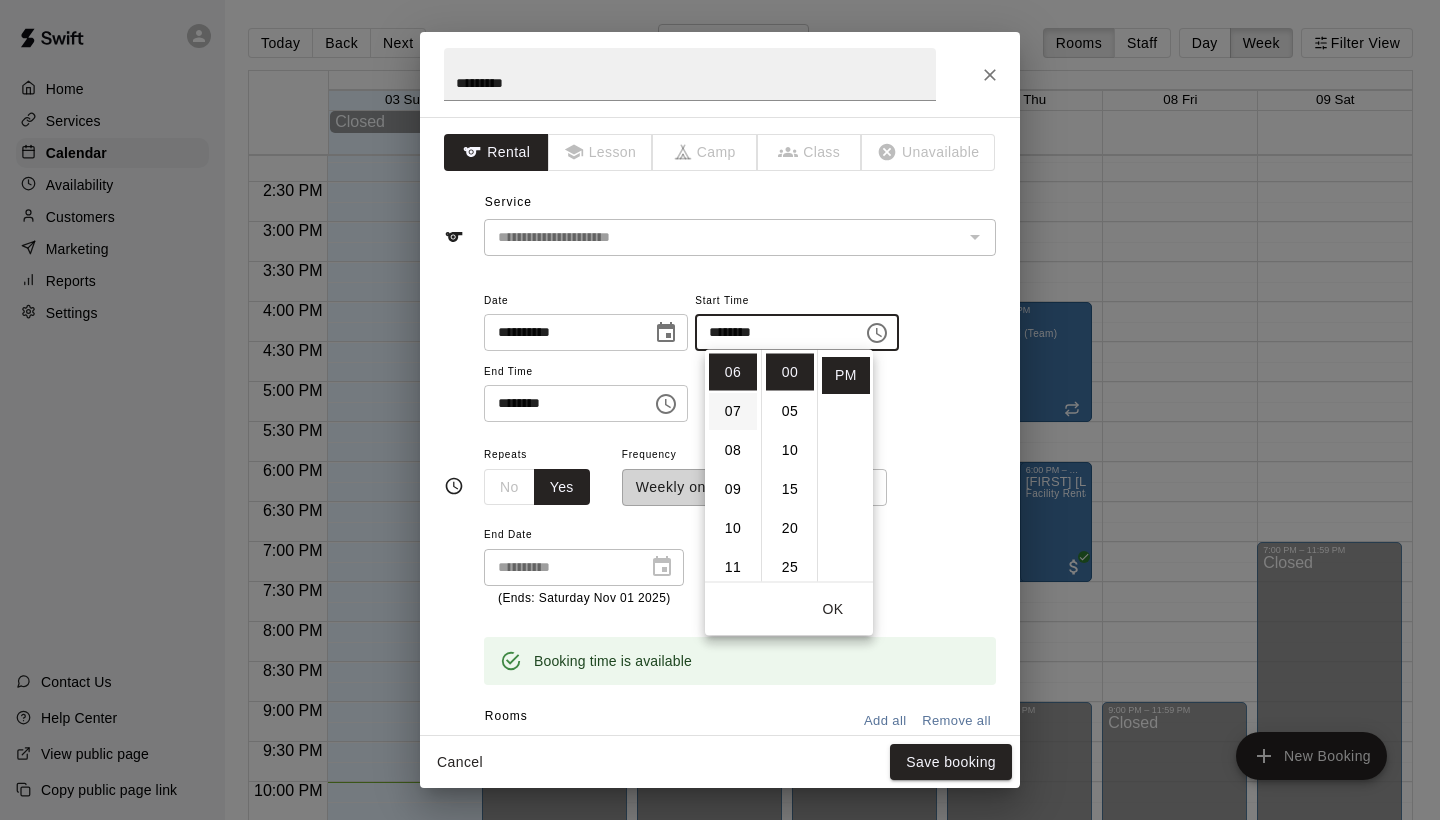 click on "07" at bounding box center [733, 411] 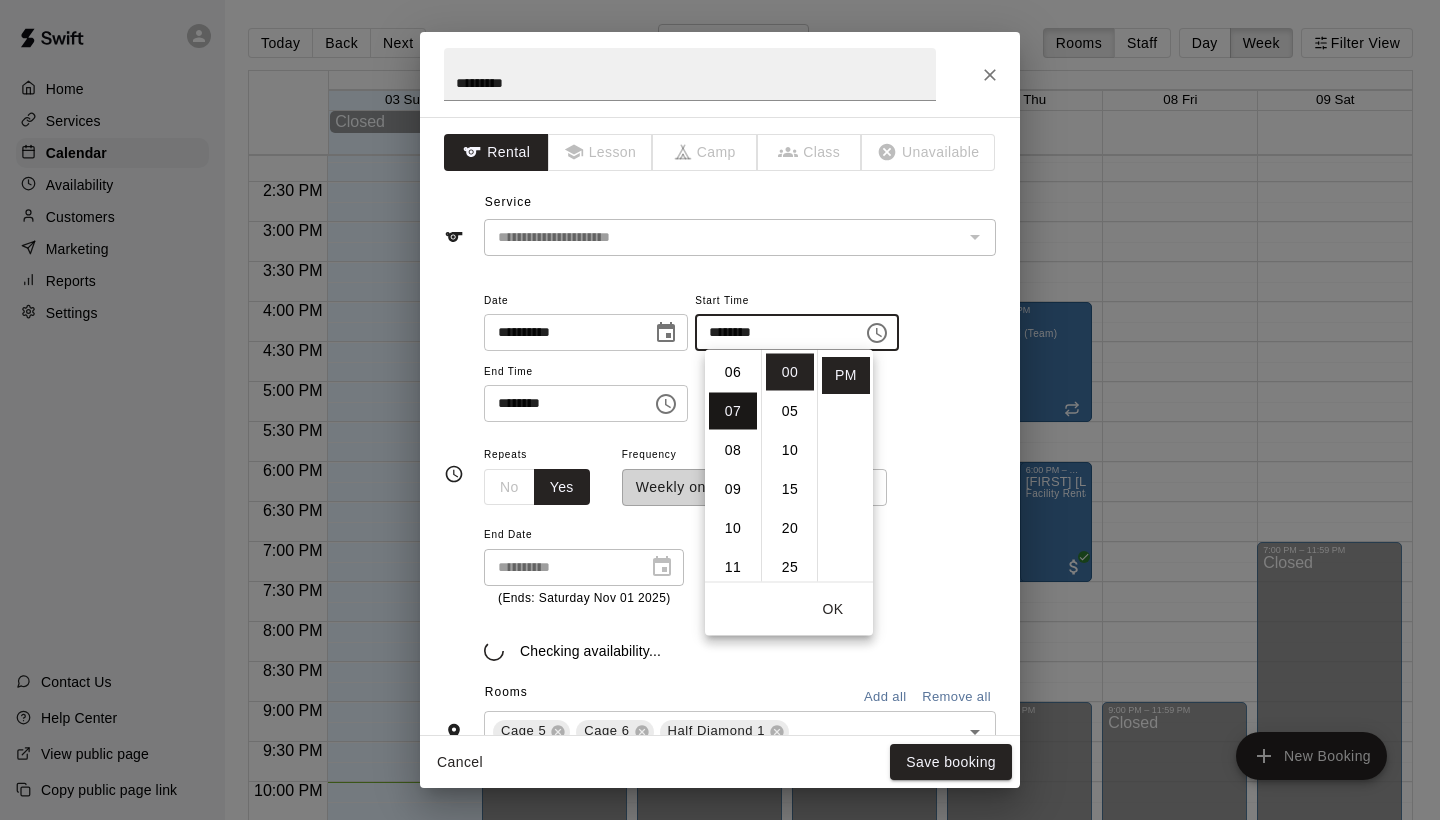 type on "********" 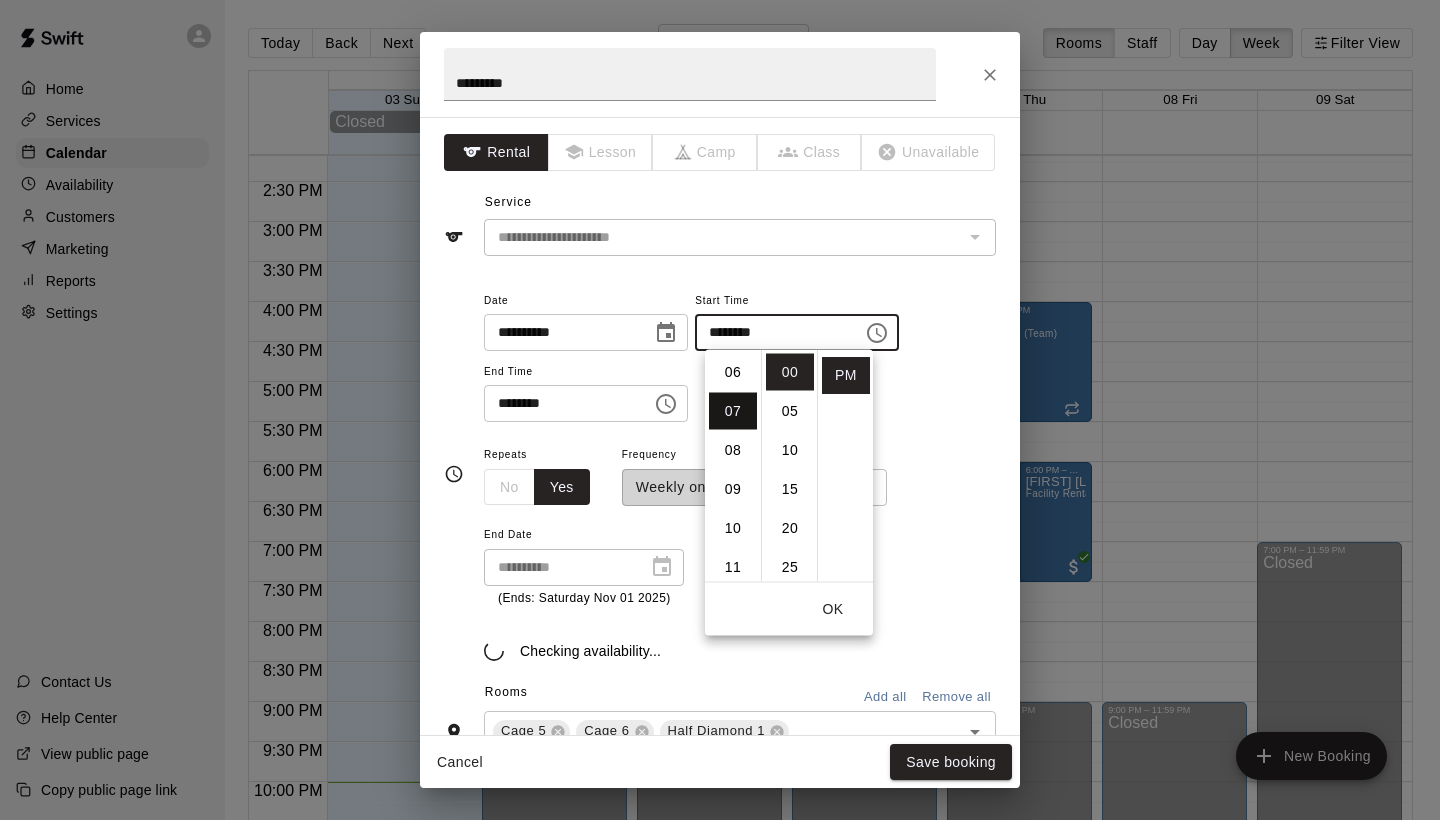 scroll, scrollTop: 273, scrollLeft: 0, axis: vertical 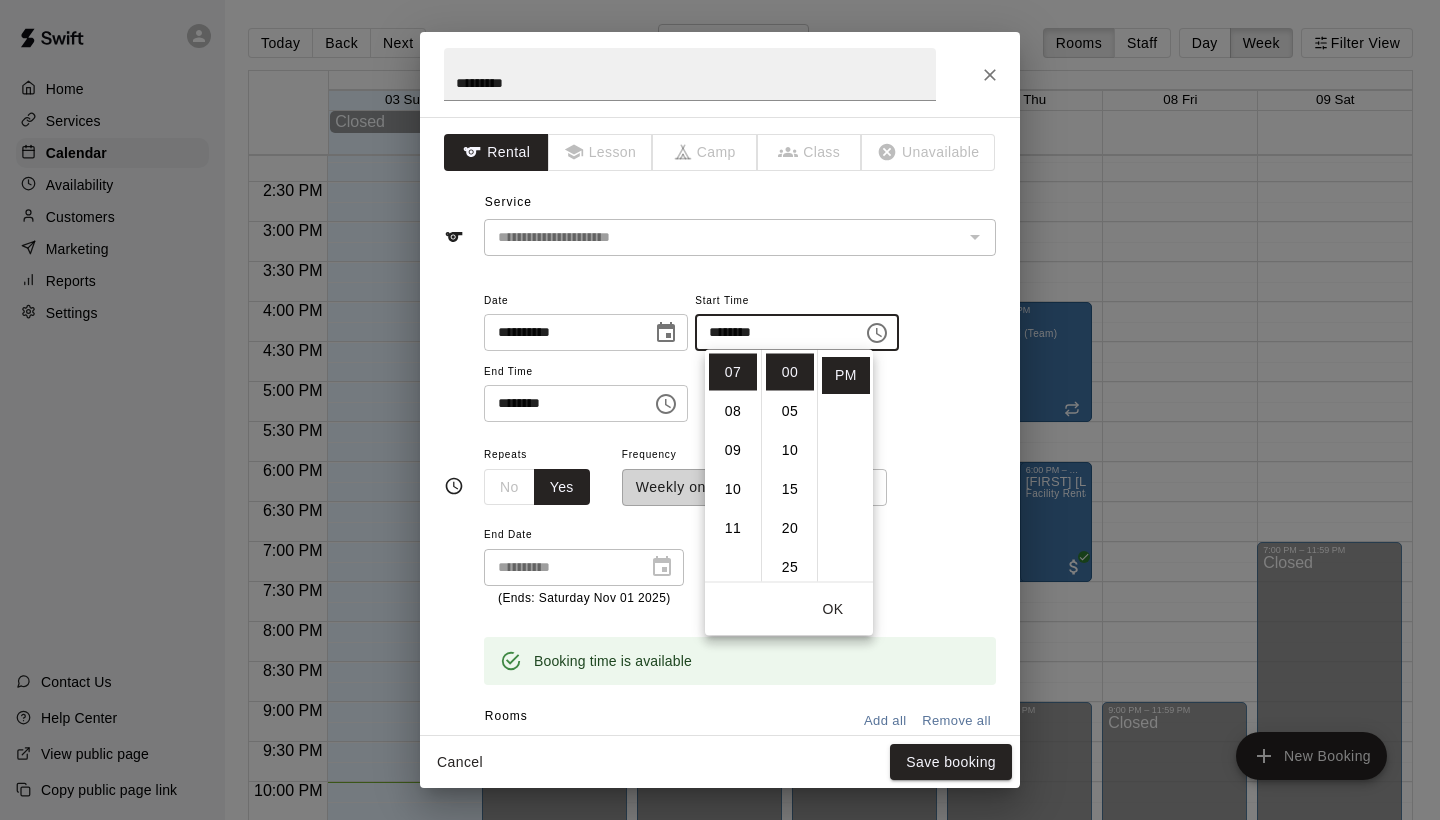 click 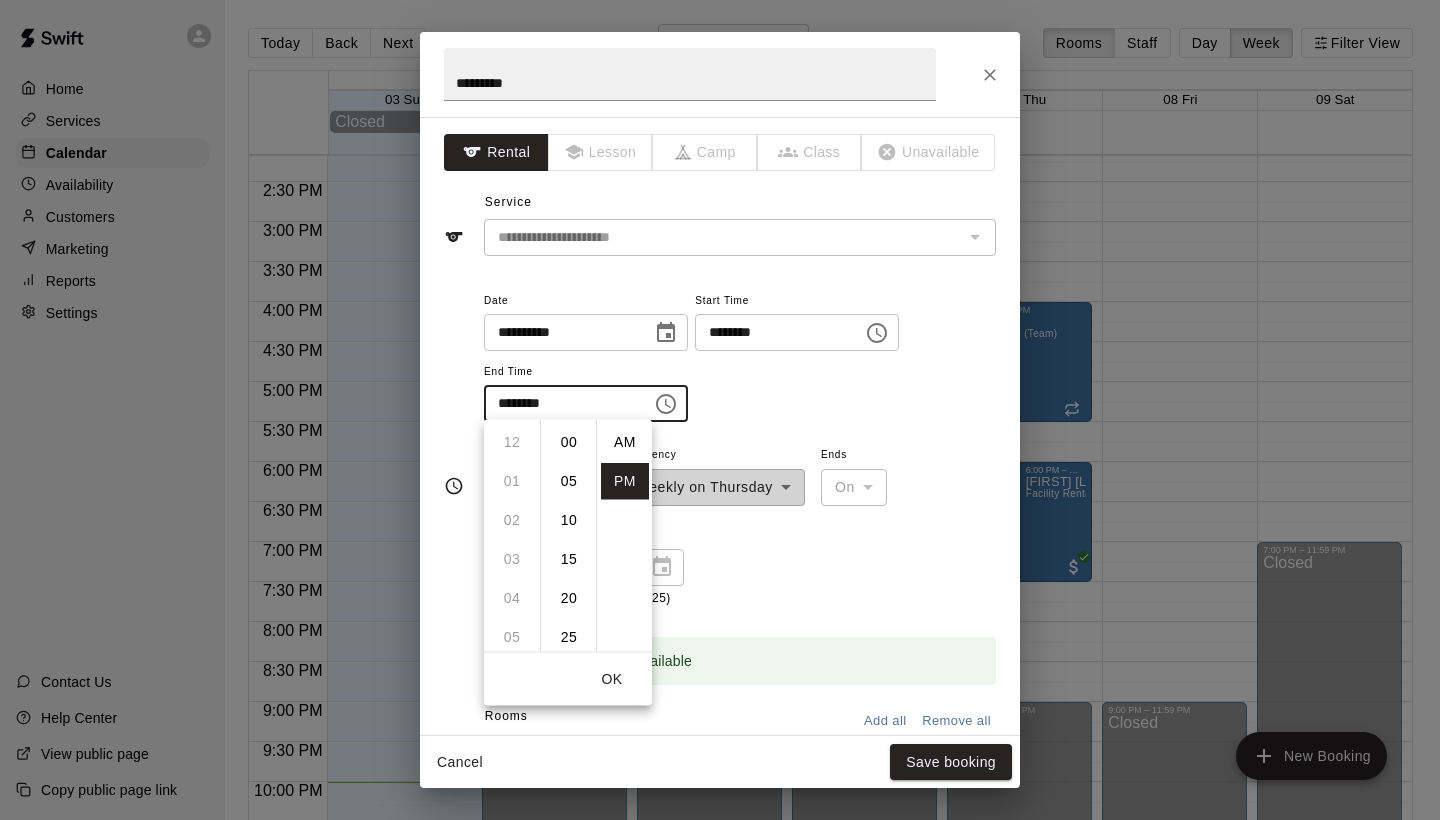 scroll, scrollTop: 273, scrollLeft: 0, axis: vertical 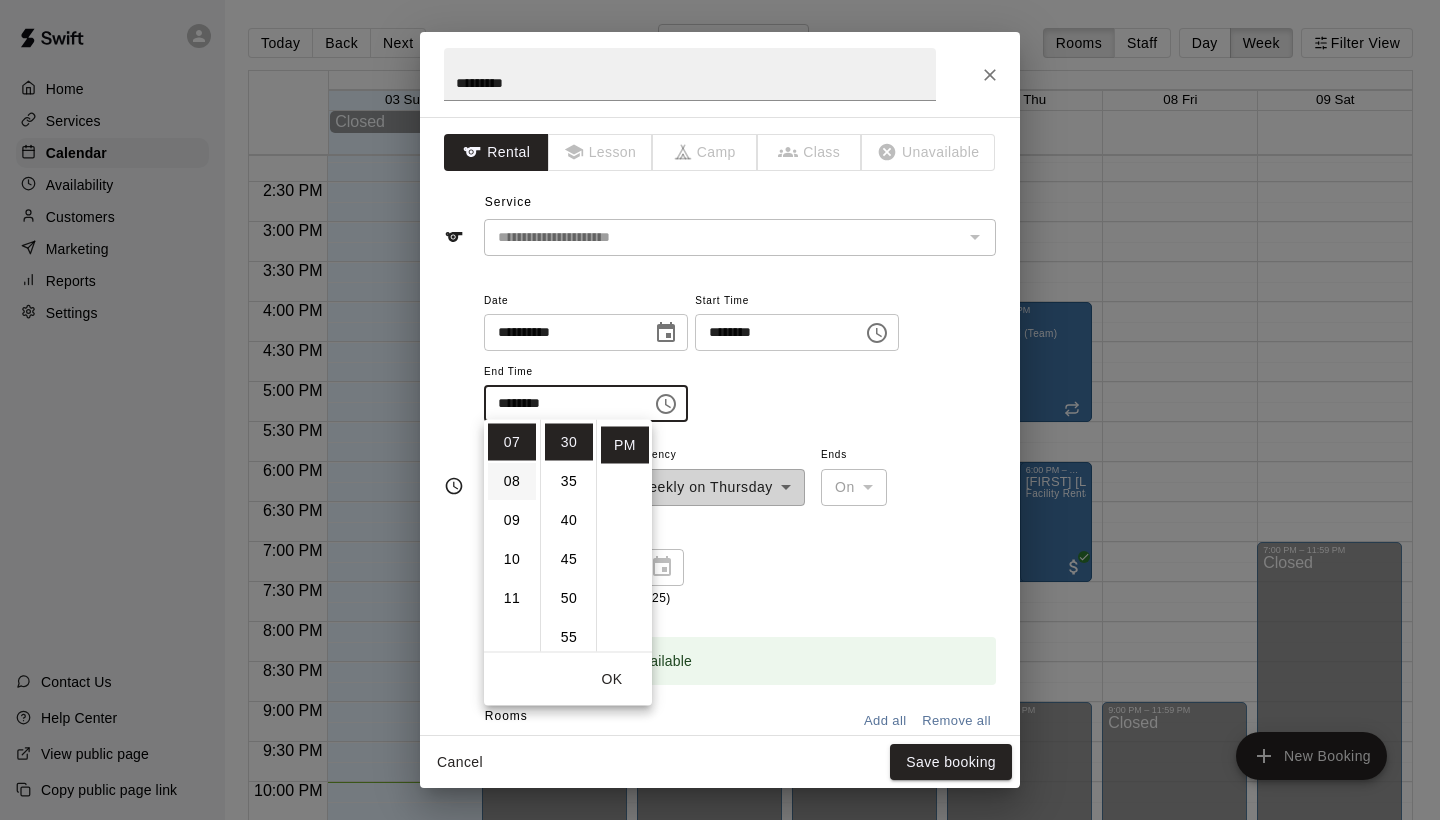click on "08" at bounding box center [512, 481] 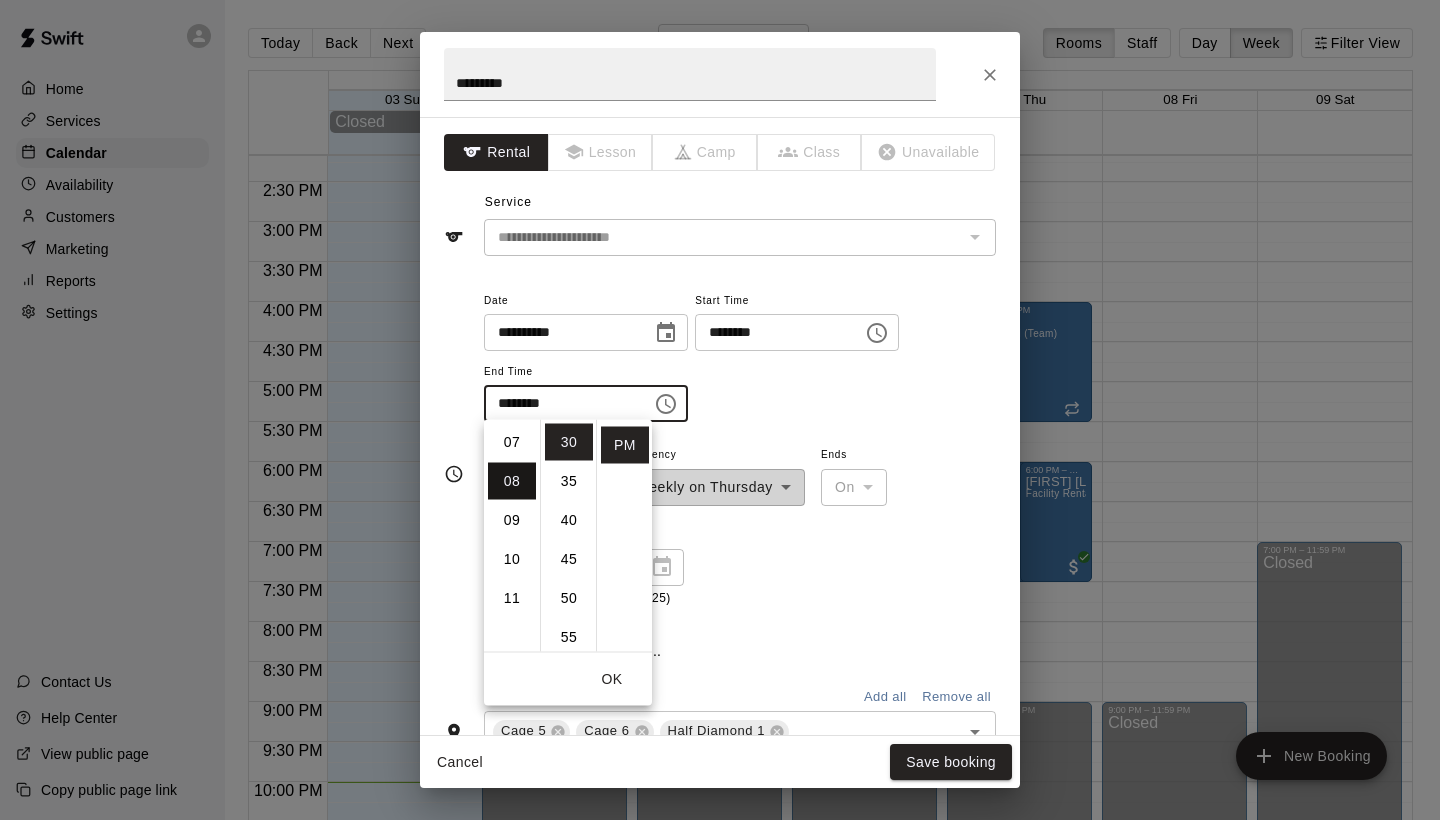 scroll, scrollTop: 312, scrollLeft: 0, axis: vertical 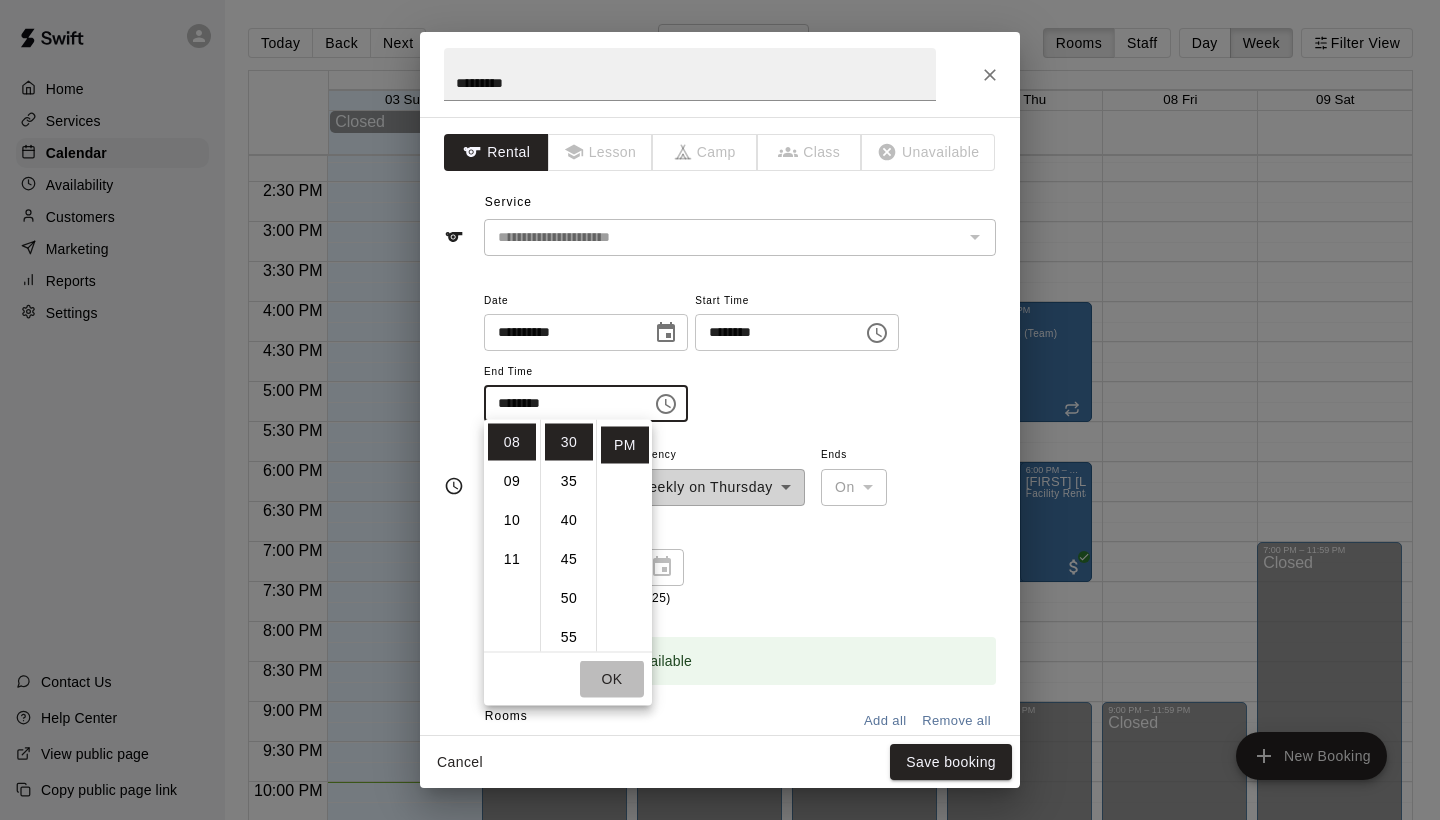 click on "OK" at bounding box center [612, 679] 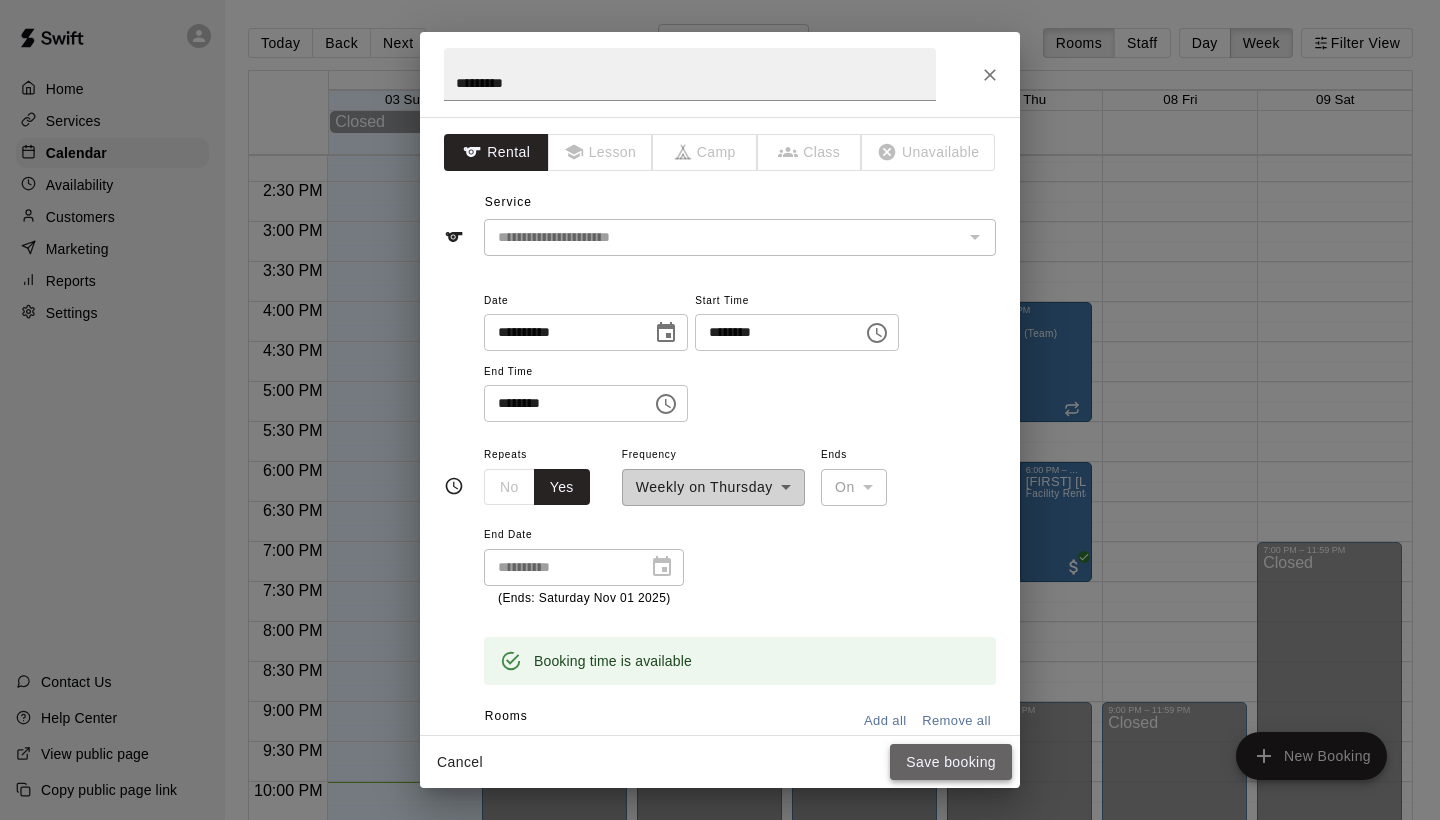 click on "Save booking" at bounding box center [951, 762] 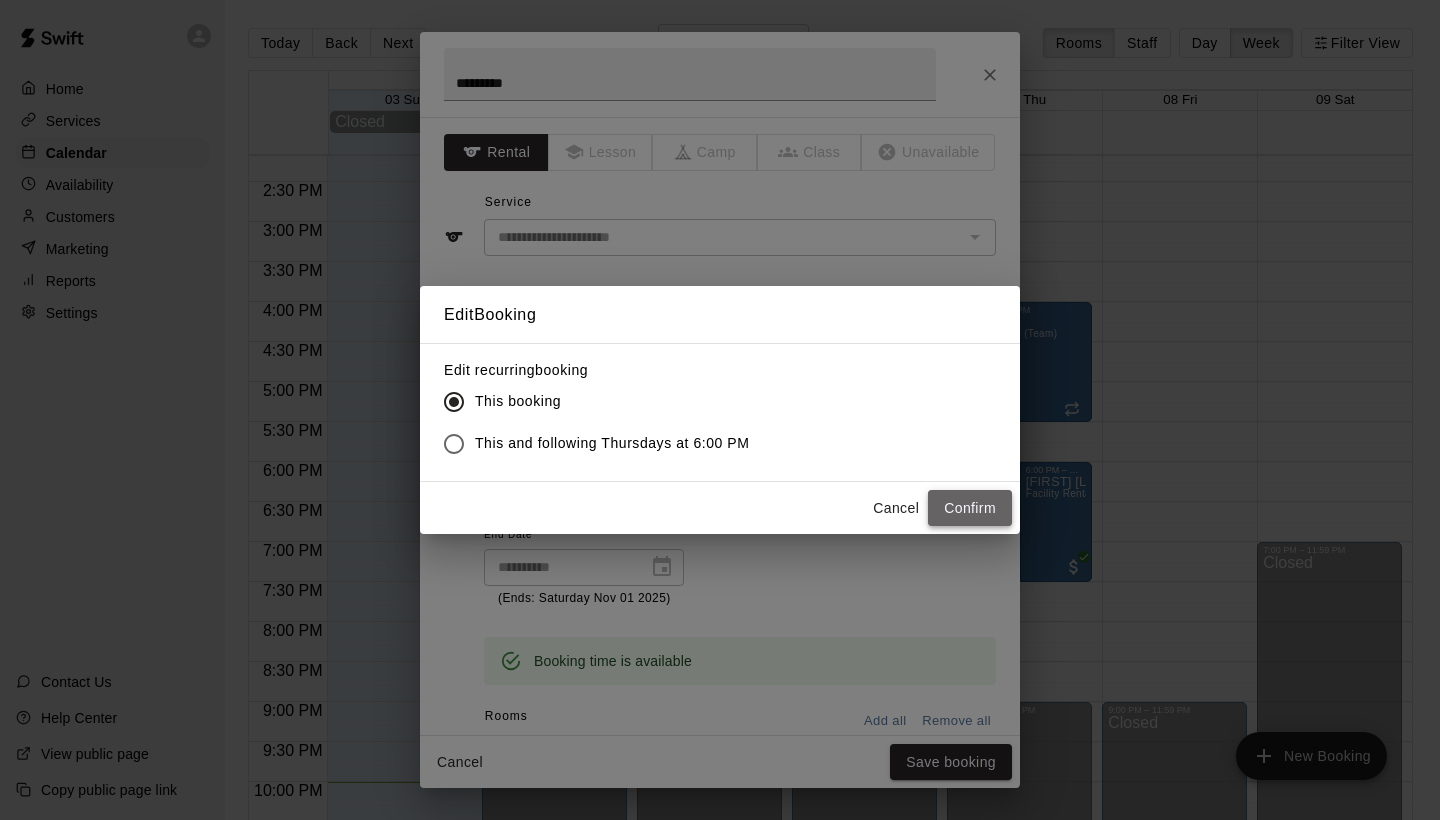 click on "Confirm" at bounding box center (970, 508) 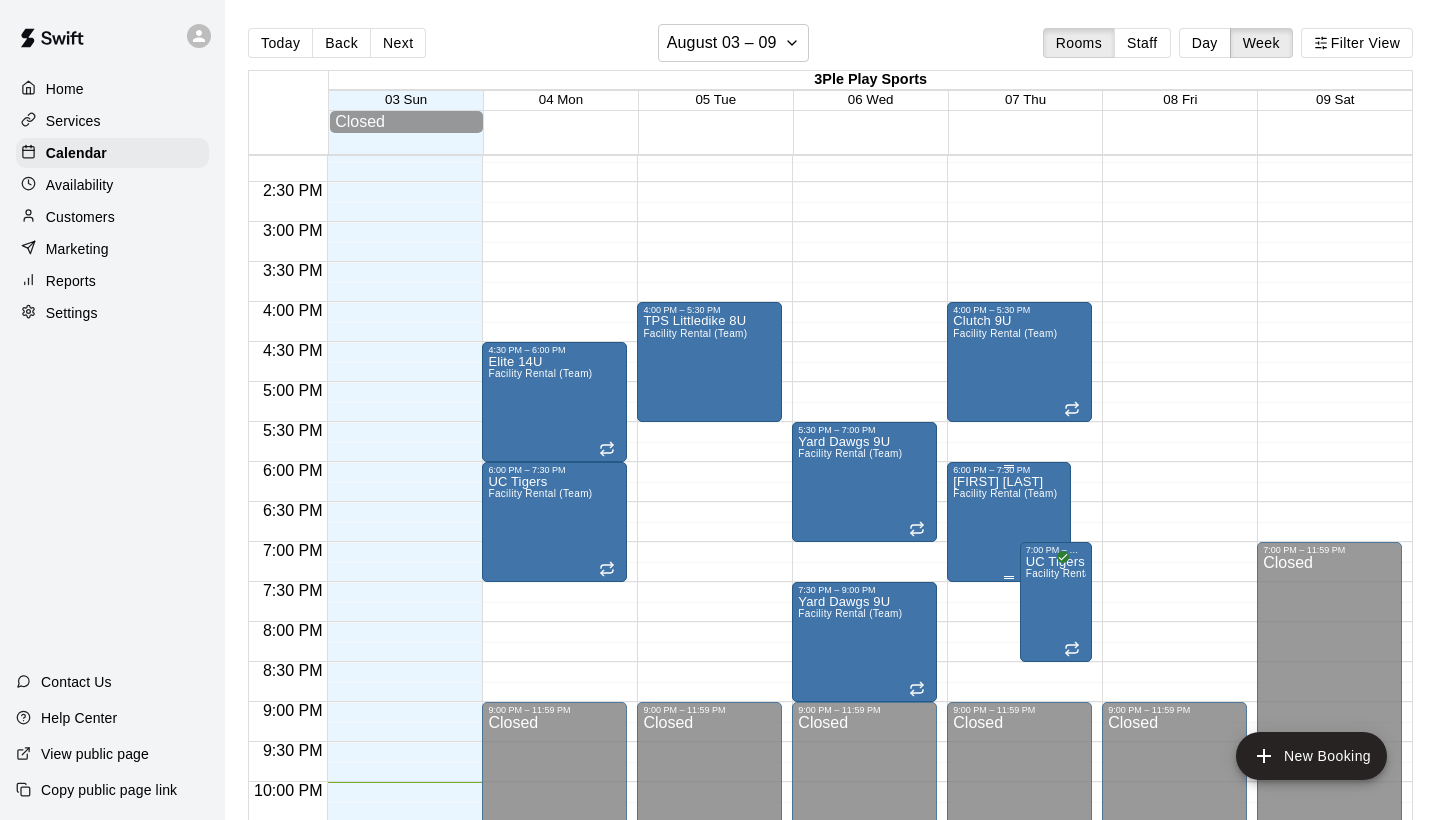 click on "[FIRST] [LAST] Facility Rental (Team)" at bounding box center [1005, 885] 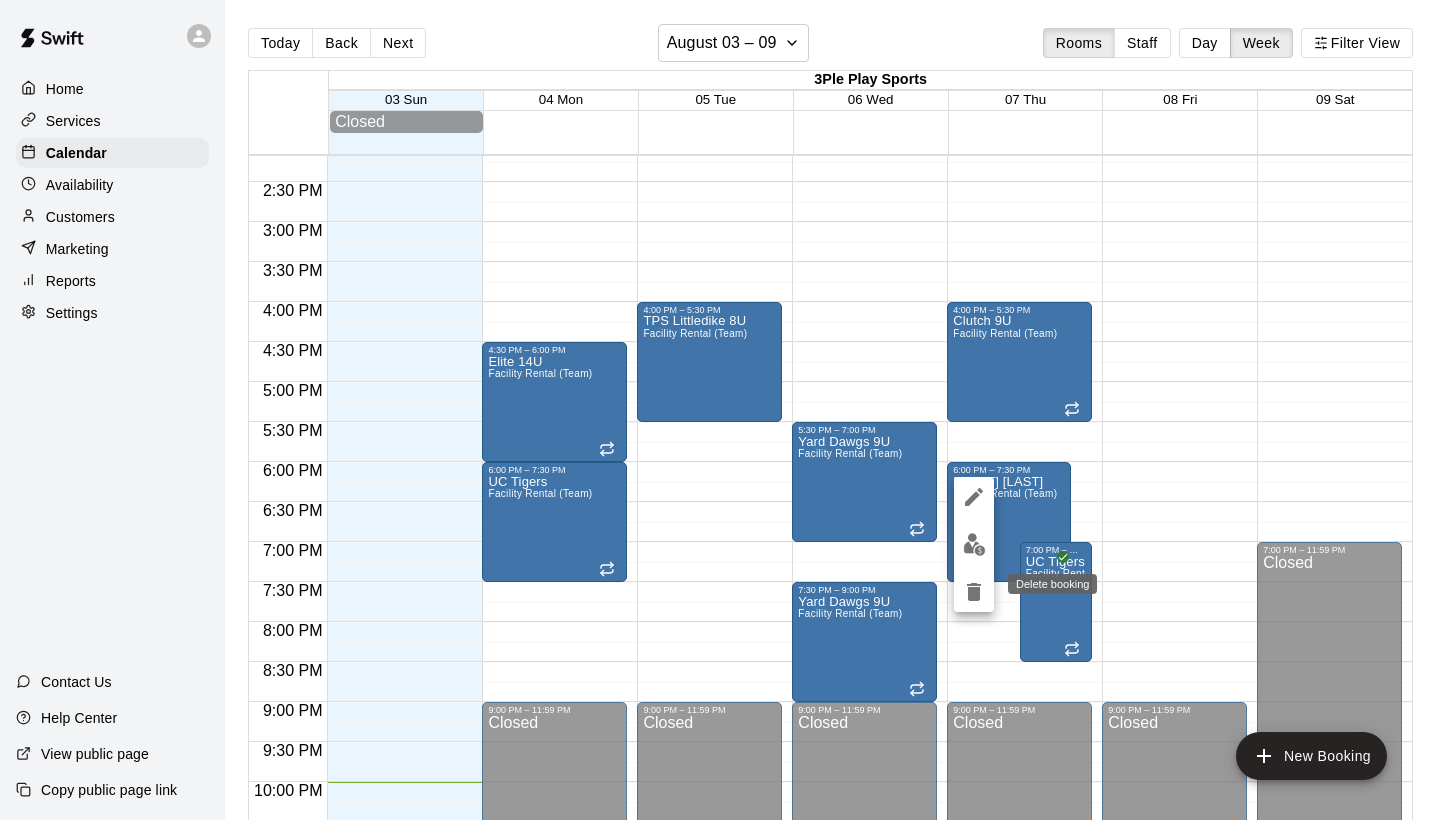 click 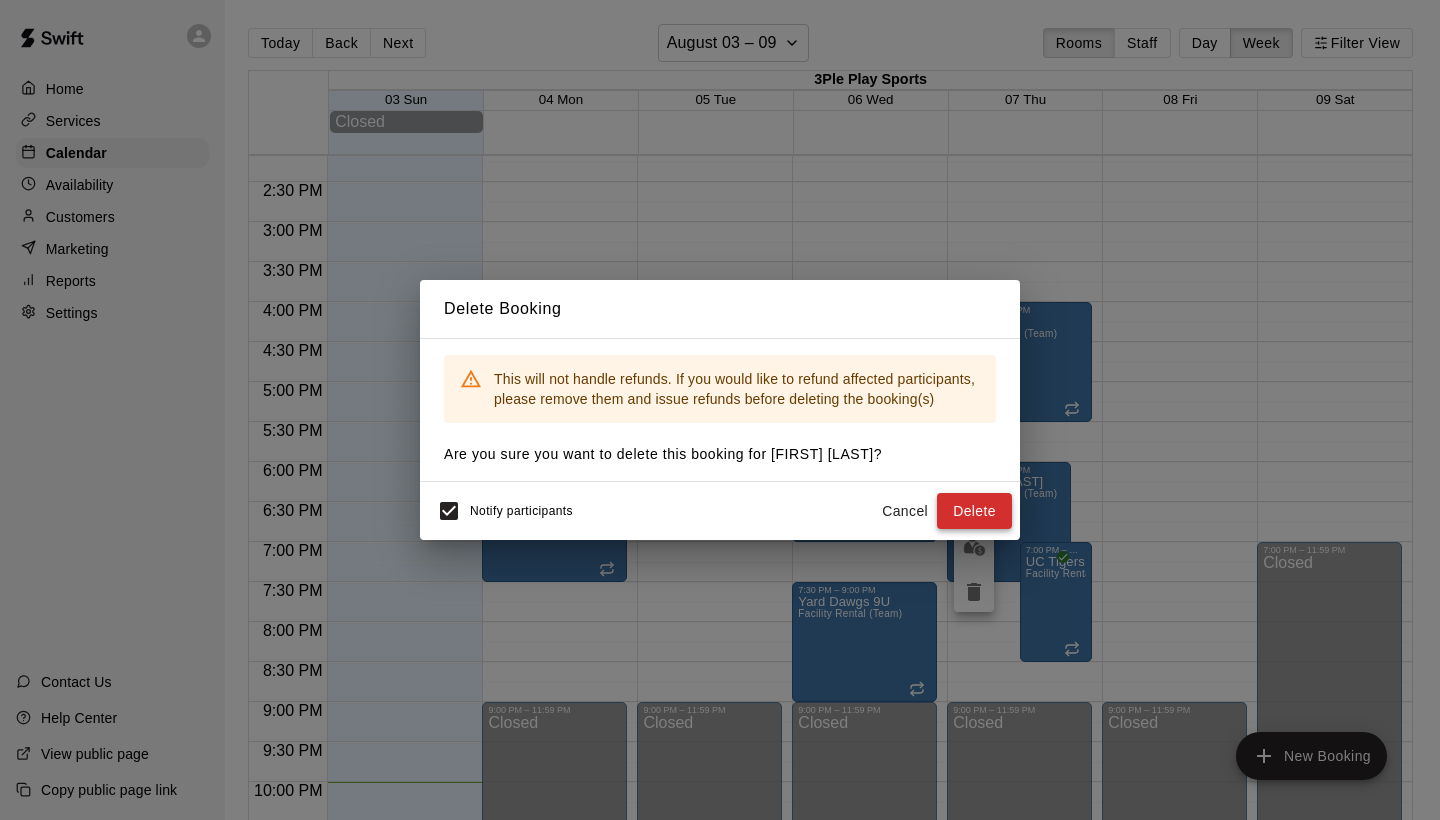 click on "Delete" at bounding box center (974, 511) 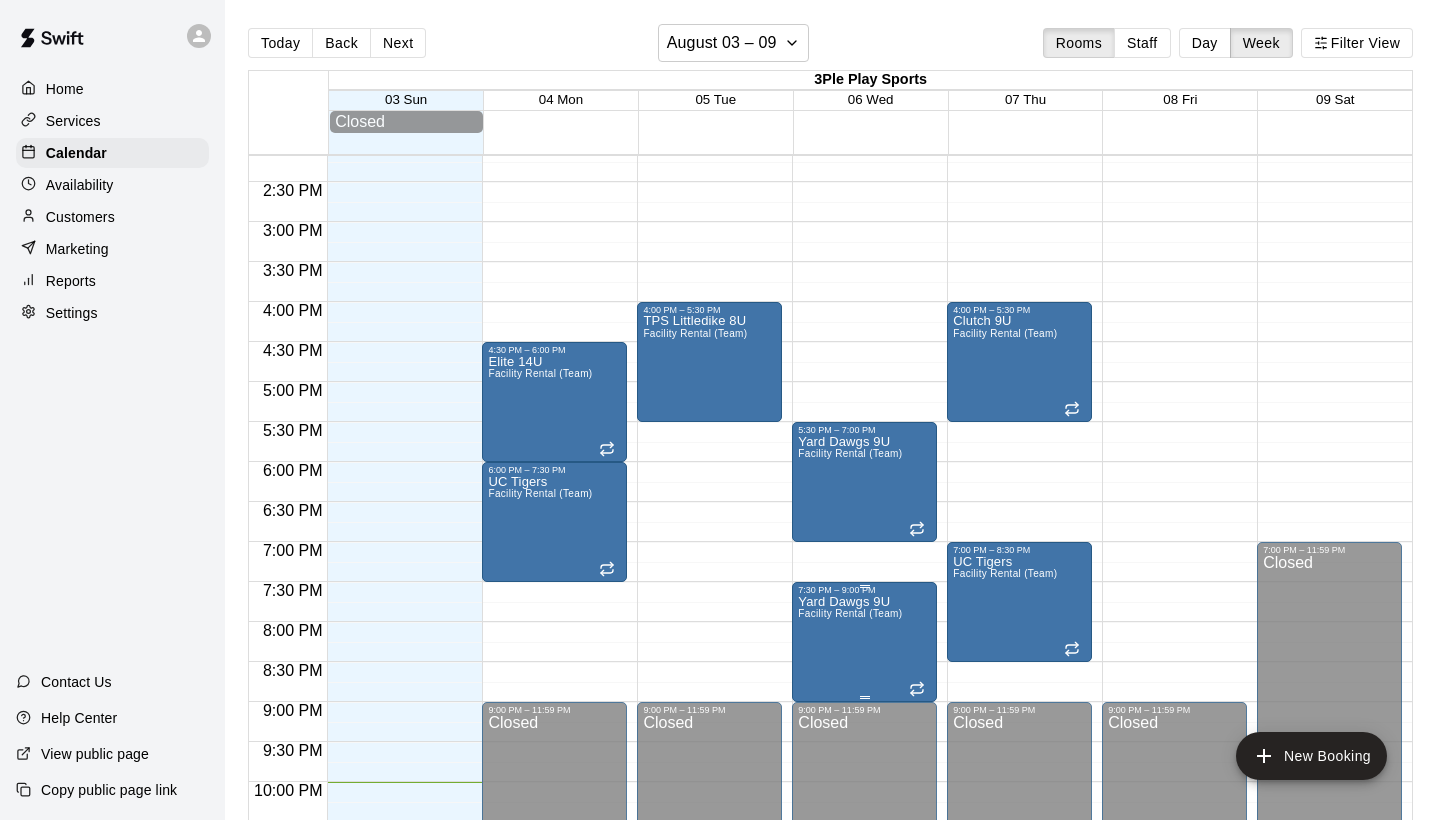 click on "Yard Dawgs 9U Facility Rental (Team)" at bounding box center [850, 1005] 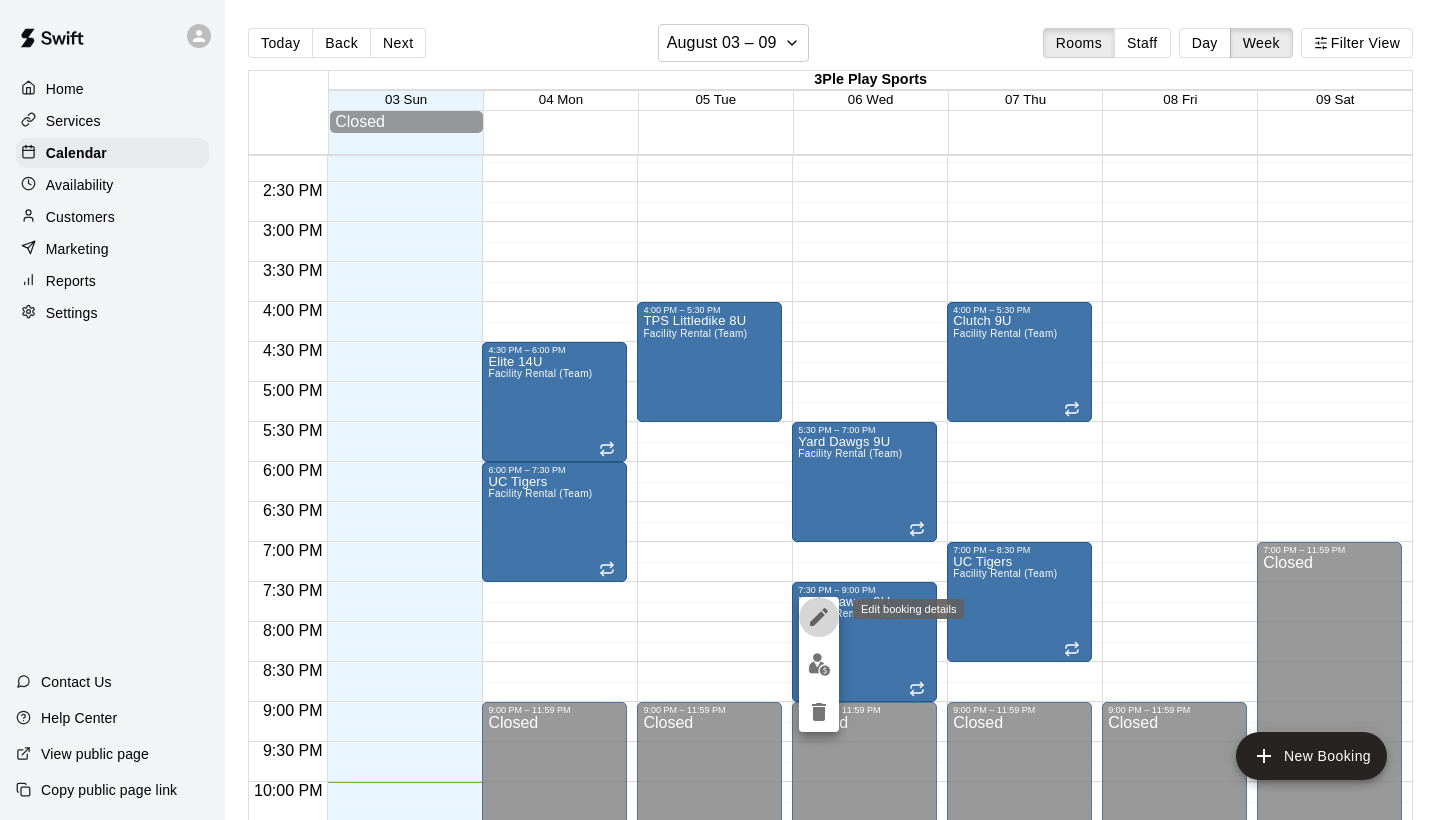 click 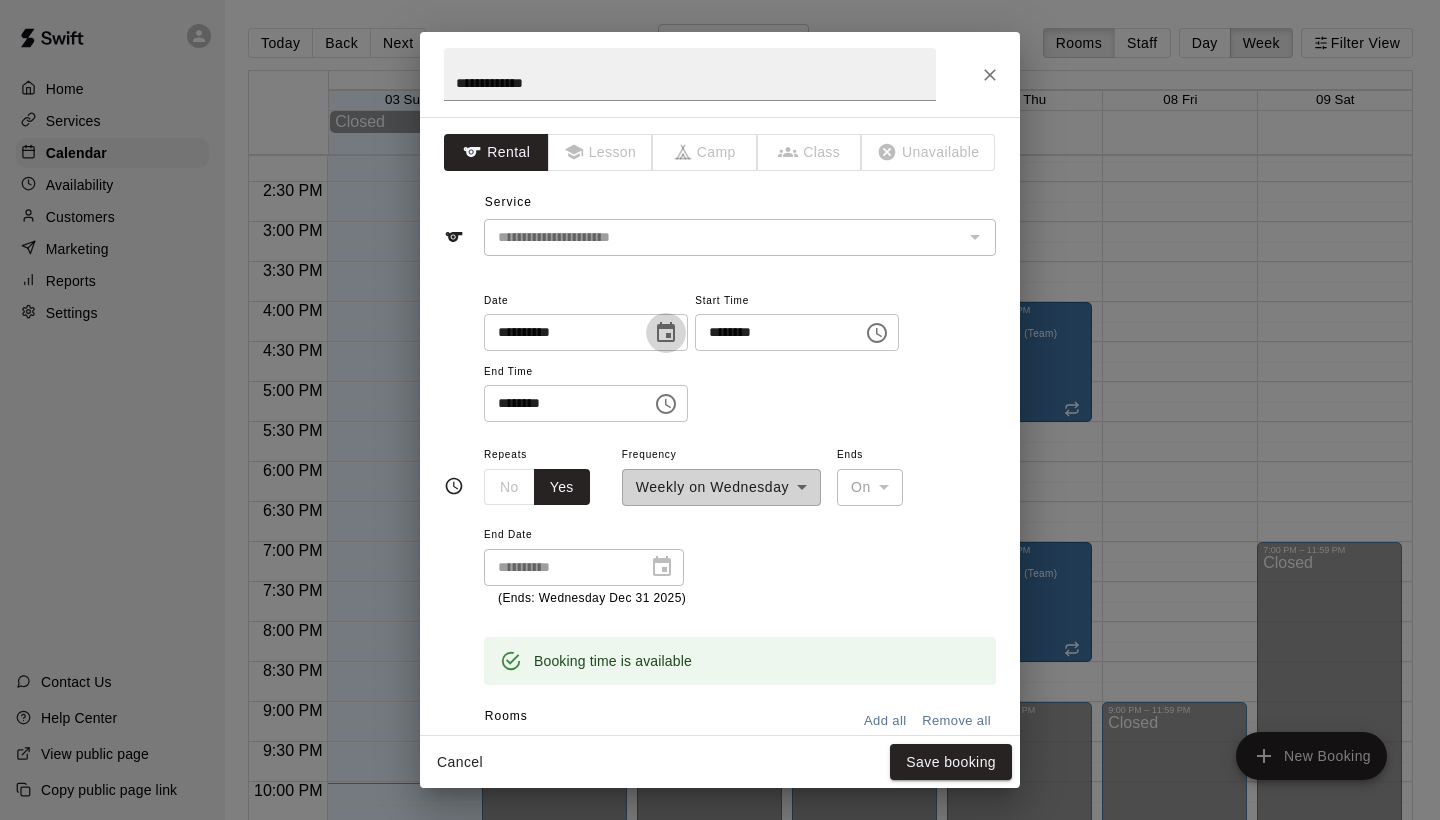 click 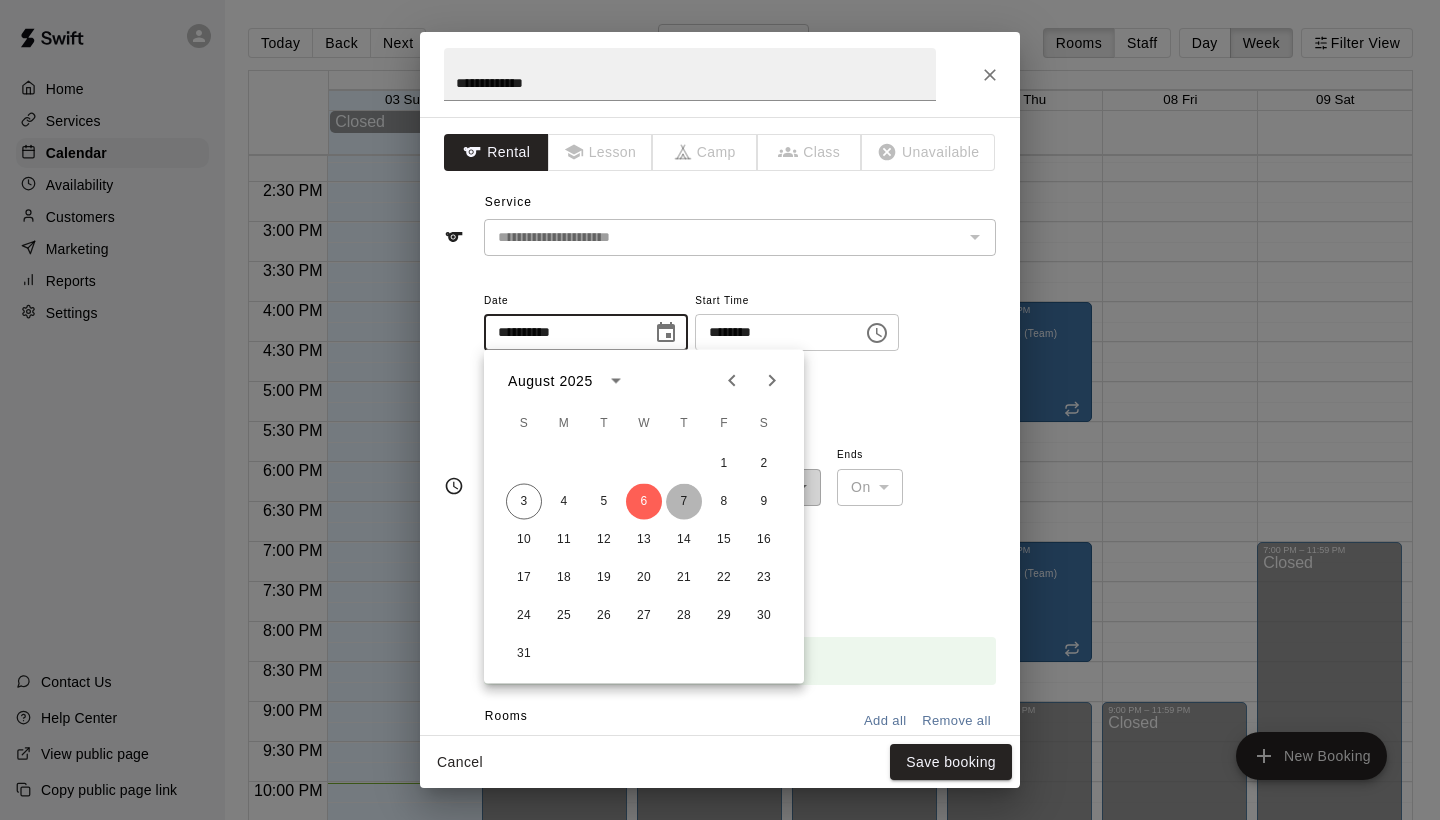 click on "7" at bounding box center (684, 502) 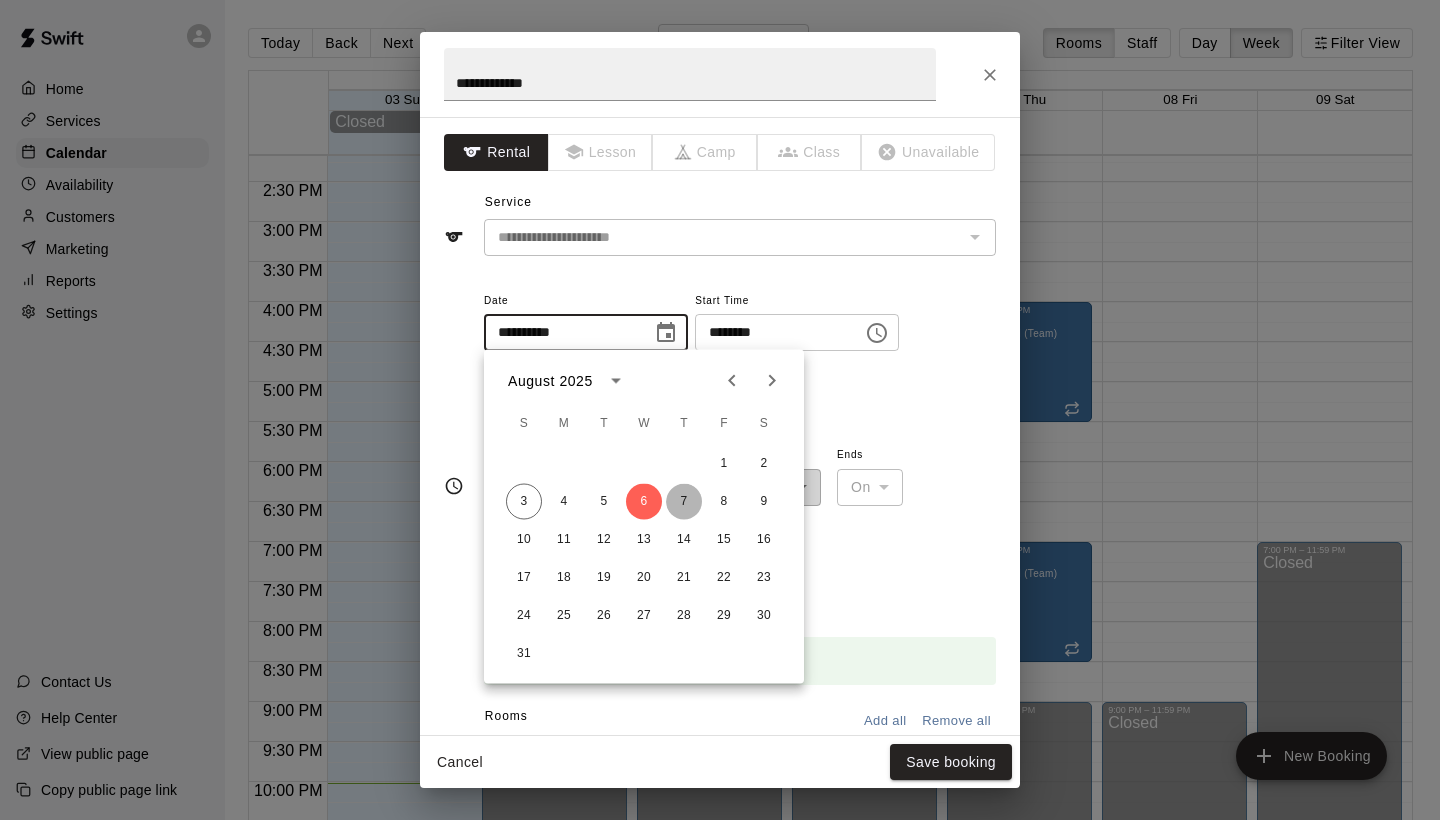 type on "**********" 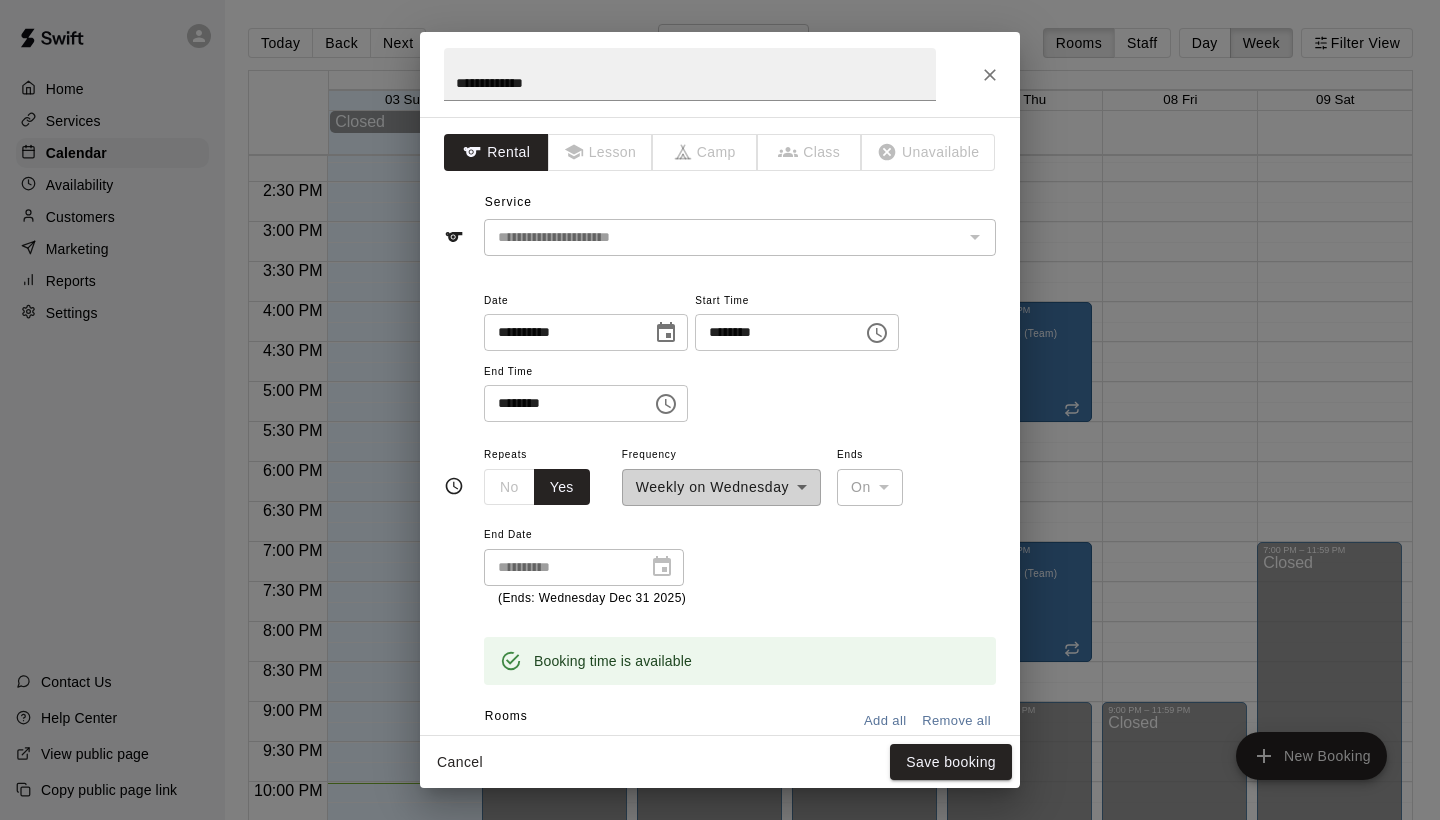 click at bounding box center [877, 333] 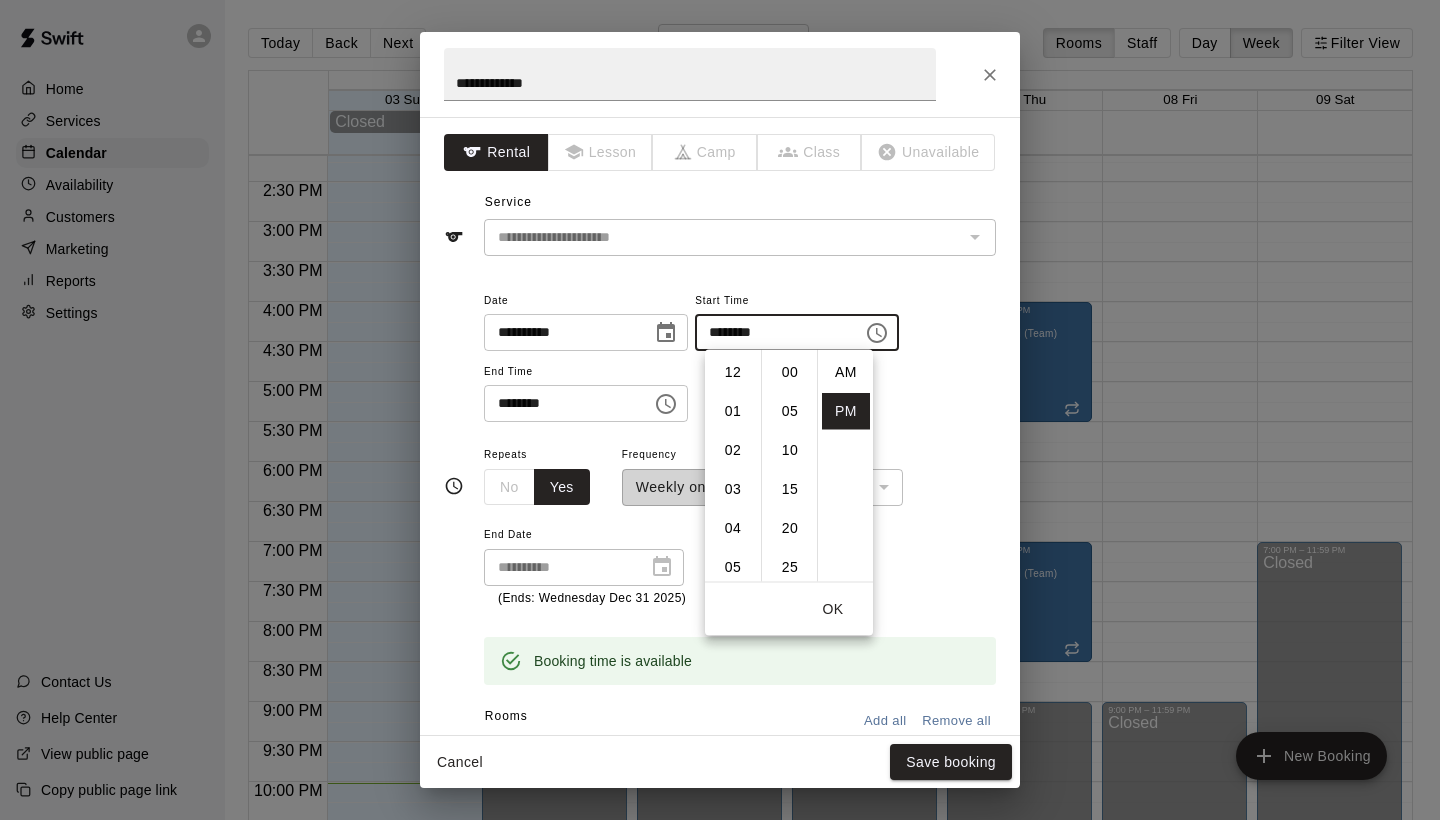 scroll, scrollTop: 273, scrollLeft: 0, axis: vertical 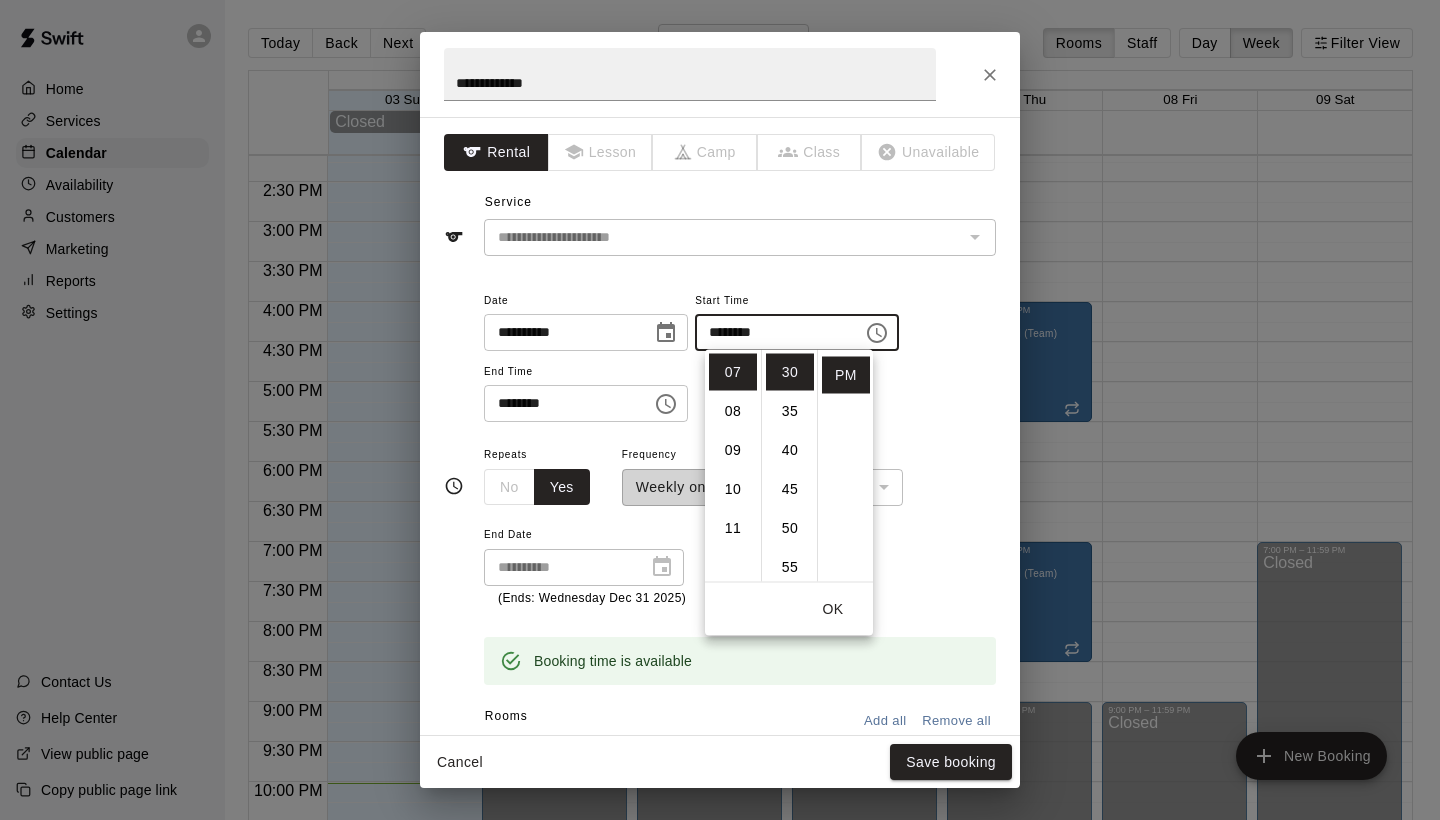 click on "**********" at bounding box center [720, 410] 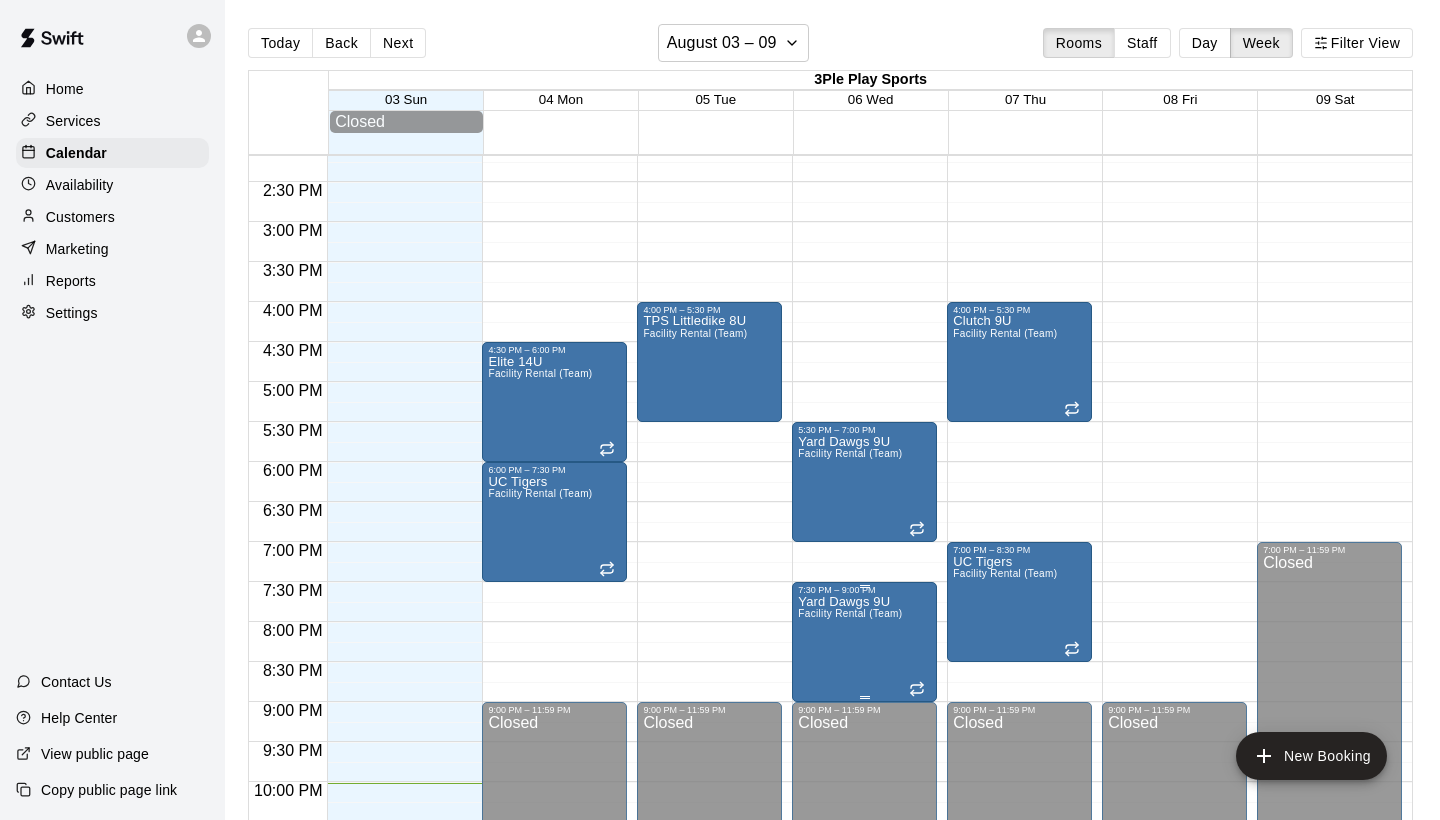 click on "Yard Dawgs 9U Facility Rental (Team)" at bounding box center [850, 1005] 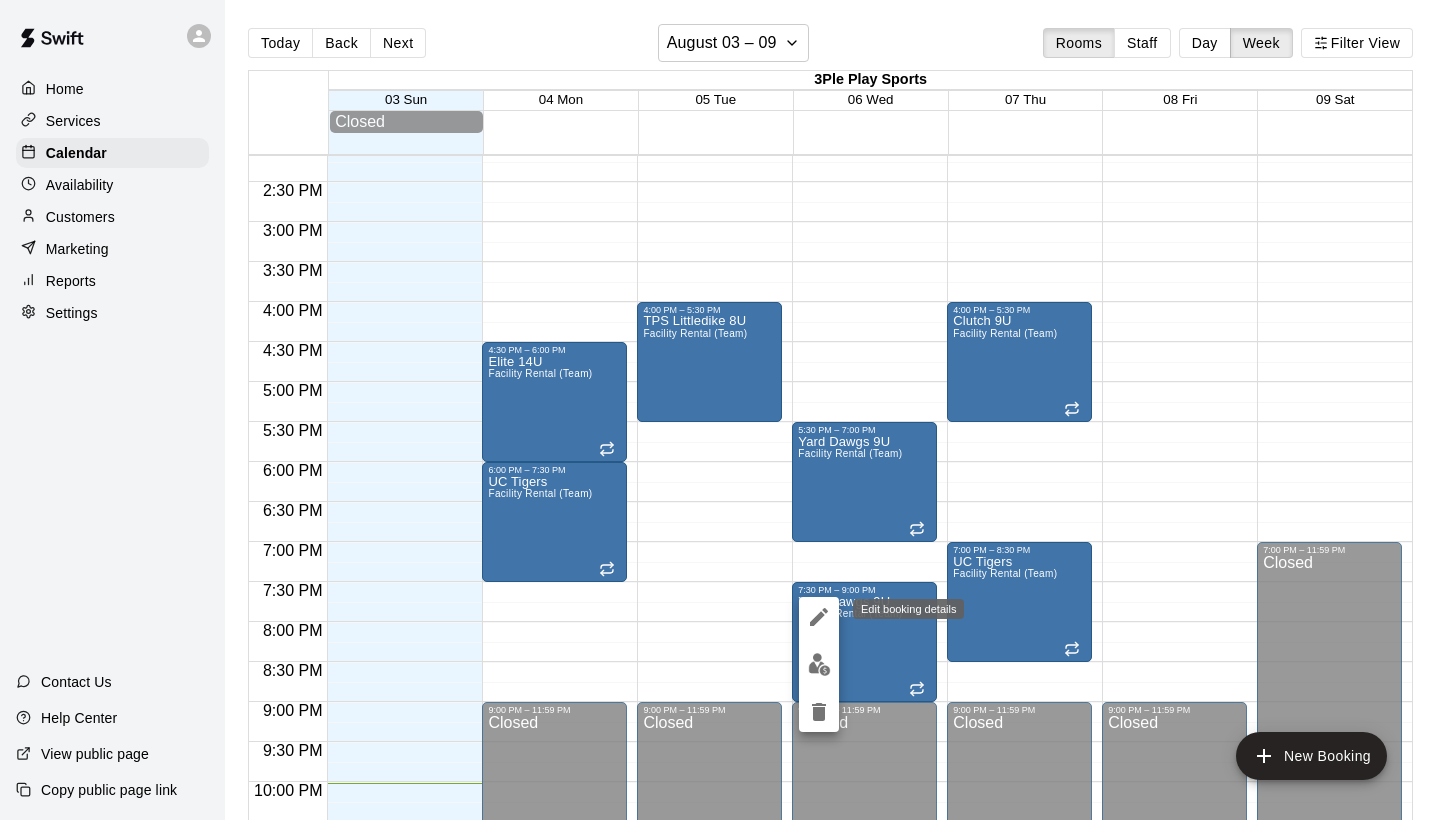 click 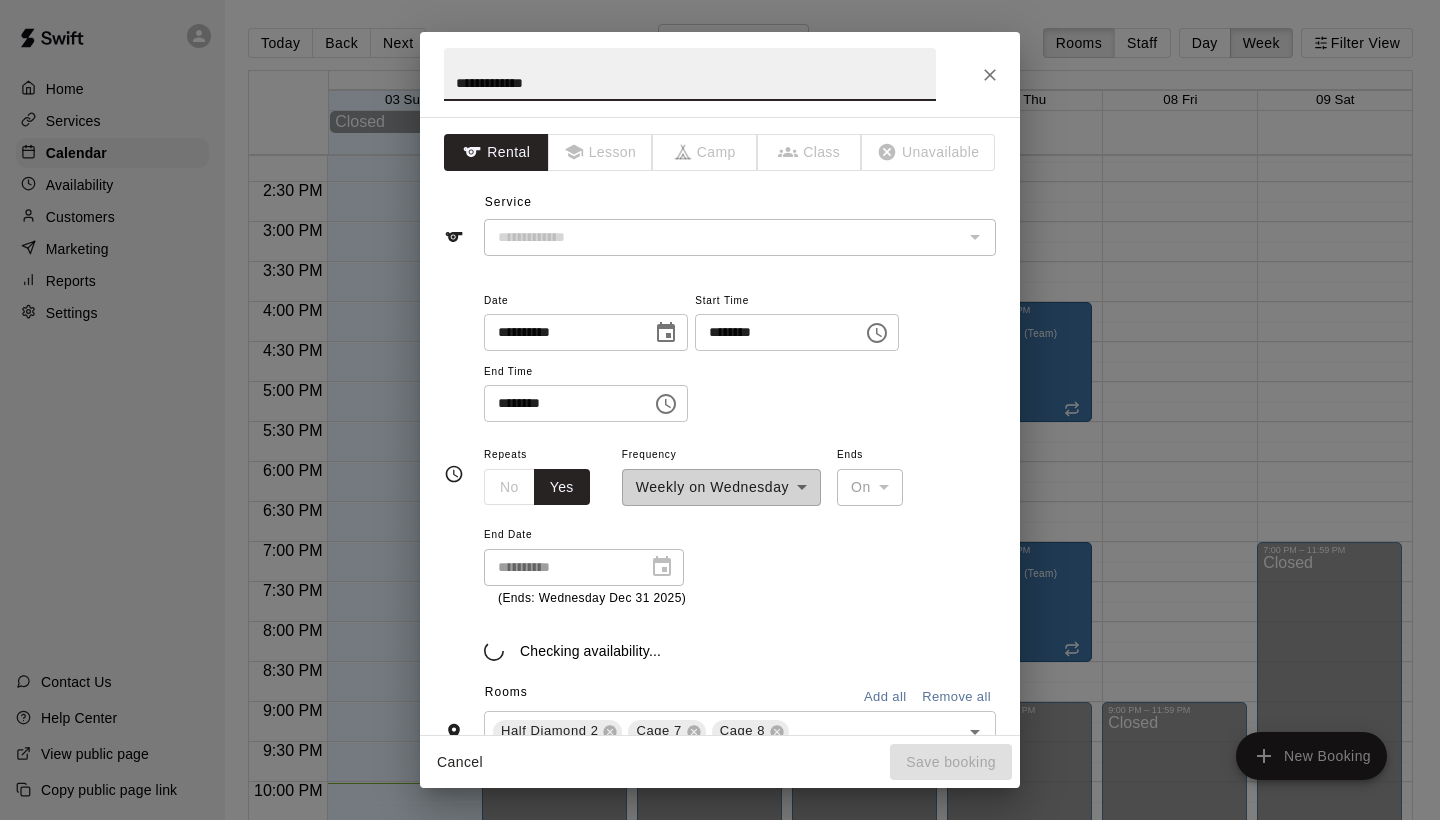 type on "**********" 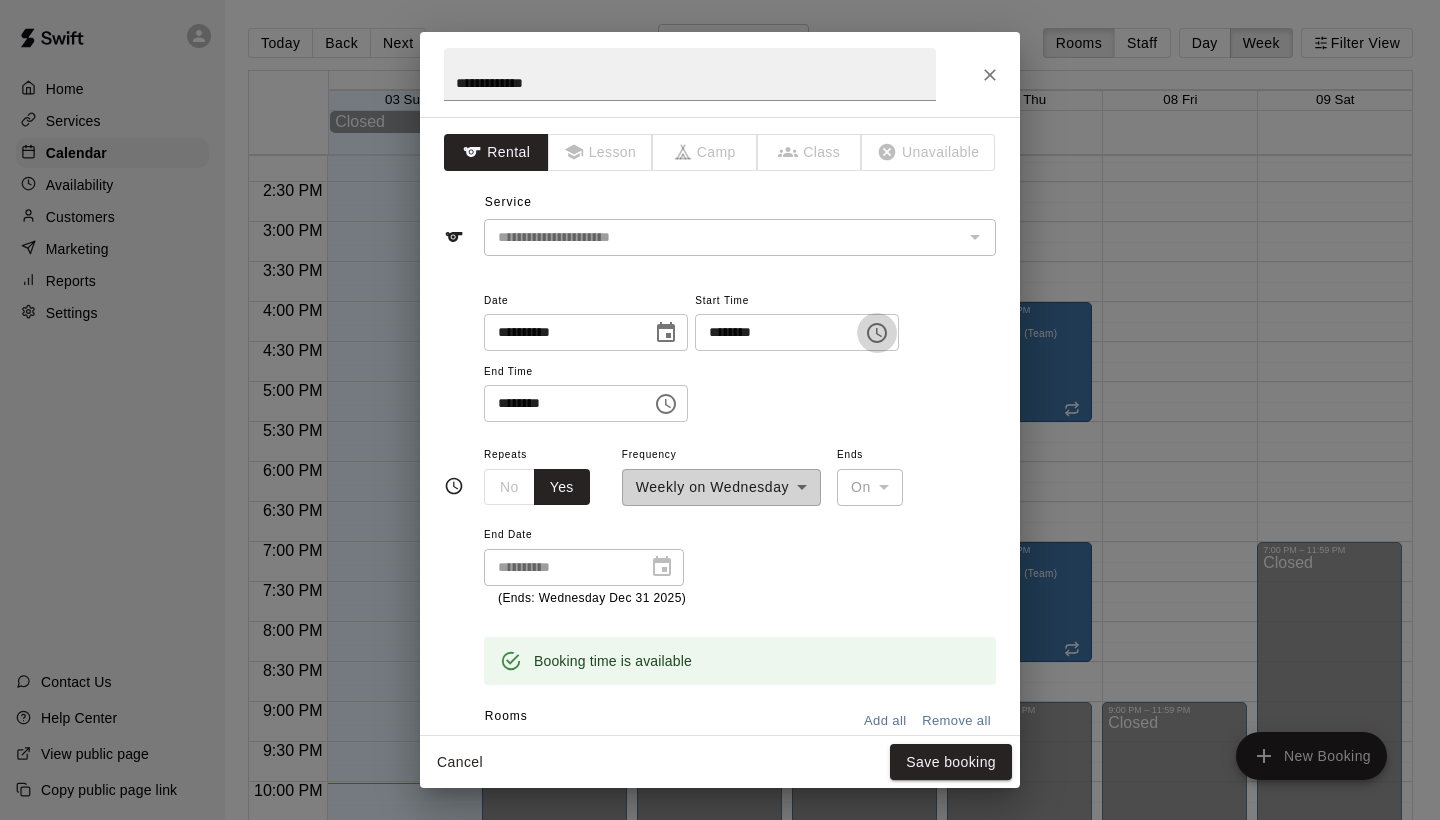 click 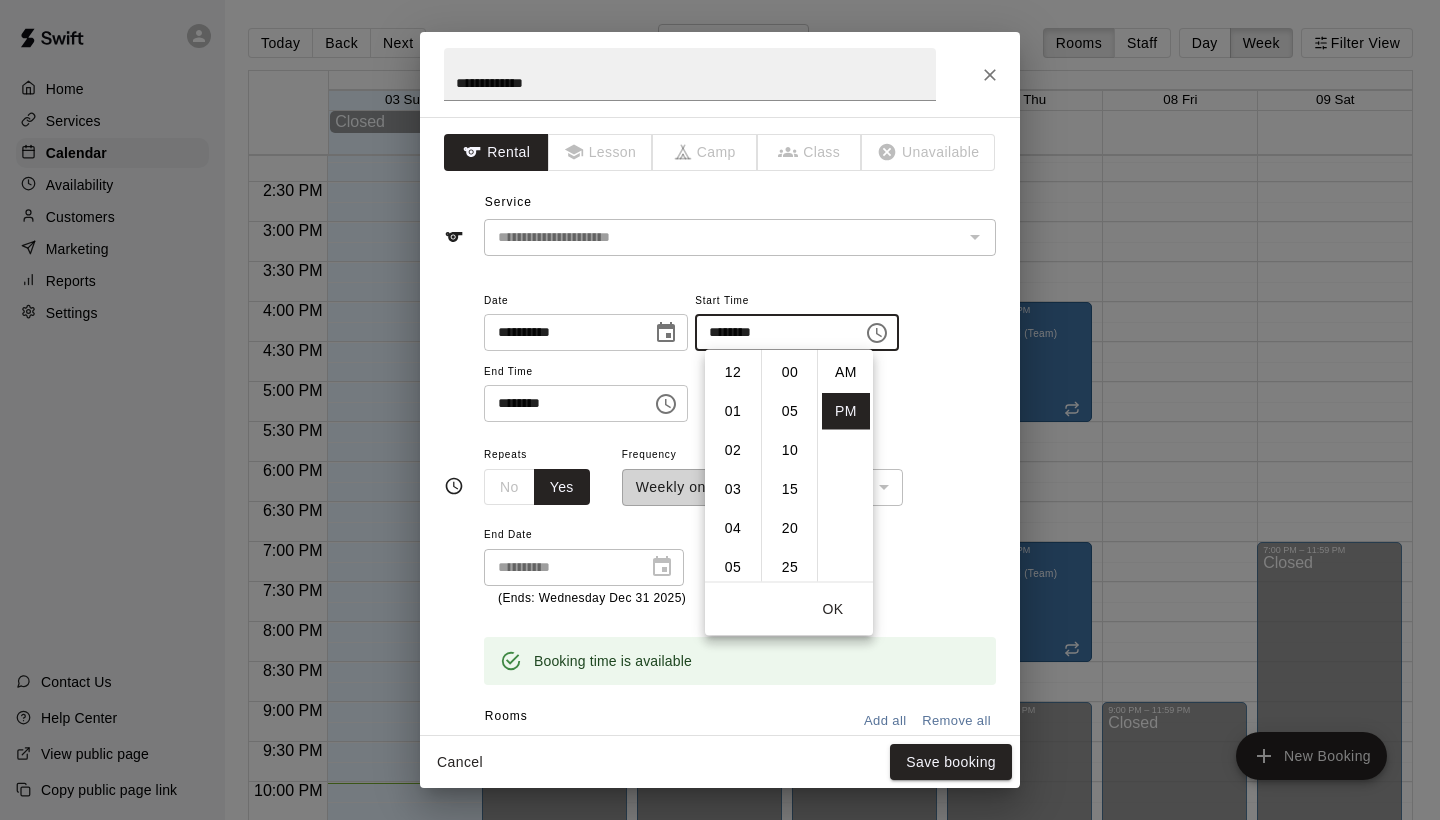 scroll, scrollTop: 273, scrollLeft: 0, axis: vertical 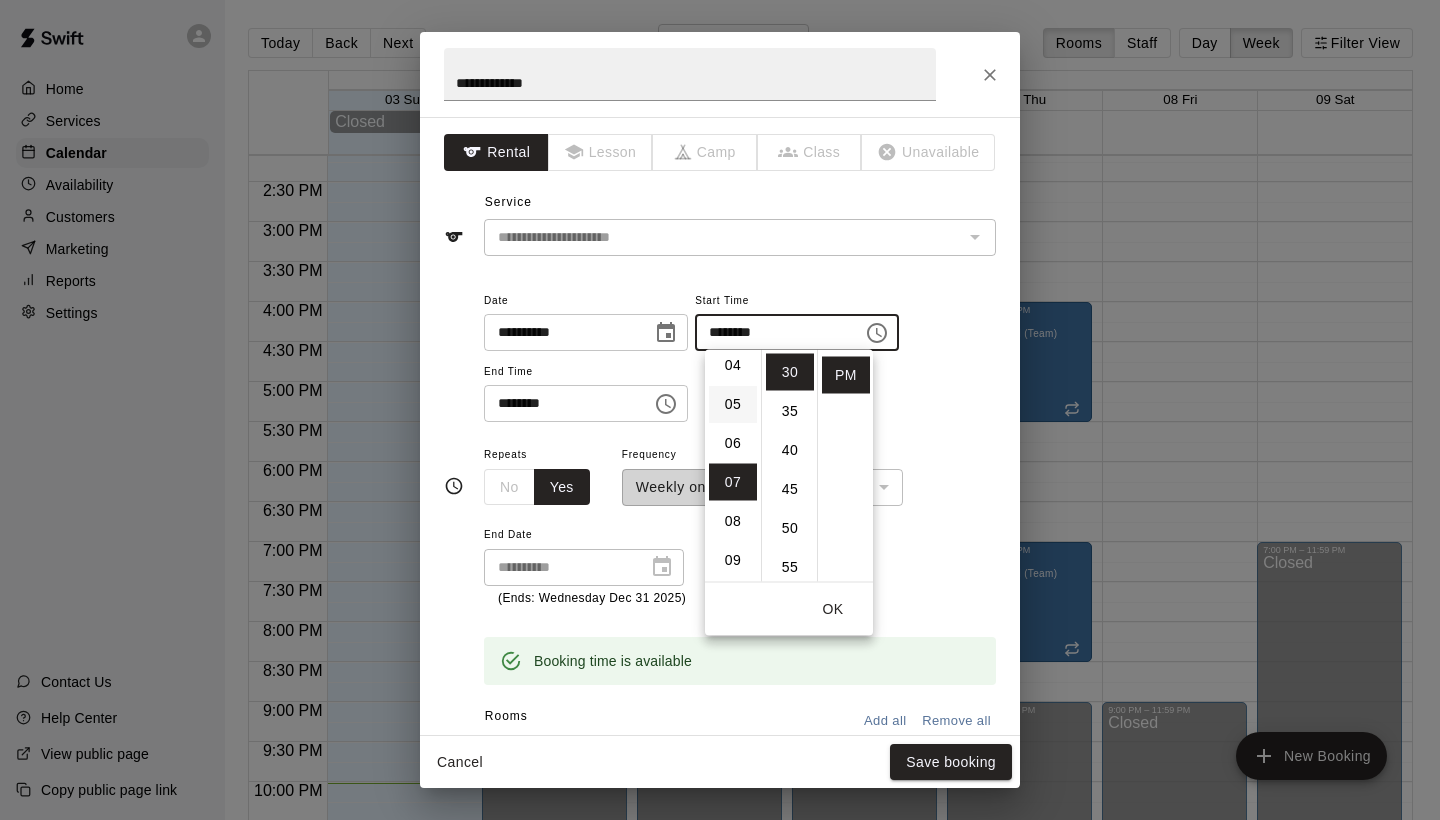 click on "05" at bounding box center (733, 404) 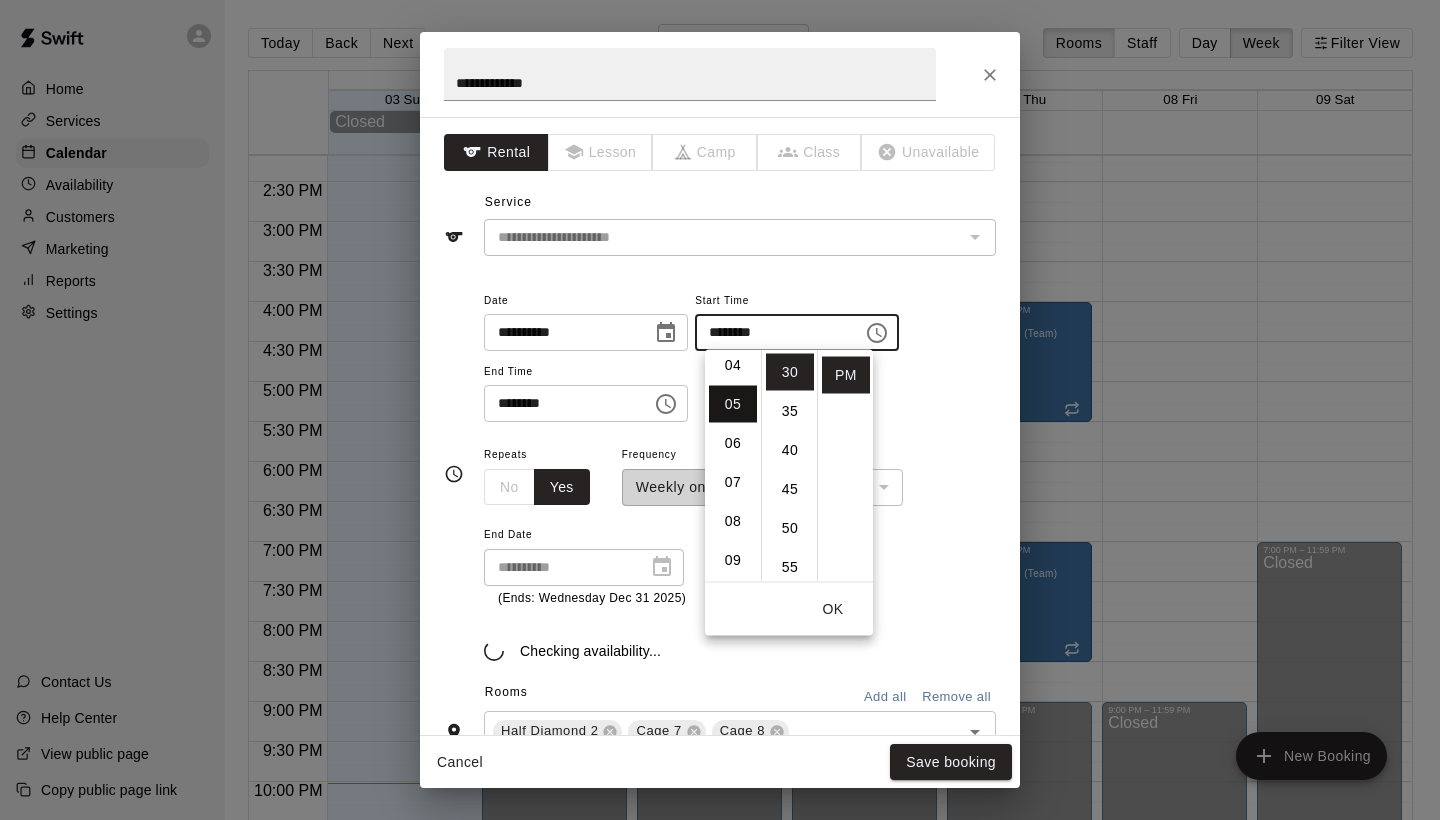 scroll, scrollTop: 195, scrollLeft: 0, axis: vertical 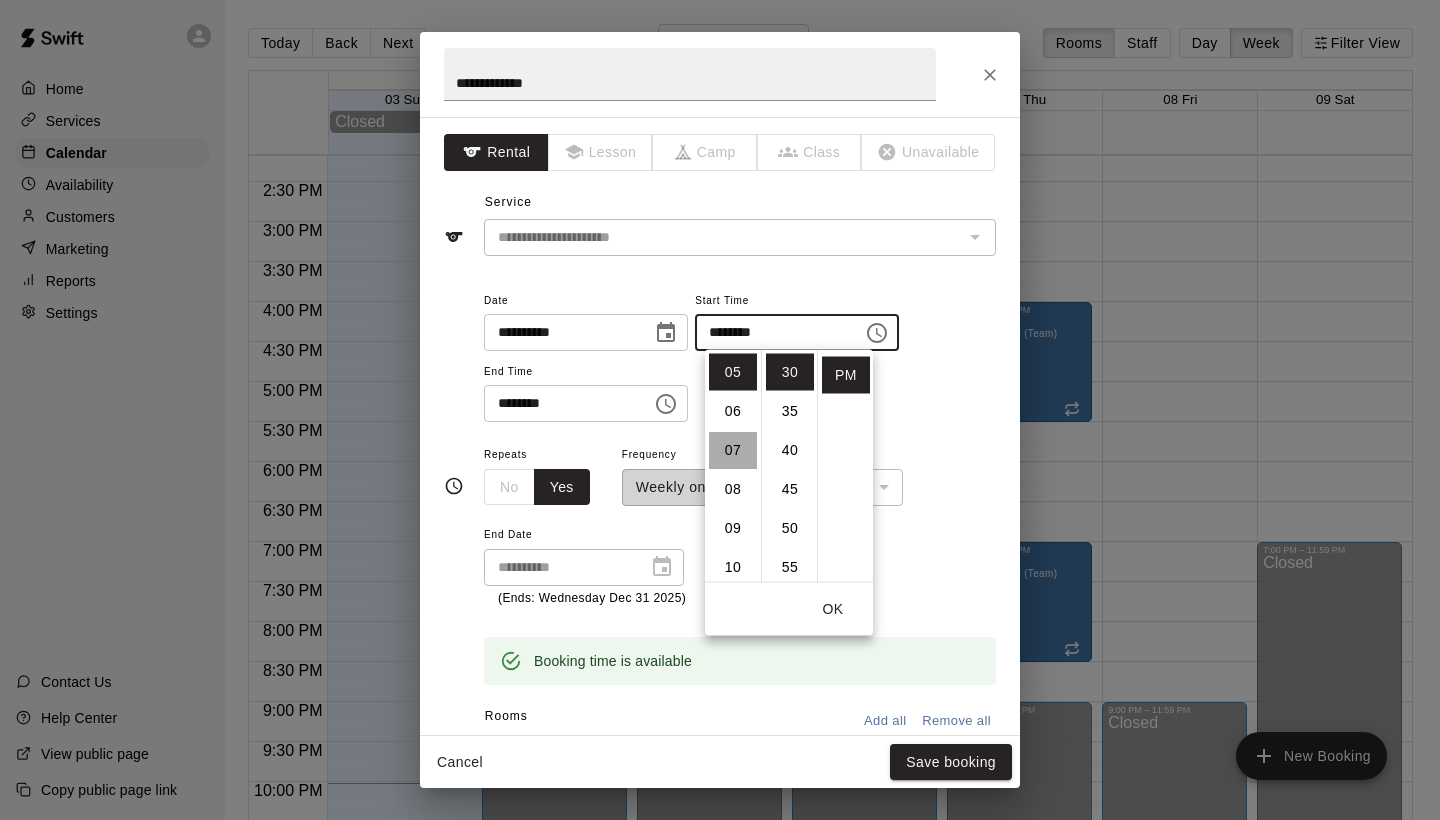 click on "07" at bounding box center [733, 450] 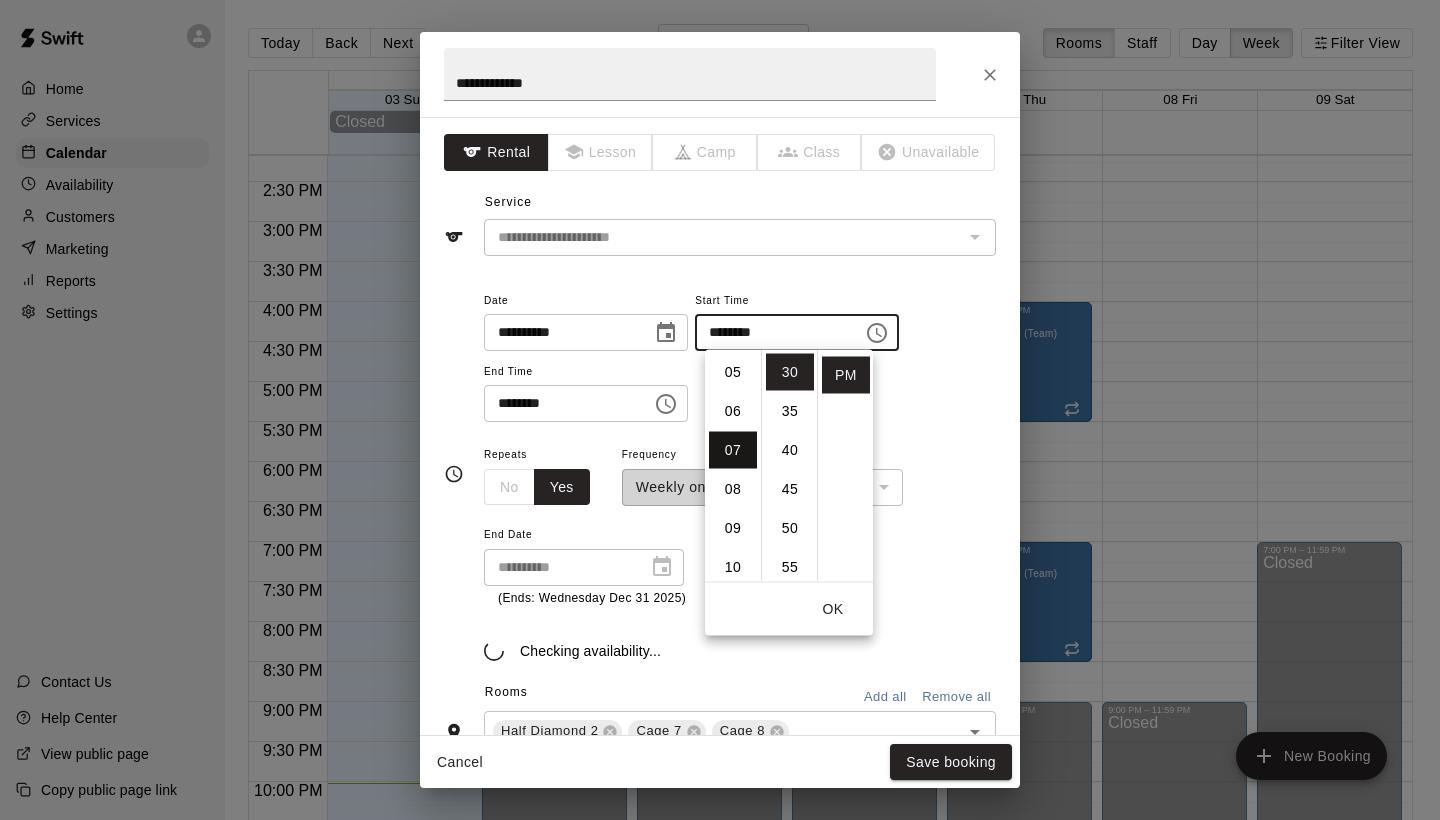 scroll, scrollTop: 273, scrollLeft: 0, axis: vertical 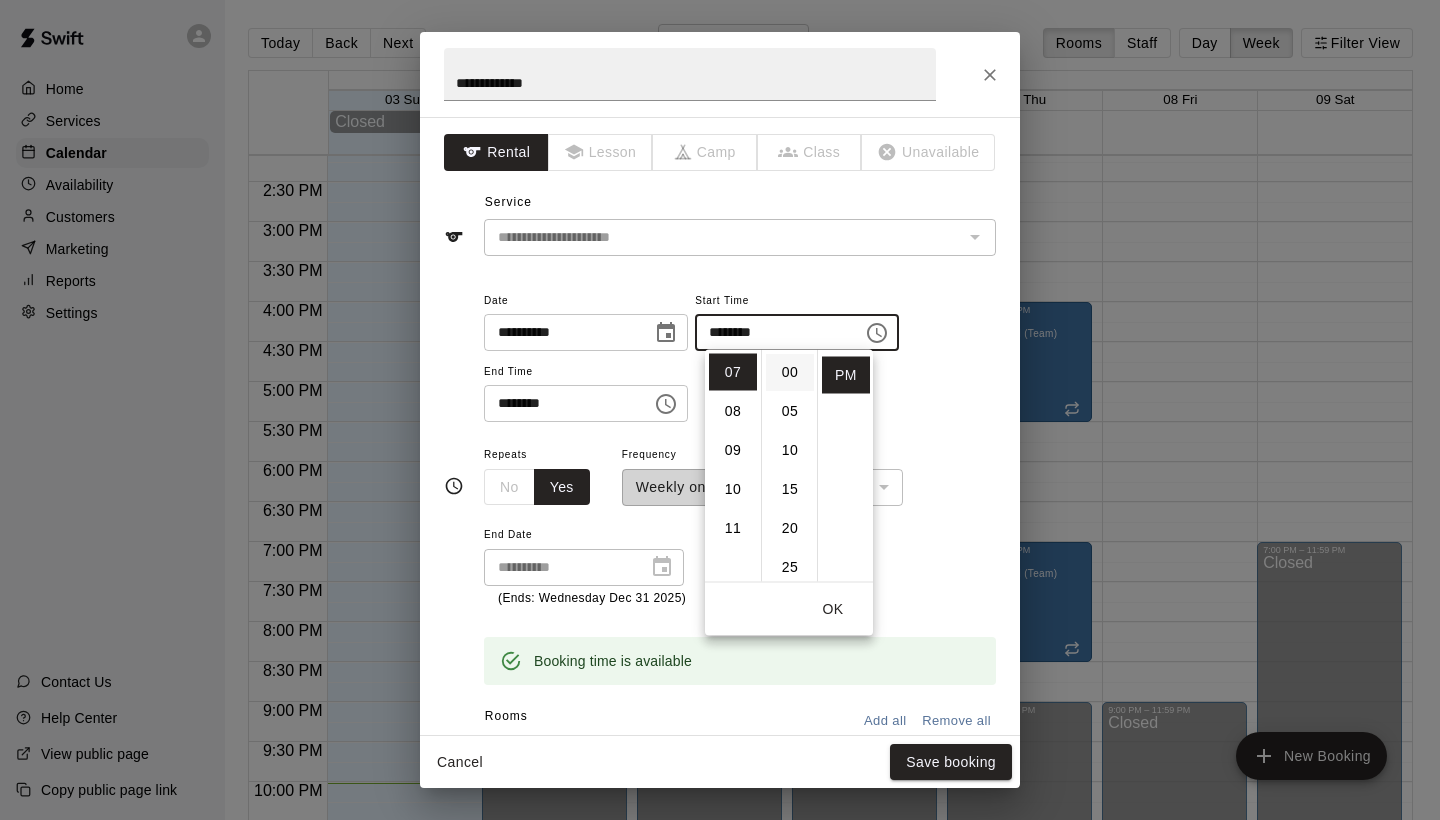 click on "00" at bounding box center [790, 372] 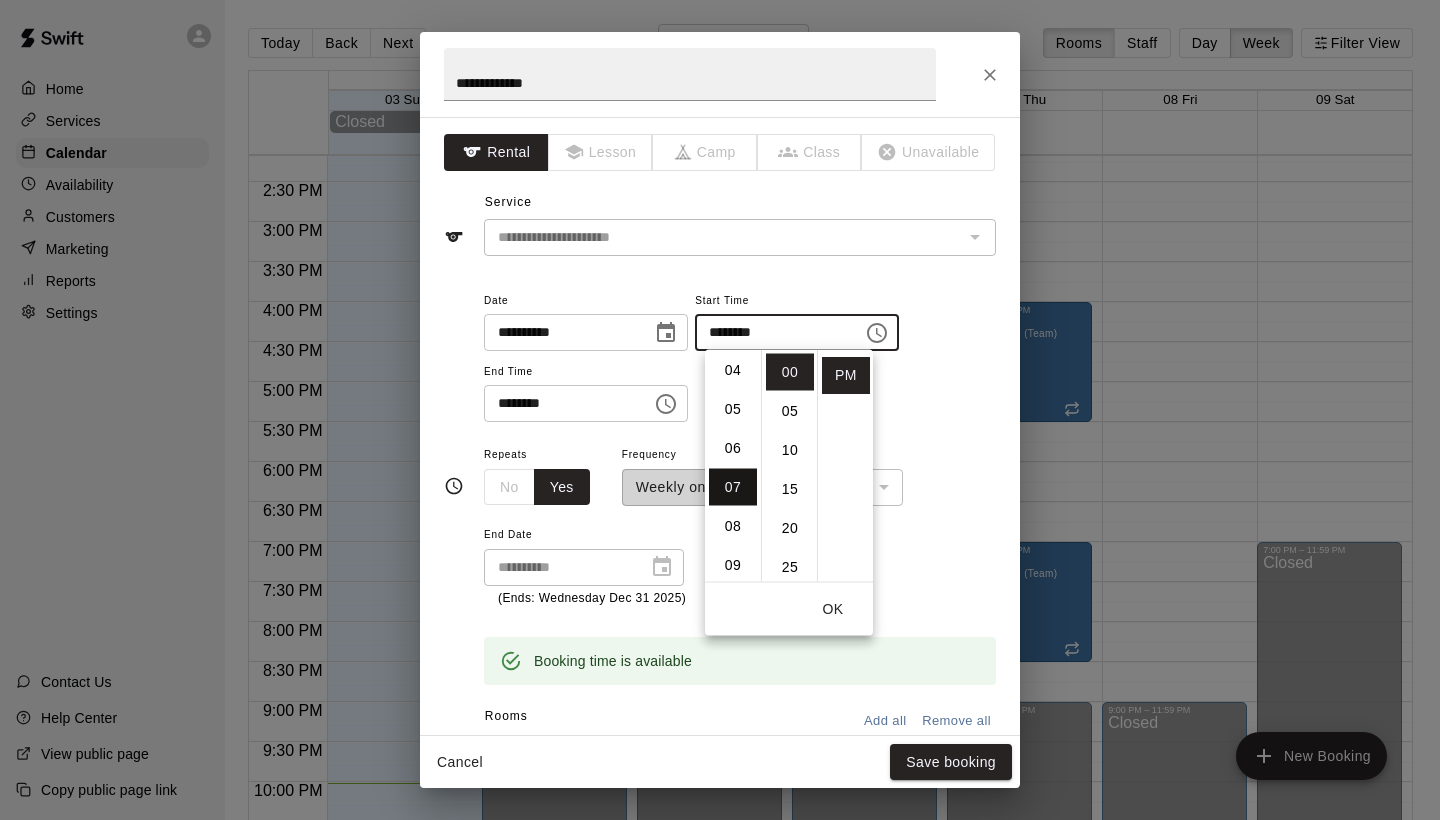 scroll, scrollTop: 157, scrollLeft: 0, axis: vertical 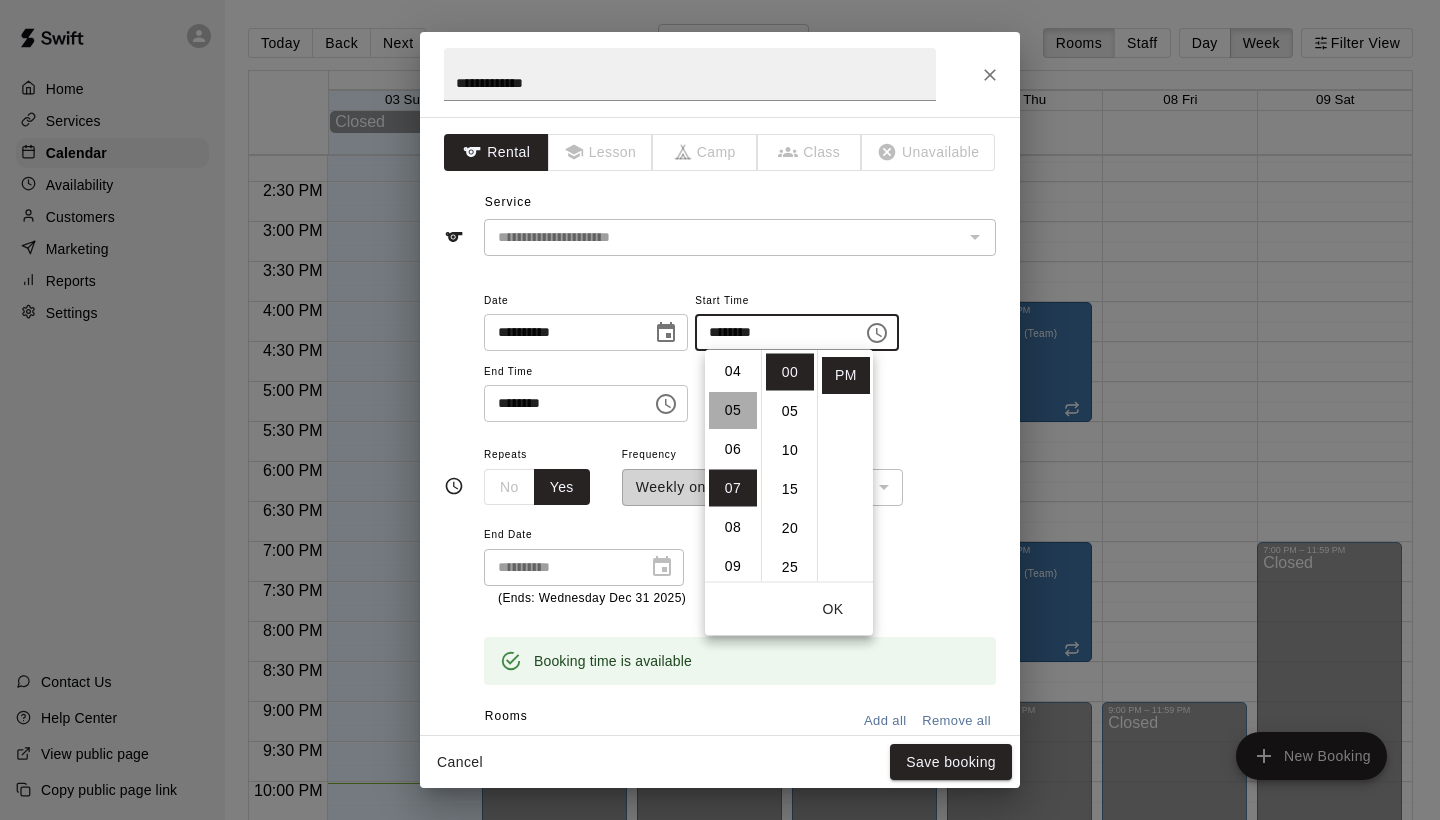 click on "05" at bounding box center (733, 410) 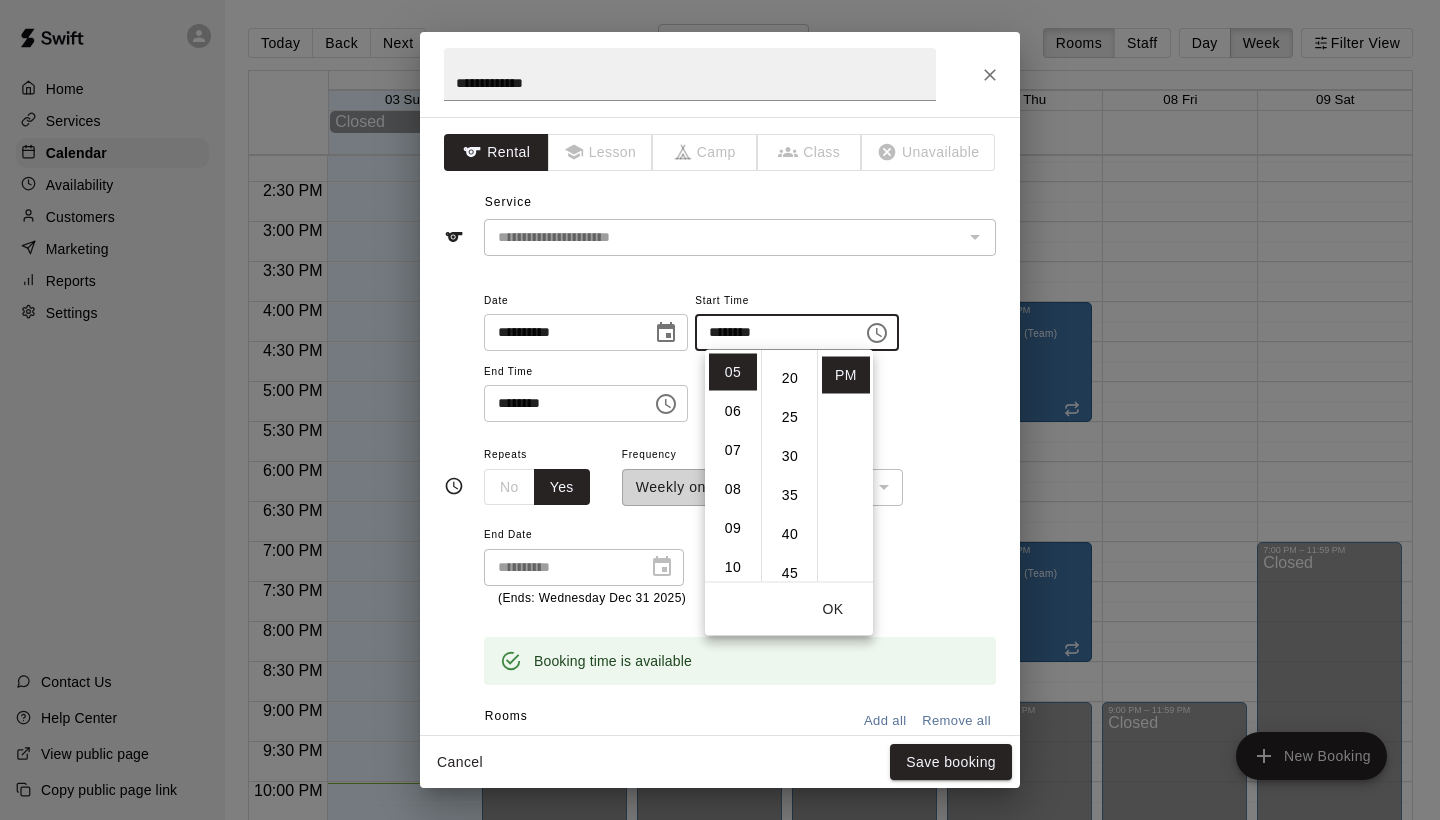 scroll, scrollTop: 154, scrollLeft: 0, axis: vertical 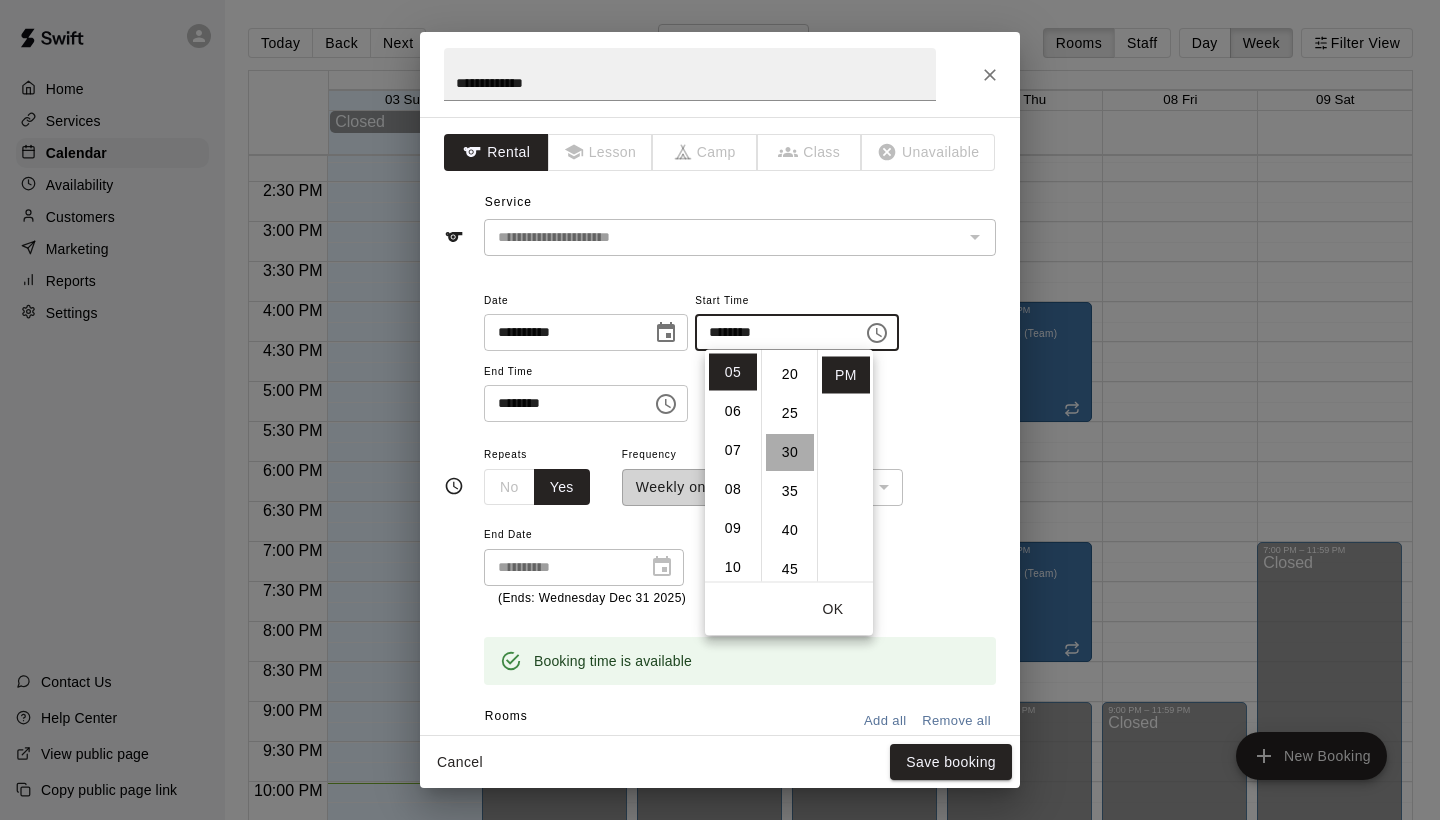 click on "30" at bounding box center (790, 452) 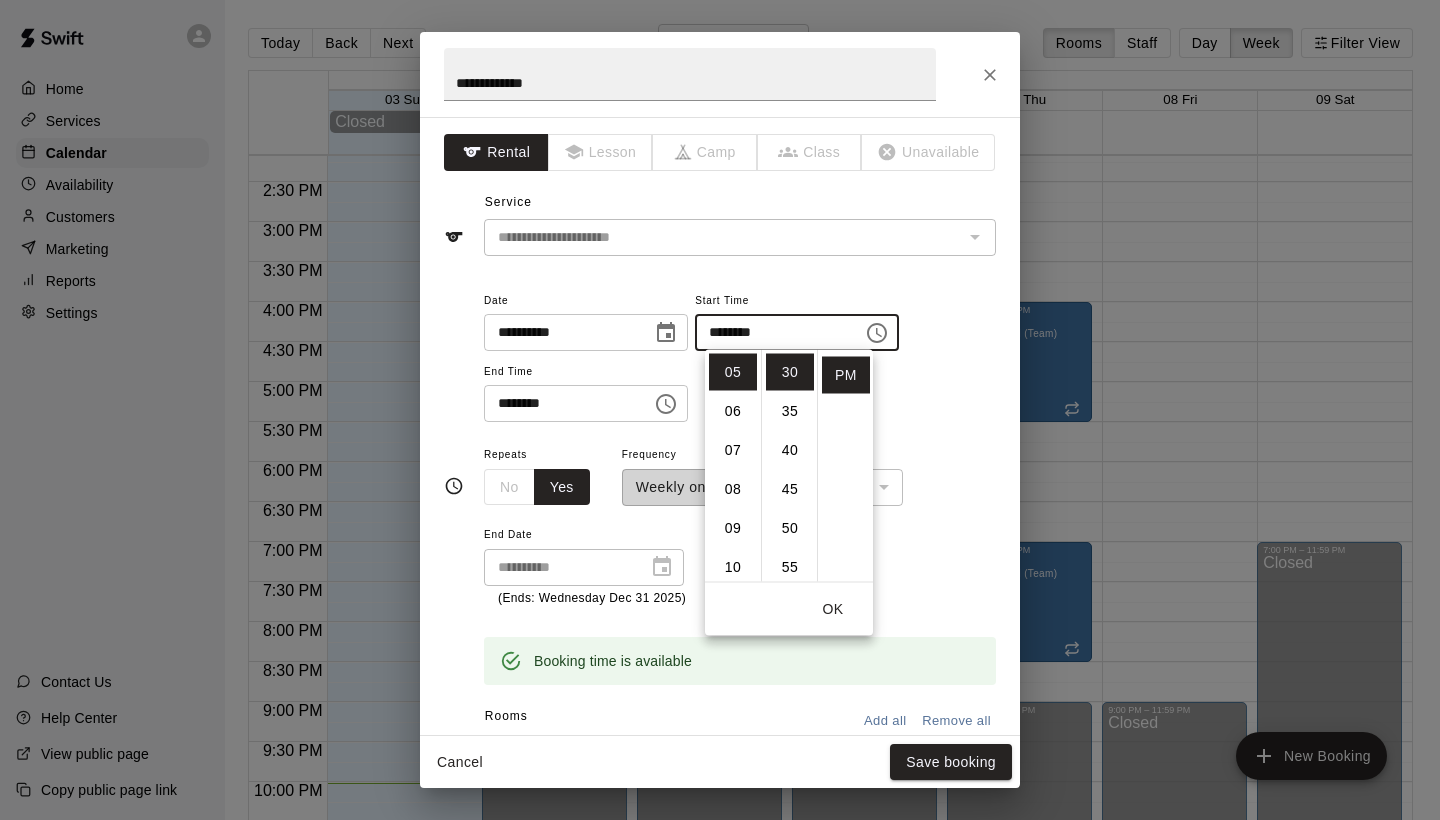 click 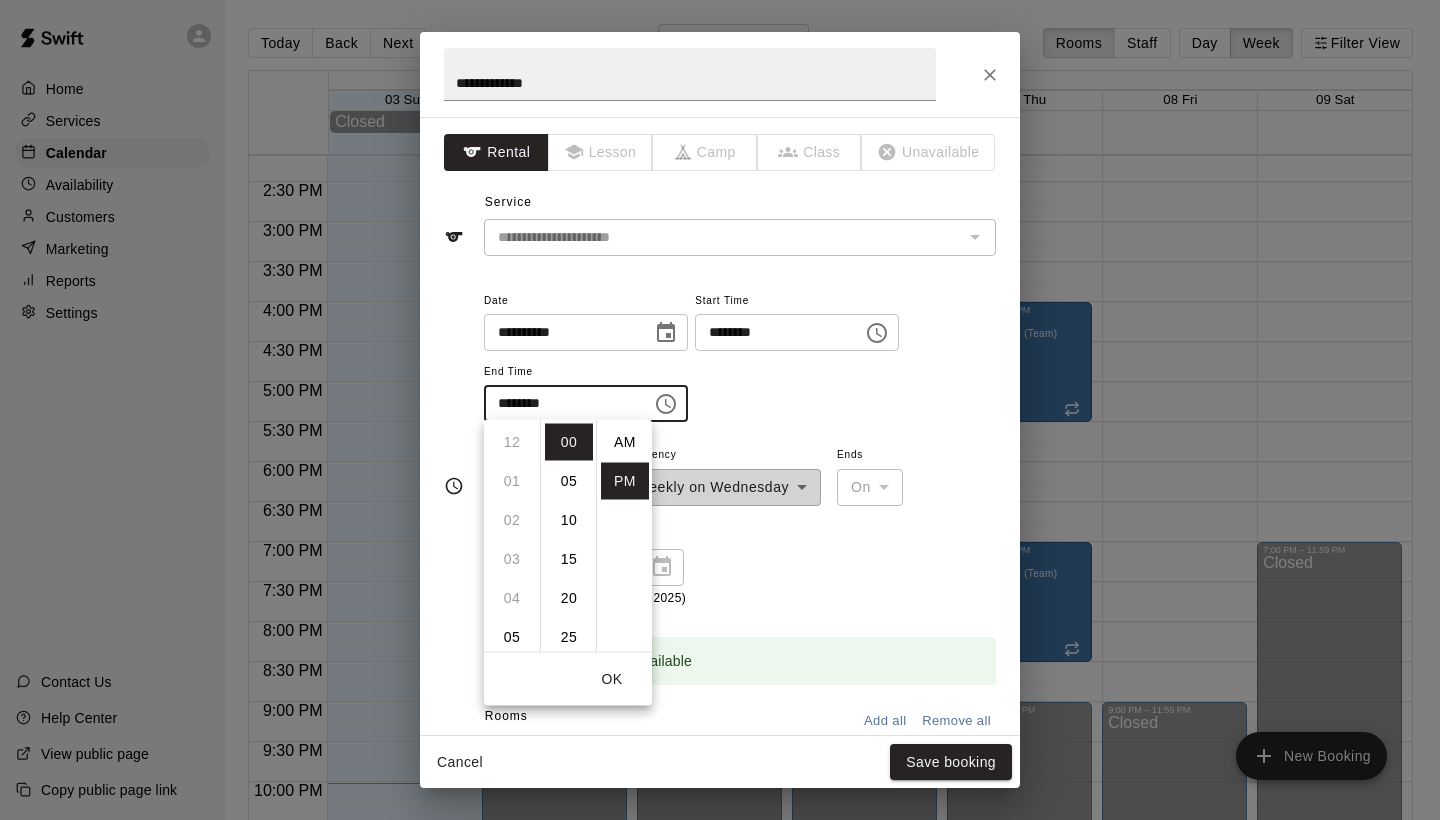 scroll, scrollTop: 351, scrollLeft: 0, axis: vertical 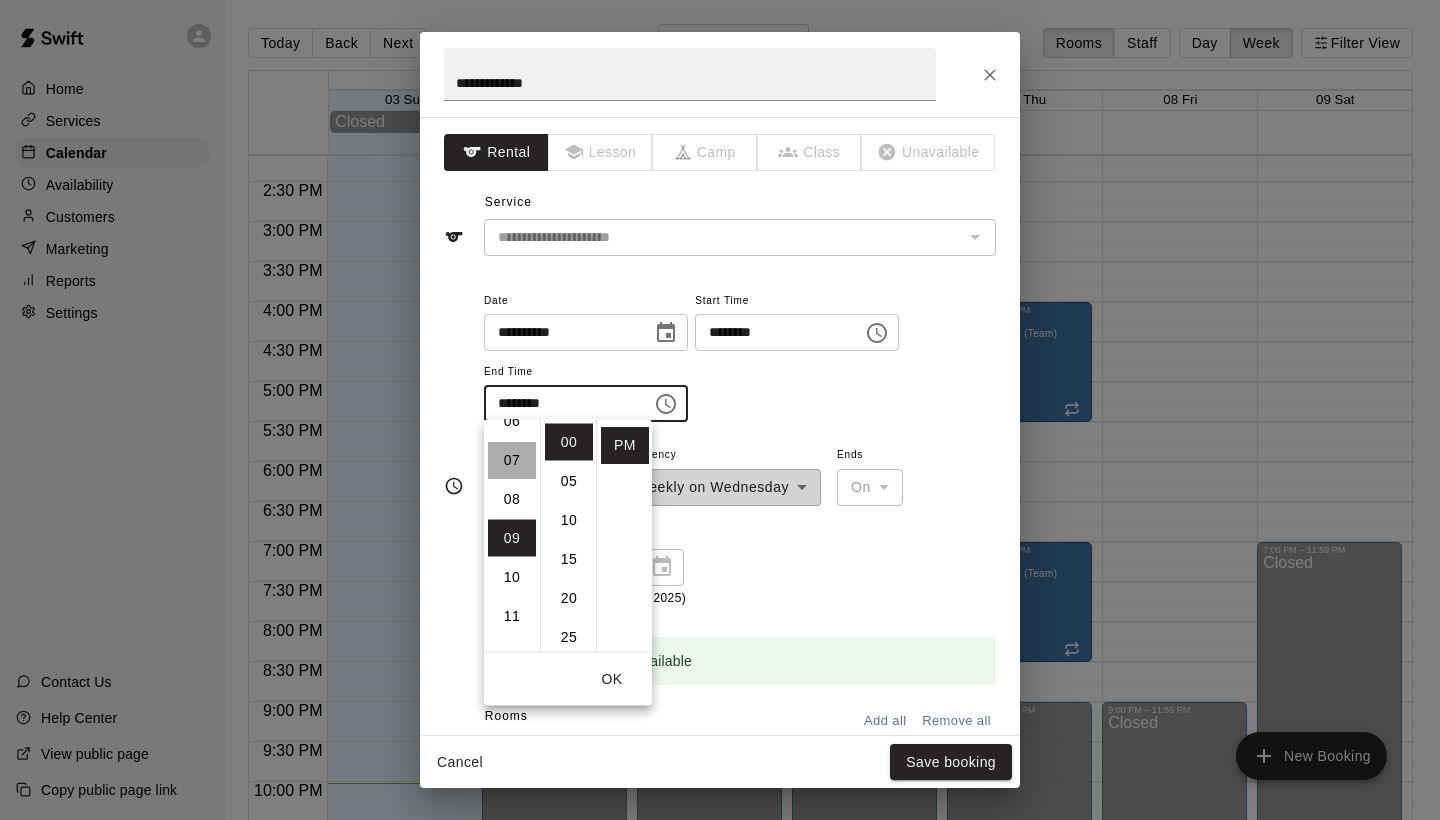 click on "07" at bounding box center [512, 460] 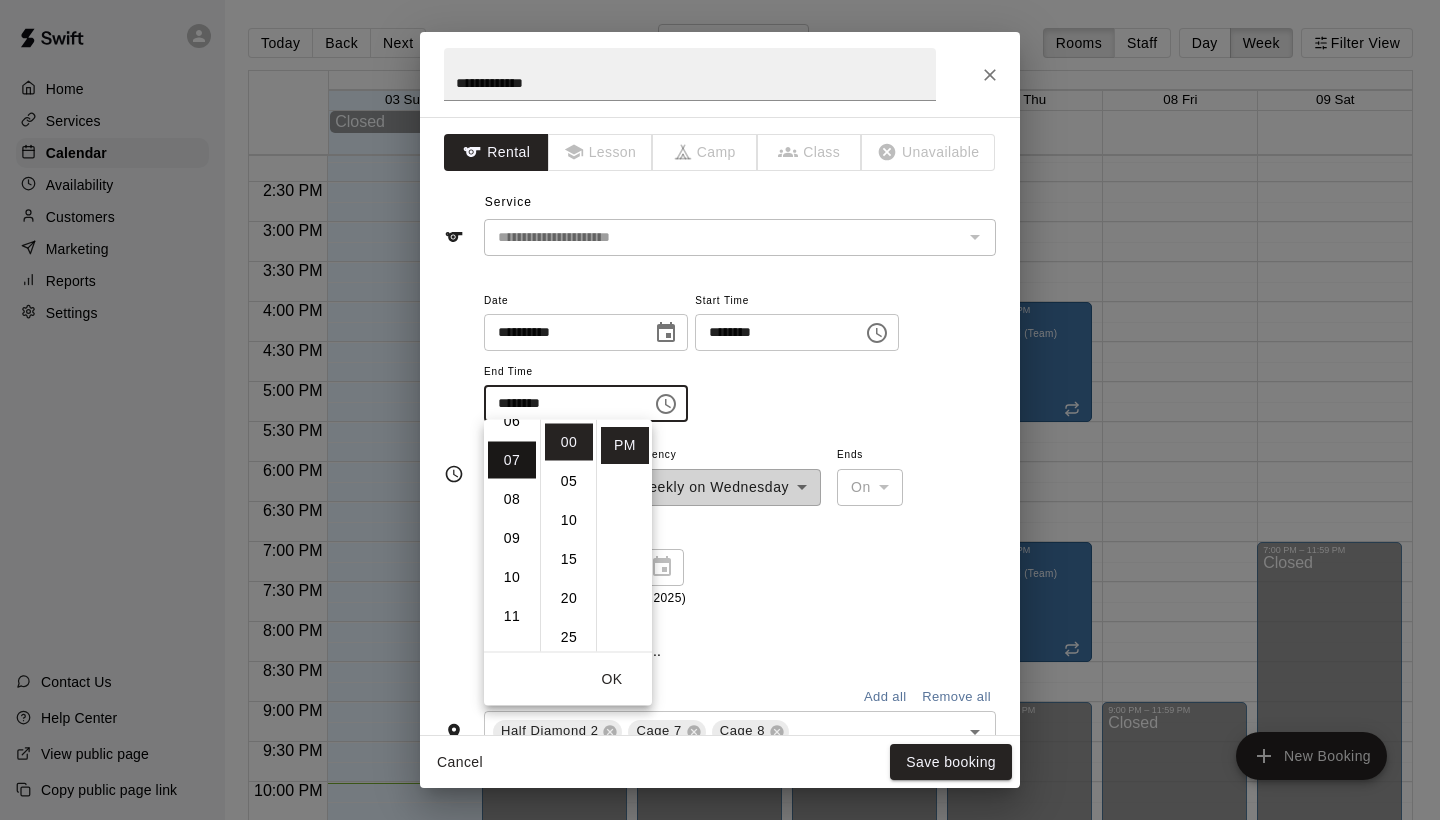scroll, scrollTop: 273, scrollLeft: 0, axis: vertical 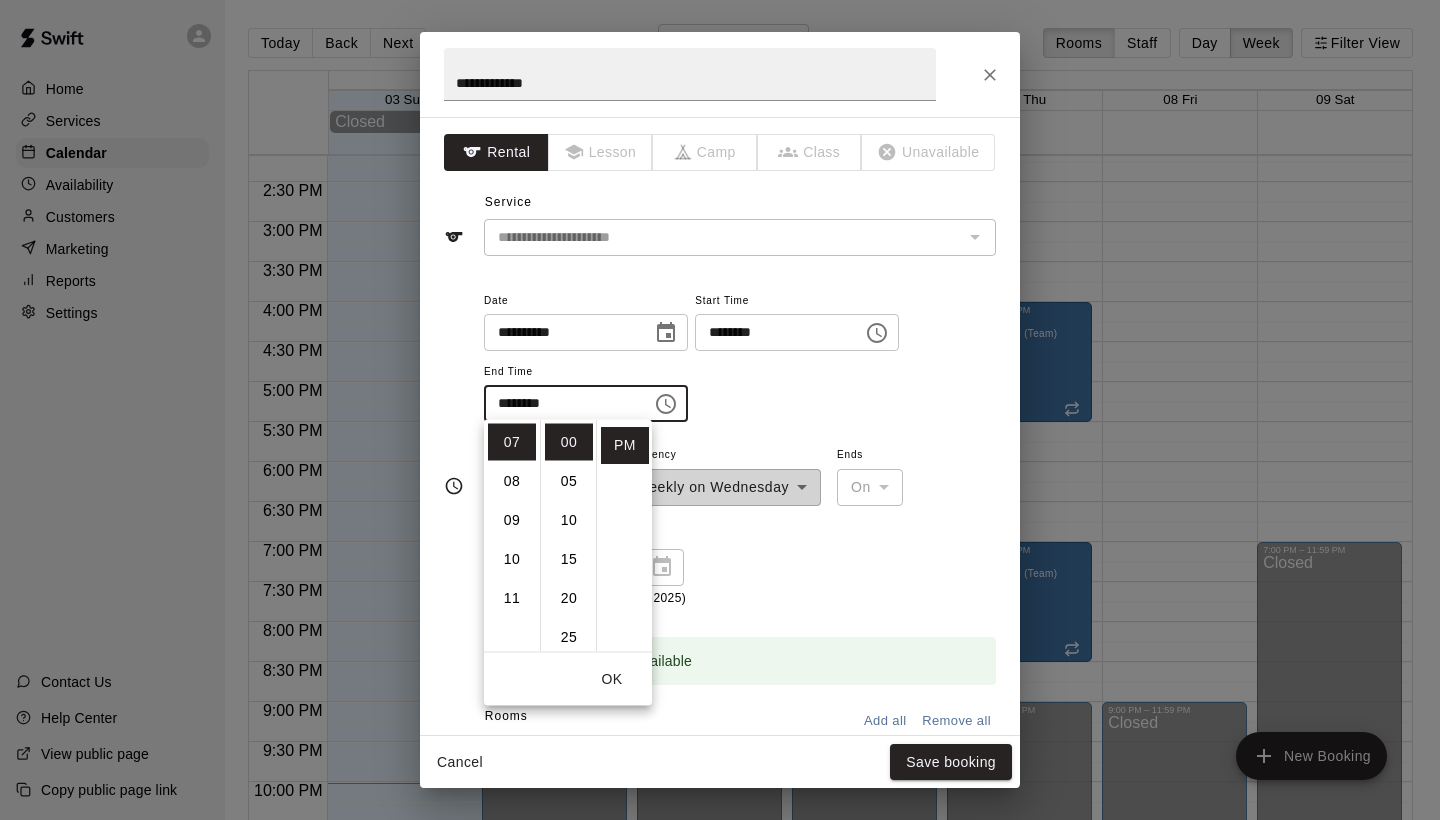 click on "**********" at bounding box center (740, 355) 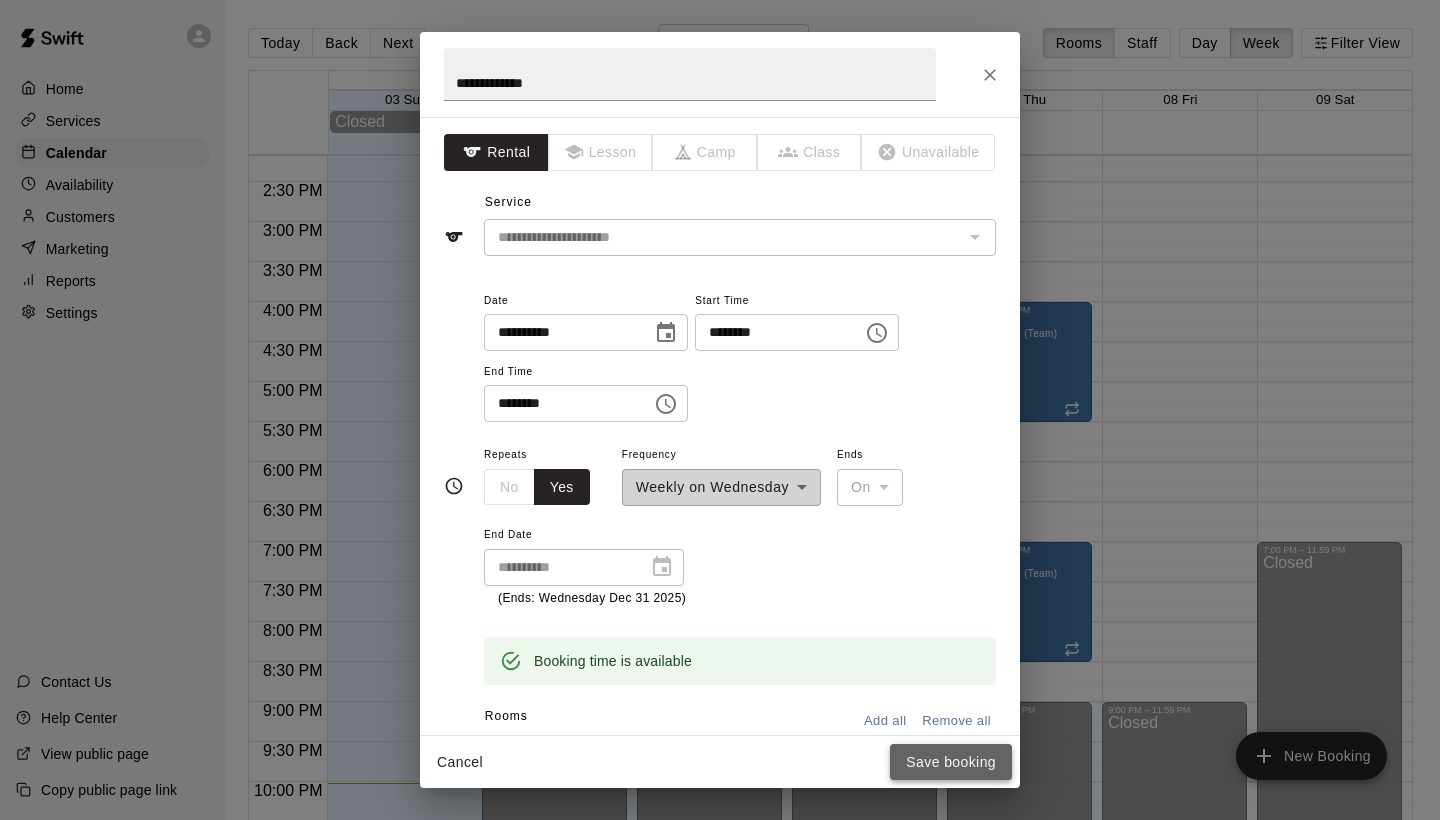 click on "Save booking" at bounding box center [951, 762] 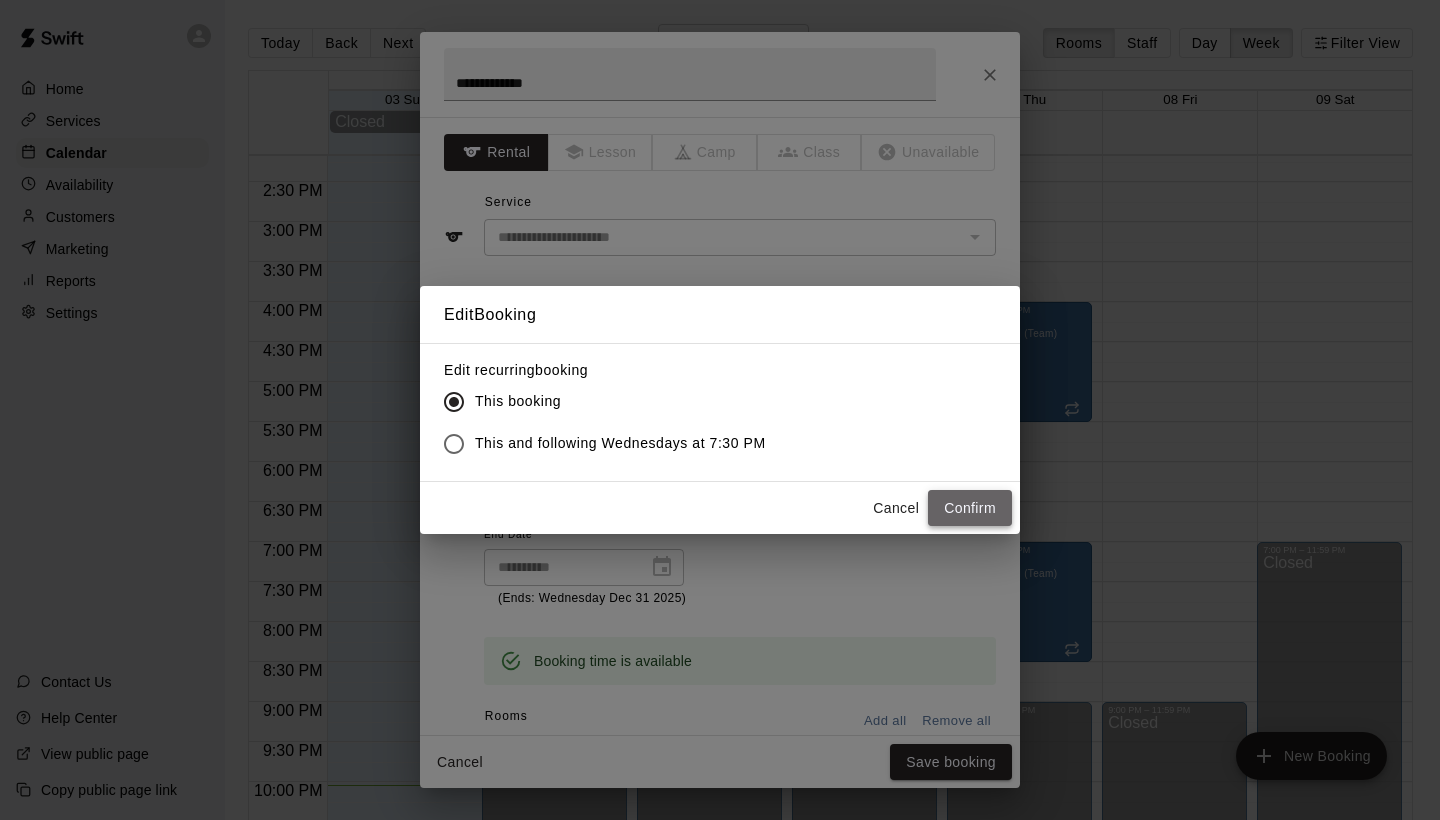 click on "Confirm" at bounding box center (970, 508) 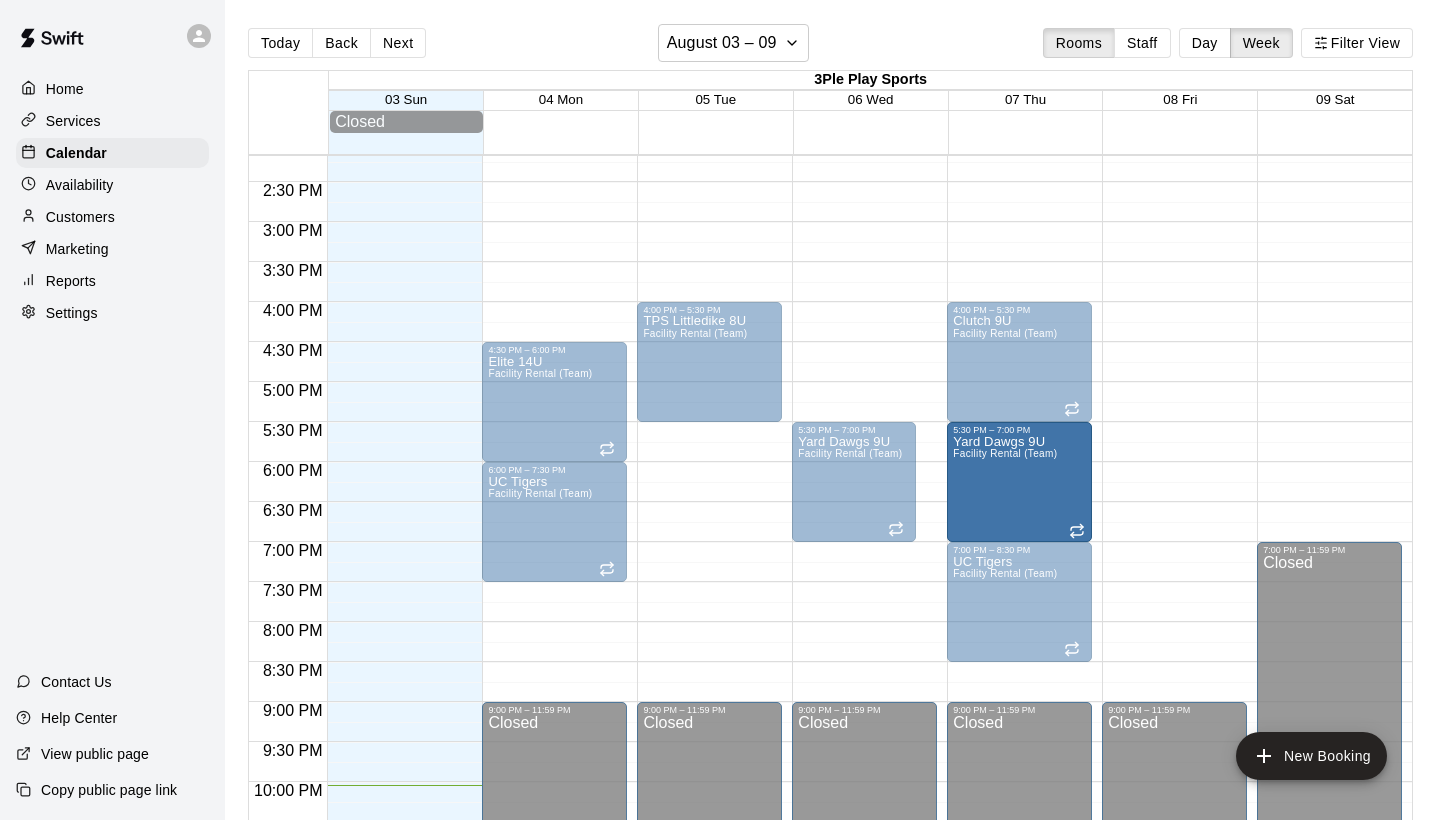 drag, startPoint x: 895, startPoint y: 491, endPoint x: 1008, endPoint y: 496, distance: 113.110565 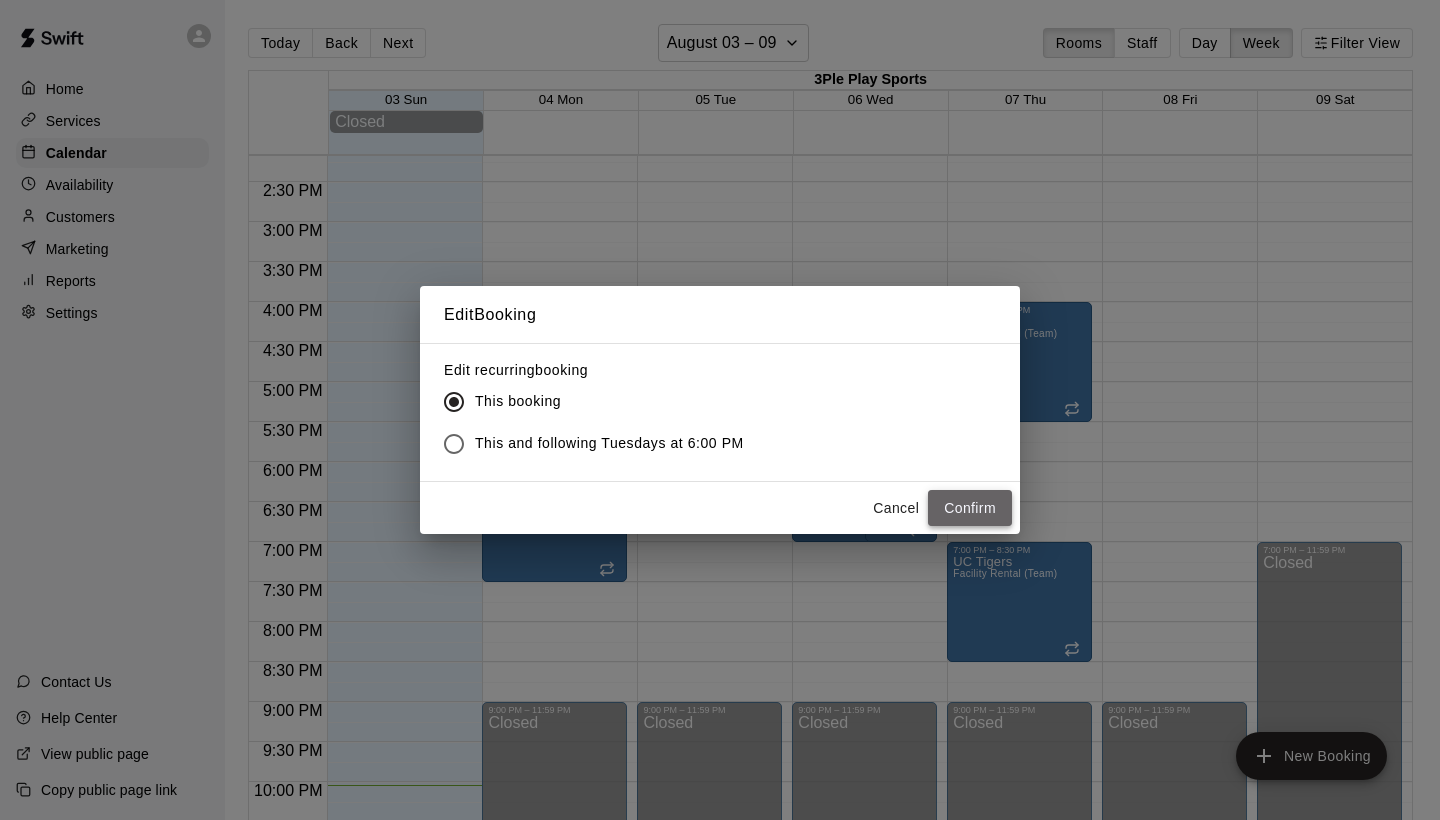 click on "Confirm" at bounding box center (970, 508) 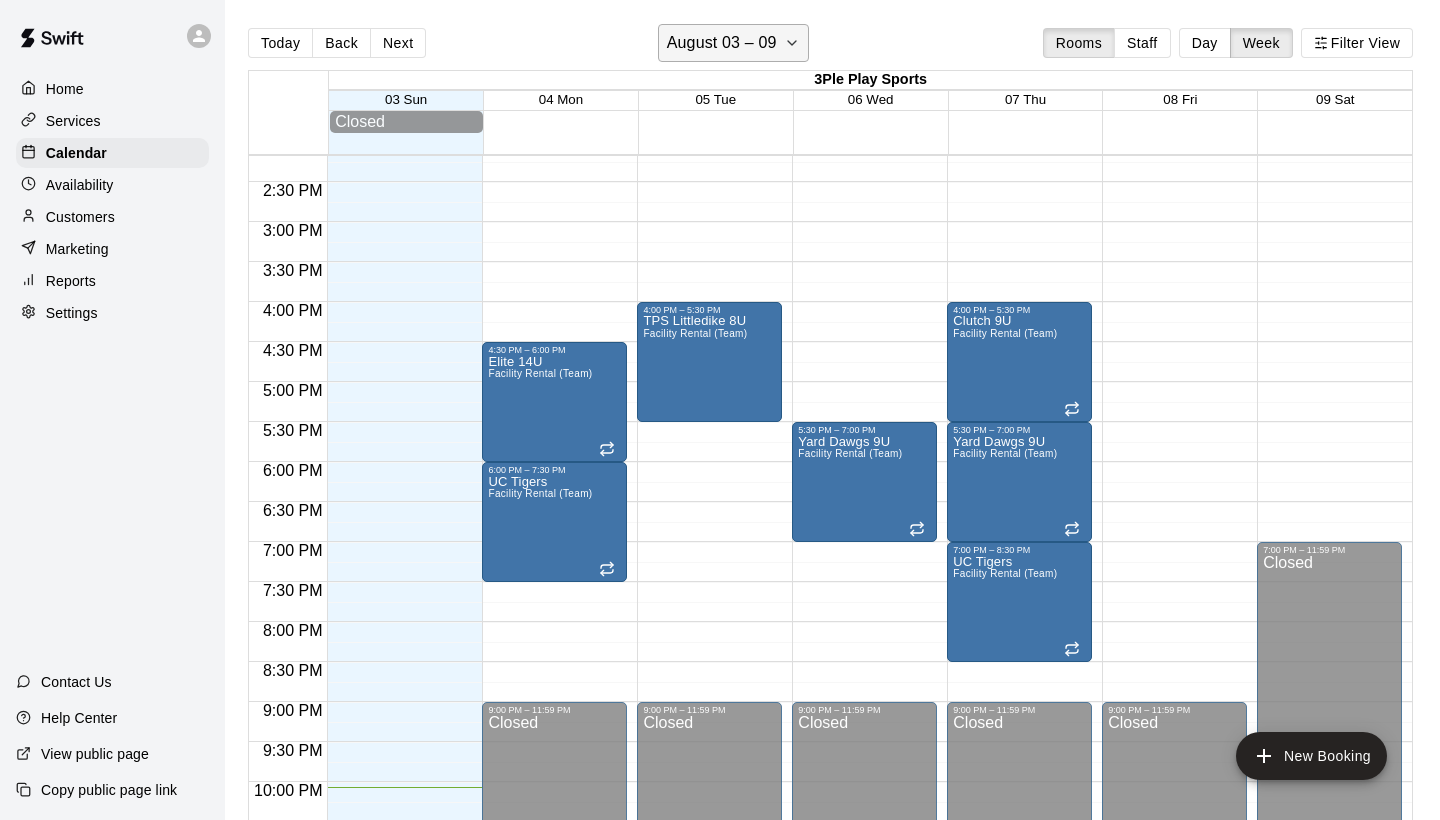 click 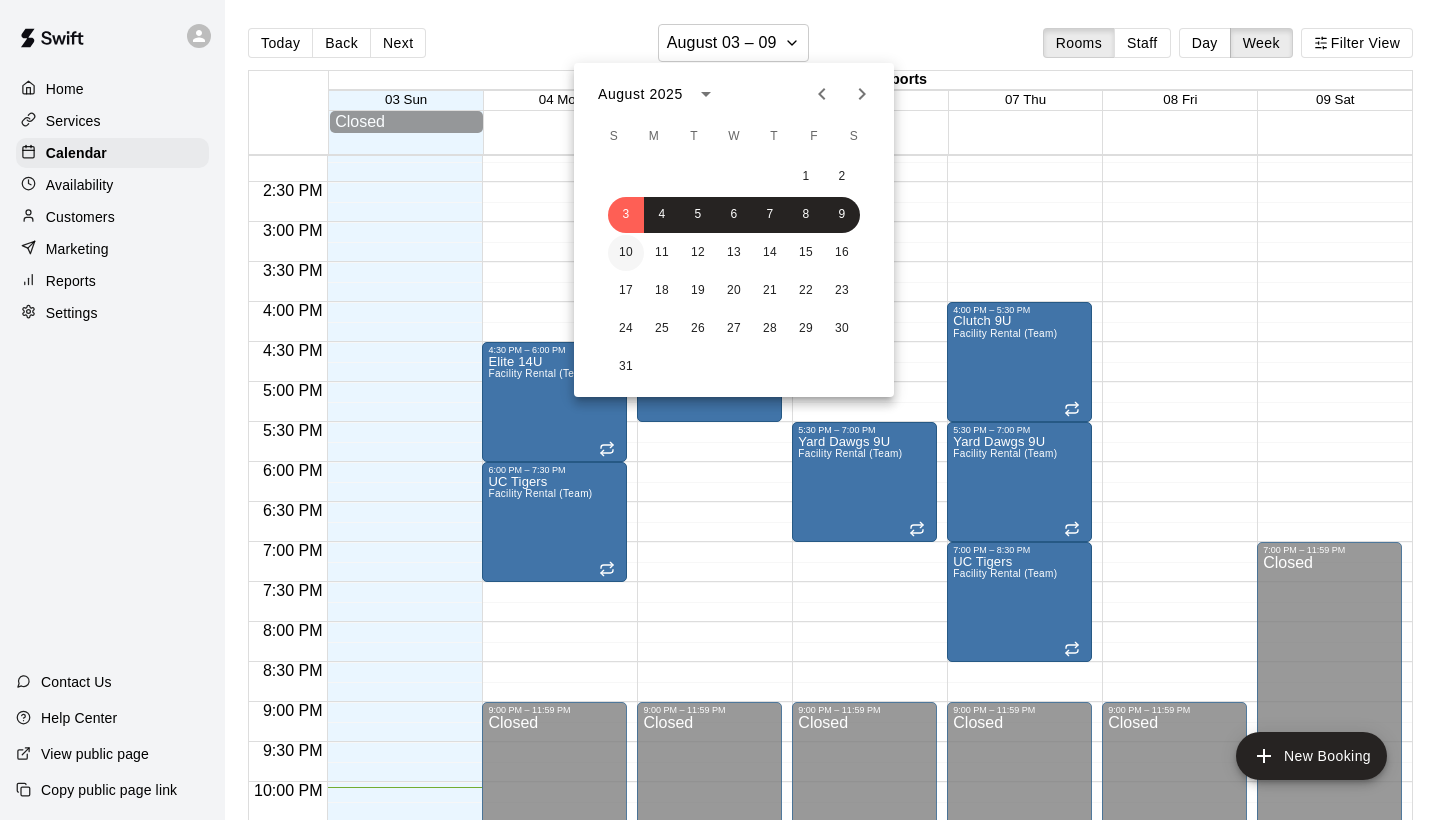 click on "10" at bounding box center (626, 253) 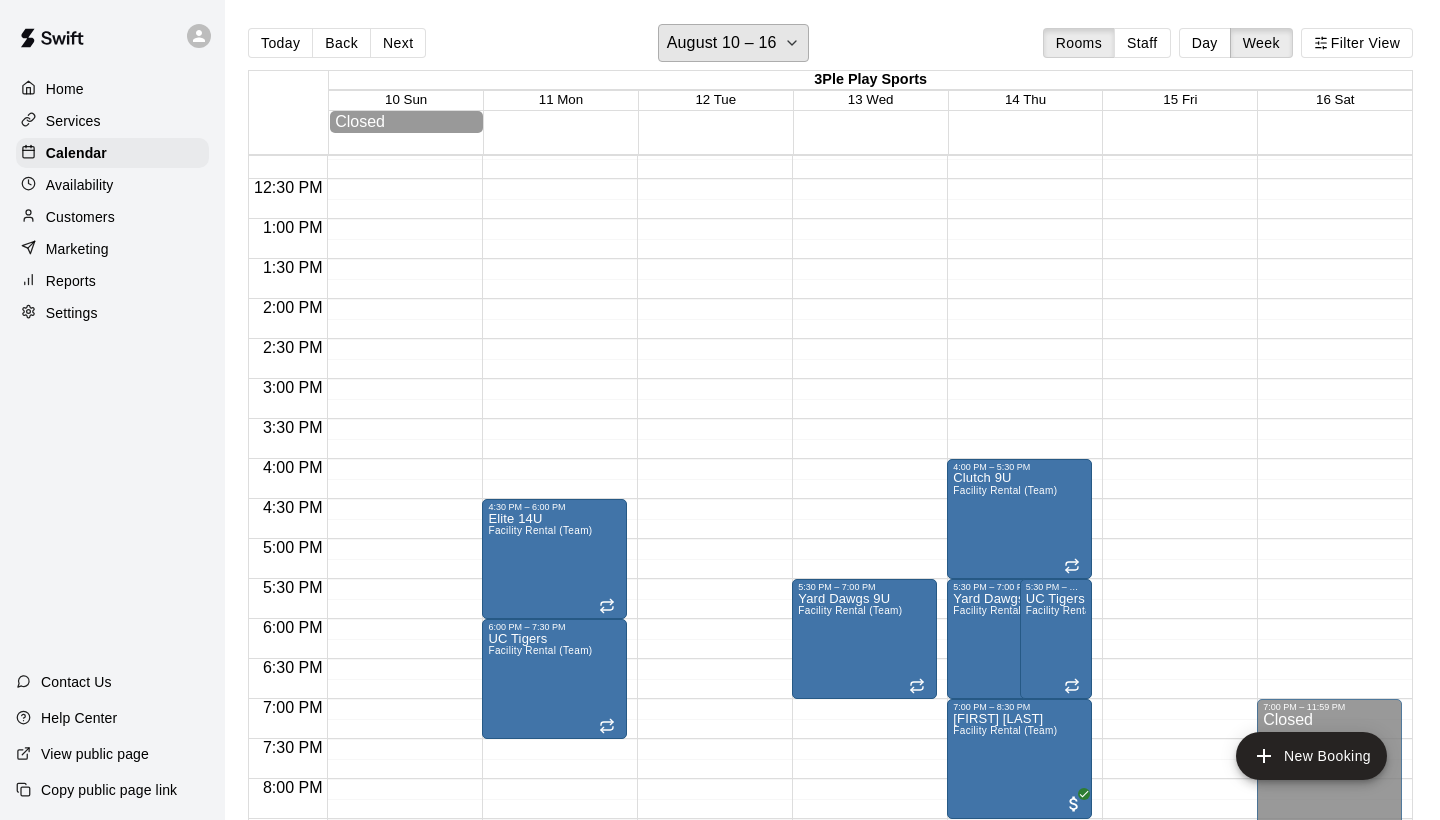 scroll, scrollTop: 957, scrollLeft: 0, axis: vertical 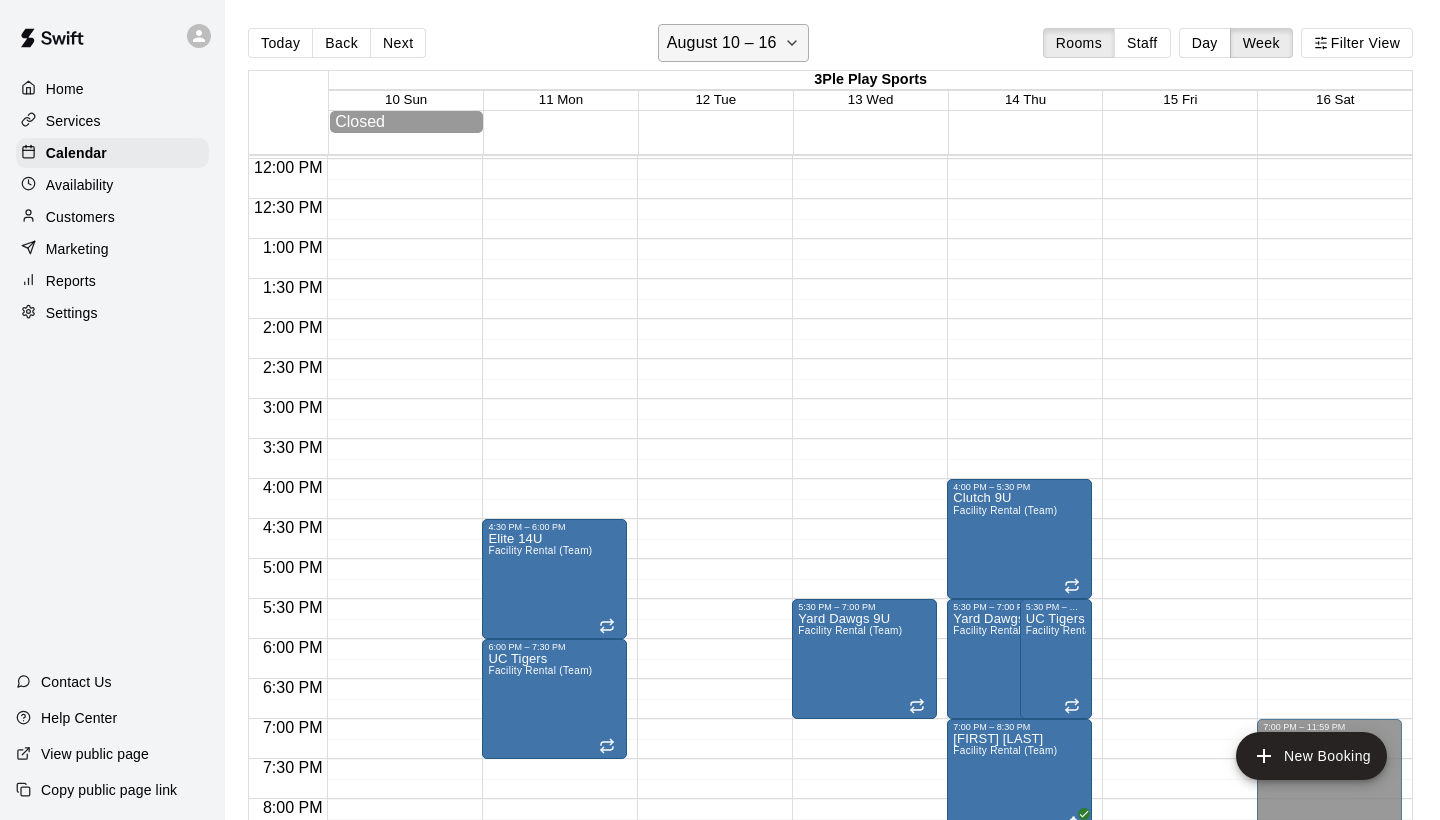 click 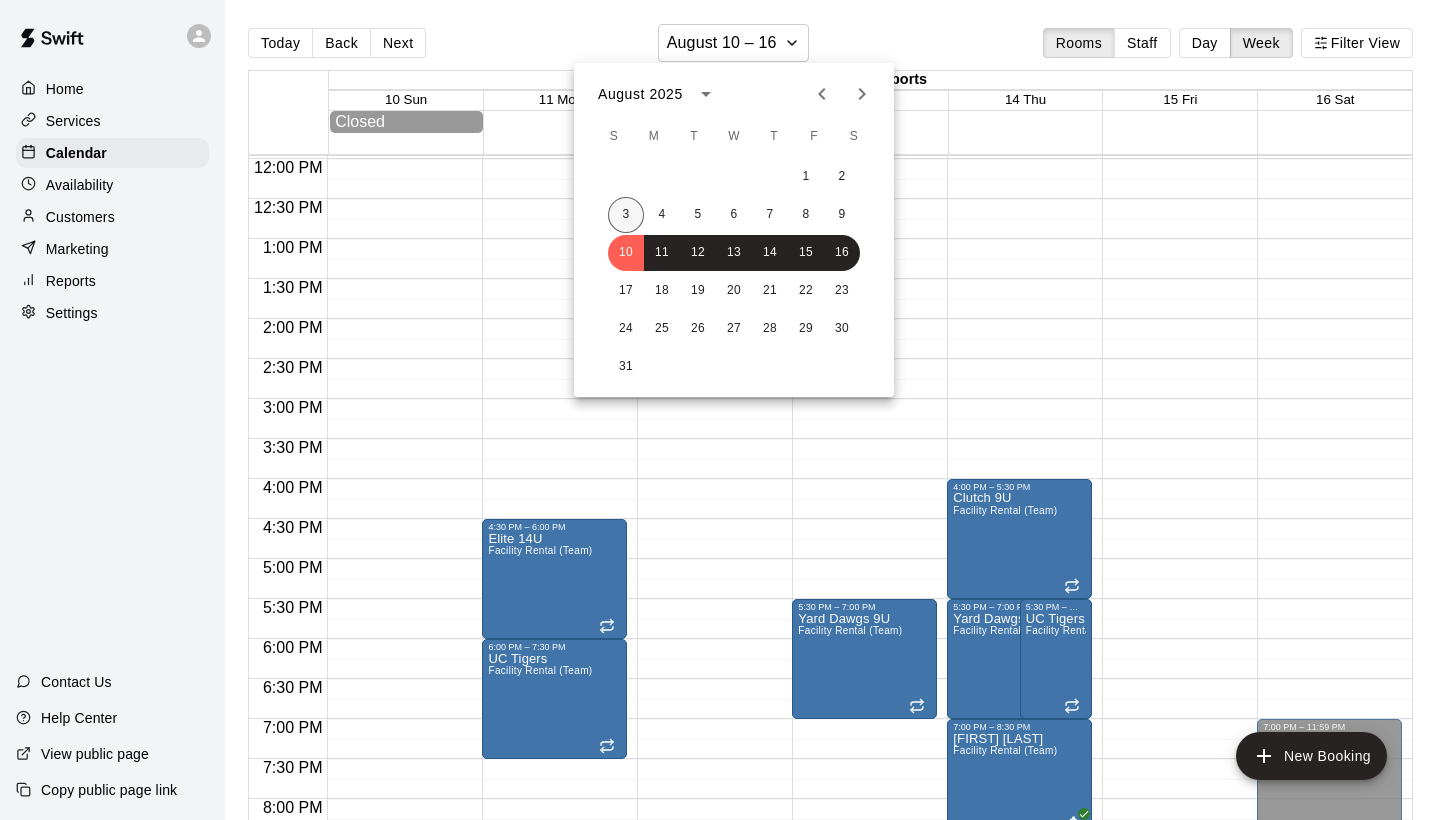click on "3" at bounding box center (626, 215) 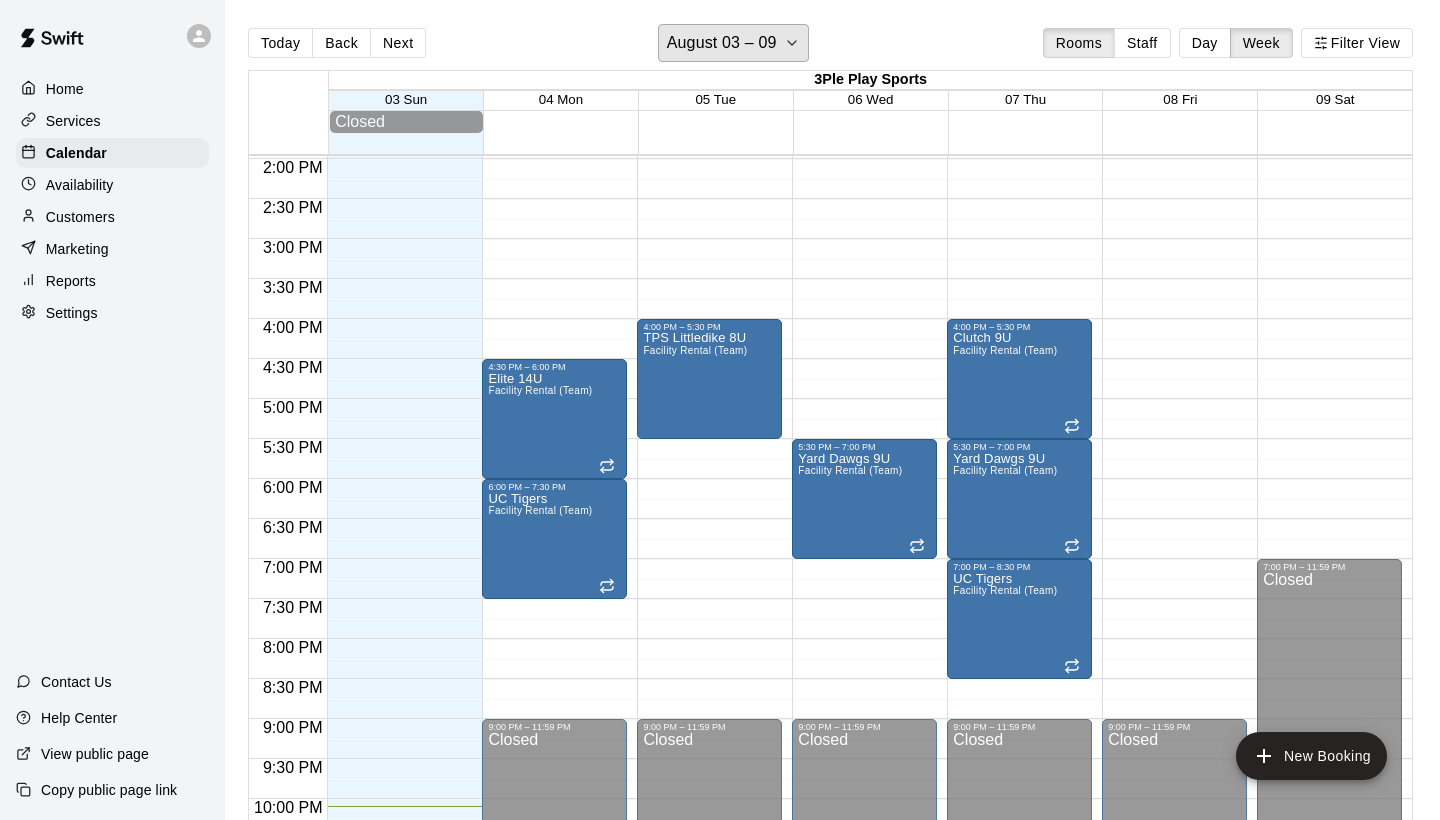 scroll, scrollTop: 1119, scrollLeft: 0, axis: vertical 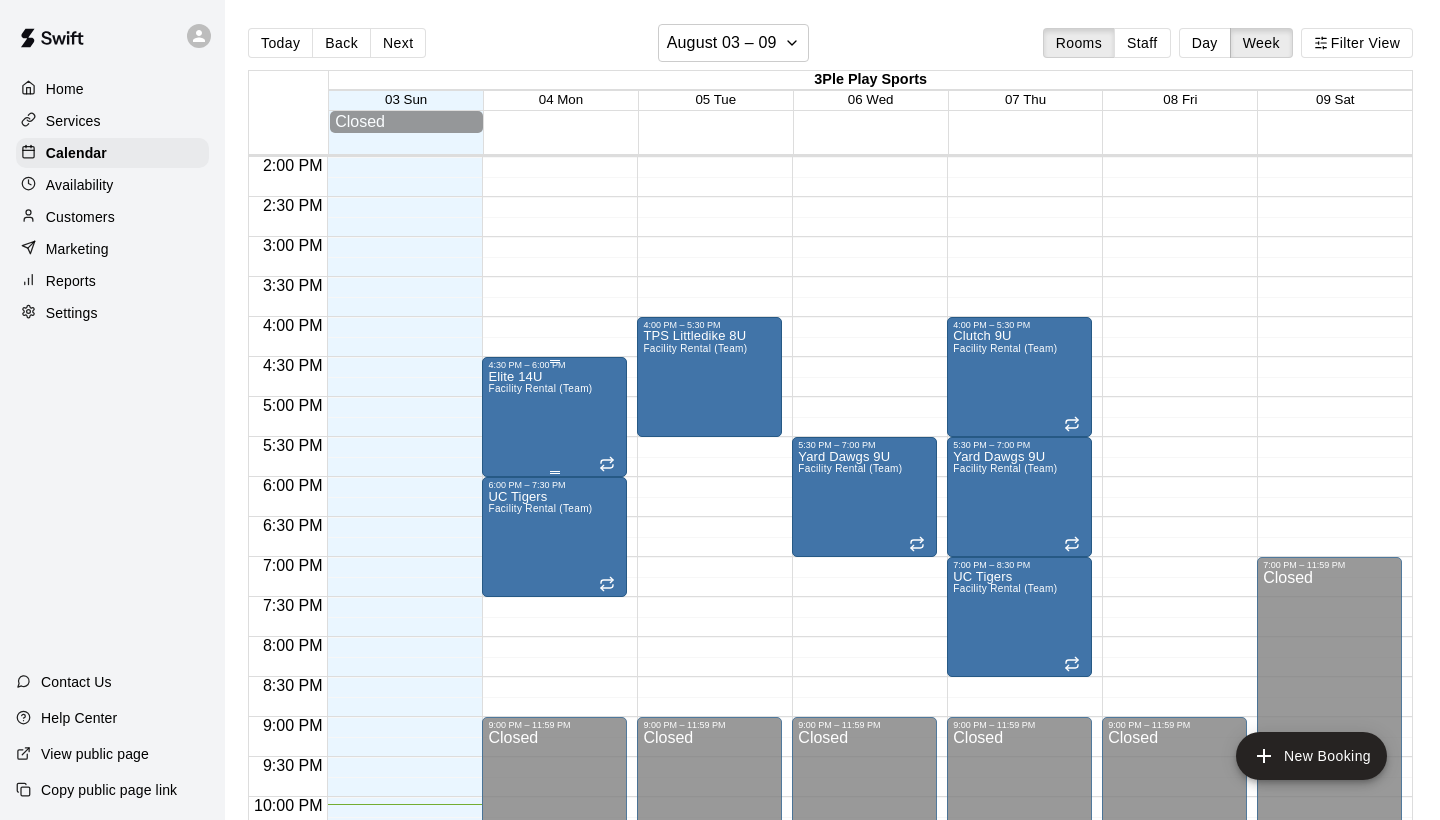 click on "Elite 14U Facility Rental (Team)" at bounding box center [540, 780] 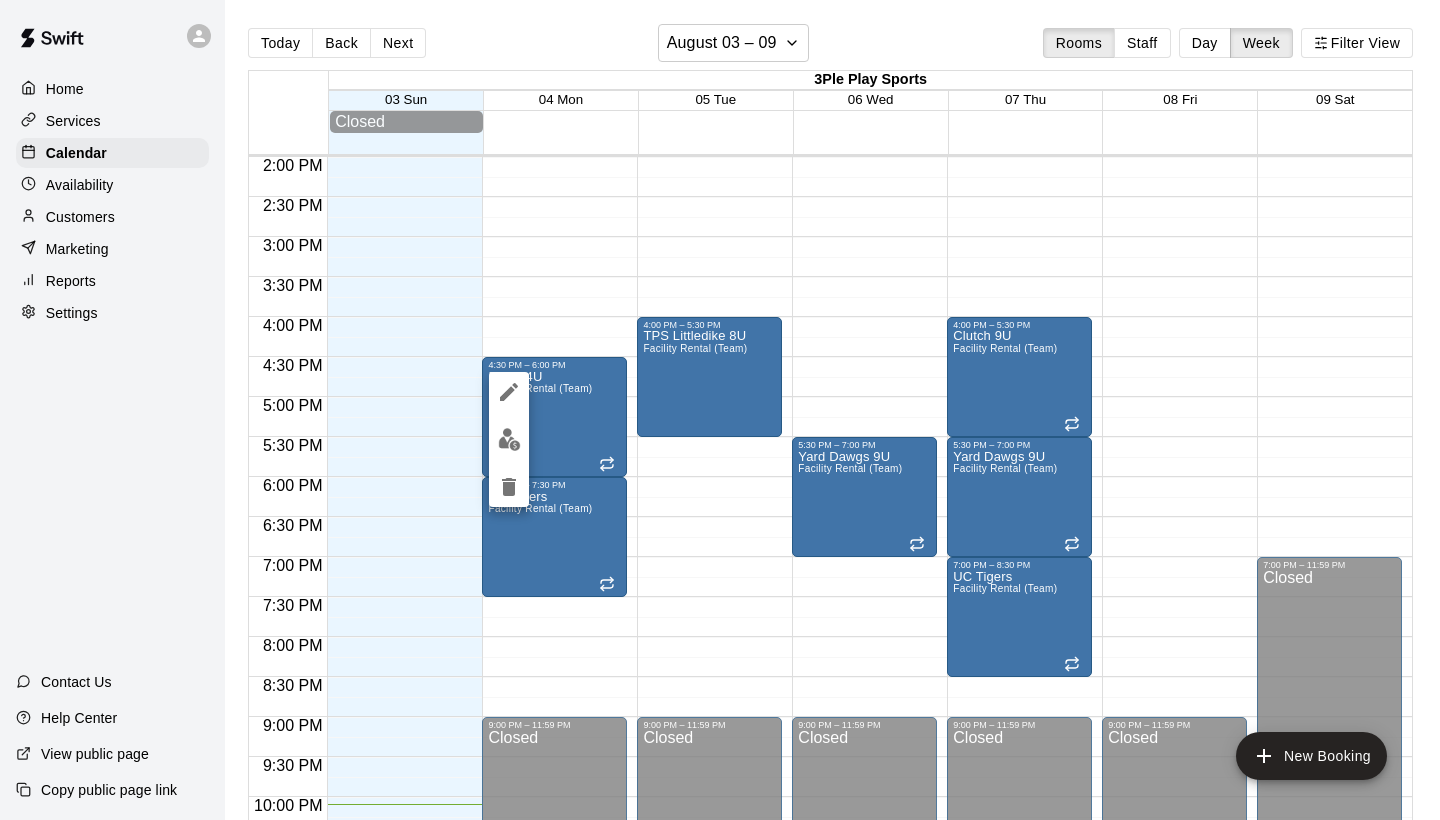 click at bounding box center [720, 410] 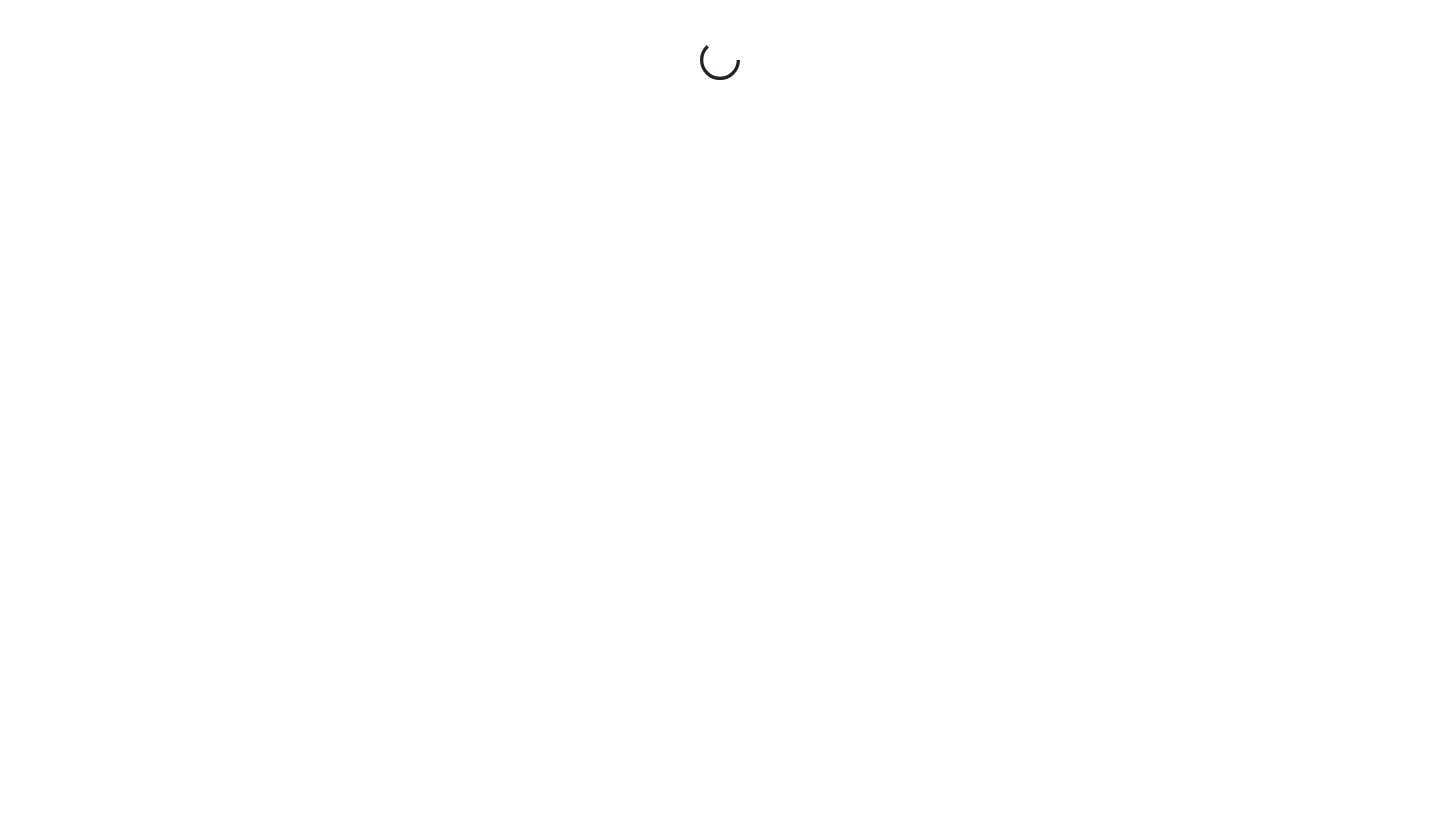 scroll, scrollTop: 0, scrollLeft: 0, axis: both 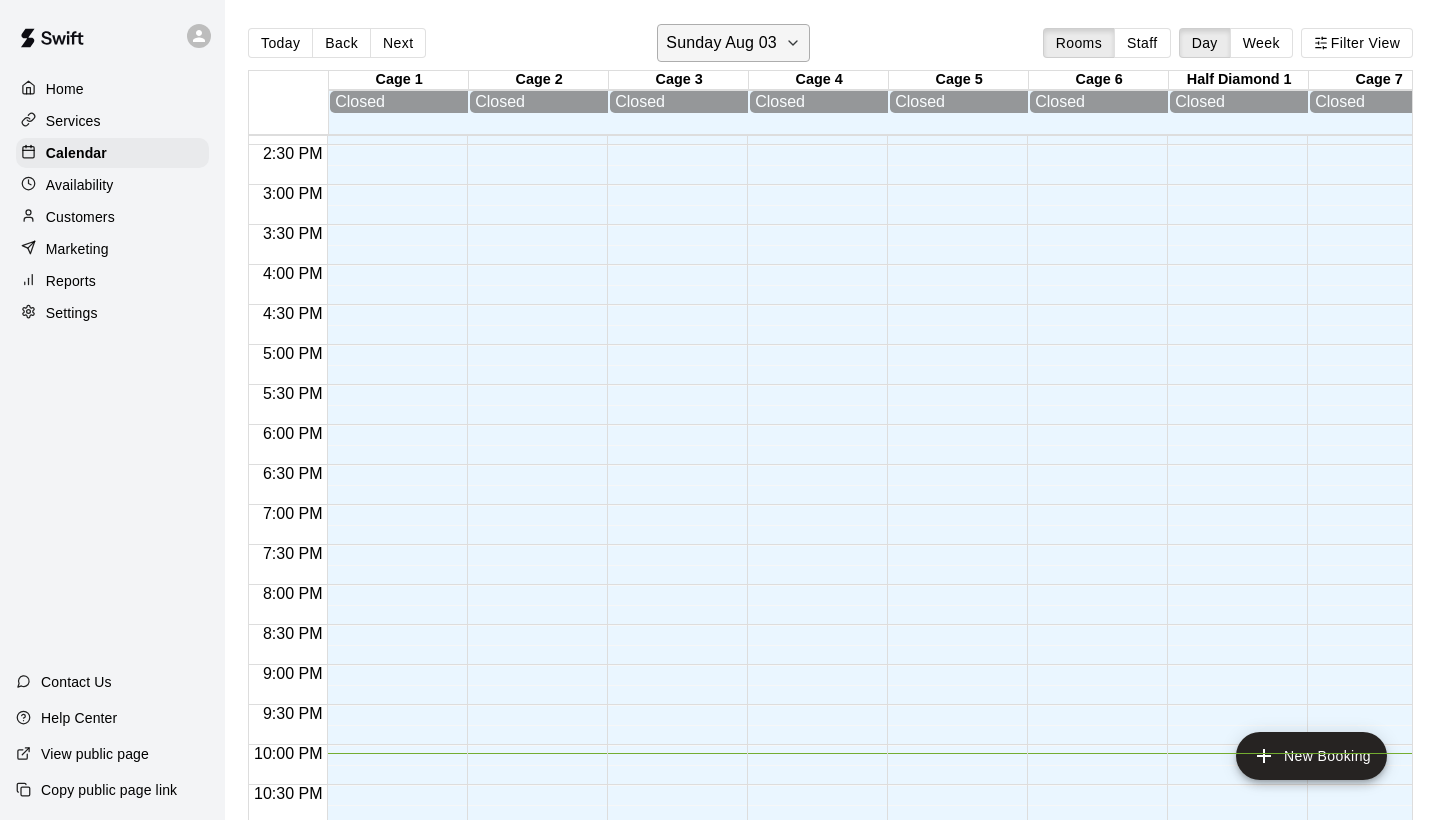 click 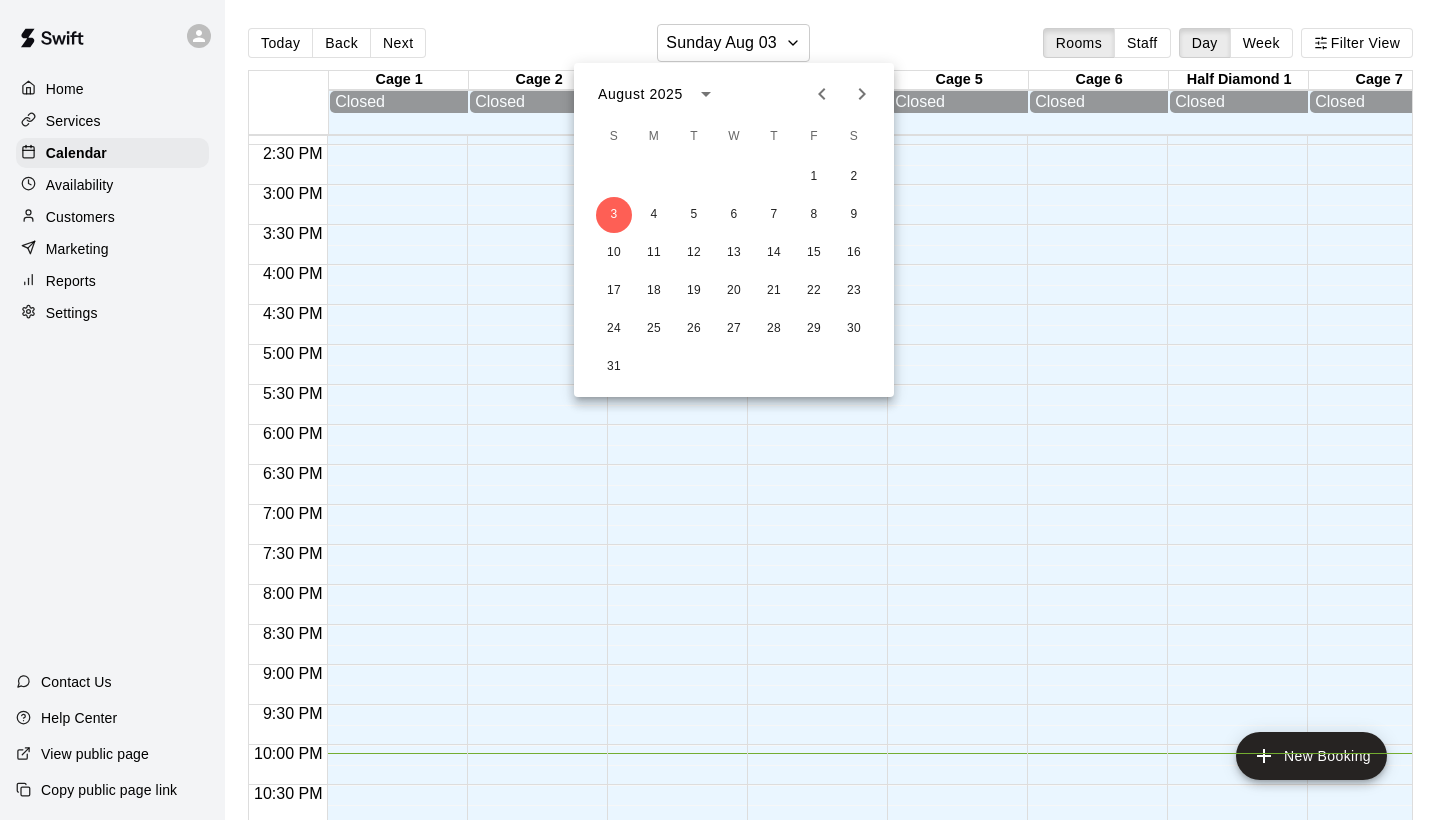 click at bounding box center (720, 410) 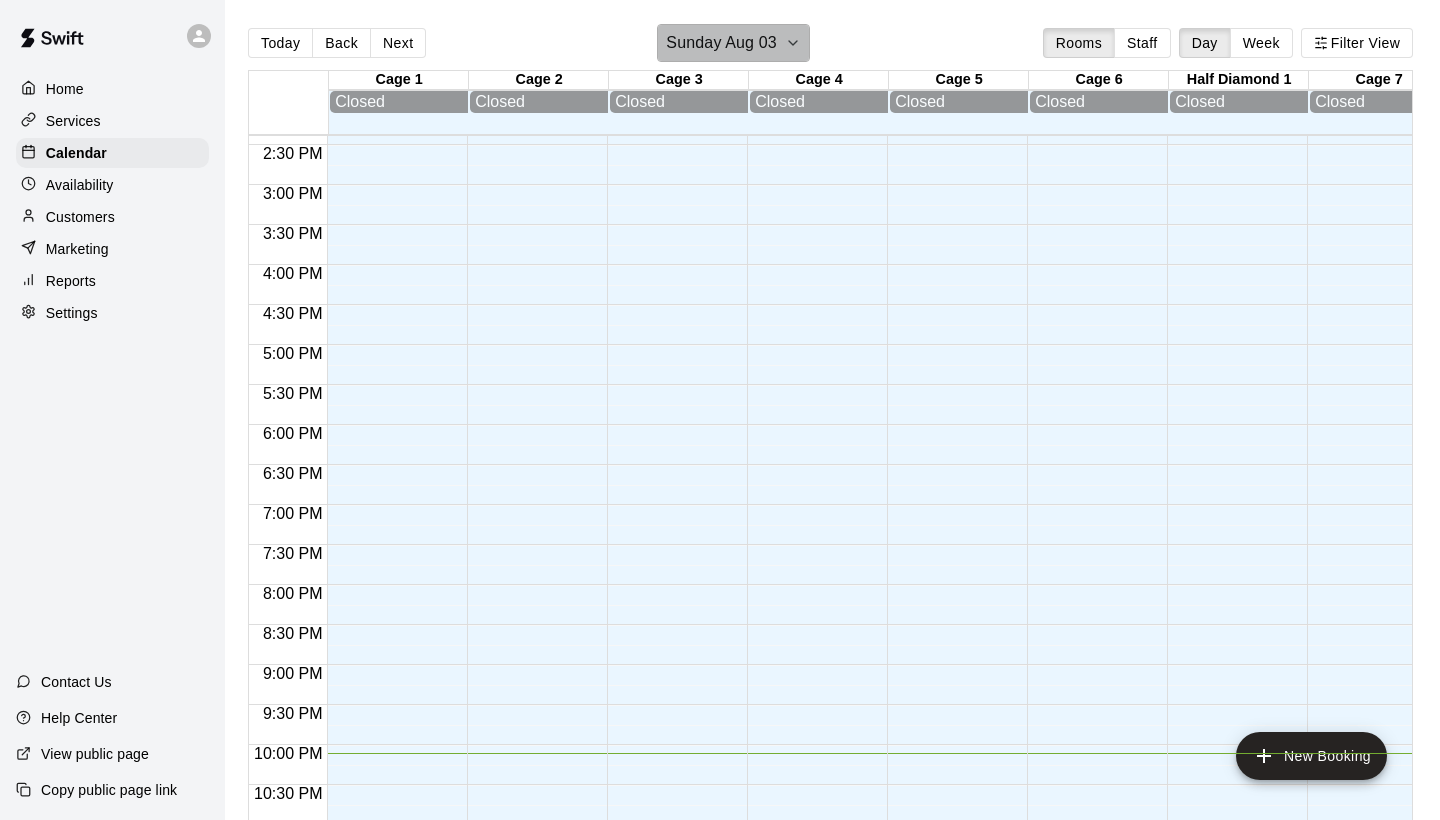 click 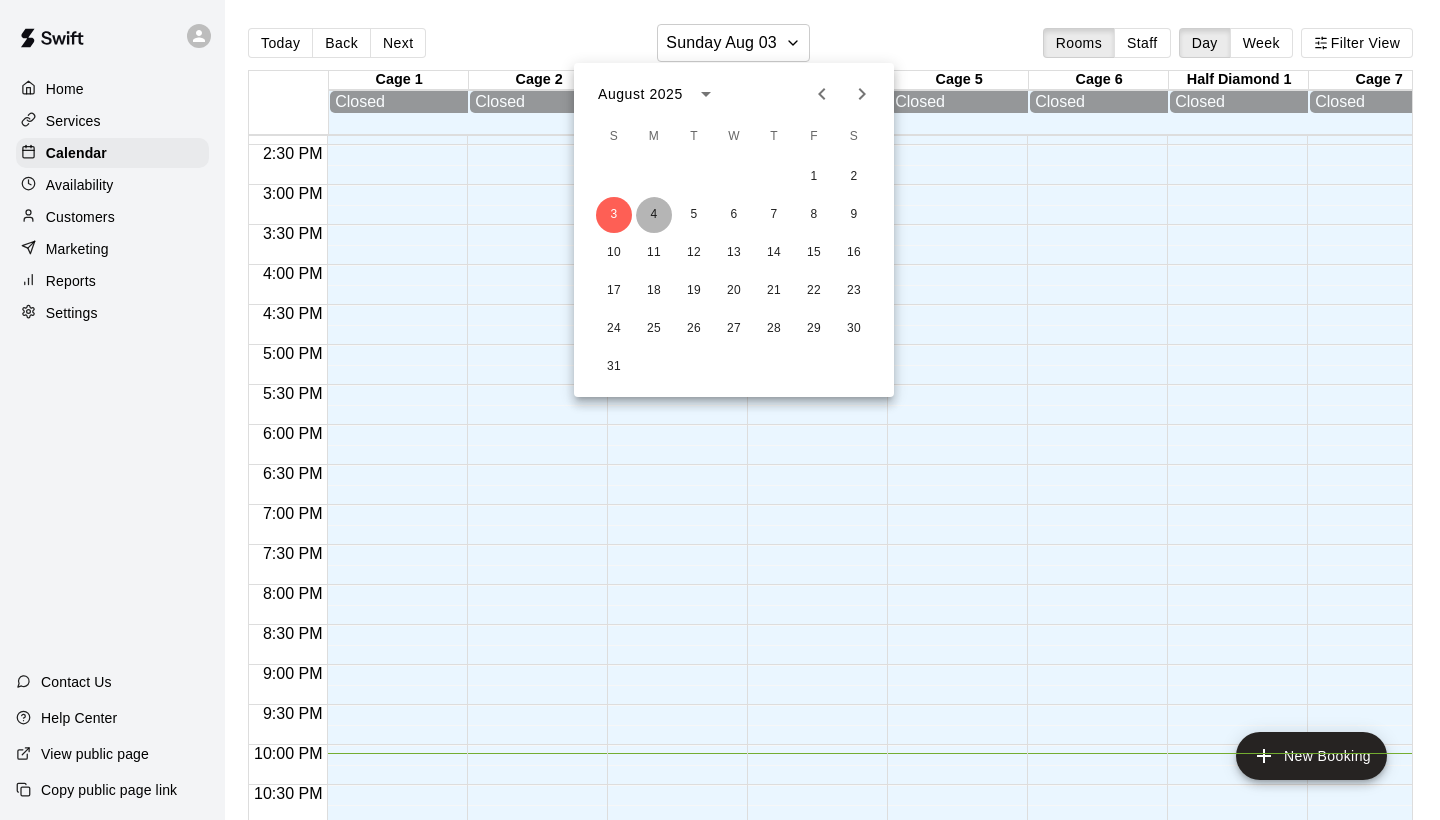 click on "4" at bounding box center [654, 215] 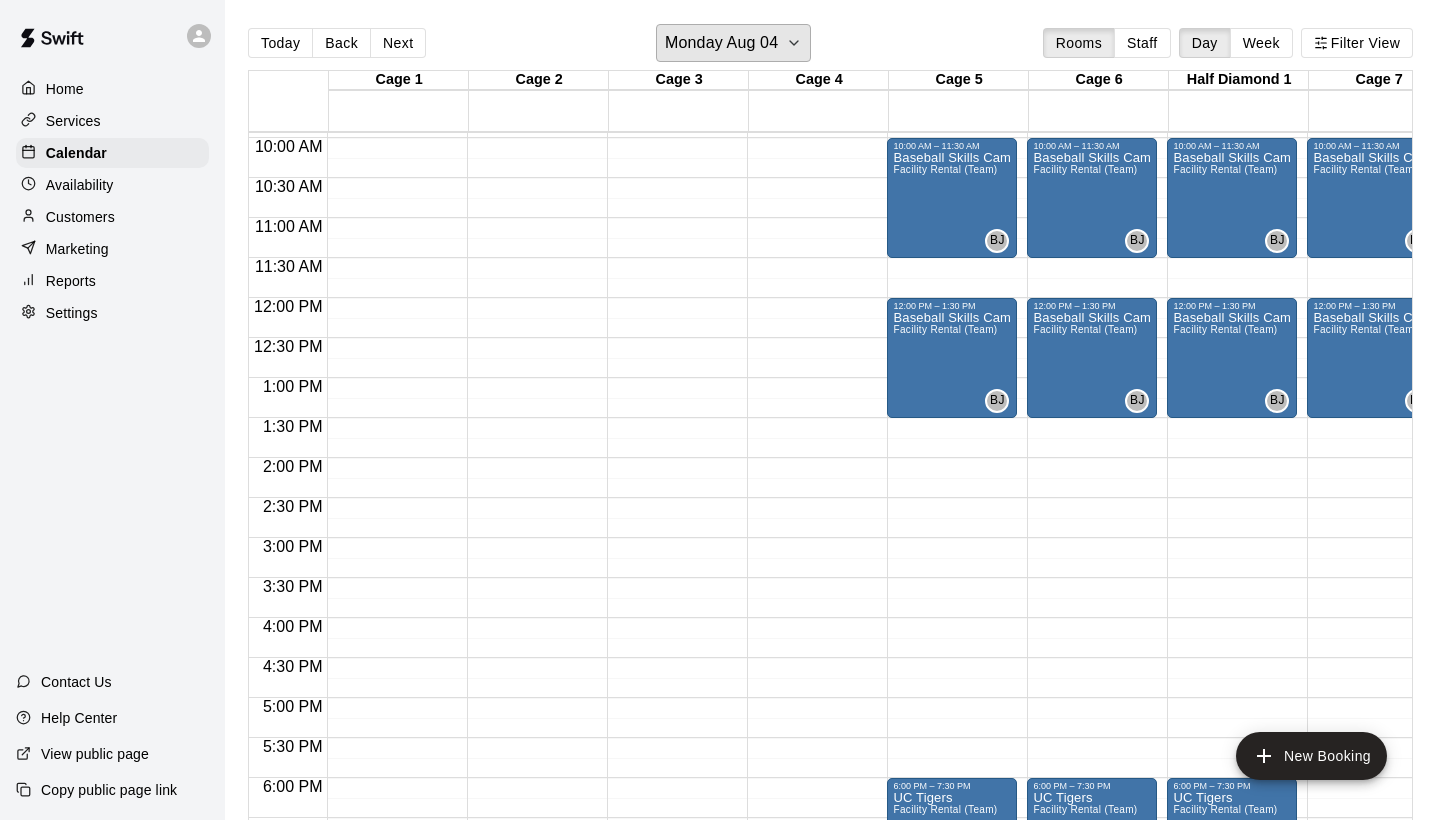 scroll, scrollTop: 810, scrollLeft: 0, axis: vertical 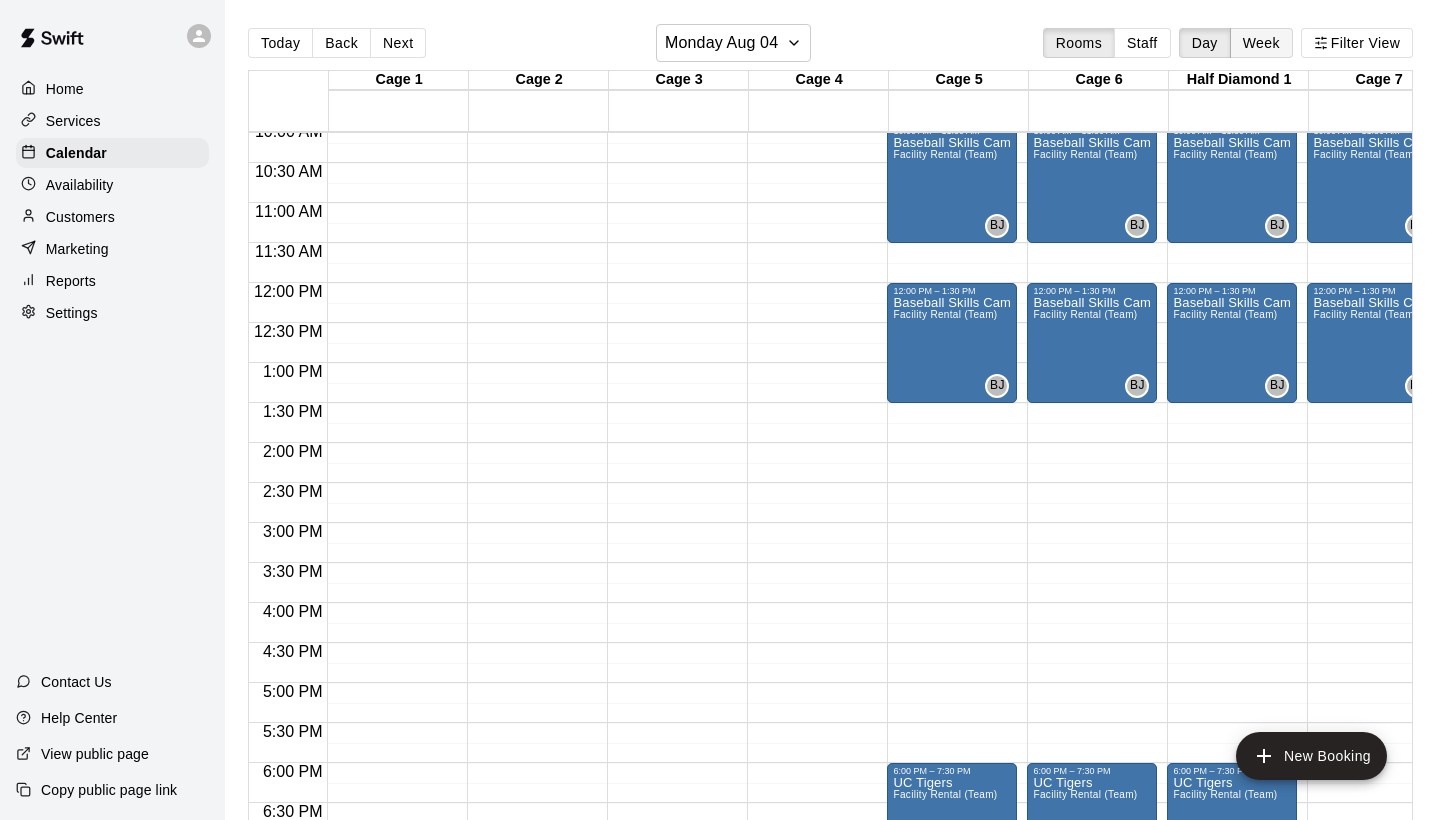 click on "Week" at bounding box center (1261, 43) 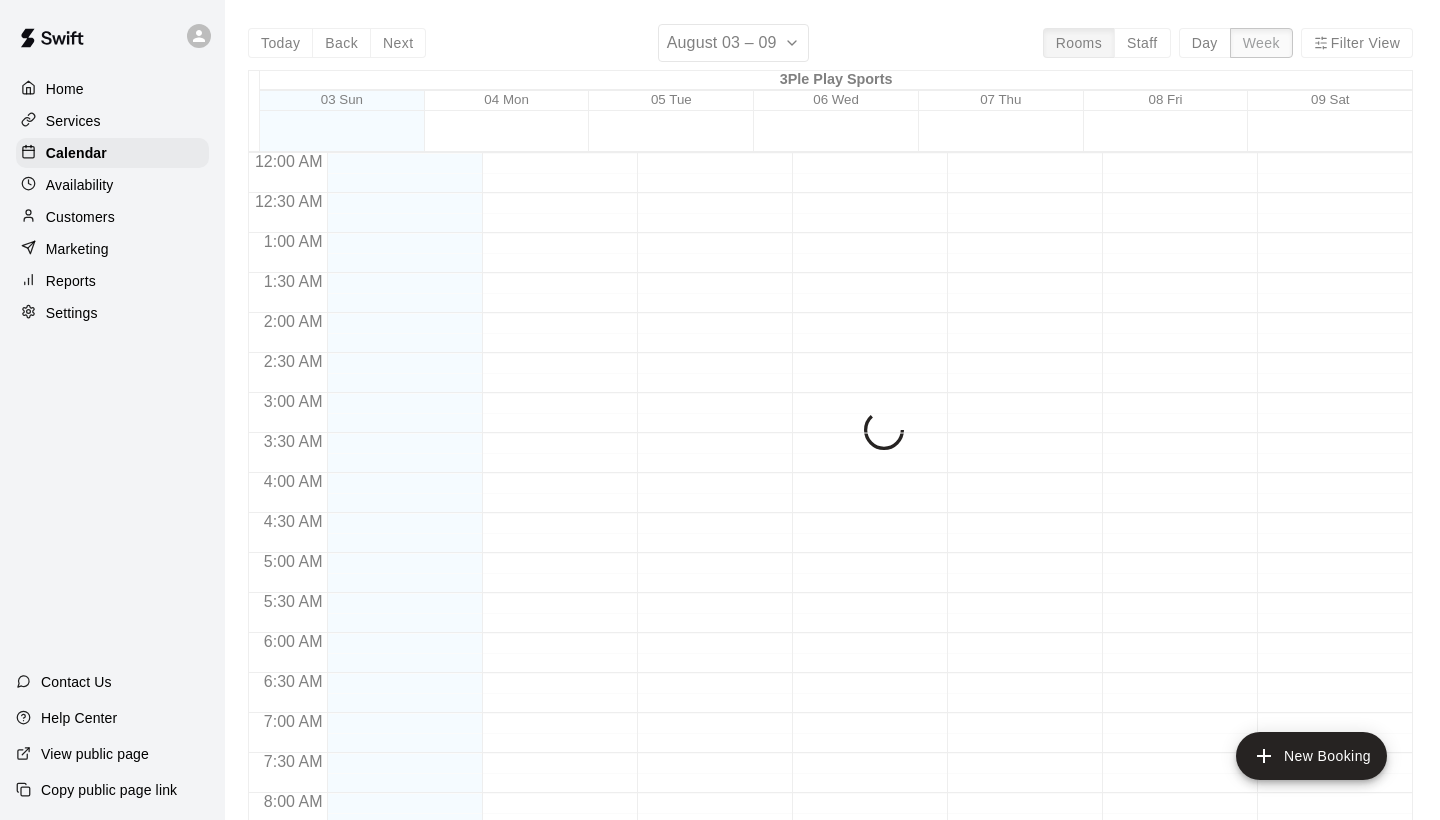 scroll, scrollTop: 1231, scrollLeft: 0, axis: vertical 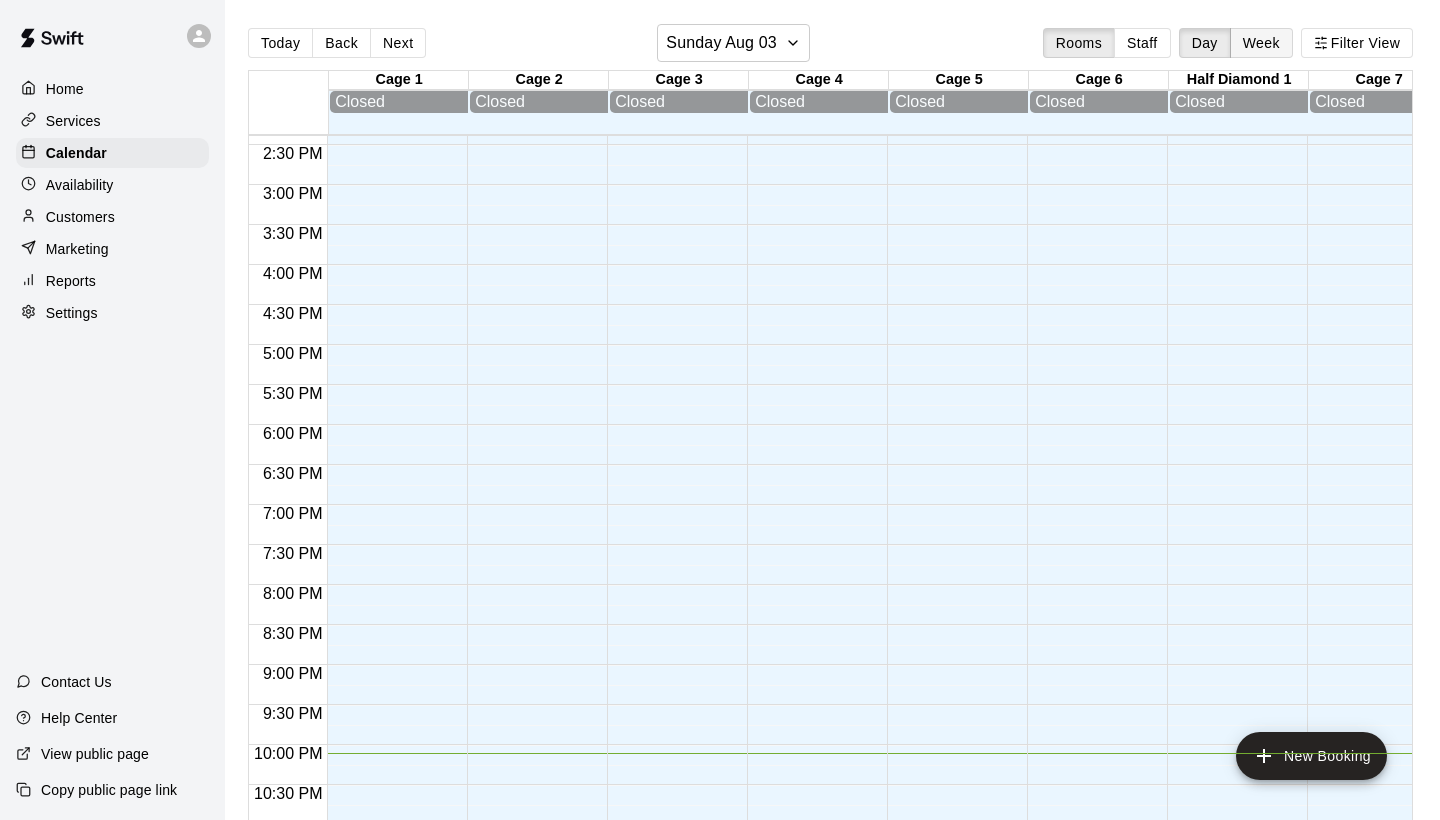 click on "Week" at bounding box center (1261, 43) 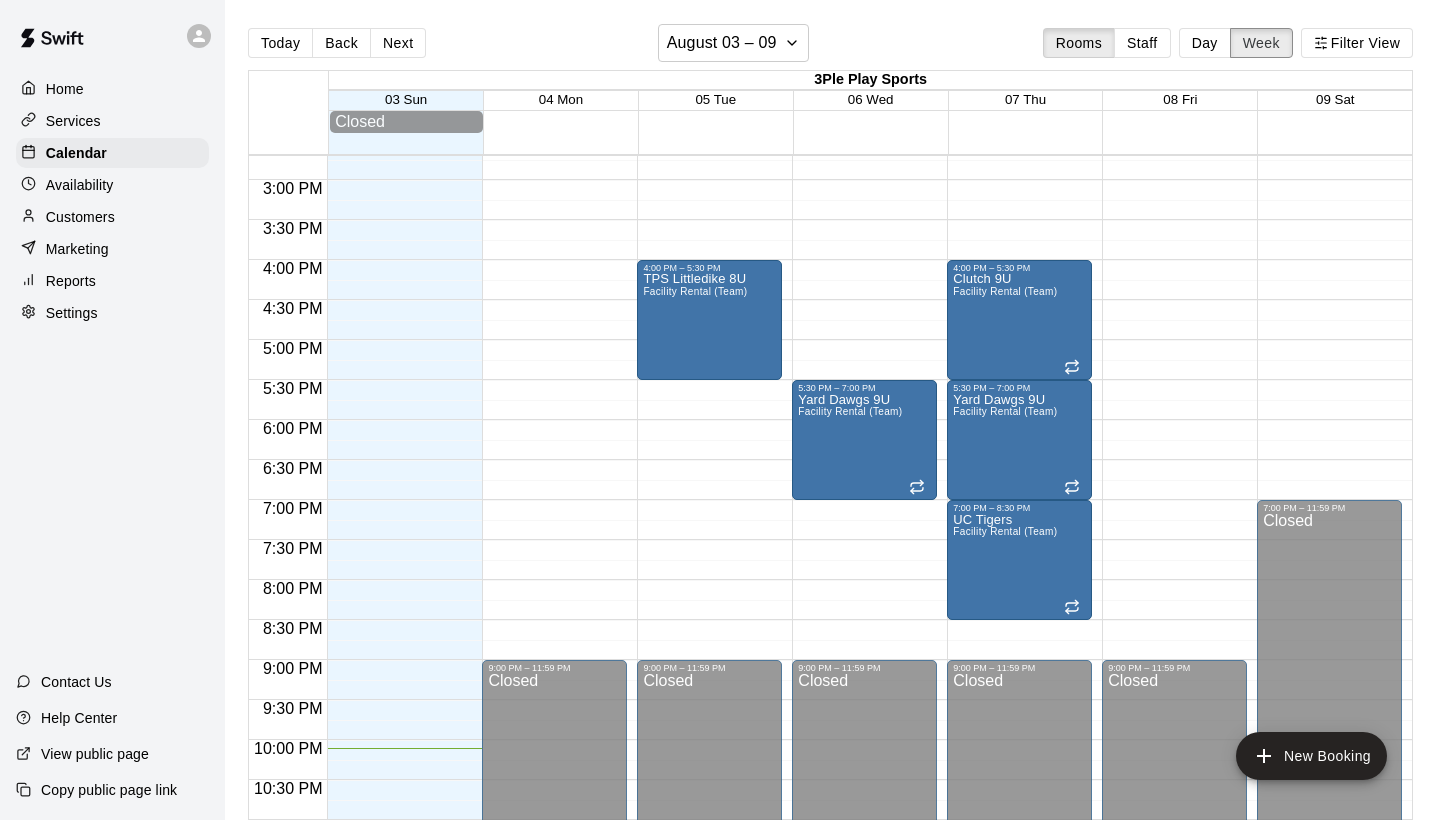 scroll, scrollTop: 1181, scrollLeft: 0, axis: vertical 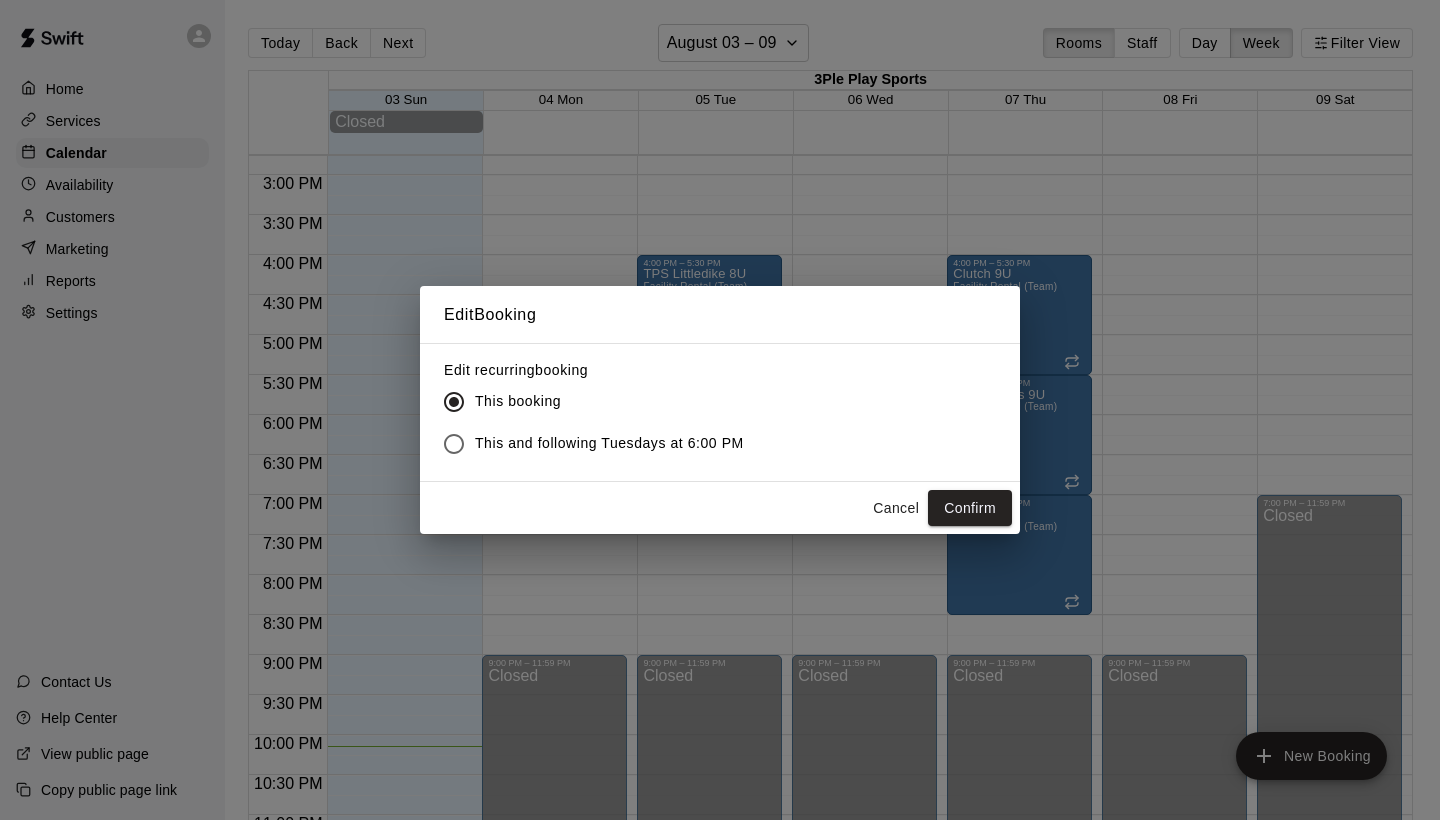 click on "Cancel" at bounding box center [896, 508] 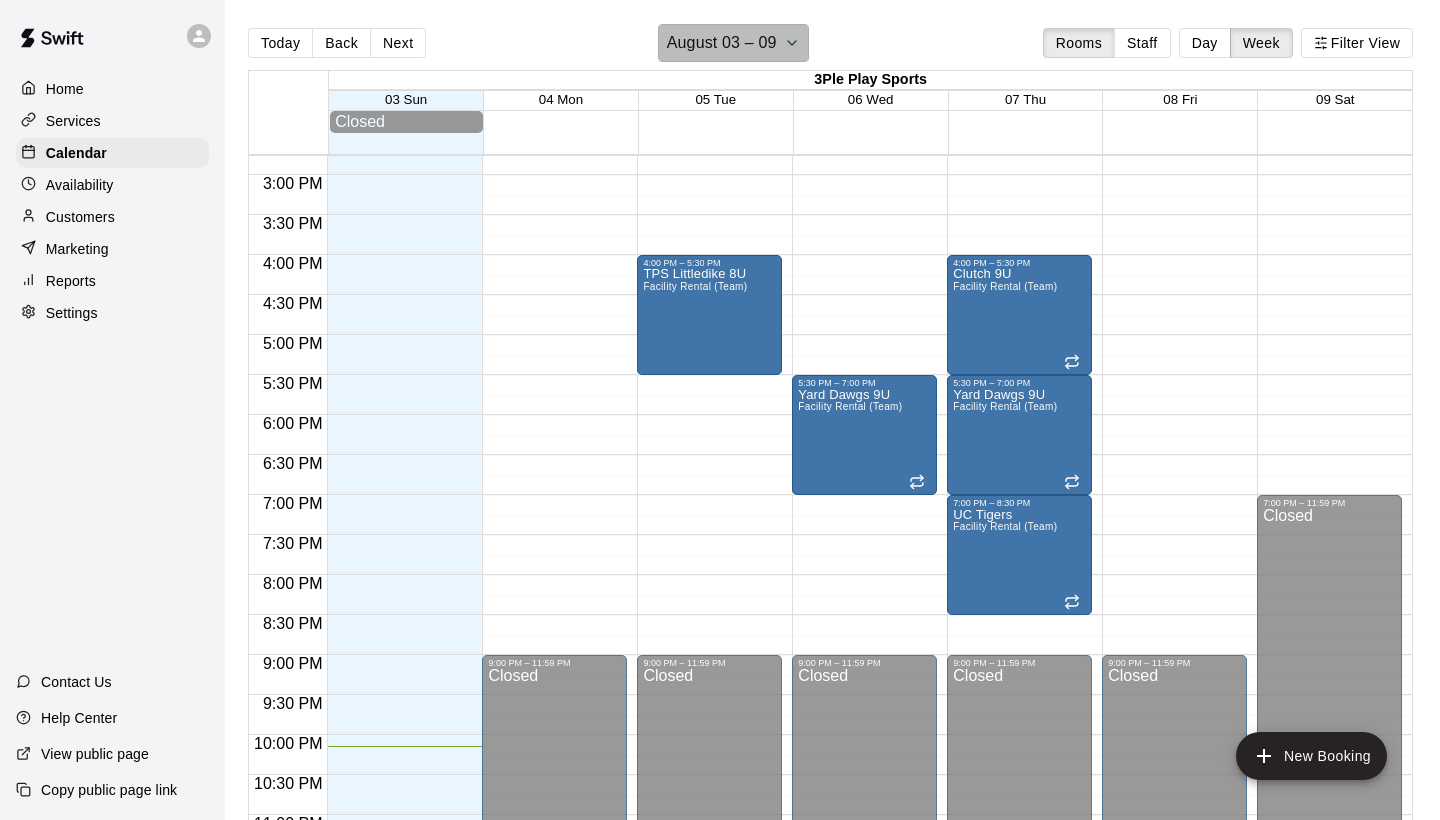 click 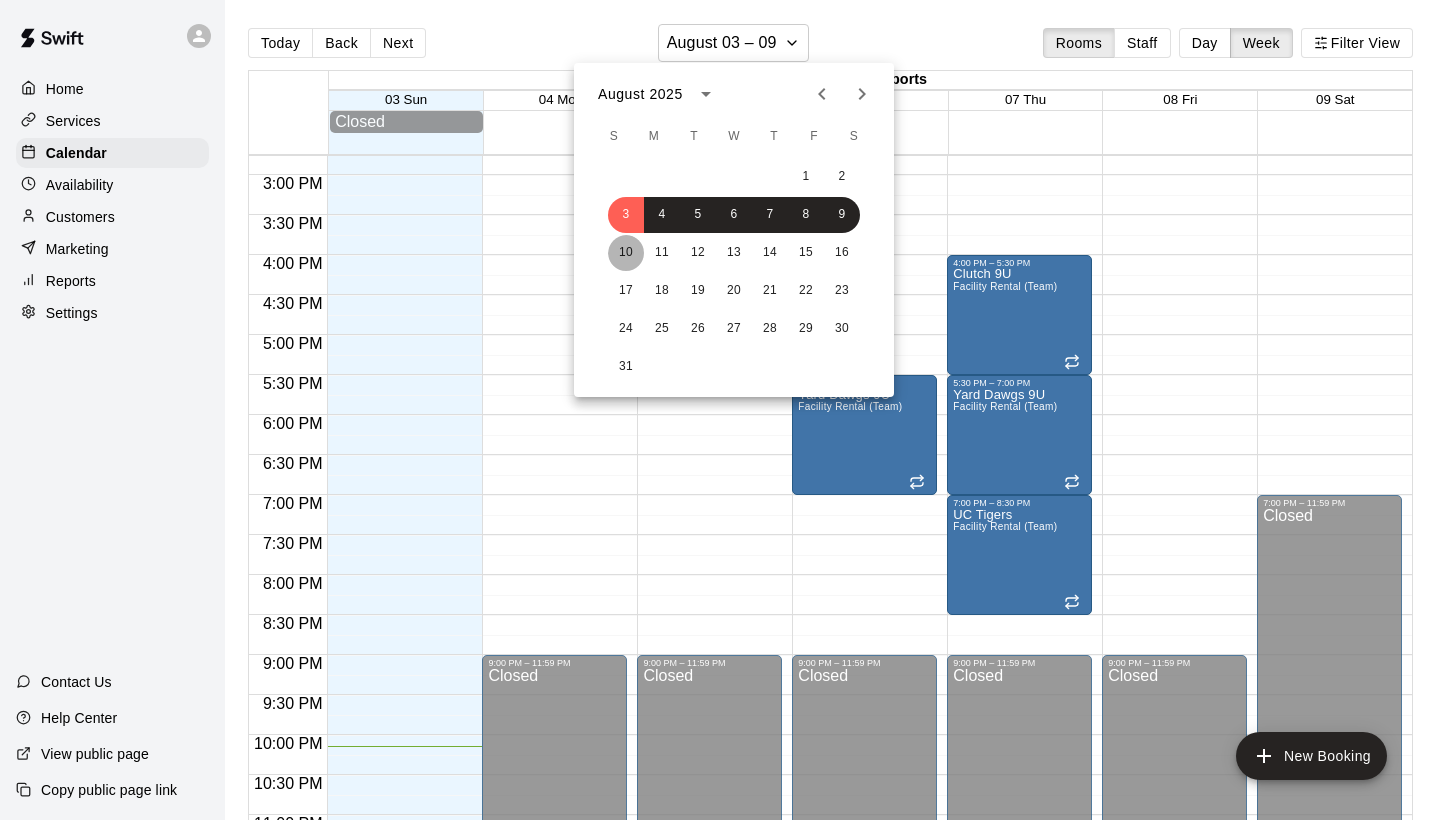 click on "10" at bounding box center (626, 253) 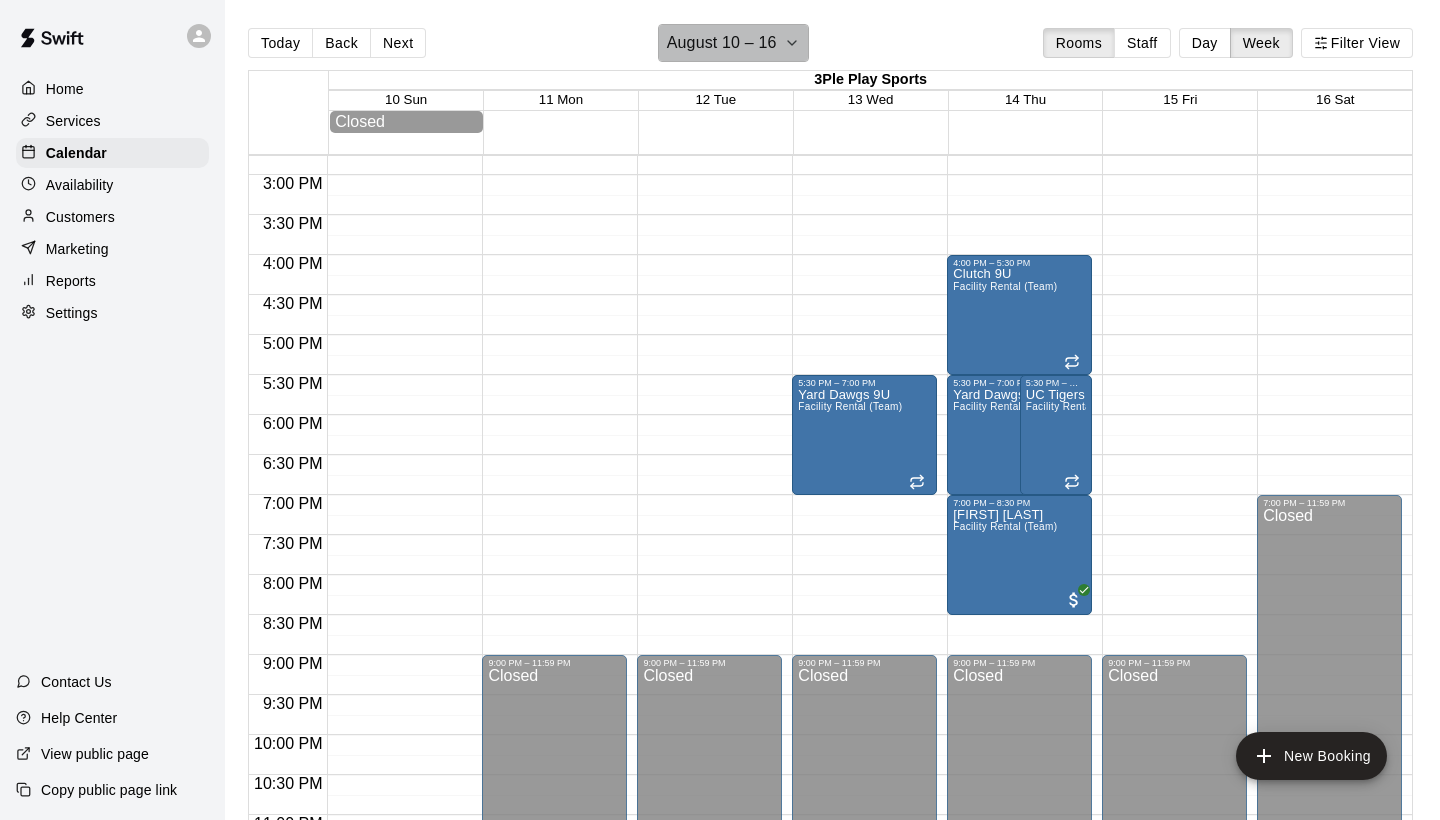 click 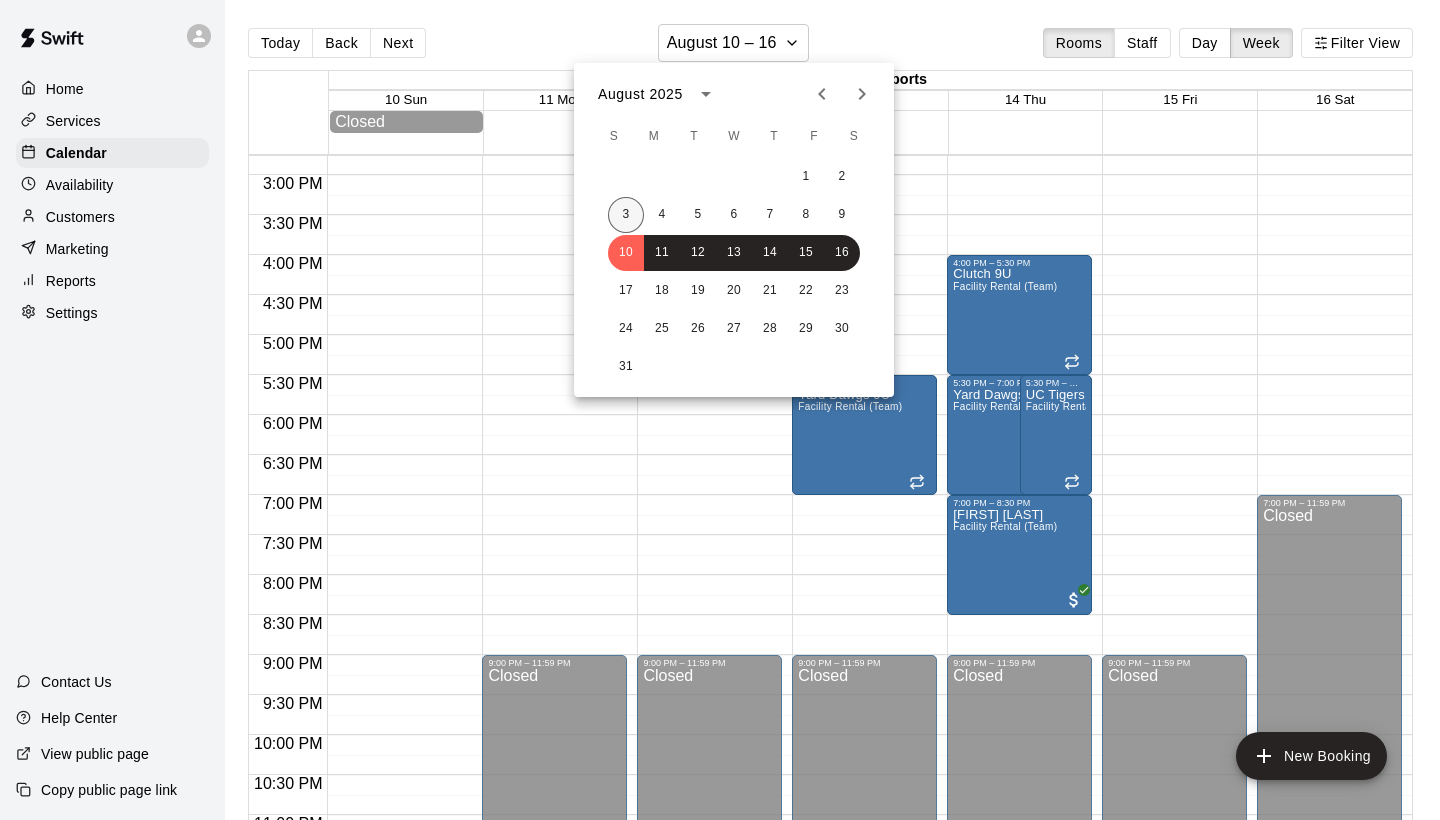 click on "3" at bounding box center (626, 215) 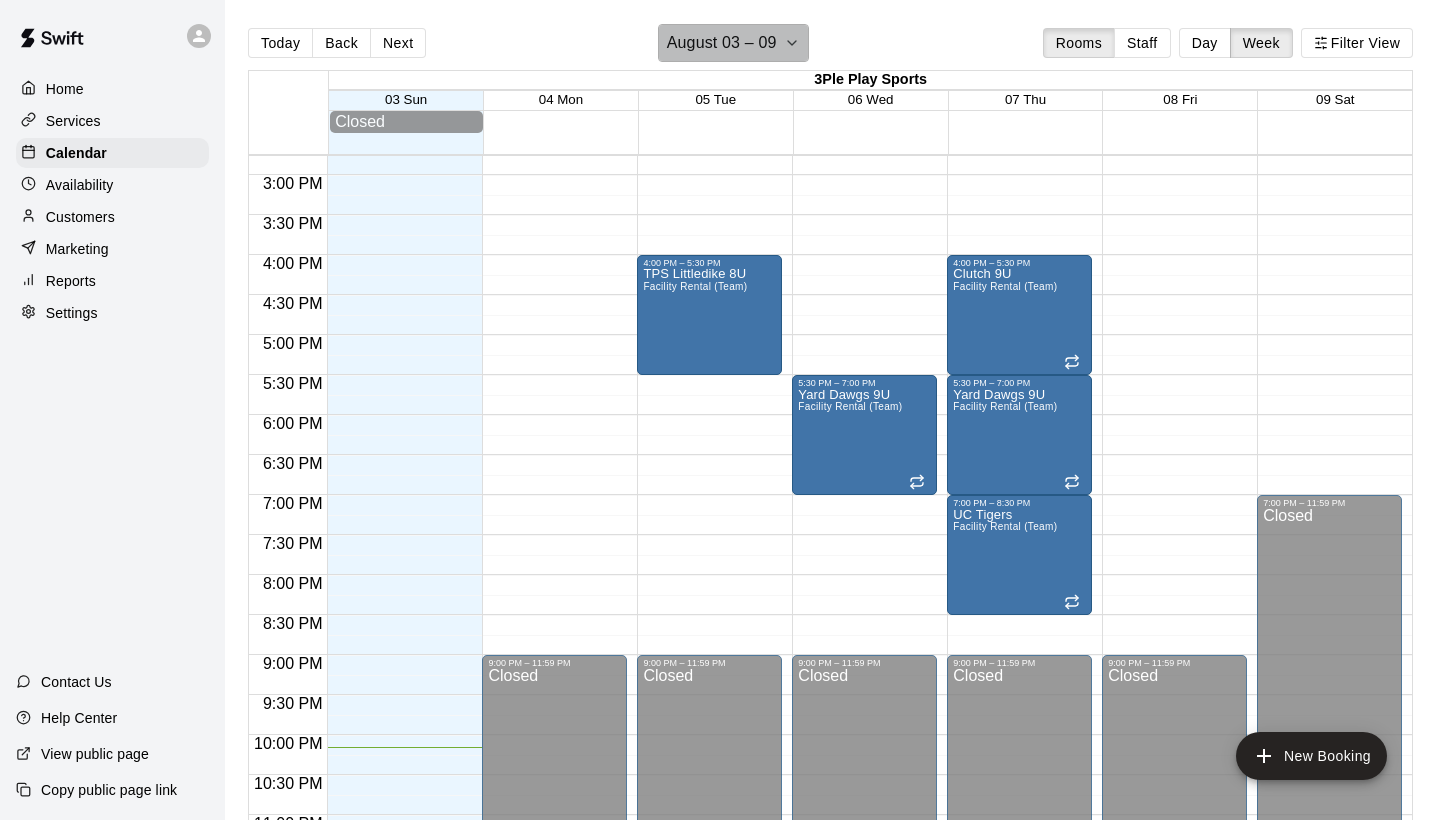 click 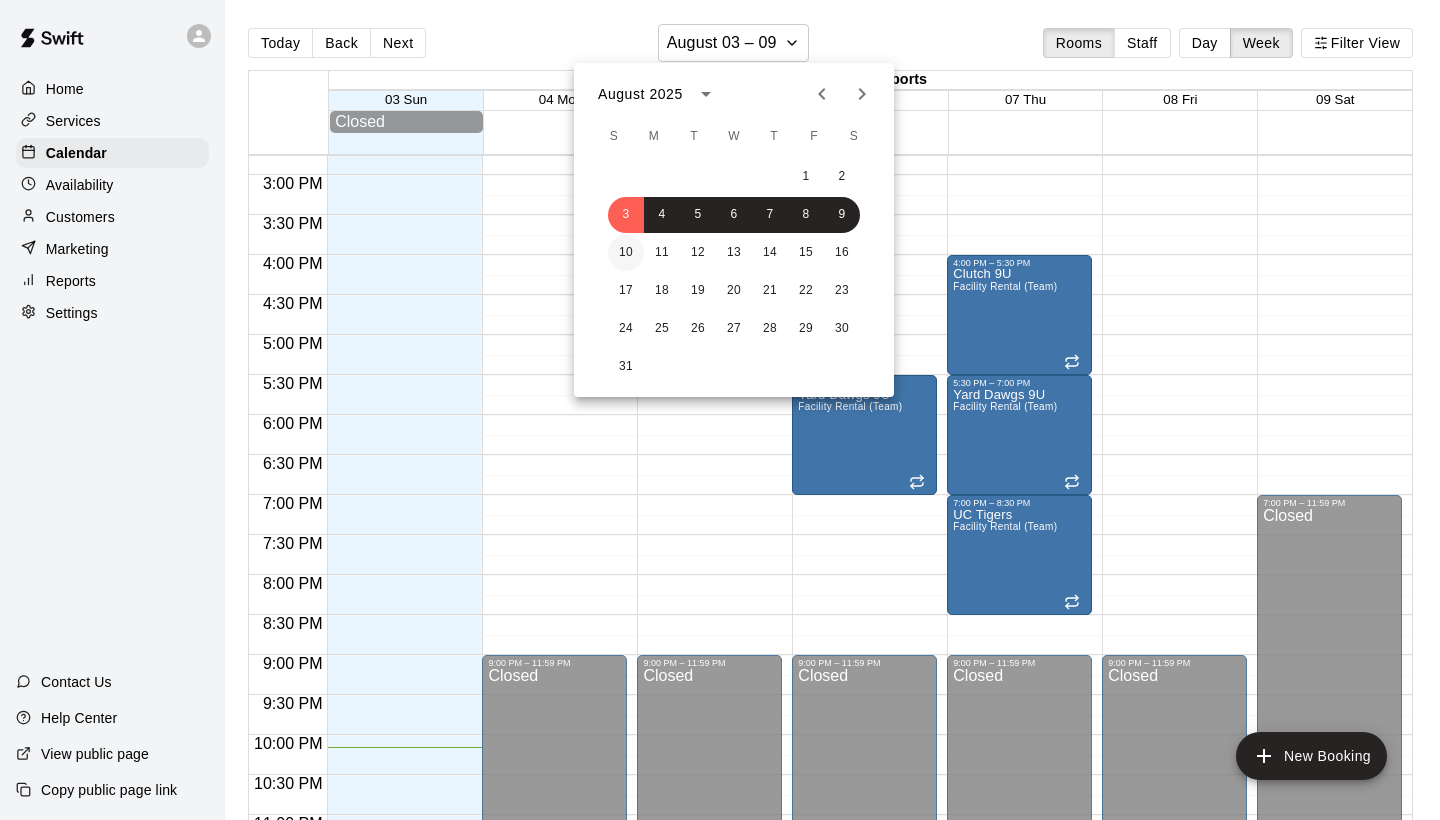 click on "10" at bounding box center (626, 253) 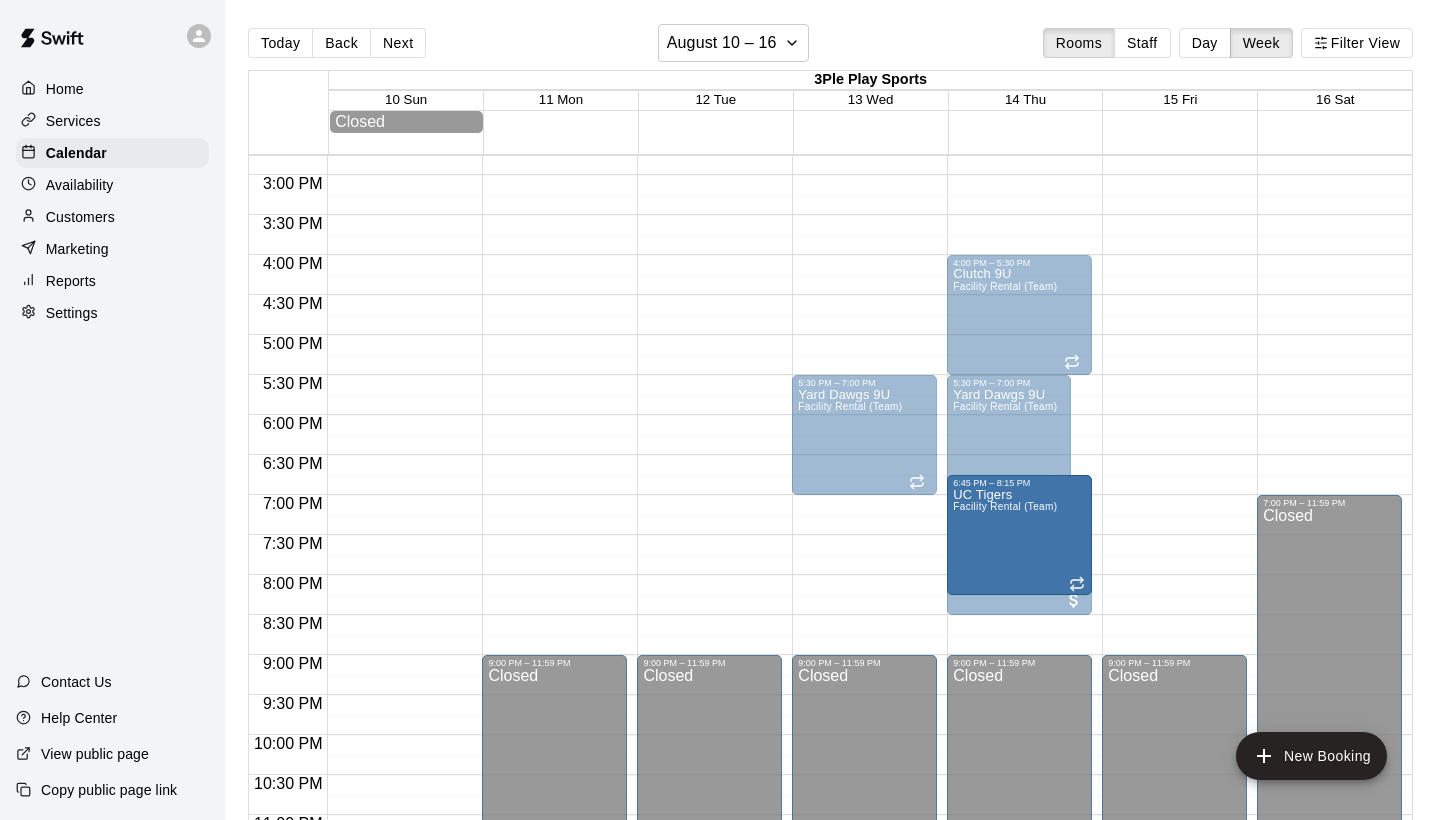 drag, startPoint x: 1061, startPoint y: 432, endPoint x: 1062, endPoint y: 550, distance: 118.004234 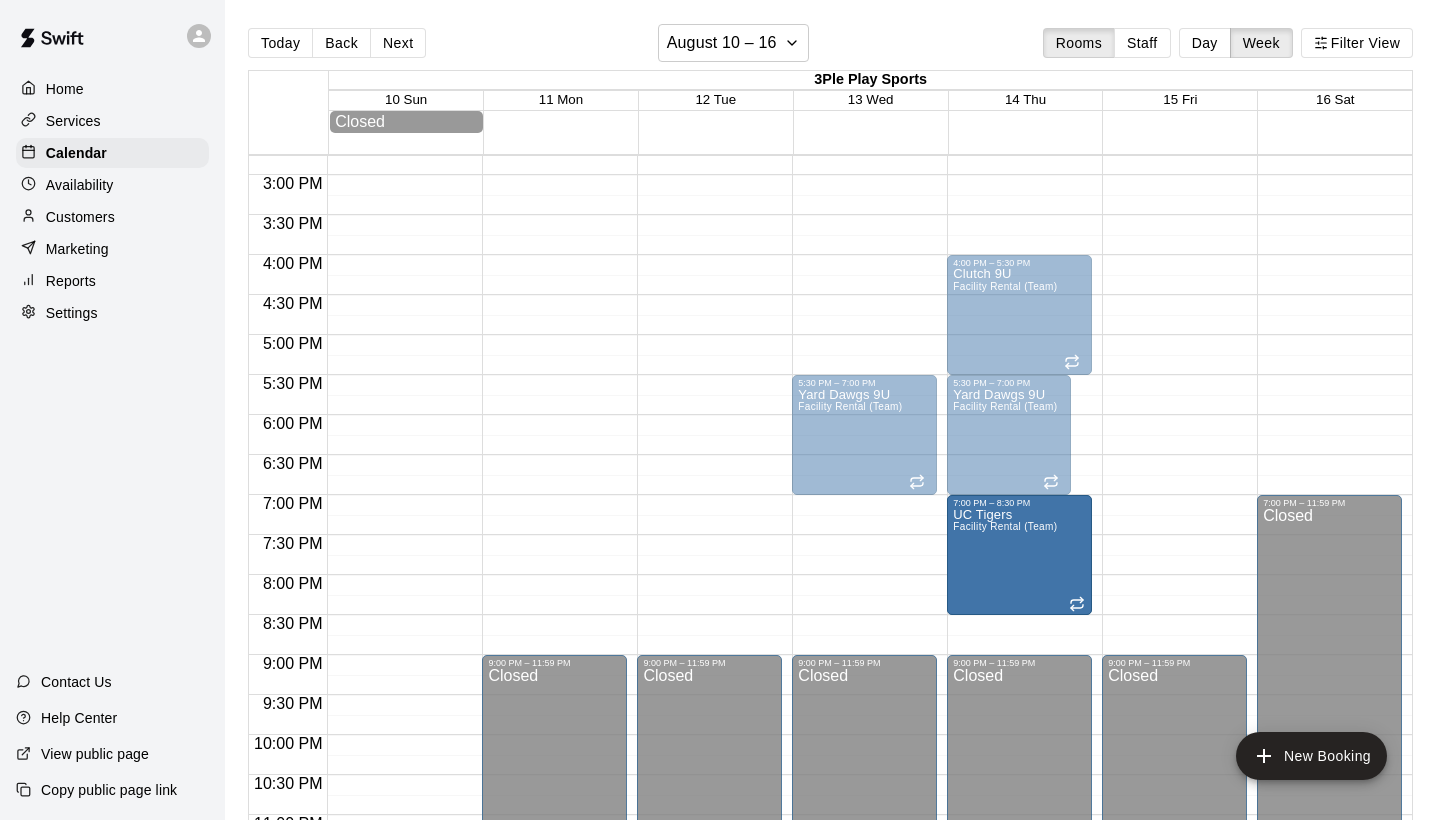 drag, startPoint x: 1060, startPoint y: 450, endPoint x: 1066, endPoint y: 576, distance: 126.14278 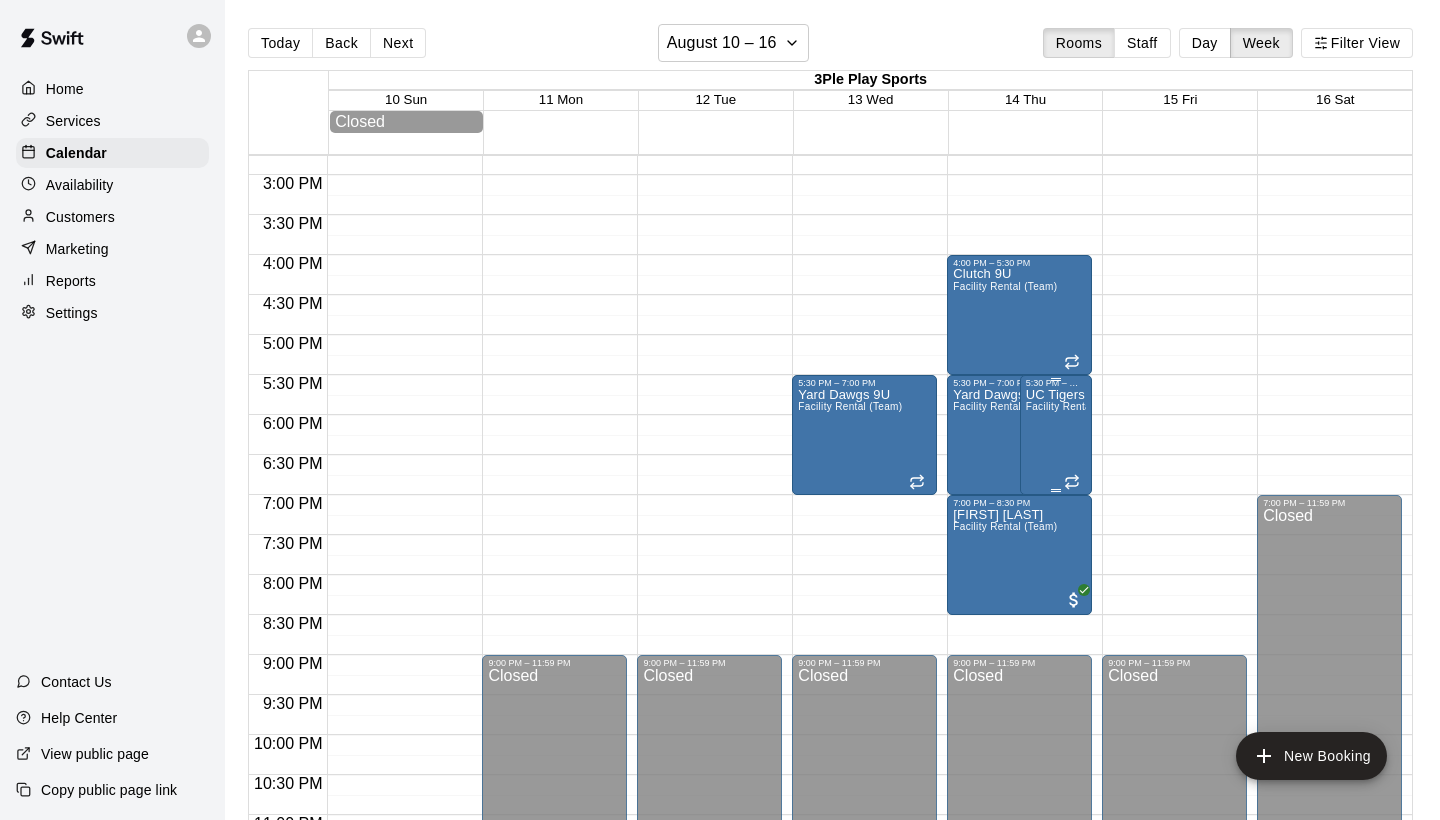 click on "UC Tigers Facility Rental (Team)" at bounding box center (1056, 798) 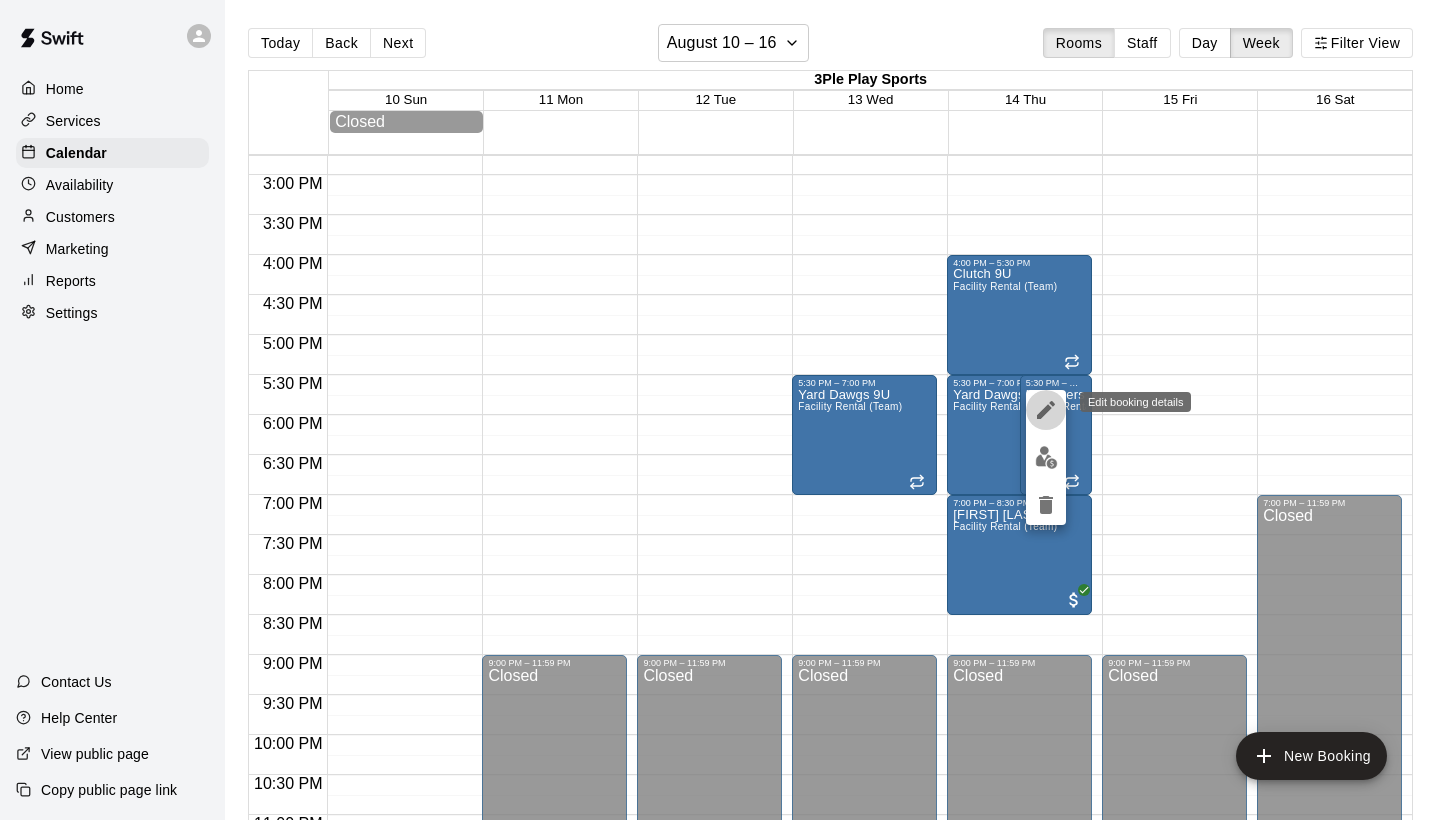 click 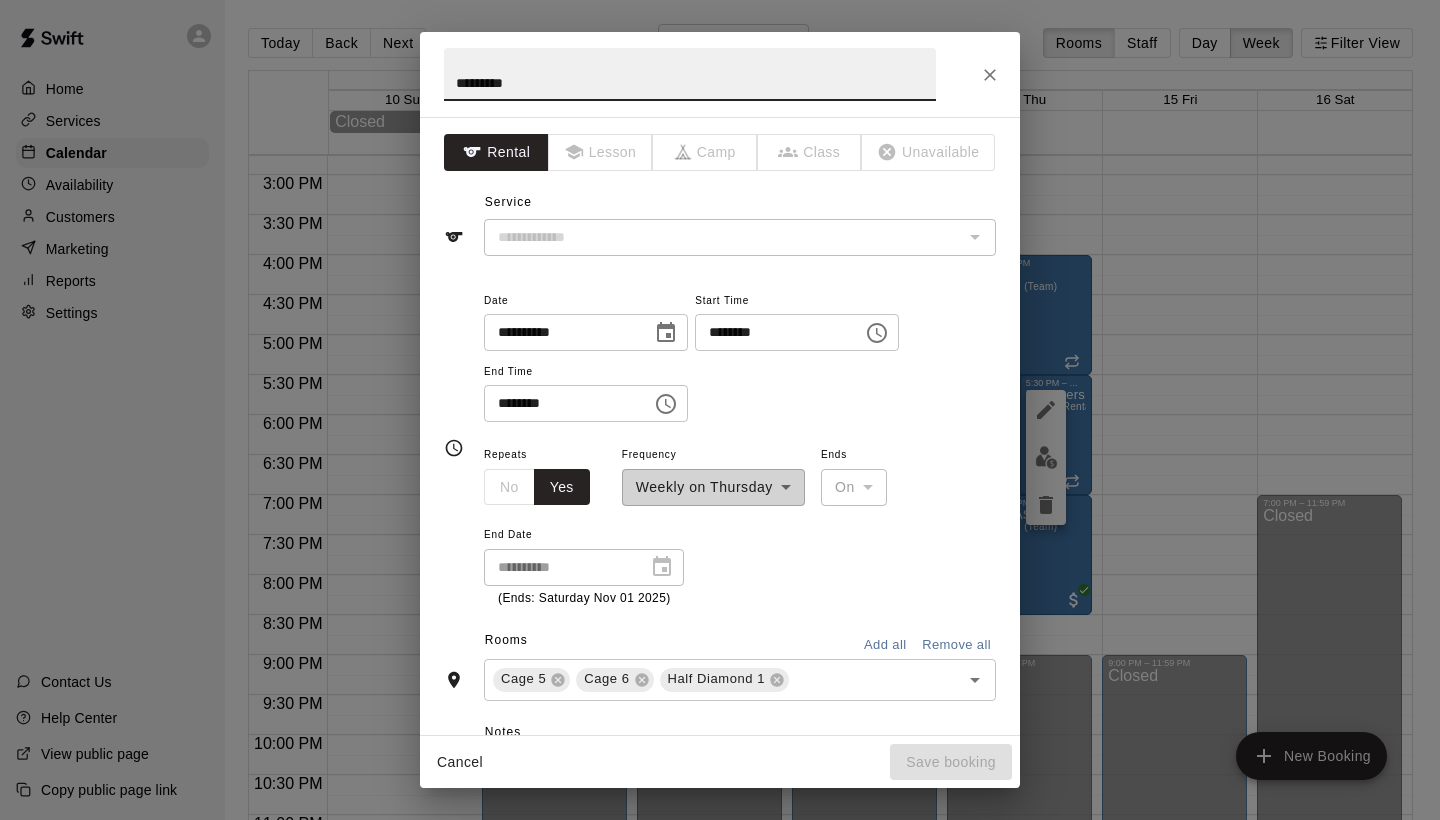 type on "**********" 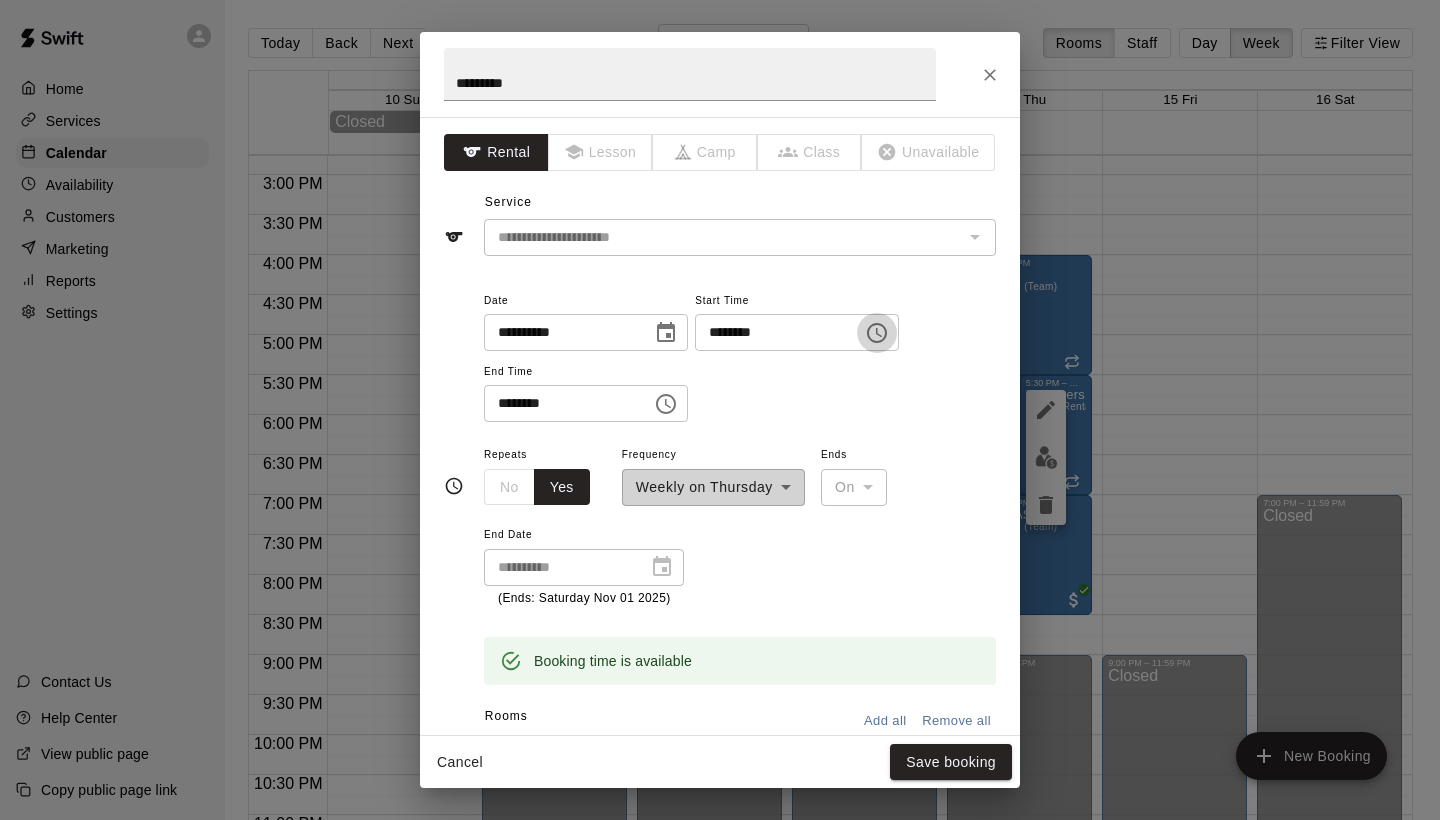 click 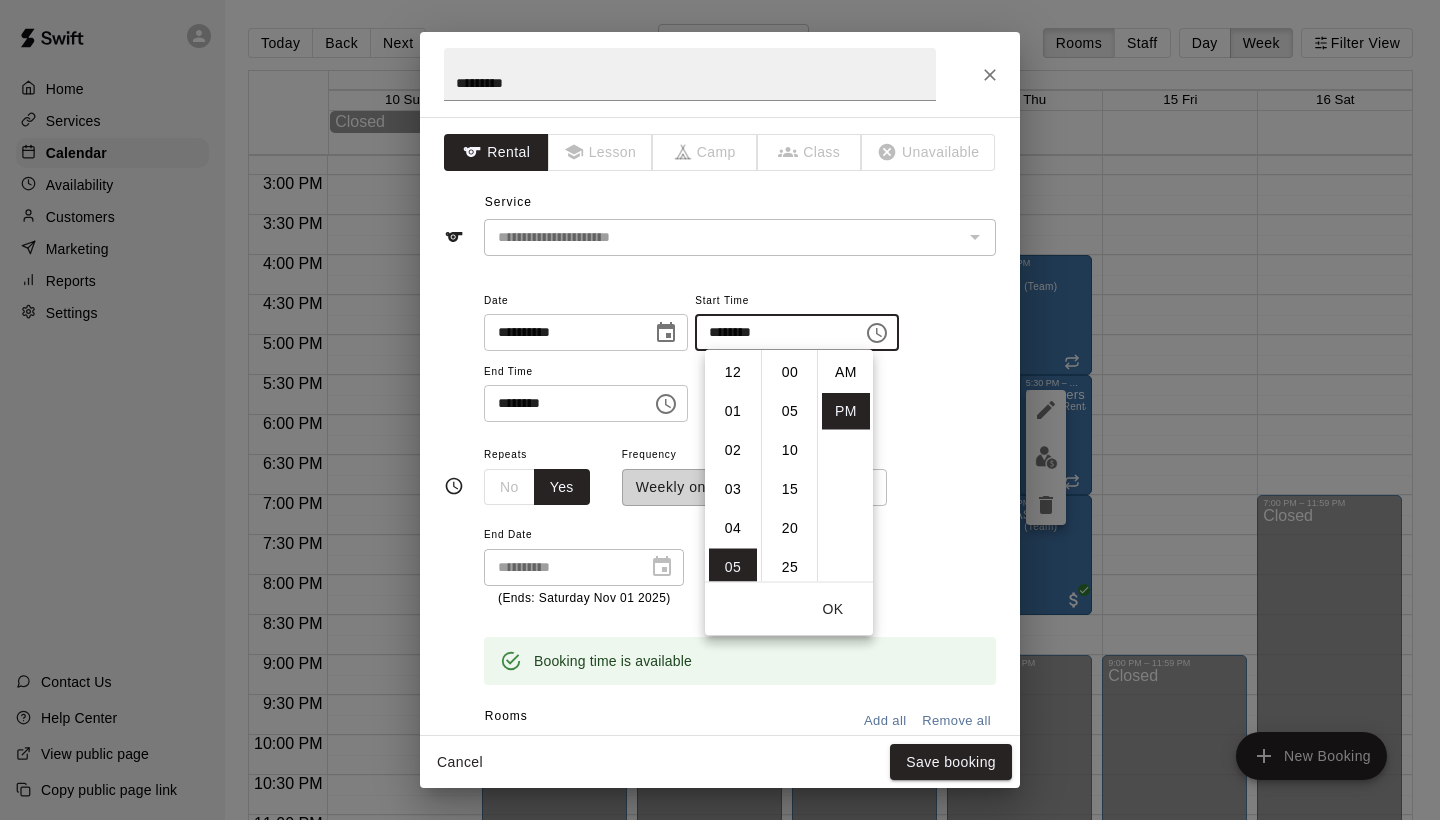 scroll, scrollTop: 195, scrollLeft: 0, axis: vertical 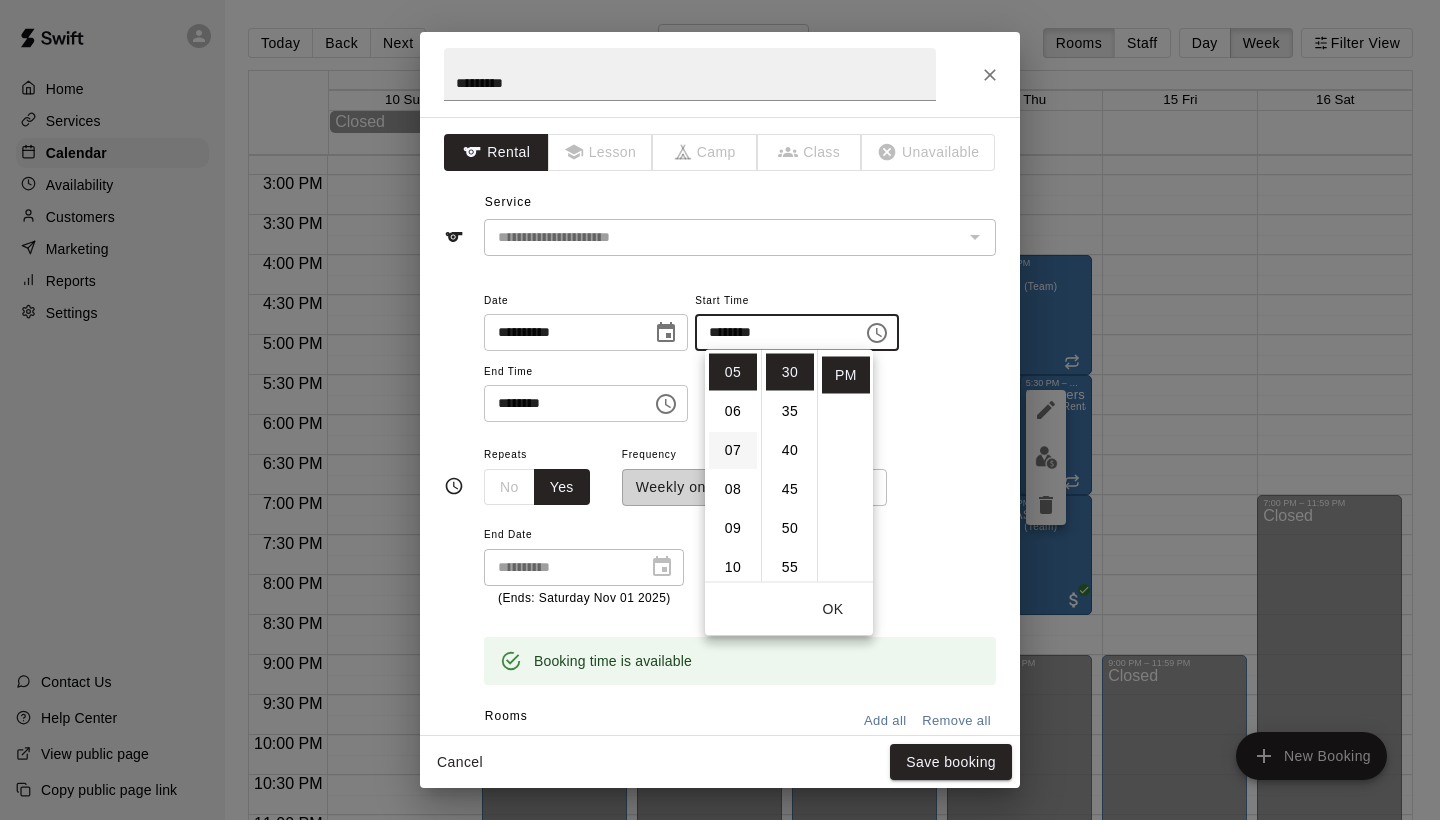 click on "07" at bounding box center (733, 450) 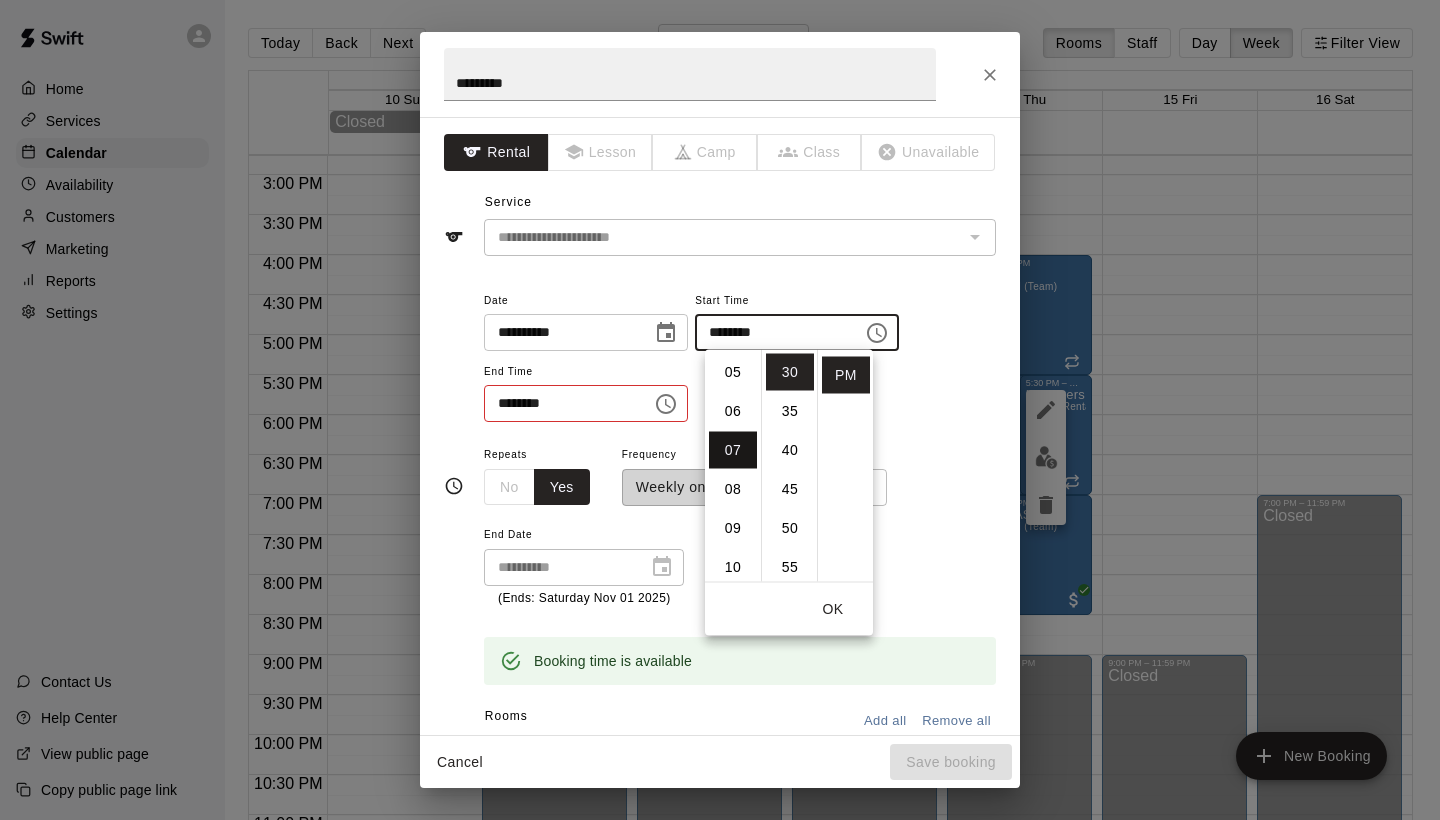 scroll, scrollTop: 273, scrollLeft: 0, axis: vertical 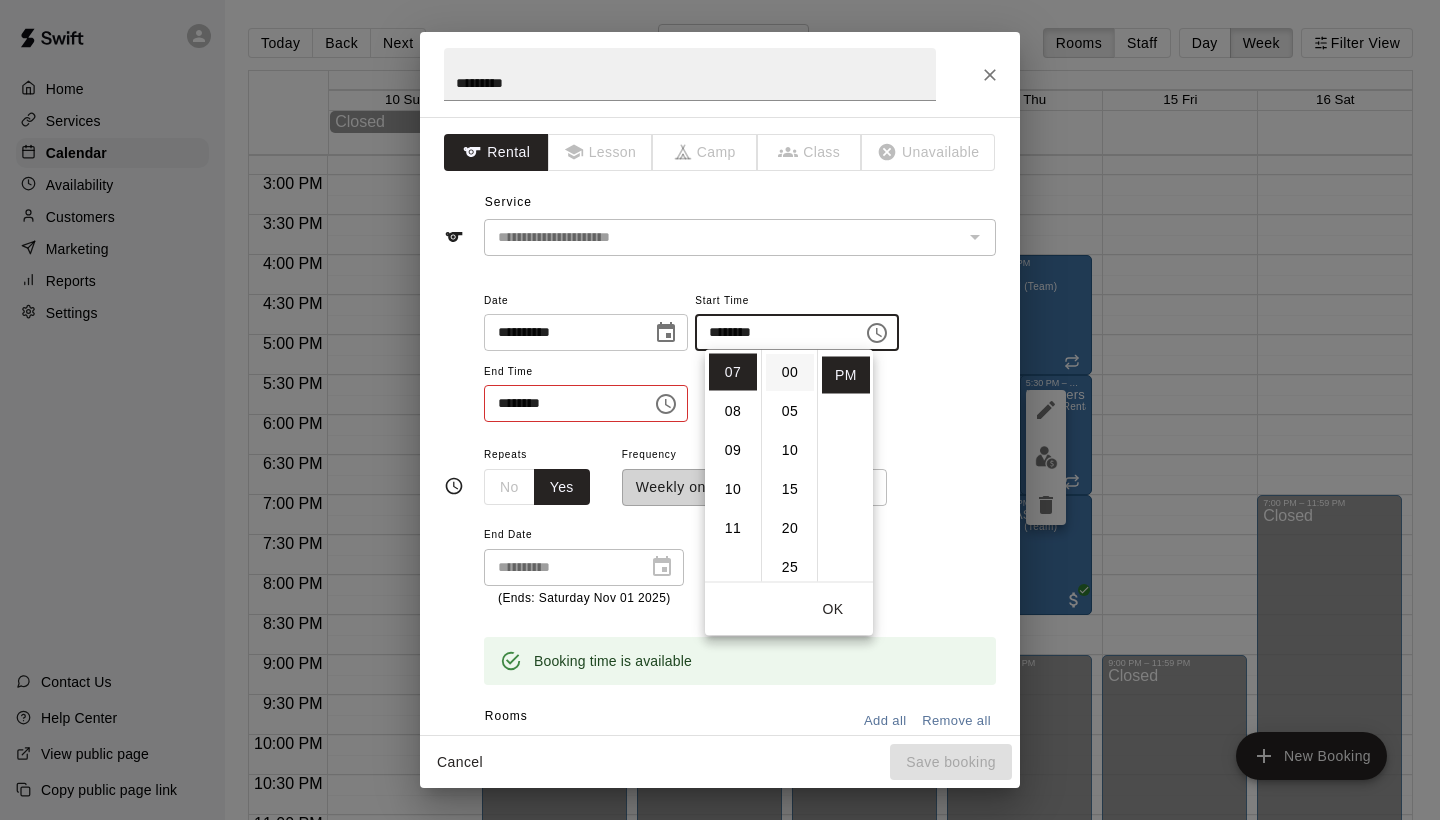 click on "00" at bounding box center [790, 372] 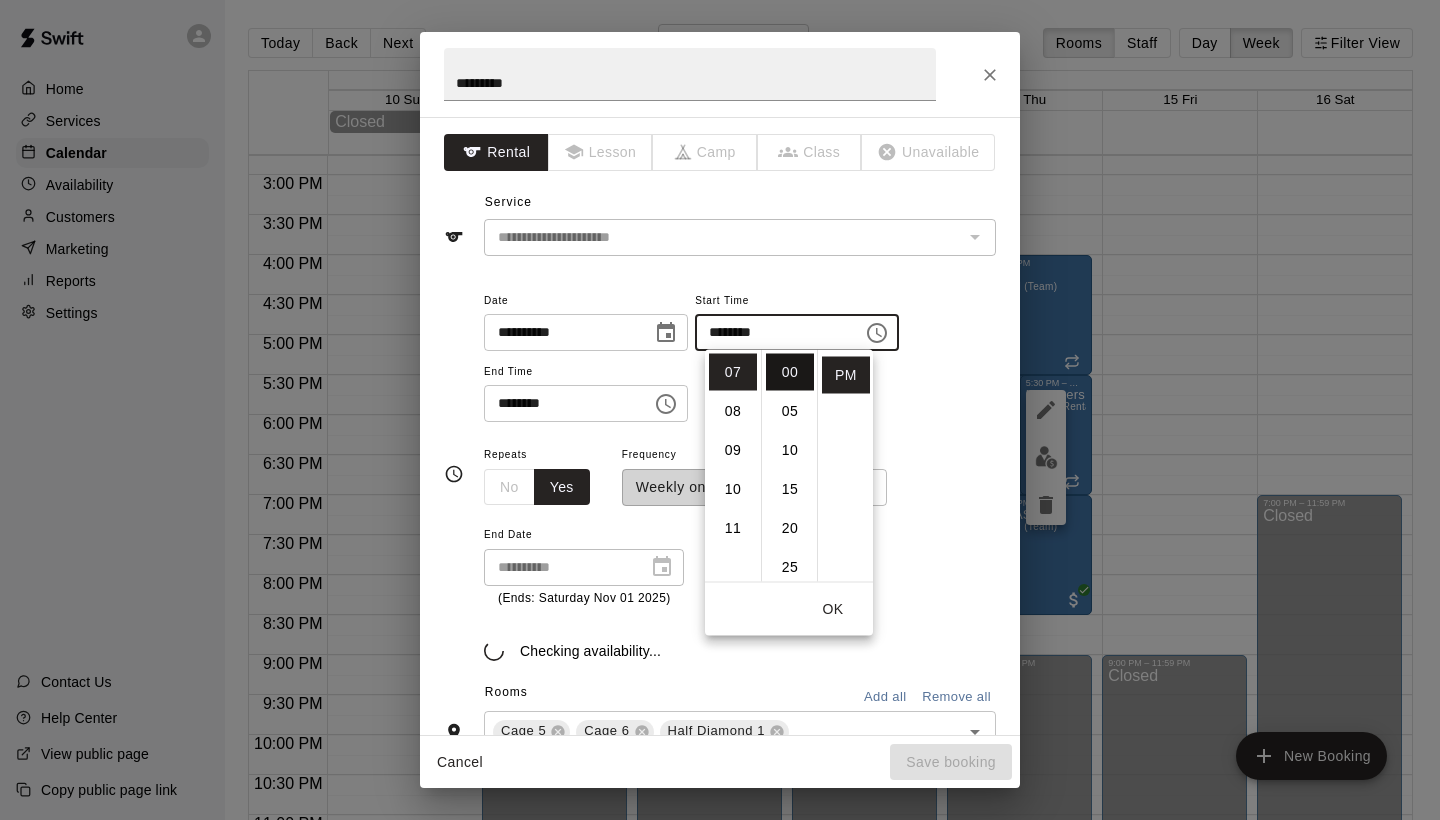 type on "********" 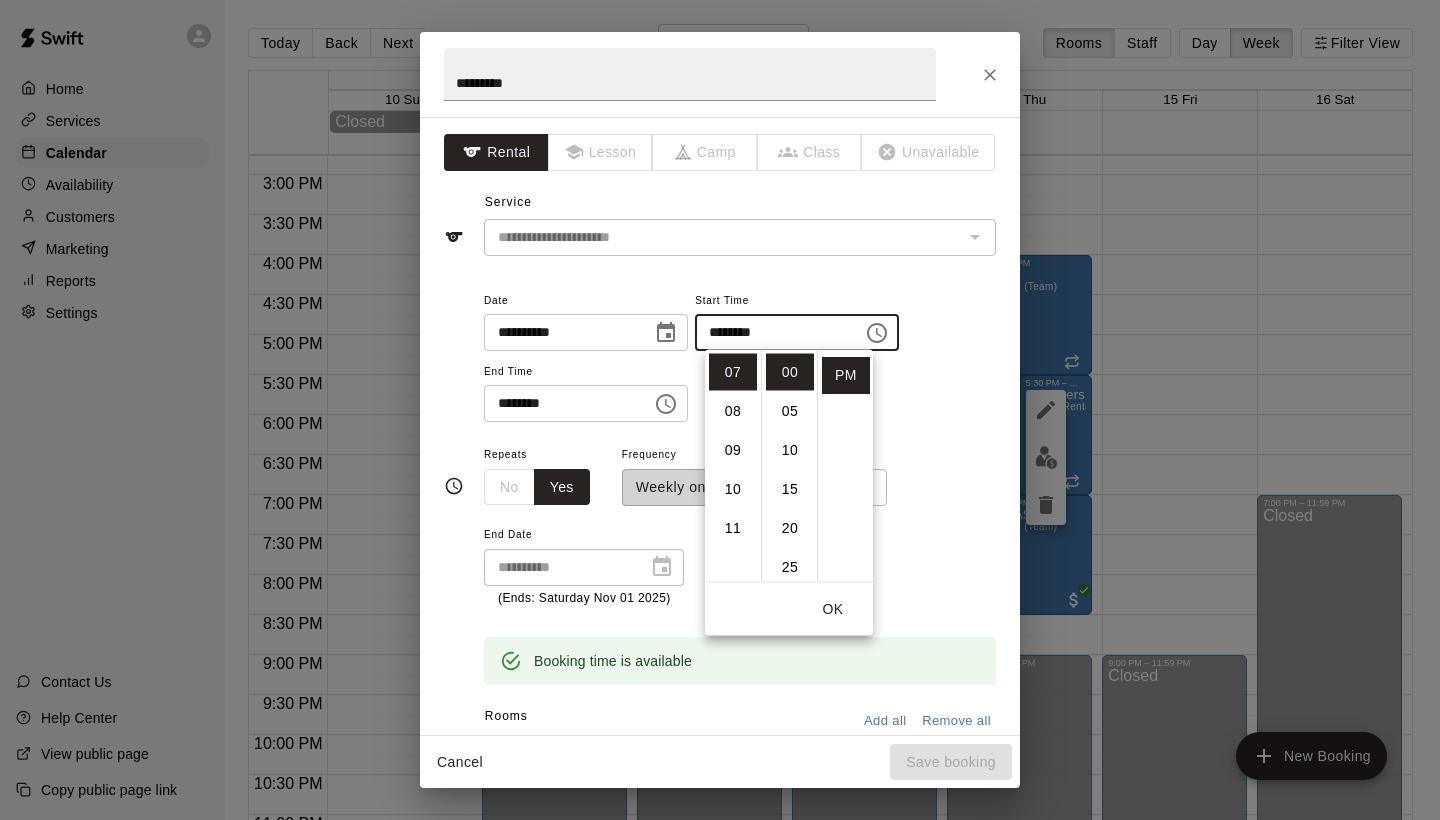 click 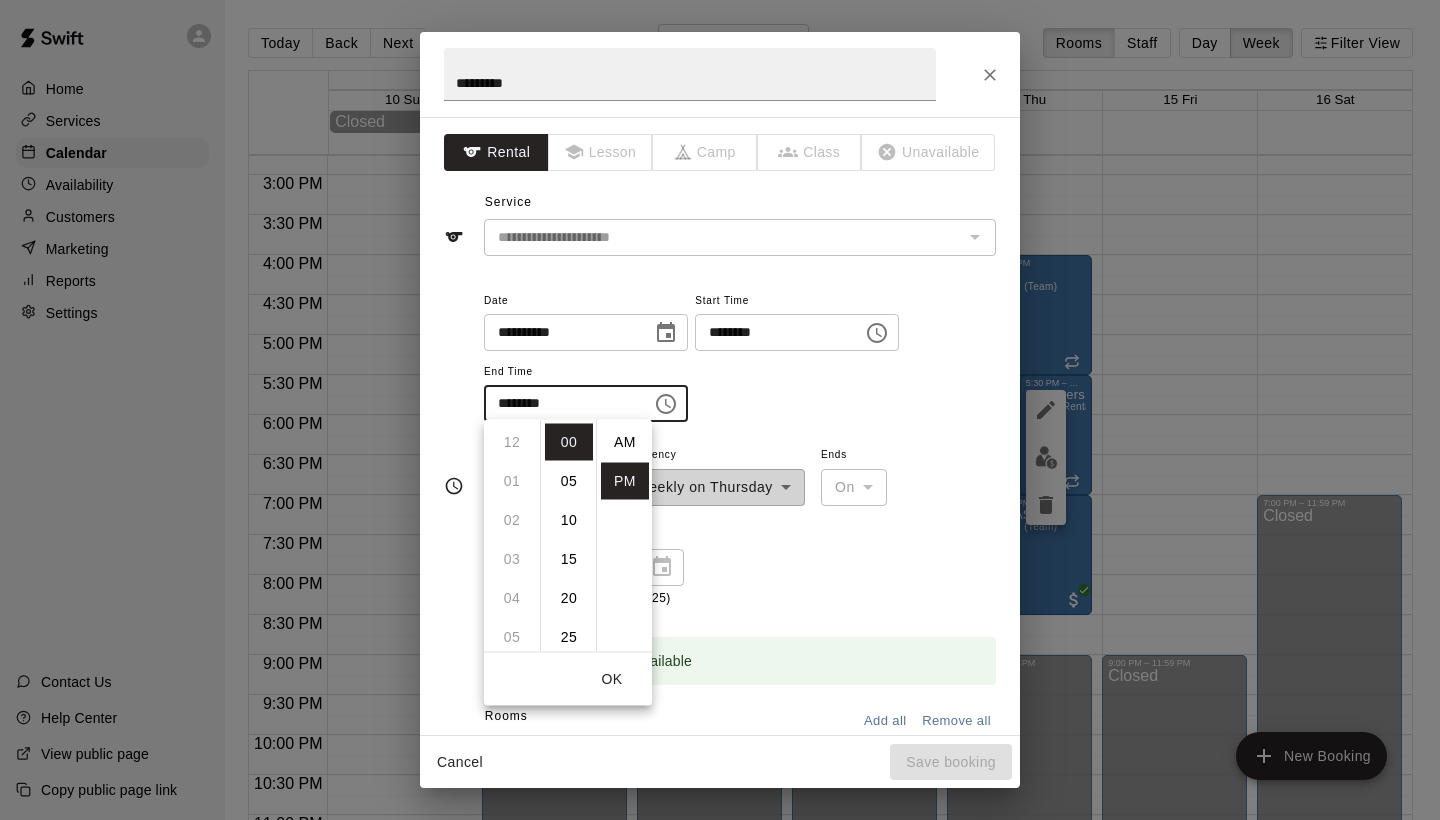 scroll, scrollTop: 273, scrollLeft: 0, axis: vertical 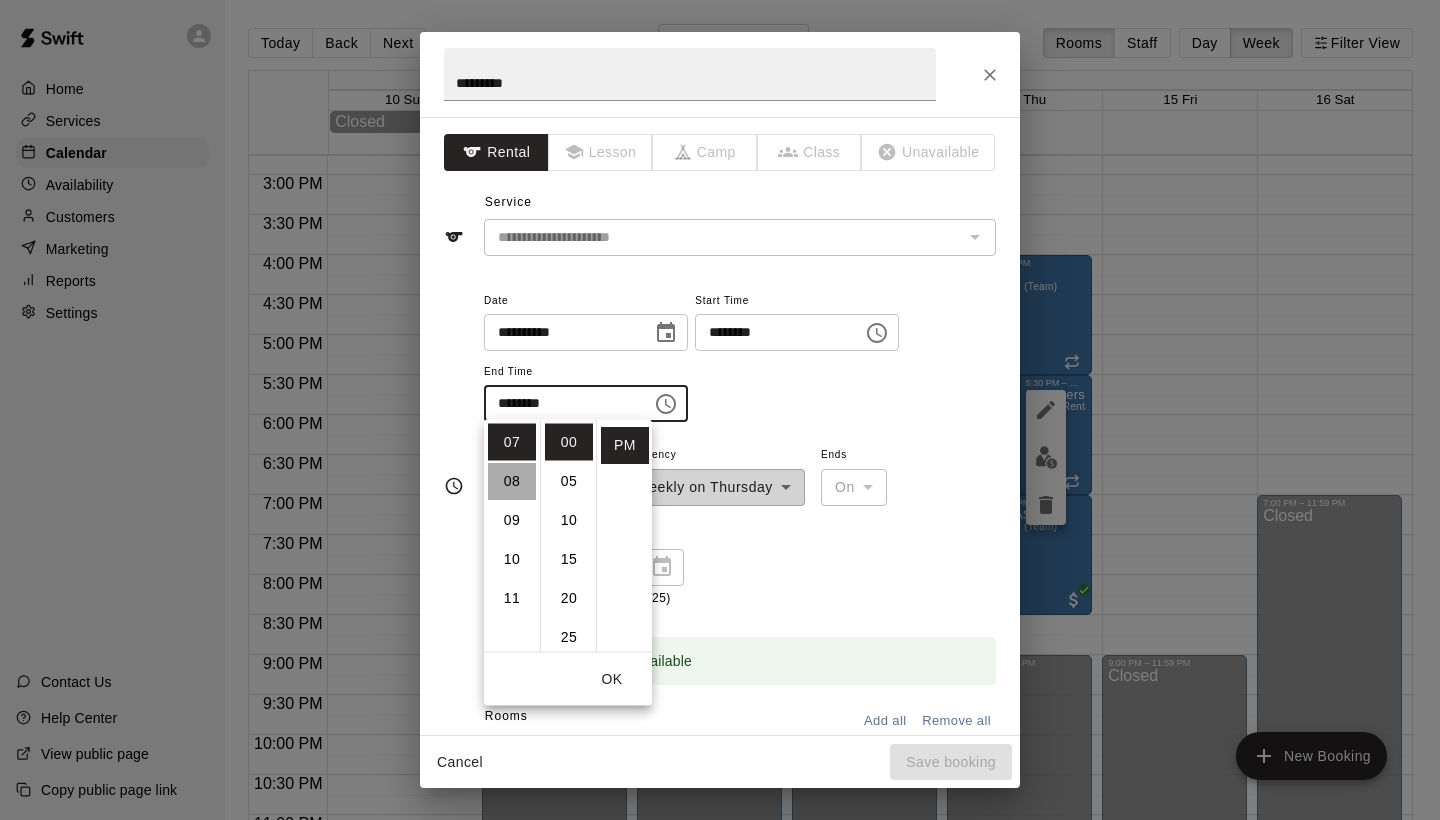 click on "08" at bounding box center (512, 481) 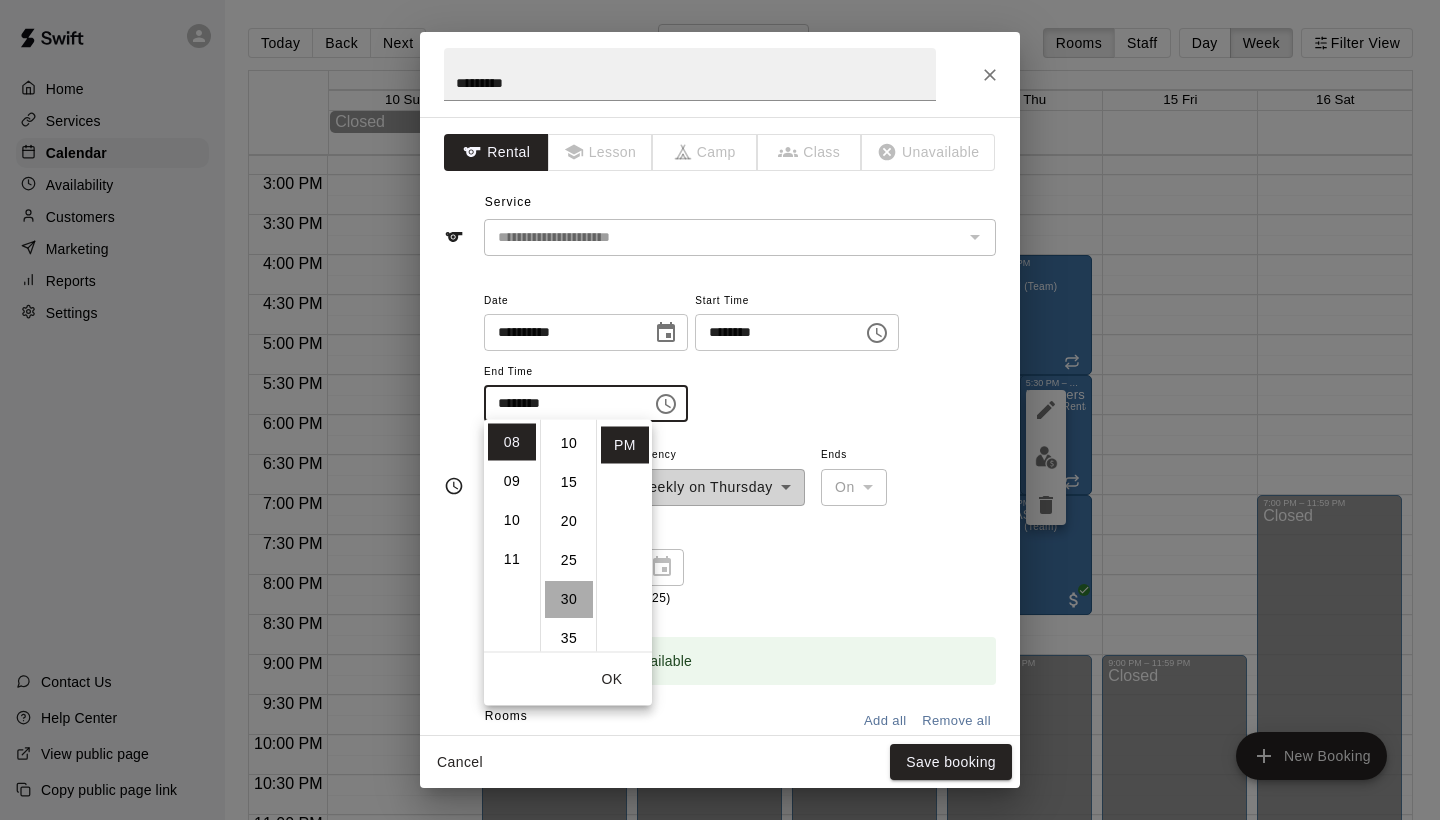 click on "30" at bounding box center (569, 599) 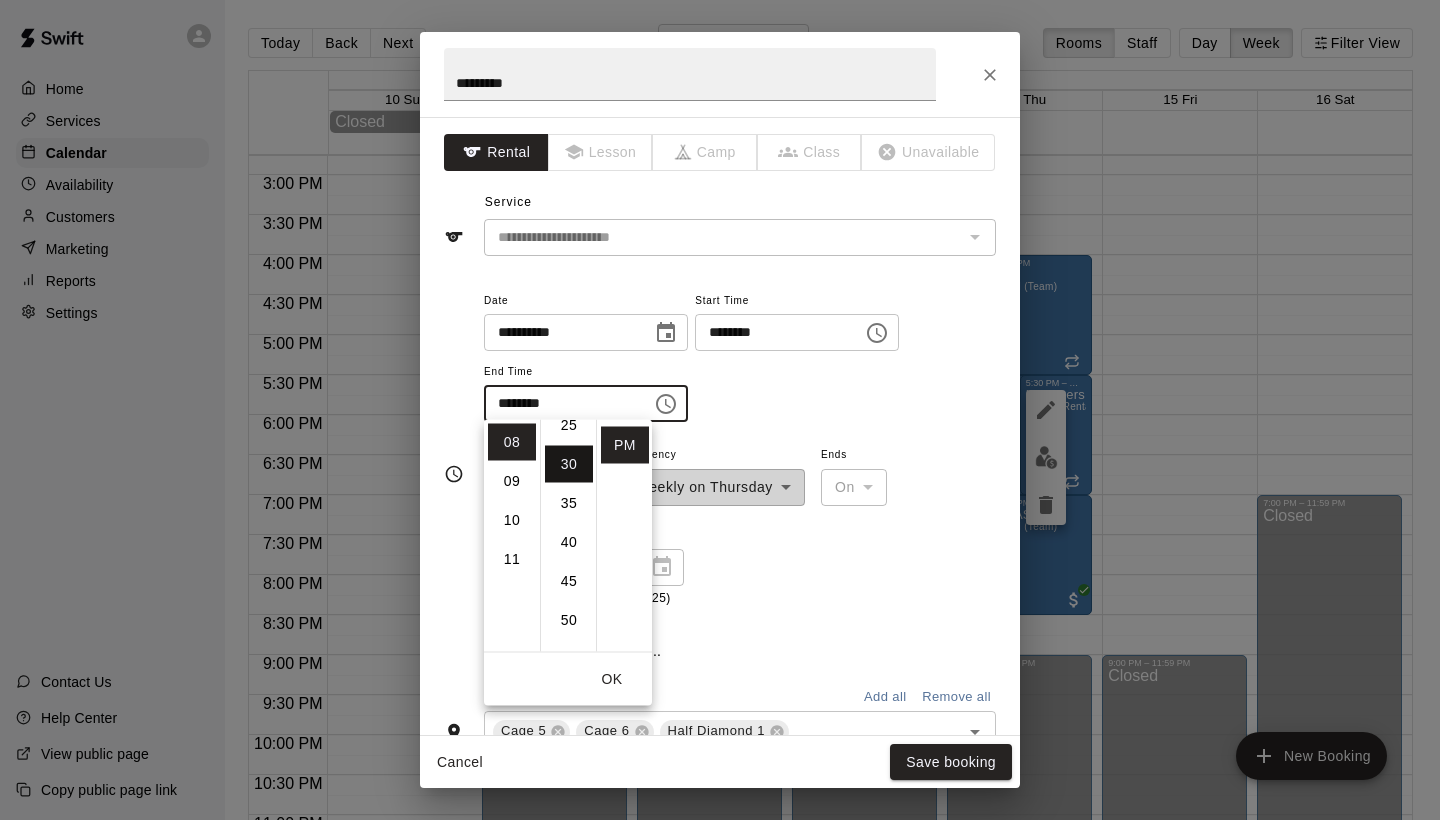 scroll, scrollTop: 234, scrollLeft: 0, axis: vertical 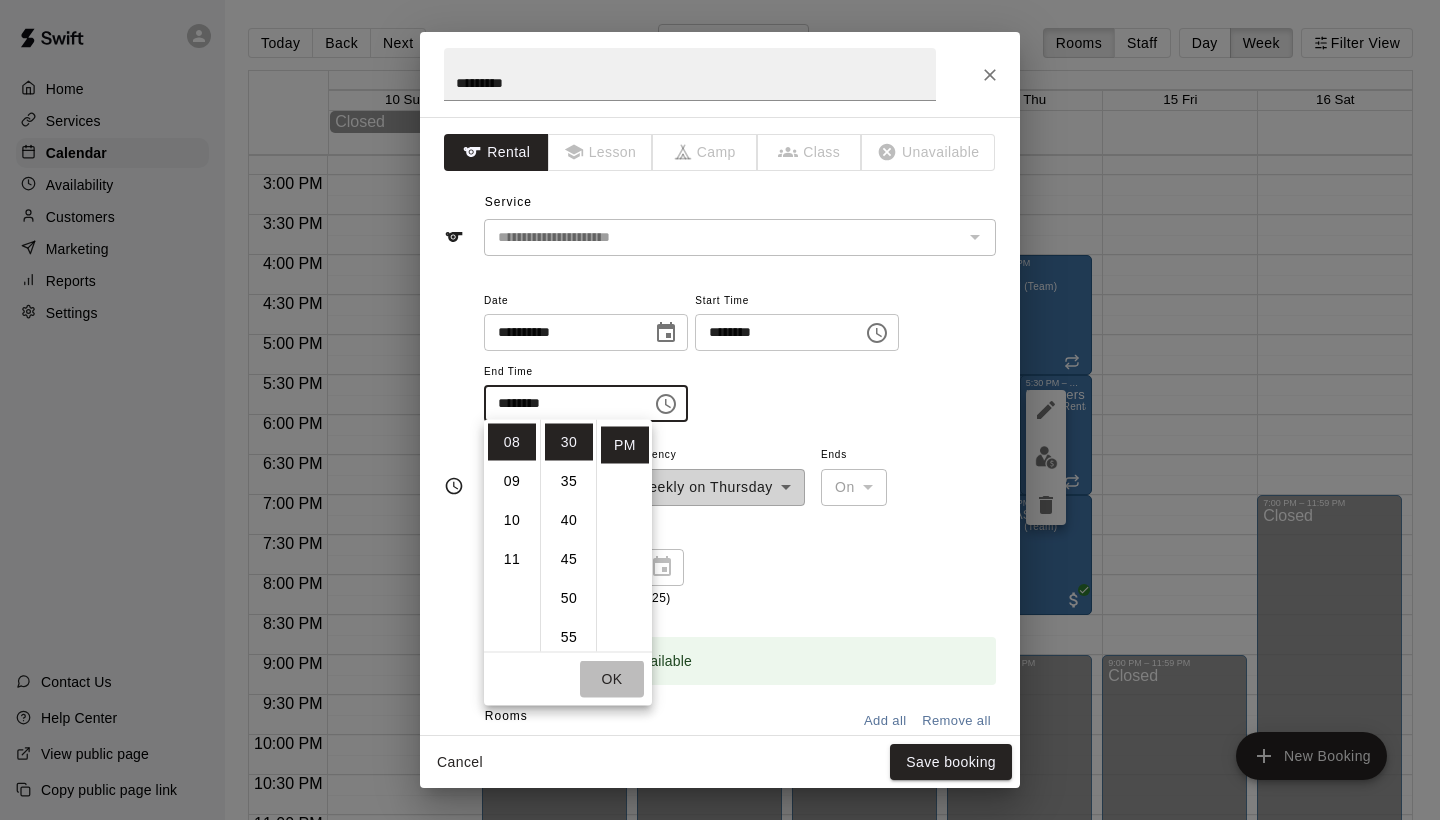 click on "OK" at bounding box center (612, 679) 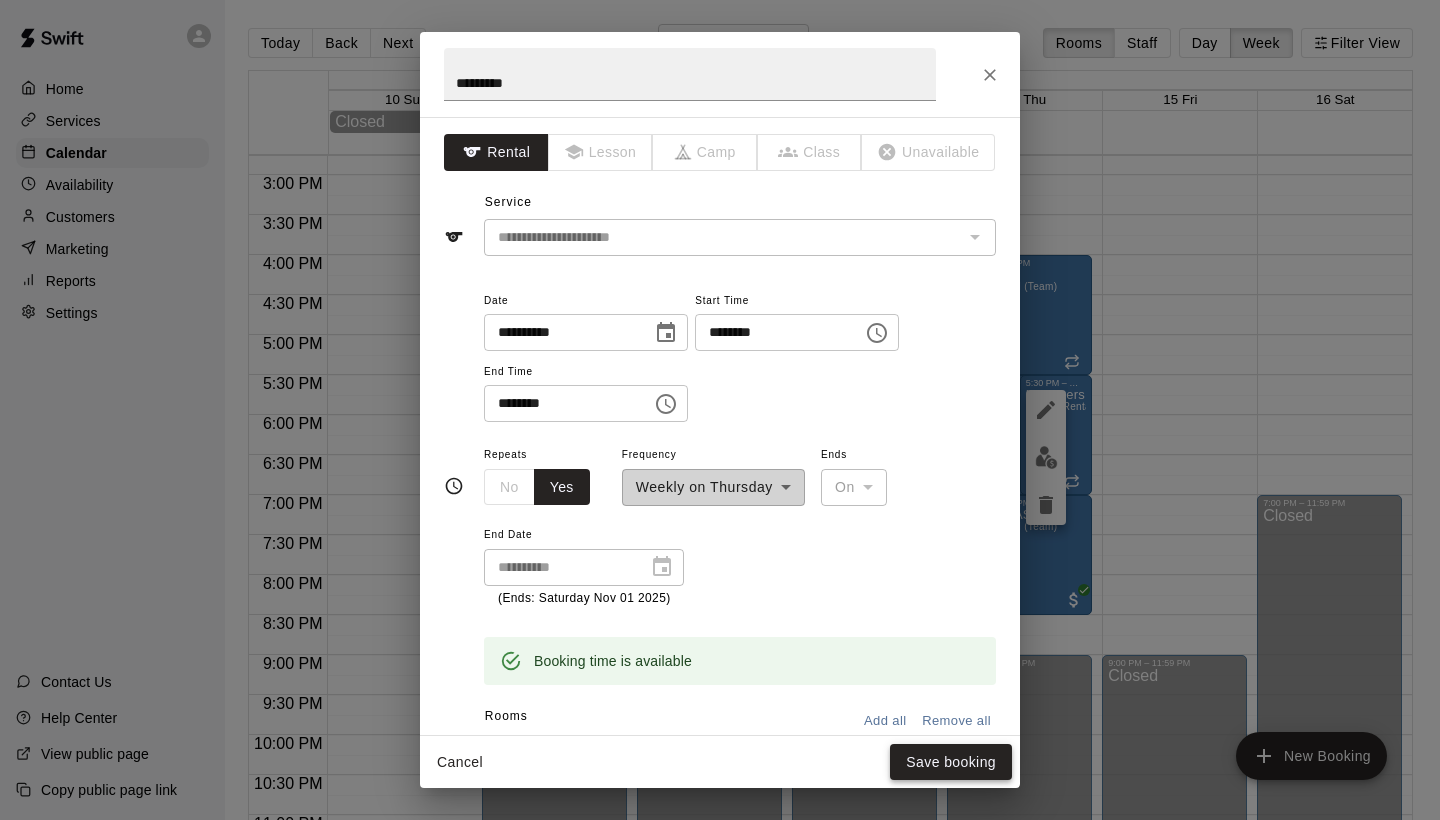 click on "Save booking" at bounding box center (951, 762) 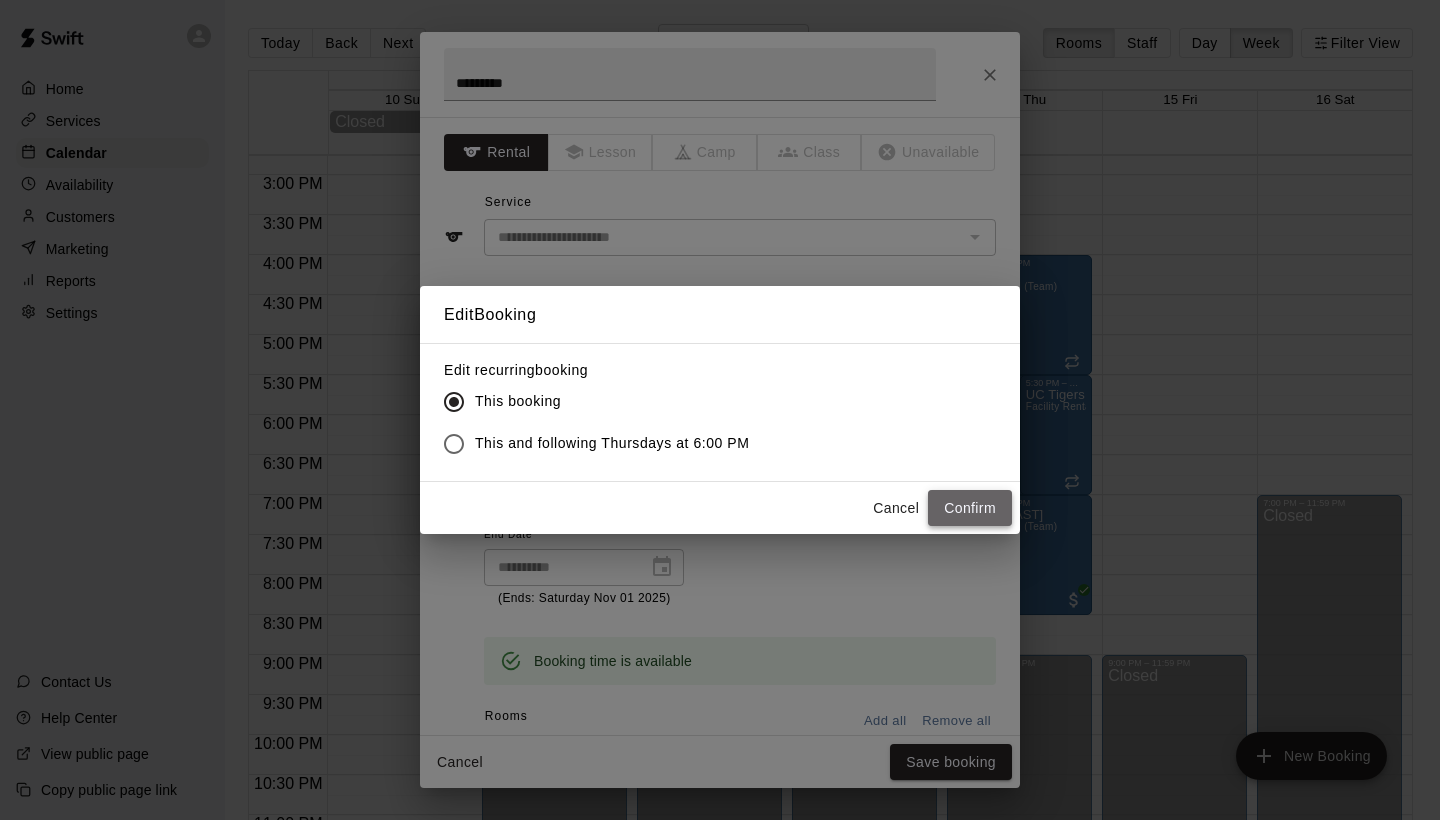 click on "Confirm" at bounding box center [970, 508] 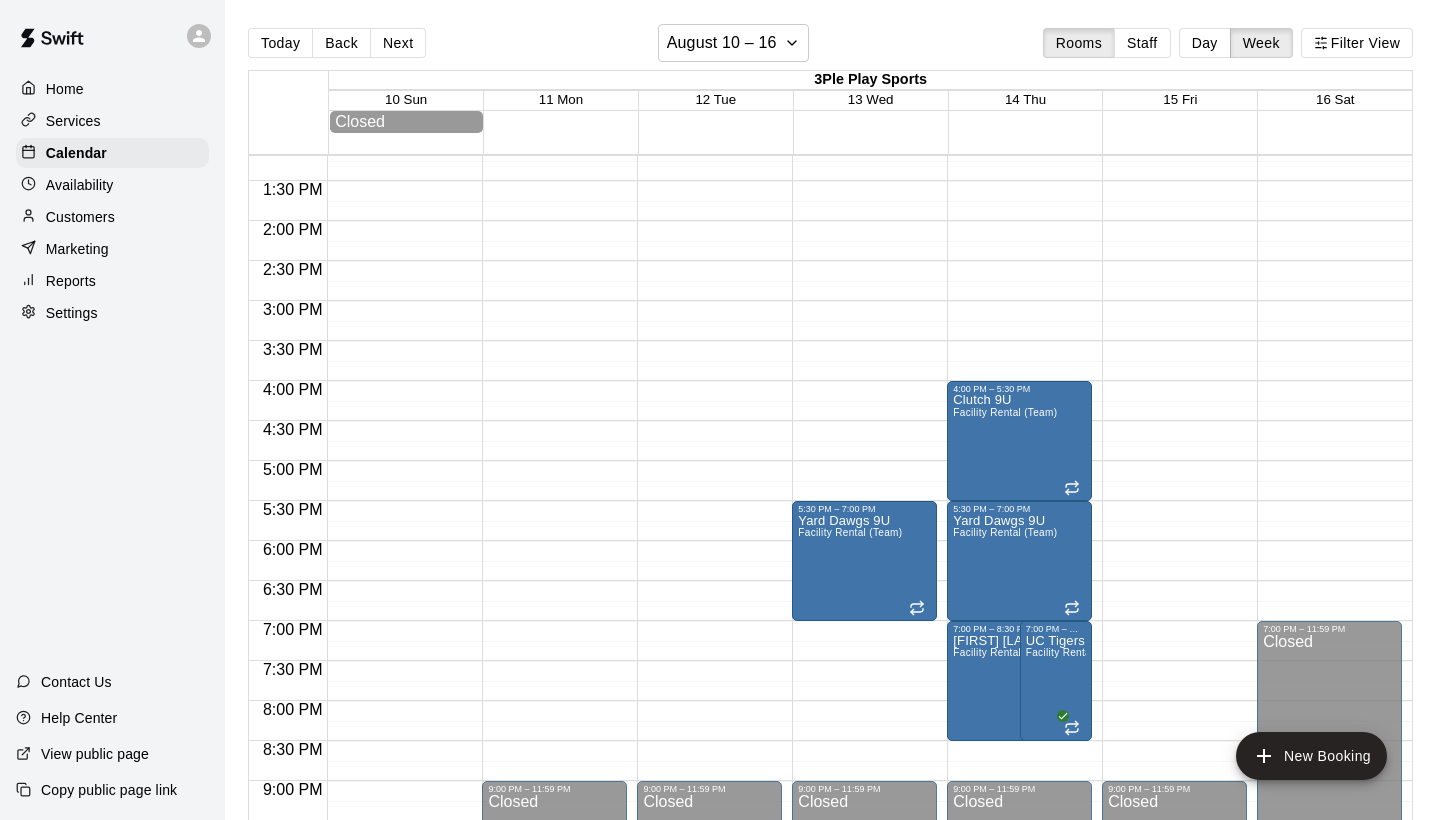 scroll, scrollTop: 1059, scrollLeft: 0, axis: vertical 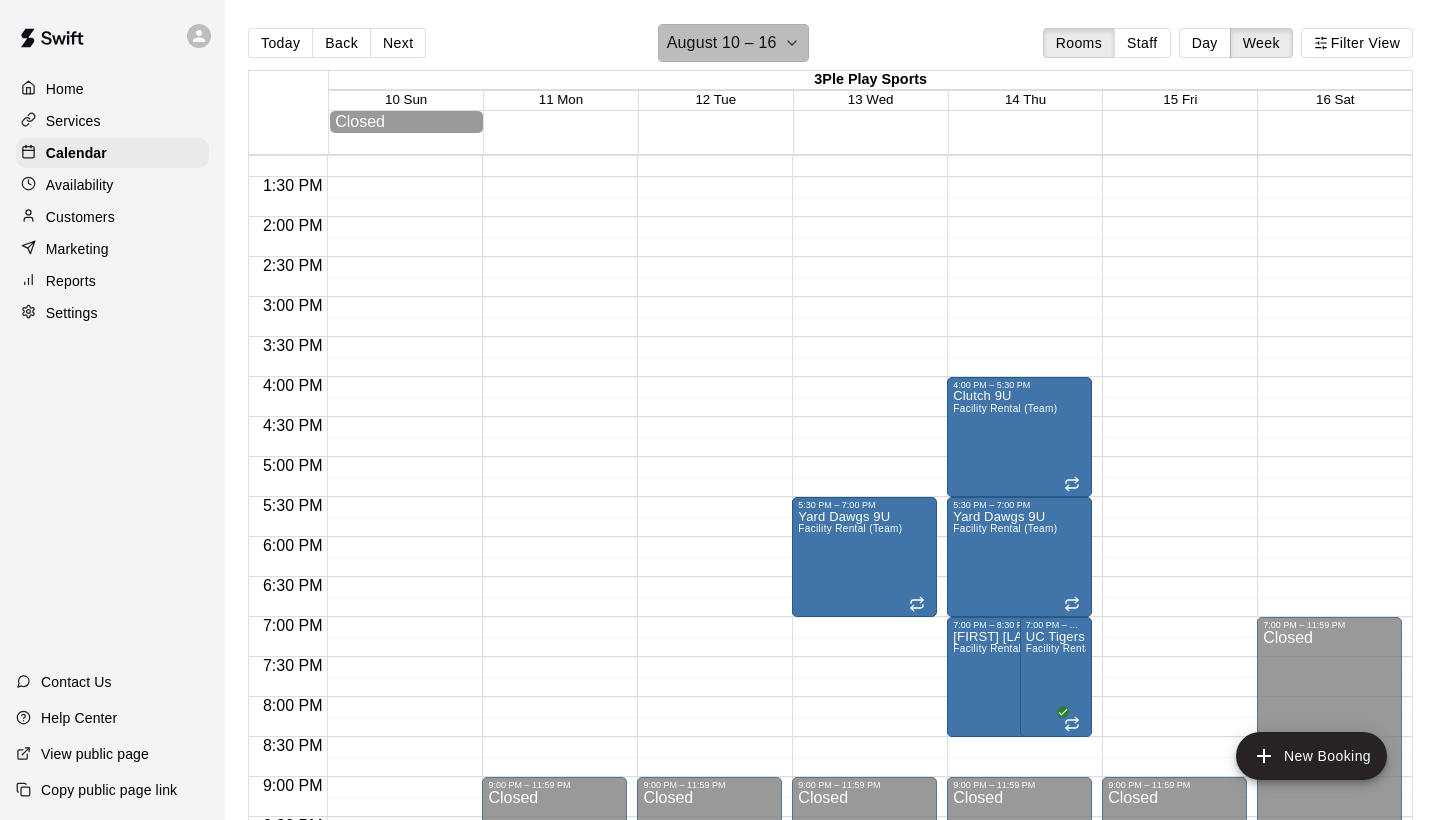 click 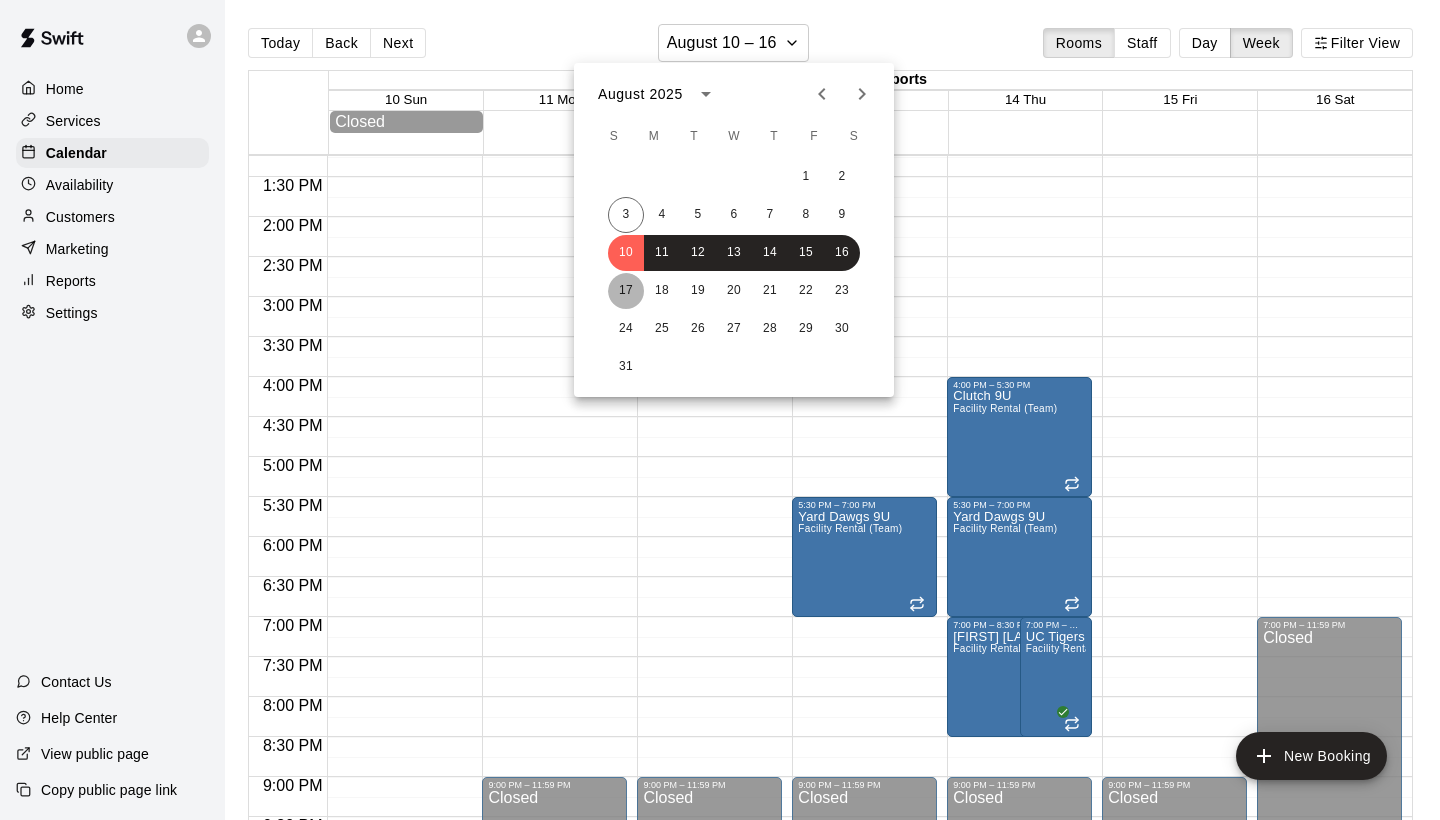 click on "17" at bounding box center [626, 291] 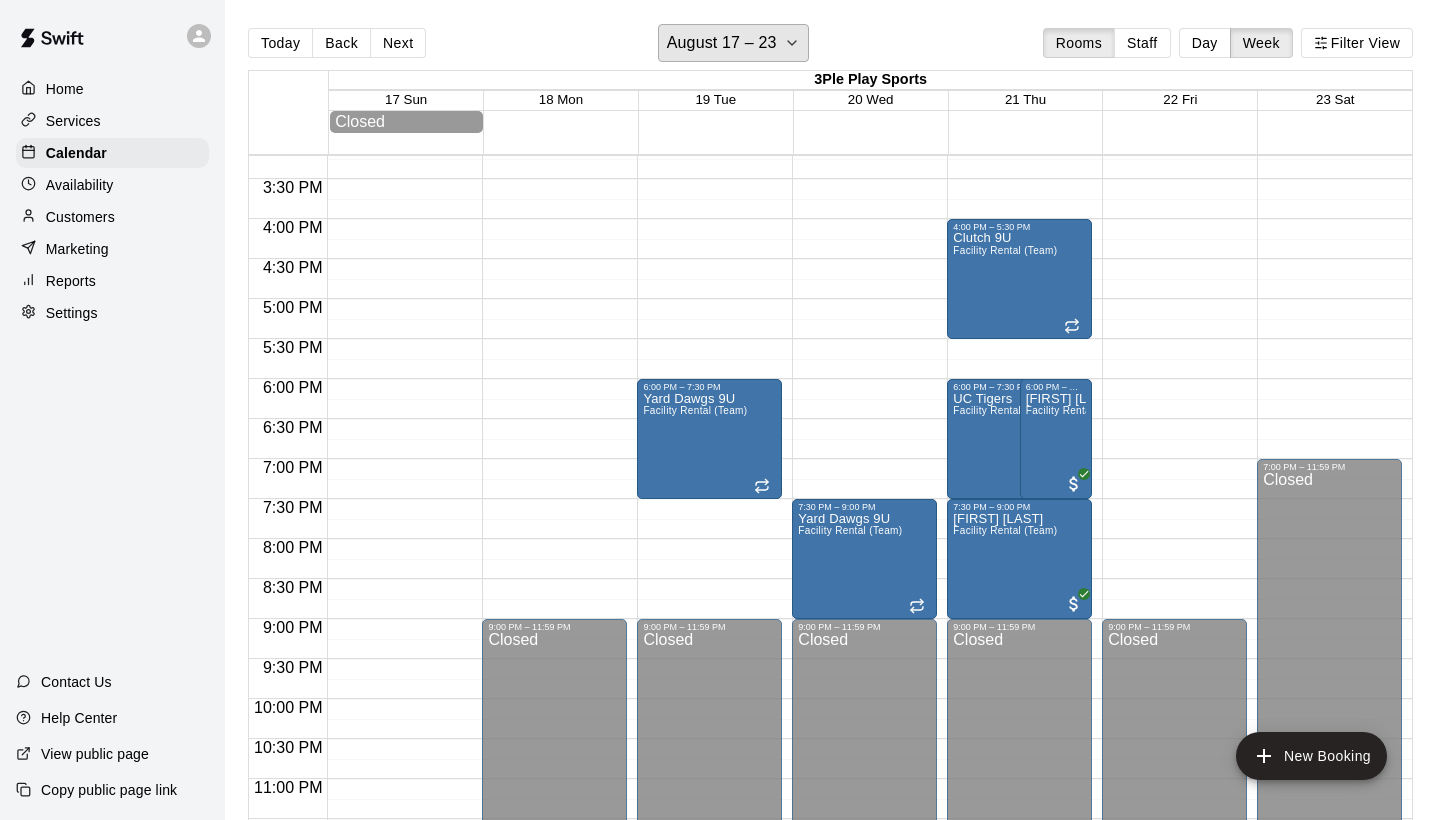 scroll, scrollTop: 1223, scrollLeft: 0, axis: vertical 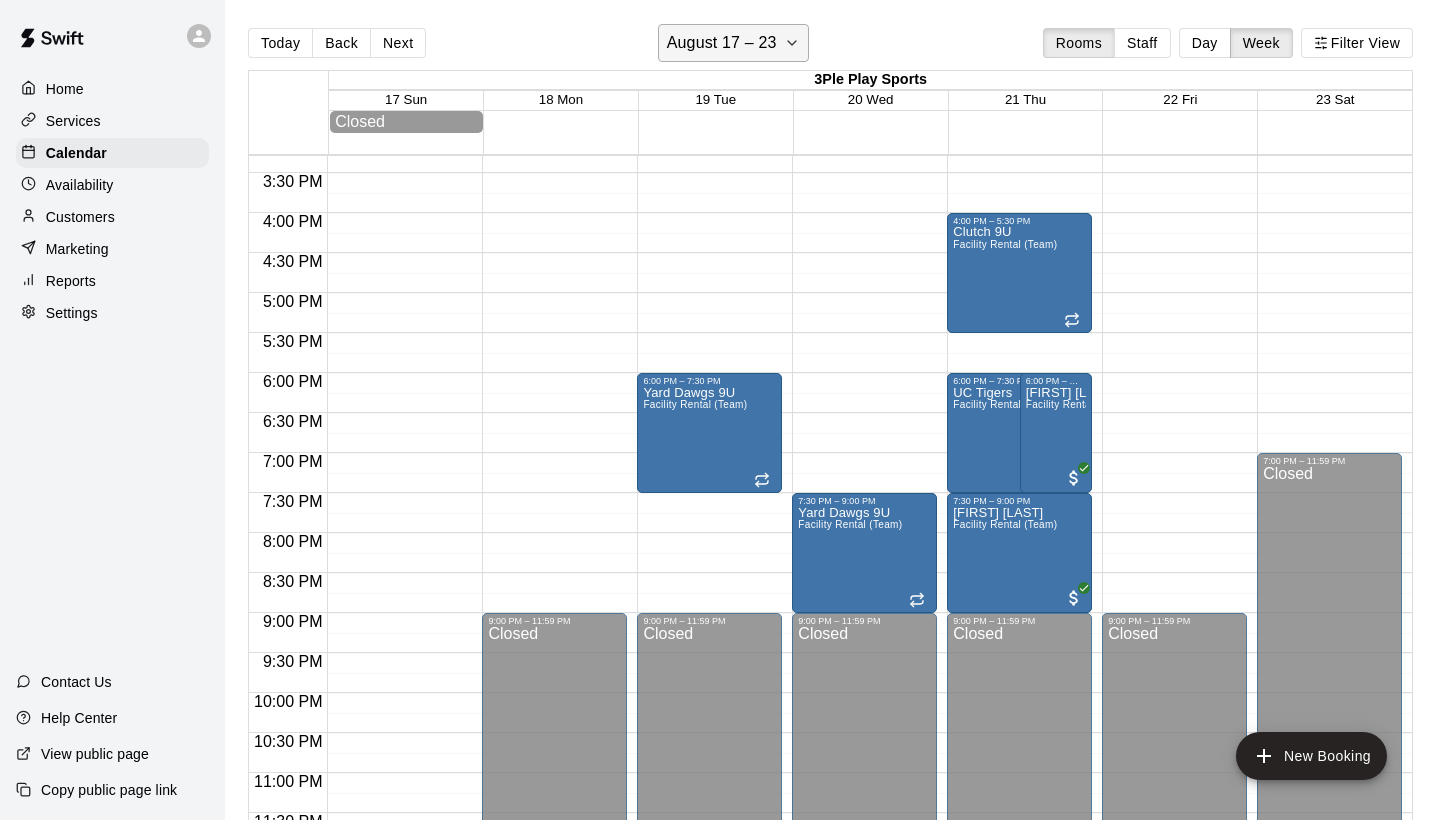 click 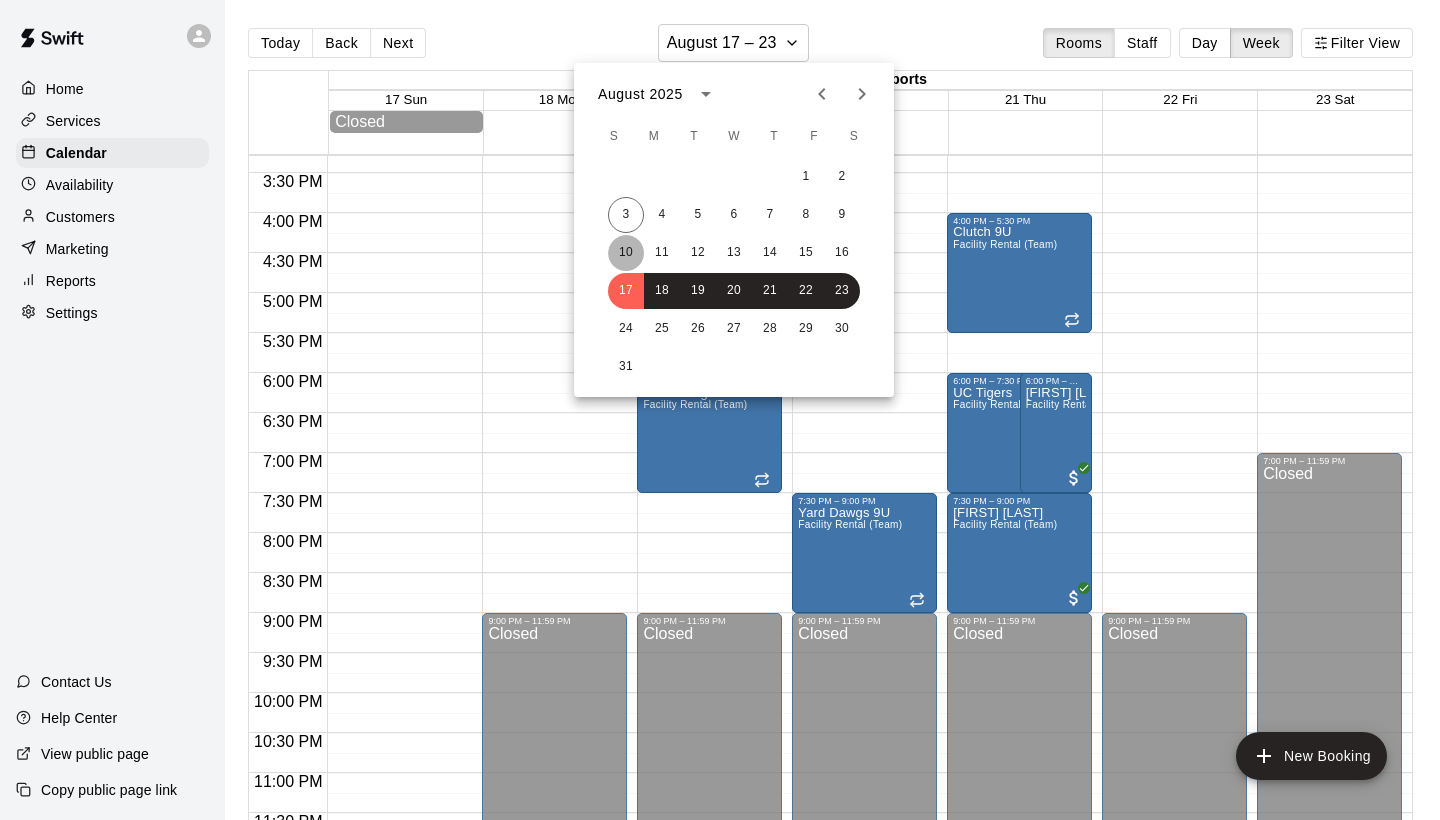 click on "10" at bounding box center [626, 253] 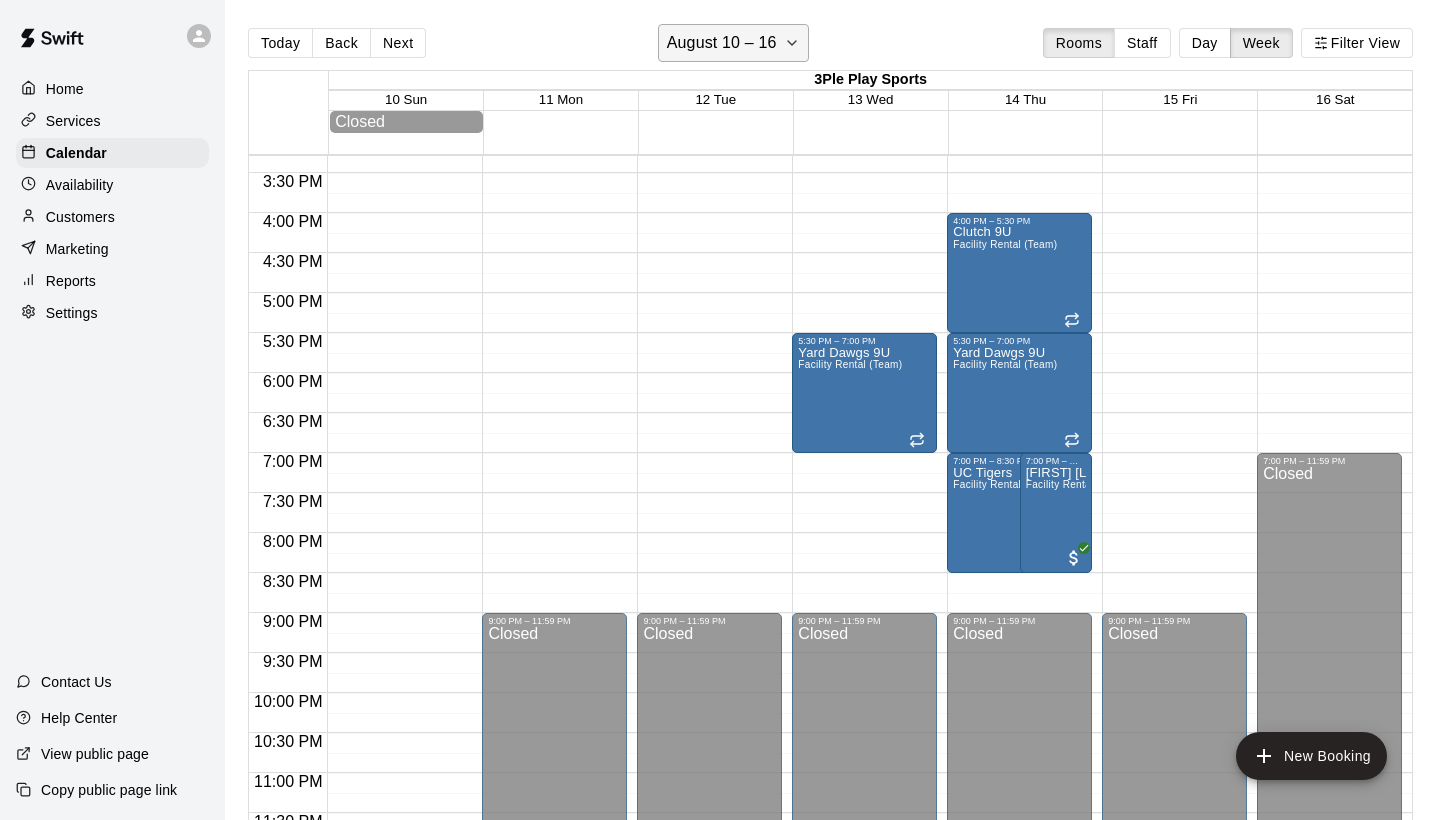 click 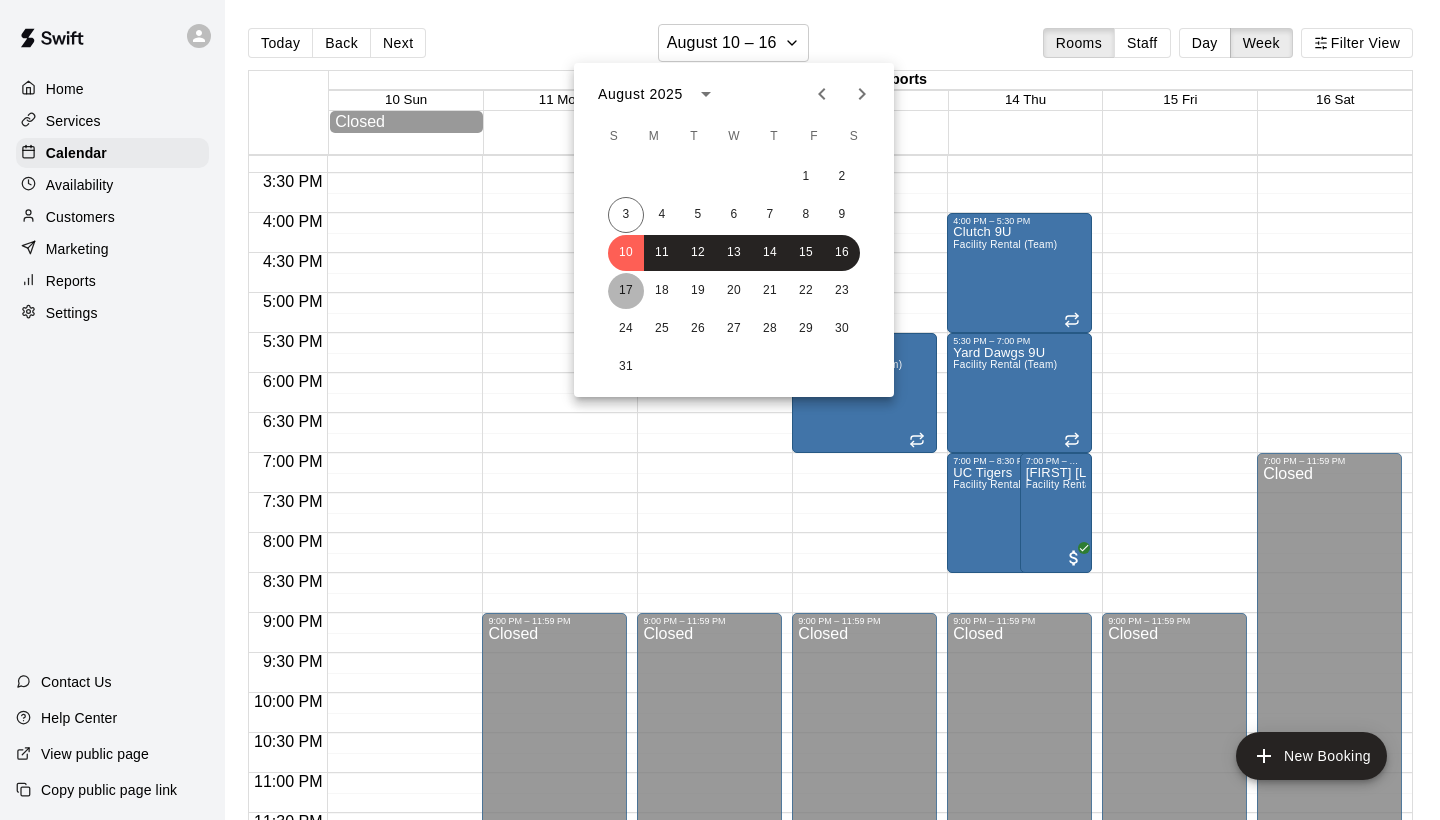 click on "17" at bounding box center [626, 291] 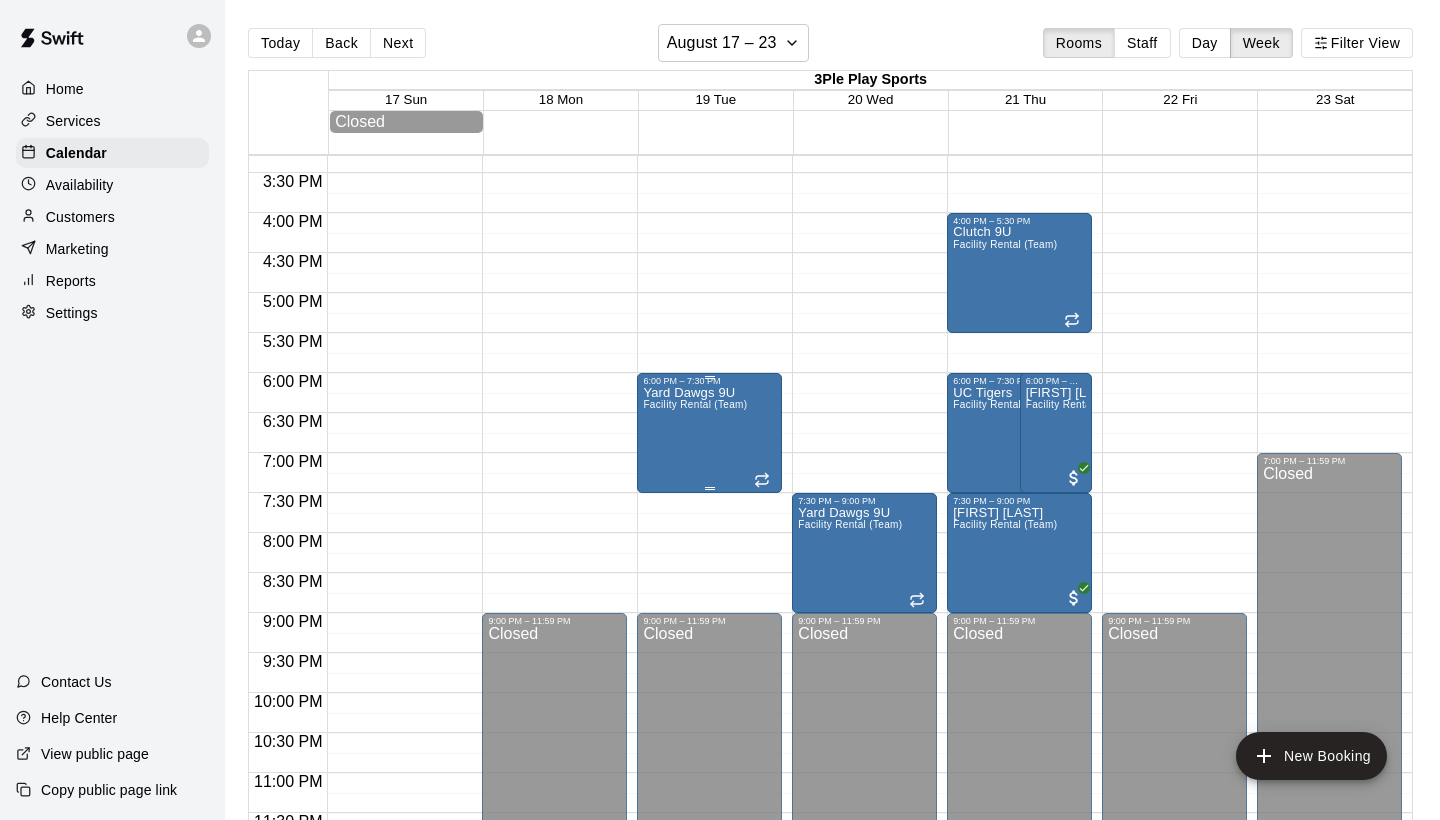 click on "Yard Dawgs 9U Facility Rental (Team)" at bounding box center (695, 796) 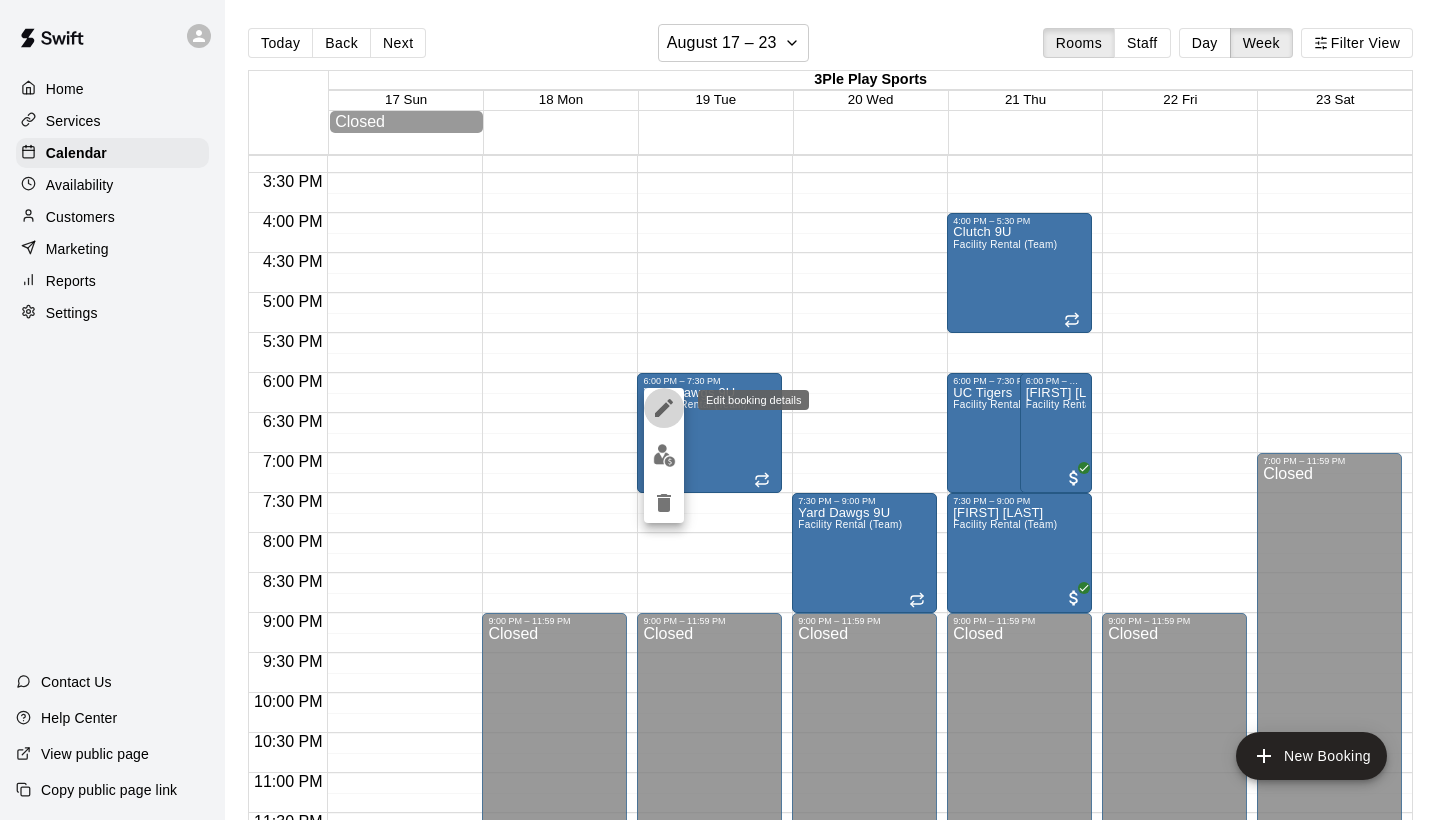 click 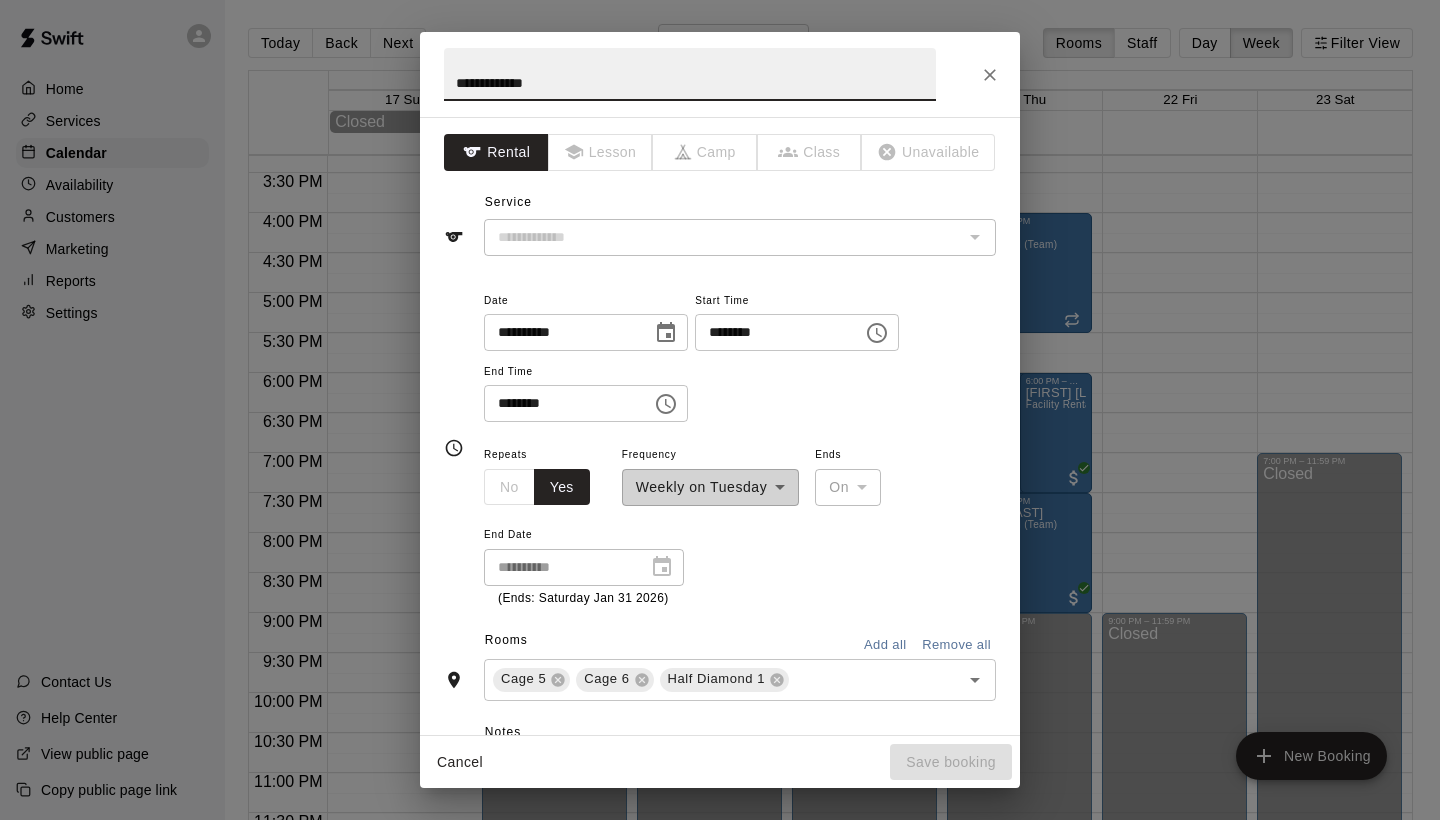 type on "**********" 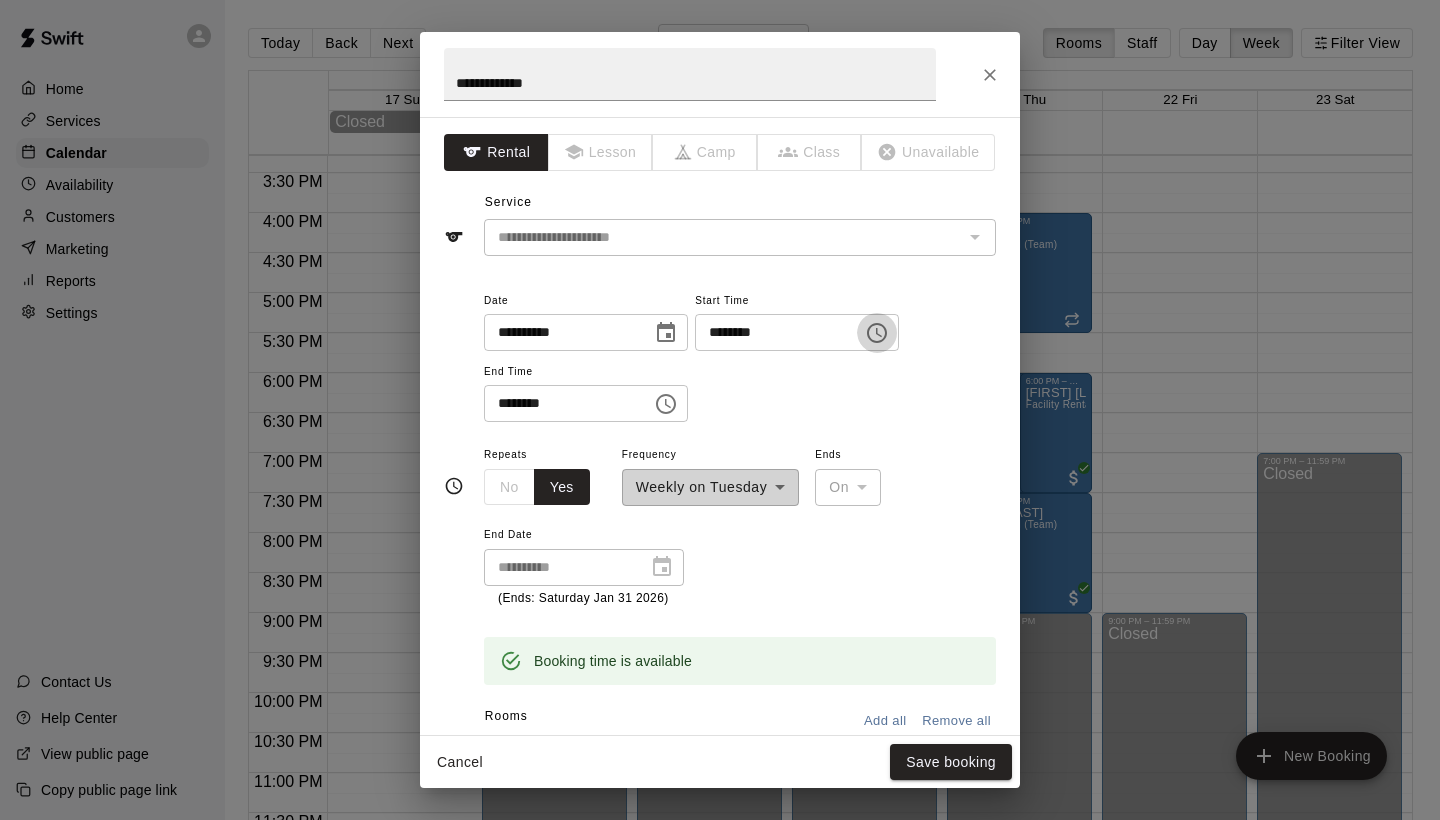 click 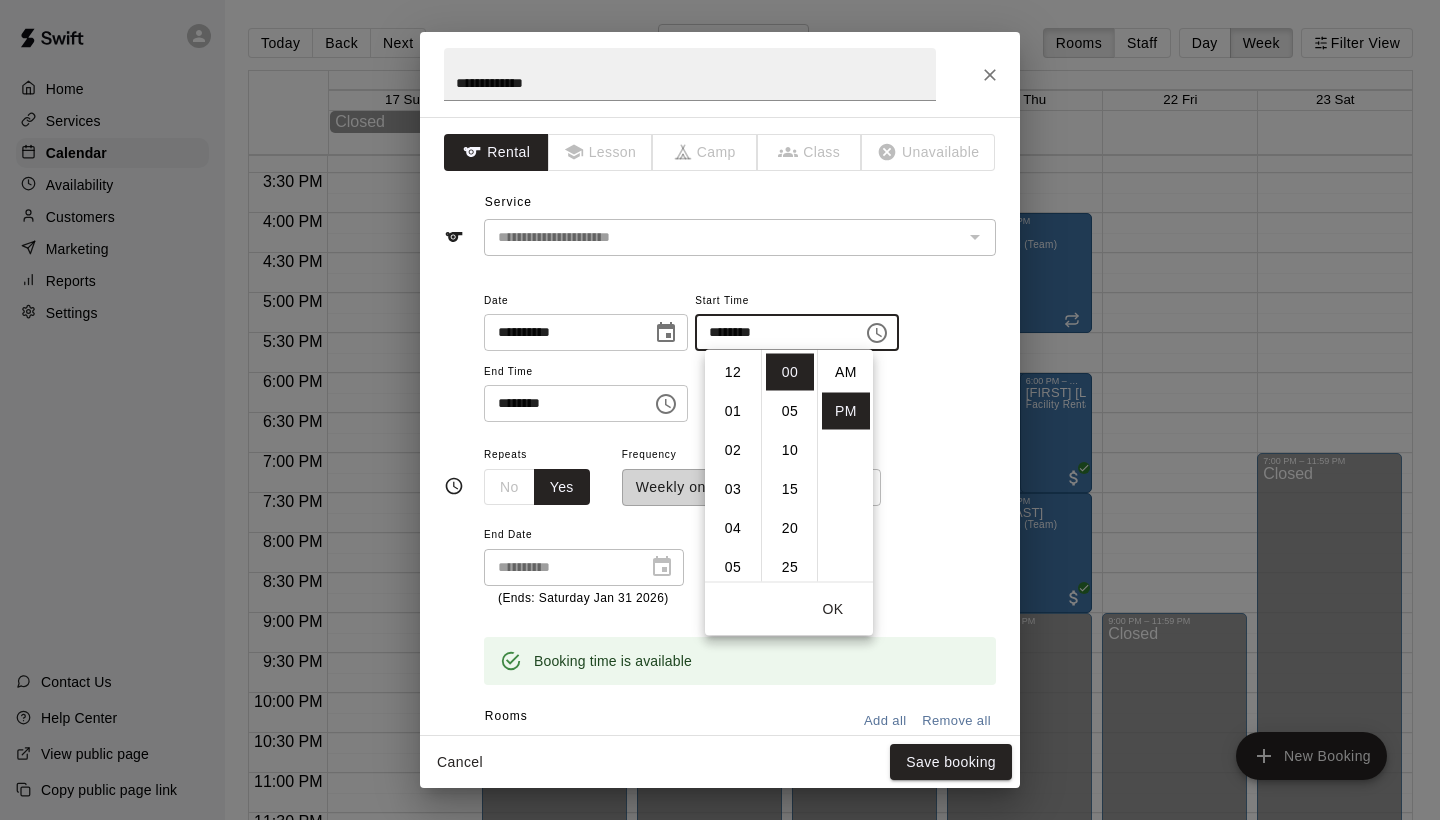 scroll, scrollTop: 234, scrollLeft: 0, axis: vertical 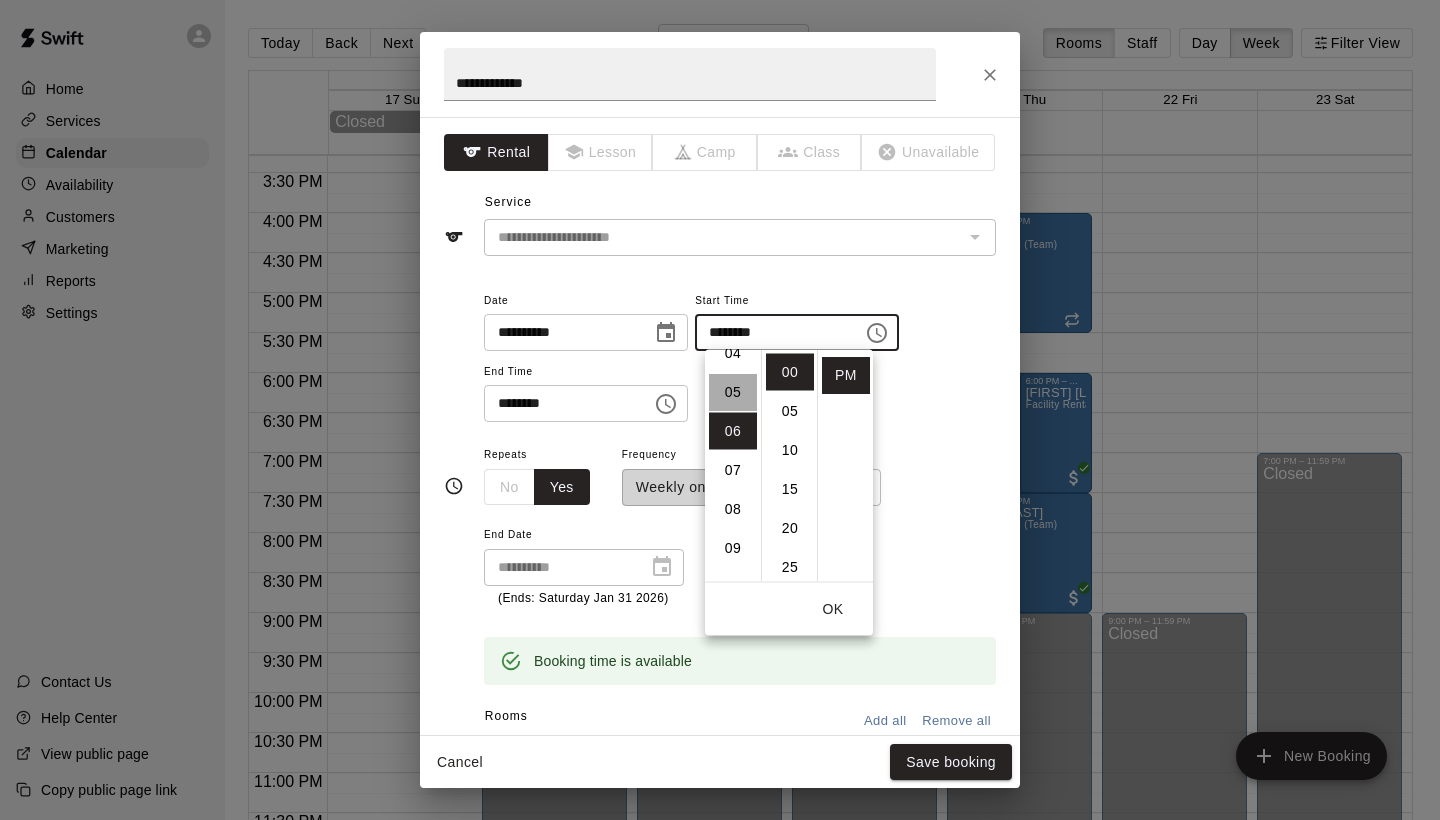 click on "05" at bounding box center [733, 392] 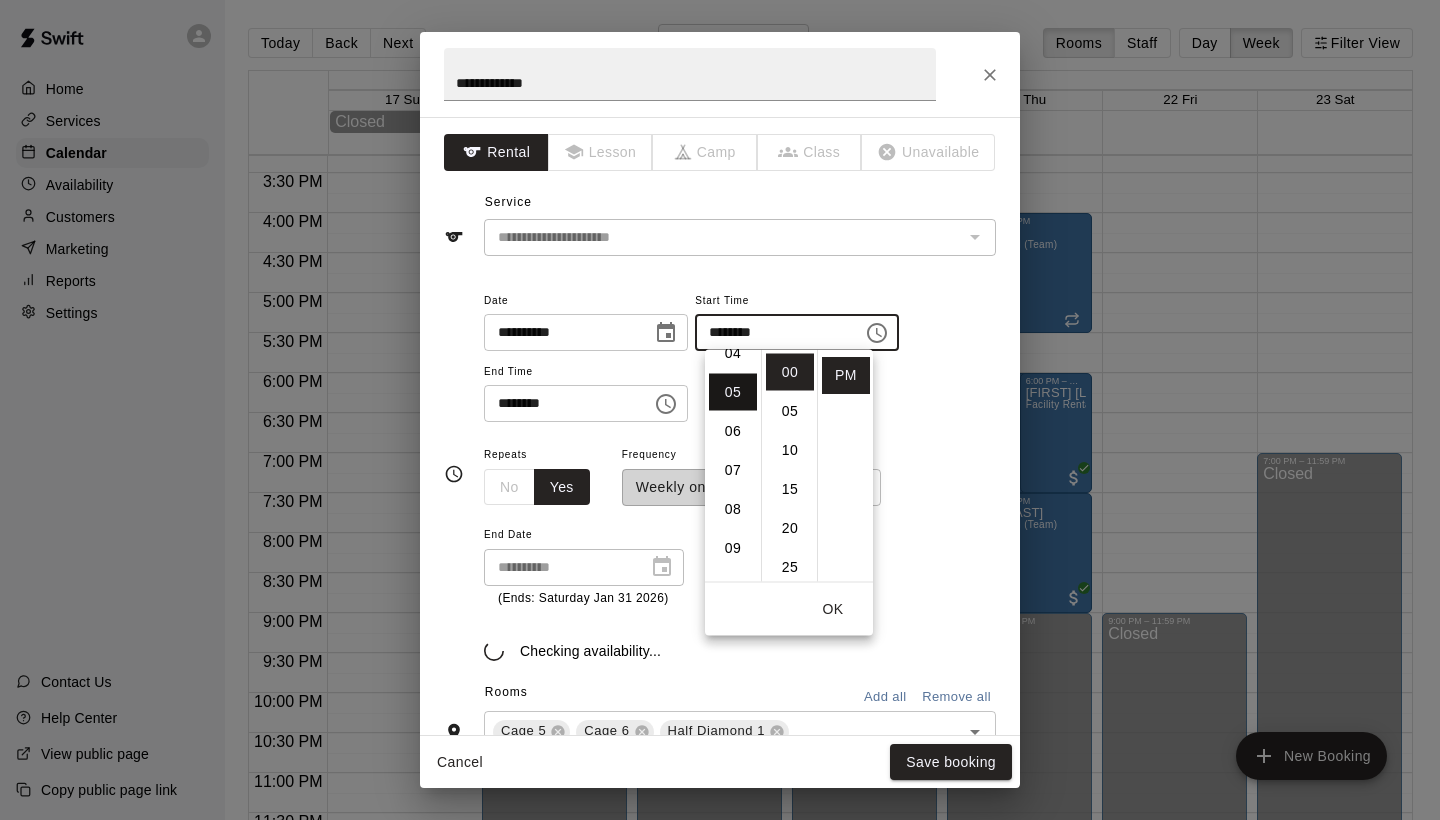 scroll, scrollTop: 195, scrollLeft: 0, axis: vertical 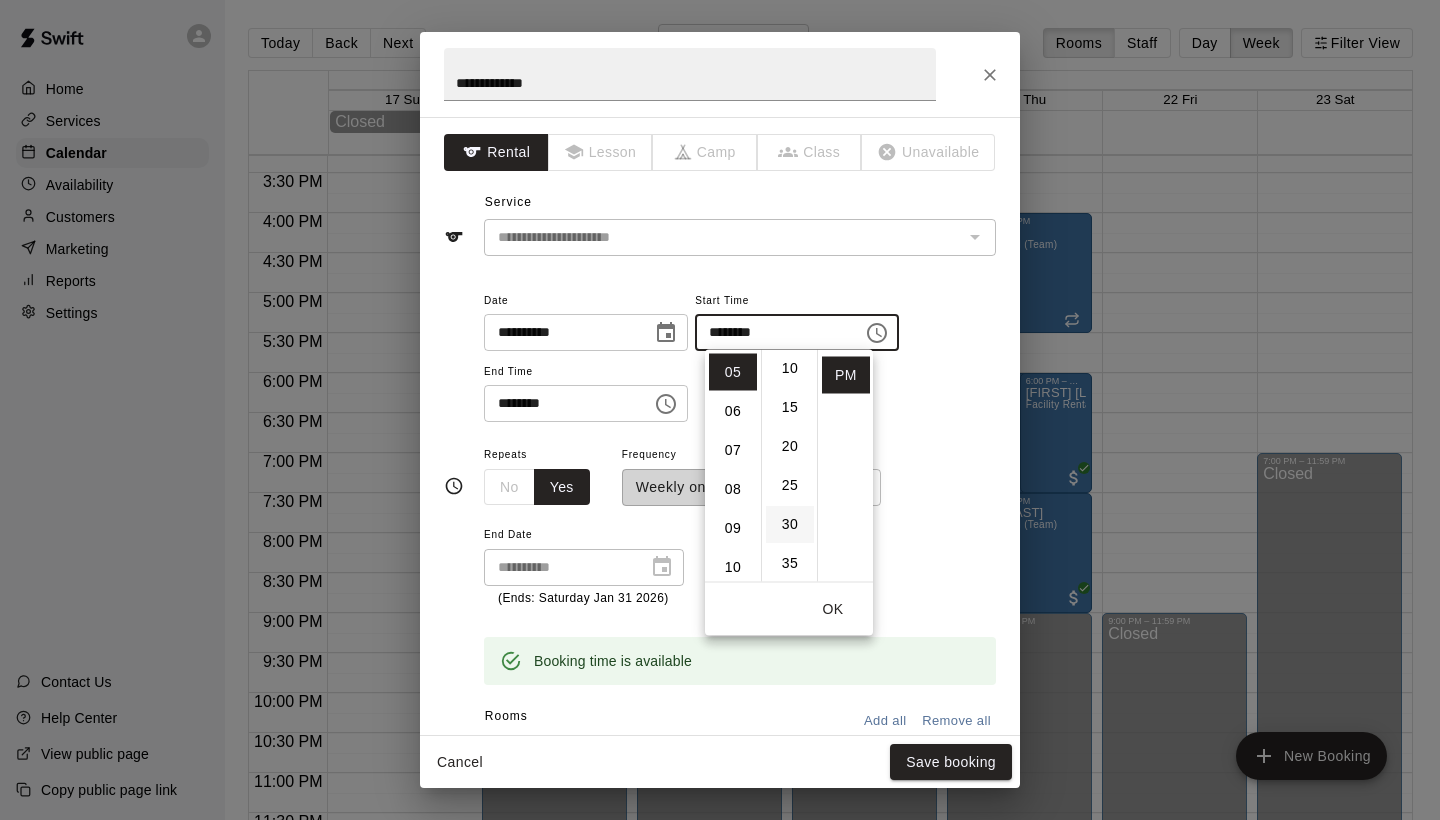 click on "30" at bounding box center (790, 524) 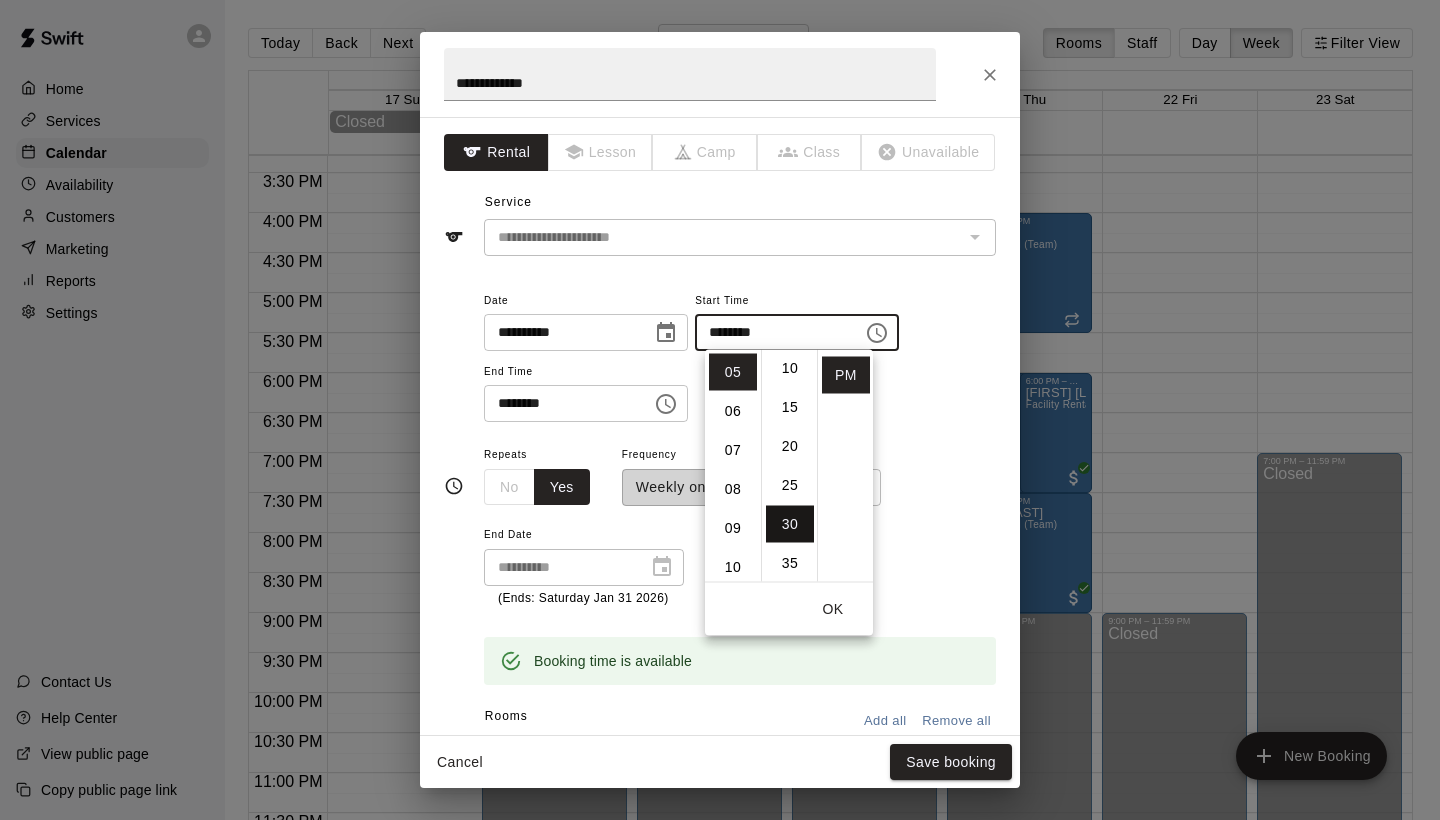 type on "********" 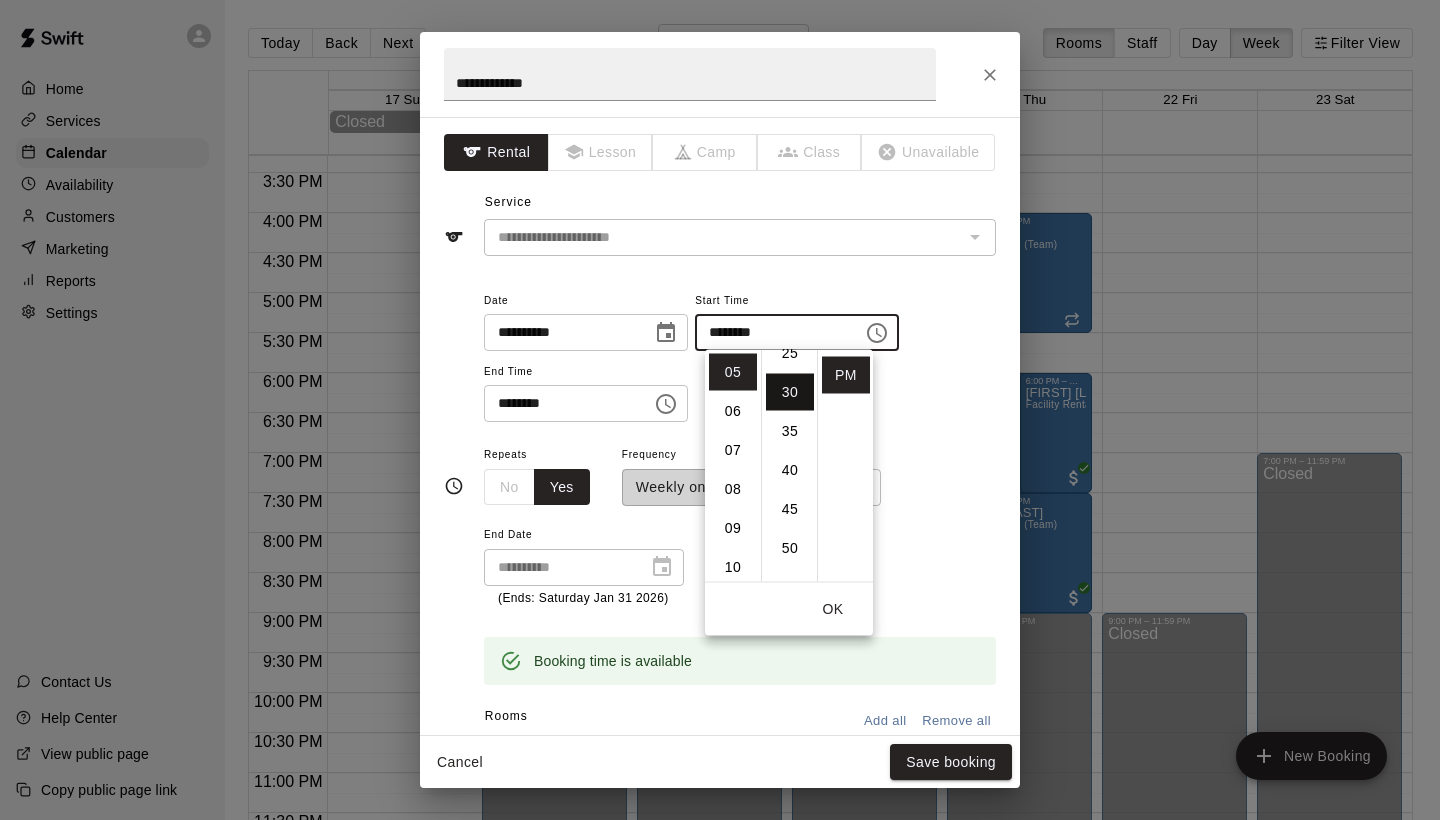 scroll, scrollTop: 234, scrollLeft: 0, axis: vertical 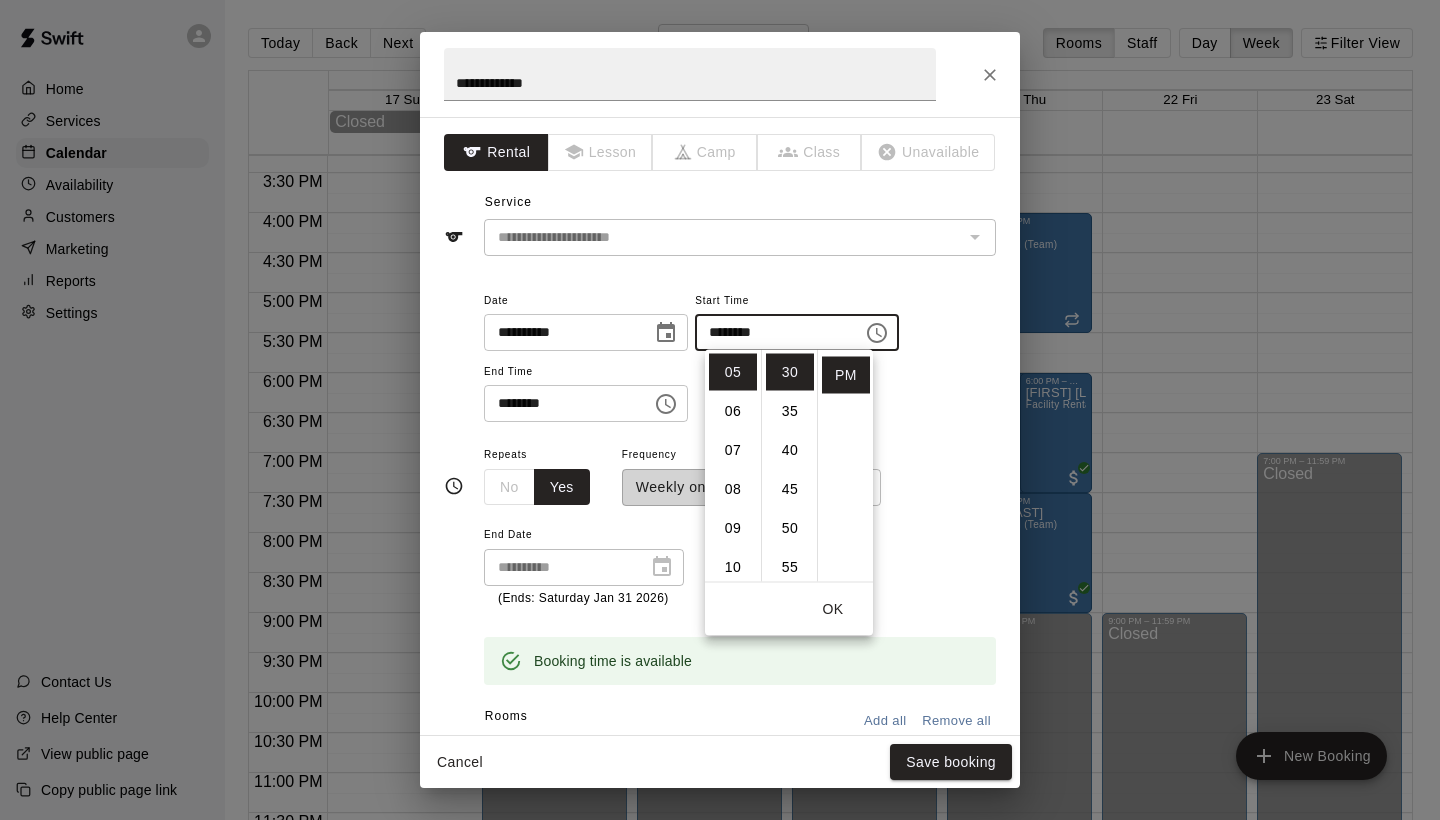 click 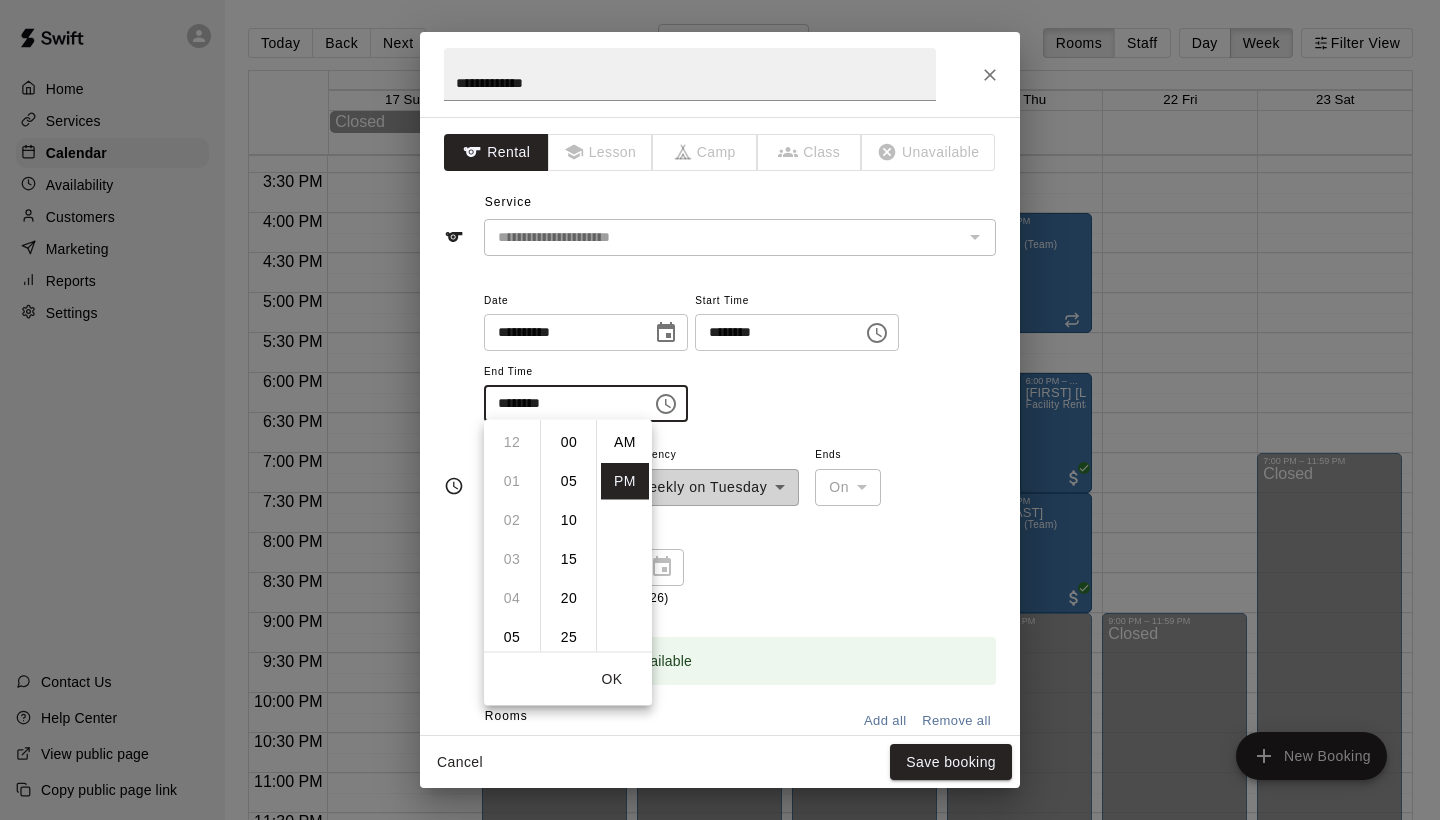 scroll, scrollTop: 273, scrollLeft: 0, axis: vertical 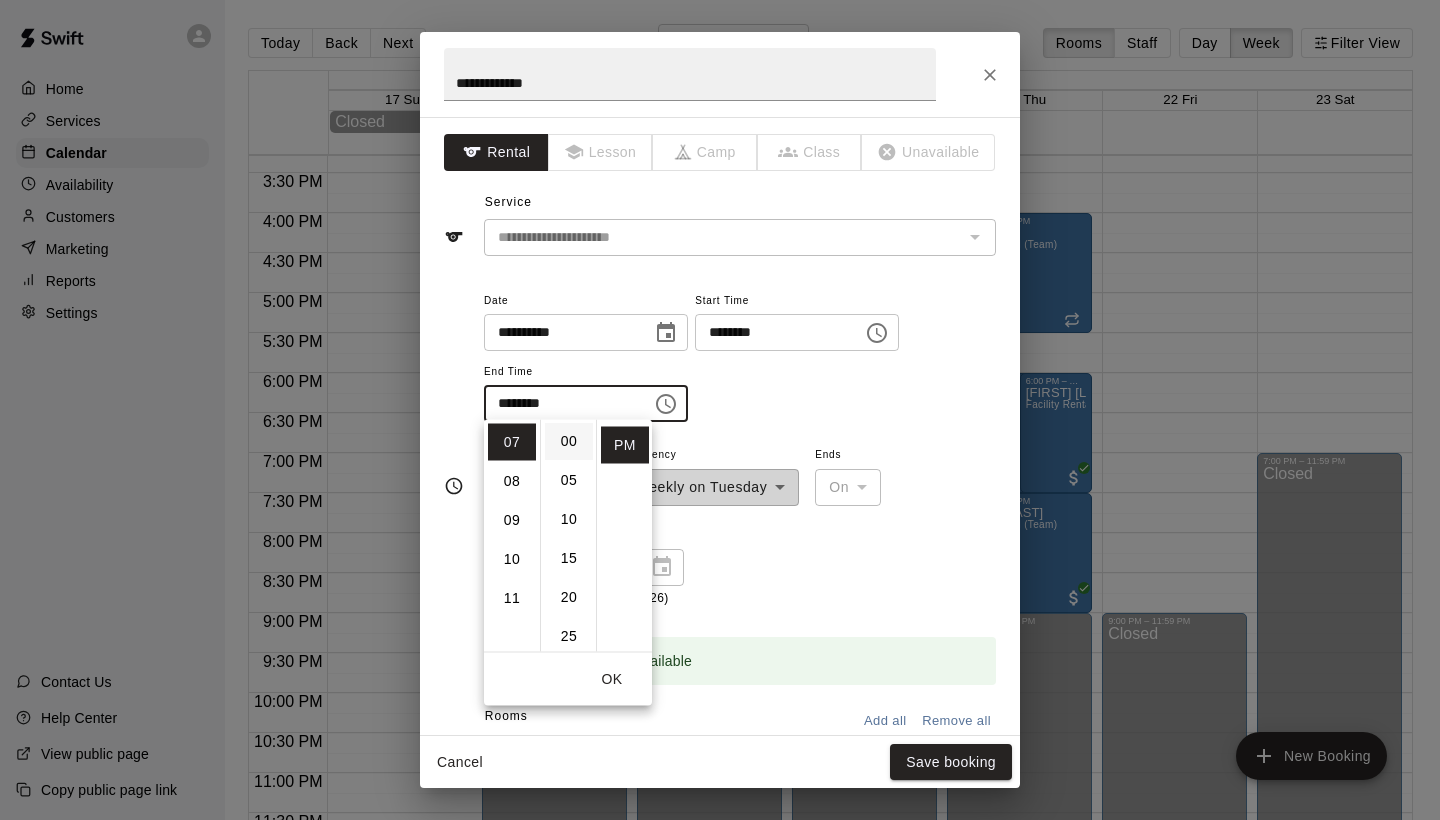 click on "00" at bounding box center (569, 441) 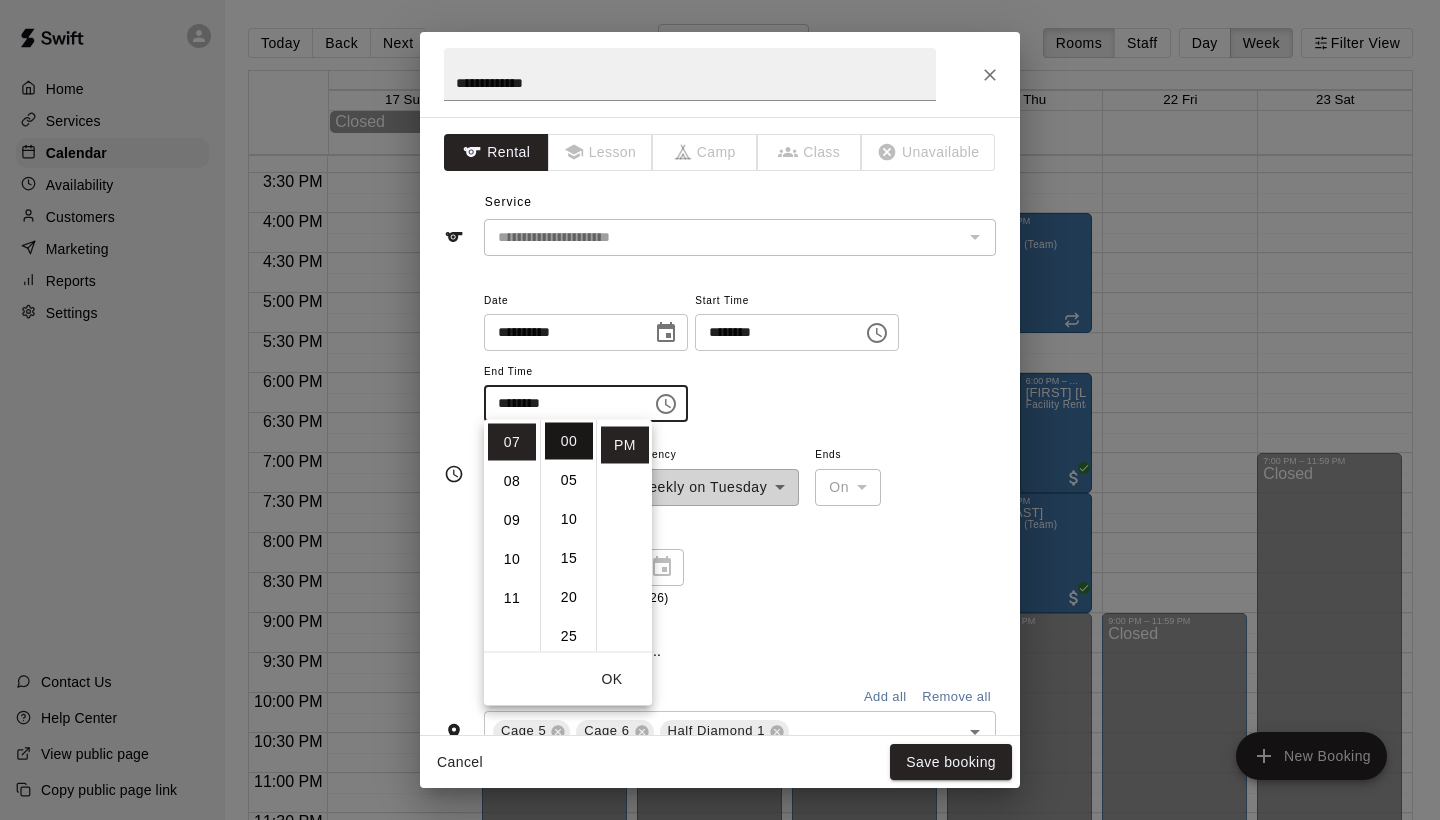 type on "********" 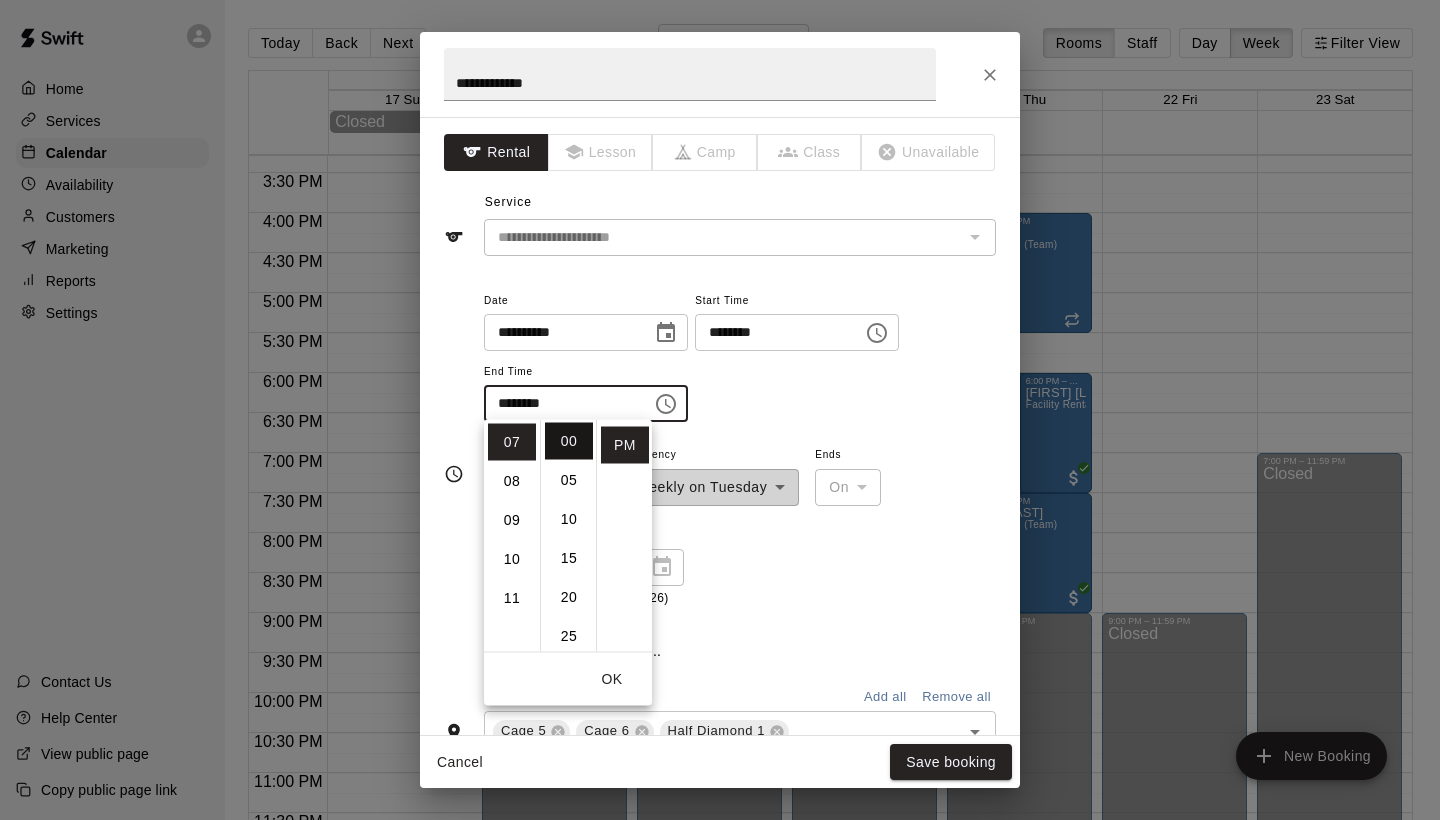 scroll, scrollTop: 0, scrollLeft: 0, axis: both 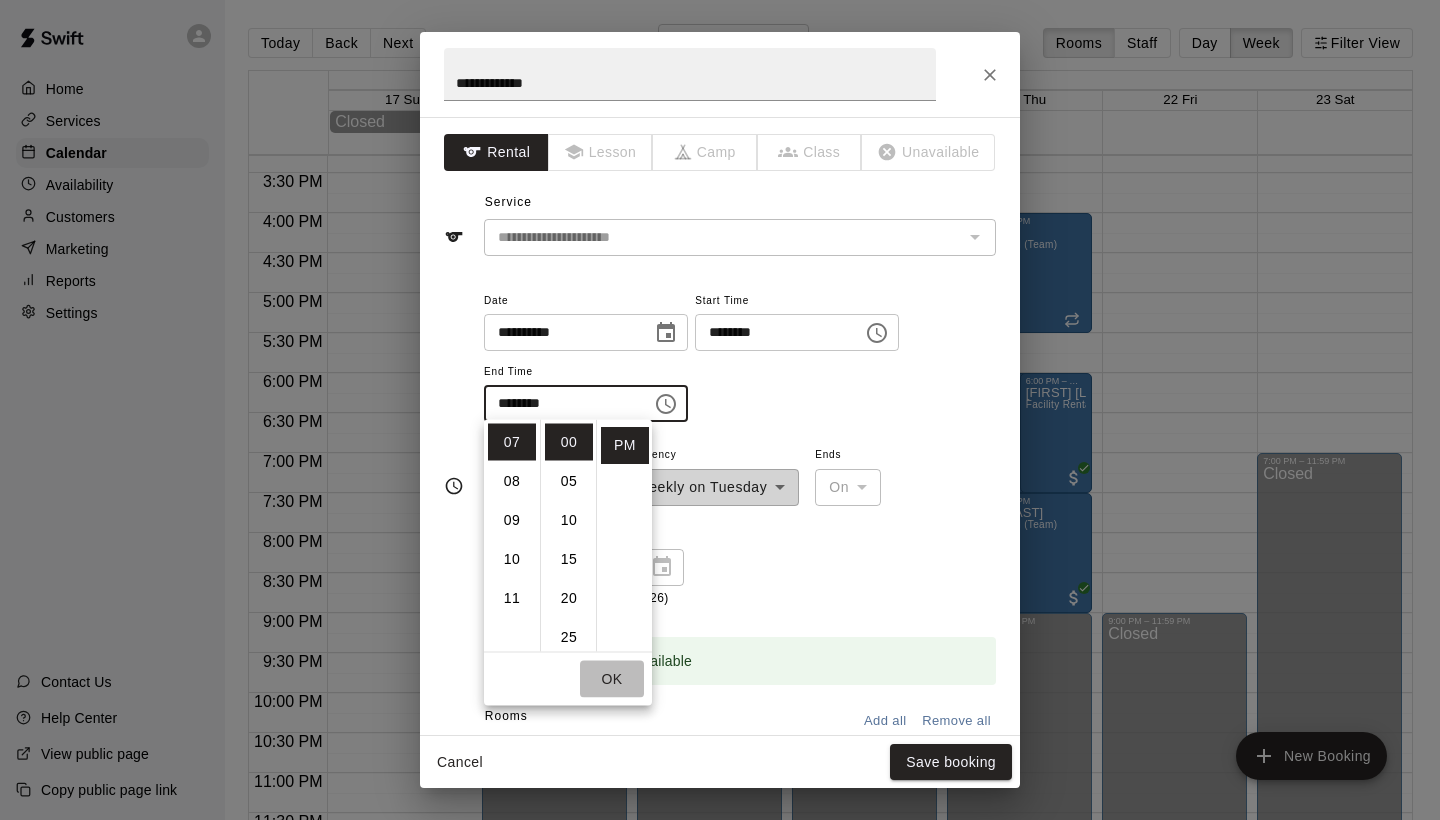 click on "OK" at bounding box center [612, 679] 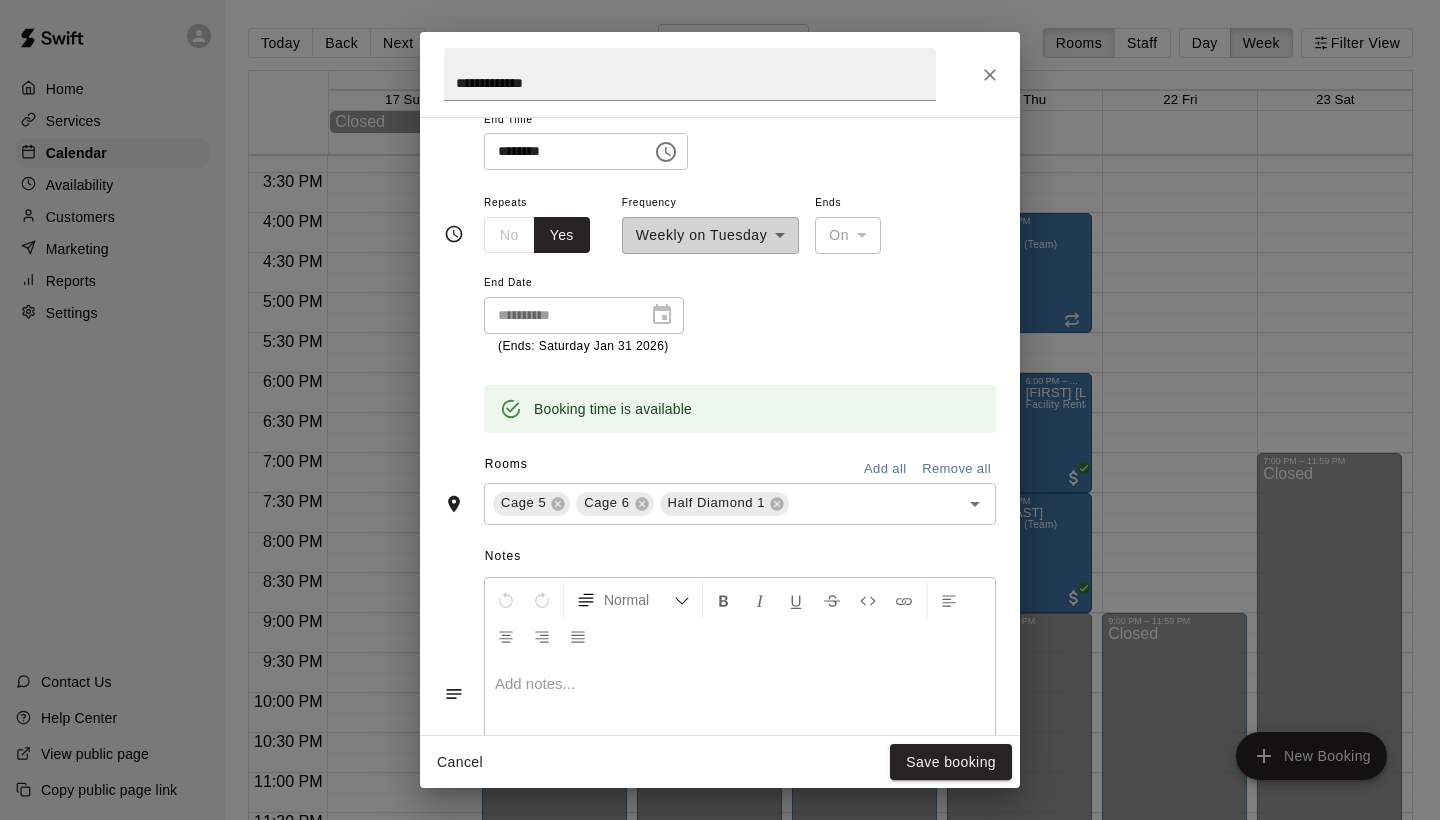 scroll, scrollTop: 253, scrollLeft: 0, axis: vertical 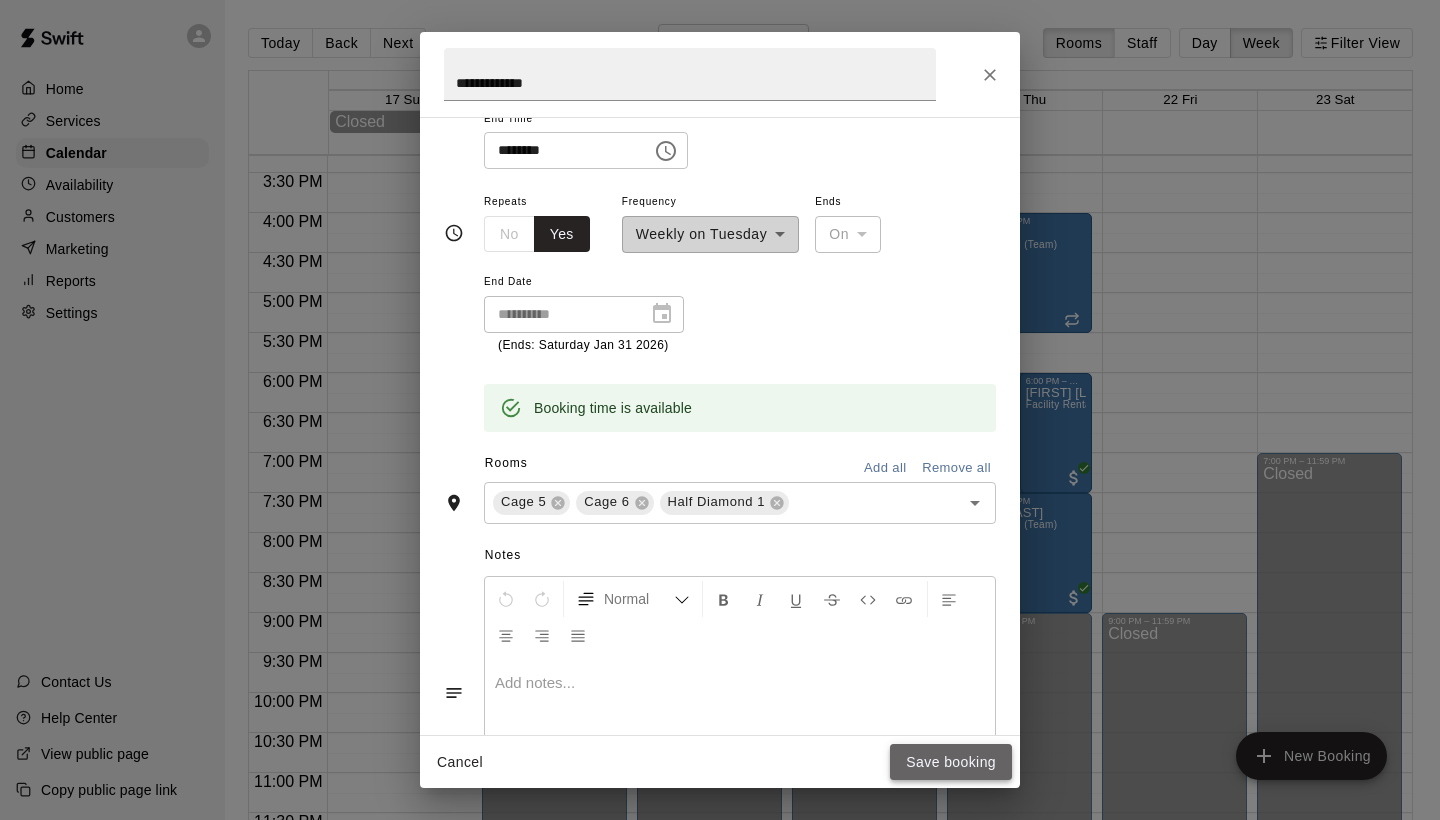 click on "Save booking" at bounding box center [951, 762] 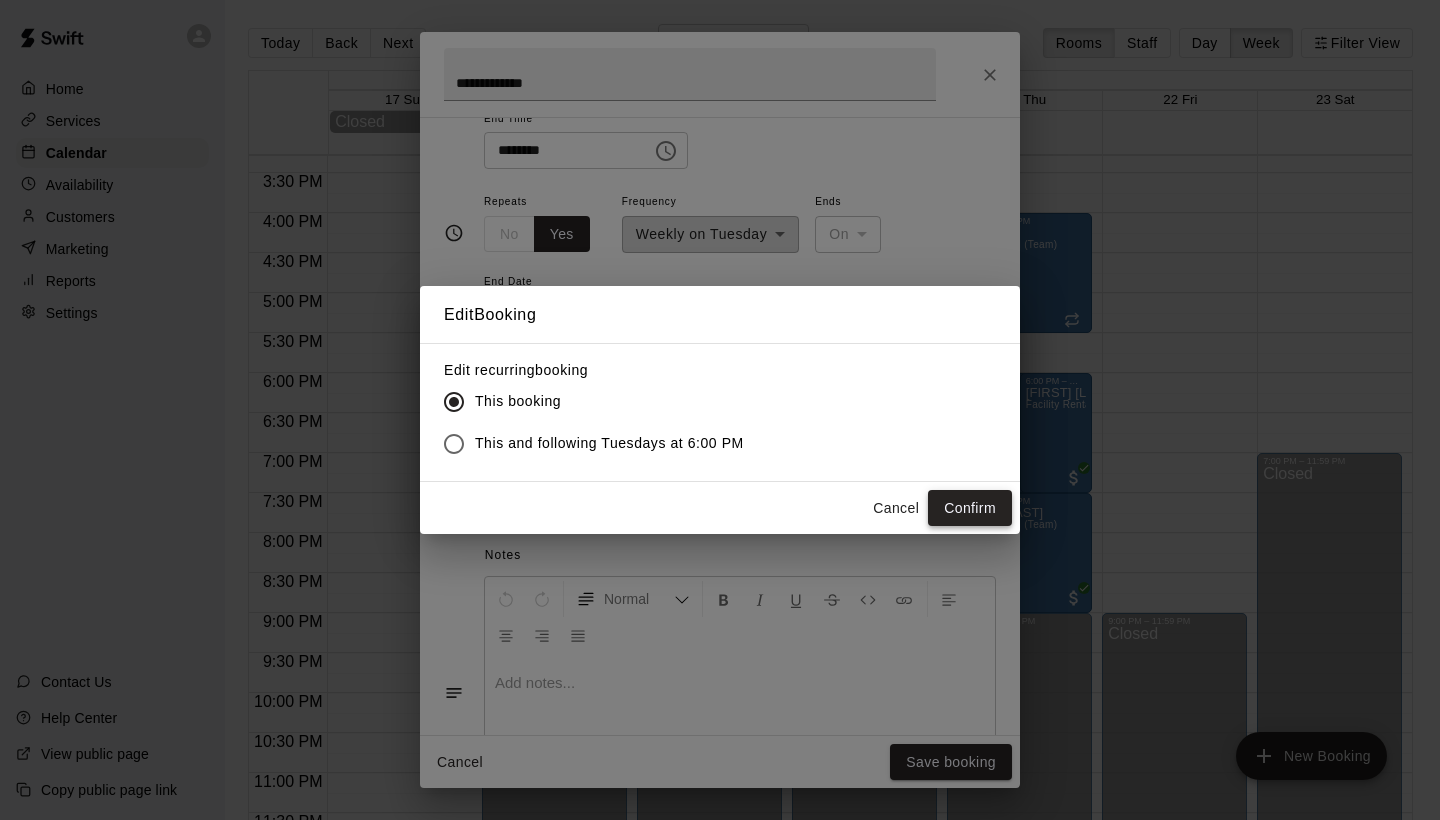 click on "Confirm" at bounding box center [970, 508] 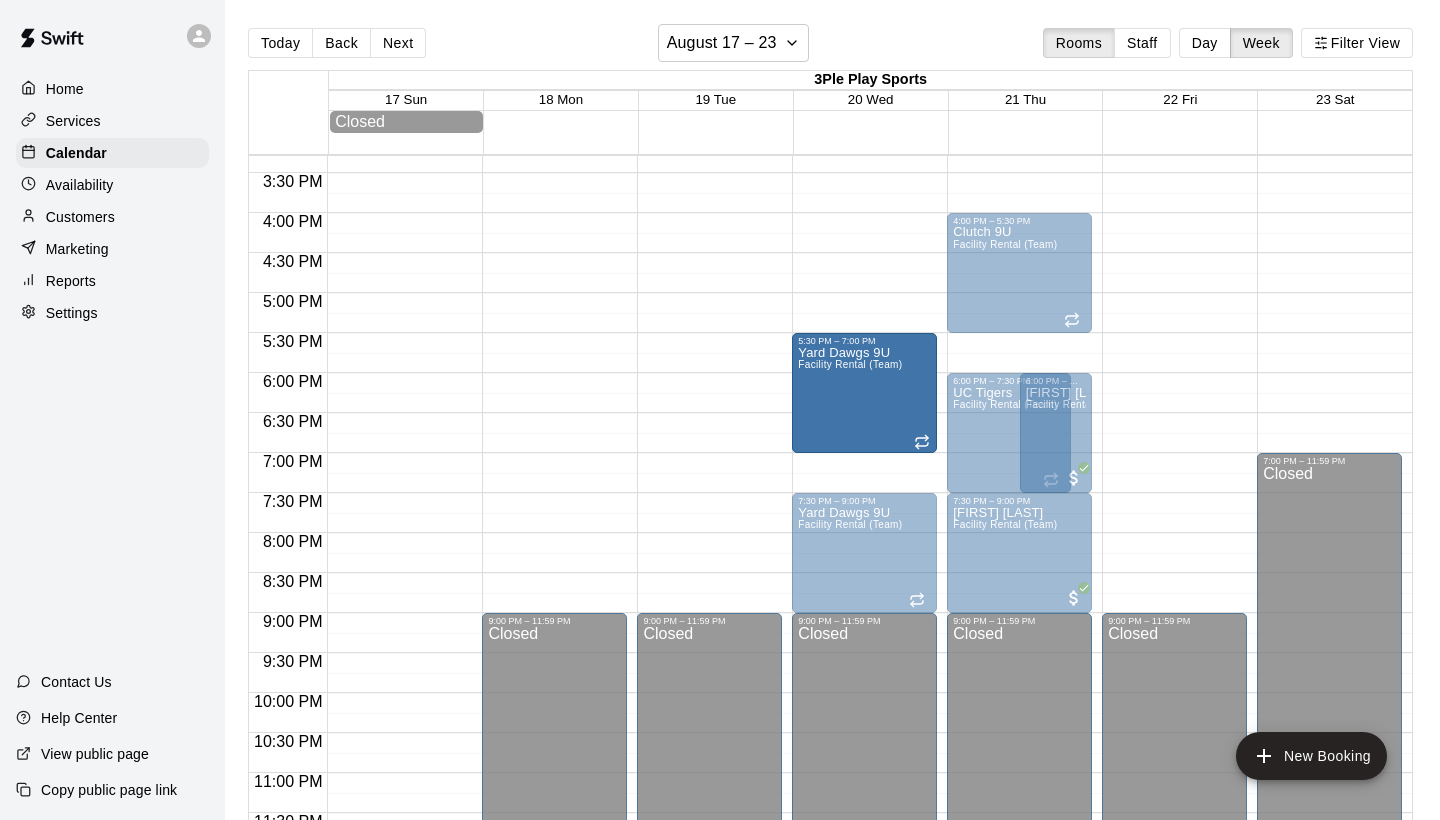 drag, startPoint x: 707, startPoint y: 380, endPoint x: 825, endPoint y: 384, distance: 118.06778 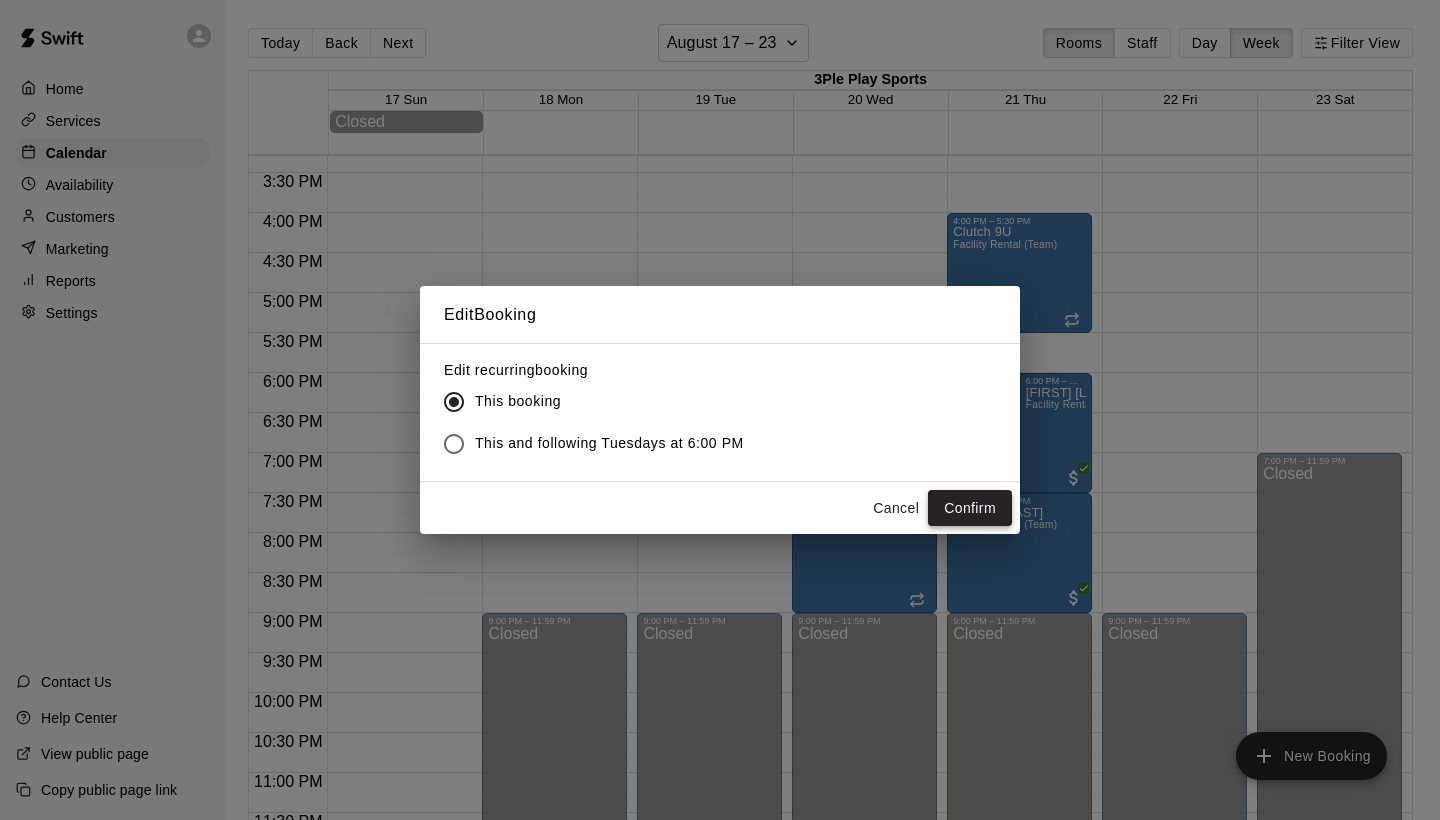 click on "Confirm" at bounding box center [970, 508] 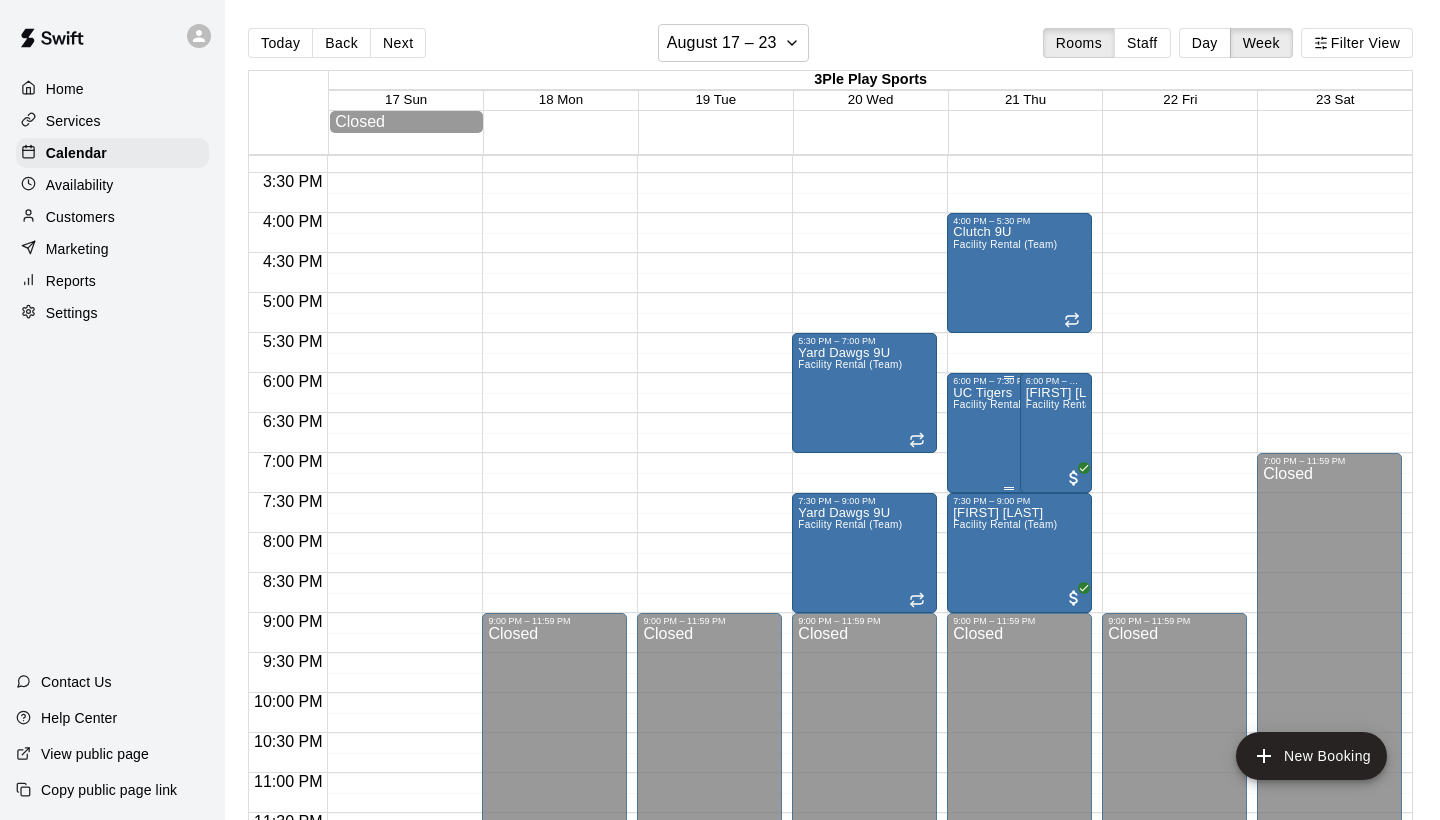 click on "UC Tigers Facility Rental (Team)" at bounding box center (1005, 796) 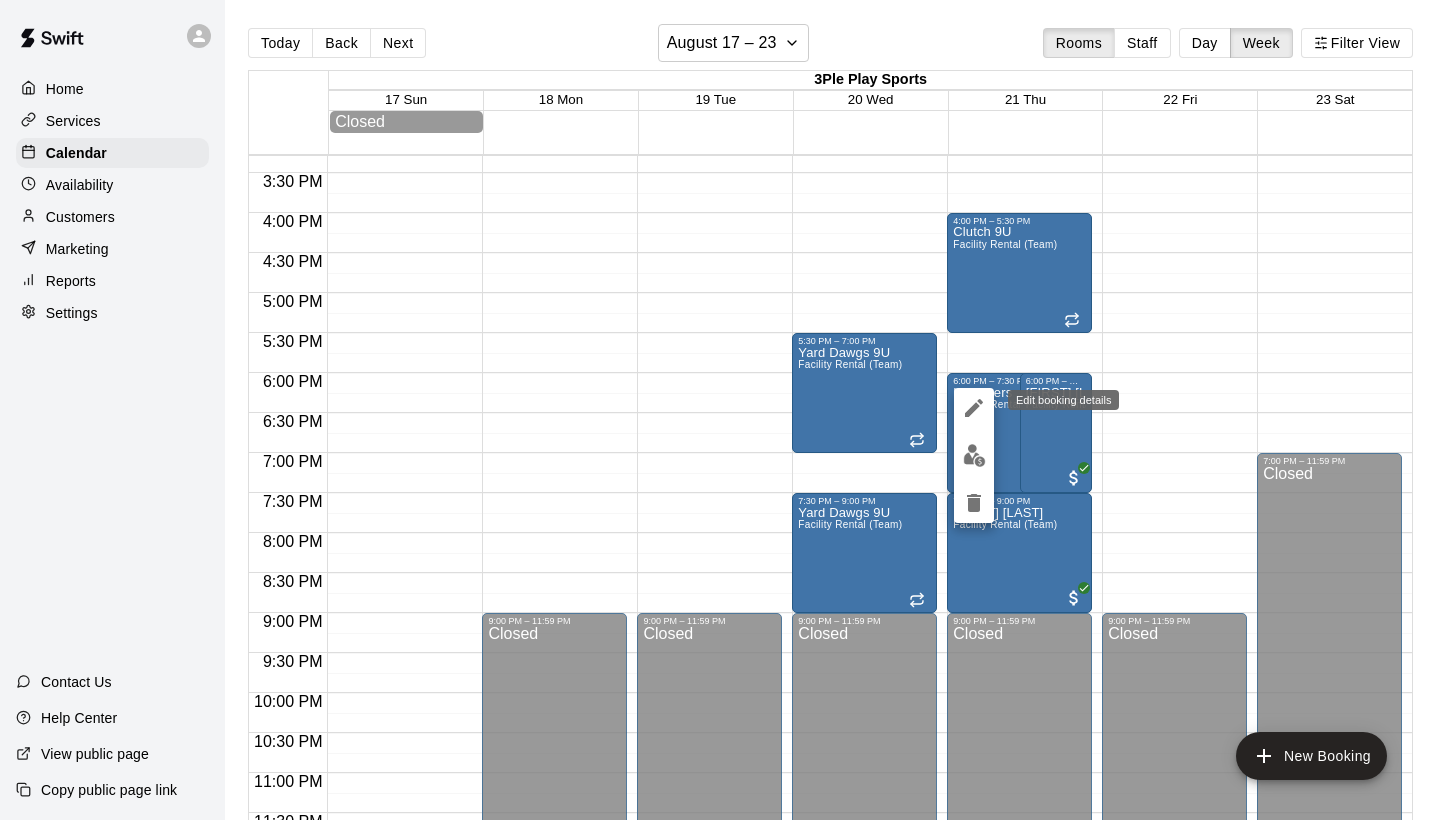 click 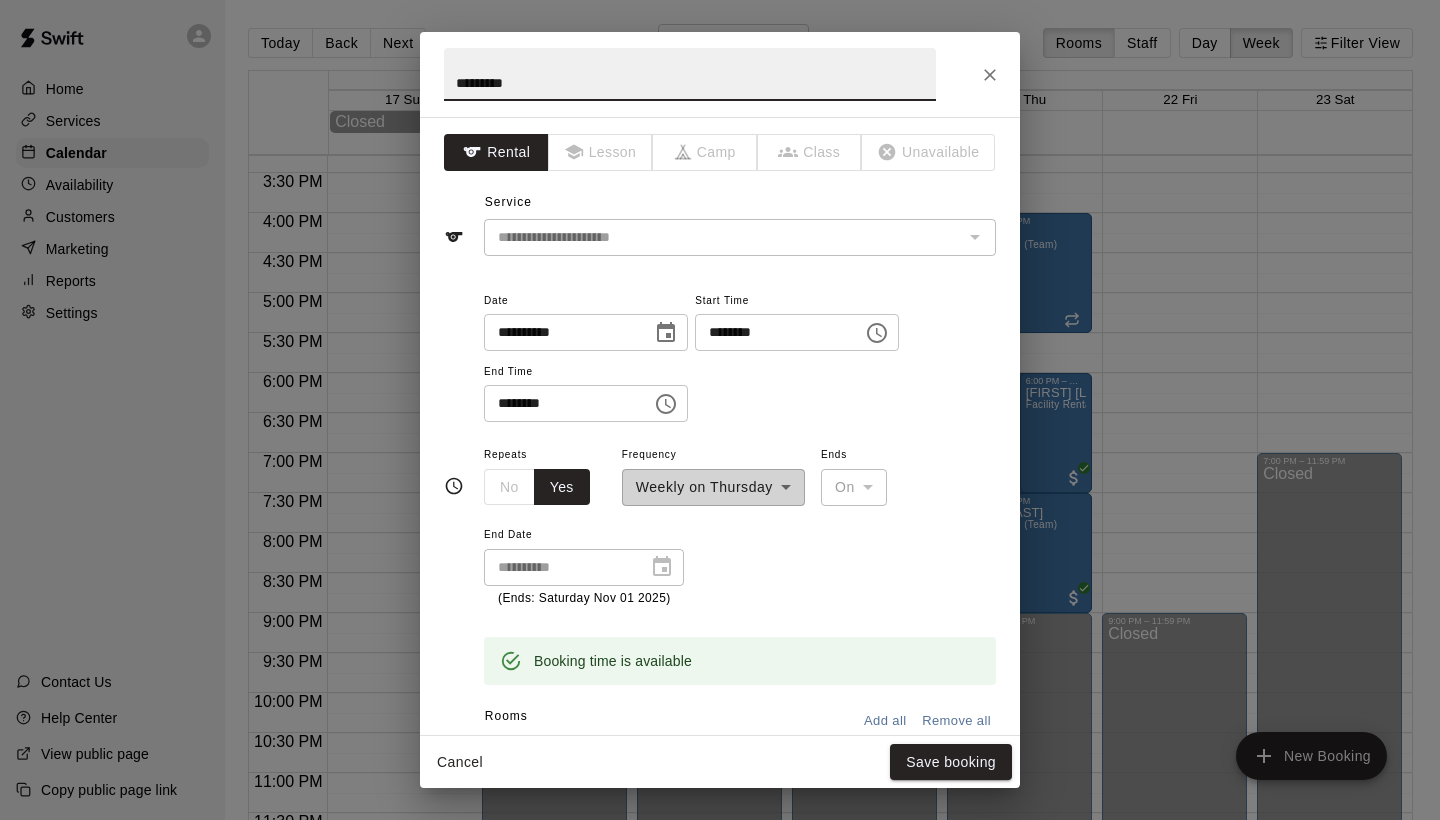 click 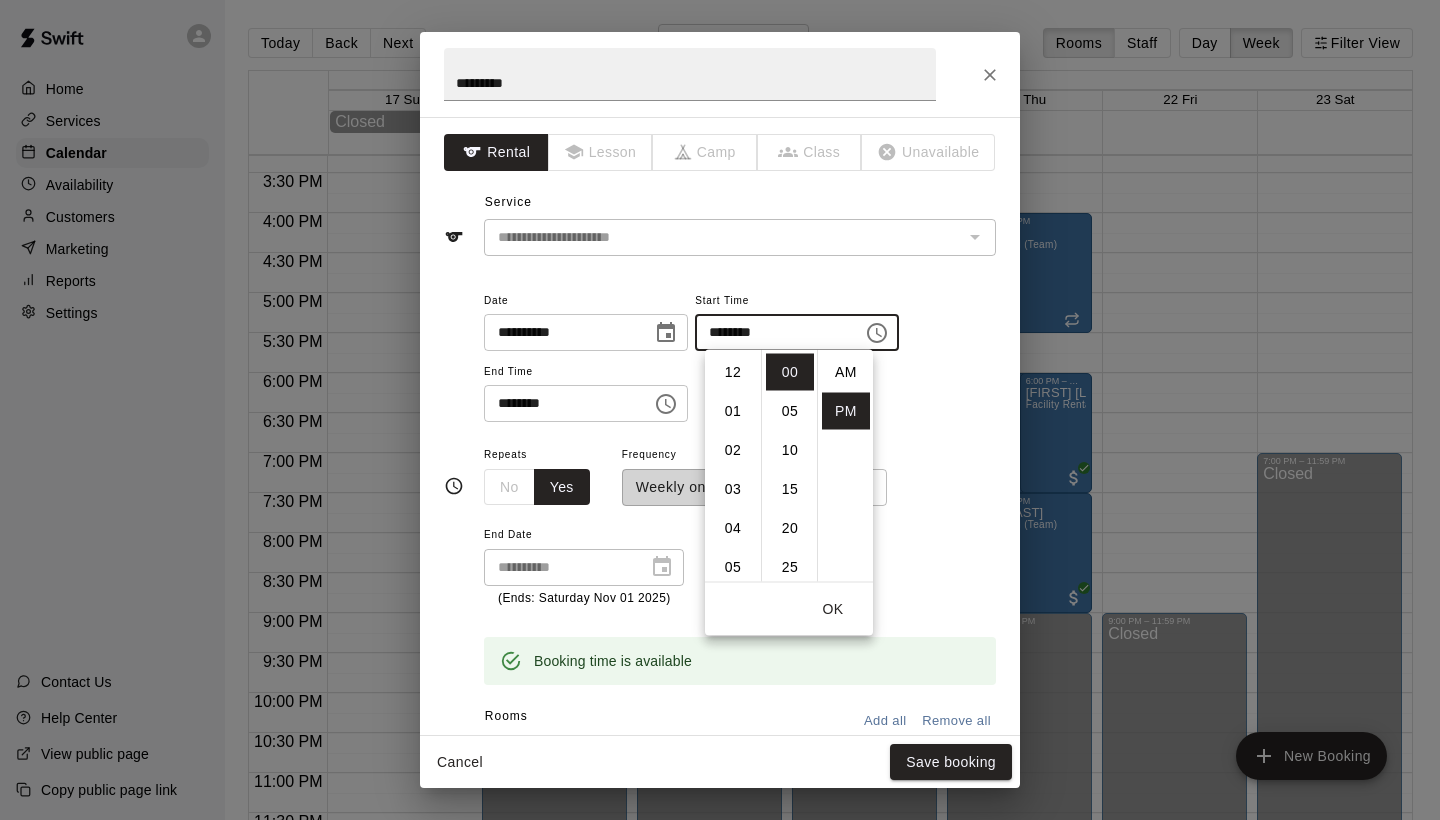 scroll, scrollTop: 234, scrollLeft: 0, axis: vertical 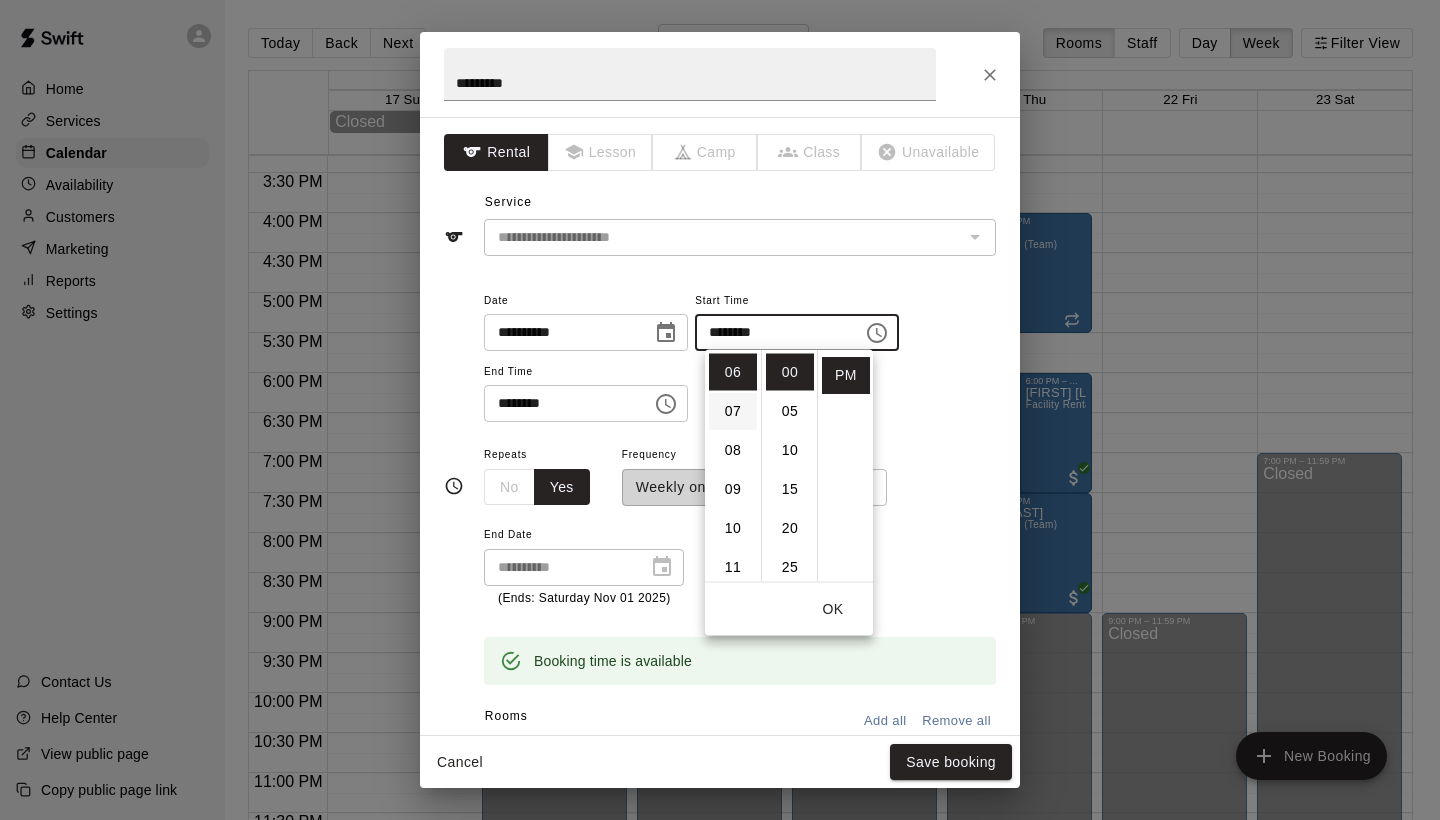 click on "07" at bounding box center [733, 411] 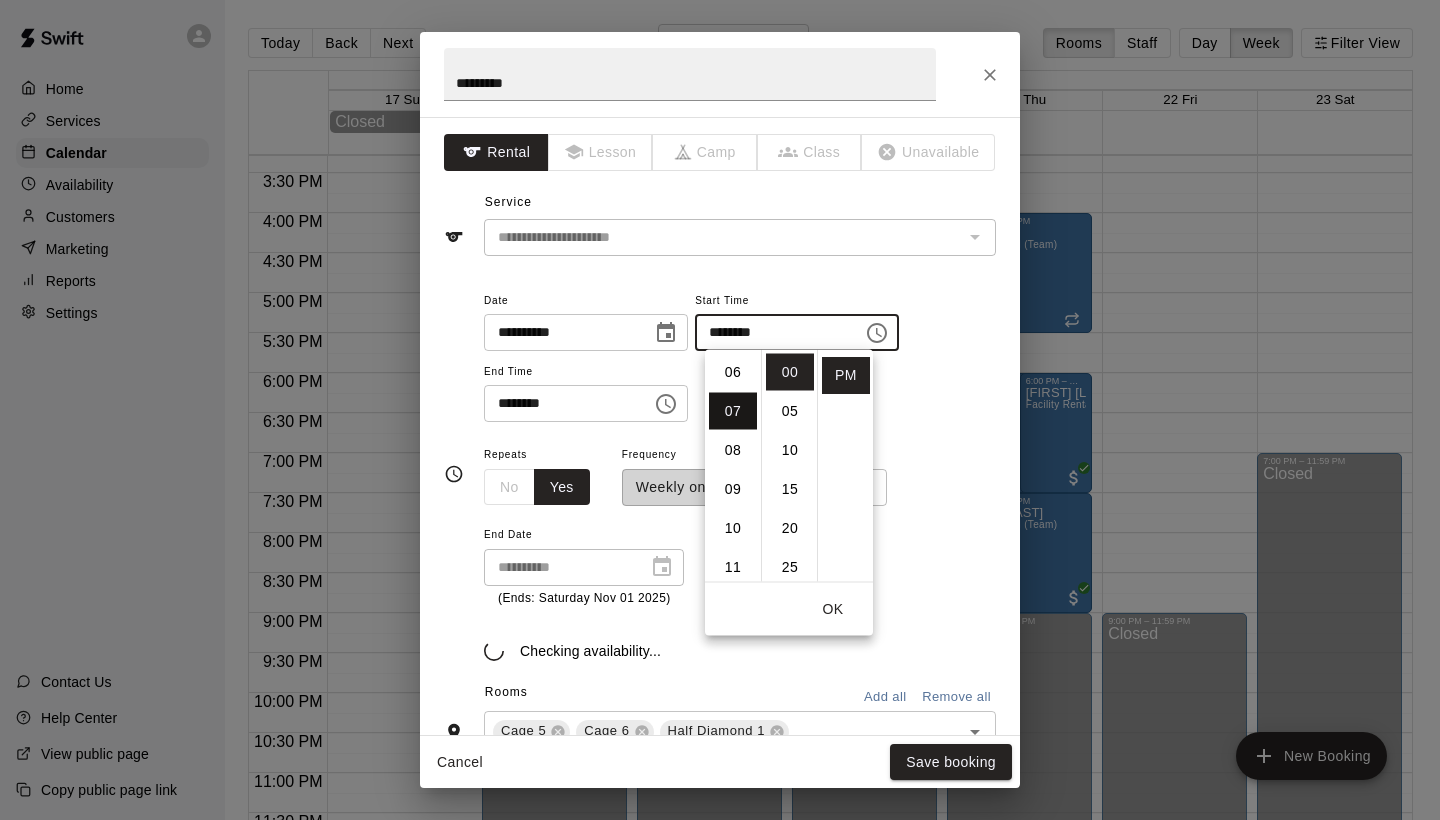 scroll, scrollTop: 273, scrollLeft: 0, axis: vertical 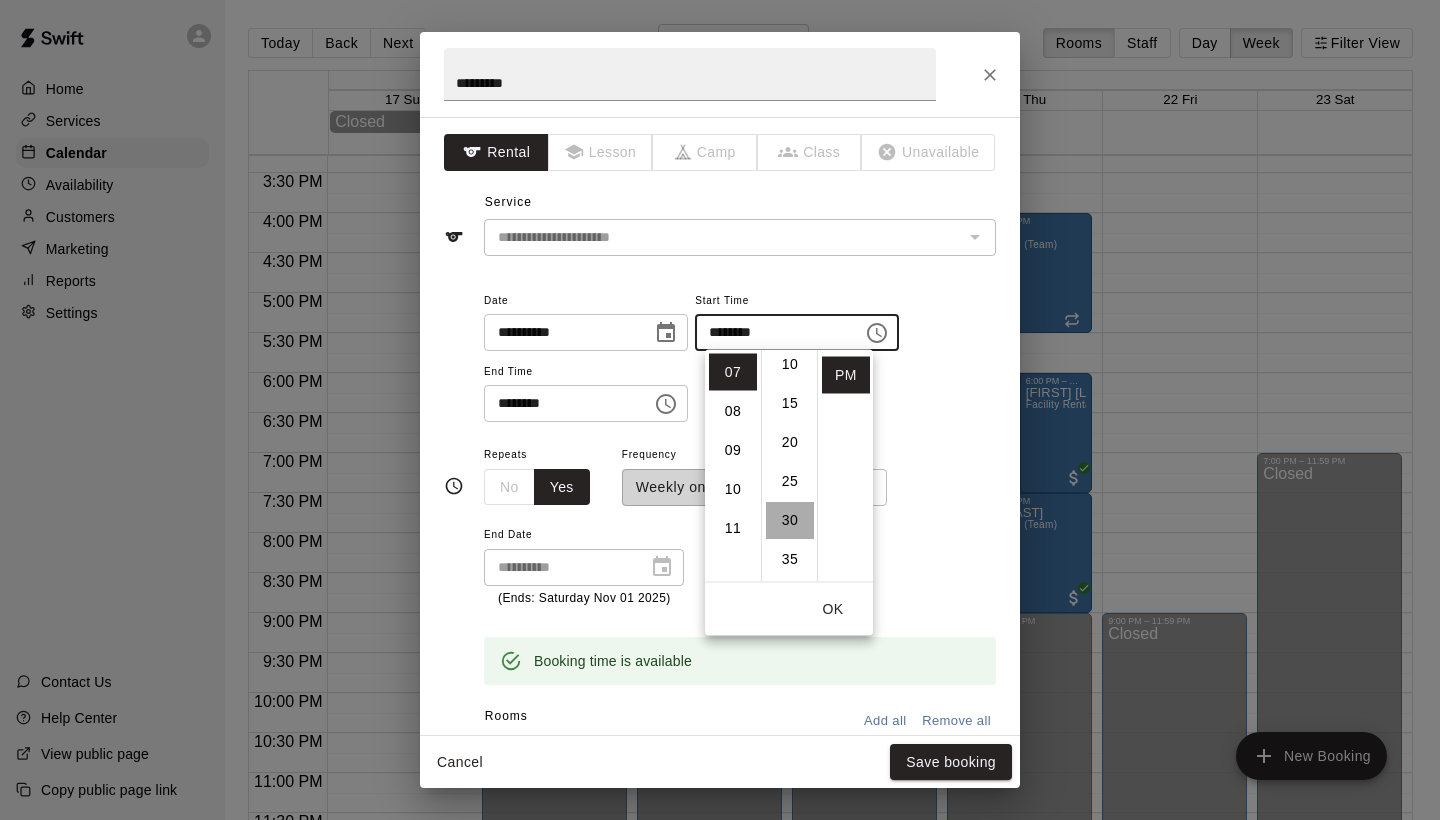 click on "30" at bounding box center [790, 520] 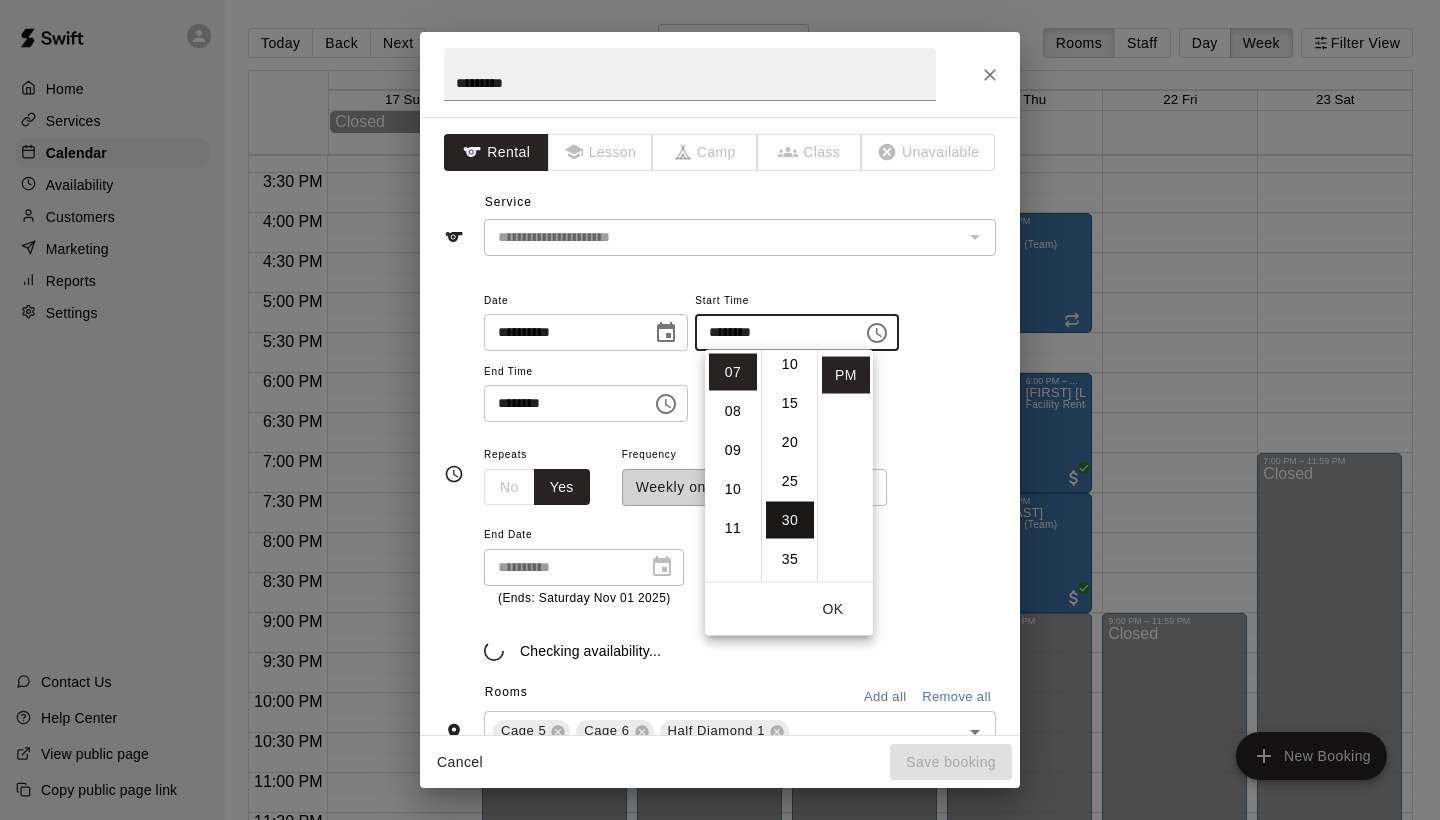 scroll, scrollTop: 234, scrollLeft: 0, axis: vertical 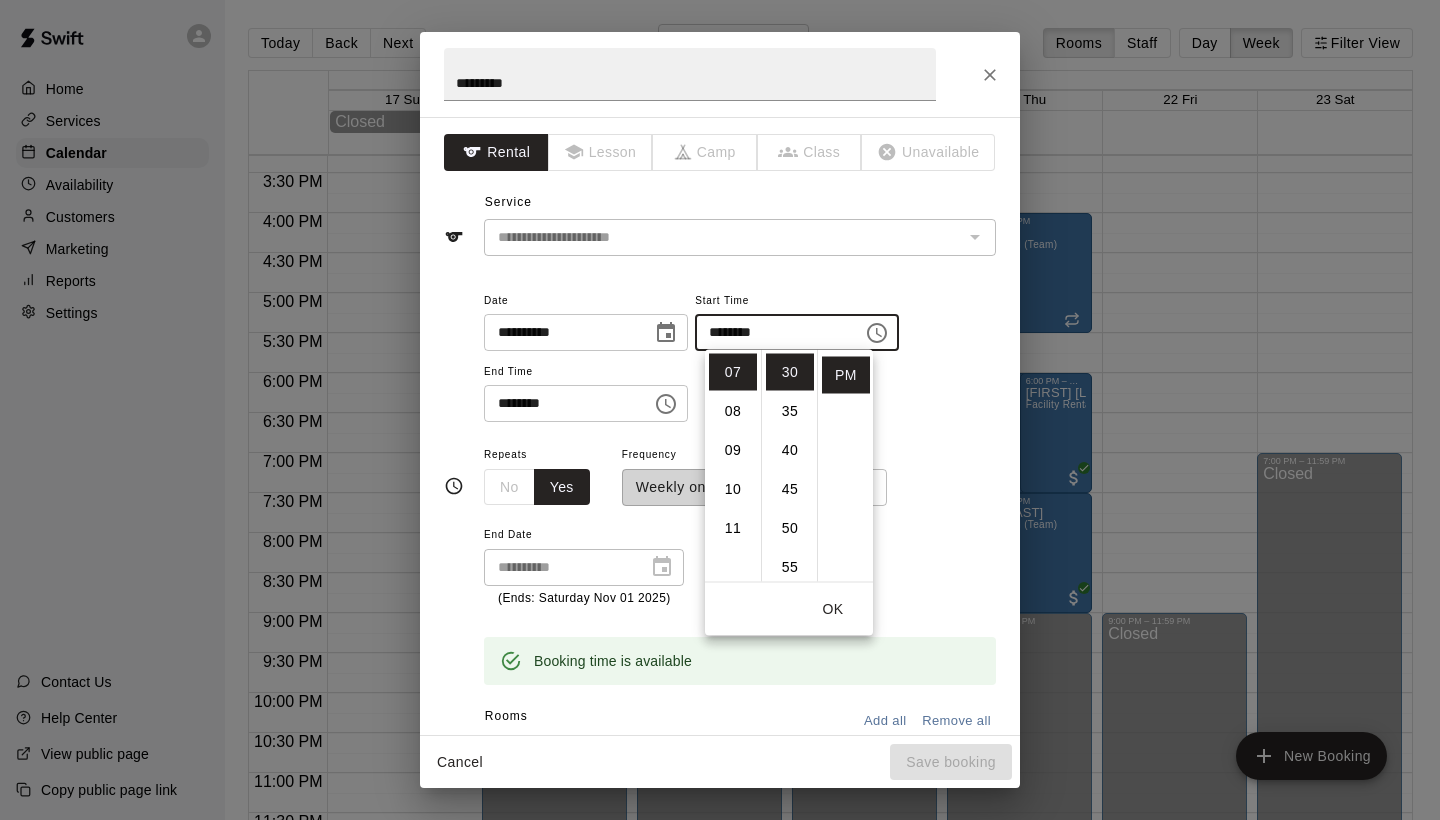 click 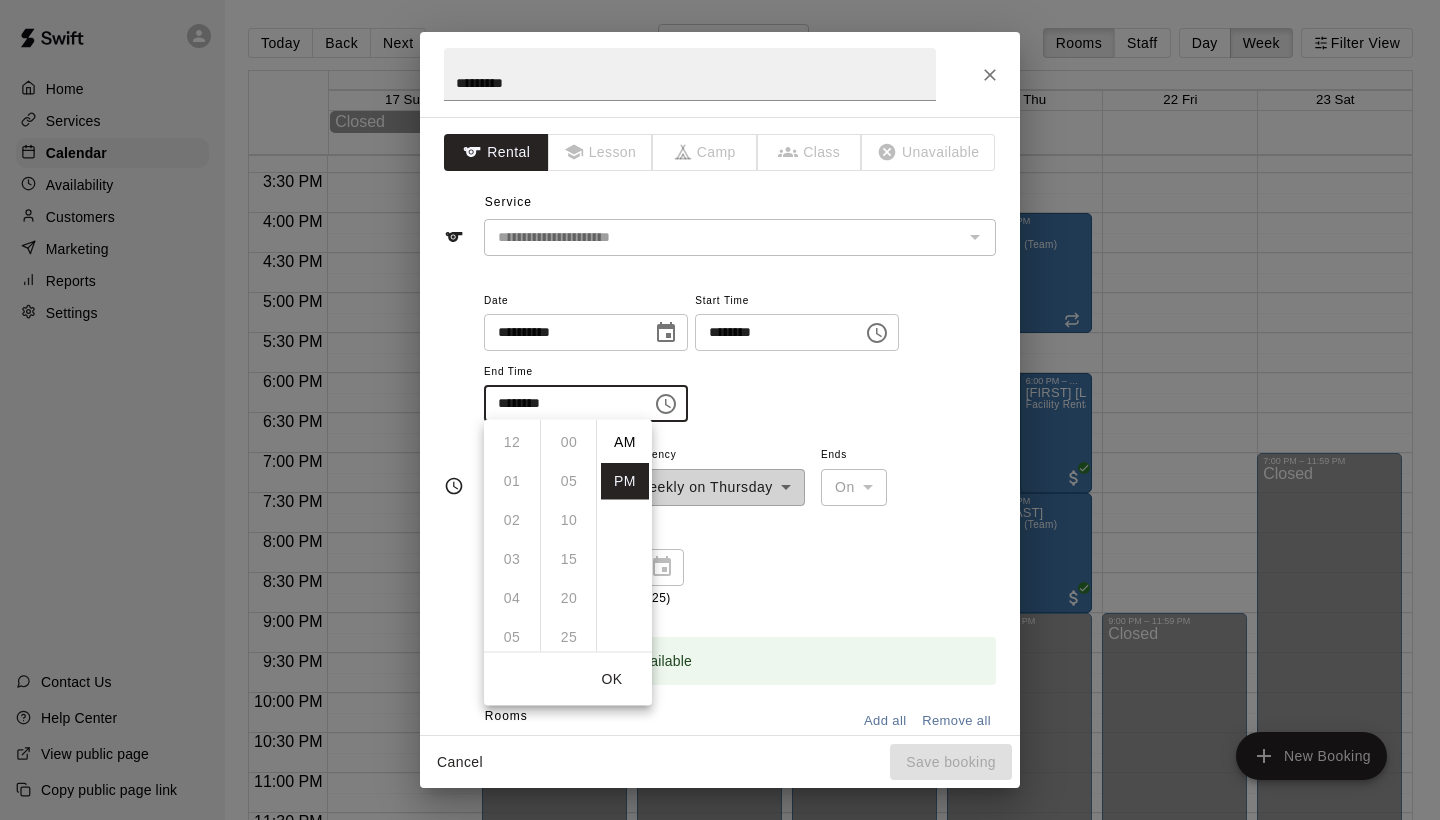scroll, scrollTop: 273, scrollLeft: 0, axis: vertical 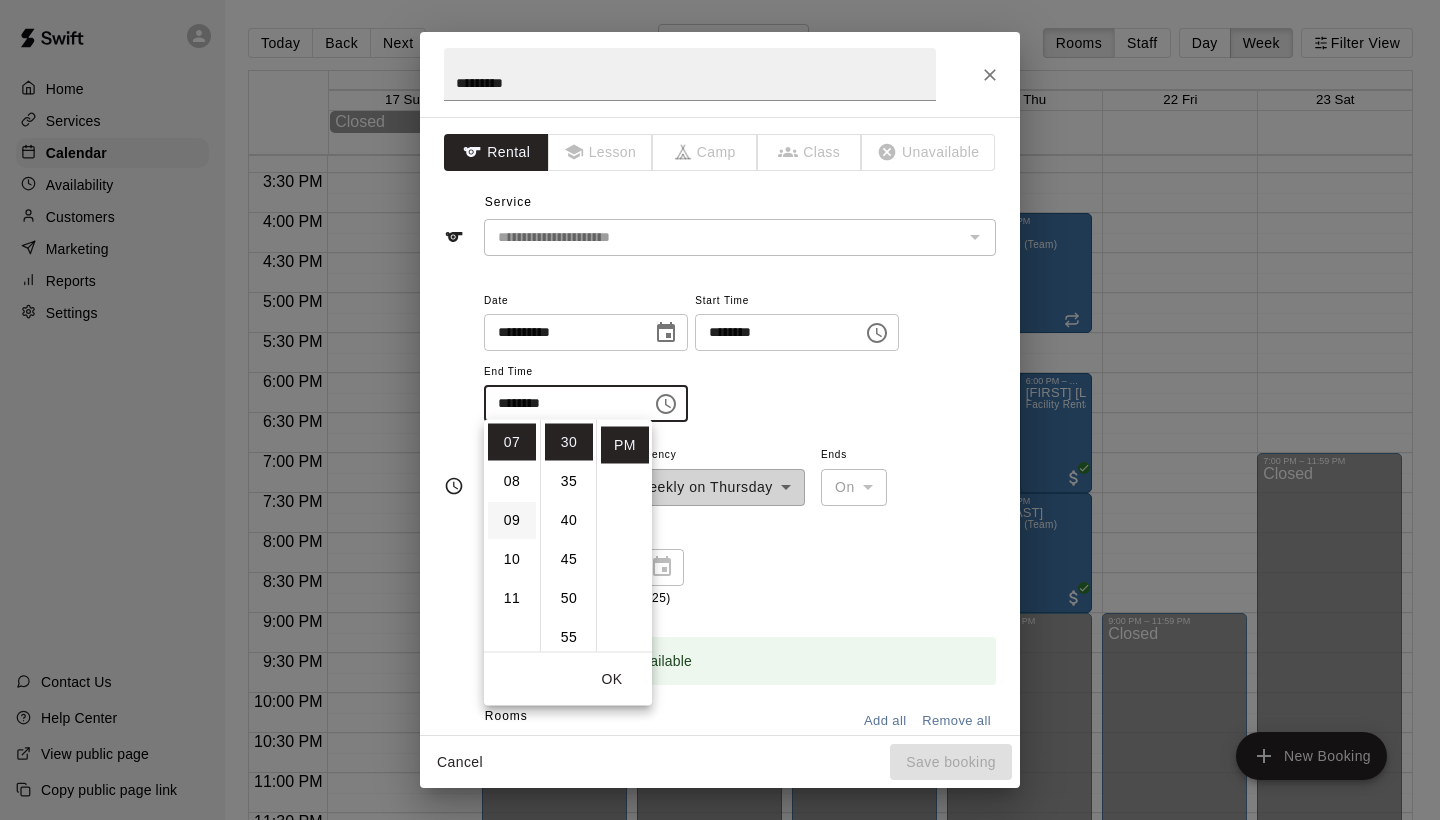 click on "09" at bounding box center (512, 520) 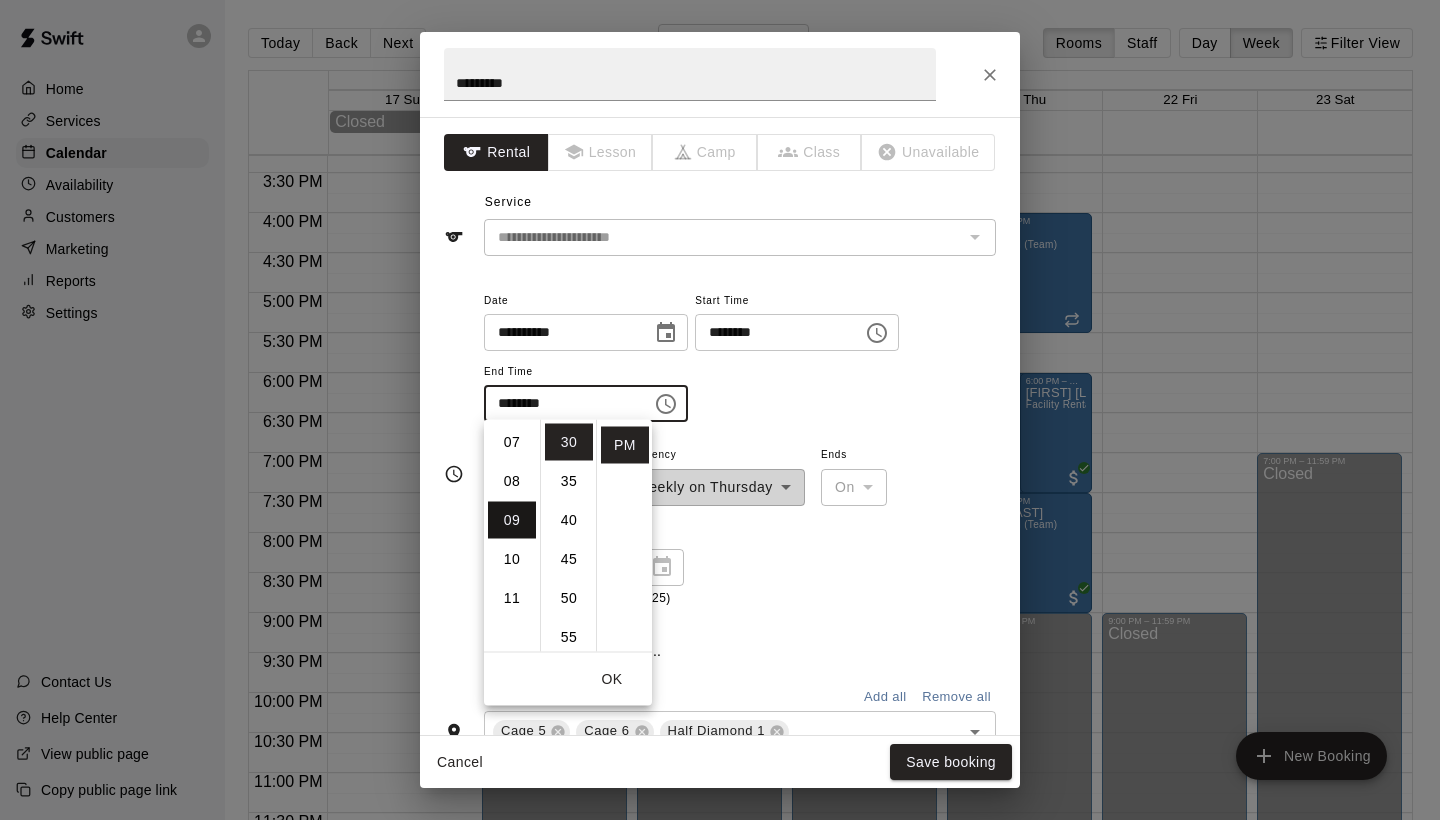 scroll, scrollTop: 351, scrollLeft: 0, axis: vertical 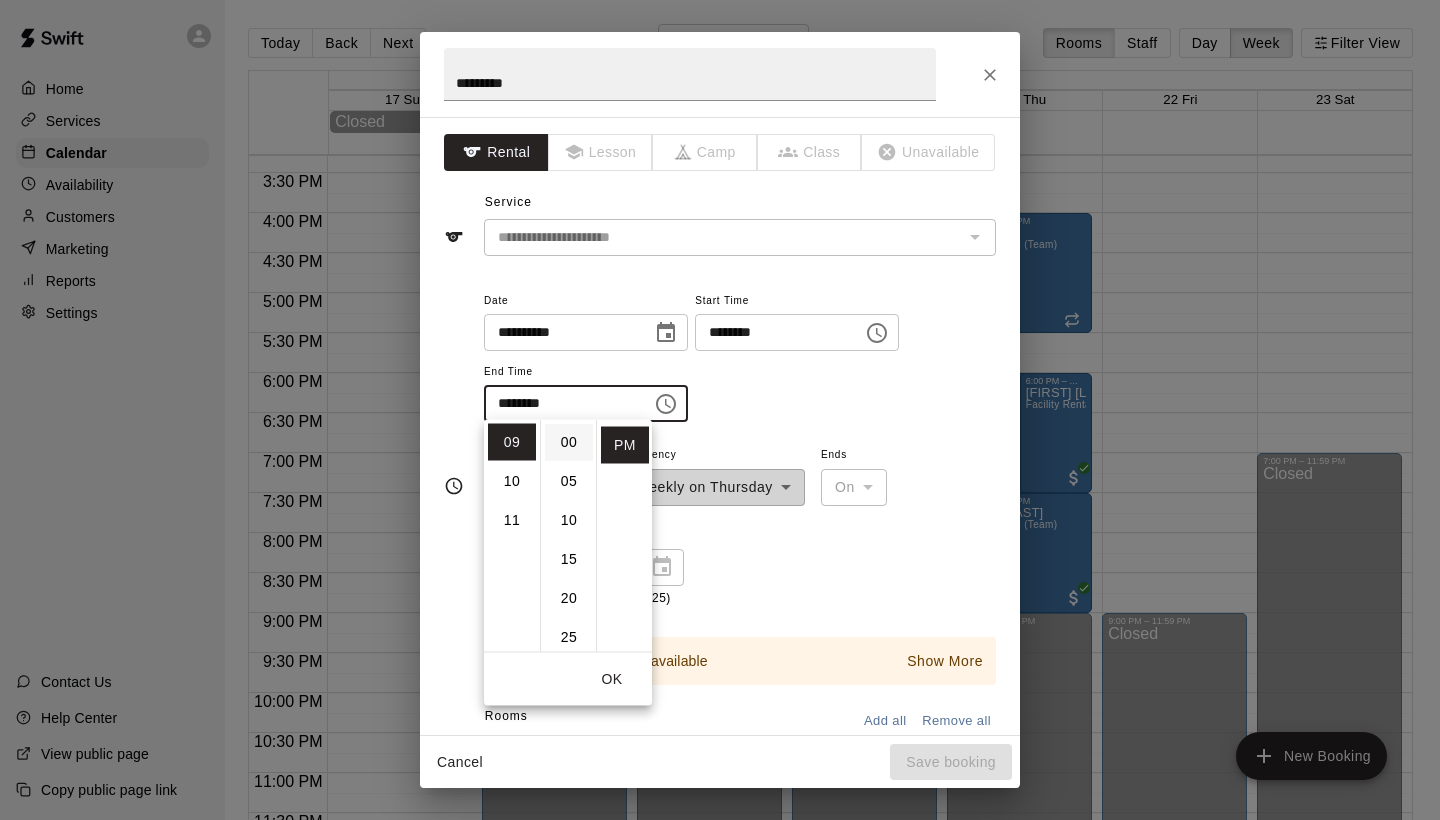 click on "00" at bounding box center (569, 442) 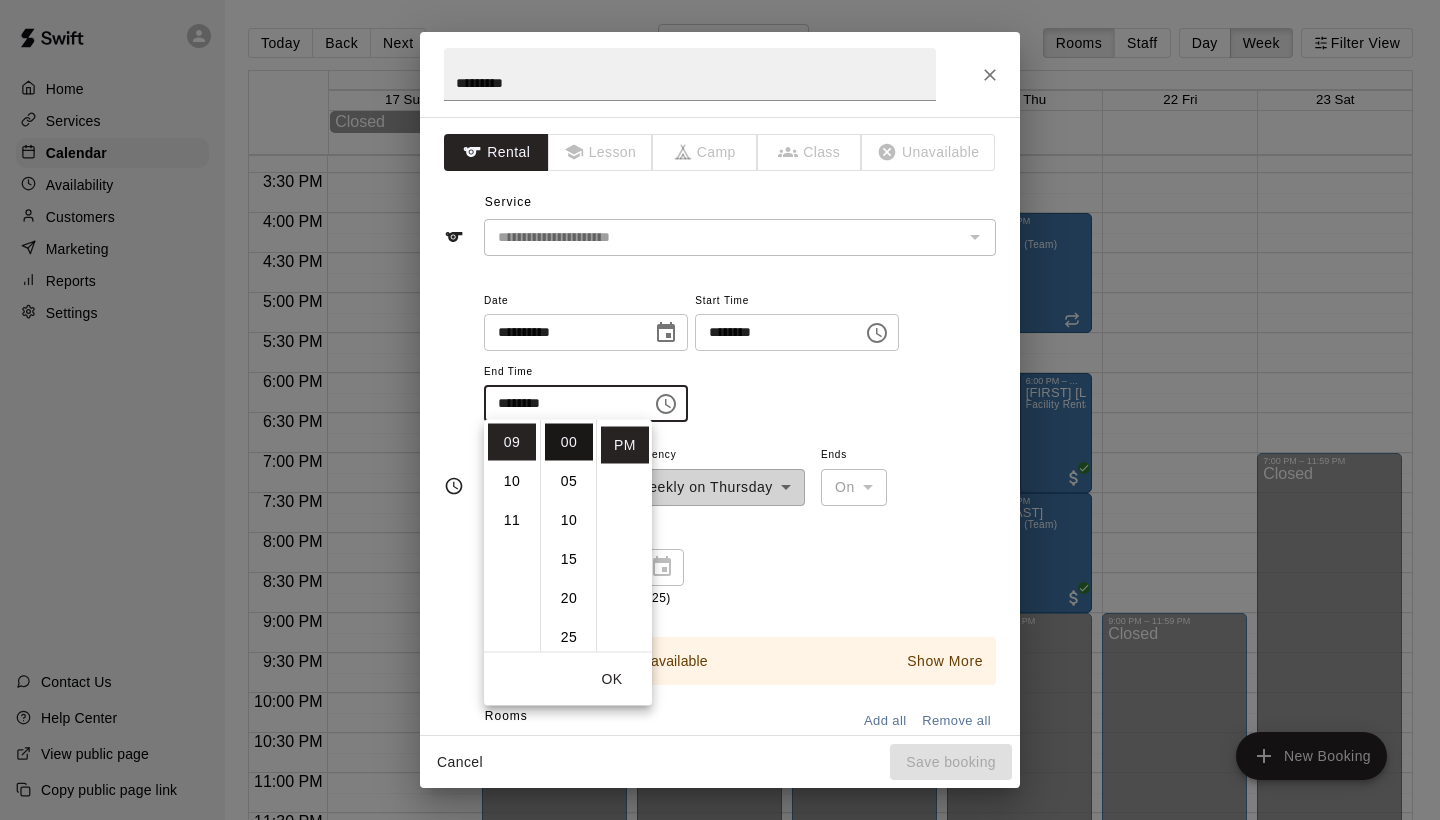 type on "********" 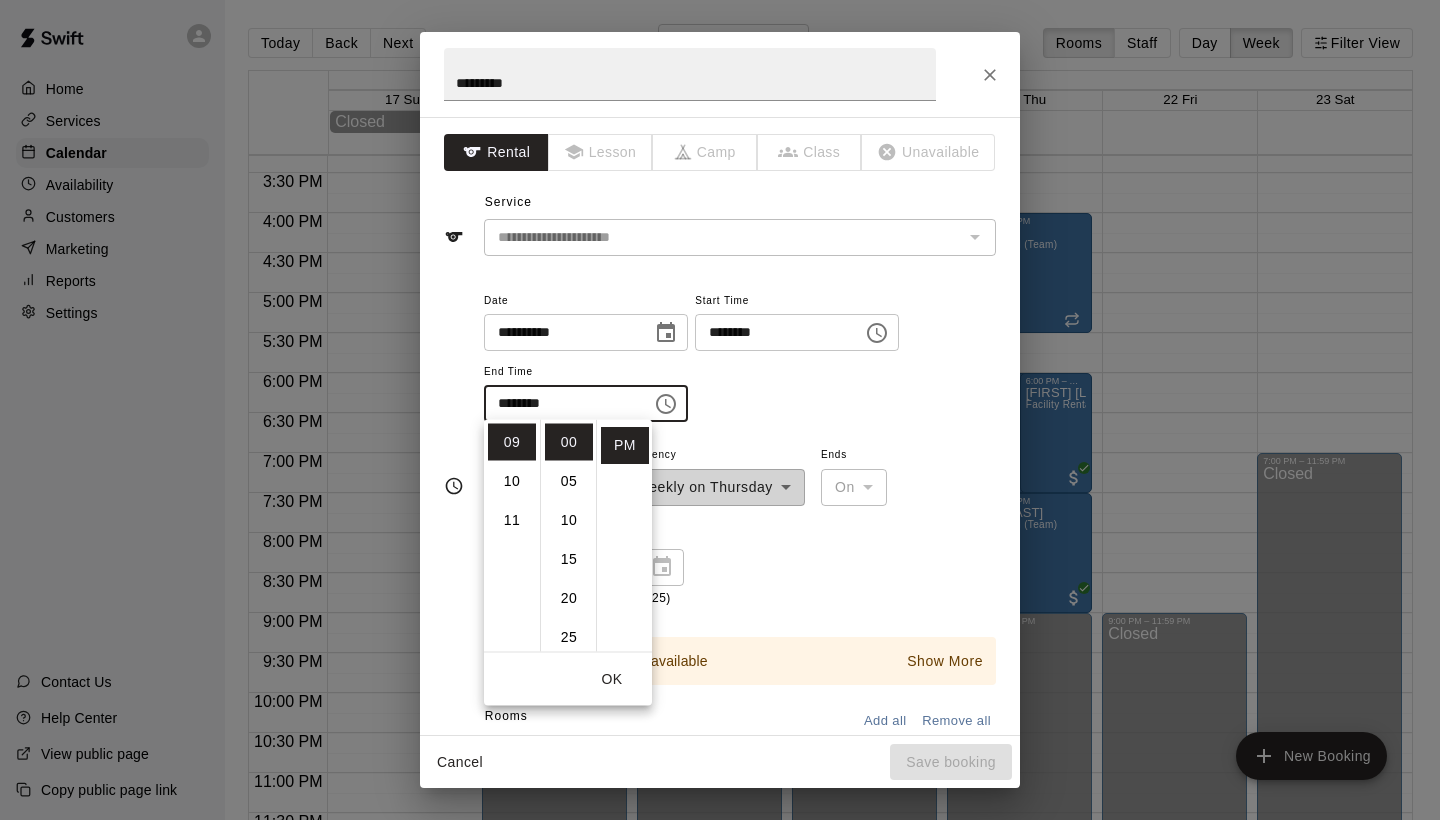 click on "OK" at bounding box center (612, 679) 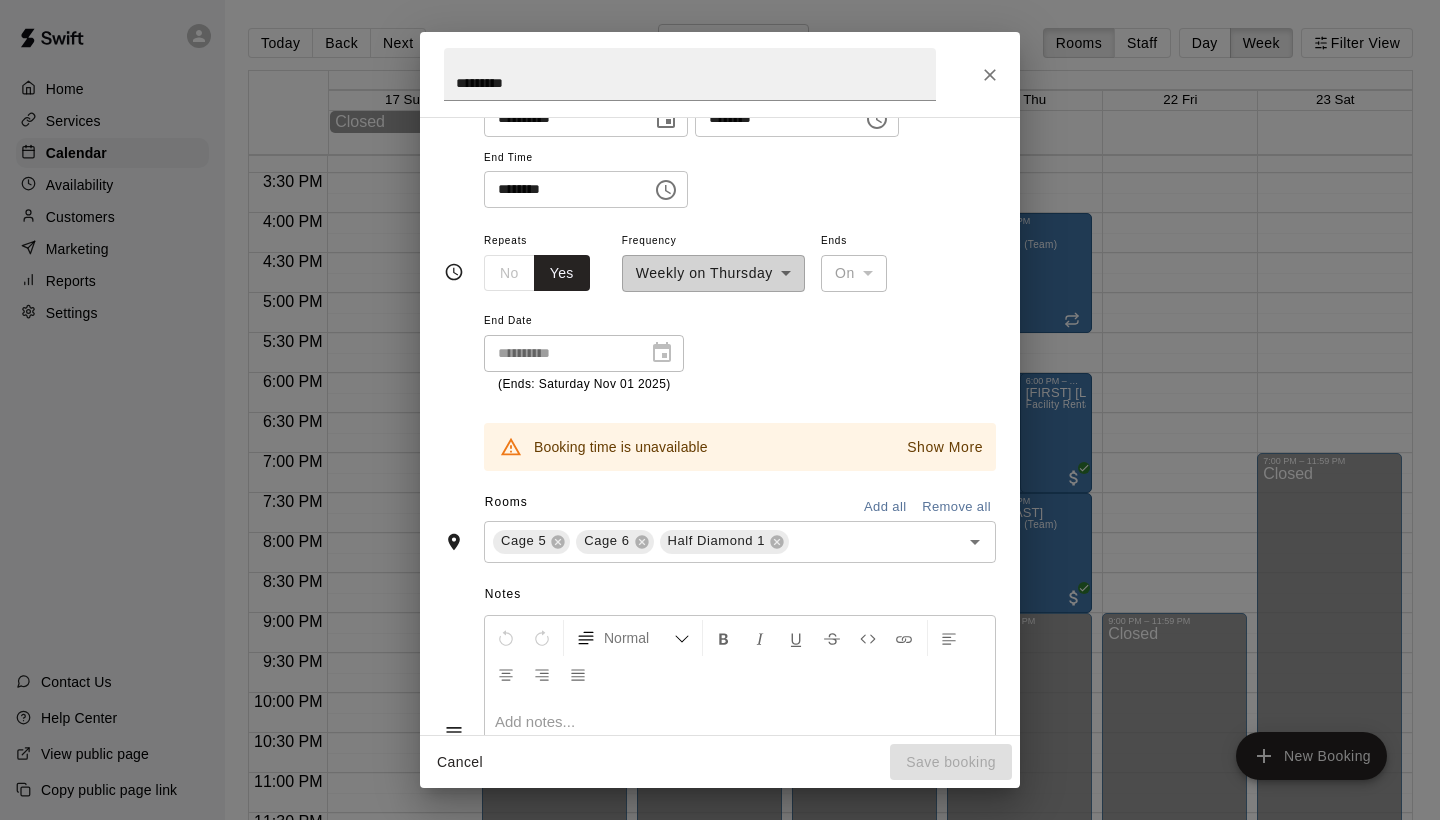 scroll, scrollTop: 227, scrollLeft: 0, axis: vertical 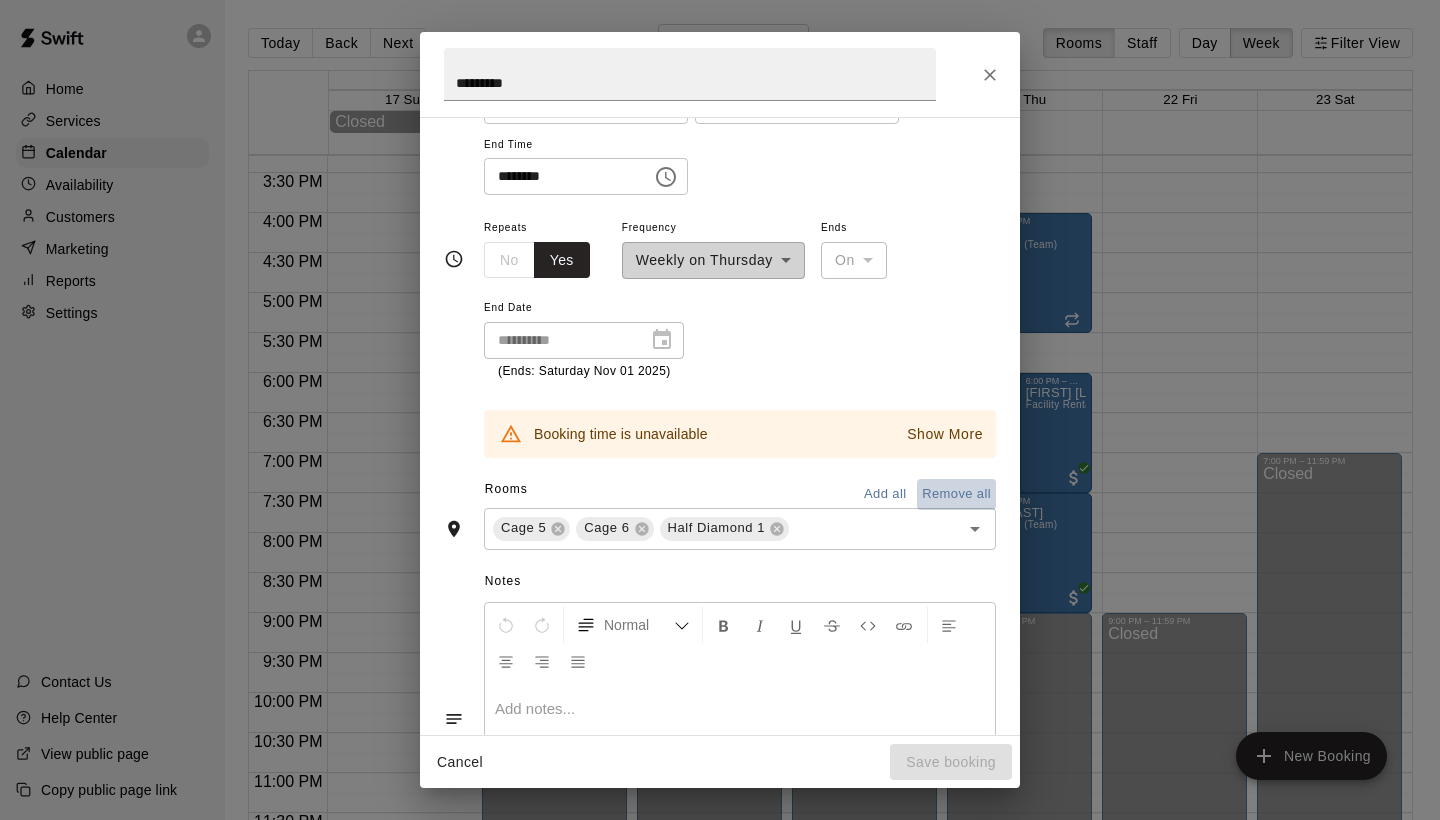 click on "Remove all" at bounding box center (956, 494) 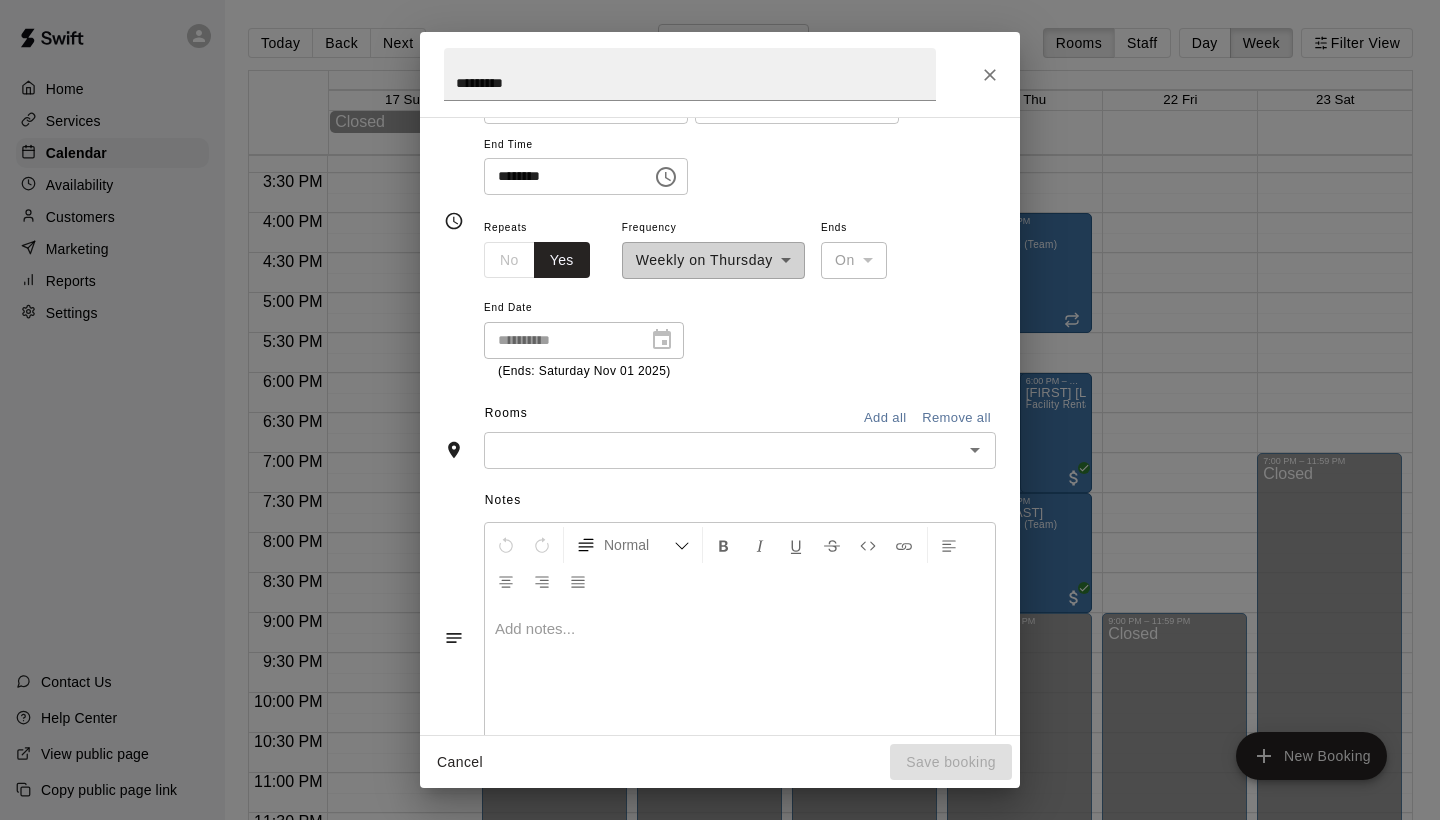 click 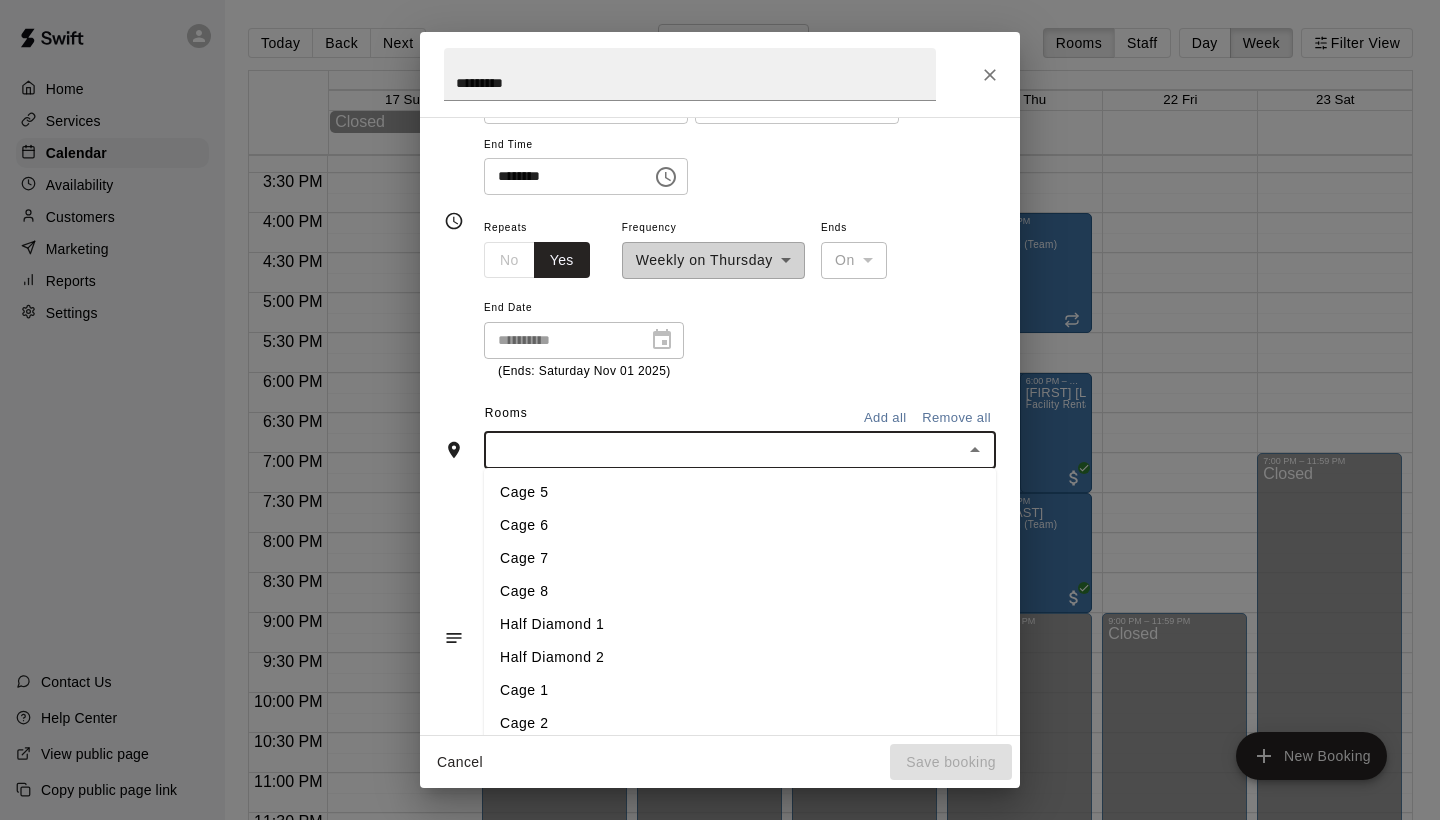 click on "Half Diamond 2" at bounding box center [740, 657] 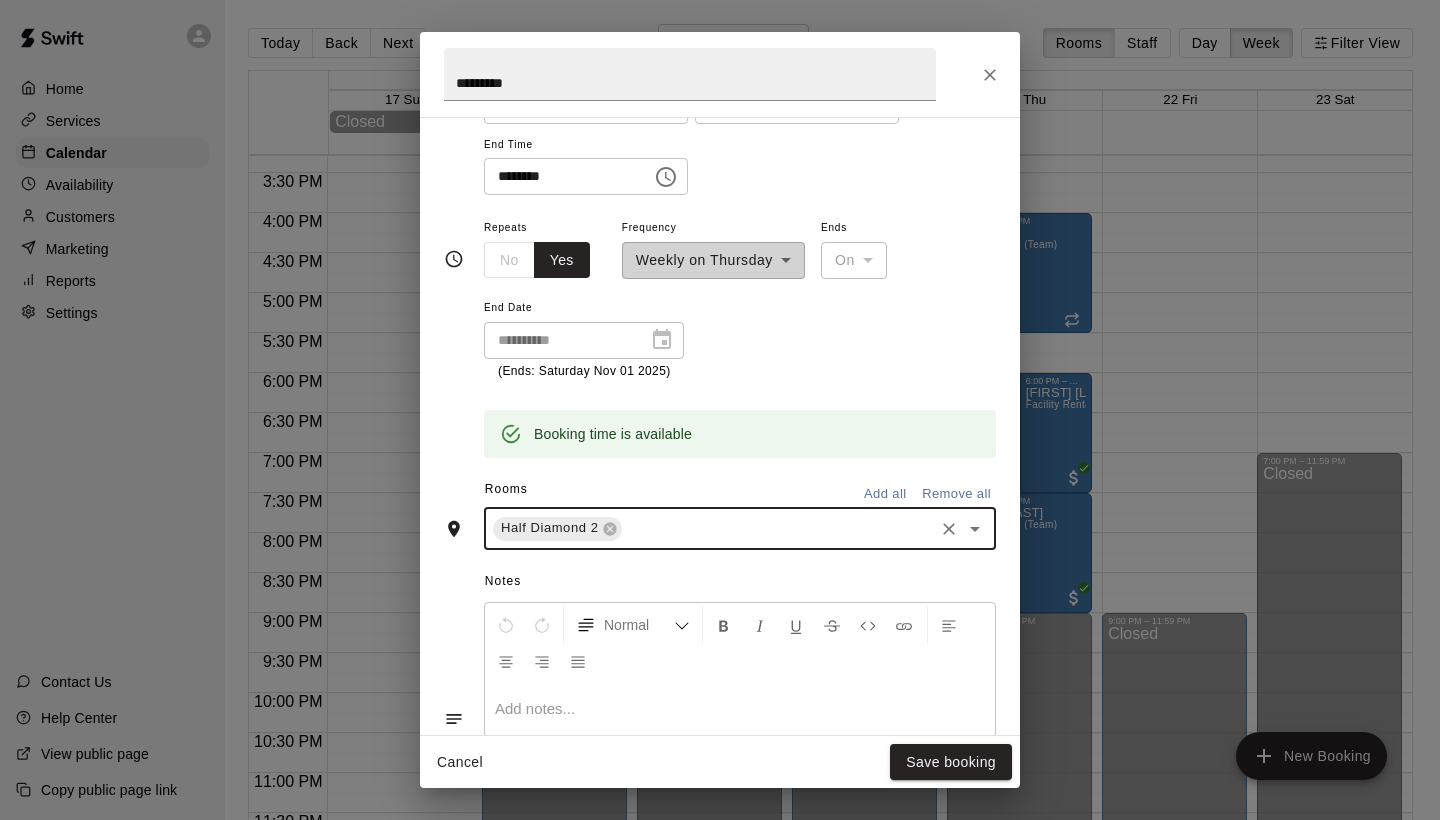 click 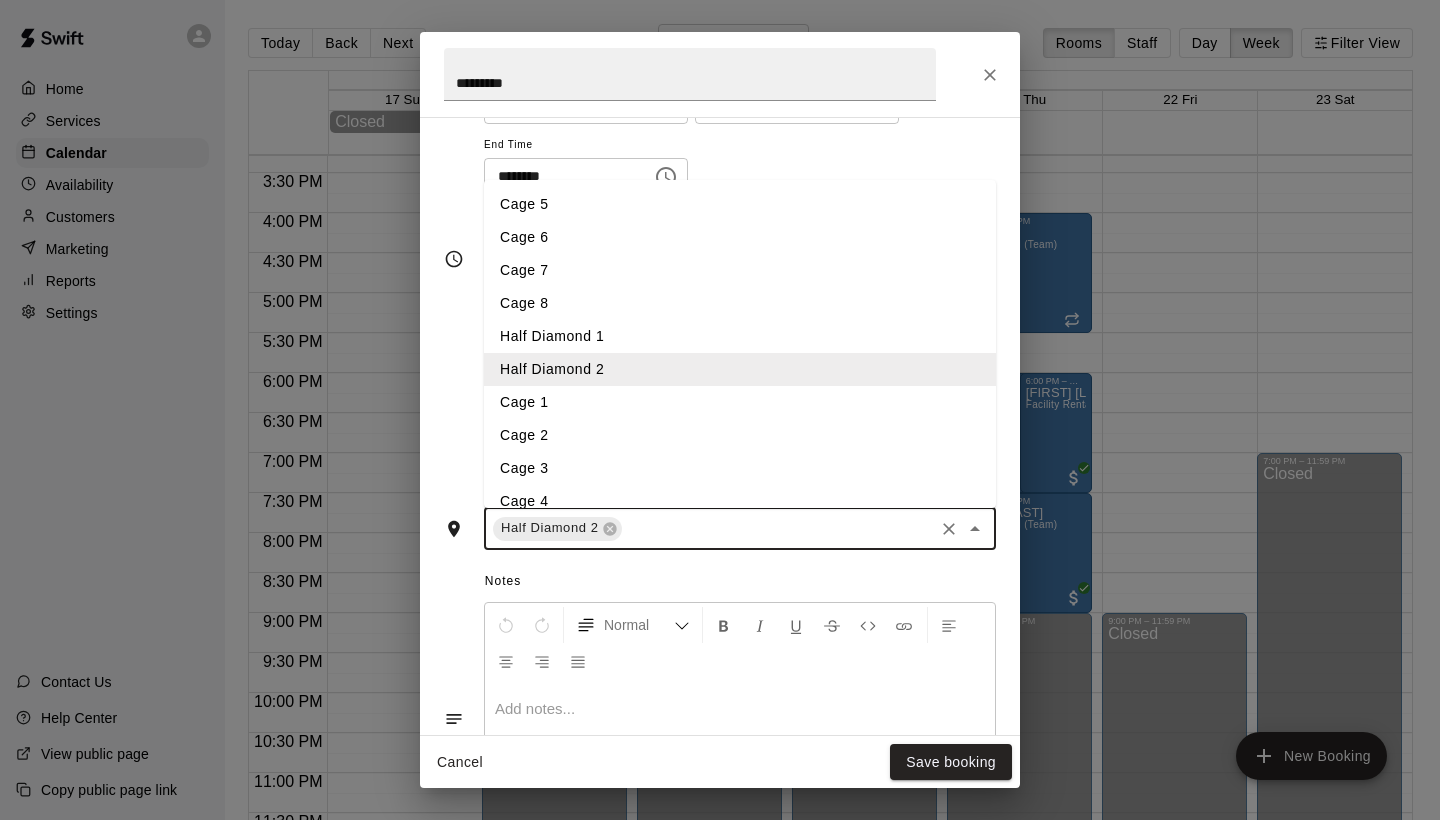 click on "Cage 7" at bounding box center (740, 270) 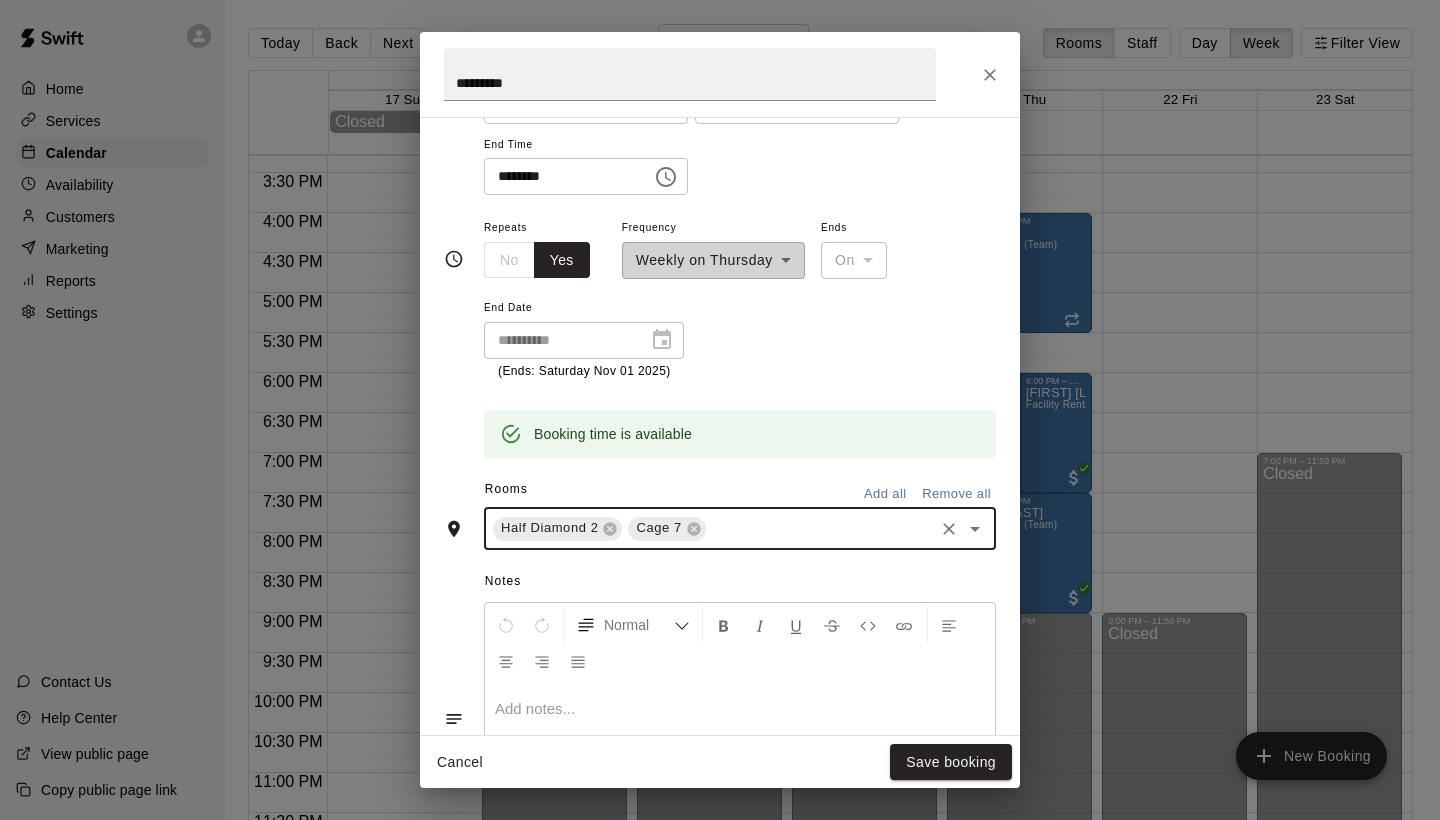 click 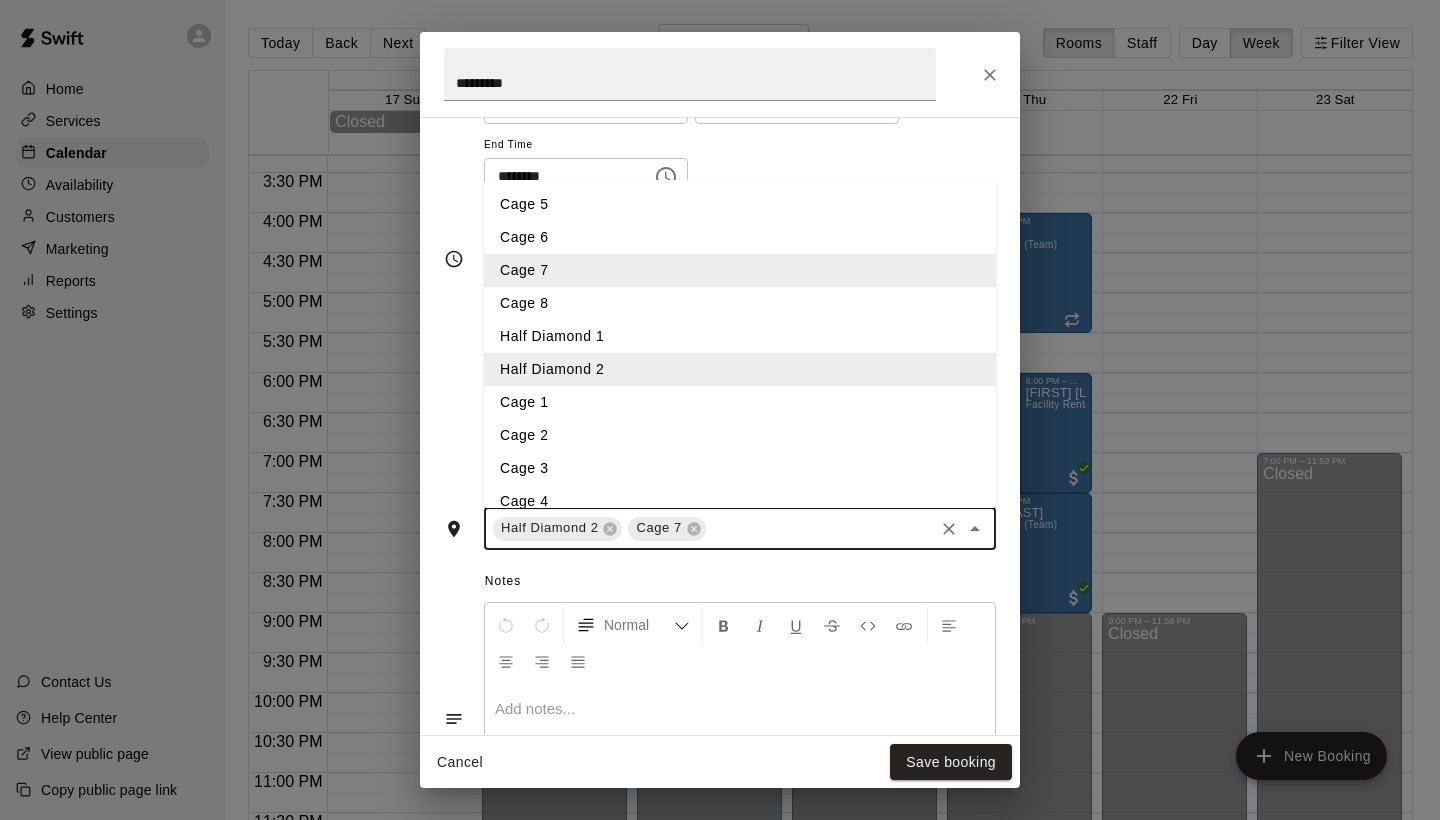 click on "Cage 8" at bounding box center (740, 303) 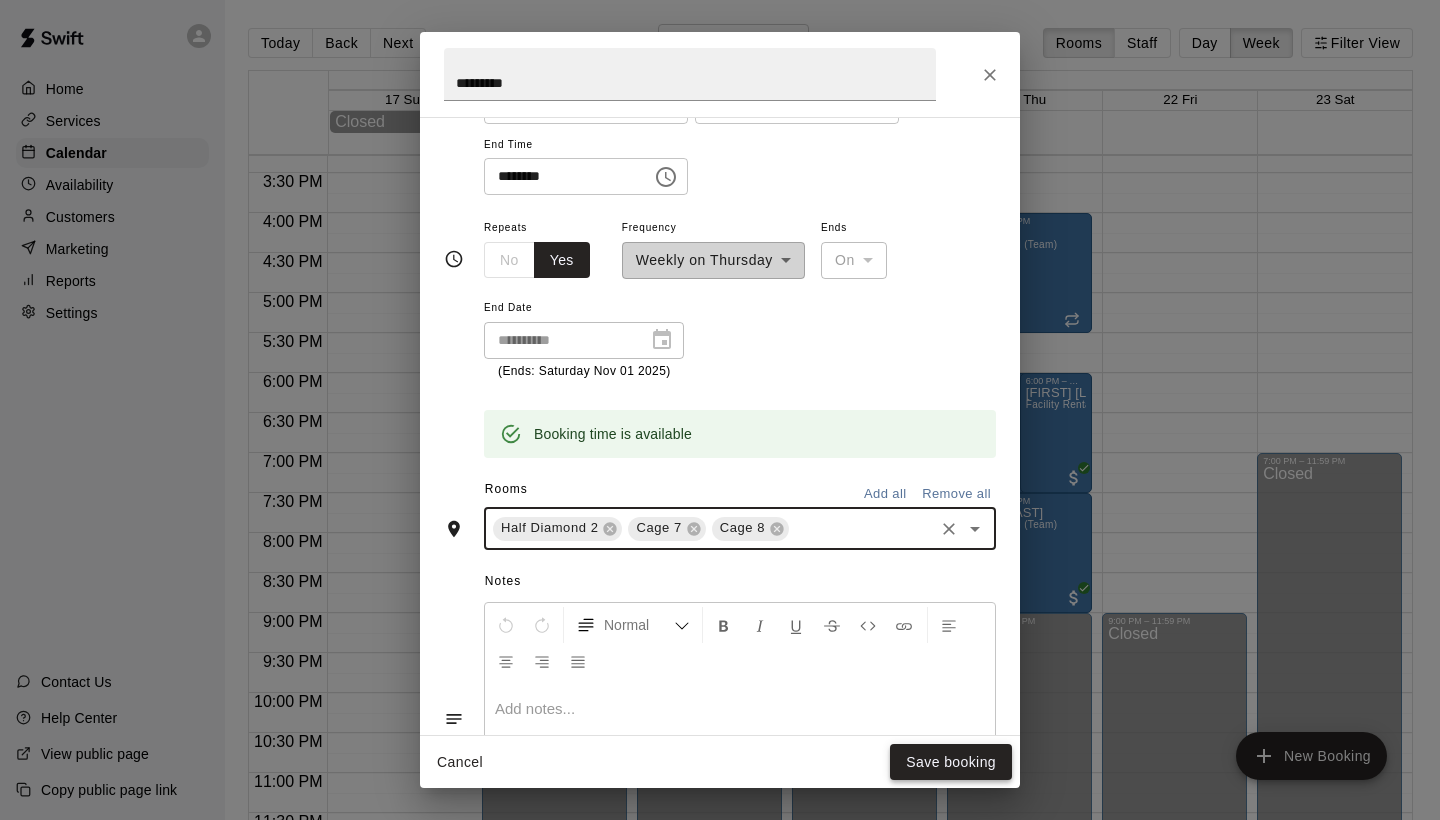 click on "Save booking" at bounding box center (951, 762) 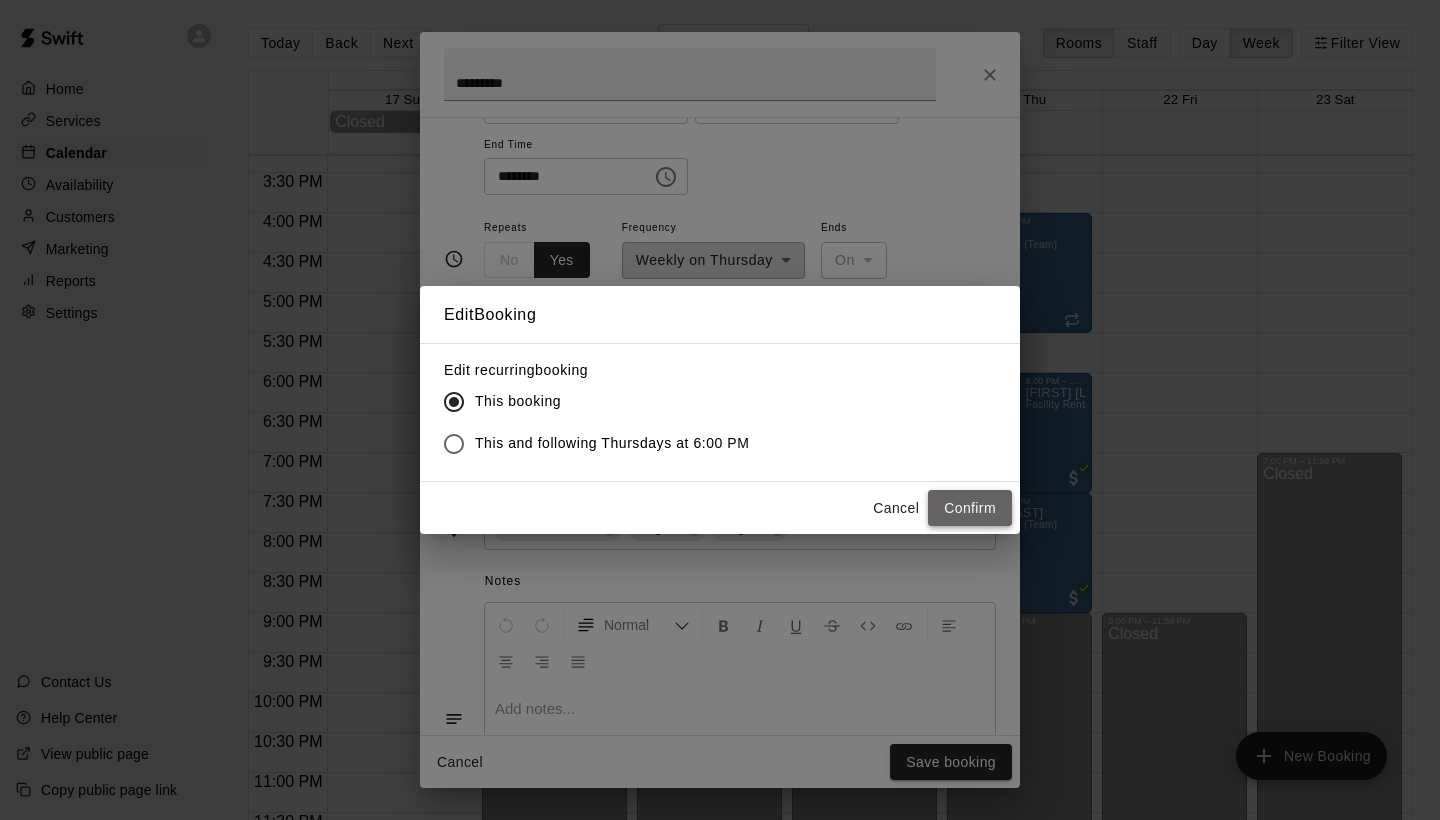 click on "Confirm" at bounding box center [970, 508] 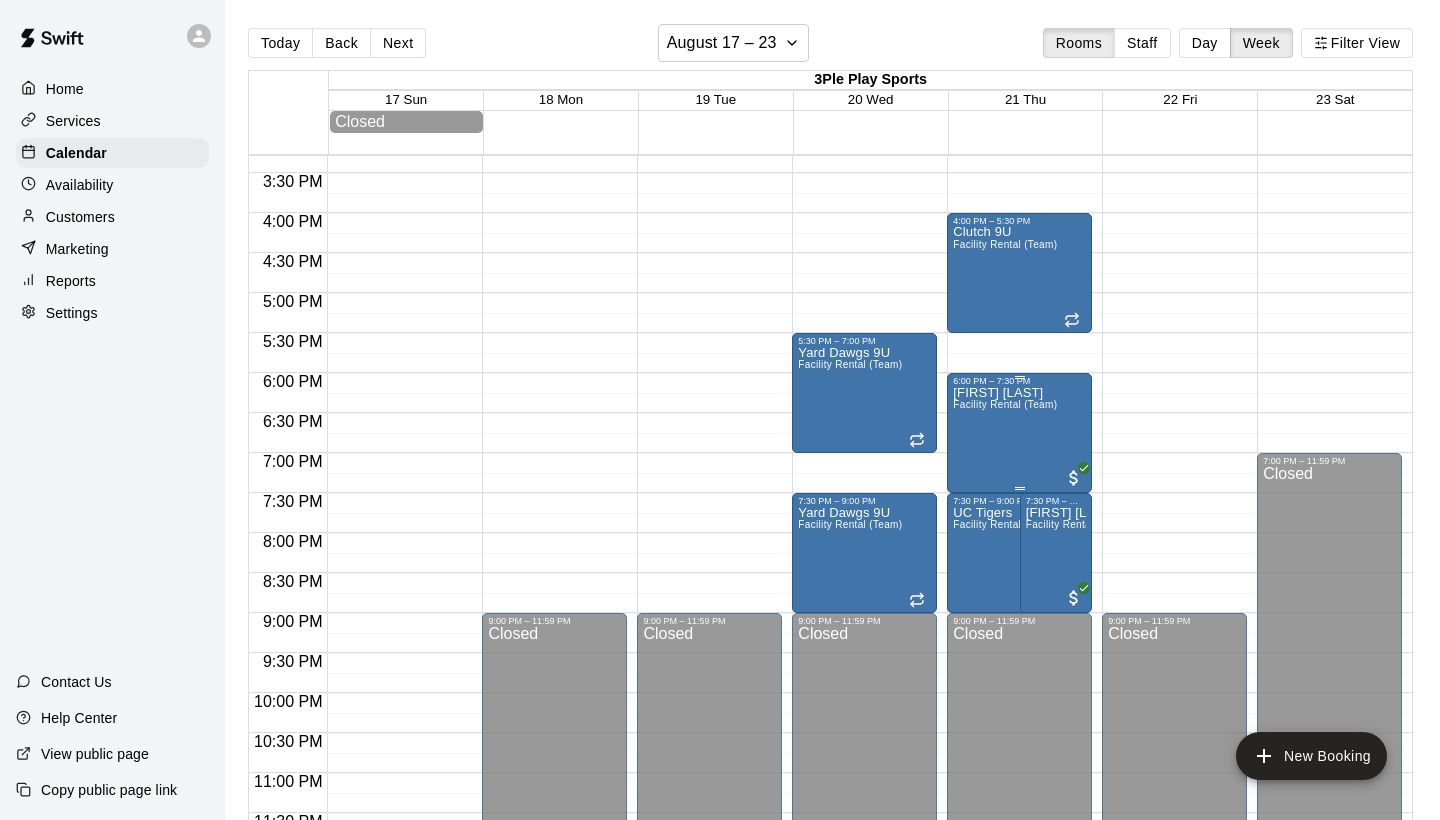 click on "[FIRST] [LAST] Facility Rental (Team)" at bounding box center [1005, 796] 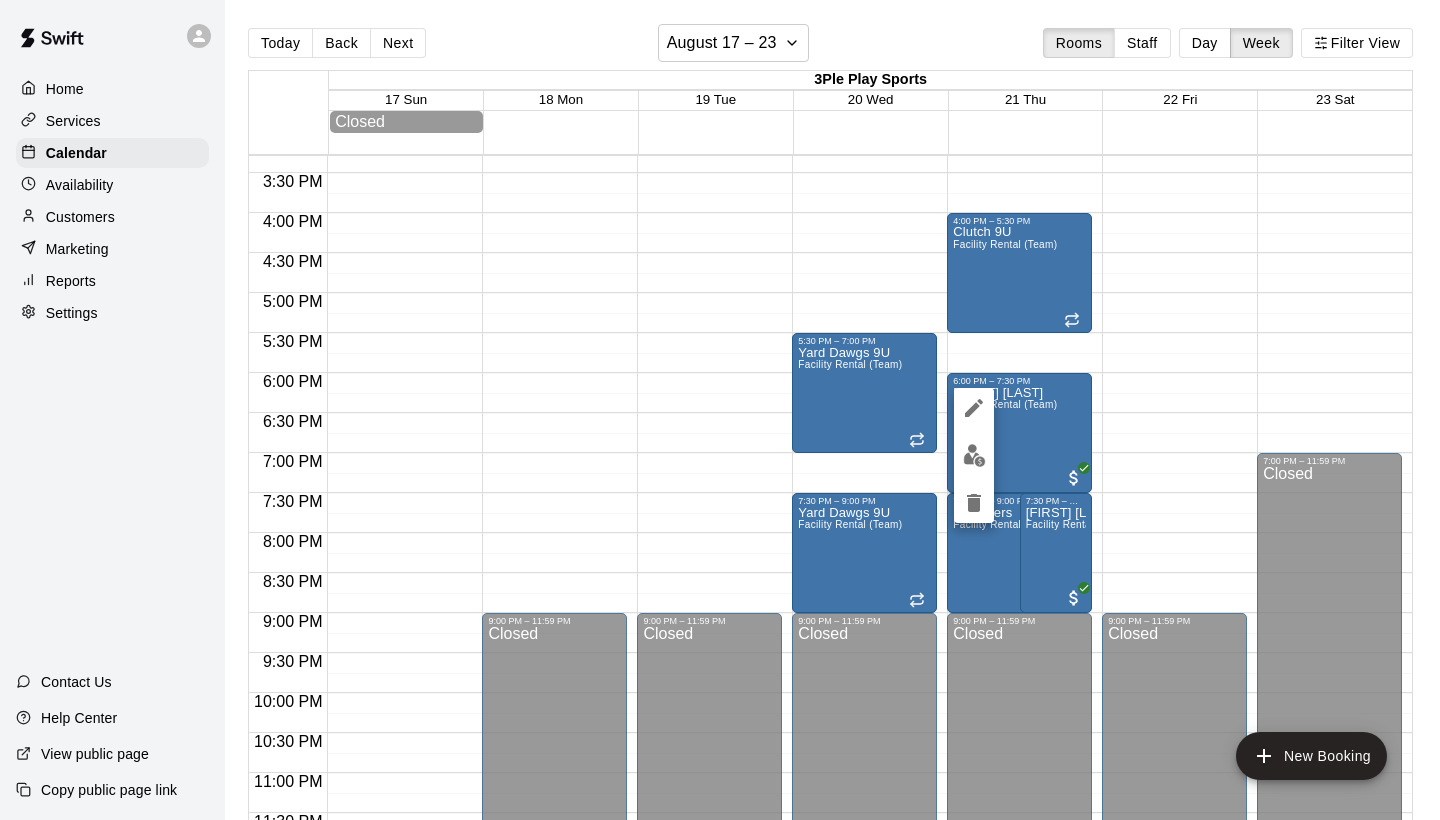 click at bounding box center (720, 410) 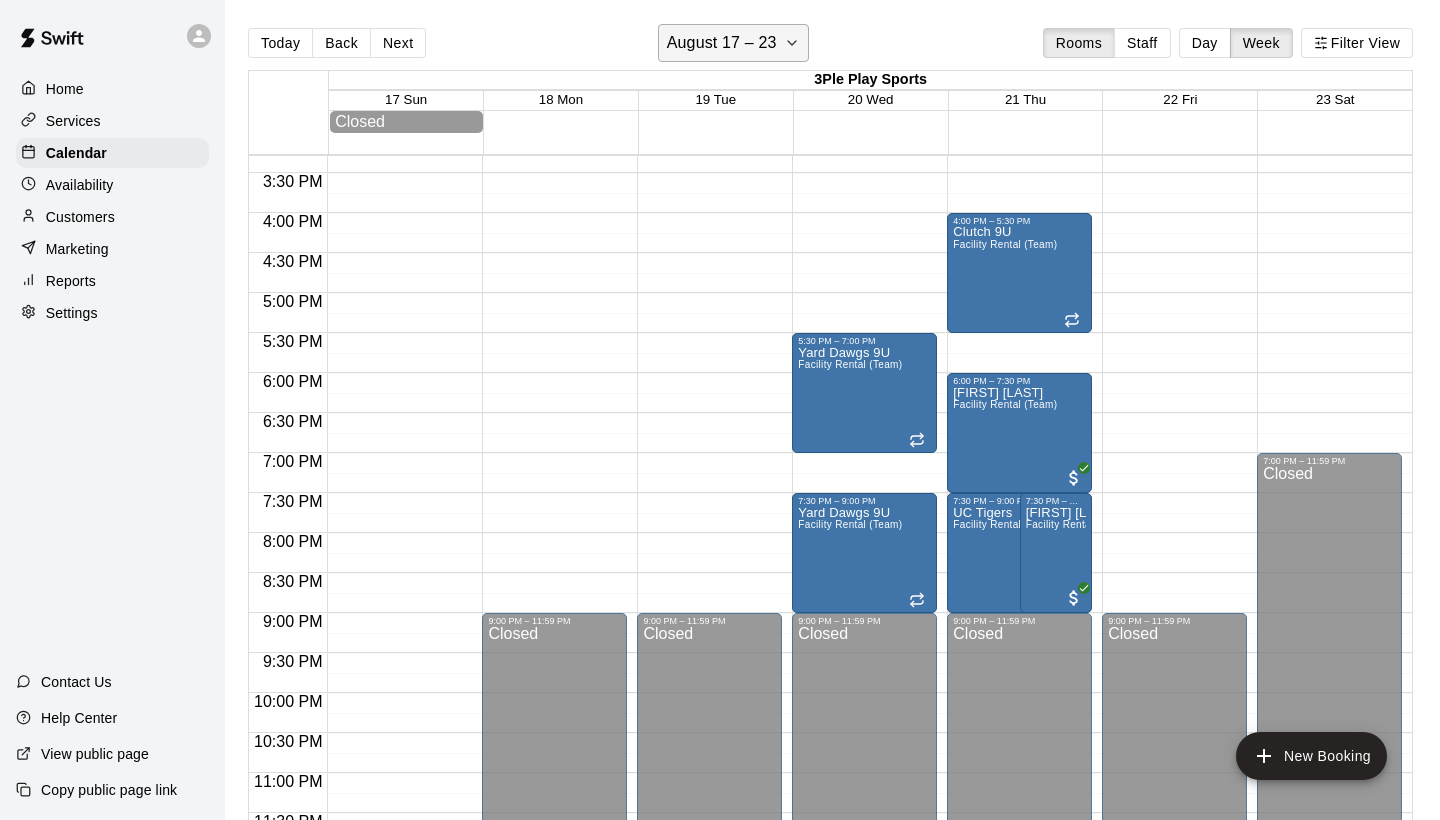 click on "August 17 – 23" at bounding box center (734, 43) 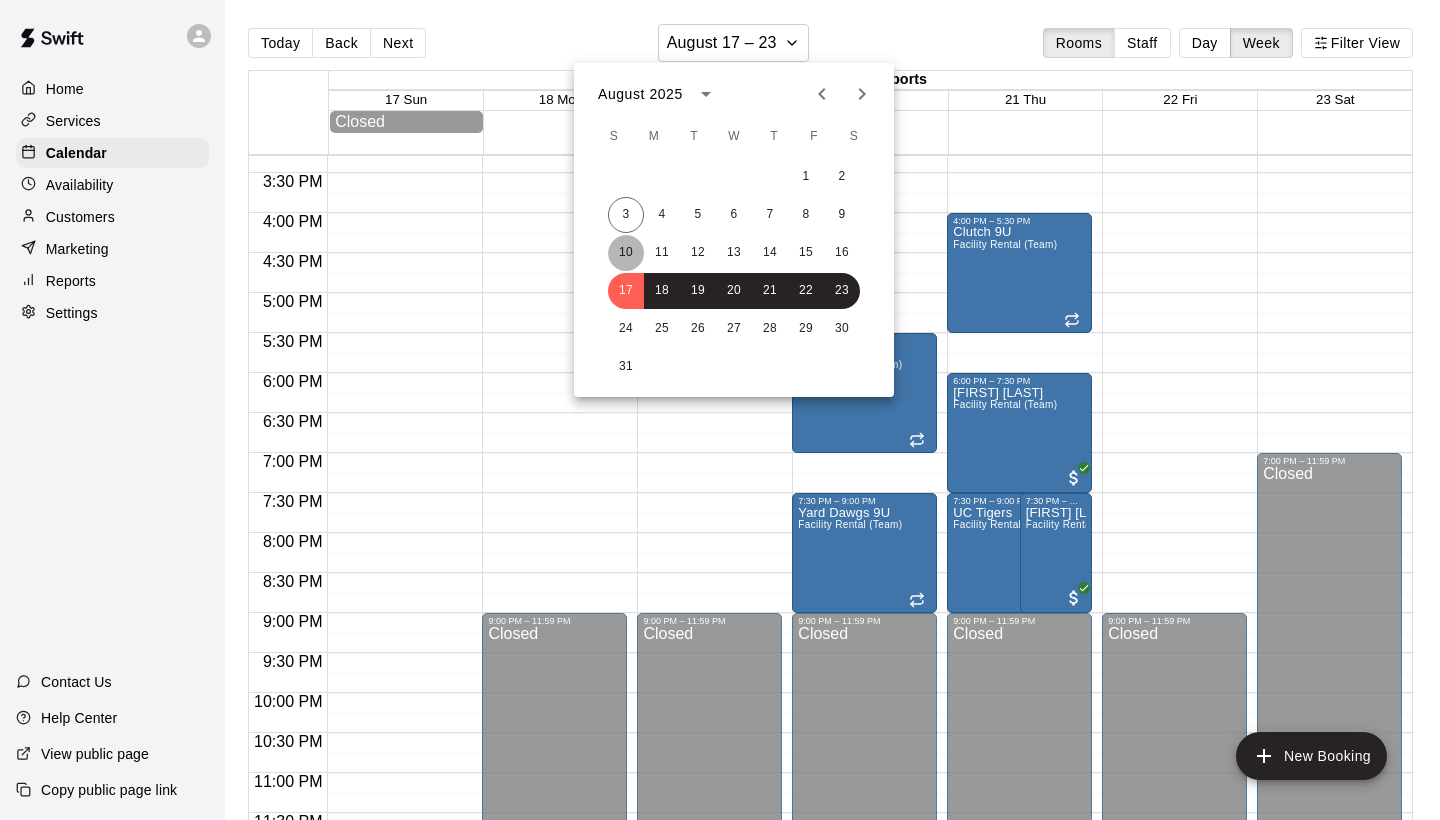click on "10" at bounding box center (626, 253) 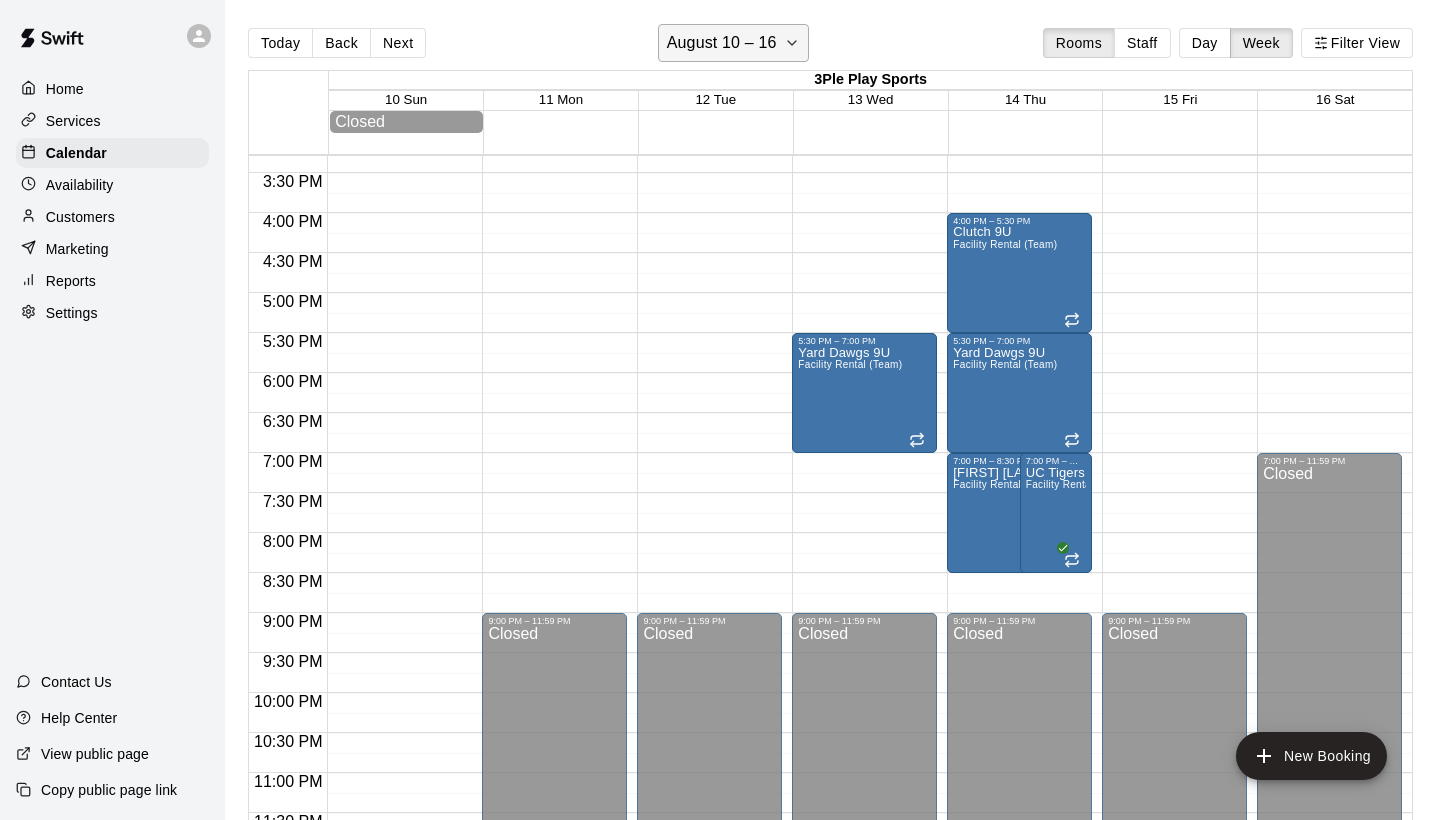 click 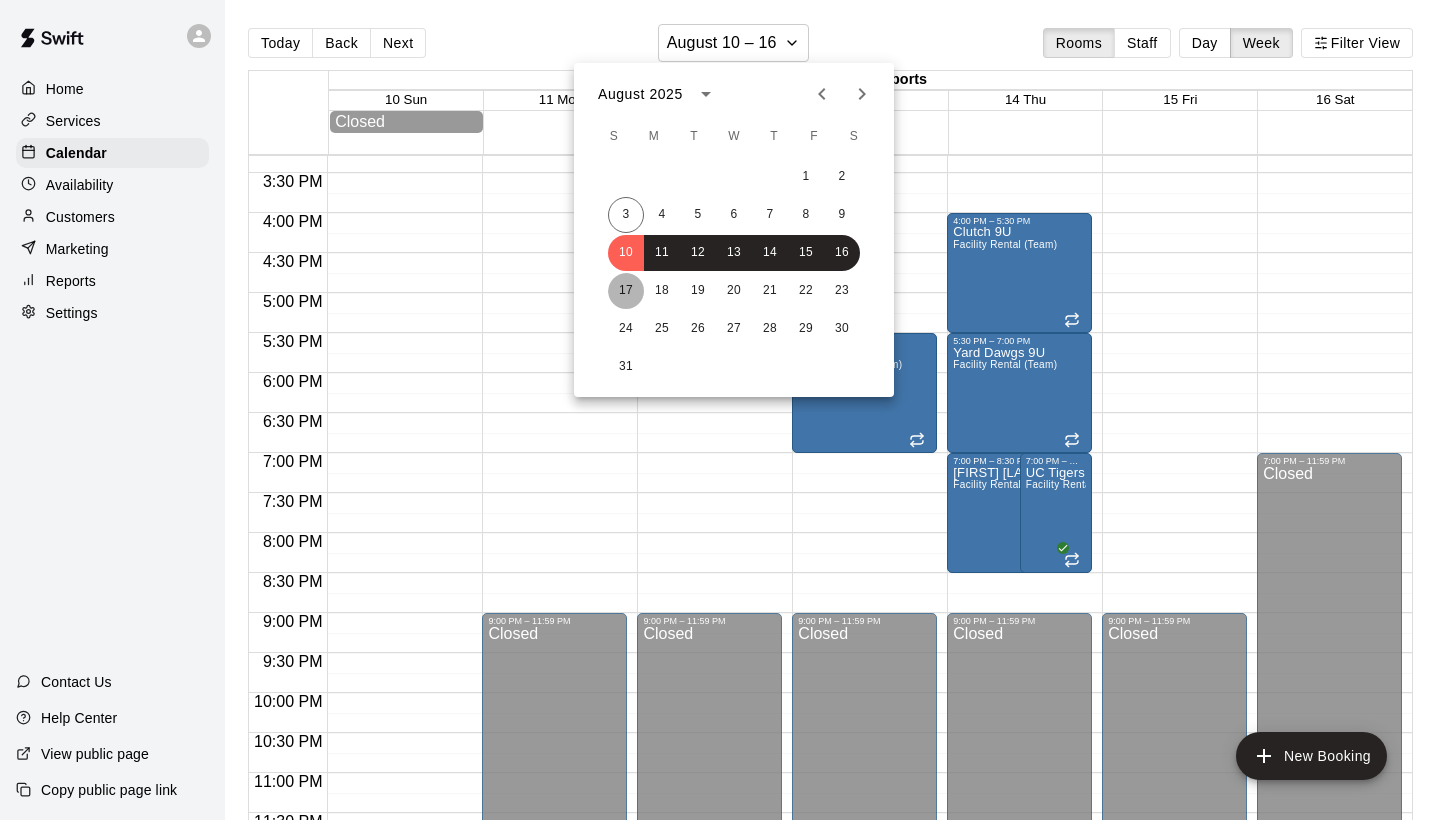 click on "17" at bounding box center [626, 291] 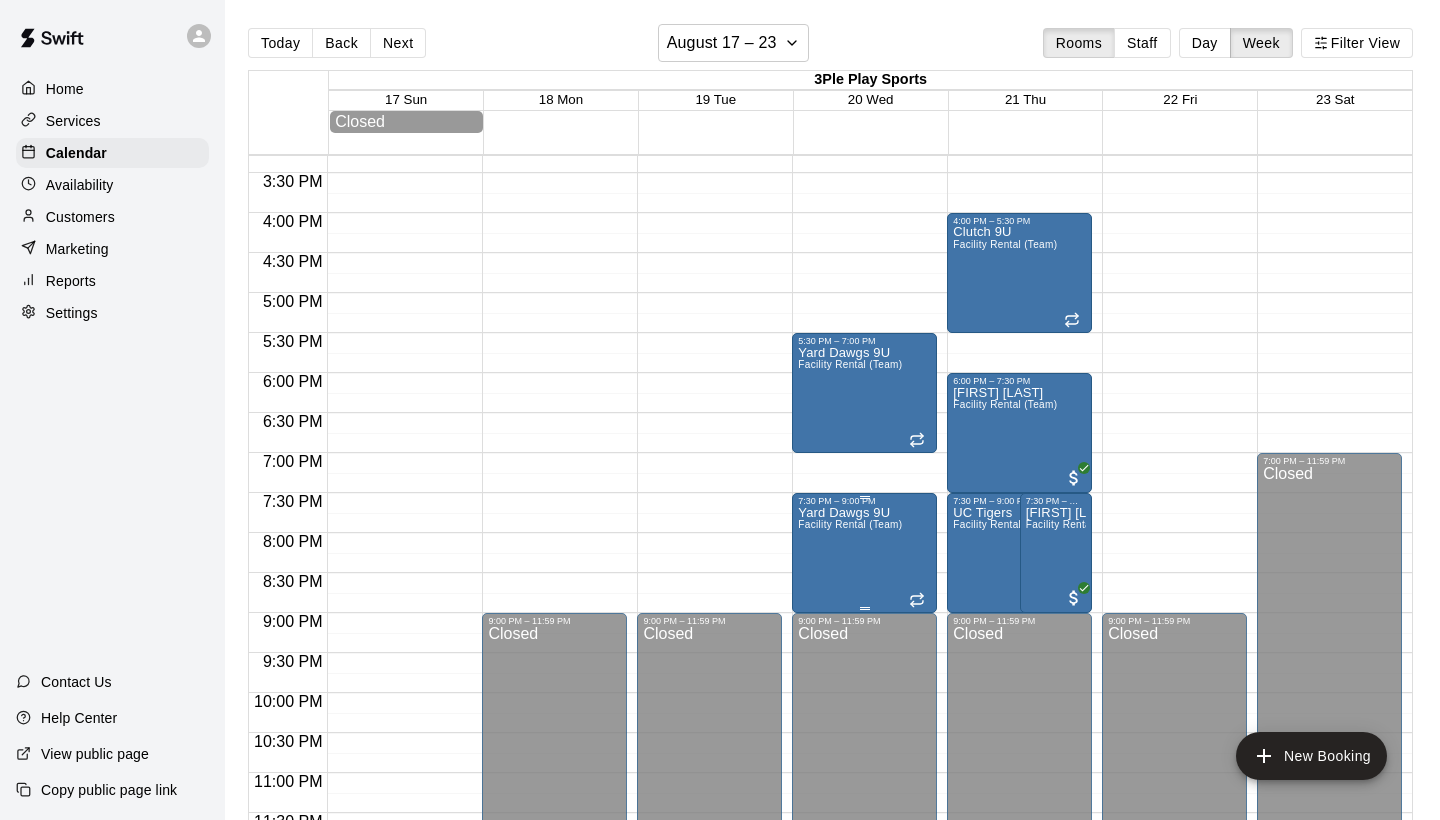click on "Yard Dawgs 9U Facility Rental (Team)" at bounding box center (850, 916) 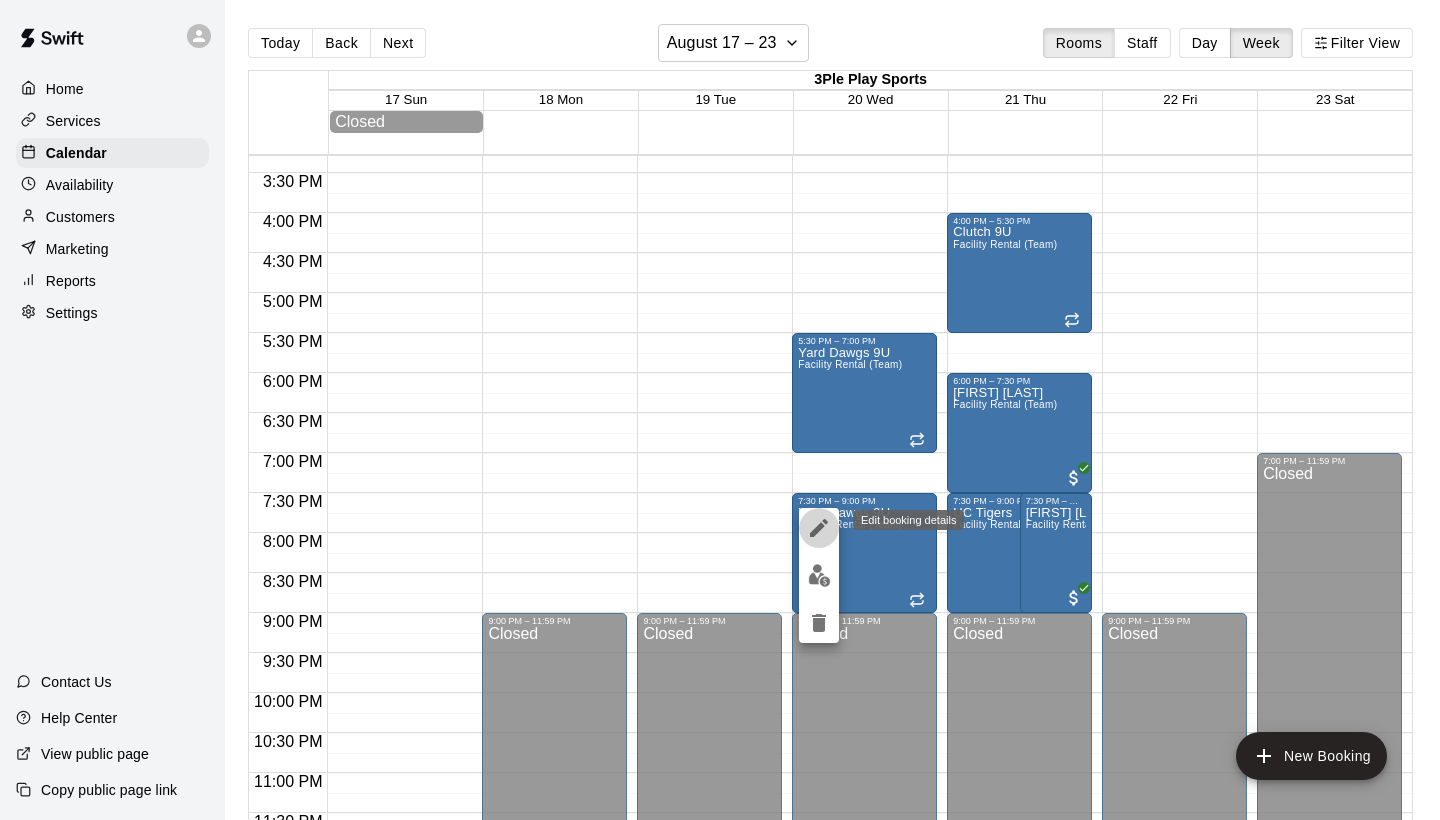click 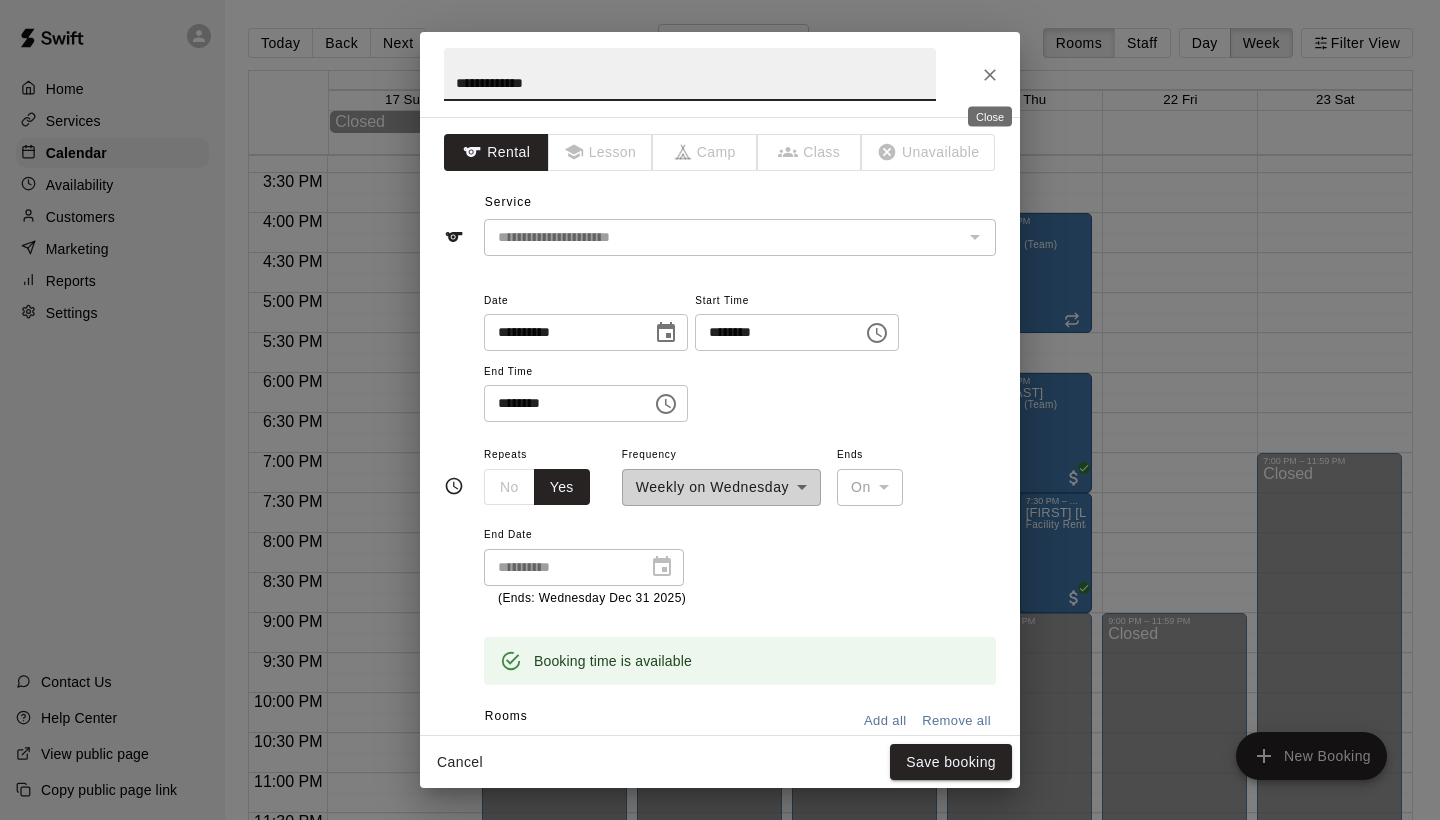 click 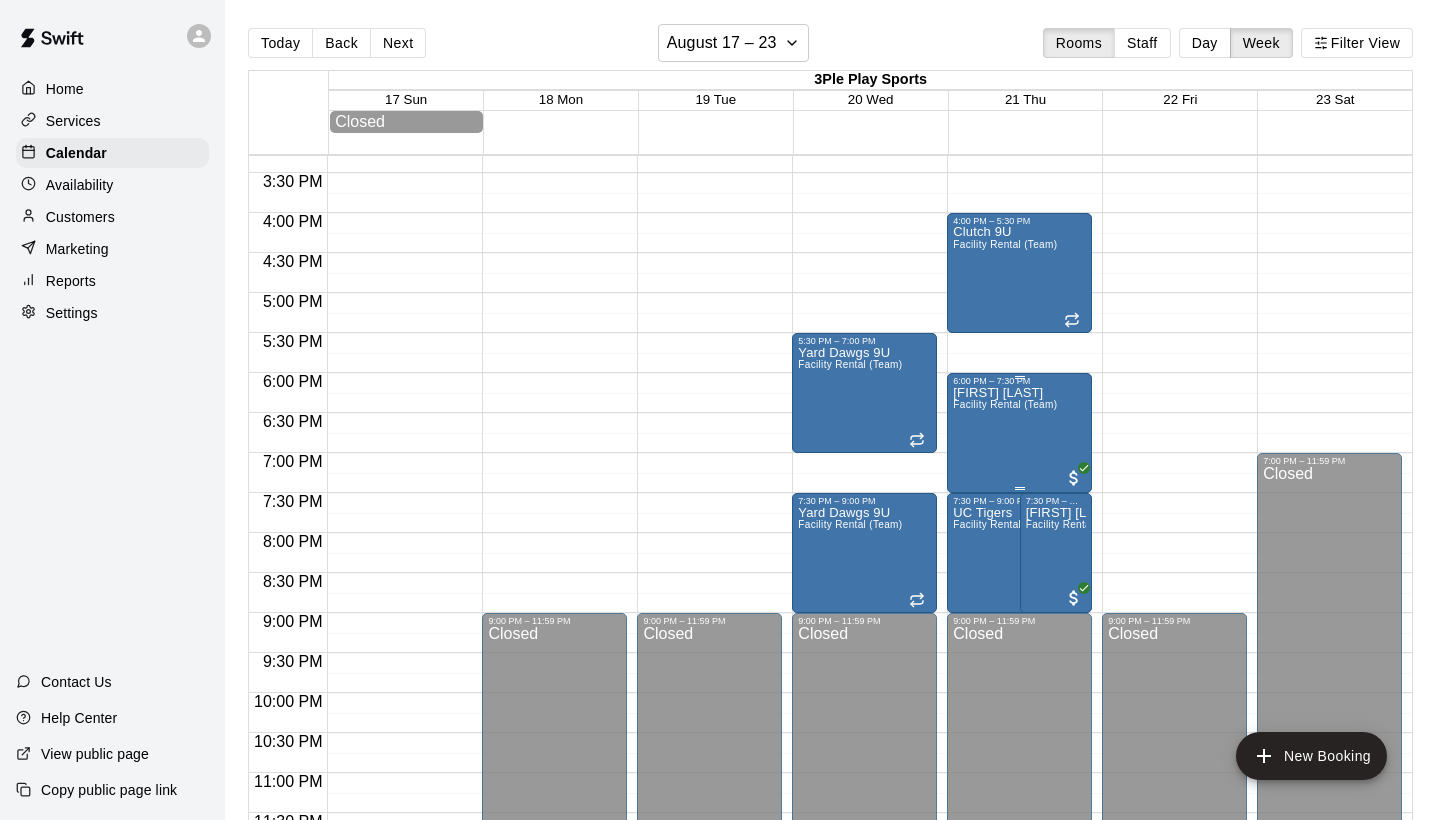 click on "[FIRST] [LAST] Facility Rental (Team)" at bounding box center (1005, 796) 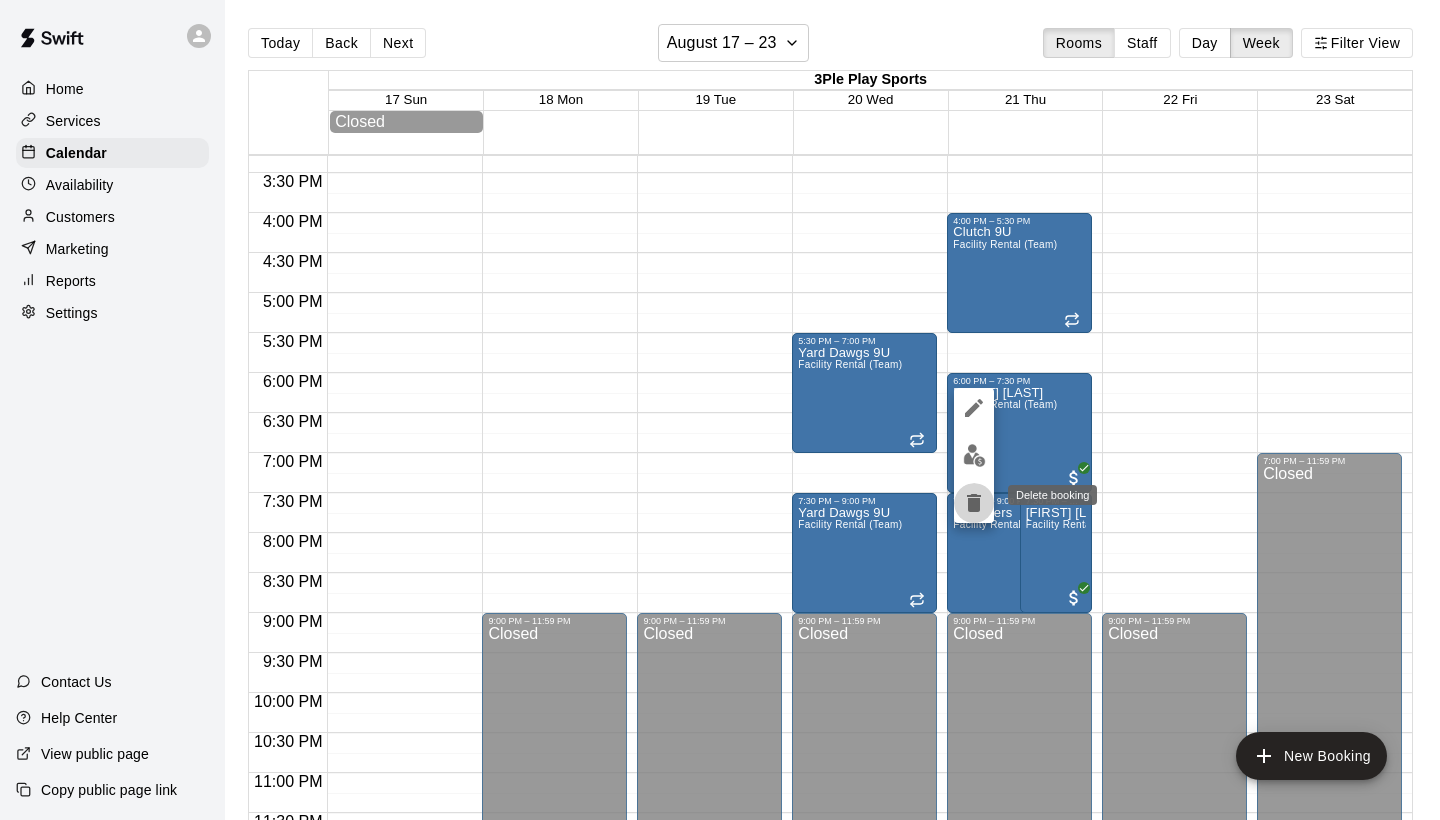 click 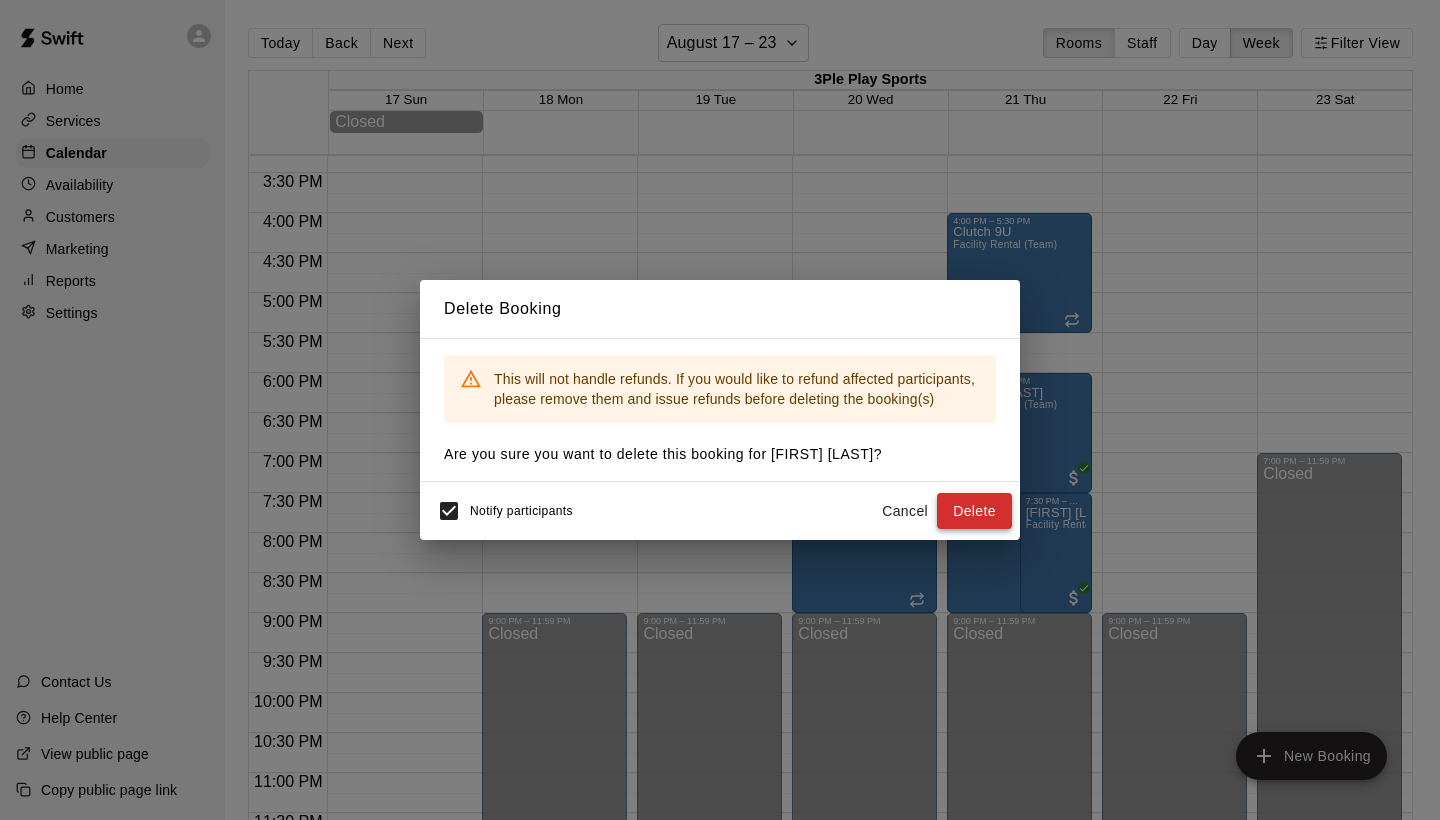 click on "Delete" at bounding box center (974, 511) 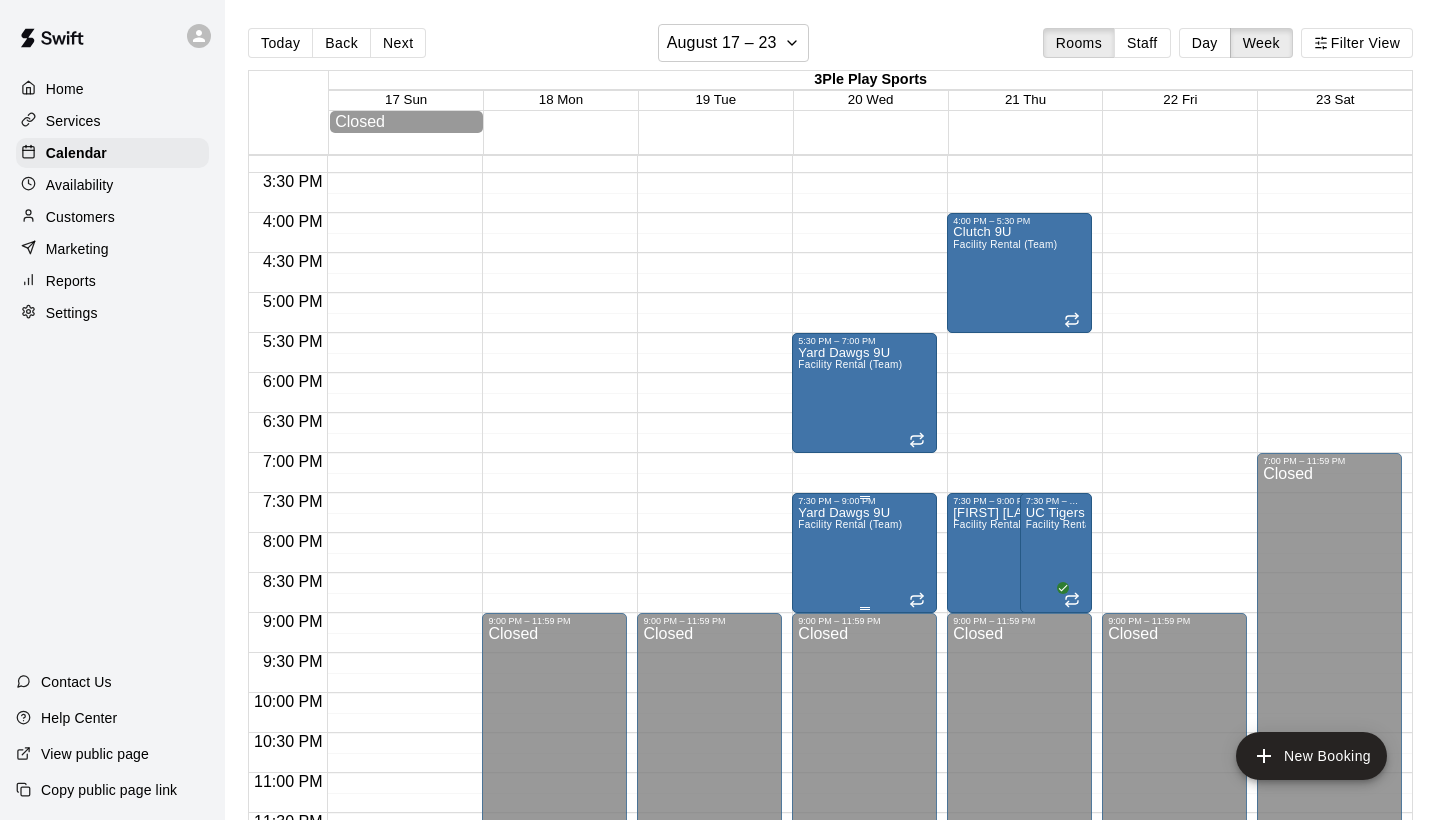 click on "Yard Dawgs 9U Facility Rental (Team)" at bounding box center [850, 916] 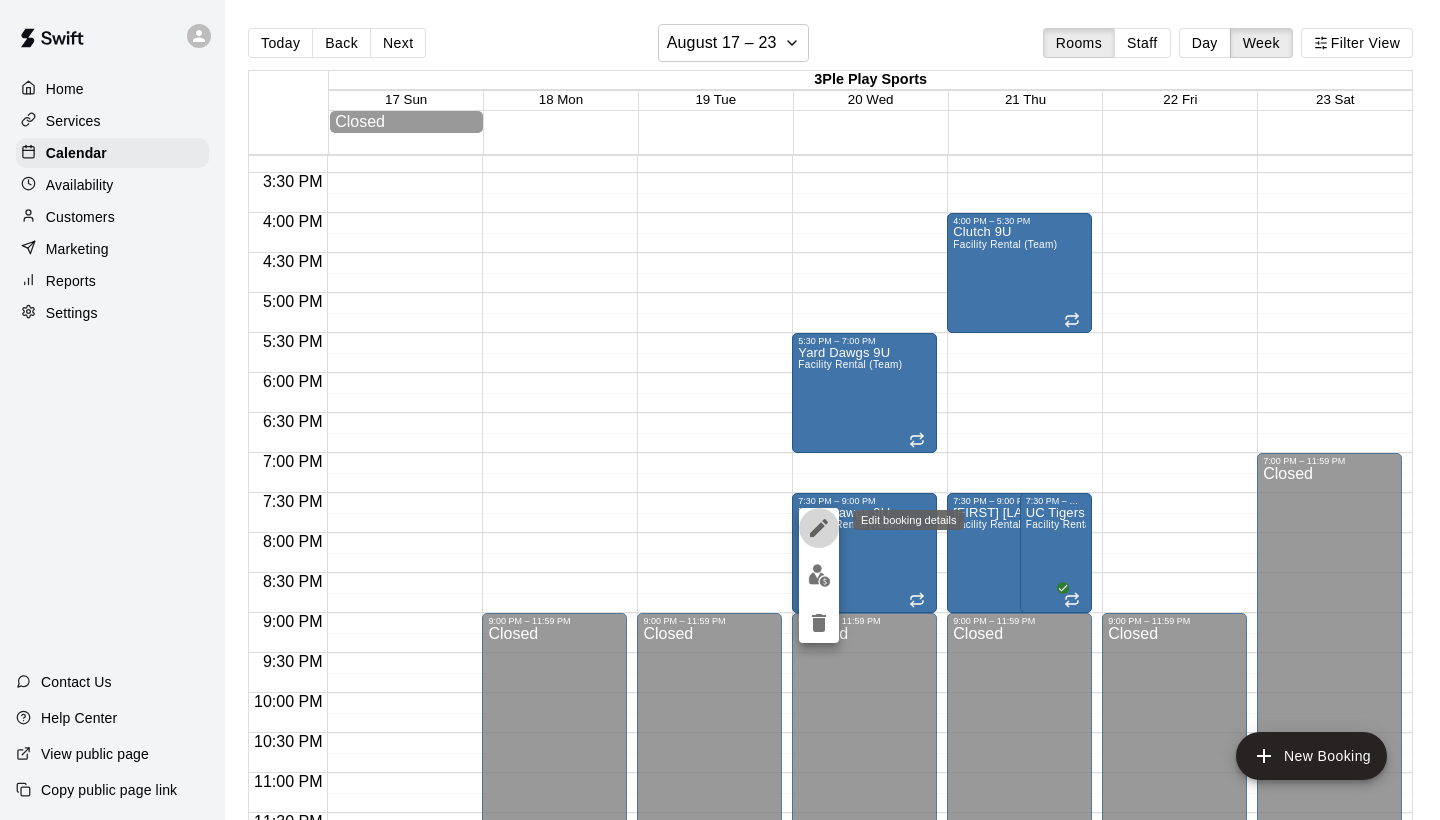 click 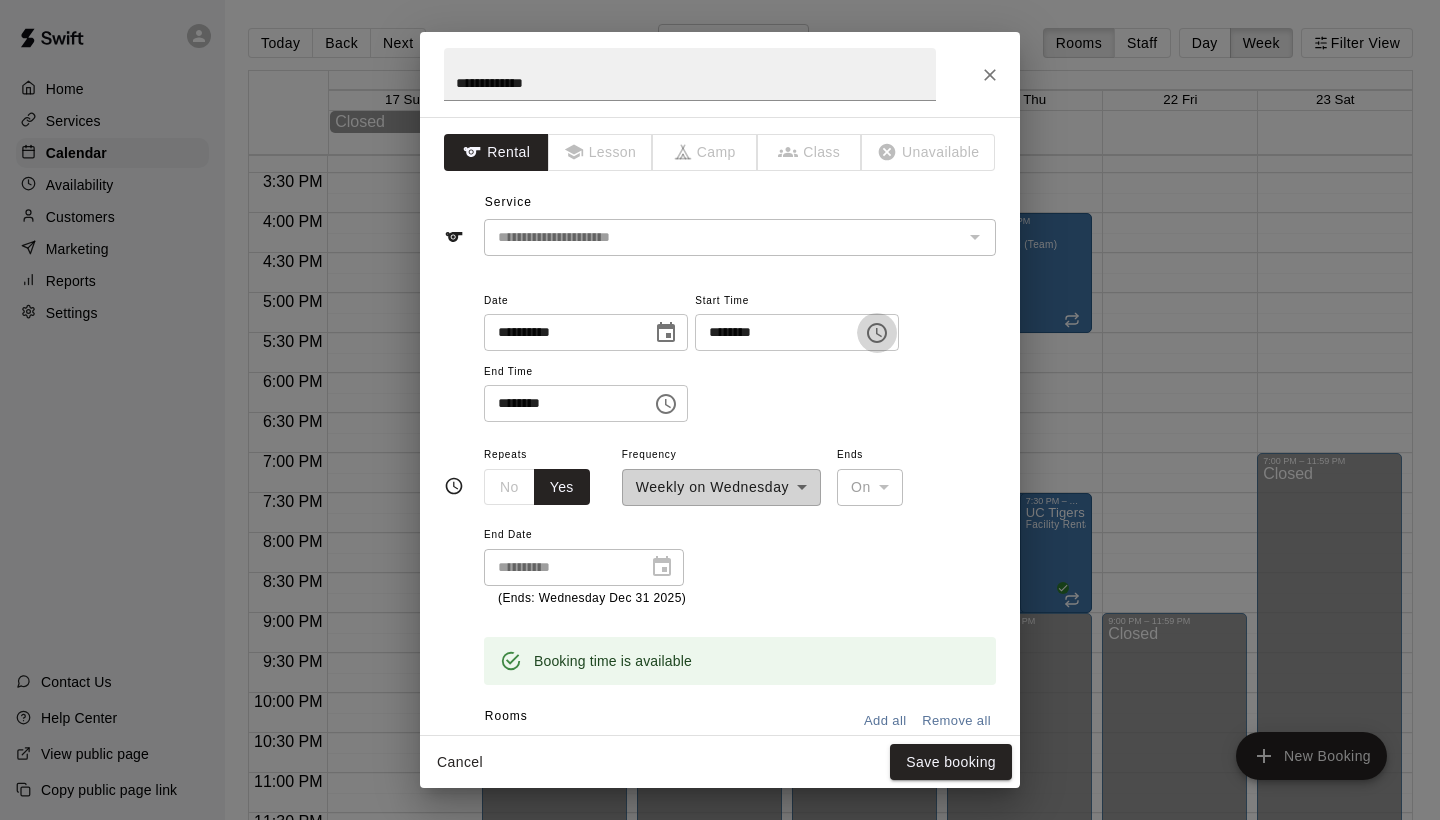 click 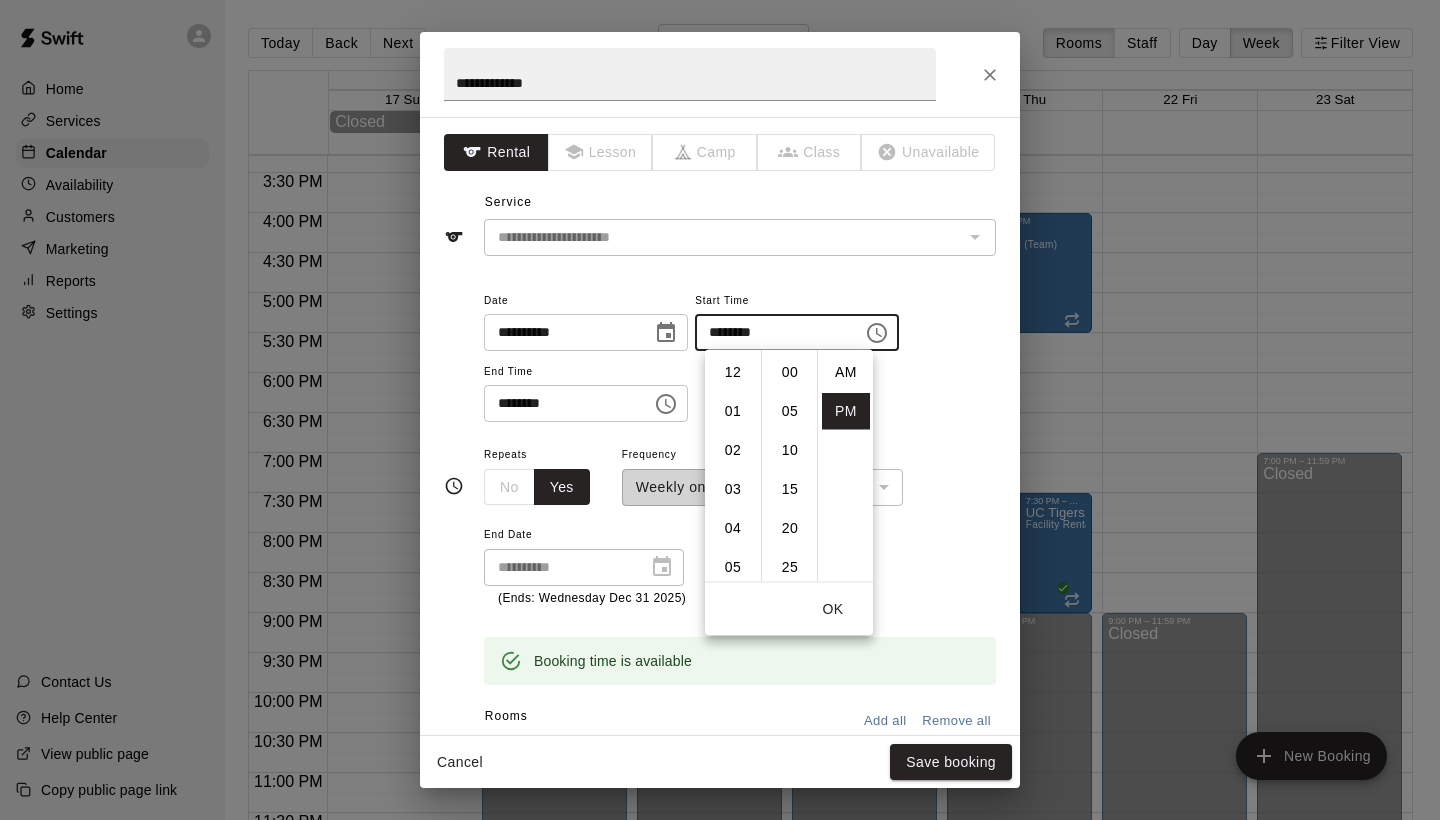 scroll, scrollTop: 273, scrollLeft: 0, axis: vertical 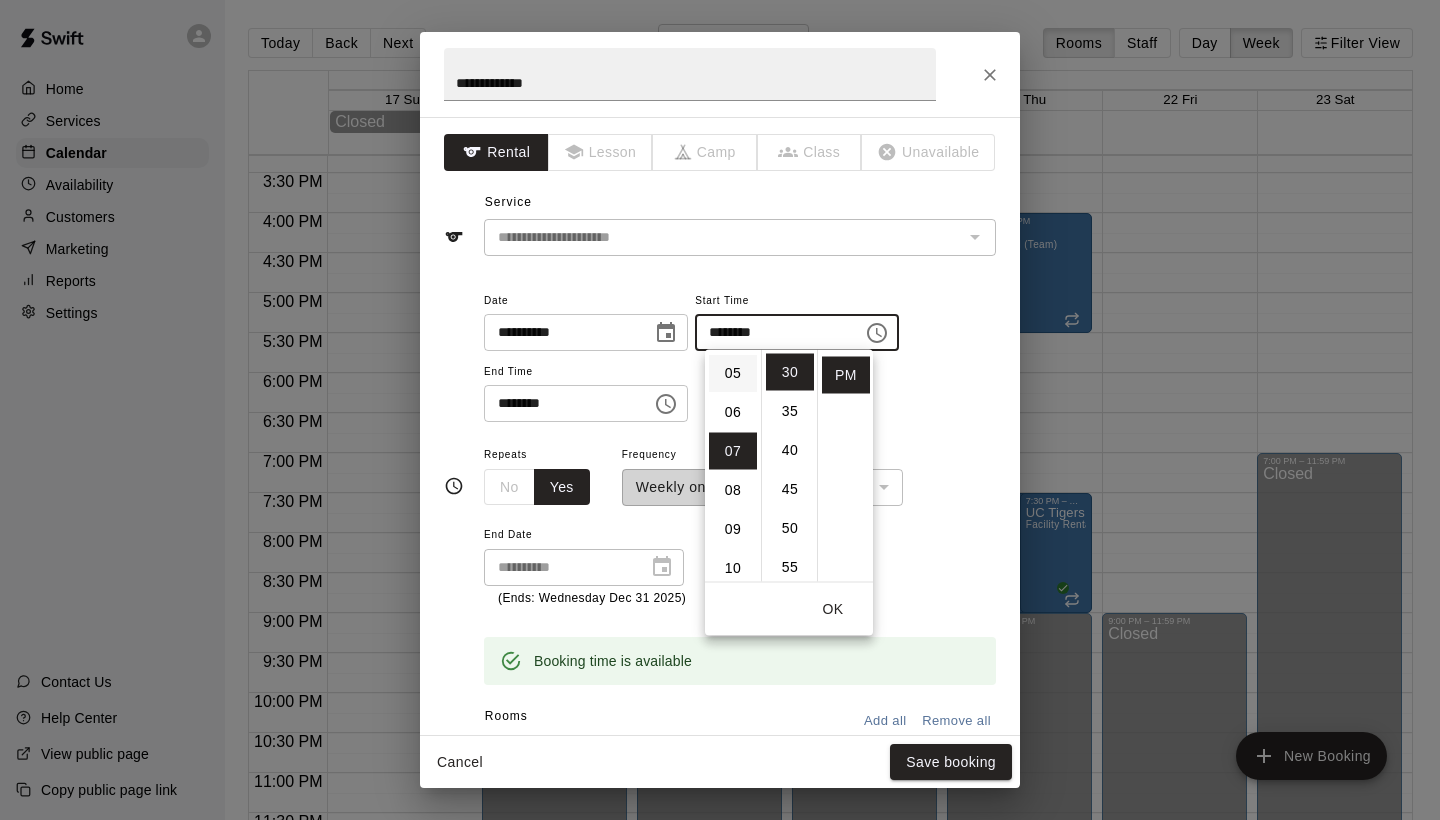 click on "05" at bounding box center (733, 373) 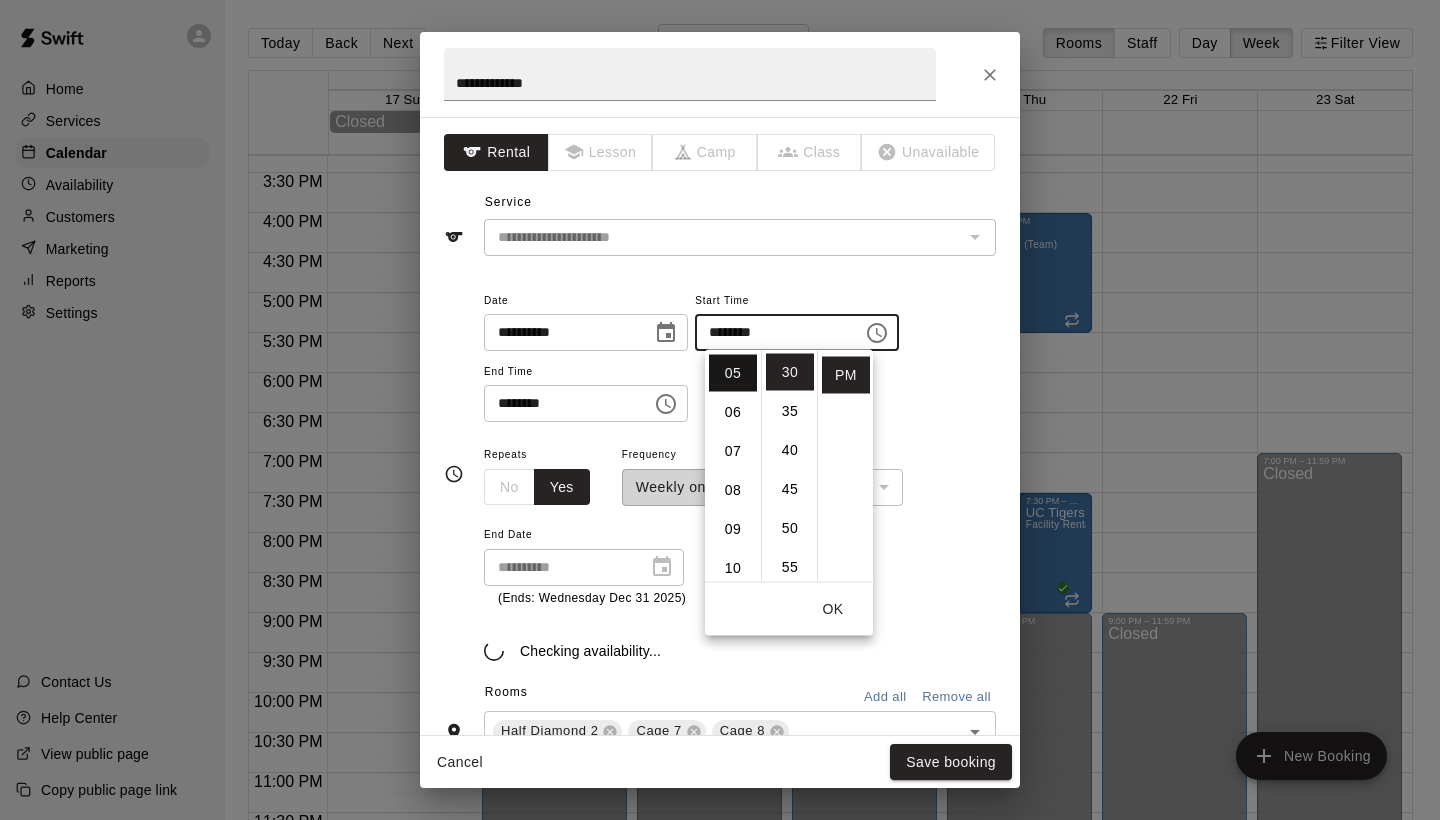 type on "********" 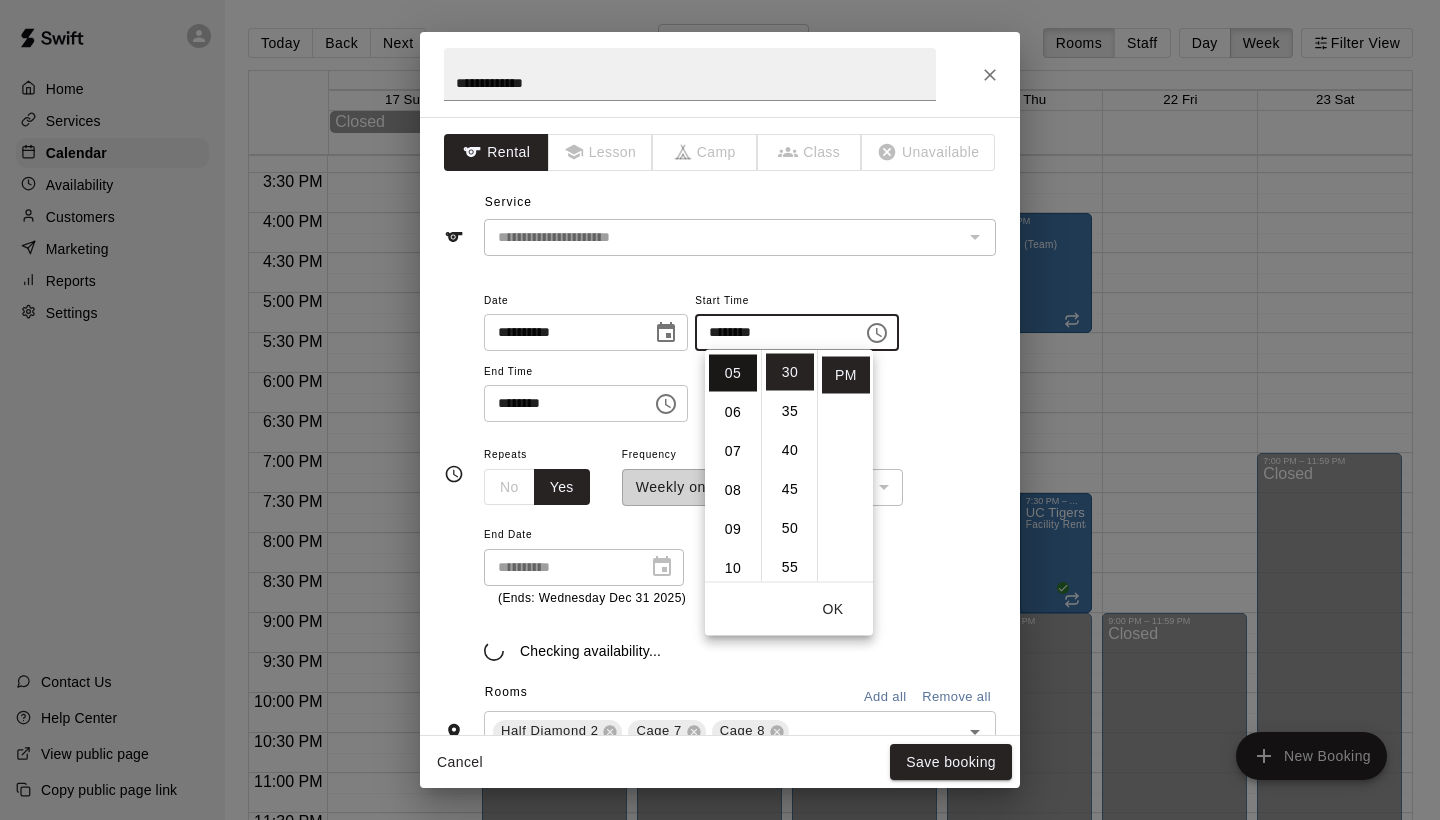 scroll, scrollTop: 195, scrollLeft: 0, axis: vertical 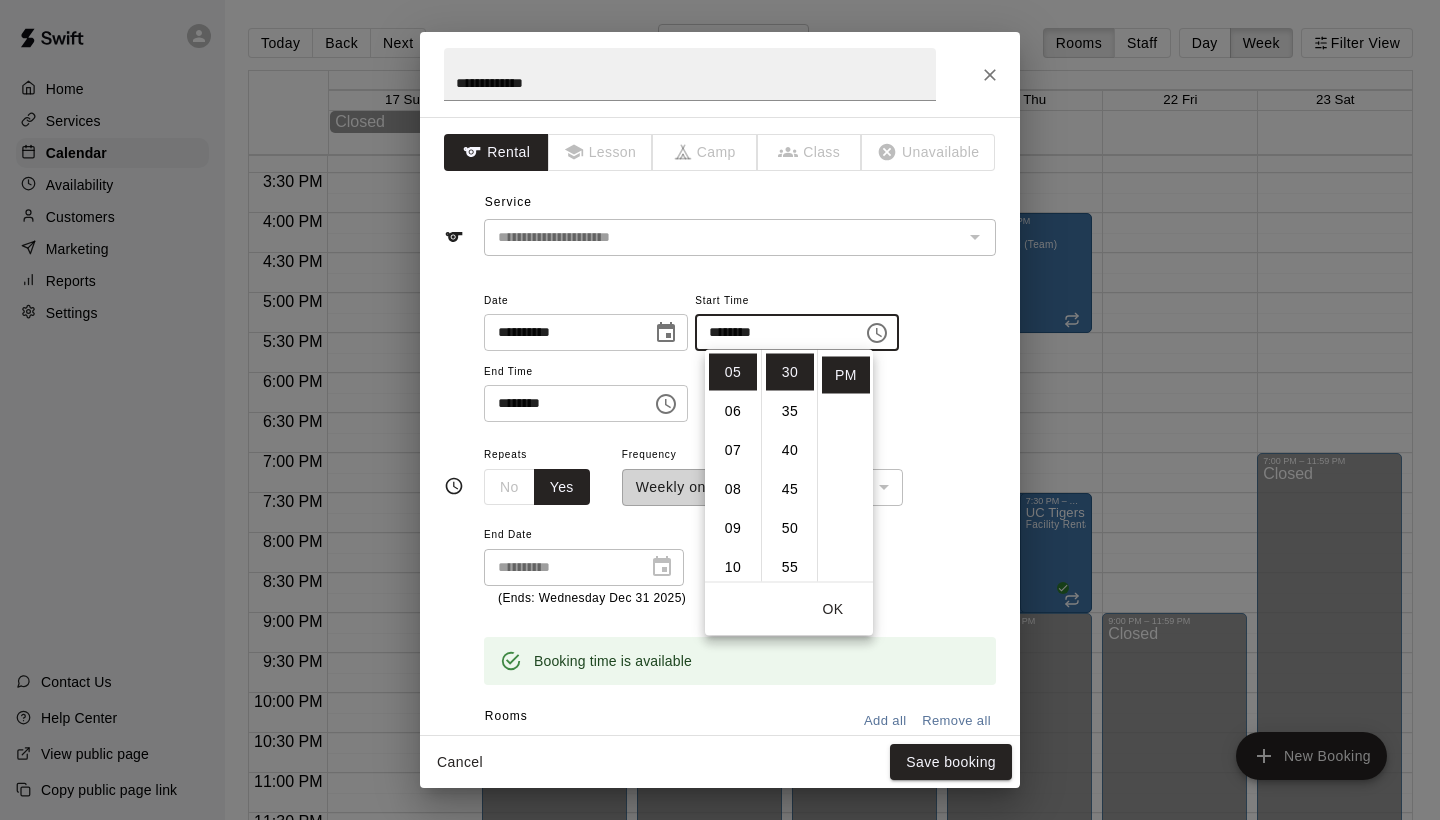 click 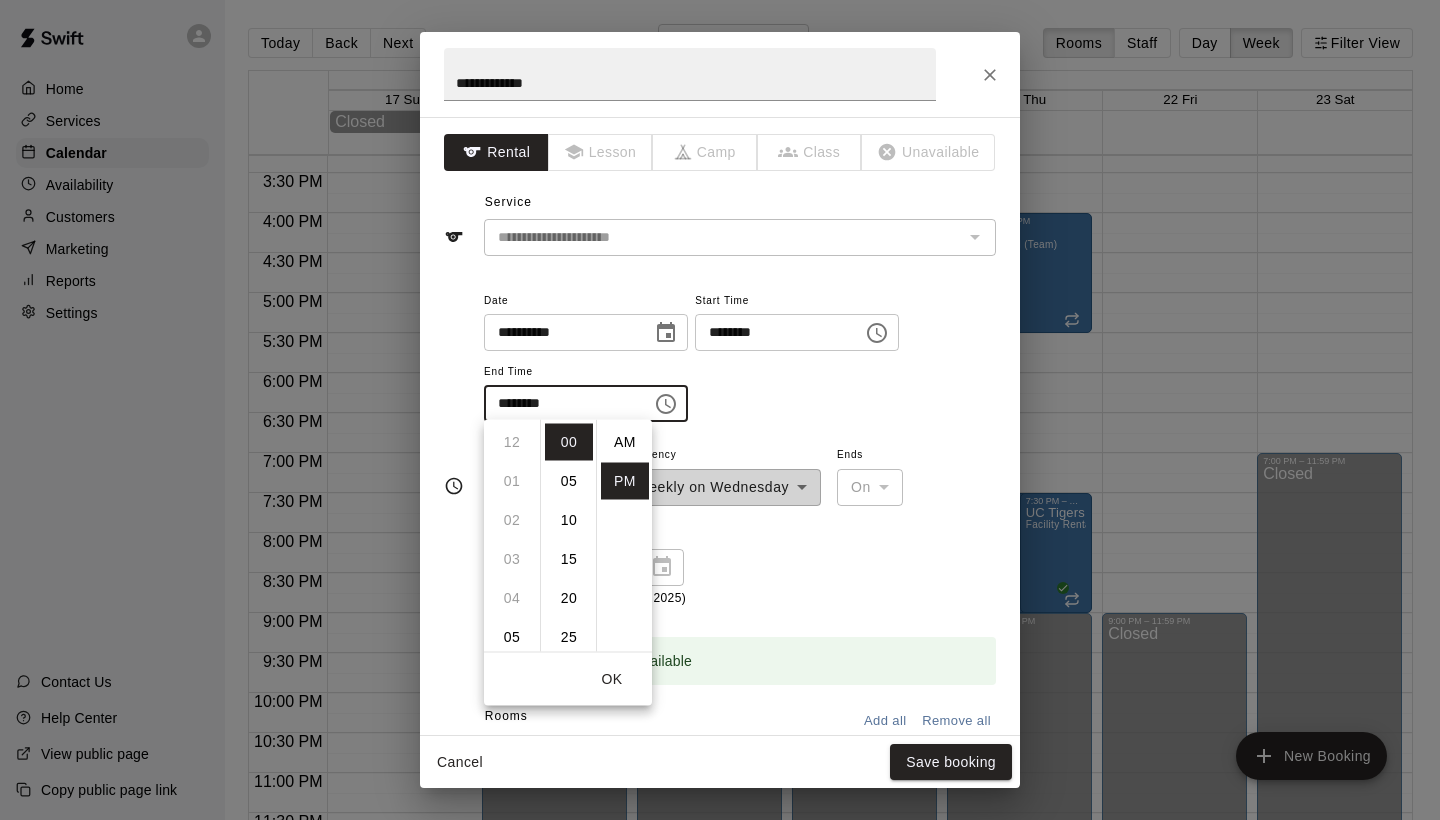 scroll, scrollTop: 351, scrollLeft: 0, axis: vertical 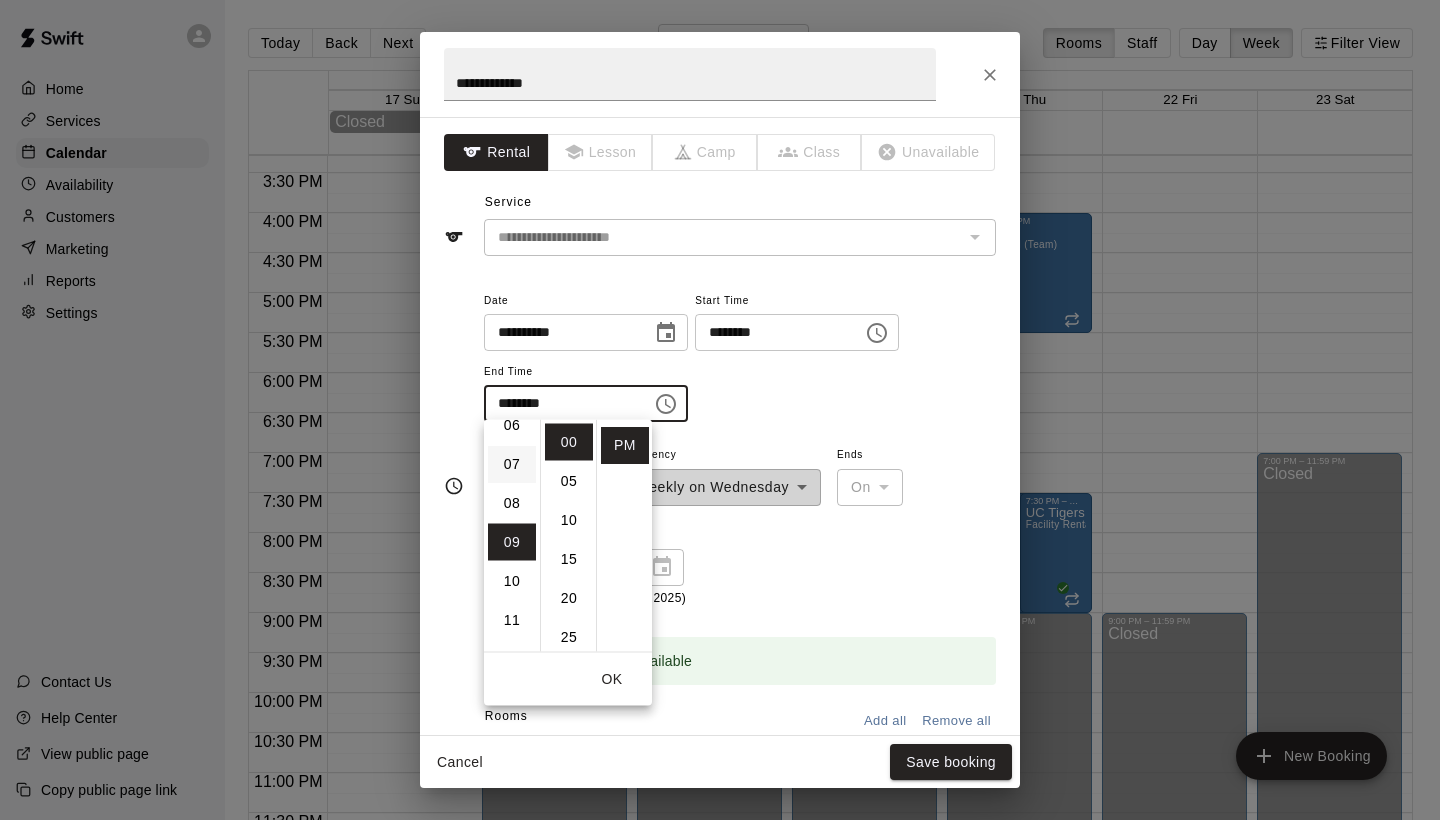click on "07" at bounding box center [512, 464] 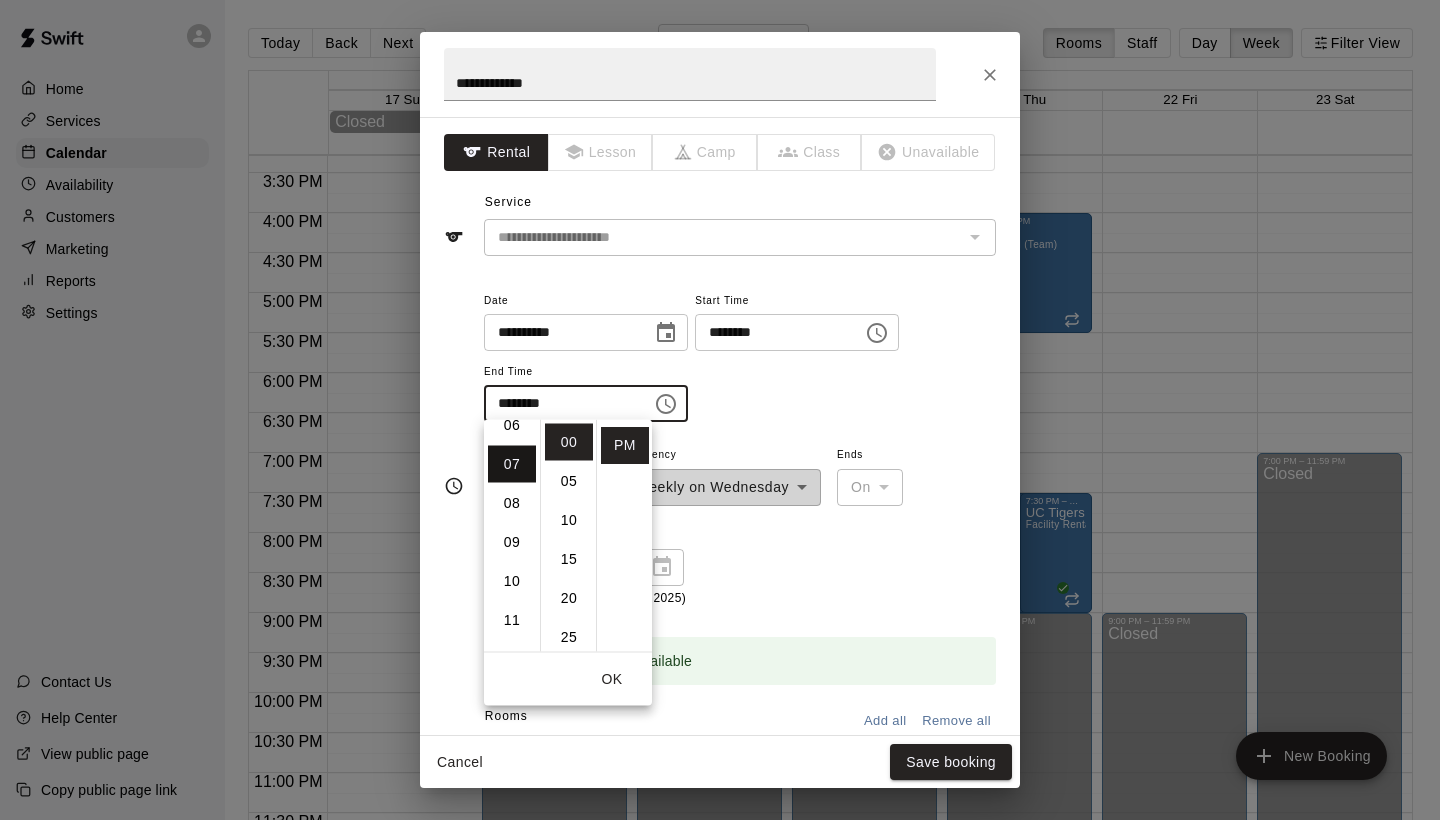 type on "********" 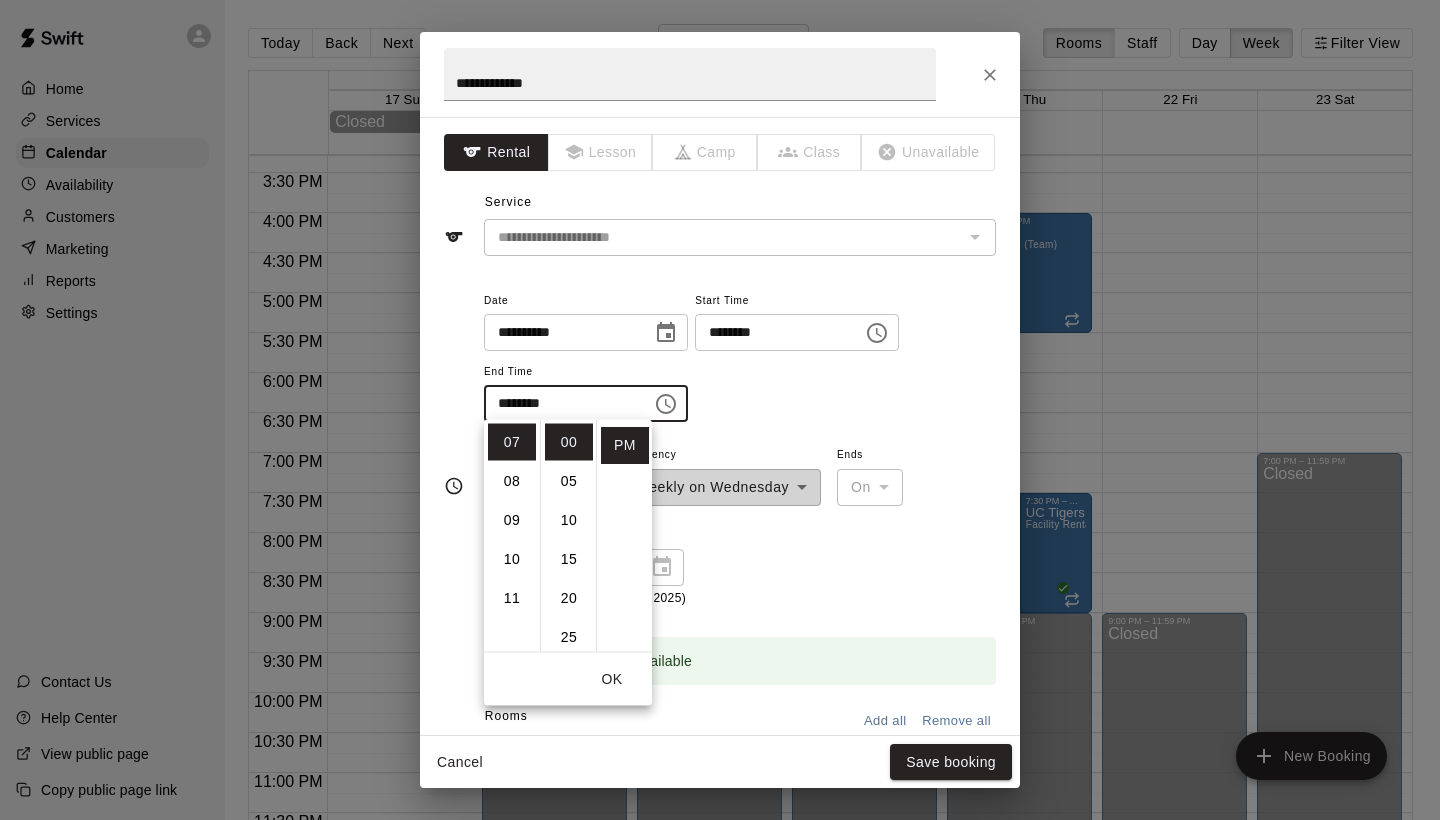 click on "OK" at bounding box center [612, 679] 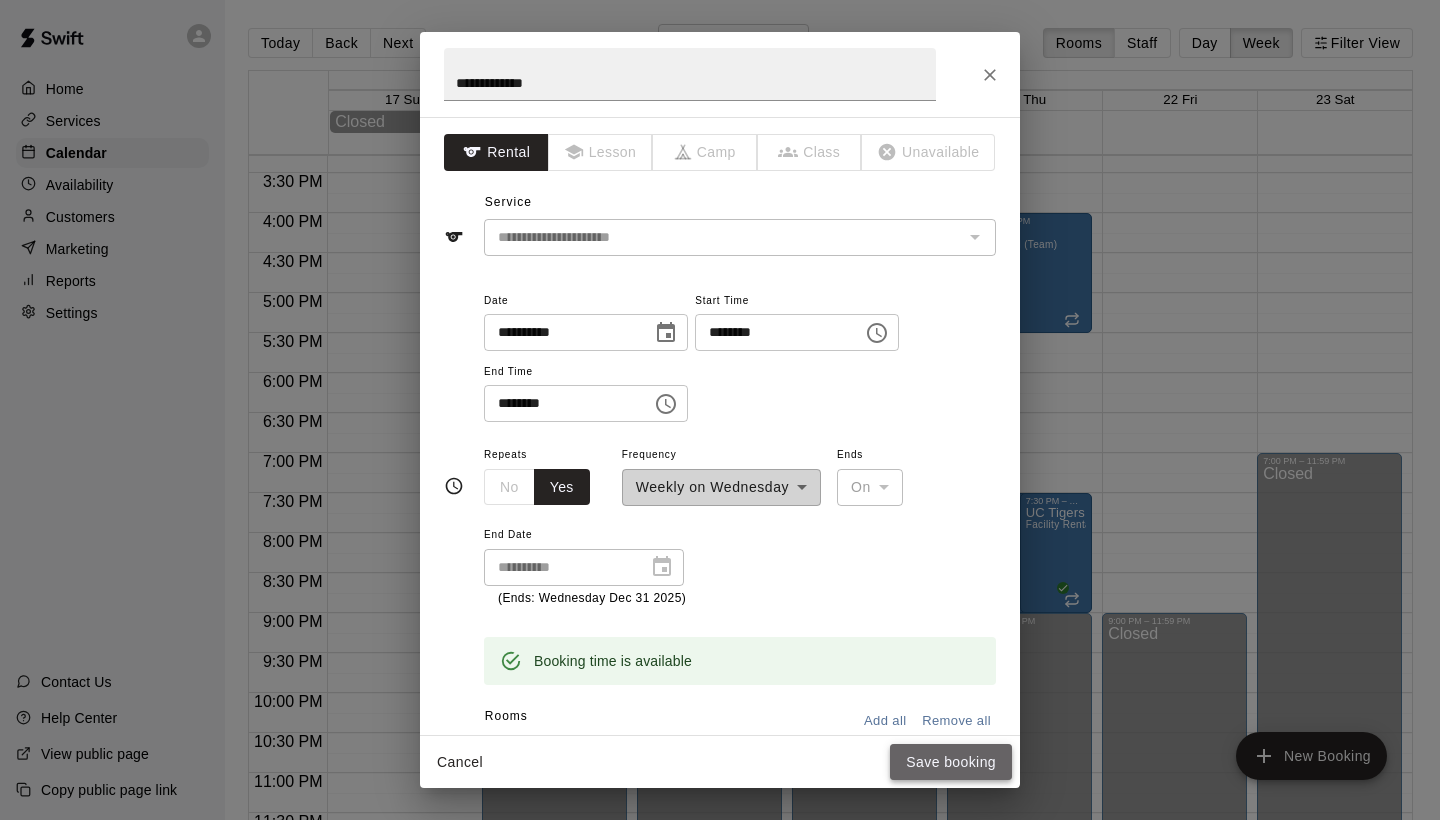 click on "Save booking" at bounding box center (951, 762) 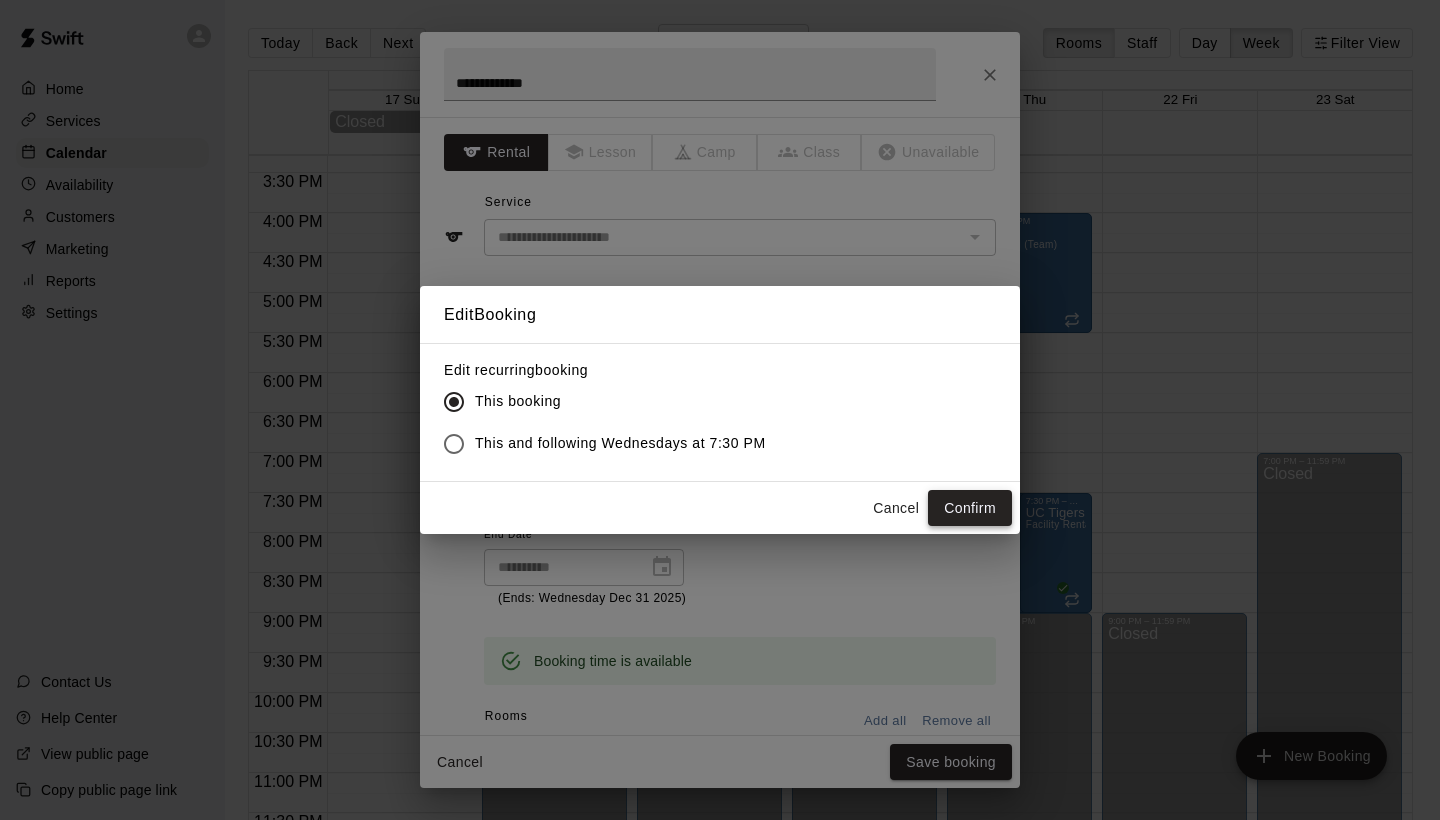 click on "Confirm" at bounding box center (970, 508) 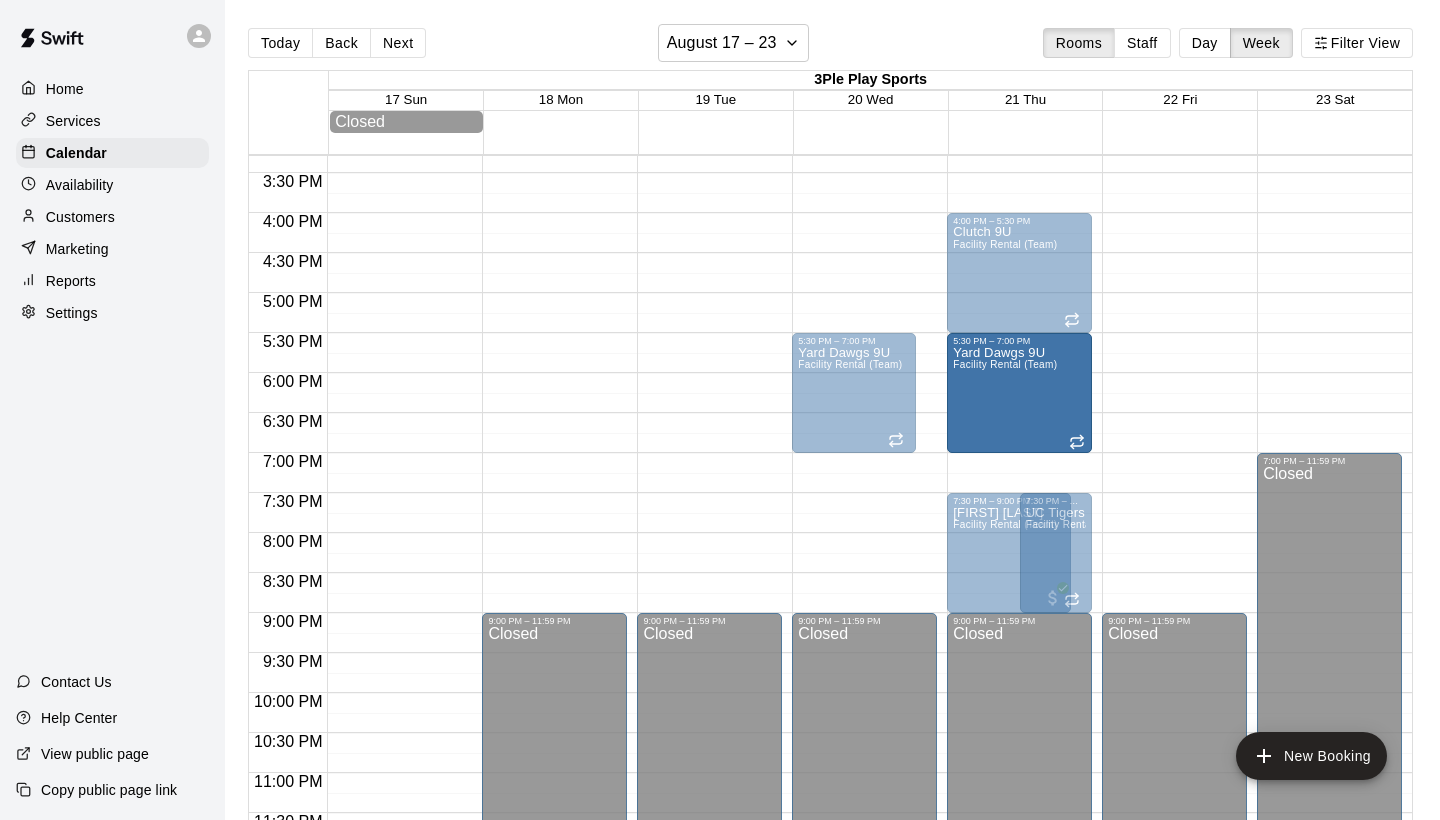 drag, startPoint x: 908, startPoint y: 392, endPoint x: 1001, endPoint y: 394, distance: 93.0215 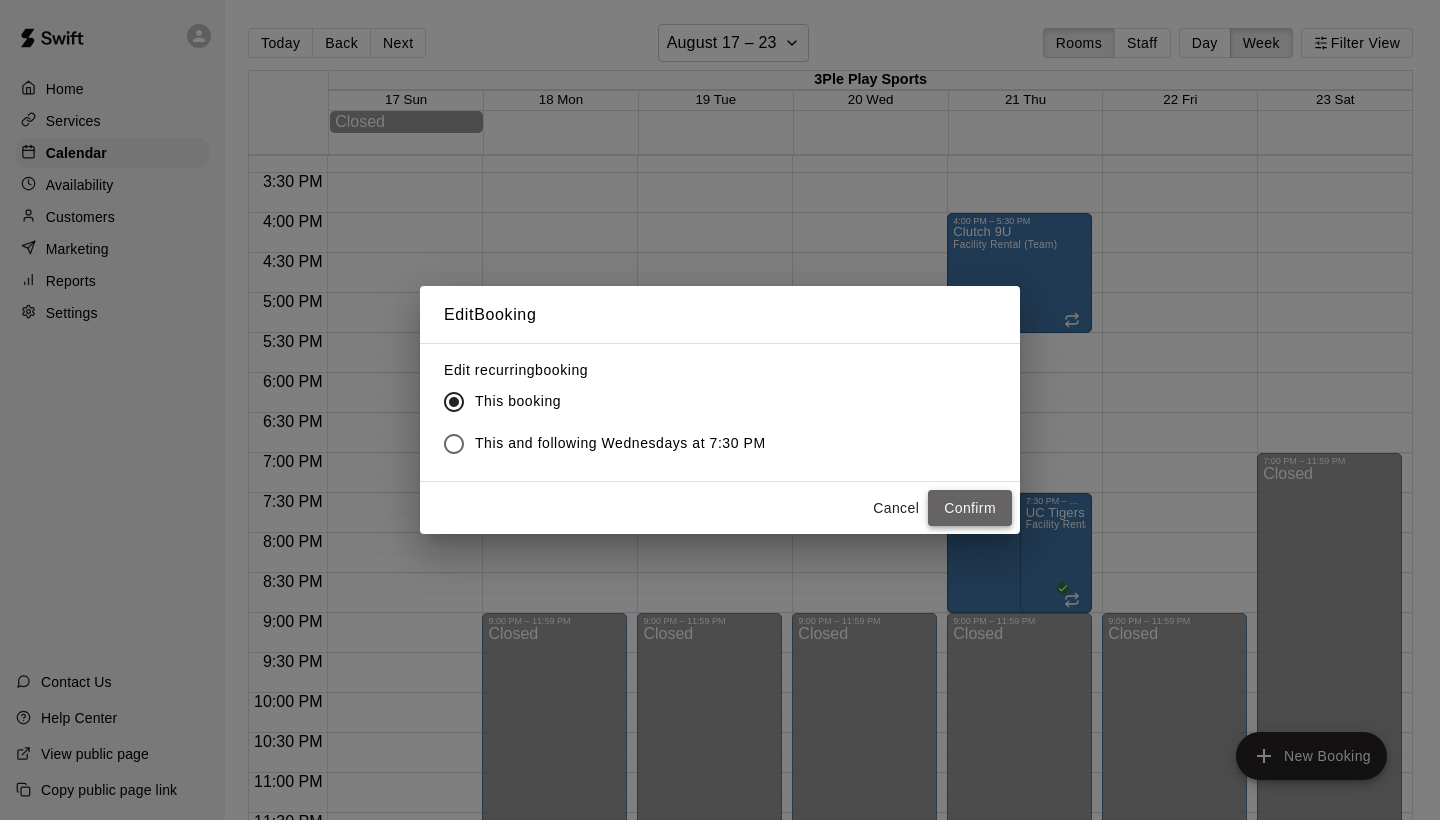 click on "Confirm" at bounding box center [970, 508] 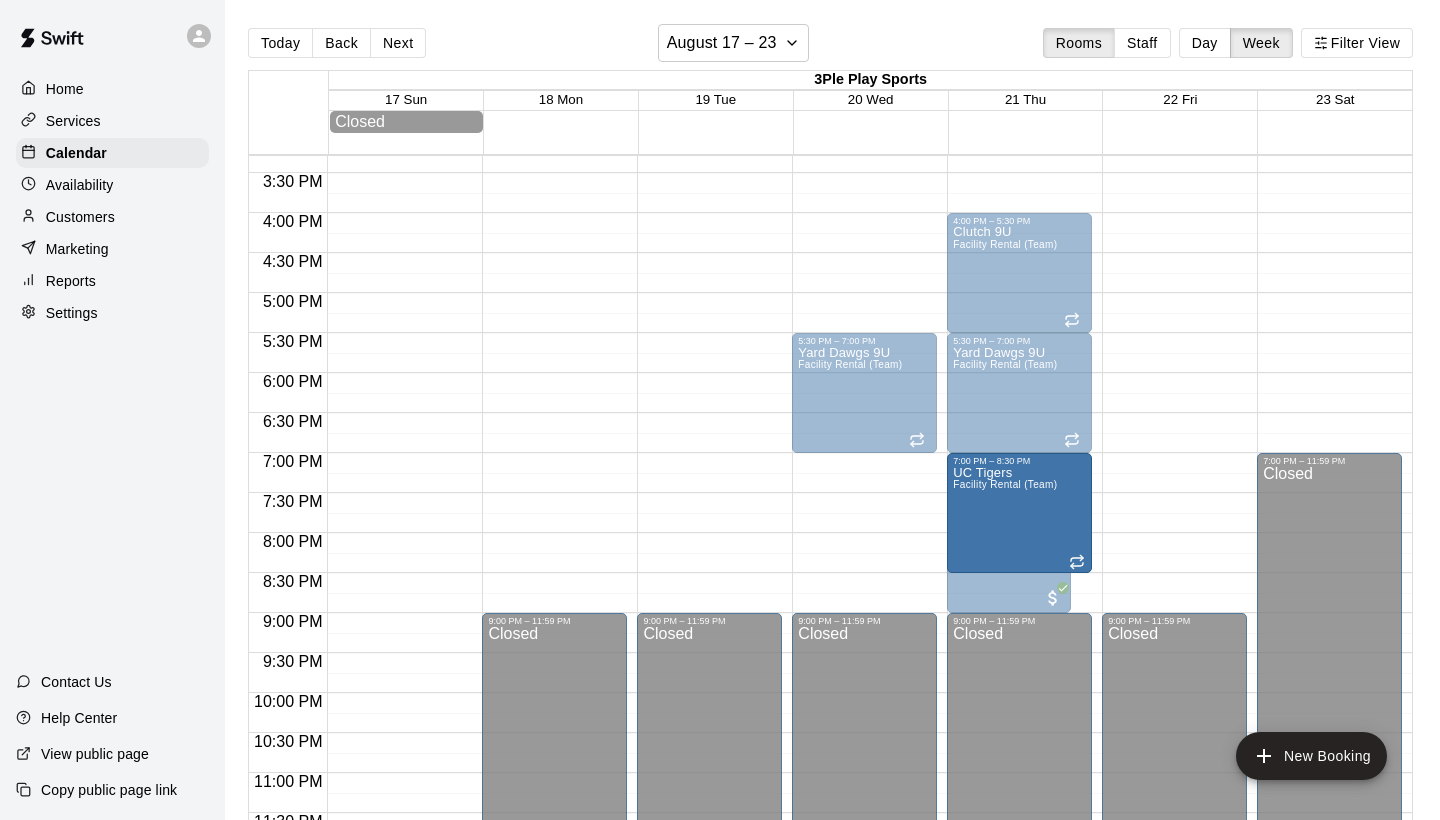 drag, startPoint x: 1055, startPoint y: 550, endPoint x: 1061, endPoint y: 519, distance: 31.575306 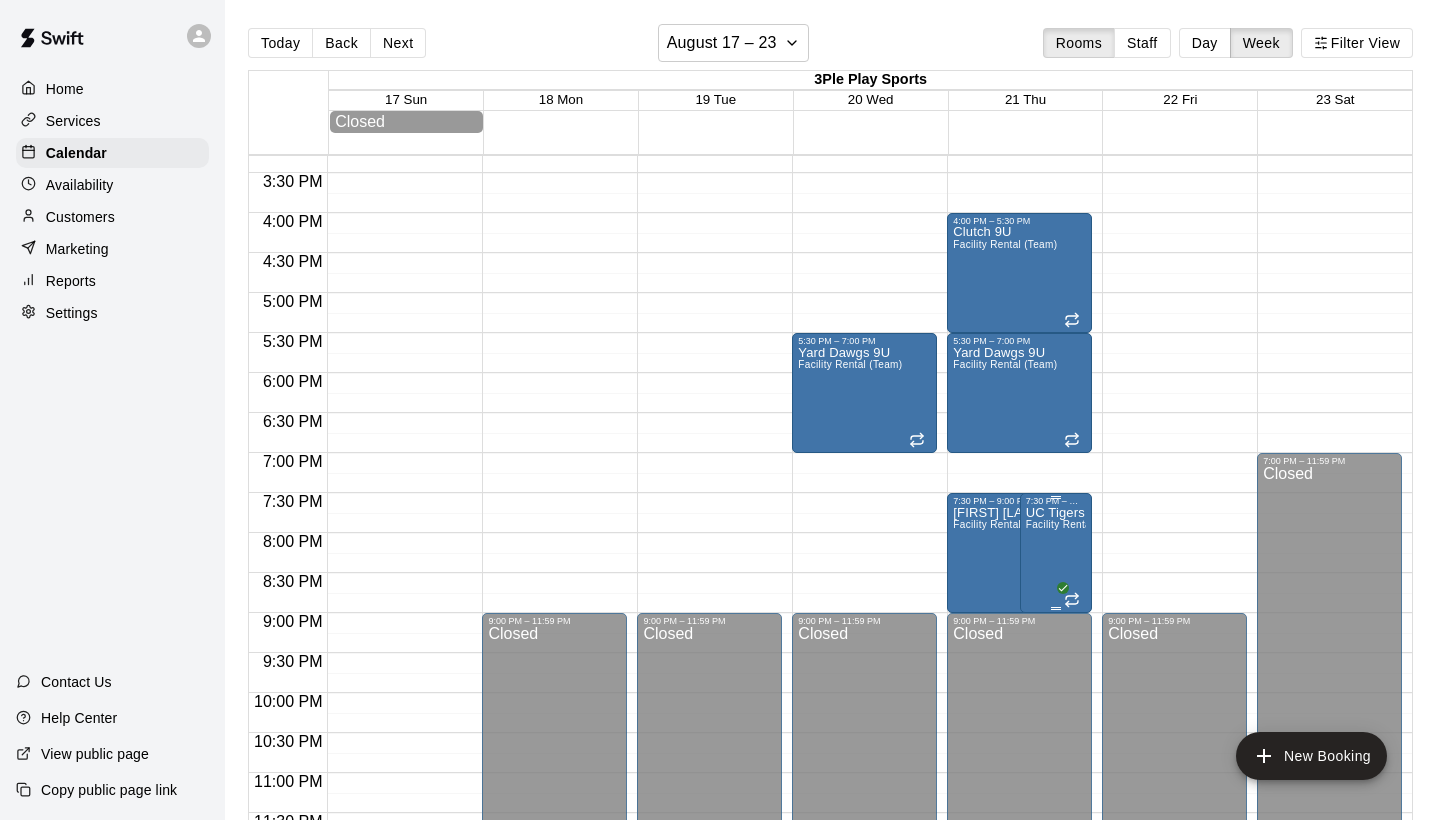 click on "UC Tigers Facility Rental (Team)" at bounding box center [1056, 916] 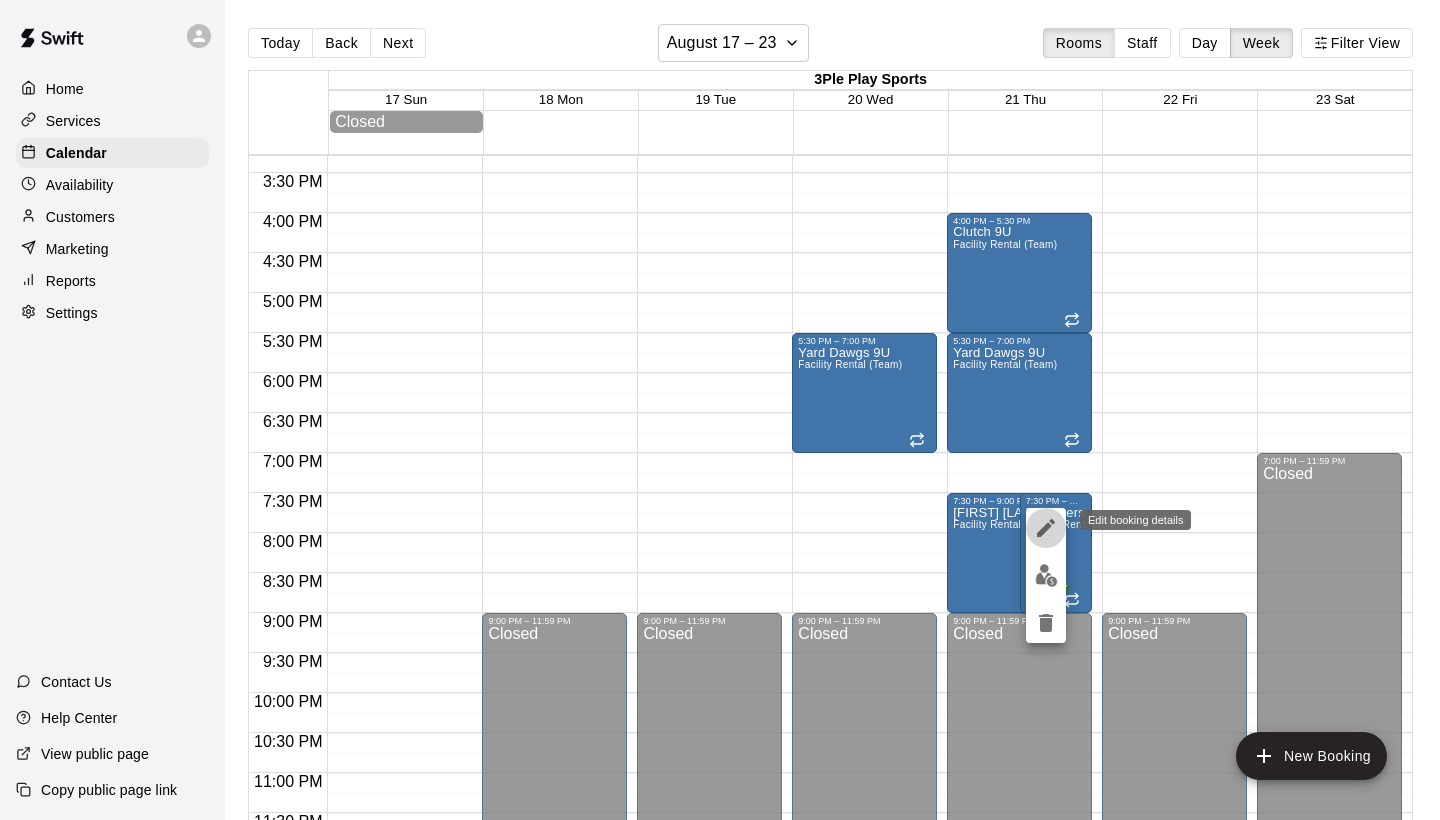 click 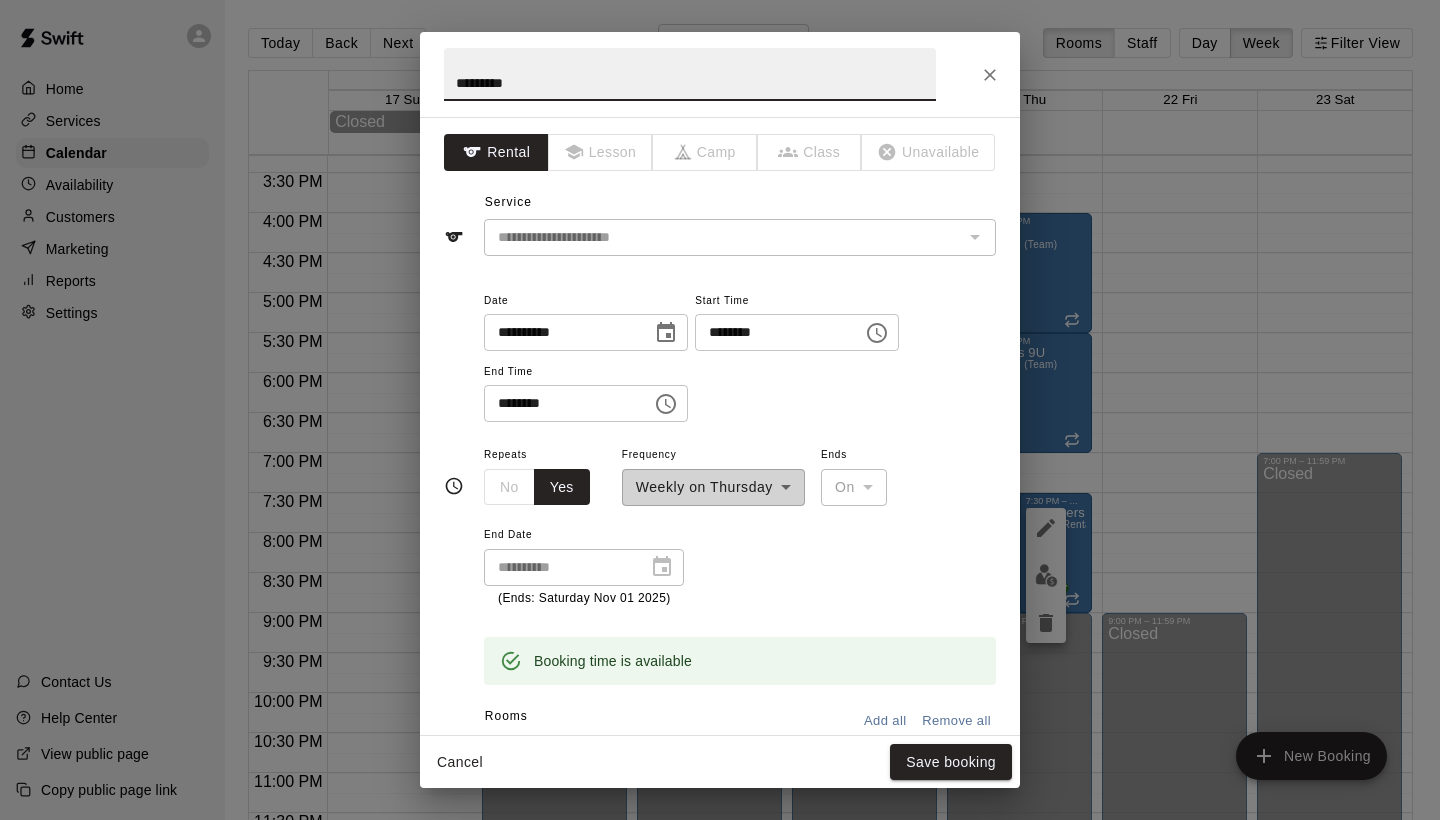 click 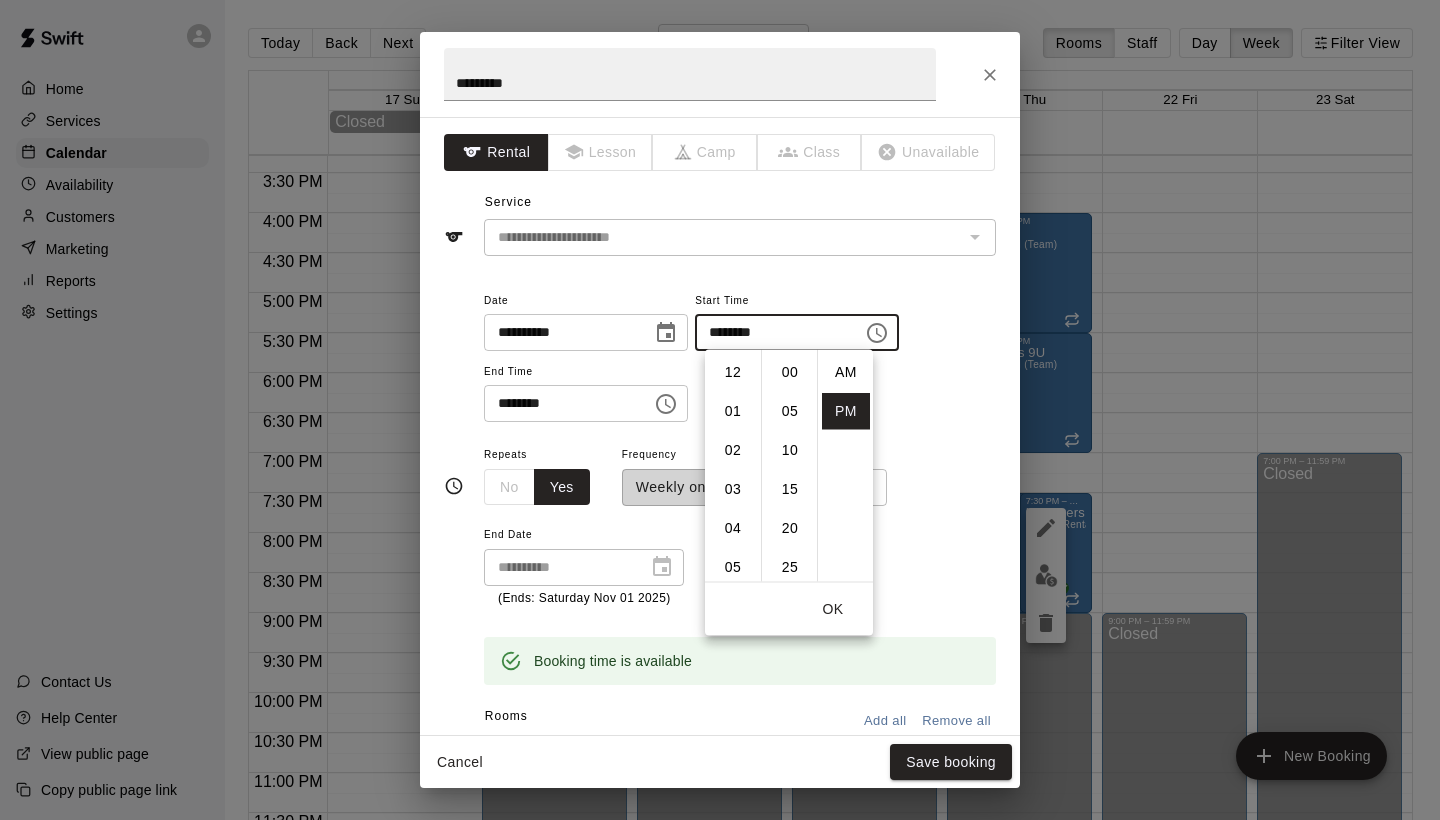 scroll, scrollTop: 273, scrollLeft: 0, axis: vertical 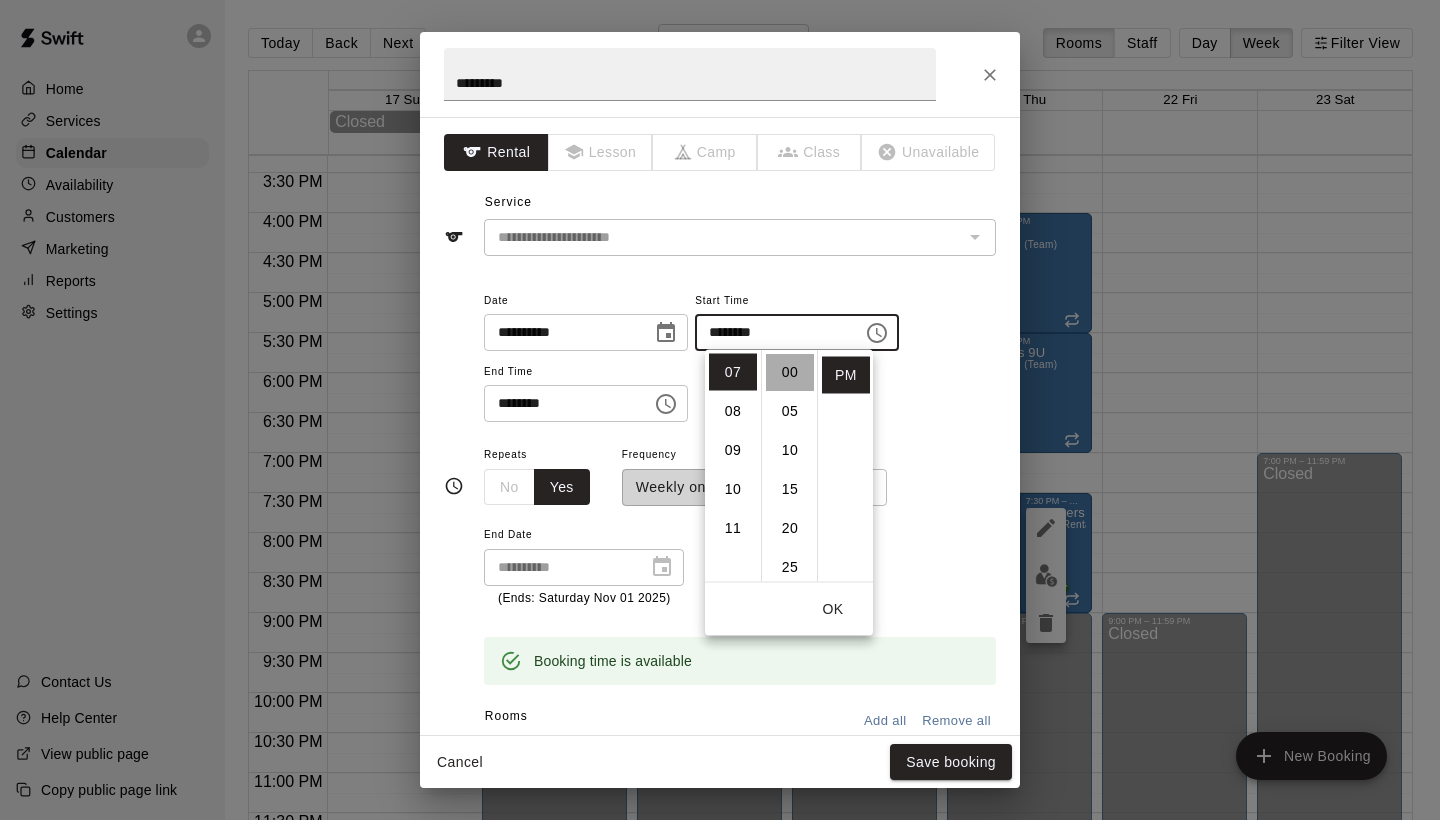 click on "00" at bounding box center [790, 372] 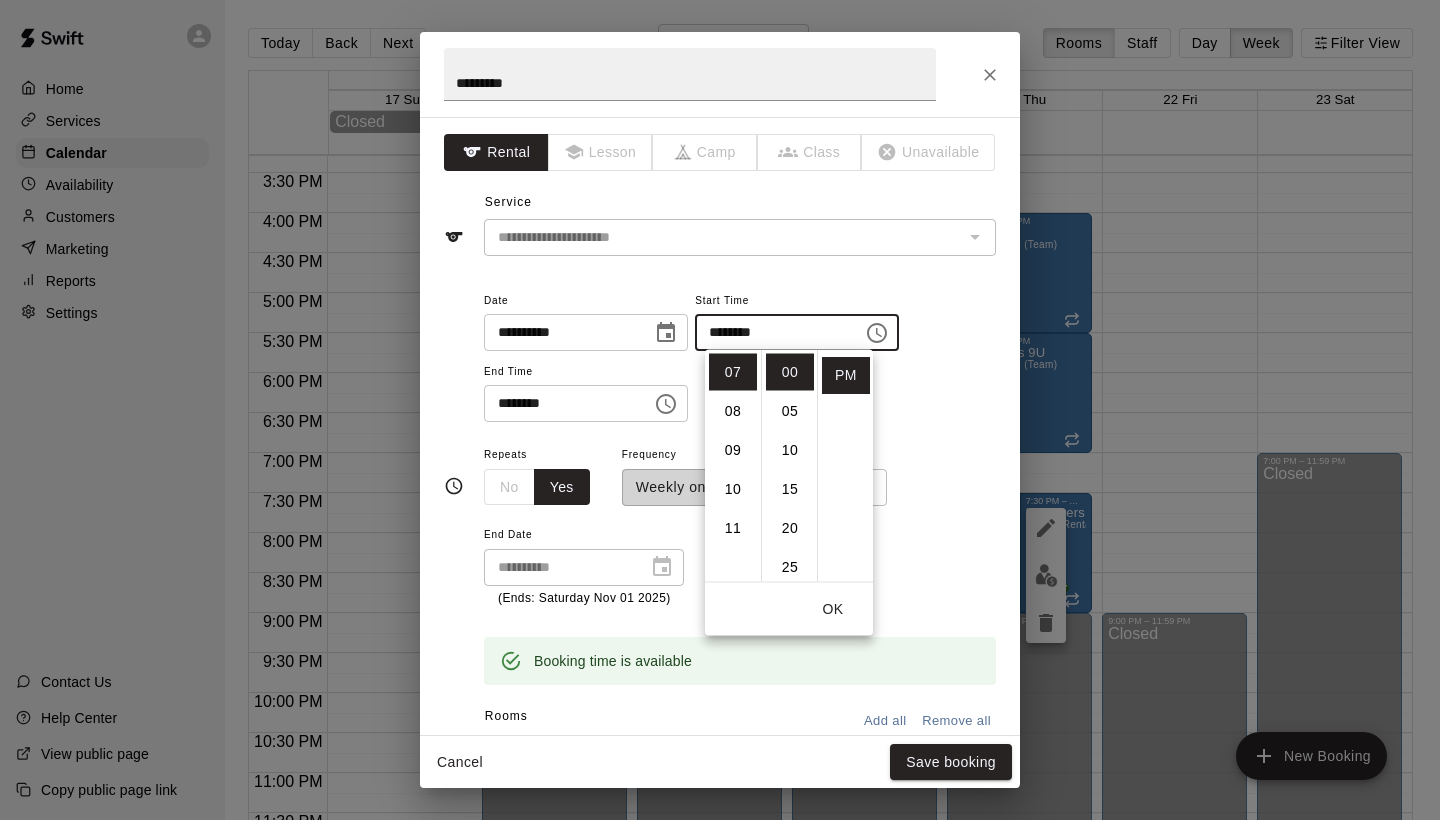 click 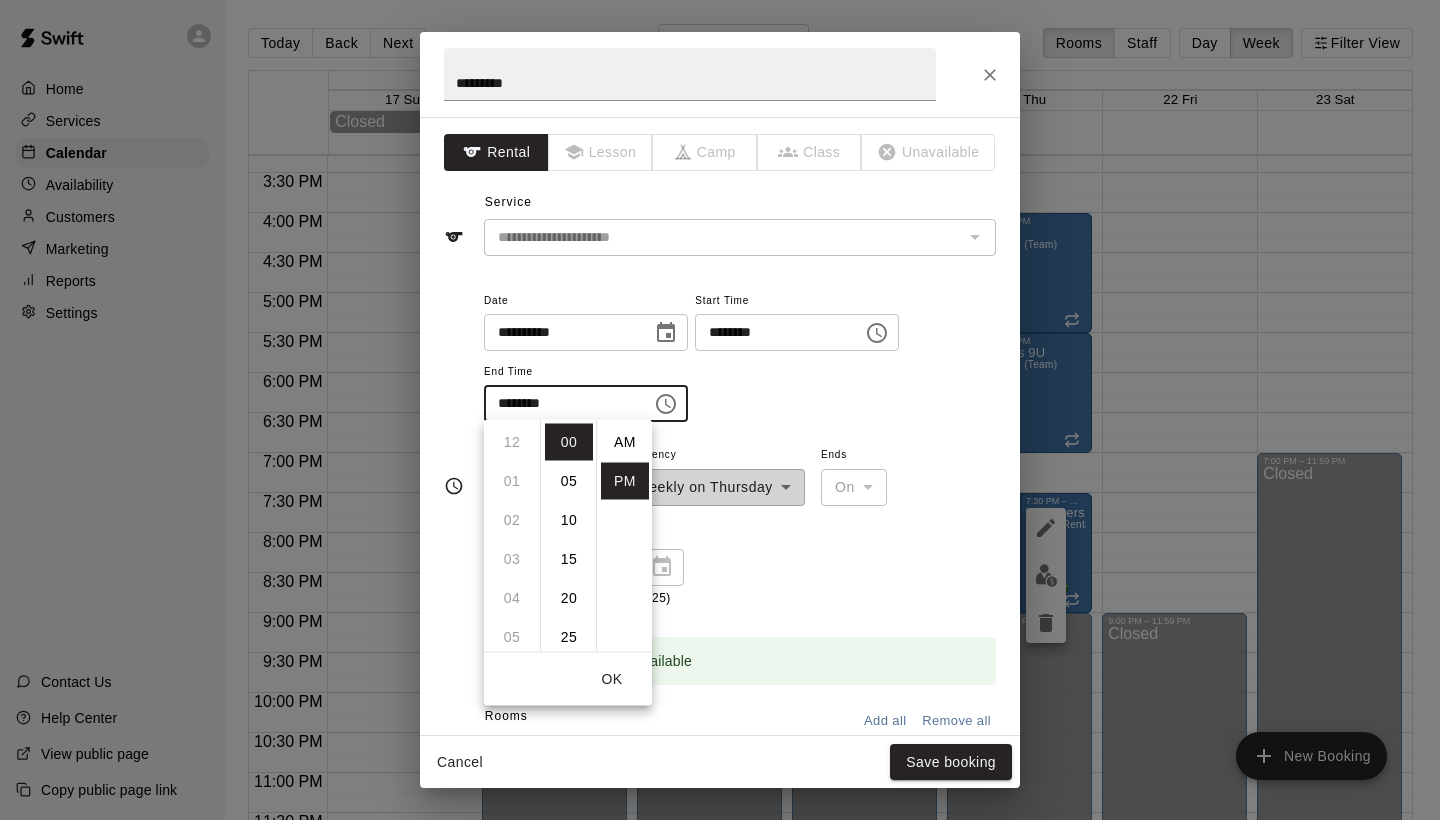 scroll, scrollTop: 351, scrollLeft: 0, axis: vertical 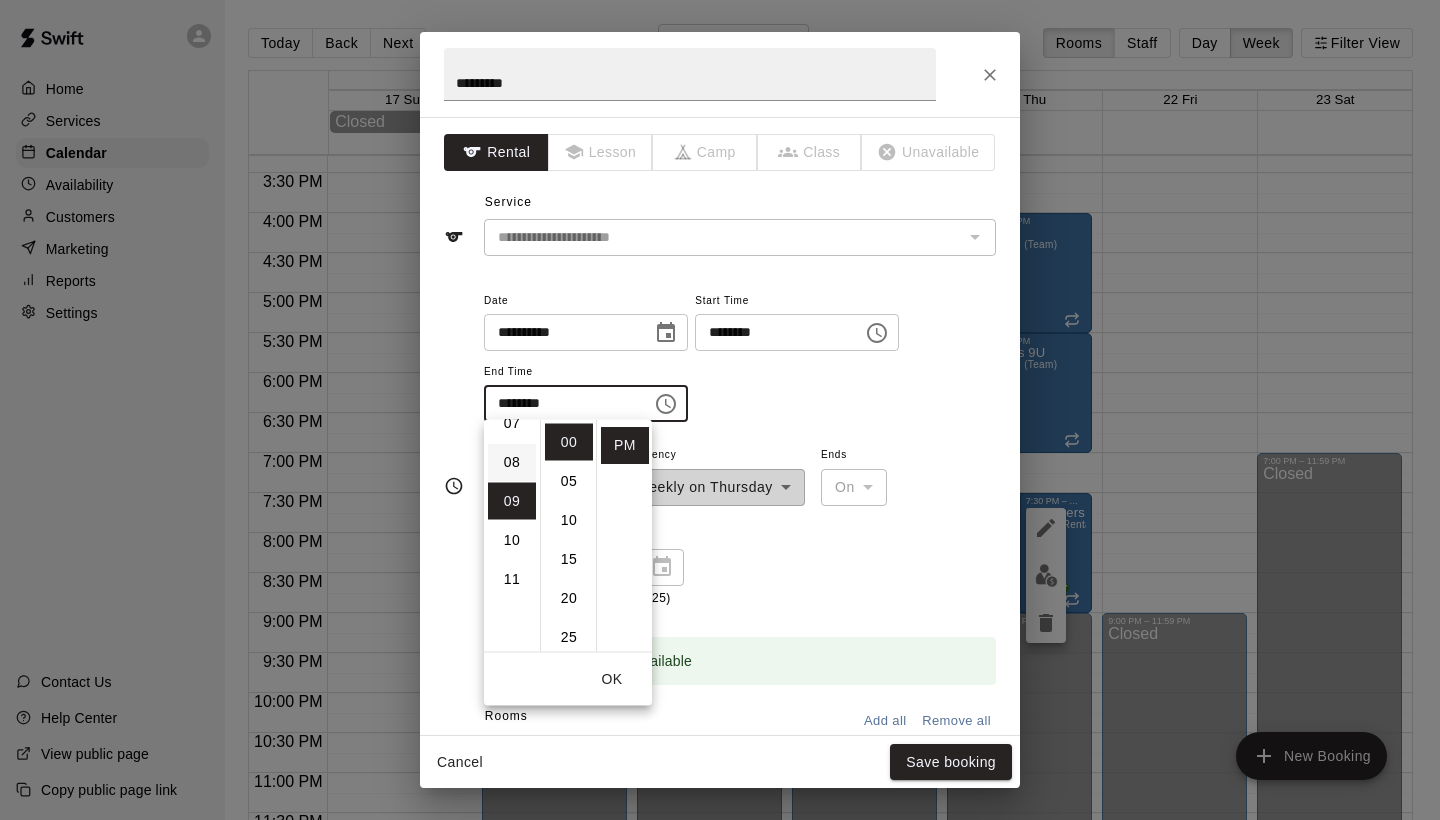 click on "08" at bounding box center [512, 462] 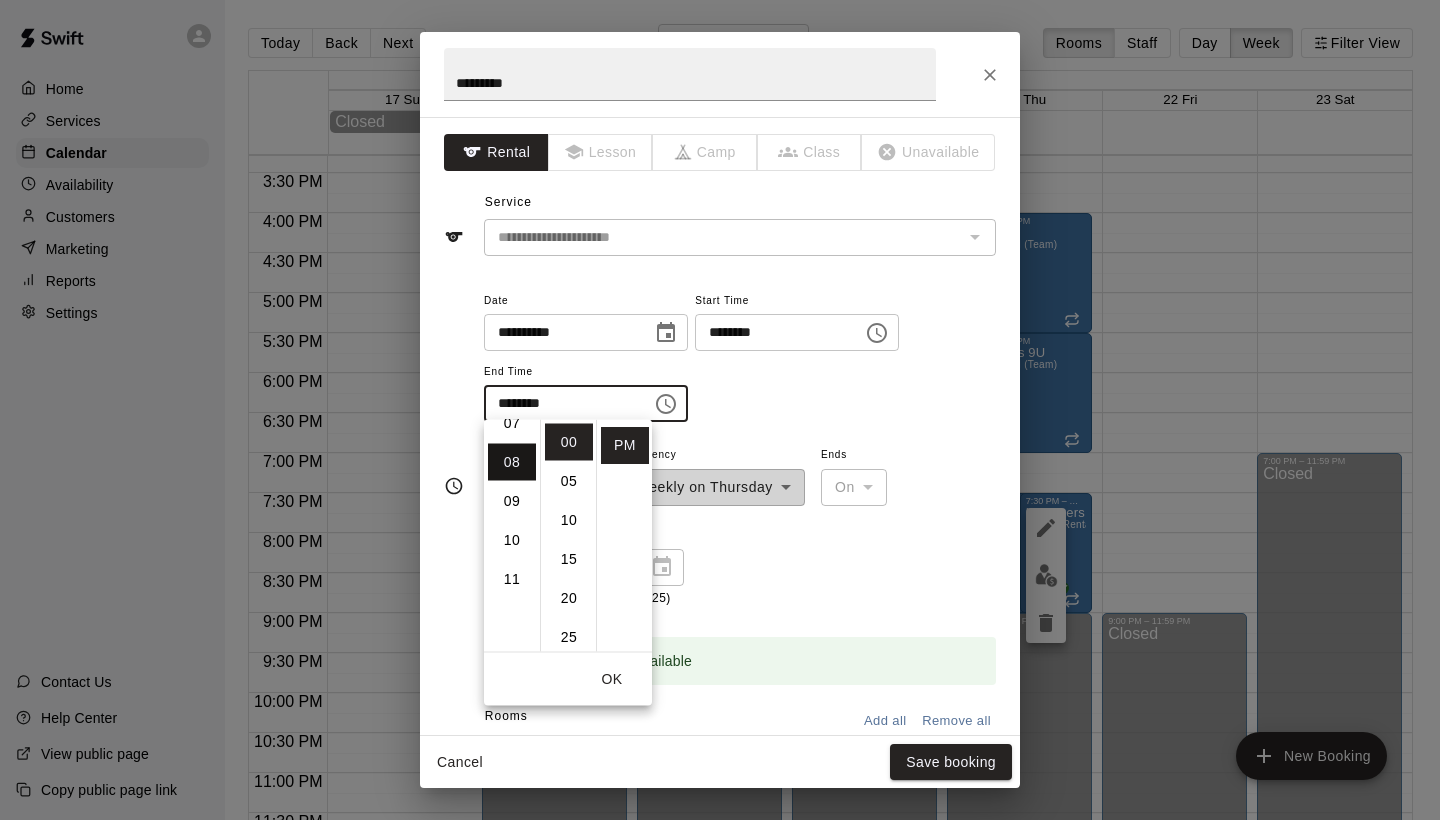 scroll, scrollTop: 312, scrollLeft: 0, axis: vertical 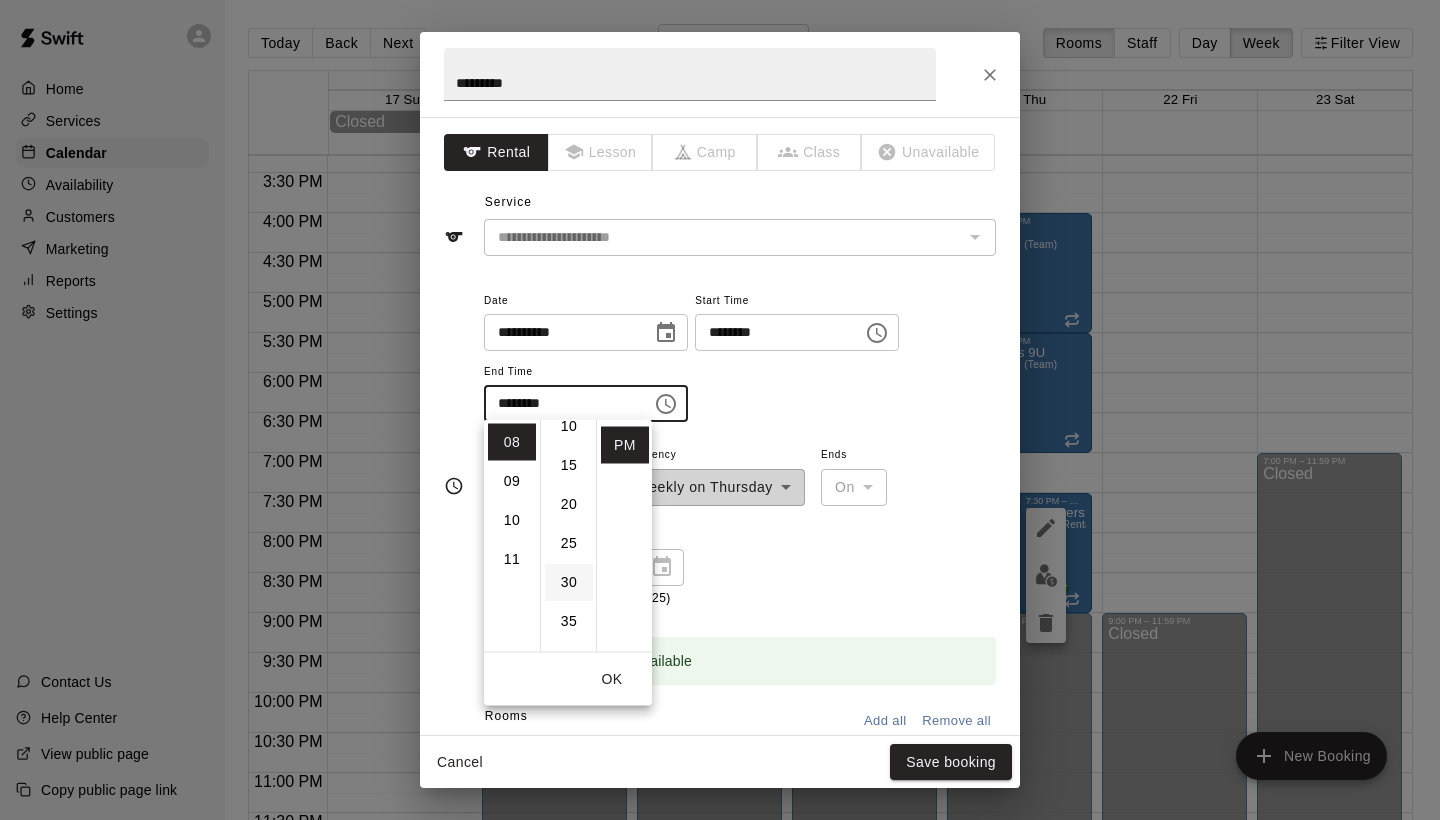click on "30" at bounding box center [569, 582] 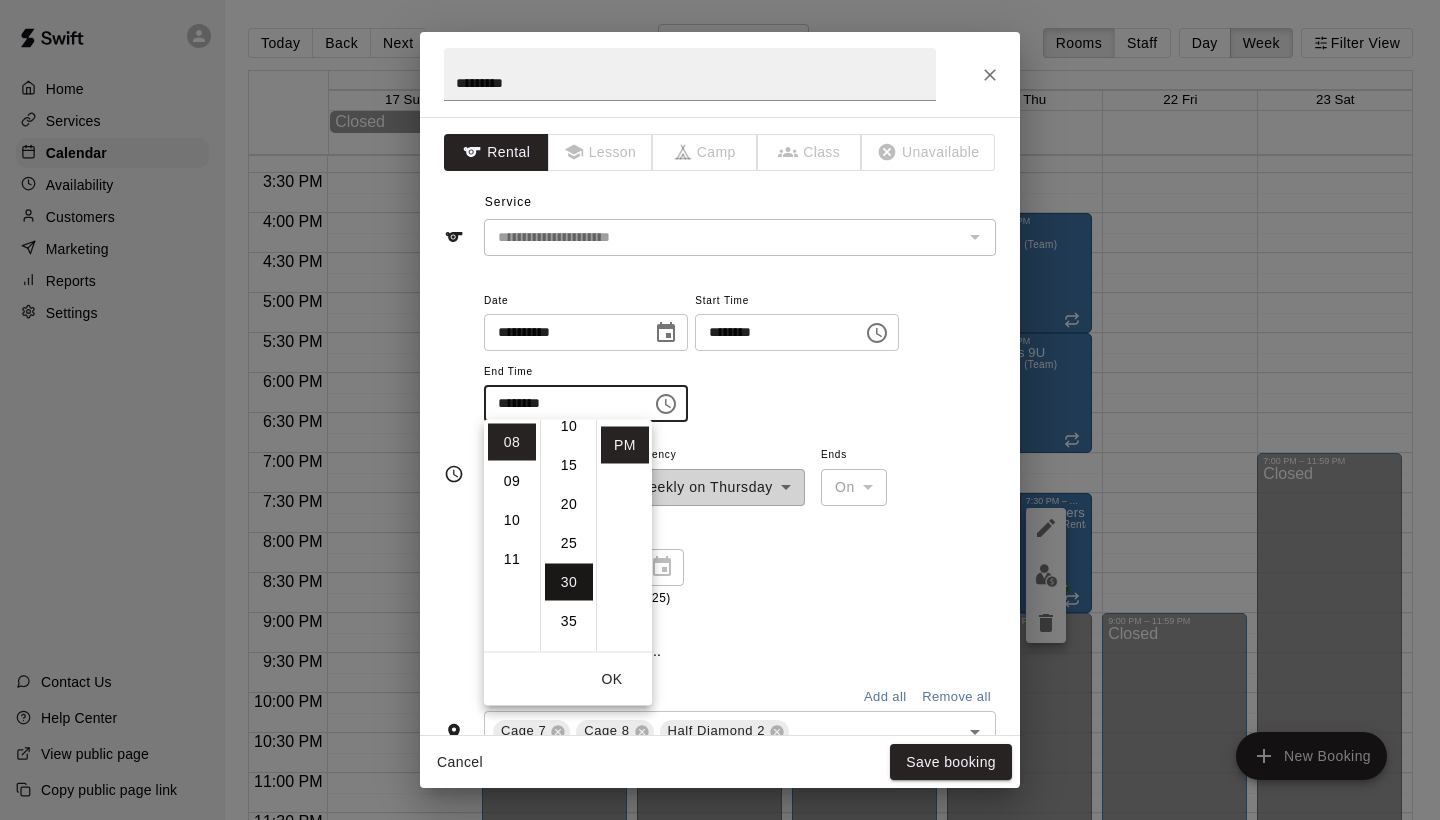 type on "********" 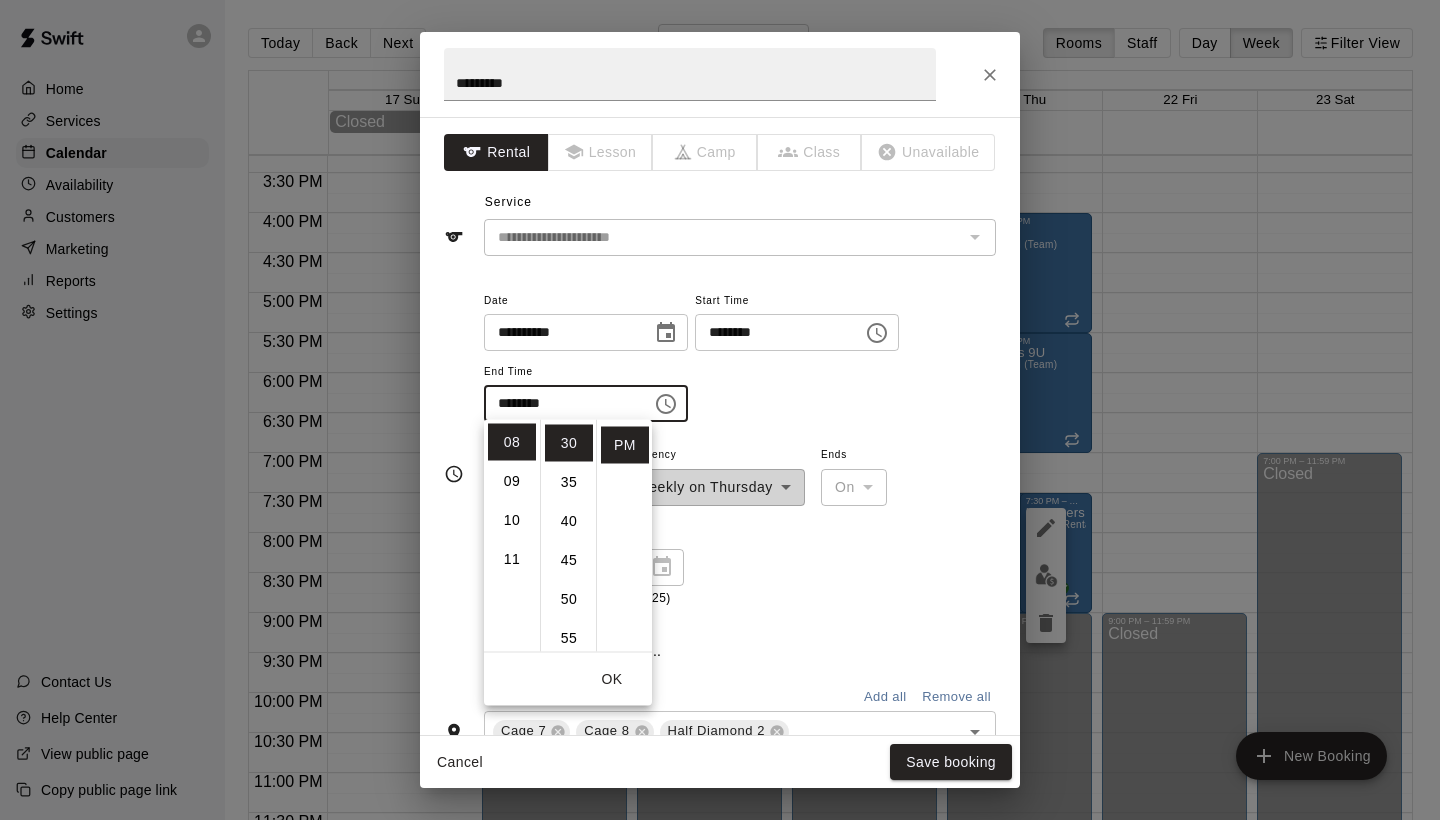 scroll, scrollTop: 234, scrollLeft: 0, axis: vertical 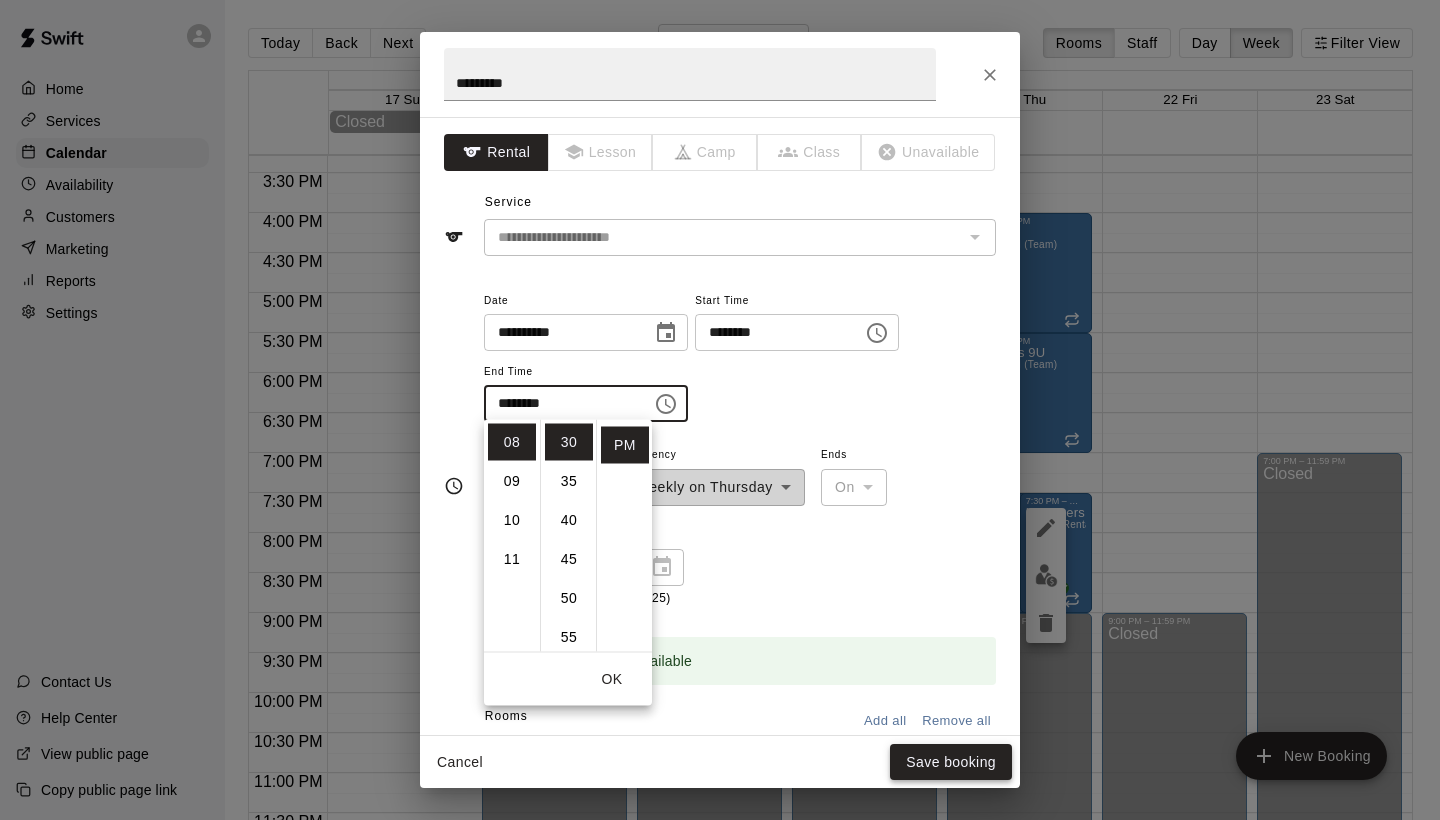 click on "Save booking" at bounding box center (951, 762) 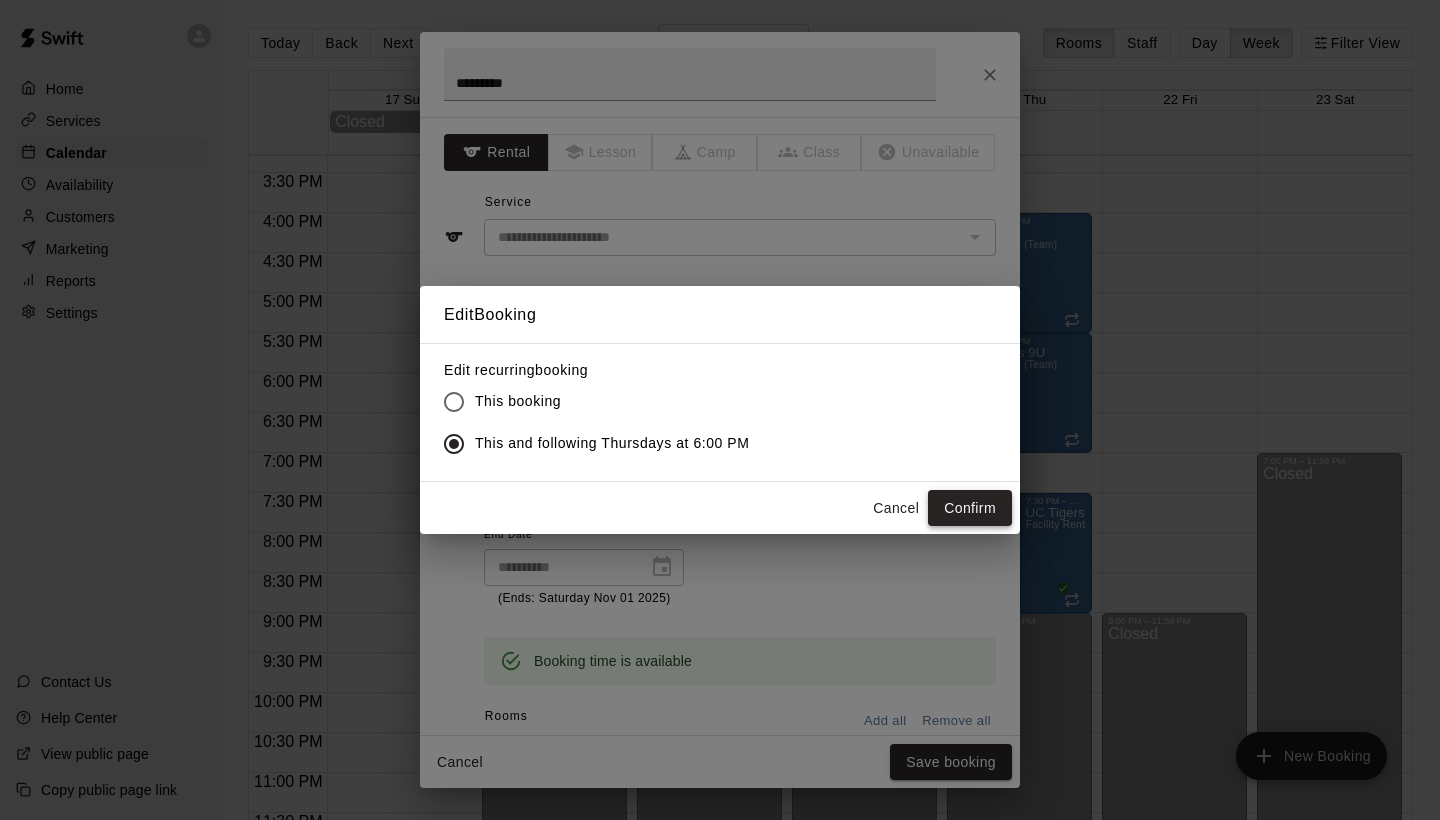click on "Confirm" at bounding box center (970, 508) 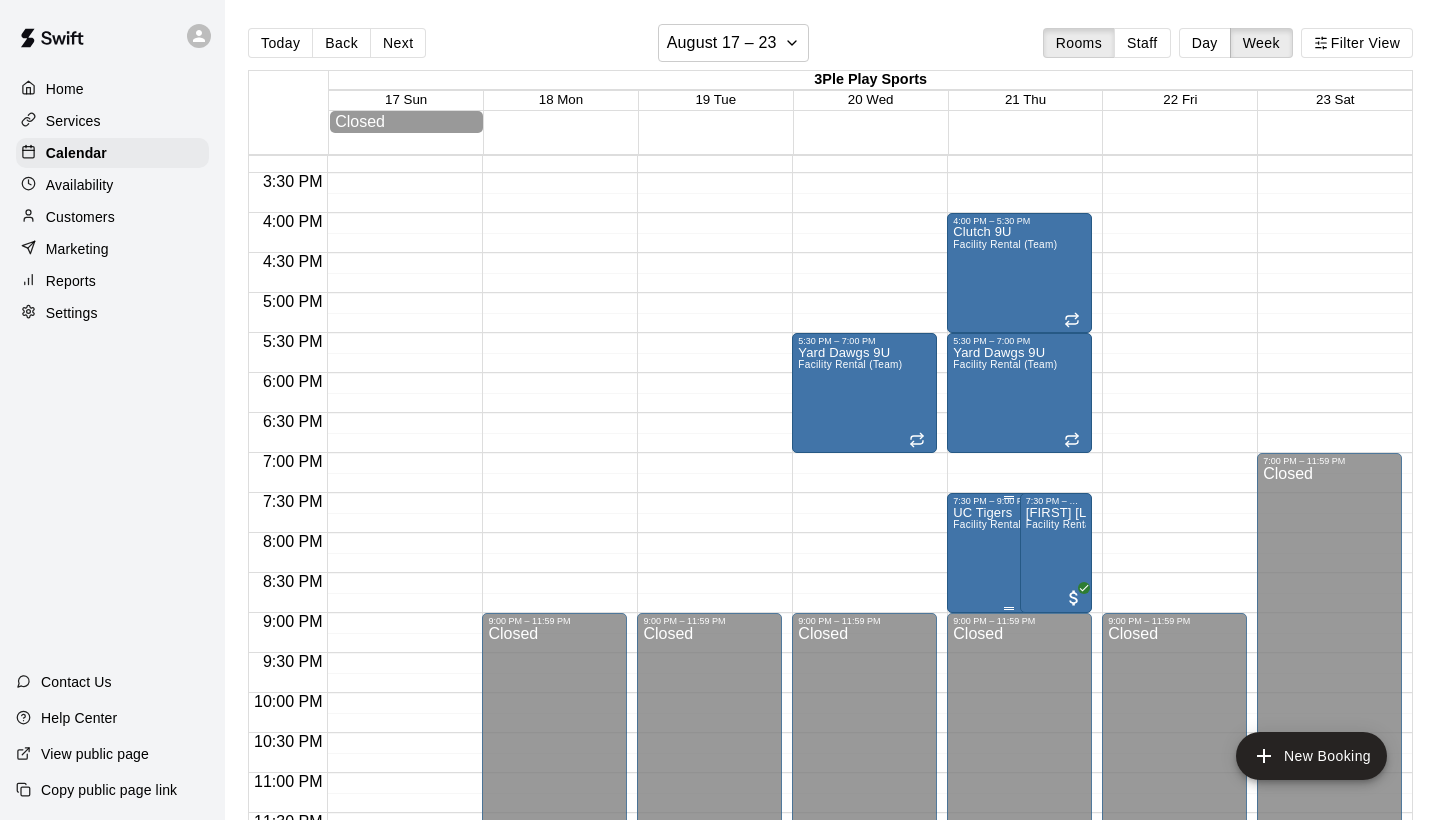 click on "UC Tigers Facility Rental (Team)" at bounding box center (1005, 916) 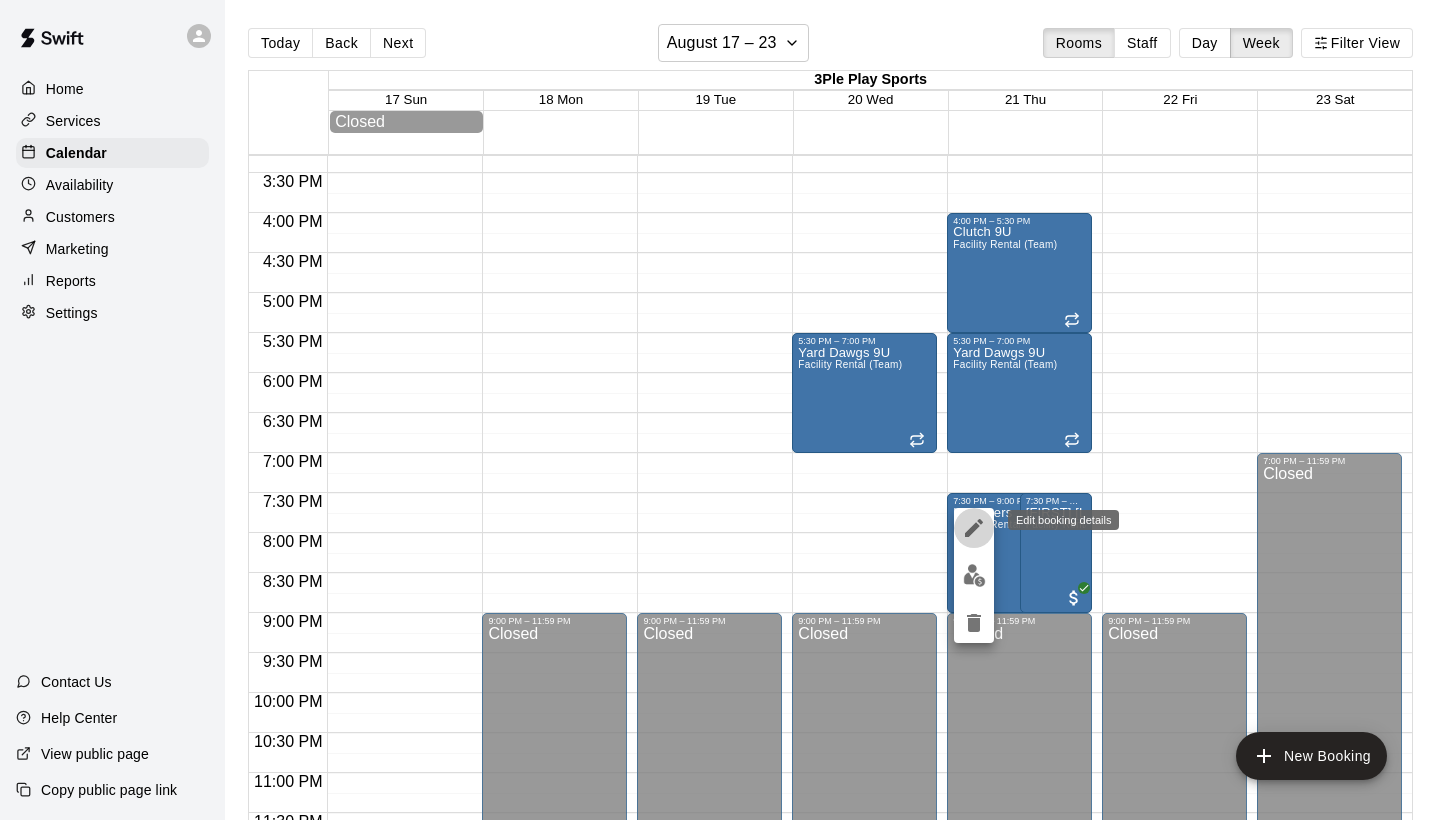 click 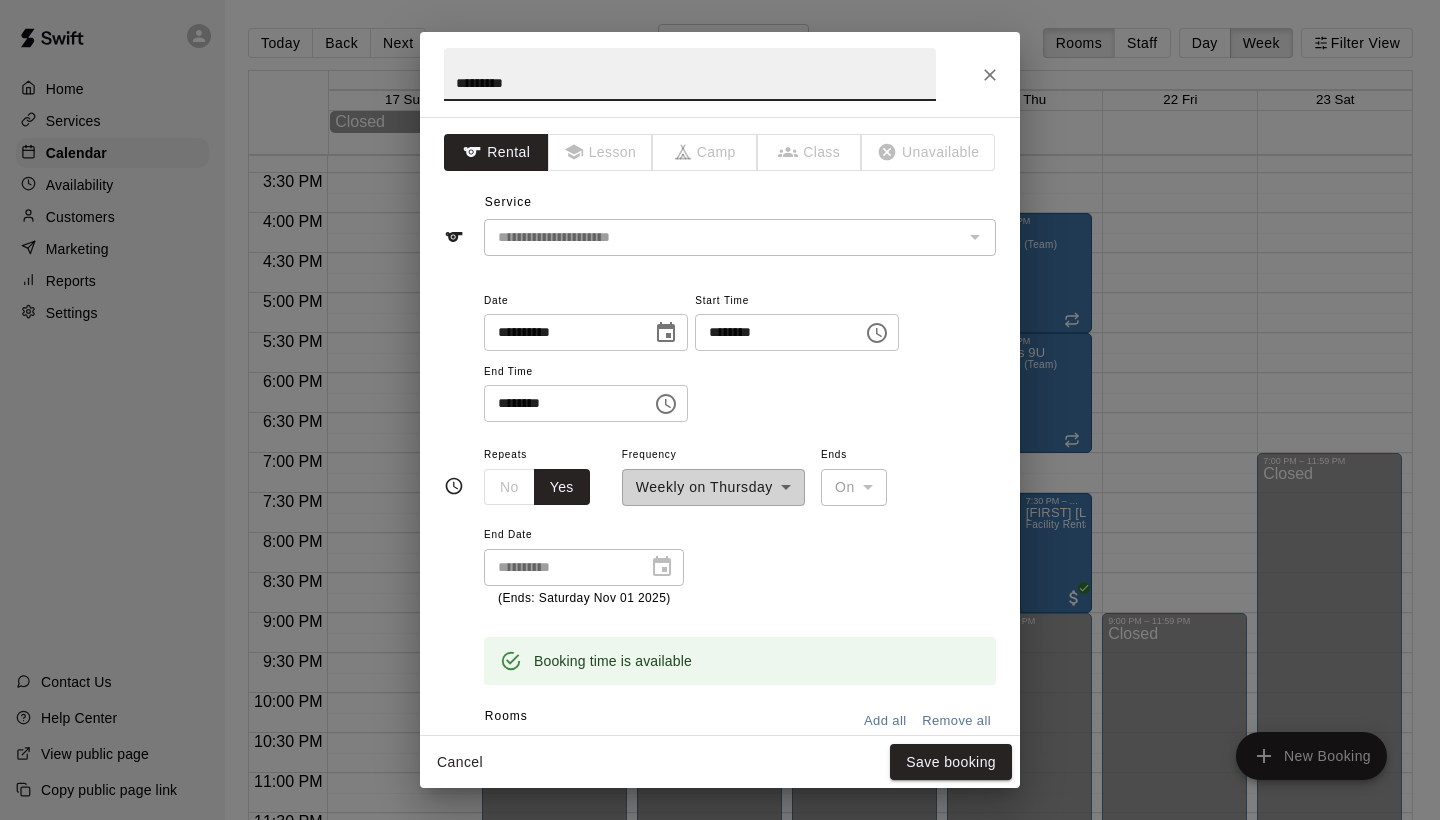 click 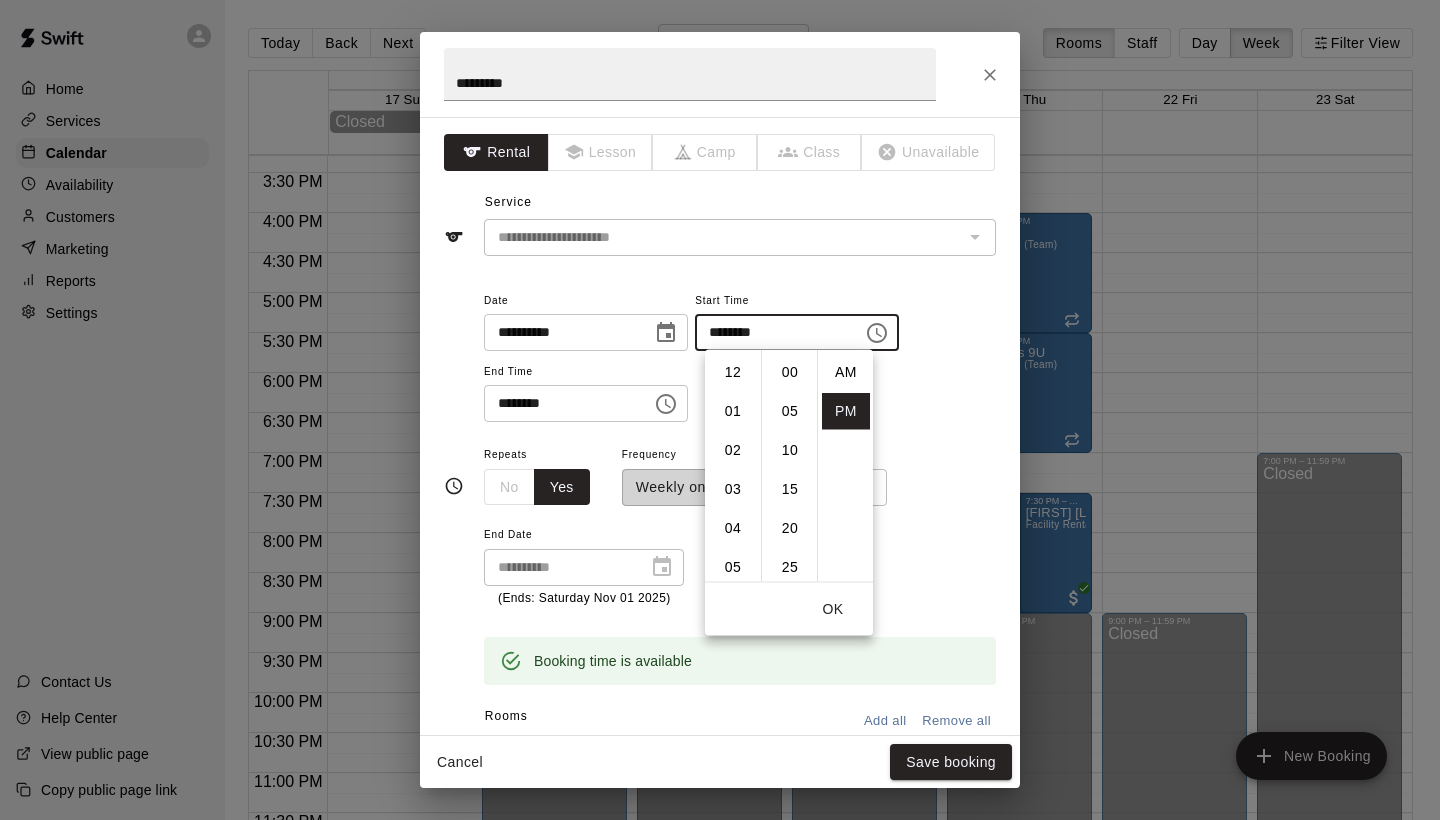 scroll, scrollTop: 273, scrollLeft: 0, axis: vertical 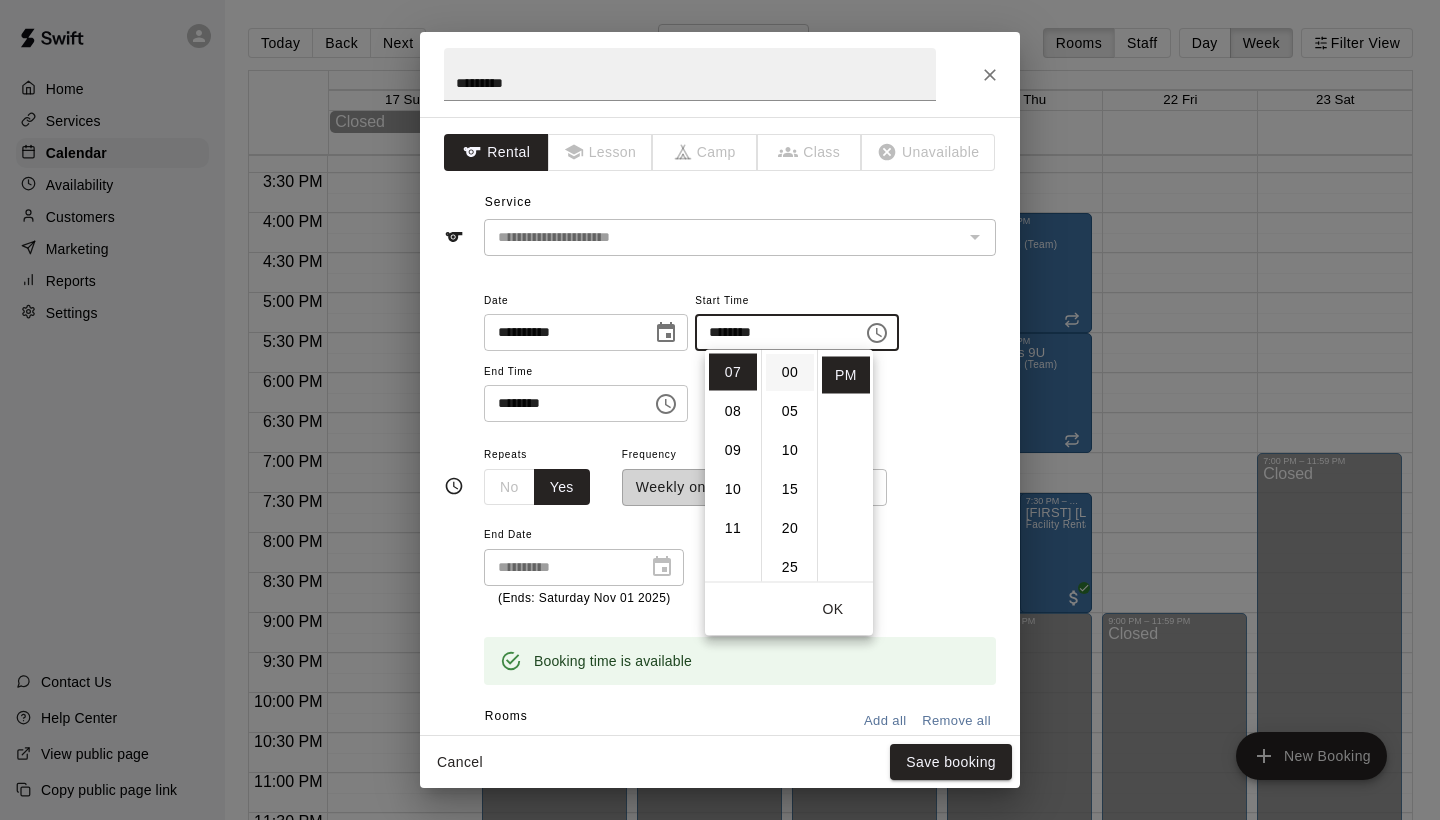 click on "00" at bounding box center (790, 372) 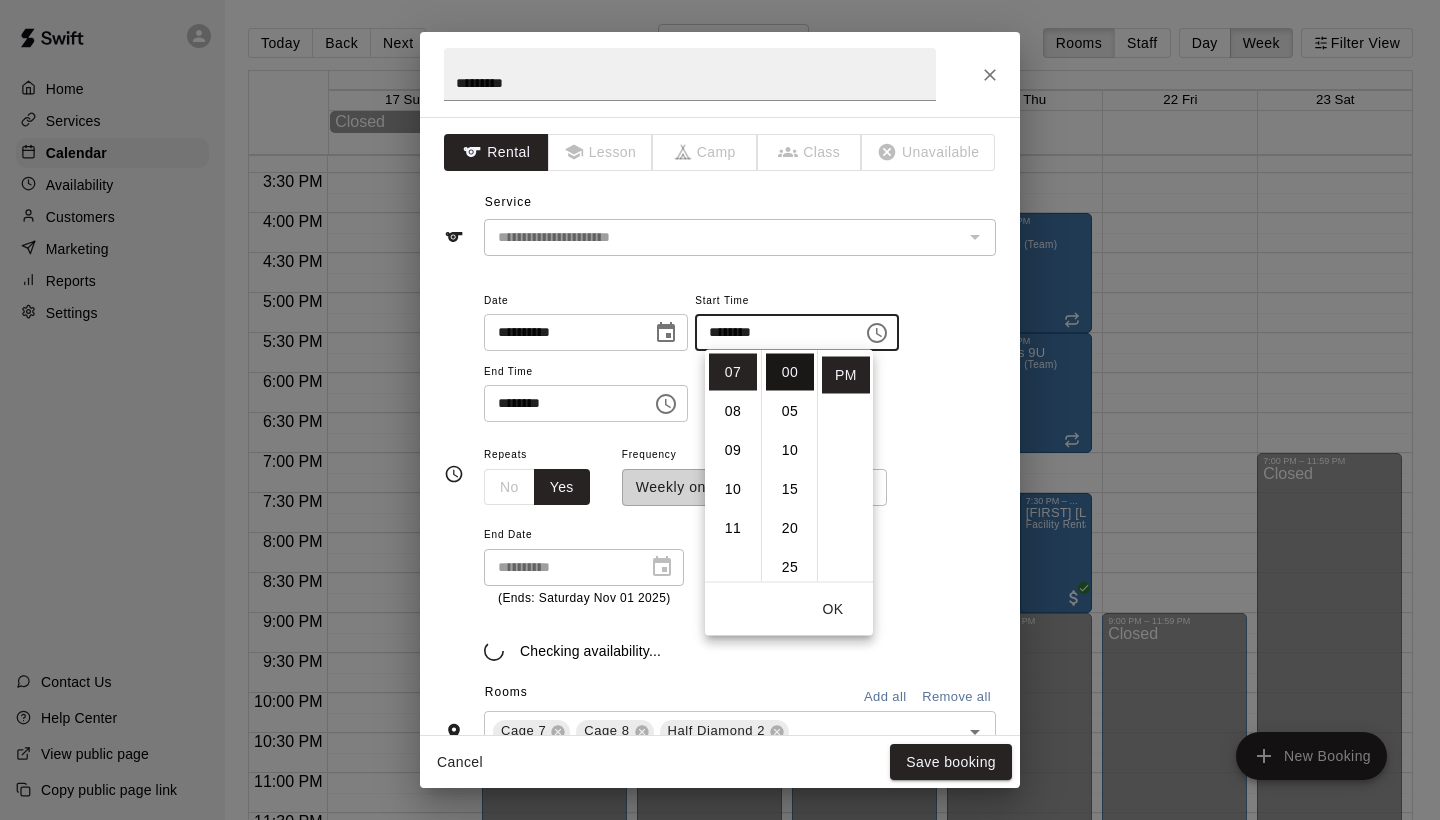type on "********" 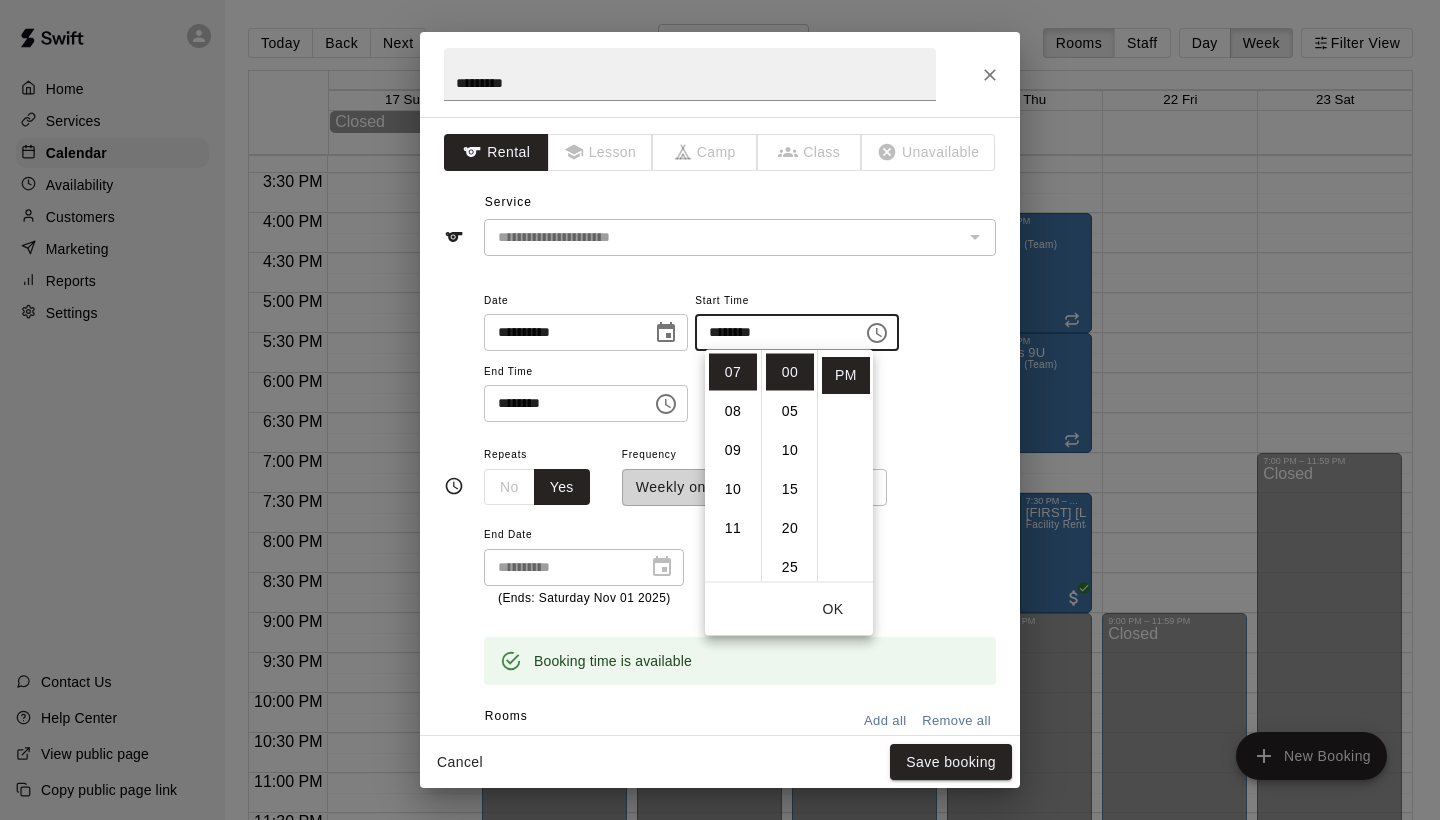 click 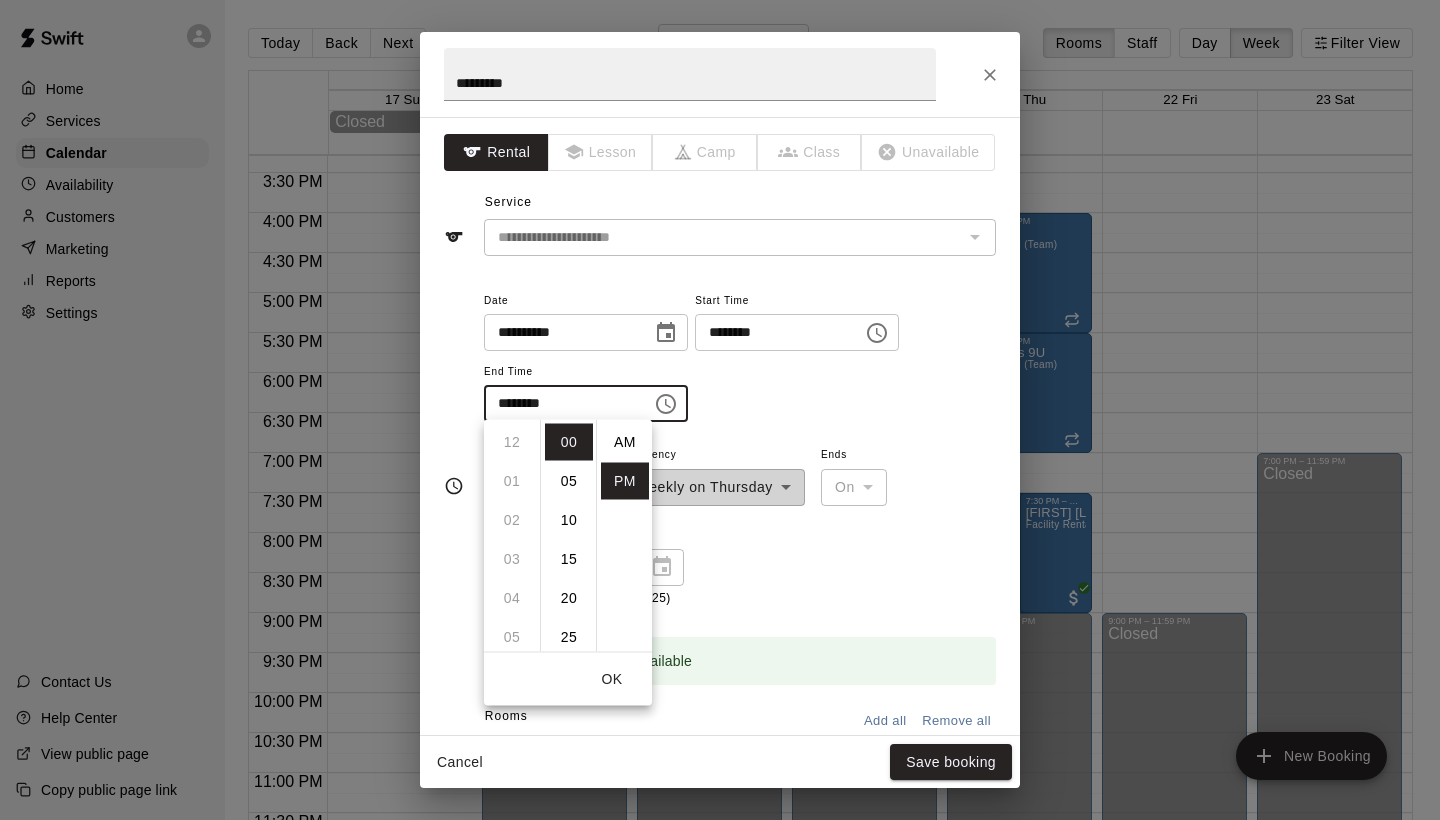 scroll, scrollTop: 351, scrollLeft: 0, axis: vertical 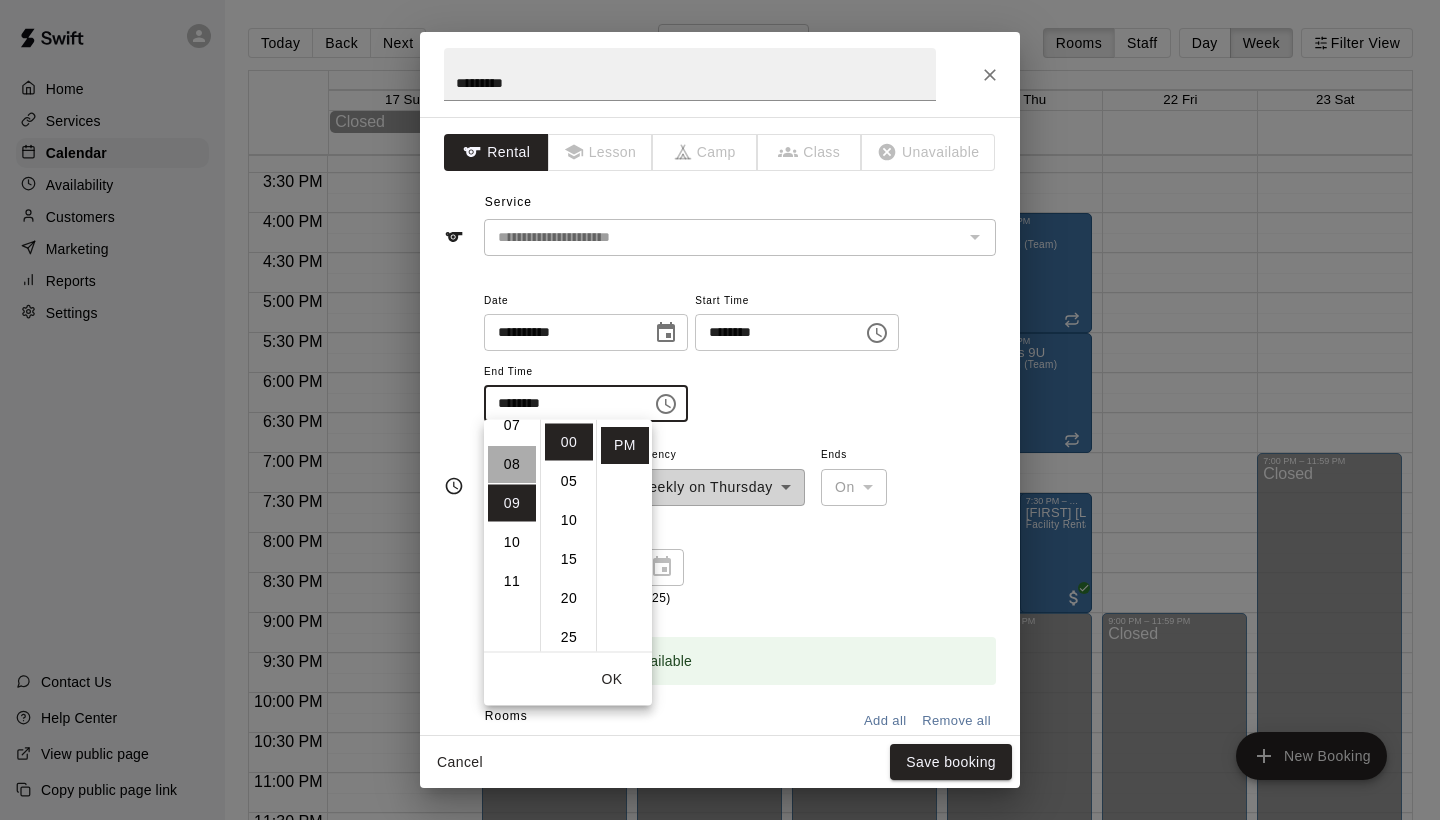 click on "08" at bounding box center [512, 464] 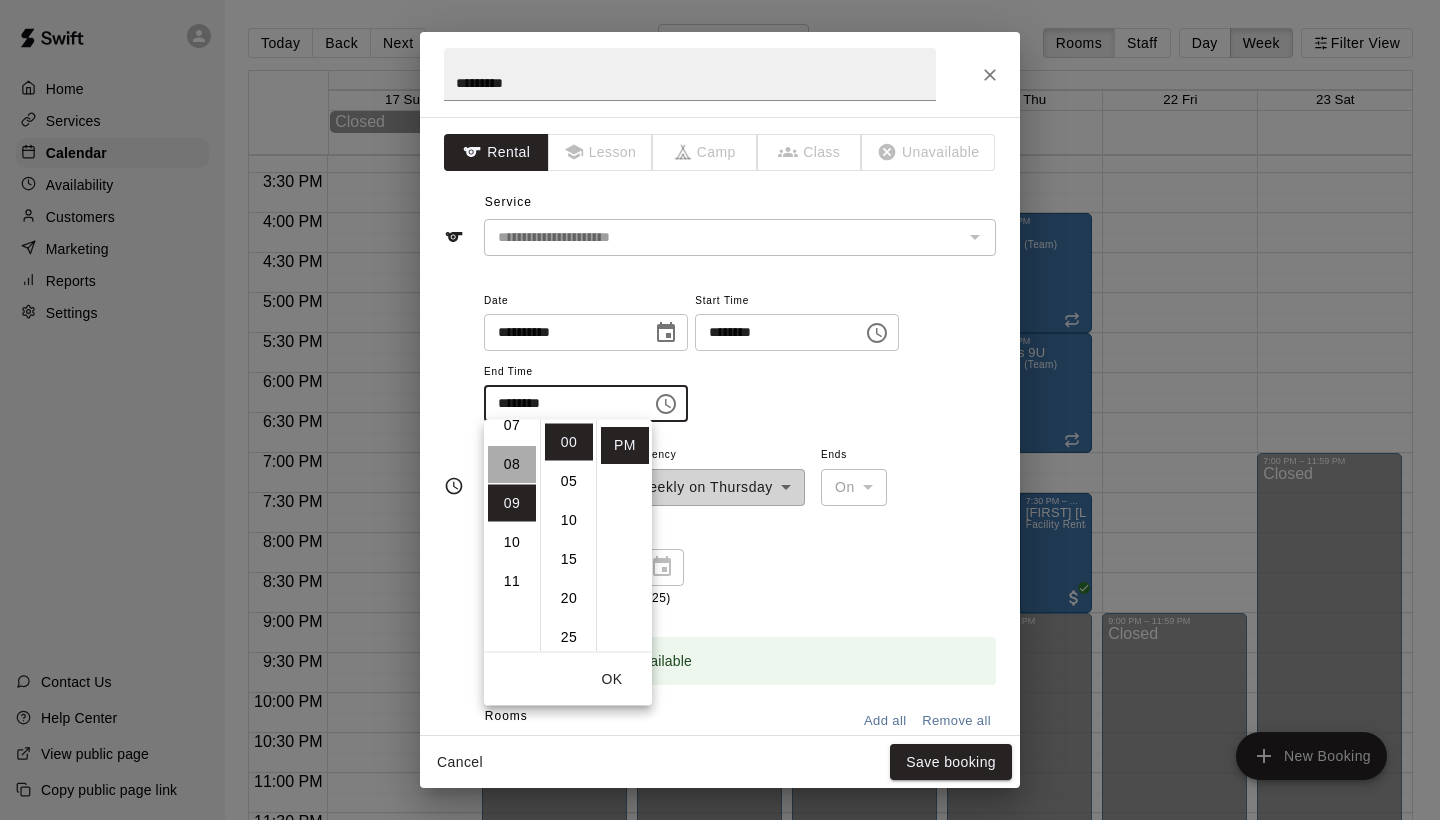 scroll, scrollTop: 312, scrollLeft: 0, axis: vertical 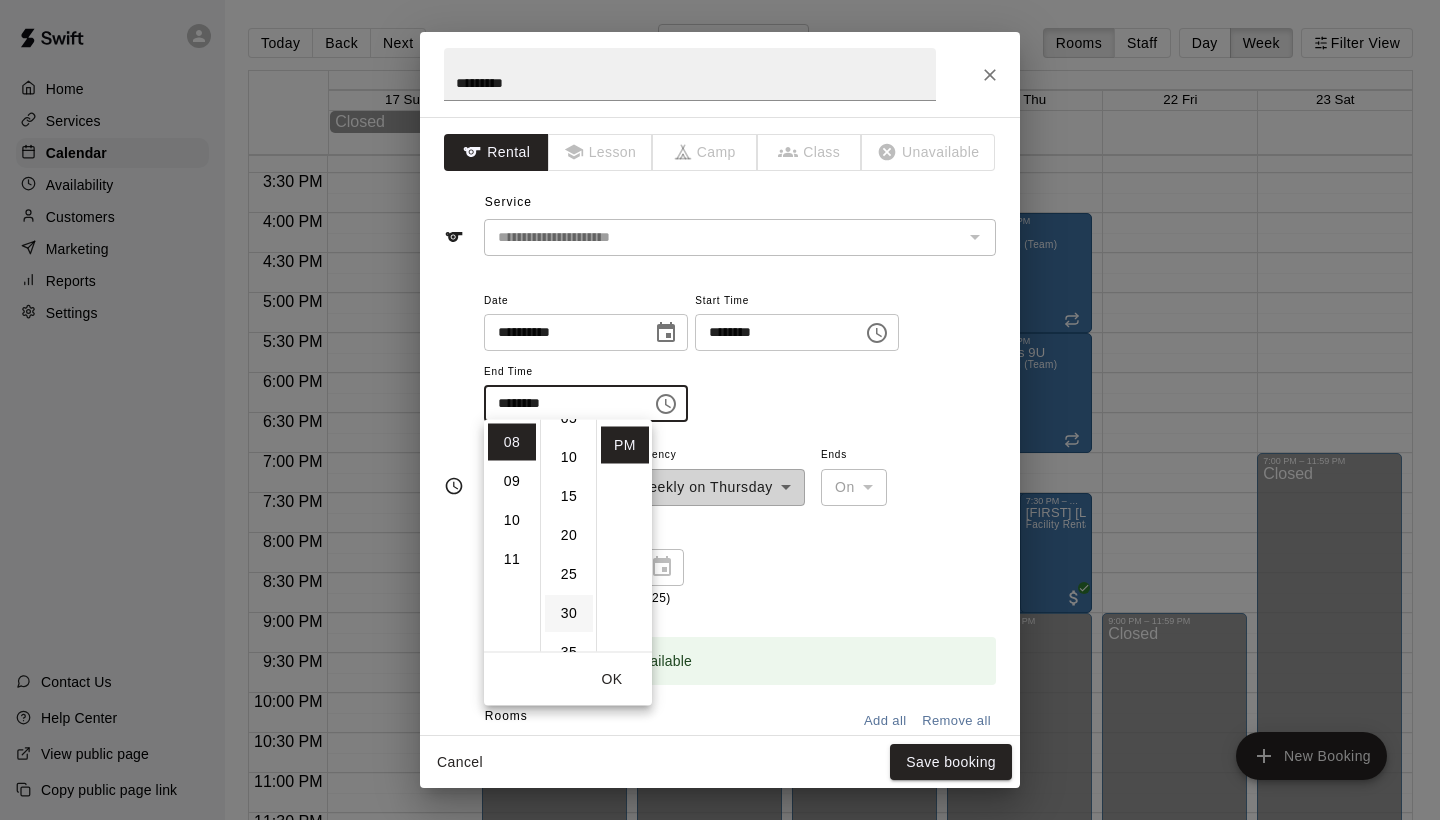 click on "30" at bounding box center (569, 613) 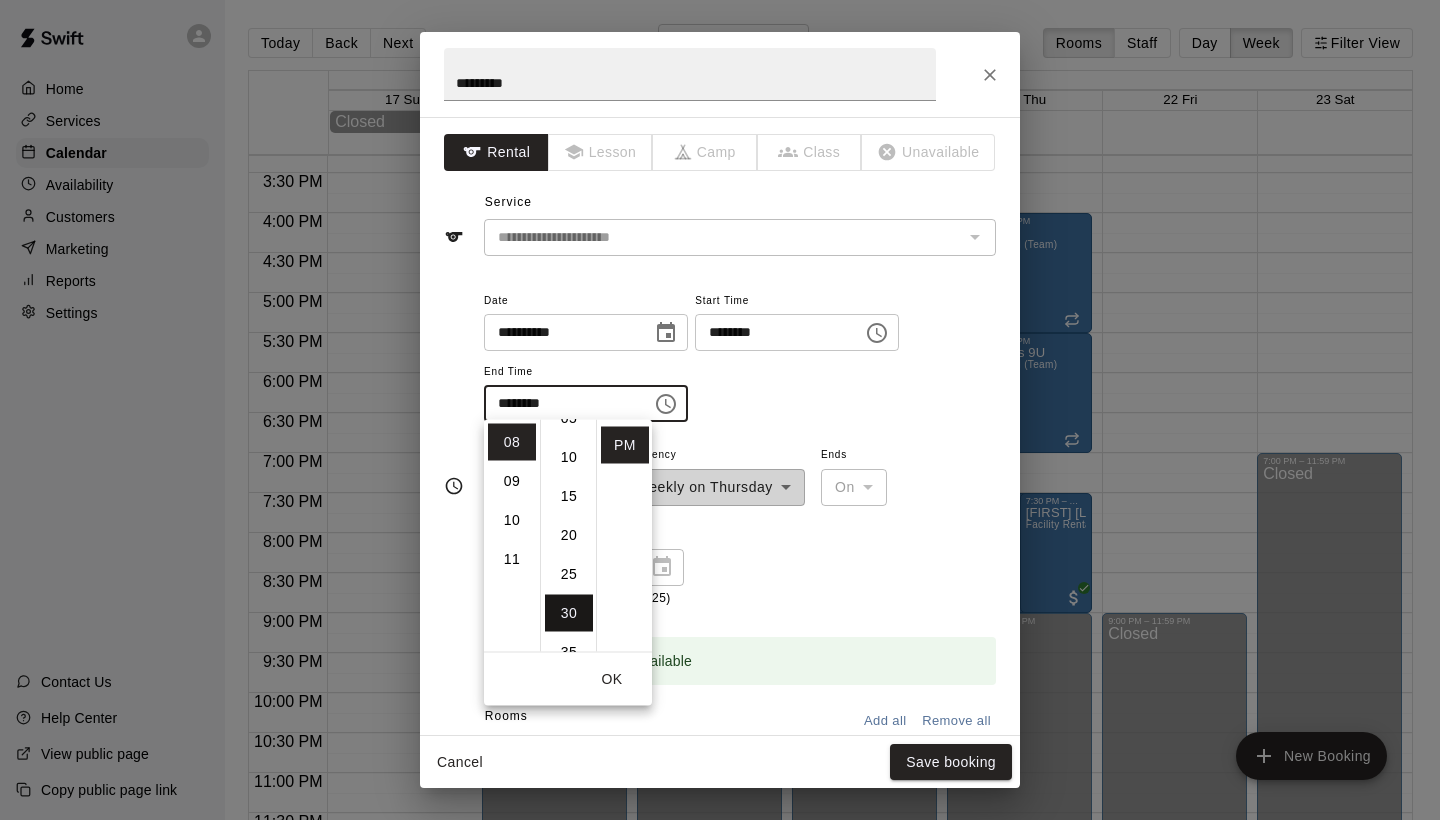 type on "********" 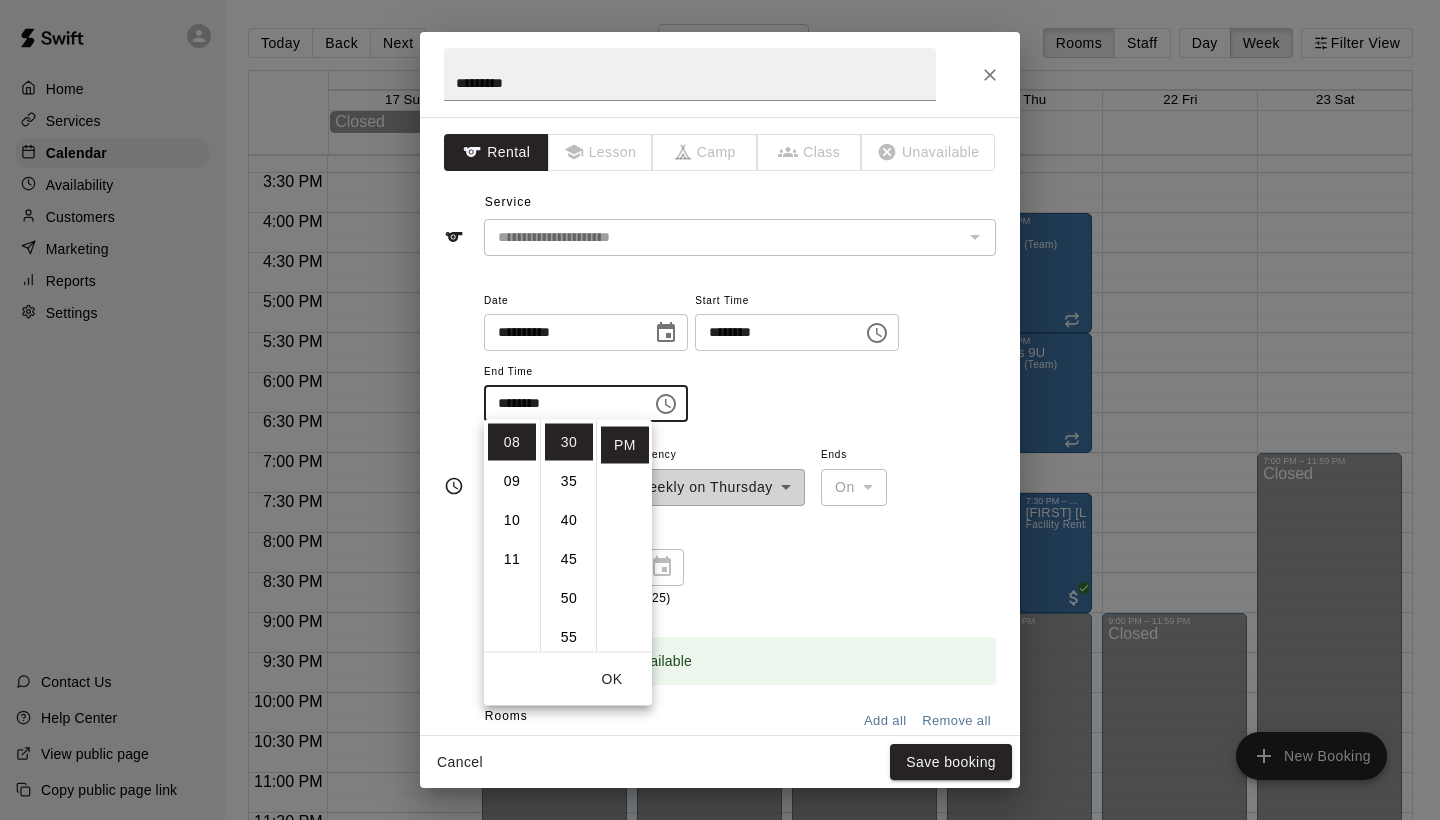 click on "OK" at bounding box center (612, 679) 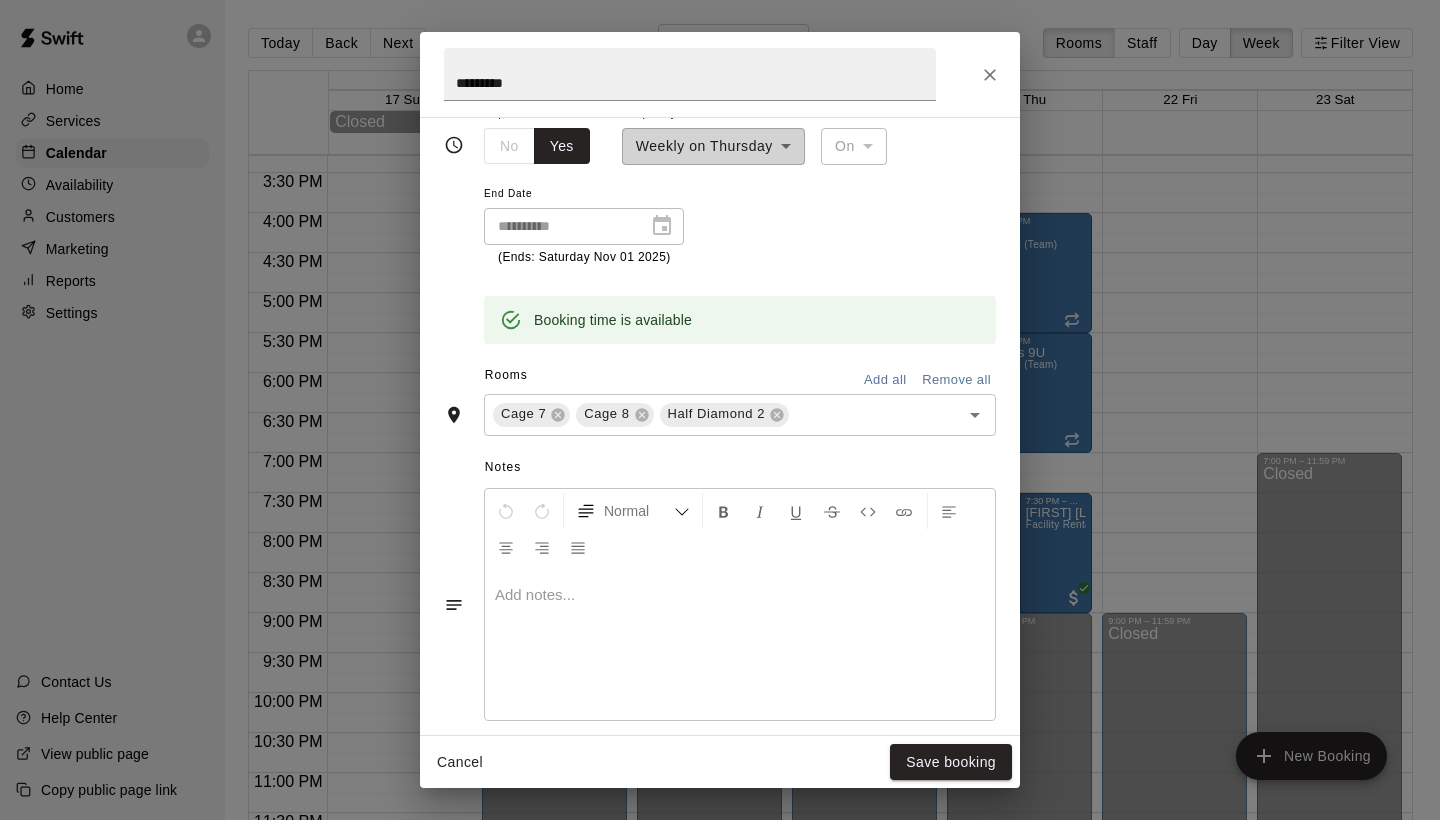 scroll, scrollTop: 342, scrollLeft: 0, axis: vertical 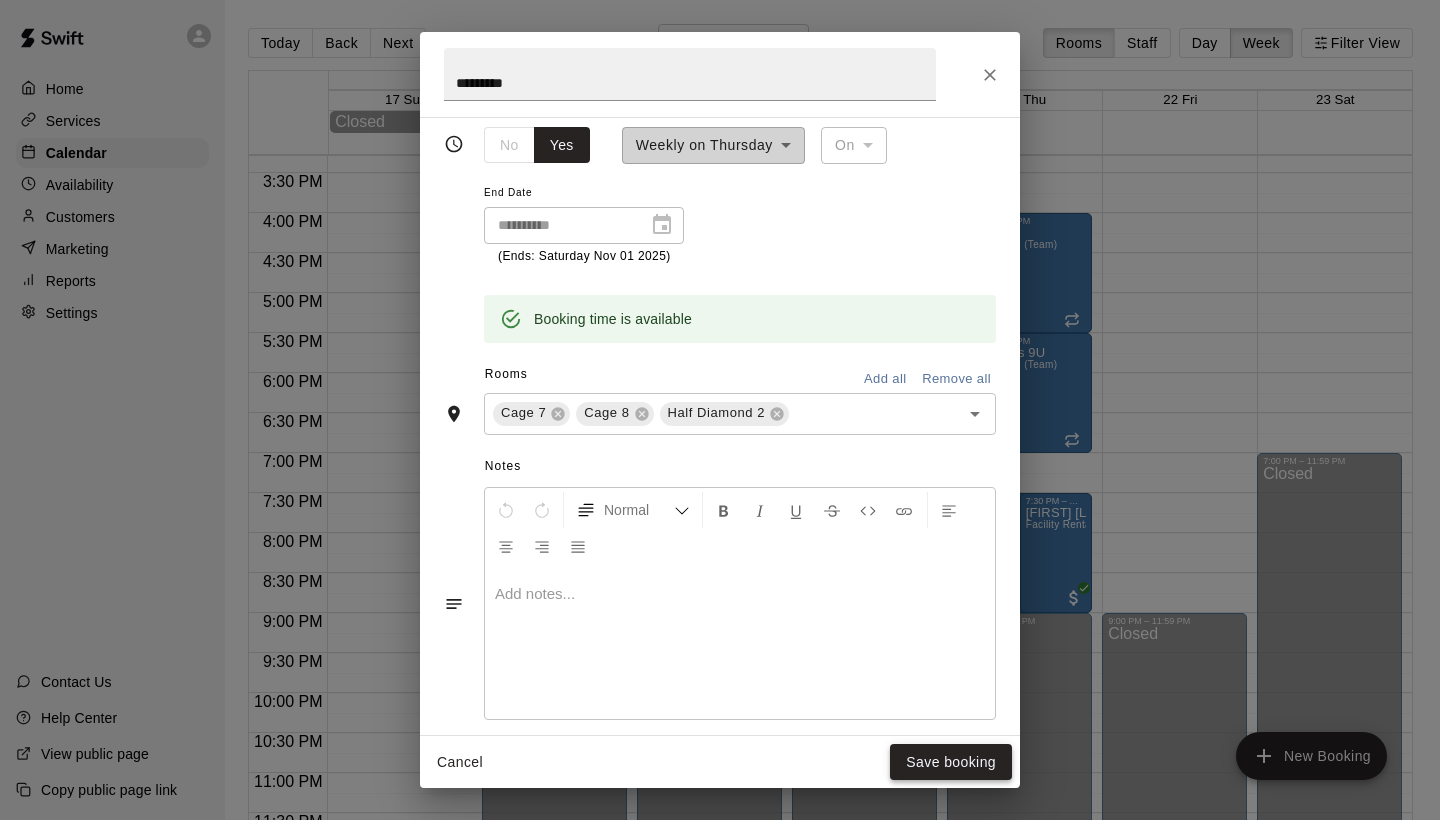 click on "Save booking" at bounding box center (951, 762) 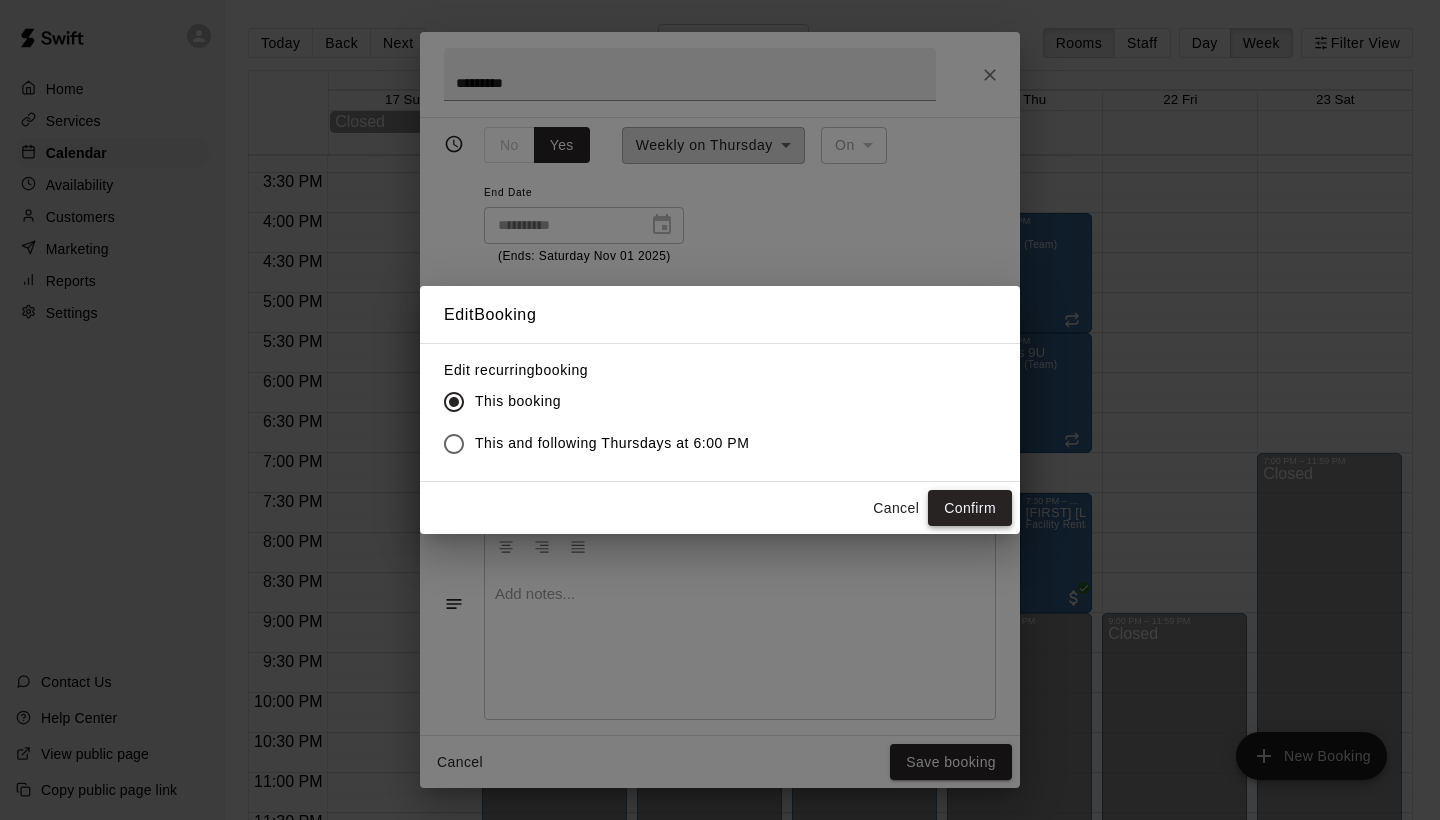 click on "Confirm" at bounding box center (970, 508) 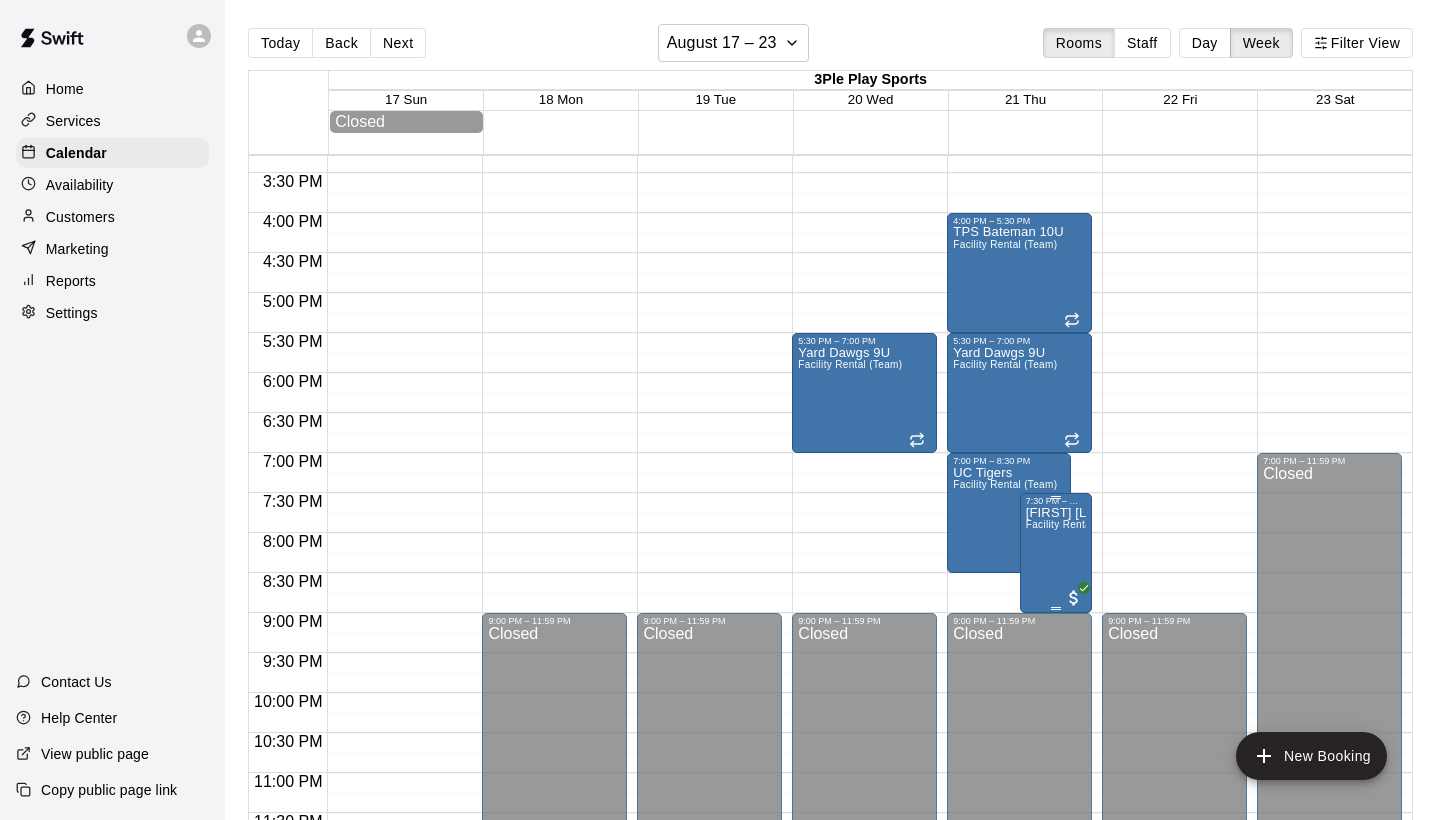 click on "[FIRST] [LAST] Facility Rental (Team)" at bounding box center [1056, 916] 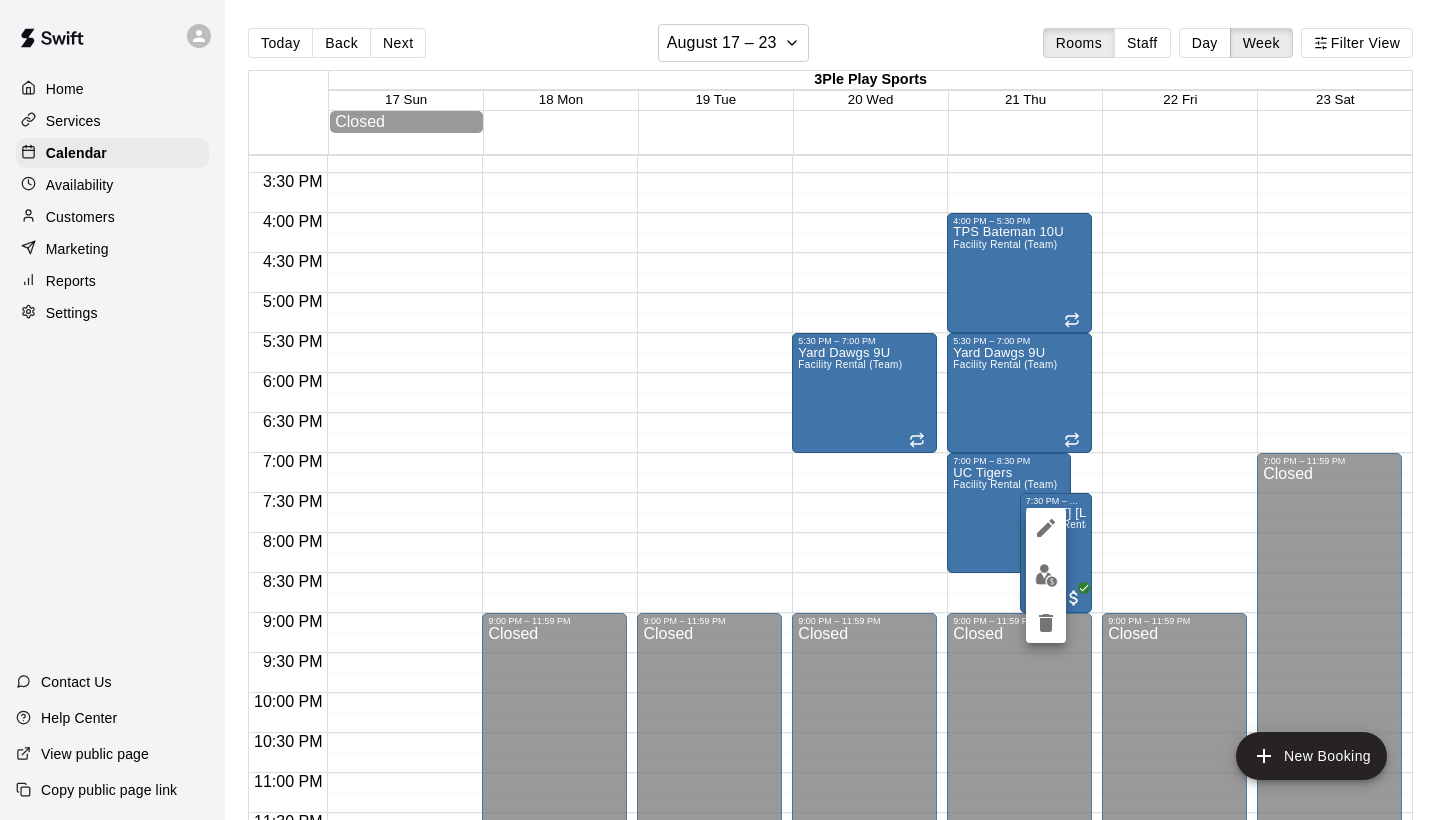 click at bounding box center (720, 410) 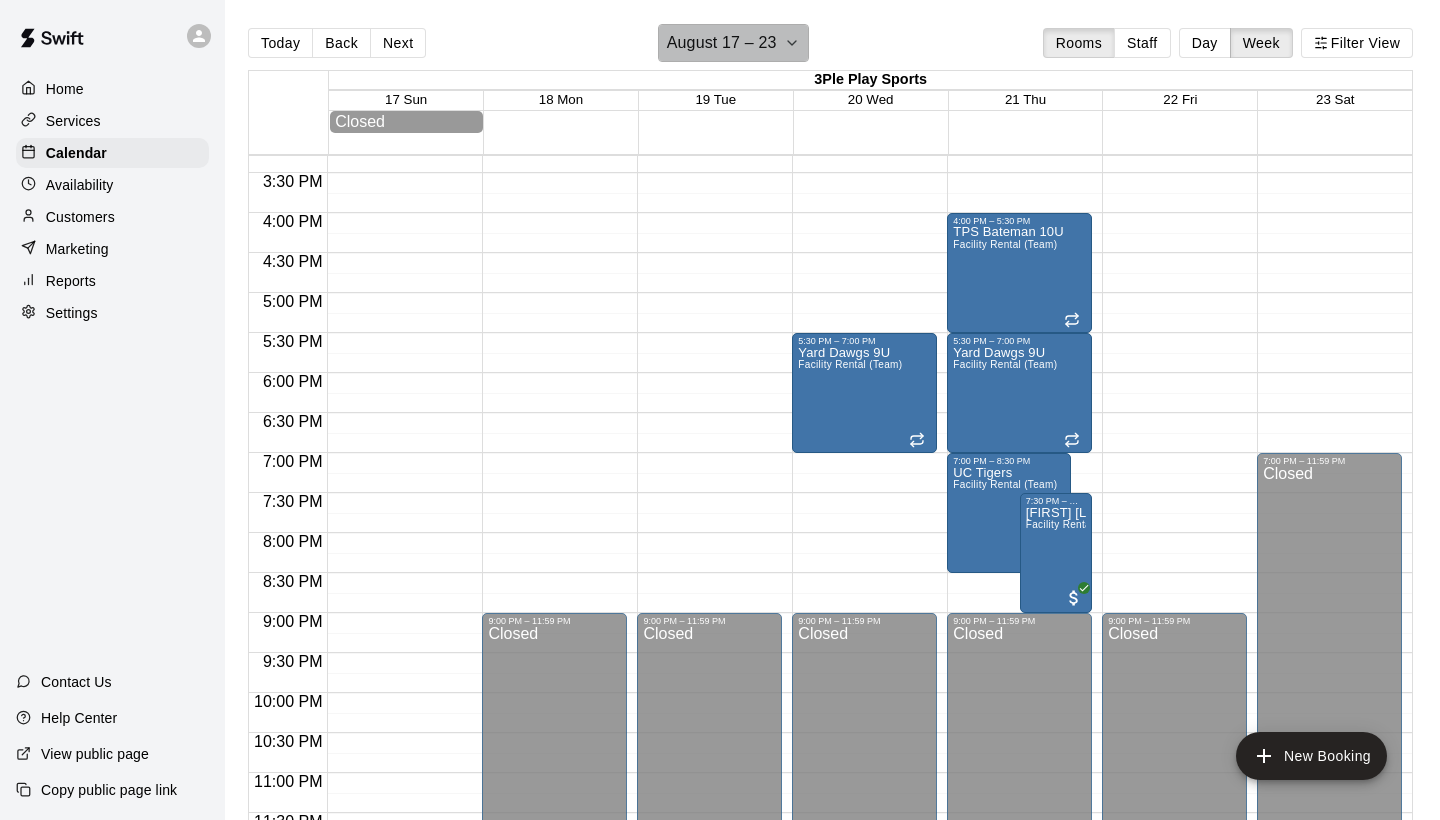 click 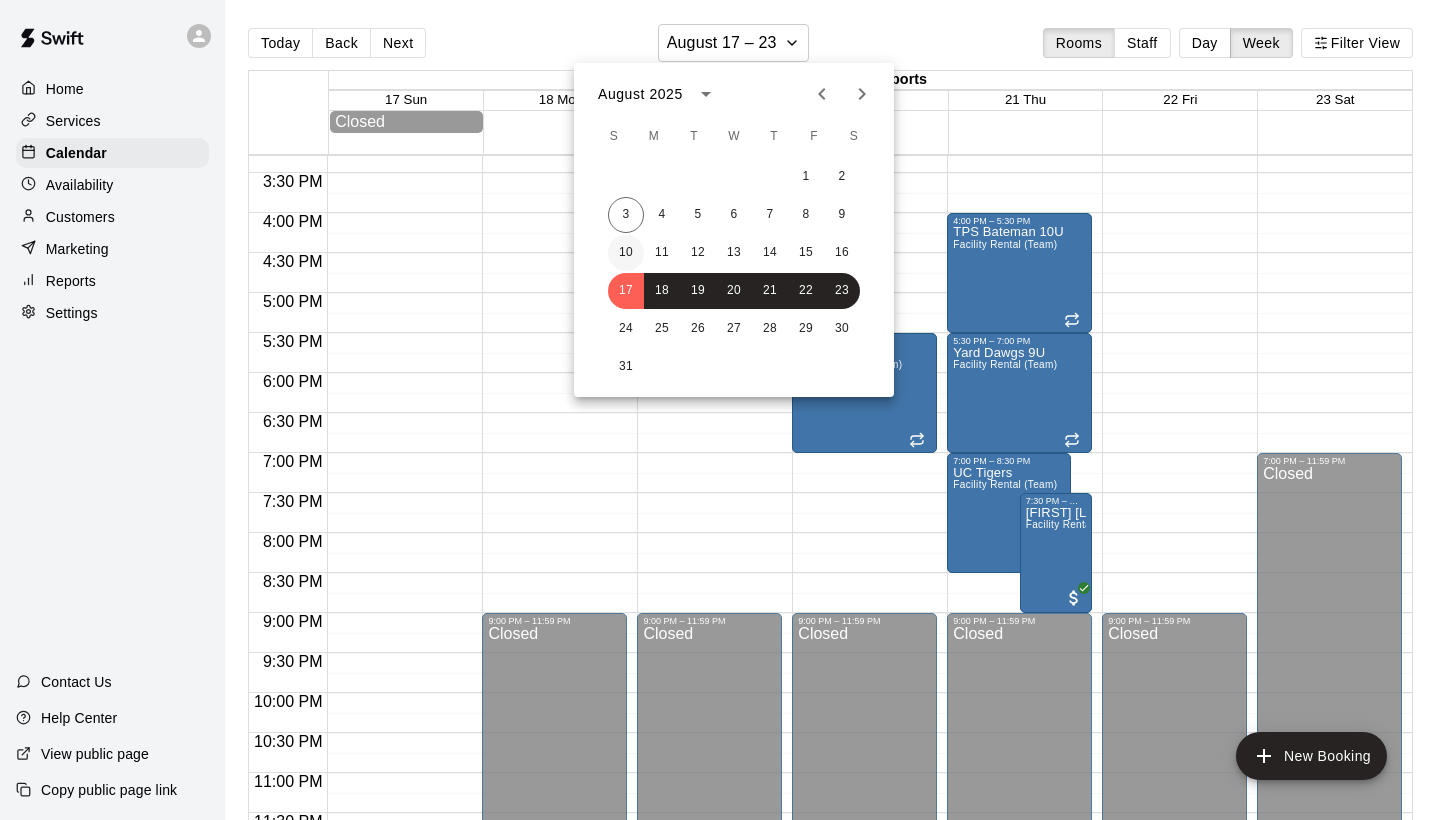 click on "10" at bounding box center (626, 253) 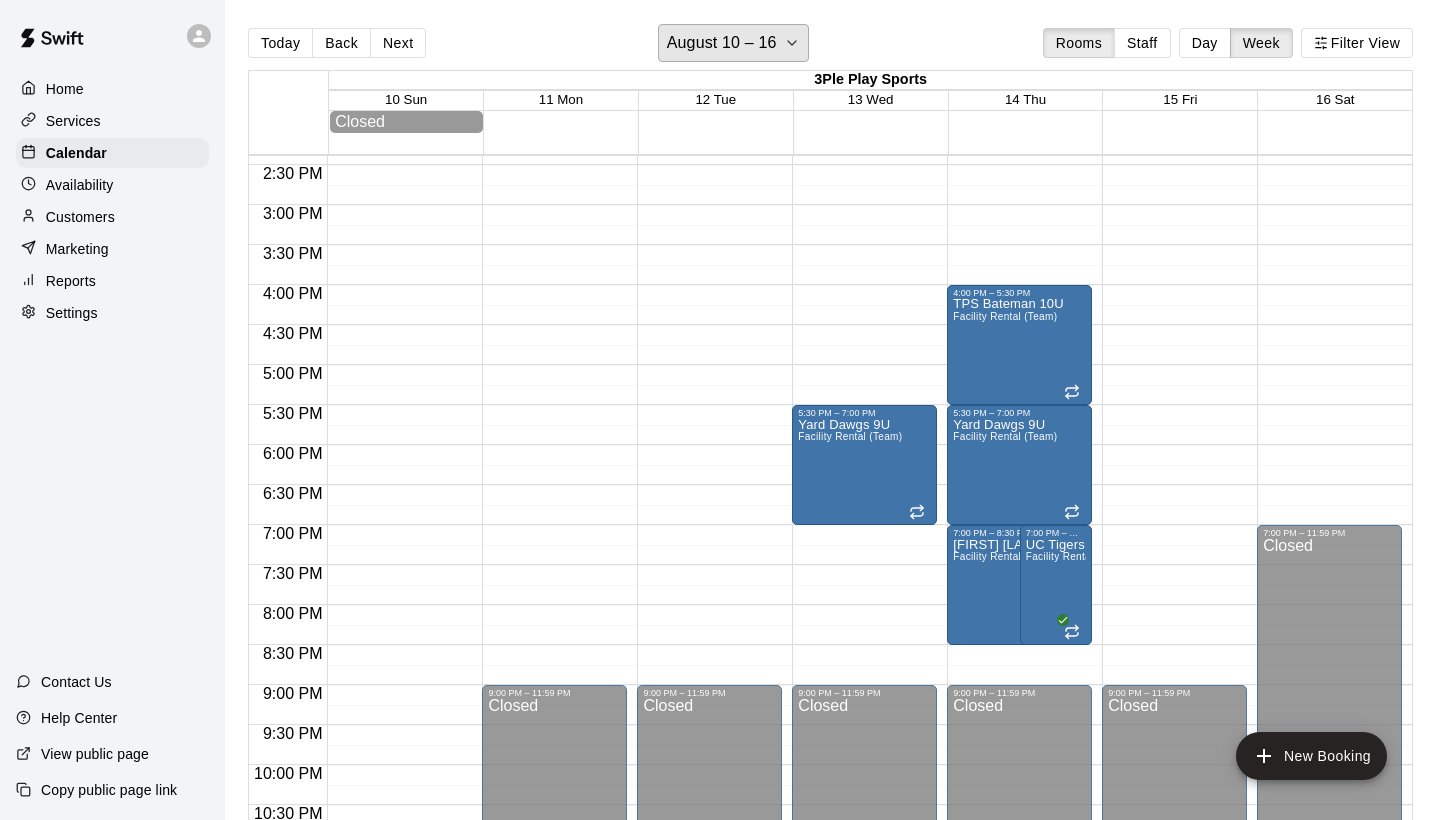 scroll, scrollTop: 1159, scrollLeft: 0, axis: vertical 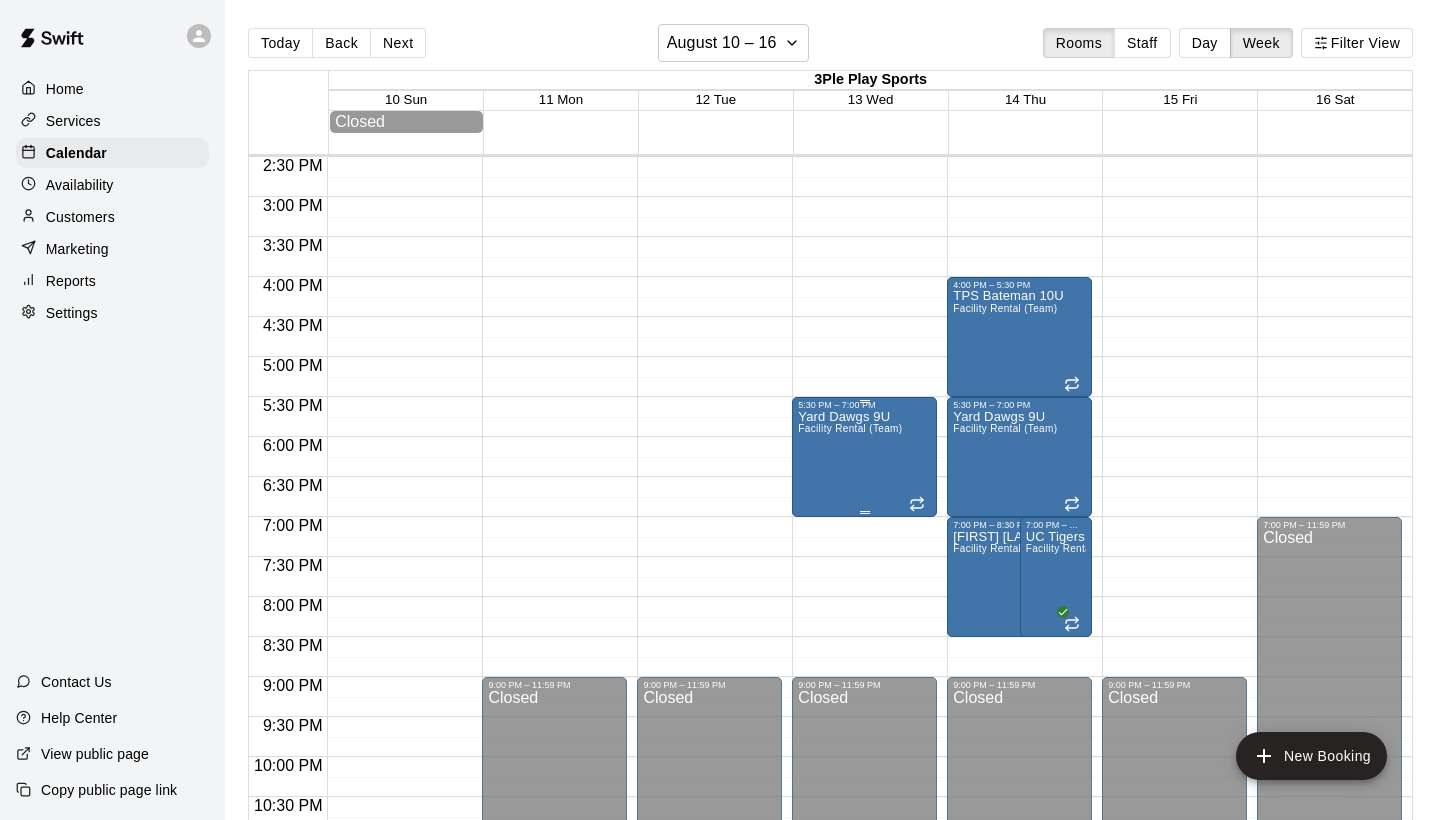 click on "Yard Dawgs 9U Facility Rental (Team)" at bounding box center (850, 820) 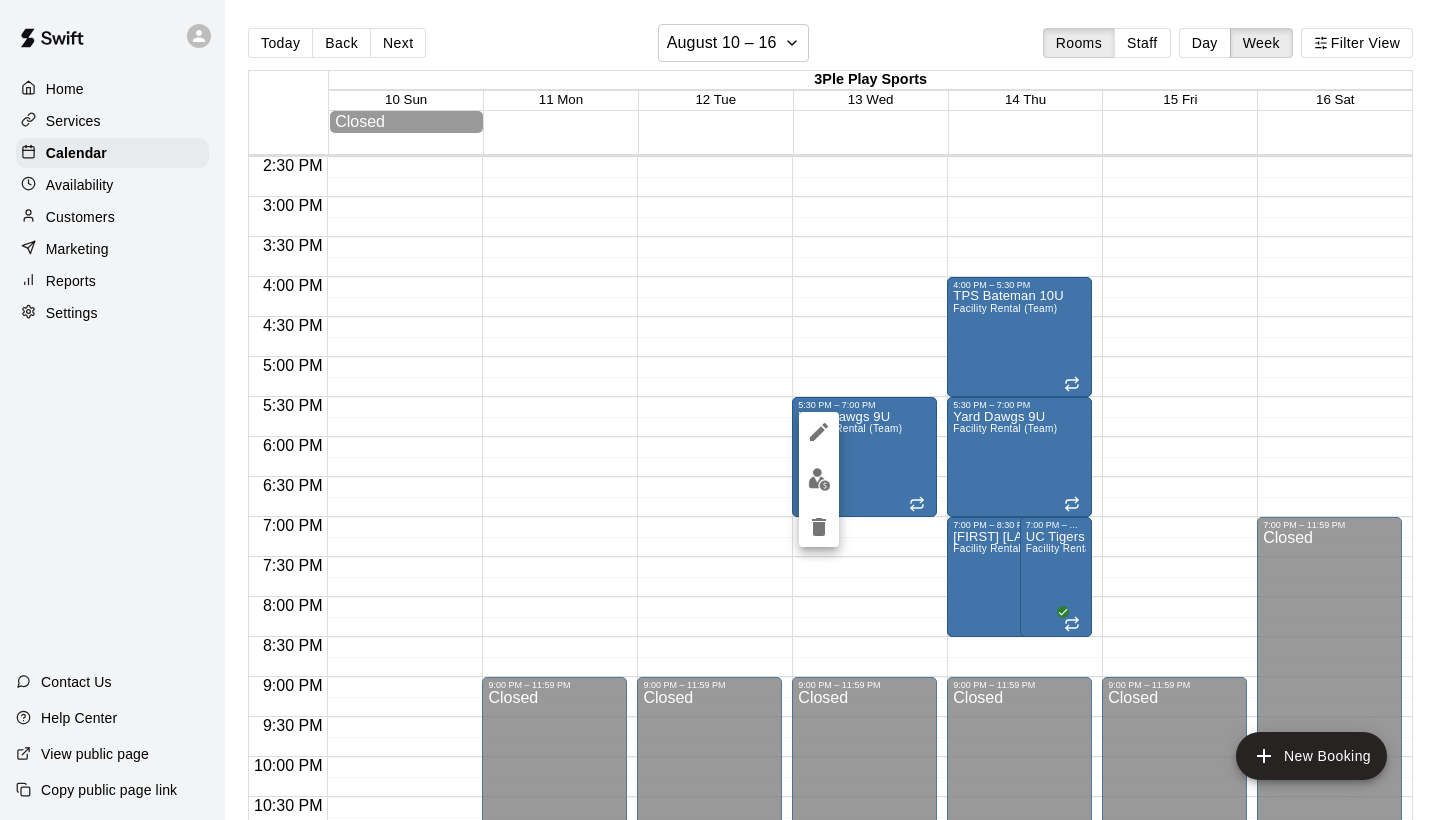 click at bounding box center (720, 410) 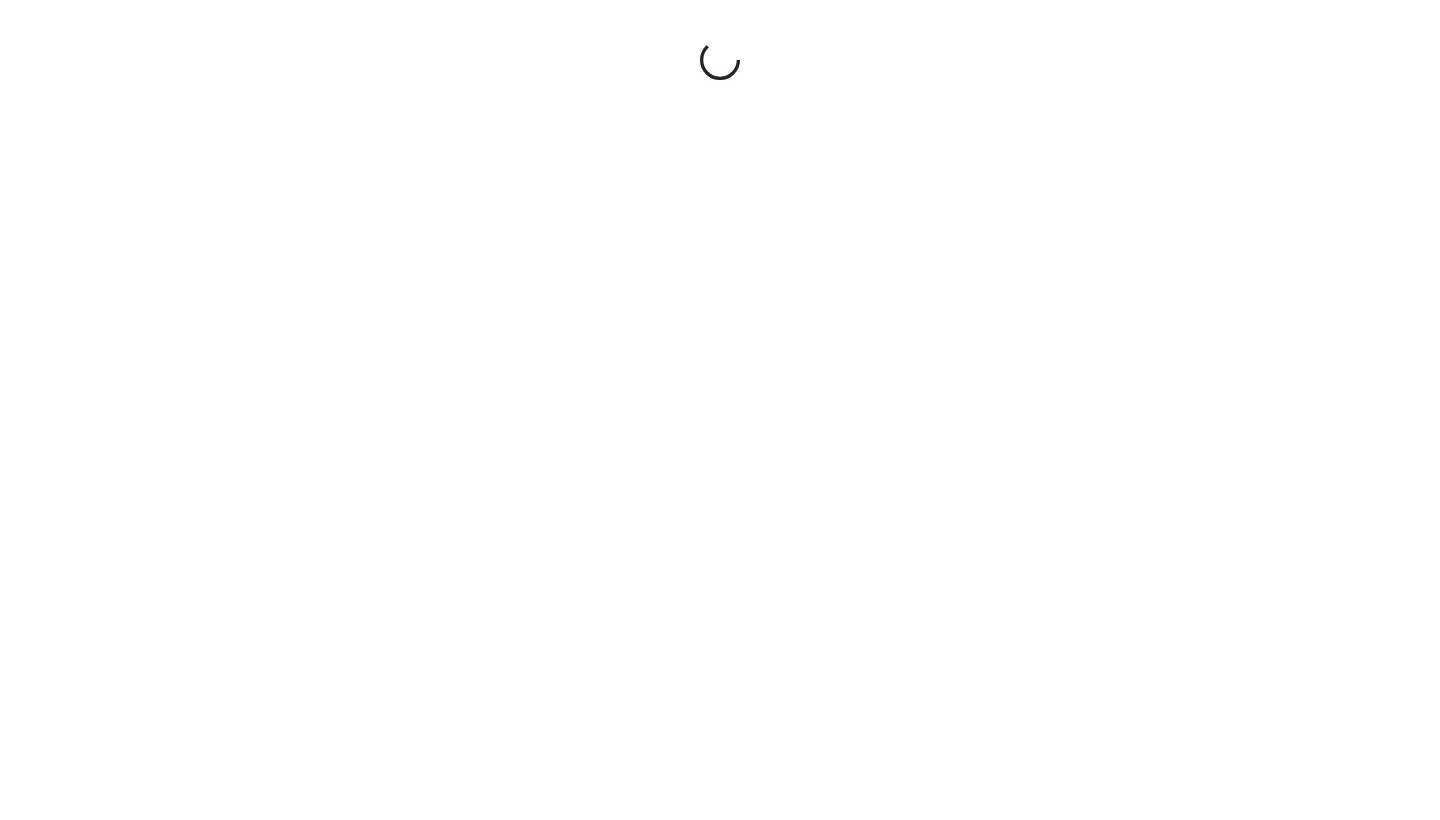 scroll, scrollTop: 0, scrollLeft: 0, axis: both 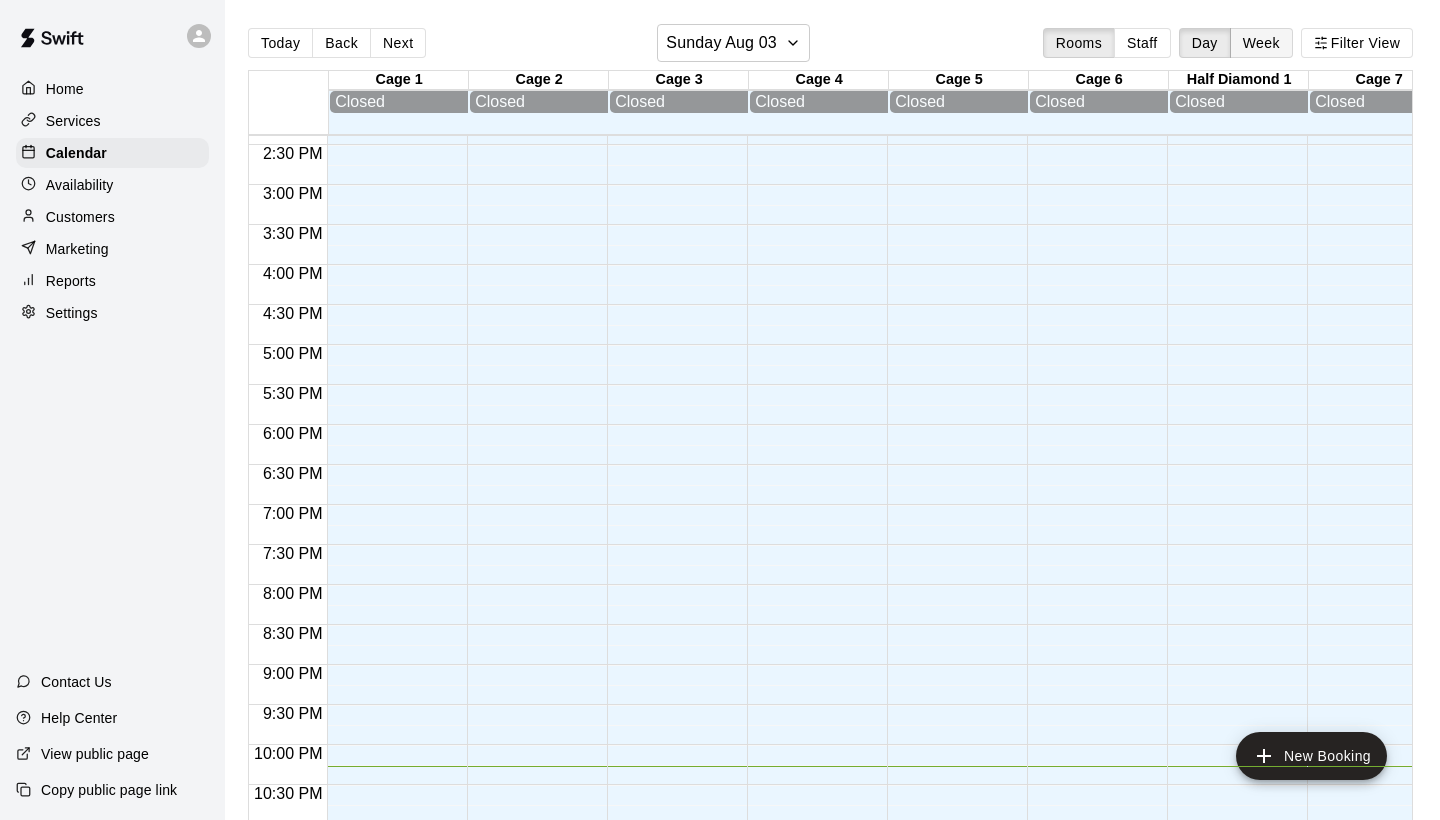 click on "Week" at bounding box center [1261, 43] 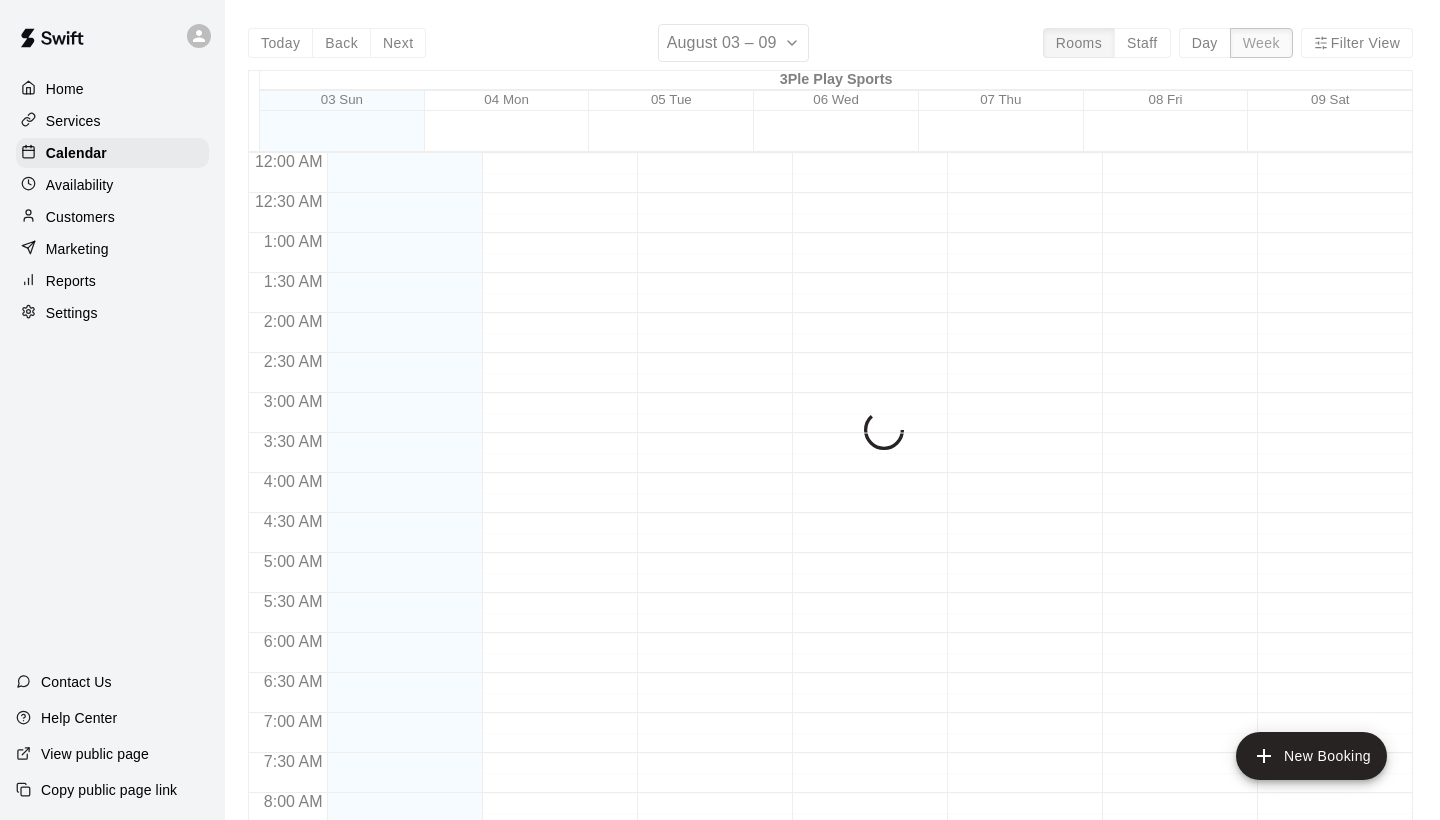 scroll, scrollTop: 1231, scrollLeft: 0, axis: vertical 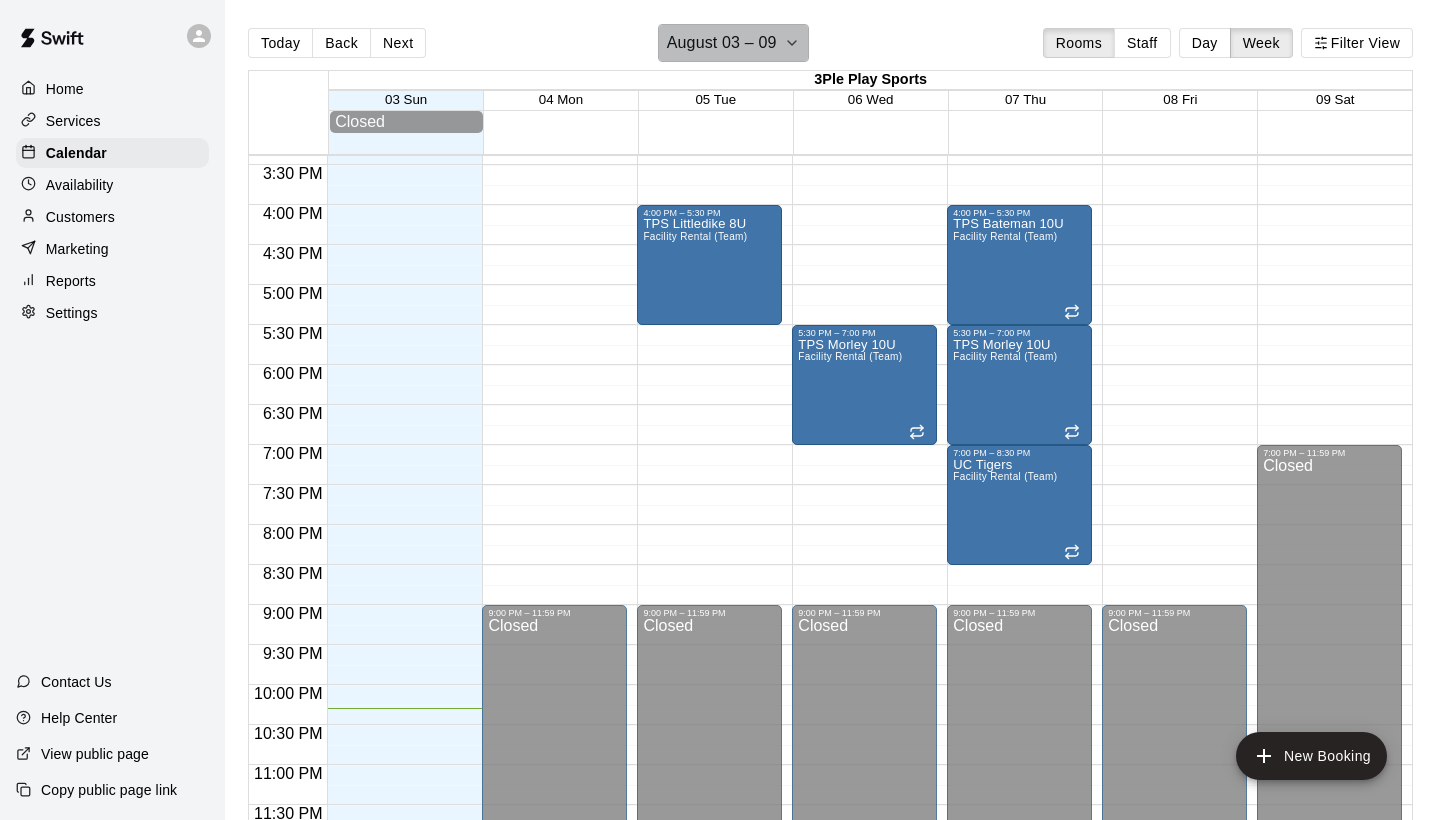 click 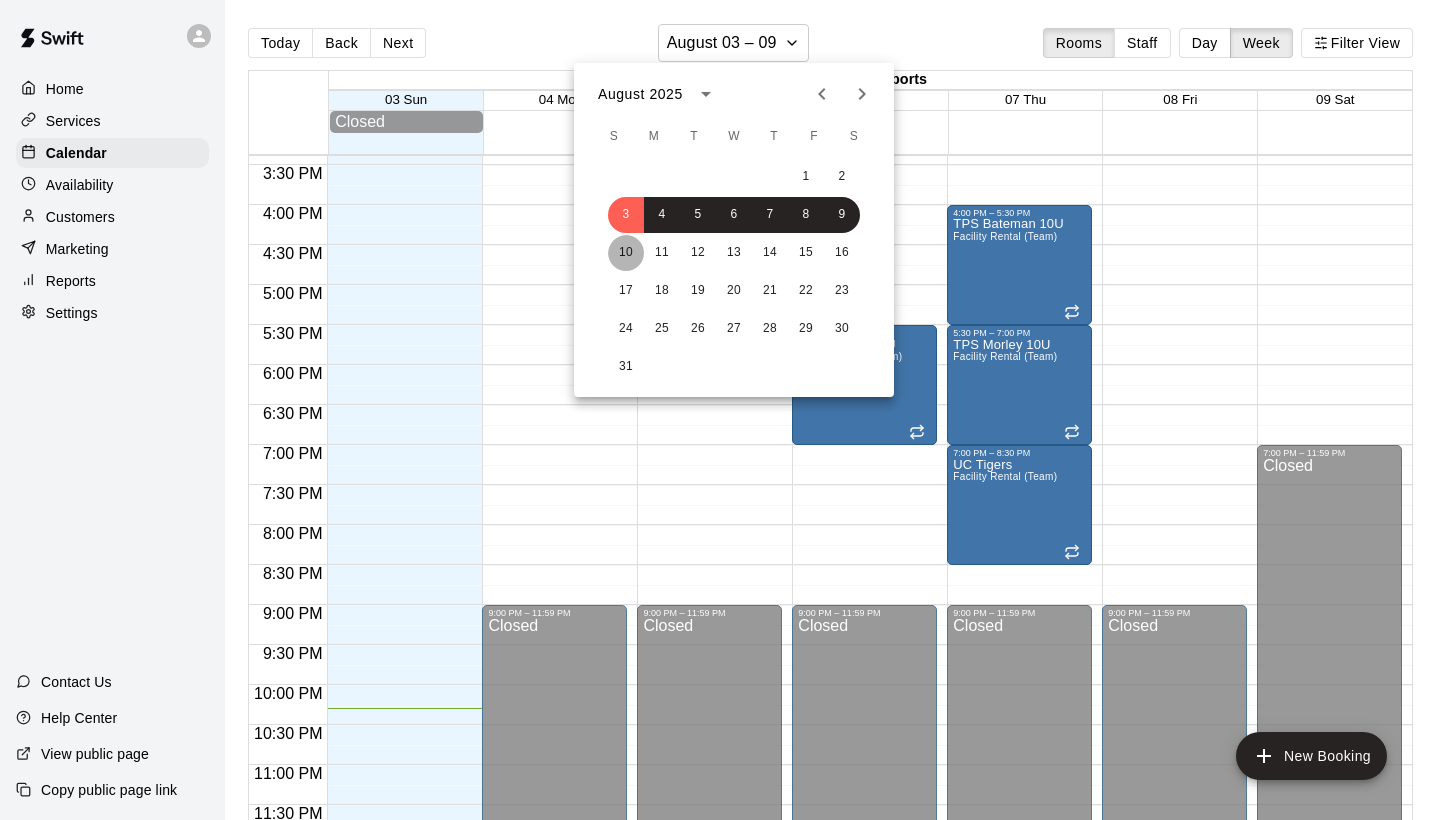 click on "10" at bounding box center [626, 253] 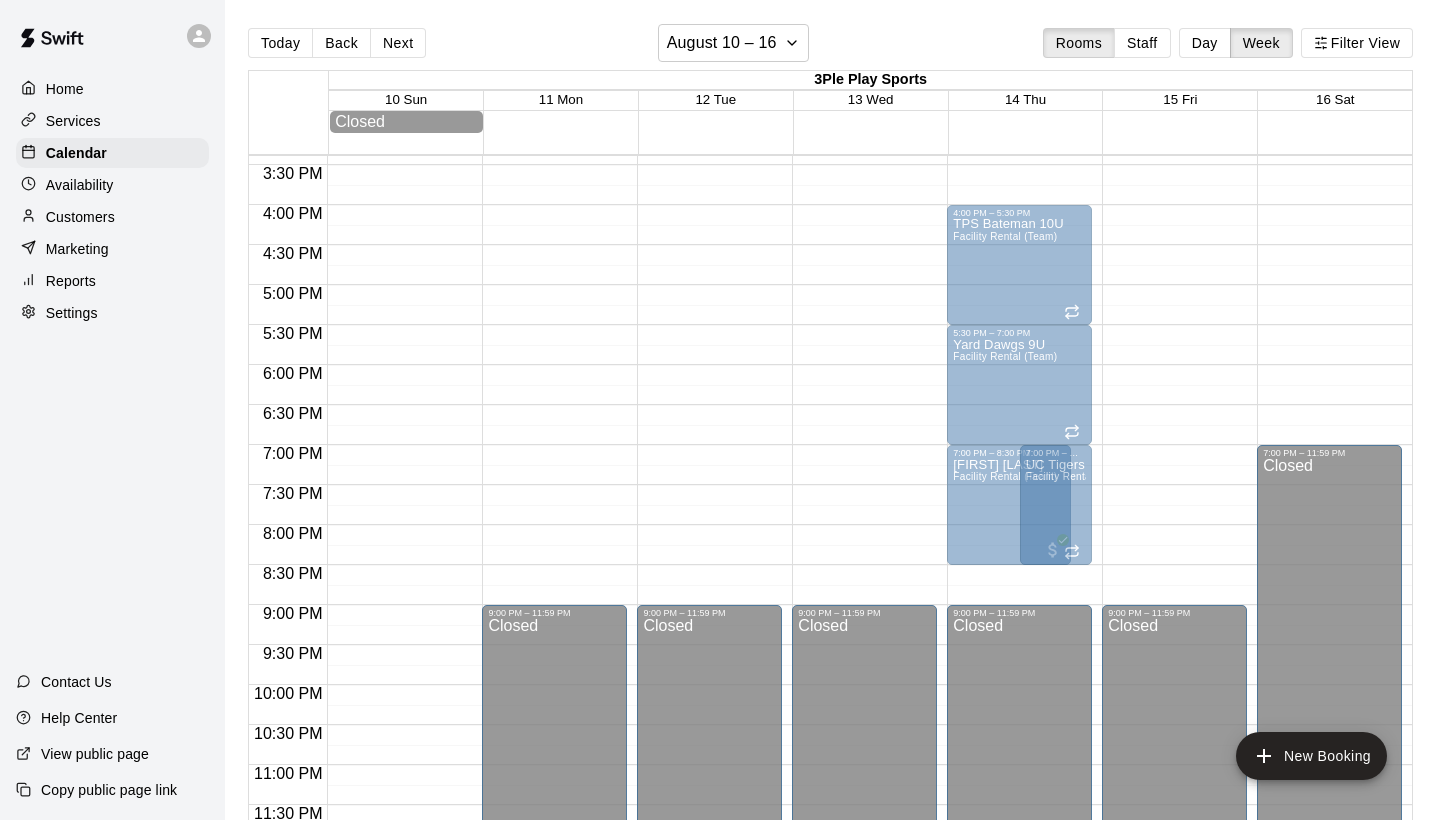 click on "Yard Dawgs 9U Facility Rental (Team)" at bounding box center [850, 748] 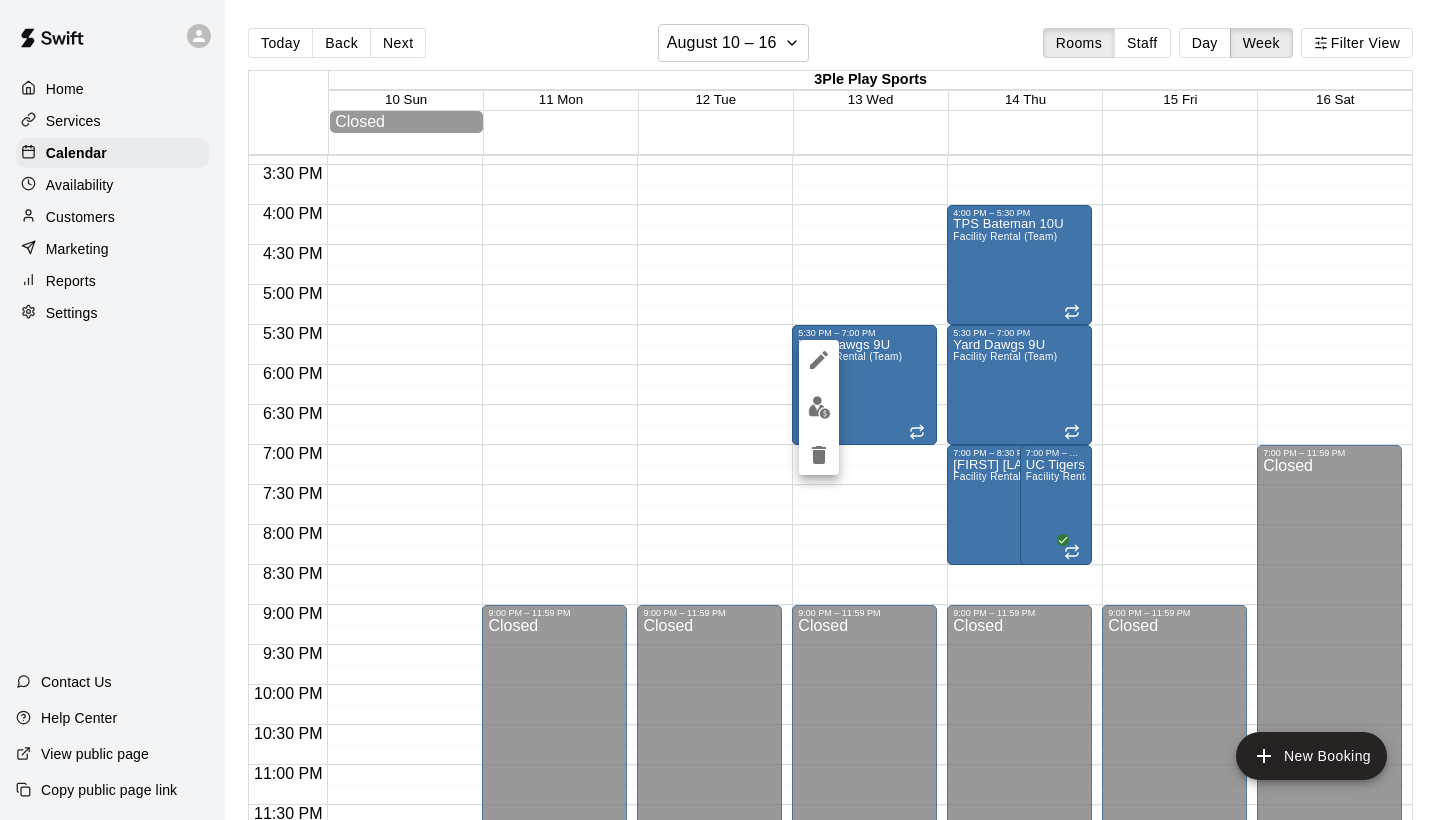 click at bounding box center (720, 410) 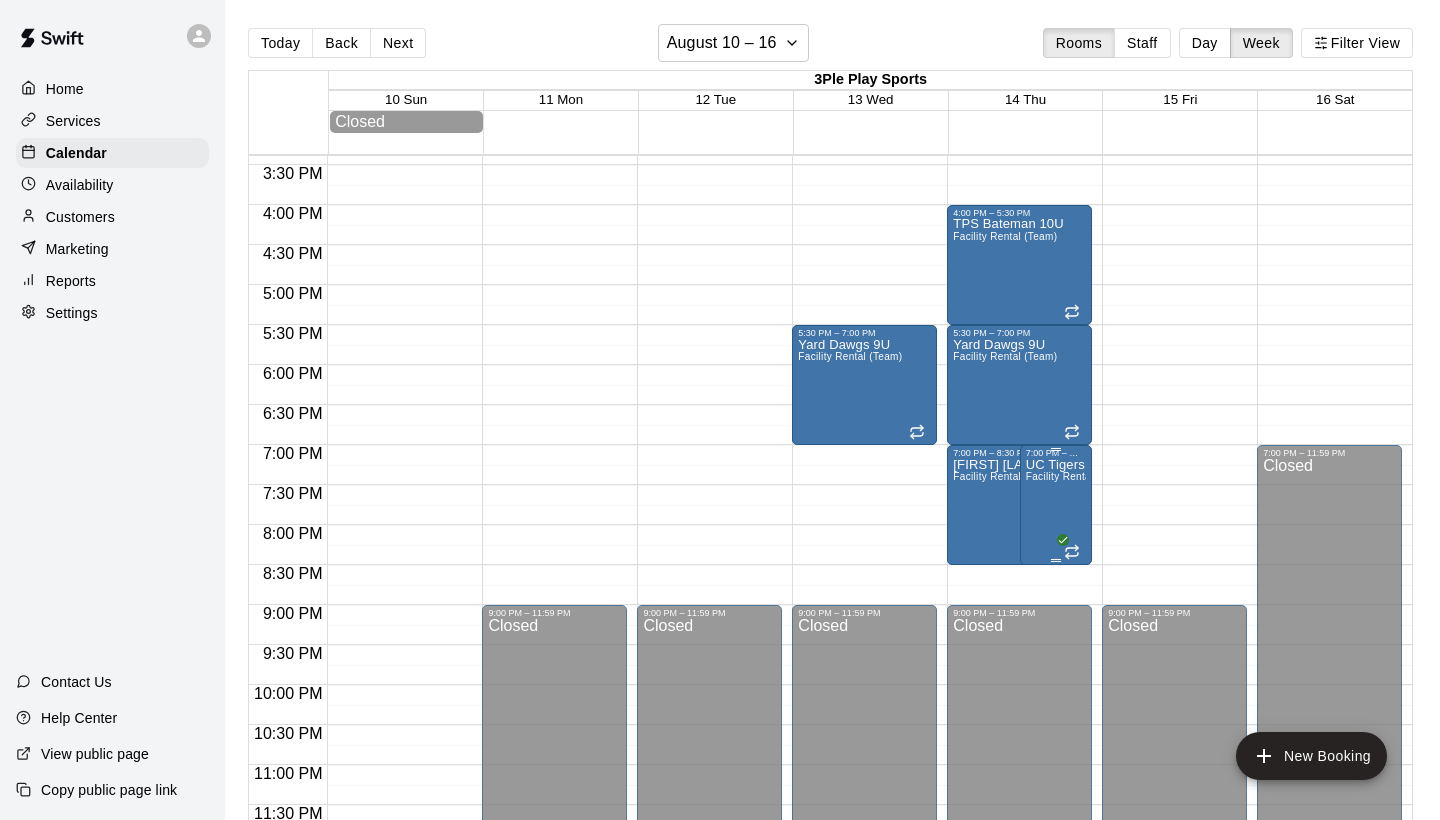 click on "UC Tigers Facility Rental (Team)" at bounding box center [1056, 868] 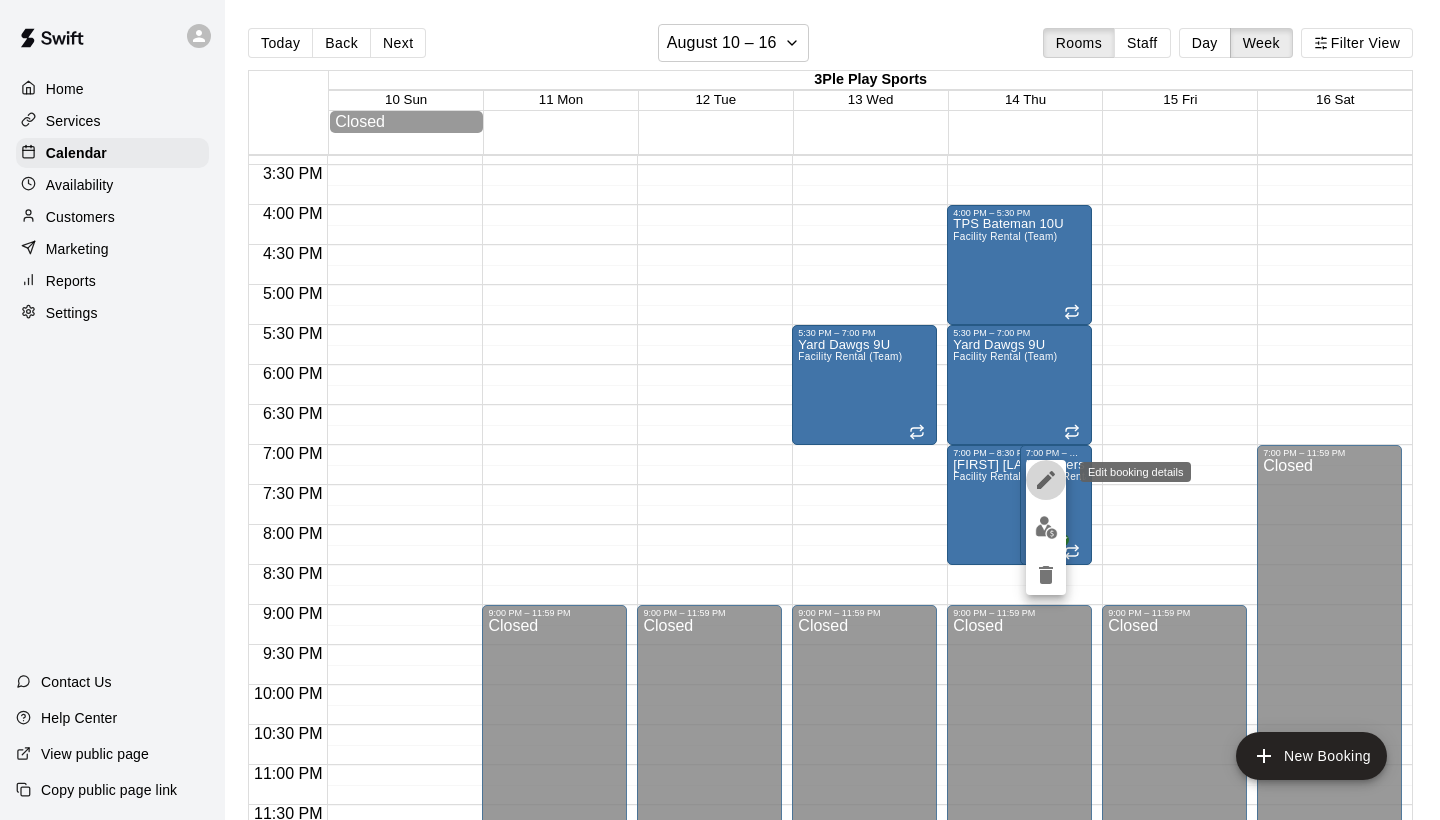 click 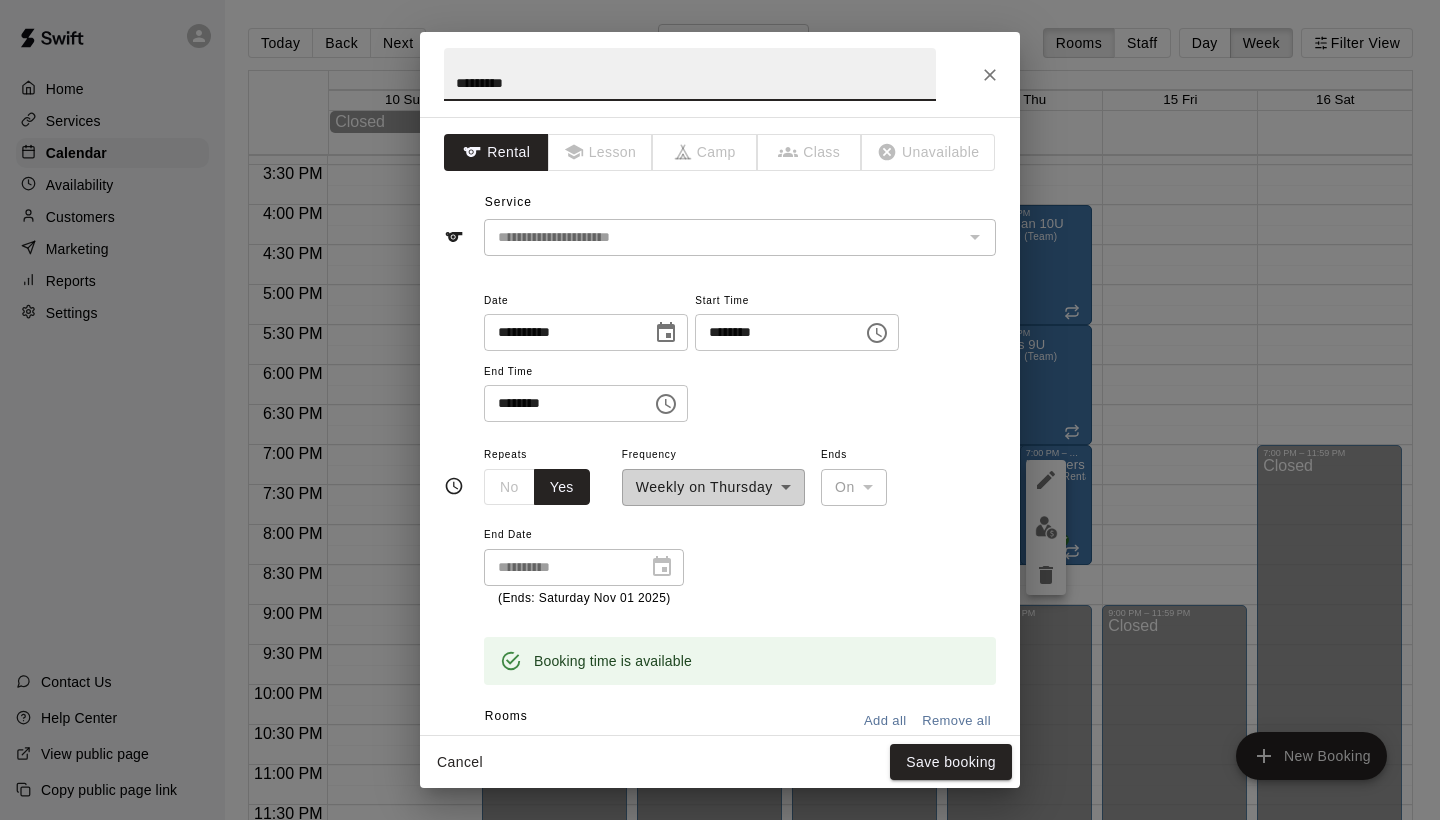 click on "Yes" at bounding box center (562, 487) 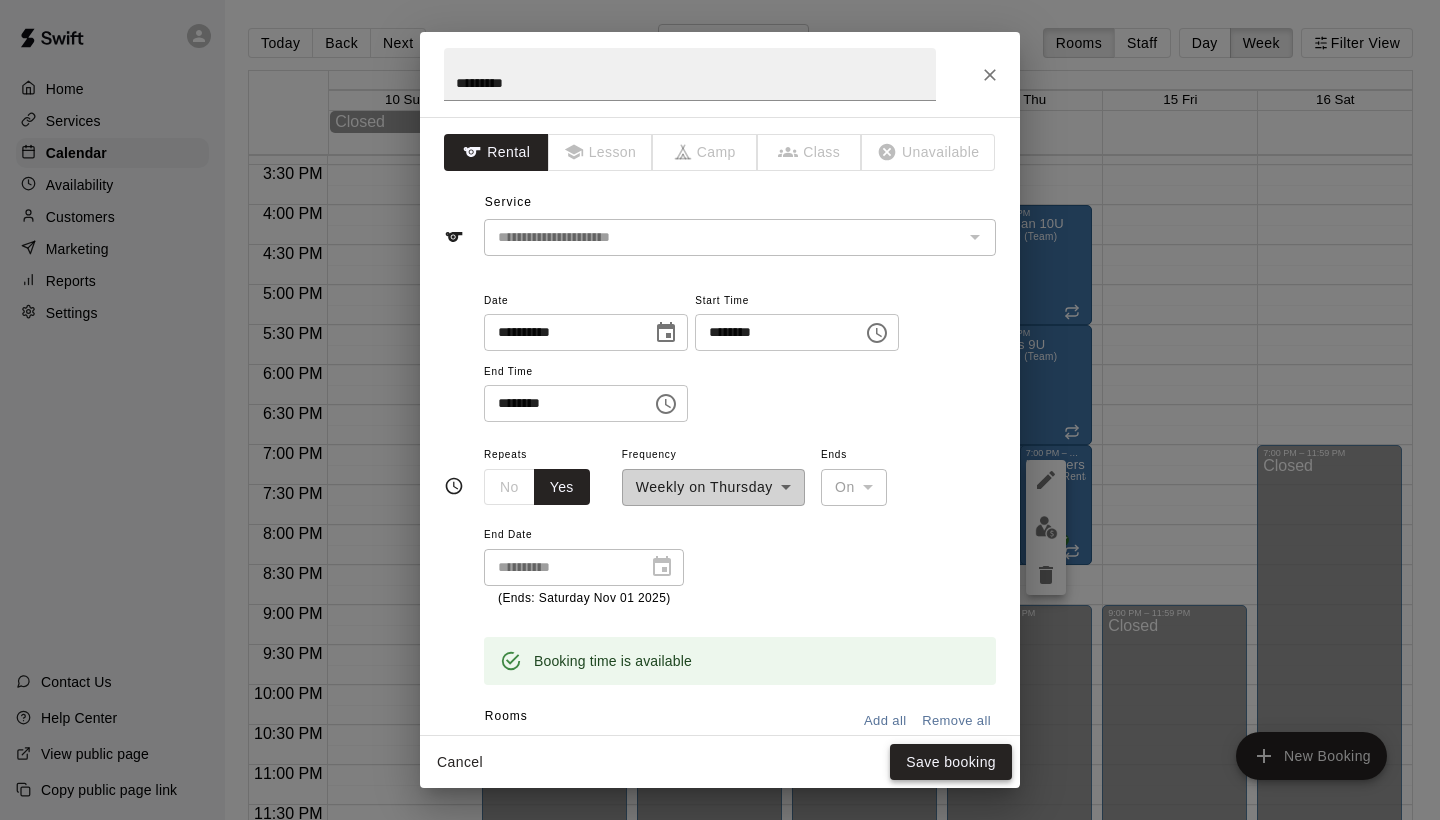 click on "Save booking" at bounding box center [951, 762] 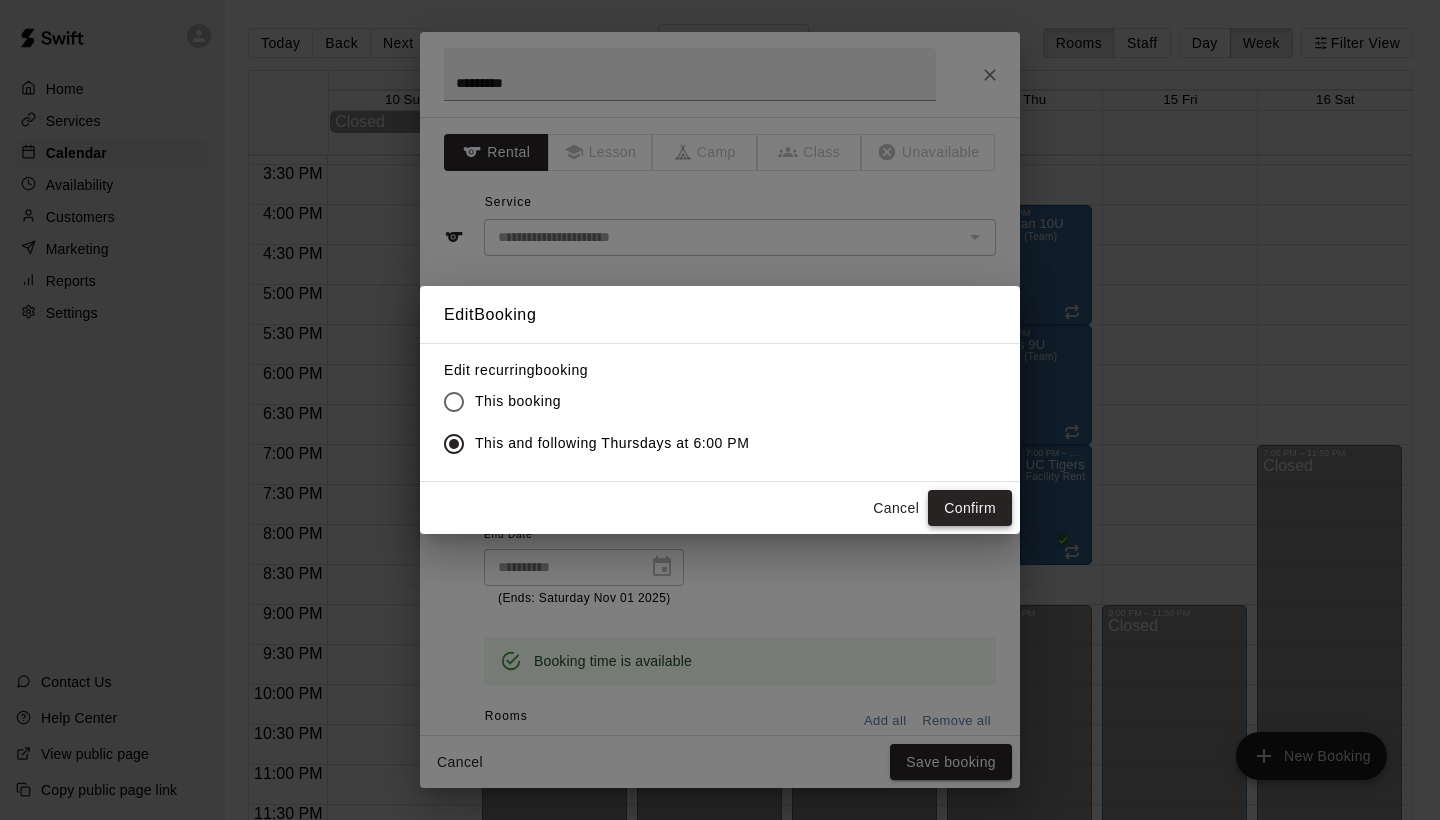 click on "Confirm" at bounding box center [970, 508] 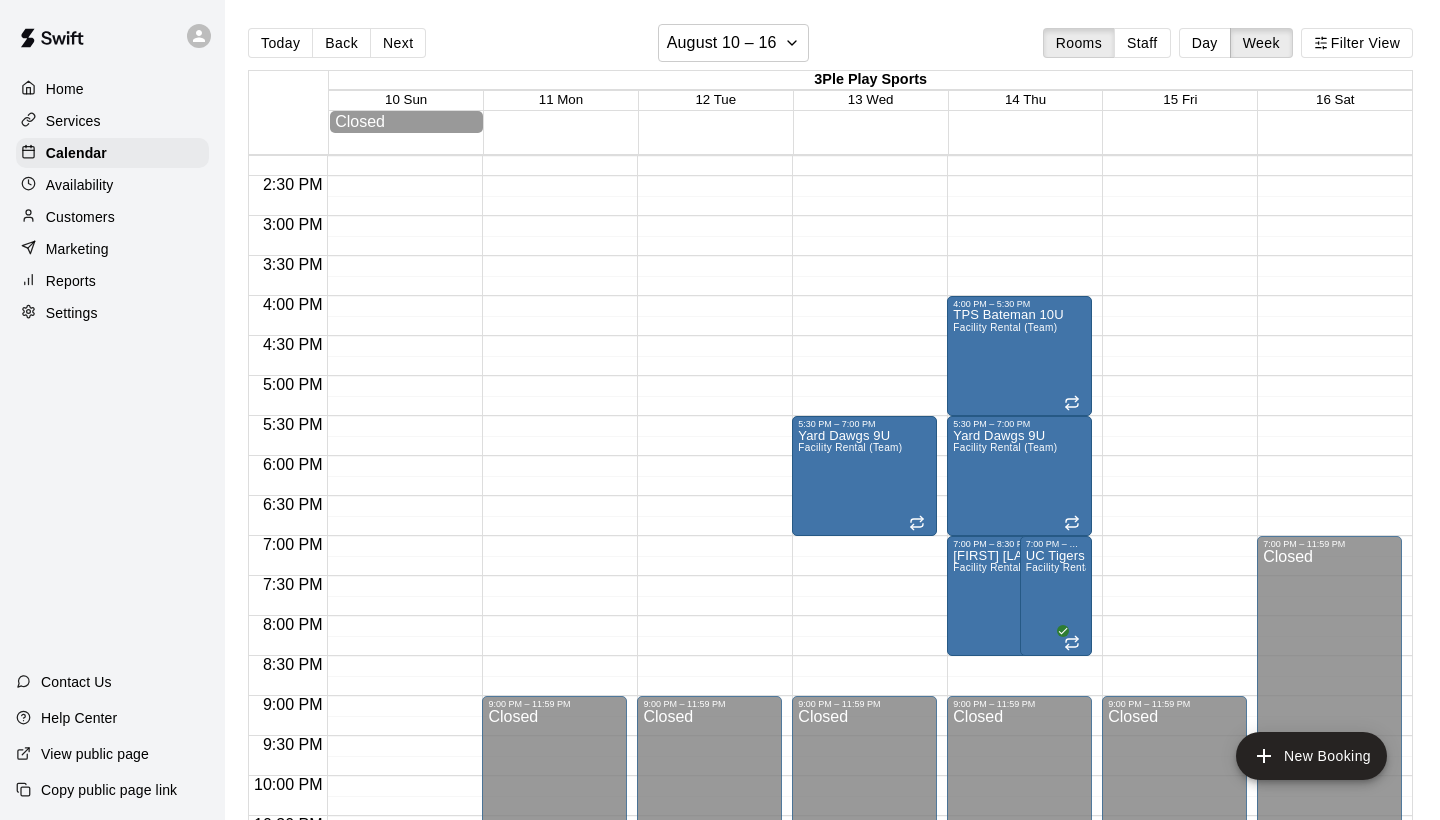 scroll, scrollTop: 1180, scrollLeft: 0, axis: vertical 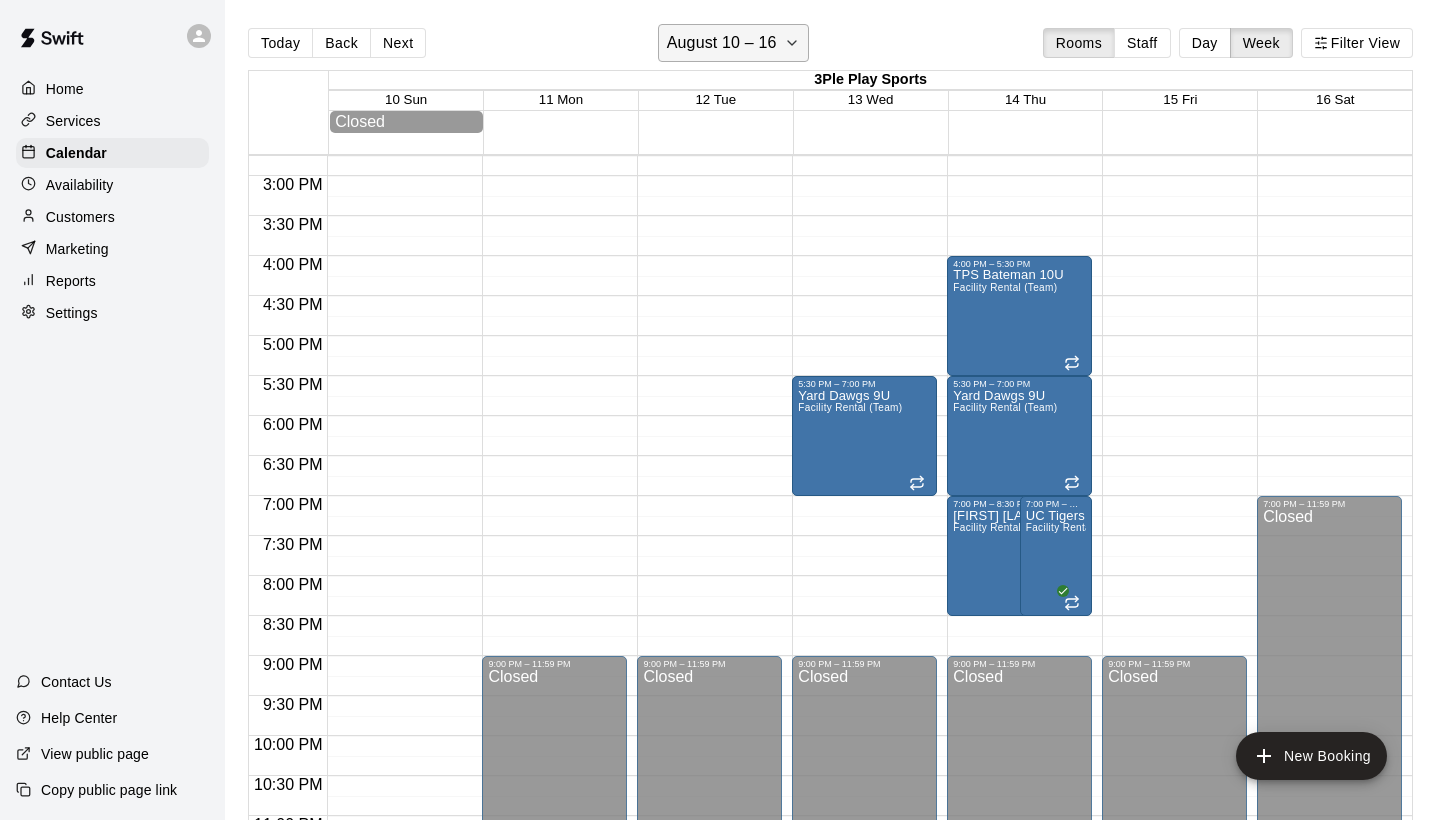 click 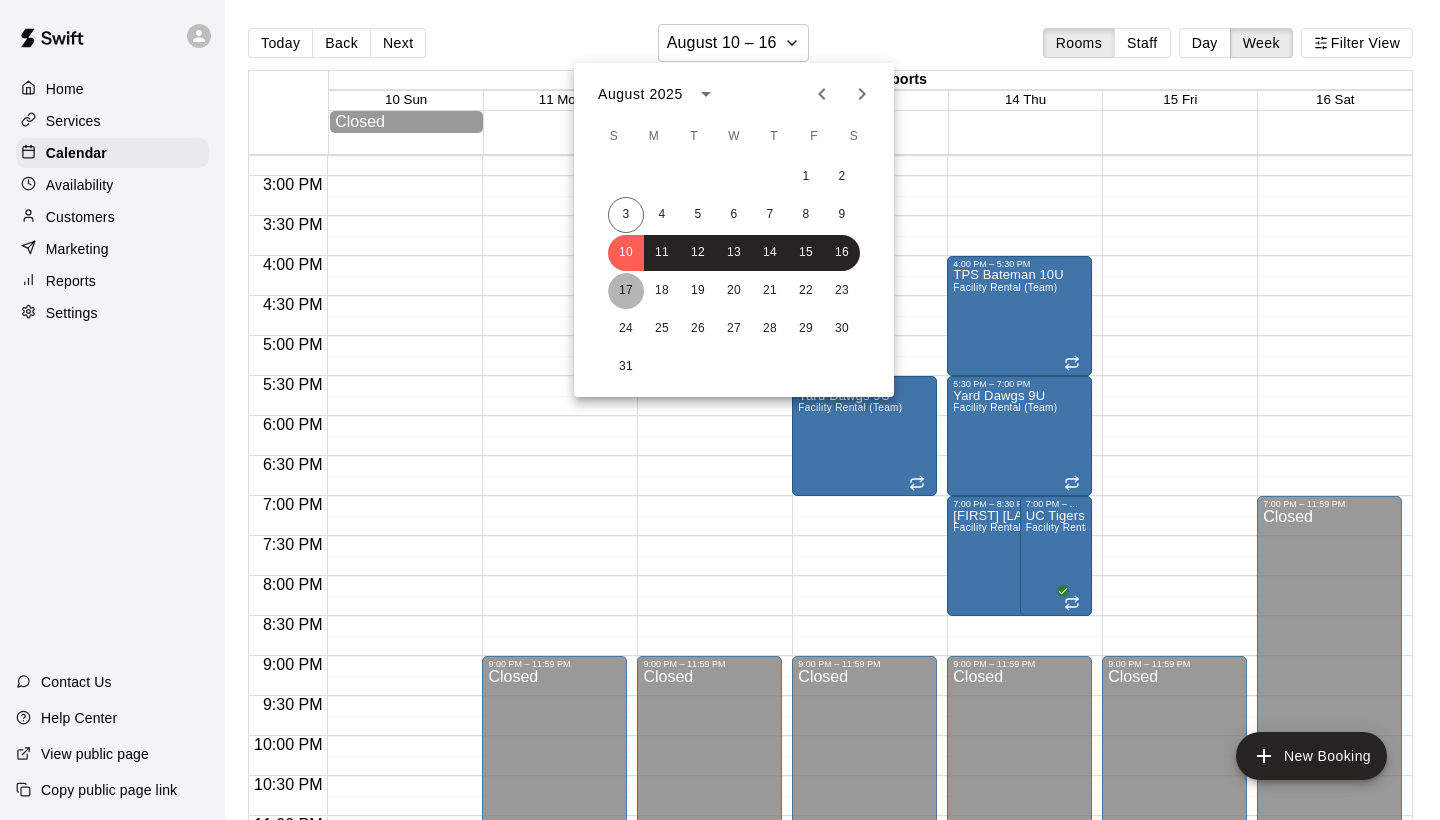 click on "17" at bounding box center [626, 291] 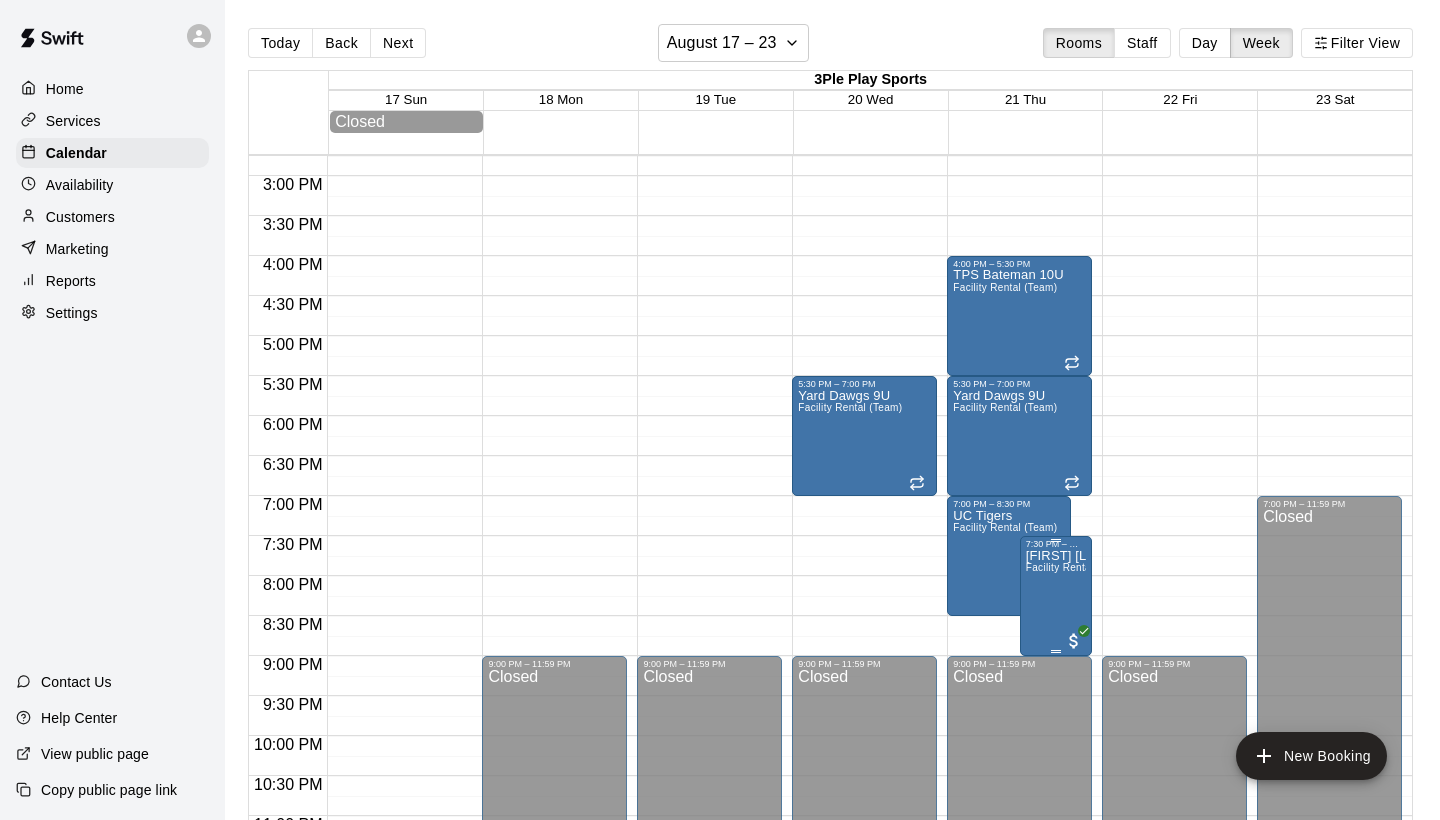 click on "Bruce Roberts Facility Rental (Team)" at bounding box center (1056, 959) 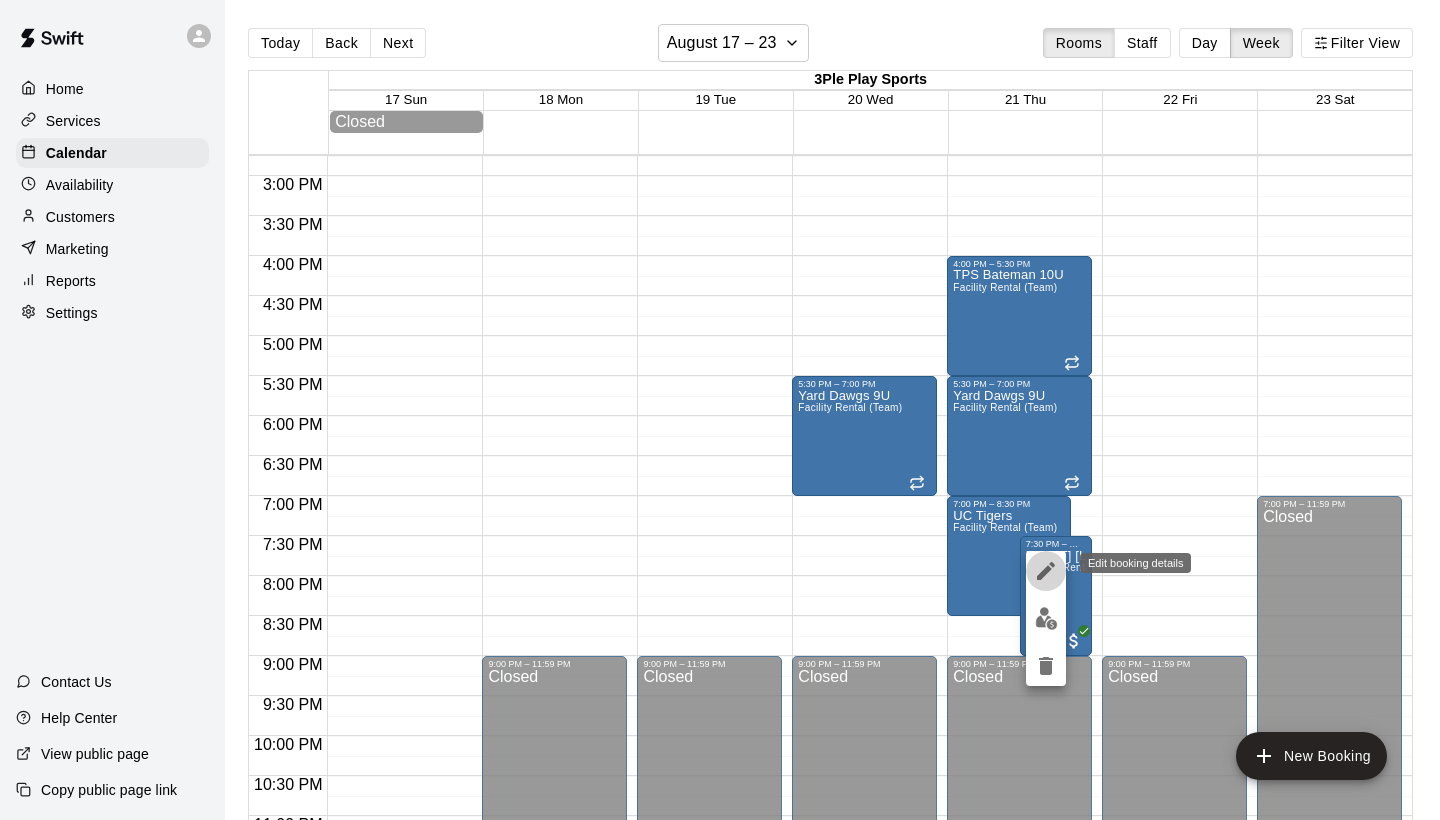 click 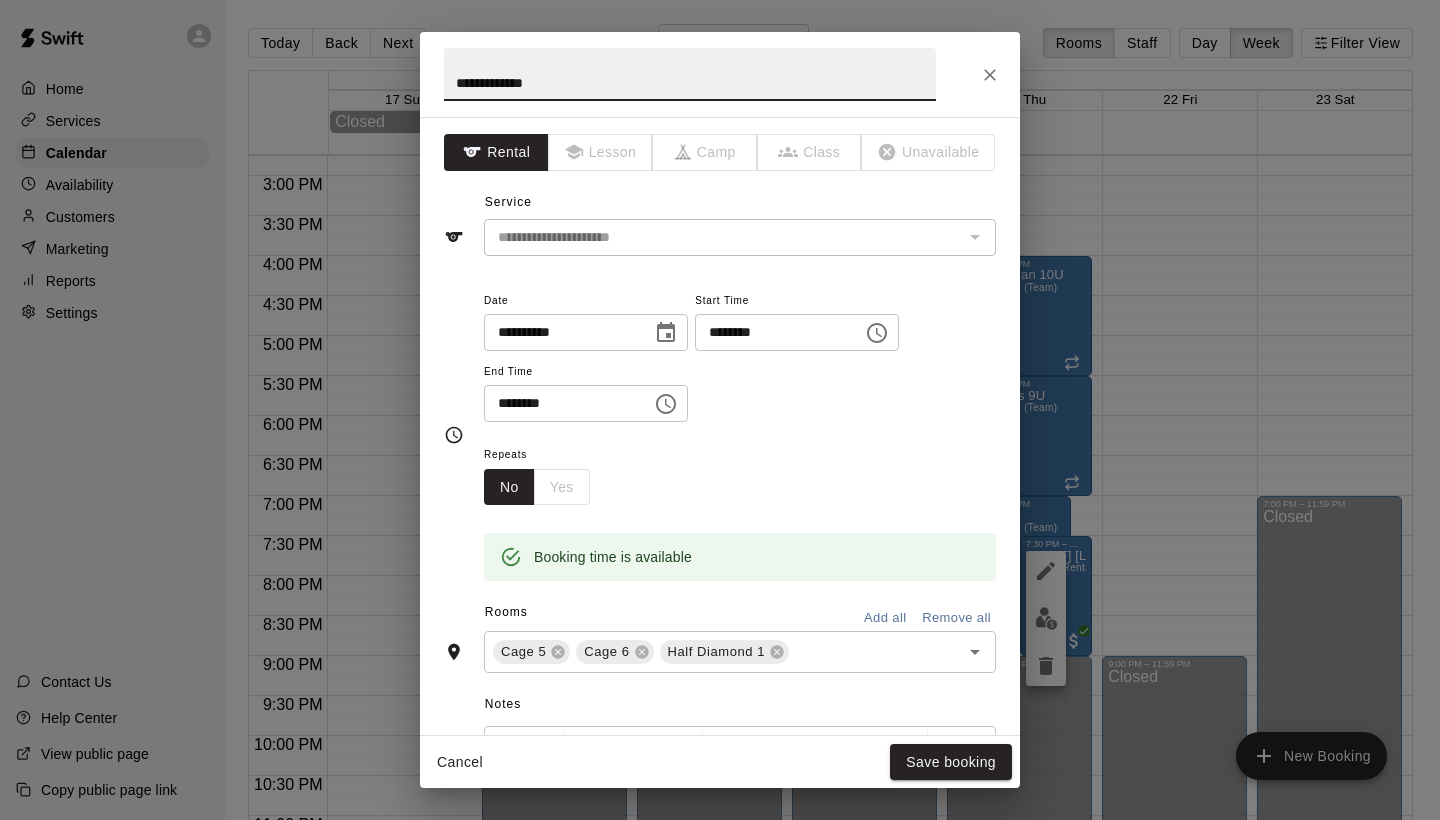 click 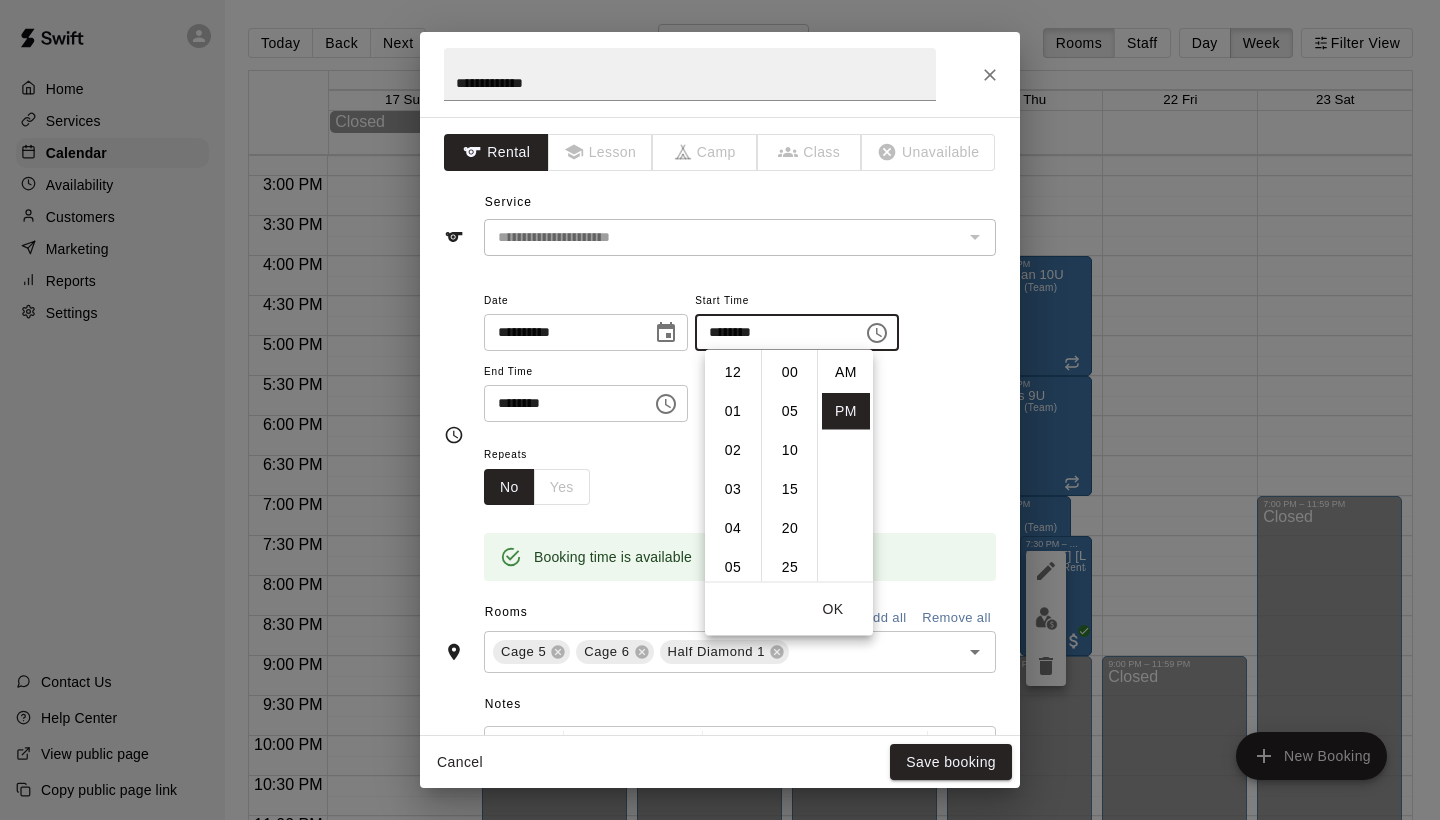 scroll, scrollTop: 273, scrollLeft: 0, axis: vertical 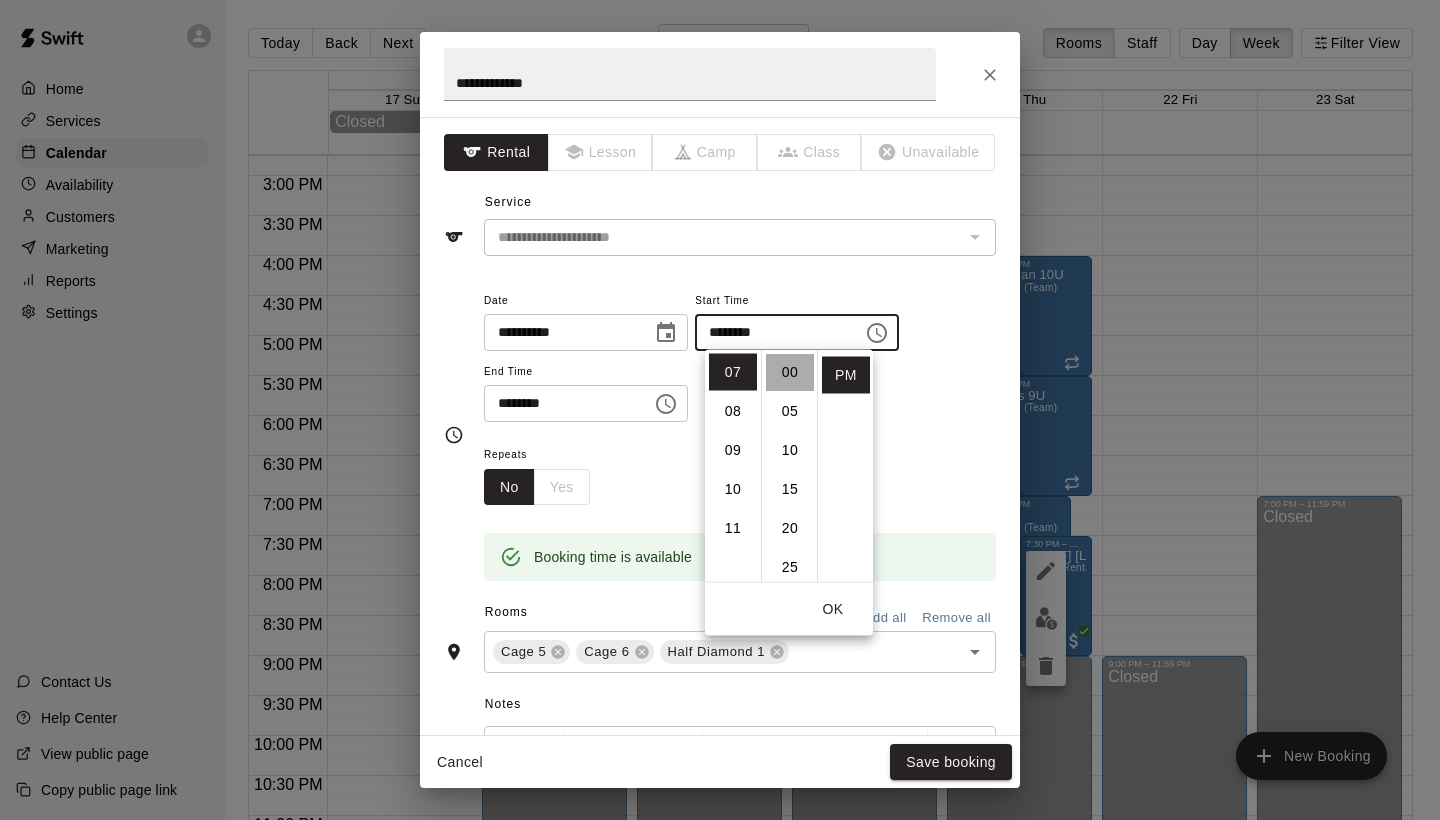 click on "00" at bounding box center (790, 372) 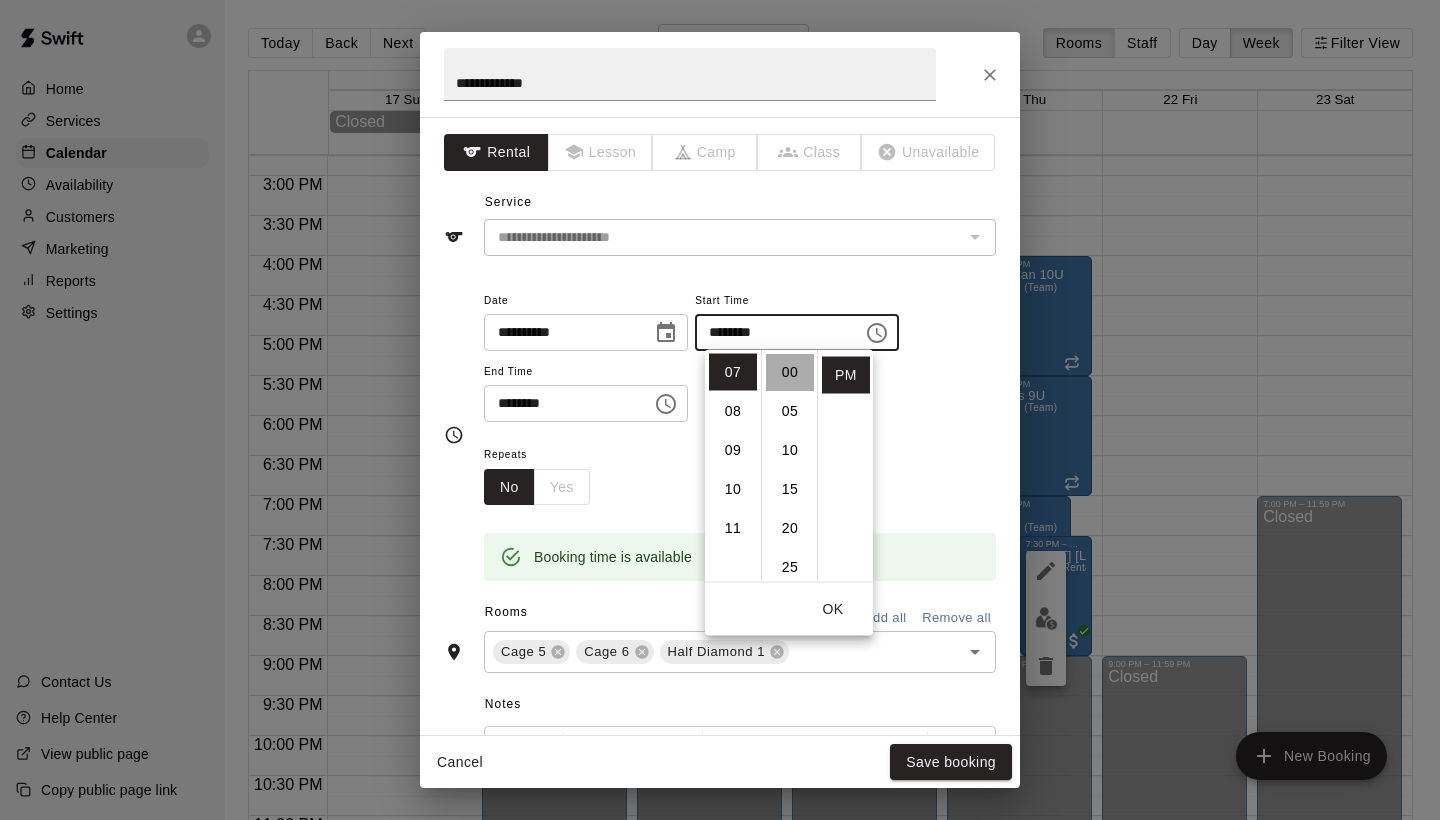 type on "********" 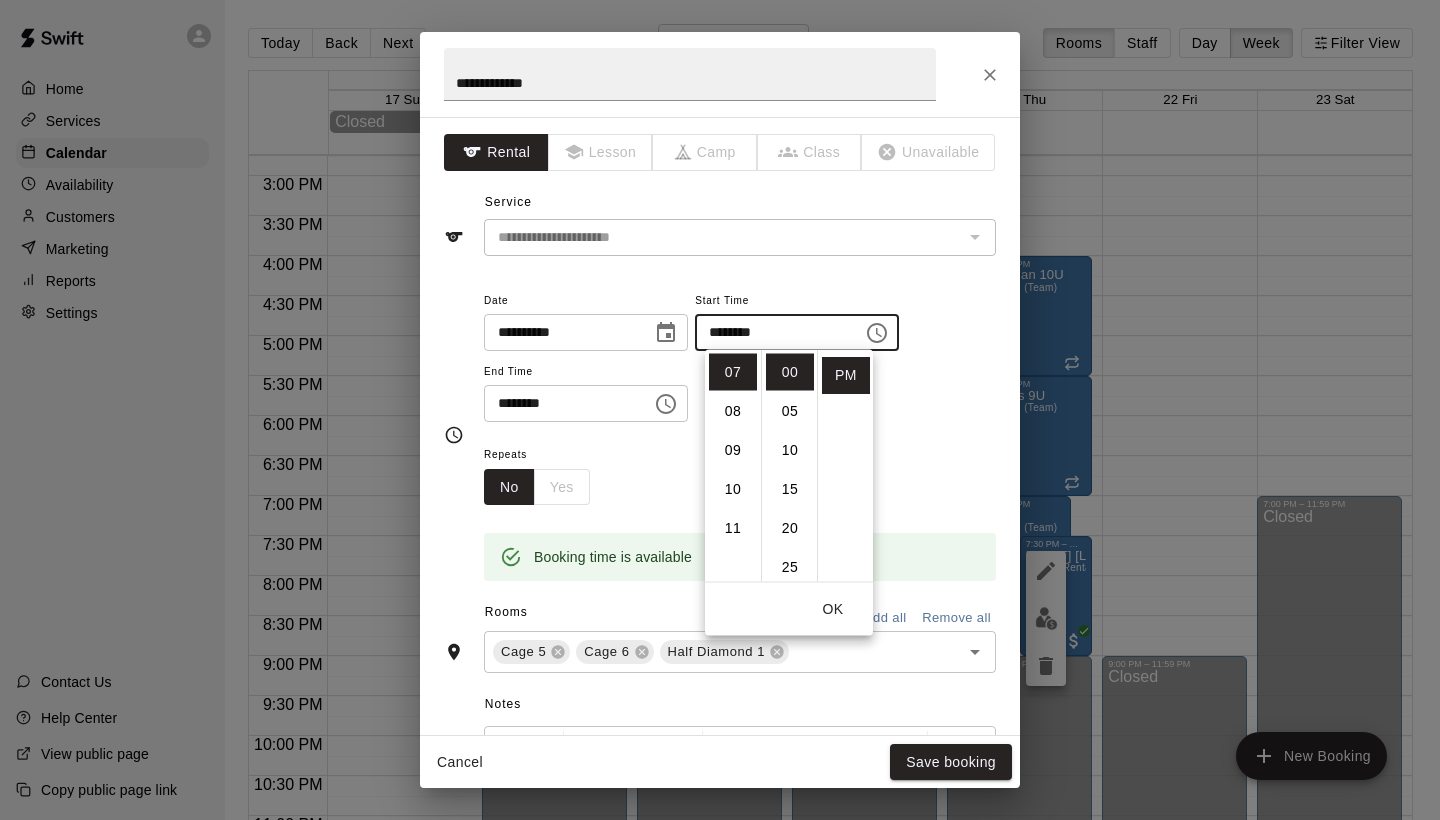 click 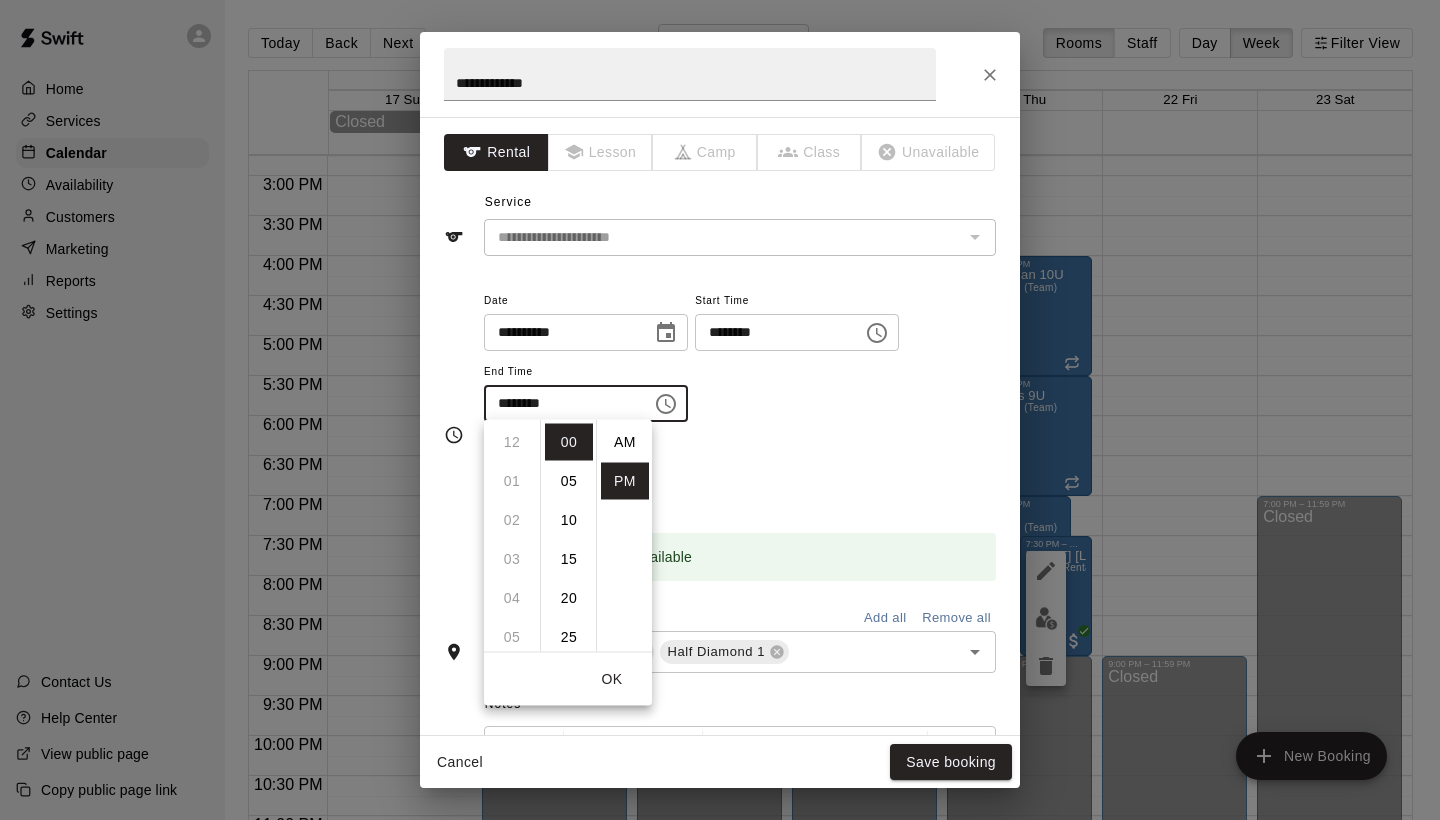 scroll, scrollTop: 351, scrollLeft: 0, axis: vertical 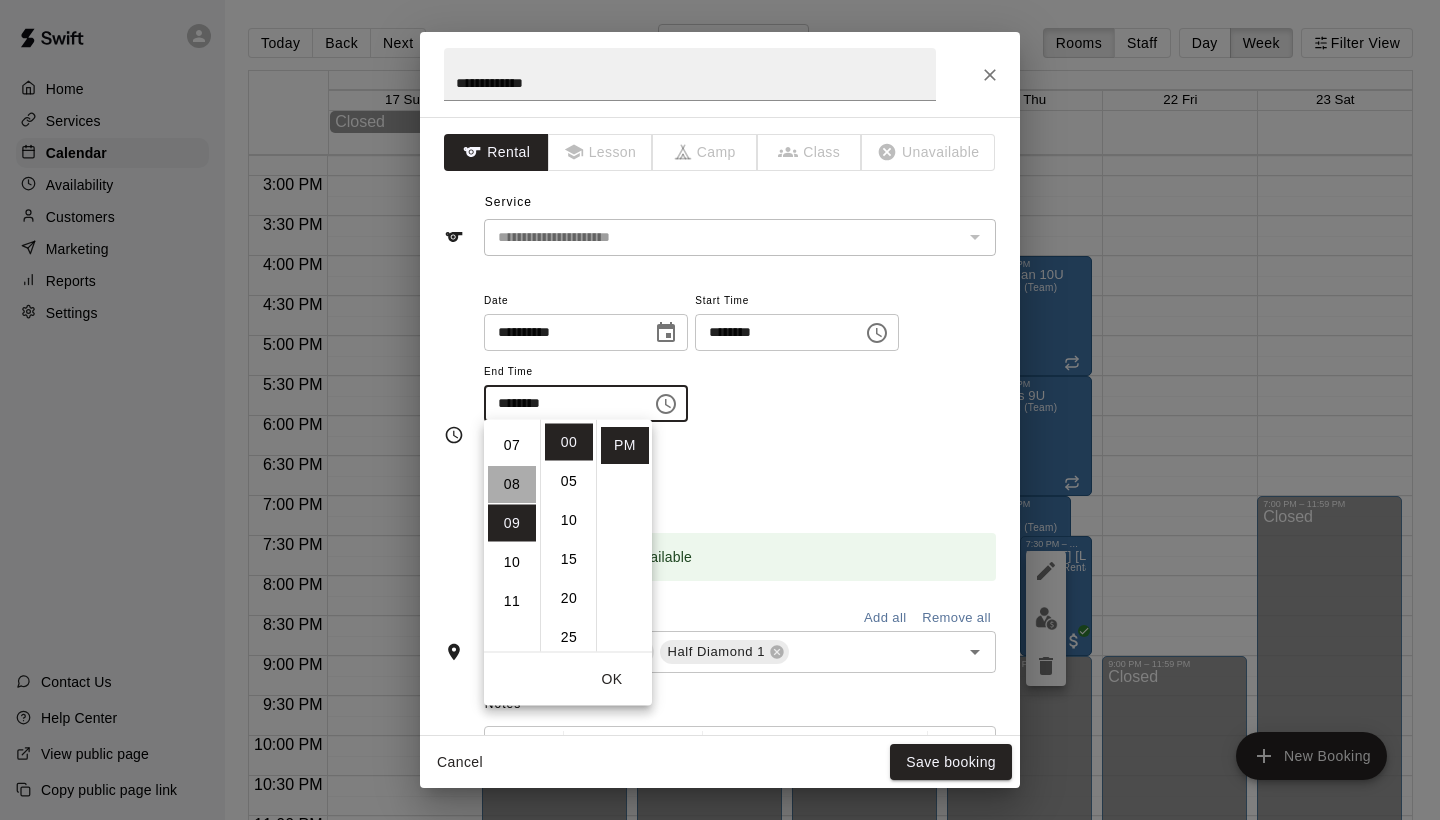 click on "08" at bounding box center [512, 484] 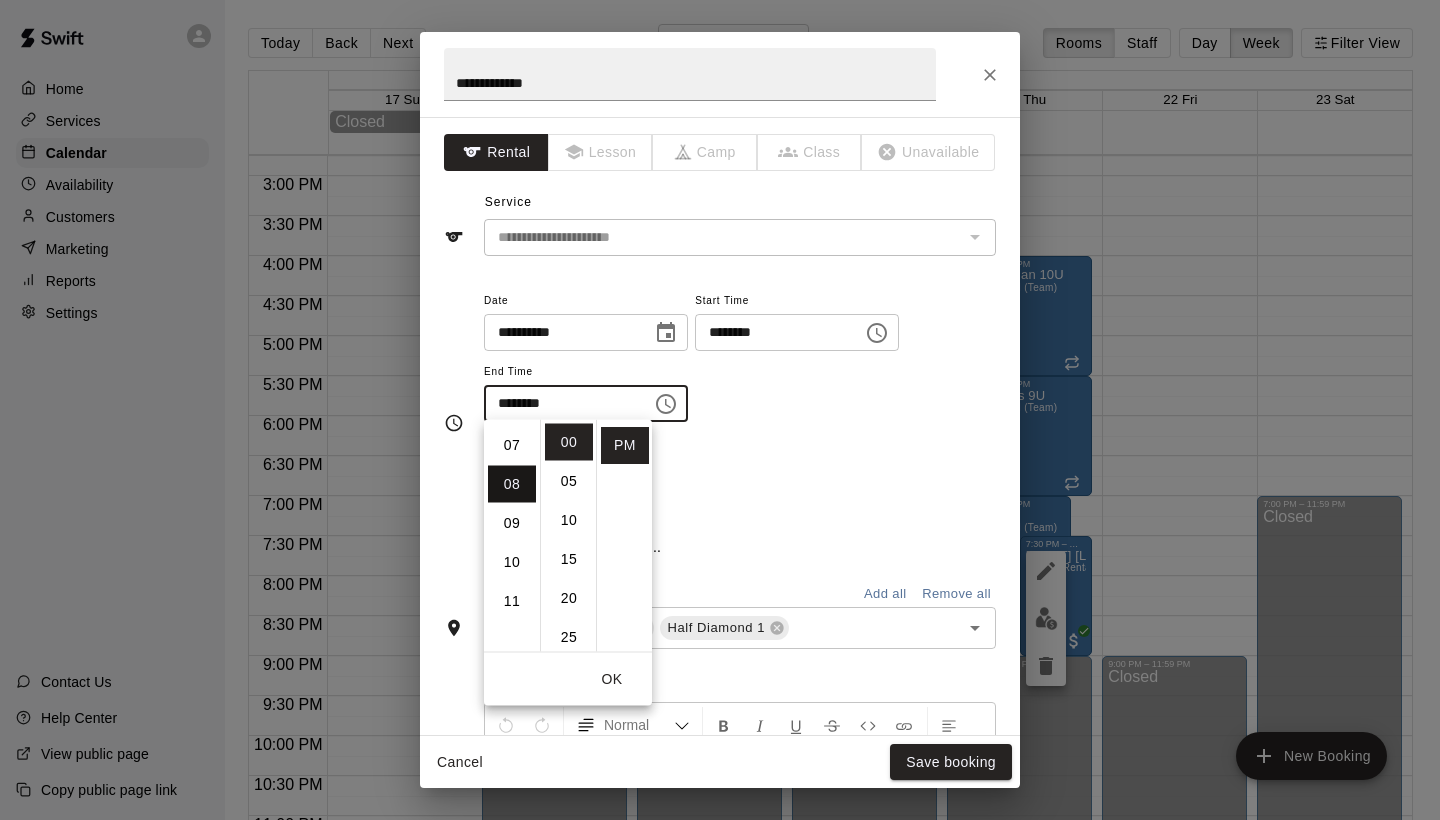 scroll, scrollTop: 312, scrollLeft: 0, axis: vertical 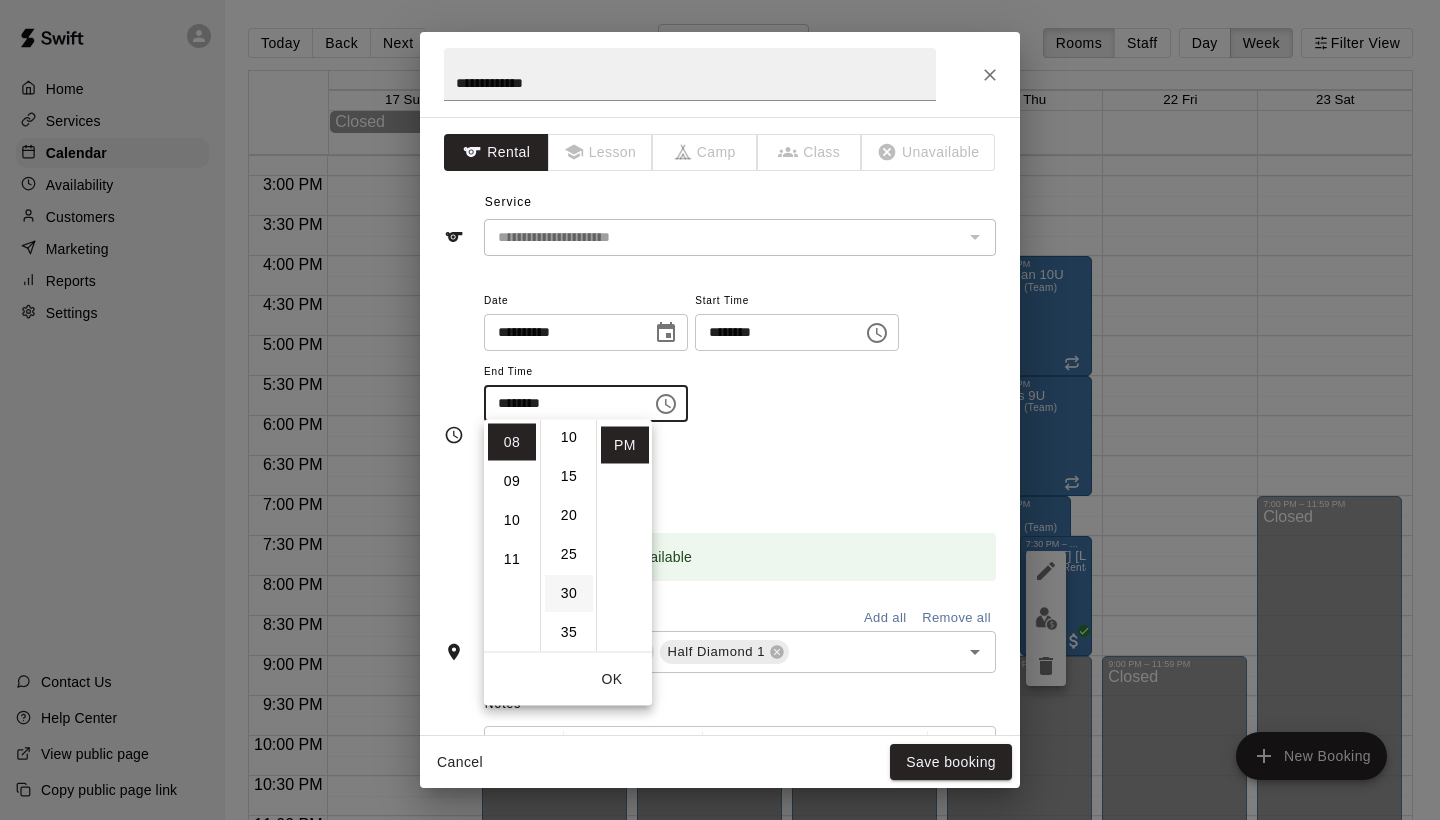 click on "30" at bounding box center [569, 593] 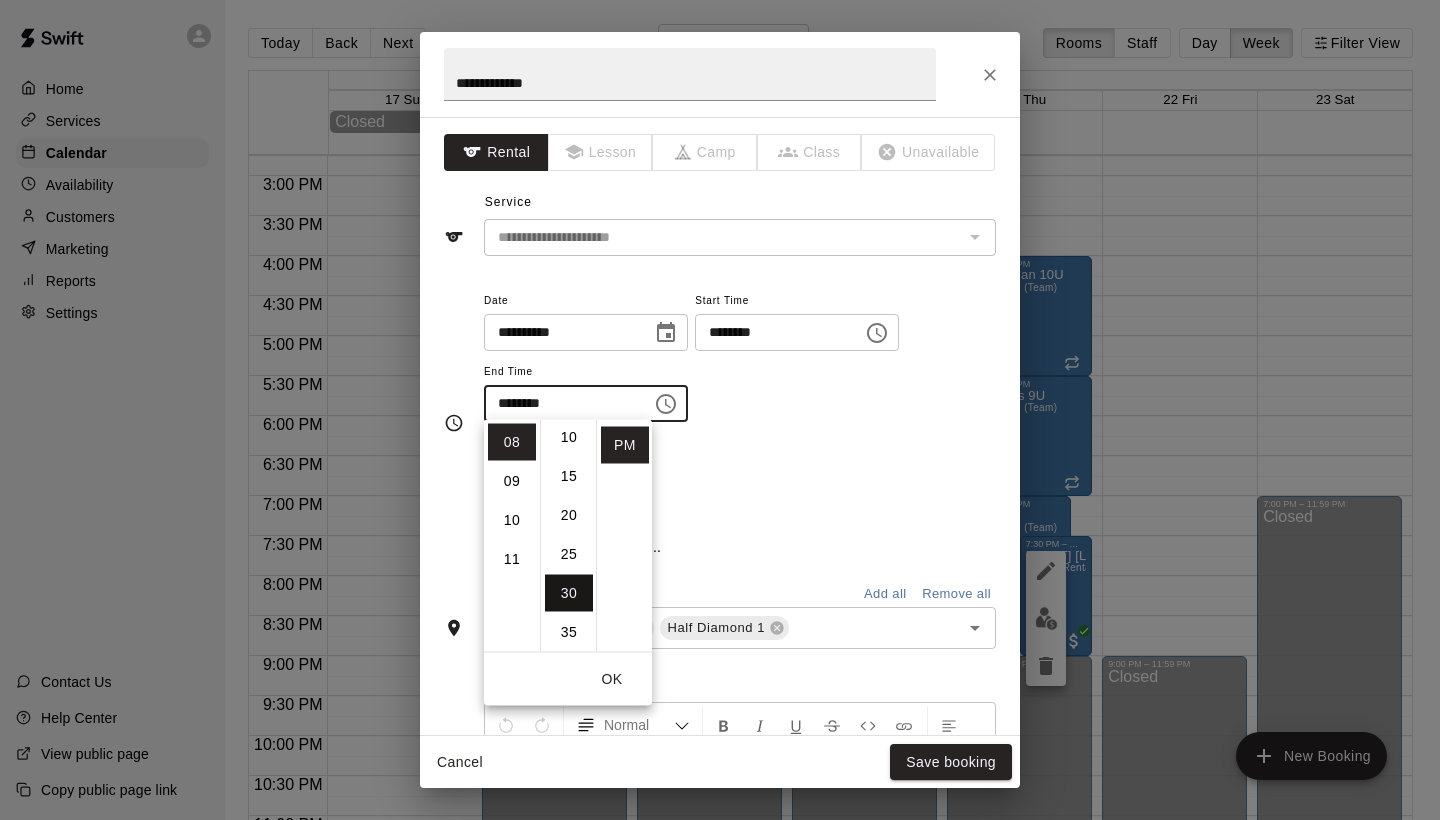 scroll, scrollTop: 234, scrollLeft: 0, axis: vertical 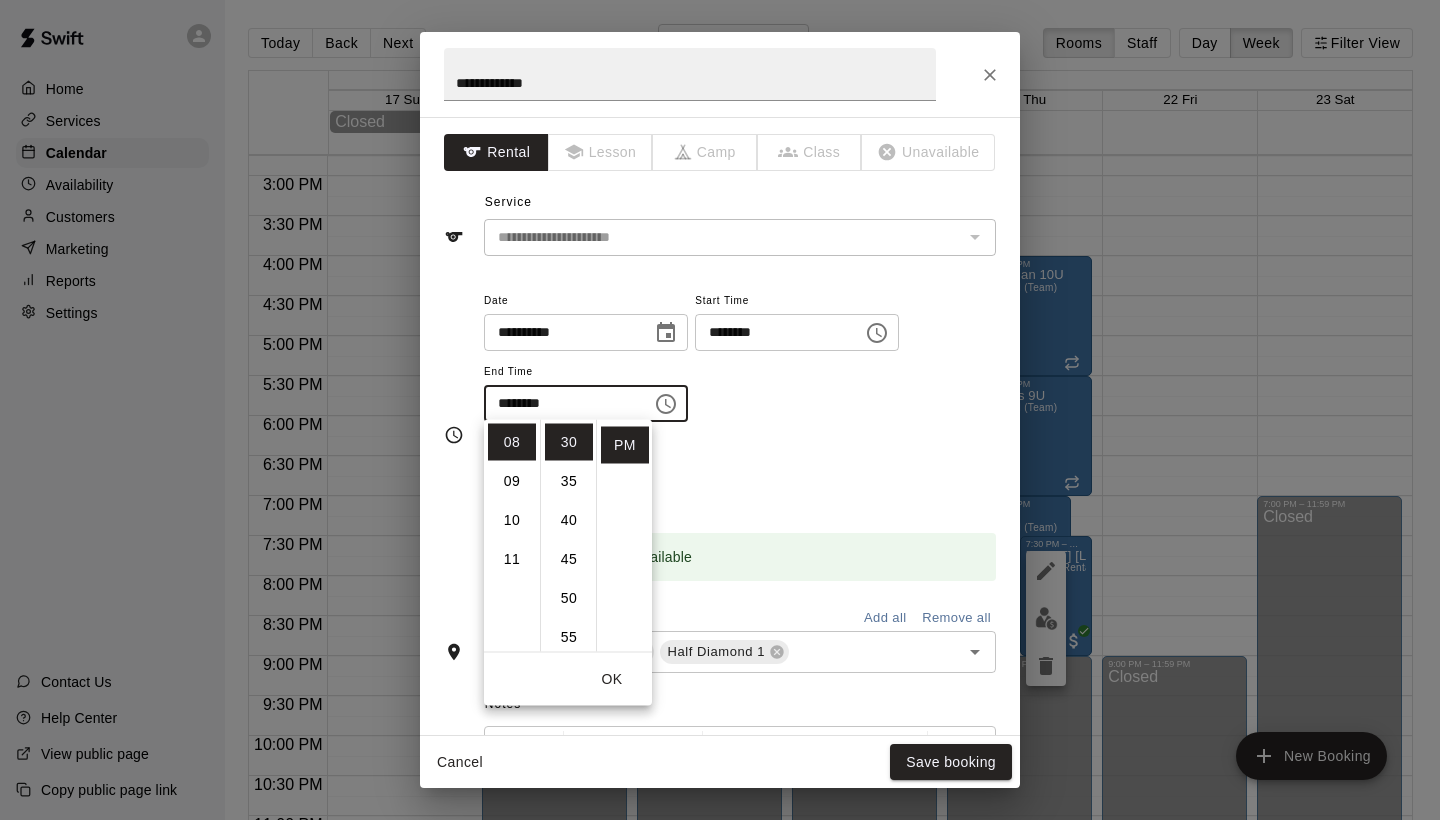 click on "OK" at bounding box center [612, 679] 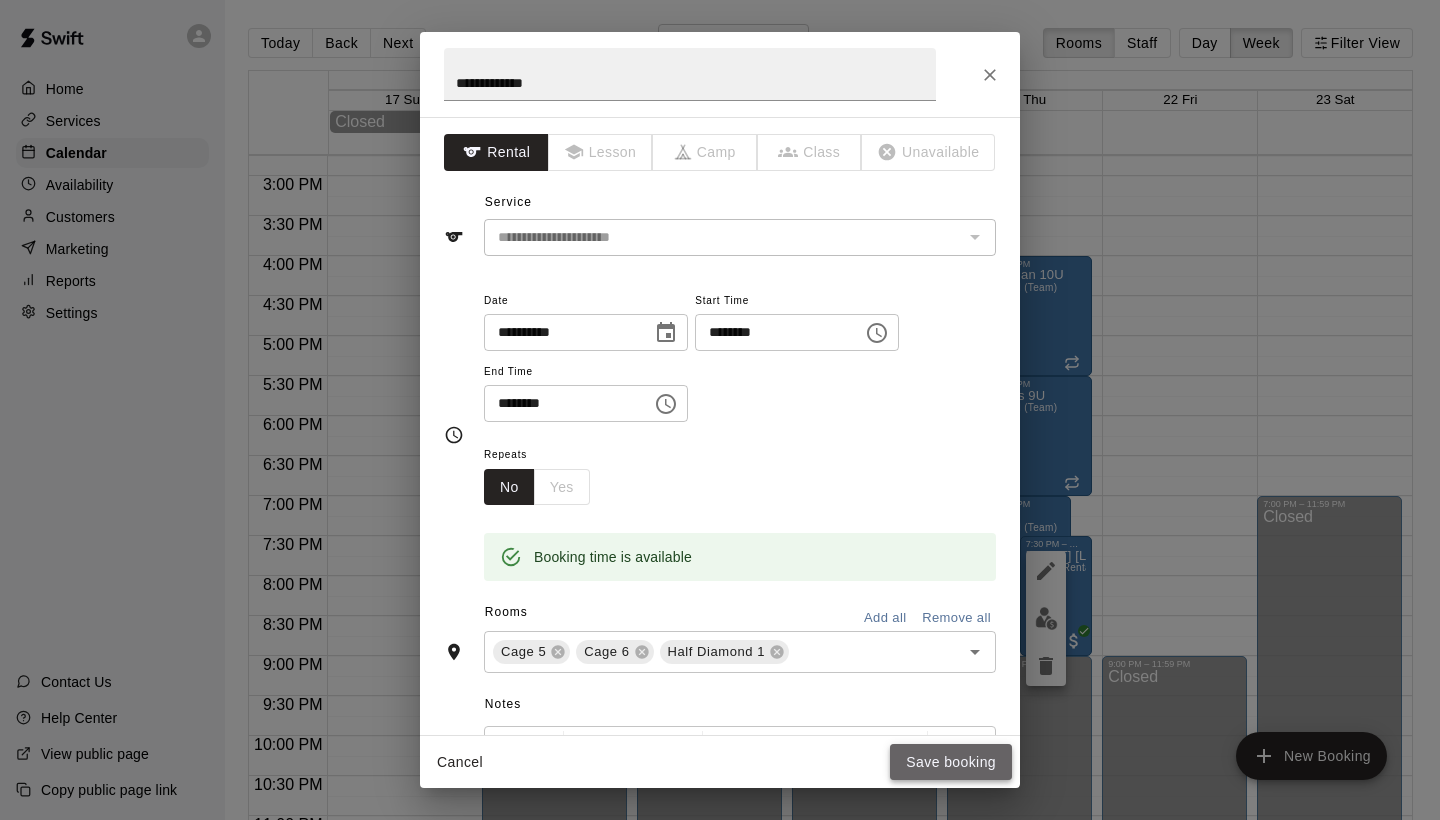 click on "Save booking" at bounding box center (951, 762) 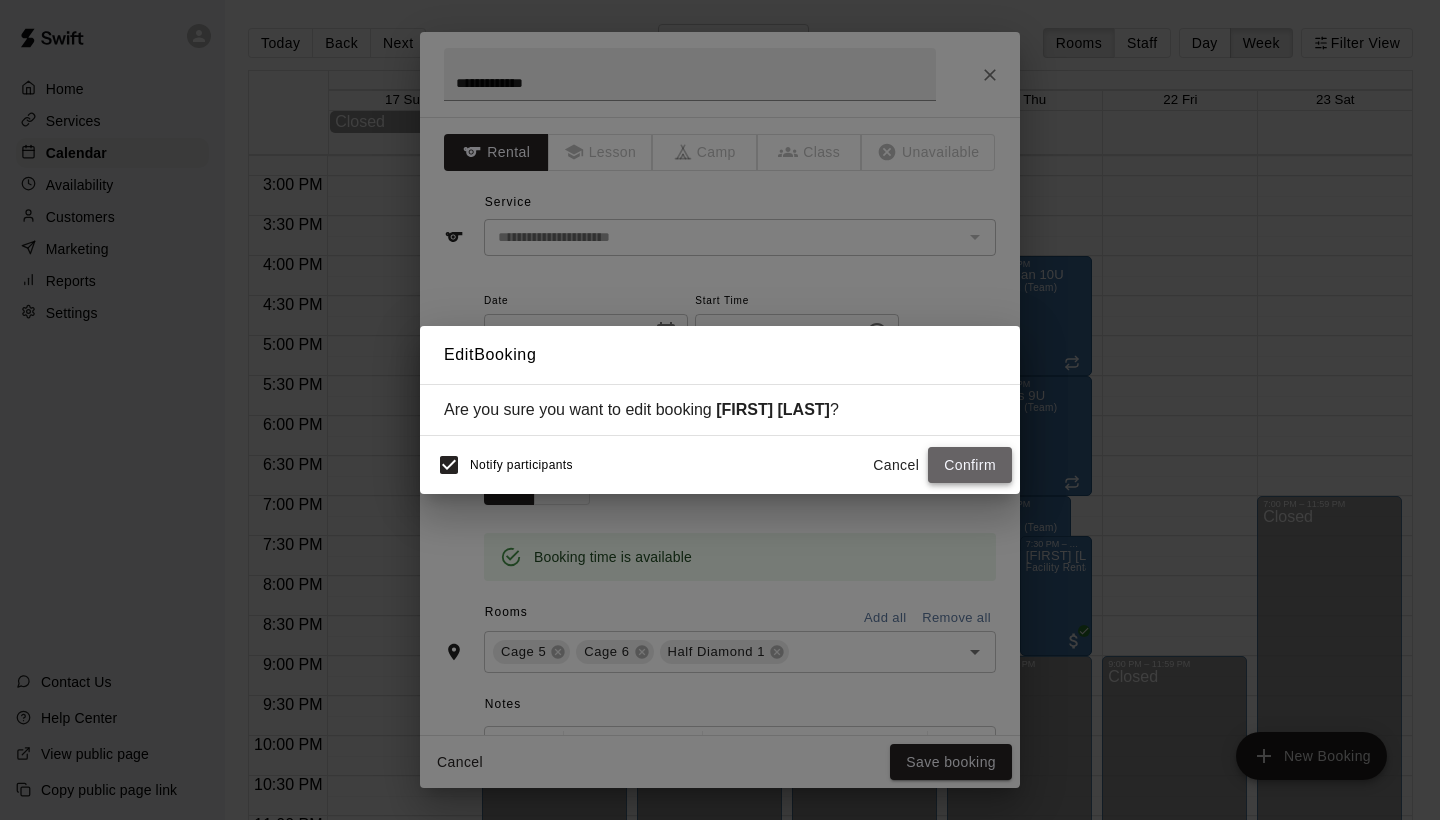 click on "Confirm" at bounding box center (970, 465) 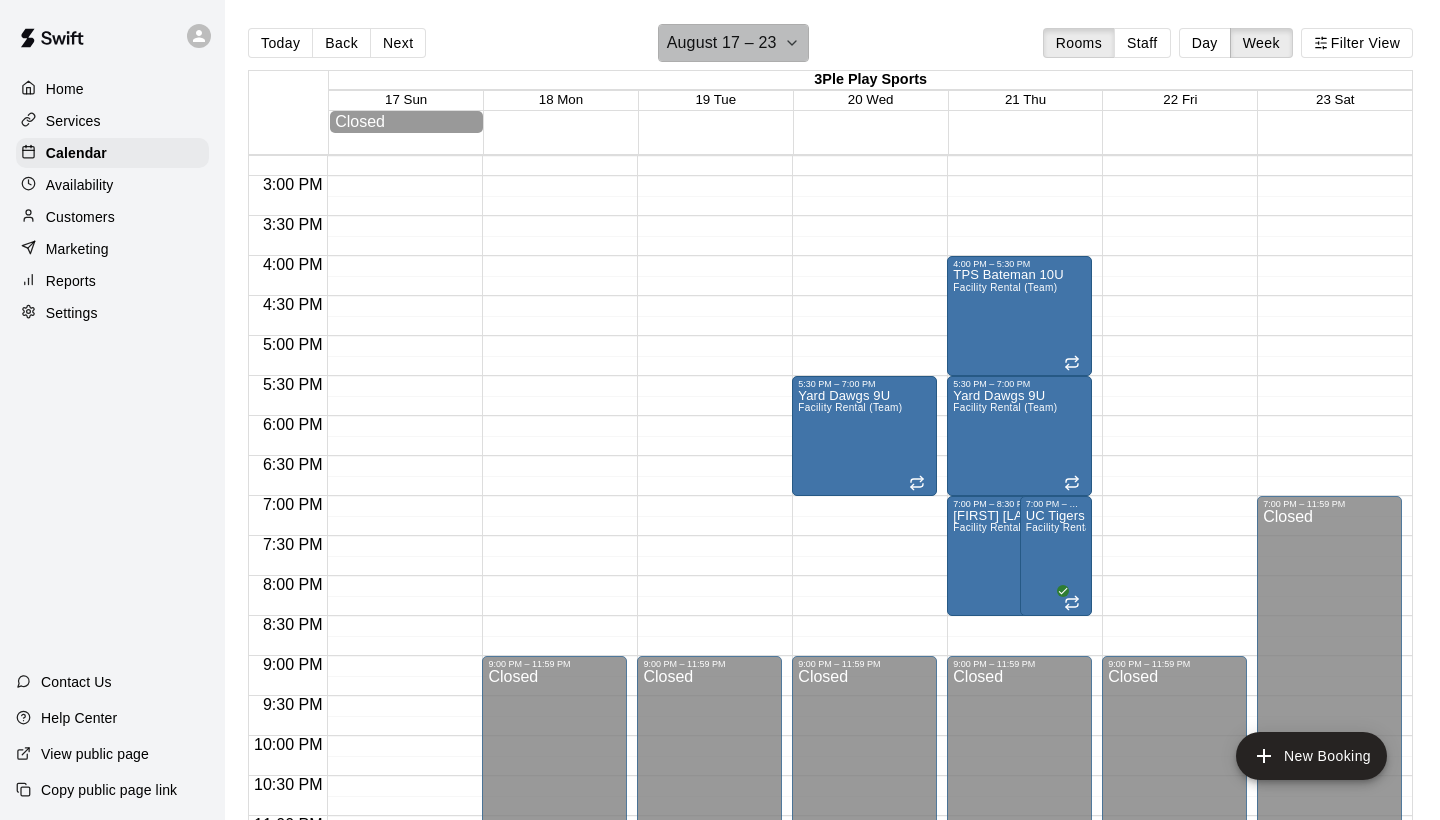 click 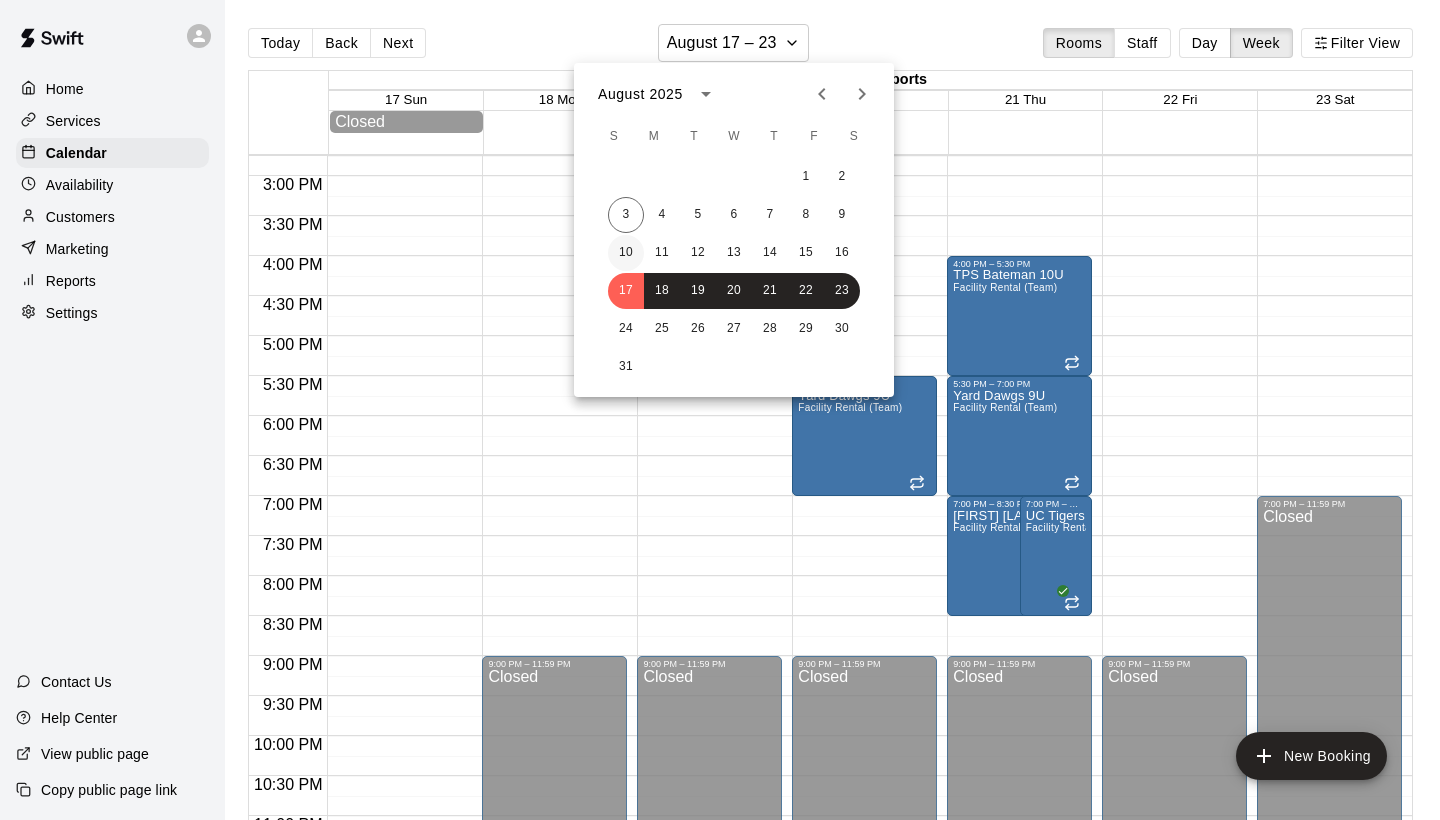 click on "10" at bounding box center (626, 253) 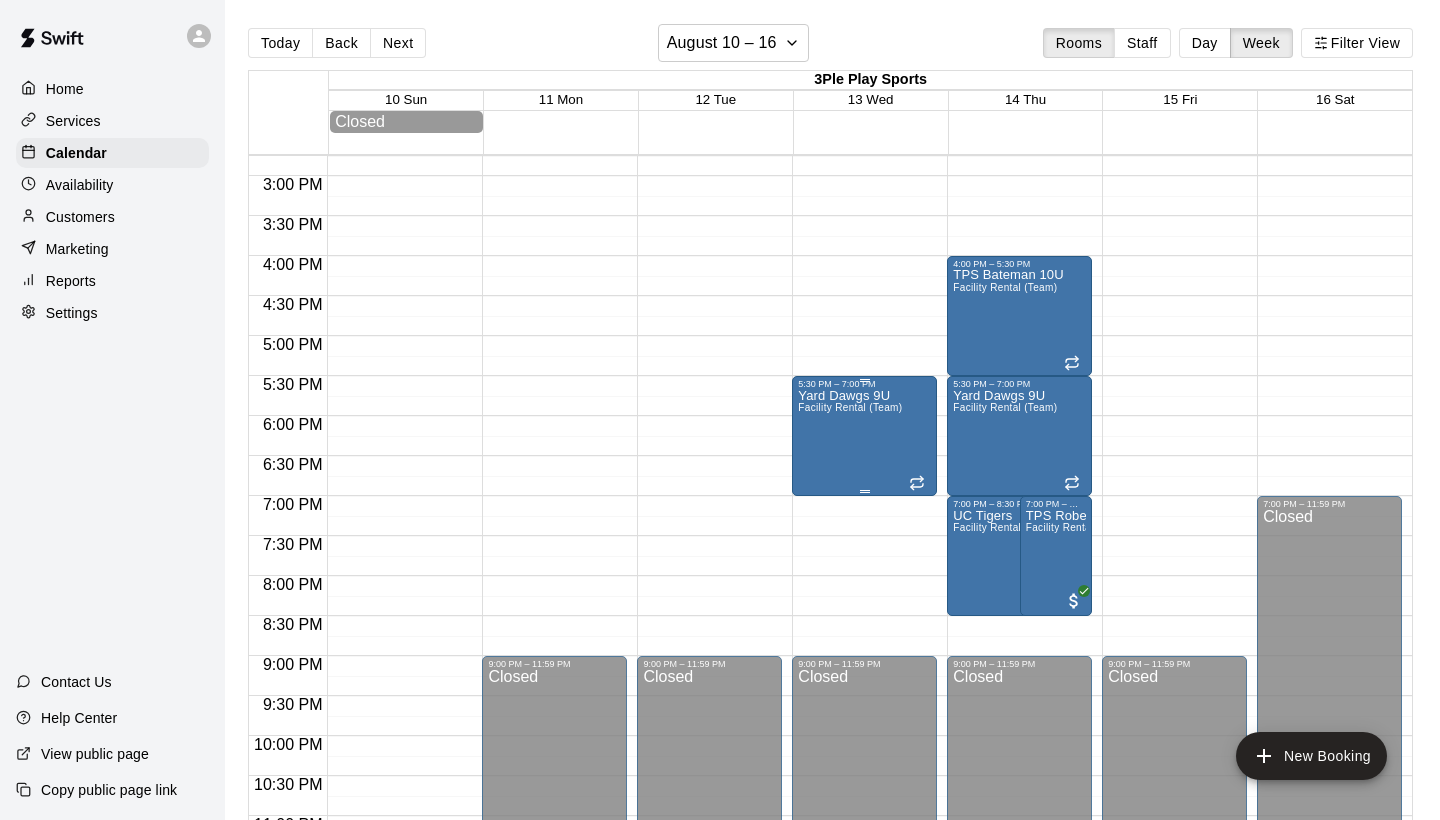 click on "Yard Dawgs 9U Facility Rental (Team)" at bounding box center (864, 799) 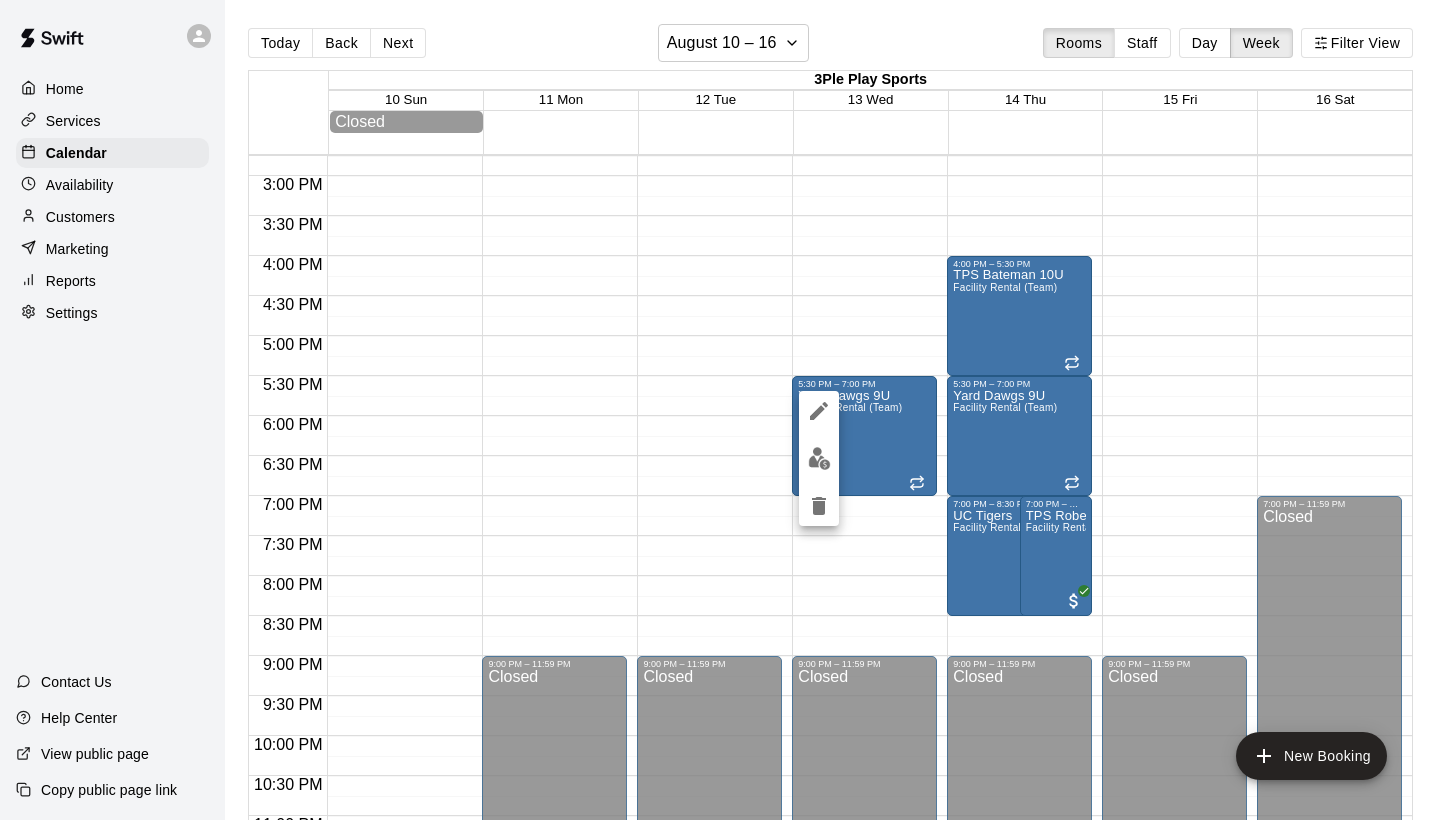 click 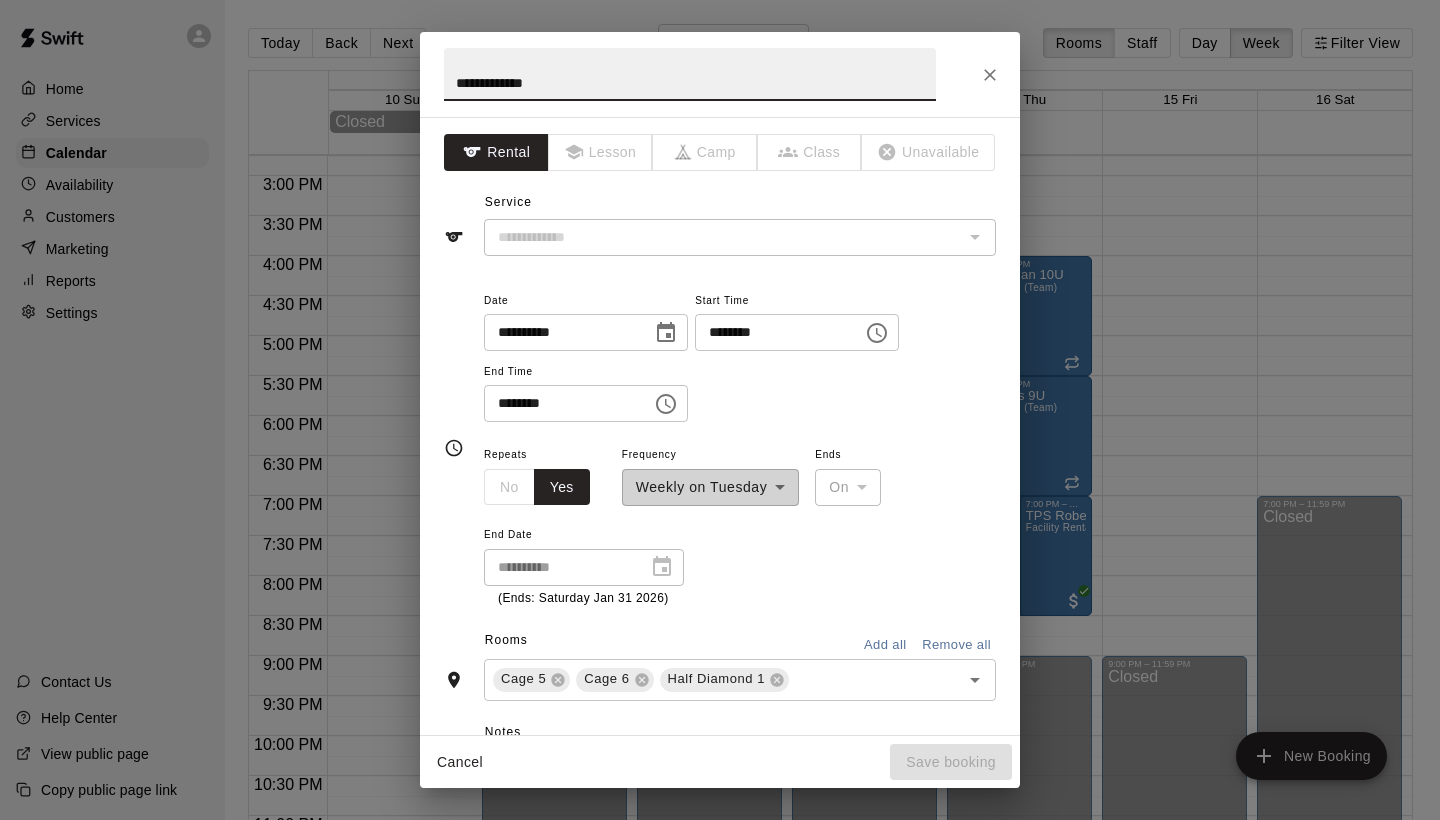 type on "**********" 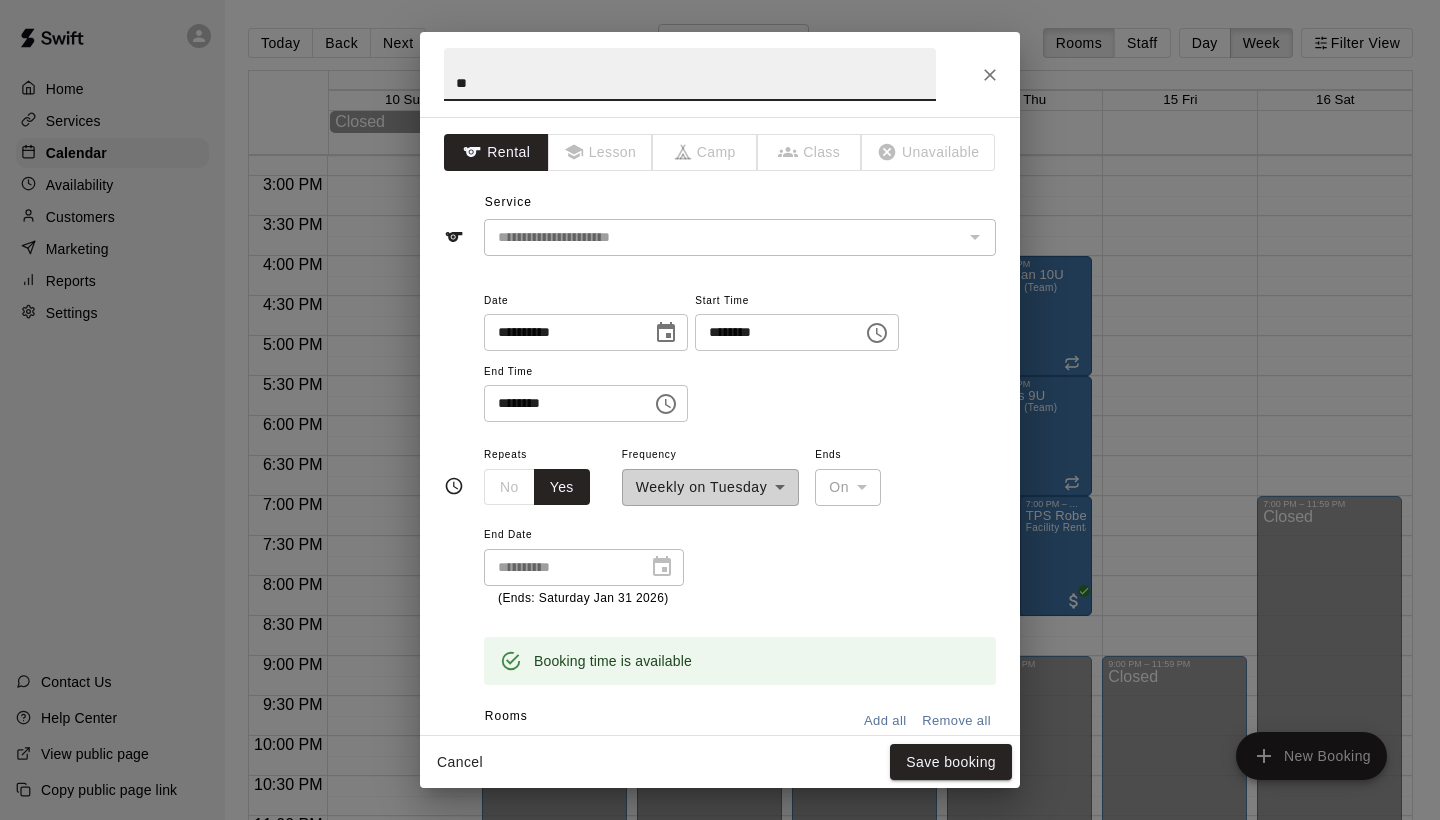 type on "*" 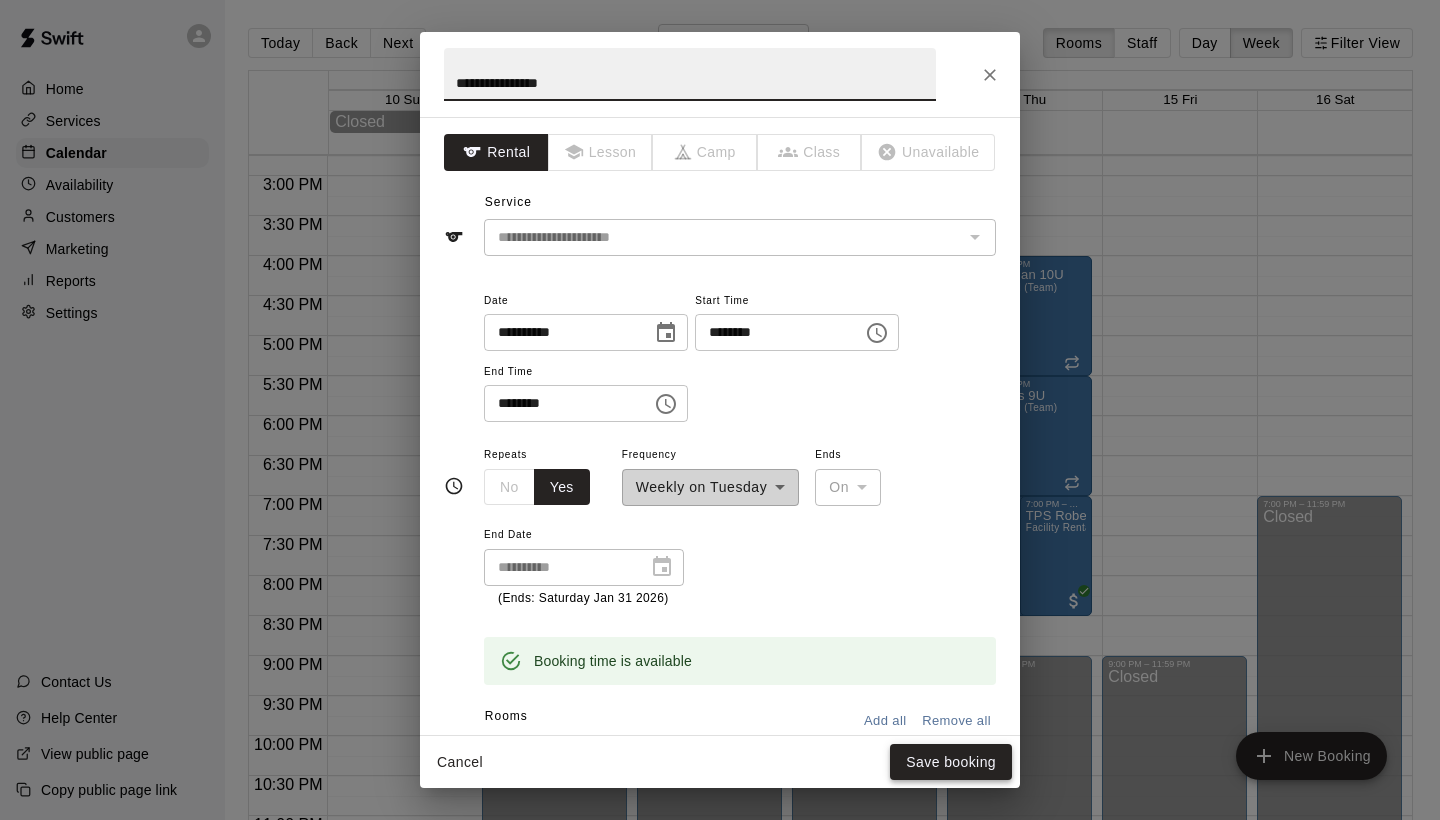 type on "**********" 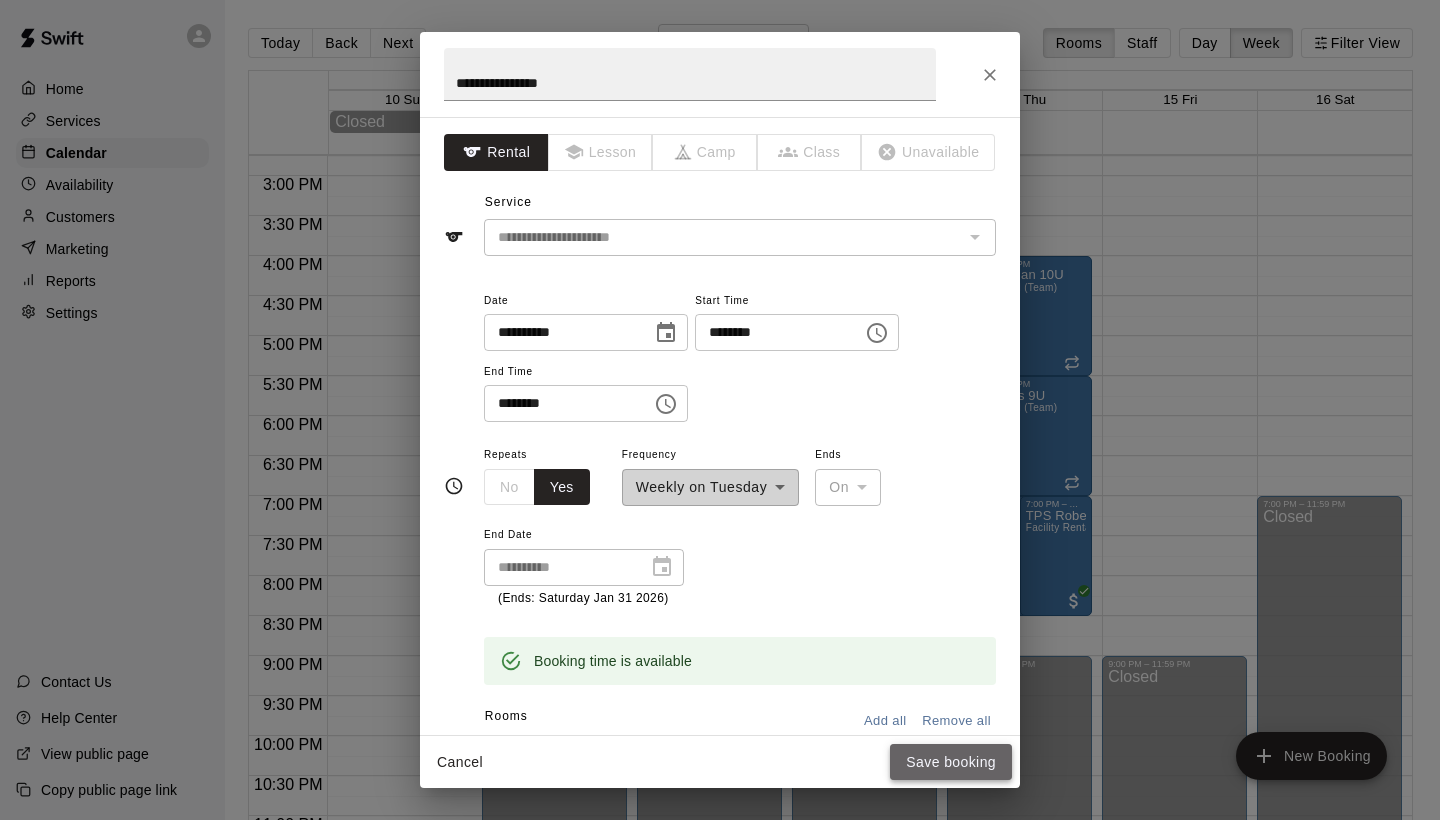 click on "Save booking" at bounding box center (951, 762) 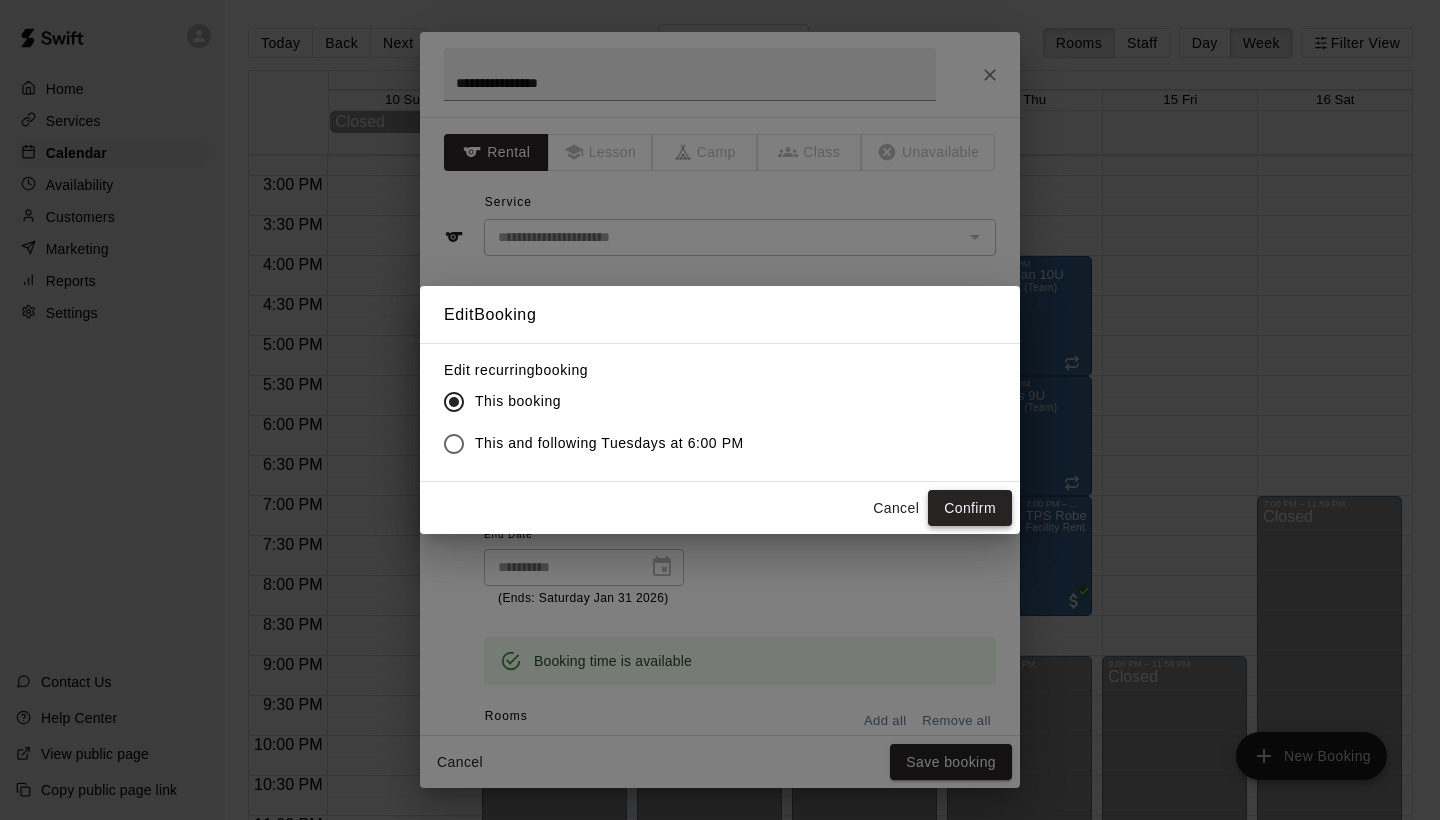 click on "Confirm" at bounding box center [970, 508] 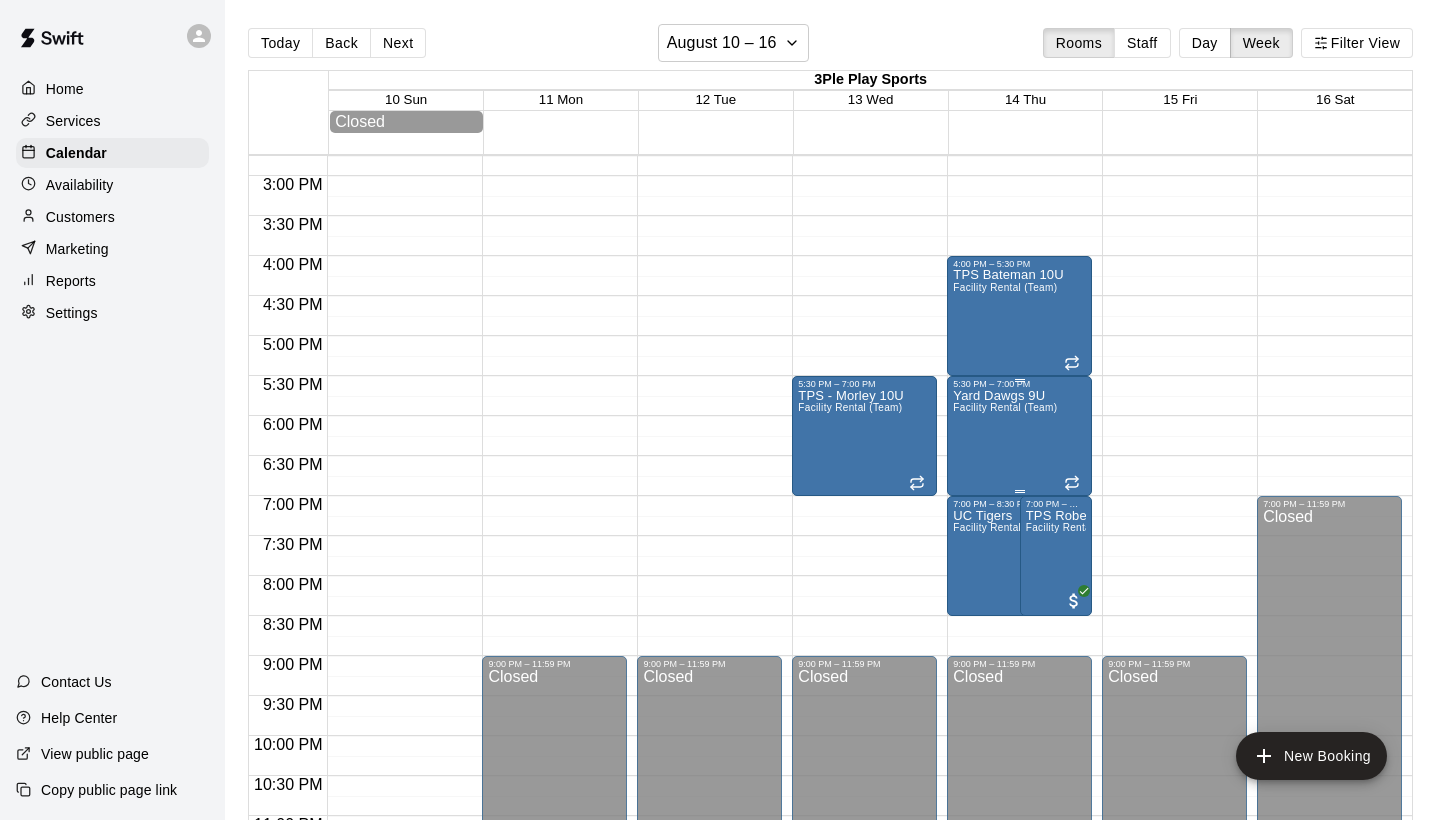 click on "Yard Dawgs 9U Facility Rental (Team)" at bounding box center (1005, 799) 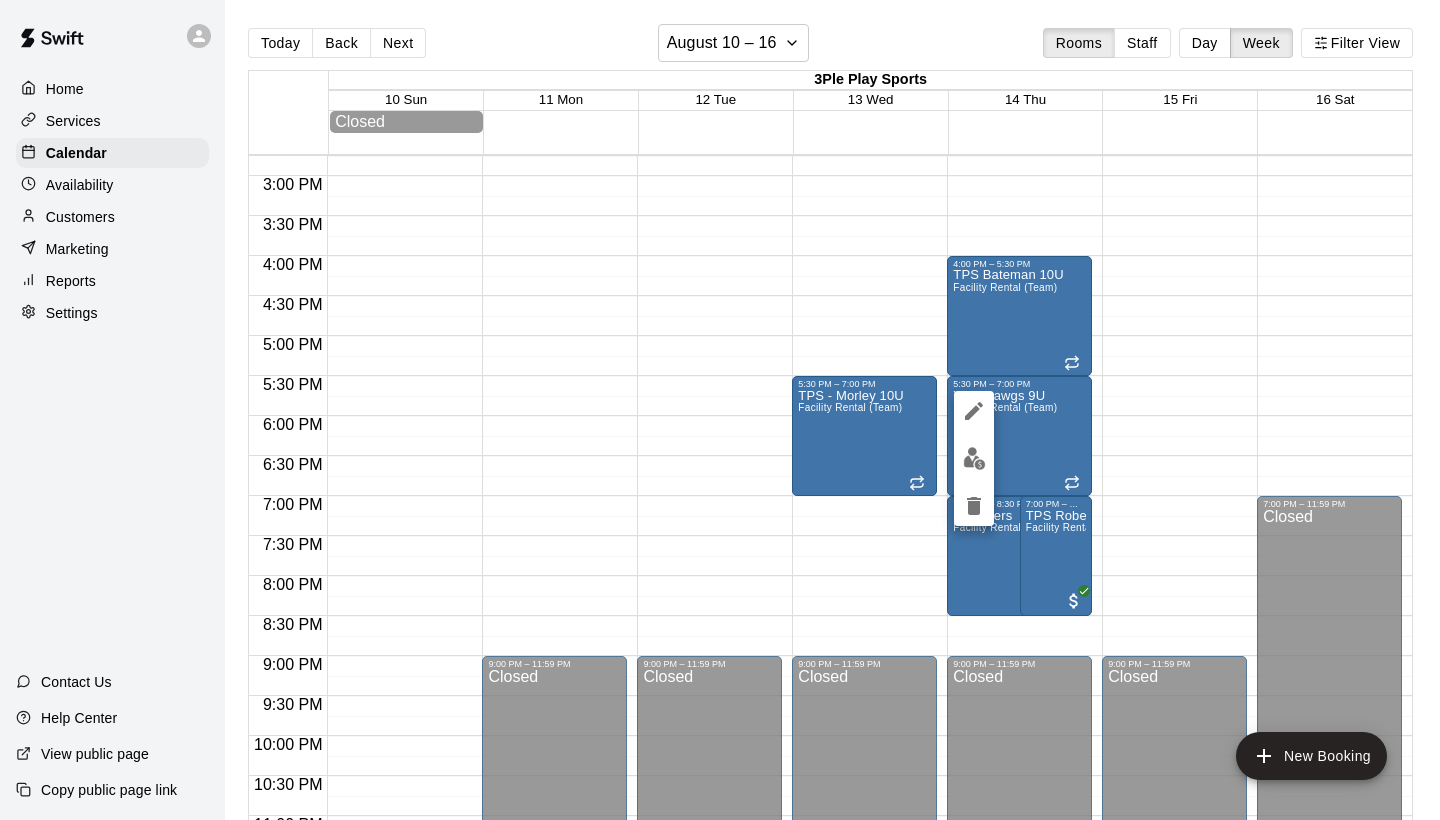 click 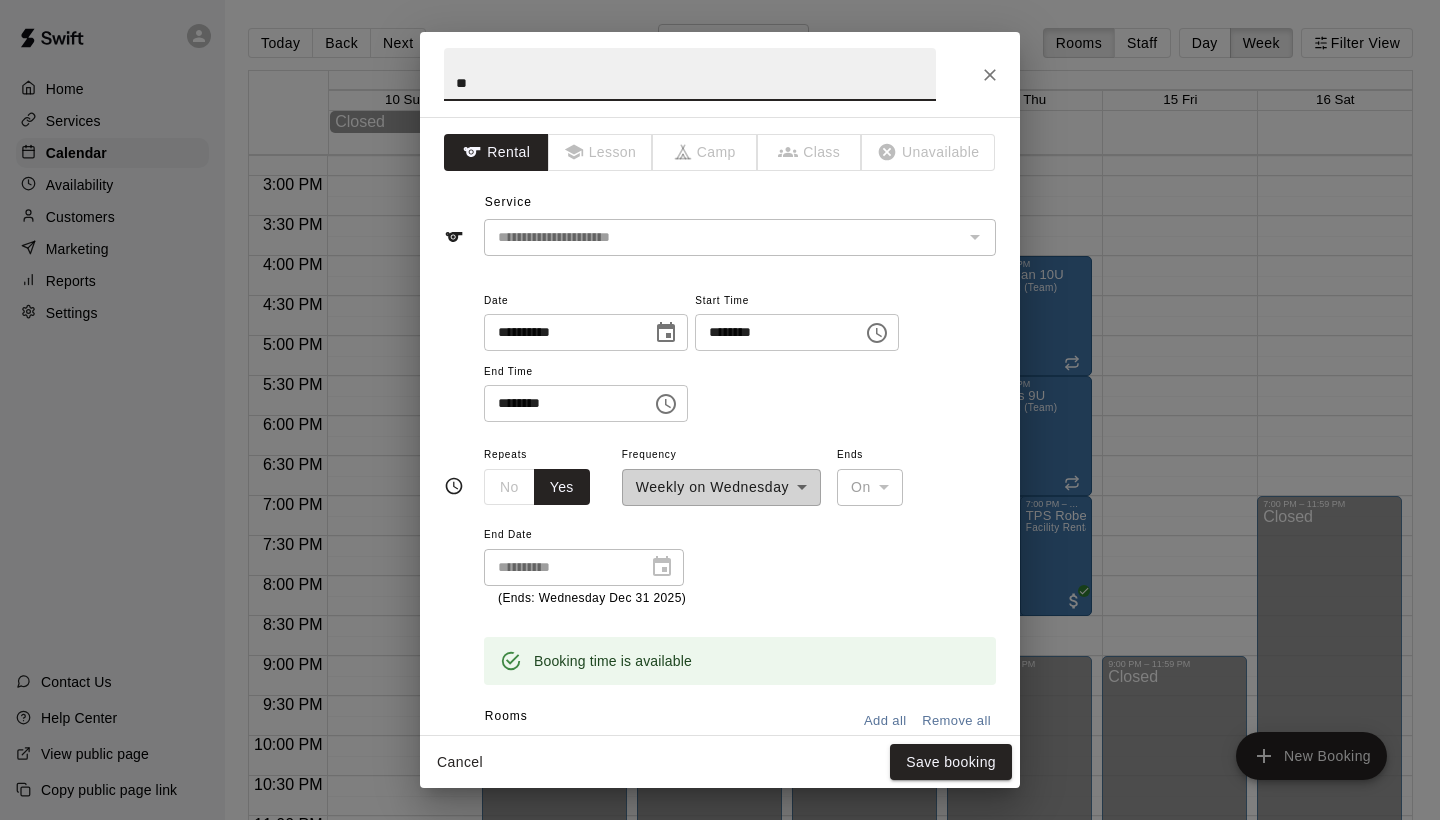 type on "*" 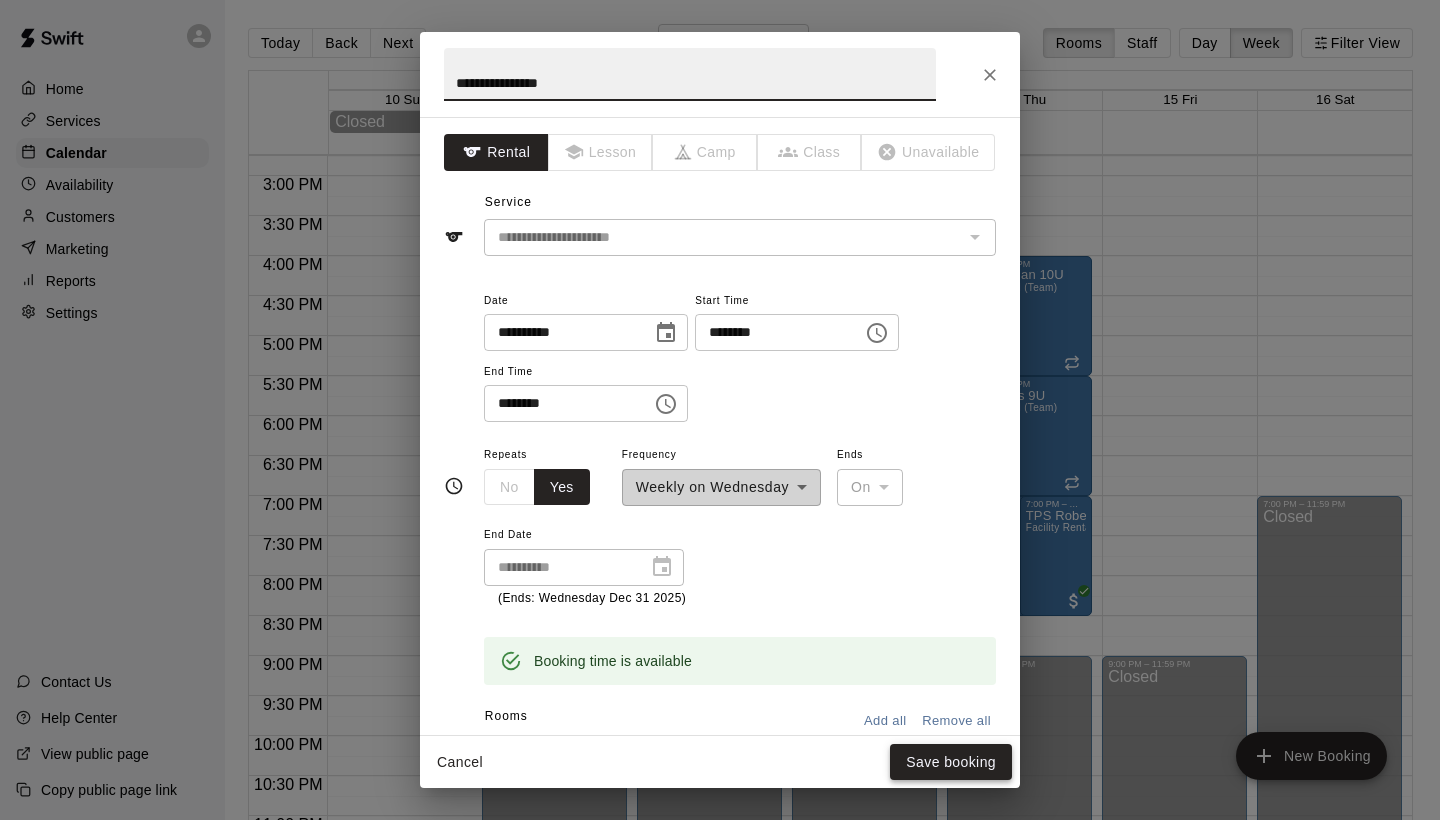 type on "**********" 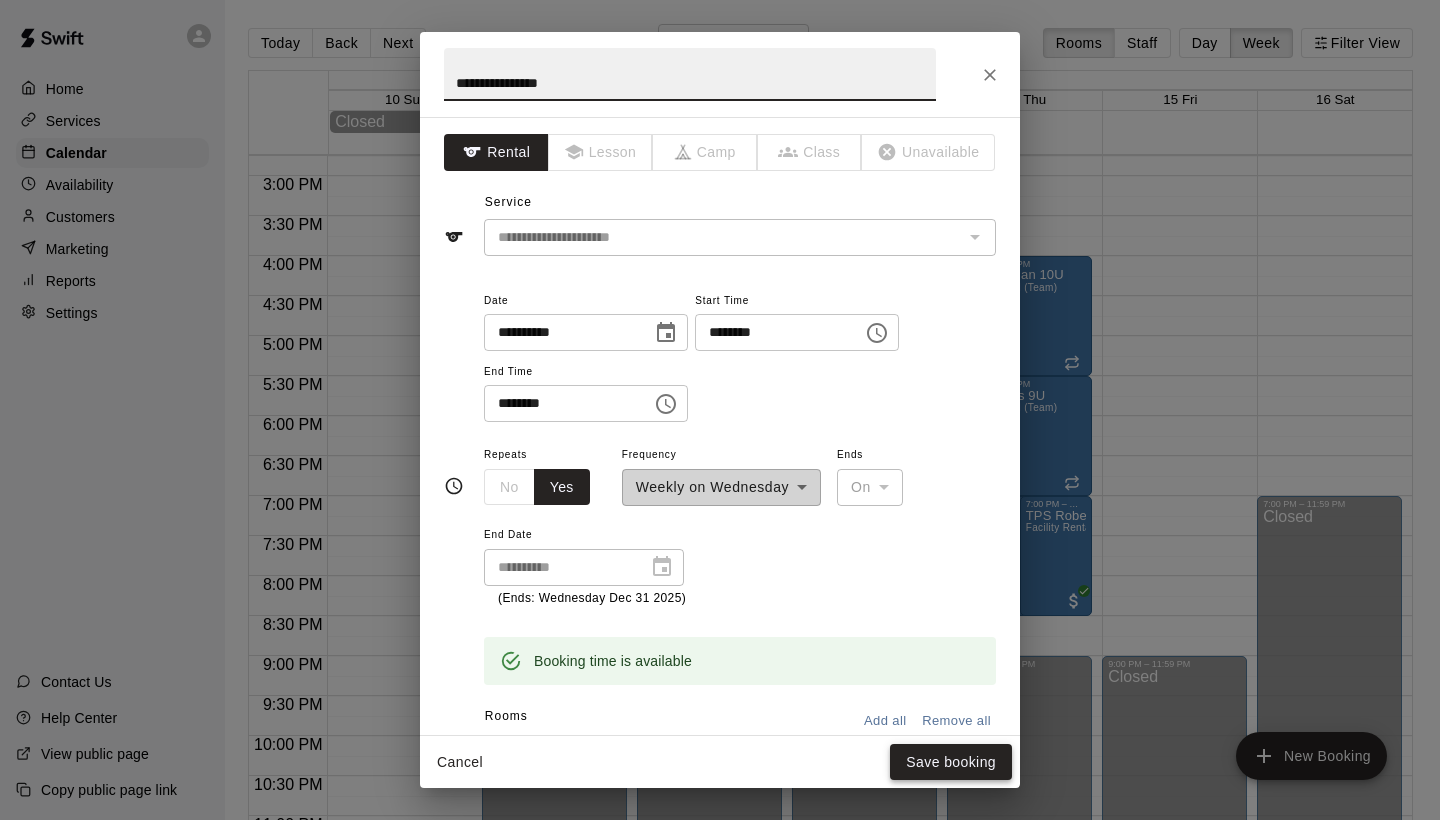click on "Save booking" at bounding box center [951, 762] 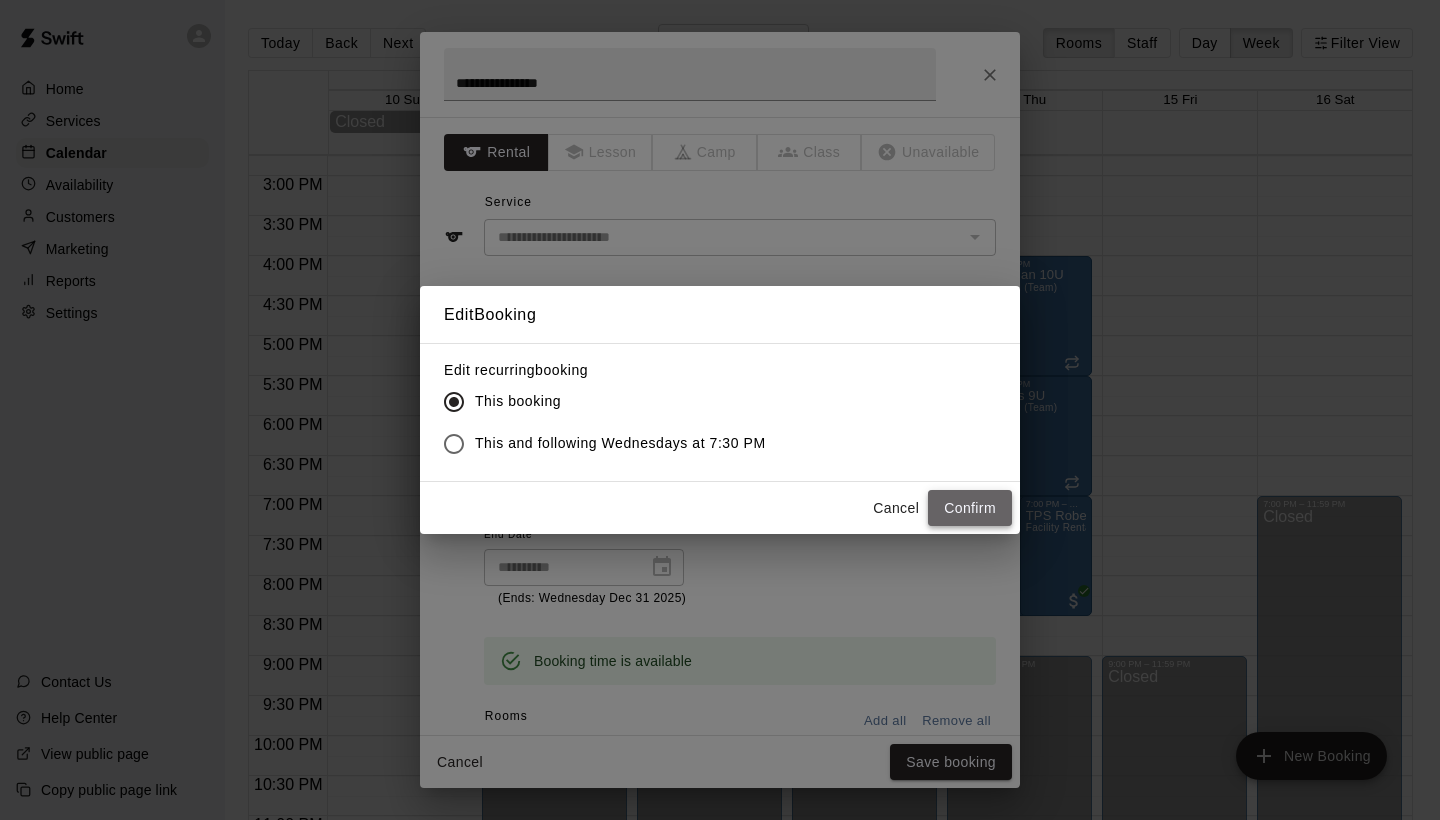 click on "Confirm" at bounding box center [970, 508] 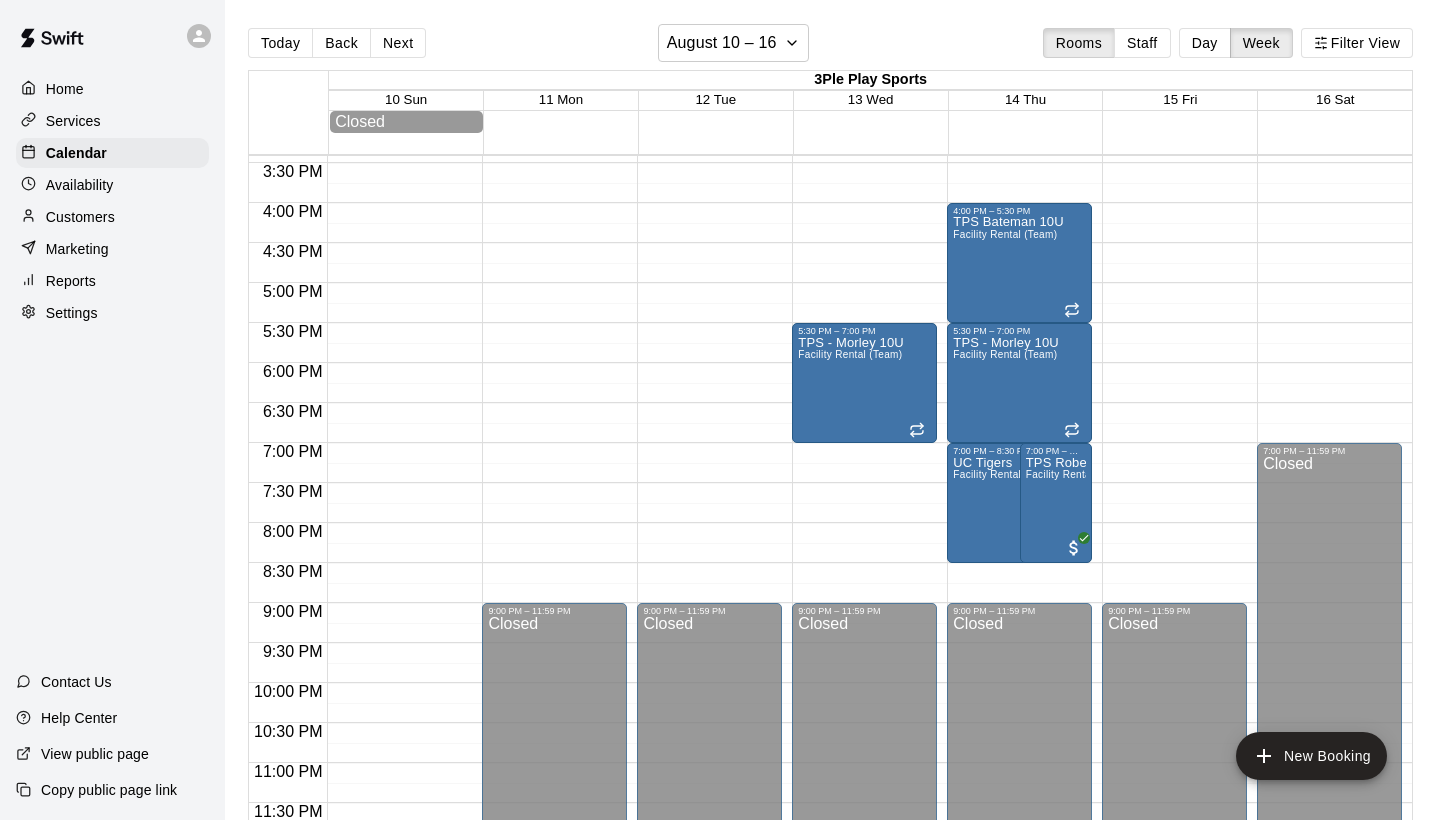 scroll, scrollTop: 1234, scrollLeft: 0, axis: vertical 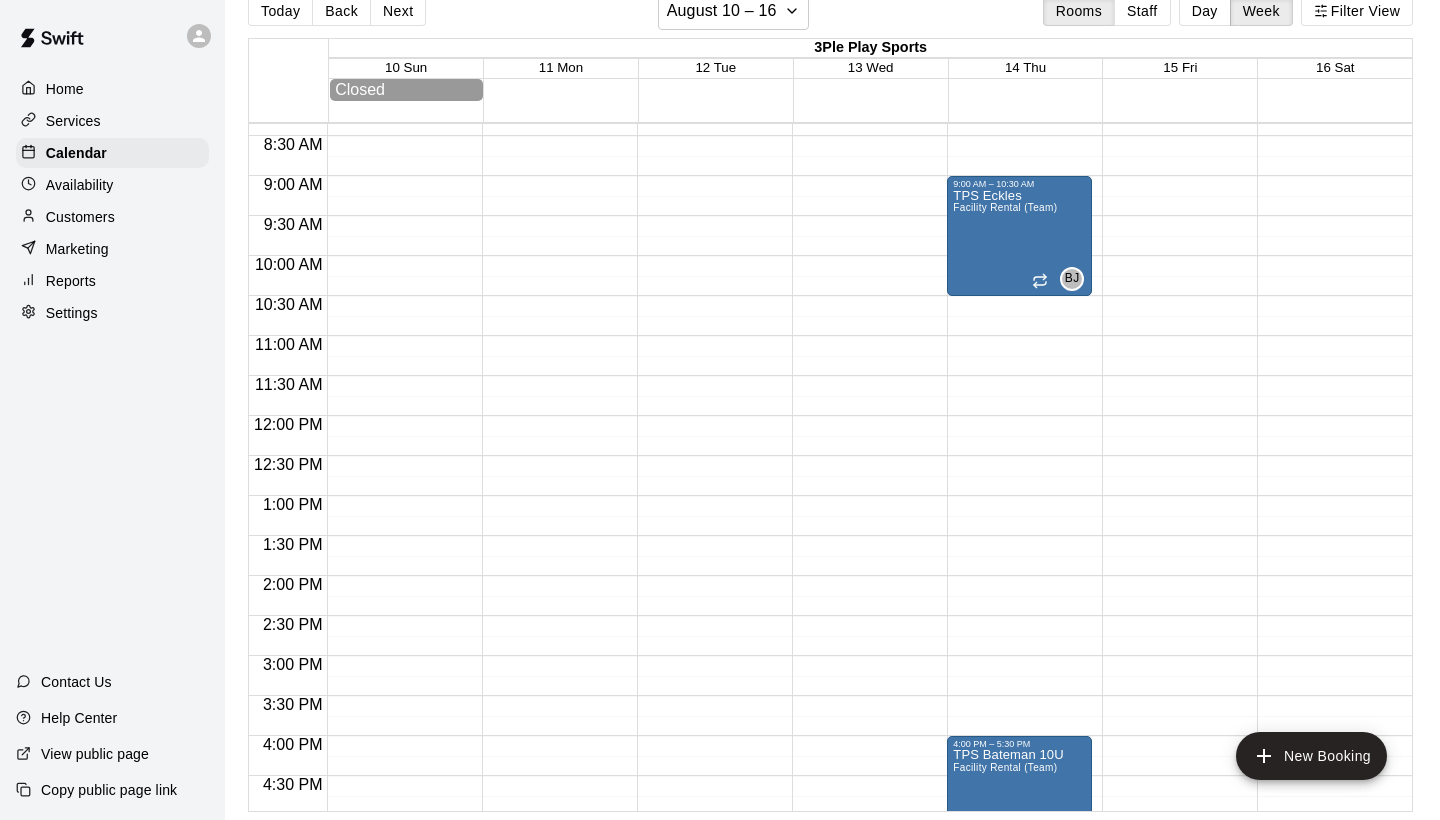 click on "Settings" at bounding box center [72, 313] 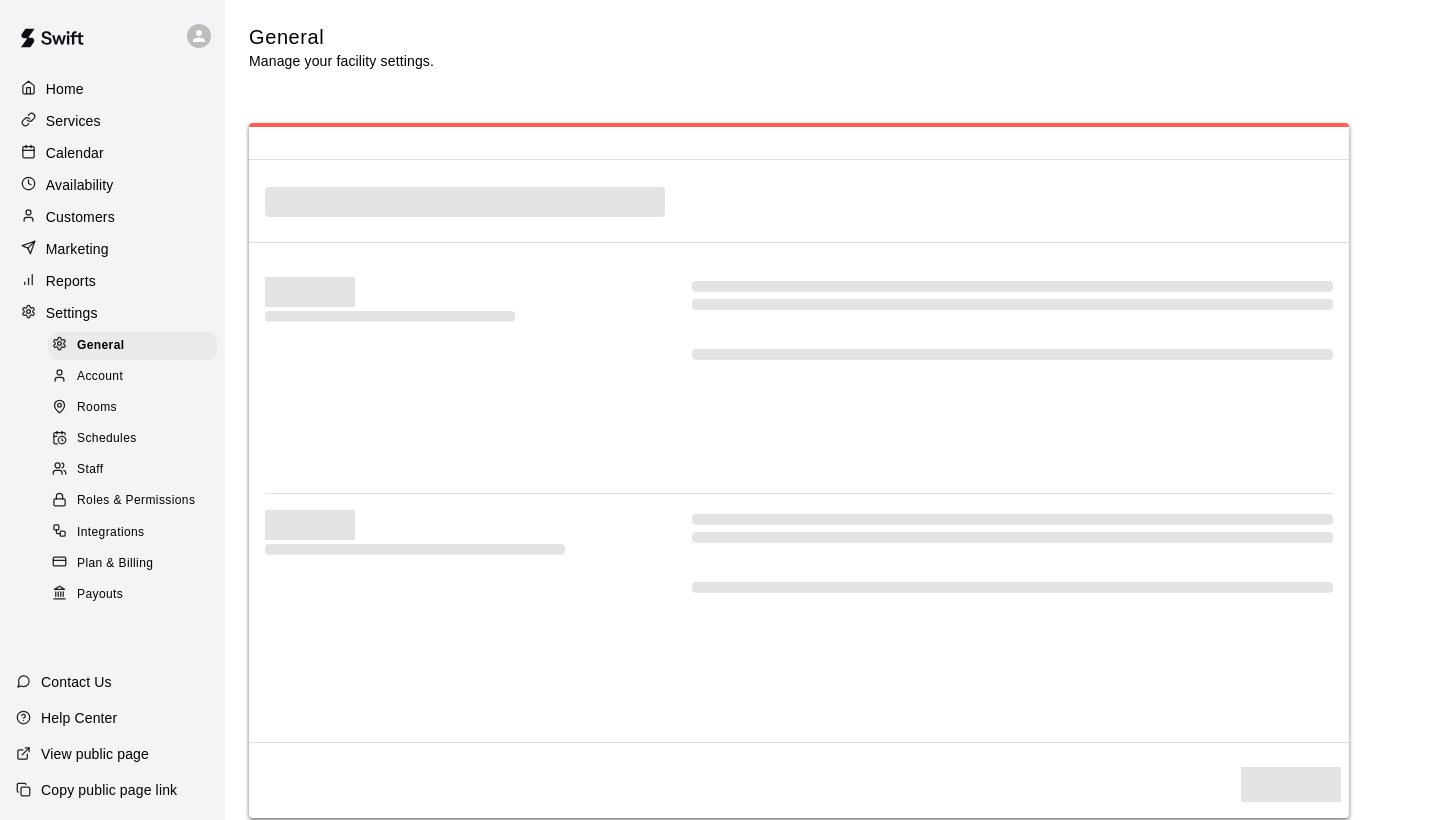 select on "**" 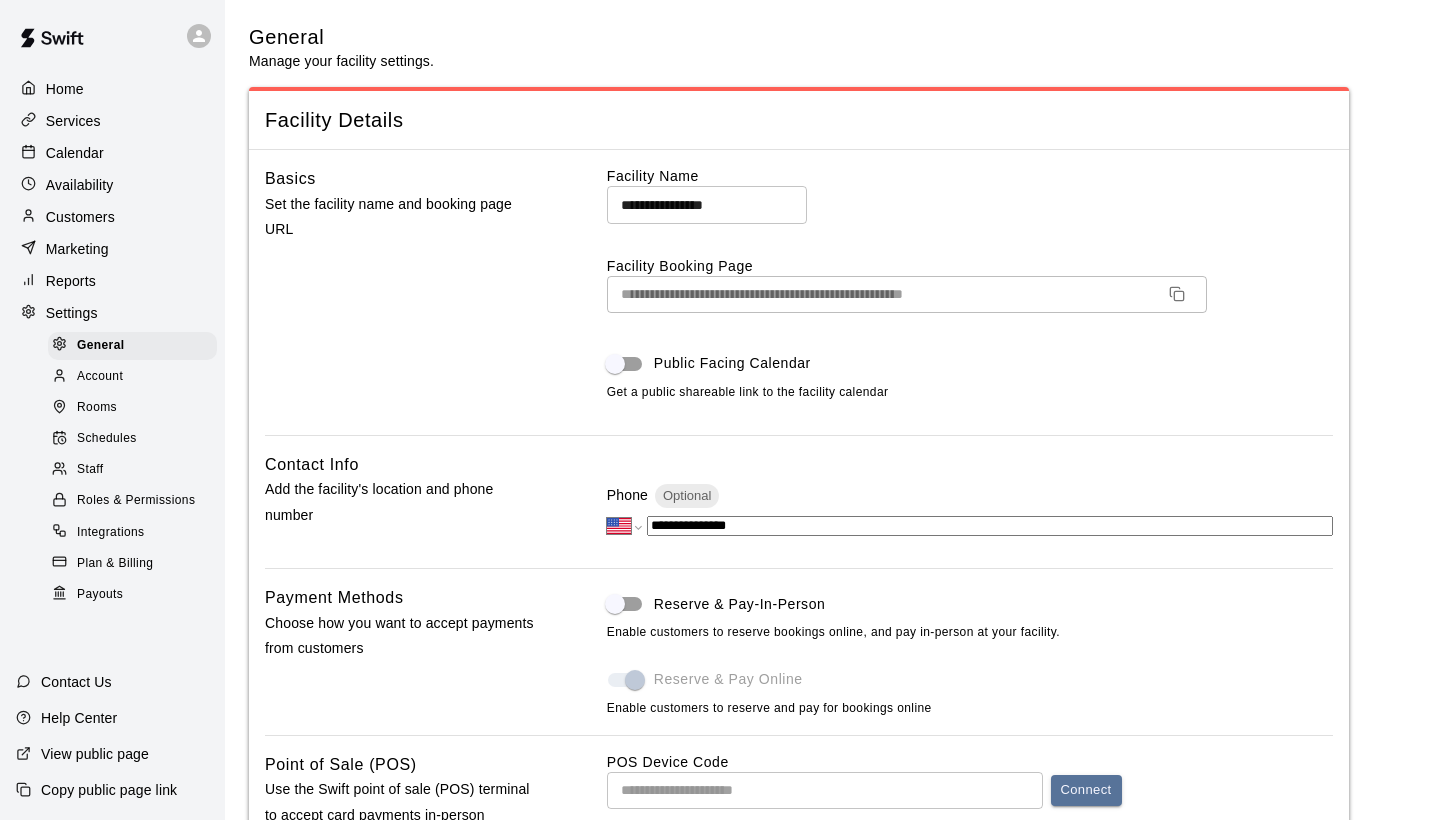 scroll, scrollTop: 3600, scrollLeft: 0, axis: vertical 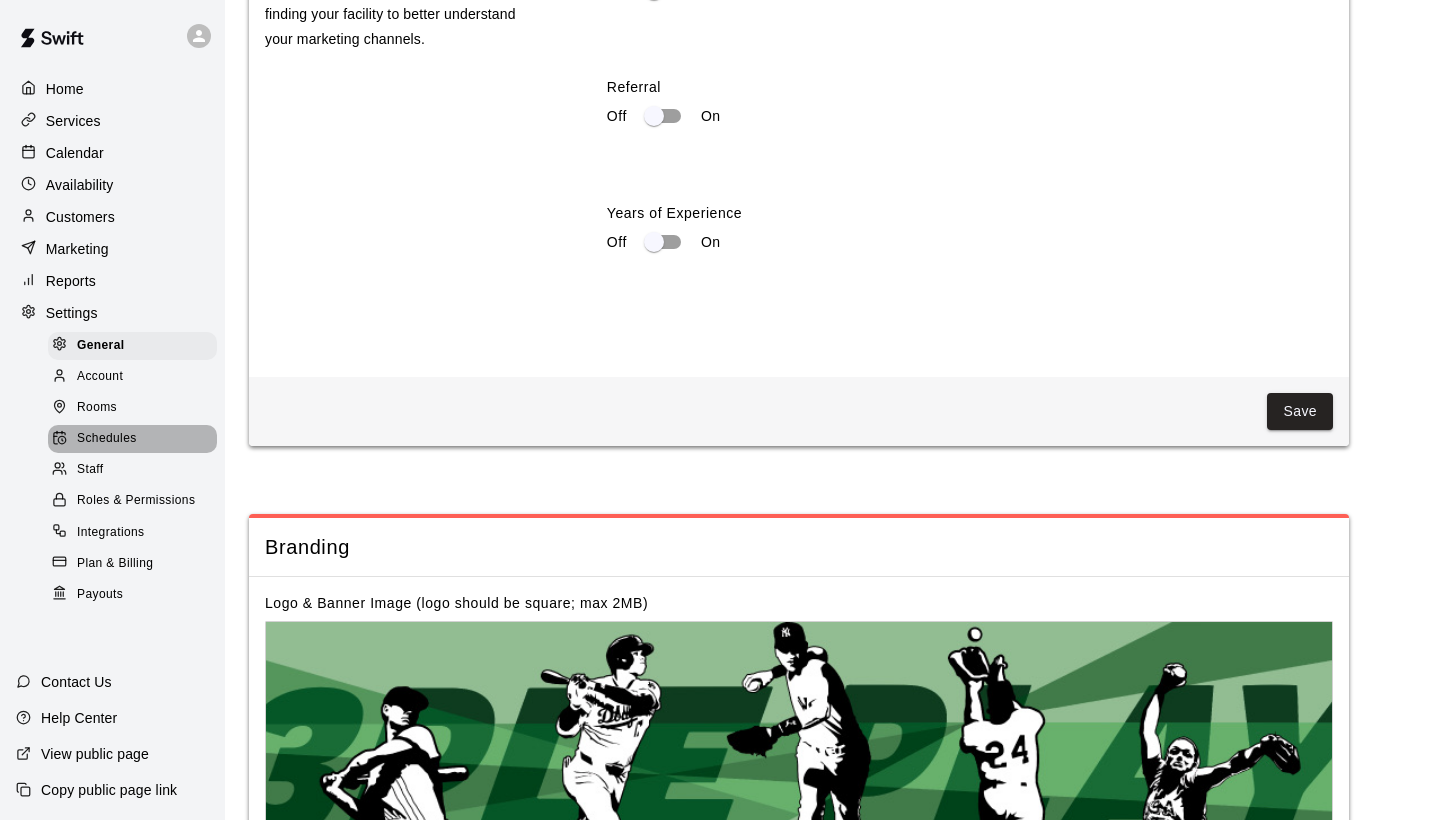click on "Schedules" at bounding box center (107, 439) 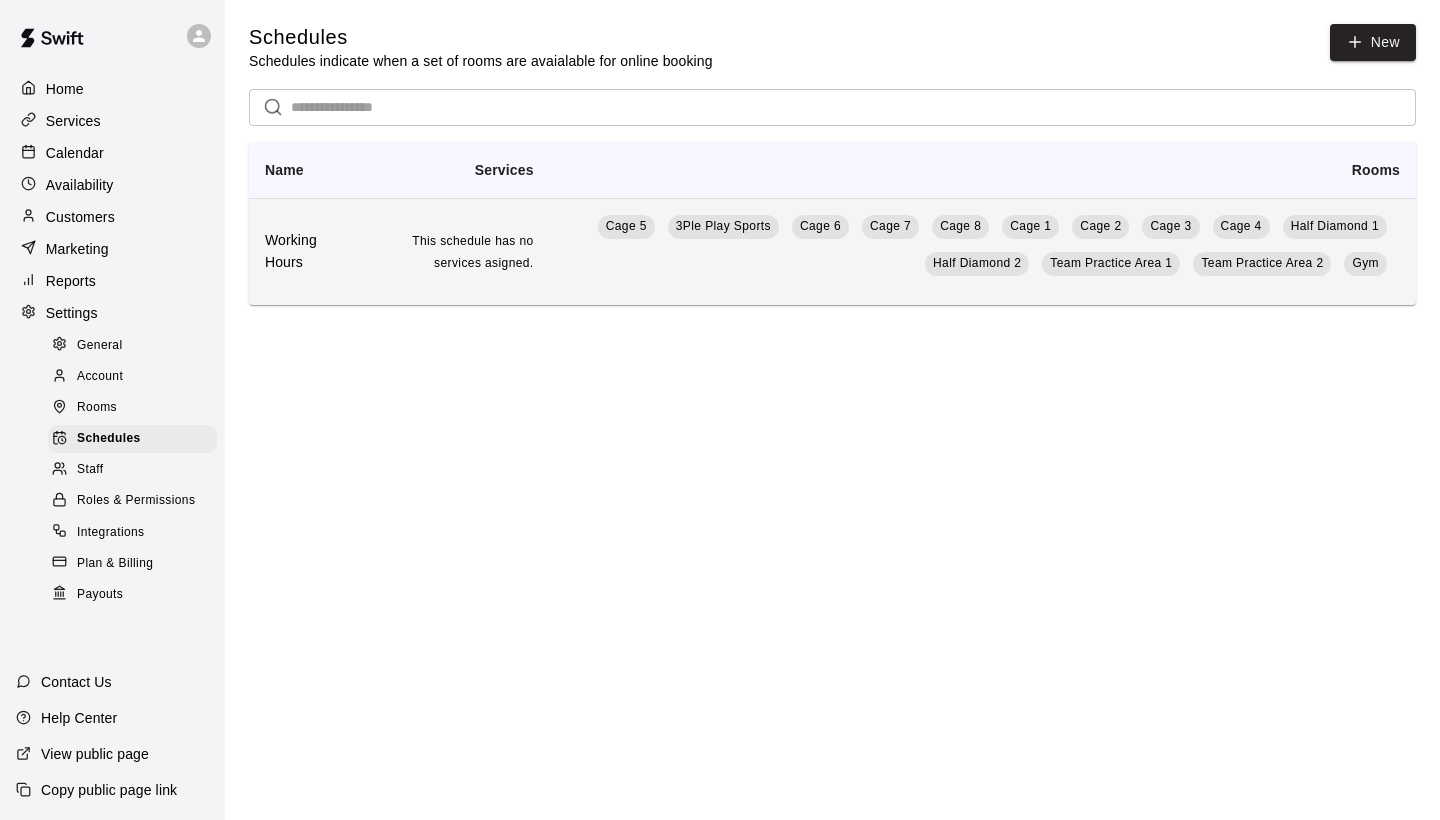 click on "This schedule has no services asigned." at bounding box center [453, 251] 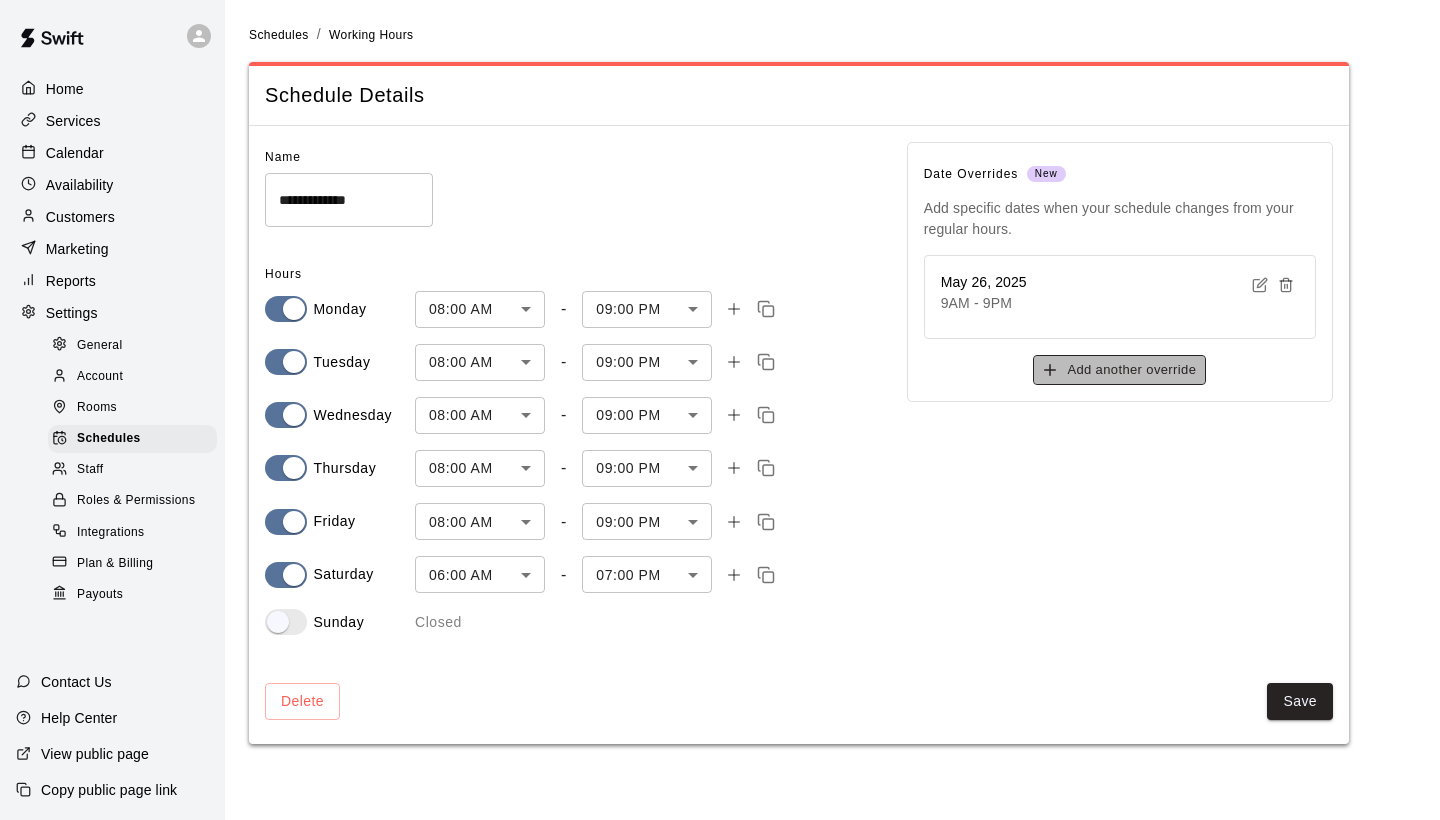 click on "Add another override" at bounding box center [1119, 370] 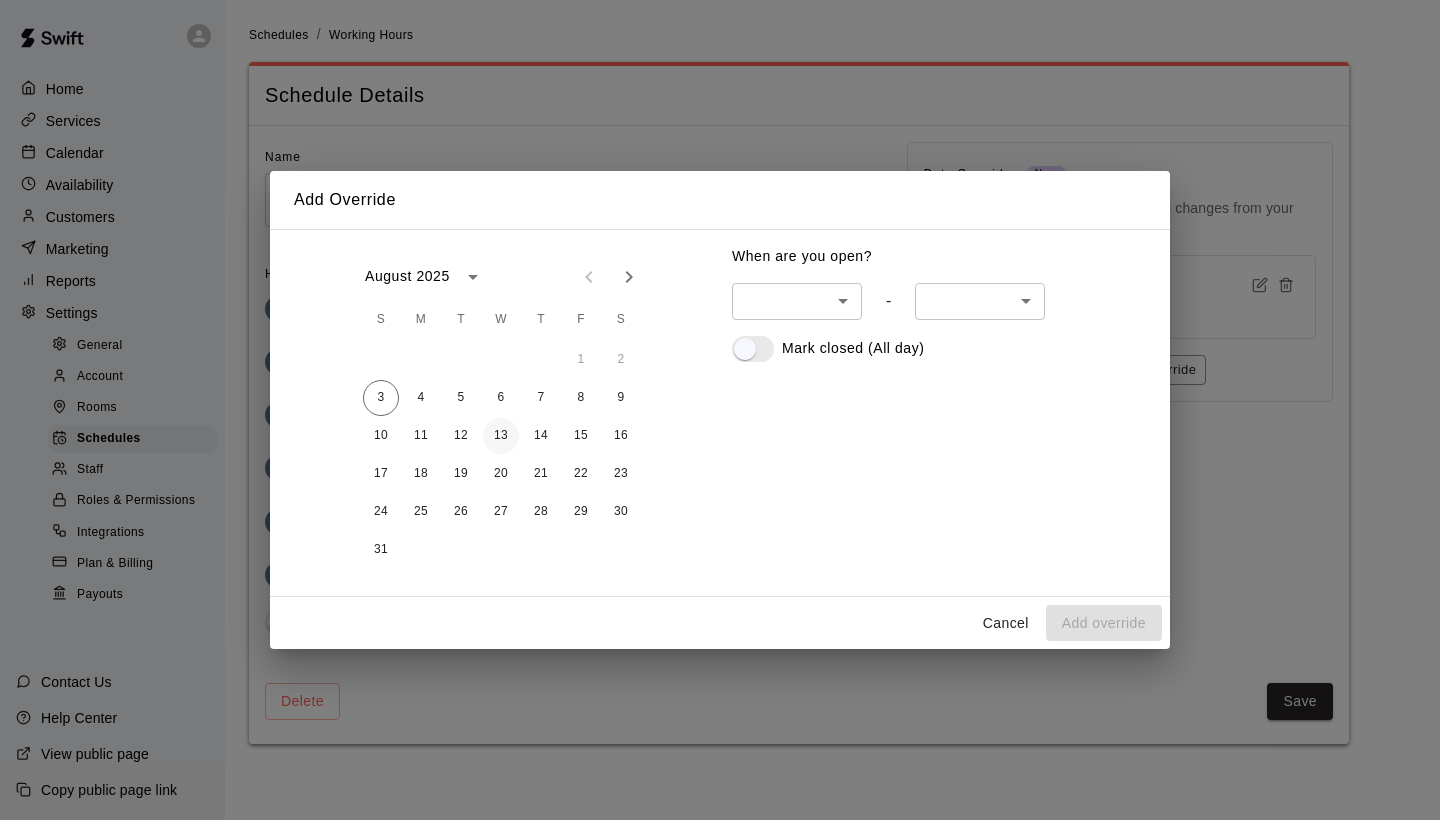 click on "13" at bounding box center (501, 436) 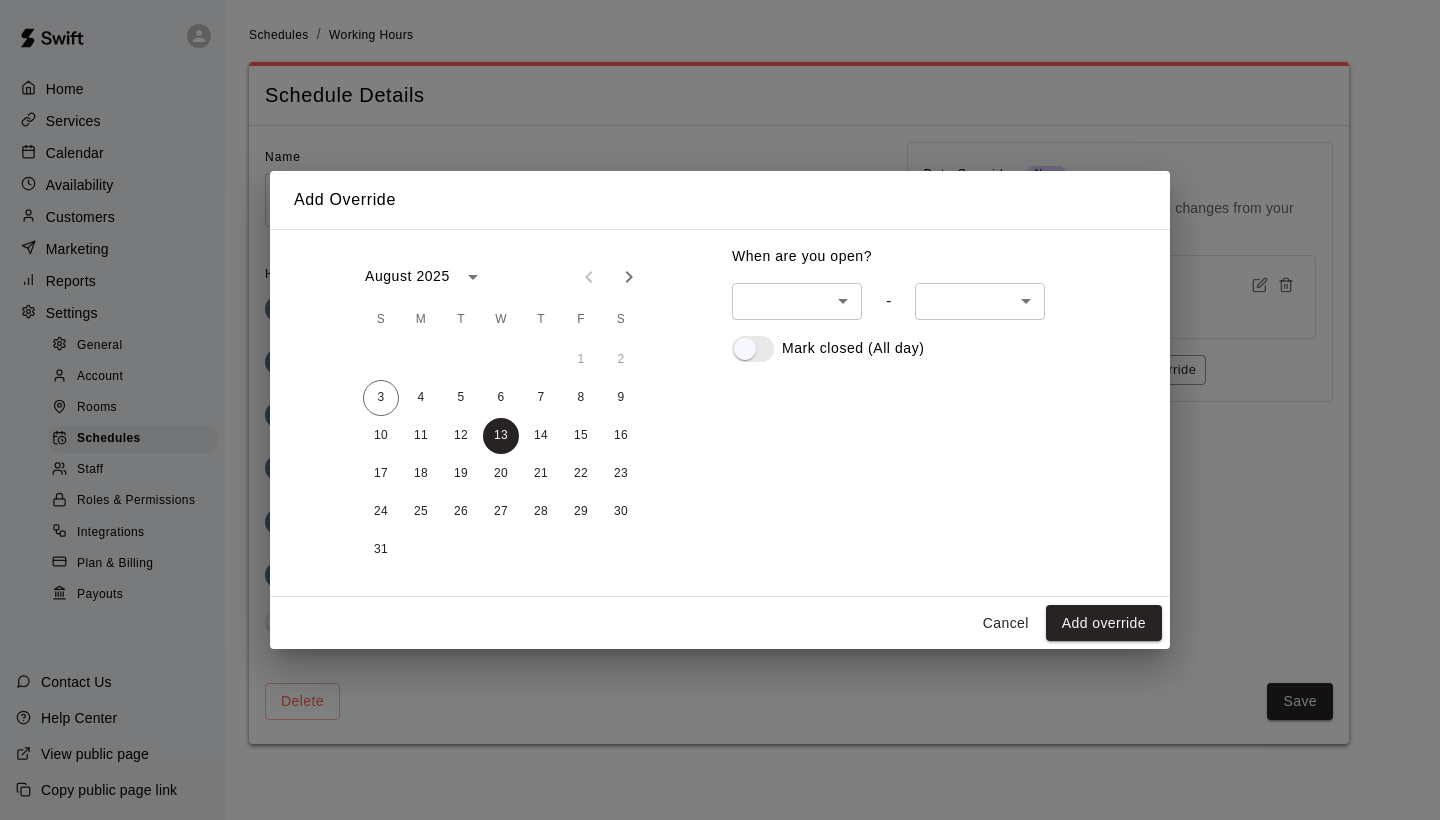 click on "**********" at bounding box center (720, 384) 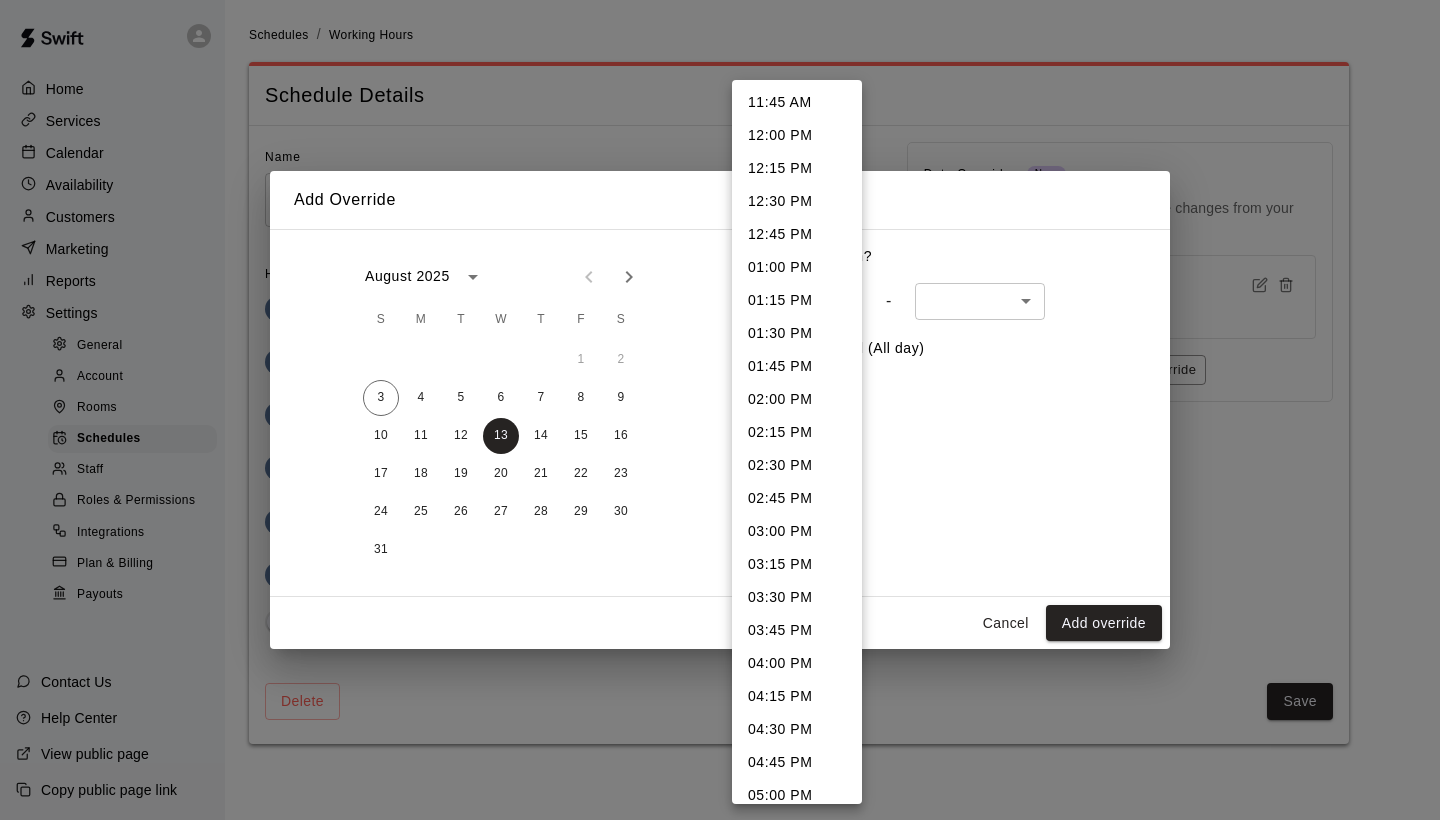 scroll, scrollTop: 1556, scrollLeft: 0, axis: vertical 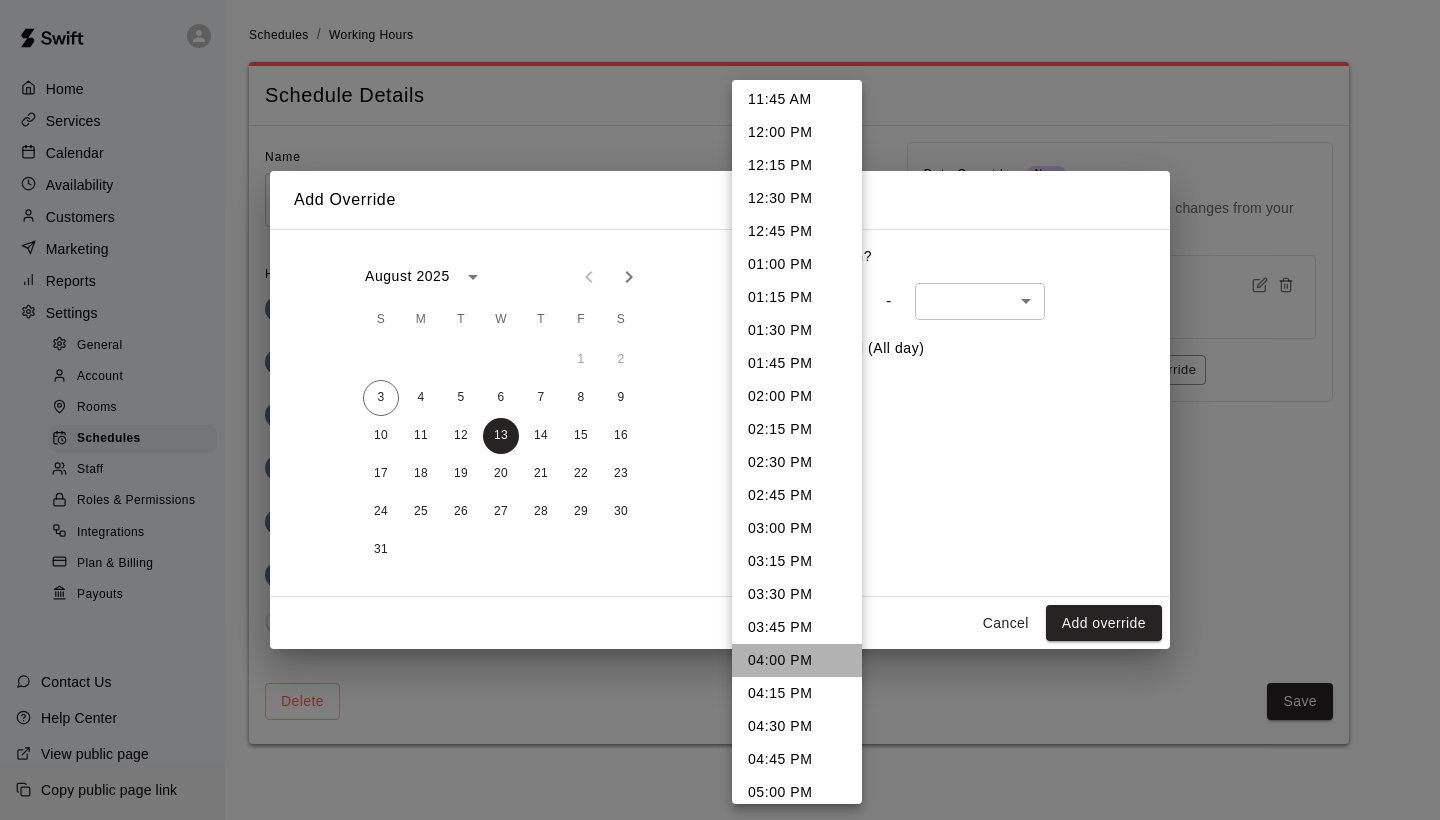 click on "04:00 PM" at bounding box center [797, 660] 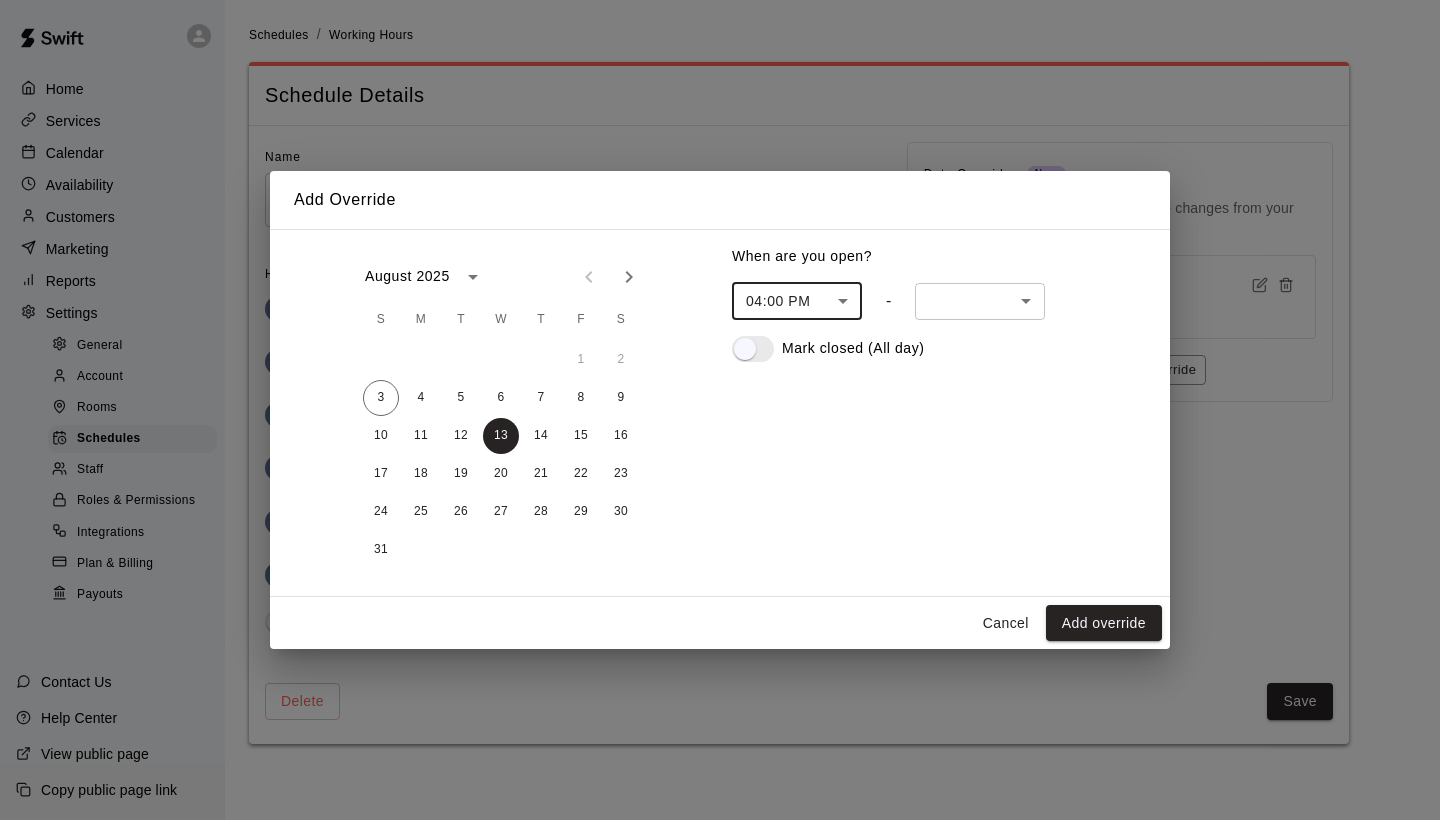 click on "**********" at bounding box center (720, 384) 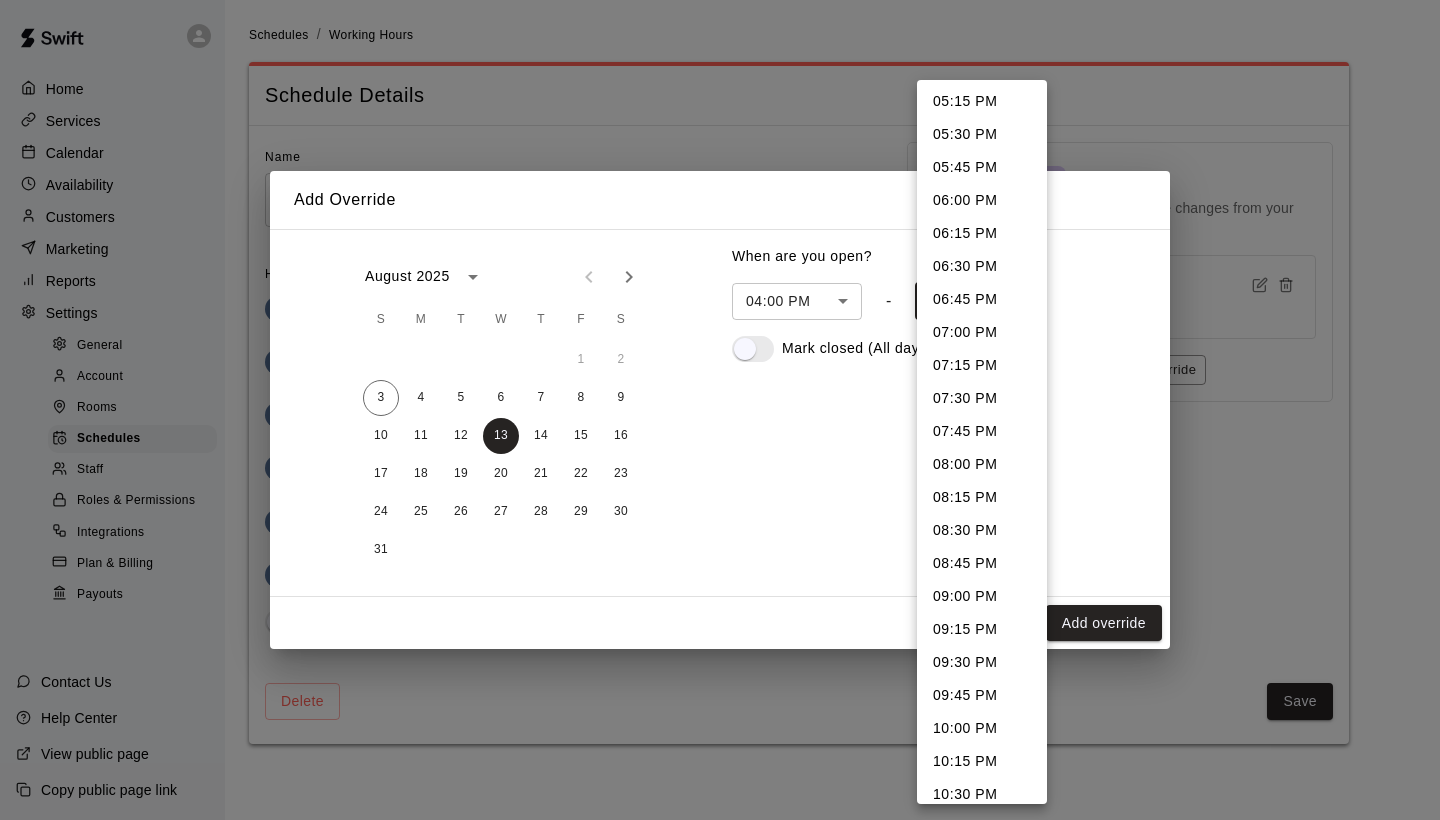 scroll, scrollTop: 150, scrollLeft: 0, axis: vertical 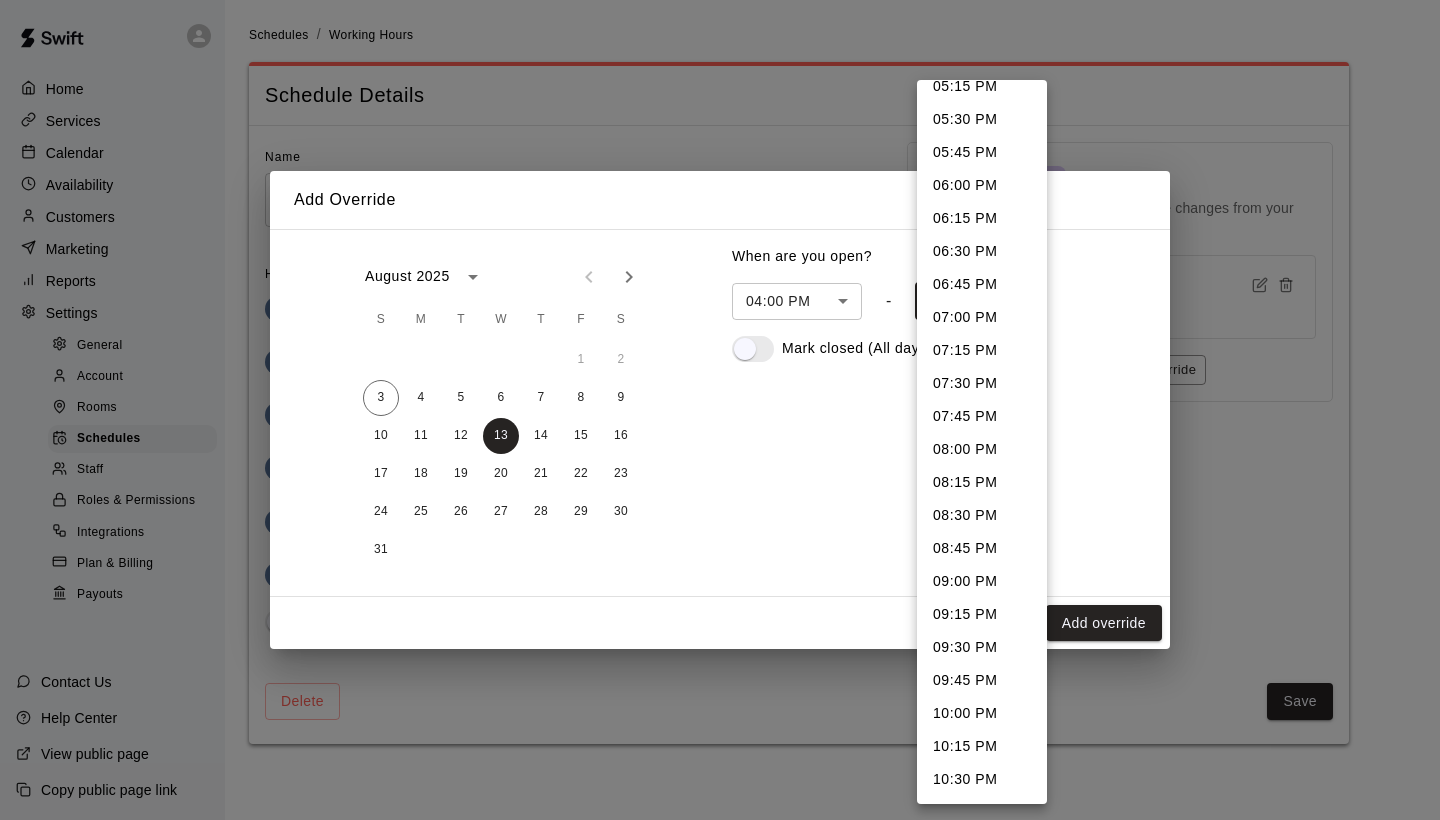 click on "10:00 PM" at bounding box center [982, 713] 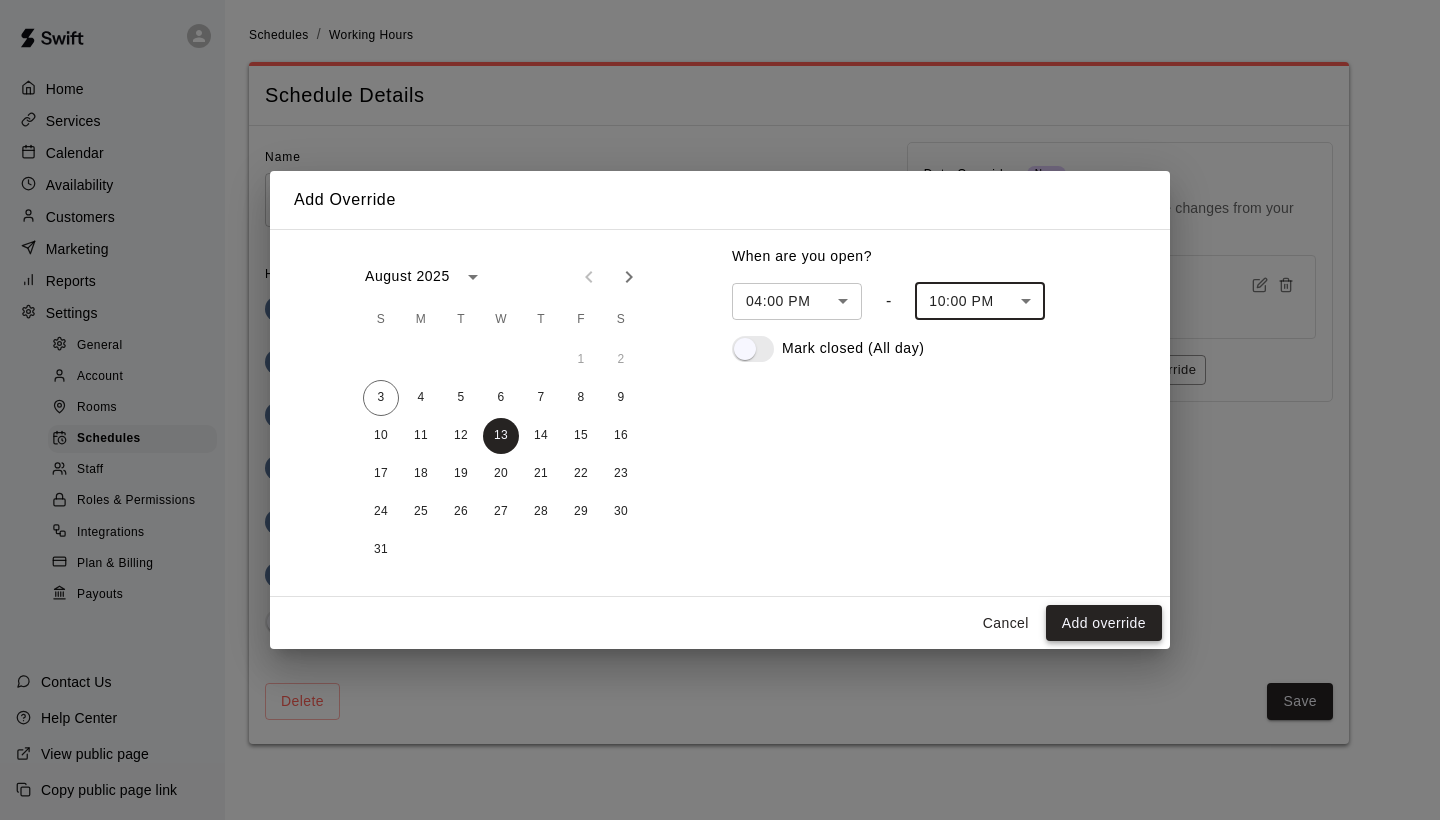 click on "Add override" at bounding box center [1104, 623] 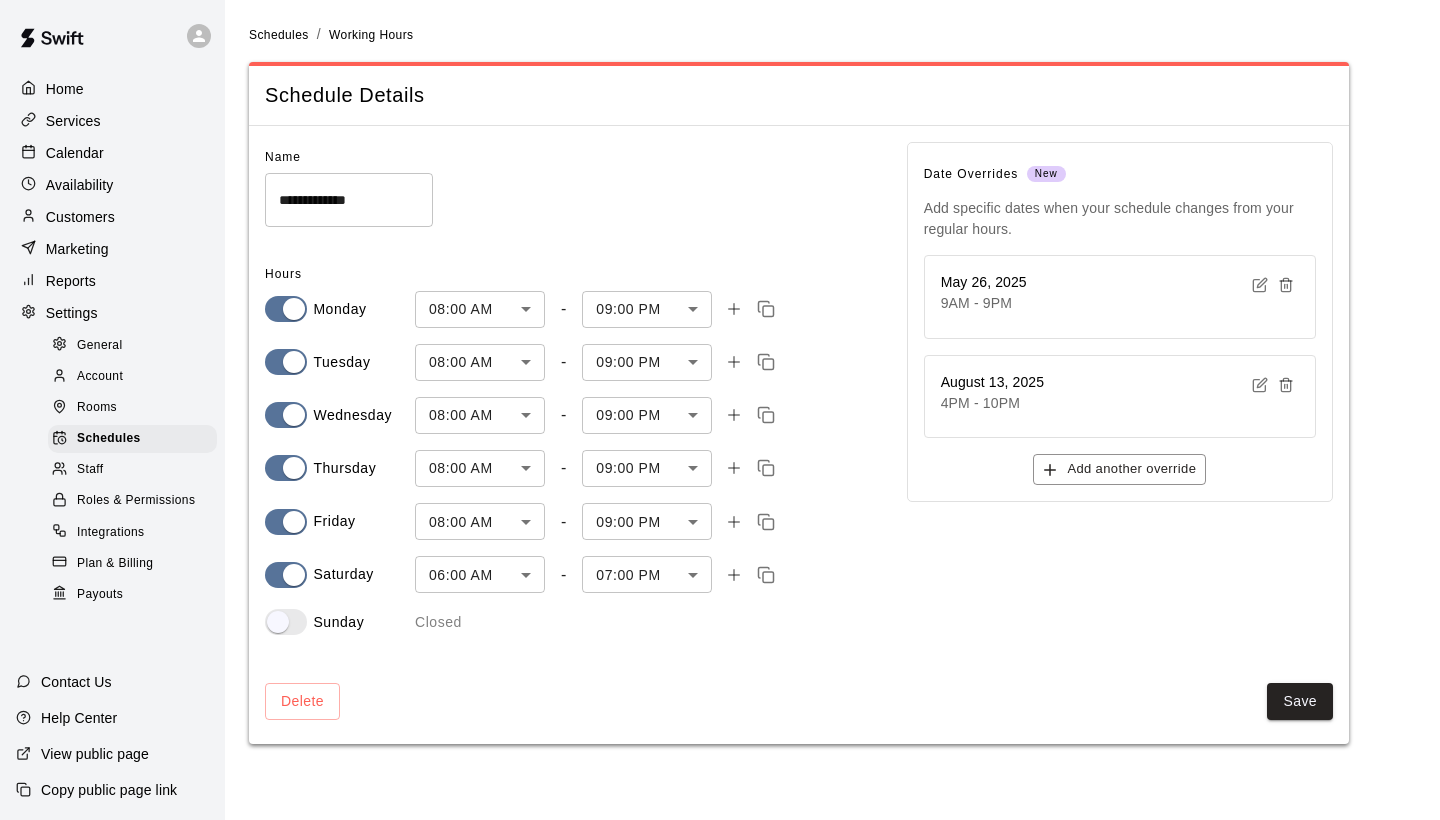 click 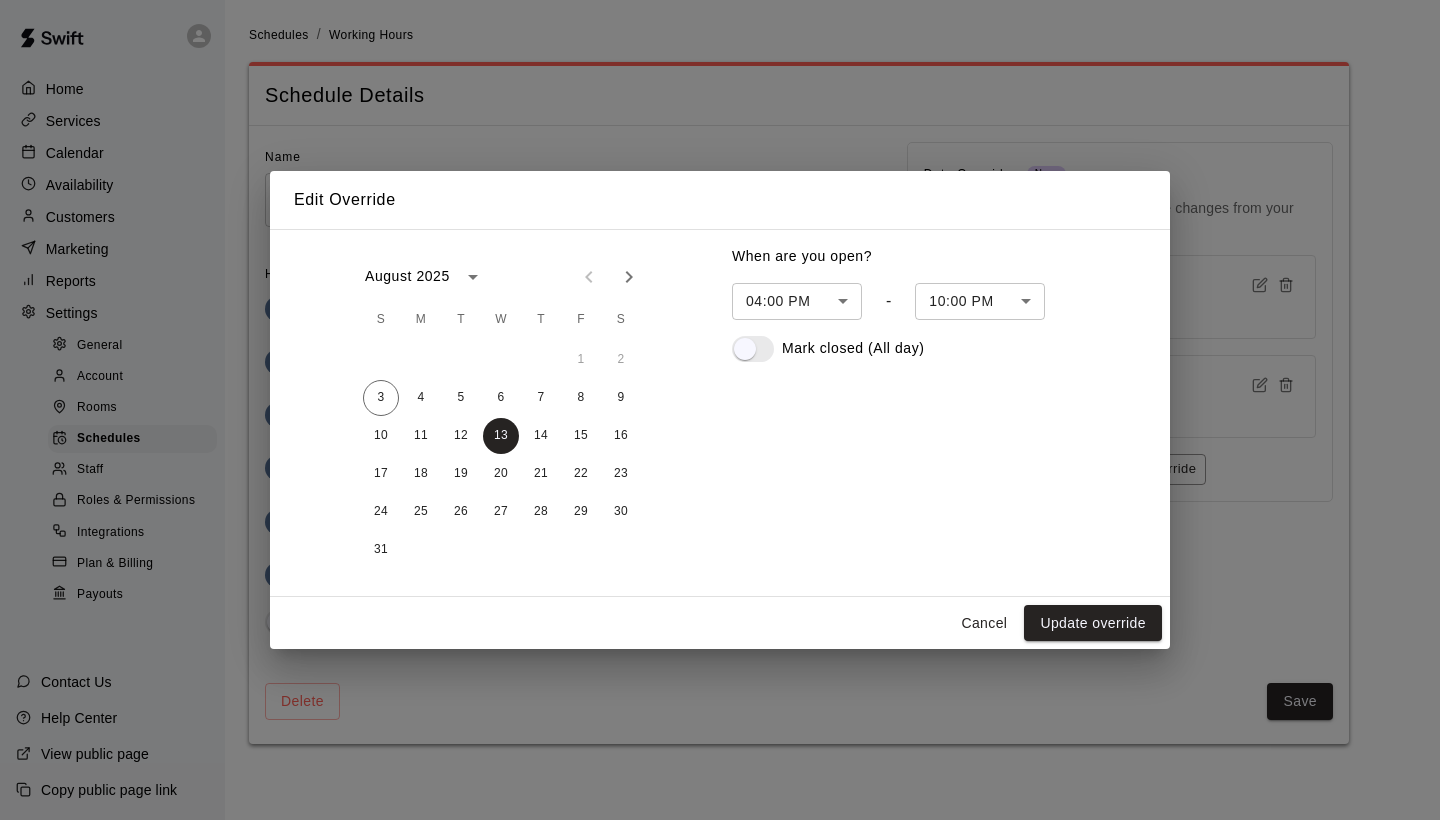 click on "Cancel" at bounding box center [984, 623] 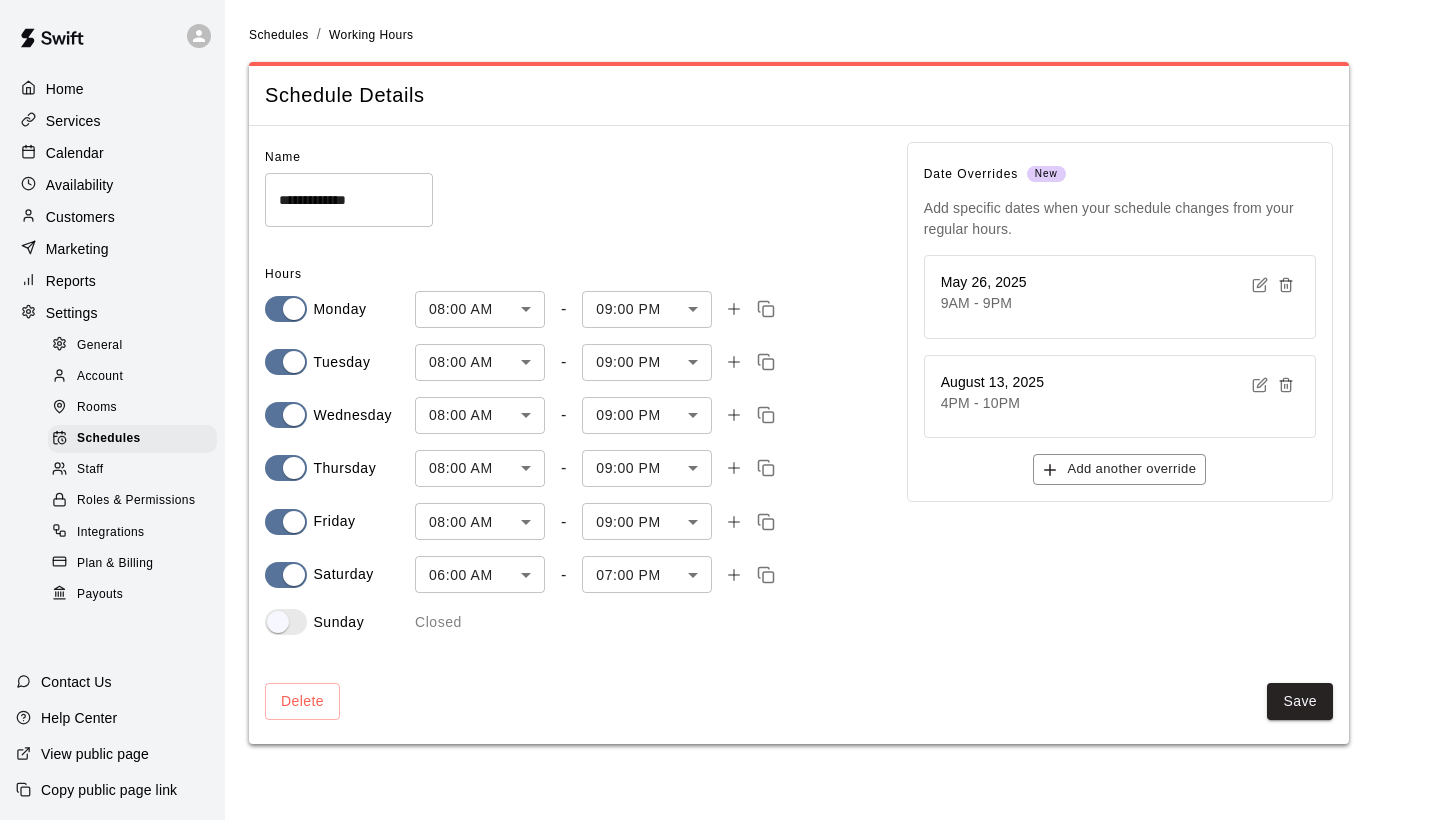 type on "******" 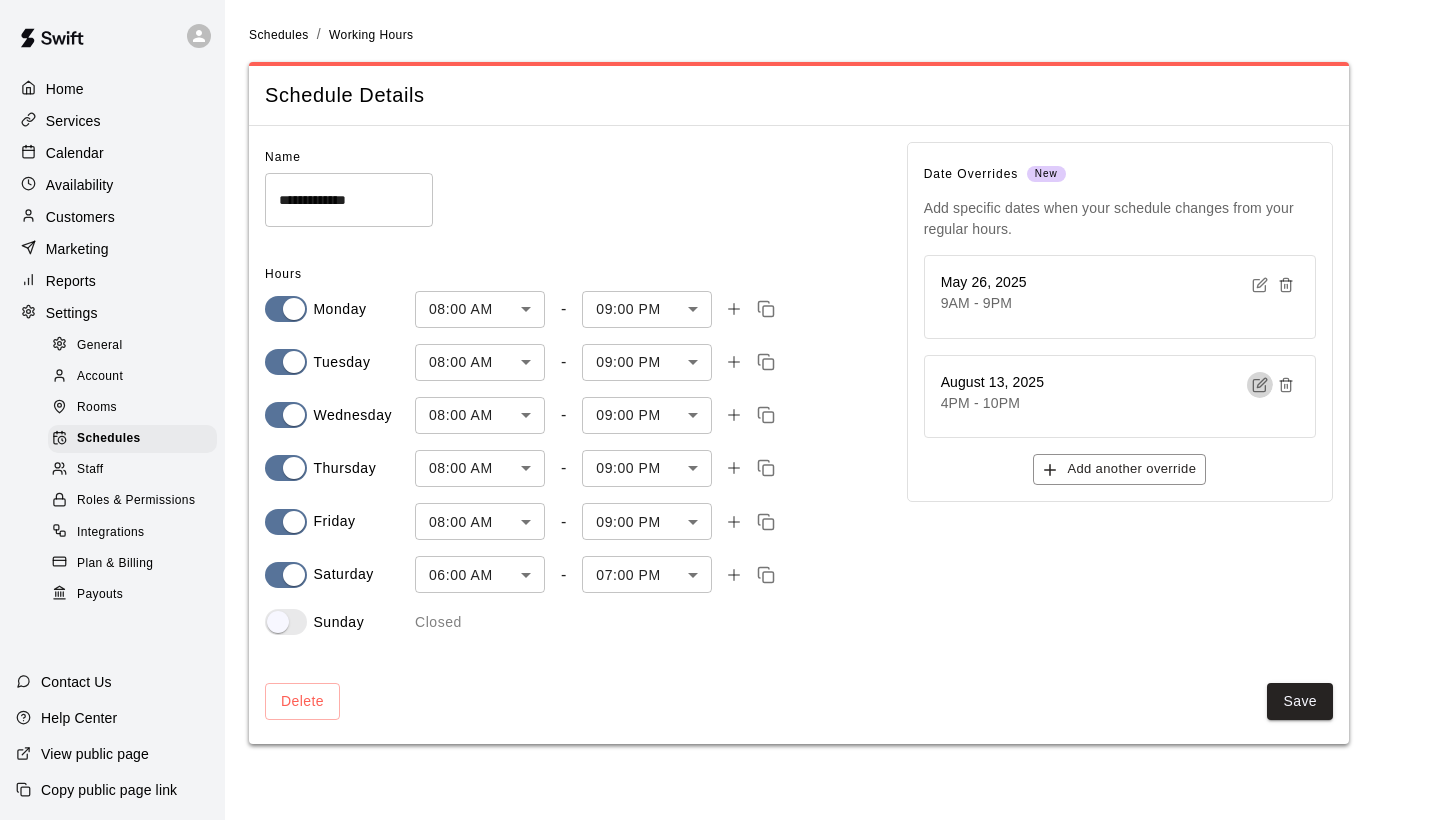 click 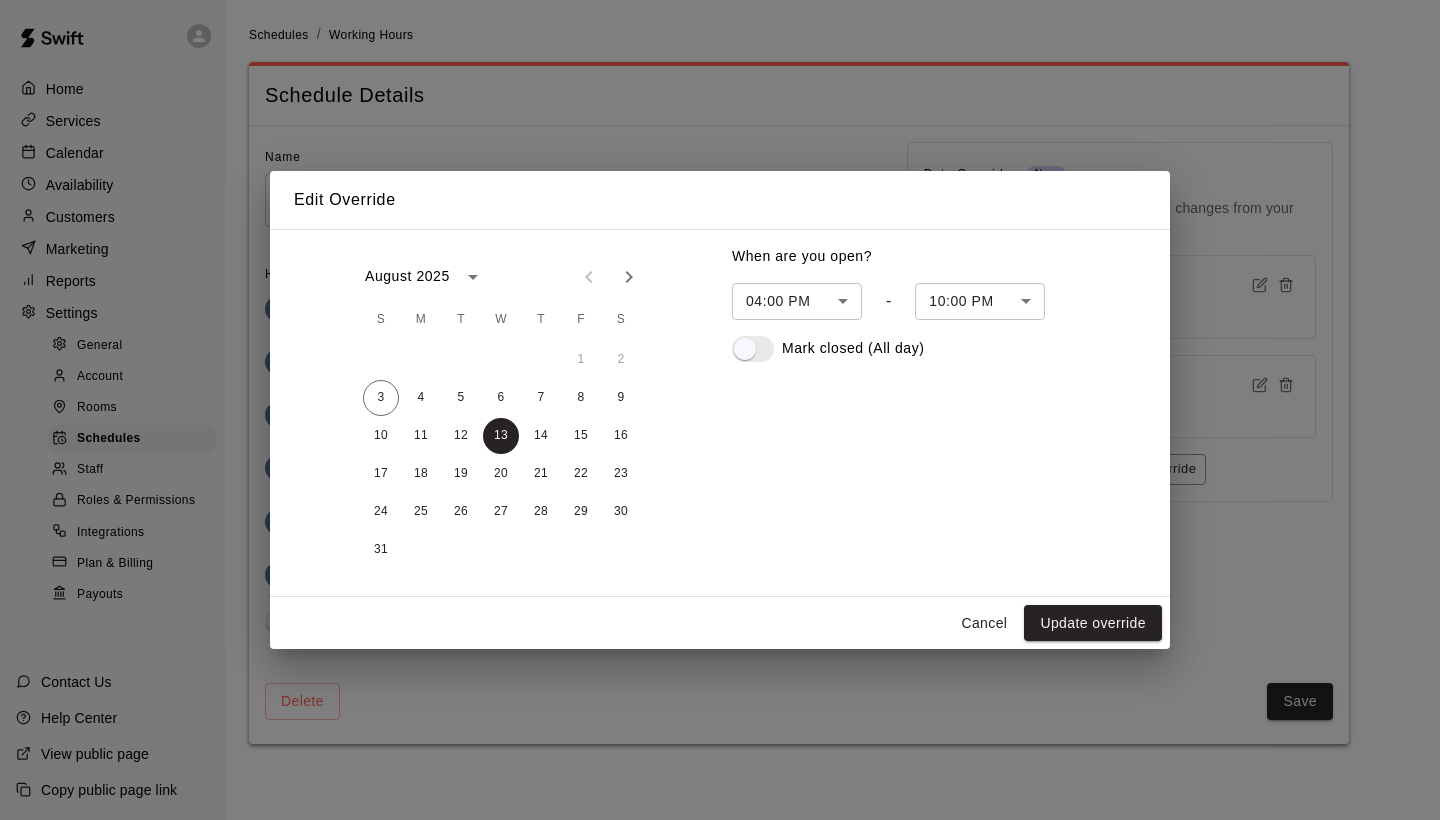 click on "Cancel" at bounding box center (984, 623) 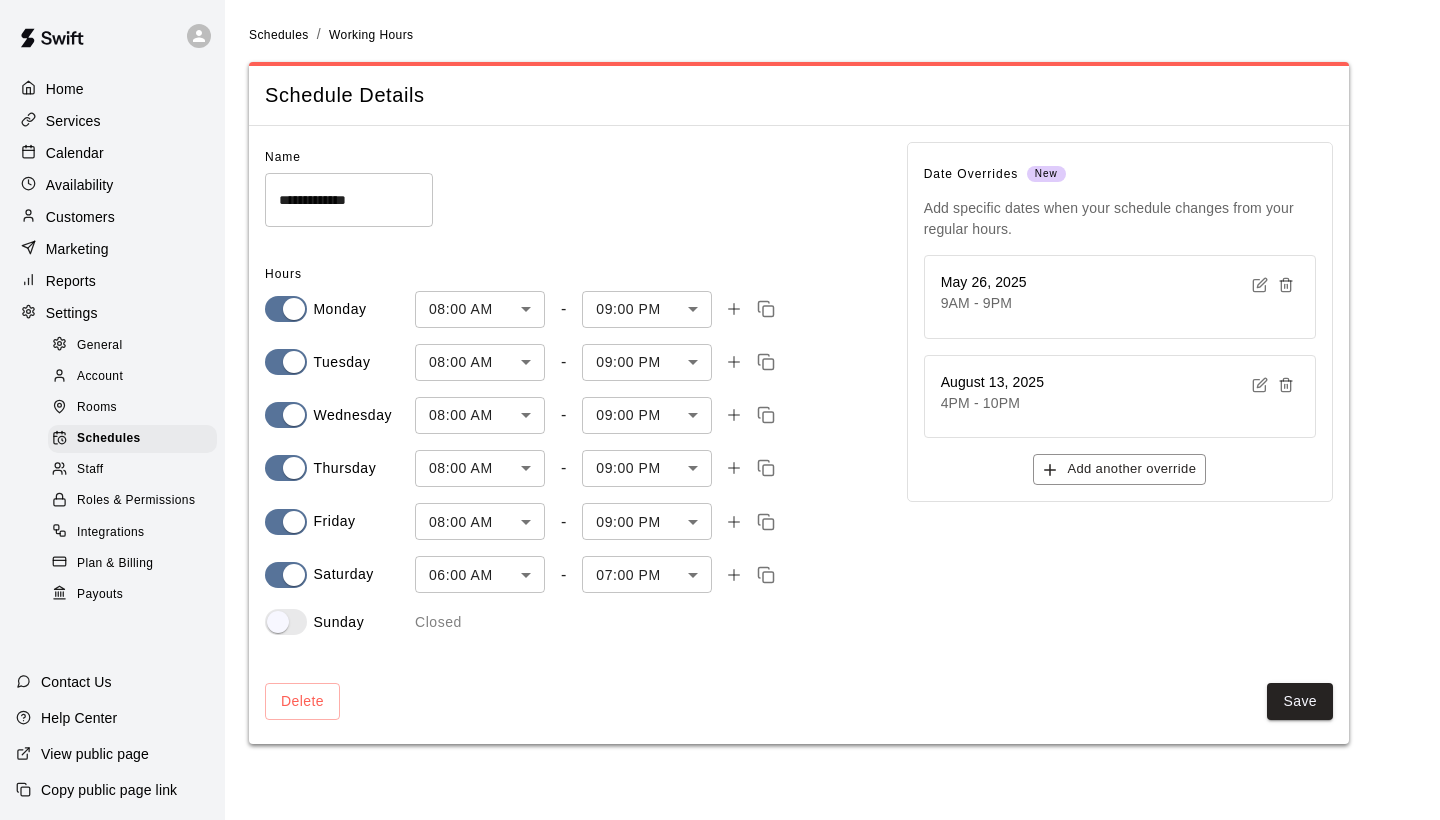 type on "******" 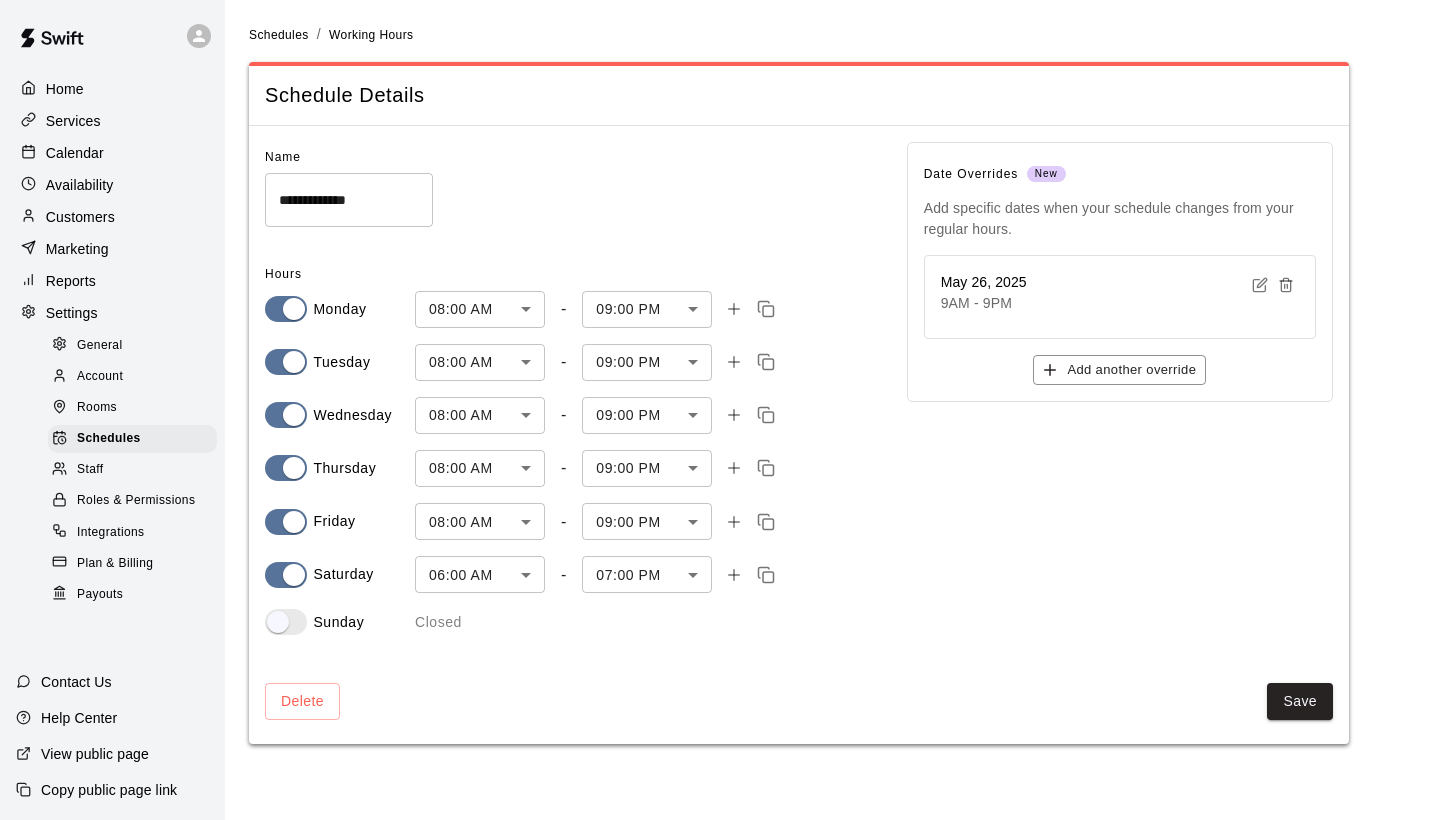 click on "**********" at bounding box center (720, 384) 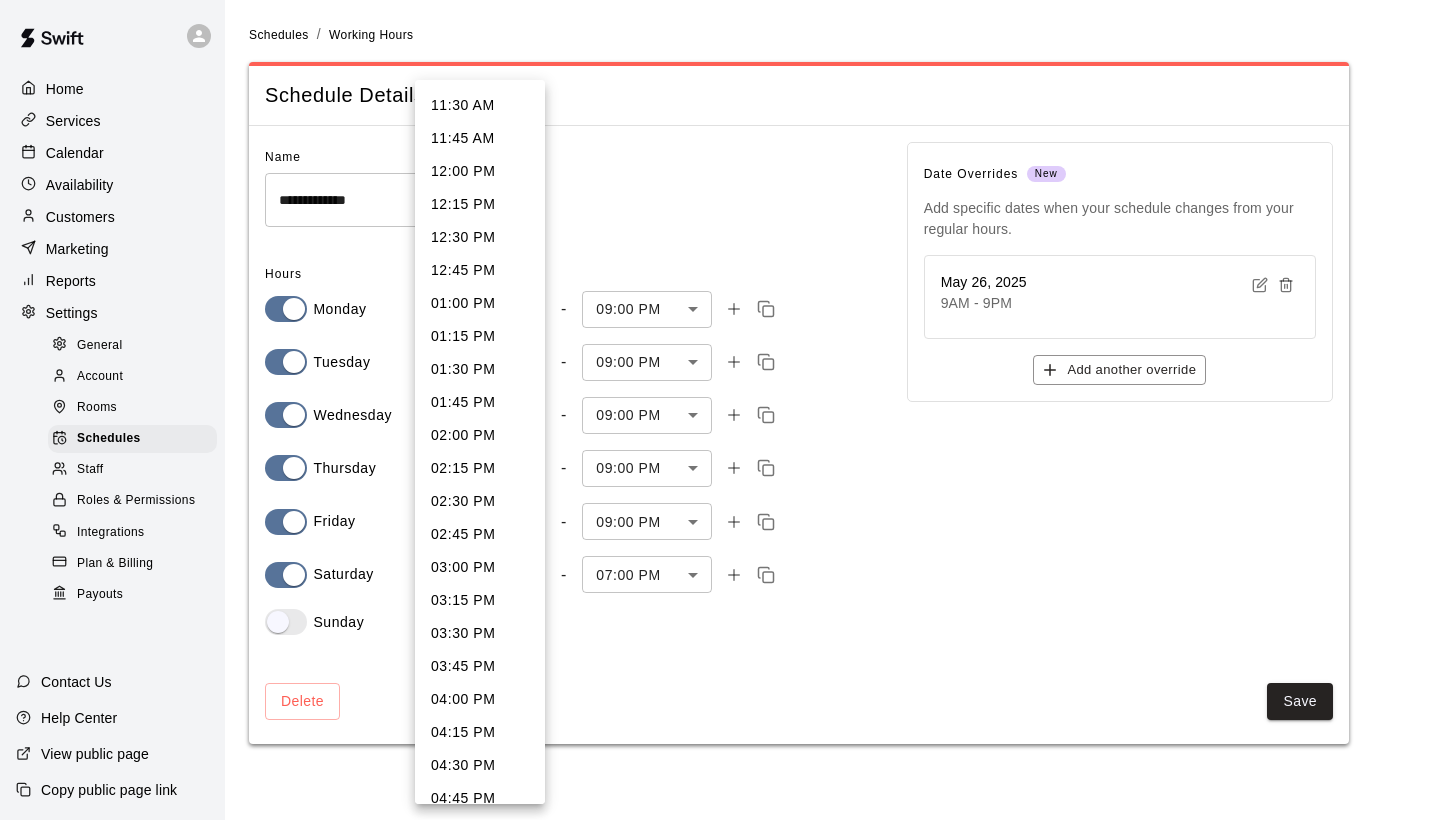 scroll, scrollTop: 1527, scrollLeft: 0, axis: vertical 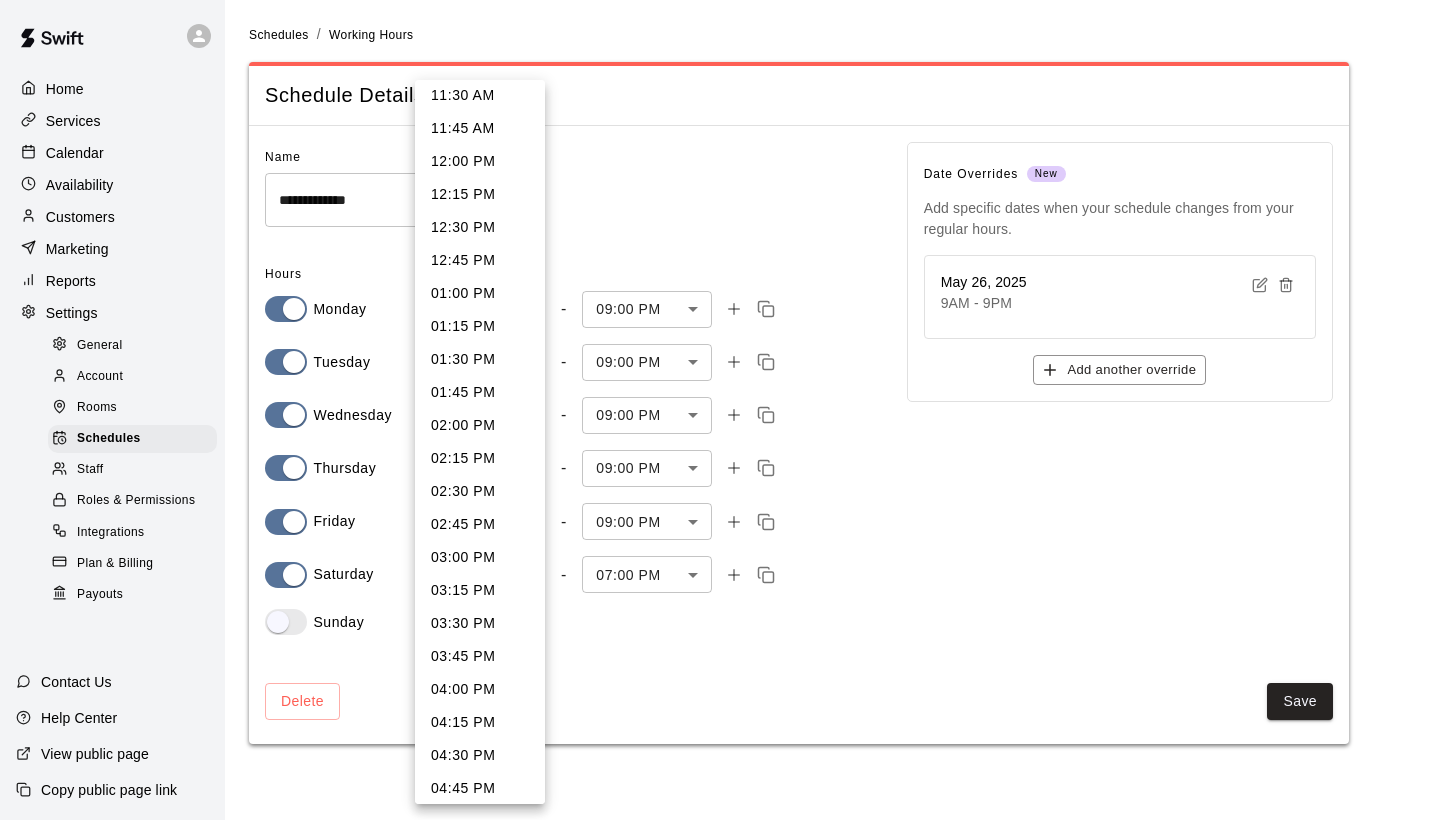 click on "04:00 PM" at bounding box center (480, 689) 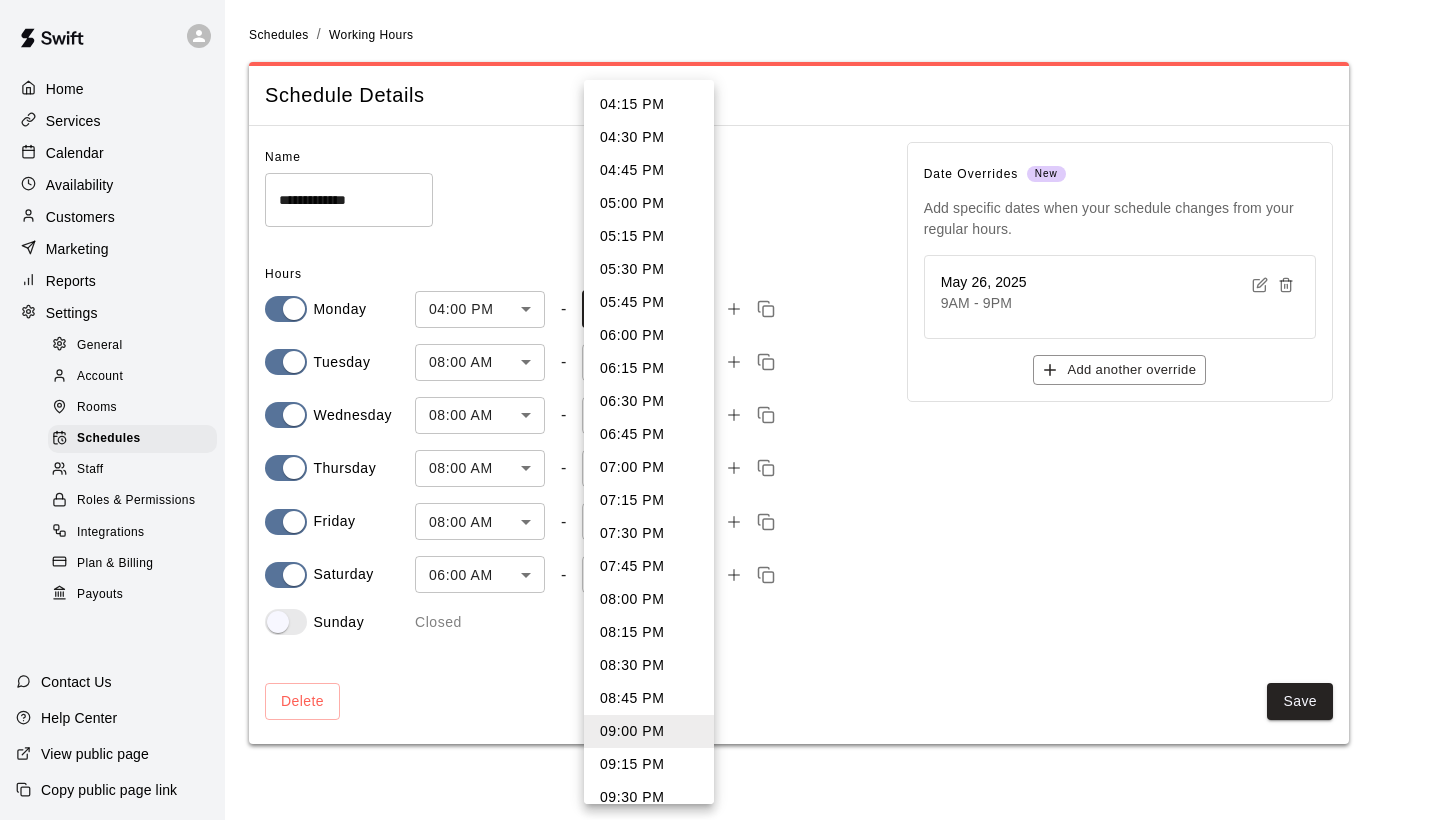 click on "**********" at bounding box center [720, 384] 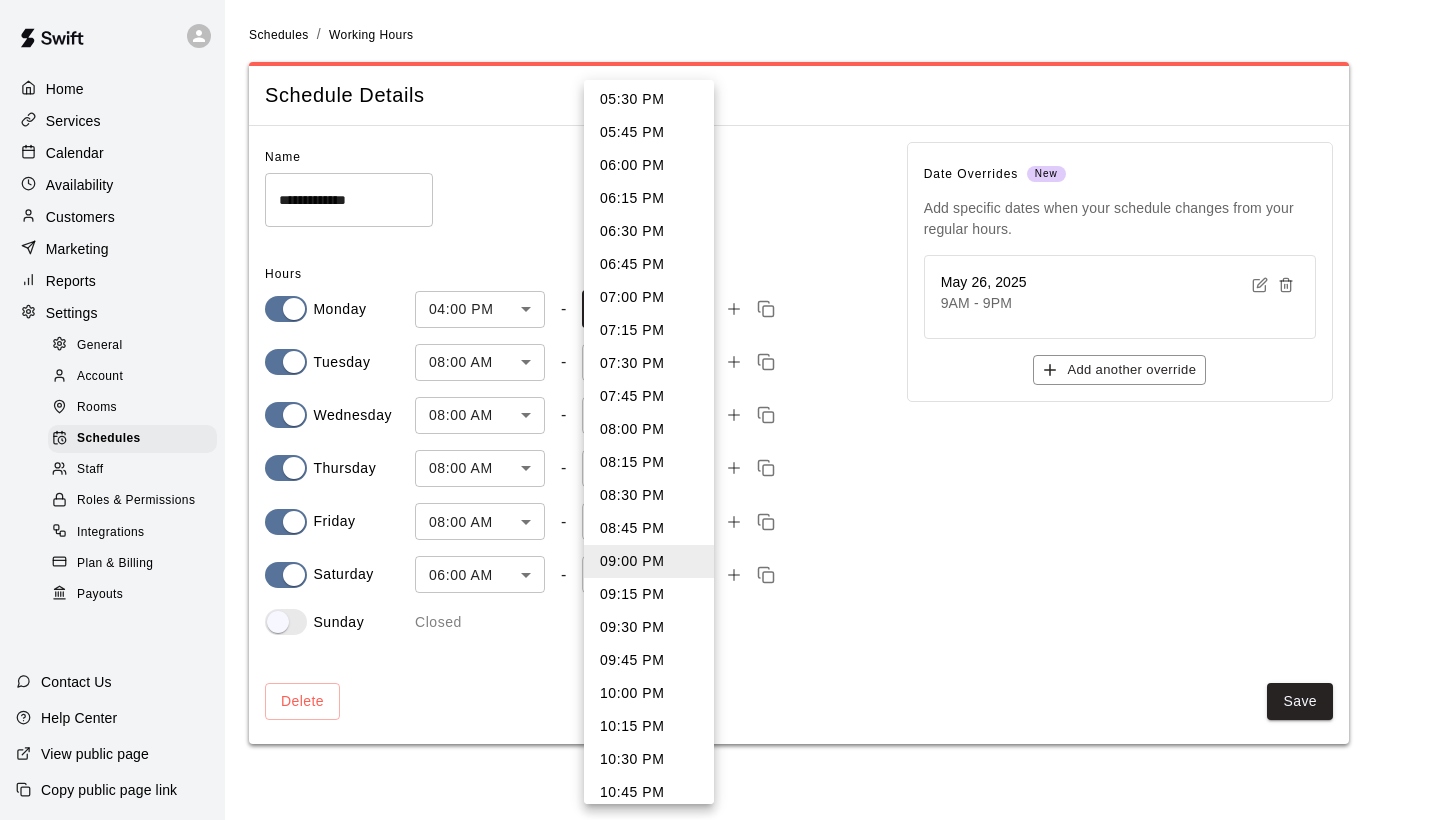 scroll, scrollTop: 173, scrollLeft: 0, axis: vertical 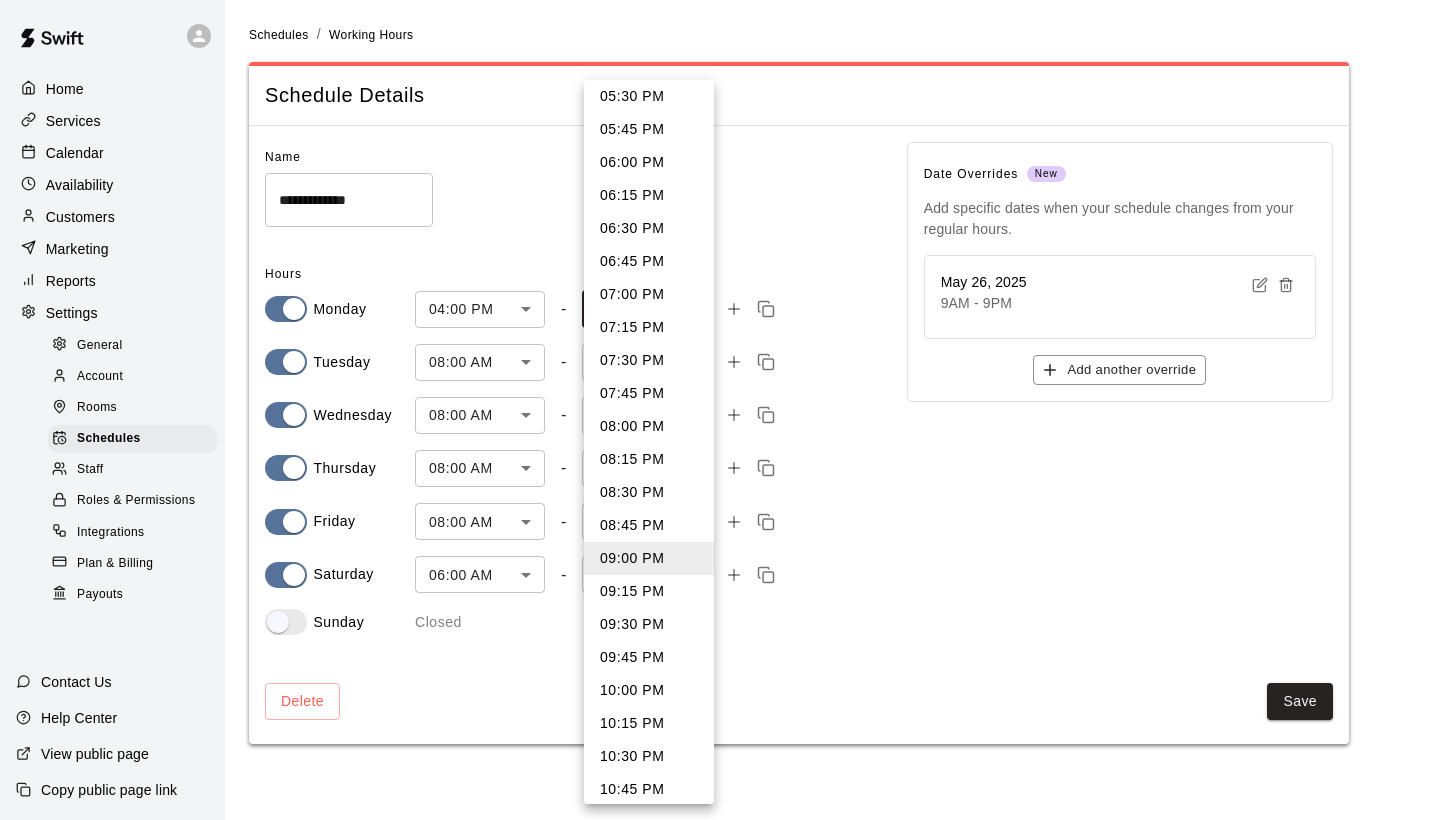 click on "10:00 PM" at bounding box center [649, 690] 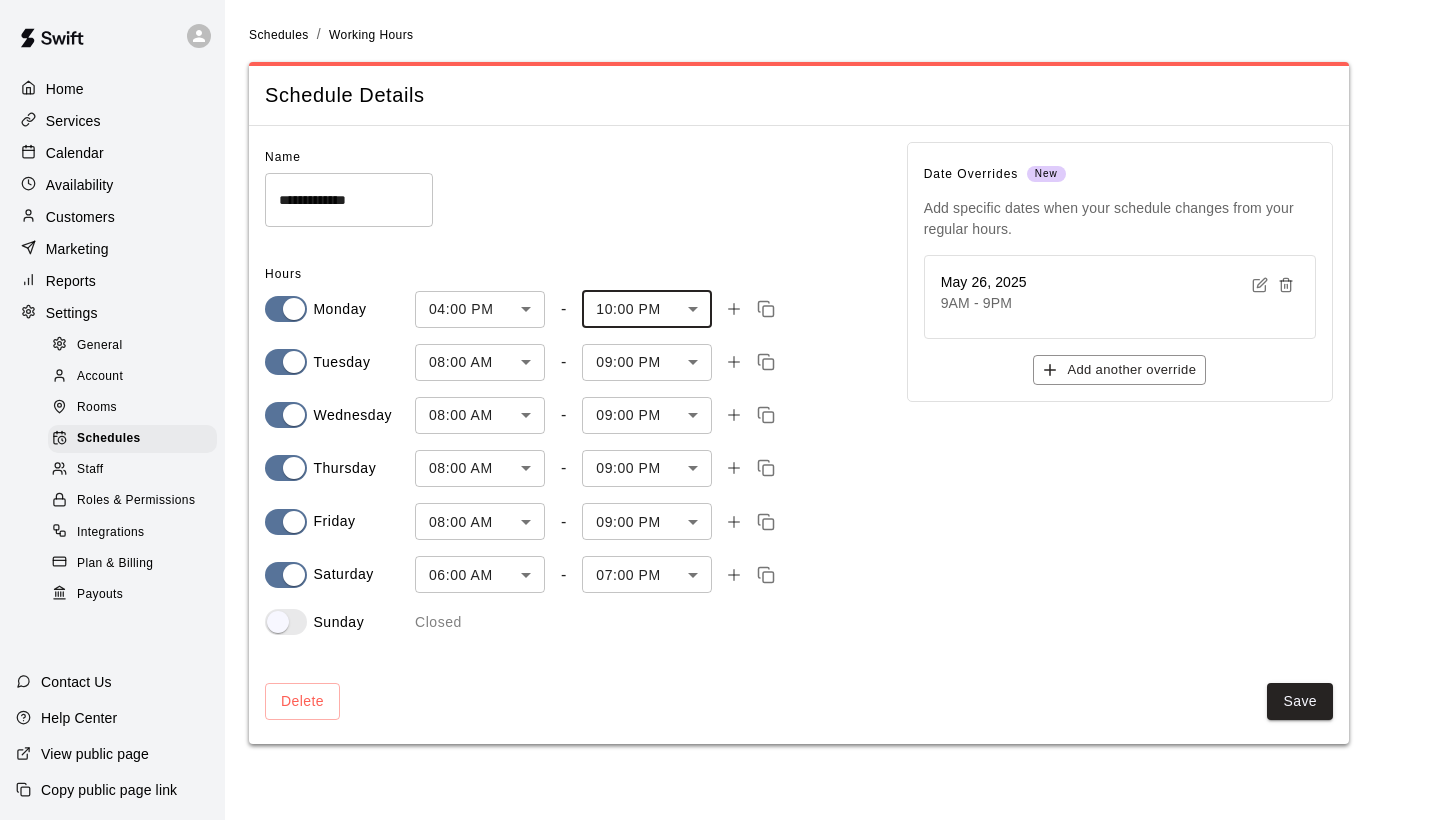 click on "**********" at bounding box center [720, 384] 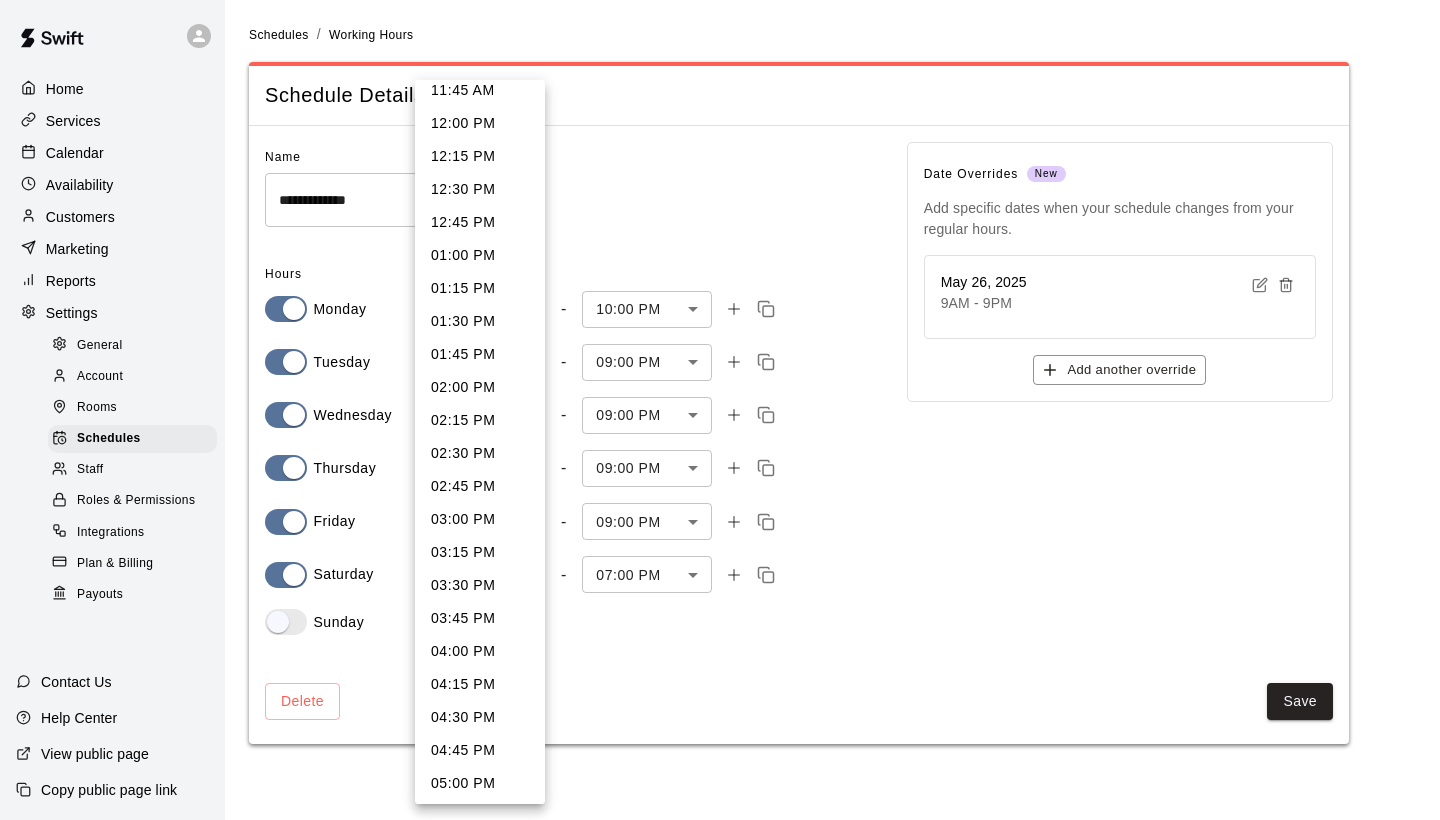 scroll, scrollTop: 1566, scrollLeft: 0, axis: vertical 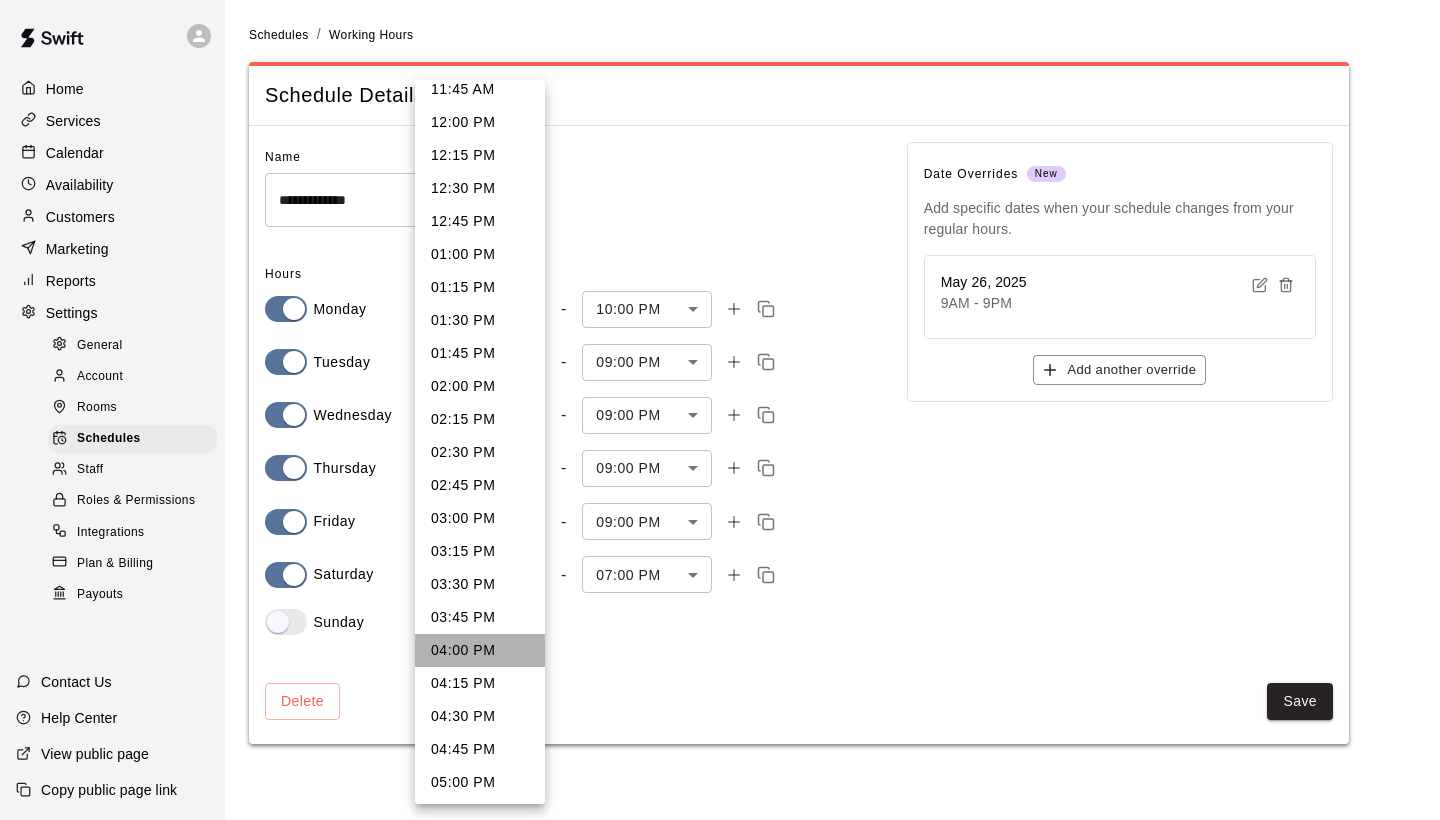 click on "04:00 PM" at bounding box center [480, 650] 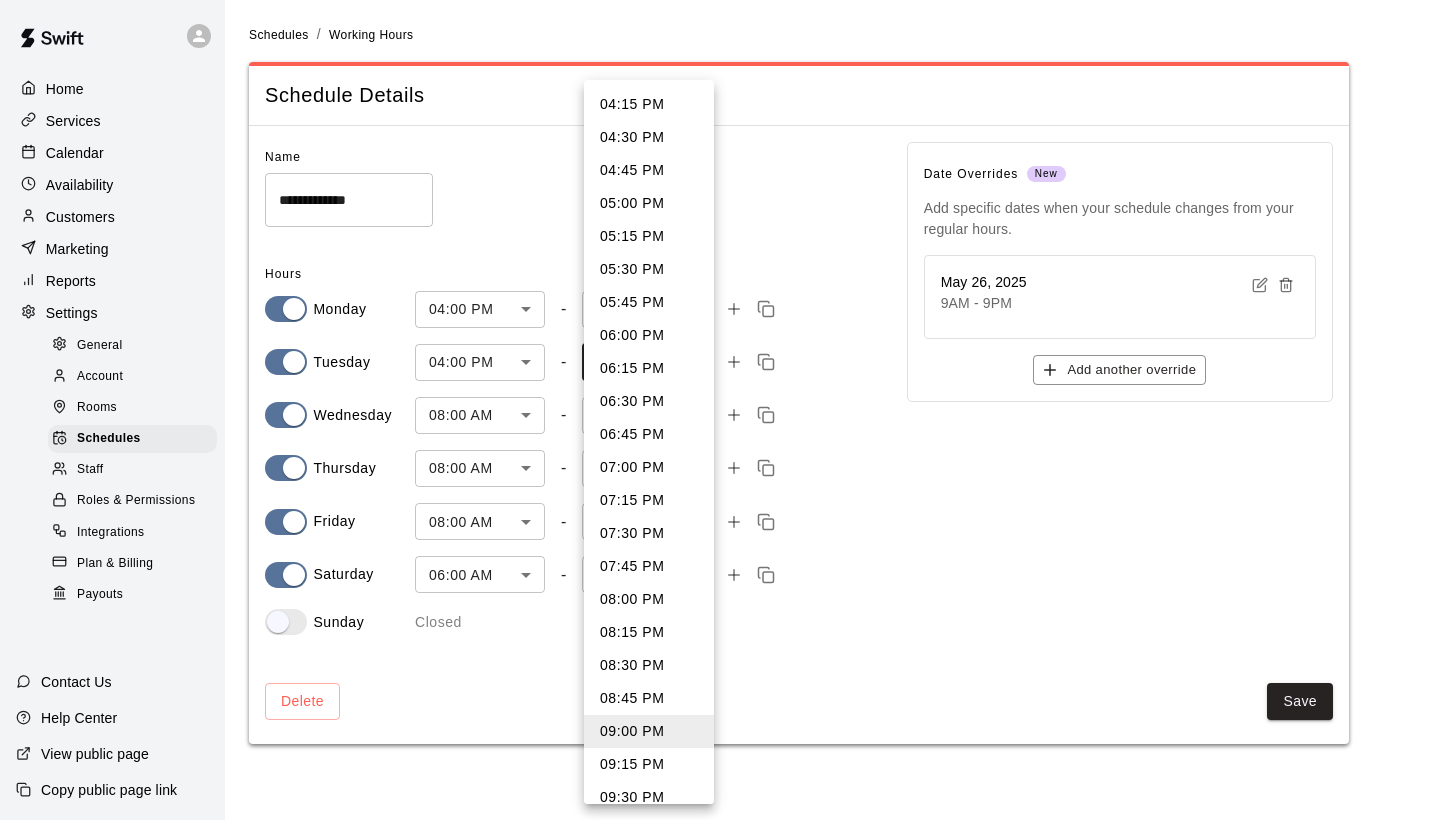 click on "**********" at bounding box center [720, 384] 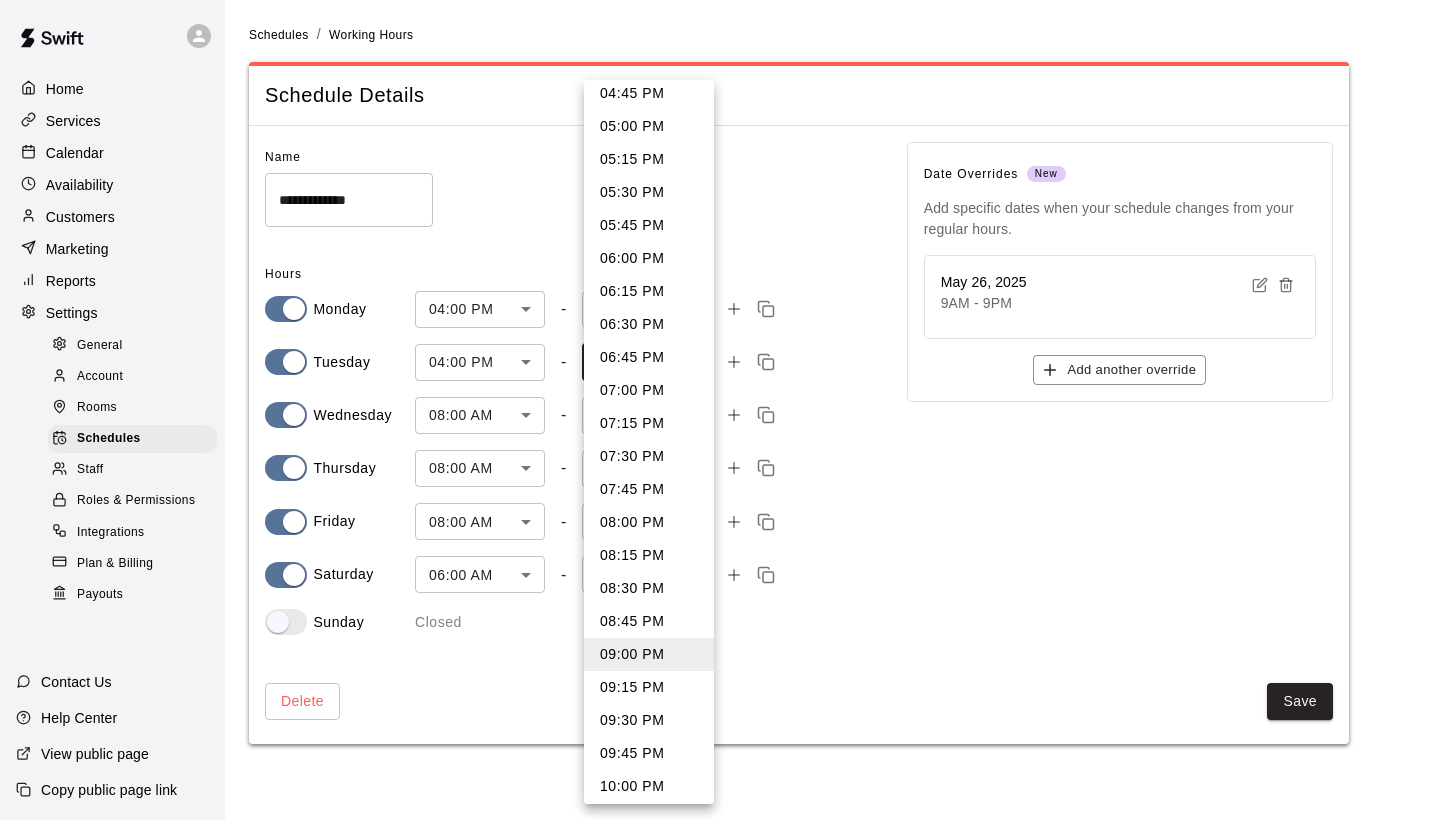 scroll, scrollTop: 123, scrollLeft: 0, axis: vertical 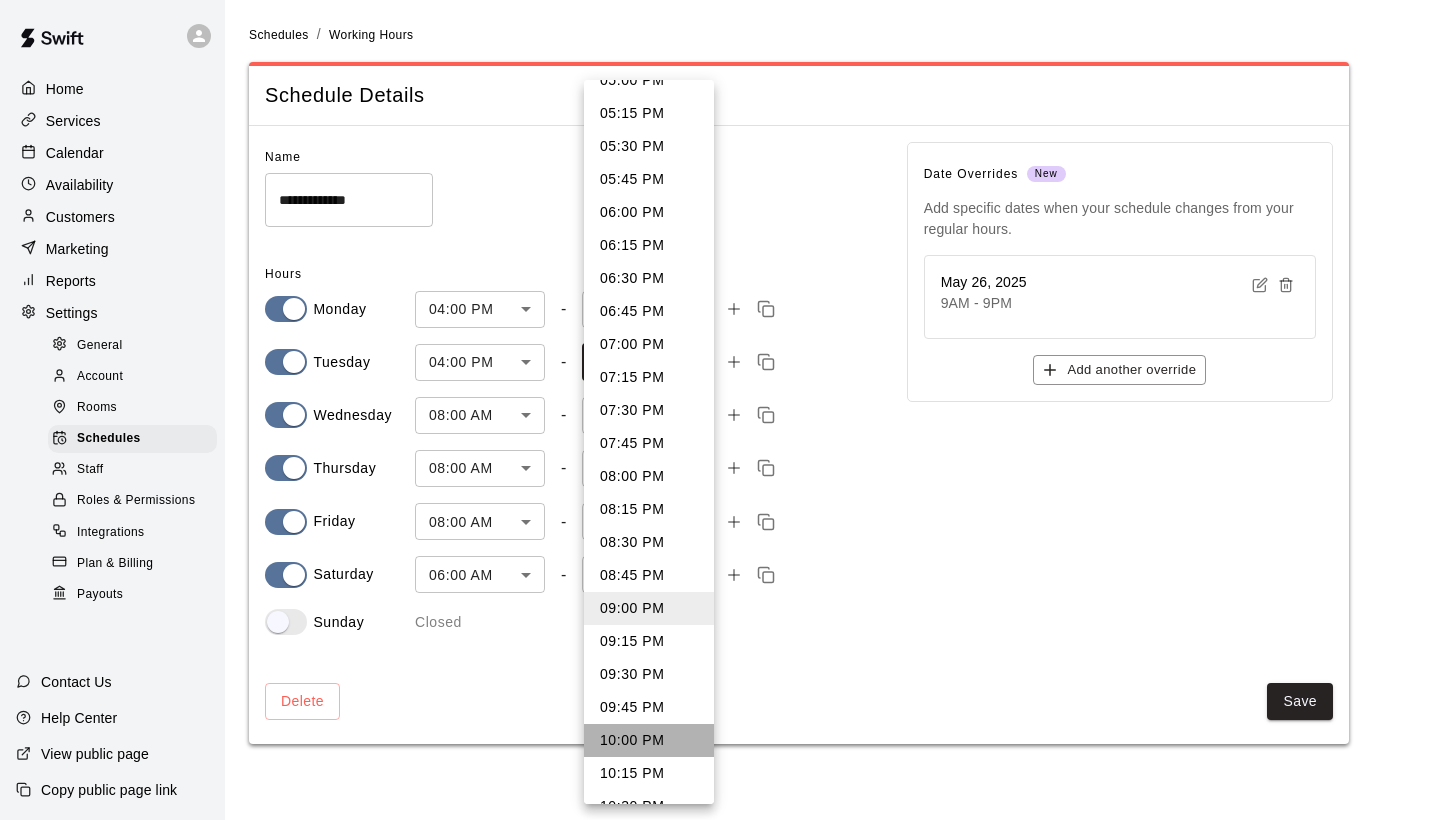 click on "10:00 PM" at bounding box center [649, 740] 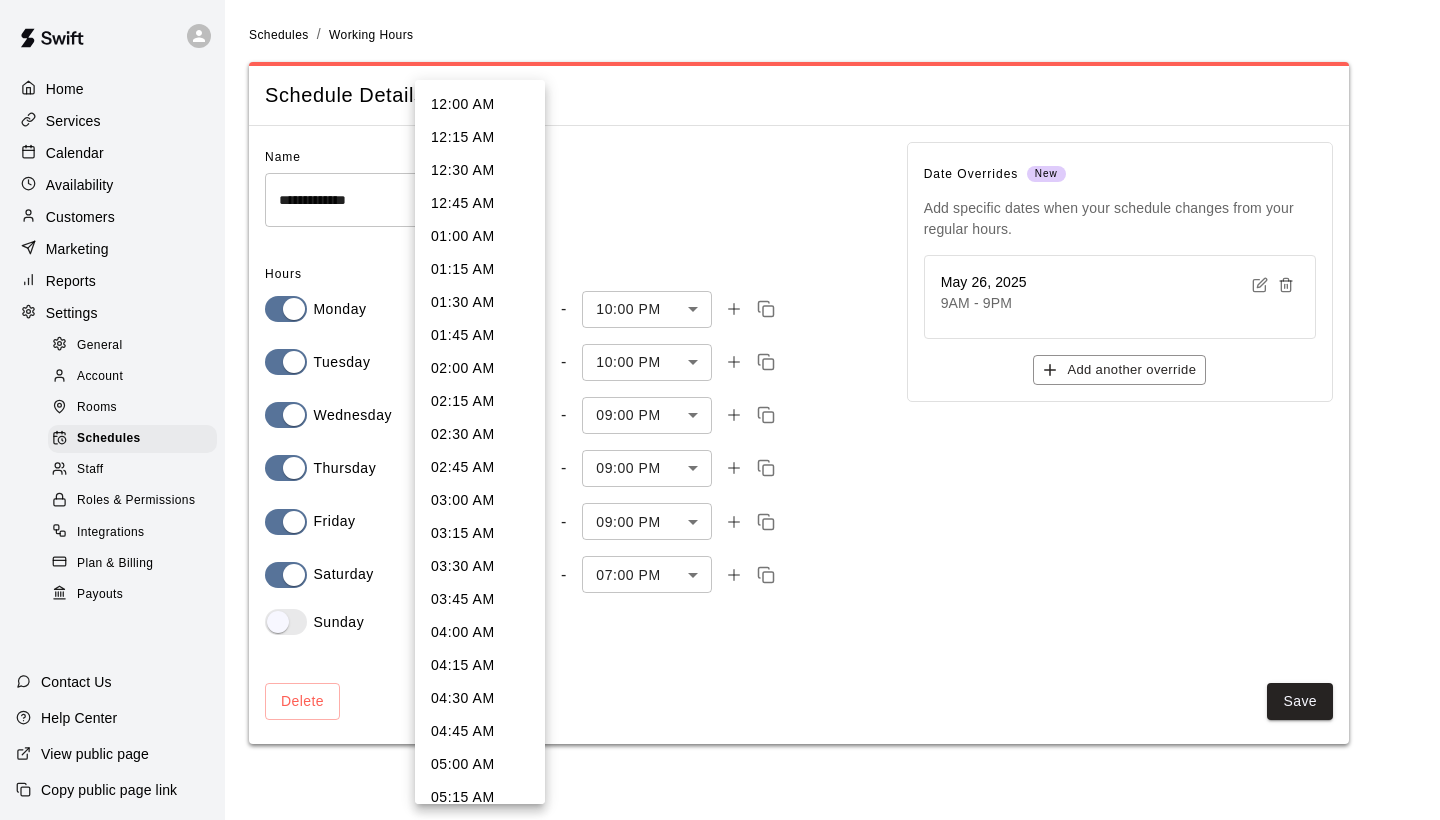 click on "**********" at bounding box center [720, 384] 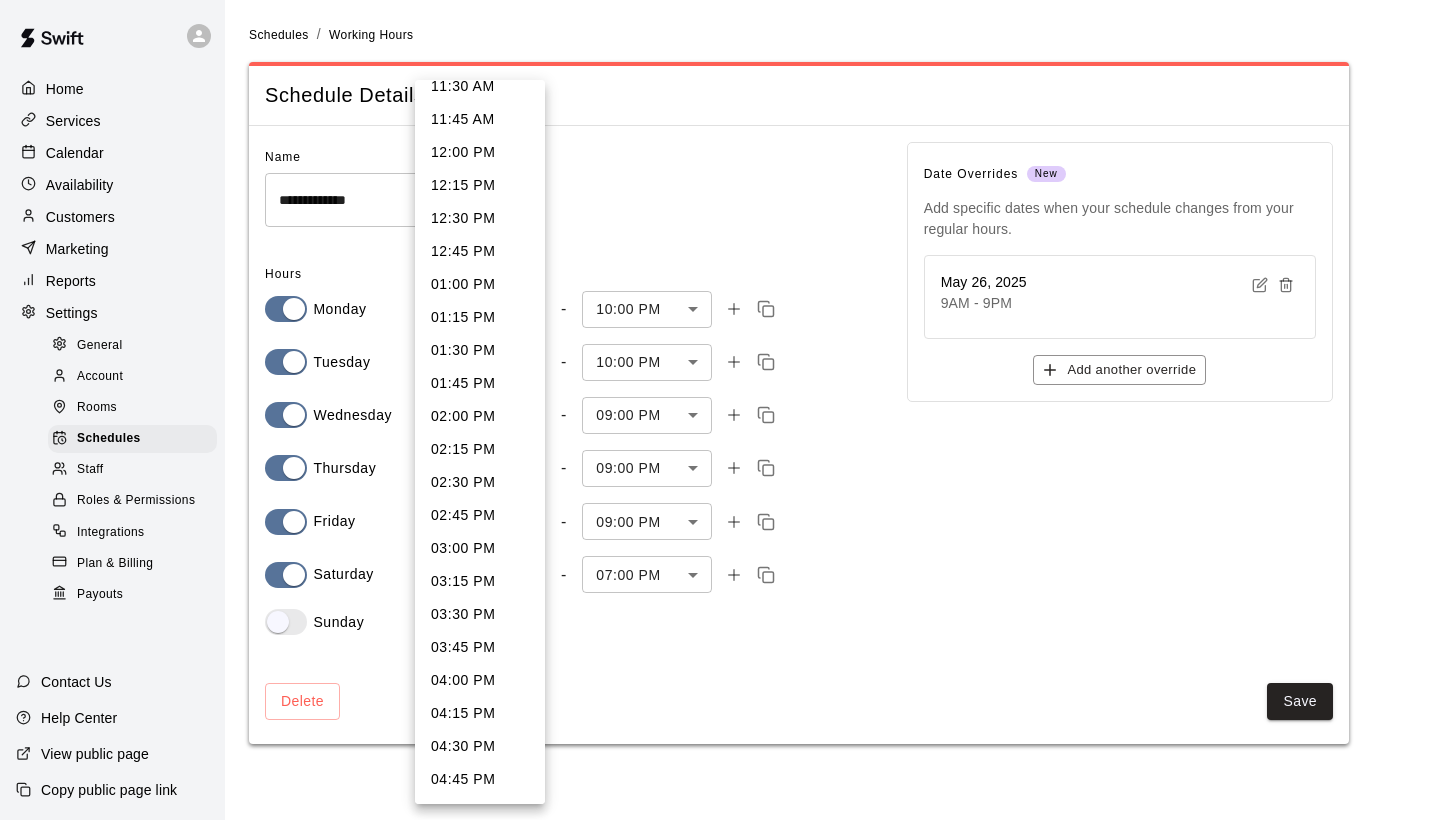 scroll, scrollTop: 1539, scrollLeft: 0, axis: vertical 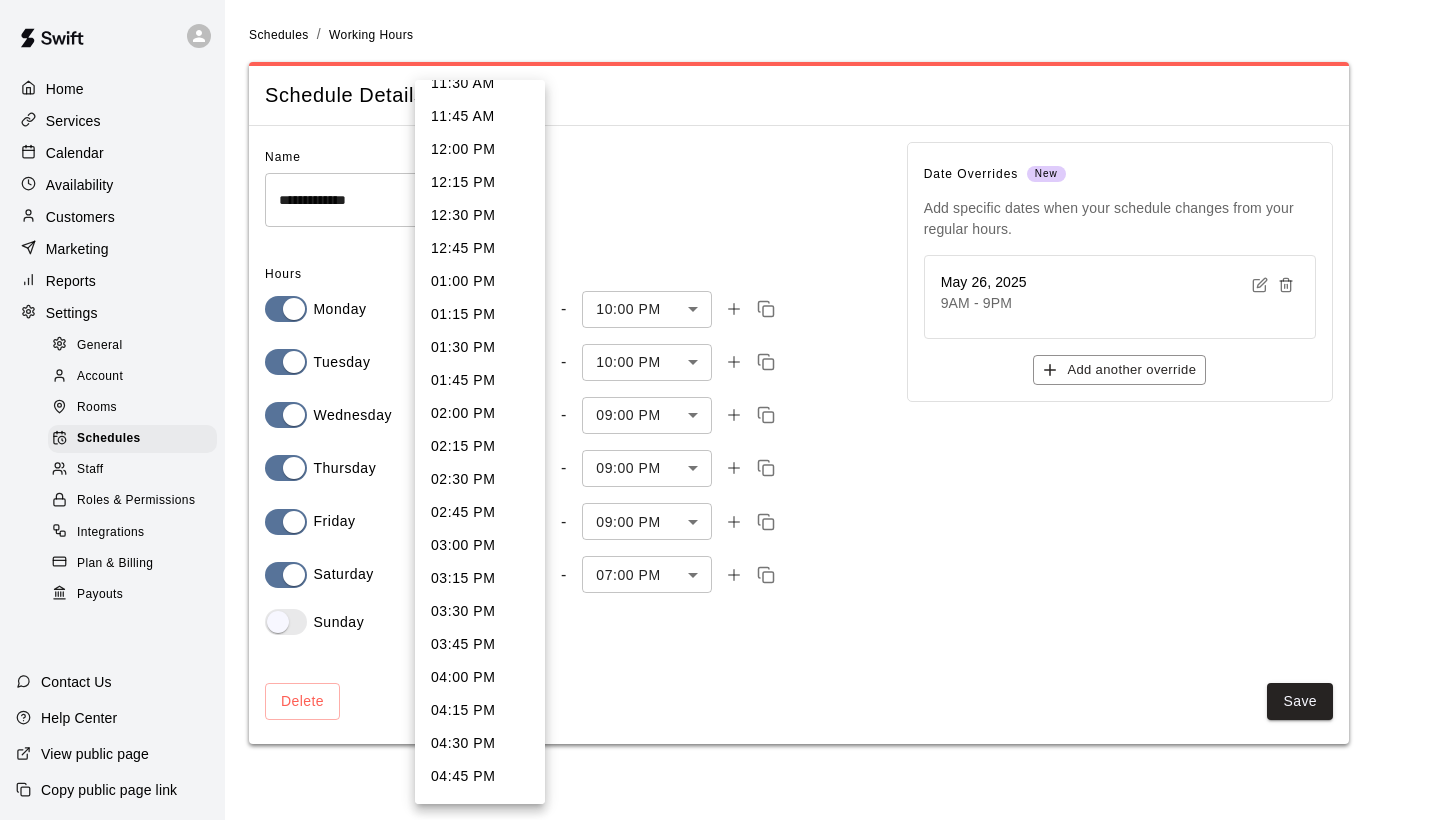 click on "04:00 PM" at bounding box center [480, 677] 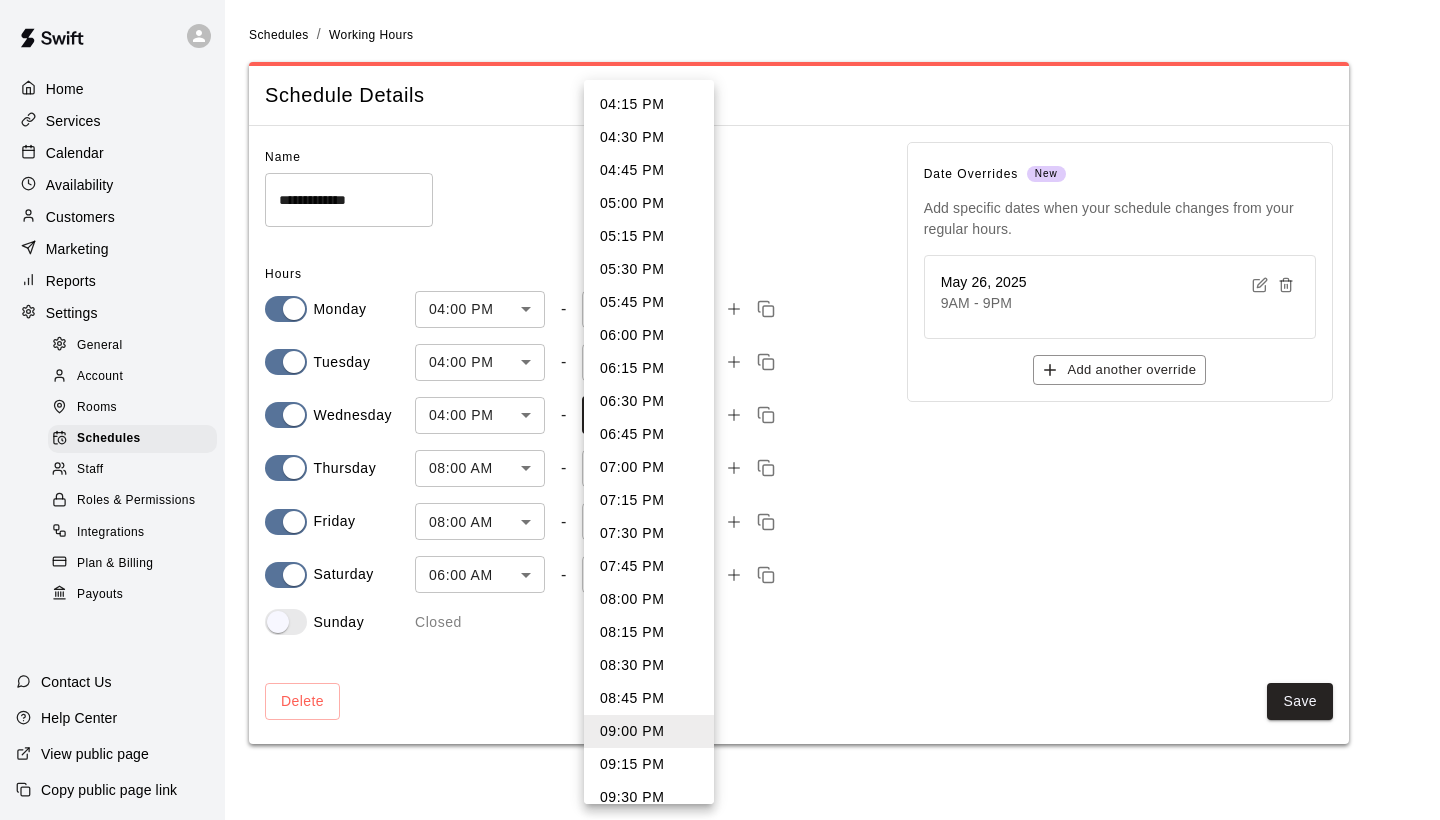 click on "**********" at bounding box center [720, 384] 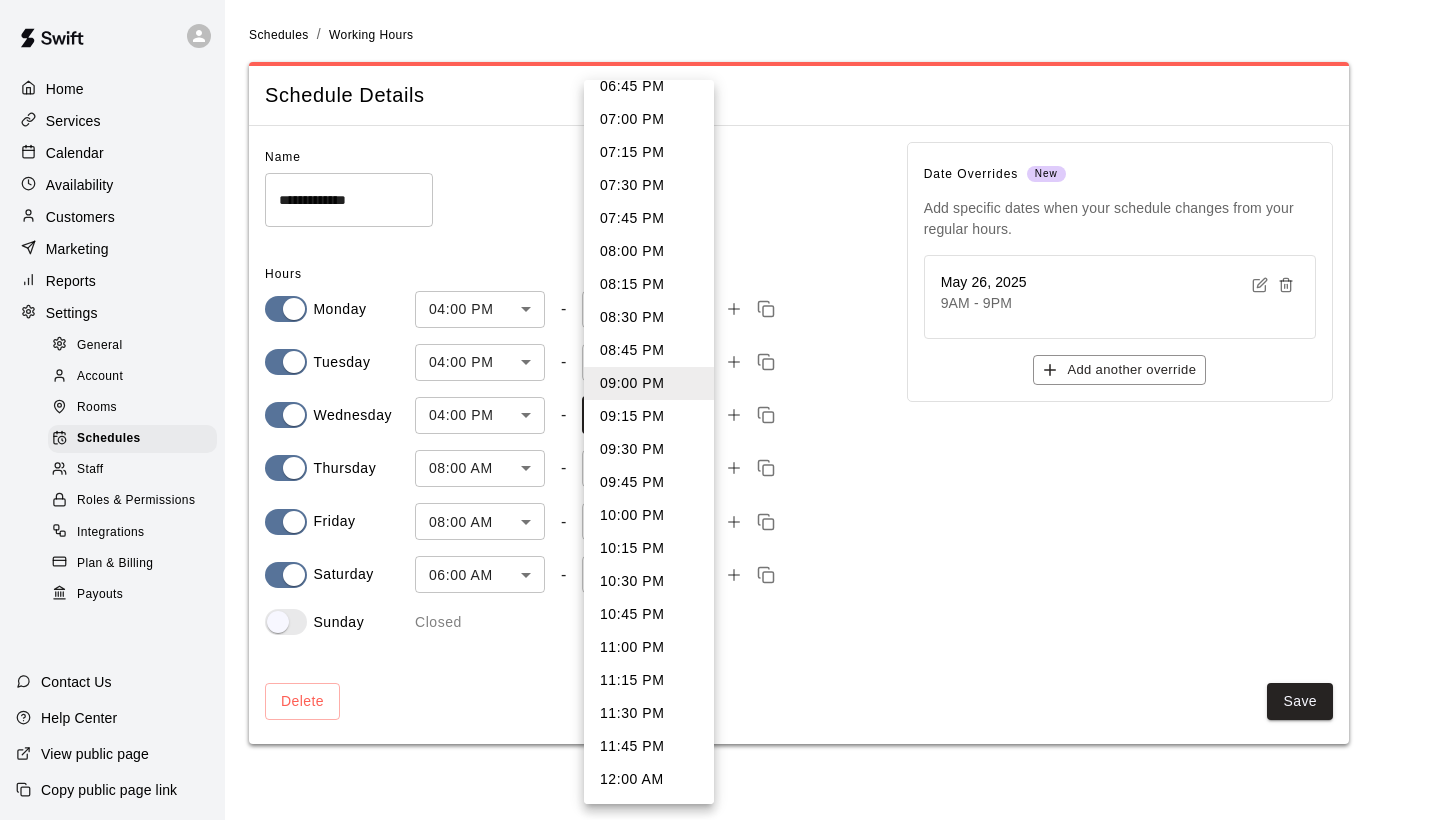 scroll, scrollTop: 348, scrollLeft: 0, axis: vertical 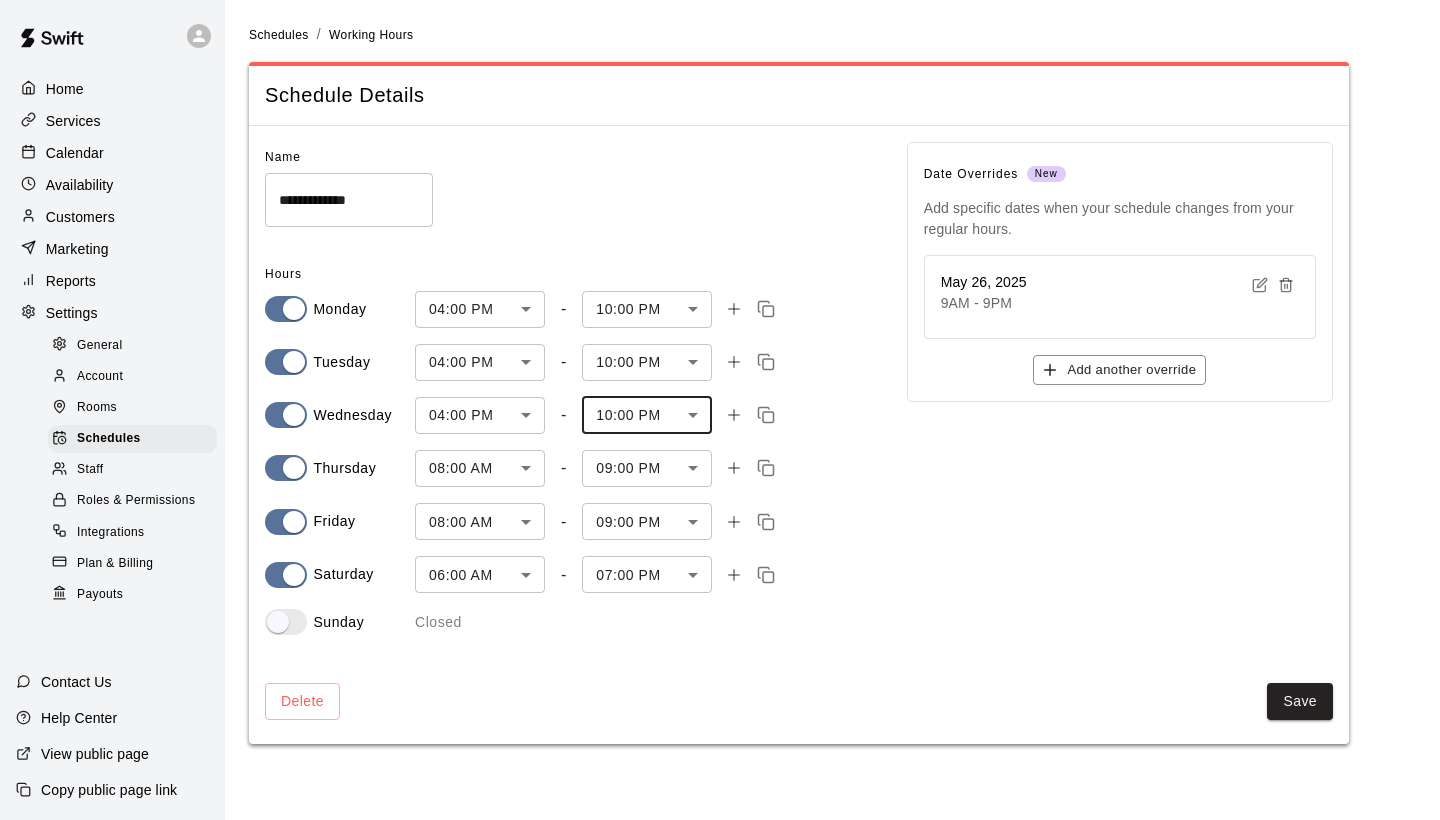 type on "****" 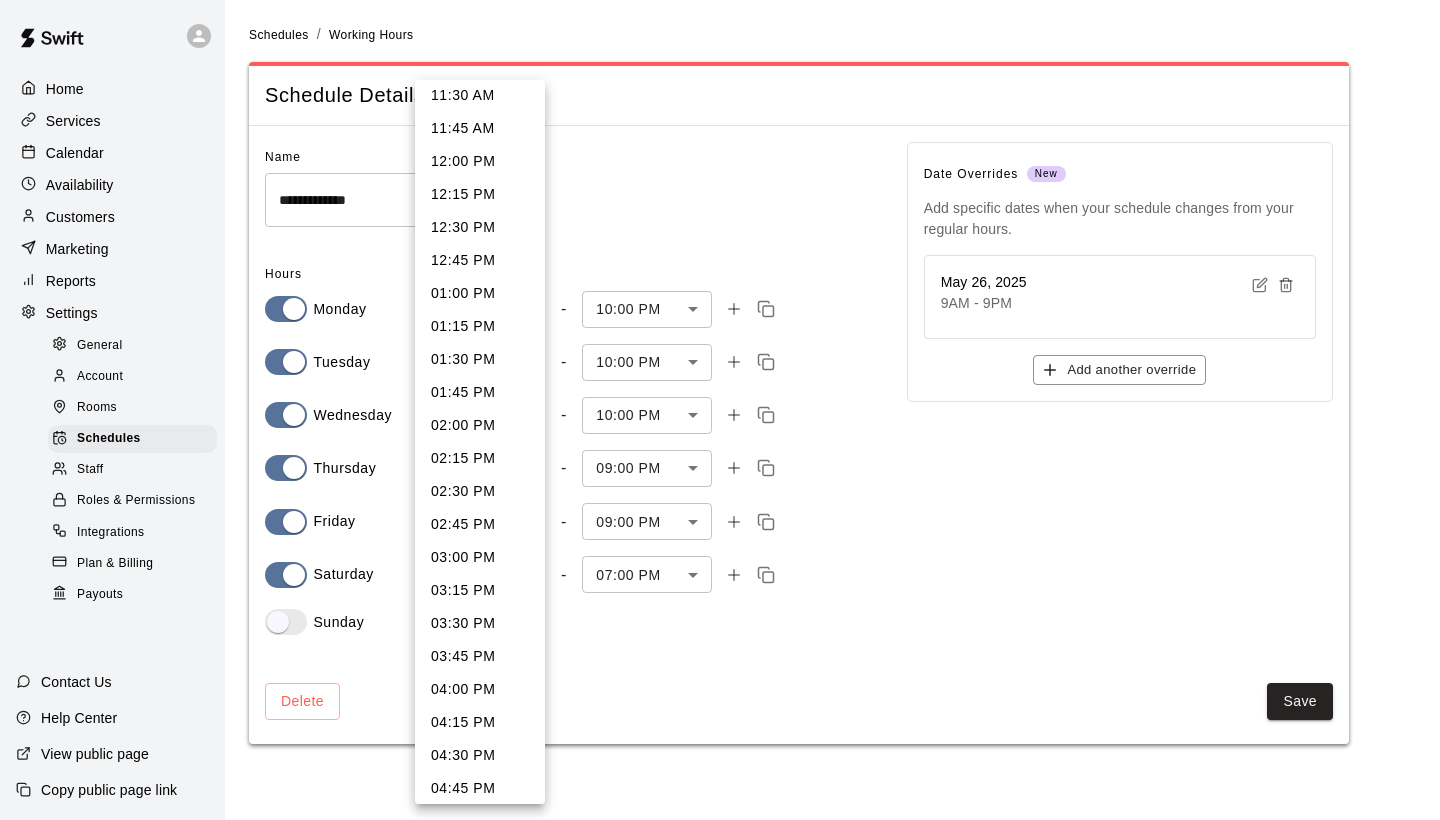scroll, scrollTop: 1537, scrollLeft: 0, axis: vertical 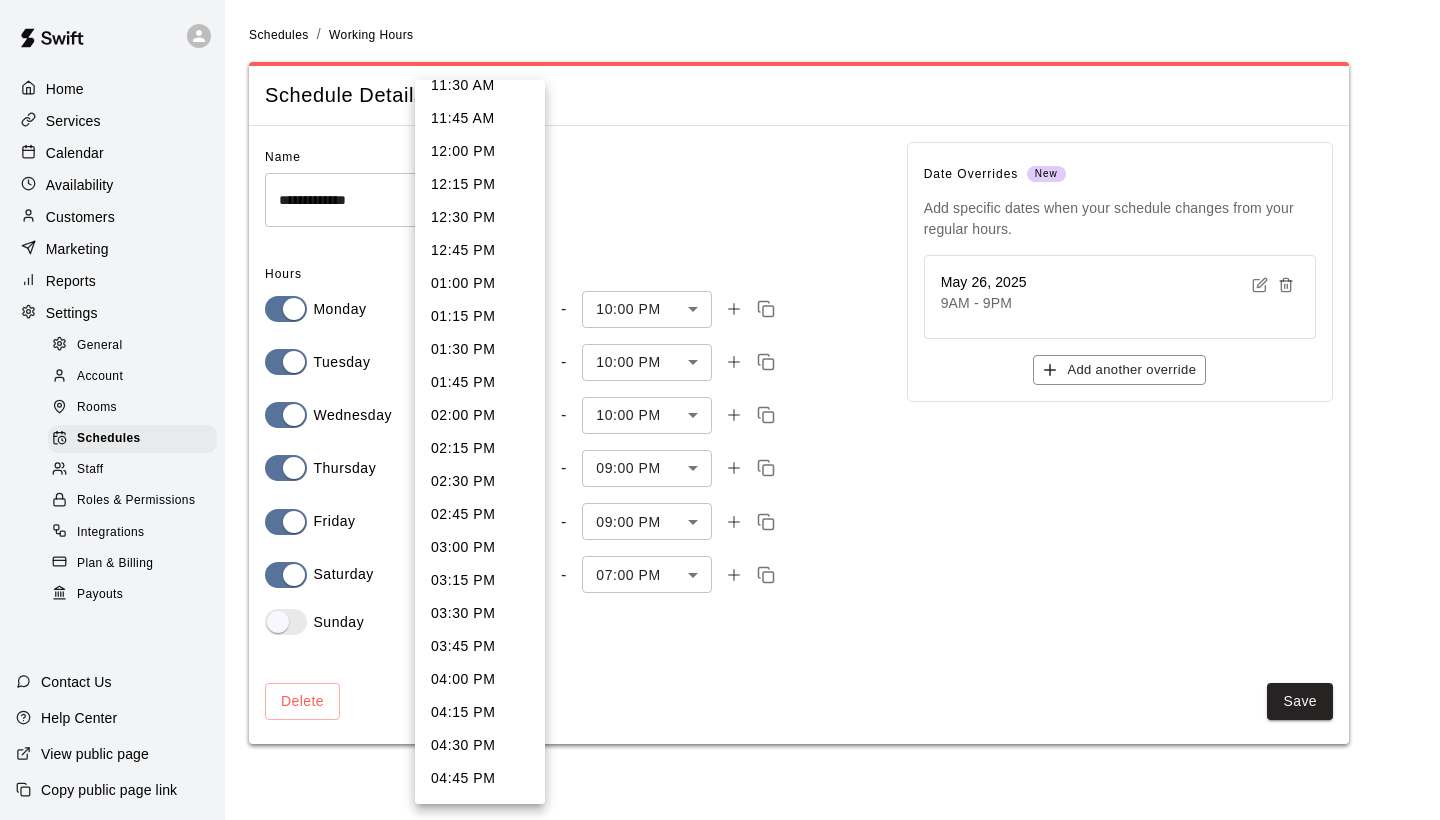 click on "04:00 PM" at bounding box center [480, 679] 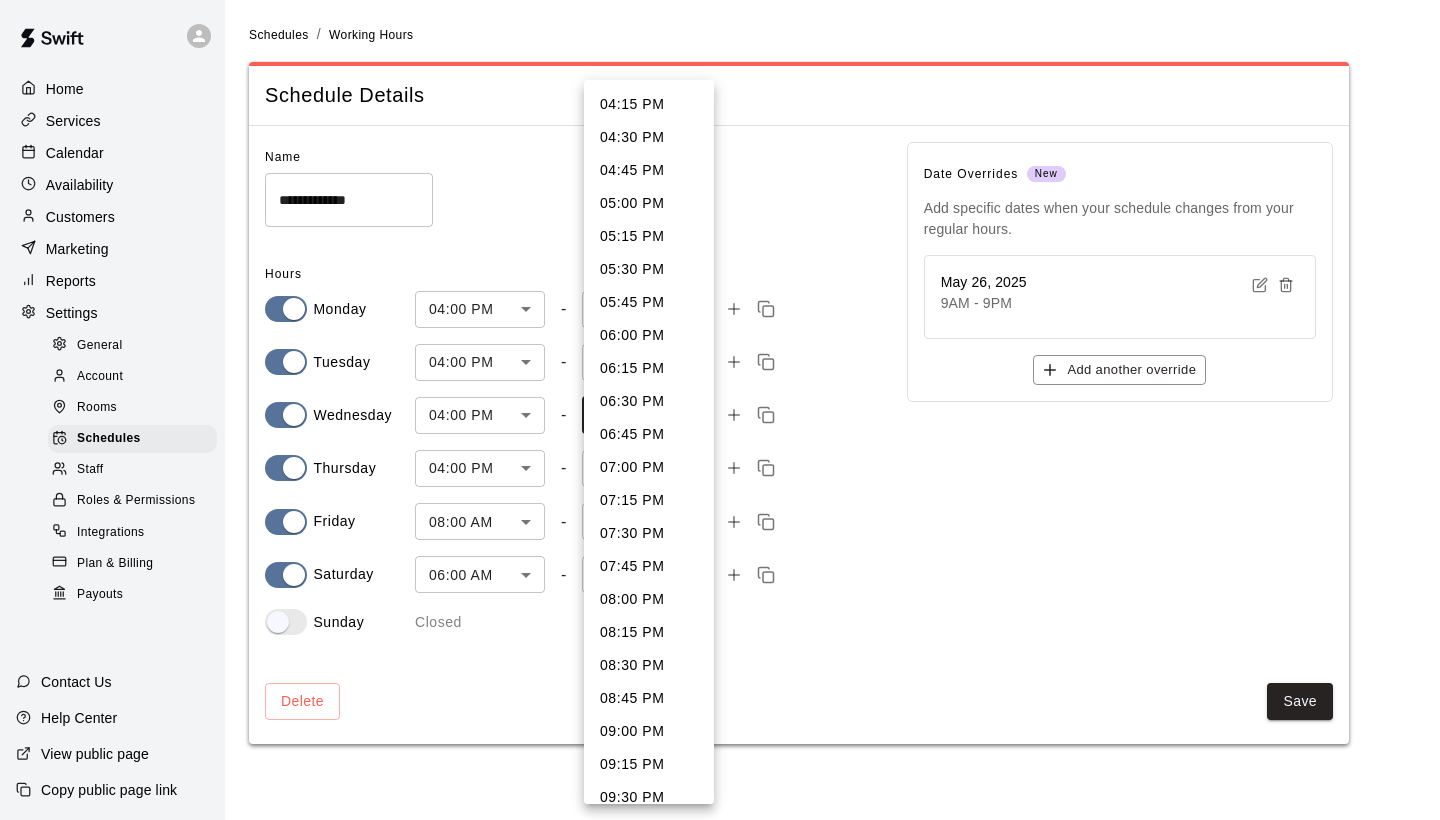 click on "**********" at bounding box center (720, 384) 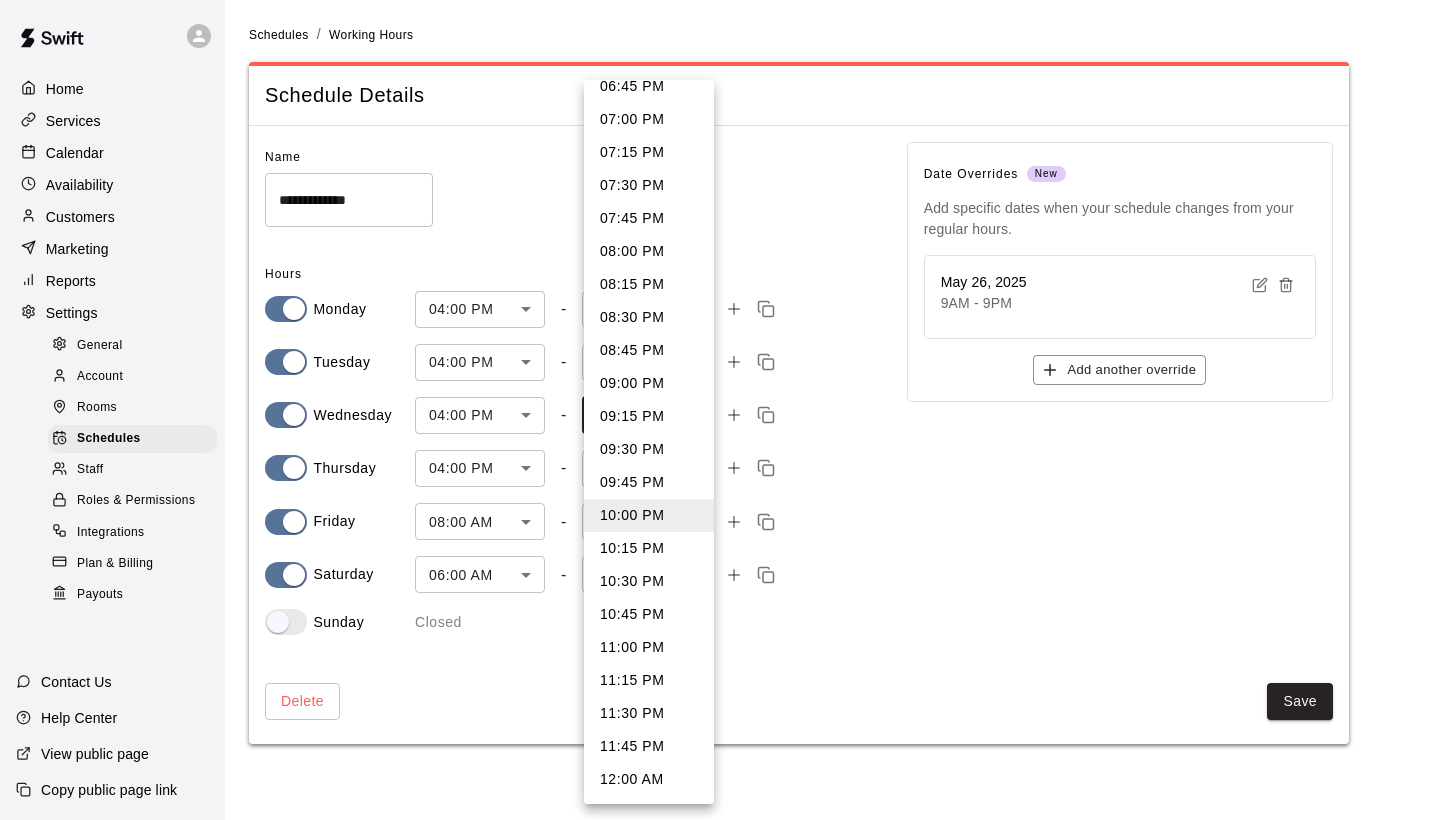 click at bounding box center [720, 410] 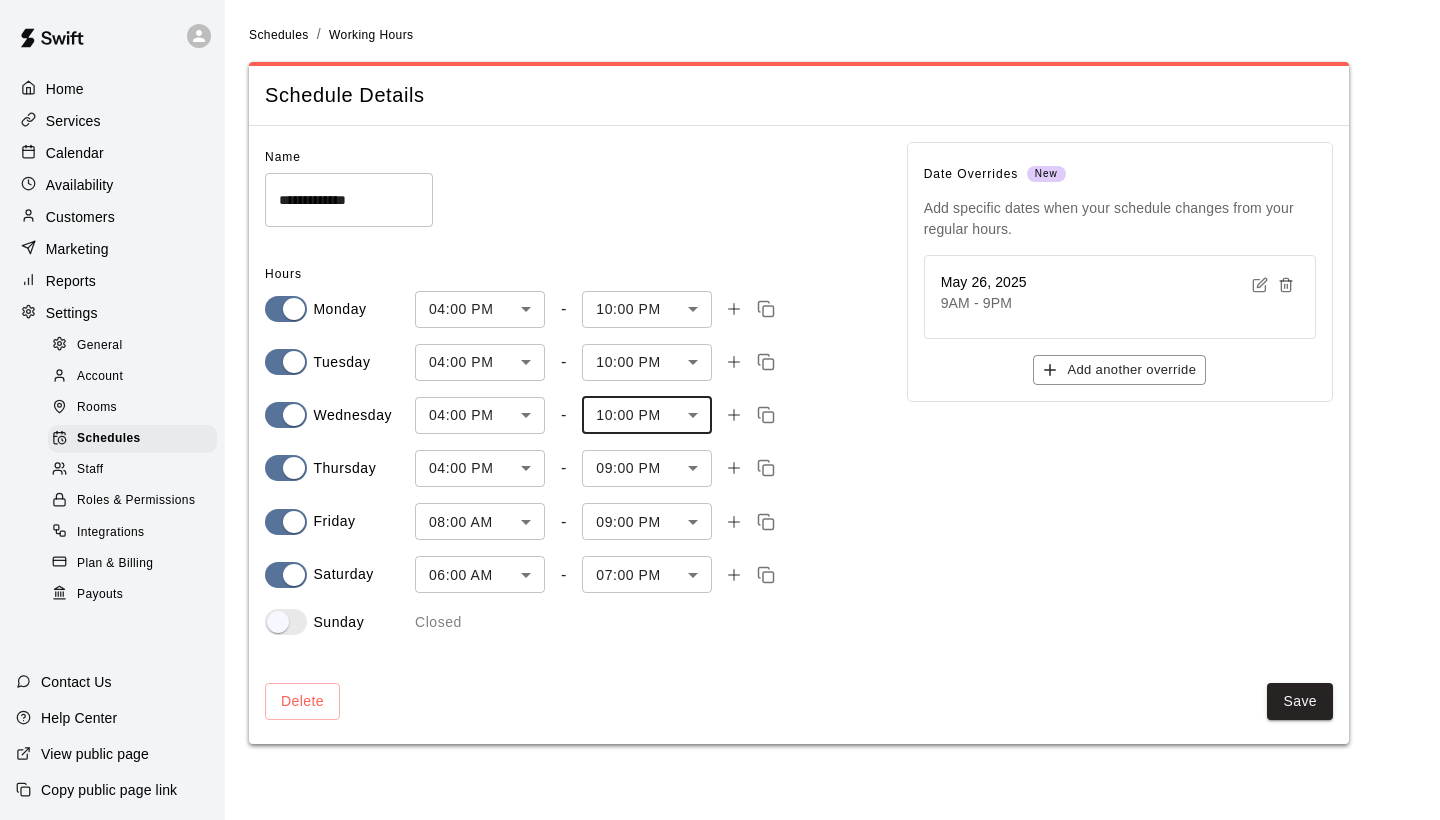 click on "**********" at bounding box center (720, 384) 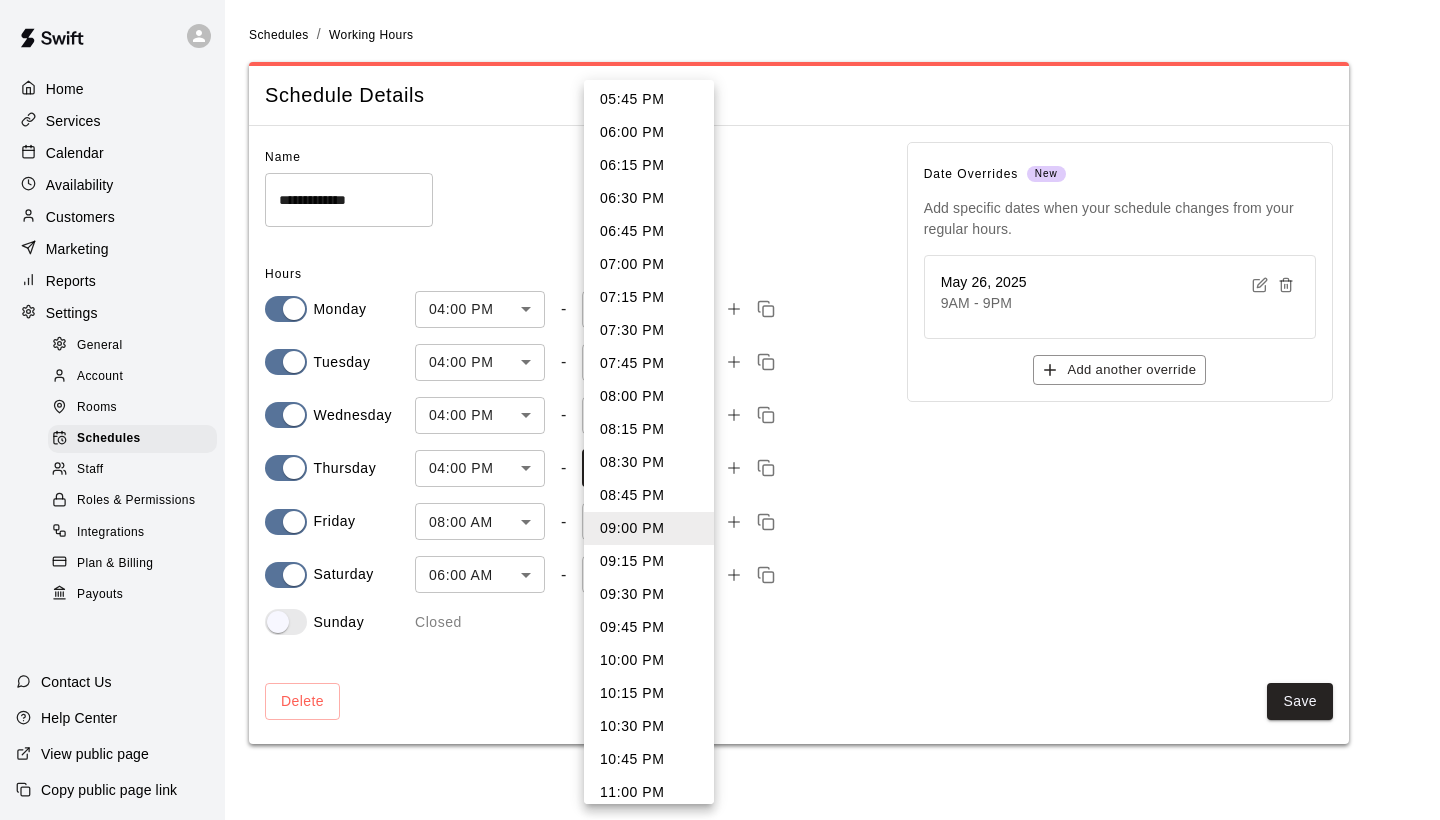 scroll, scrollTop: 205, scrollLeft: 0, axis: vertical 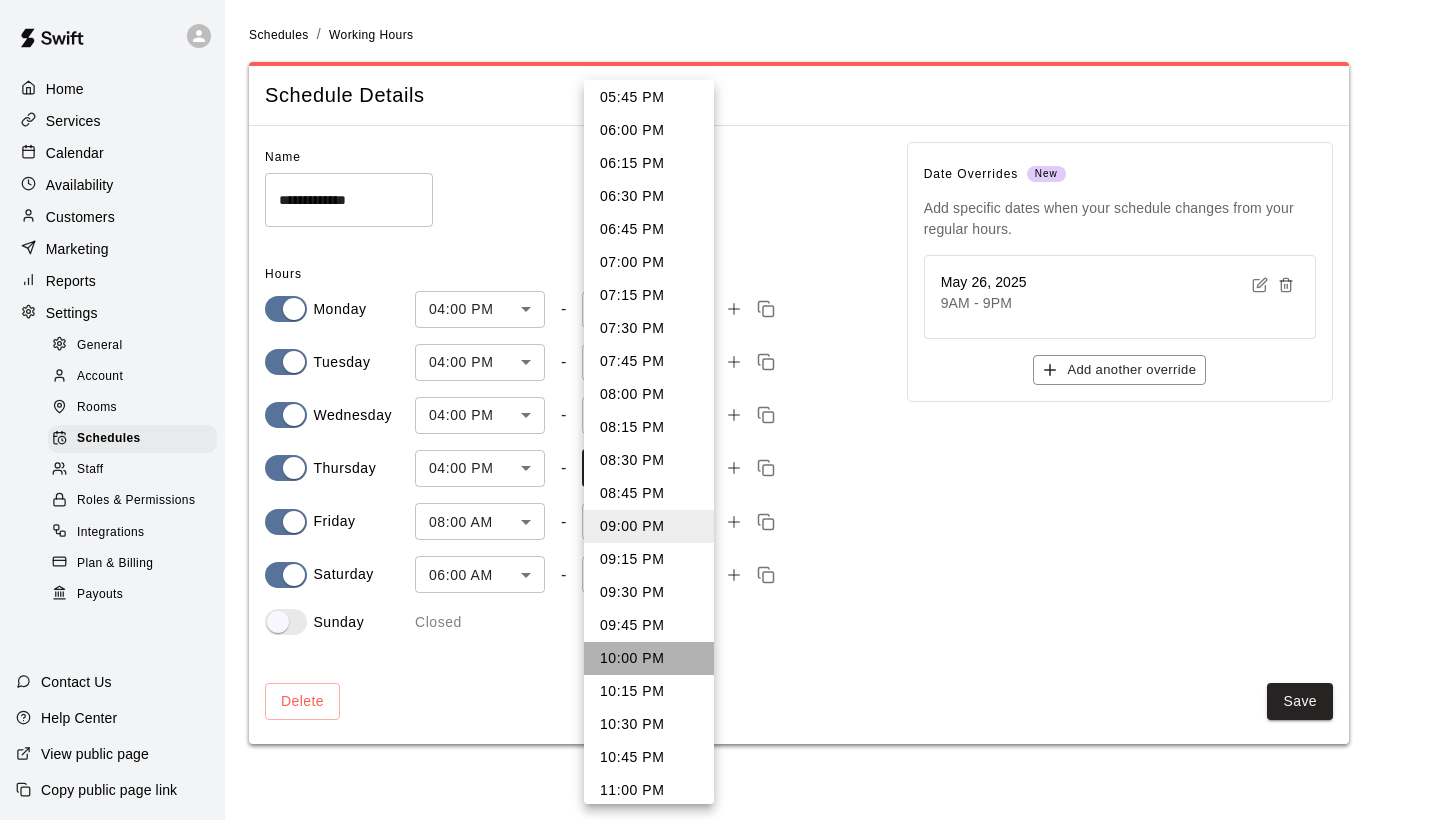 click on "10:00 PM" at bounding box center [649, 658] 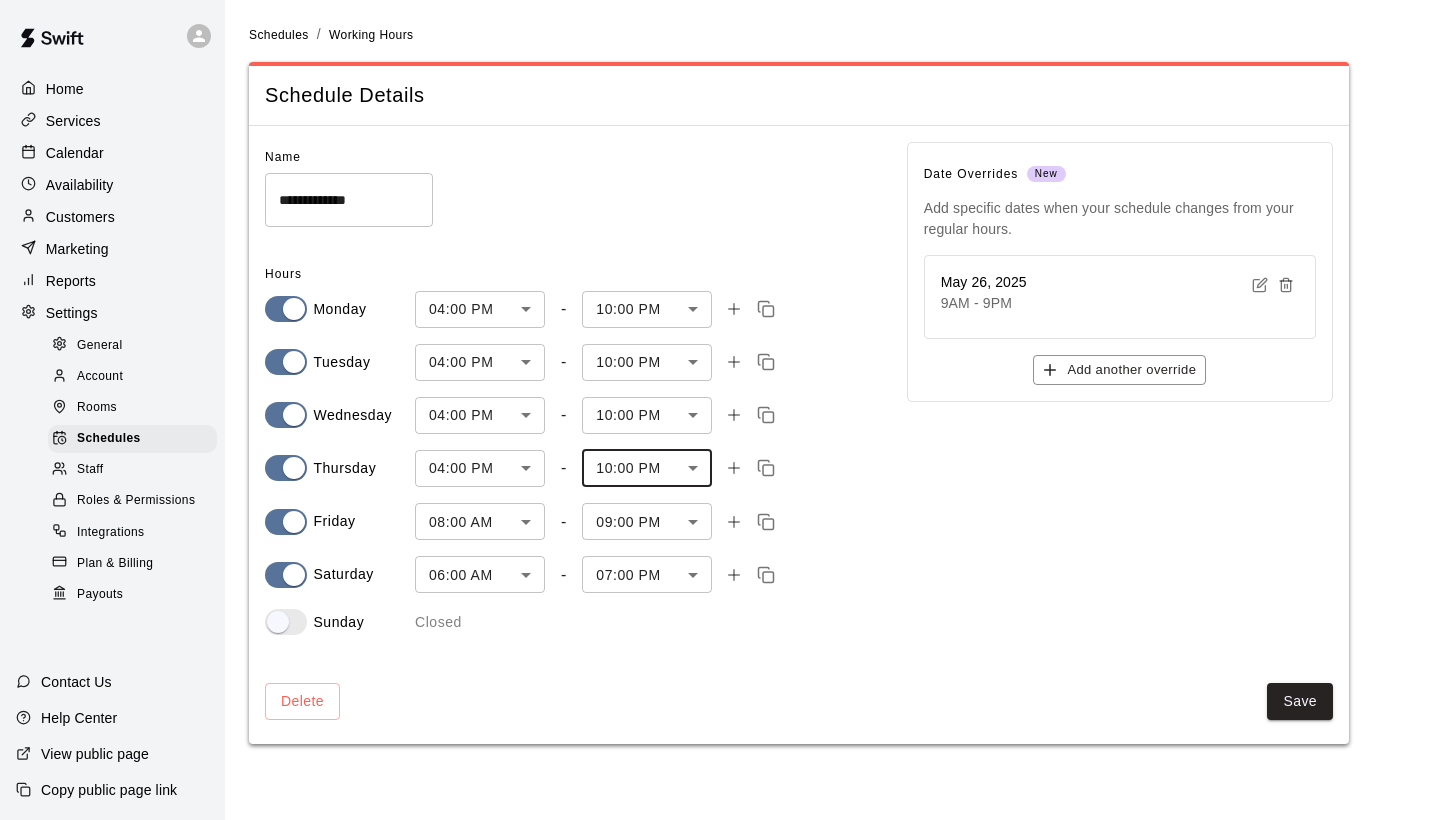 click on "**********" at bounding box center (720, 384) 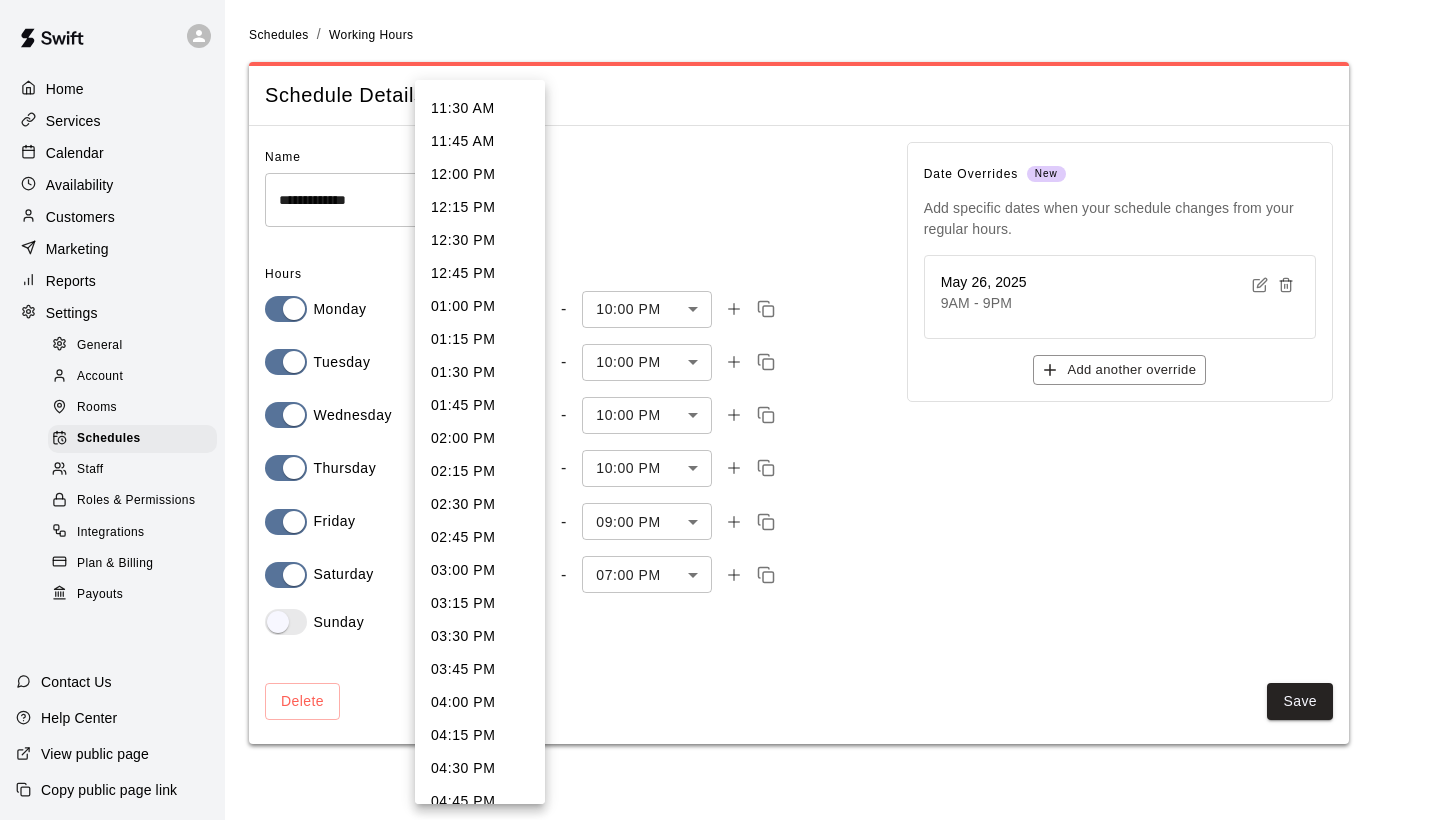 scroll, scrollTop: 1515, scrollLeft: 0, axis: vertical 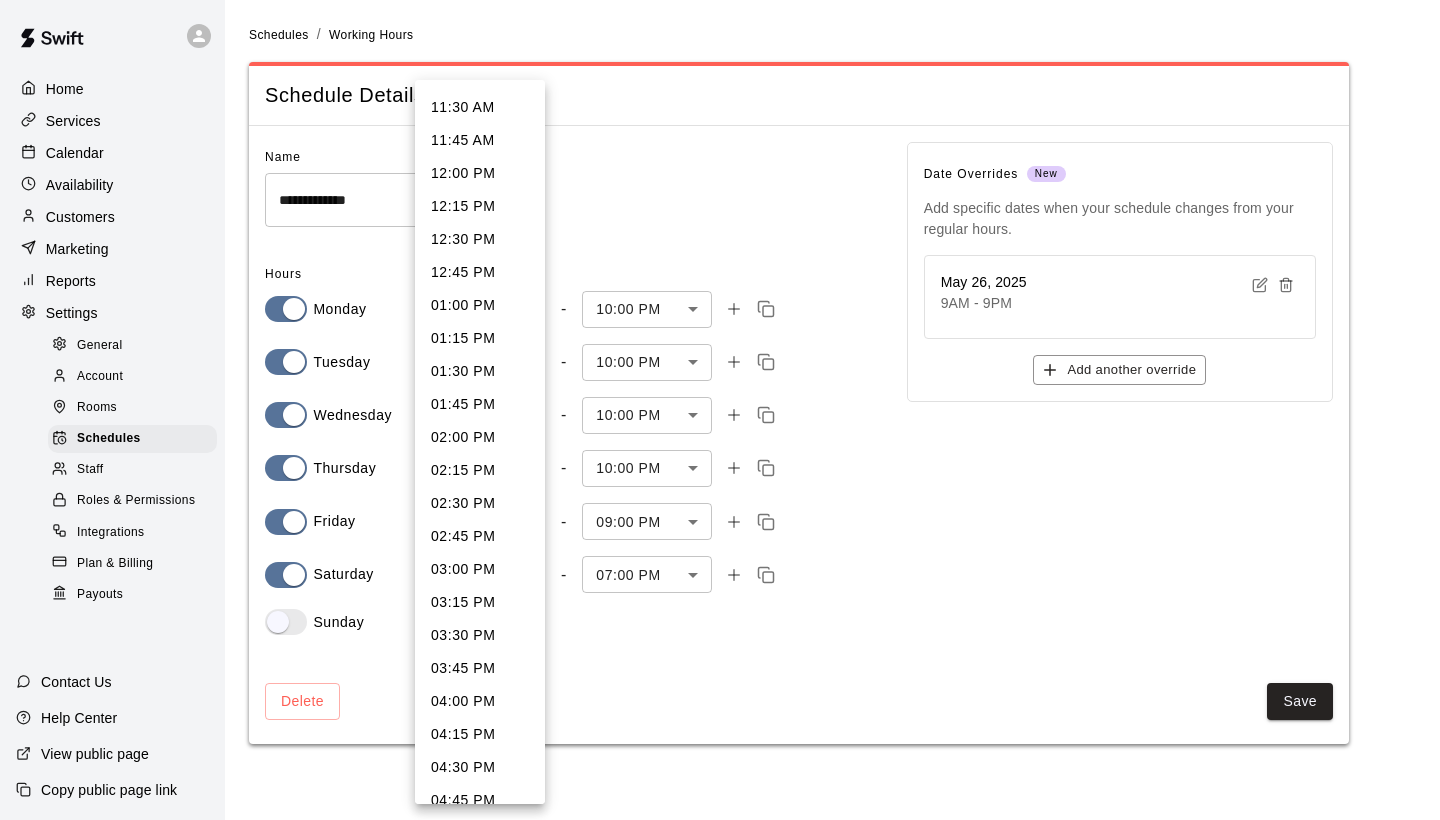 click on "04:00 PM" at bounding box center (480, 701) 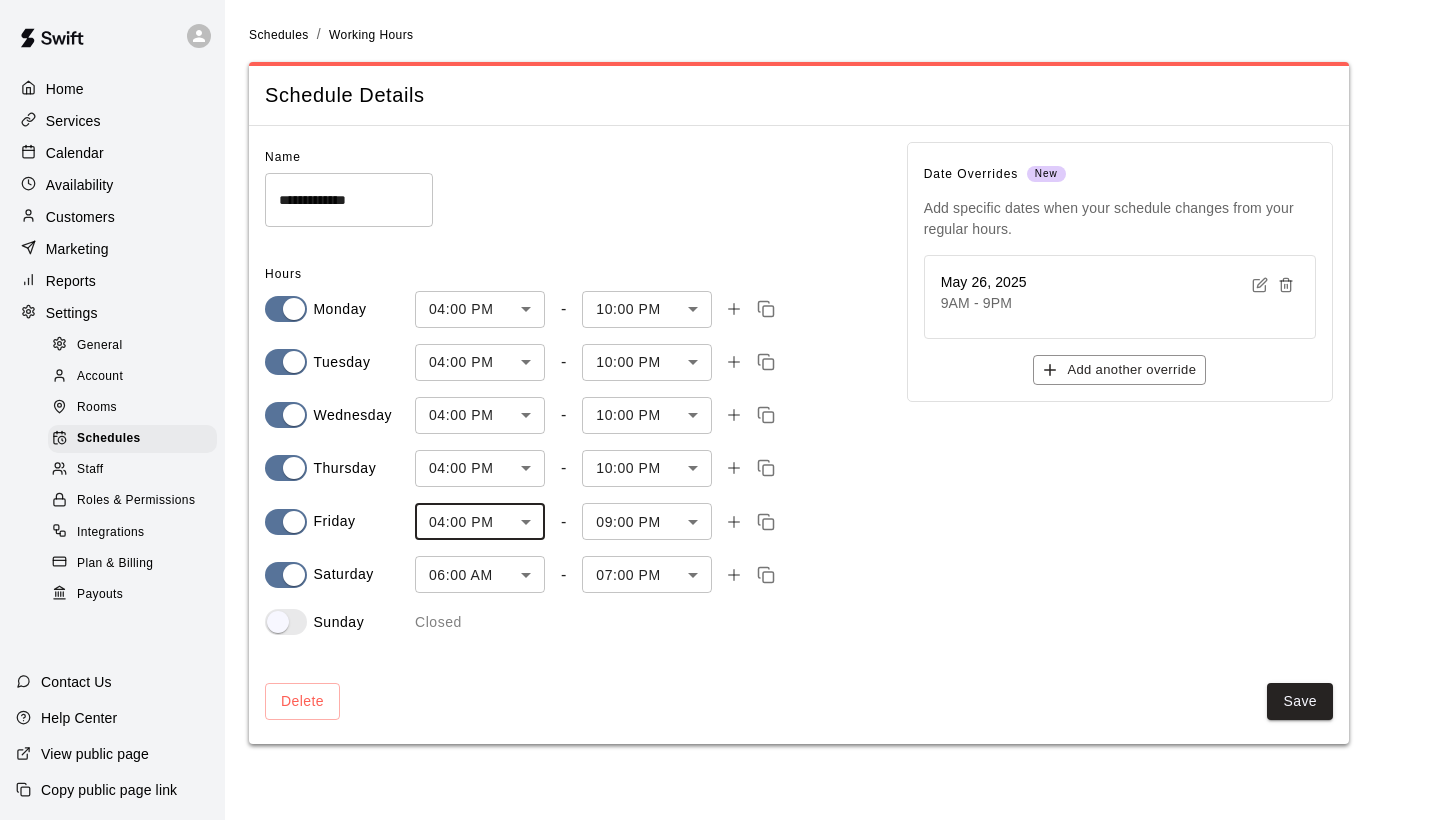 click on "**********" at bounding box center (720, 384) 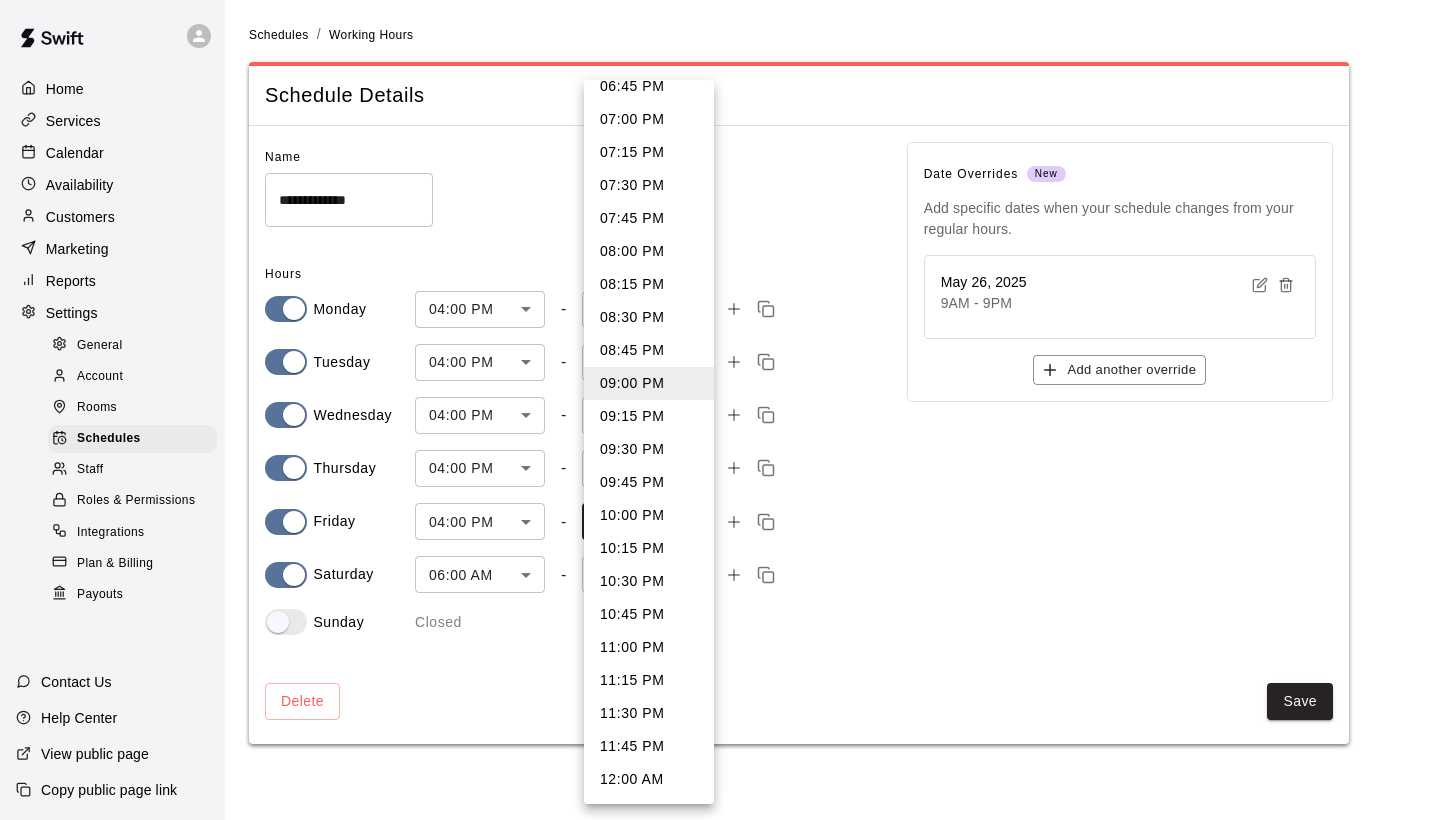 scroll, scrollTop: 348, scrollLeft: 0, axis: vertical 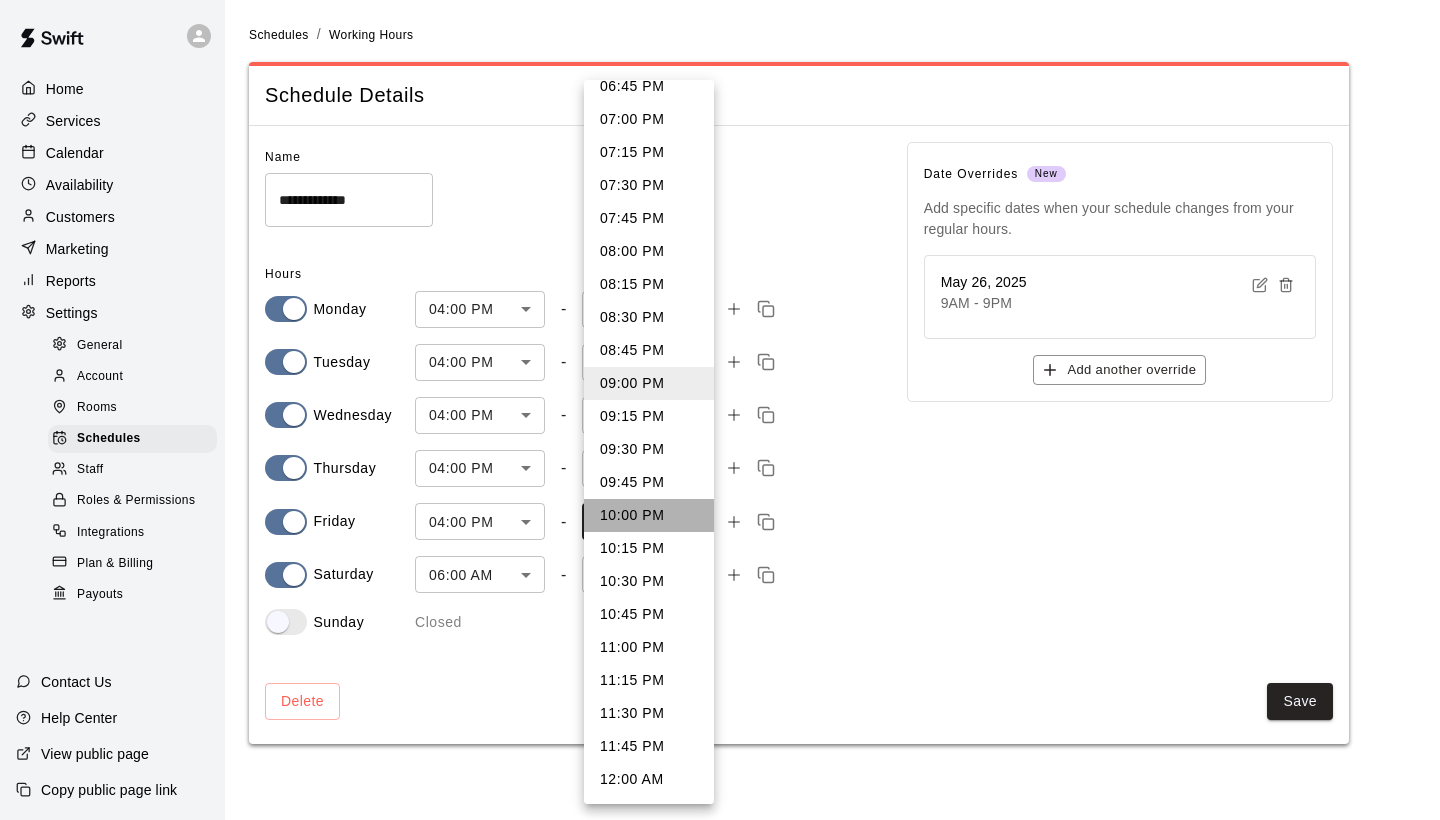 click on "10:00 PM" at bounding box center [649, 515] 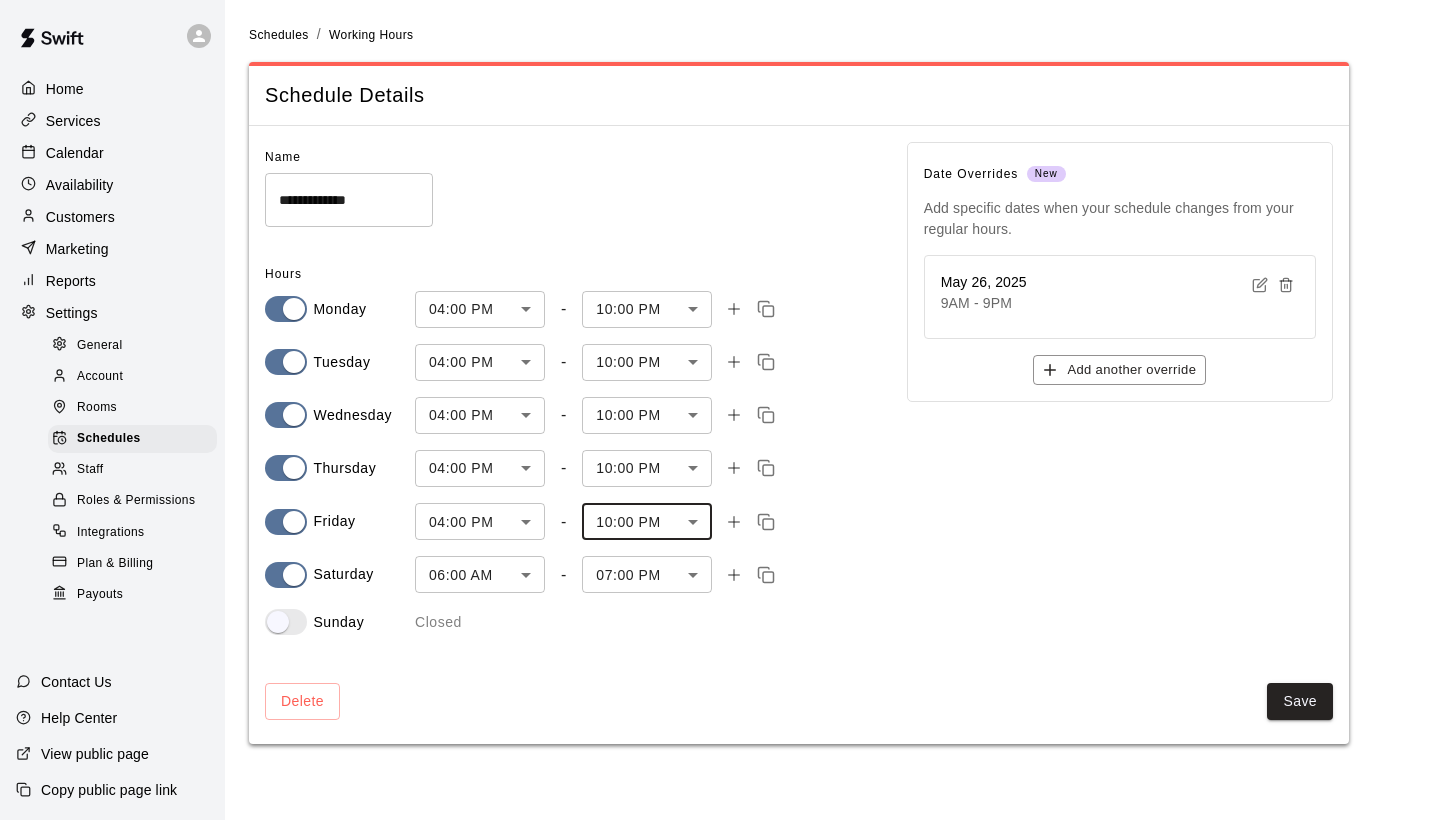 click on "**********" at bounding box center (720, 384) 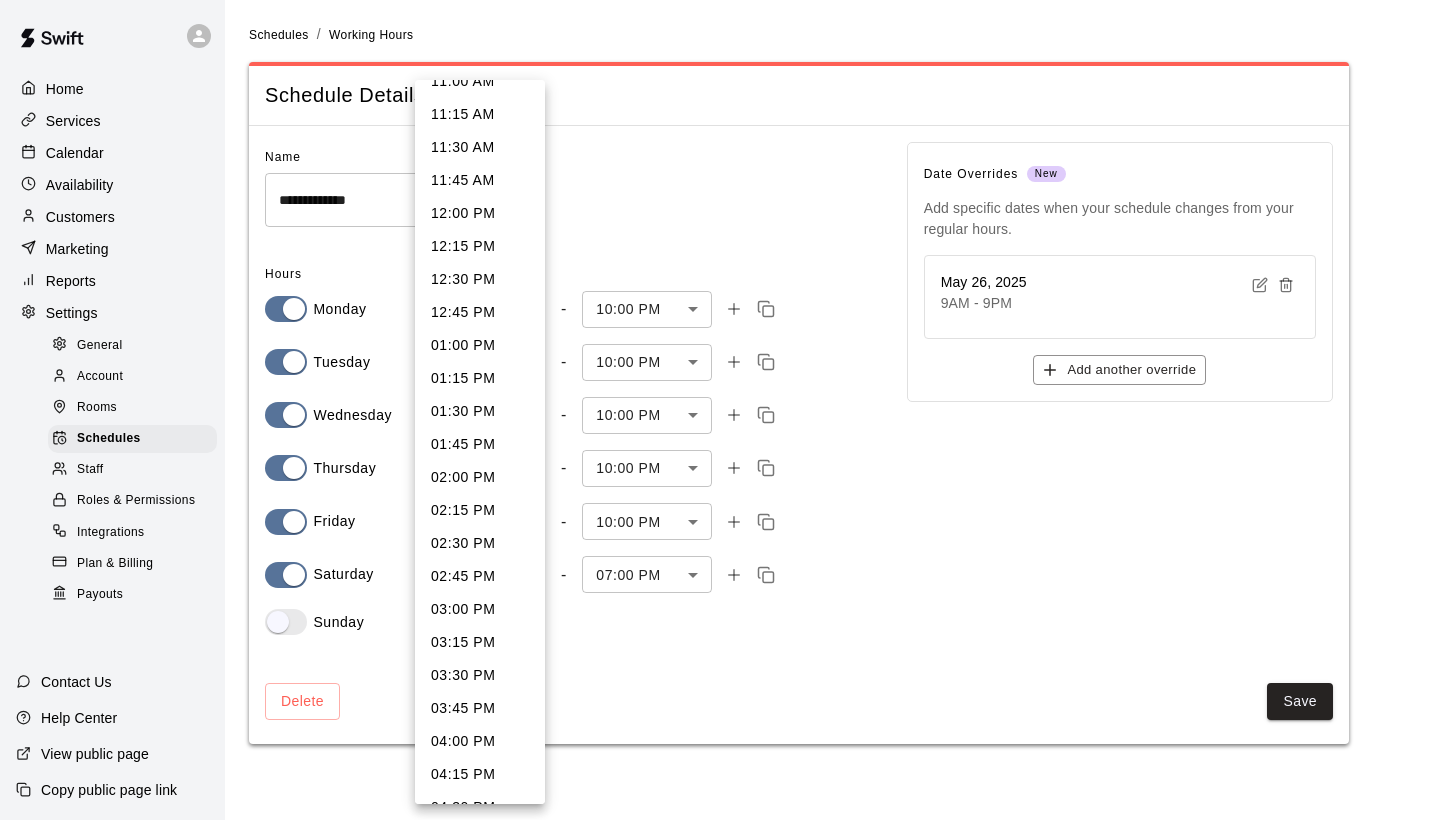 scroll, scrollTop: 1477, scrollLeft: 0, axis: vertical 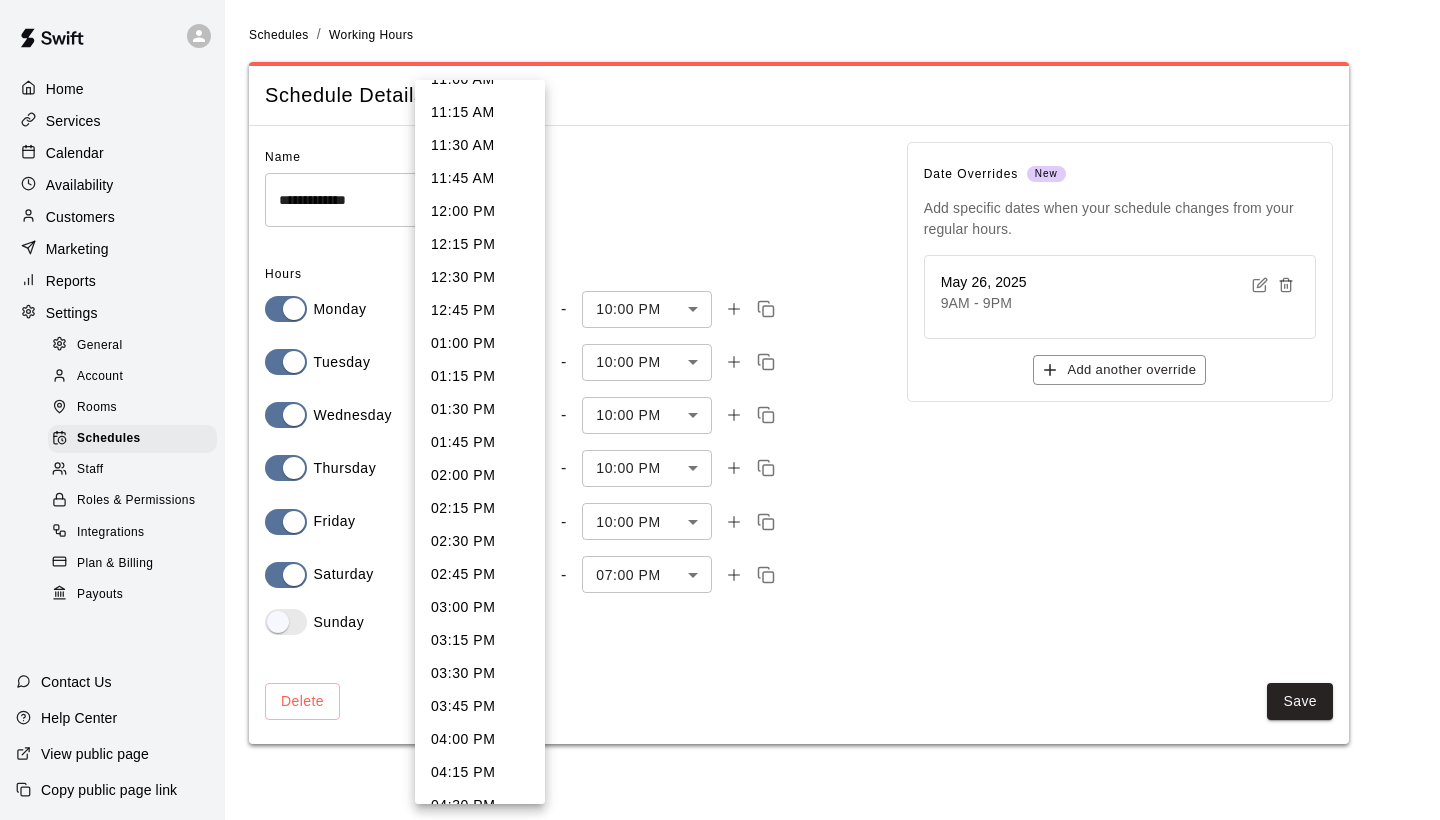 click on "04:00 PM" at bounding box center [480, 739] 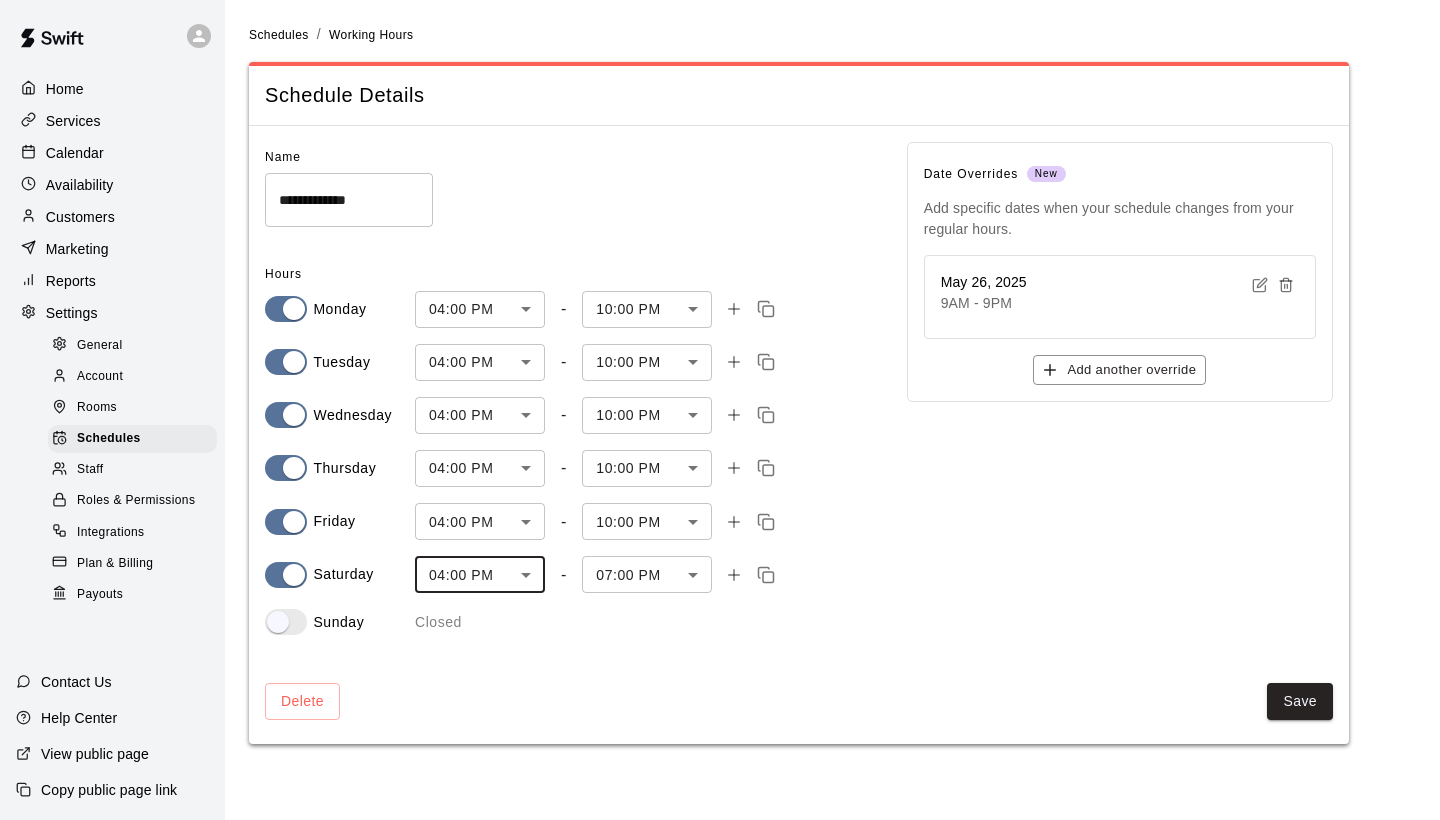 type on "***" 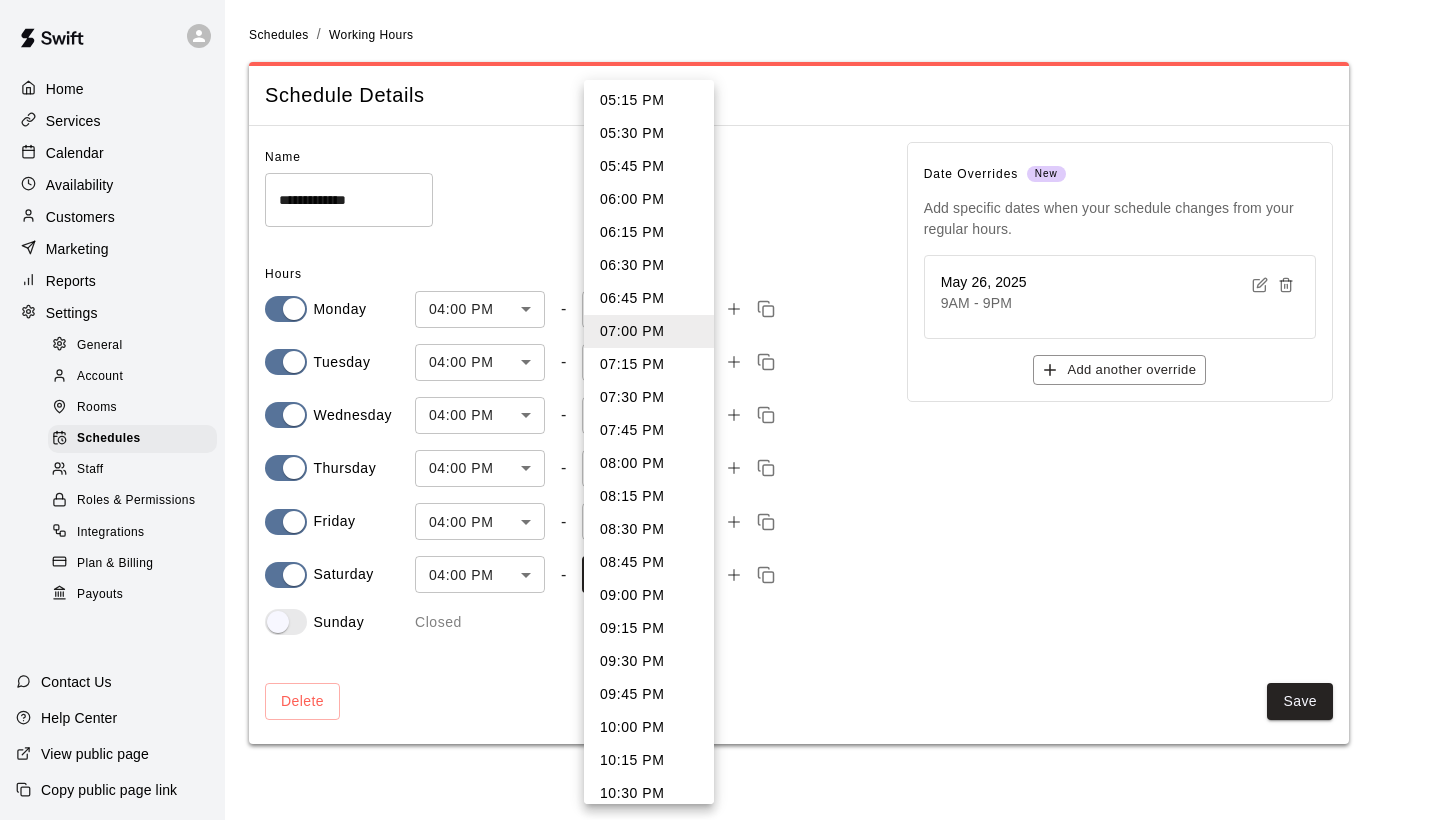 scroll, scrollTop: 178, scrollLeft: 0, axis: vertical 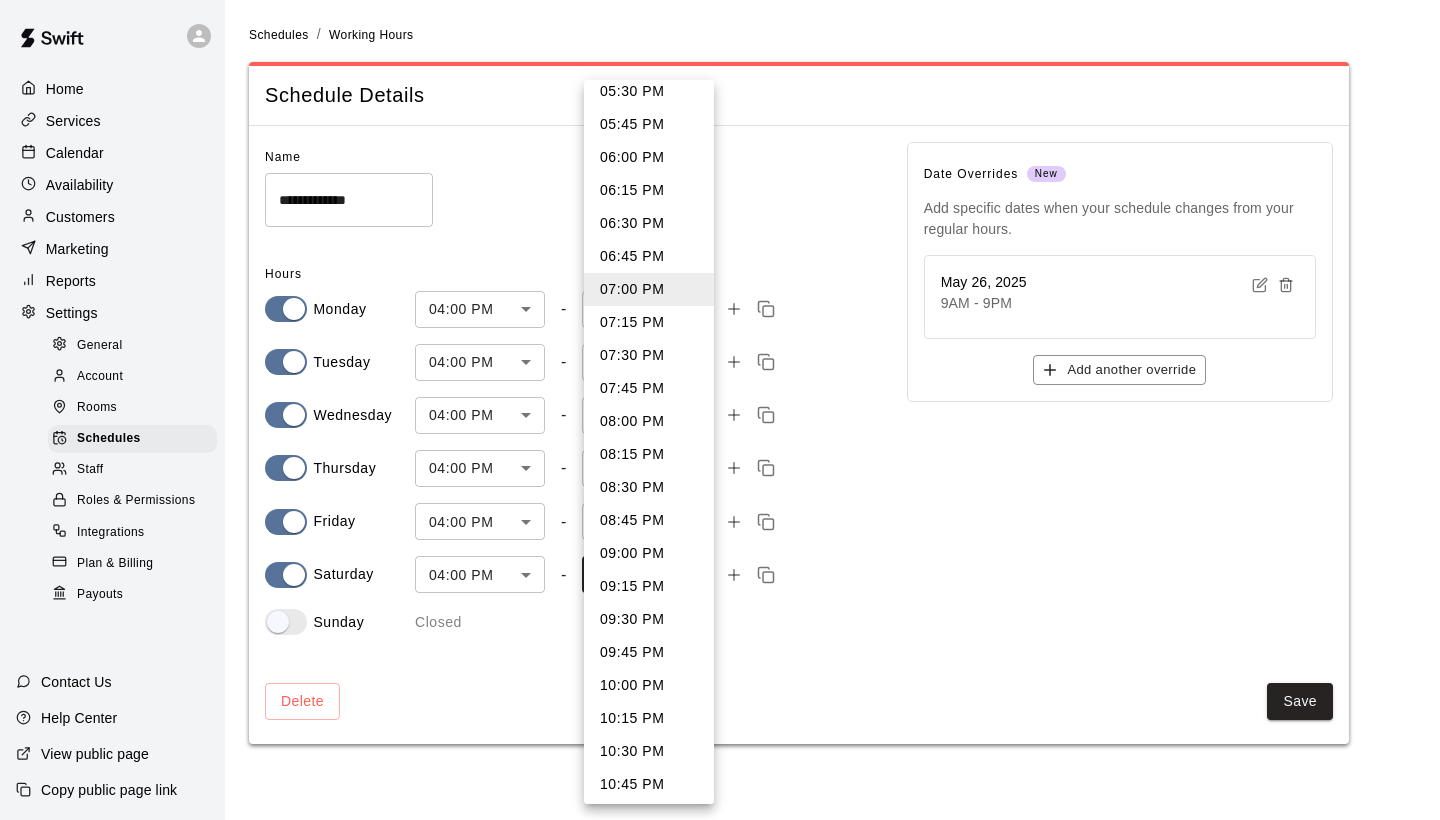 click on "10:00 PM" at bounding box center [649, 685] 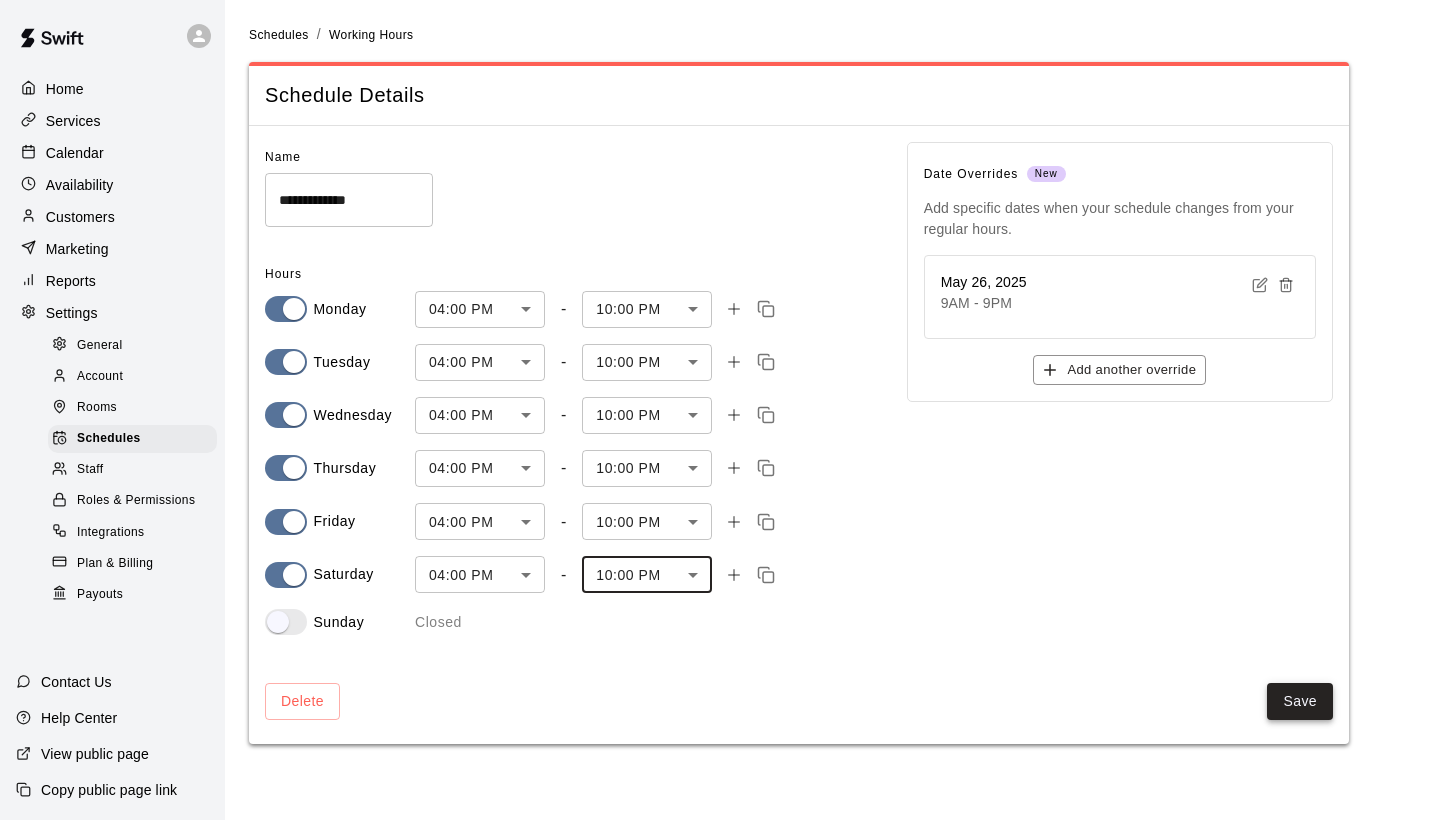 click on "Save" at bounding box center [1300, 701] 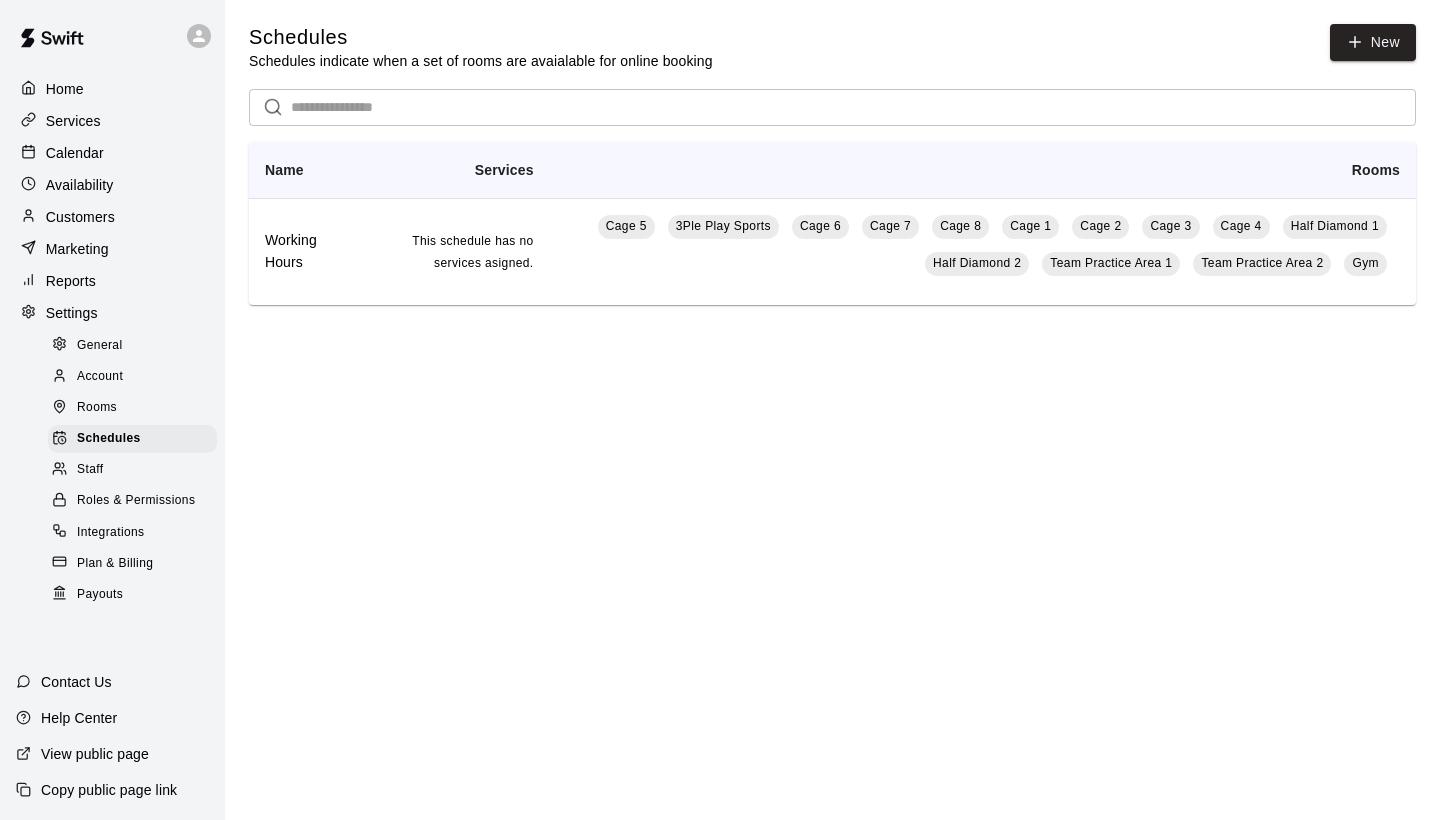 click on "Calendar" at bounding box center (75, 153) 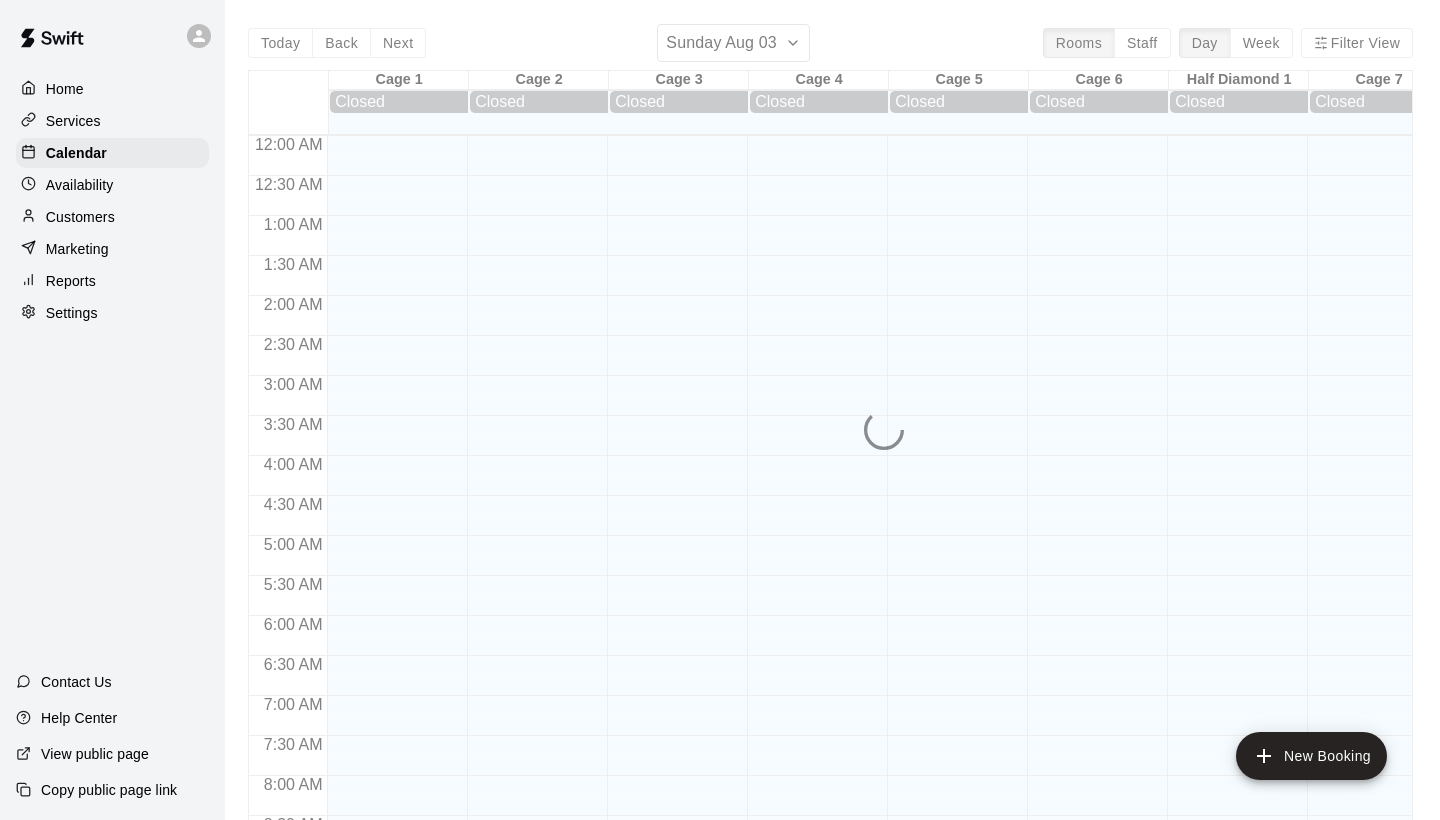 scroll, scrollTop: 1151, scrollLeft: 0, axis: vertical 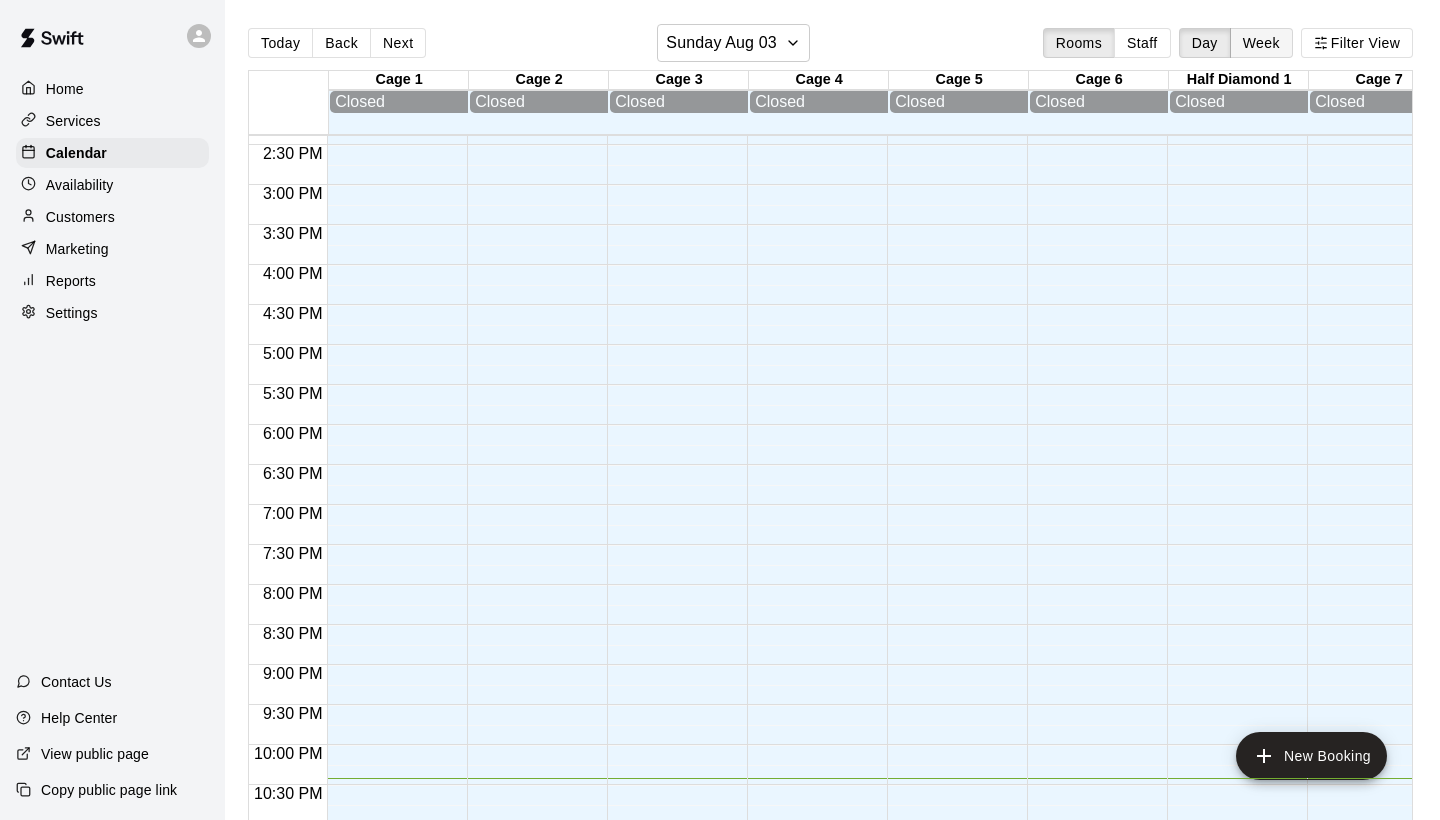 click on "Week" at bounding box center [1261, 43] 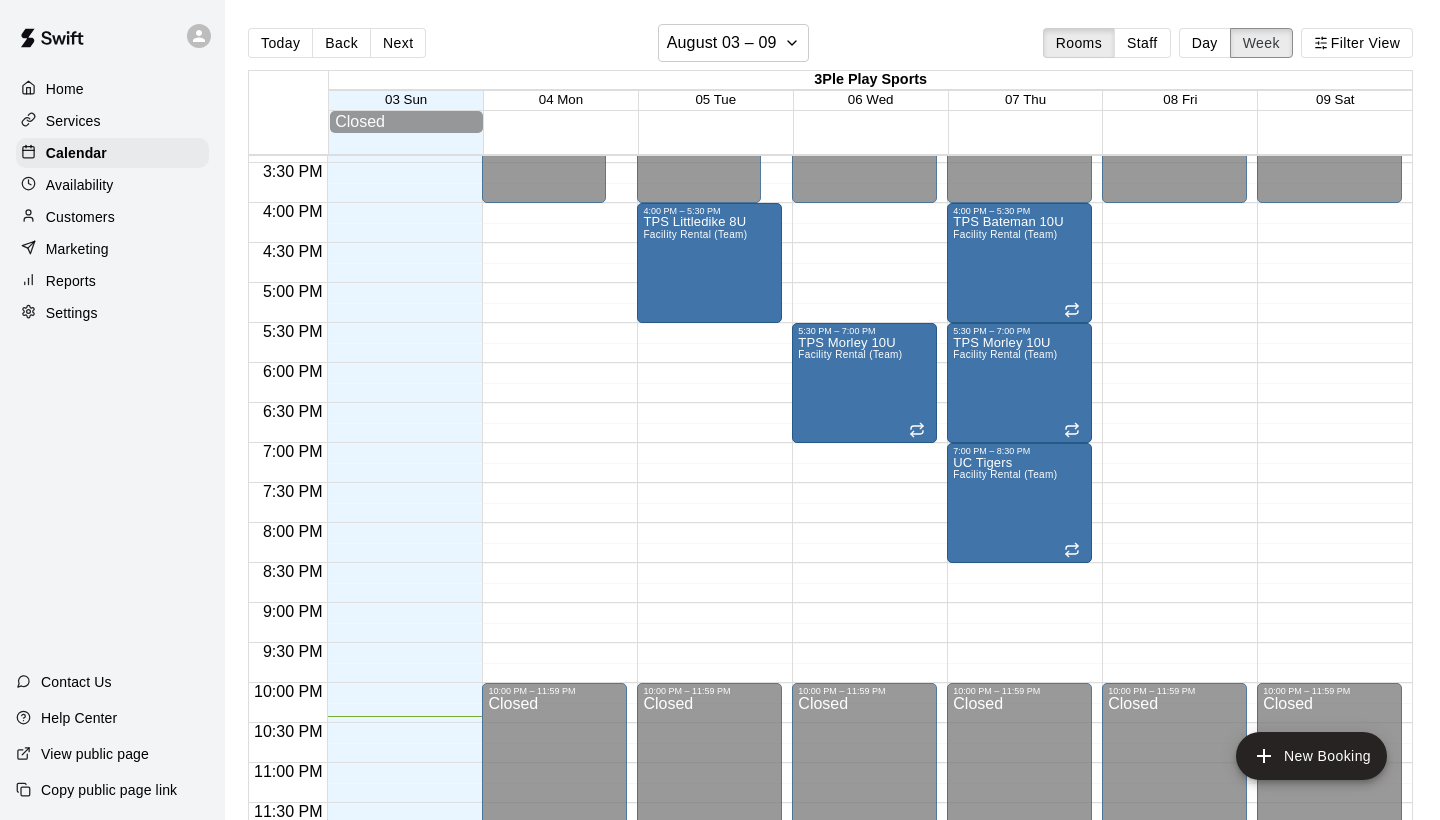 scroll, scrollTop: 1234, scrollLeft: 0, axis: vertical 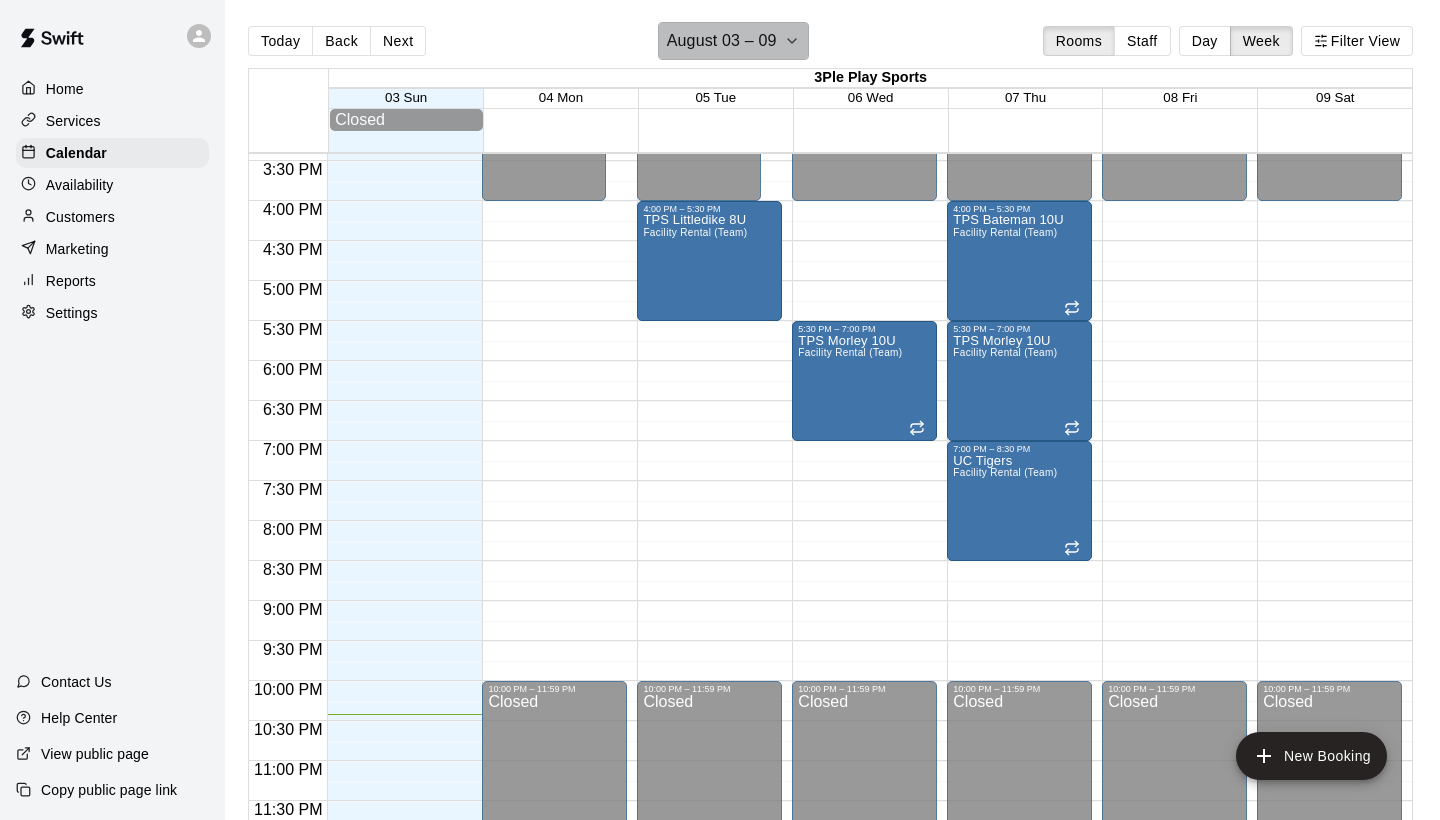 click 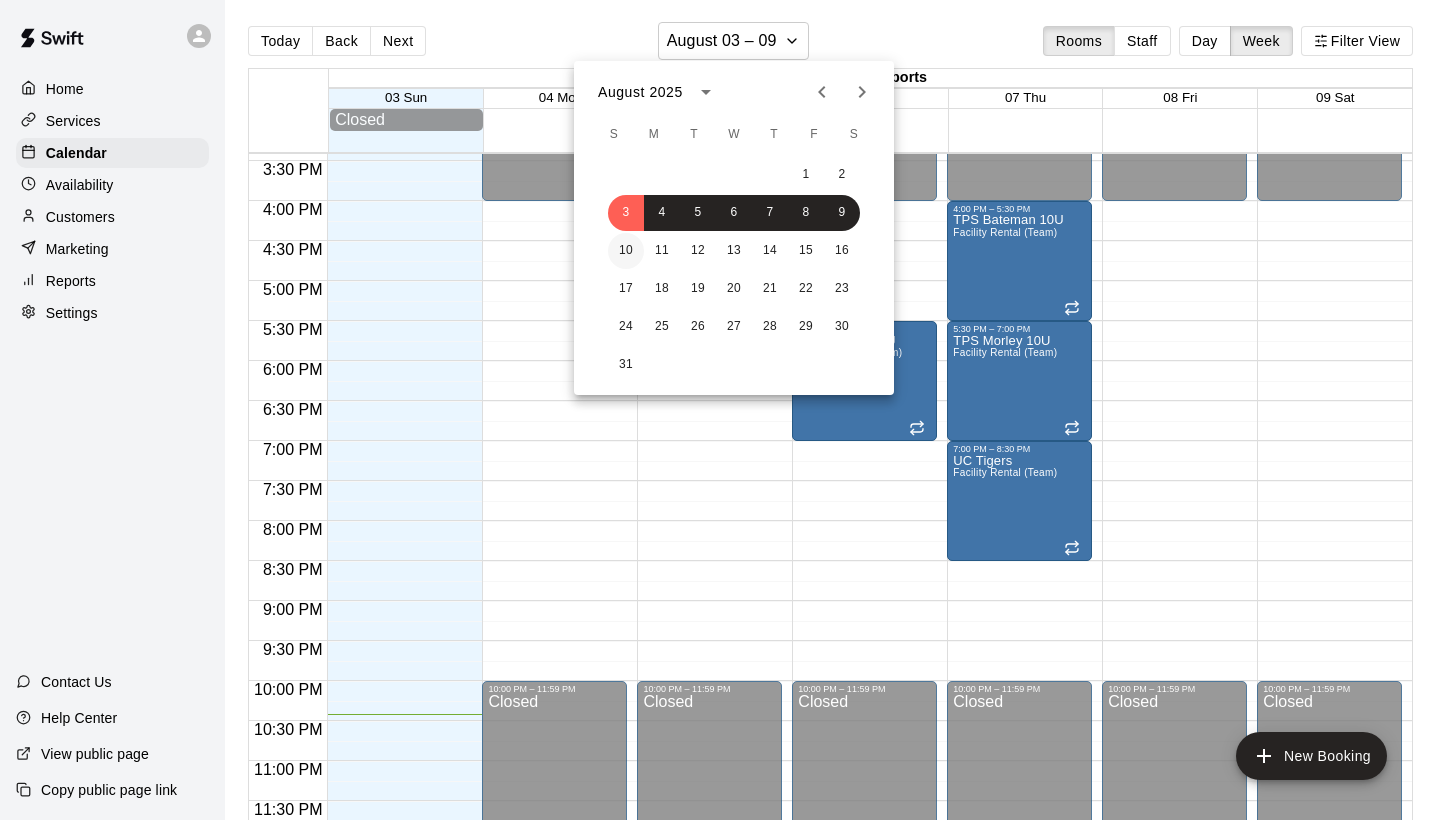 click on "10" at bounding box center [626, 251] 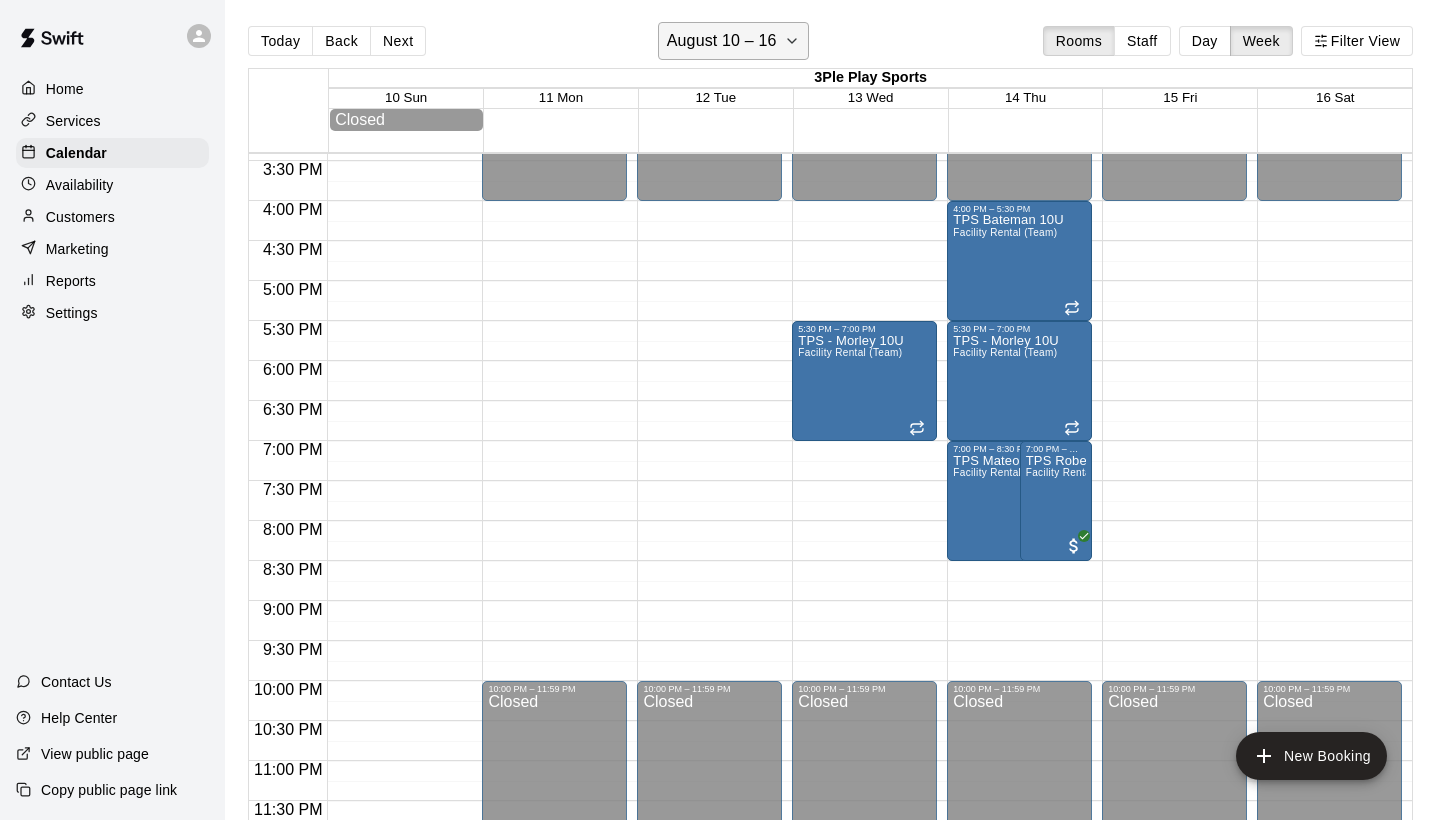 click 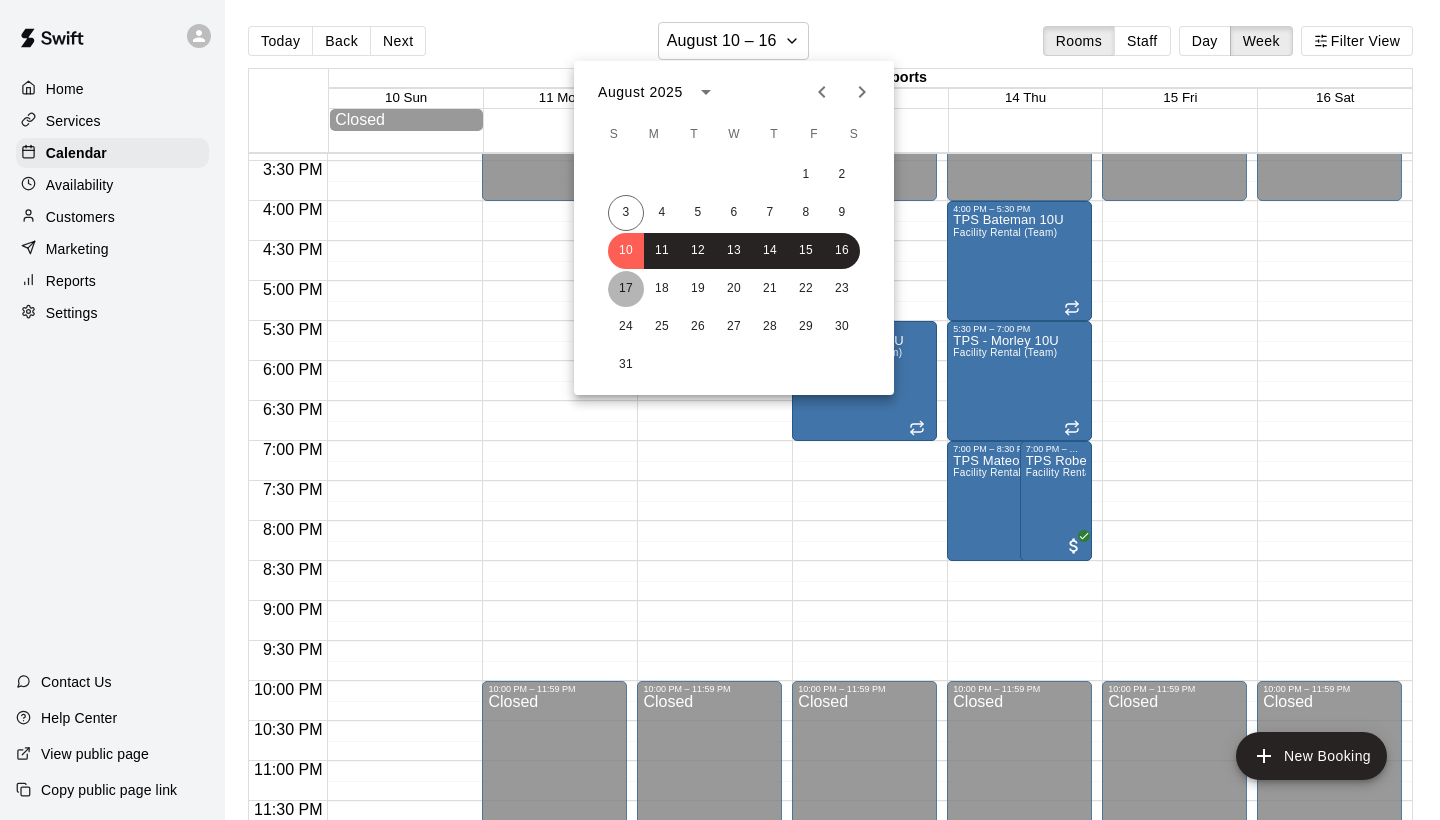 click on "17" at bounding box center (626, 289) 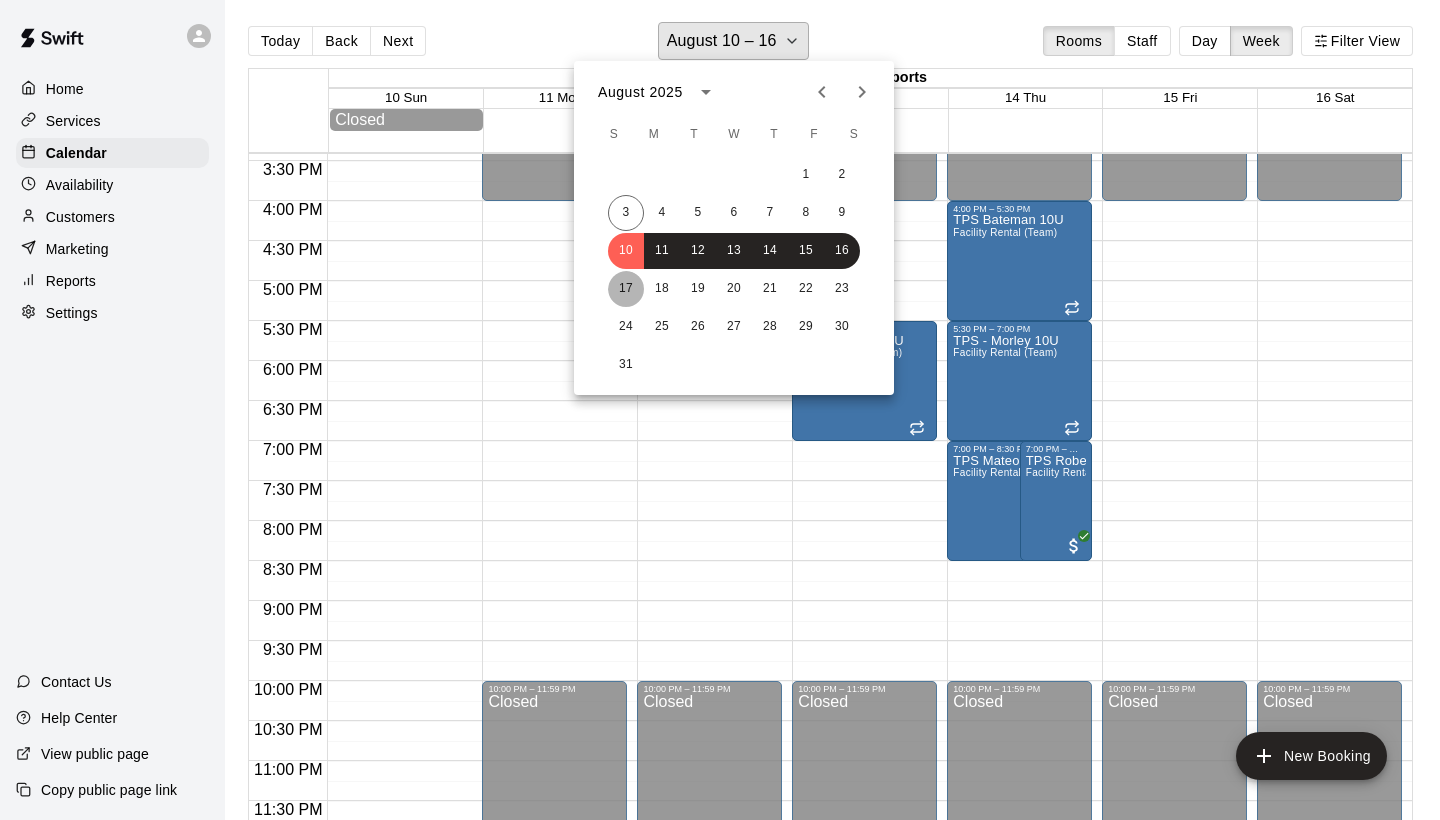 scroll, scrollTop: 1231, scrollLeft: 0, axis: vertical 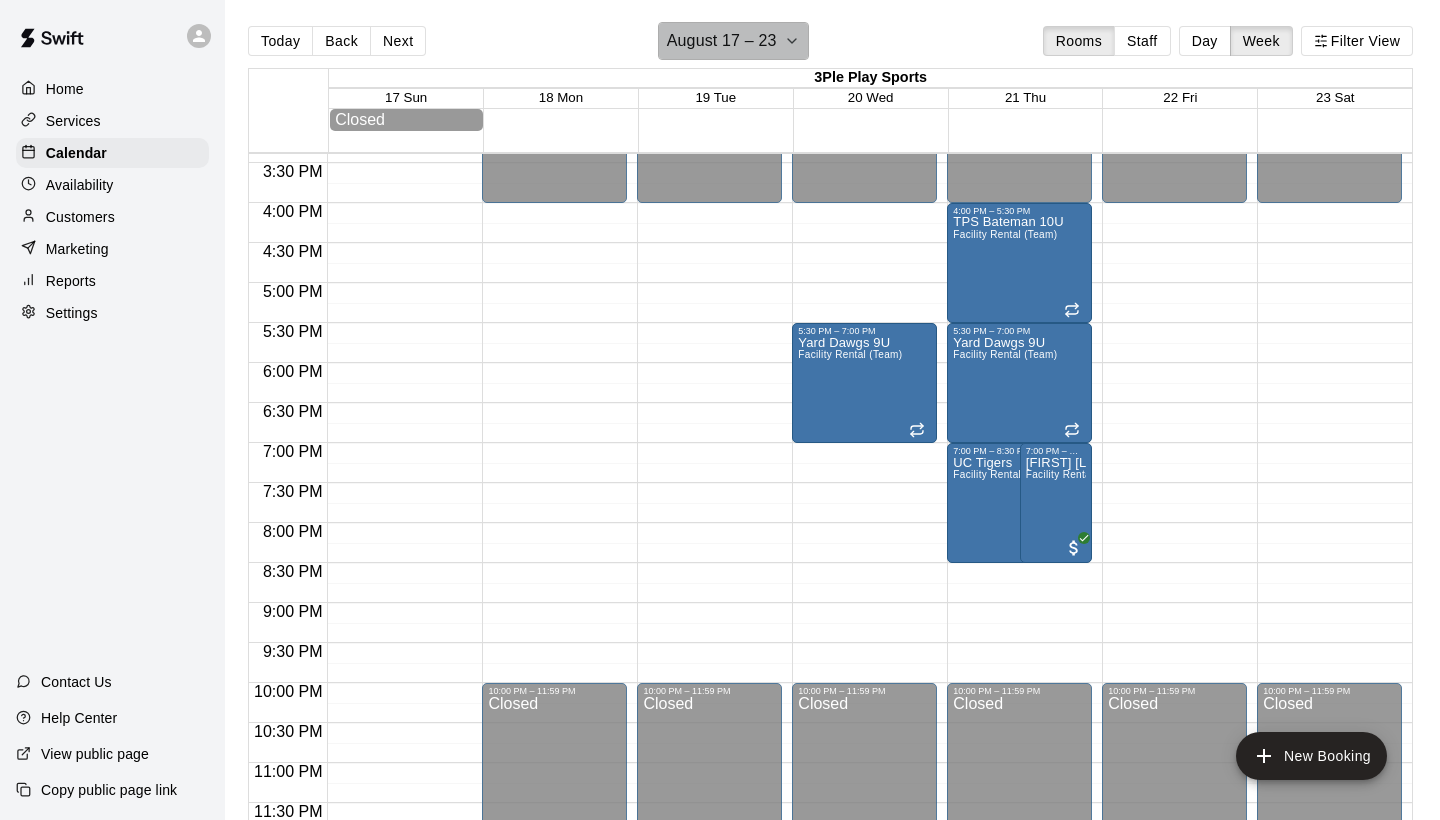 click 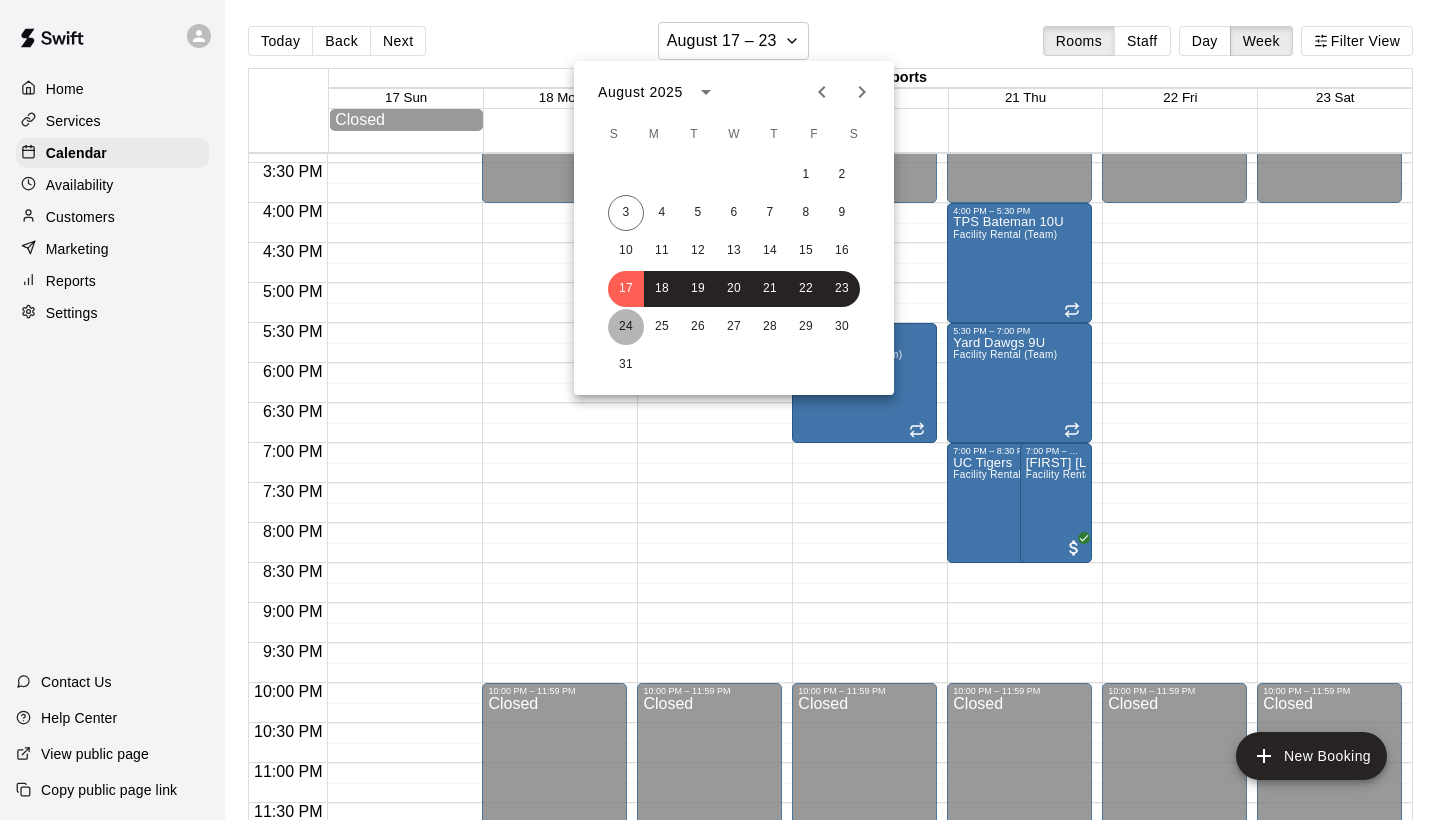 click on "24" at bounding box center [626, 327] 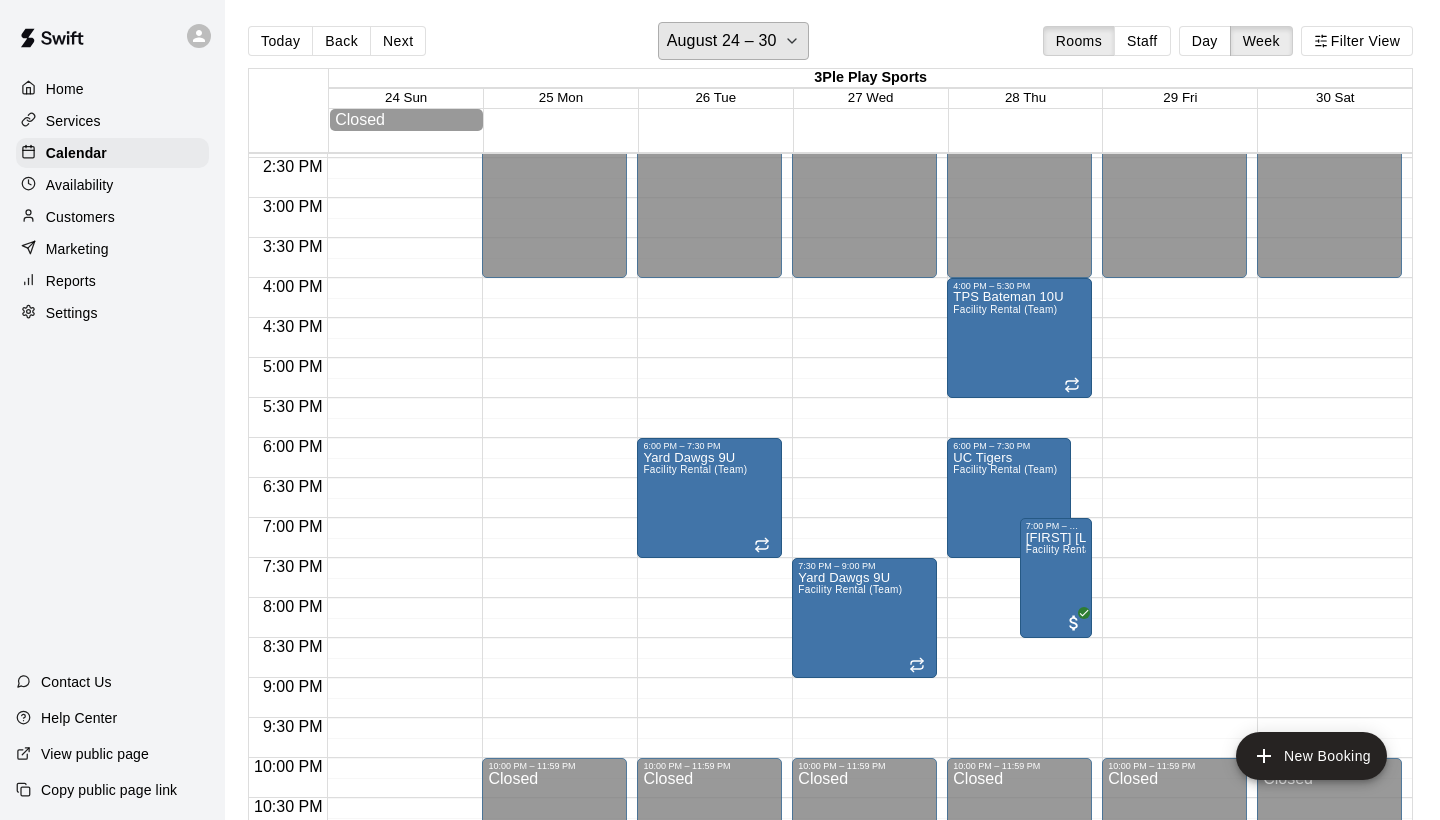 scroll, scrollTop: 1151, scrollLeft: 0, axis: vertical 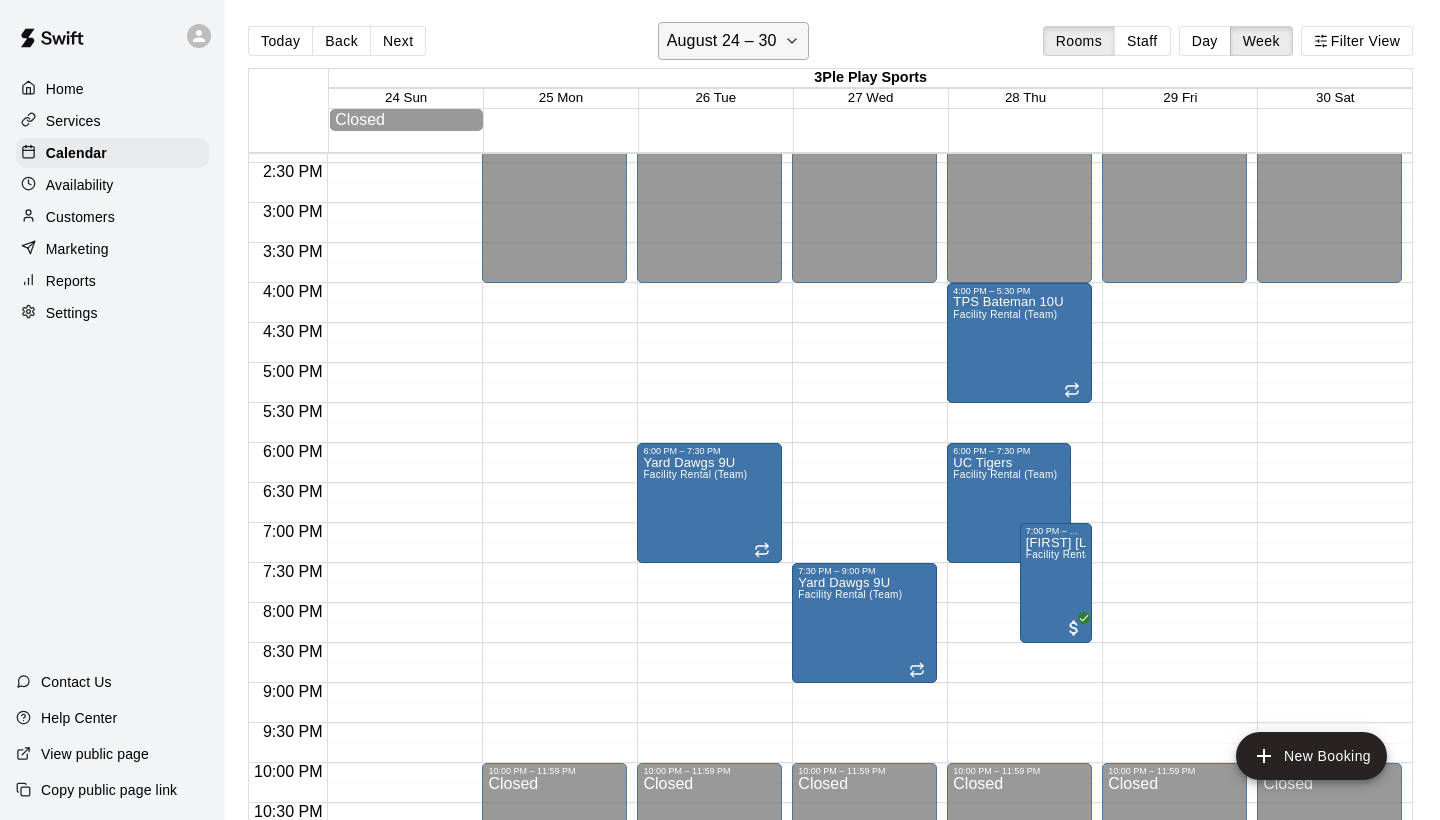 click 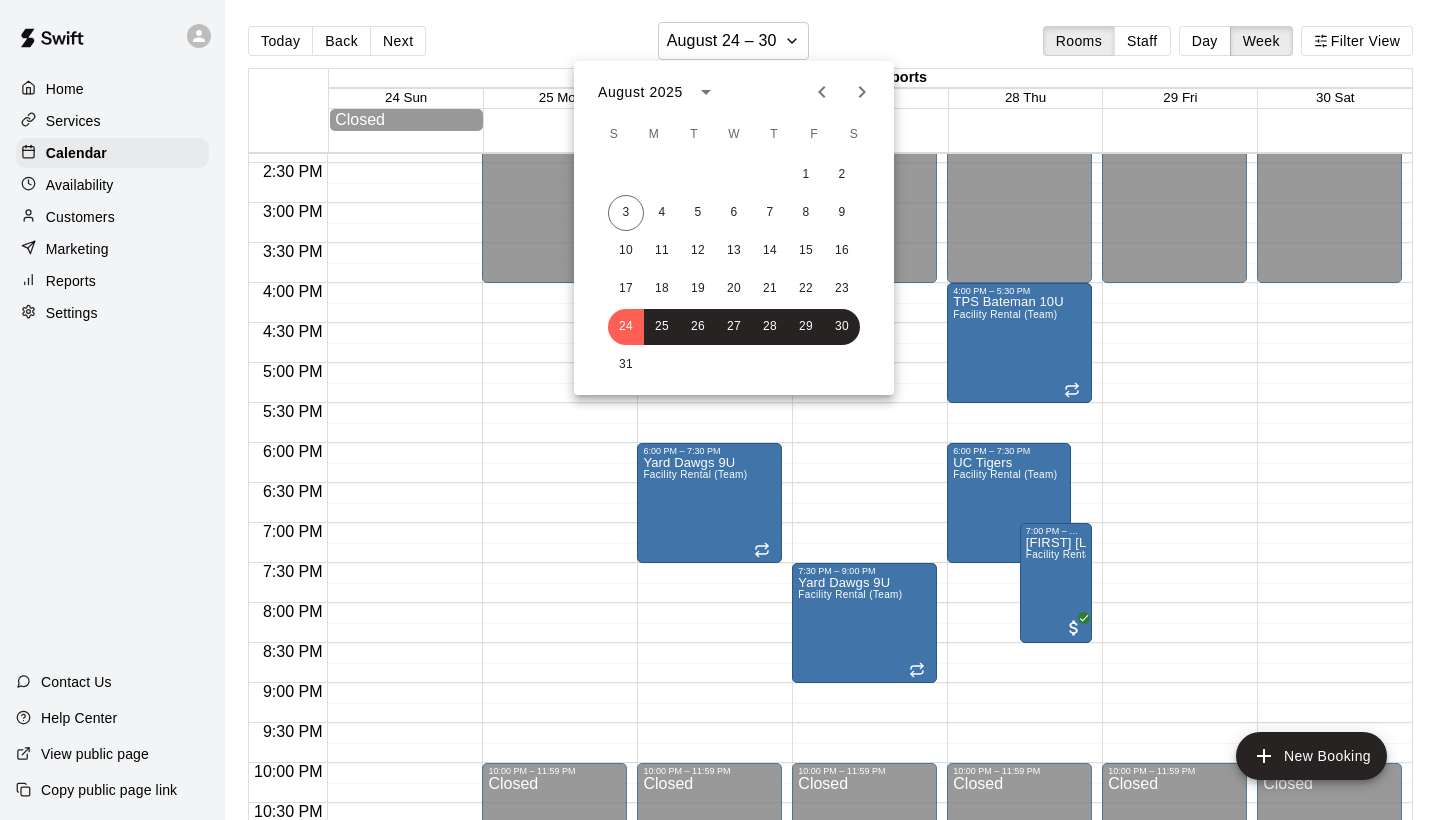 click at bounding box center [720, 410] 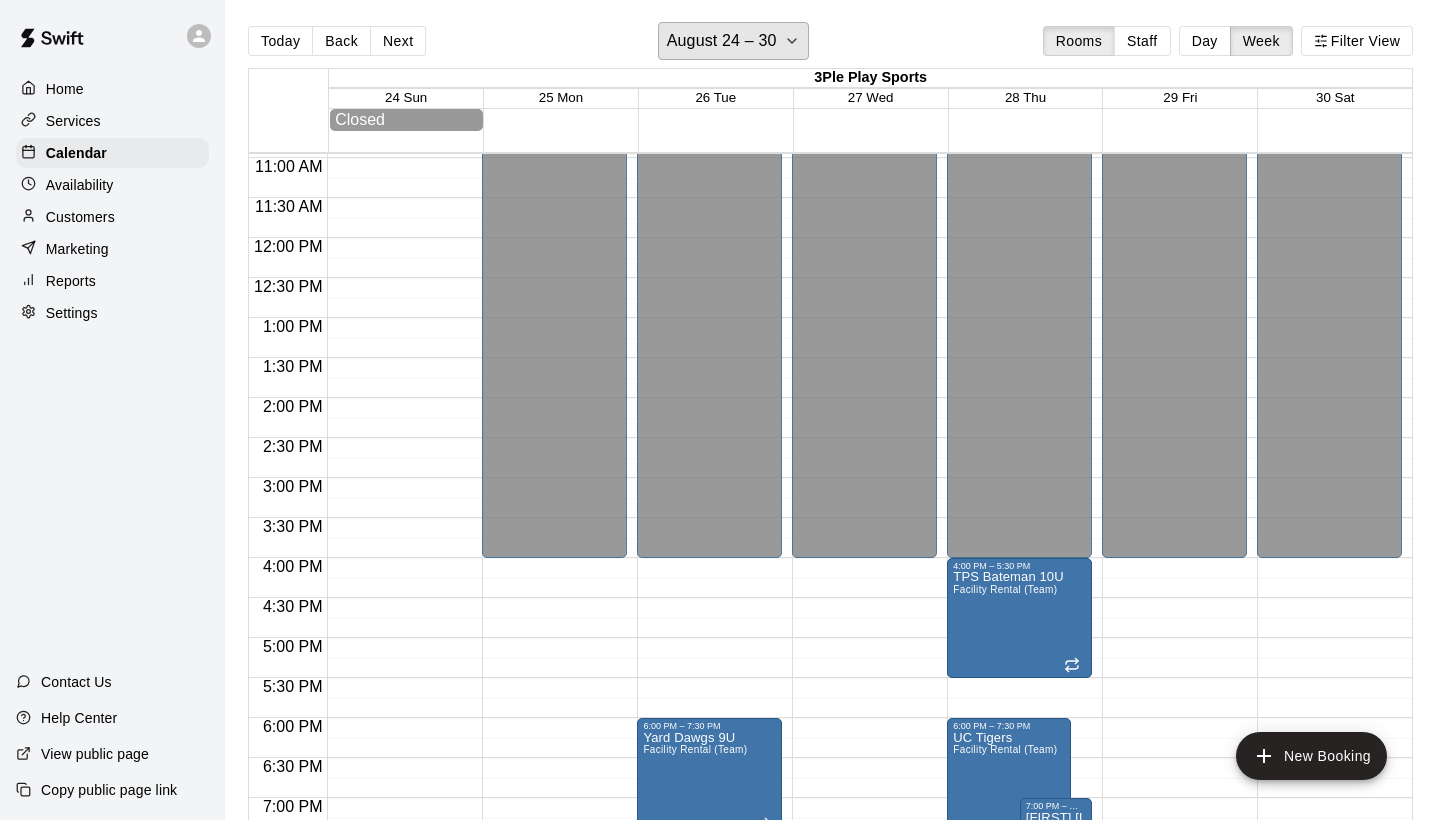 scroll, scrollTop: 877, scrollLeft: 0, axis: vertical 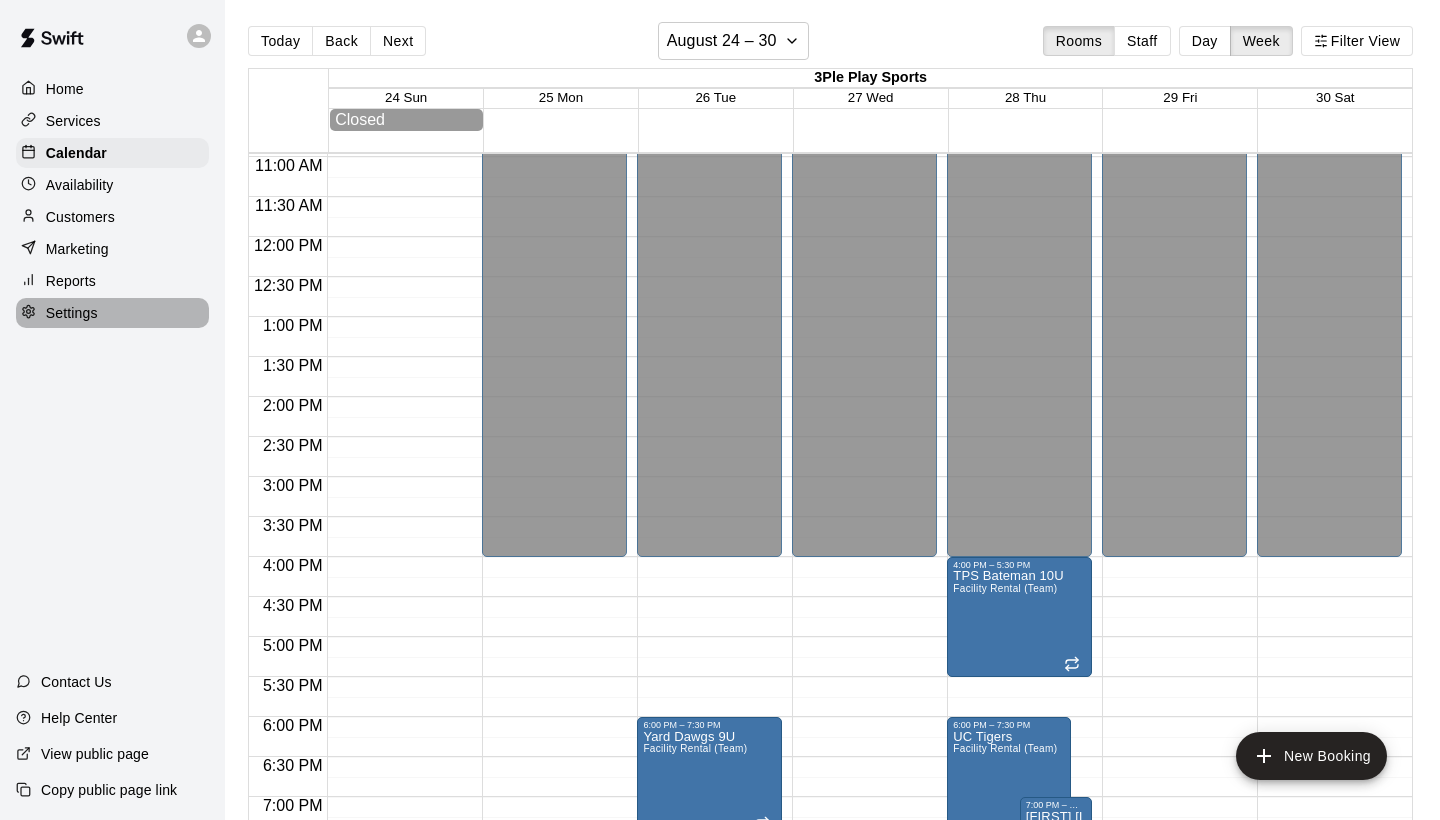 click on "Settings" at bounding box center (72, 313) 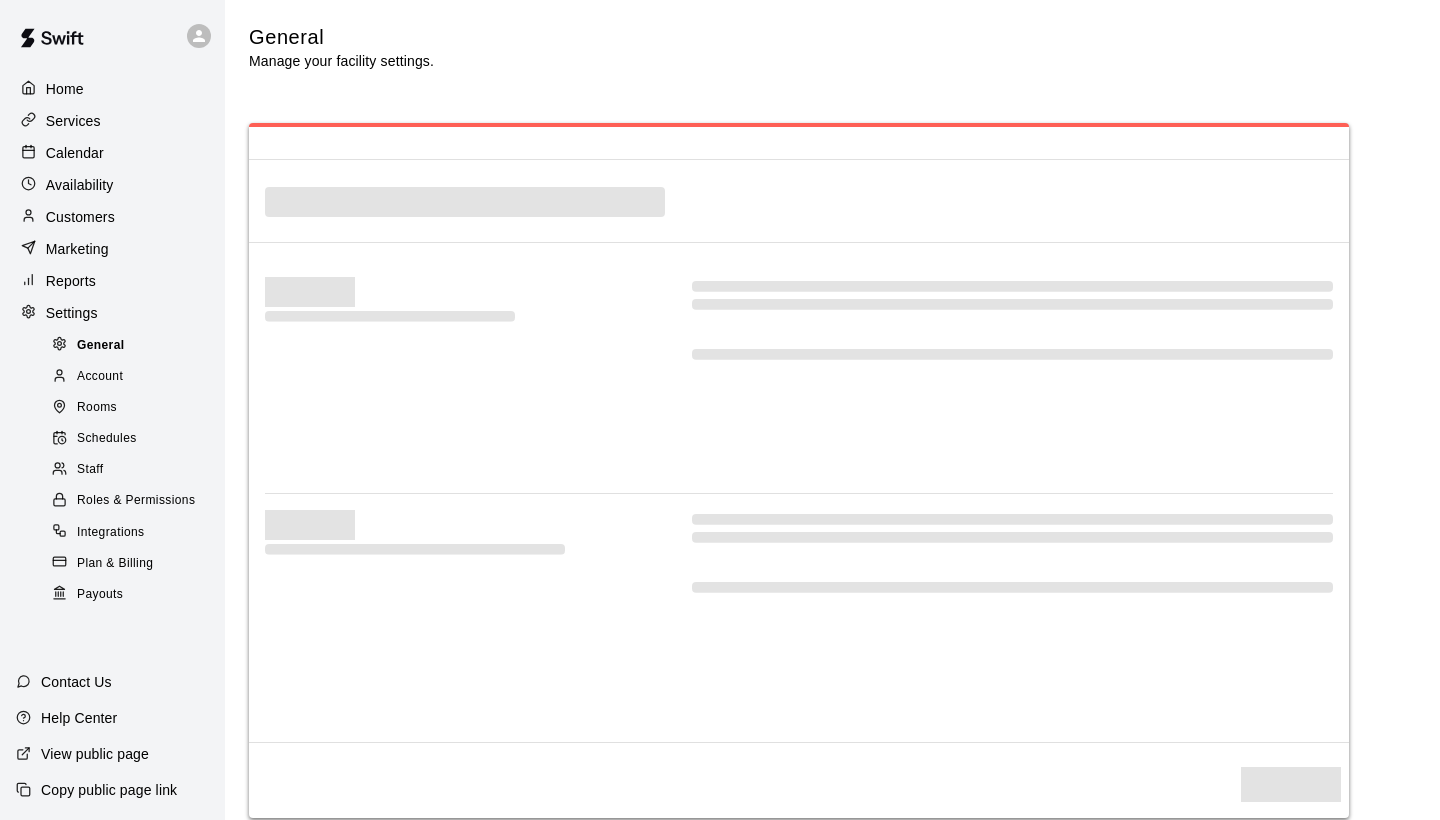 select on "**" 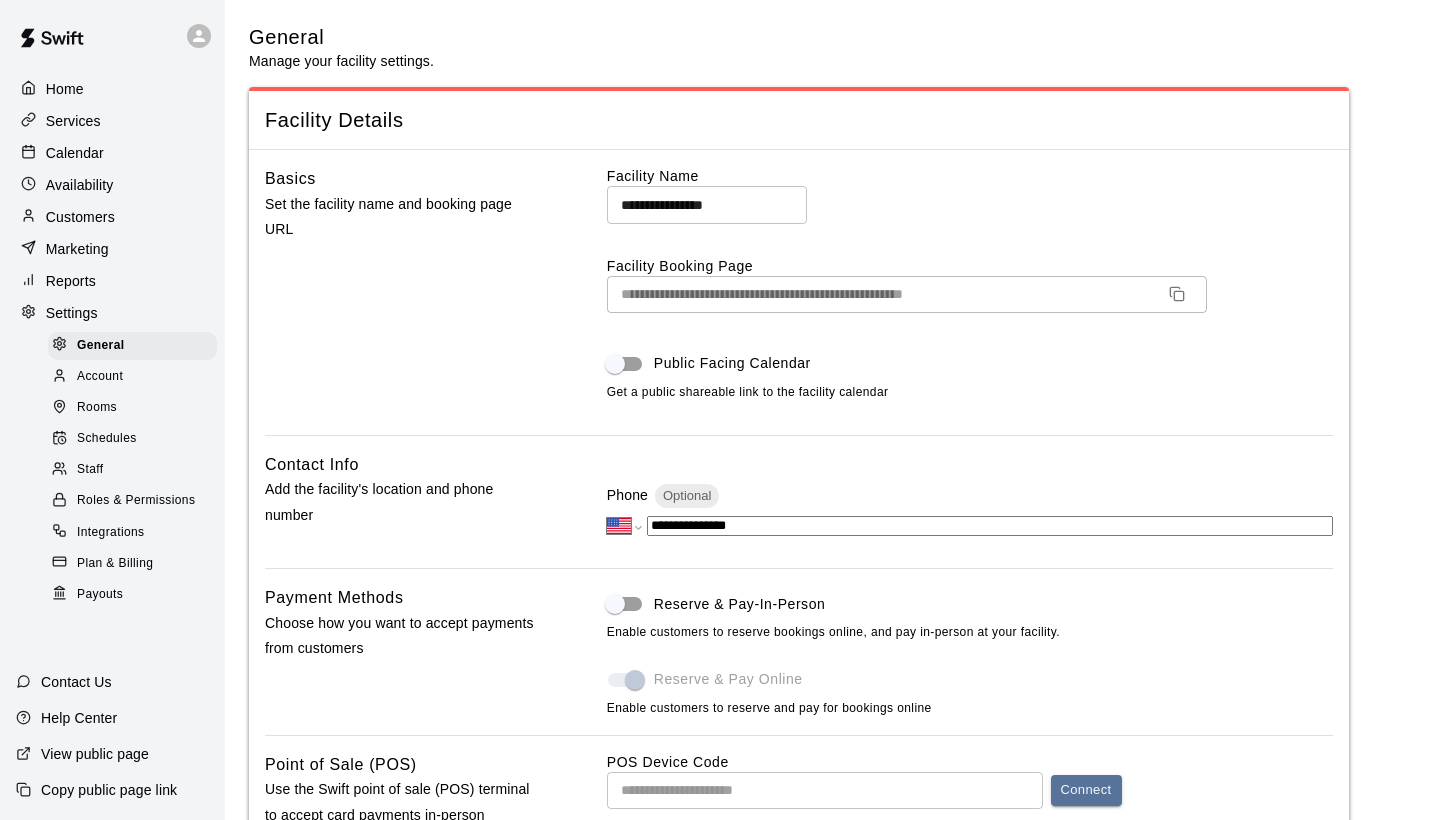 scroll, scrollTop: 3700, scrollLeft: 0, axis: vertical 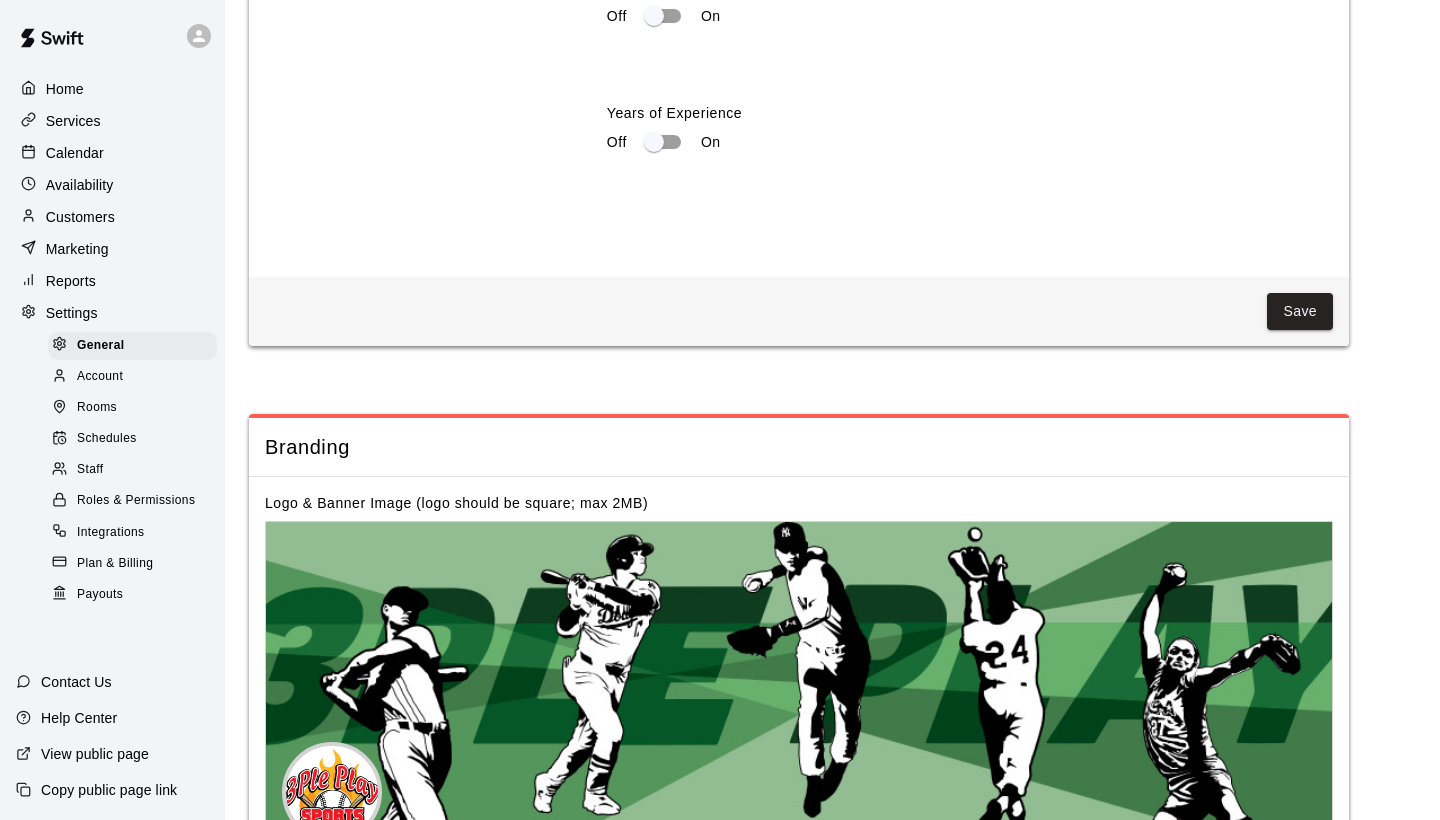 click on "Schedules" at bounding box center (132, 439) 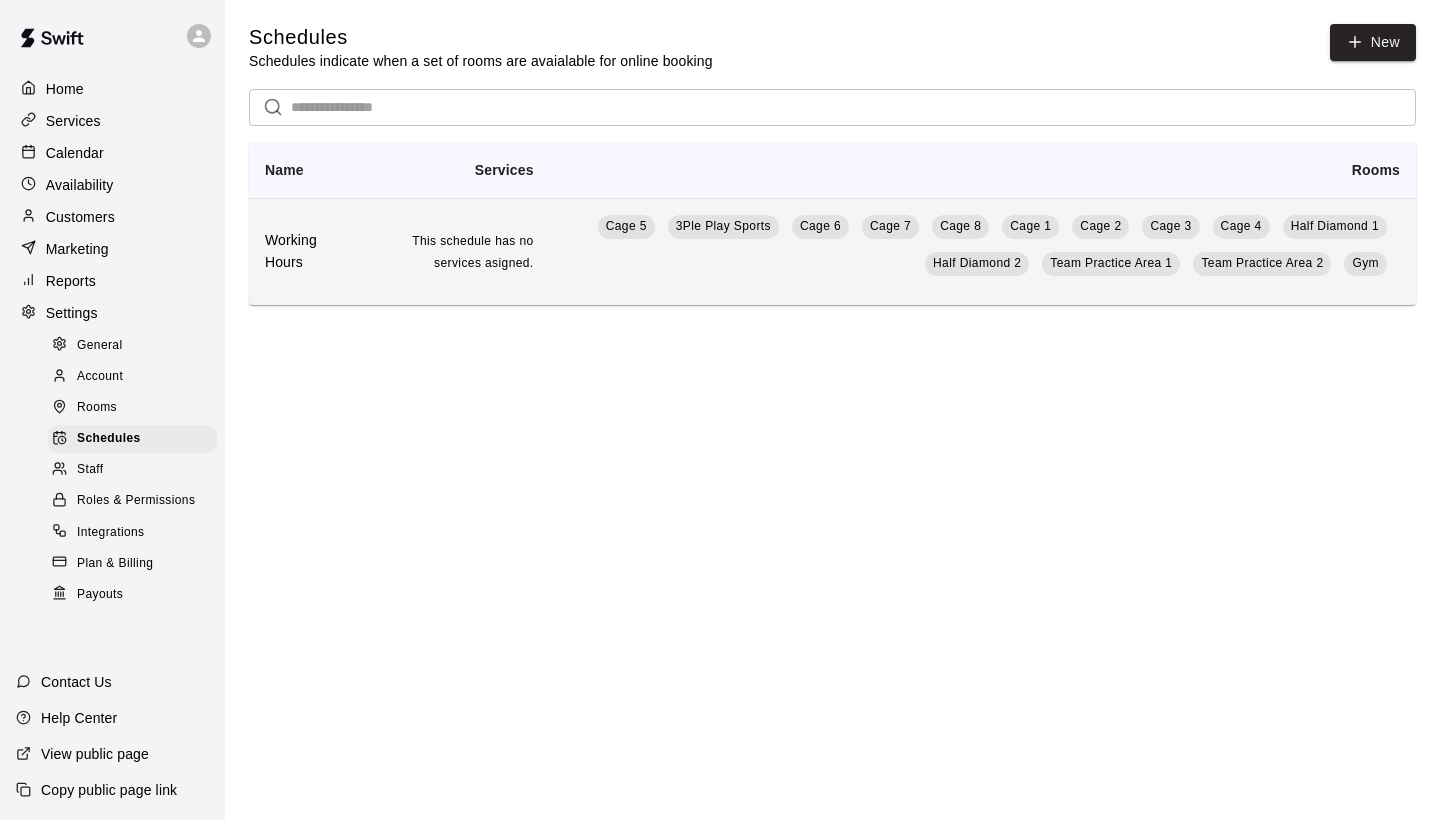 click on "This schedule has no services asigned." at bounding box center [453, 251] 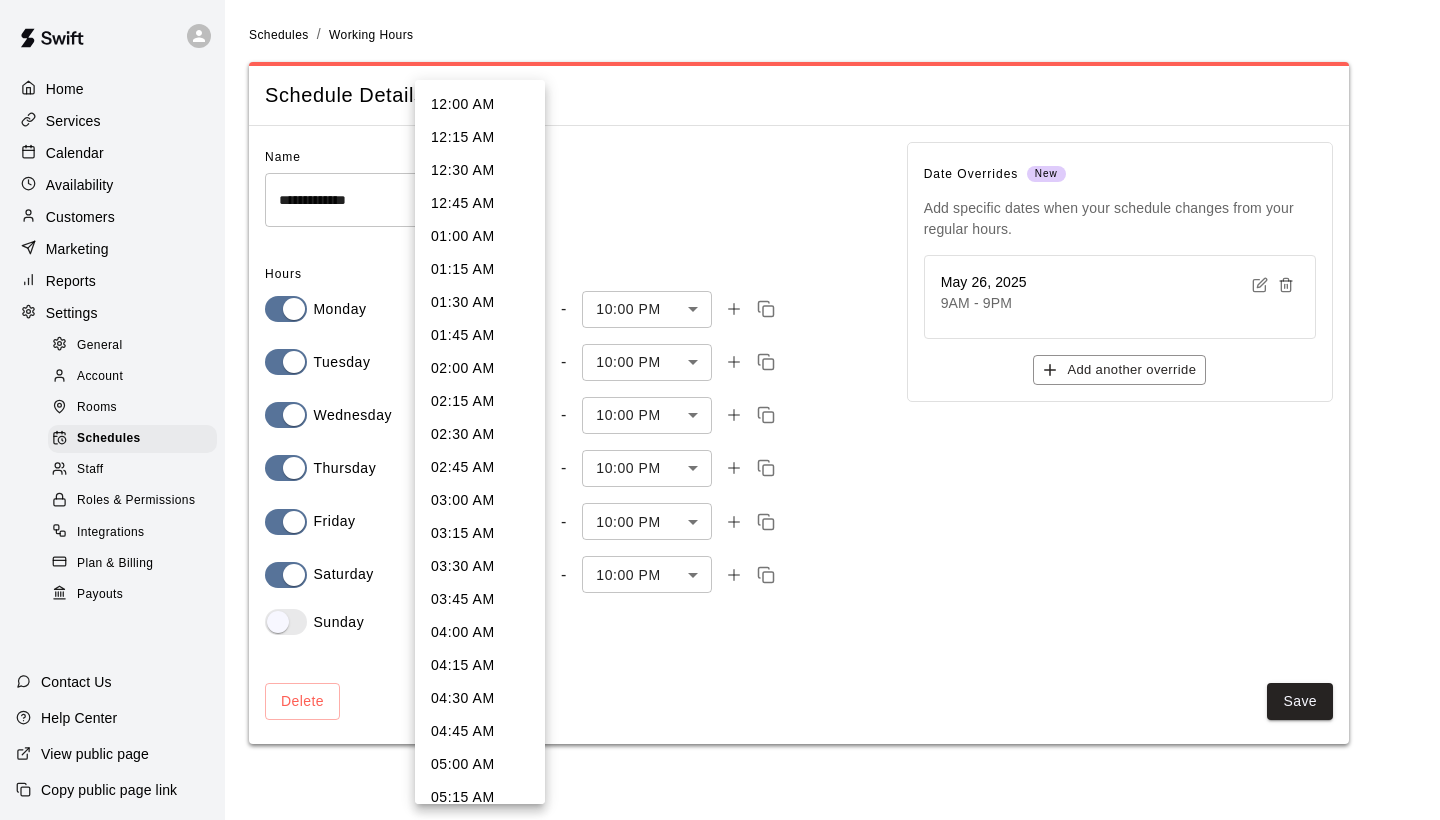 click on "**********" at bounding box center (720, 384) 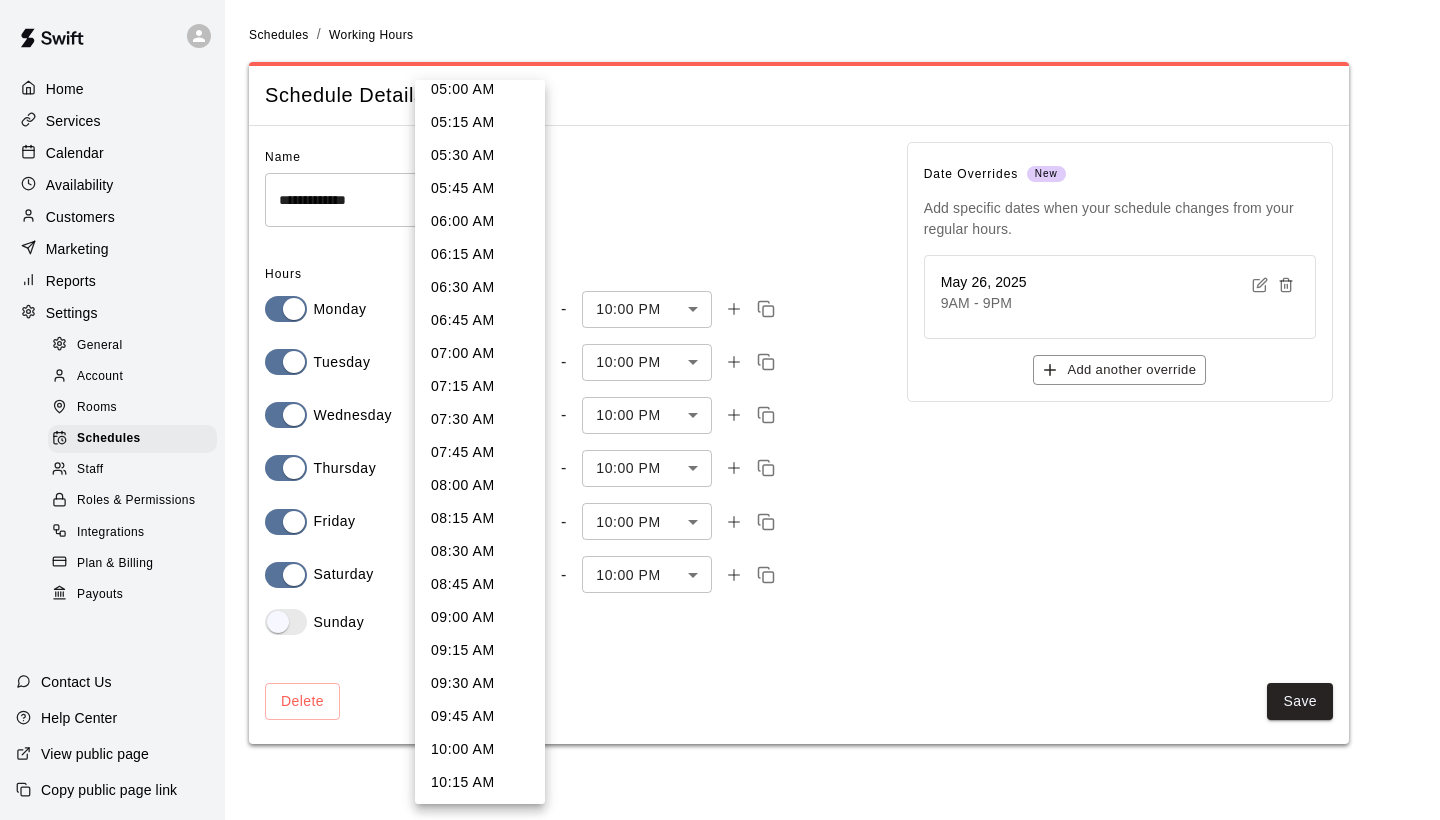 scroll, scrollTop: 673, scrollLeft: 0, axis: vertical 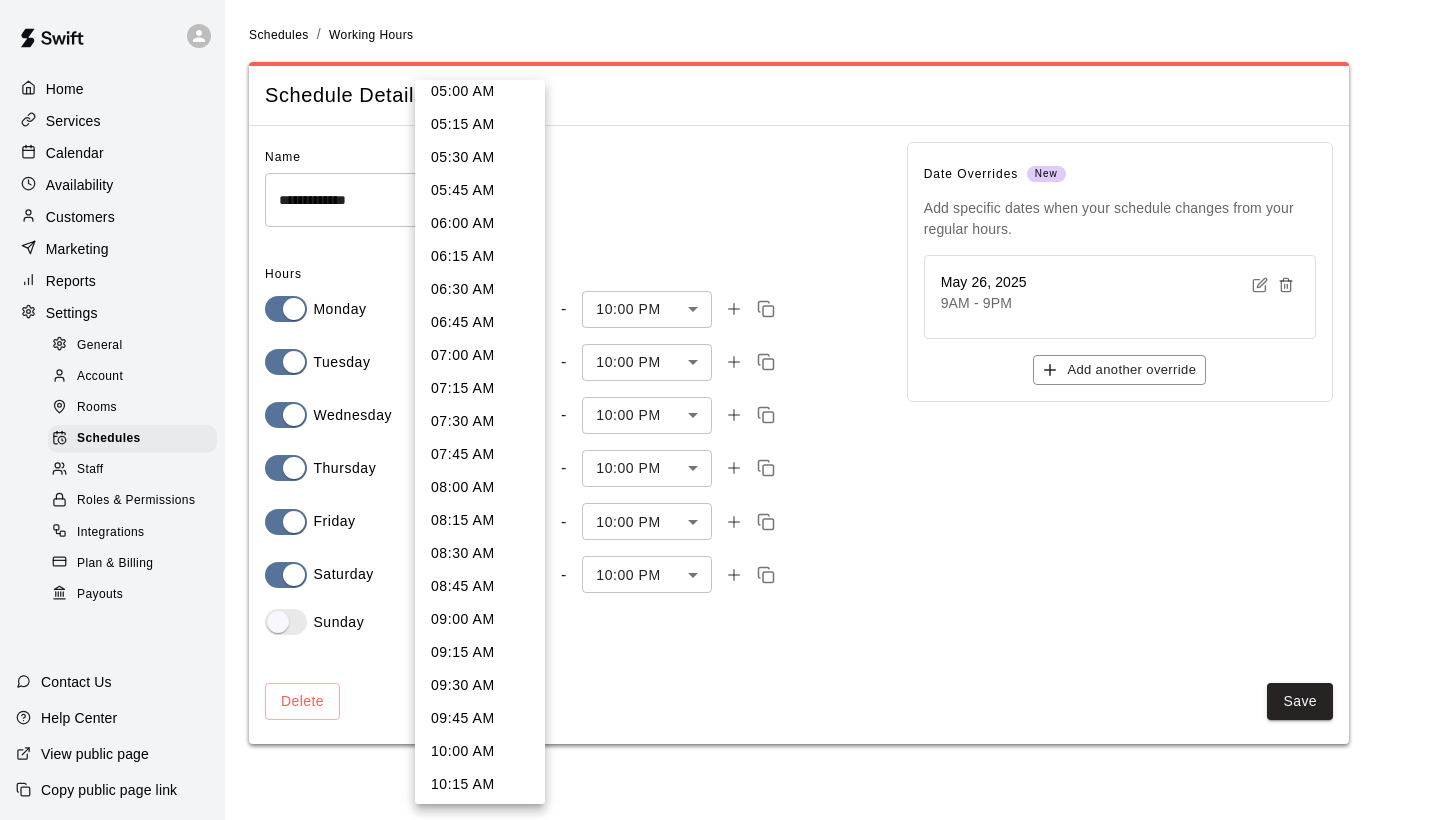 click on "07:00 AM" at bounding box center (480, 355) 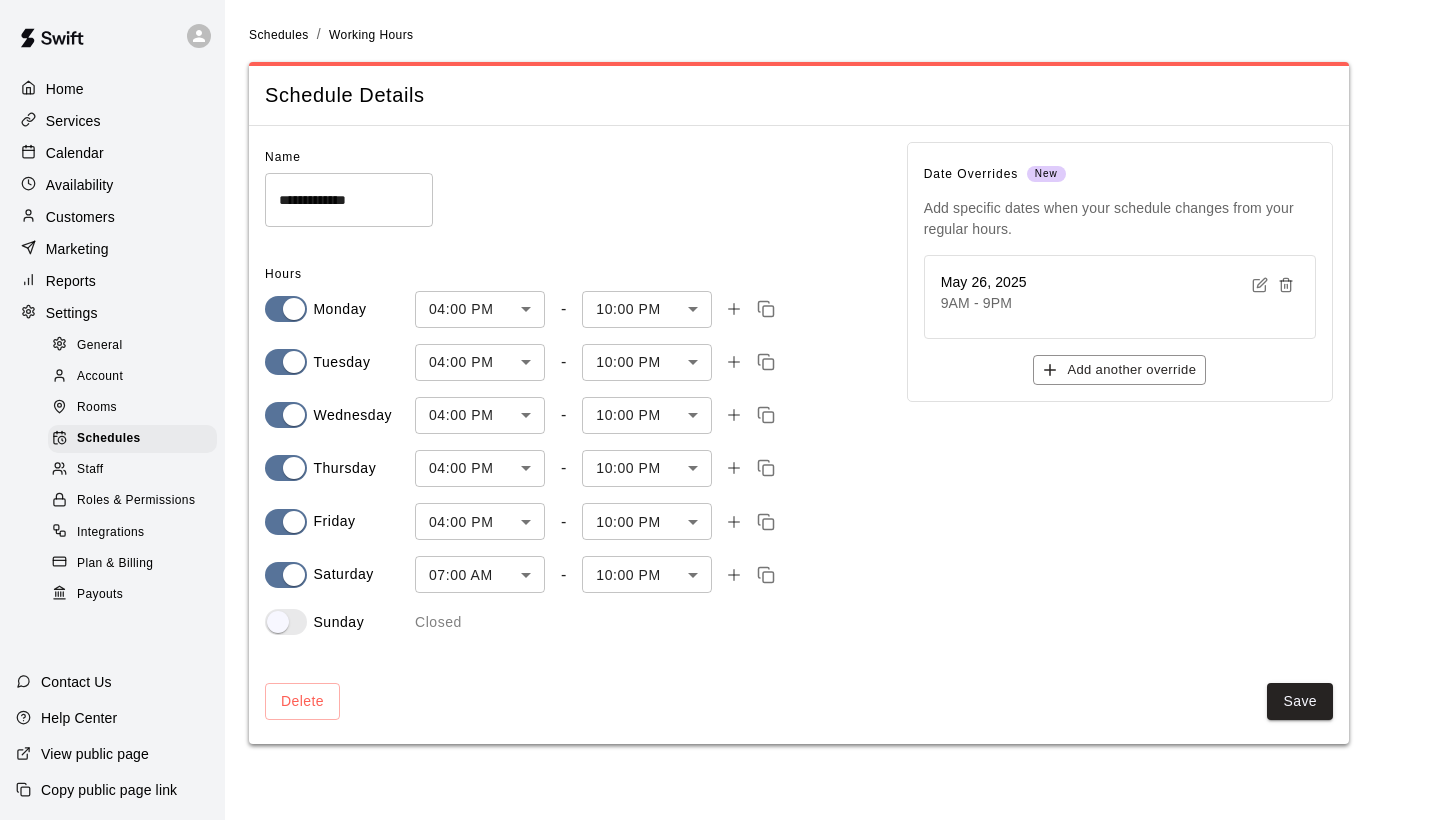 click on "**********" at bounding box center [783, 415] 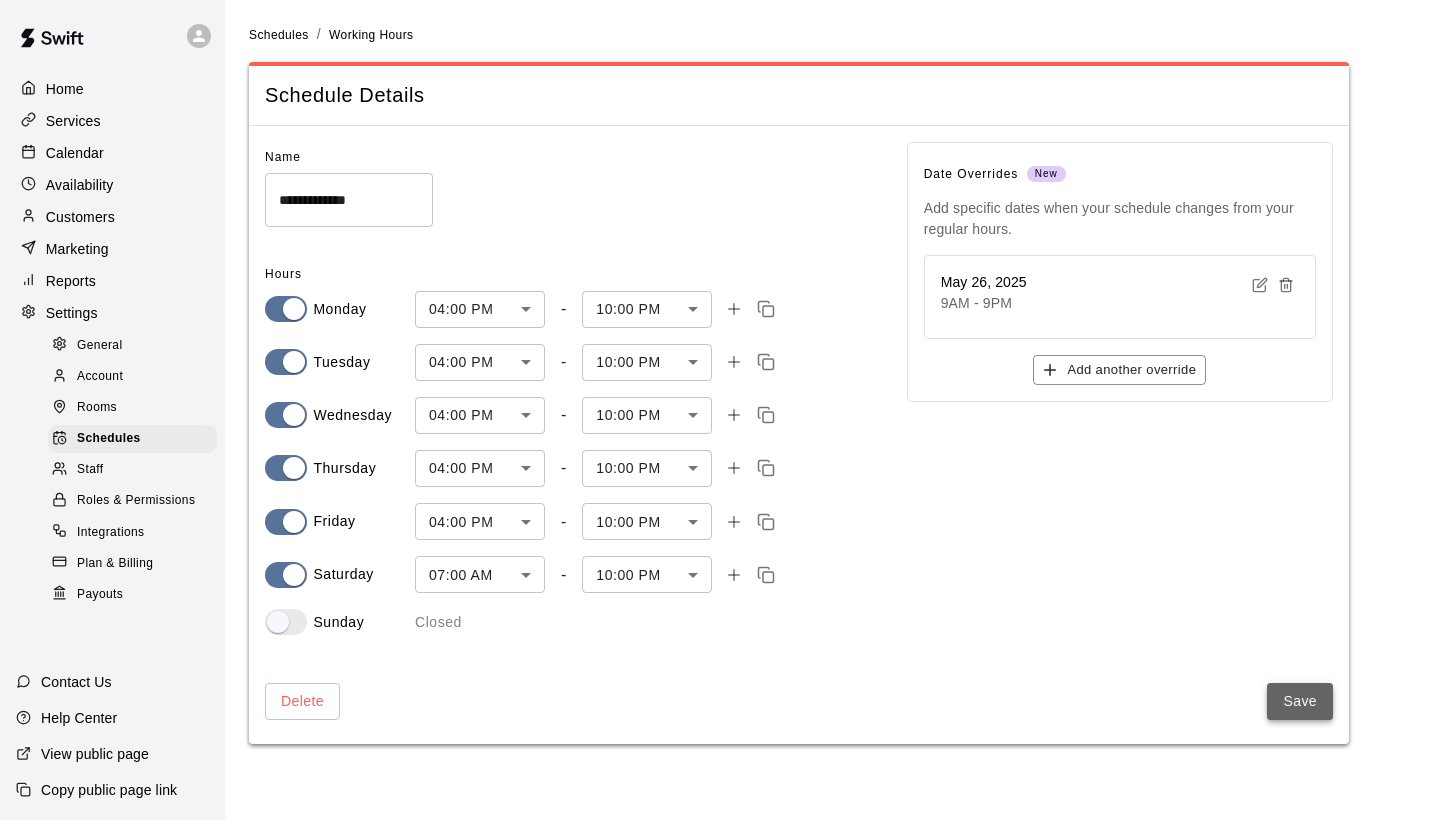 click on "Save" at bounding box center [1300, 701] 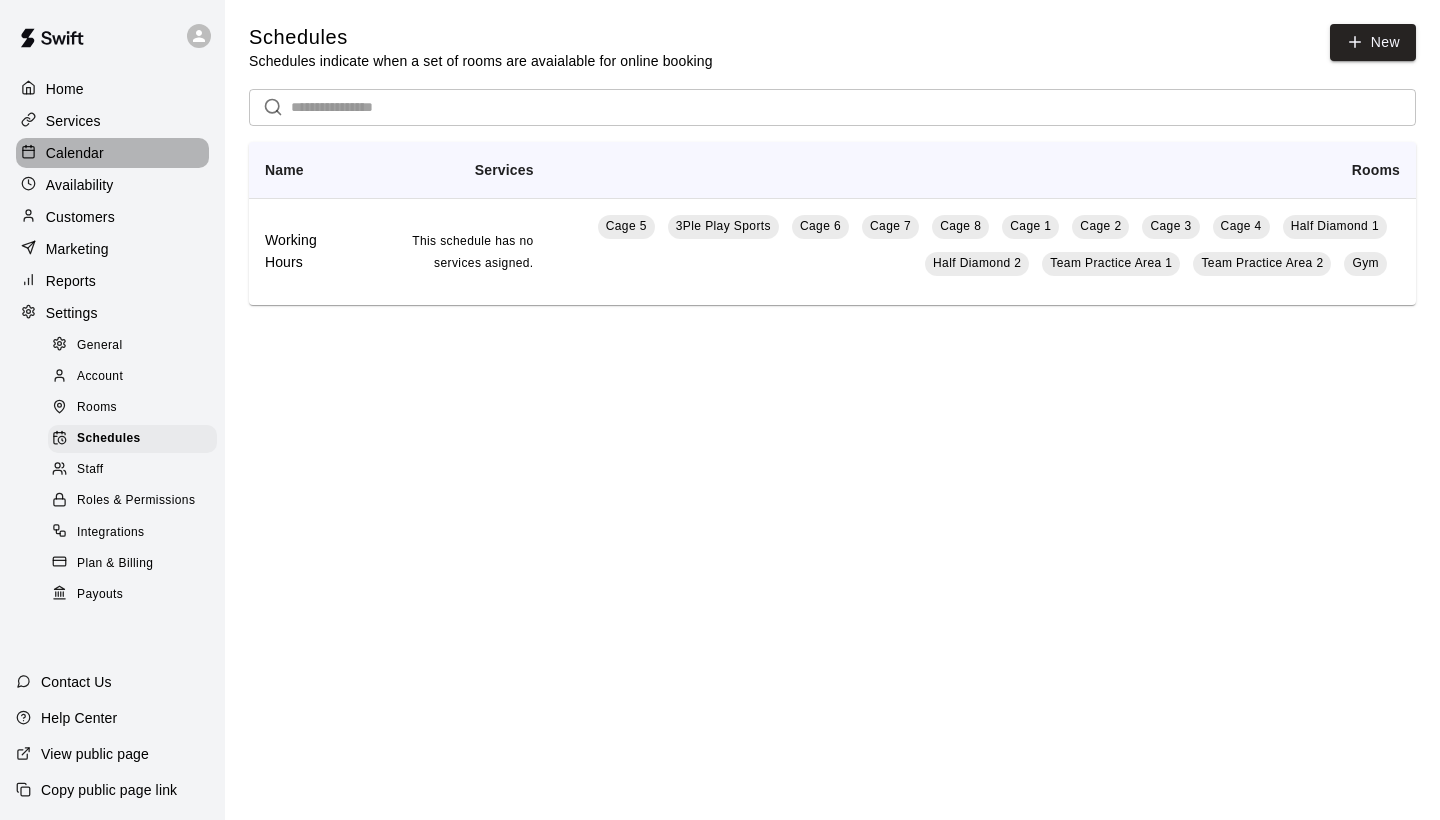 click on "Calendar" at bounding box center [75, 153] 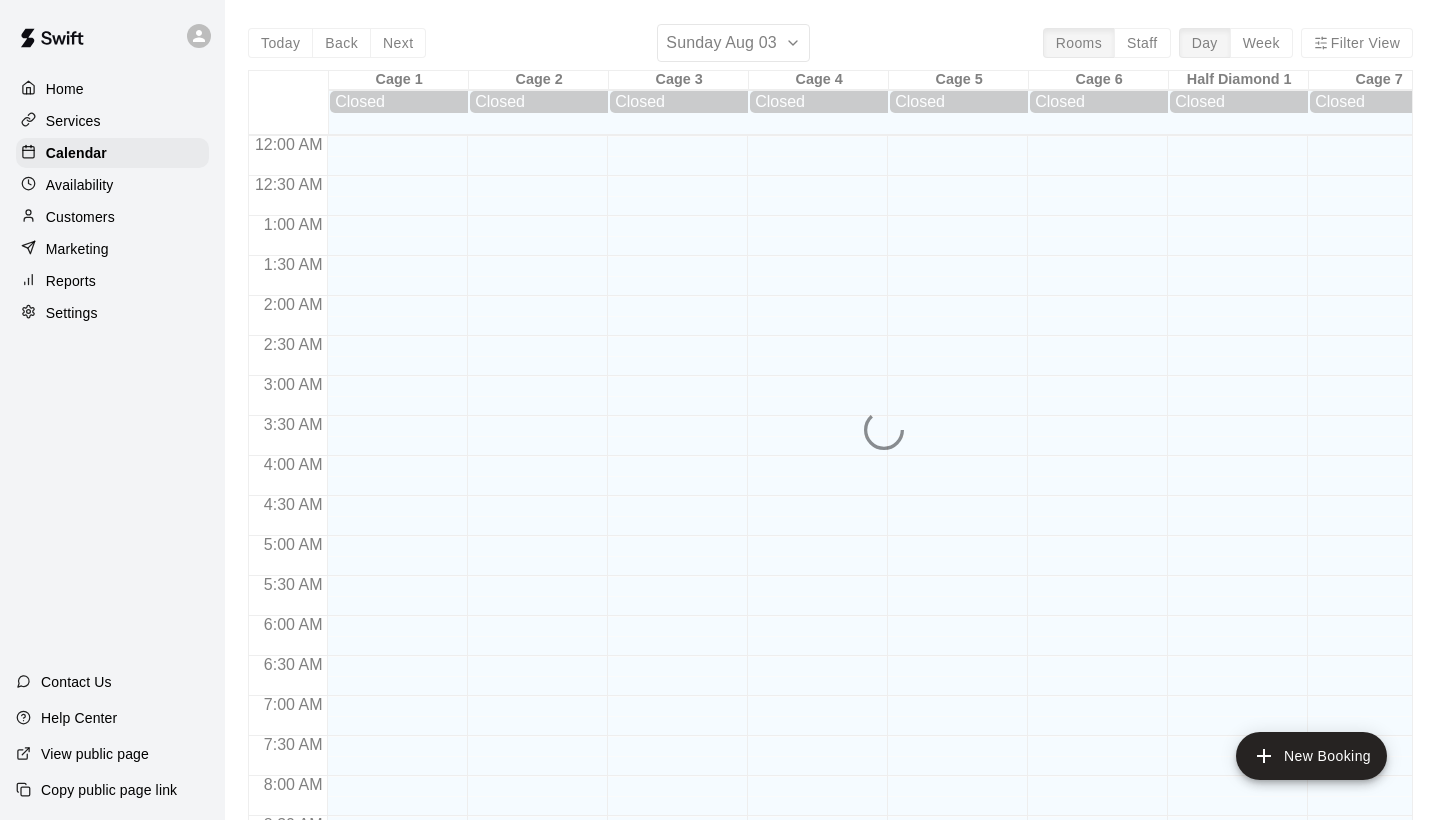 scroll, scrollTop: 1151, scrollLeft: 0, axis: vertical 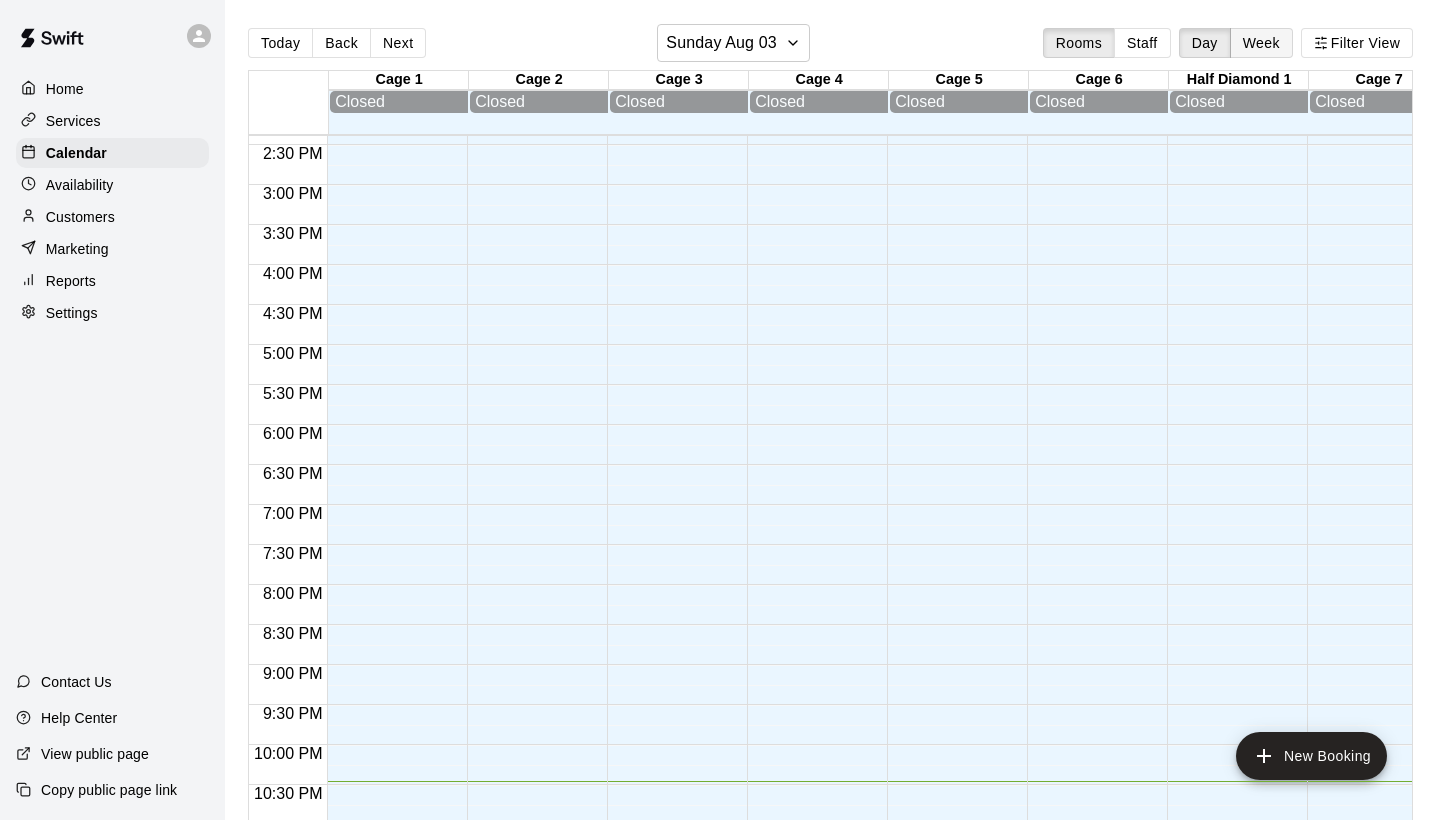 click on "Week" at bounding box center (1261, 43) 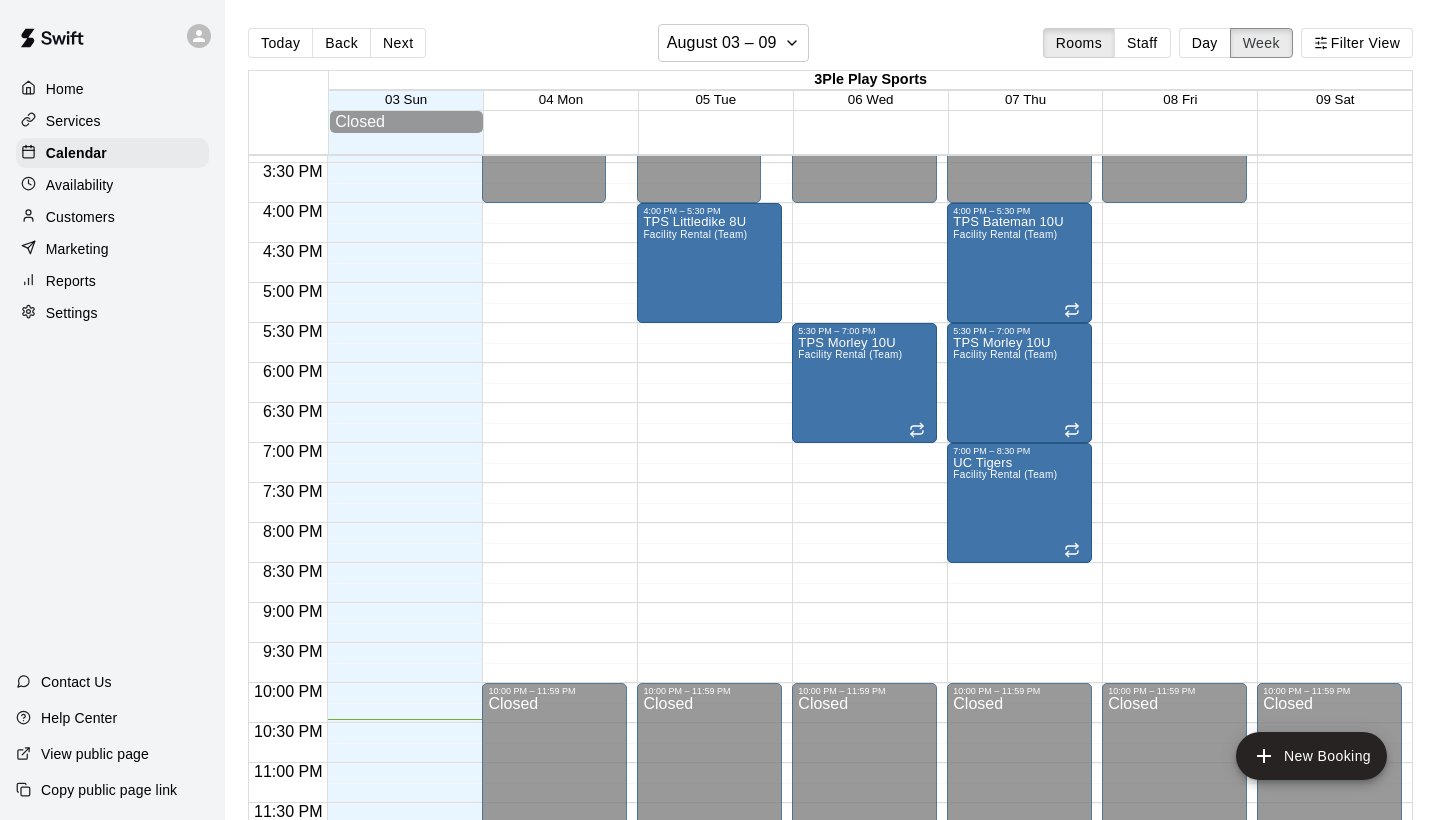 scroll, scrollTop: 1234, scrollLeft: 0, axis: vertical 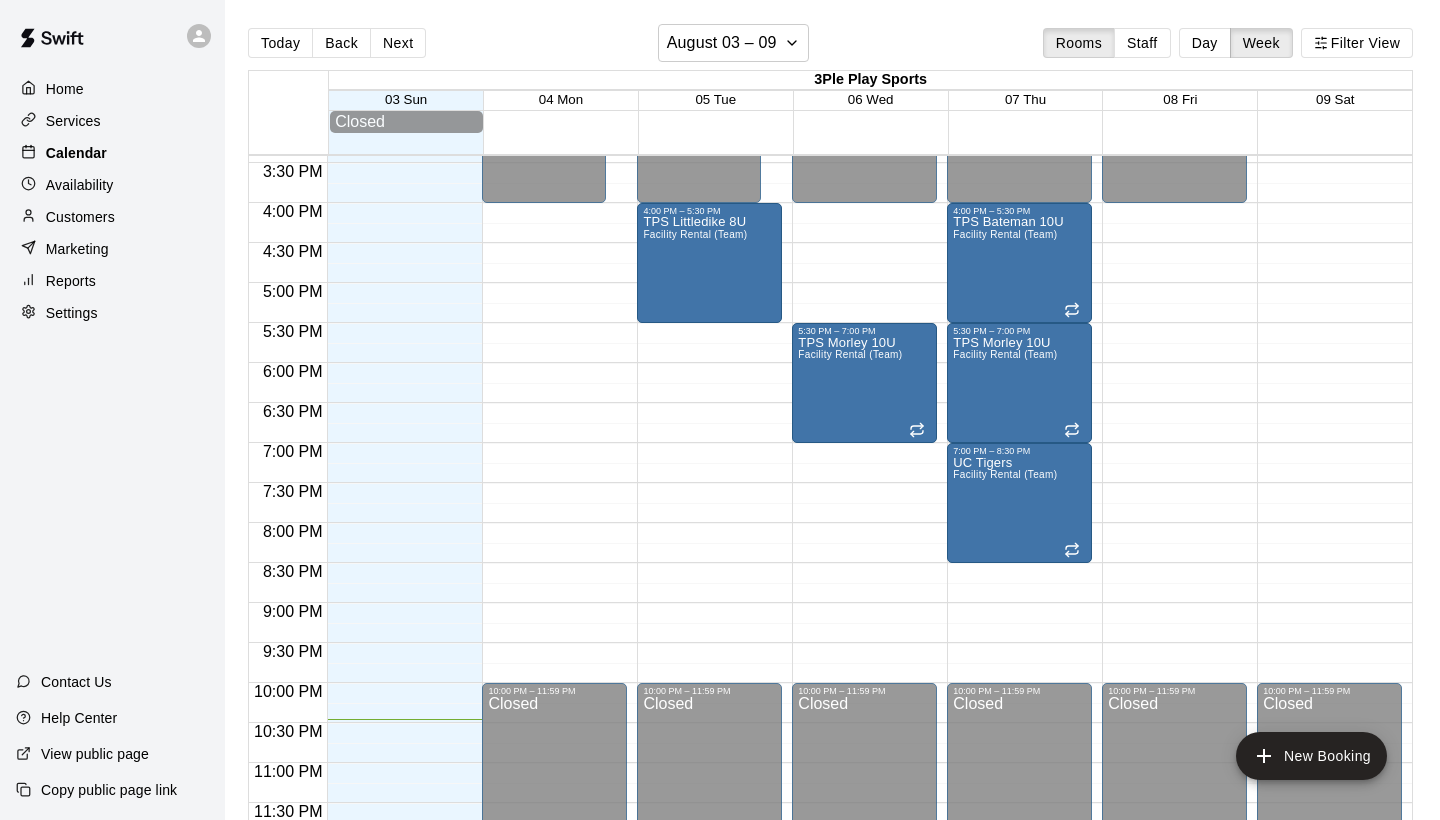 click on "Calendar" at bounding box center (112, 153) 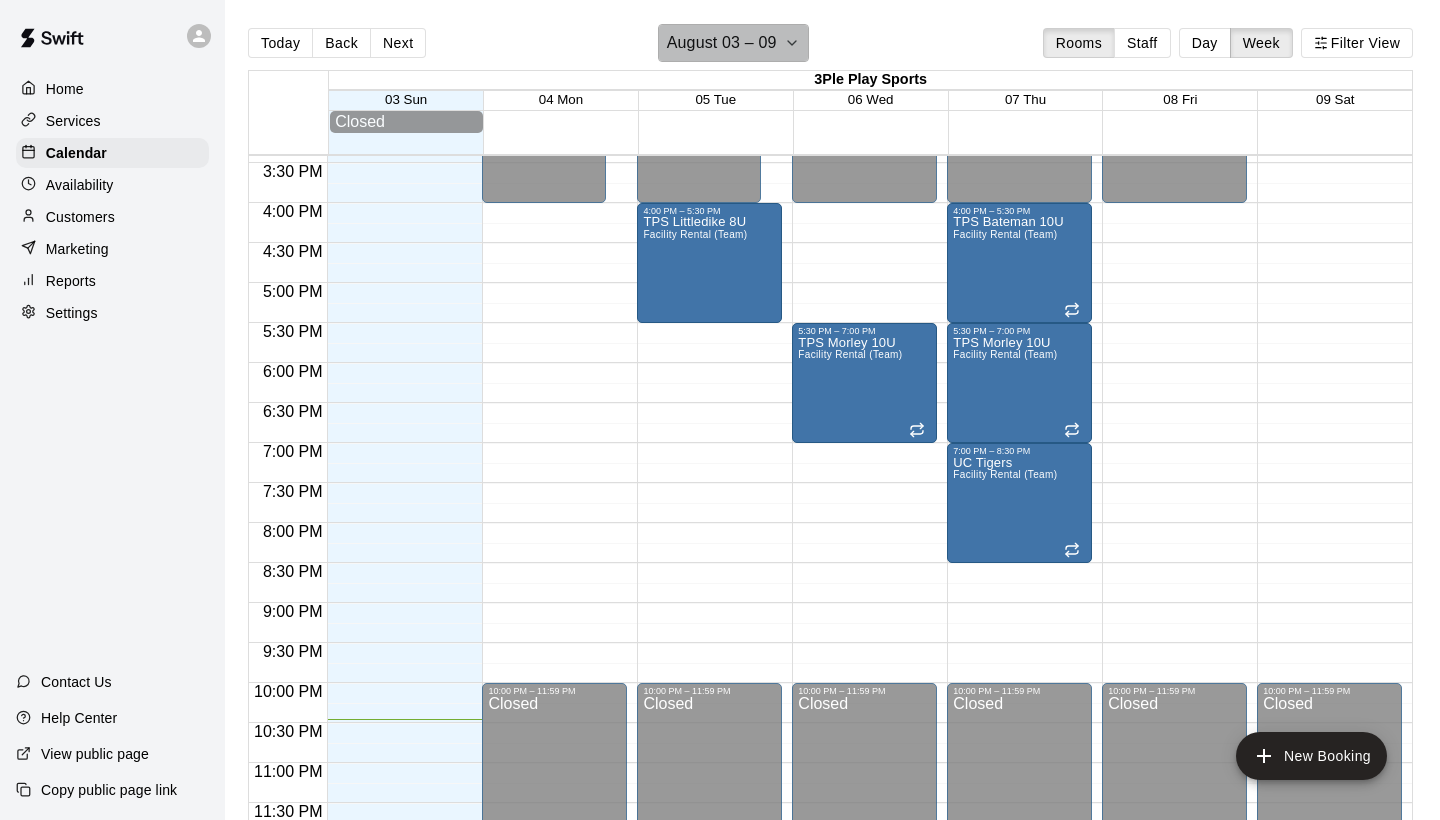 click 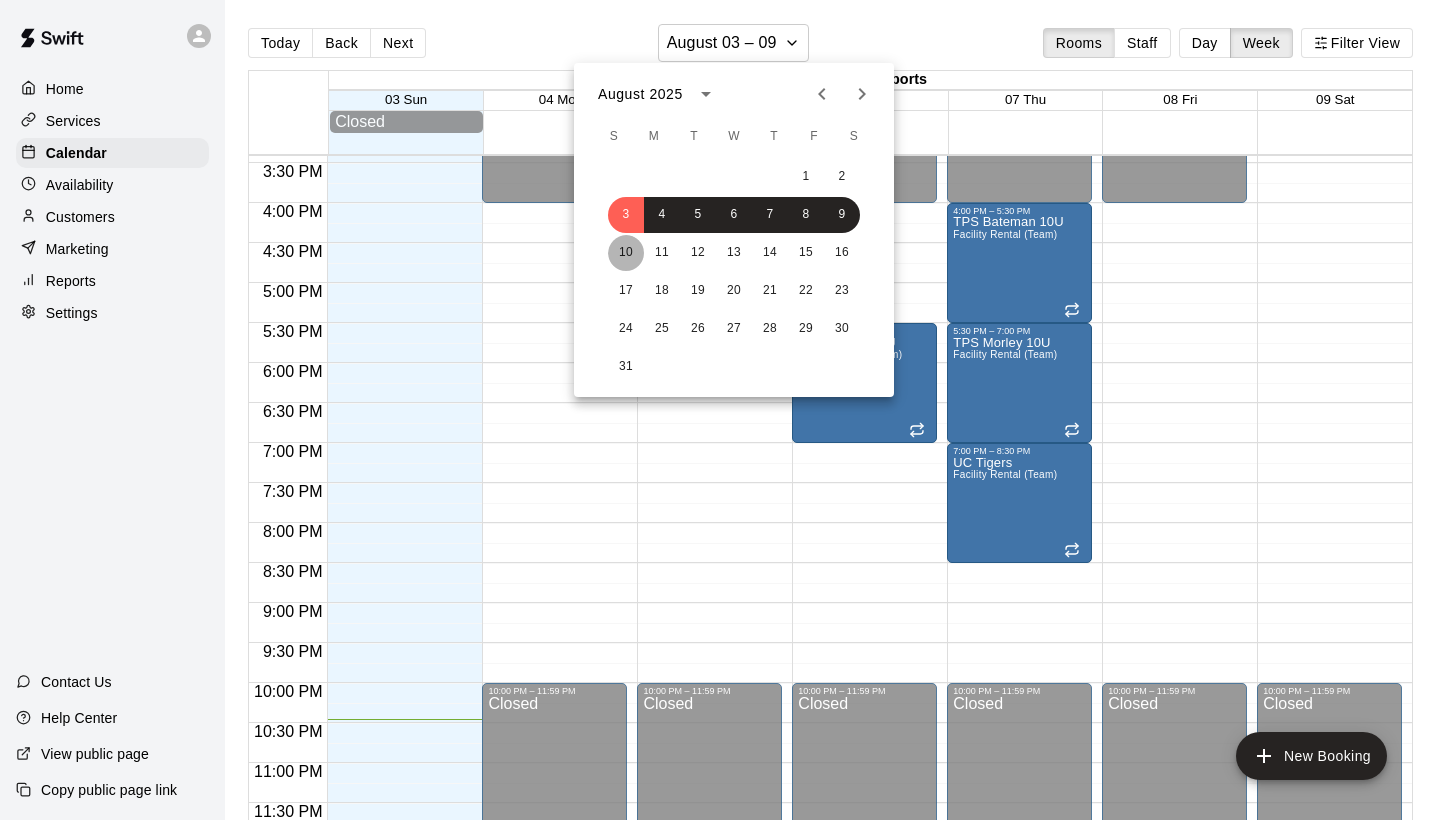 click on "10" at bounding box center [626, 253] 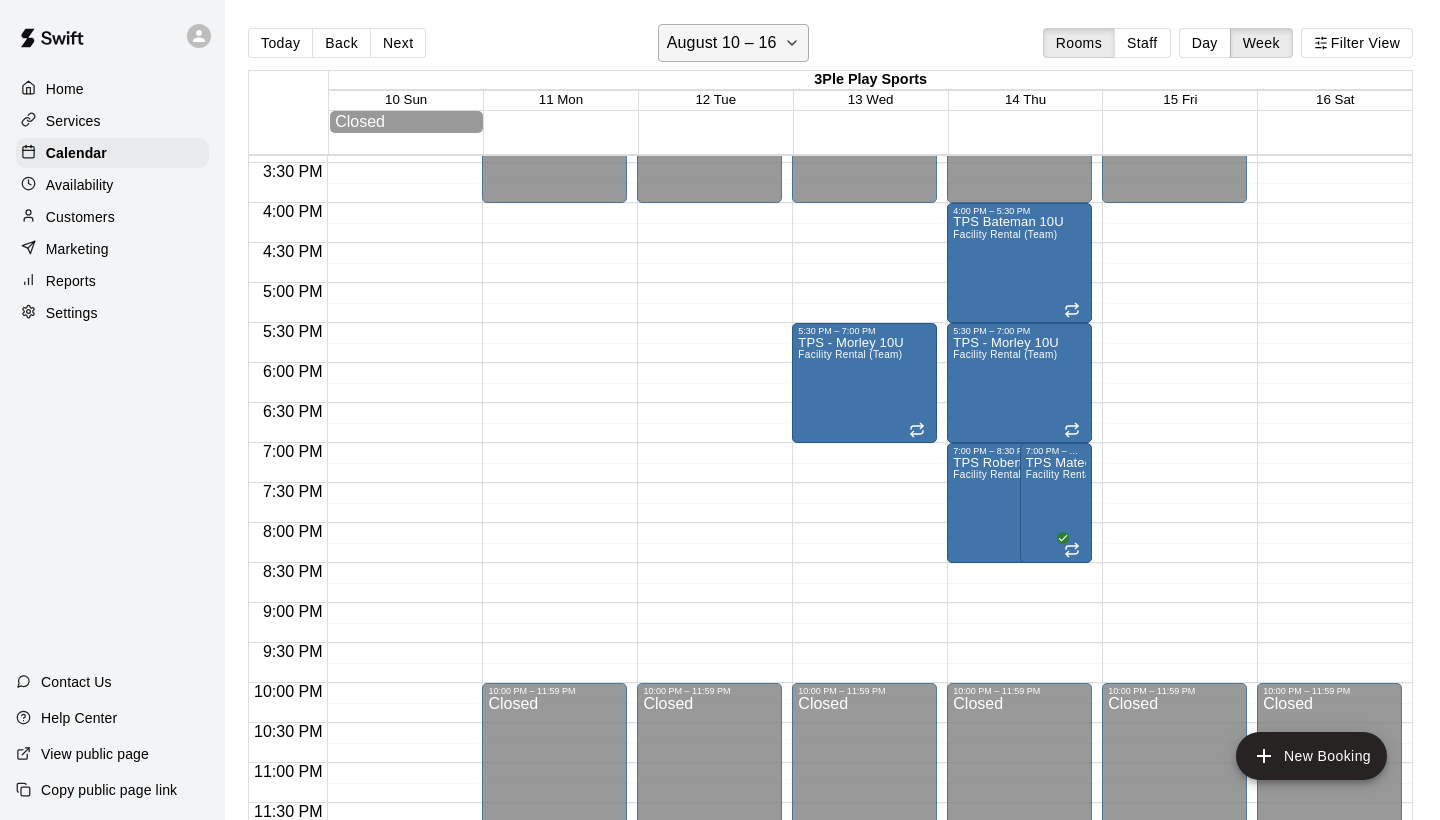 click 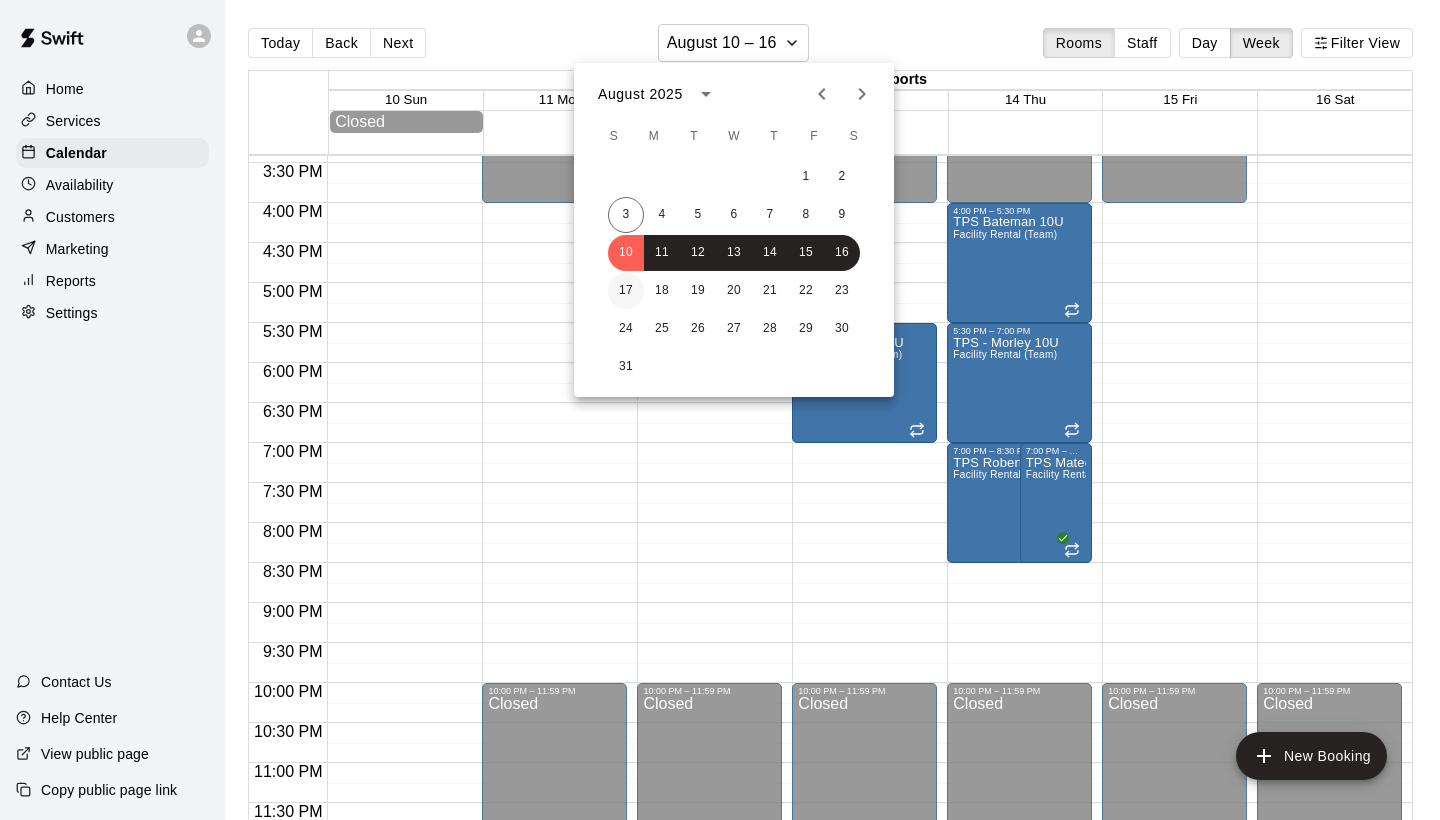 click on "17" at bounding box center (626, 291) 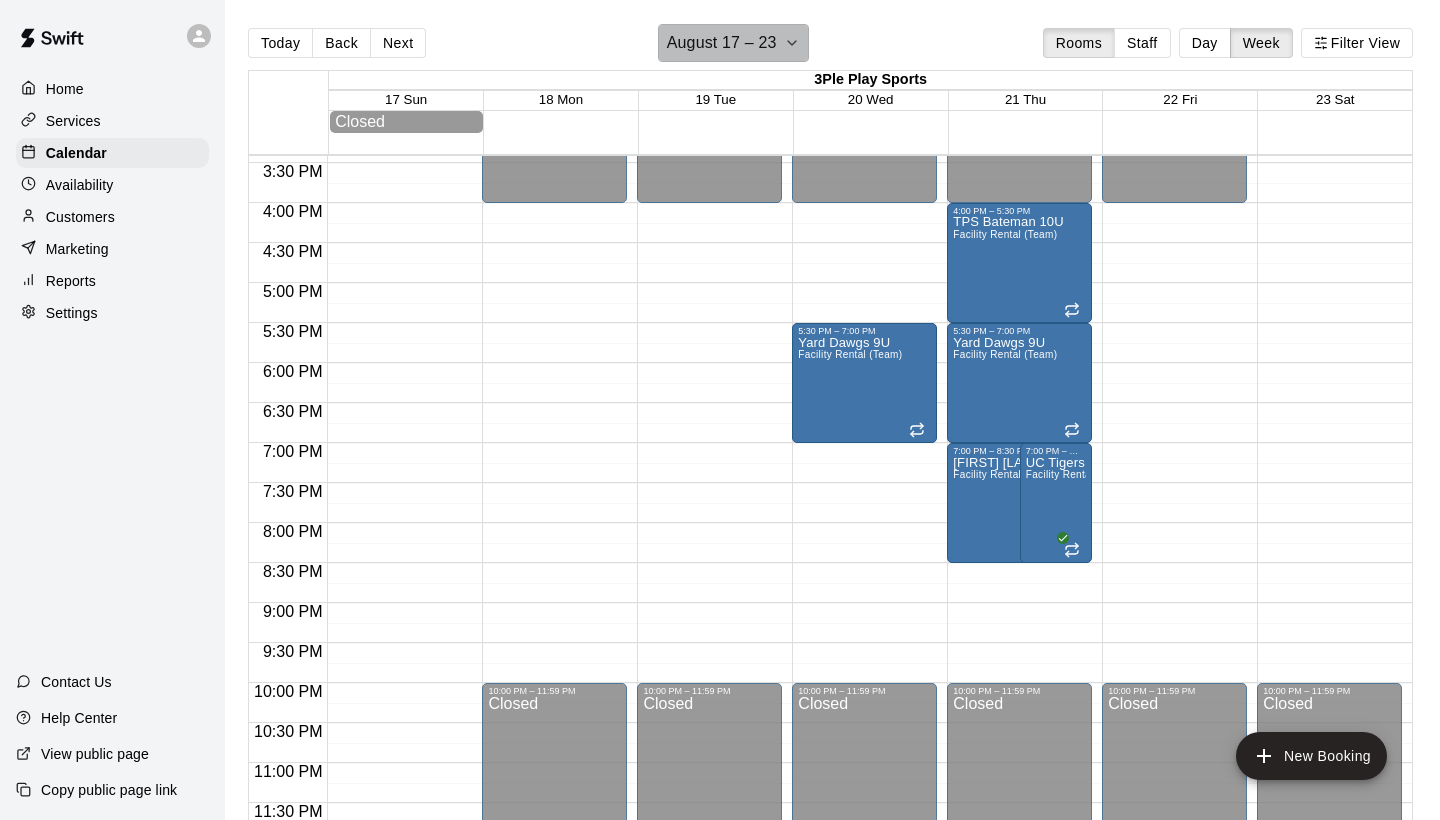 click 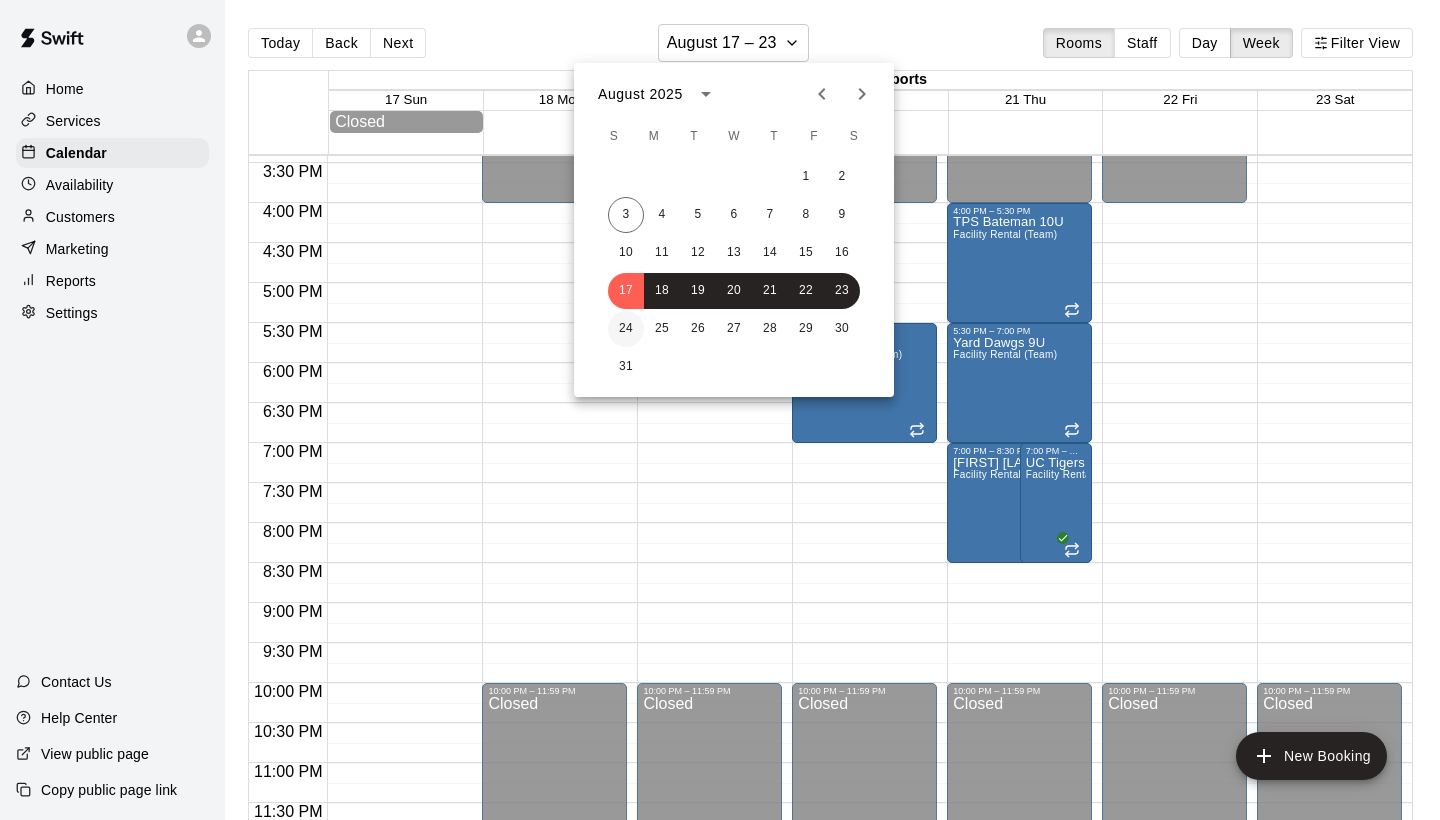 click on "24" at bounding box center [626, 329] 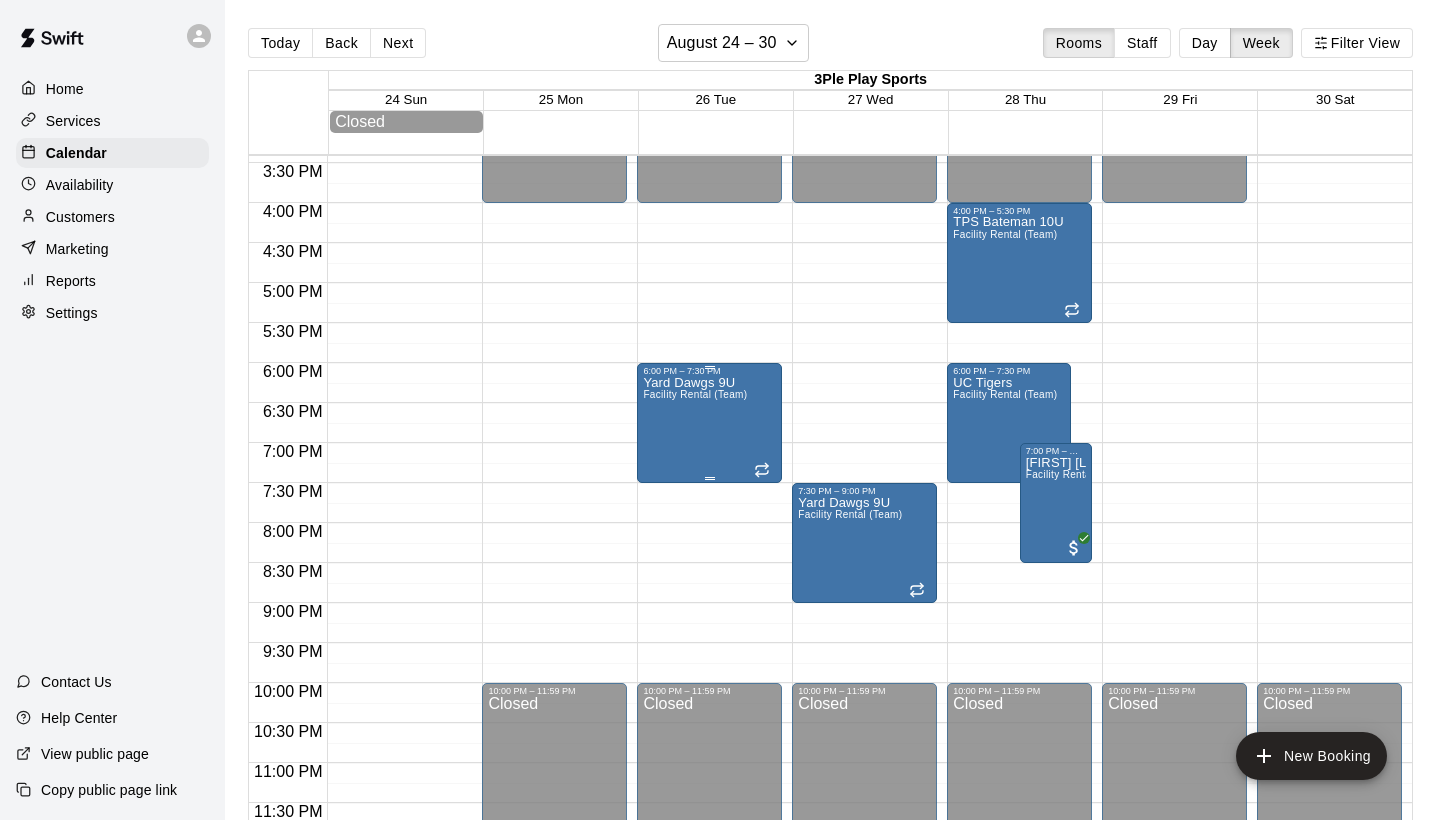 click on "Yard Dawgs 9U Facility Rental (Team)" at bounding box center [695, 786] 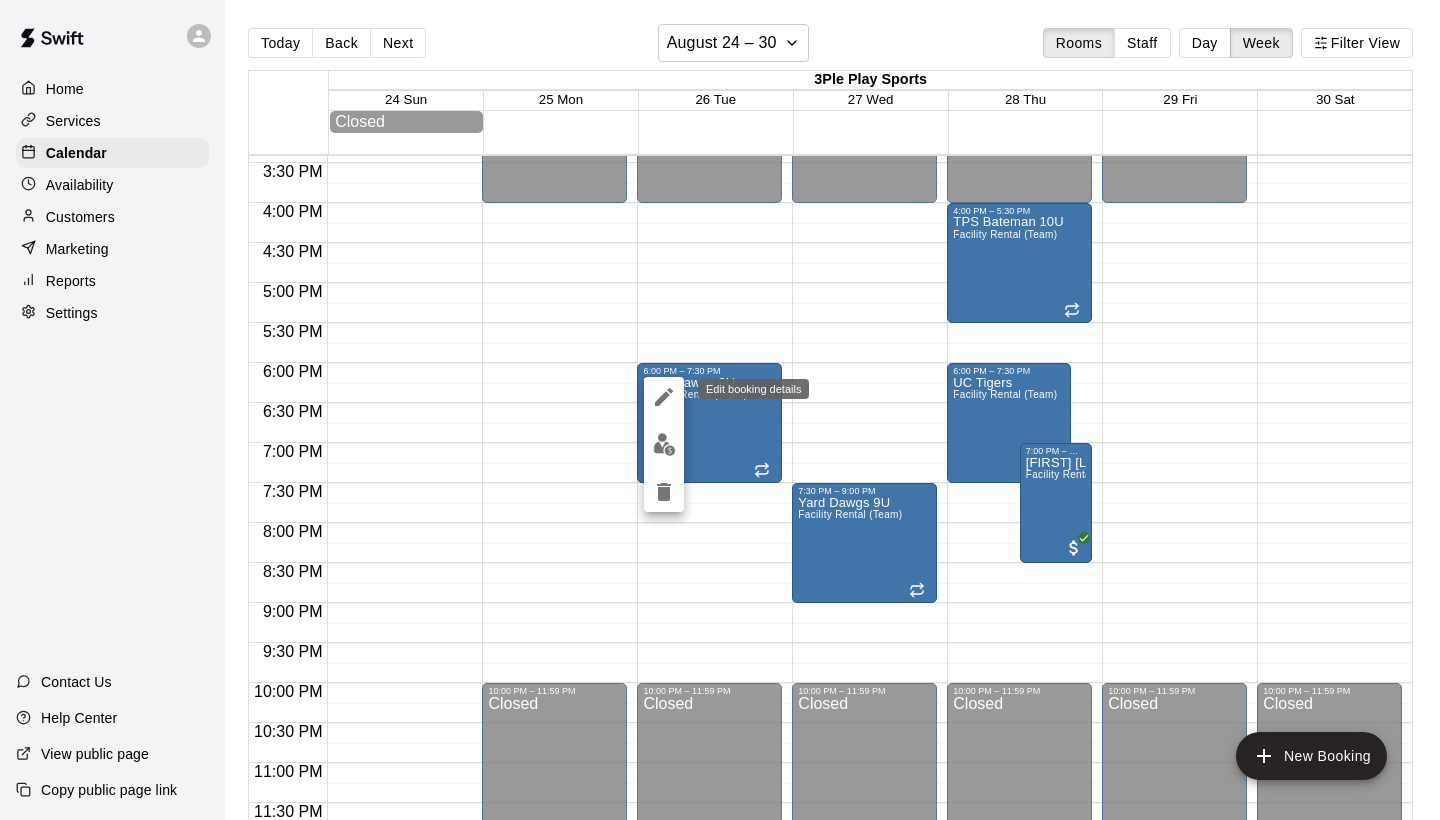 click 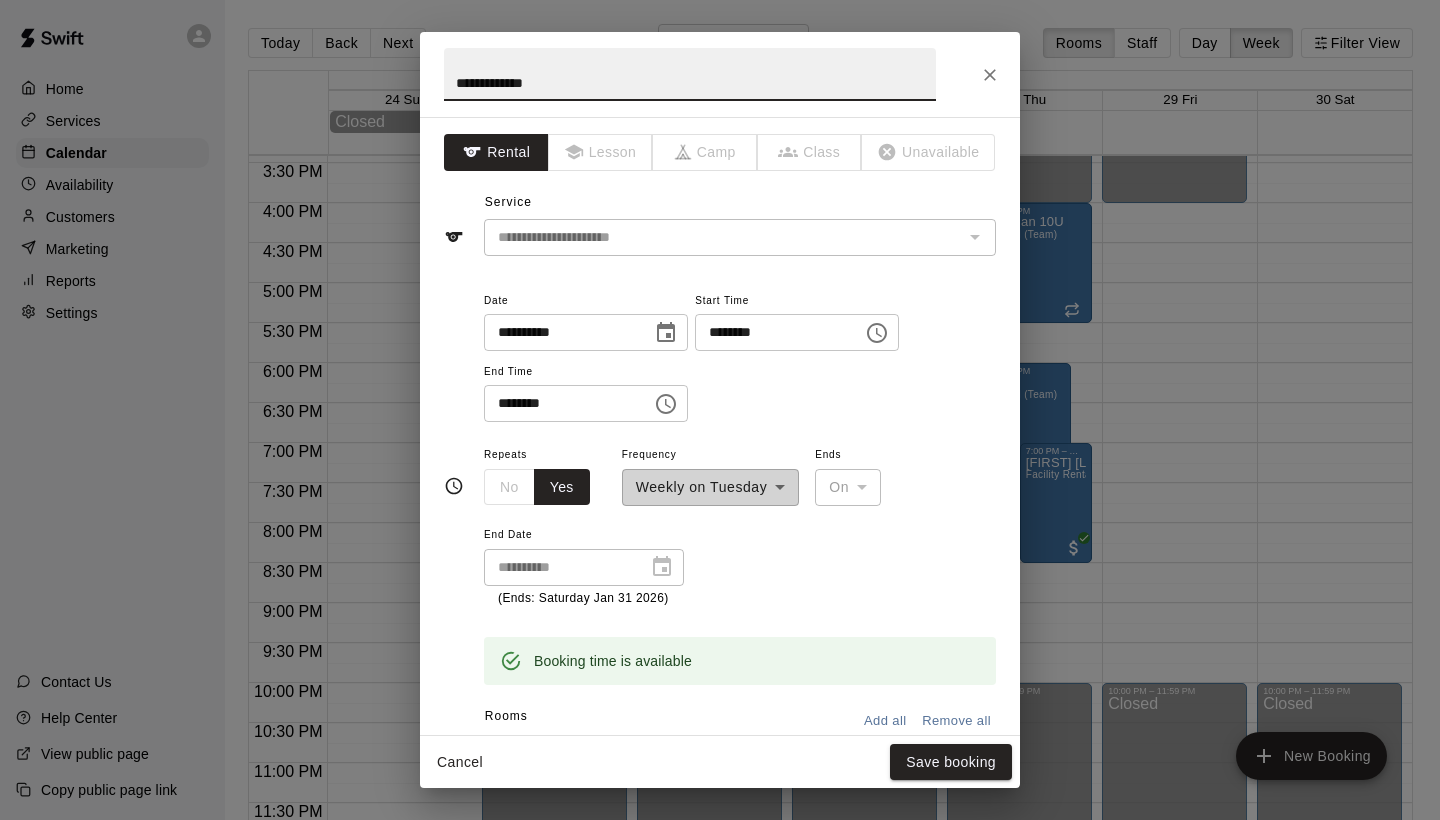 click 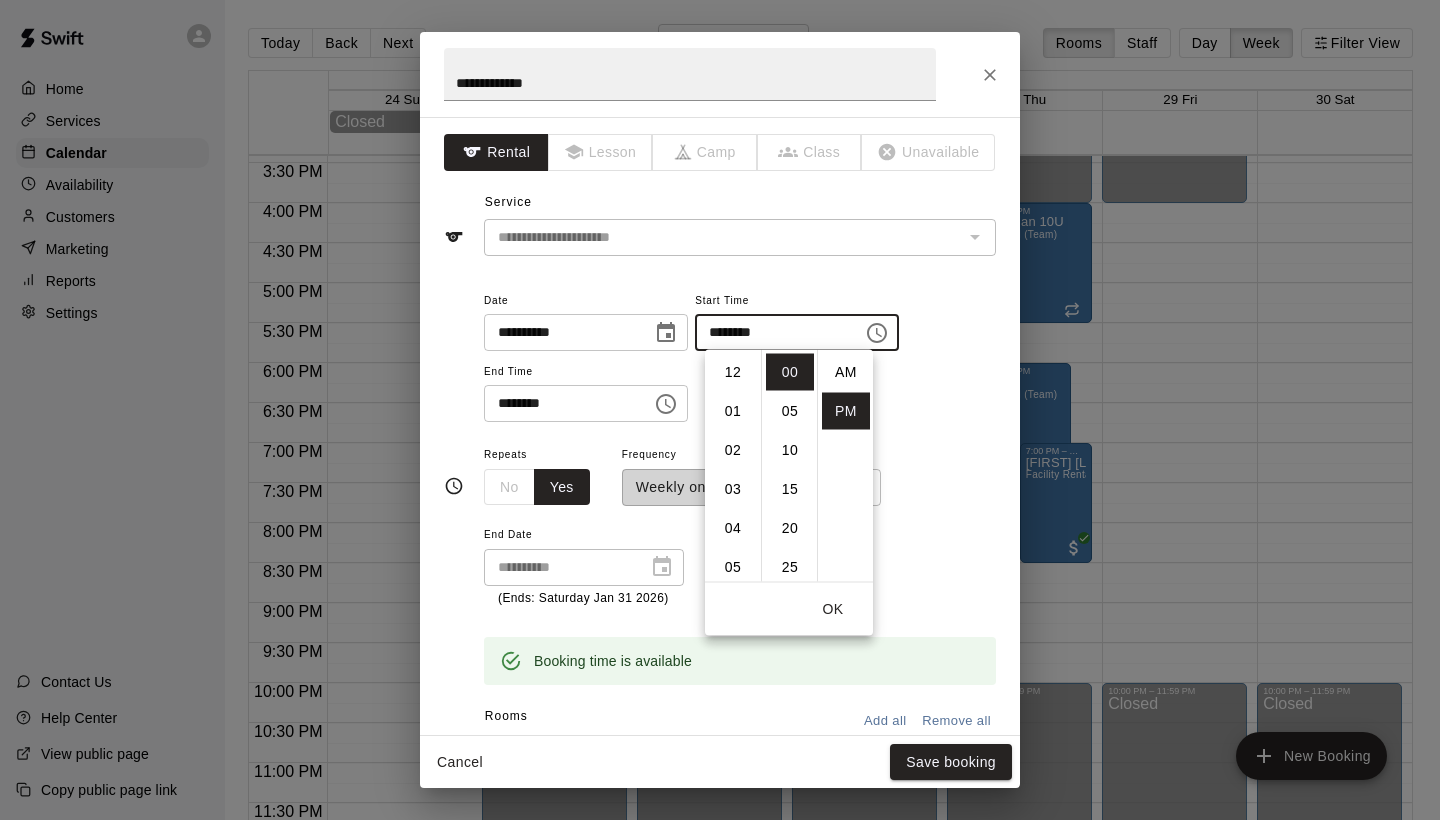 scroll, scrollTop: 234, scrollLeft: 0, axis: vertical 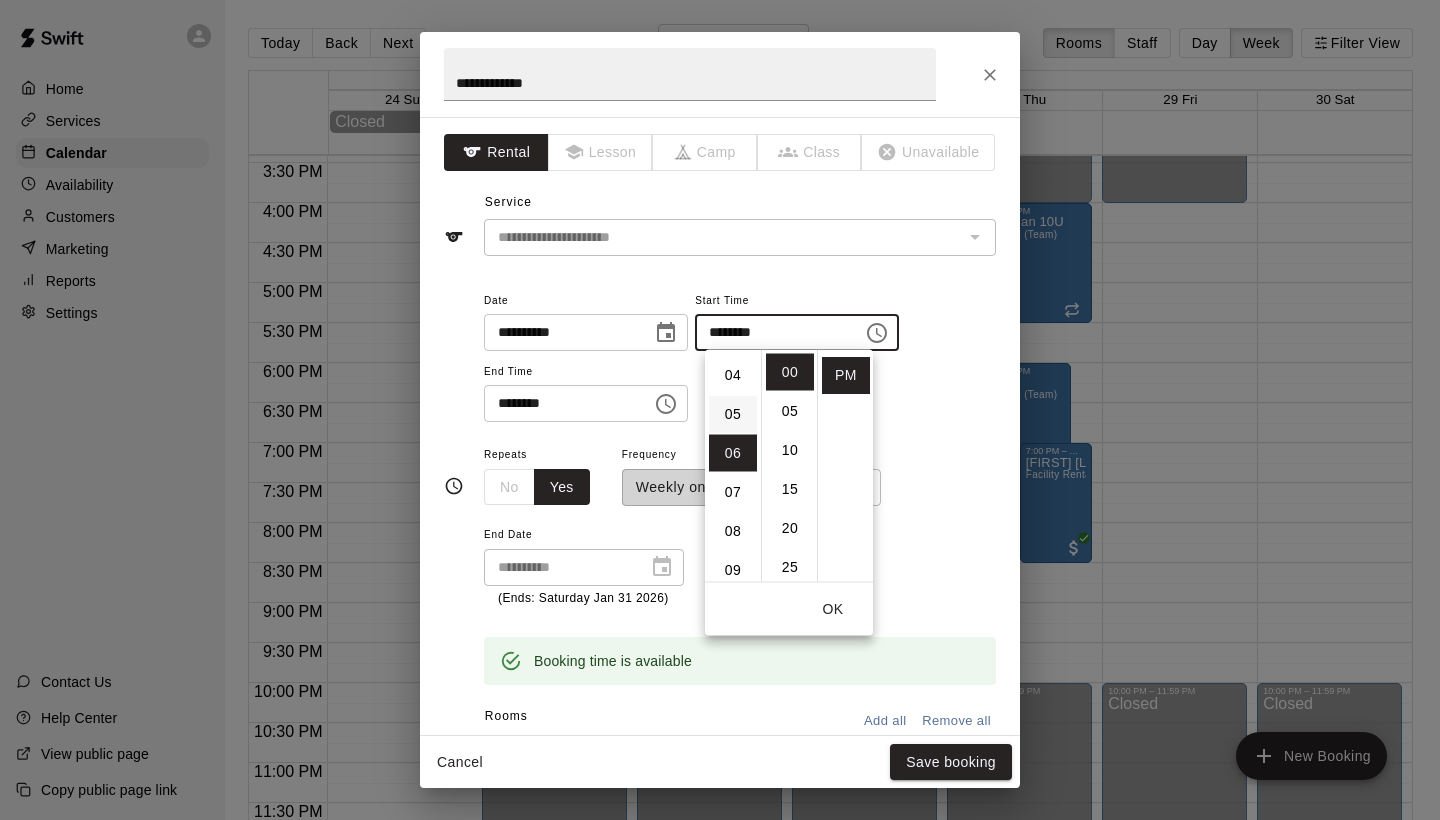 click on "05" at bounding box center [733, 414] 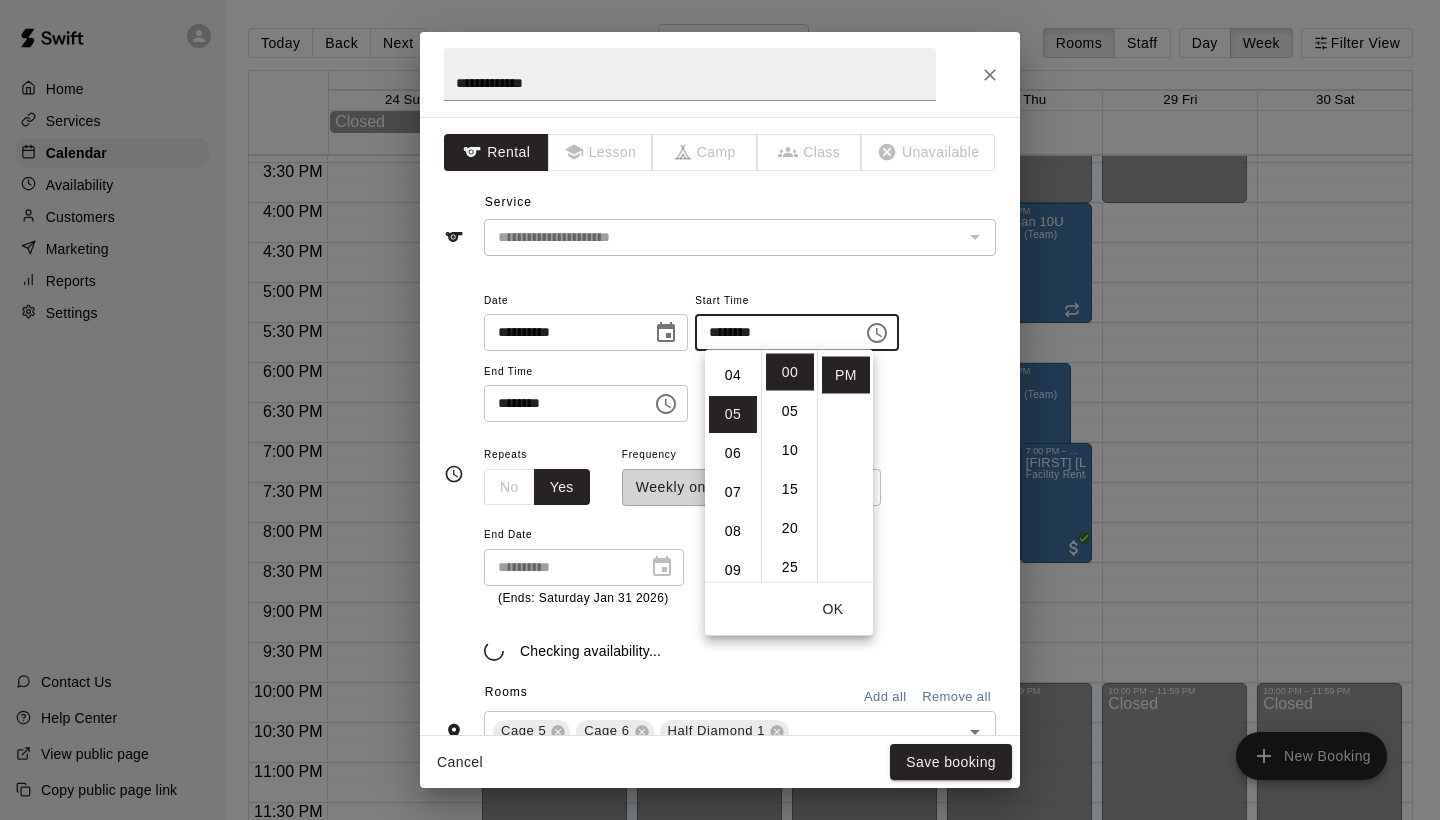 scroll, scrollTop: 195, scrollLeft: 0, axis: vertical 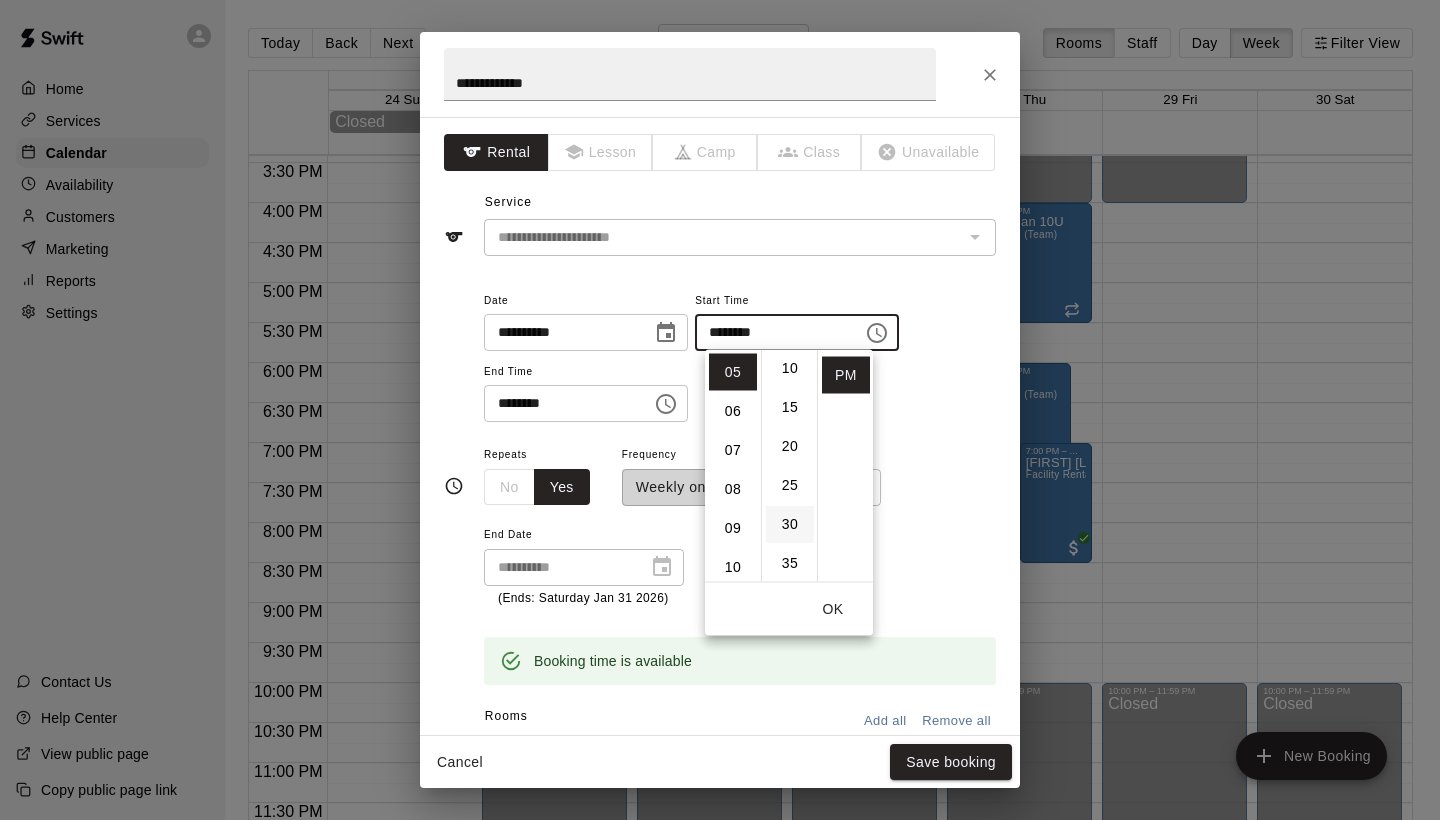 click on "30" at bounding box center (790, 524) 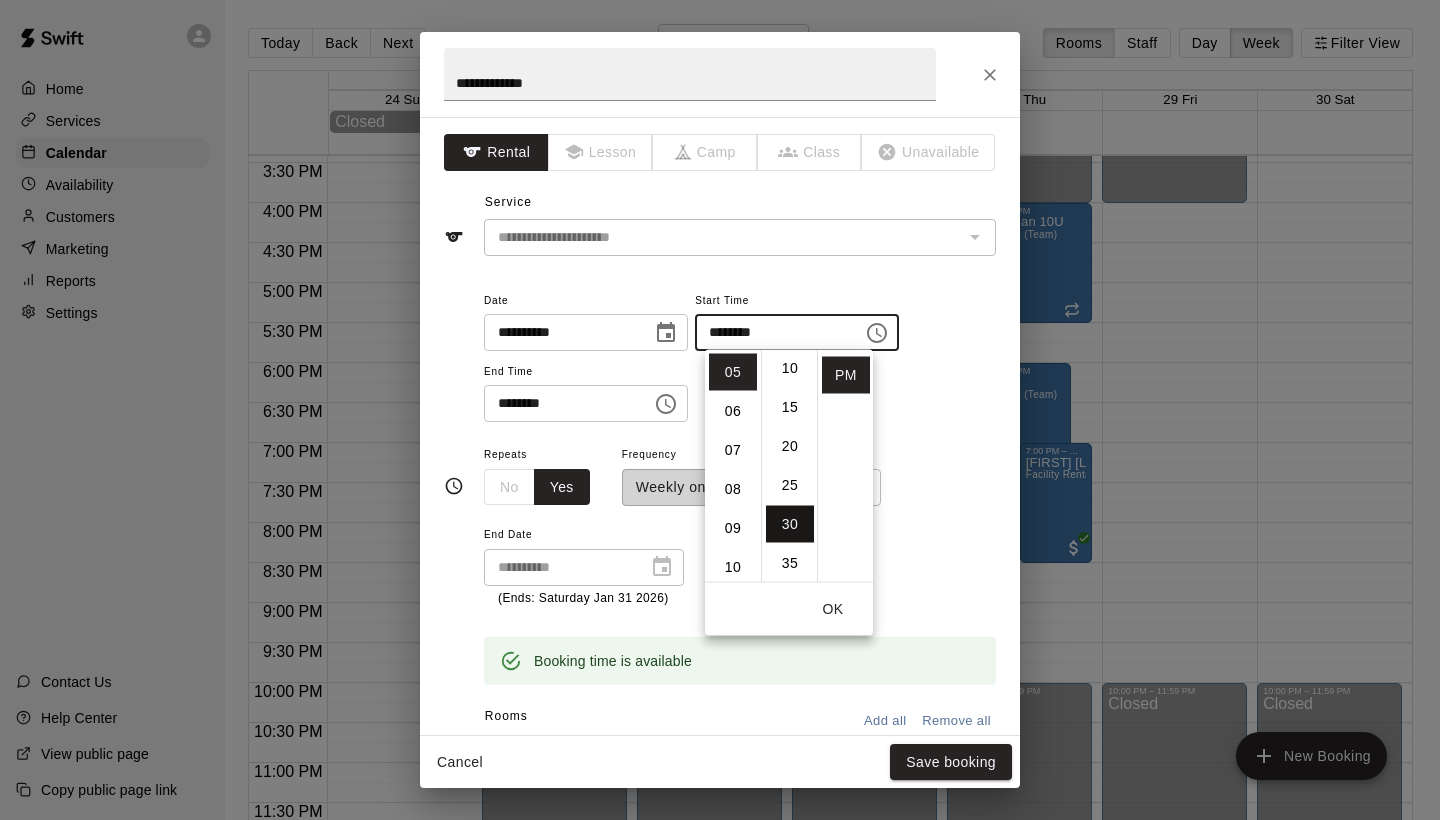 type on "********" 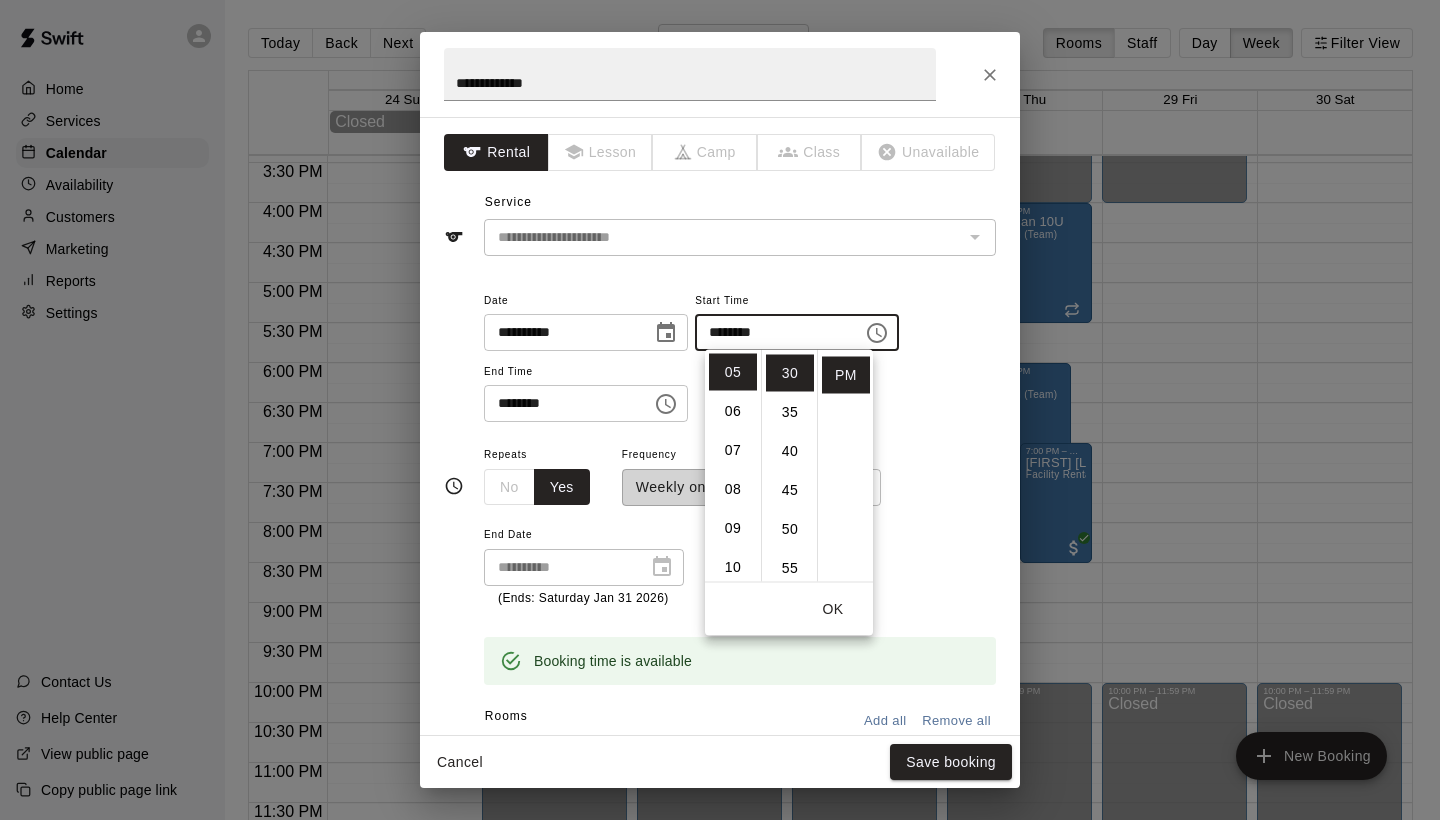 scroll, scrollTop: 234, scrollLeft: 0, axis: vertical 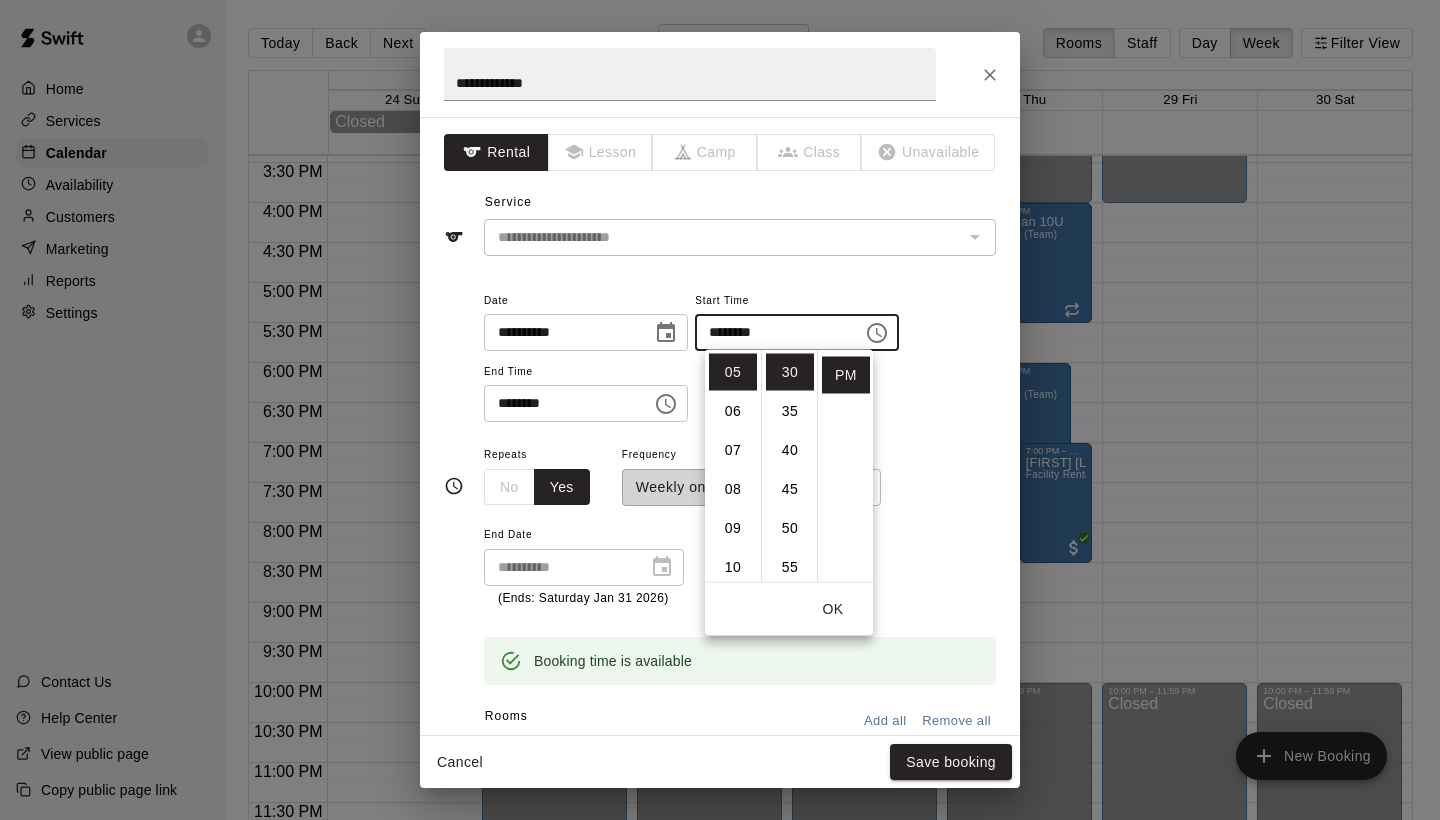 click 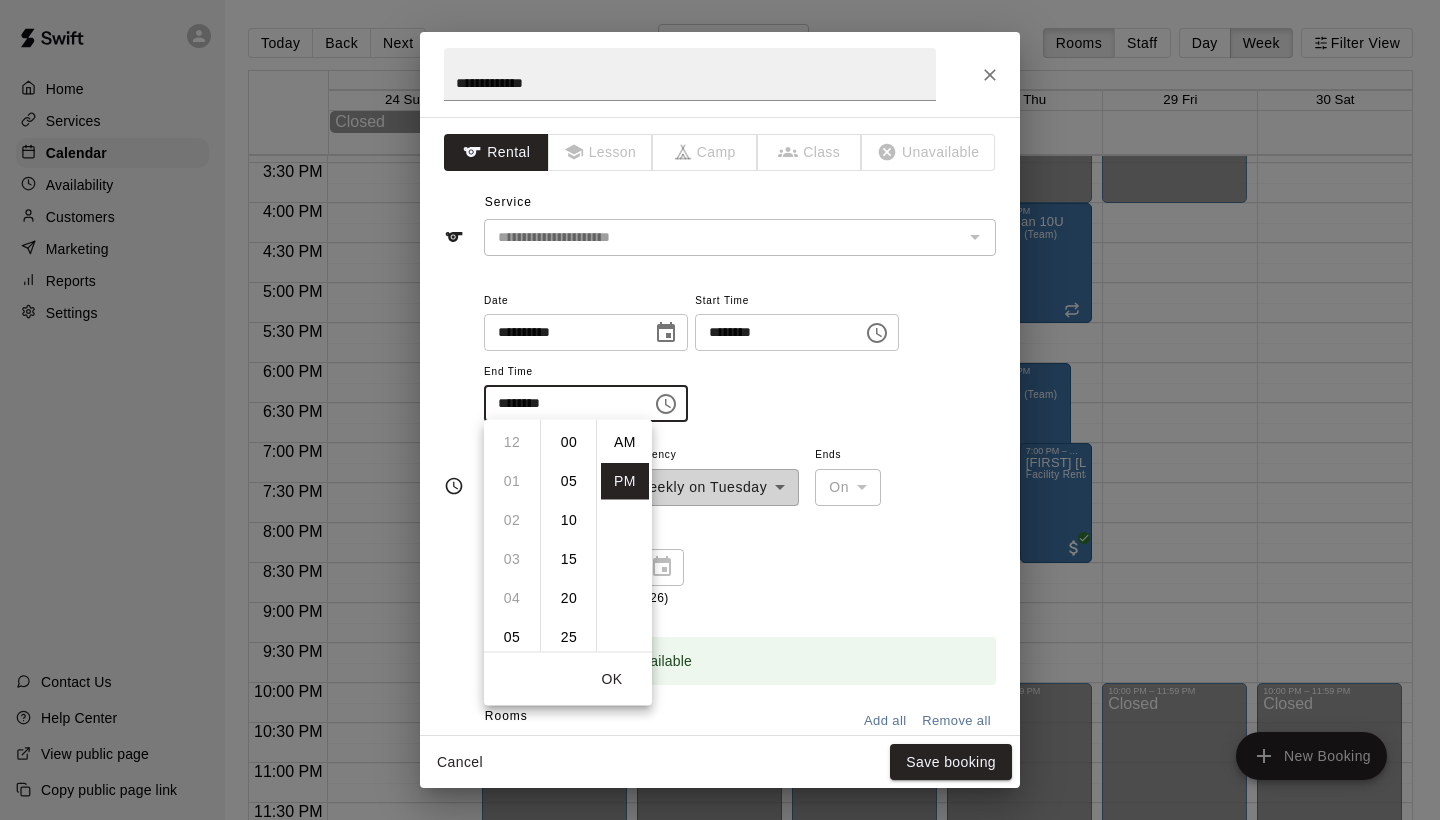 scroll, scrollTop: 273, scrollLeft: 0, axis: vertical 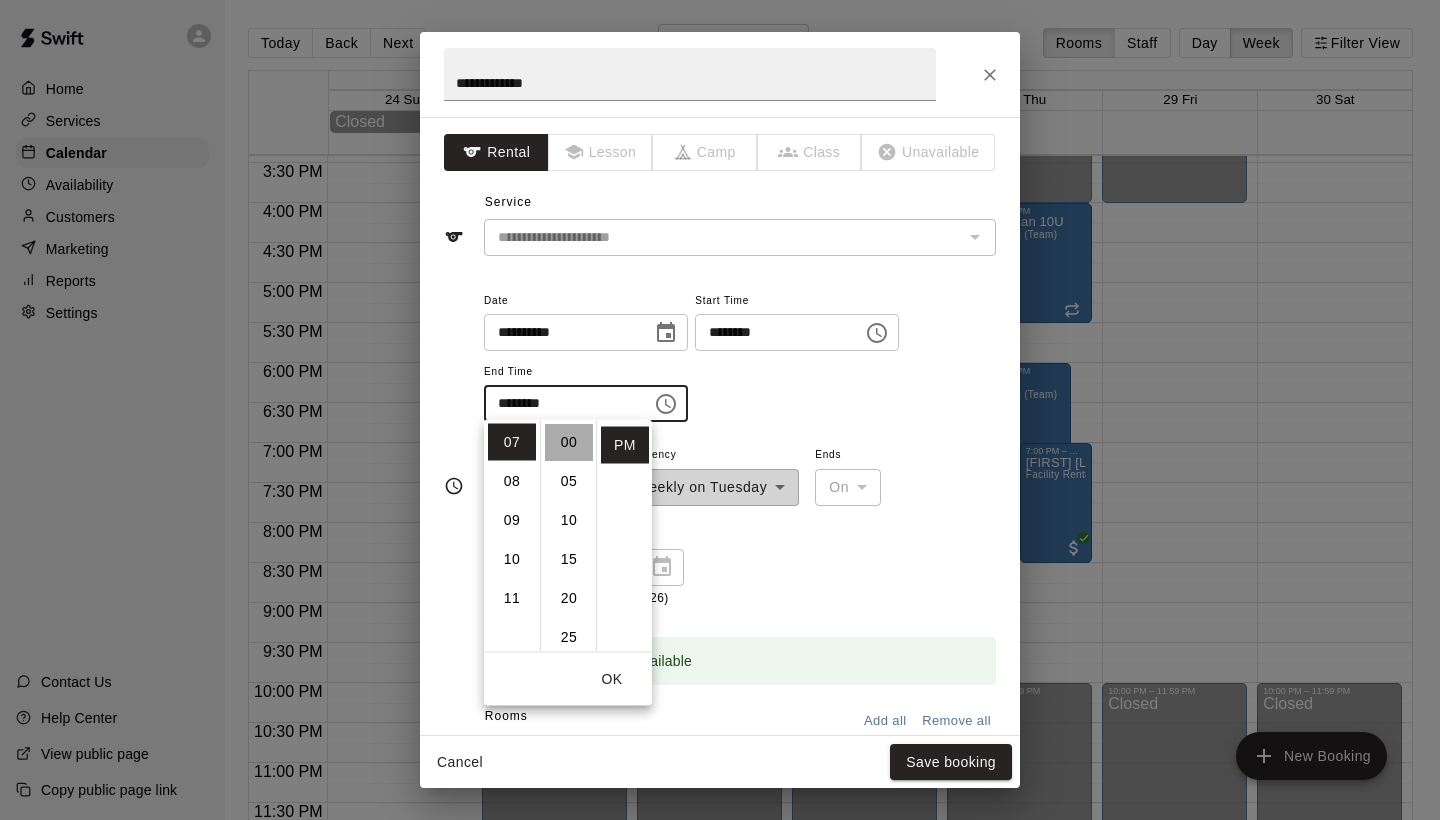 click on "00" at bounding box center [569, 442] 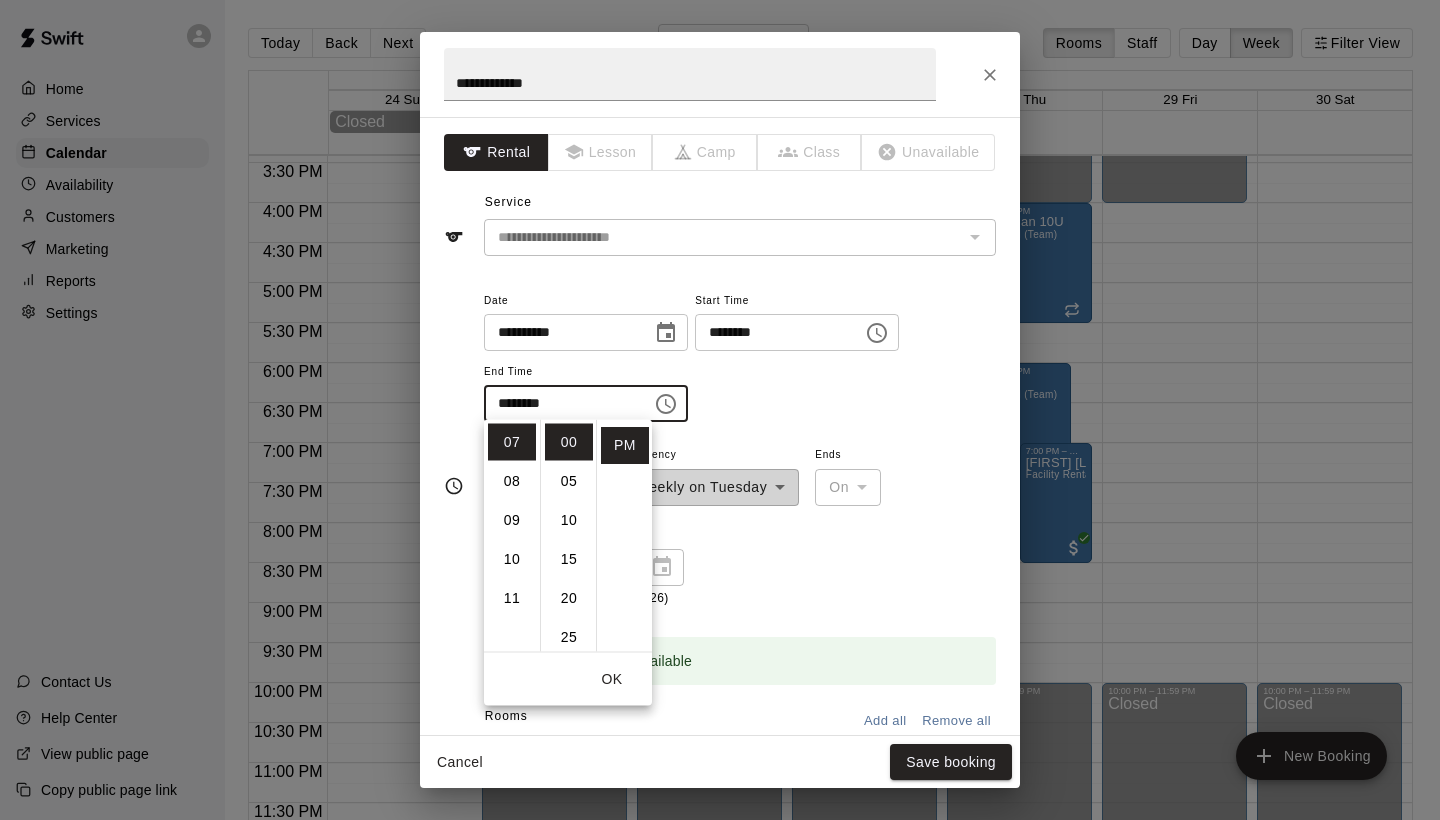 click on "**********" at bounding box center (740, 355) 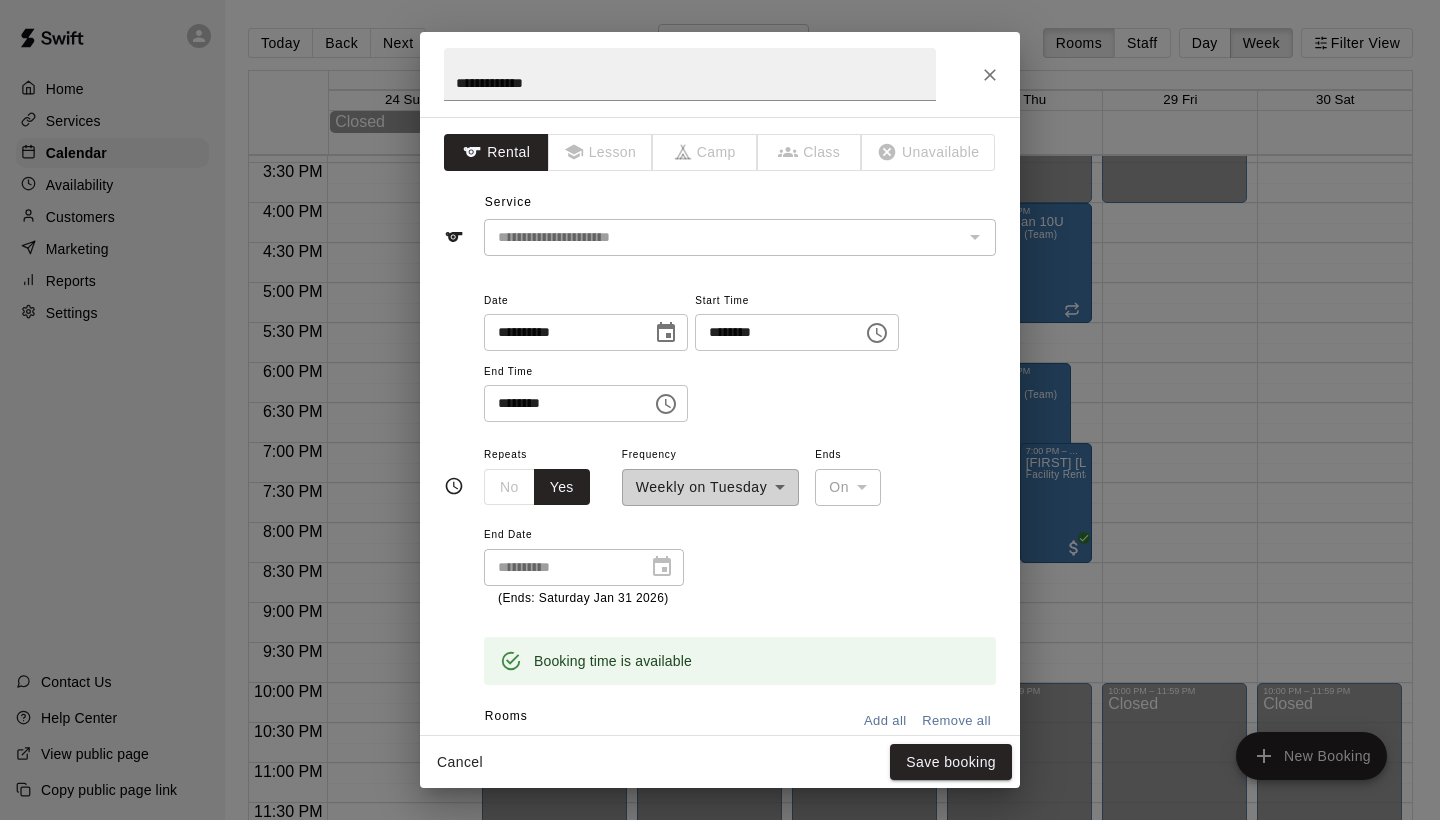 click 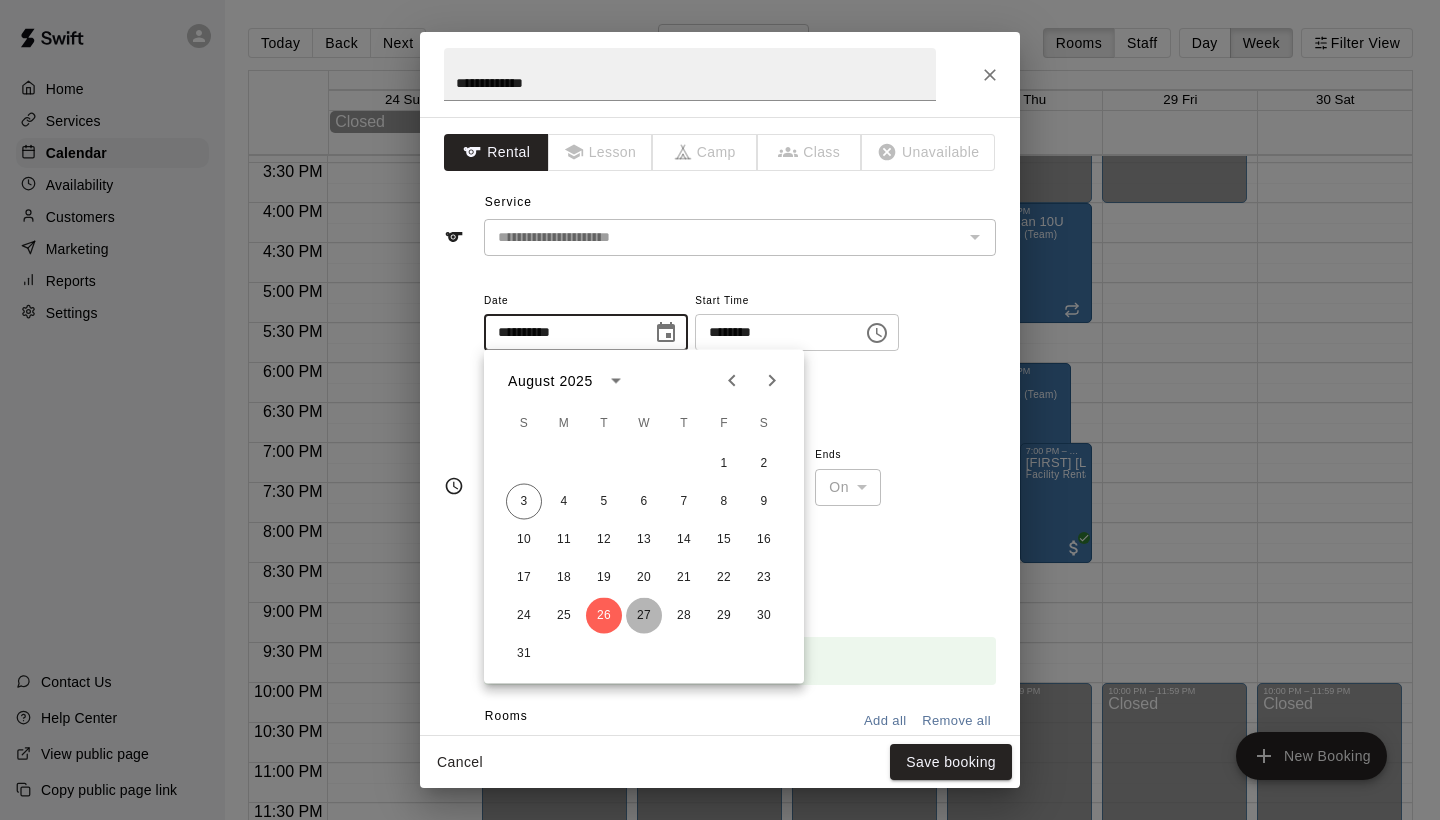 click on "27" at bounding box center (644, 616) 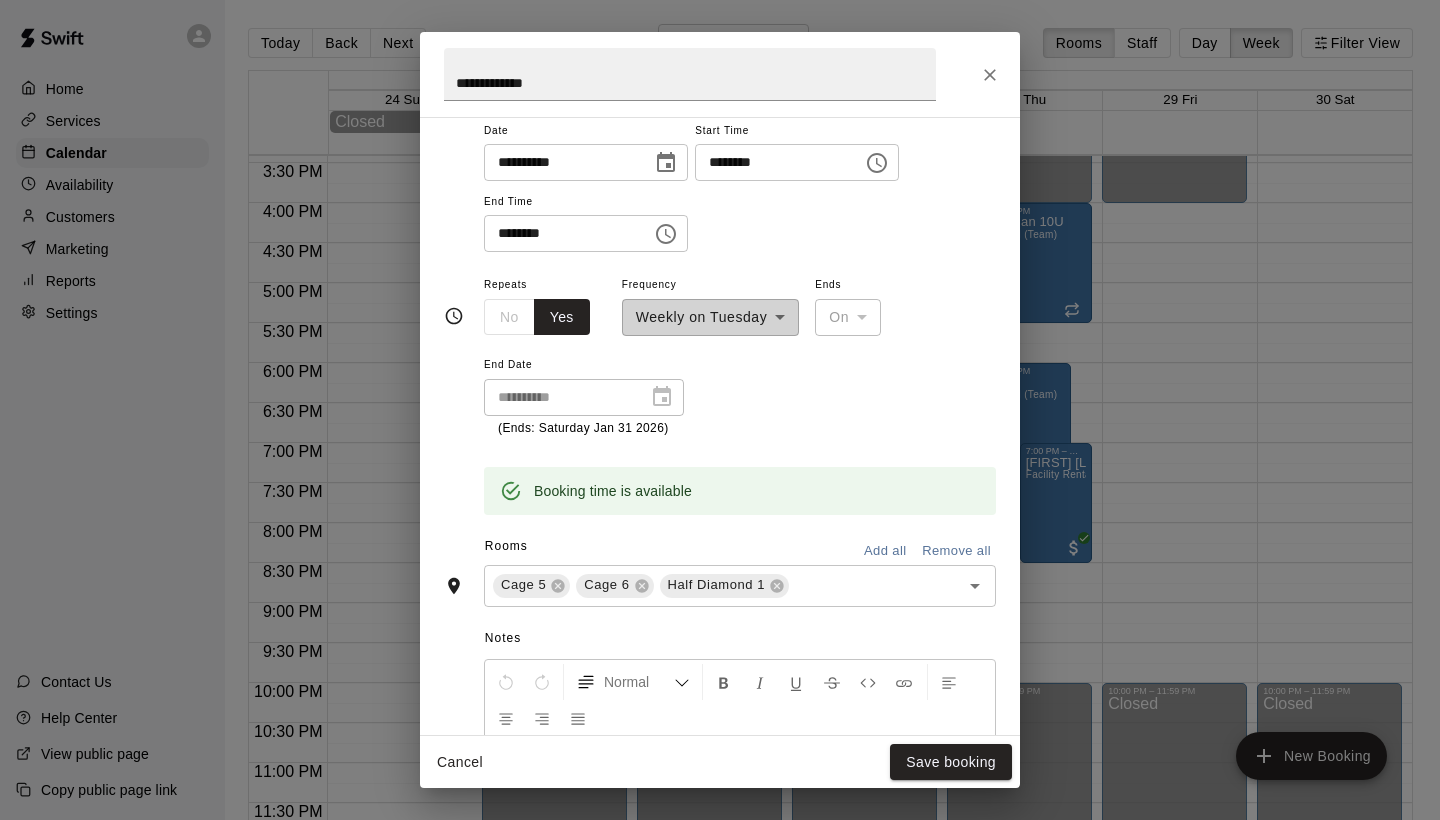 scroll, scrollTop: 178, scrollLeft: 0, axis: vertical 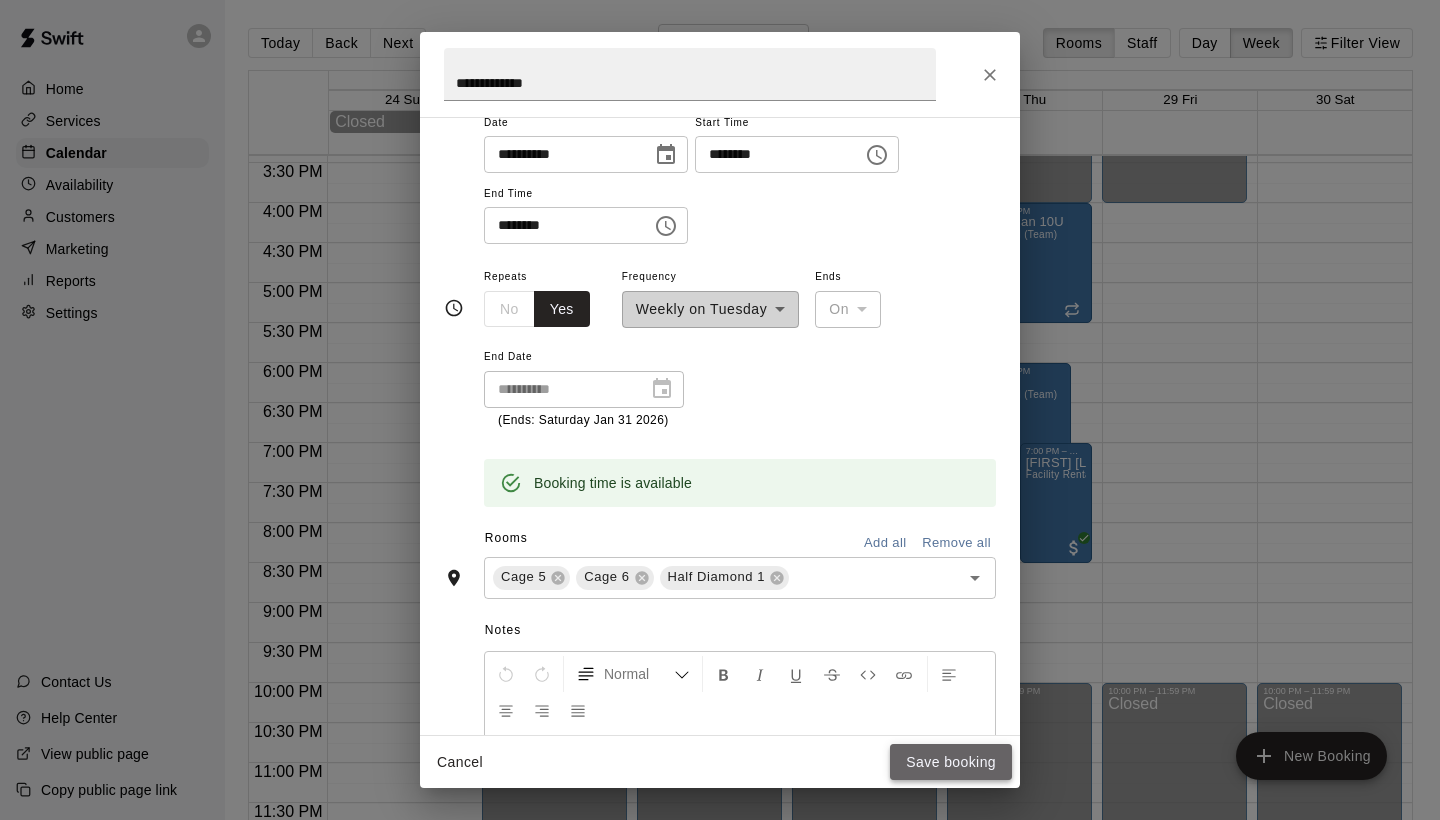click on "Save booking" at bounding box center (951, 762) 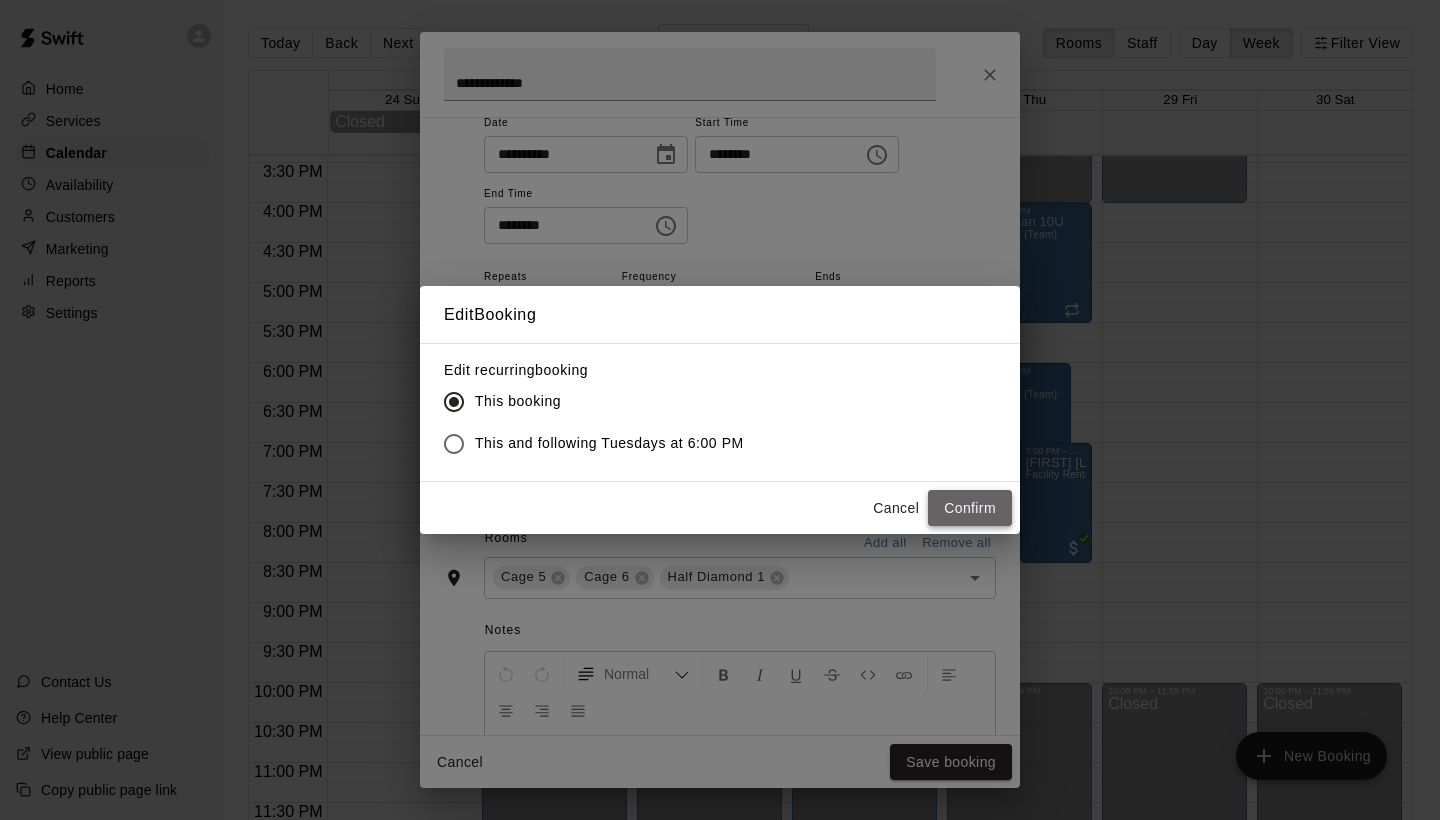 click on "Confirm" at bounding box center (970, 508) 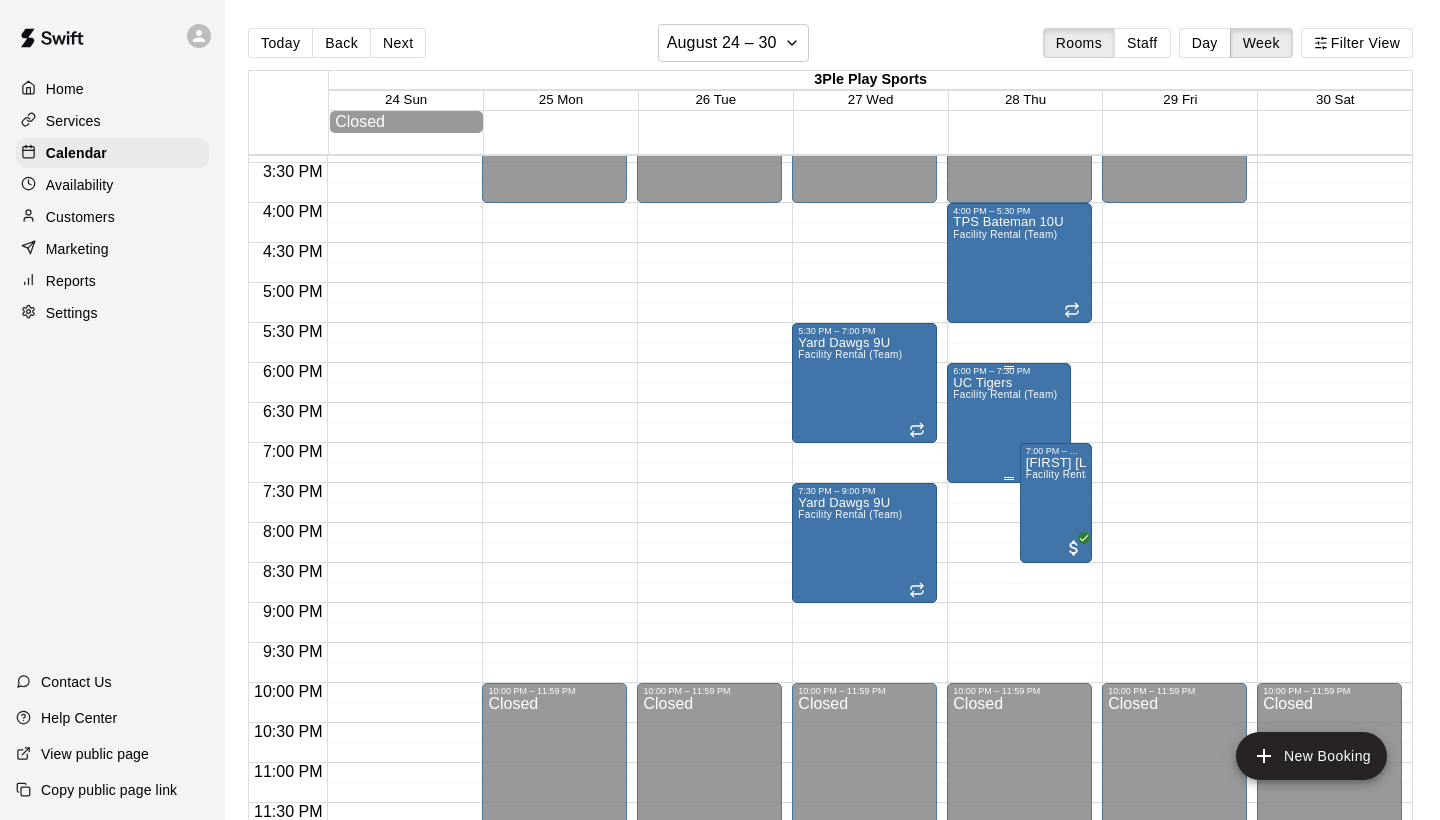 click on "UC Tigers Facility Rental (Team)" at bounding box center [1005, 786] 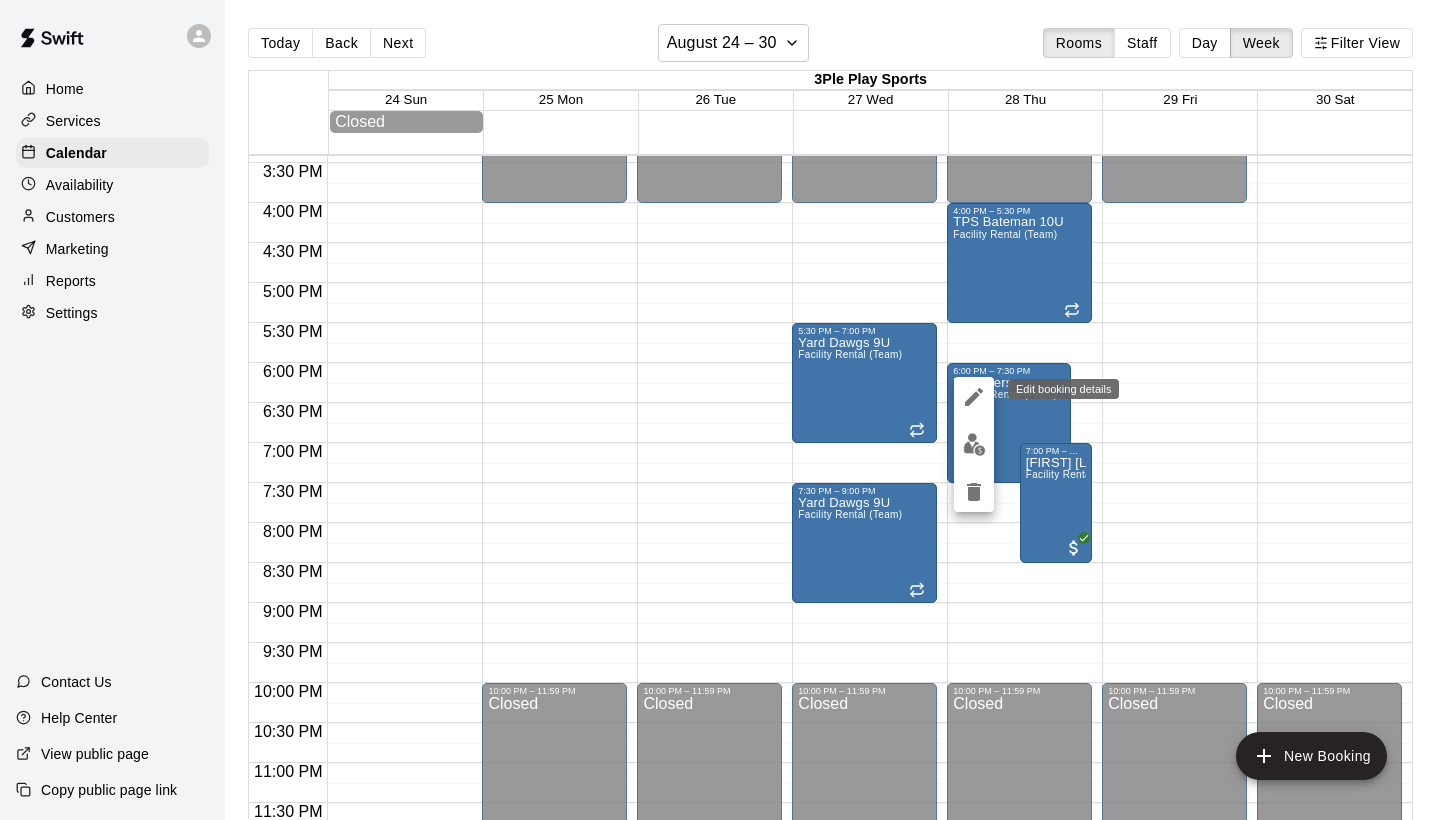 click 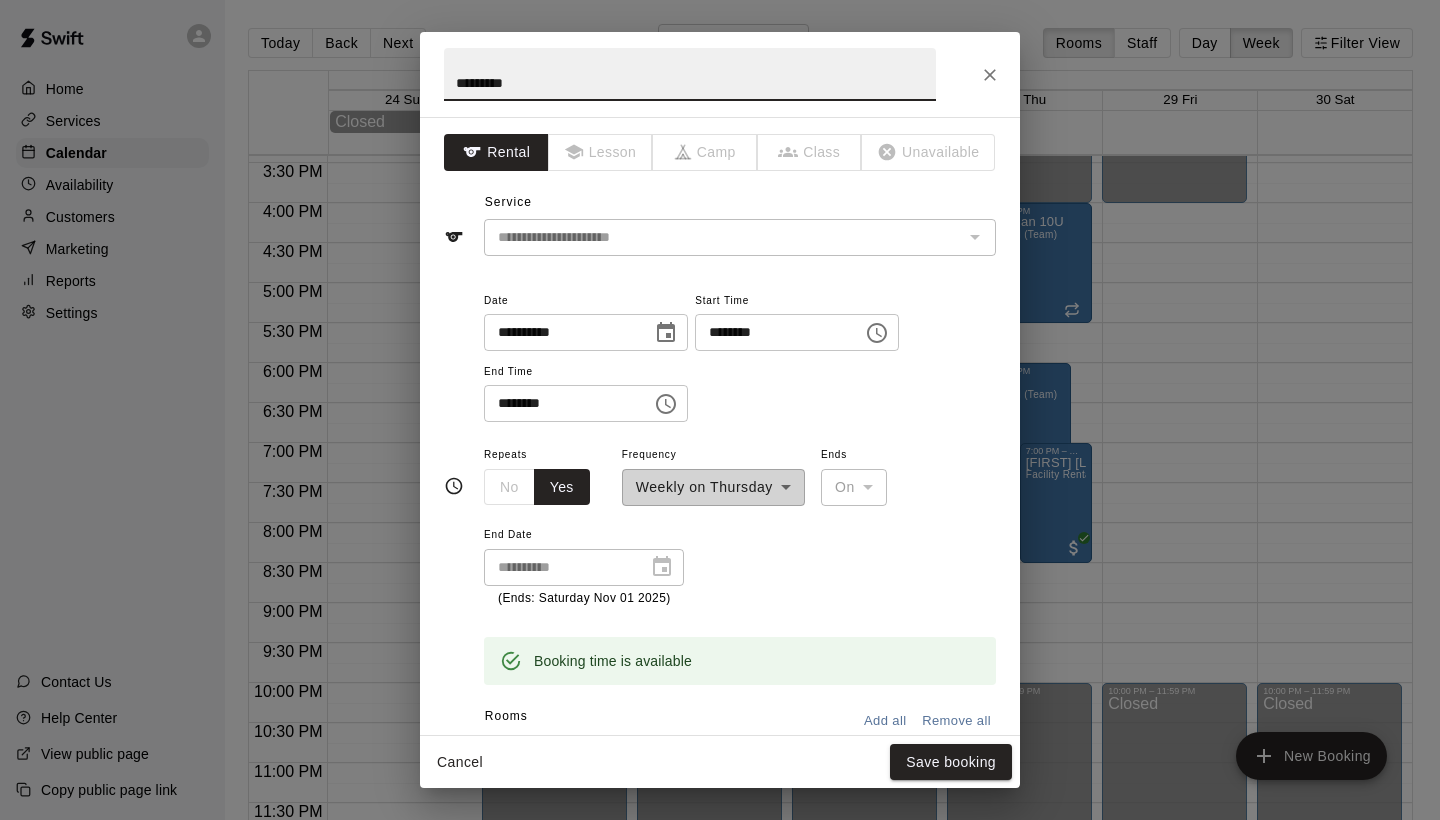 click 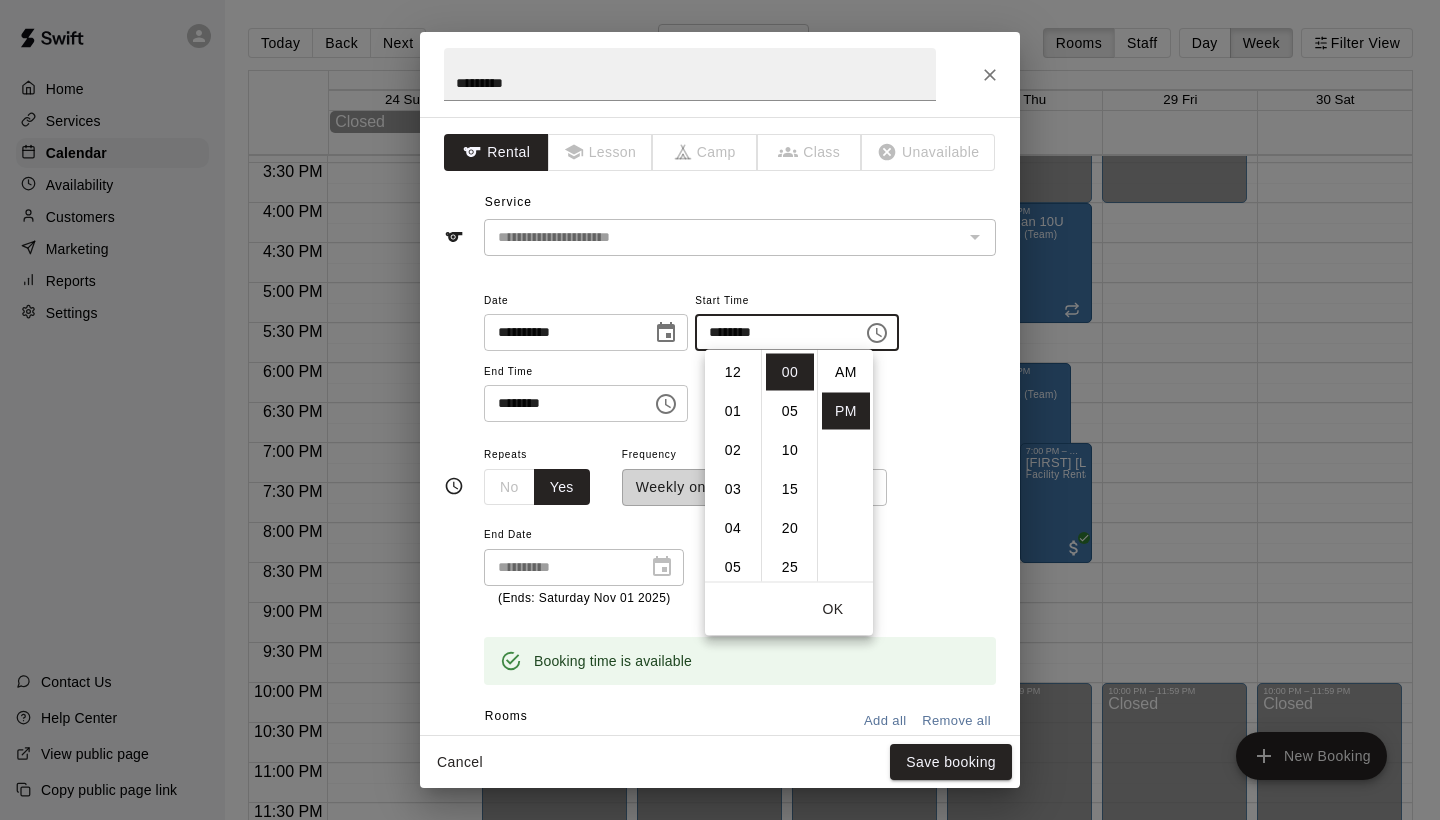 scroll, scrollTop: 234, scrollLeft: 0, axis: vertical 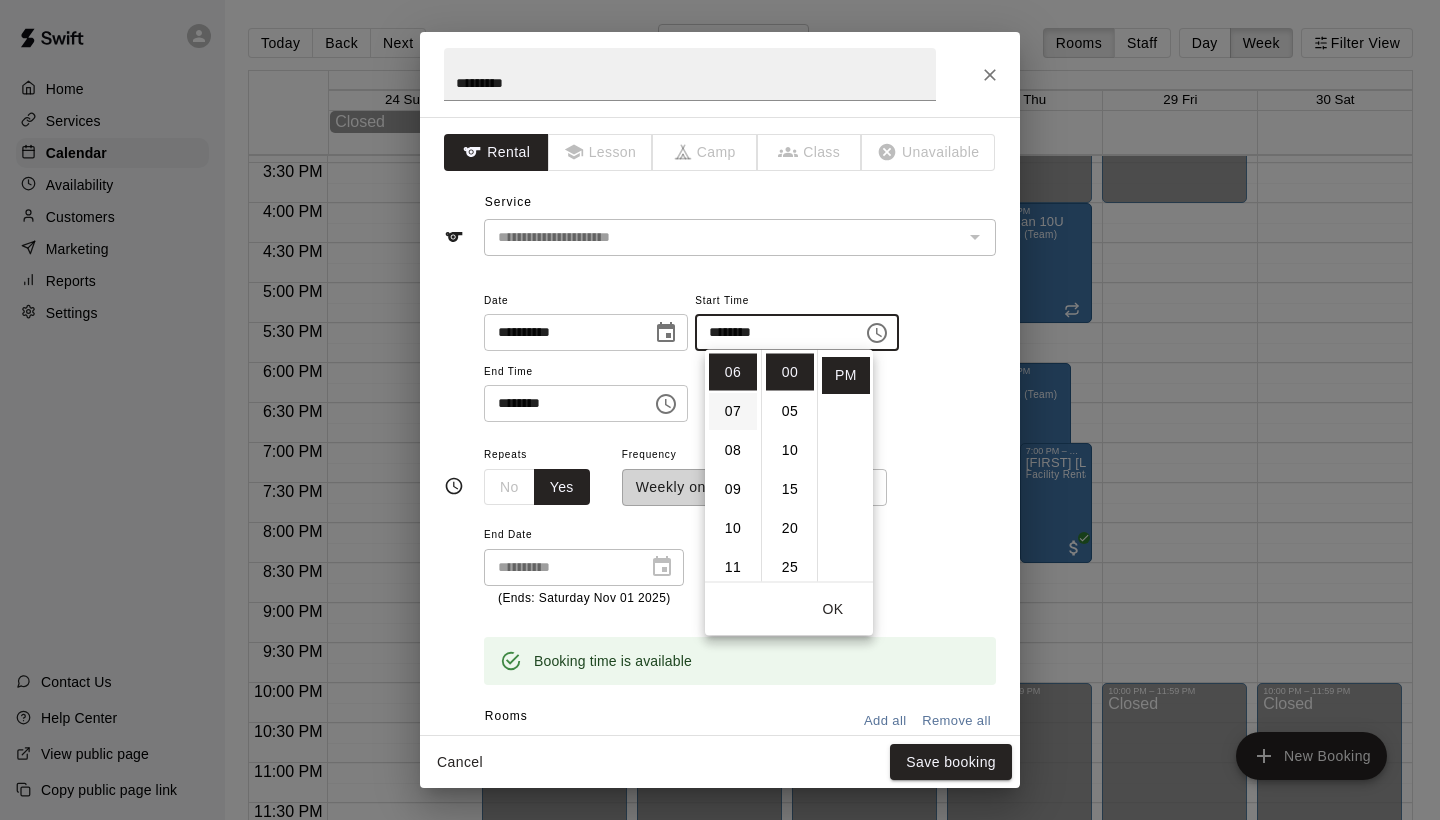 click on "07" at bounding box center (733, 411) 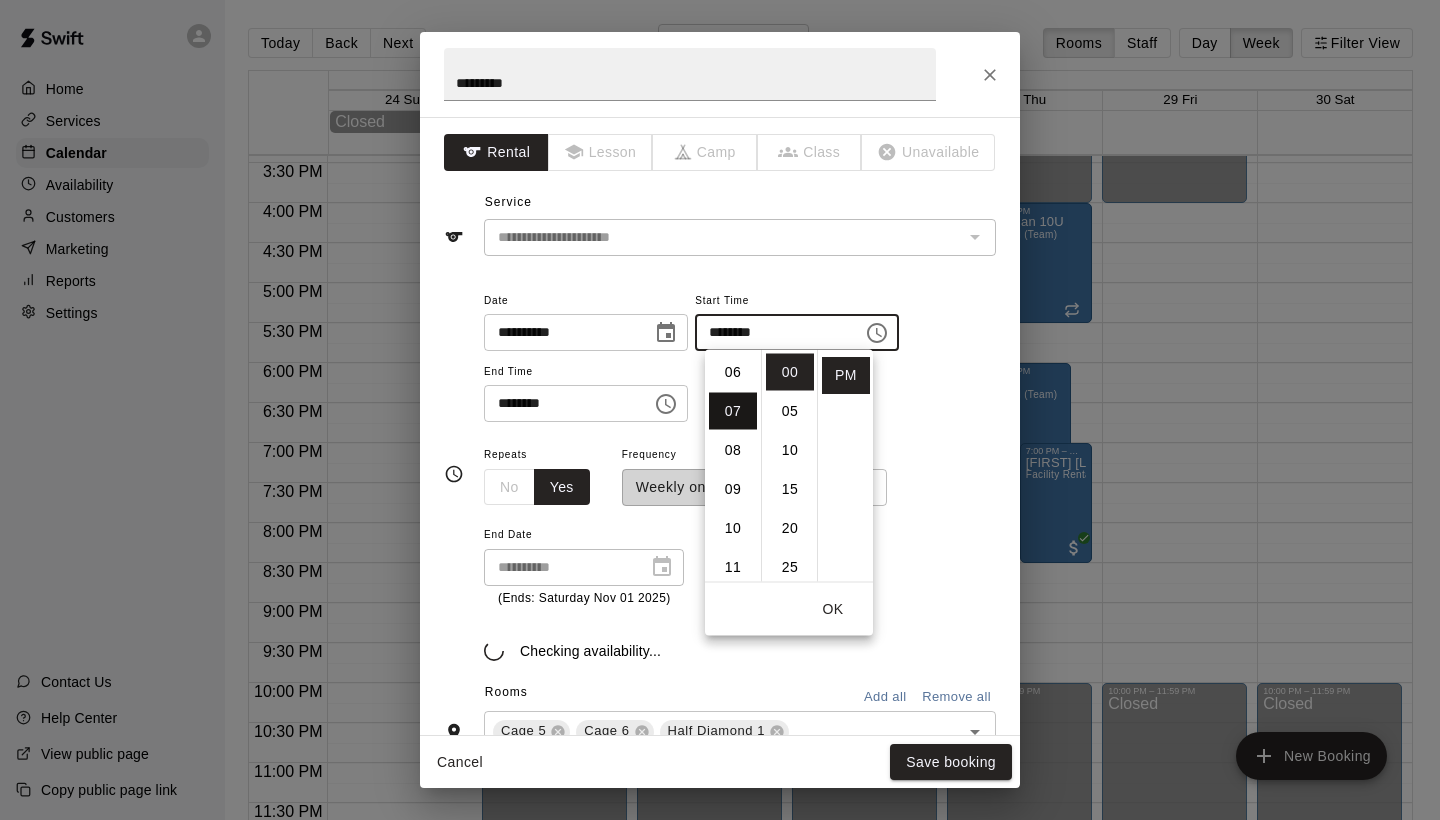 type on "********" 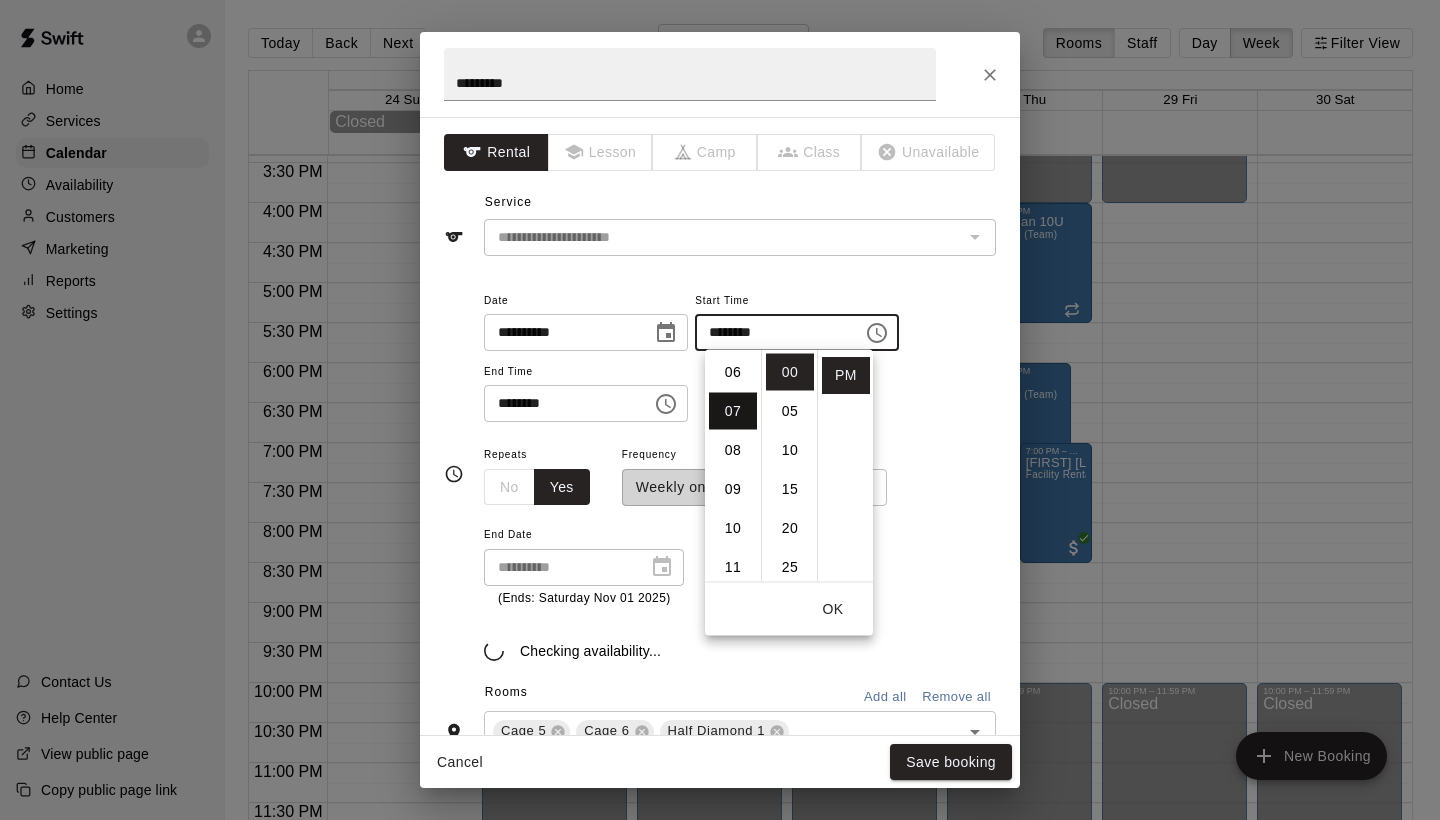 scroll, scrollTop: 273, scrollLeft: 0, axis: vertical 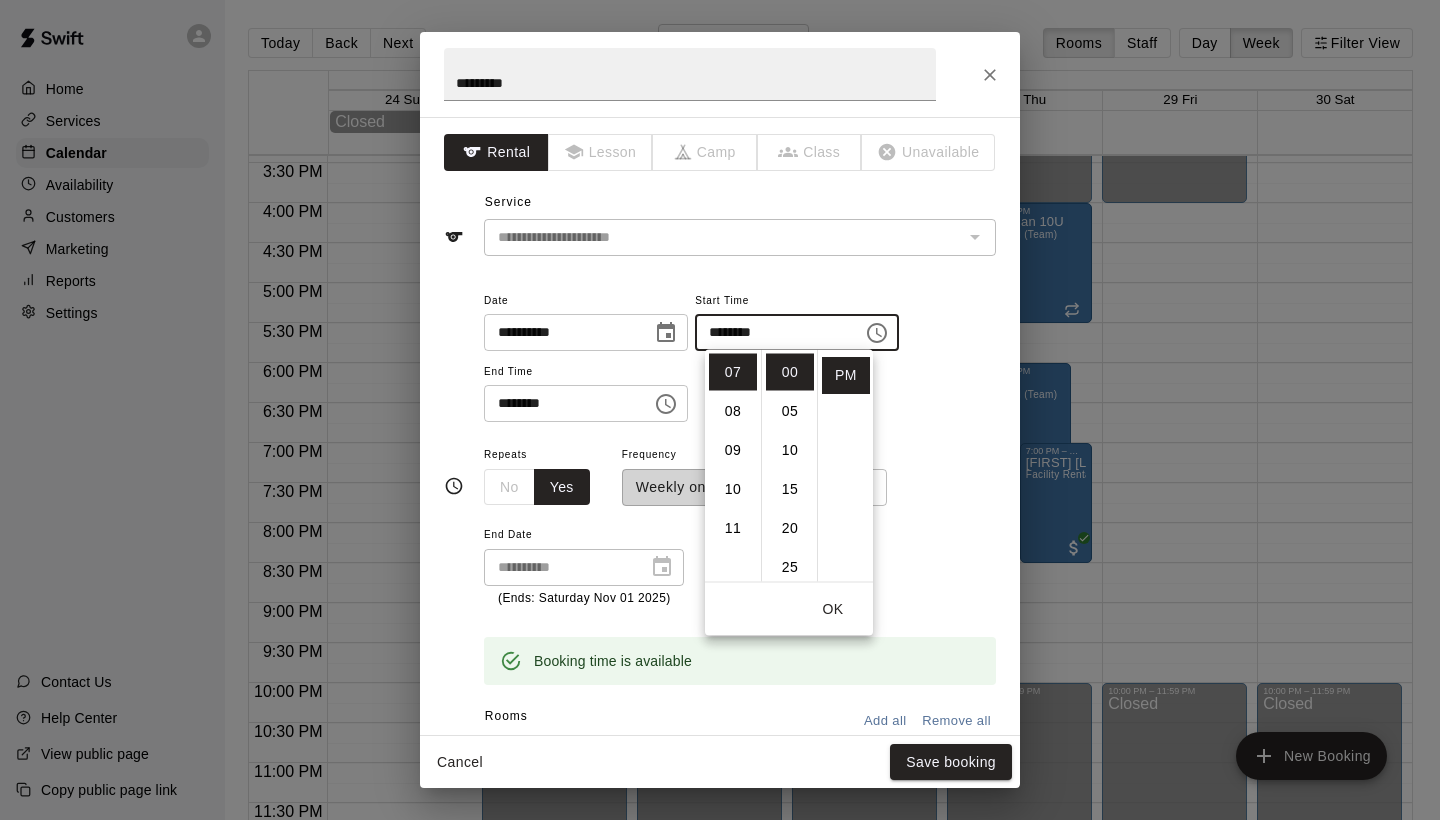 click 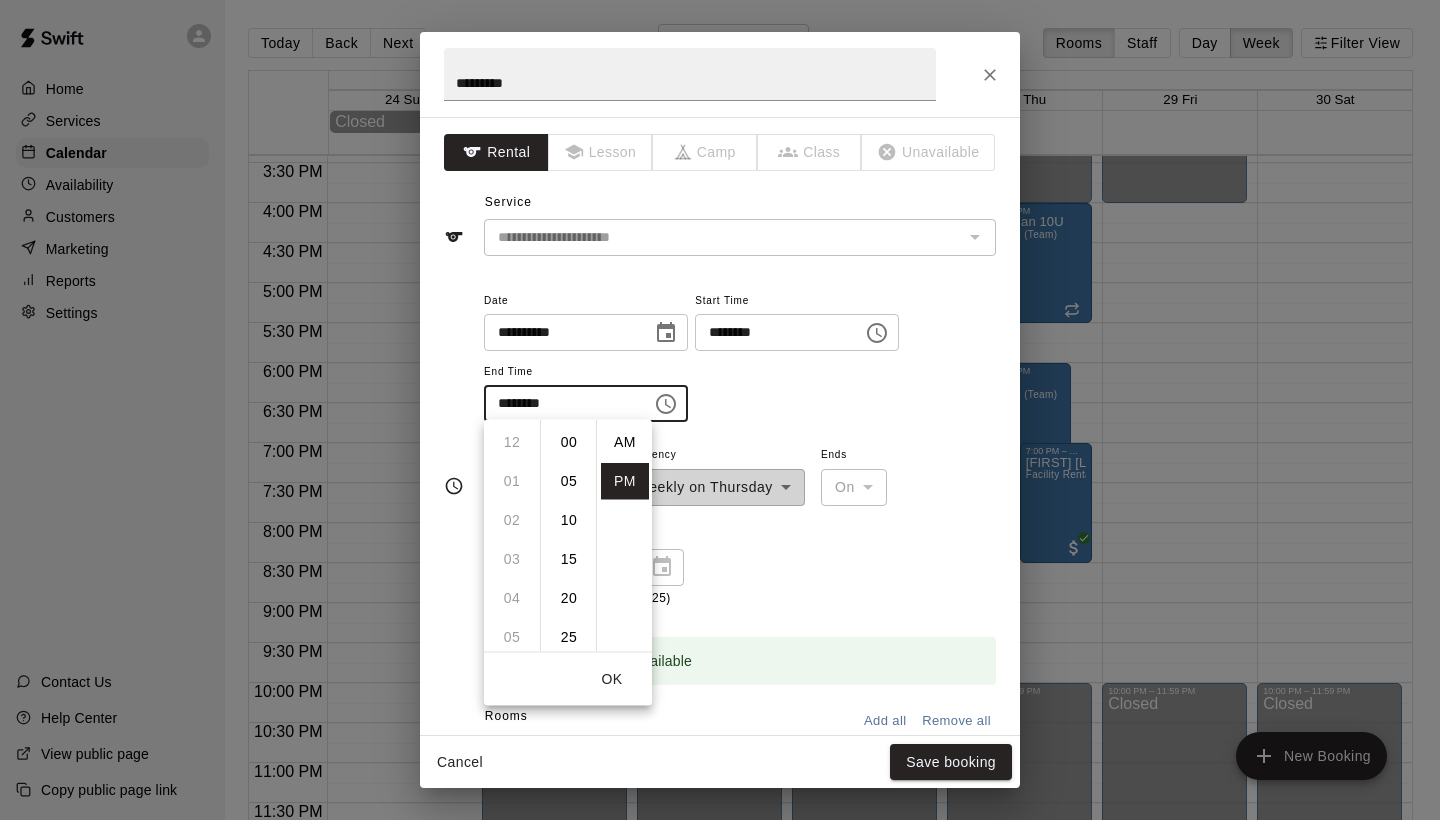 scroll, scrollTop: 273, scrollLeft: 0, axis: vertical 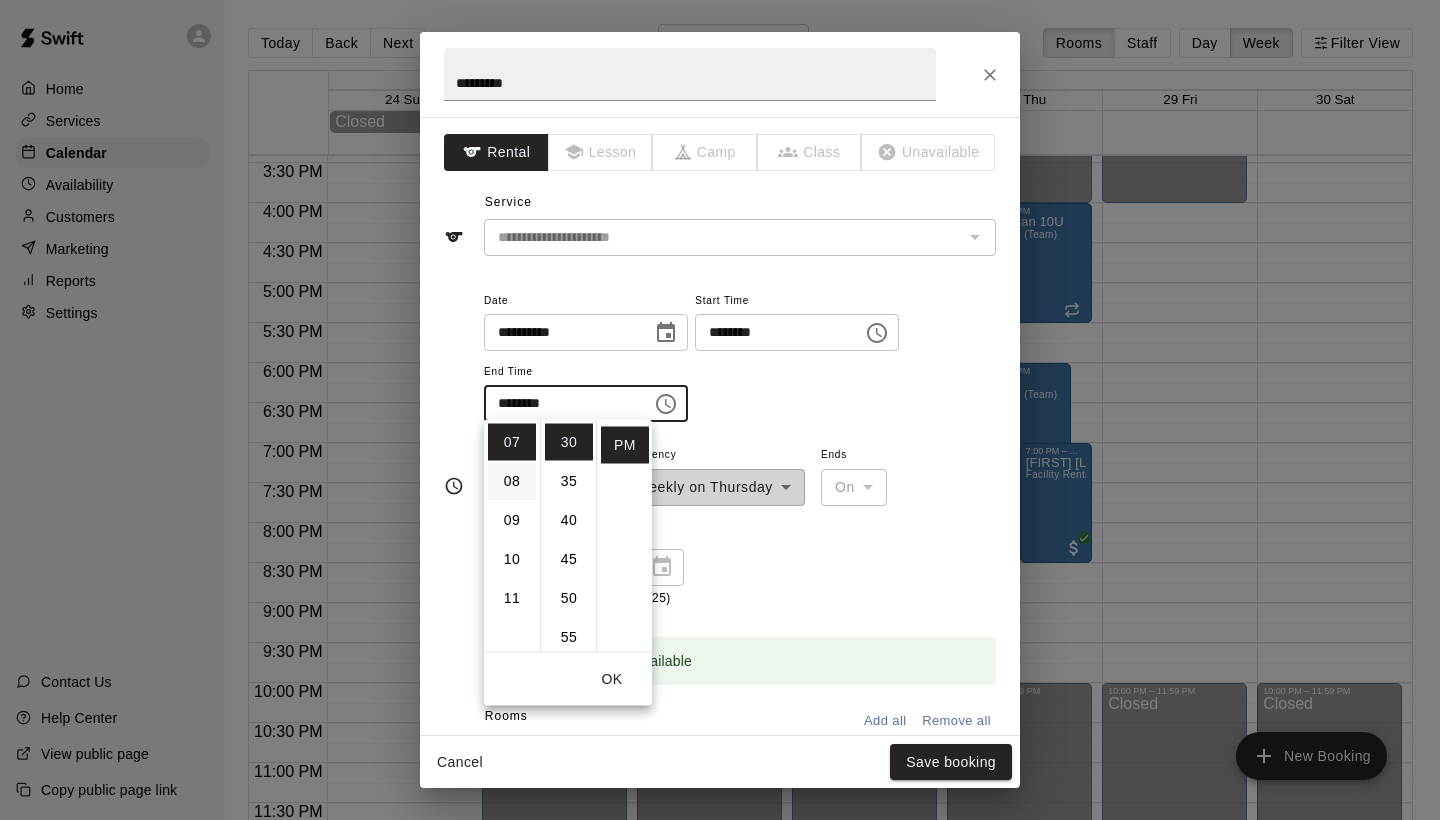 click on "08" at bounding box center (512, 481) 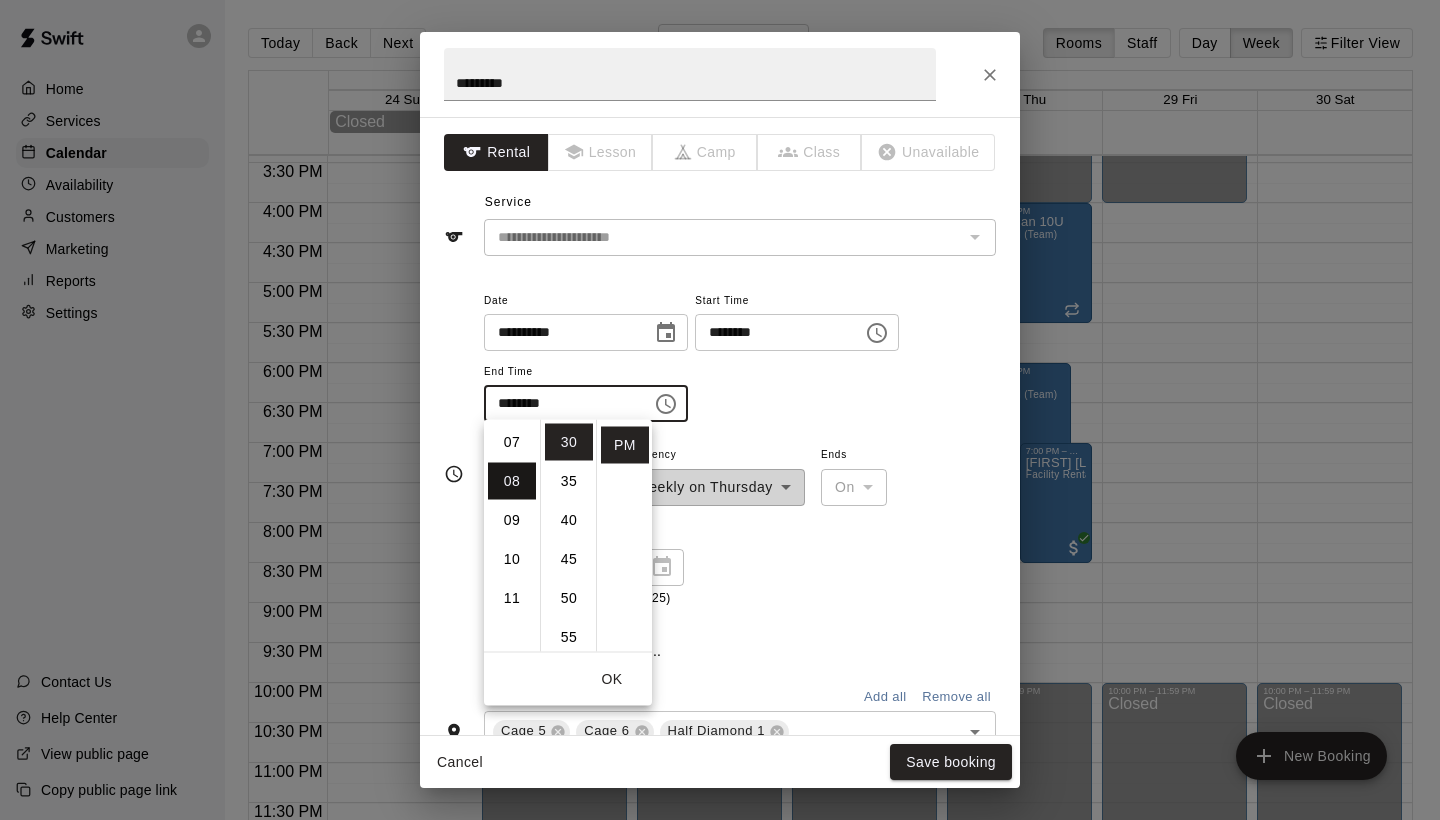 type on "********" 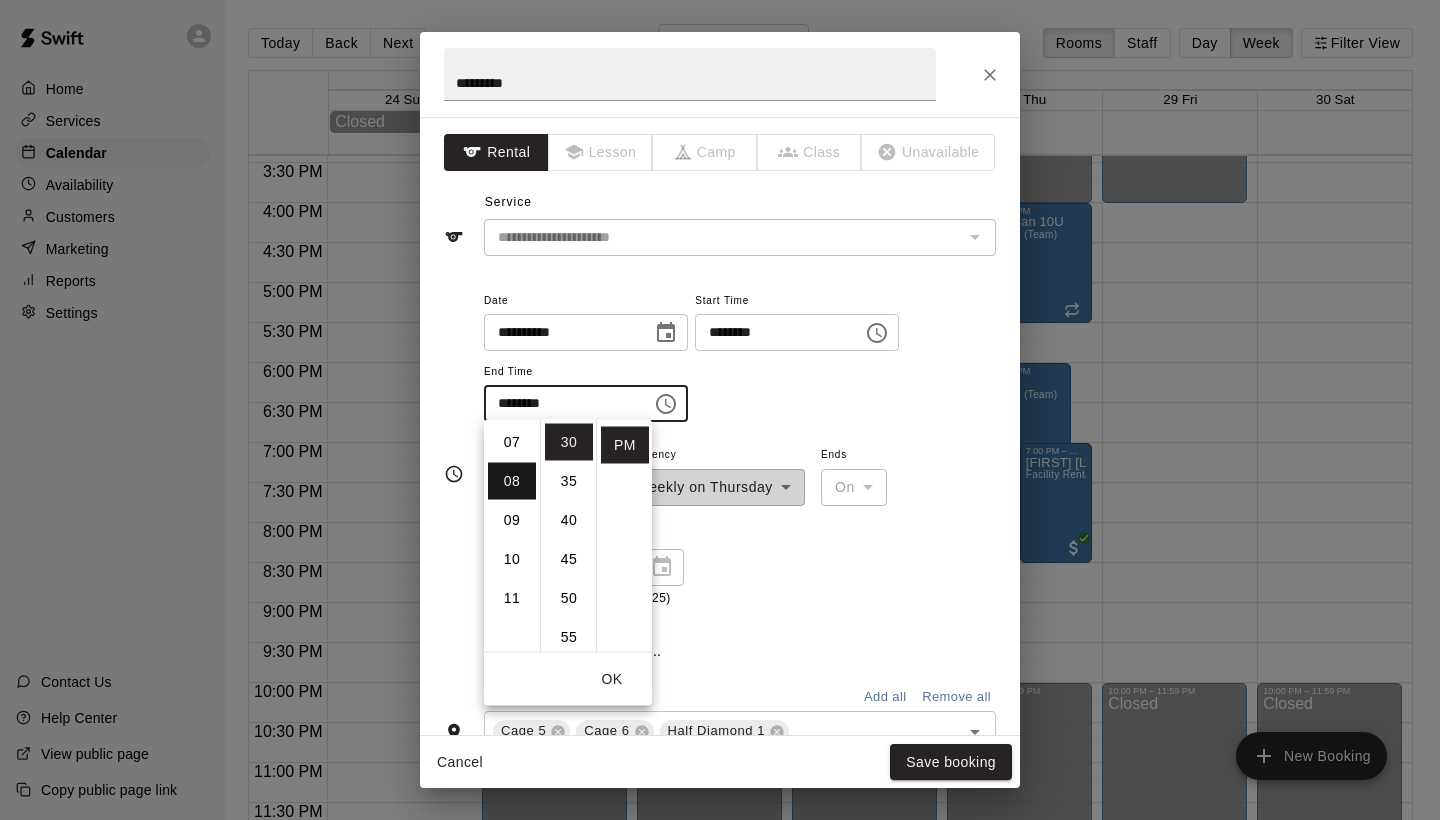 scroll, scrollTop: 312, scrollLeft: 0, axis: vertical 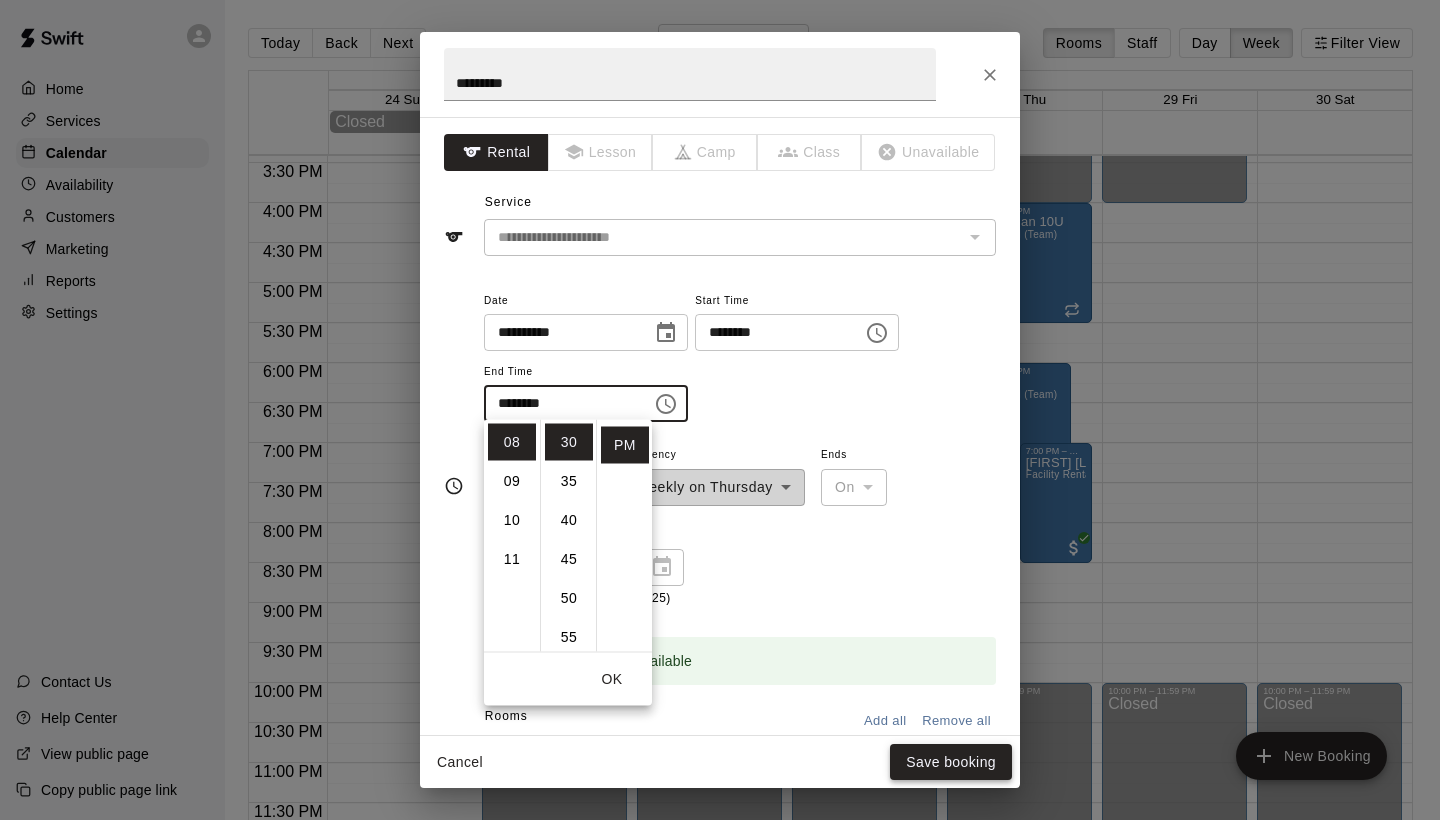 click on "Save booking" at bounding box center [951, 762] 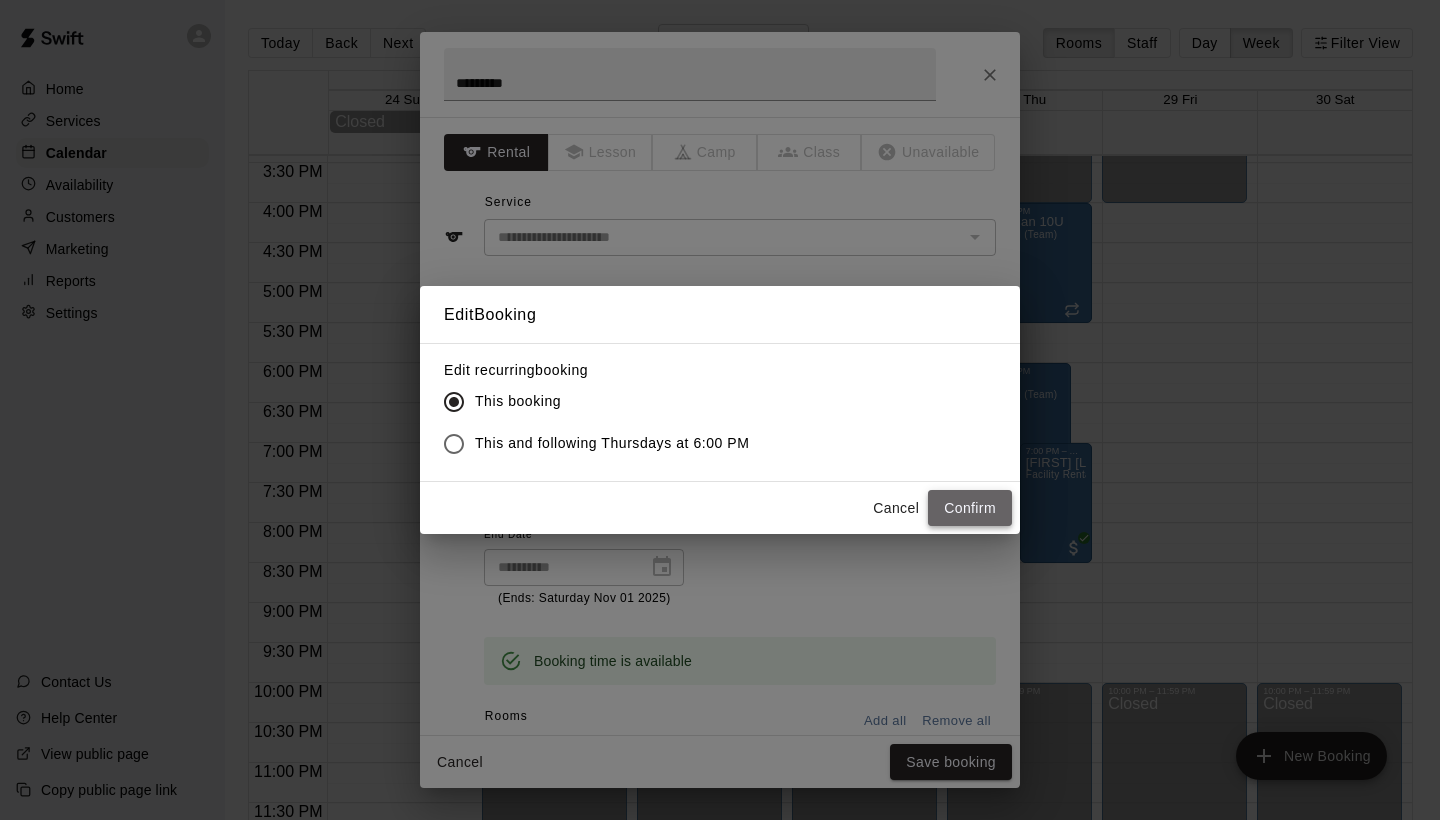 click on "Confirm" at bounding box center (970, 508) 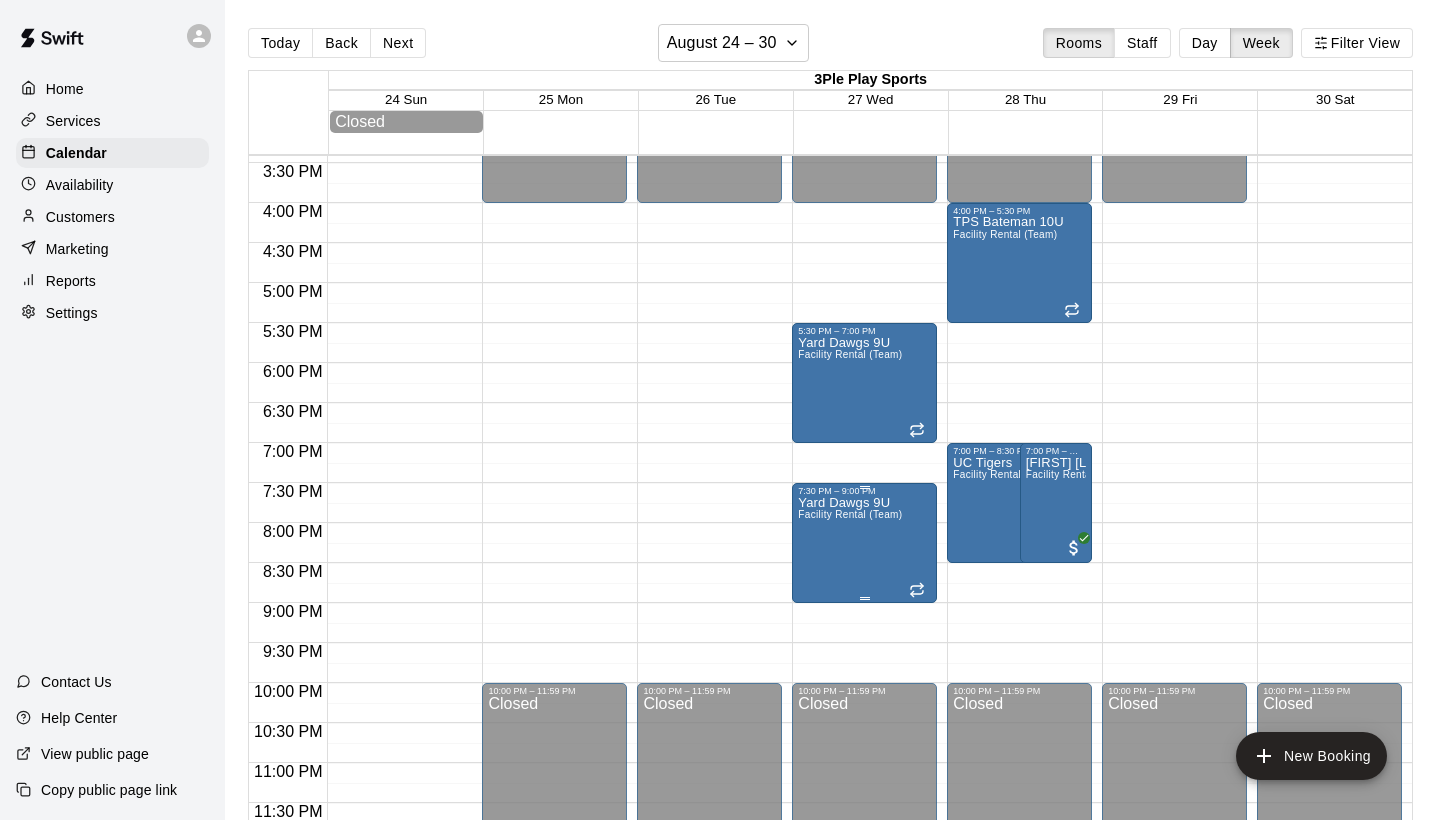 click on "Yard Dawgs 9U Facility Rental (Team)" at bounding box center [850, 906] 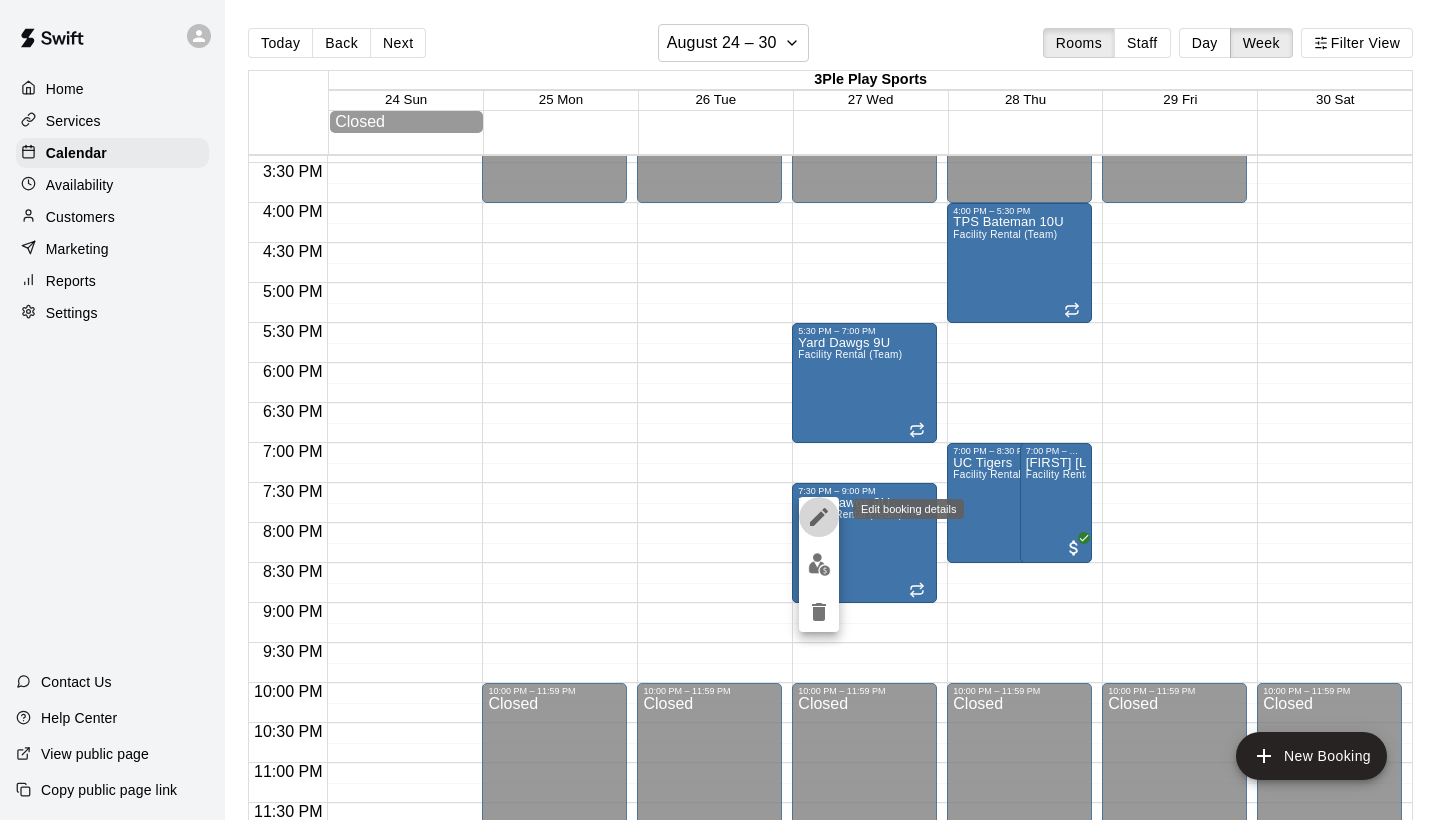 click 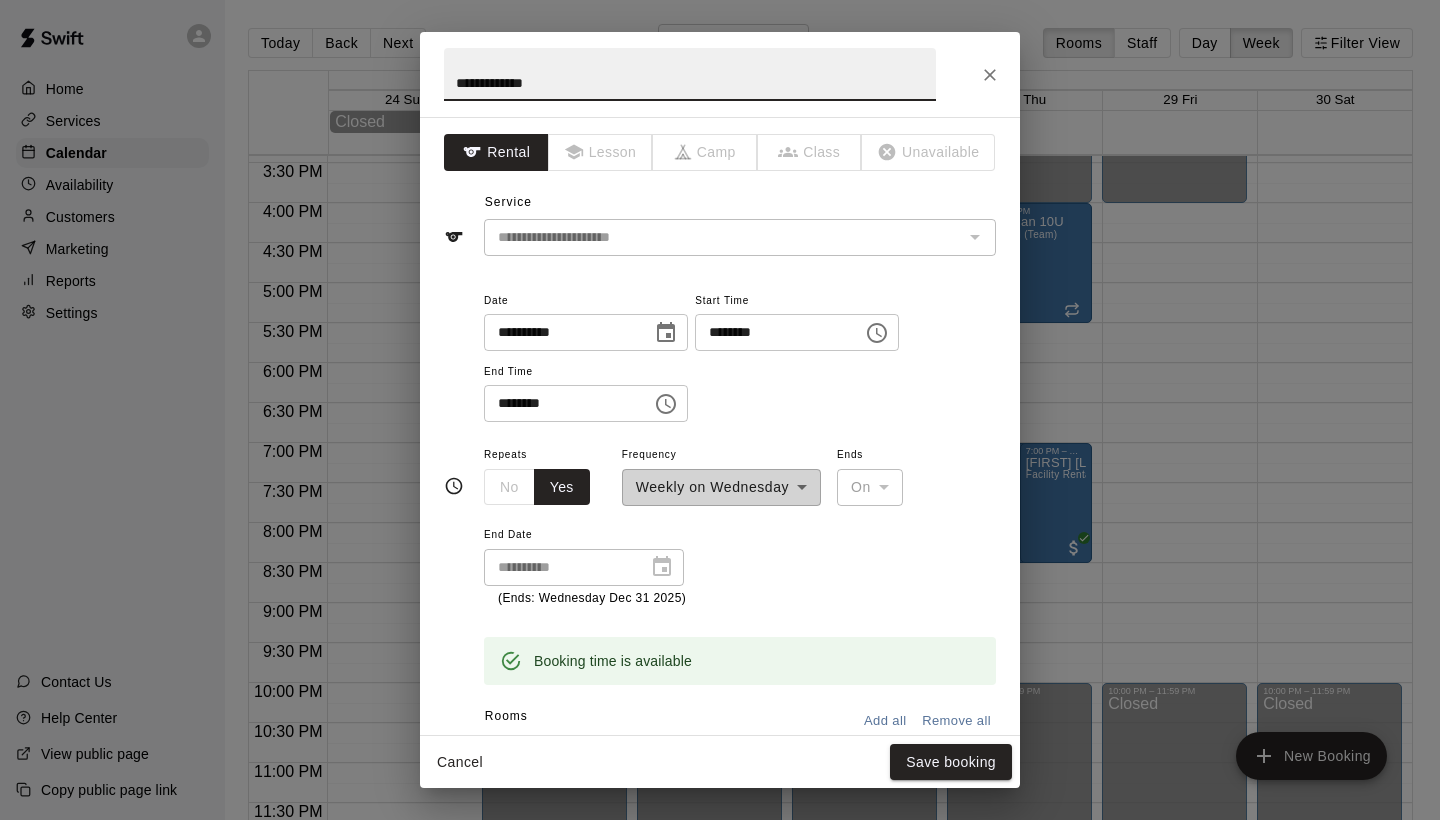 click 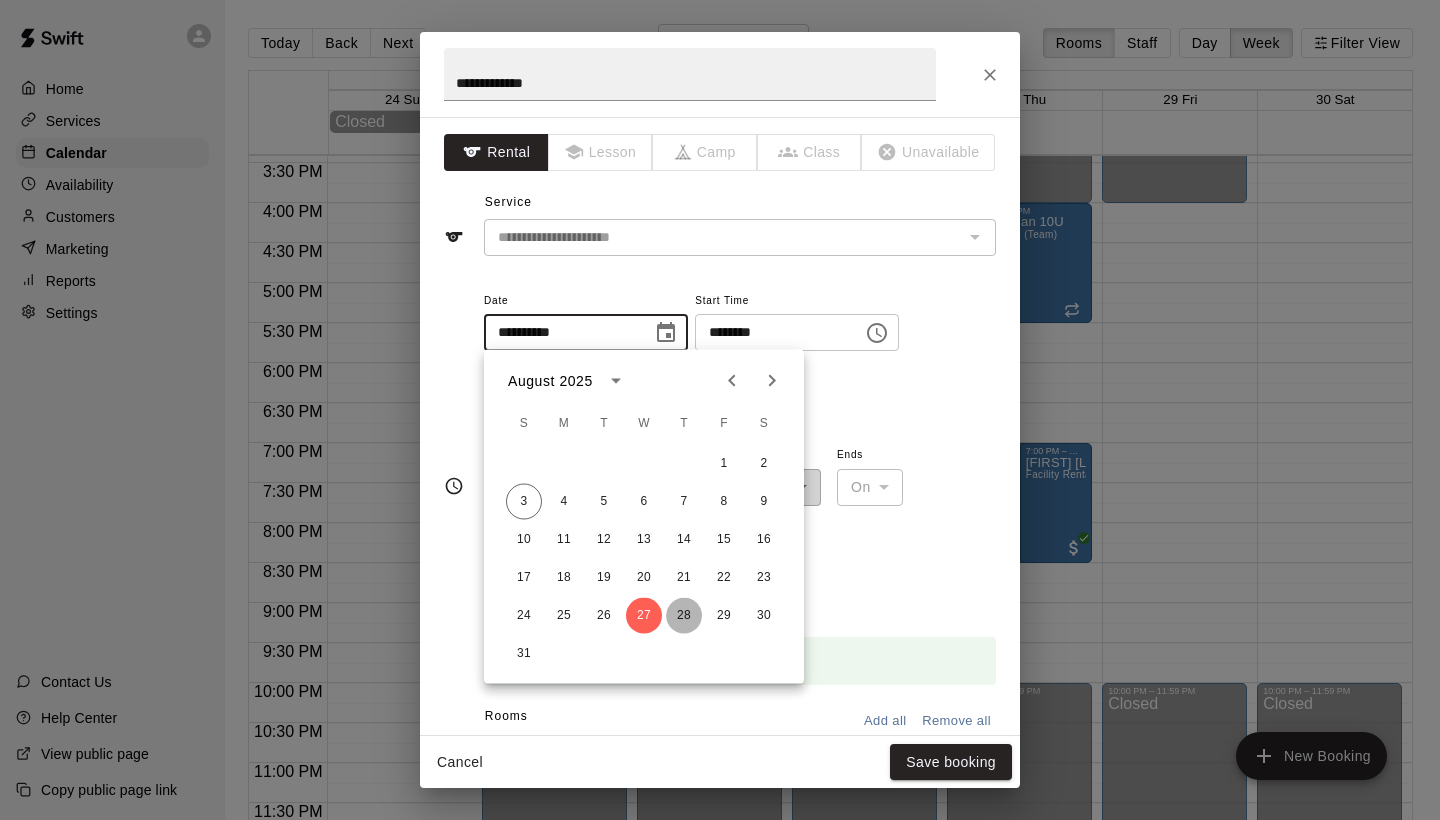 click on "28" at bounding box center (684, 616) 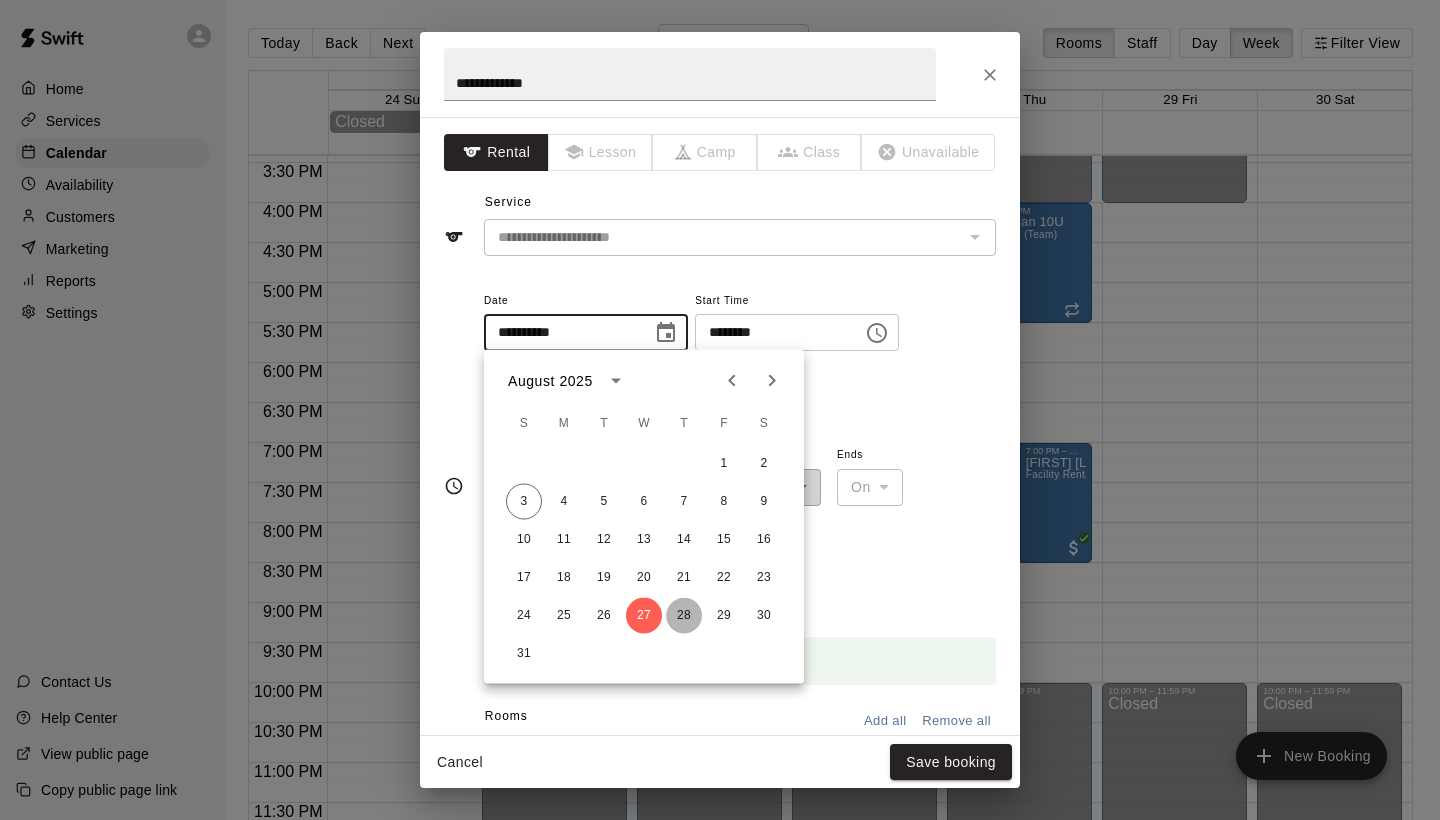type on "**********" 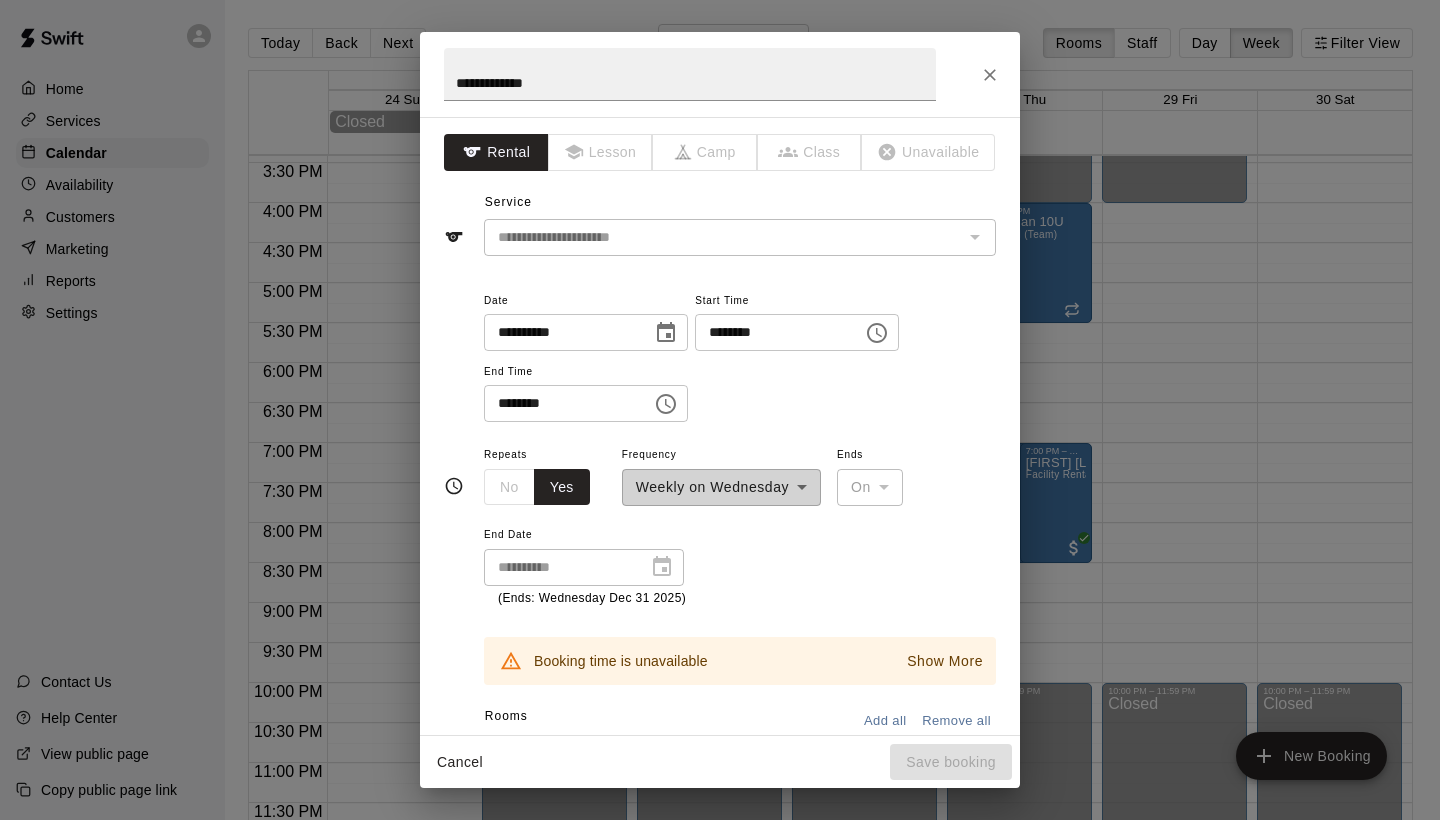 click 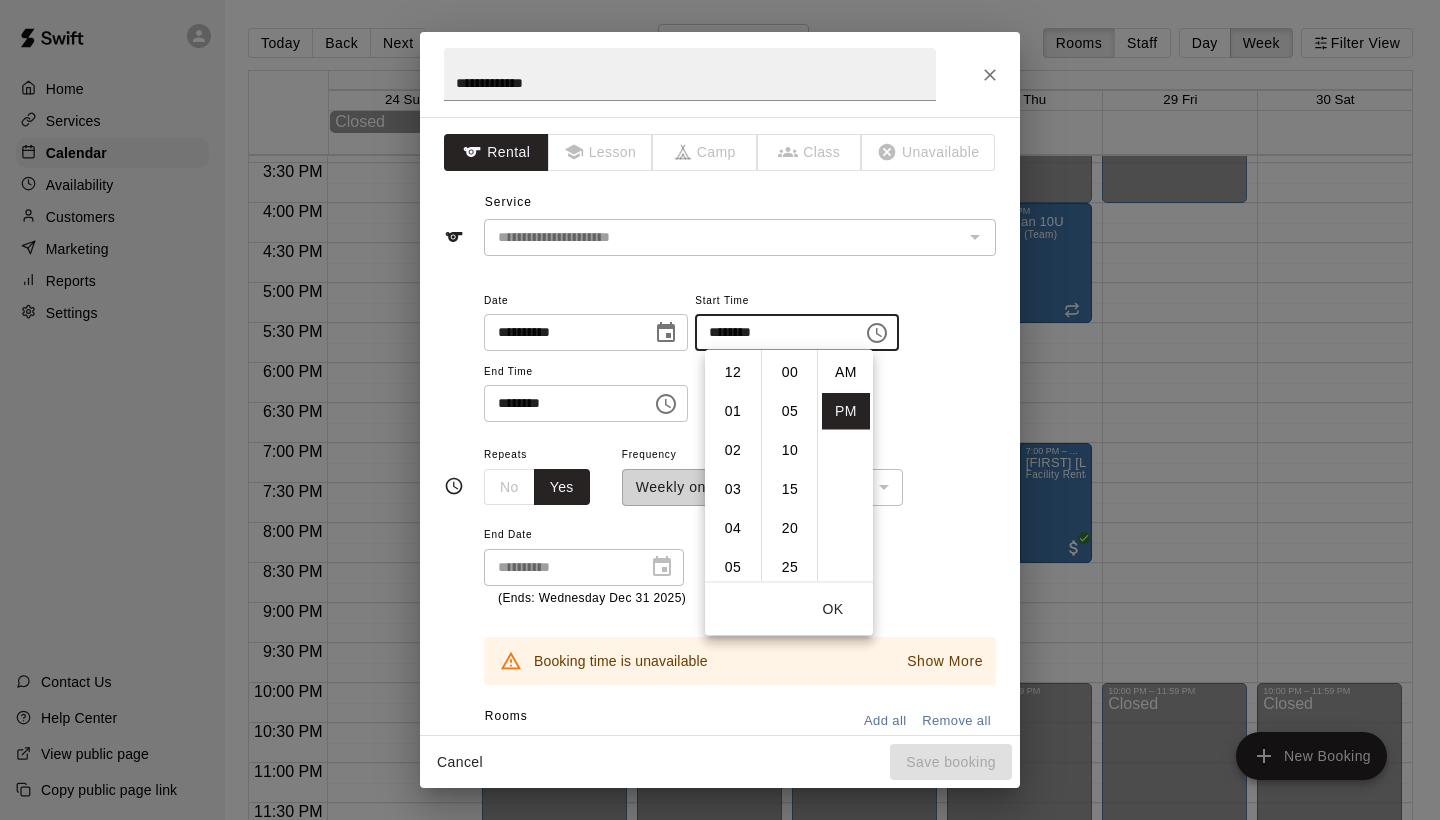 scroll, scrollTop: 273, scrollLeft: 0, axis: vertical 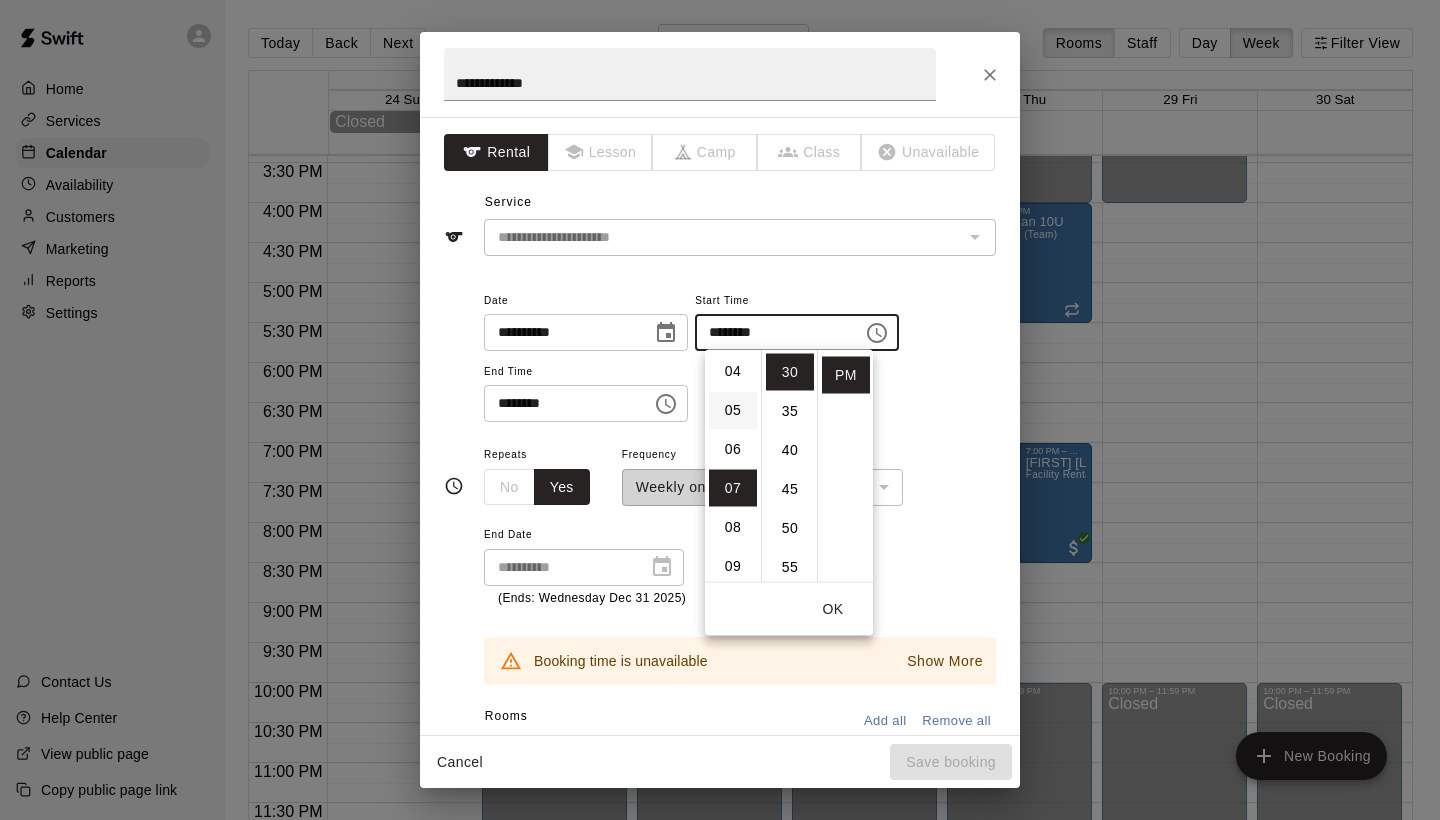 click on "05" at bounding box center (733, 410) 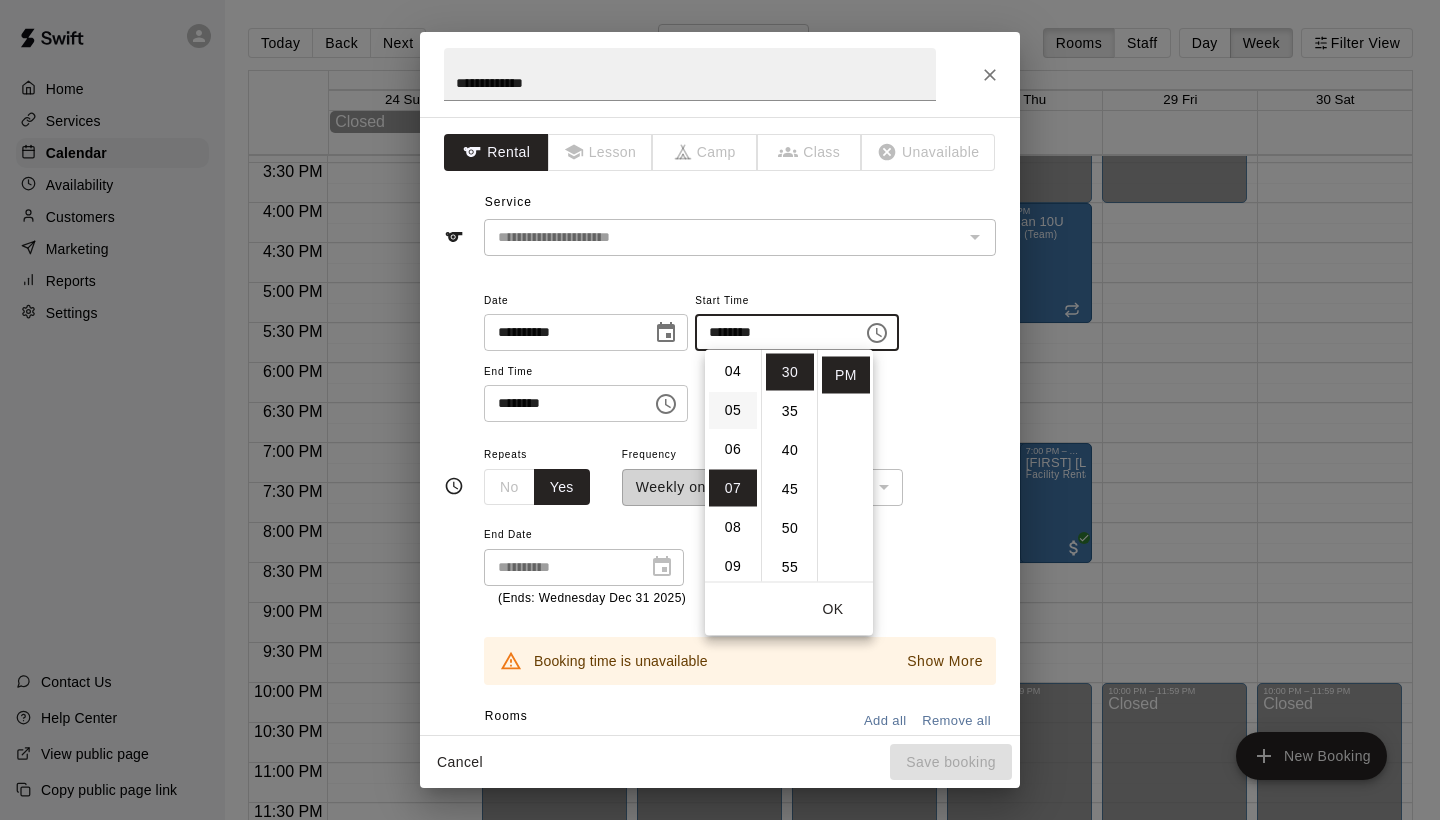 type on "********" 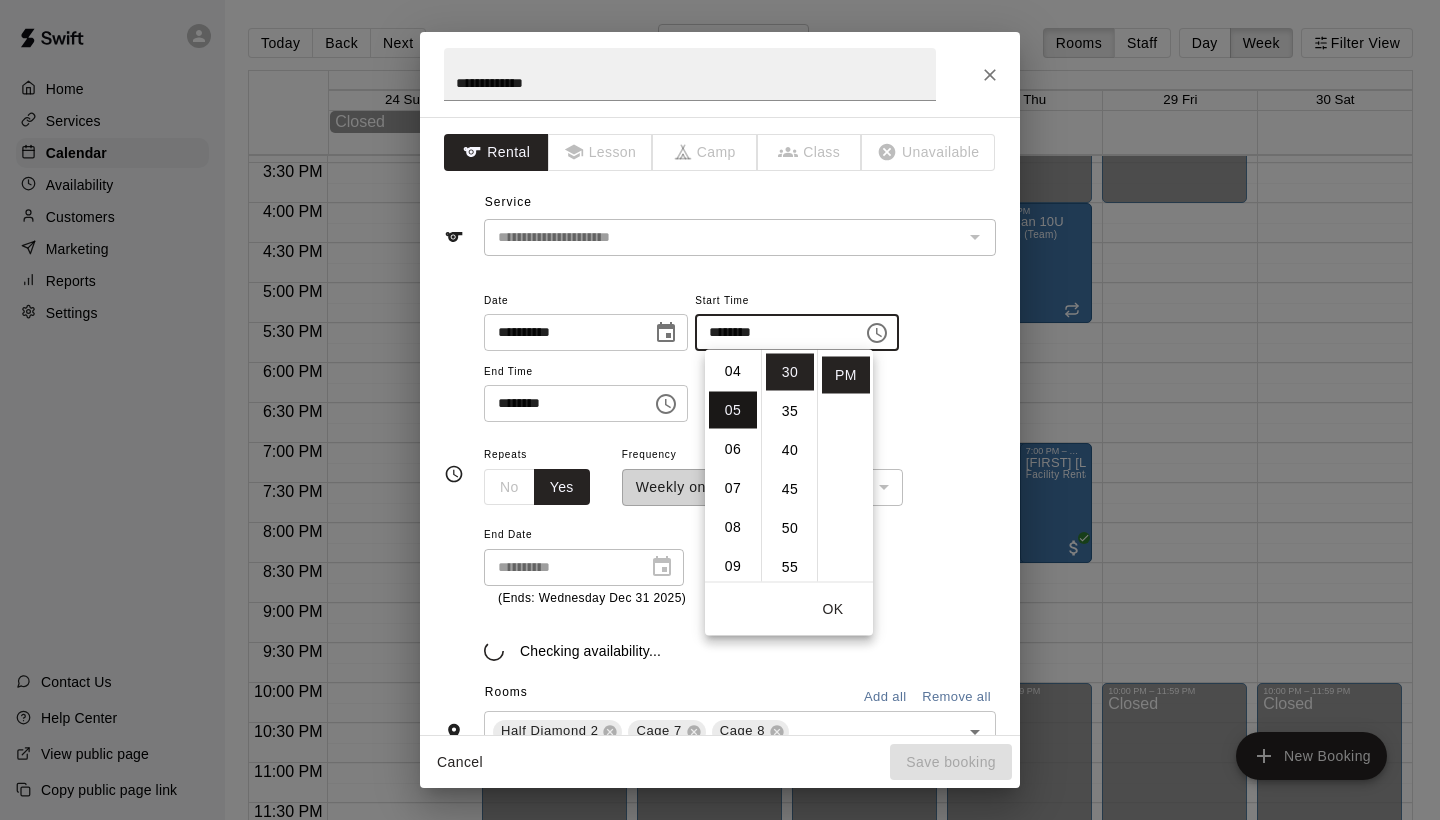 scroll, scrollTop: 195, scrollLeft: 0, axis: vertical 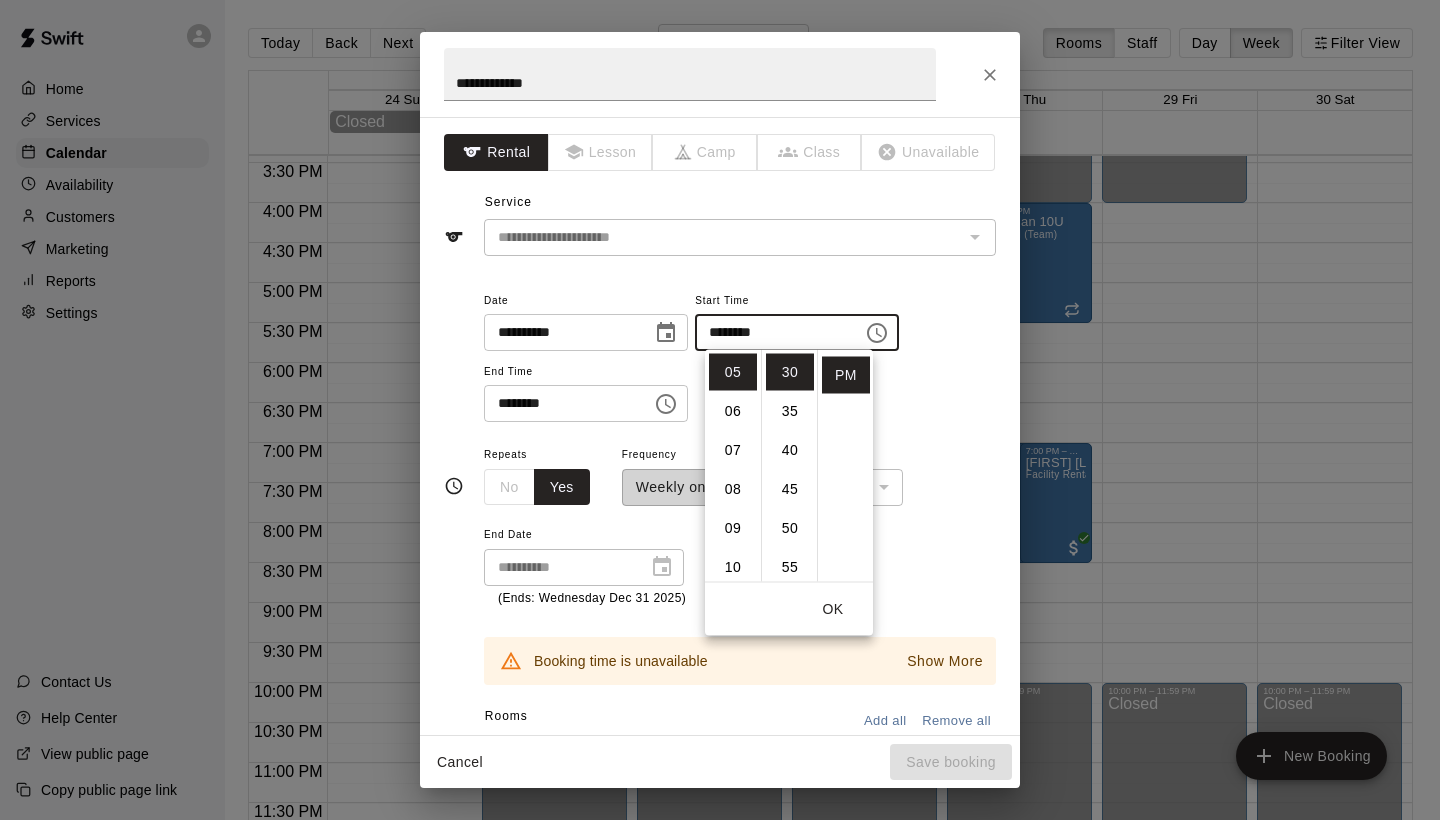 click 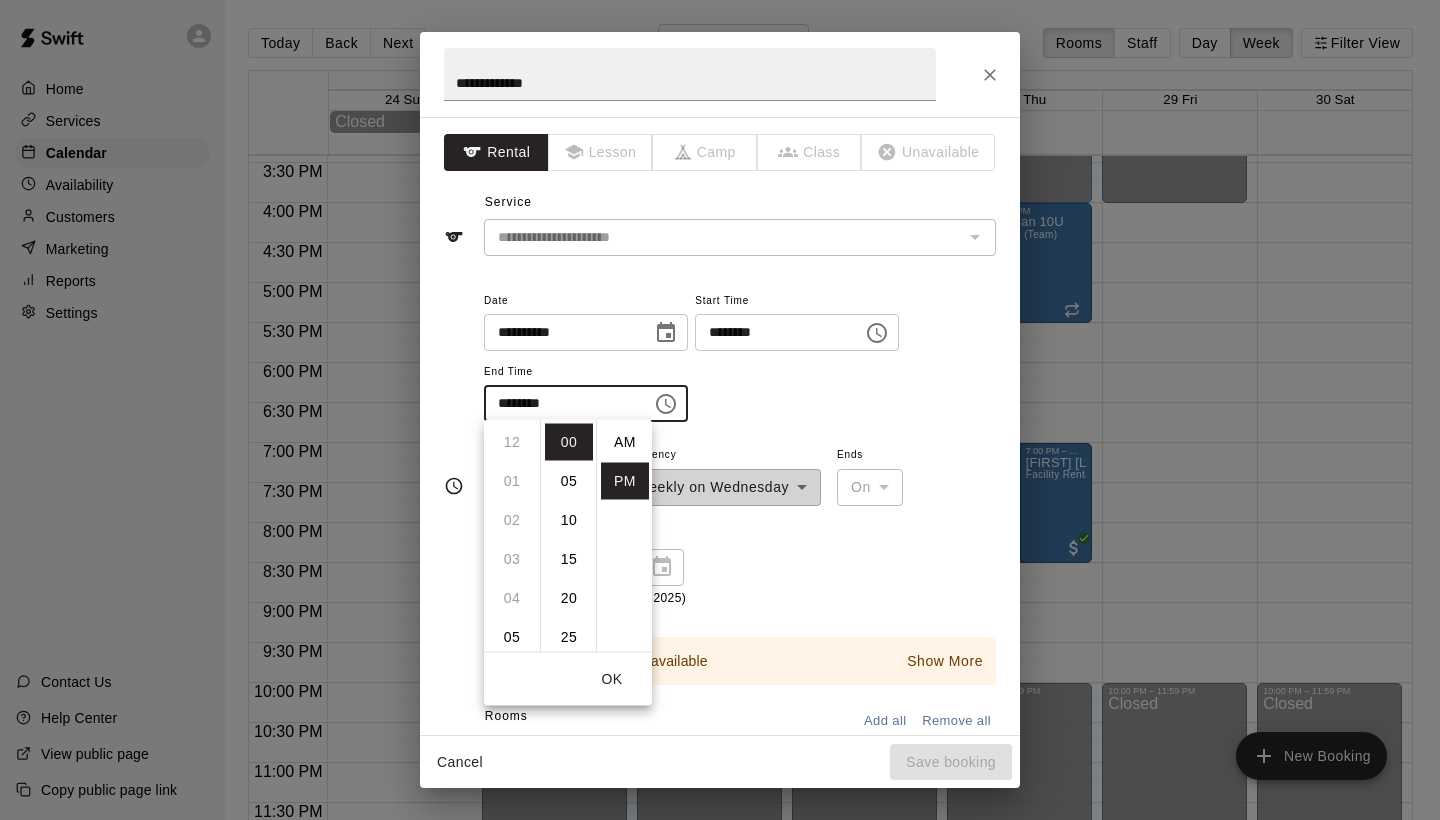 scroll, scrollTop: 351, scrollLeft: 0, axis: vertical 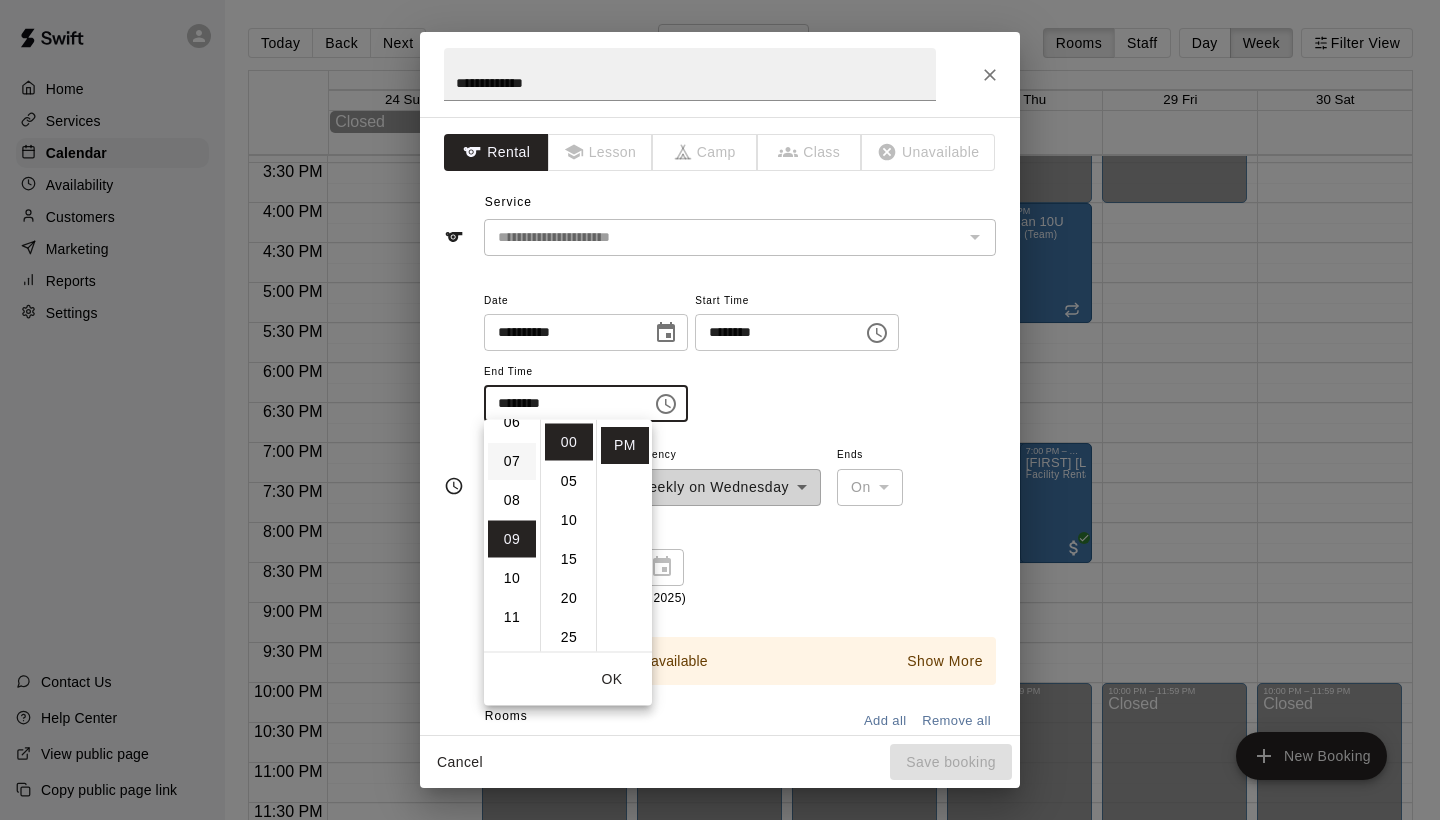 click on "07" at bounding box center [512, 461] 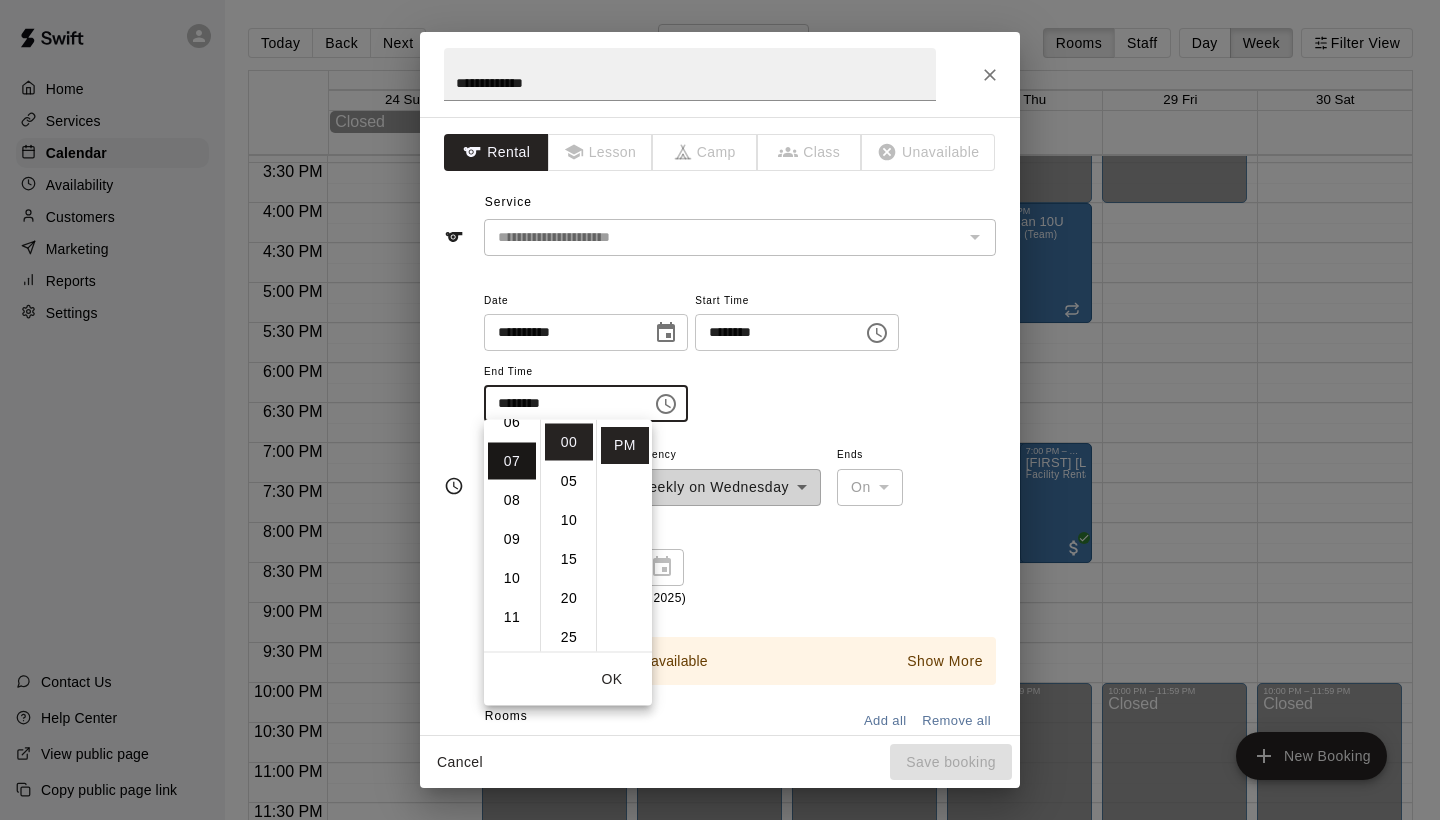 type on "********" 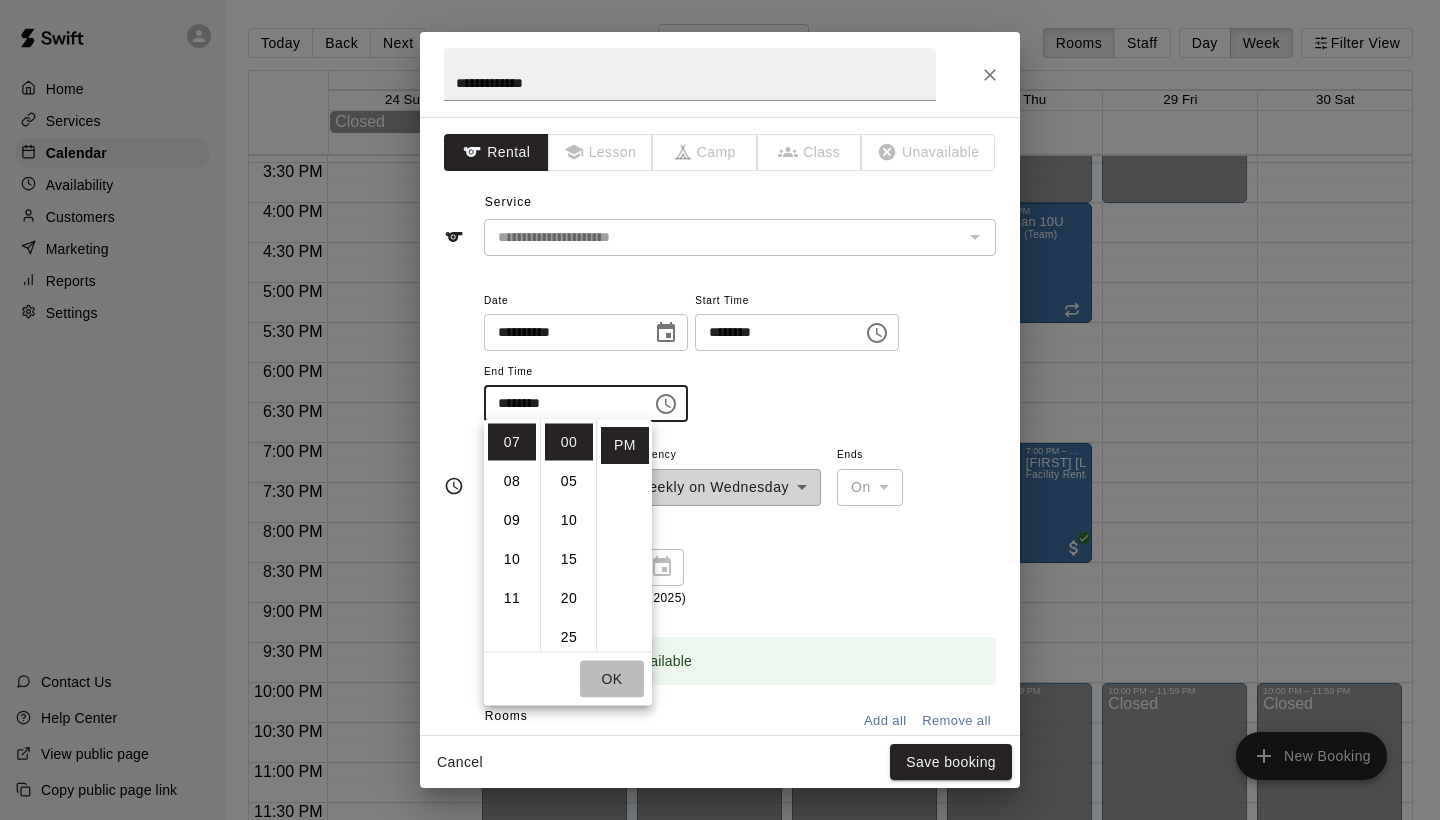 click on "OK" at bounding box center (612, 679) 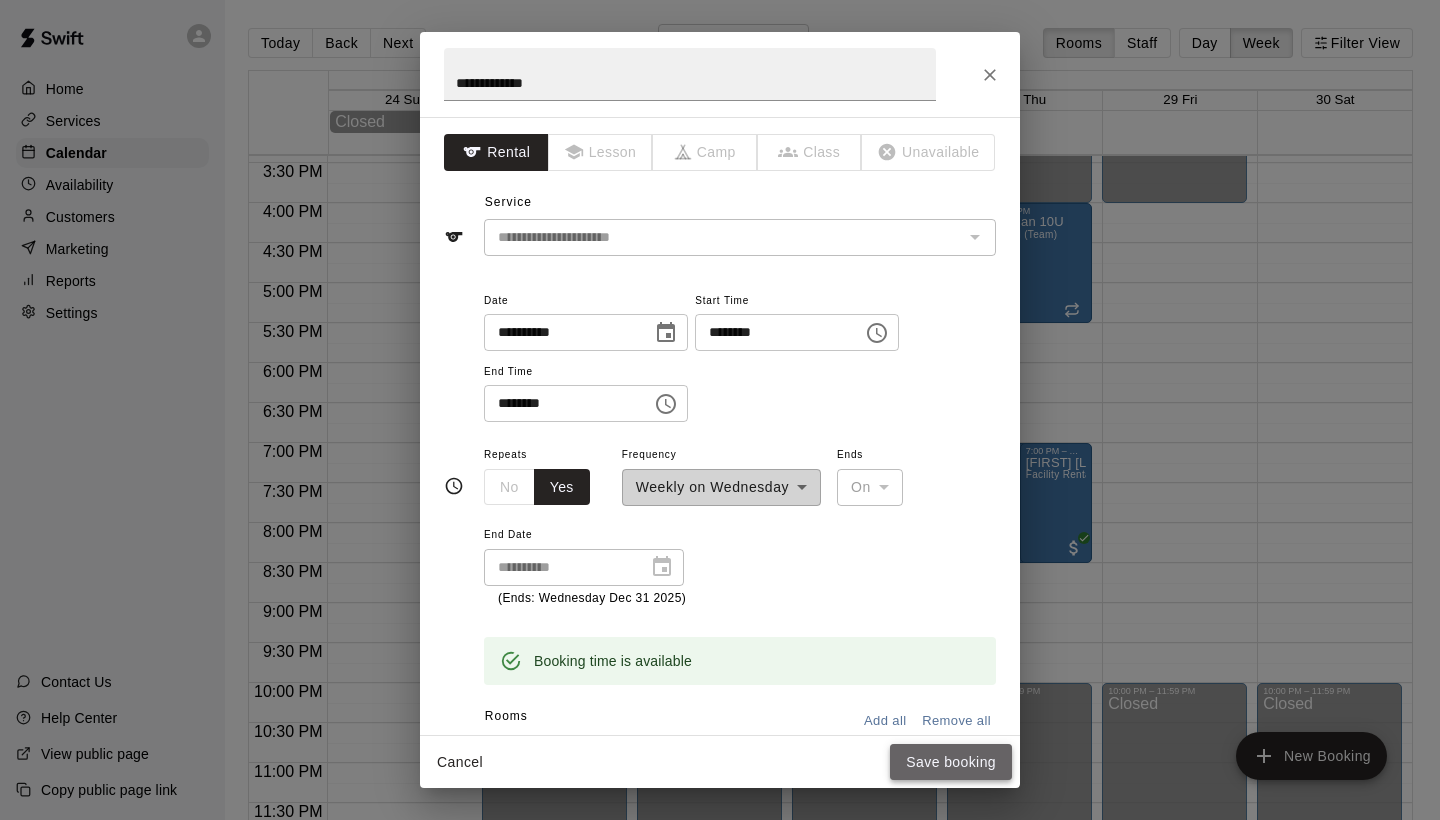 click on "Save booking" at bounding box center [951, 762] 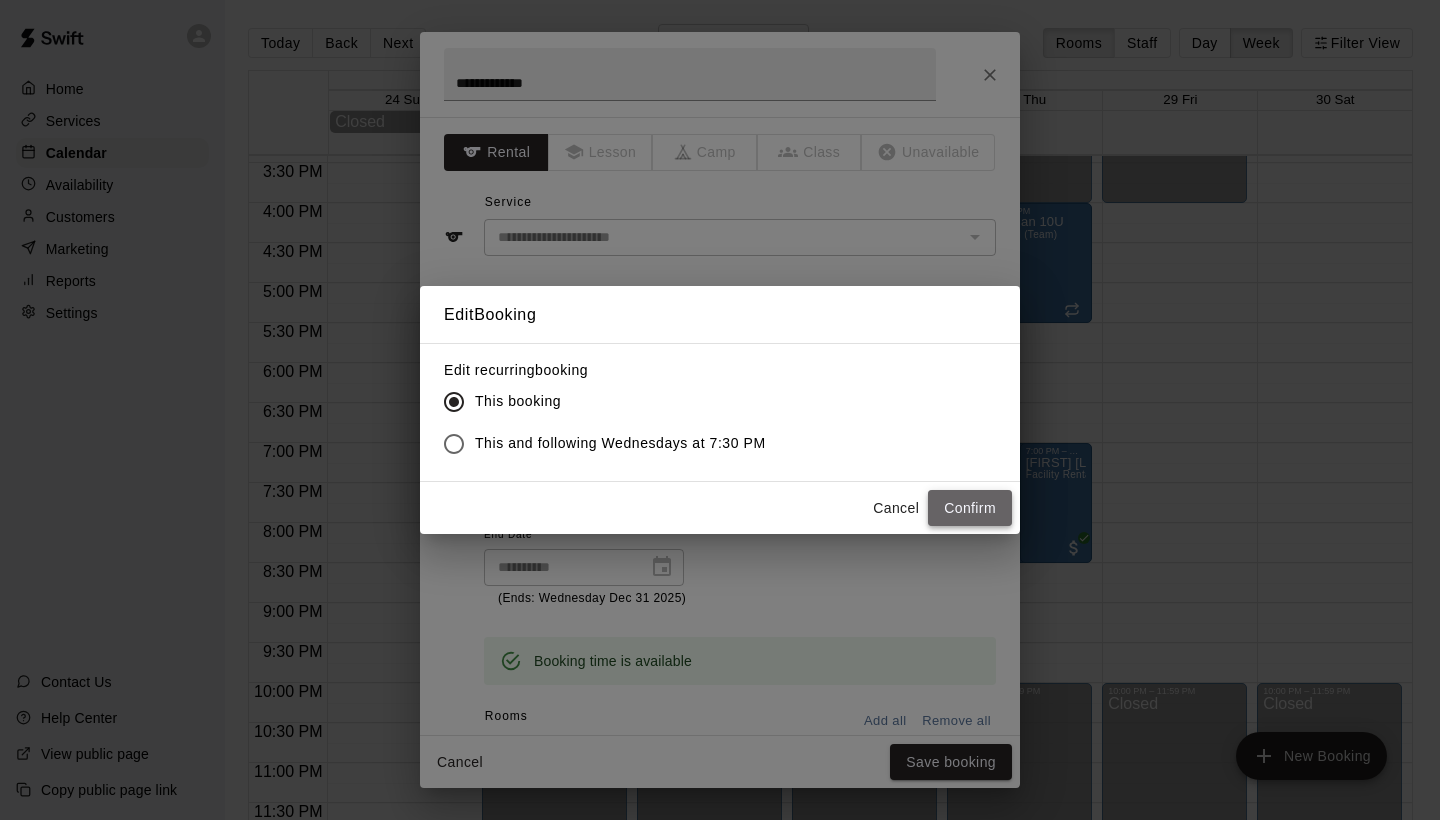 click on "Confirm" at bounding box center [970, 508] 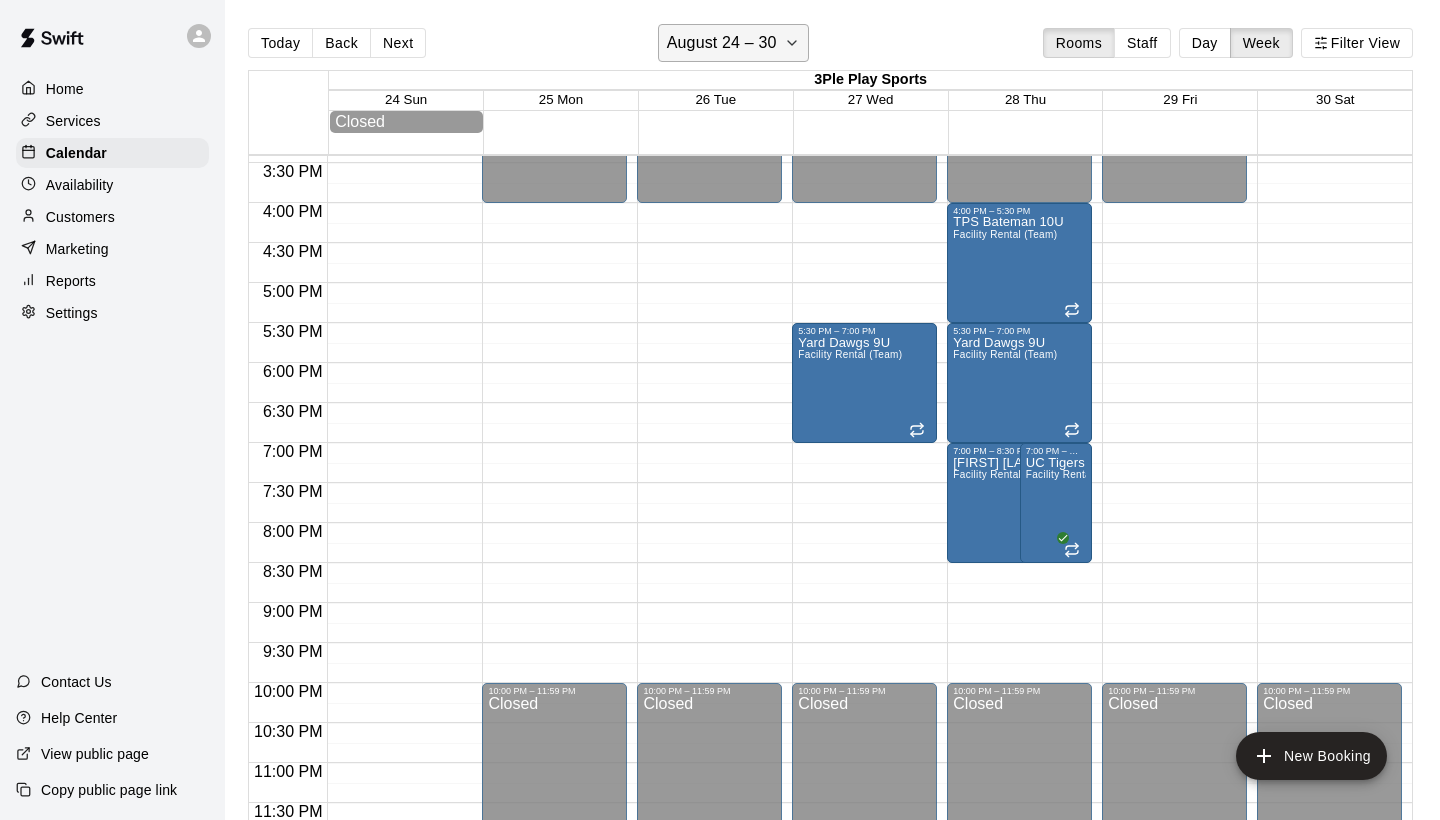 click on "August 24 – 30" at bounding box center [734, 43] 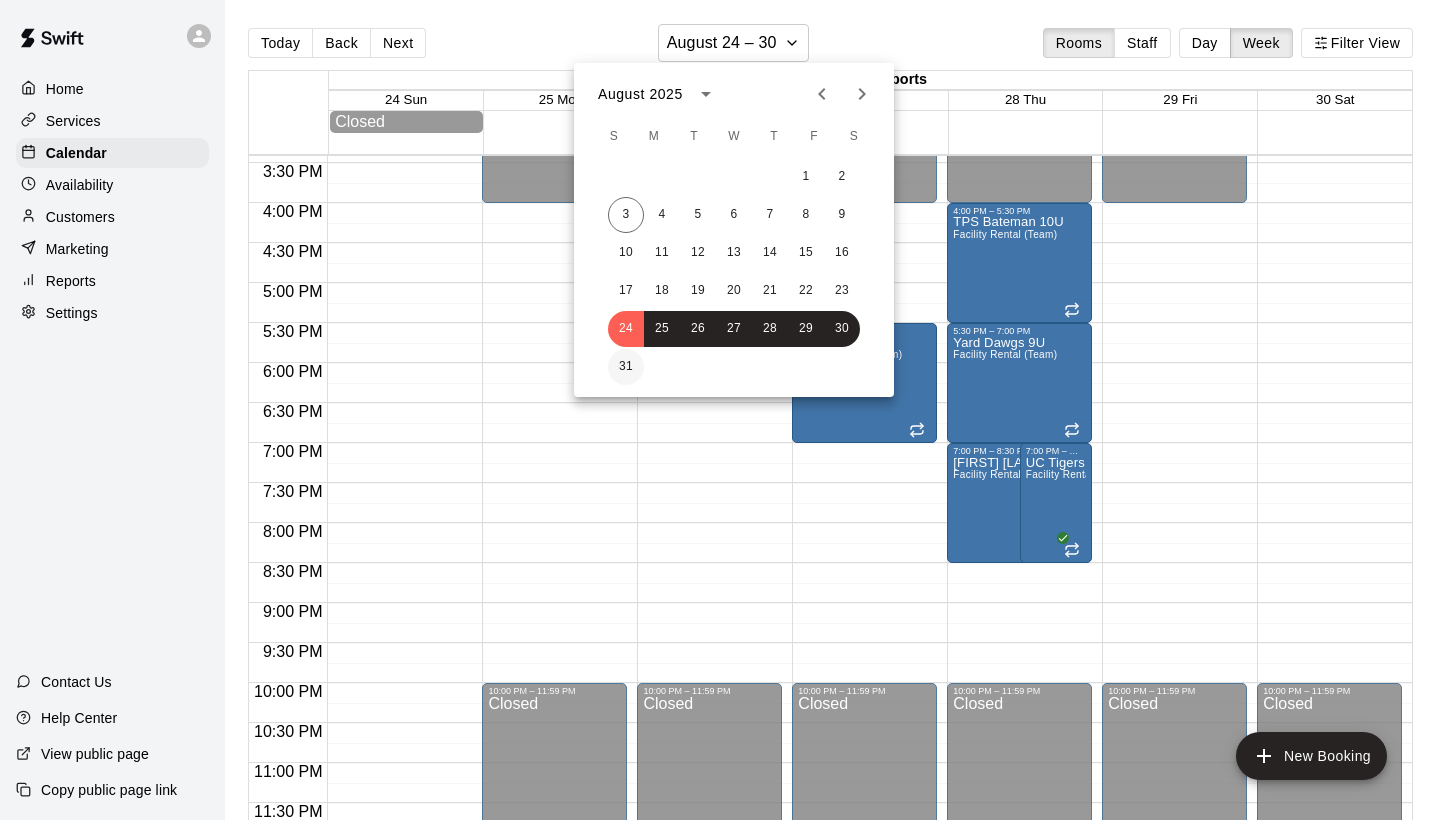 click on "31" at bounding box center [626, 367] 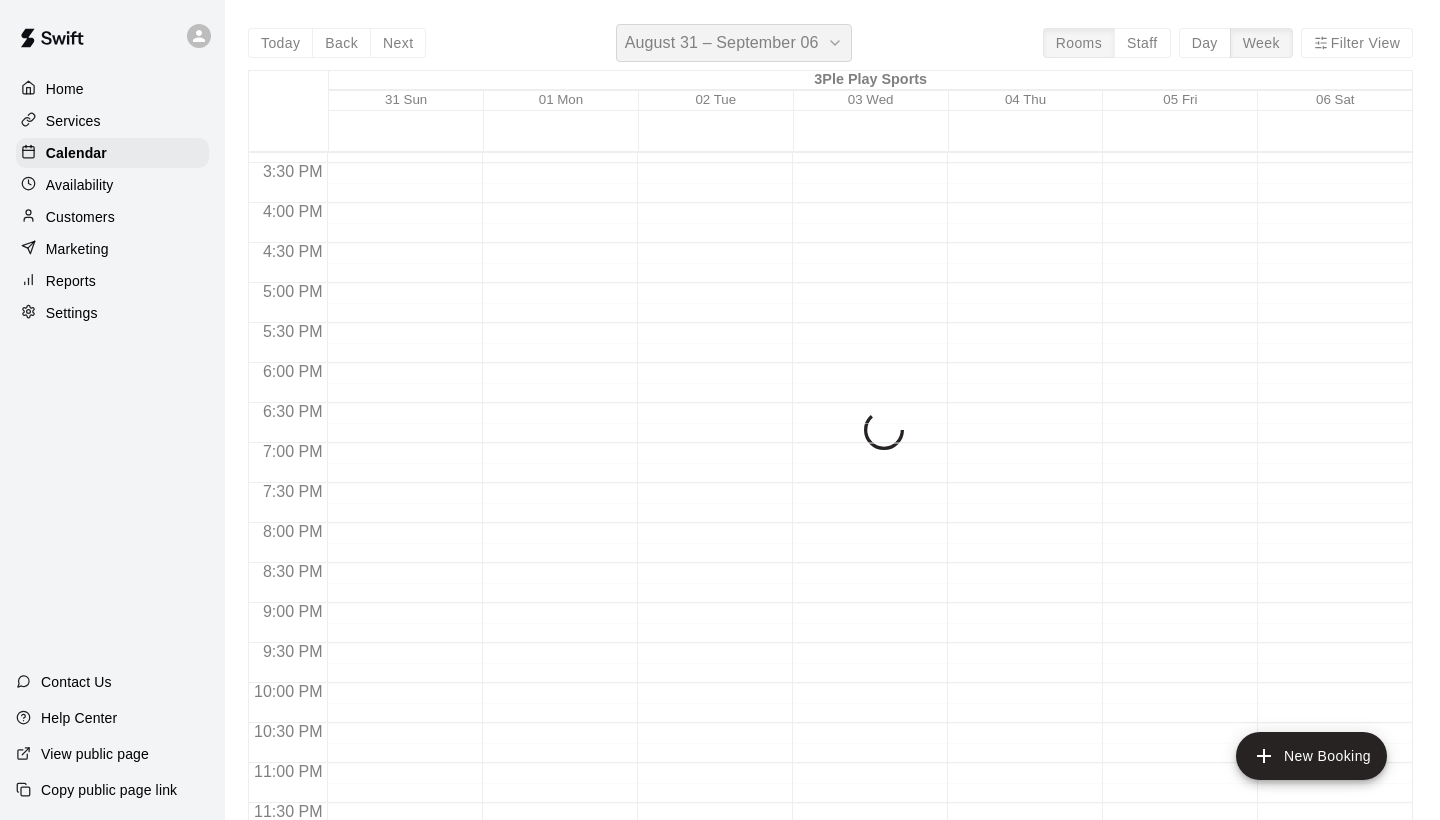 scroll, scrollTop: 1231, scrollLeft: 0, axis: vertical 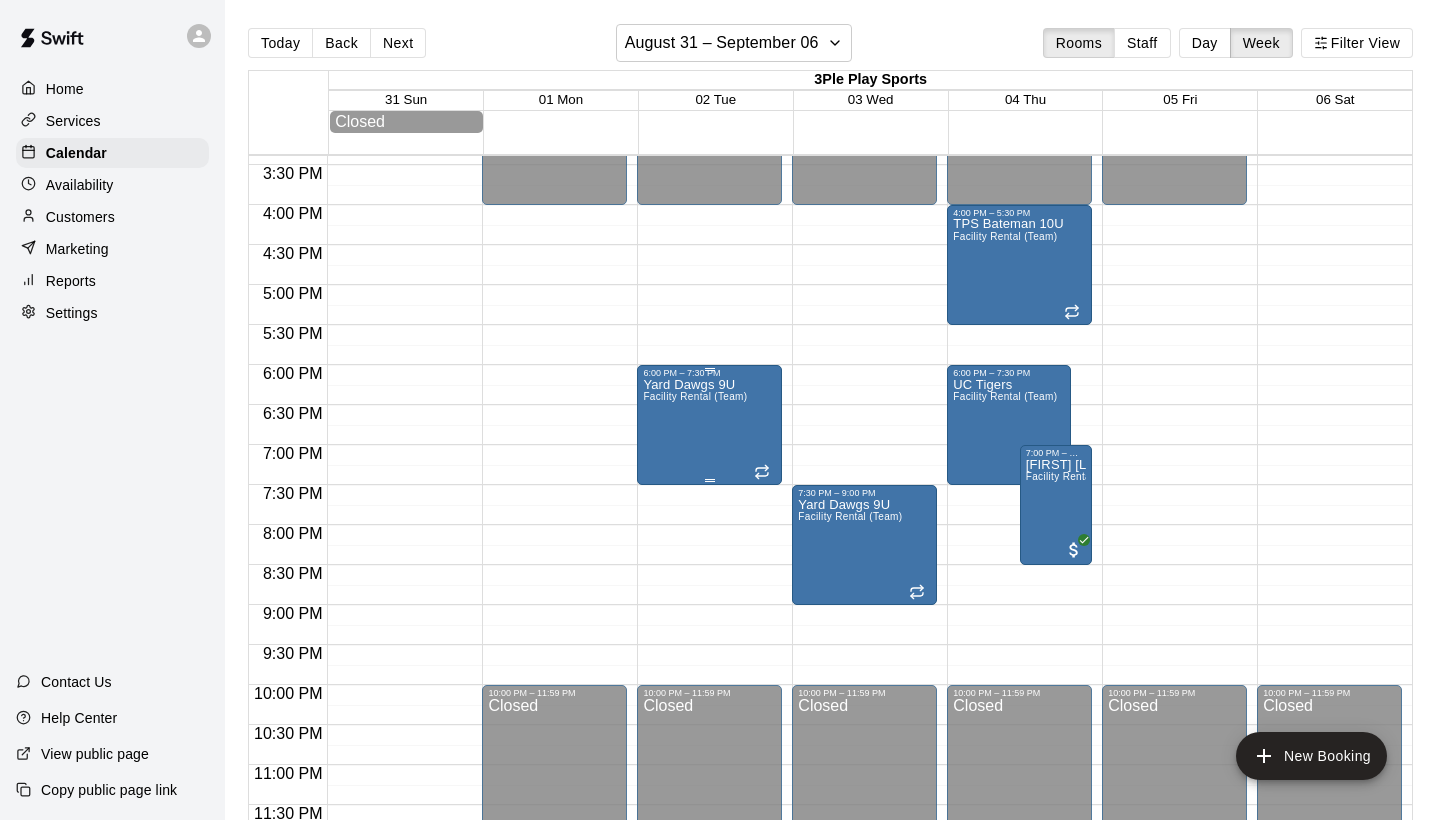 click on "Yard Dawgs 9U Facility Rental (Team)" at bounding box center (695, 788) 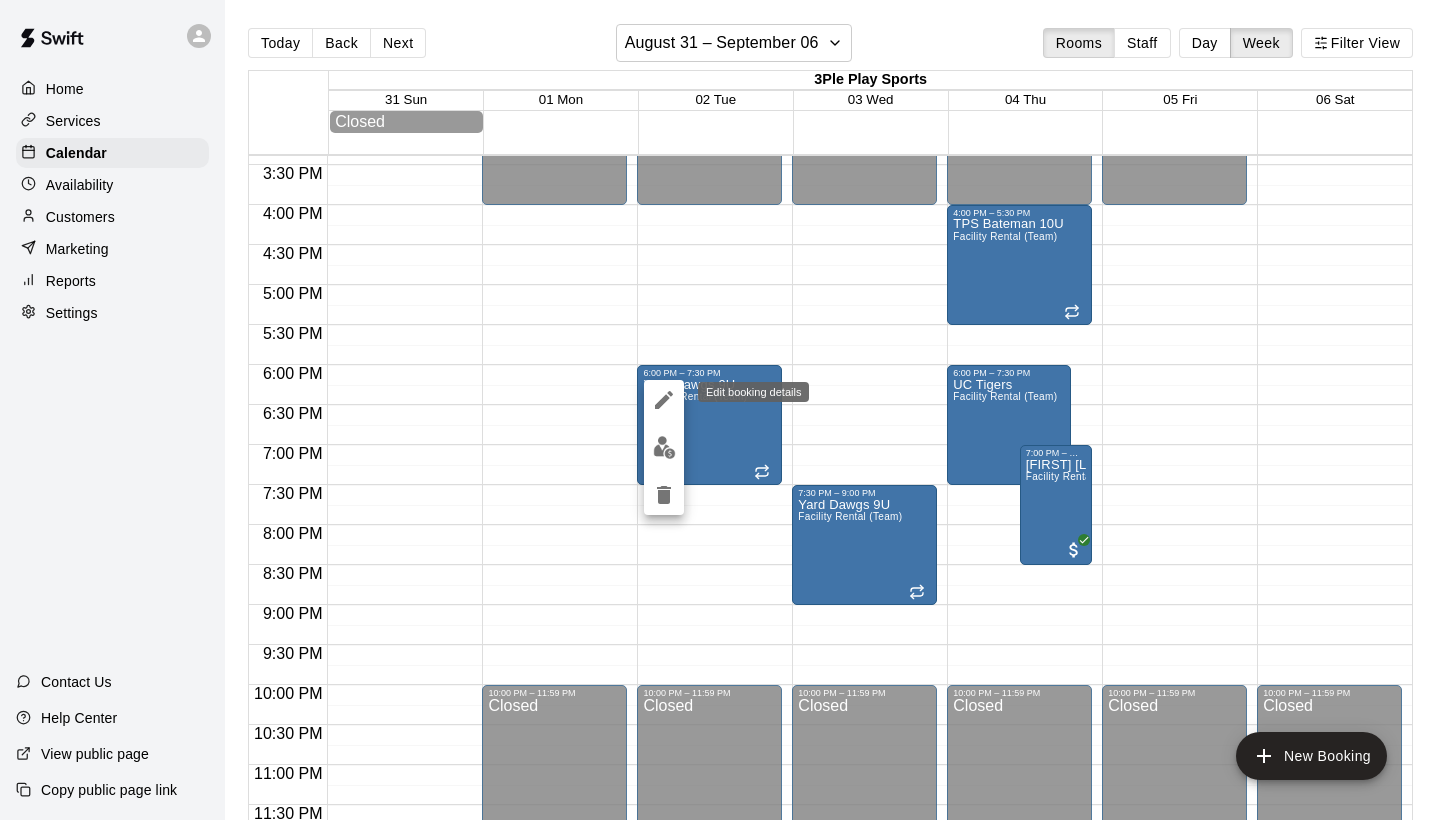 click 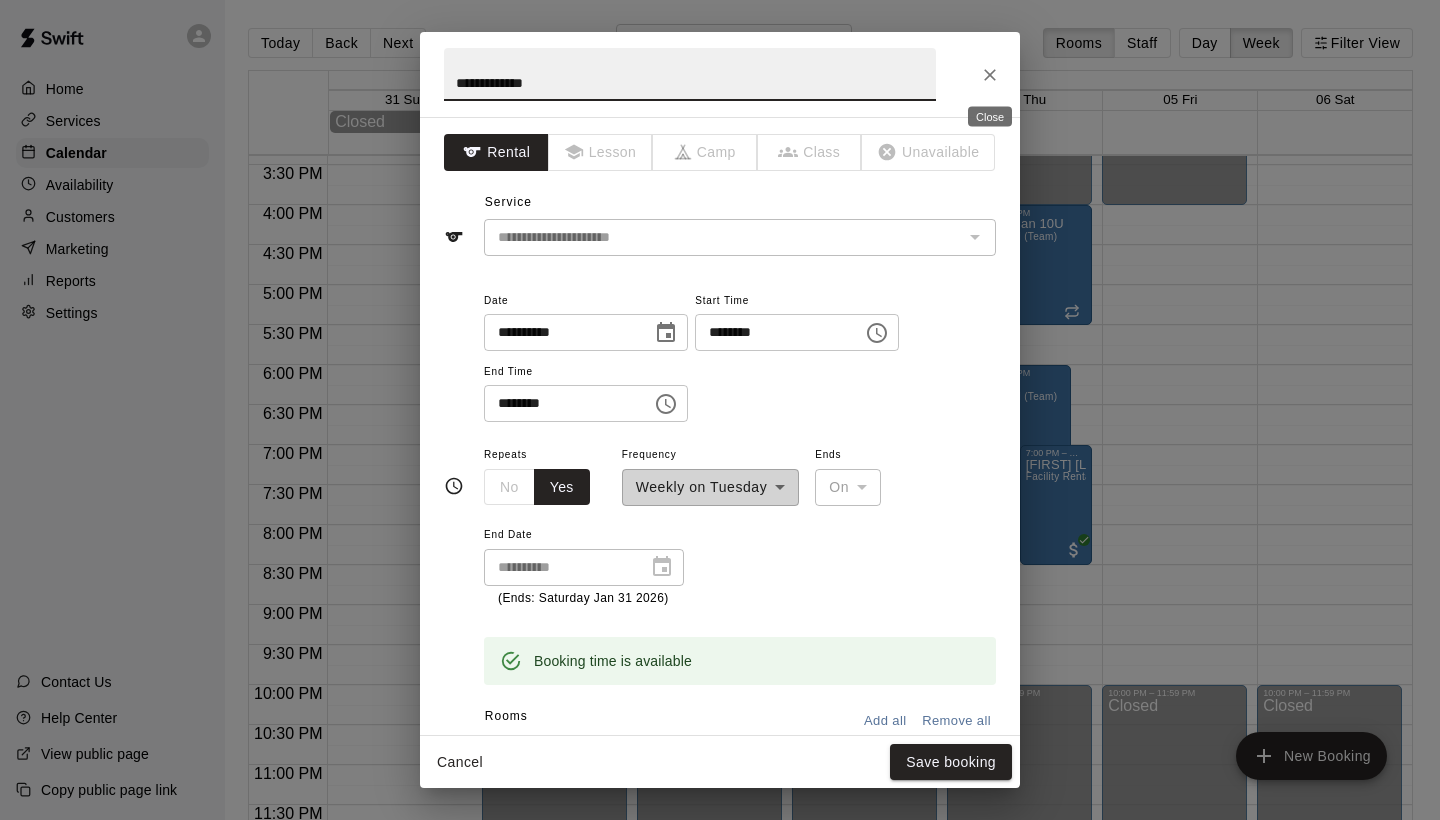 click 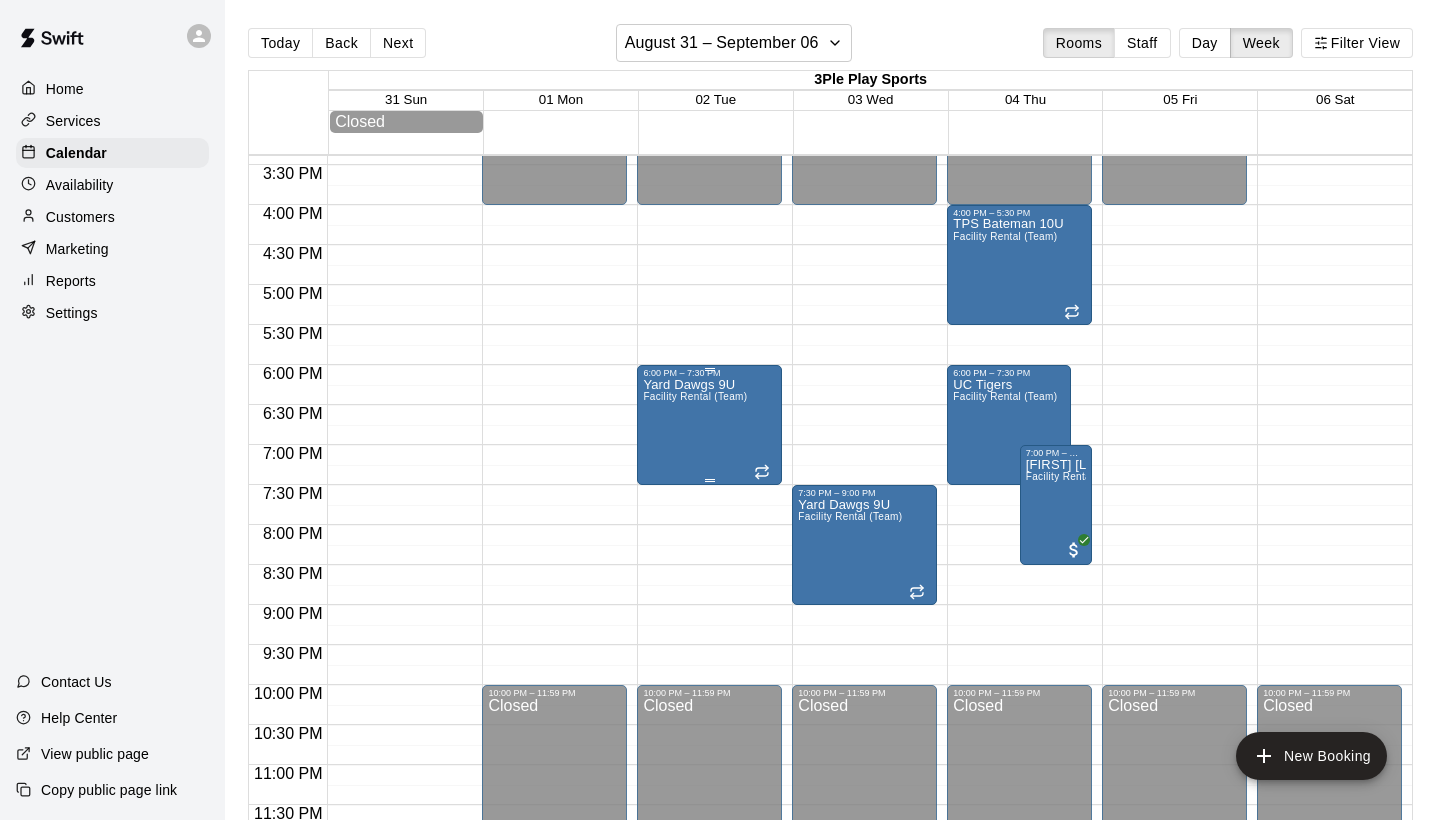 click on "Yard Dawgs 9U Facility Rental (Team)" at bounding box center (695, 788) 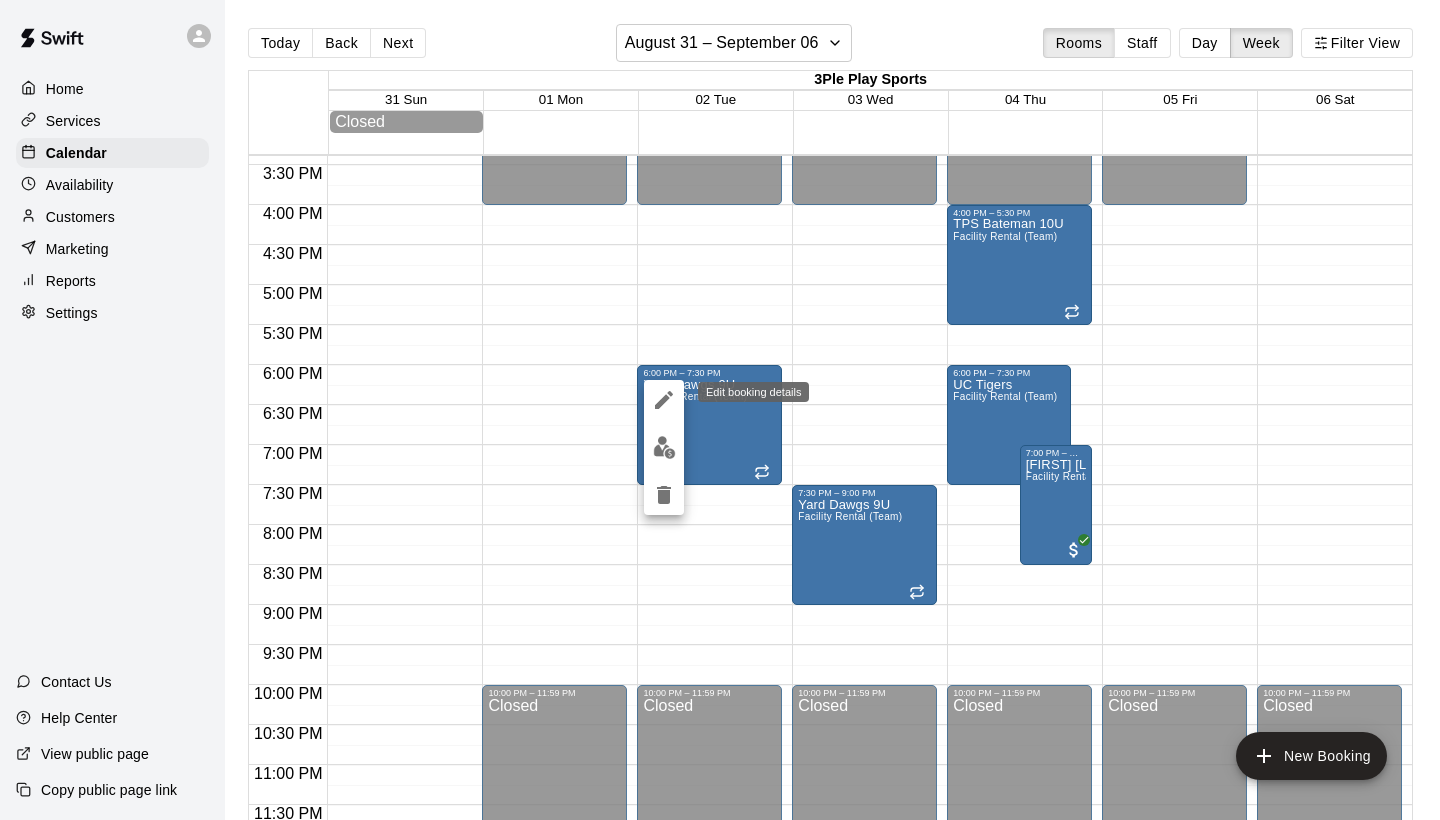 click 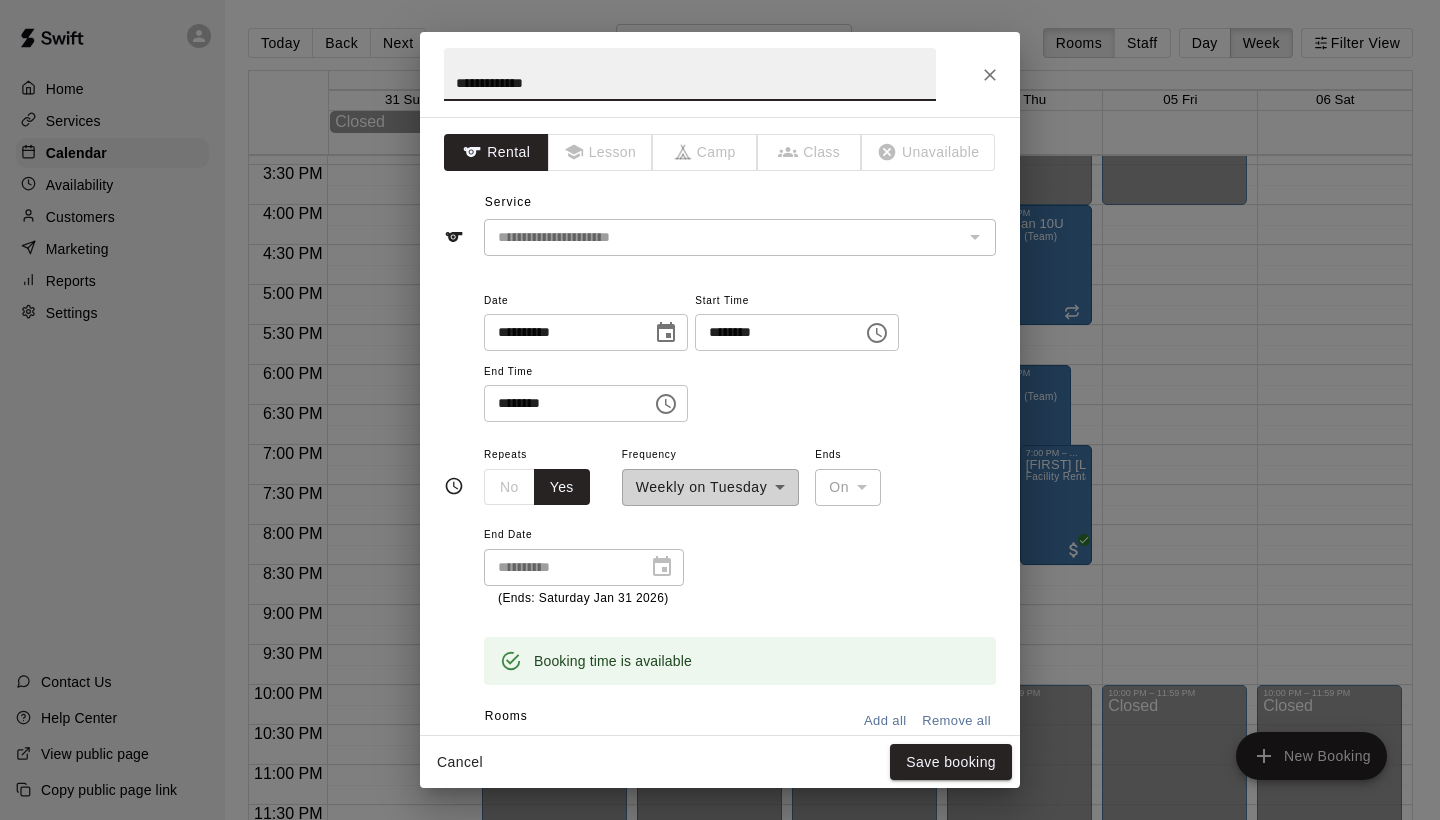 click 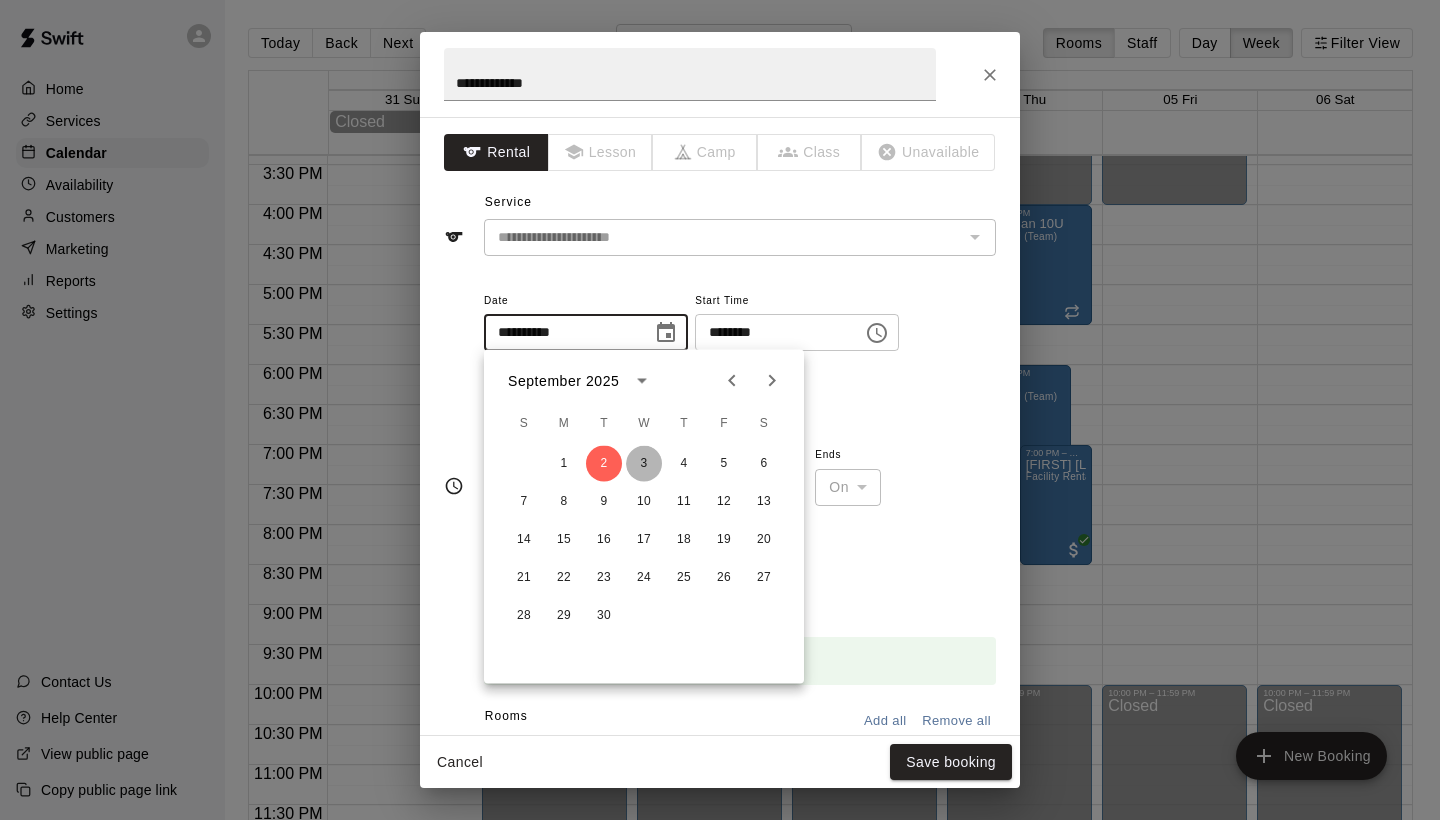 click on "3" at bounding box center (644, 464) 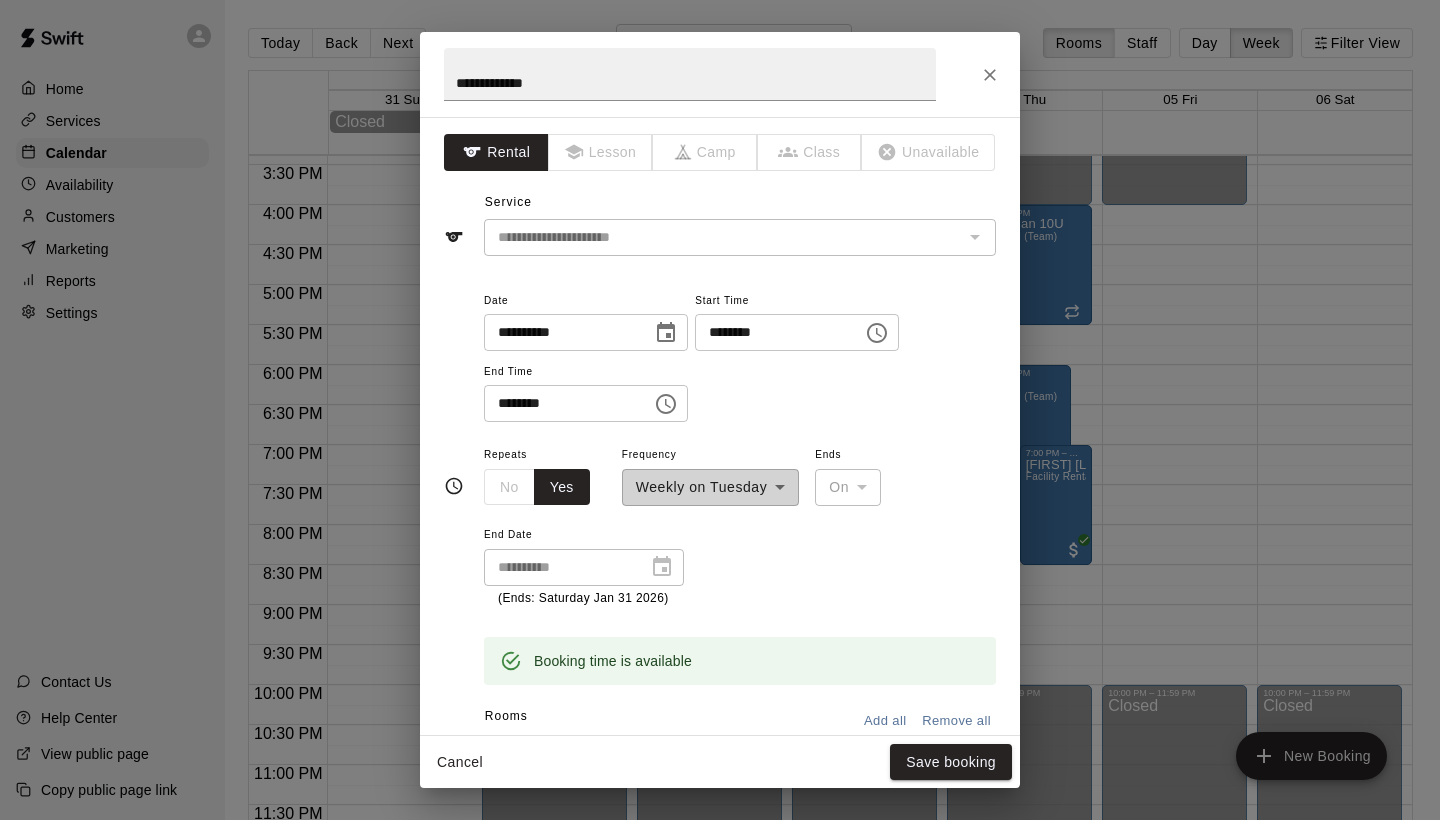 click 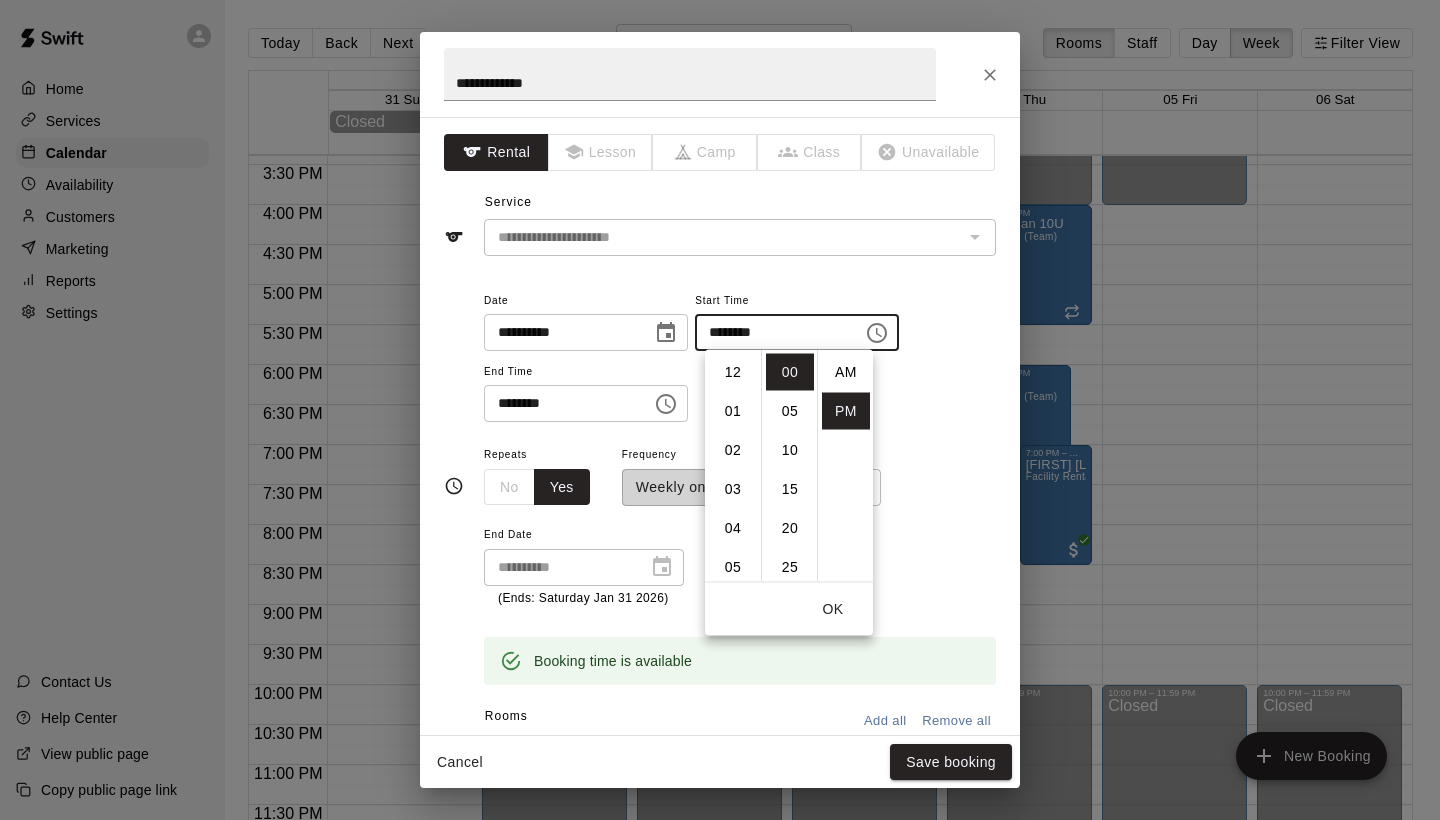 scroll, scrollTop: 234, scrollLeft: 0, axis: vertical 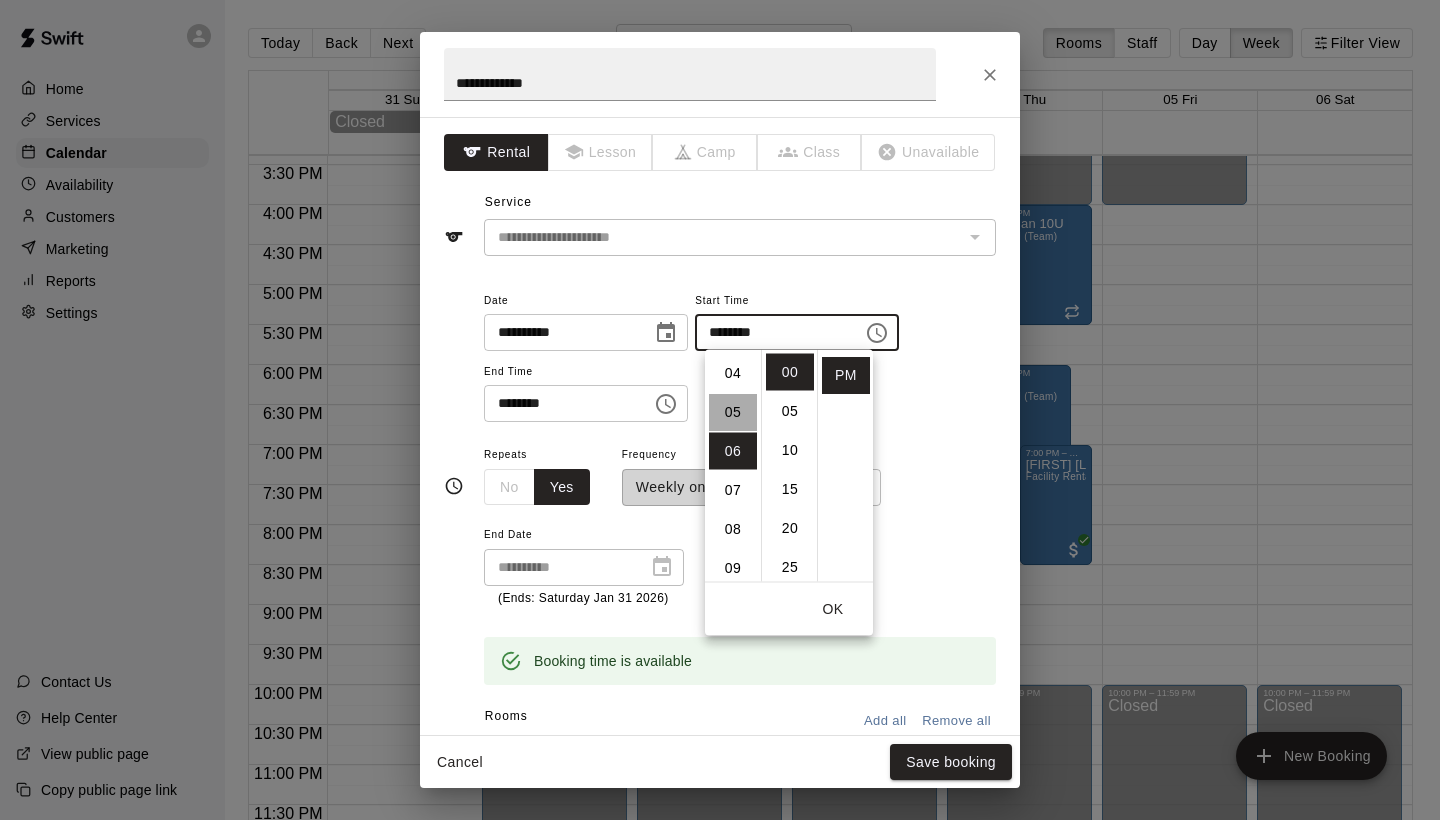 click on "05" at bounding box center (733, 412) 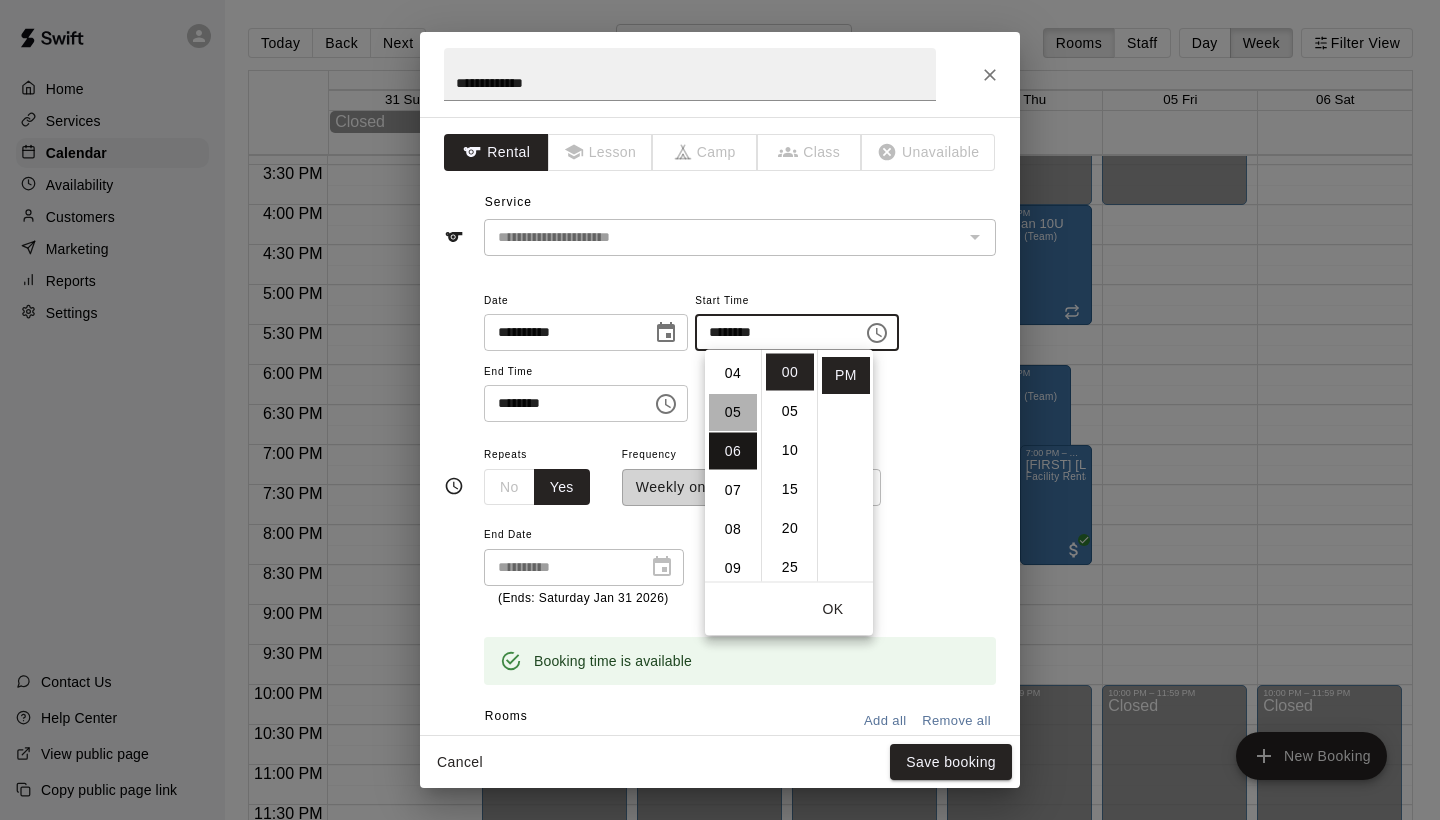 scroll, scrollTop: 195, scrollLeft: 0, axis: vertical 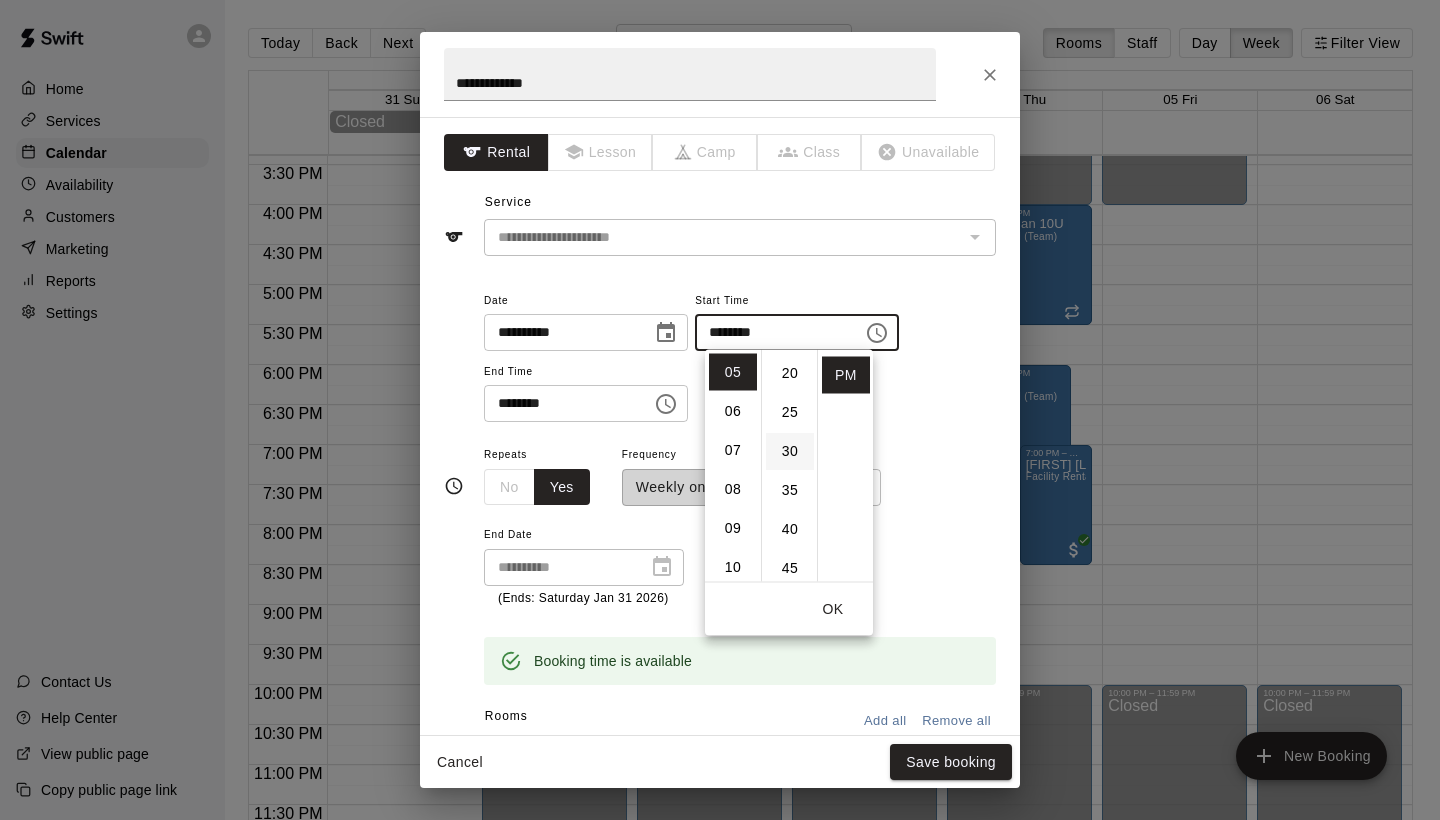 click on "30" at bounding box center [790, 451] 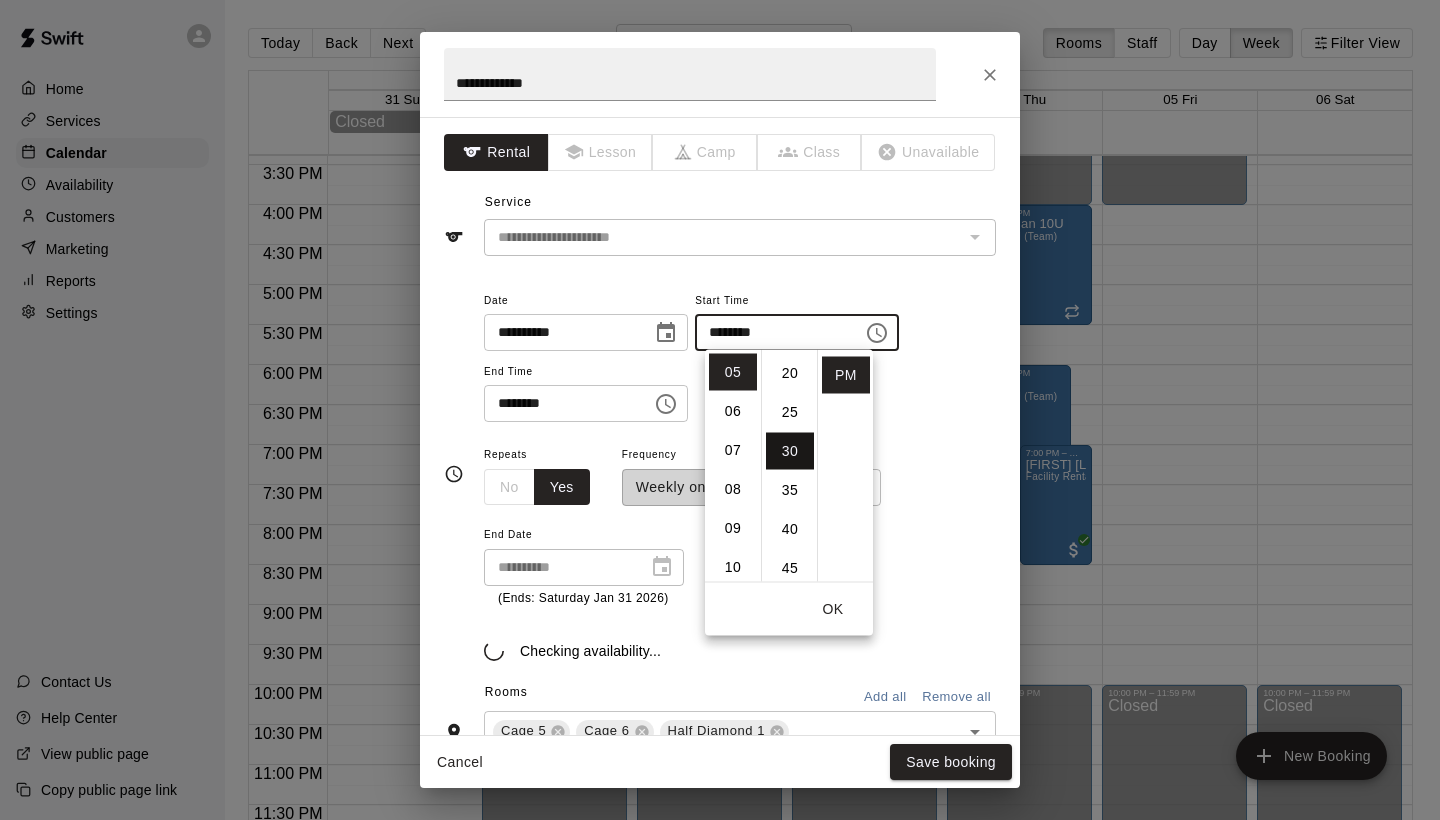 type on "********" 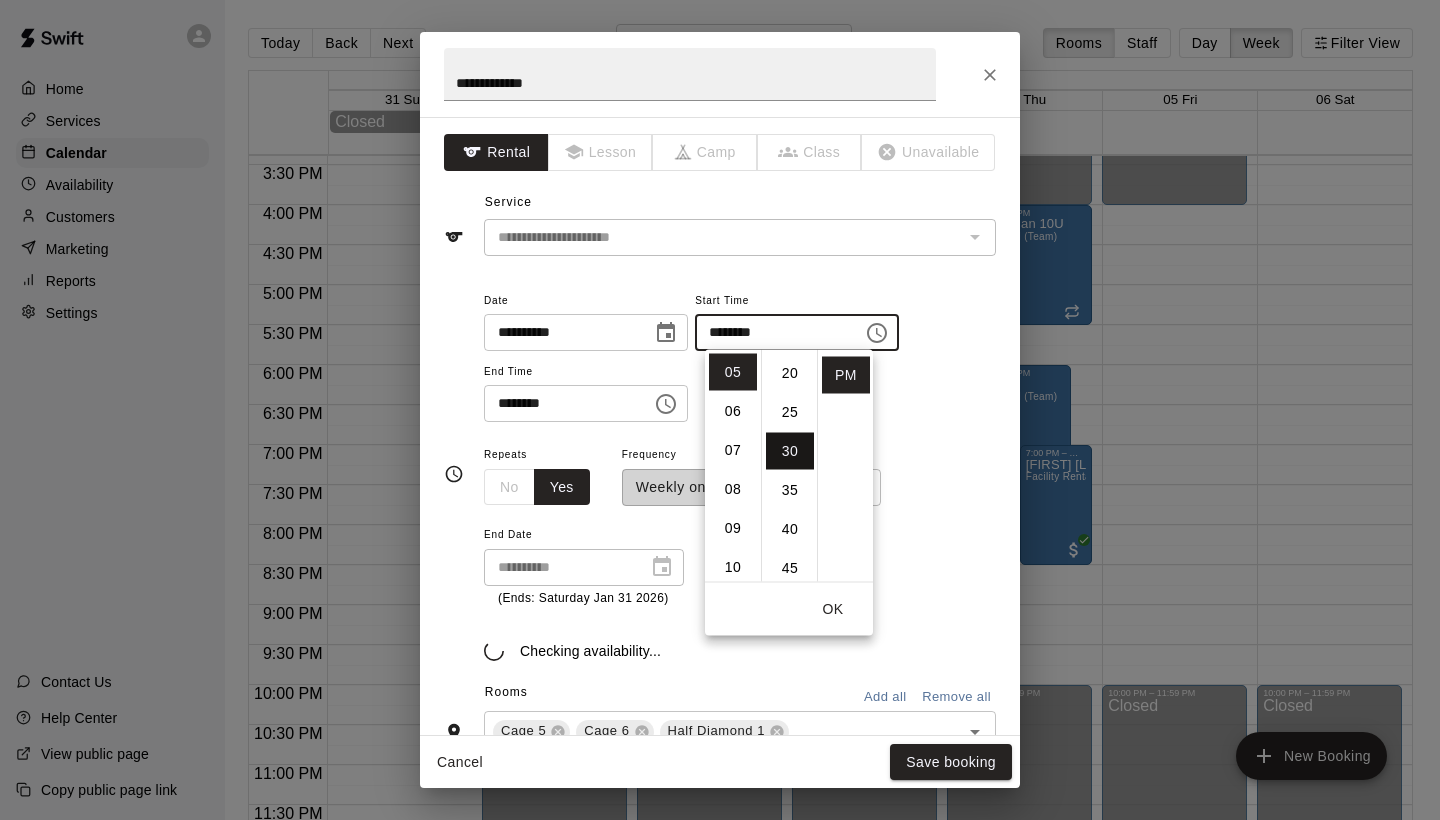 scroll, scrollTop: 234, scrollLeft: 0, axis: vertical 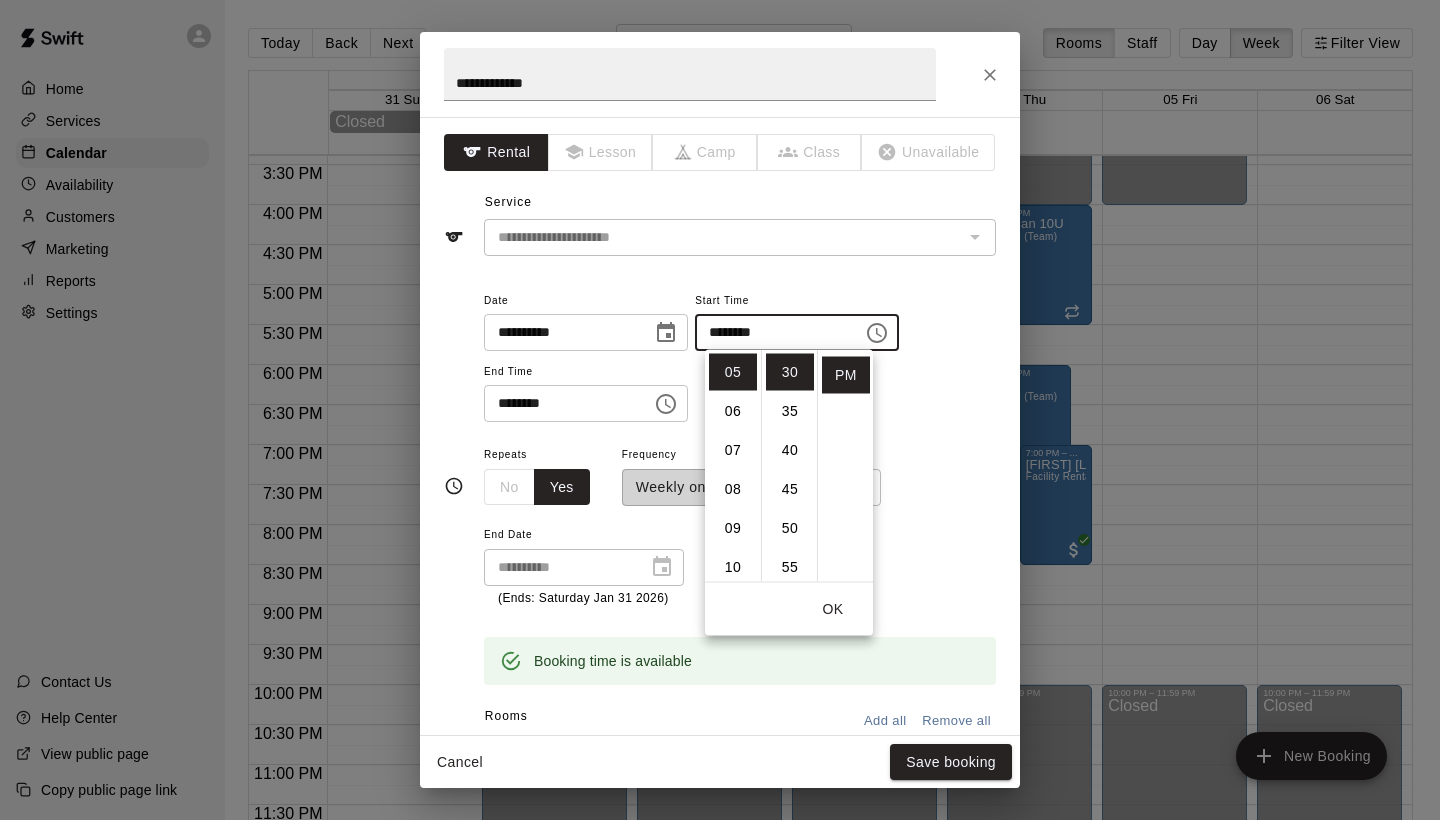 click on "**********" at bounding box center (740, 355) 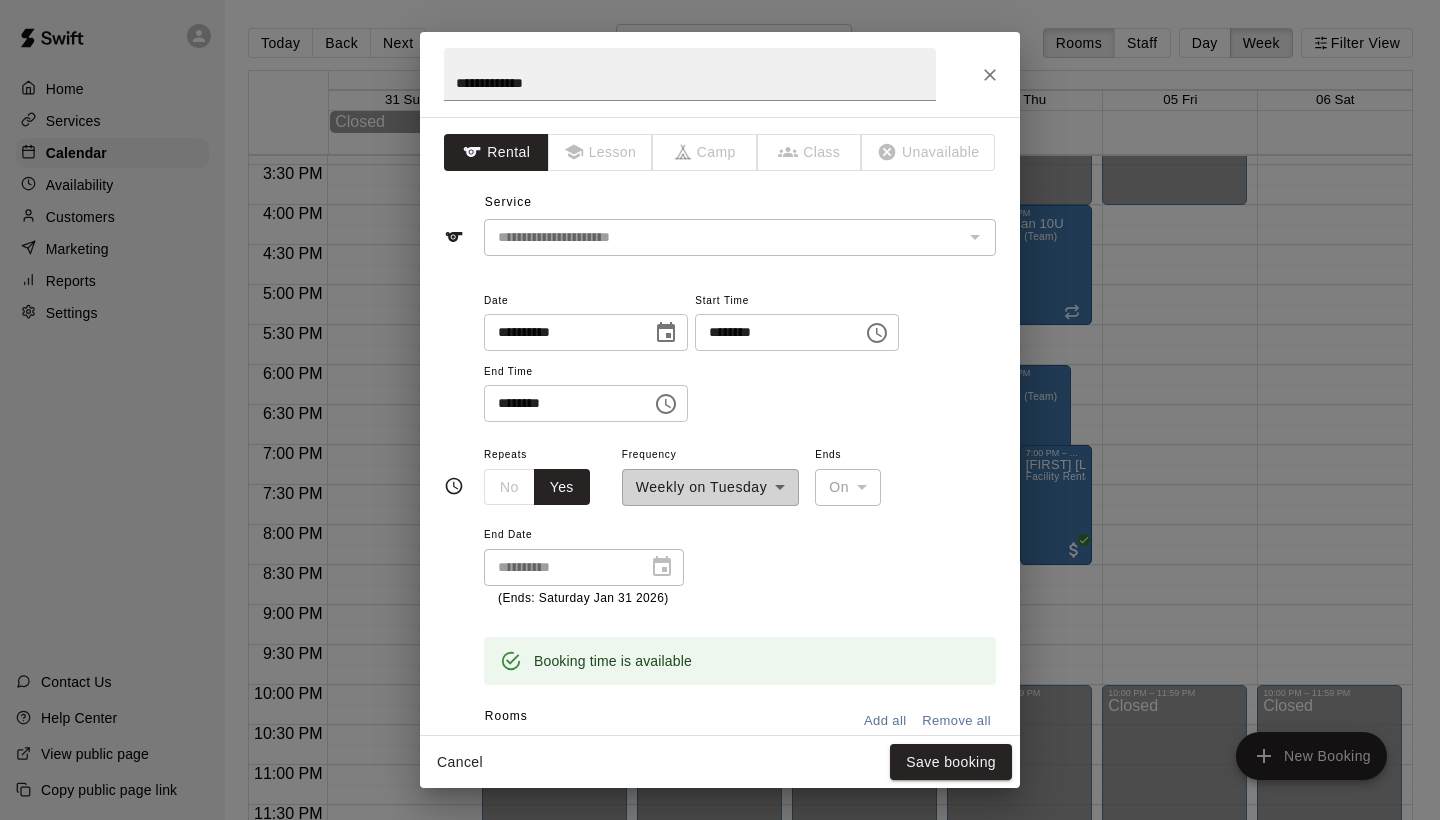 click 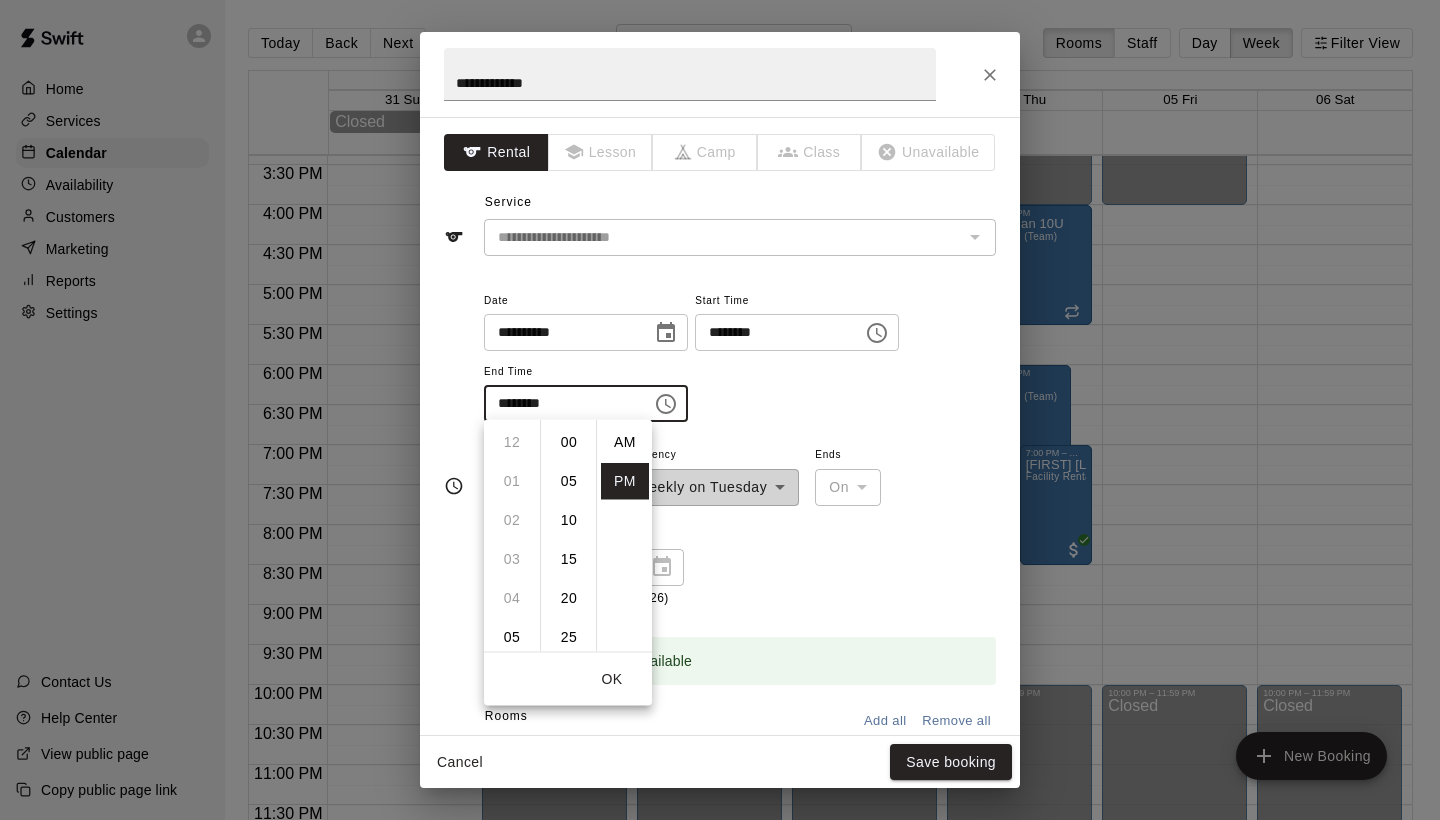 scroll, scrollTop: 273, scrollLeft: 0, axis: vertical 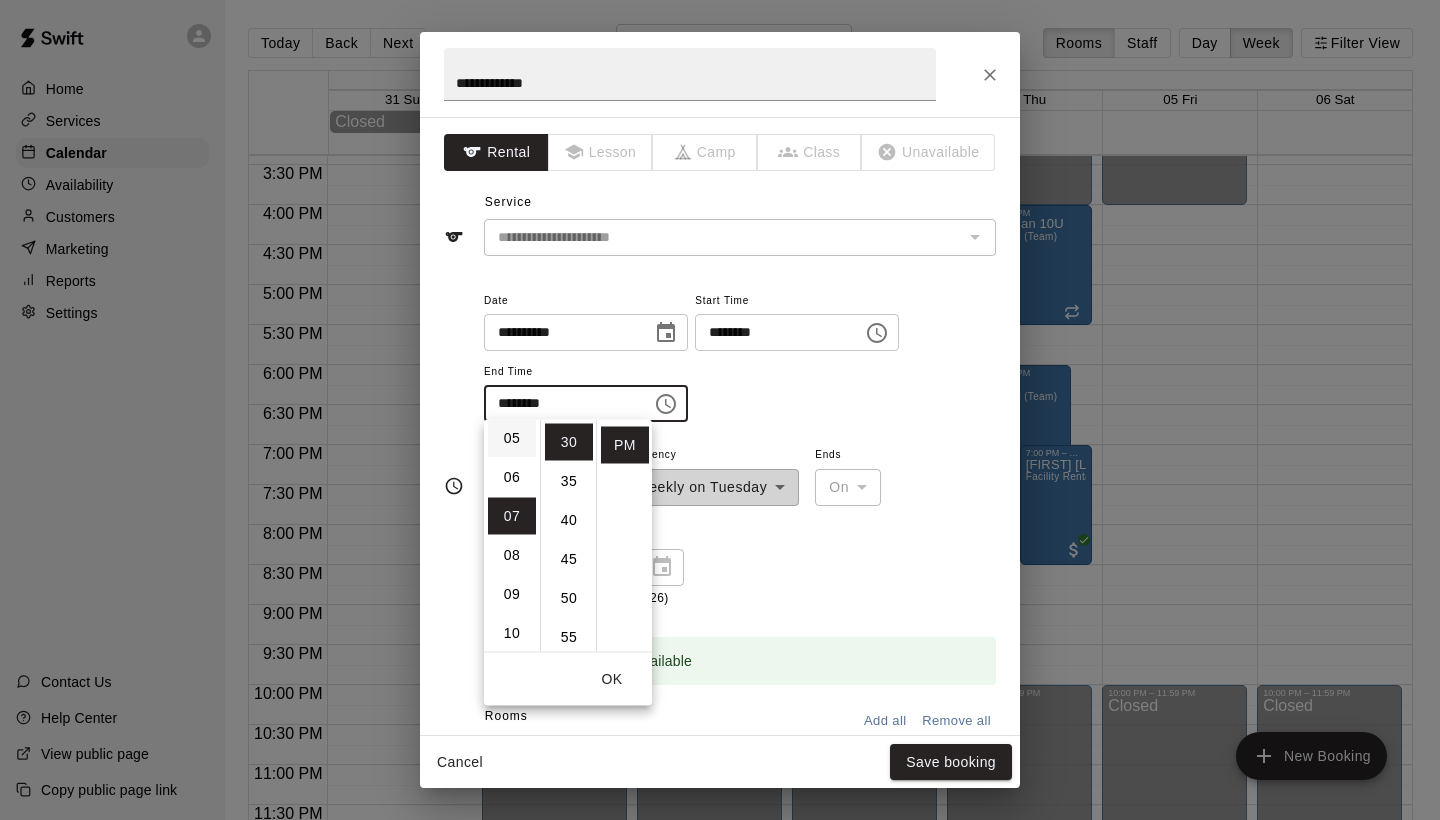 click on "05" at bounding box center (512, 438) 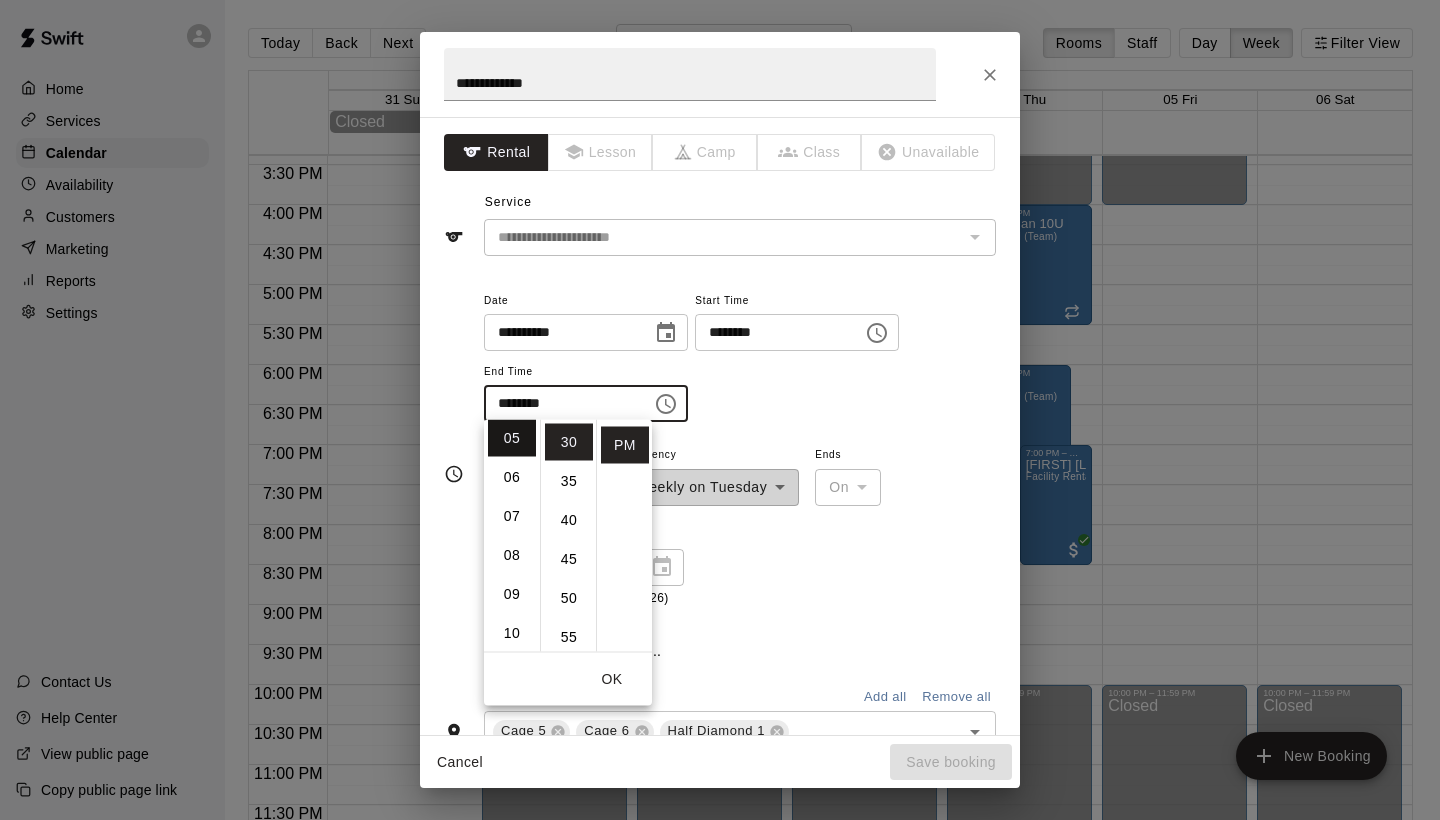scroll, scrollTop: 195, scrollLeft: 0, axis: vertical 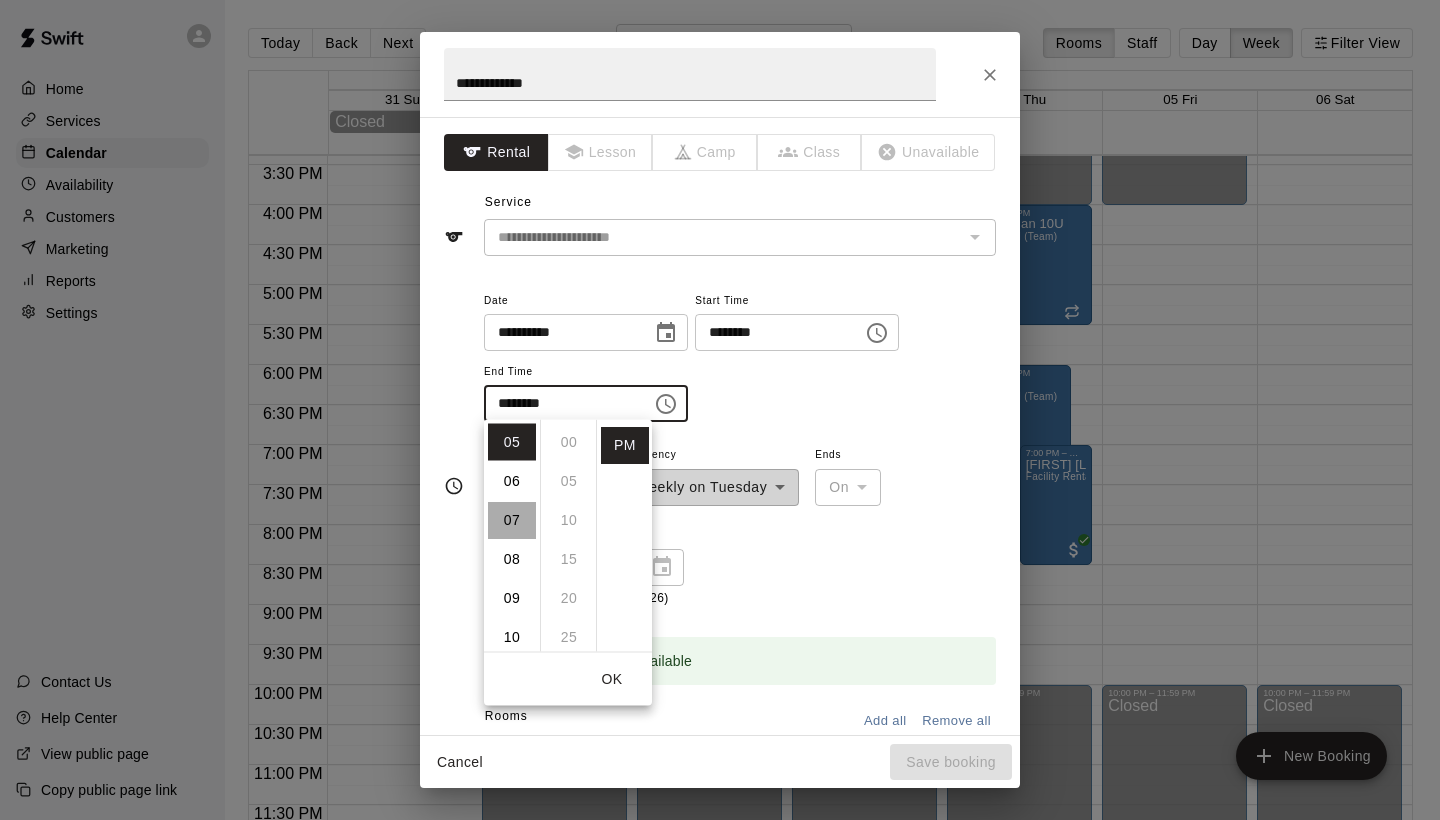 click on "07" at bounding box center [512, 520] 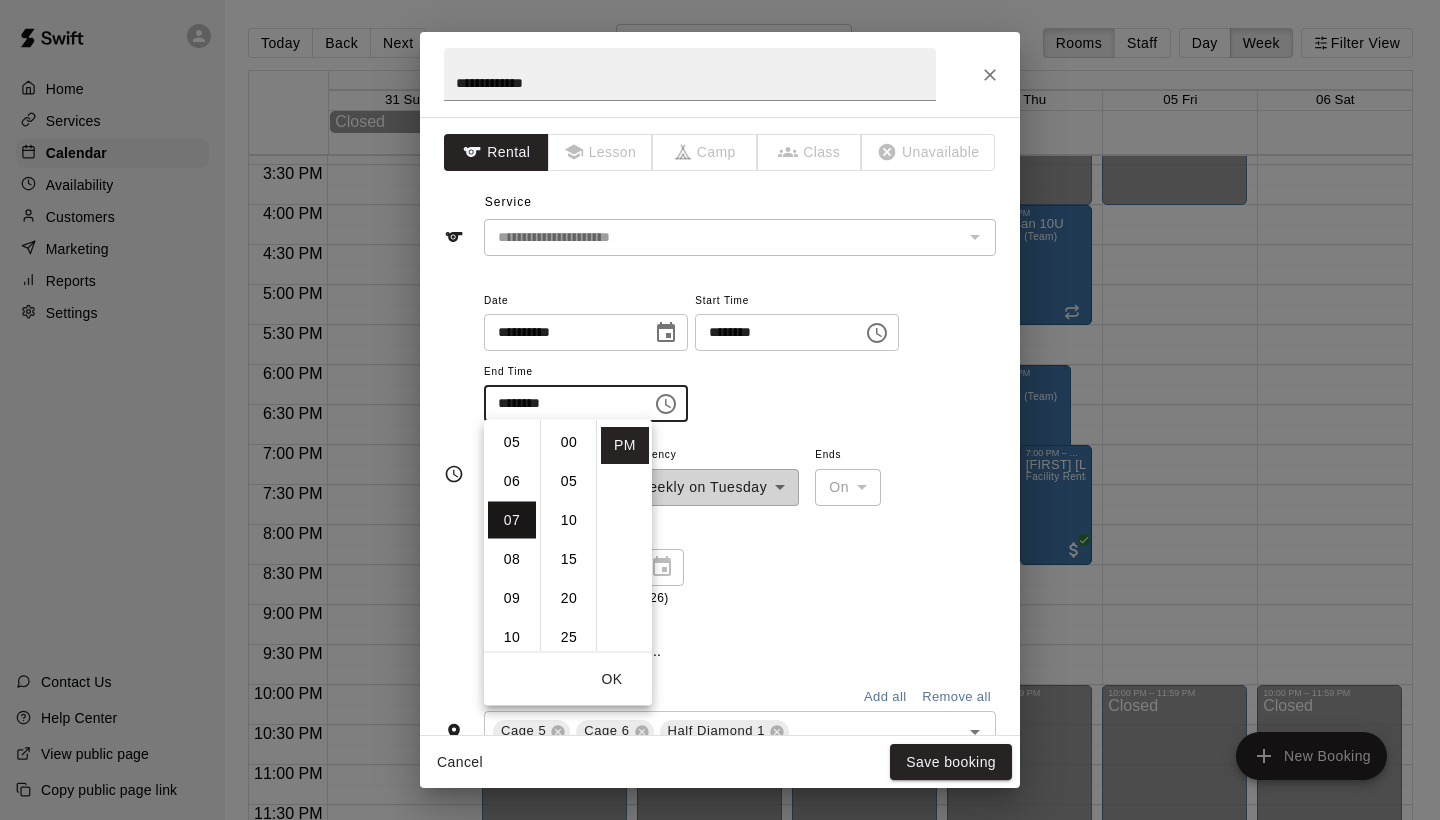 scroll, scrollTop: 273, scrollLeft: 0, axis: vertical 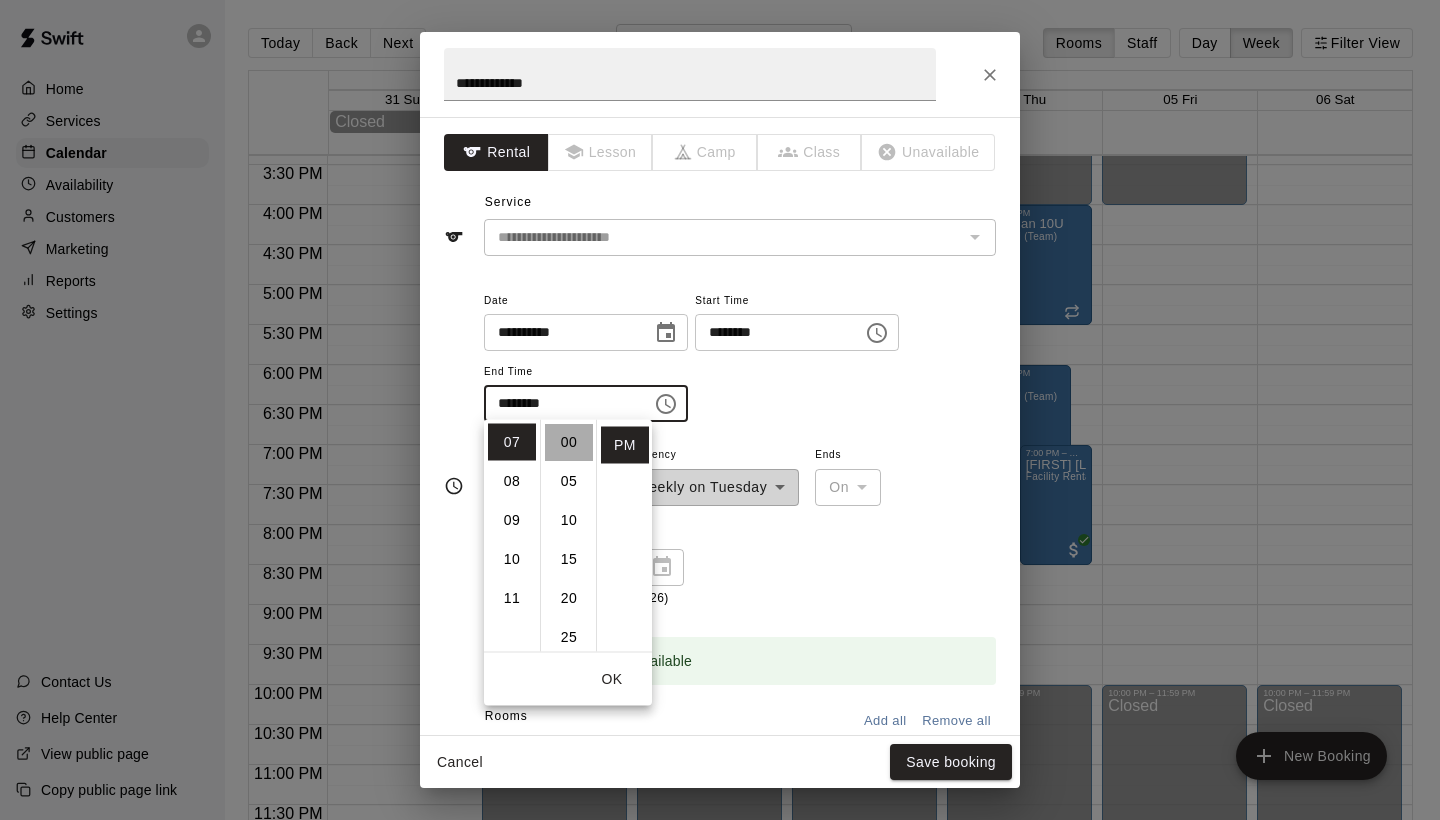 click on "00" at bounding box center (569, 442) 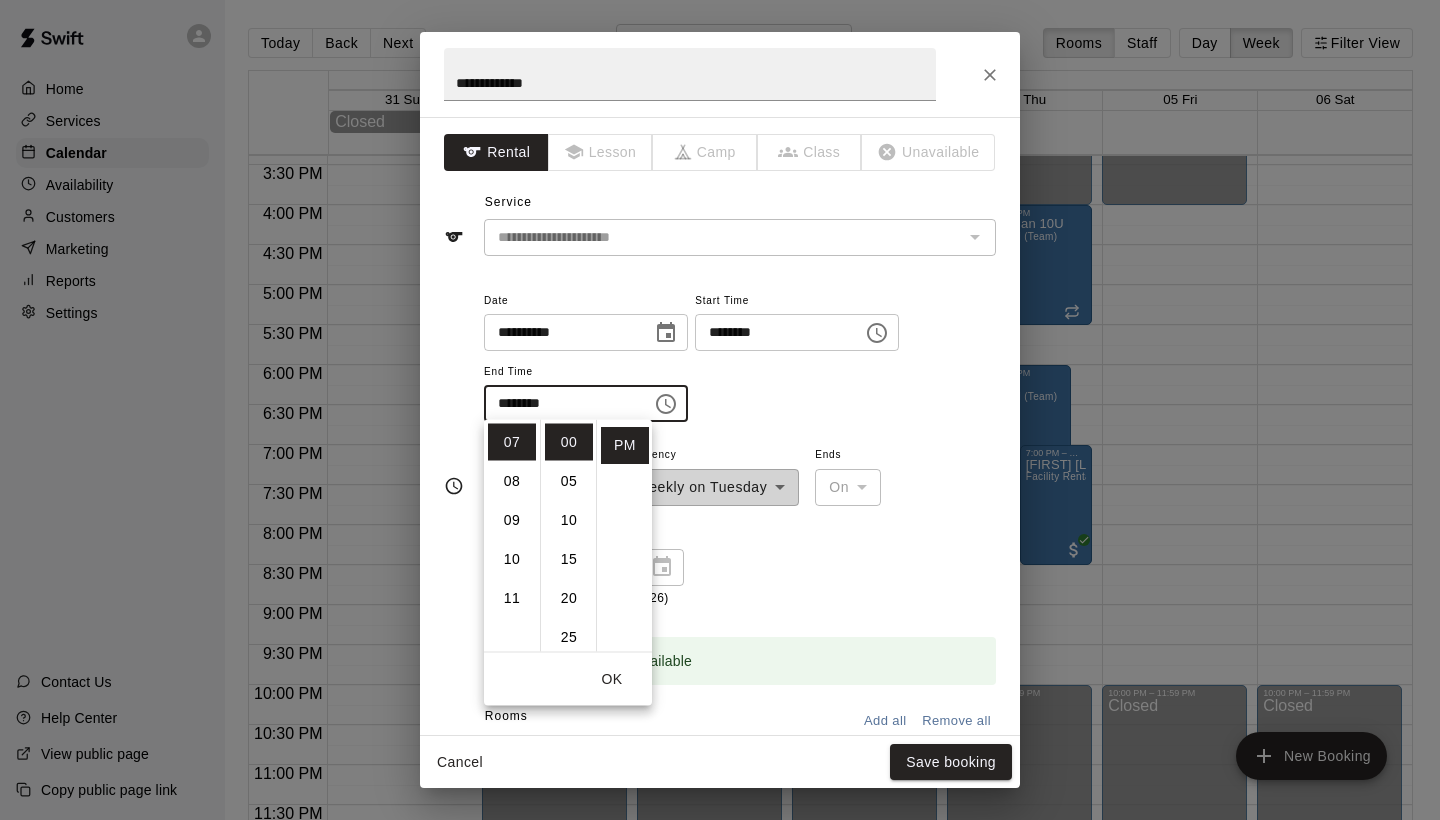 click on "OK" at bounding box center [612, 679] 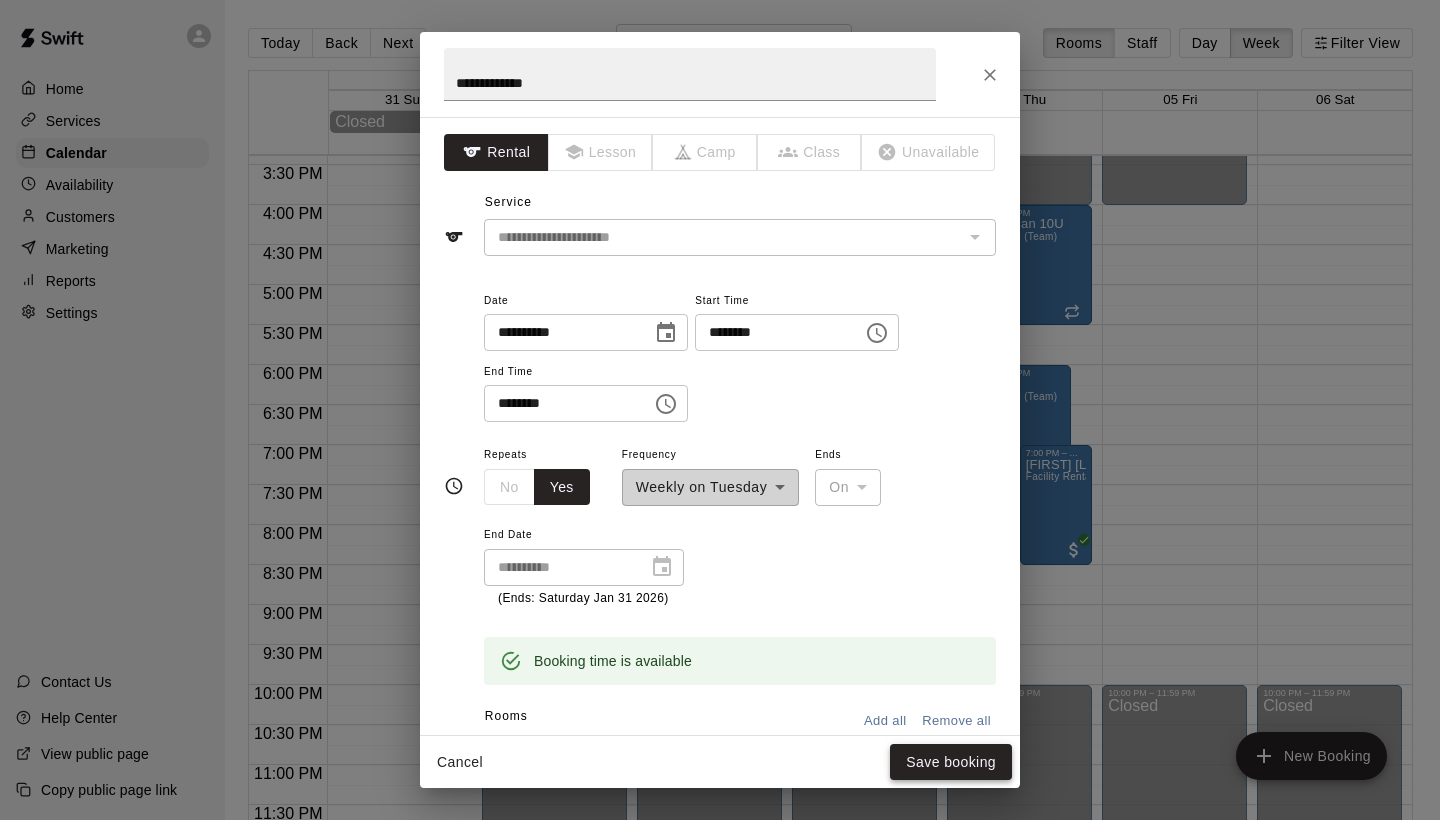 click on "Save booking" at bounding box center (951, 762) 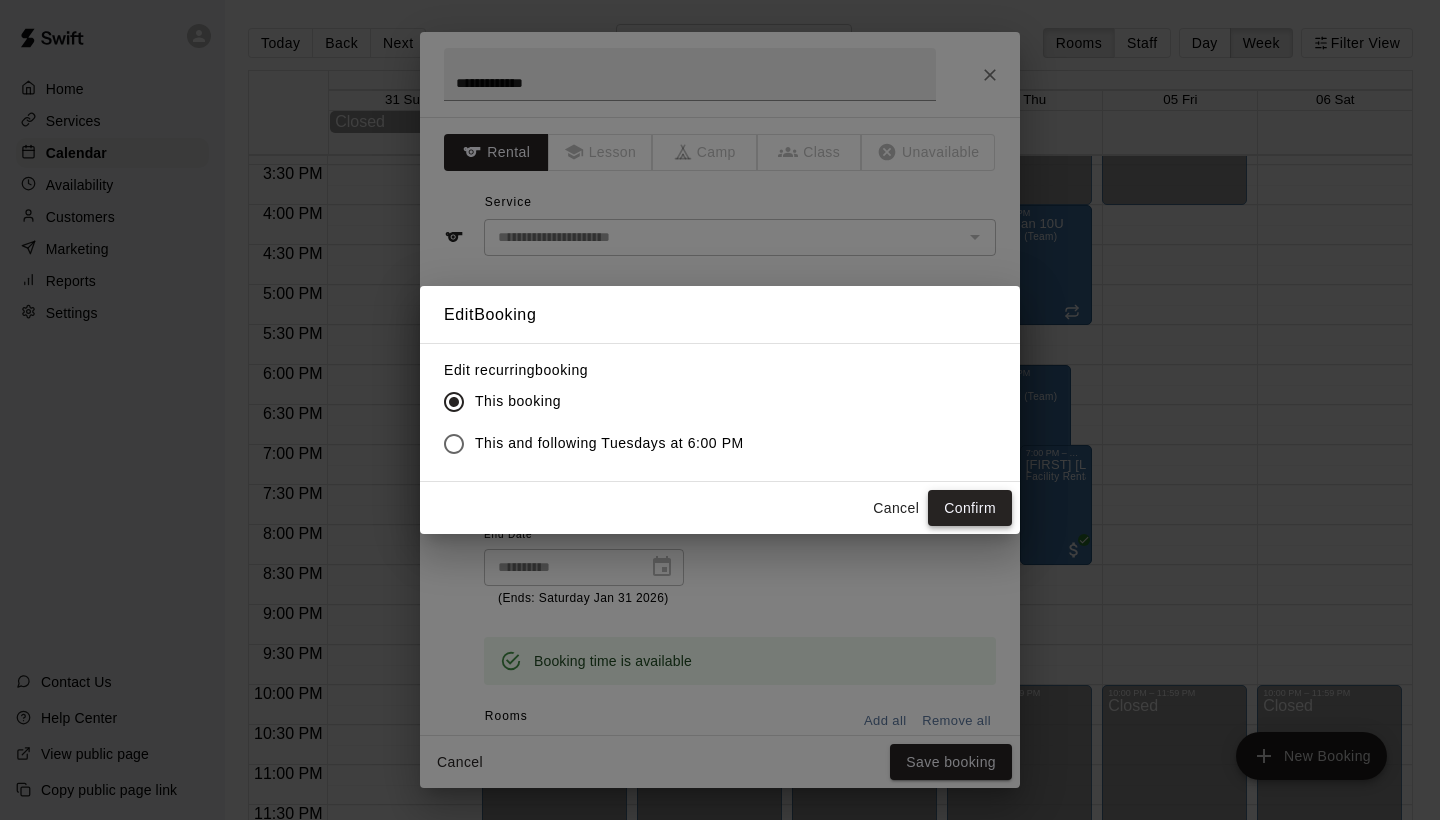 click on "Confirm" at bounding box center [970, 508] 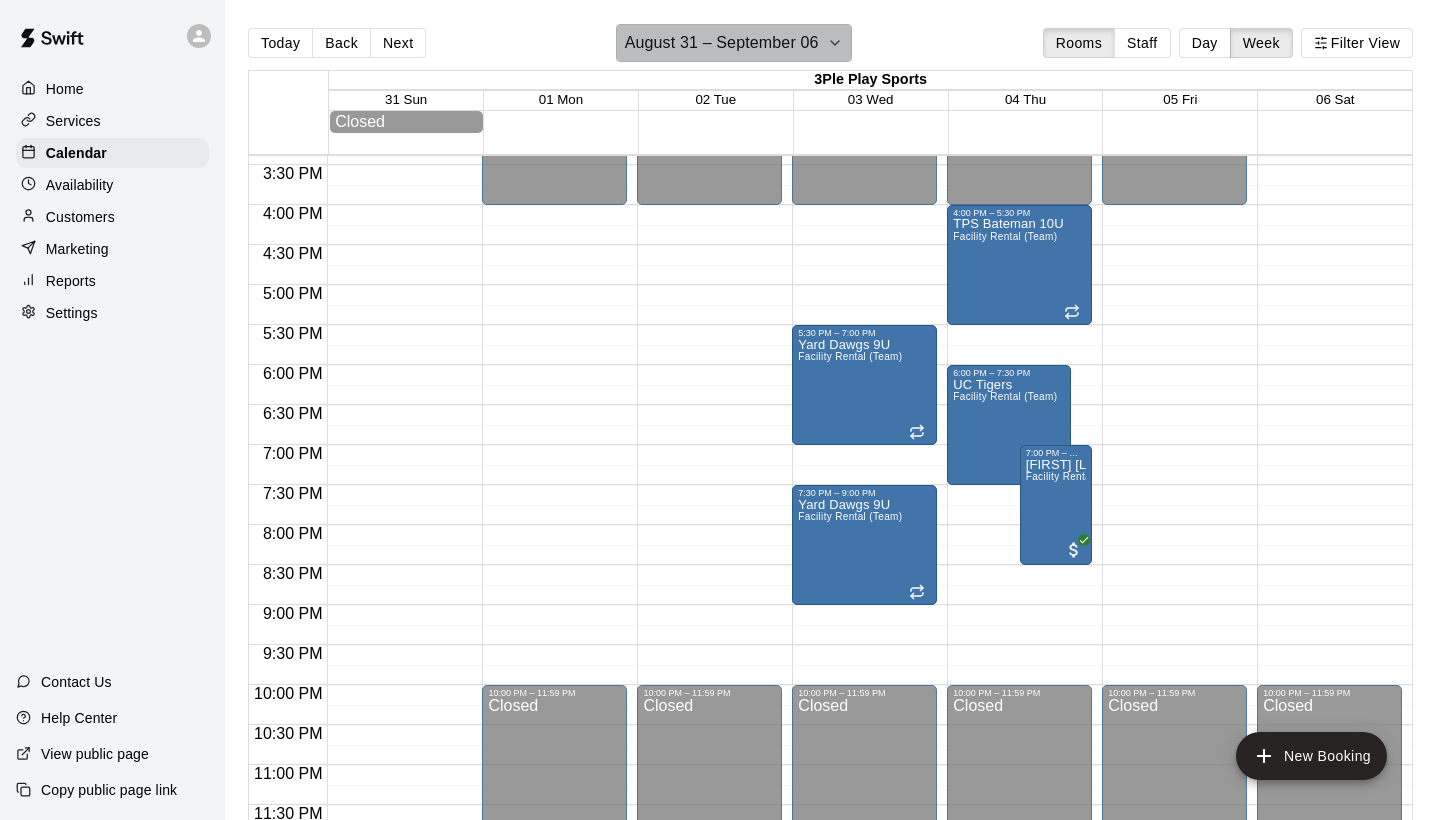 click 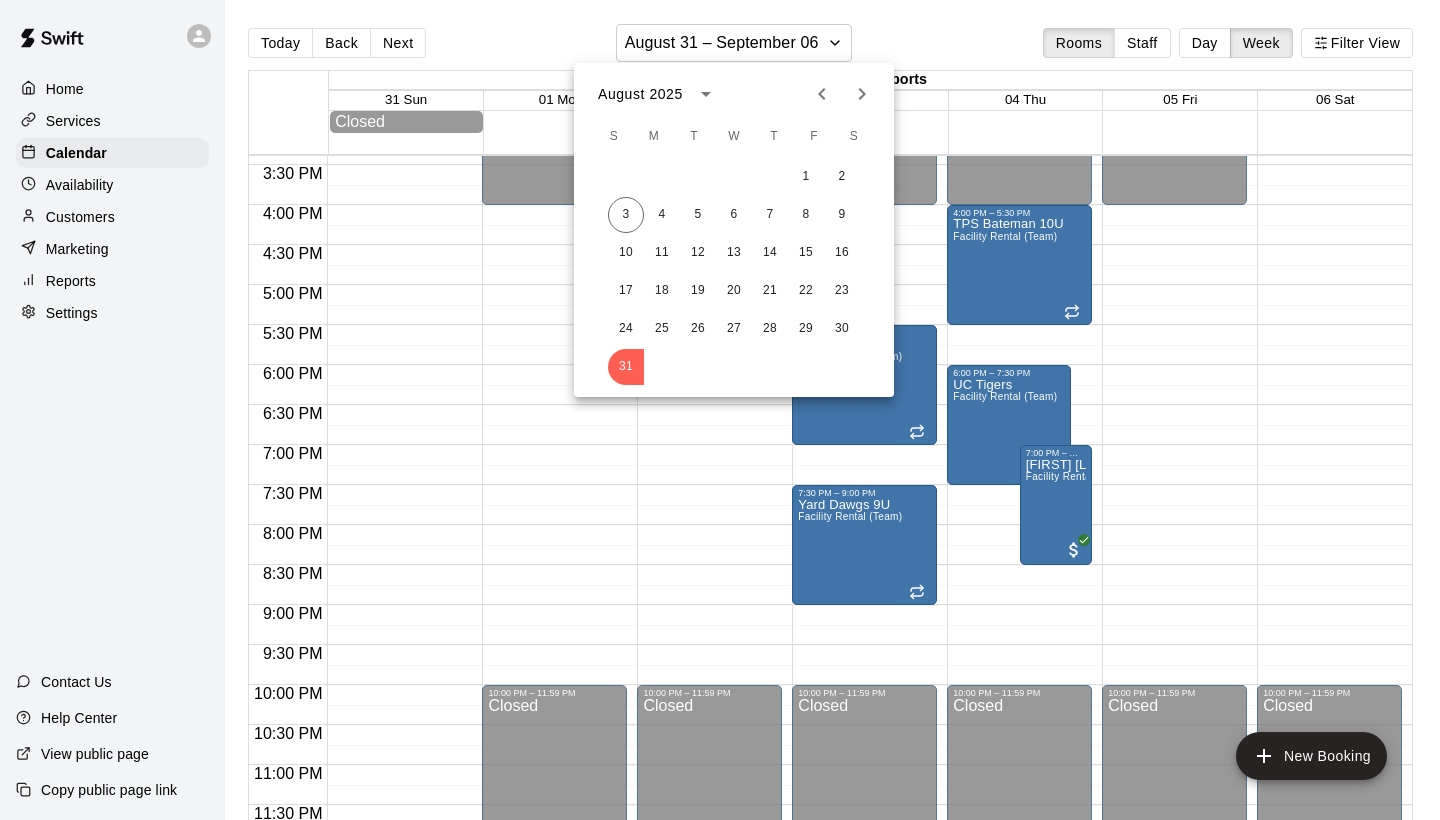 click at bounding box center [720, 410] 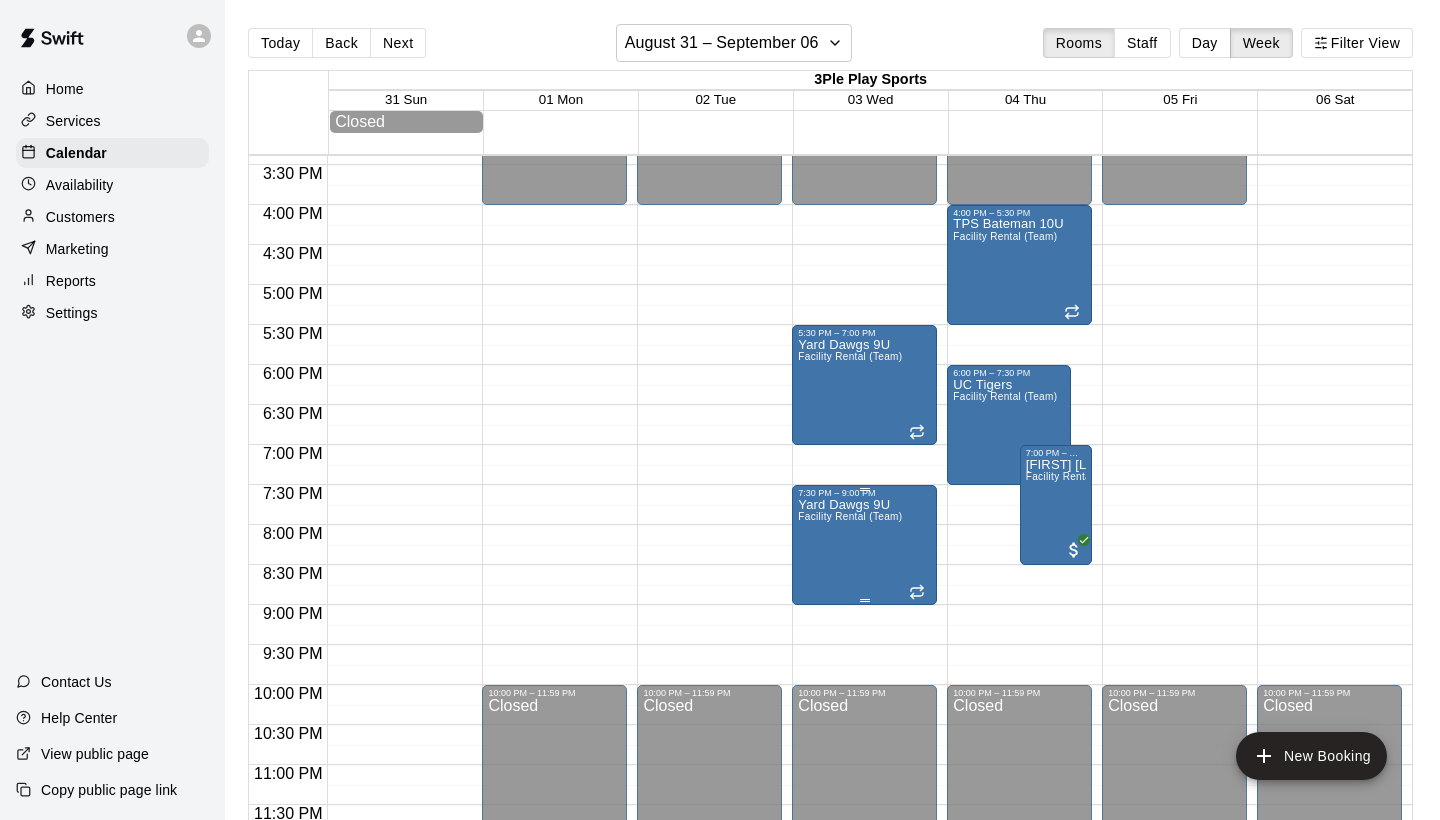 click on "Yard Dawgs 9U Facility Rental (Team)" at bounding box center [850, 908] 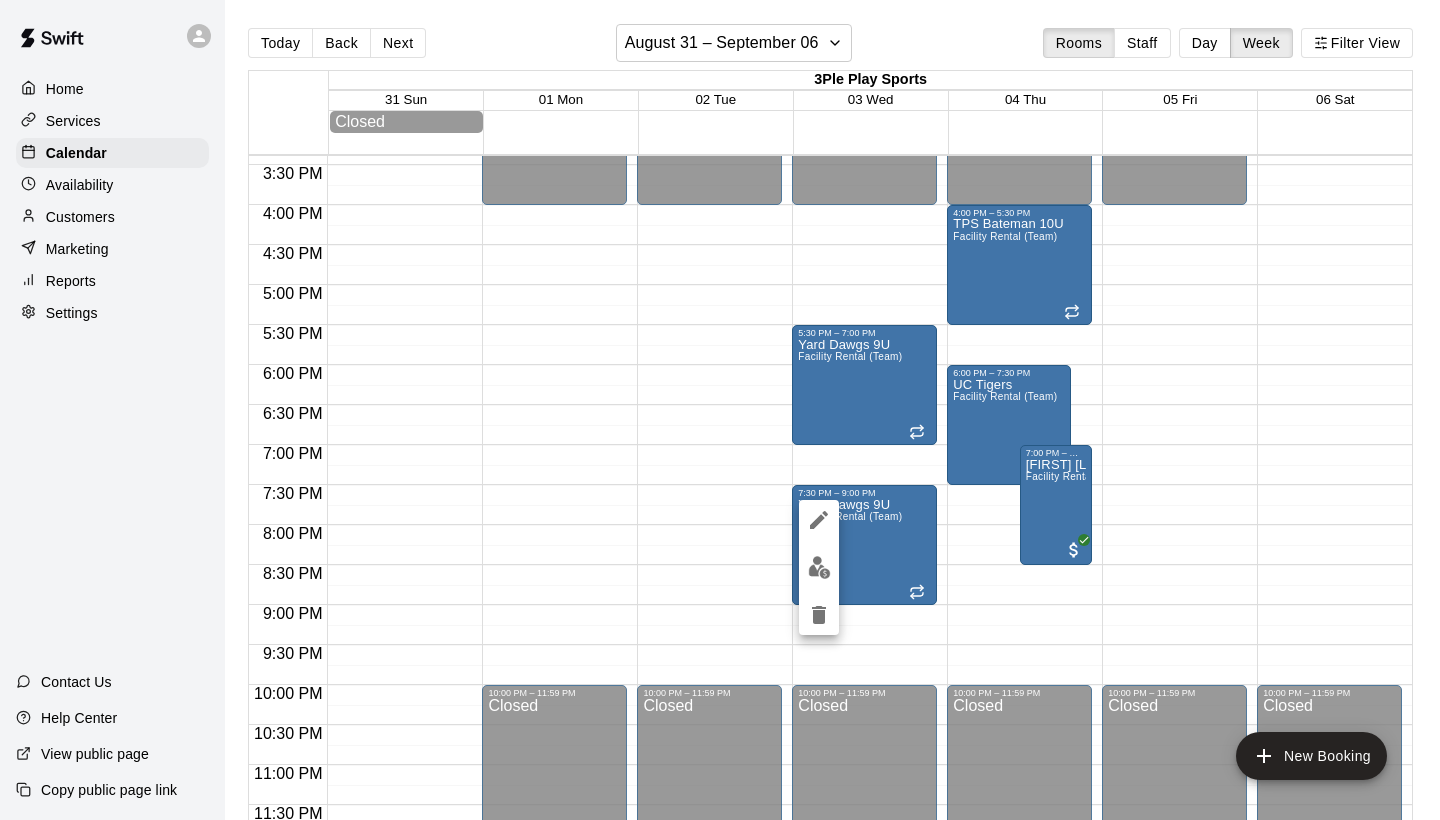 click at bounding box center (720, 410) 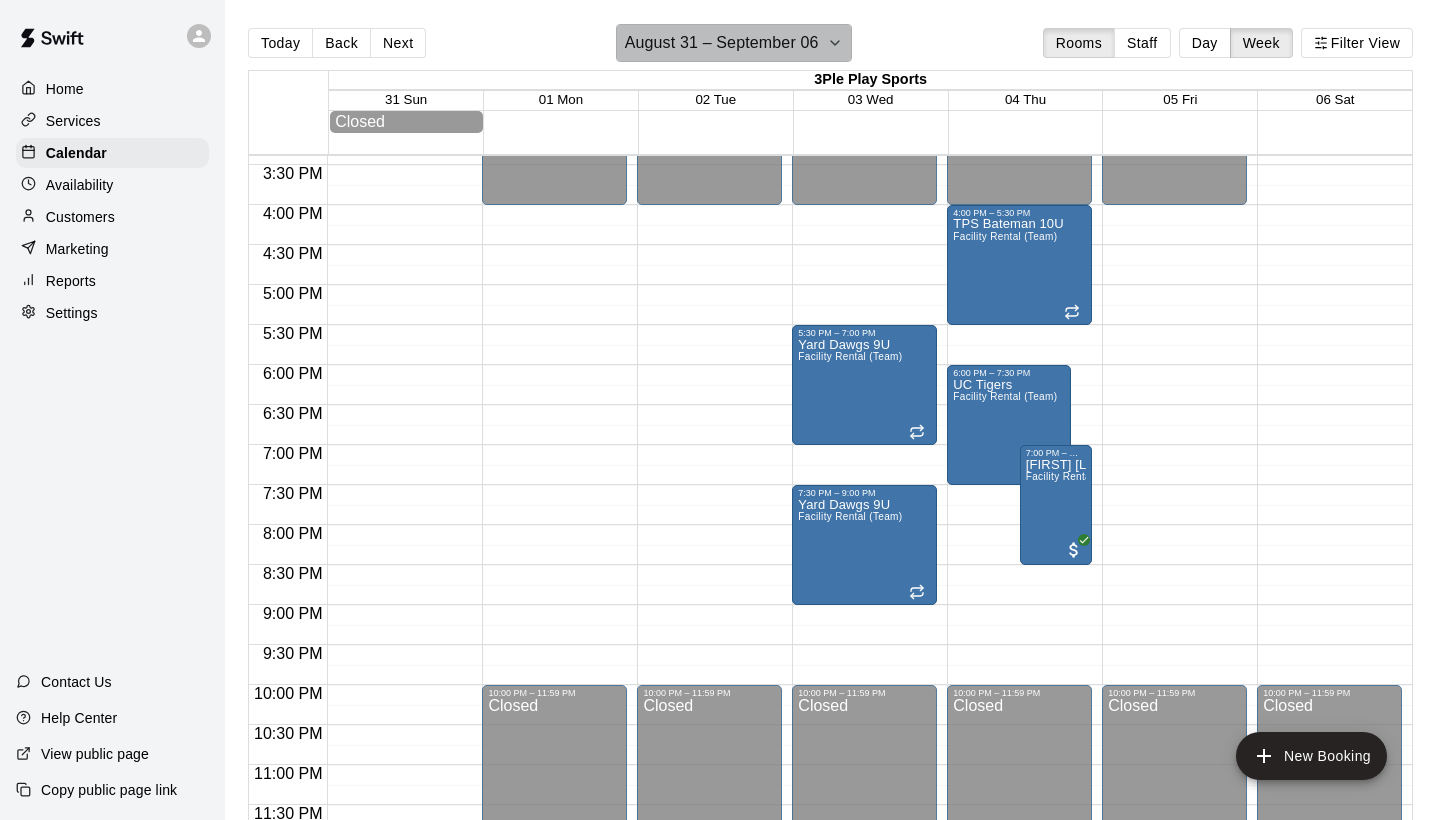 click 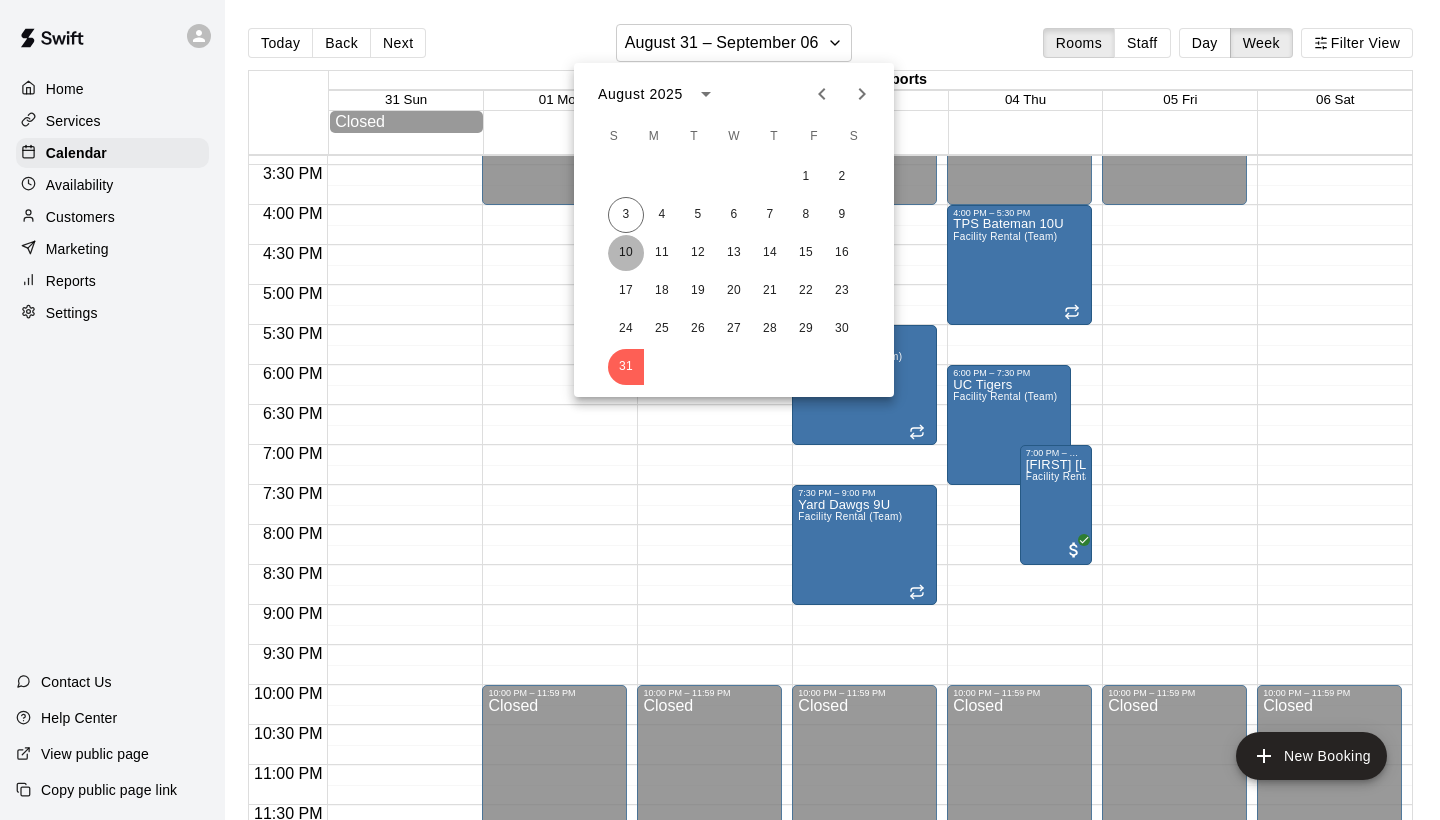 click on "10" at bounding box center [626, 253] 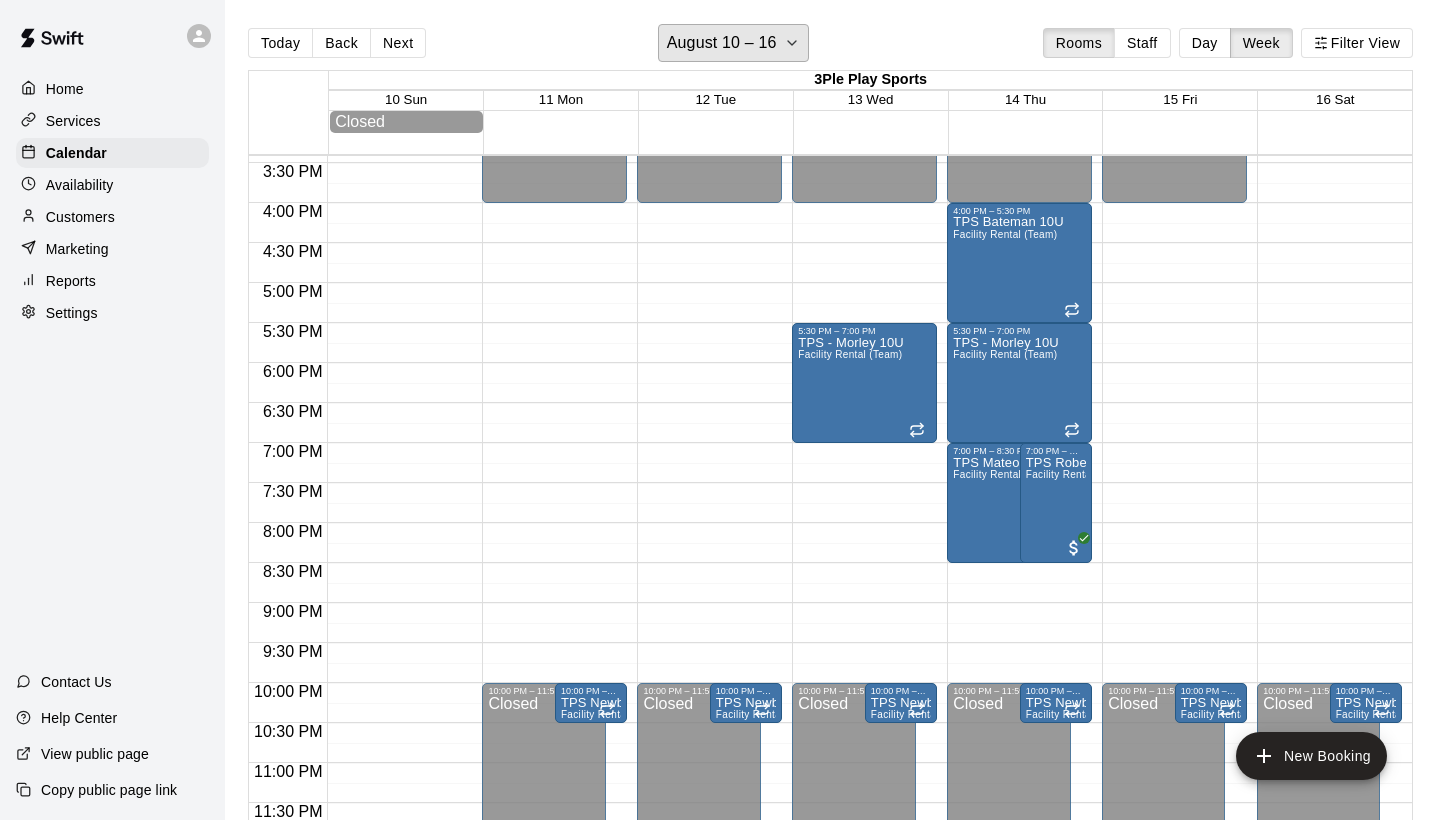 scroll, scrollTop: 1234, scrollLeft: 0, axis: vertical 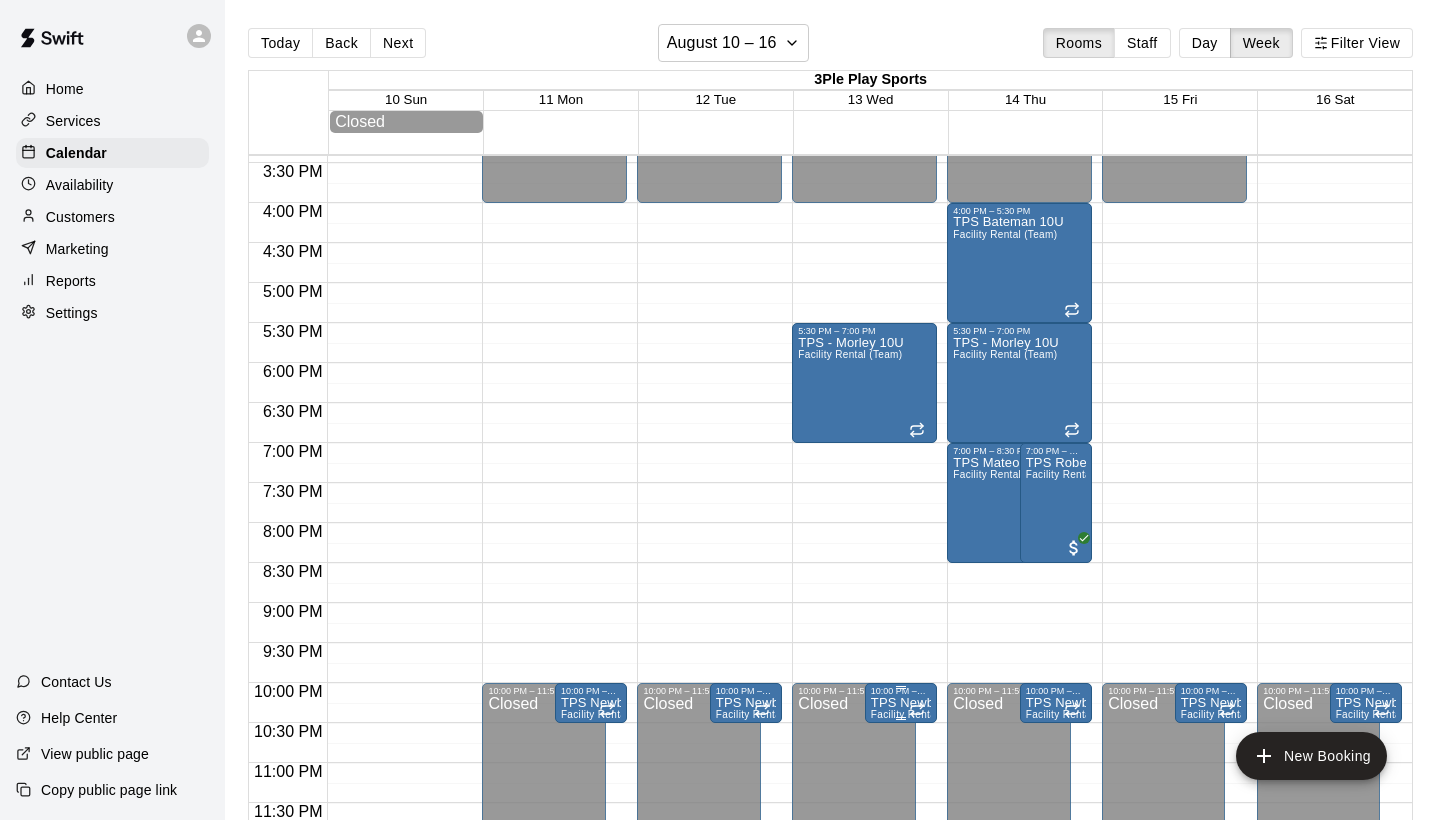 click on "TPS Newby 8U" at bounding box center (901, 703) 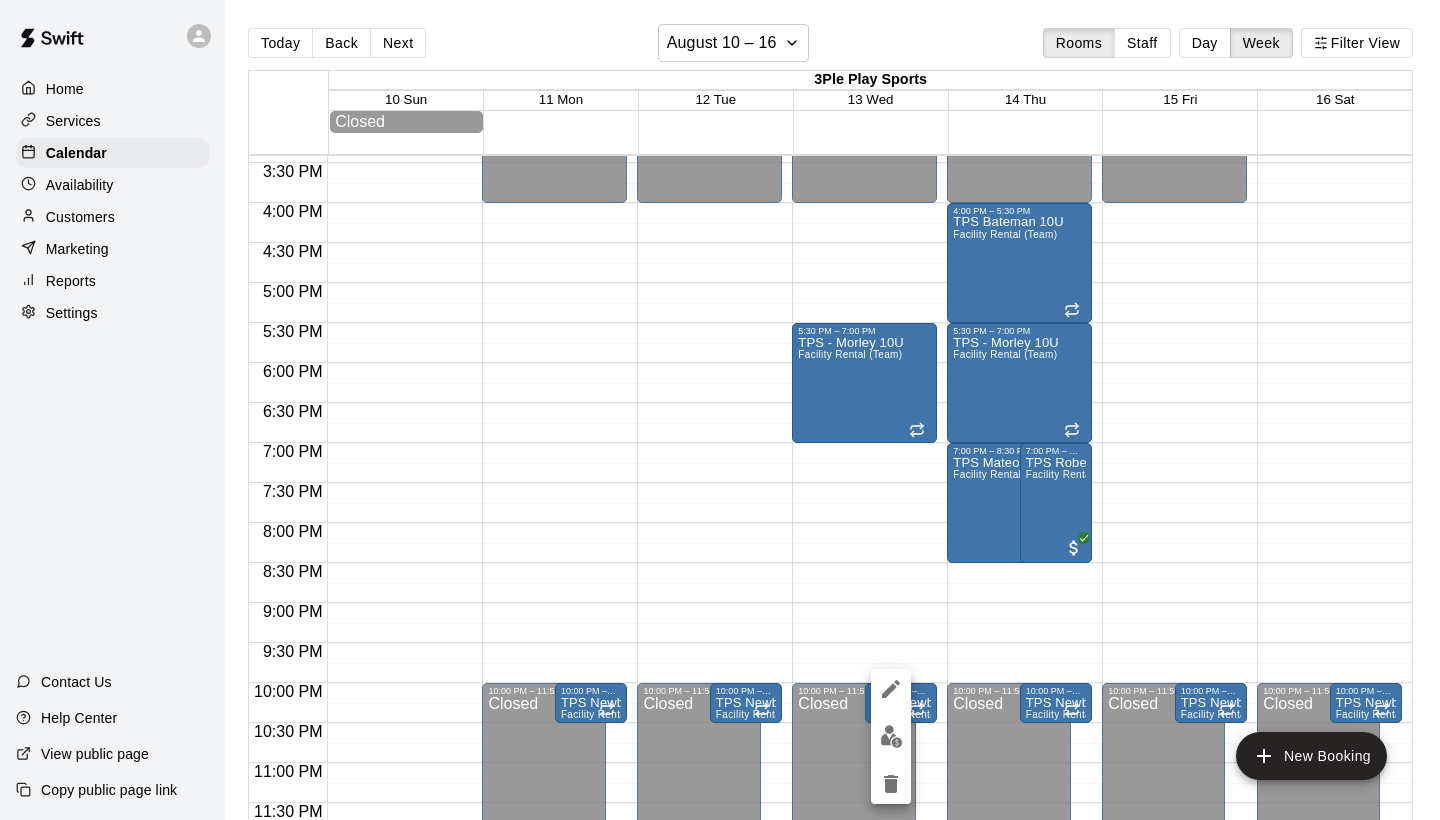 click at bounding box center (720, 410) 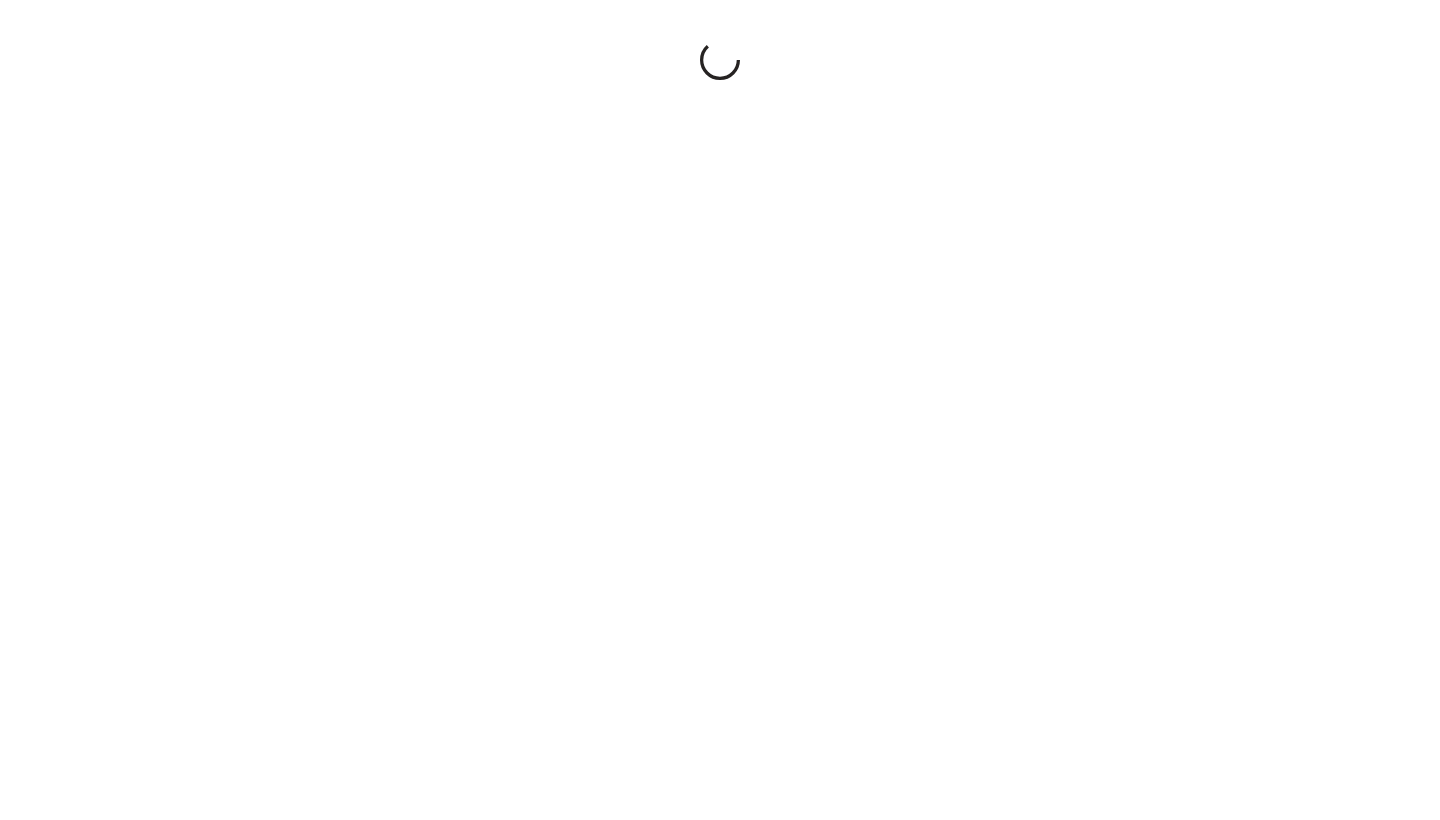 scroll, scrollTop: 0, scrollLeft: 0, axis: both 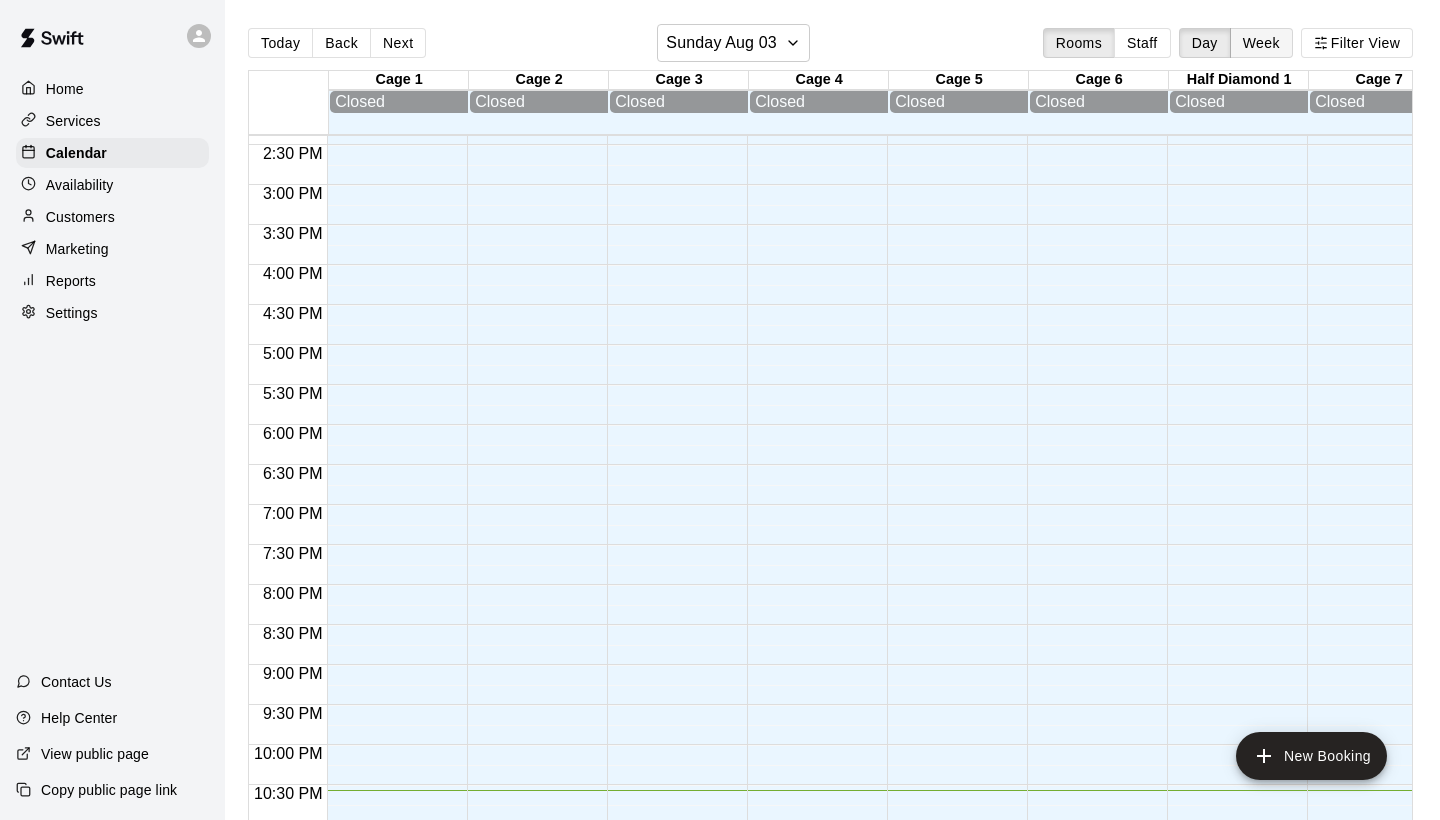 click on "Week" at bounding box center [1261, 43] 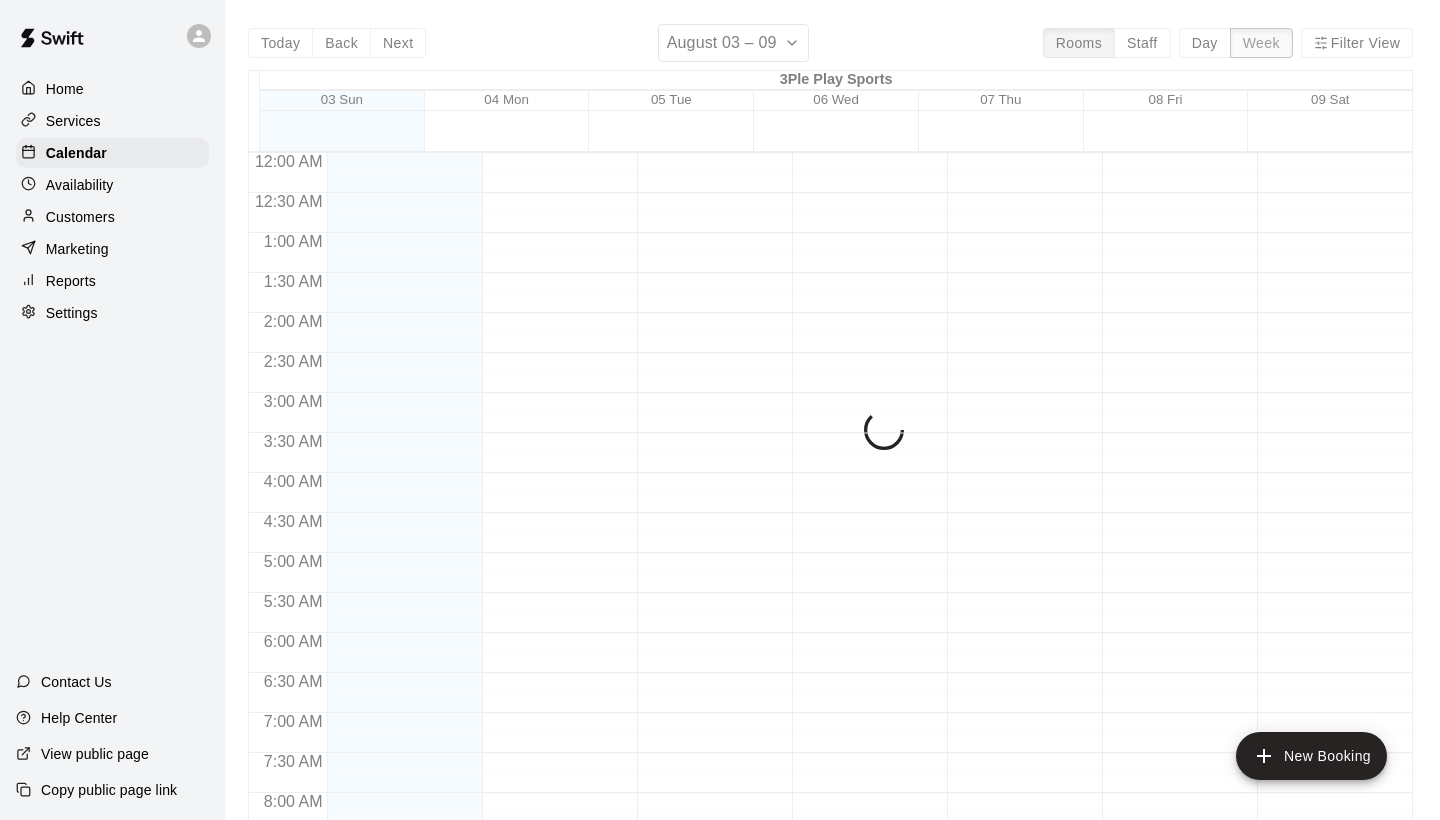 scroll, scrollTop: 1231, scrollLeft: 0, axis: vertical 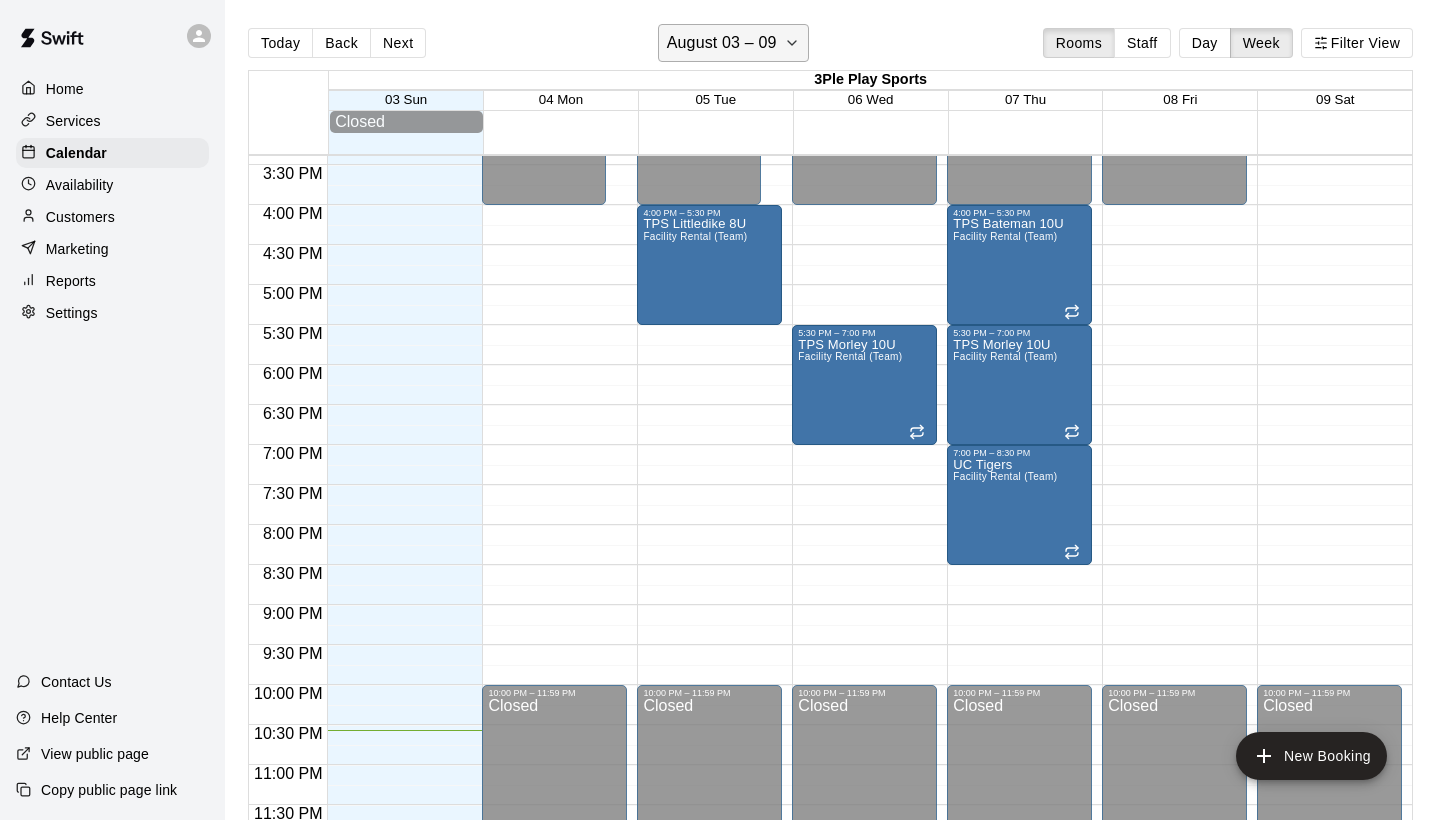 click 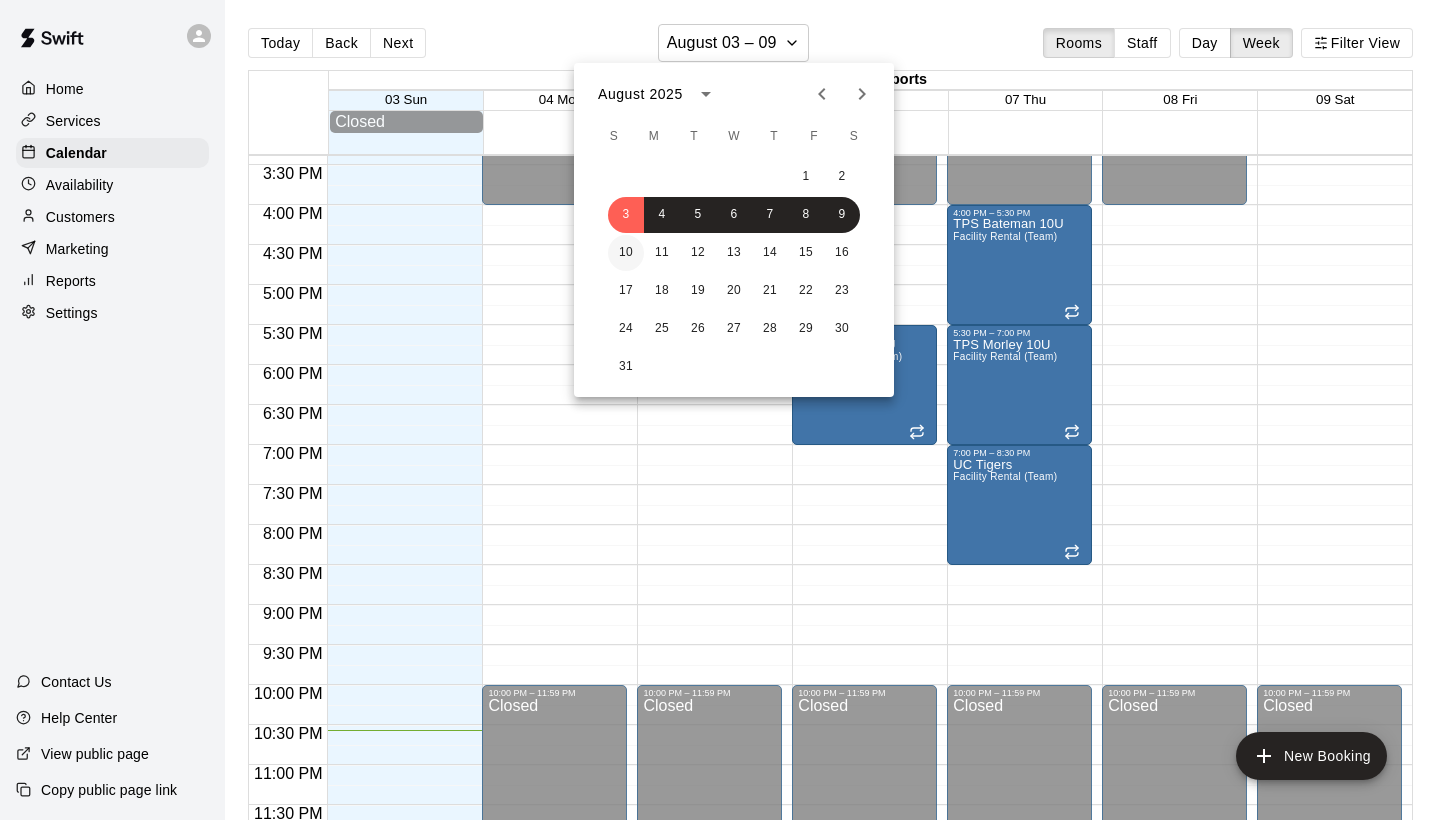 click on "10" at bounding box center [626, 253] 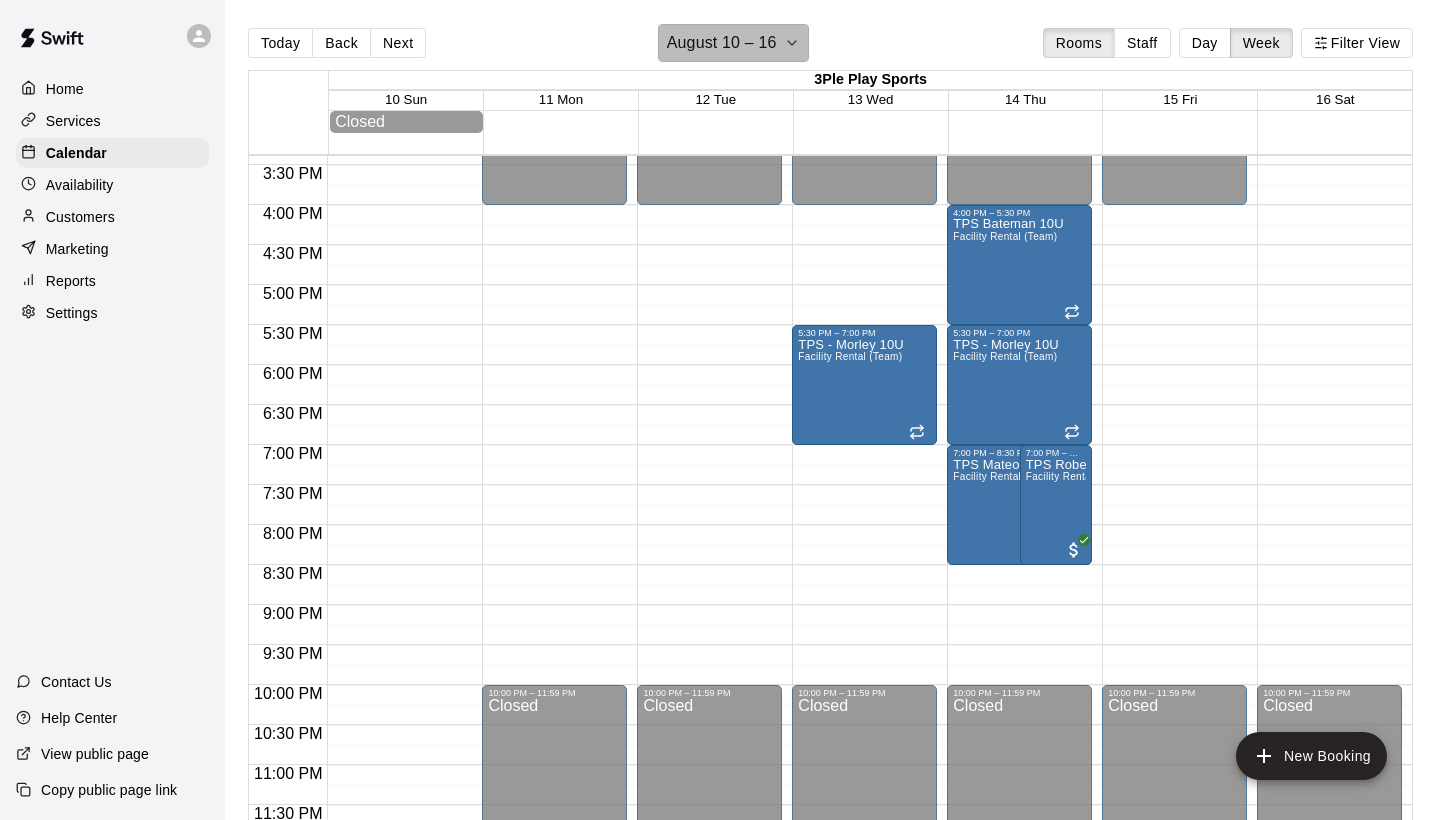 click 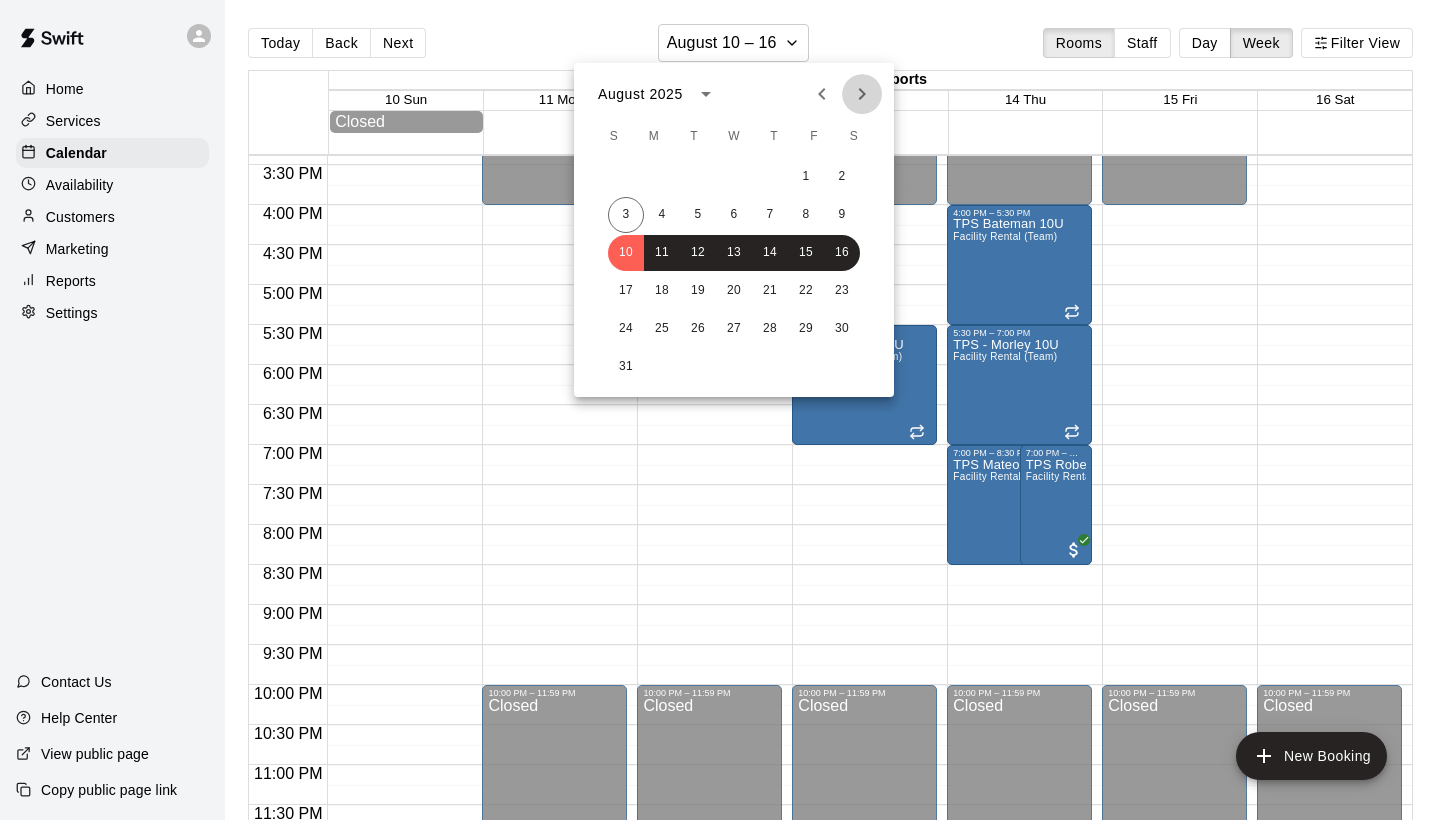 click 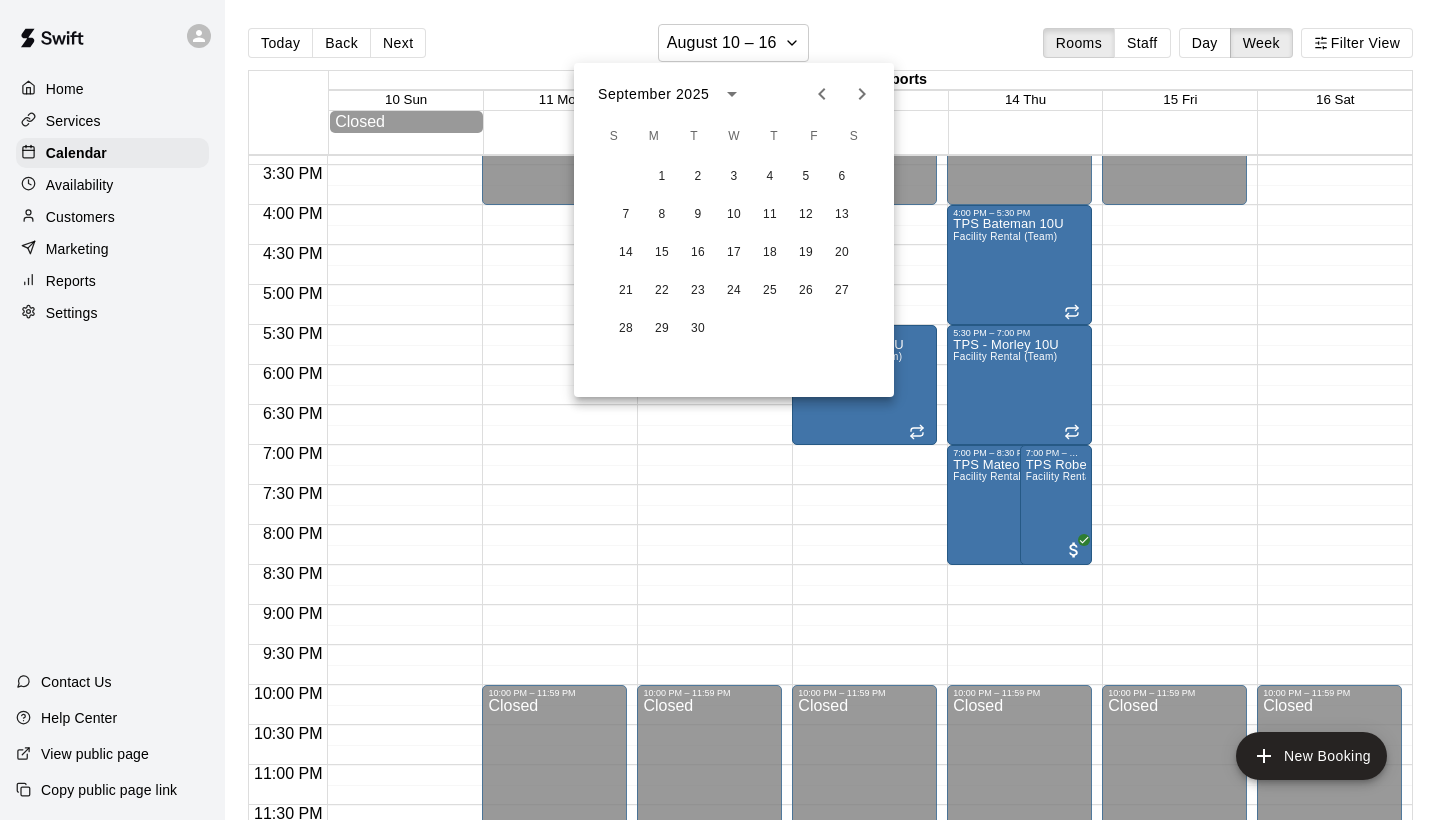 click 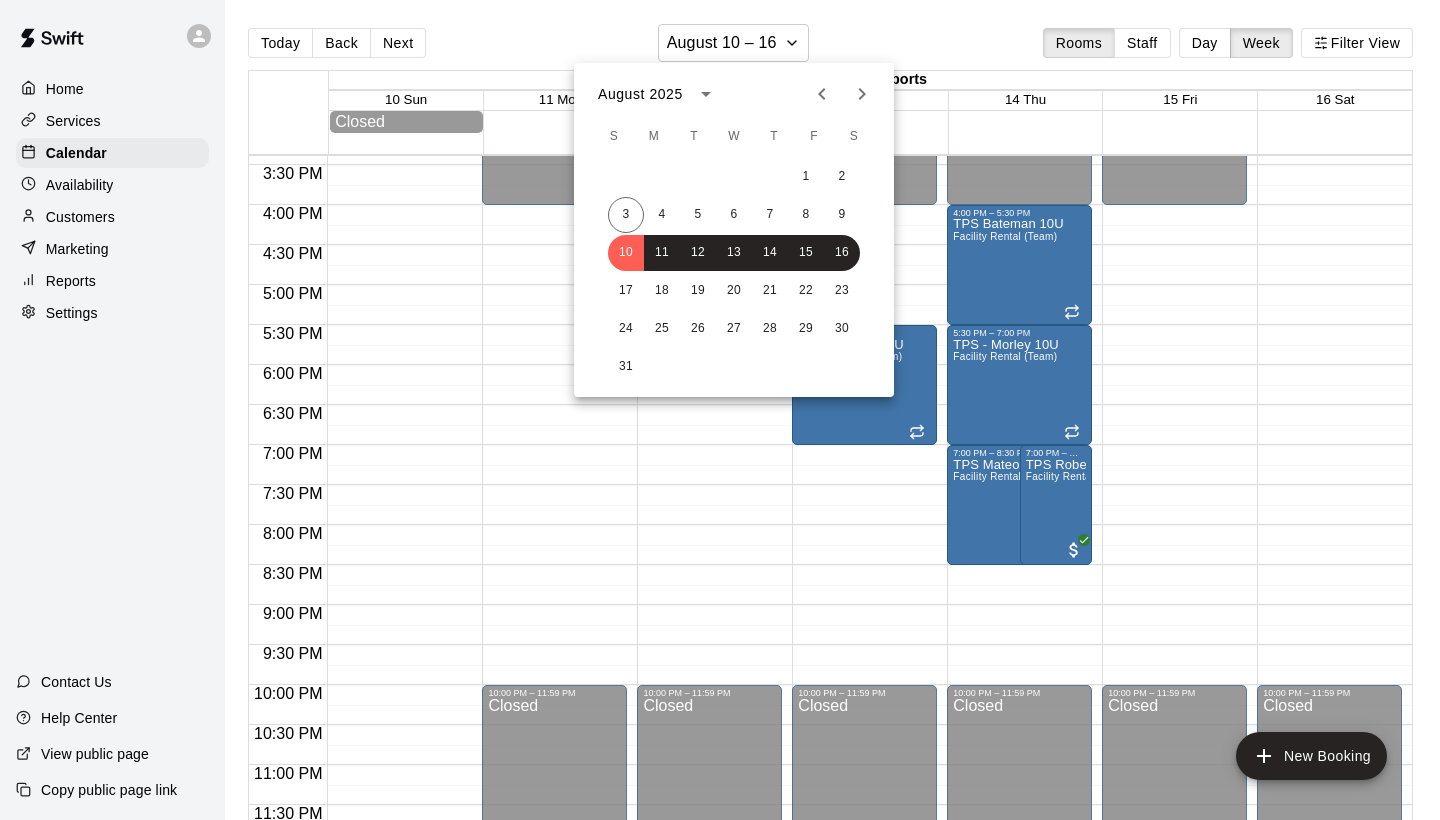 click at bounding box center [720, 410] 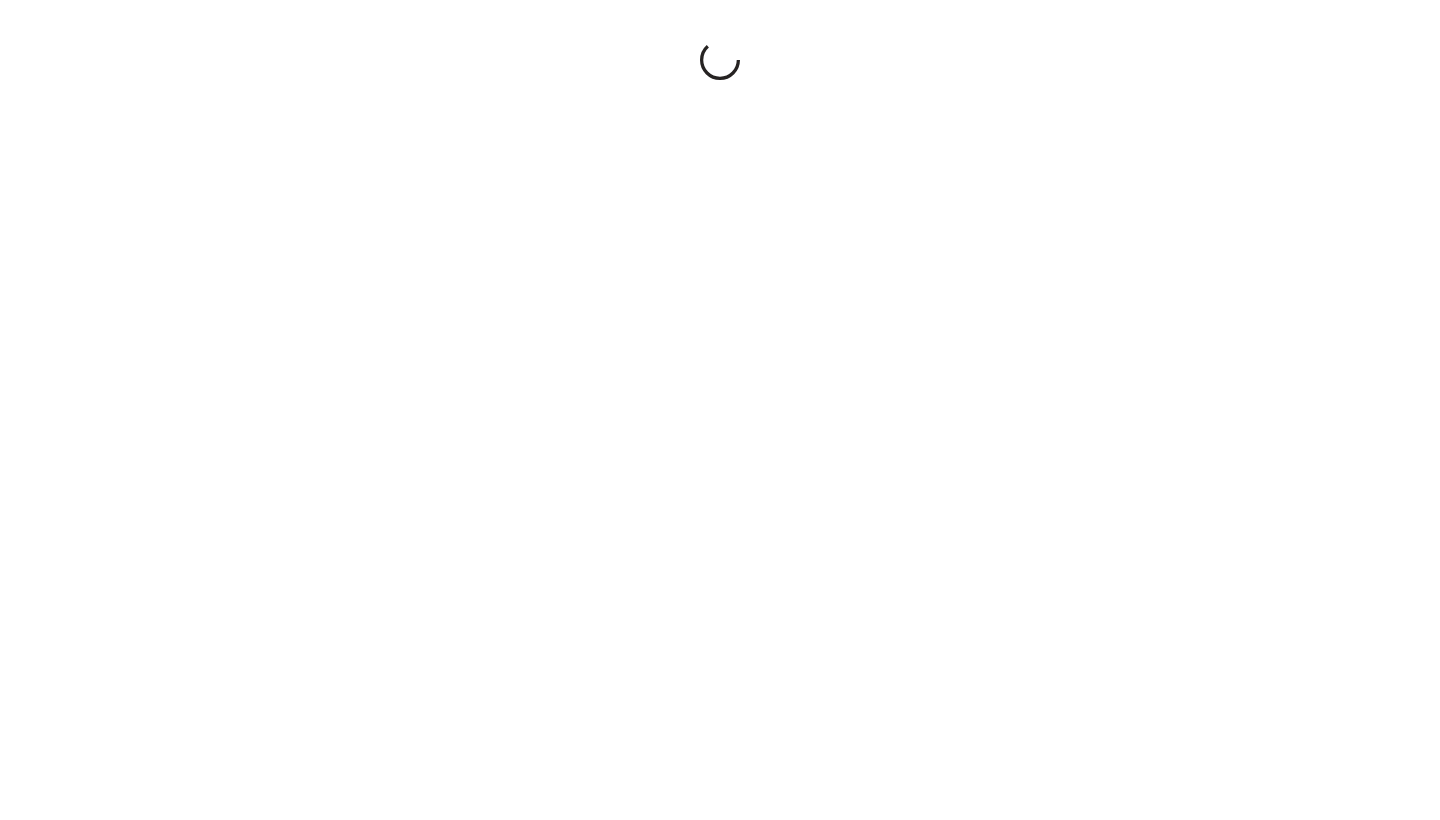 scroll, scrollTop: 0, scrollLeft: 0, axis: both 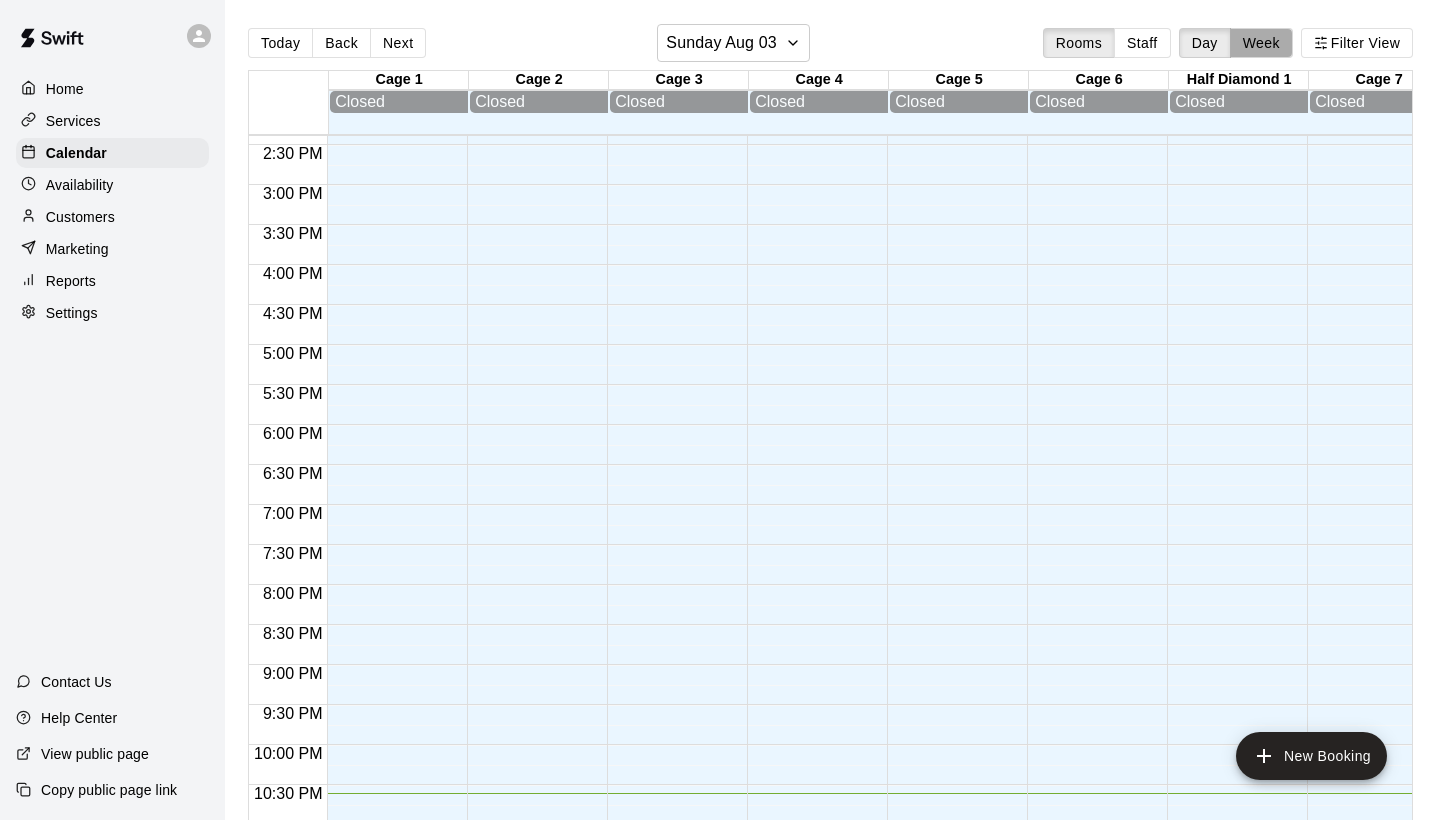 click on "Week" at bounding box center [1261, 43] 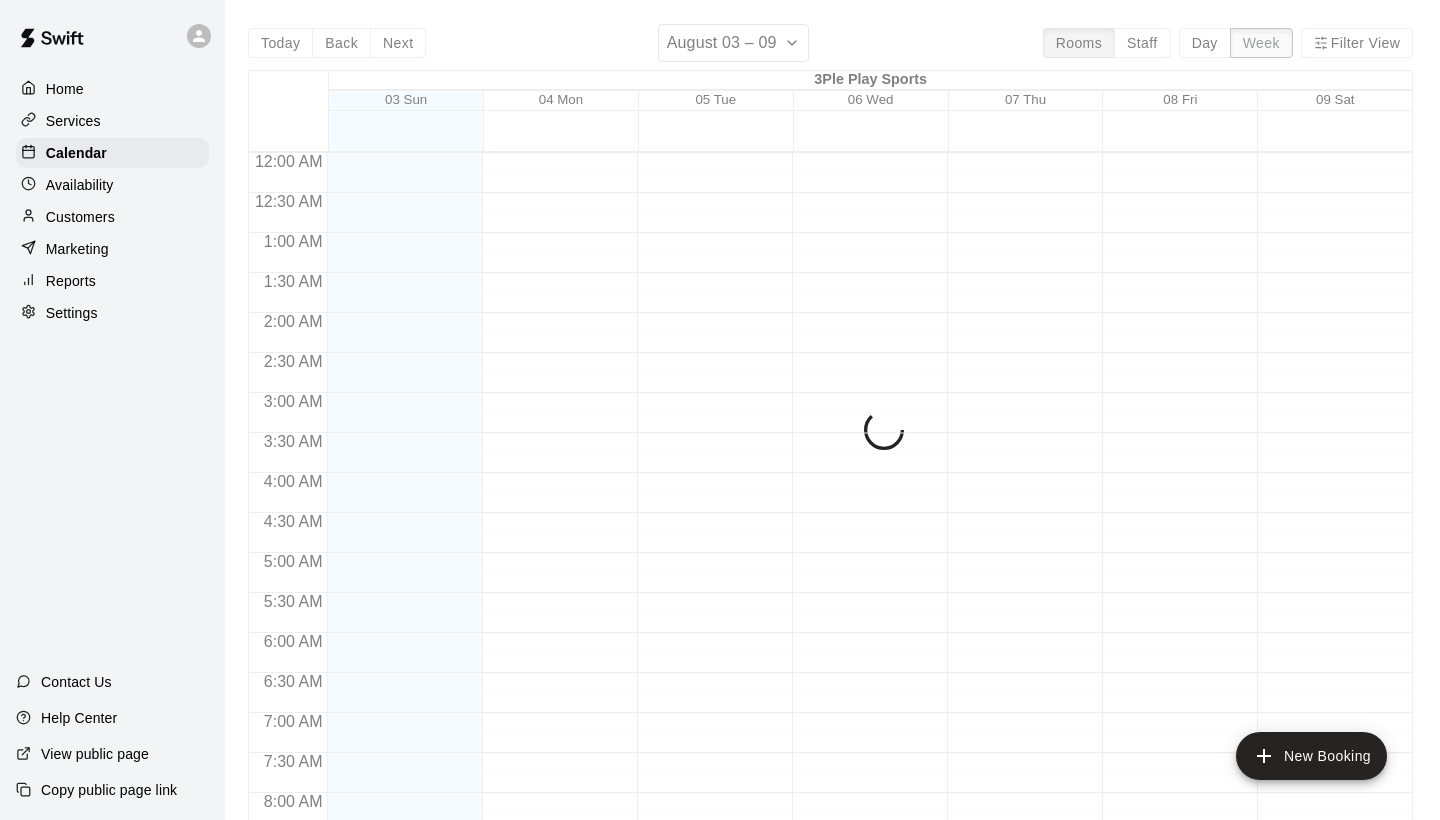 scroll, scrollTop: 1231, scrollLeft: 0, axis: vertical 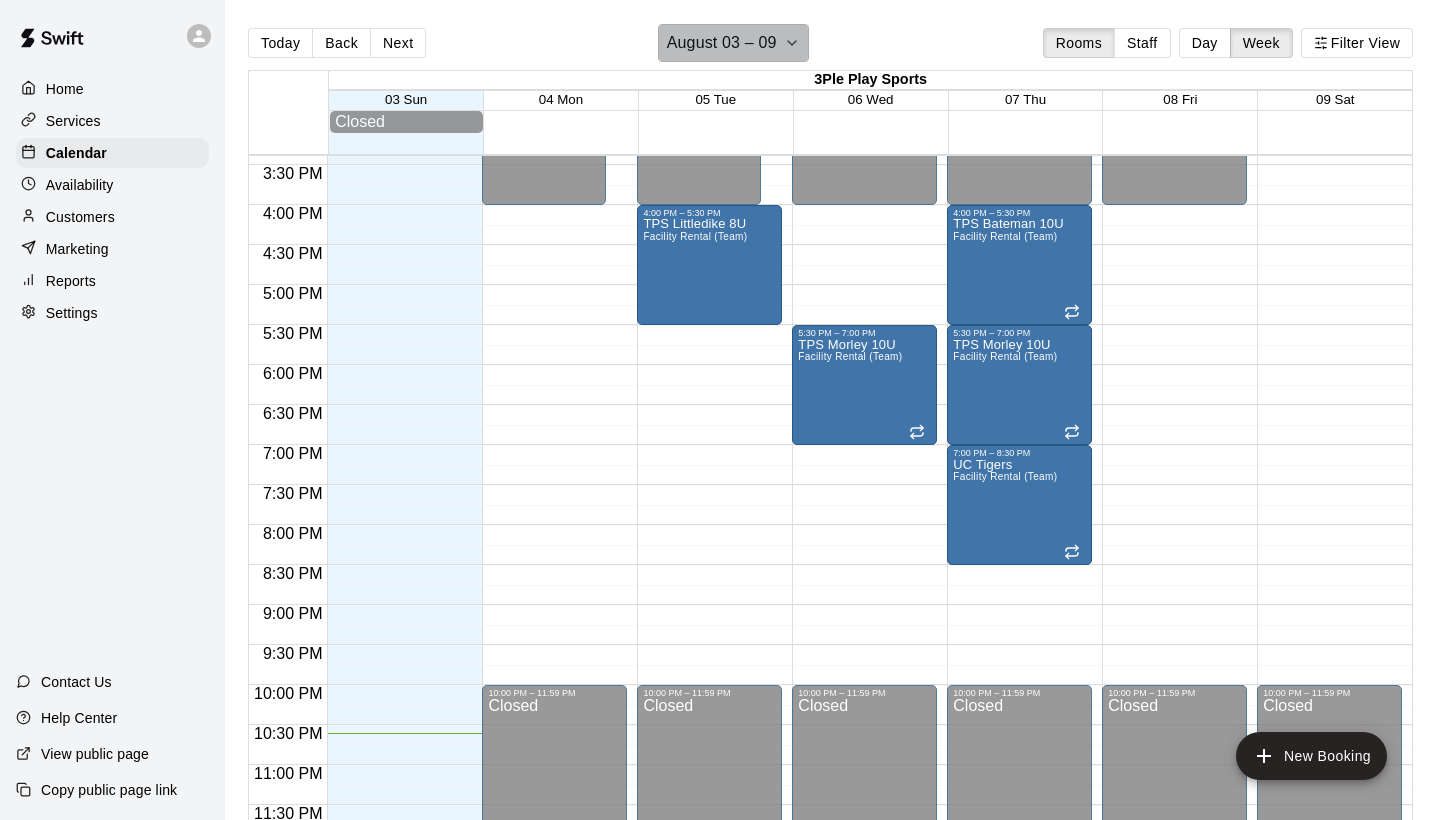 click 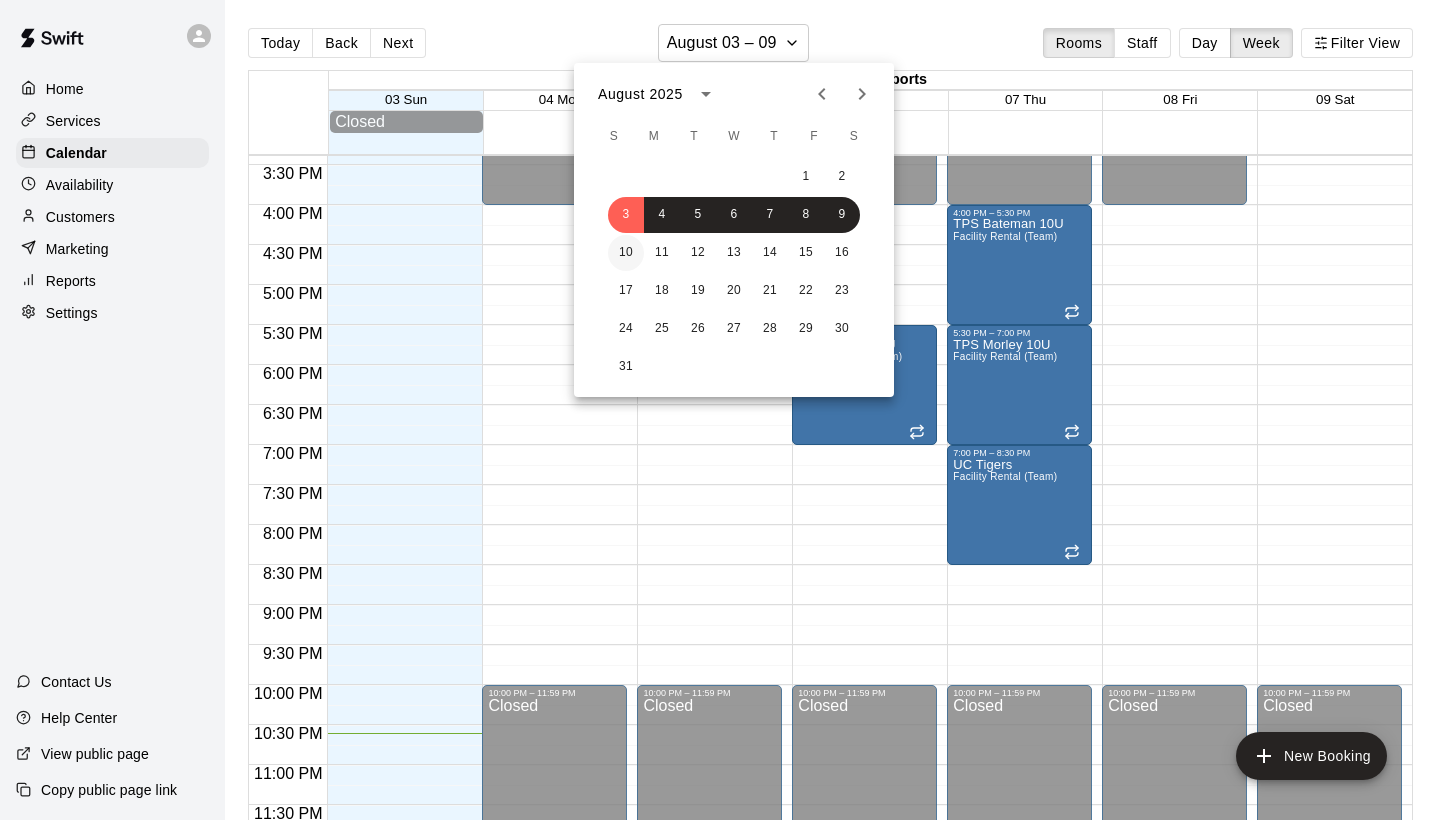 click on "10" at bounding box center [626, 253] 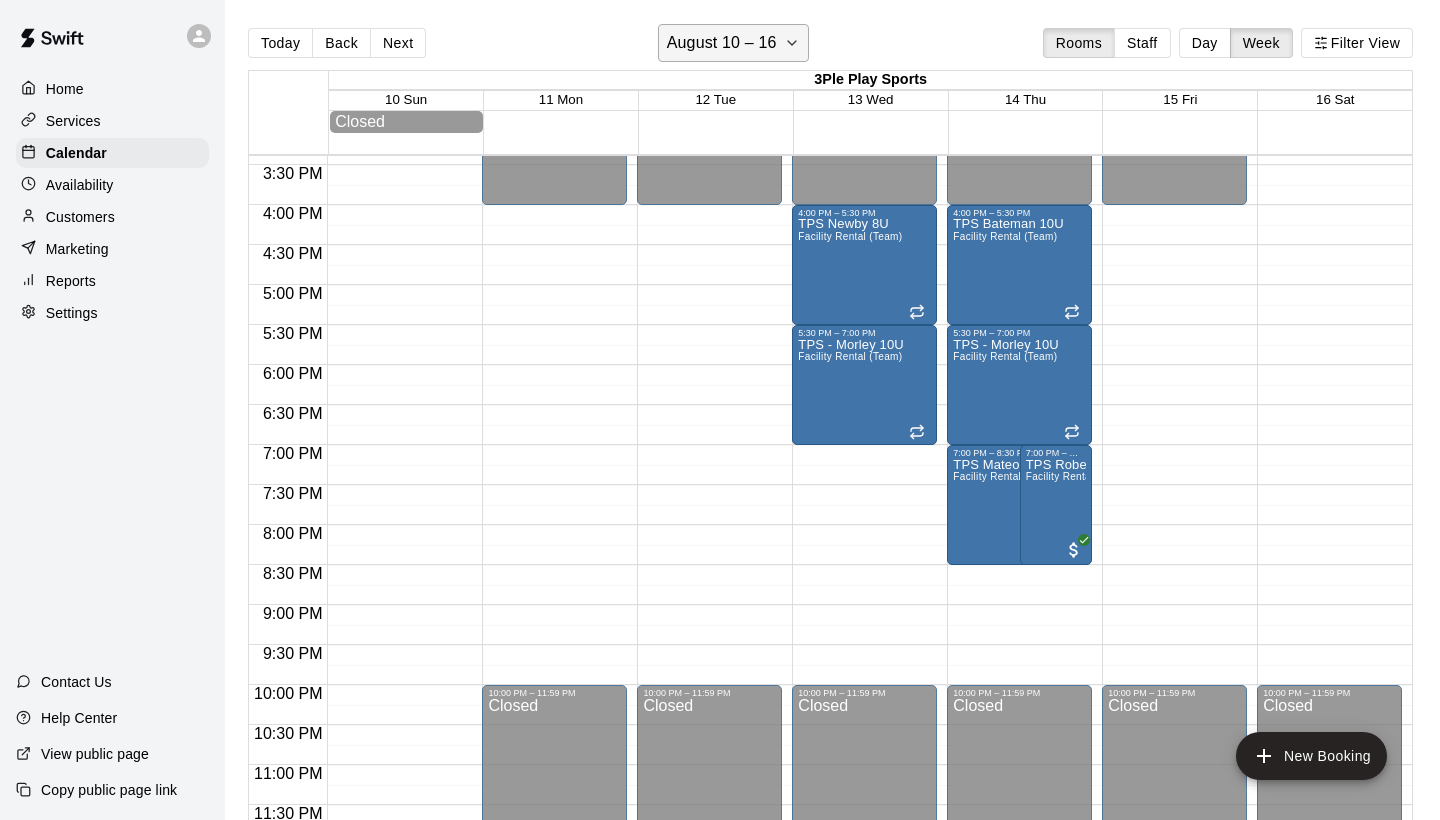 click 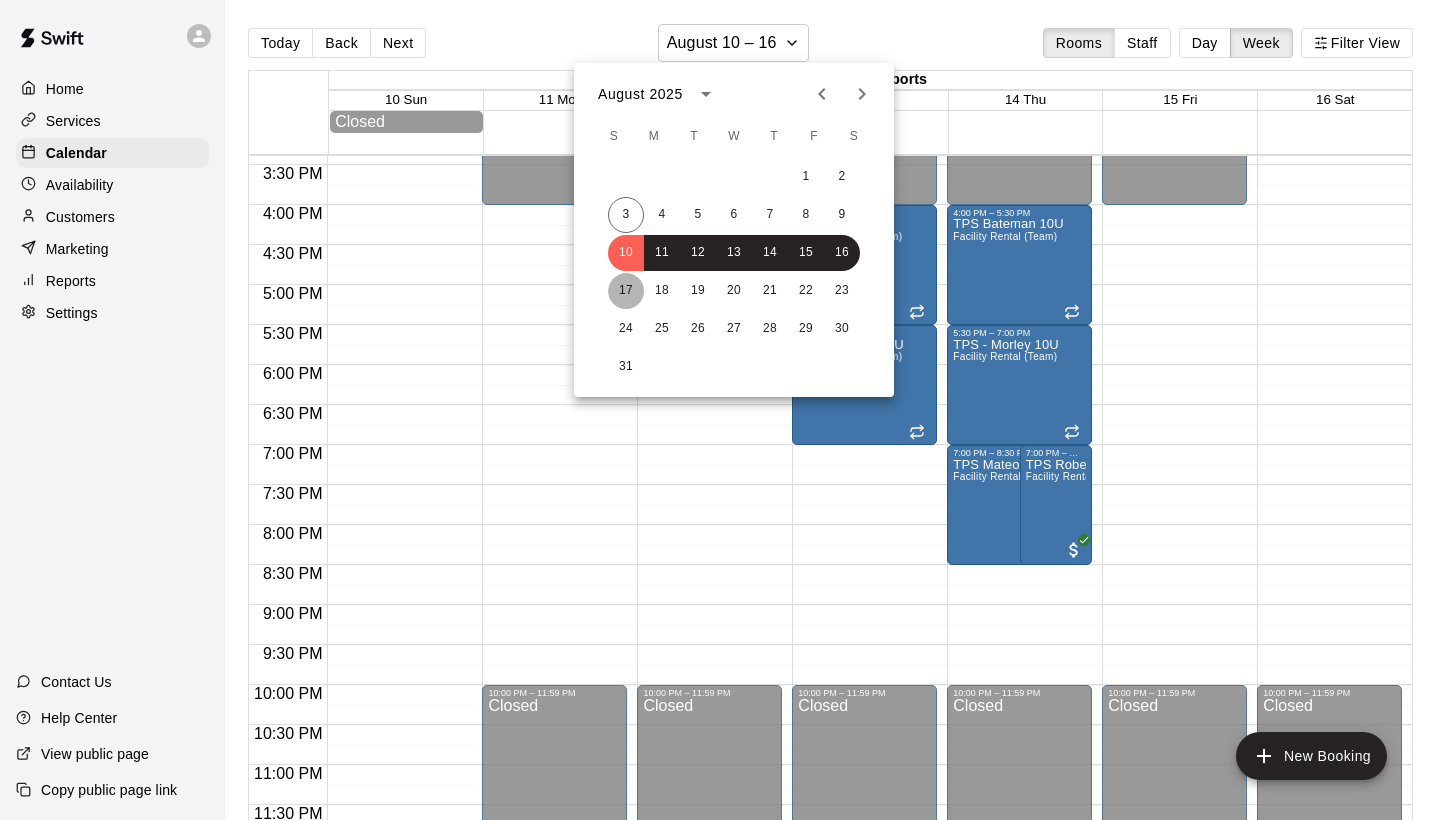 click on "17" at bounding box center (626, 291) 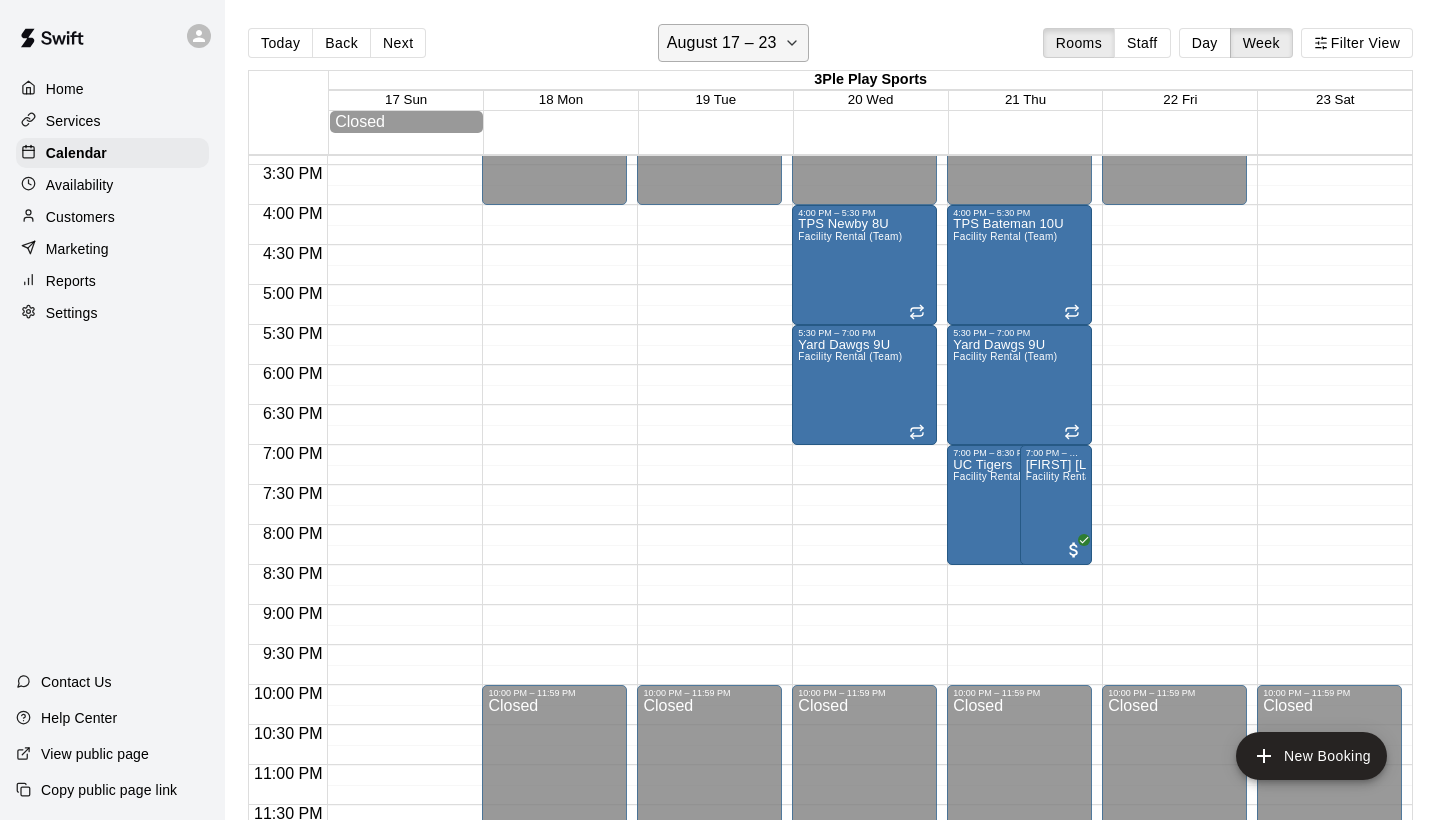 click on "August 17 – 23" at bounding box center (734, 43) 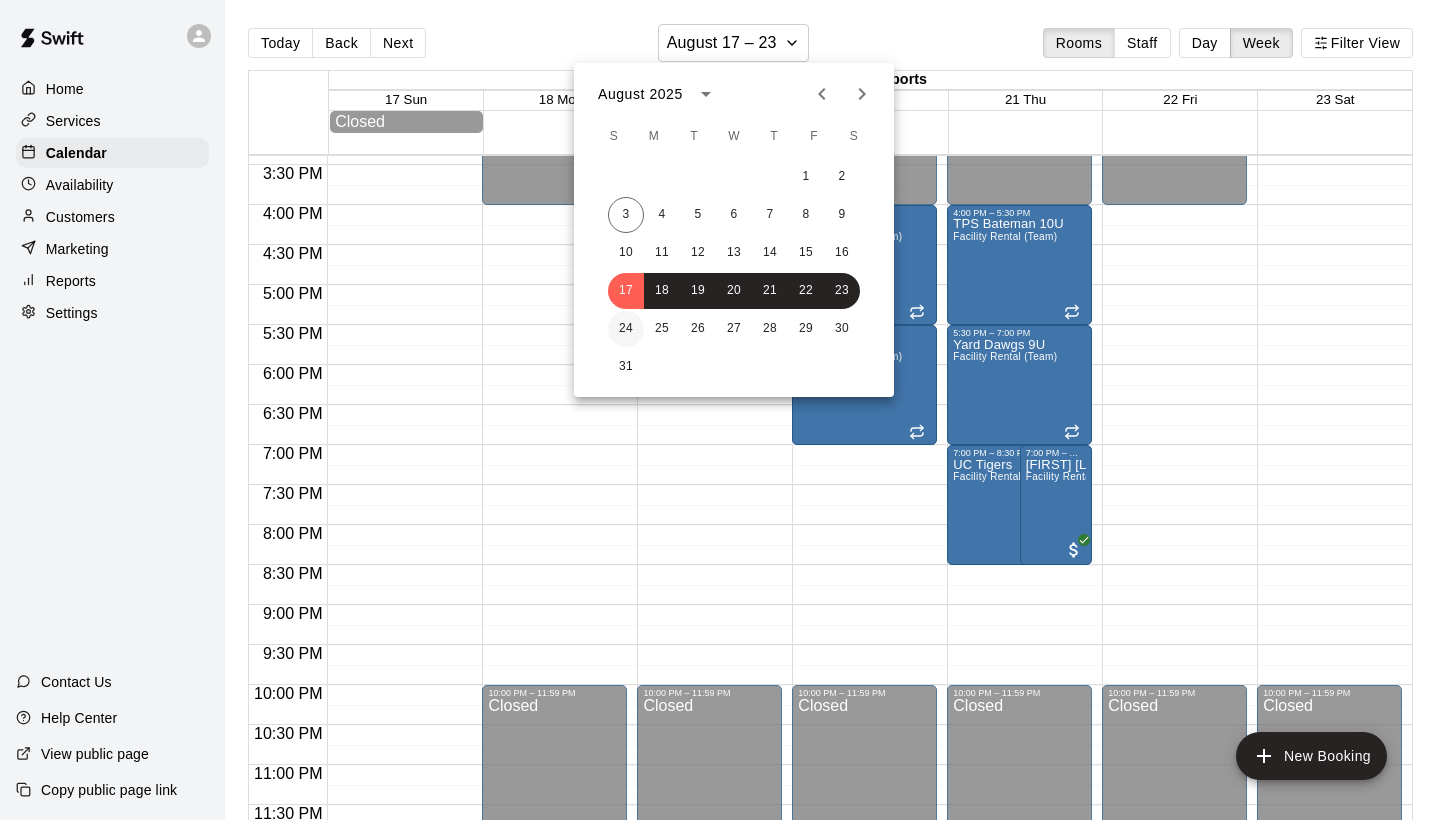 click on "24" at bounding box center [626, 329] 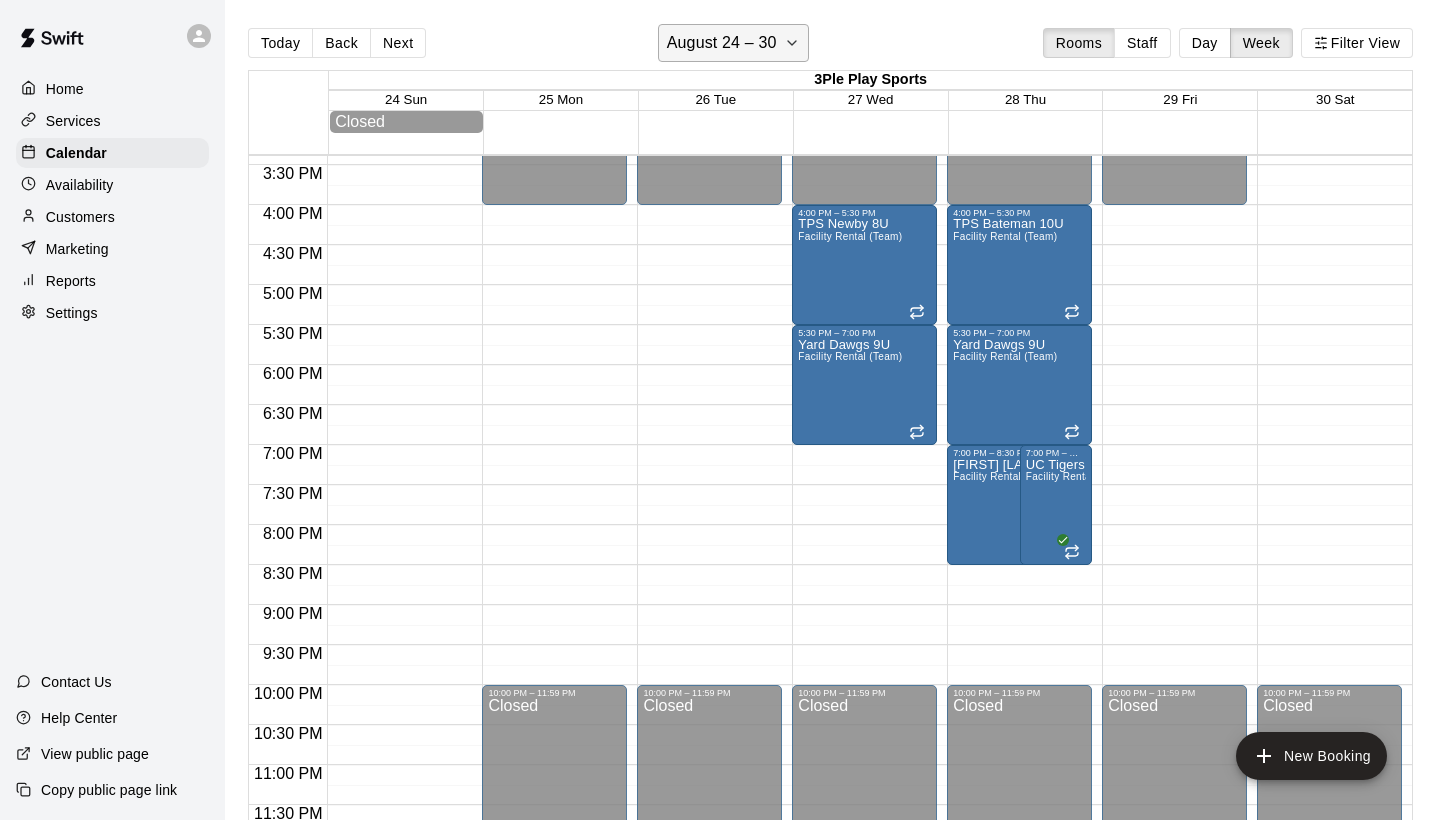 click 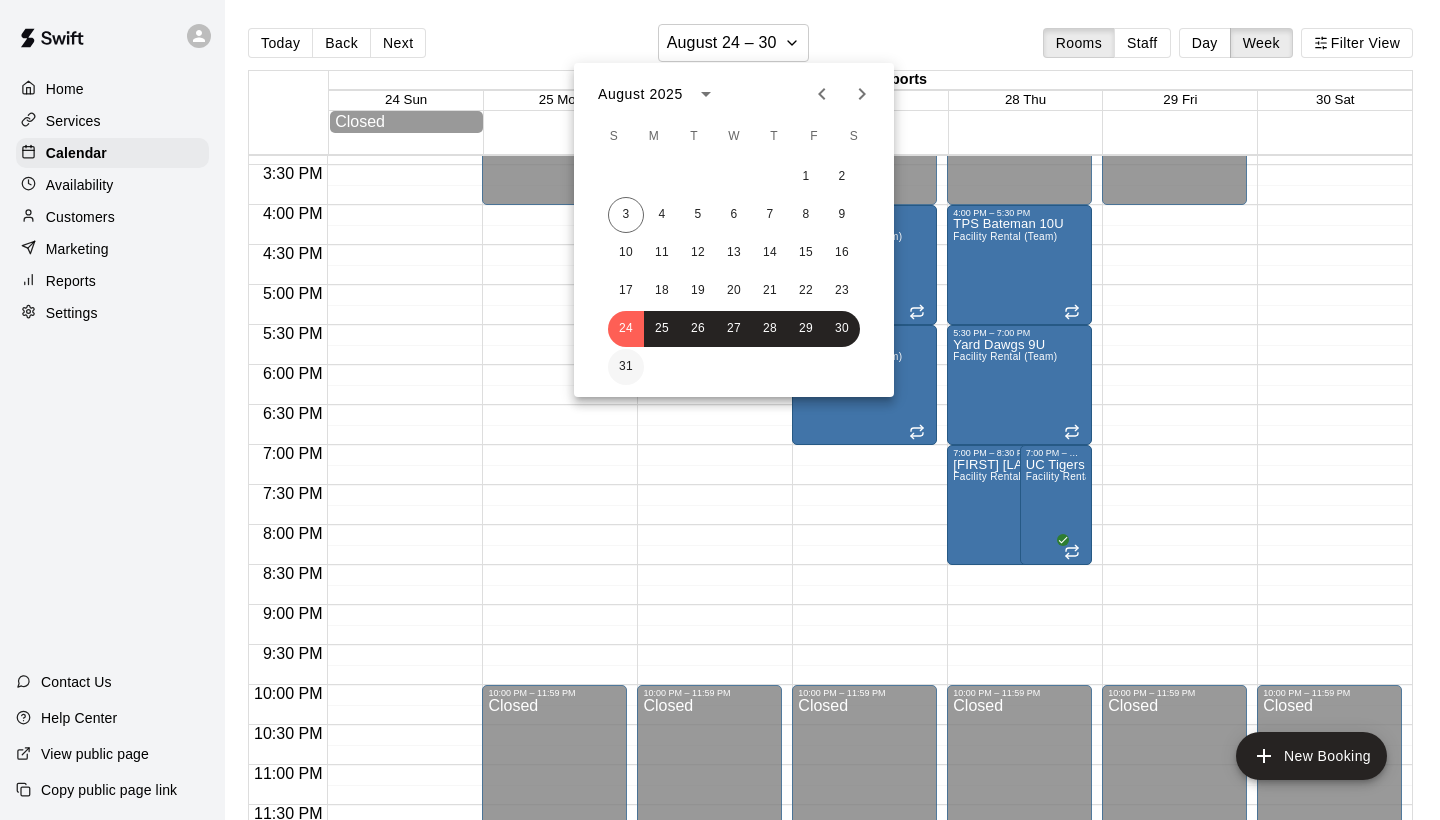 click on "31" at bounding box center (626, 367) 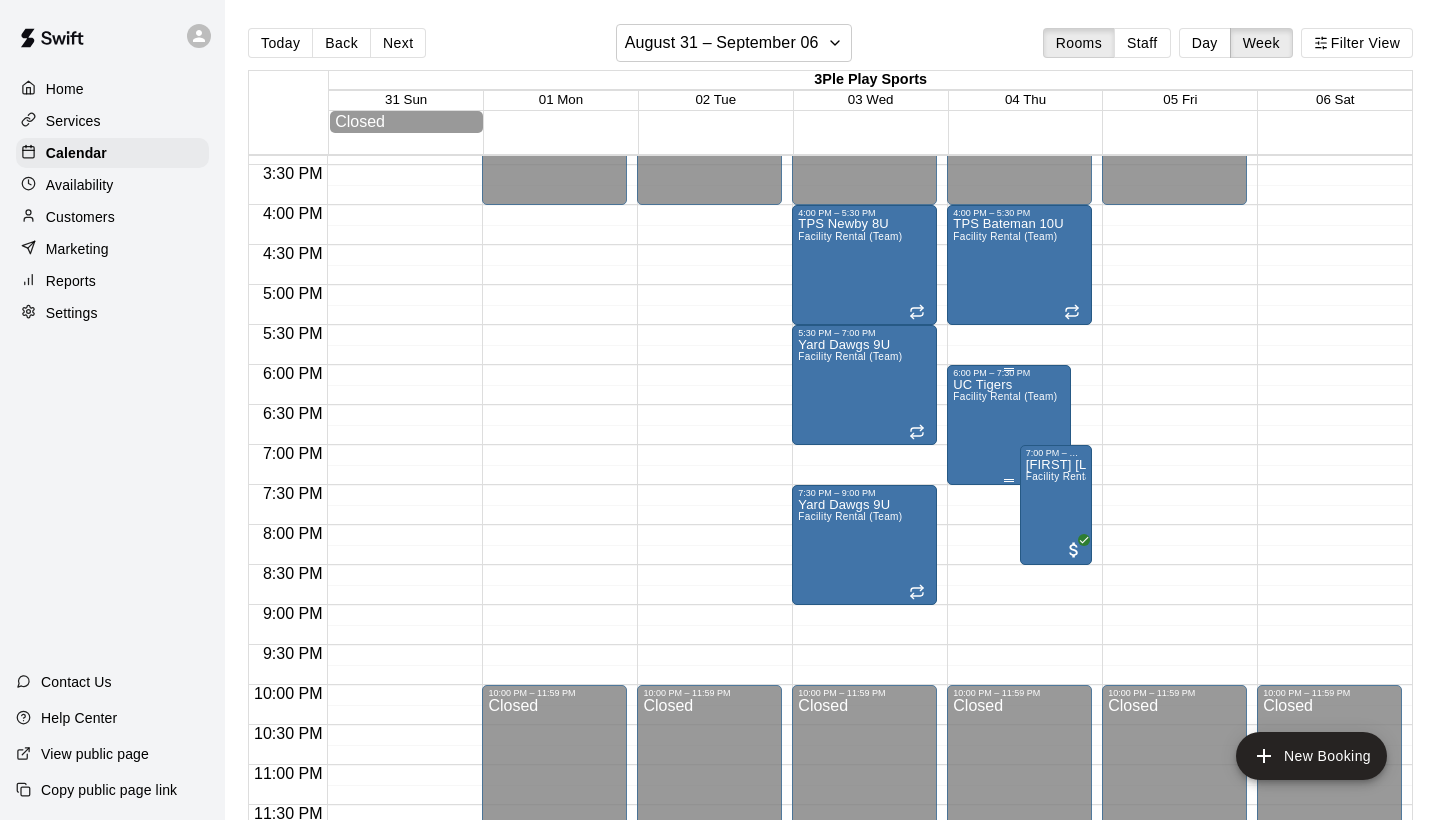 click on "UC Tigers Facility Rental (Team)" at bounding box center [1005, 788] 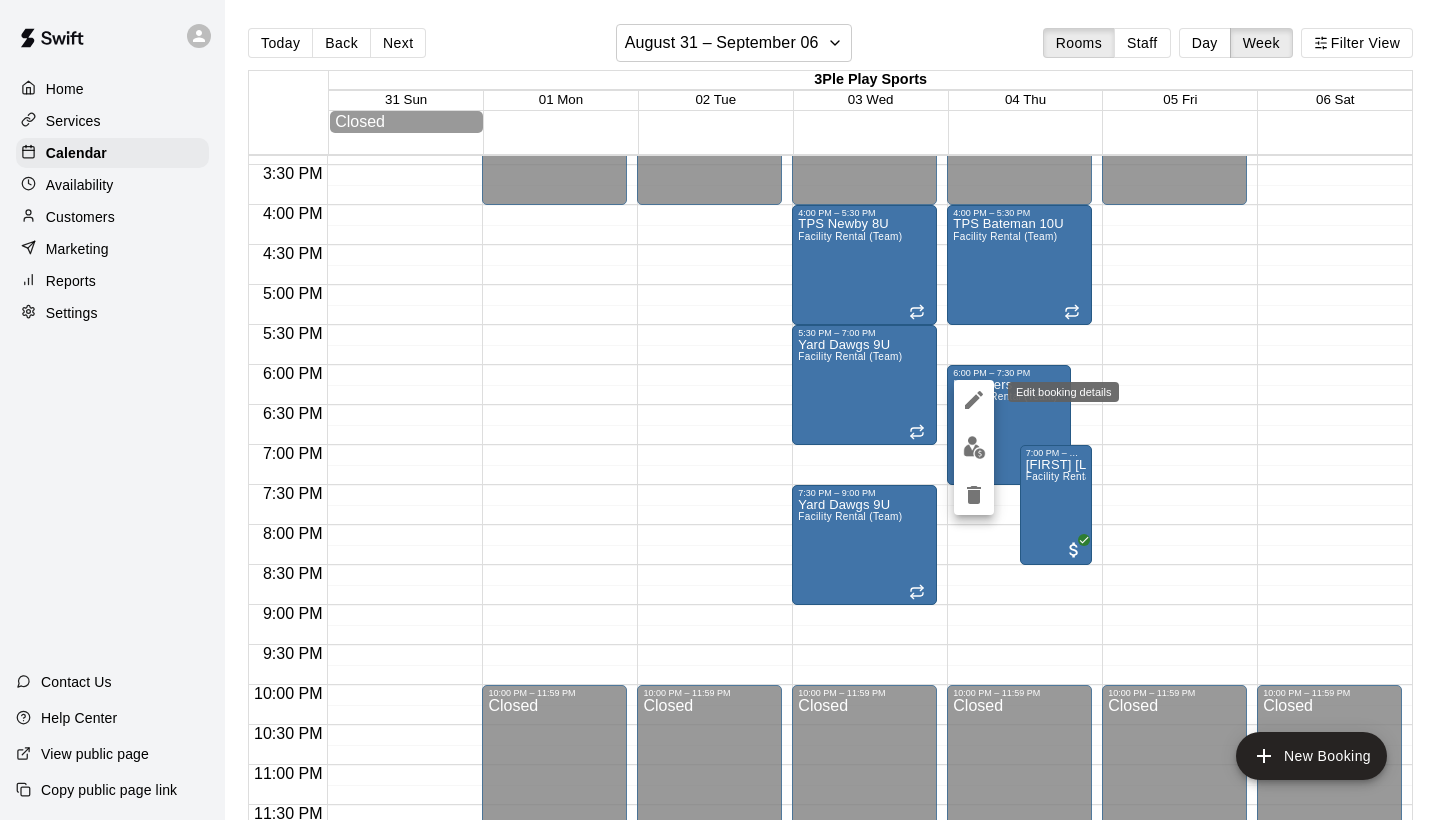 click 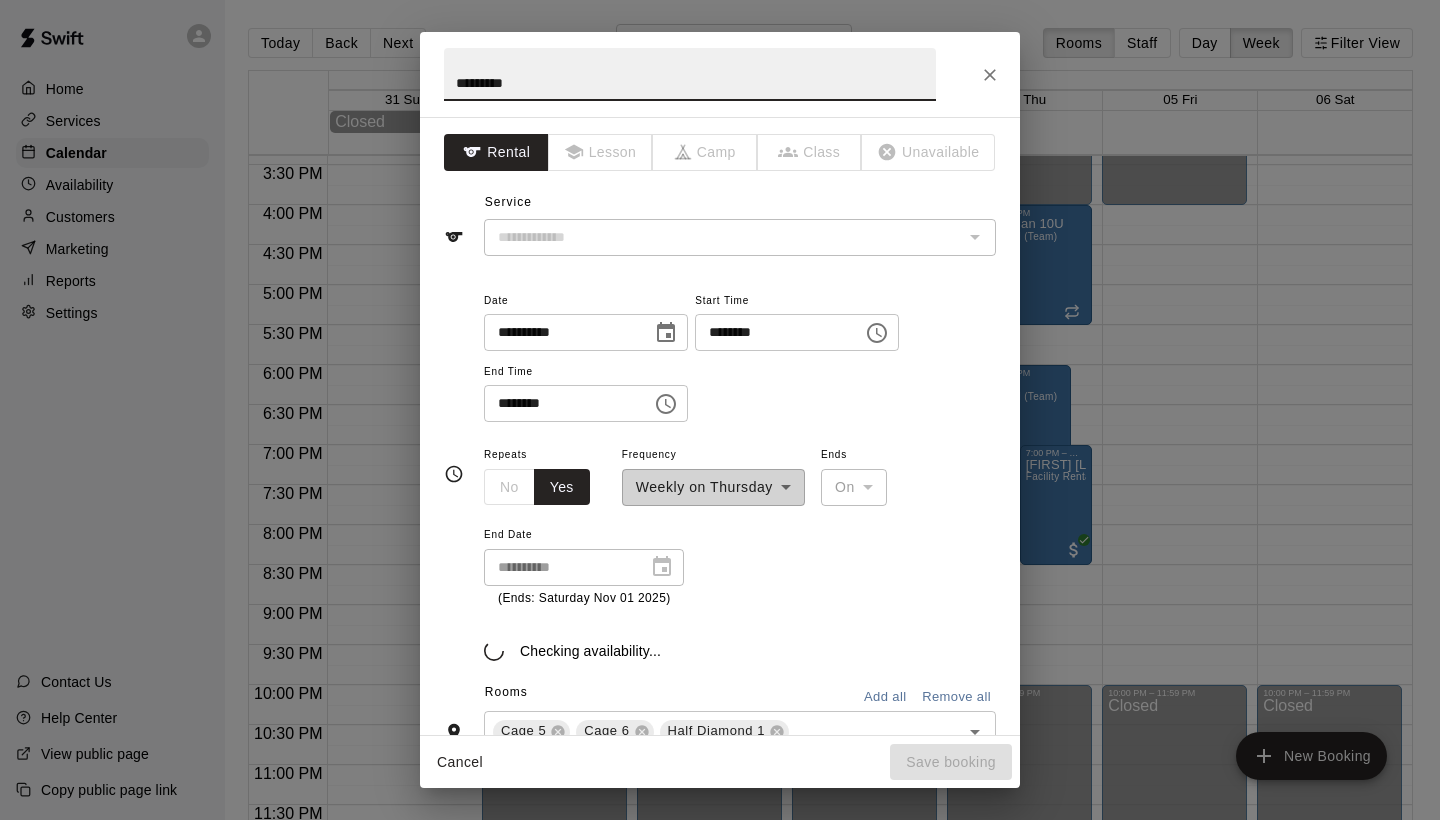 type on "**********" 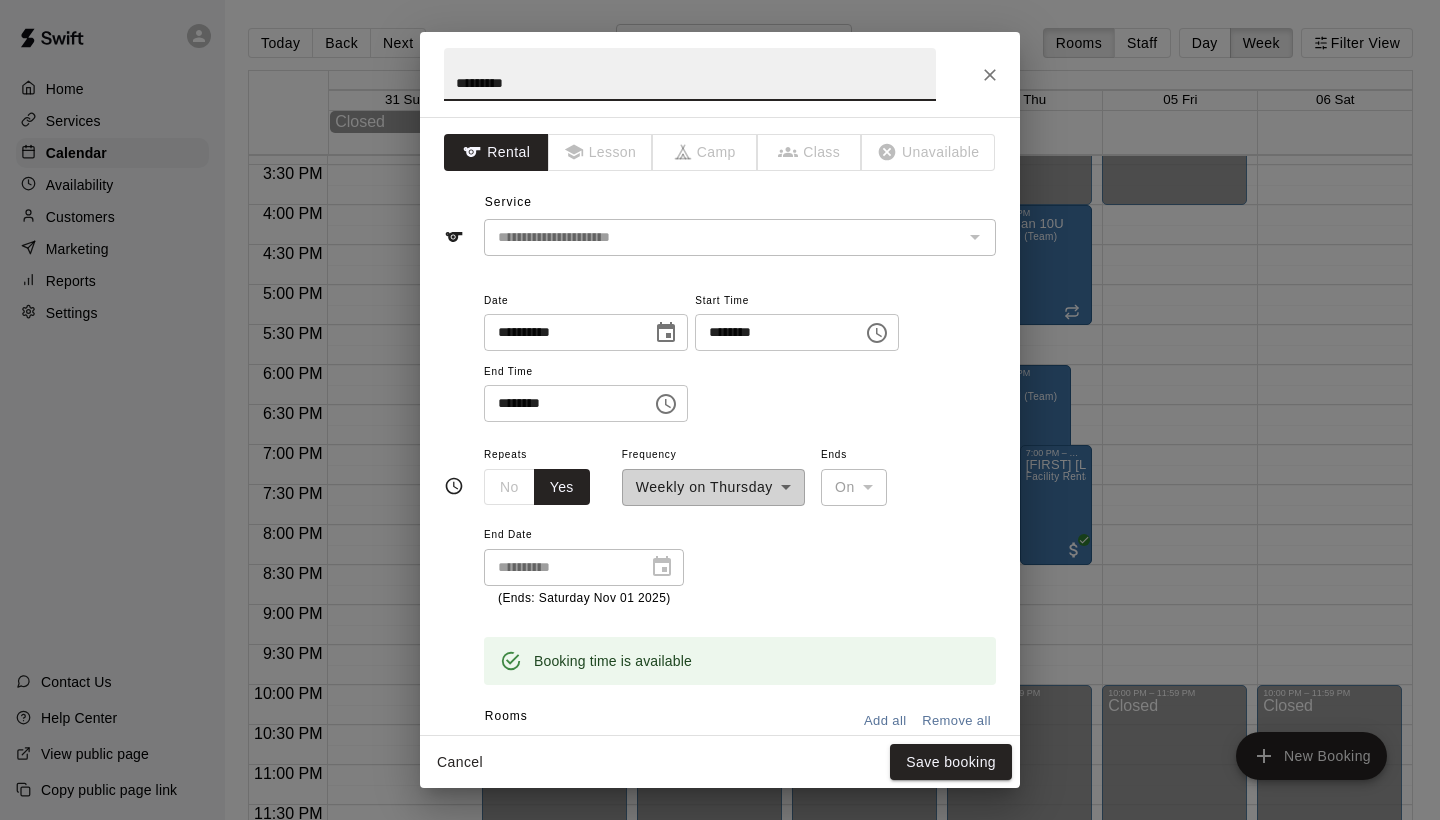 click 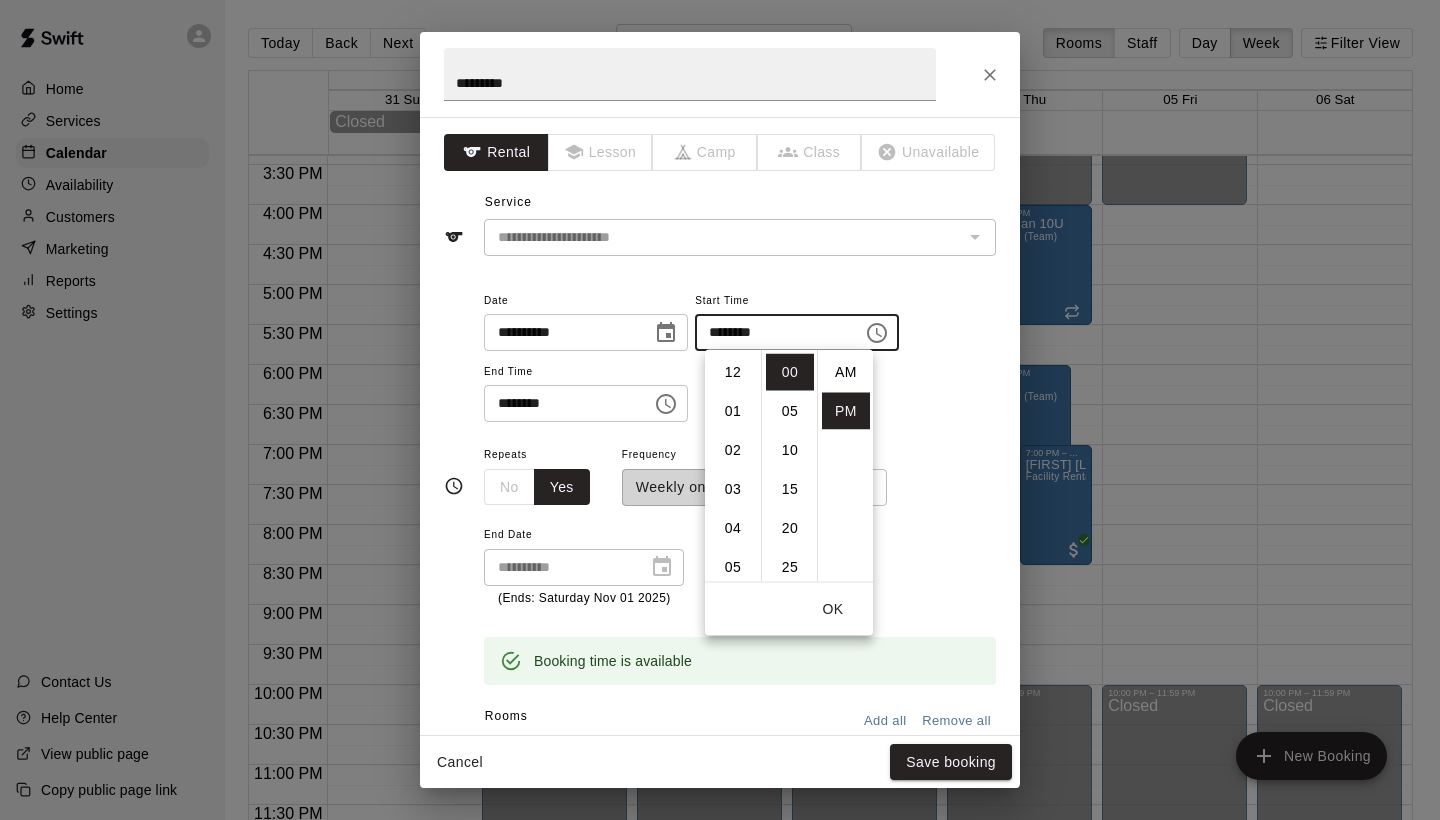 scroll, scrollTop: 234, scrollLeft: 0, axis: vertical 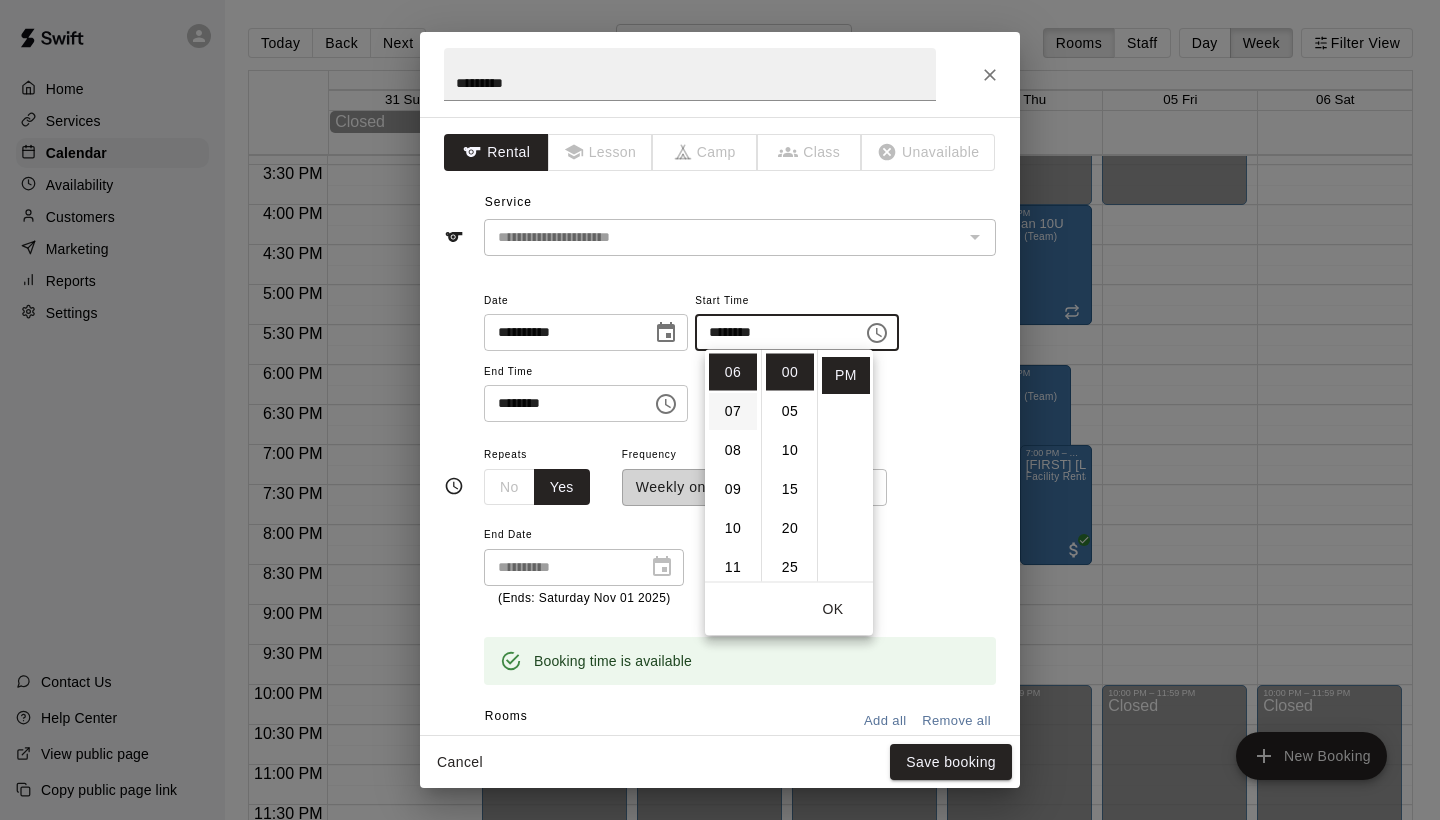 click on "07" at bounding box center [733, 411] 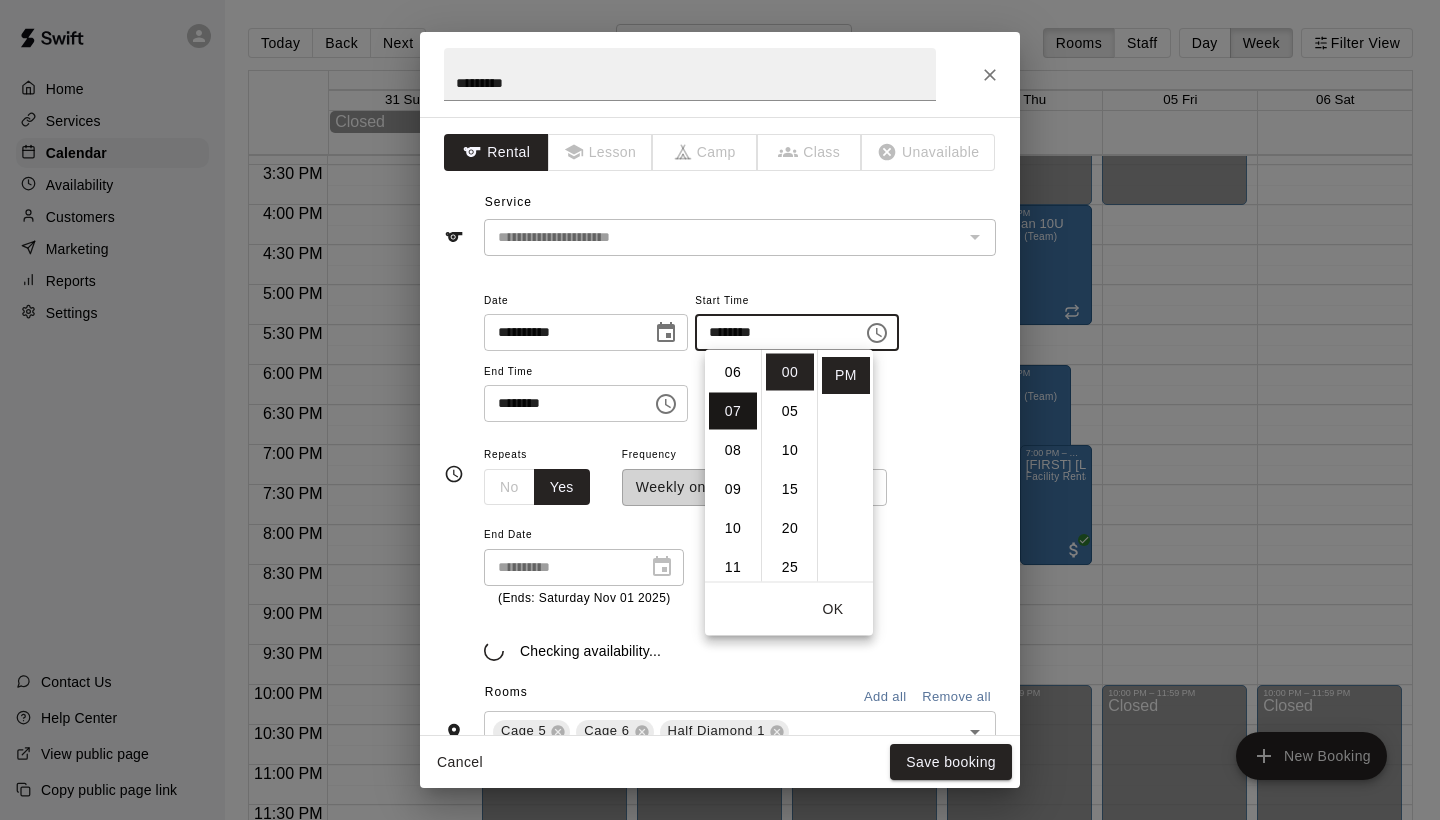 type on "********" 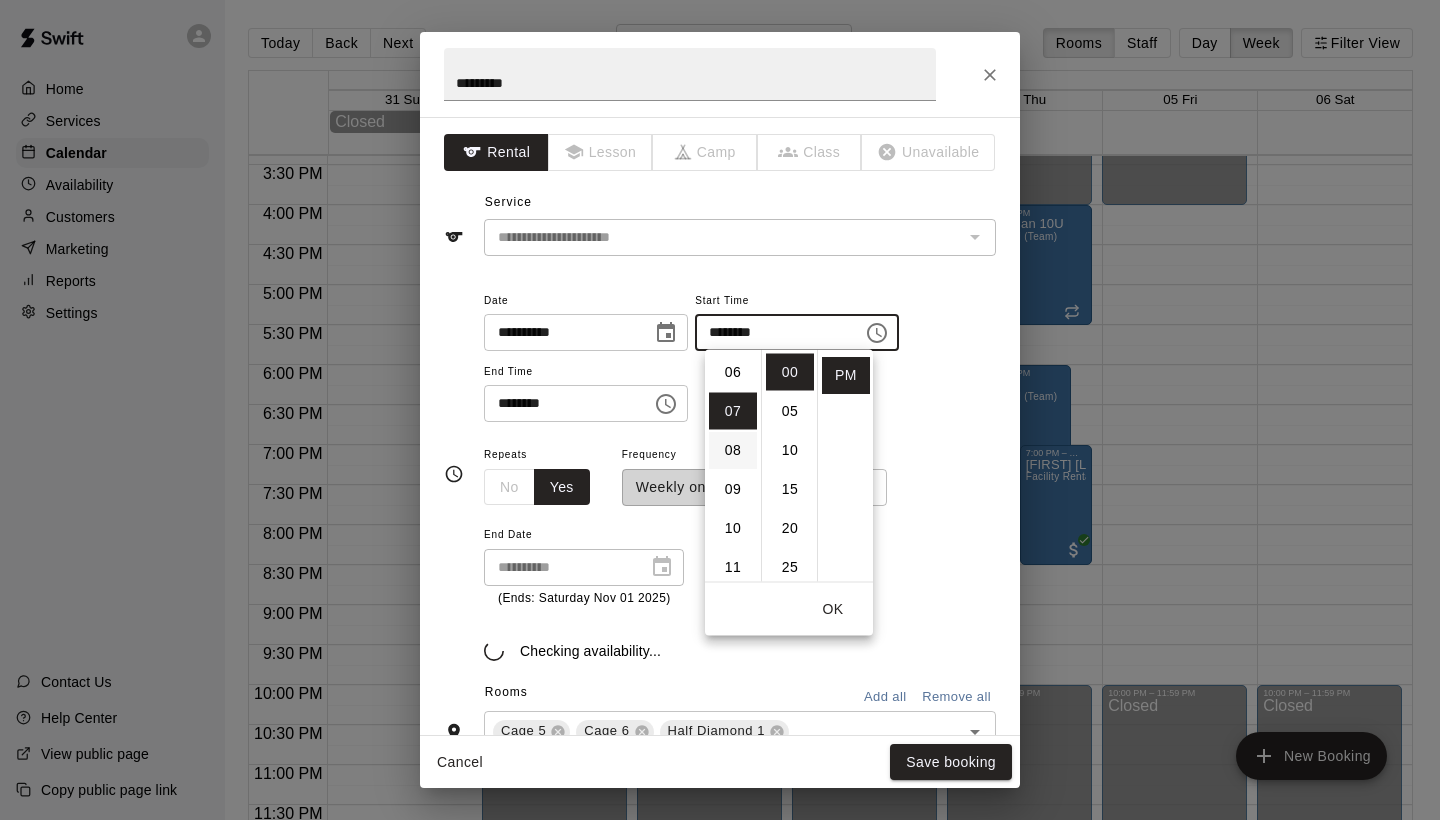 scroll, scrollTop: 273, scrollLeft: 0, axis: vertical 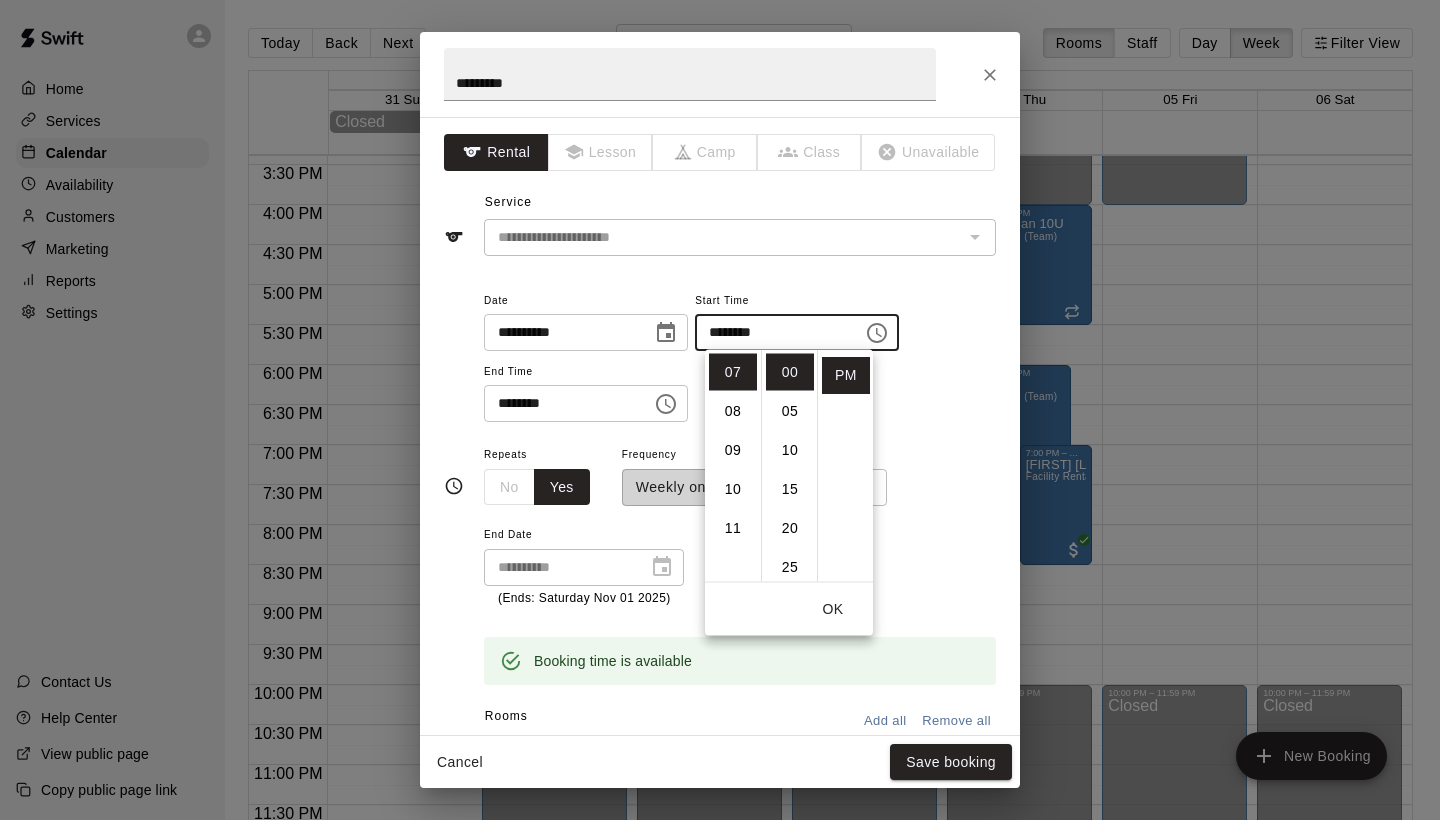 click 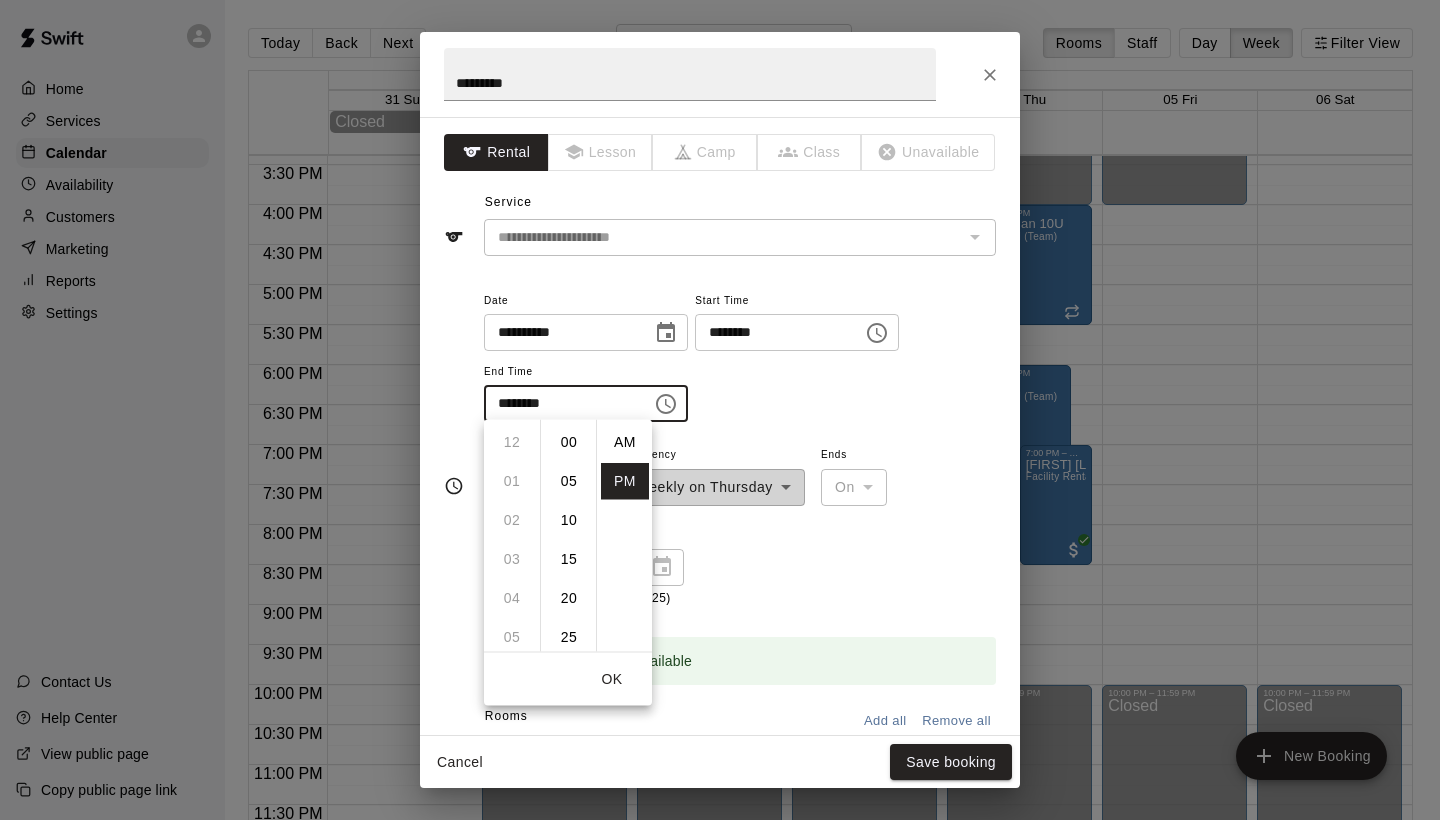scroll, scrollTop: 273, scrollLeft: 0, axis: vertical 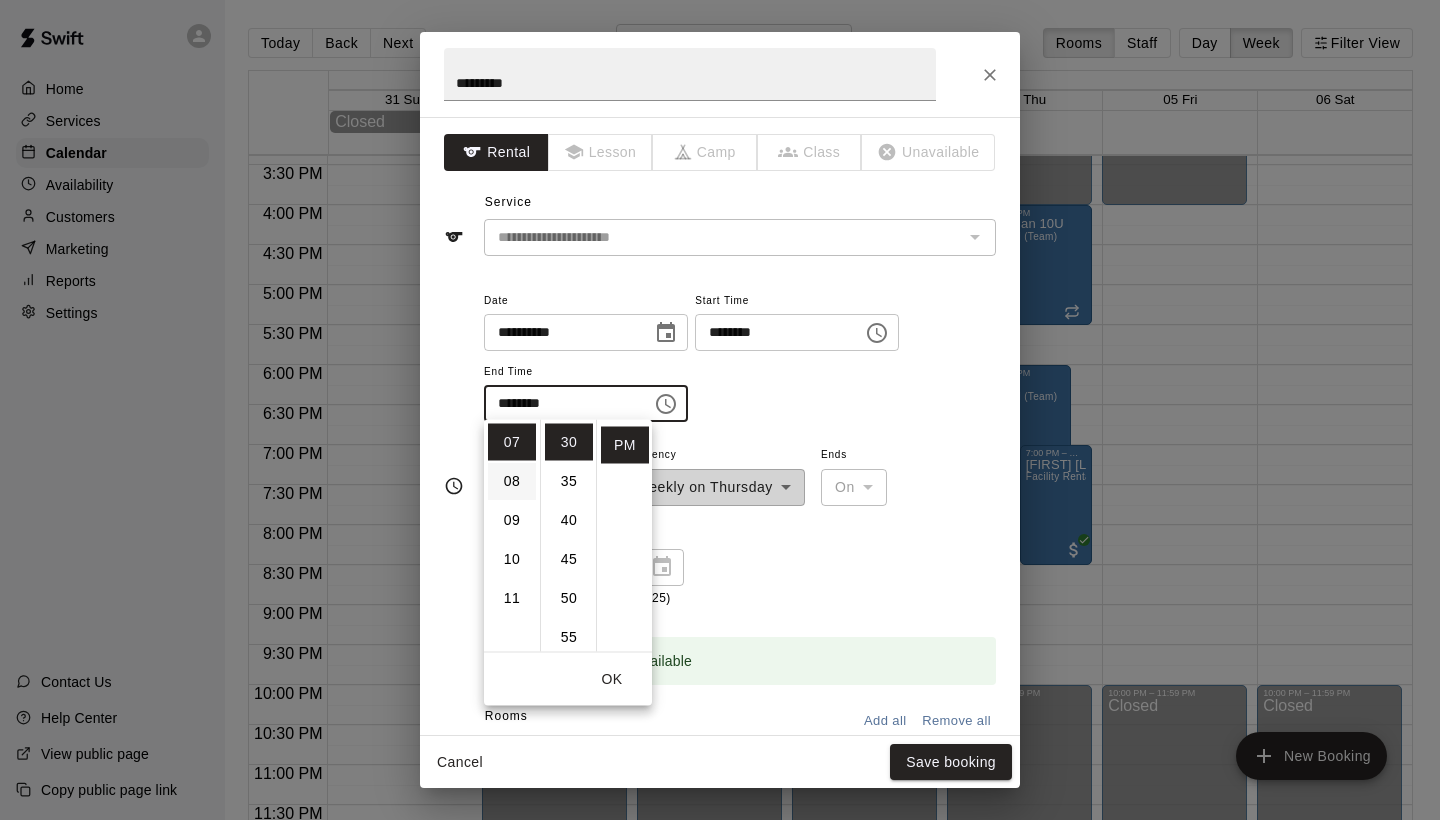 click on "08" at bounding box center (512, 481) 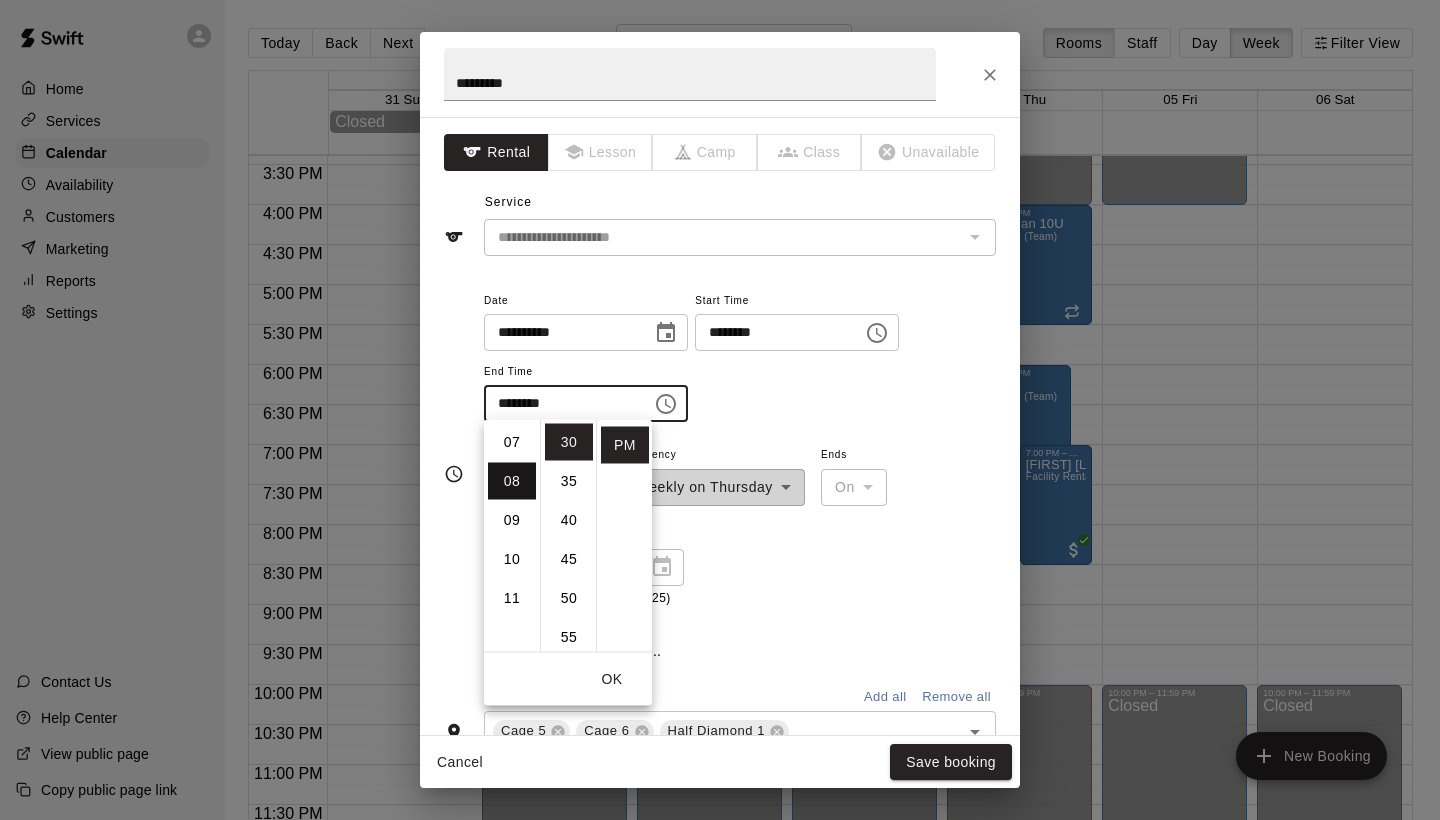 type on "********" 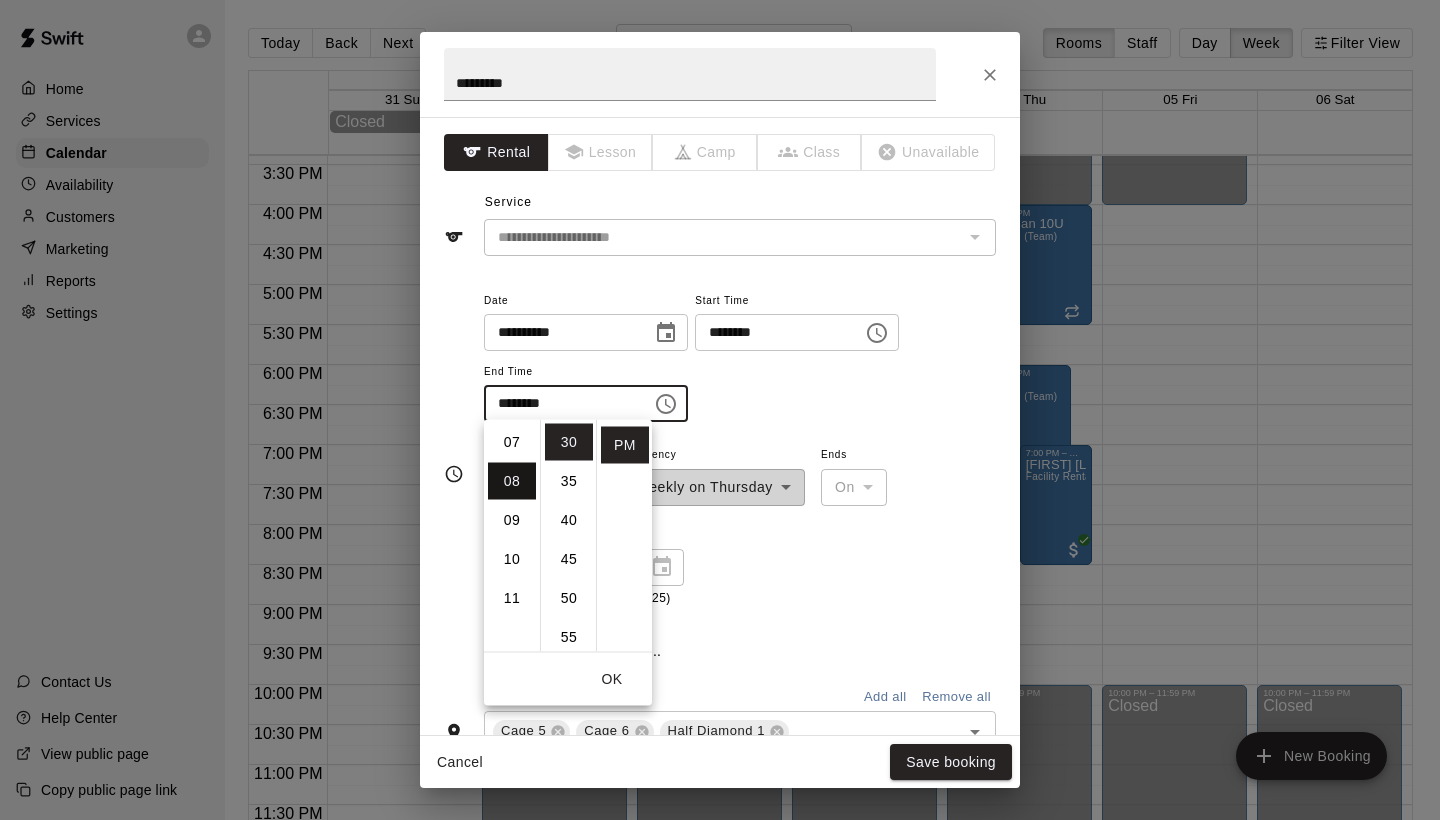 scroll, scrollTop: 312, scrollLeft: 0, axis: vertical 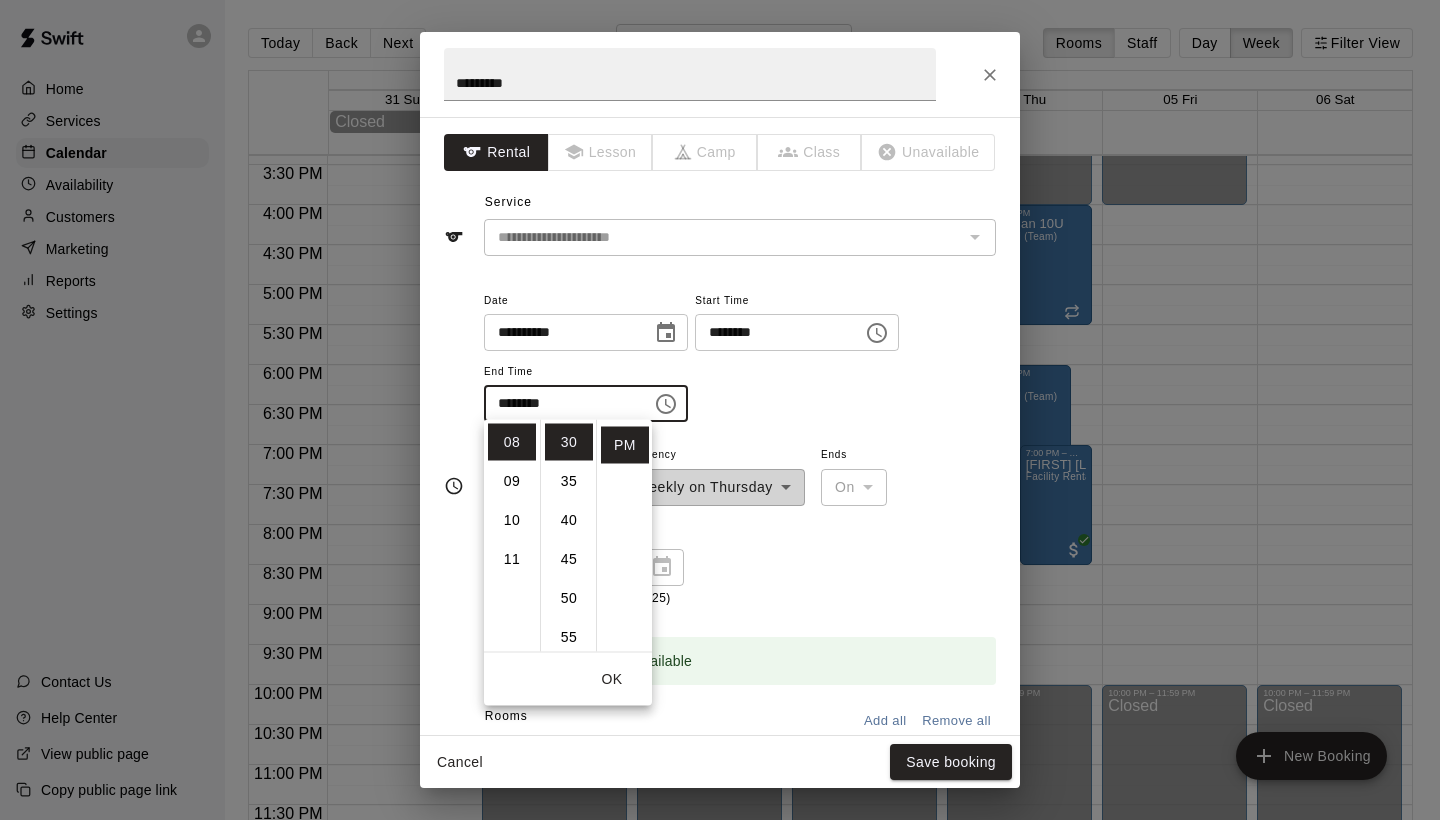 click on "OK" at bounding box center (612, 679) 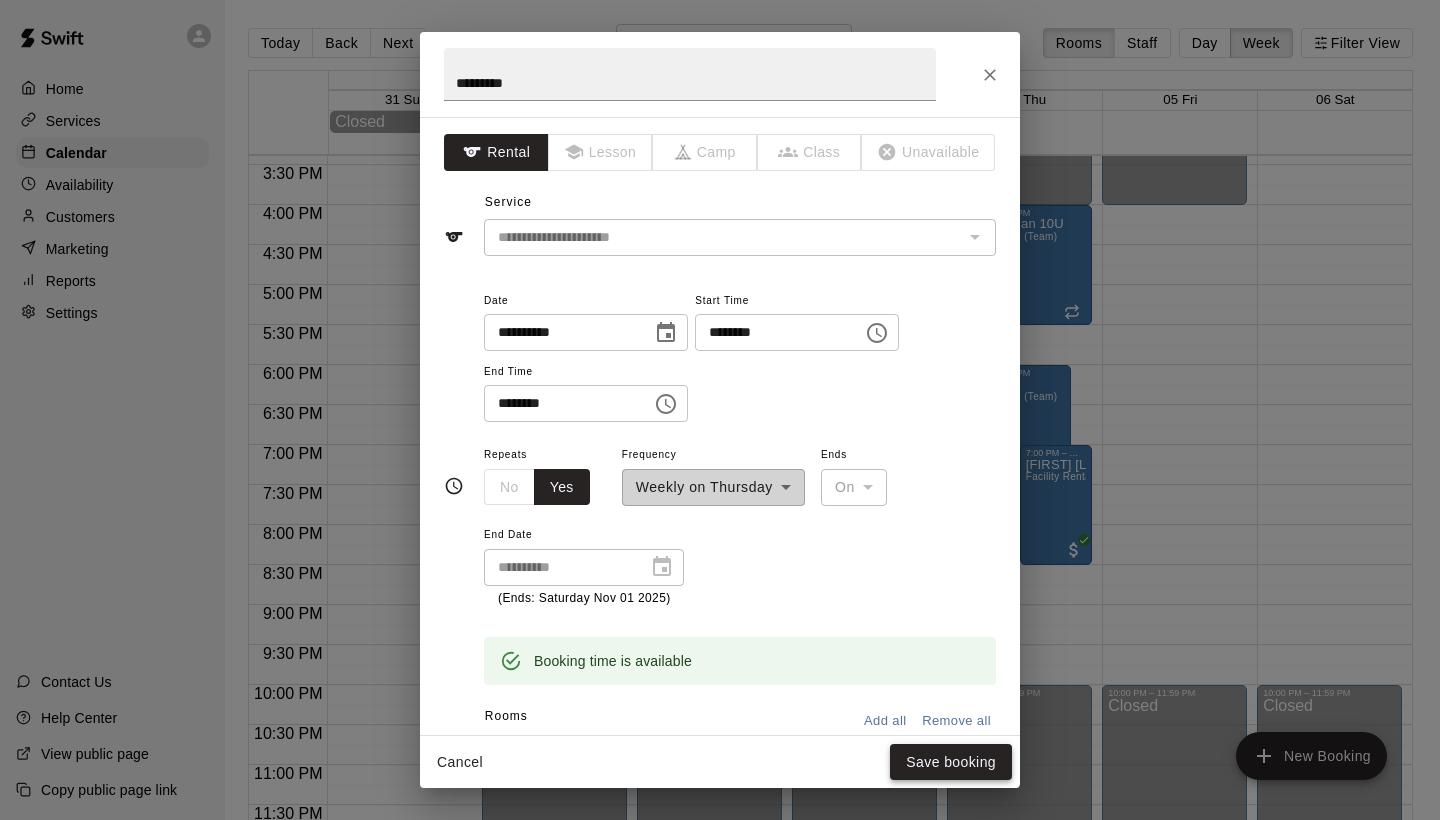 click on "Save booking" at bounding box center (951, 762) 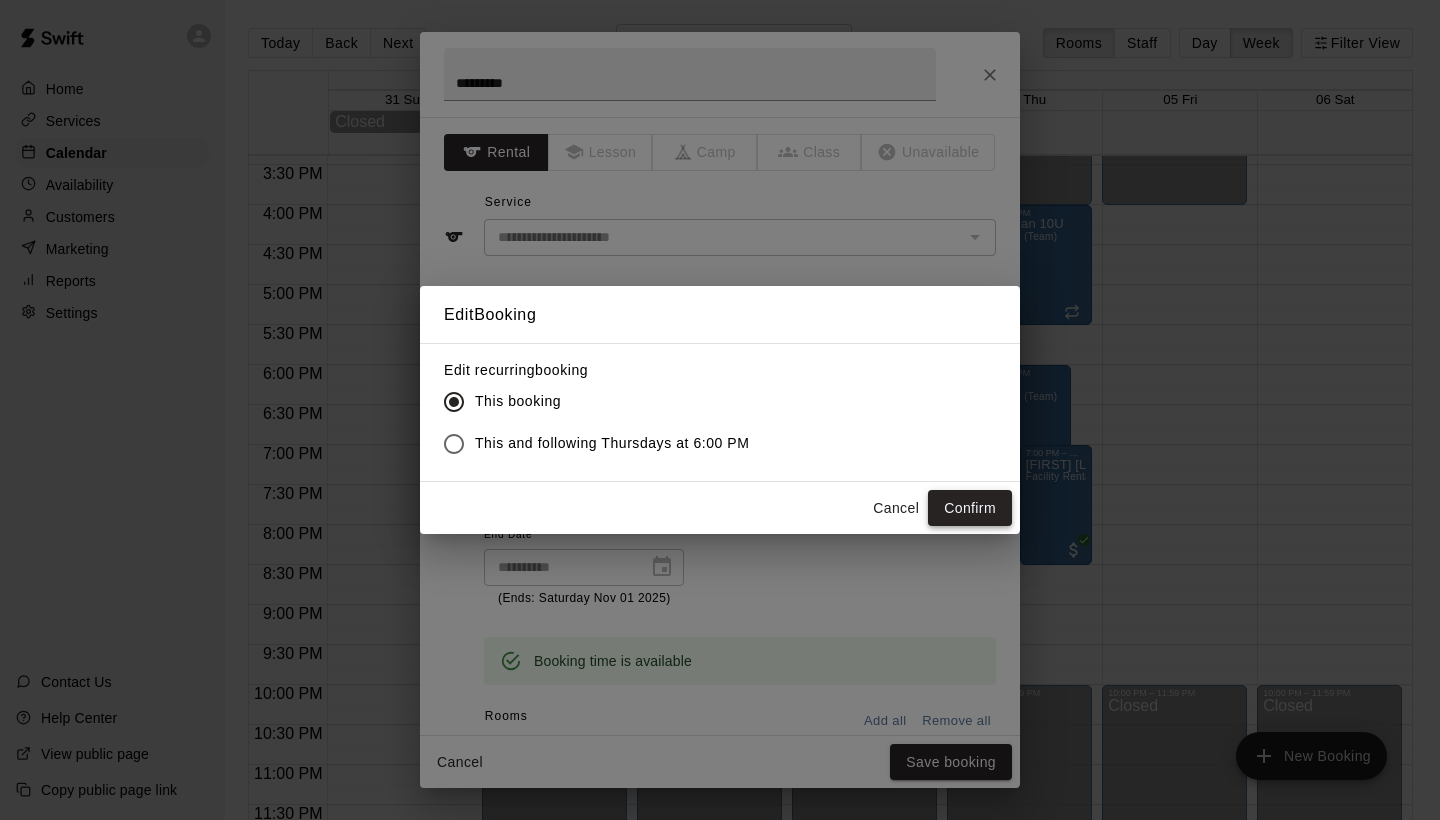 click on "Confirm" at bounding box center [970, 508] 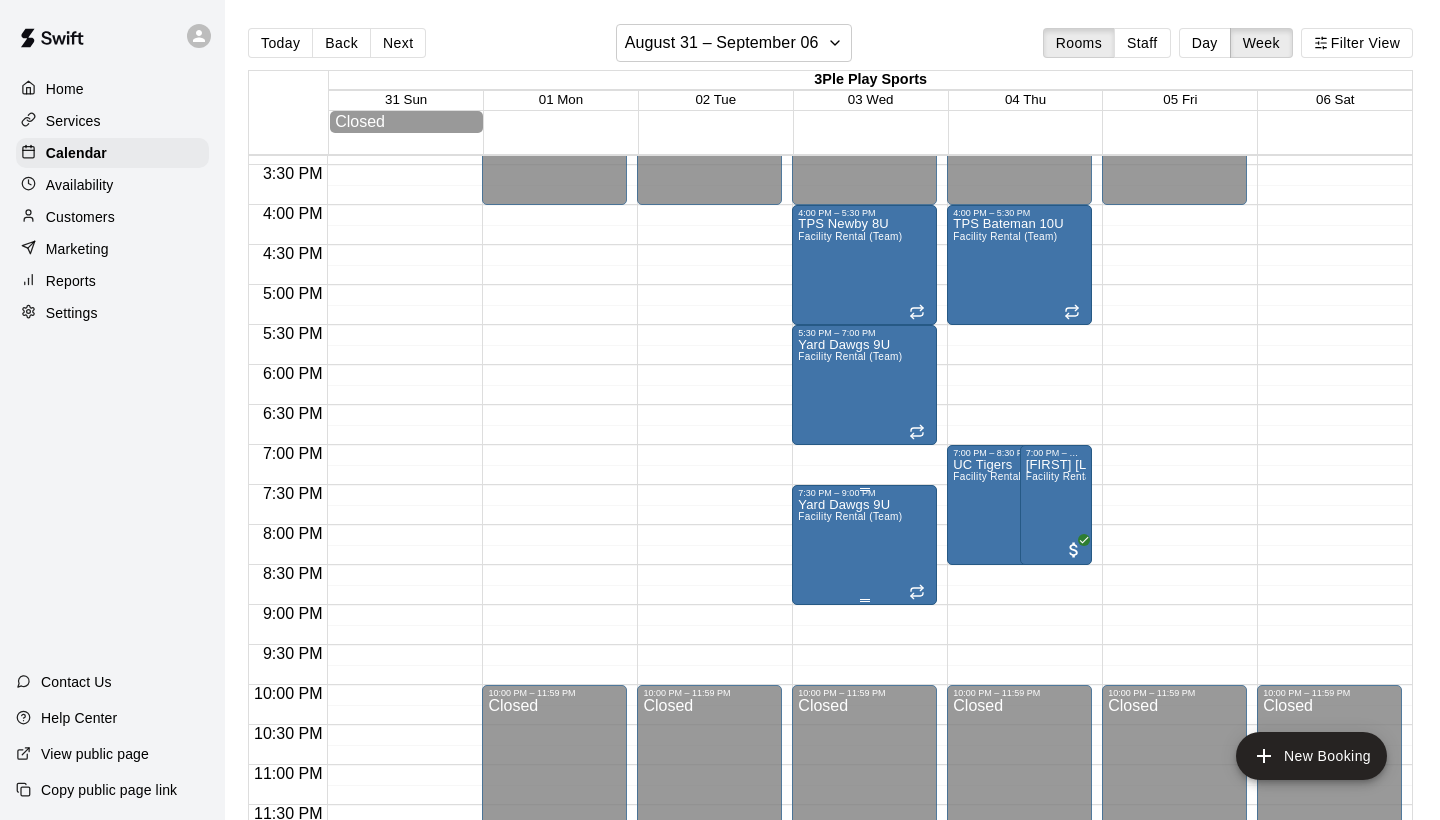 click on "Yard Dawgs 9U Facility Rental (Team)" at bounding box center [850, 908] 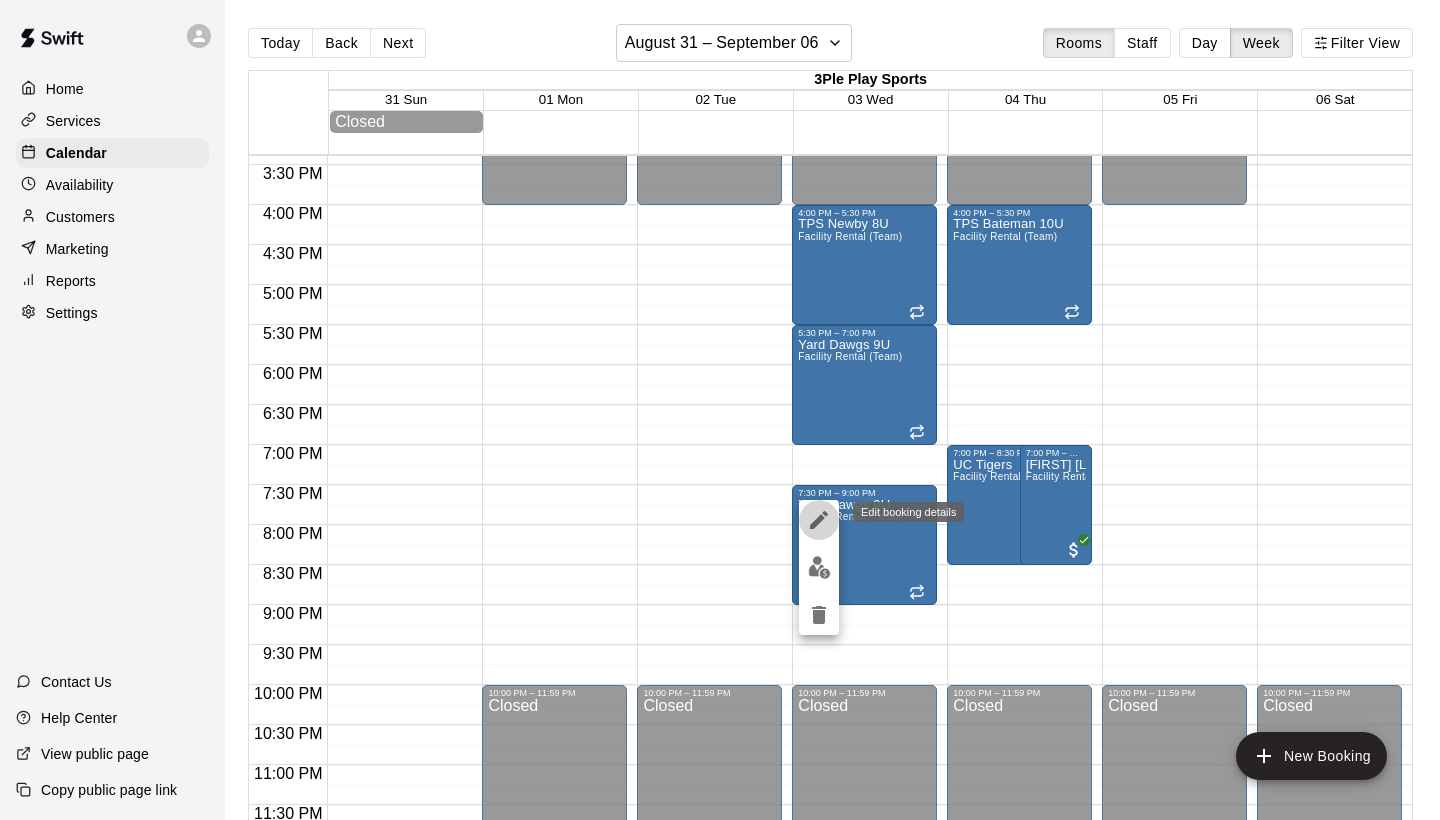 click 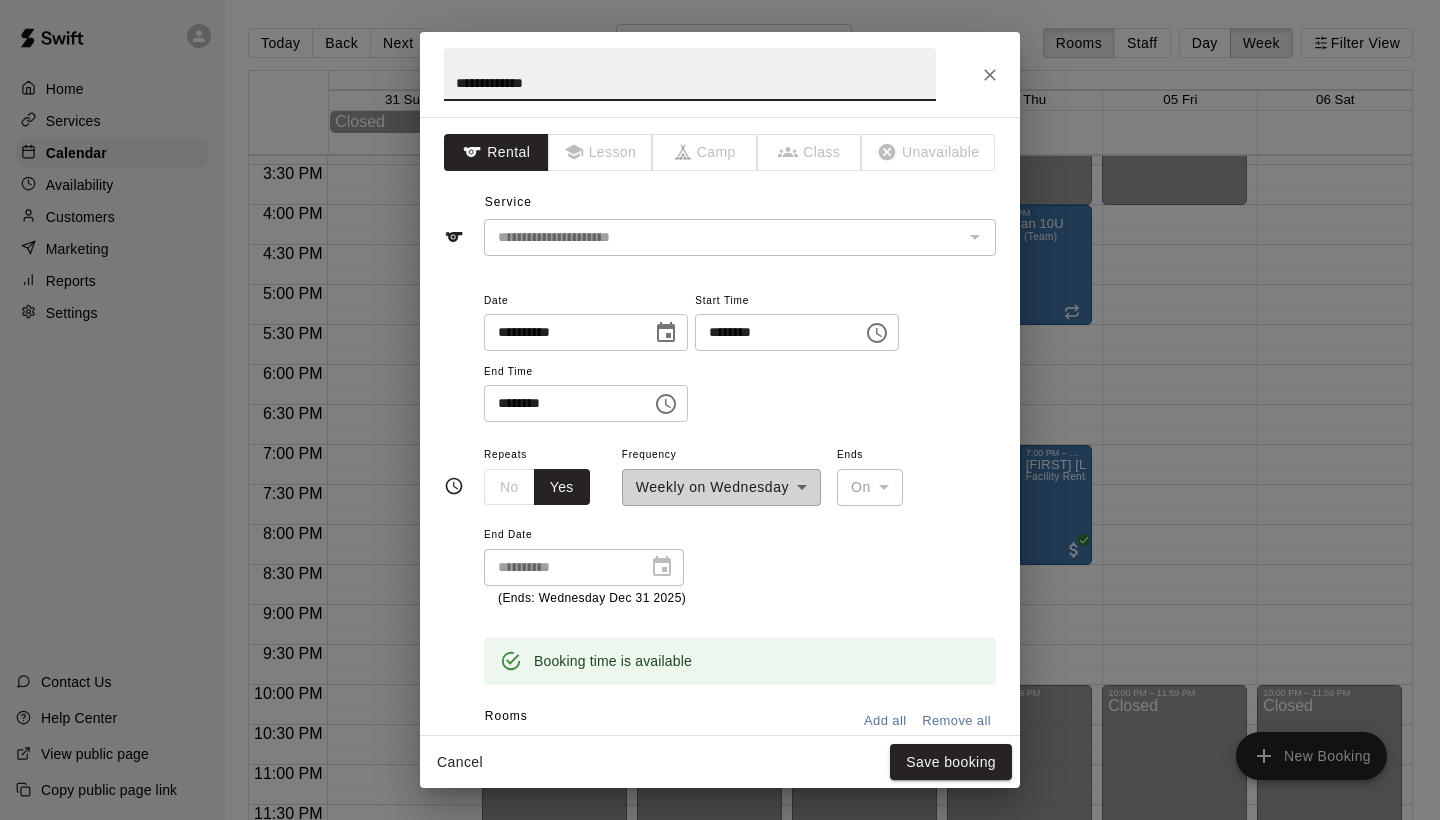 click 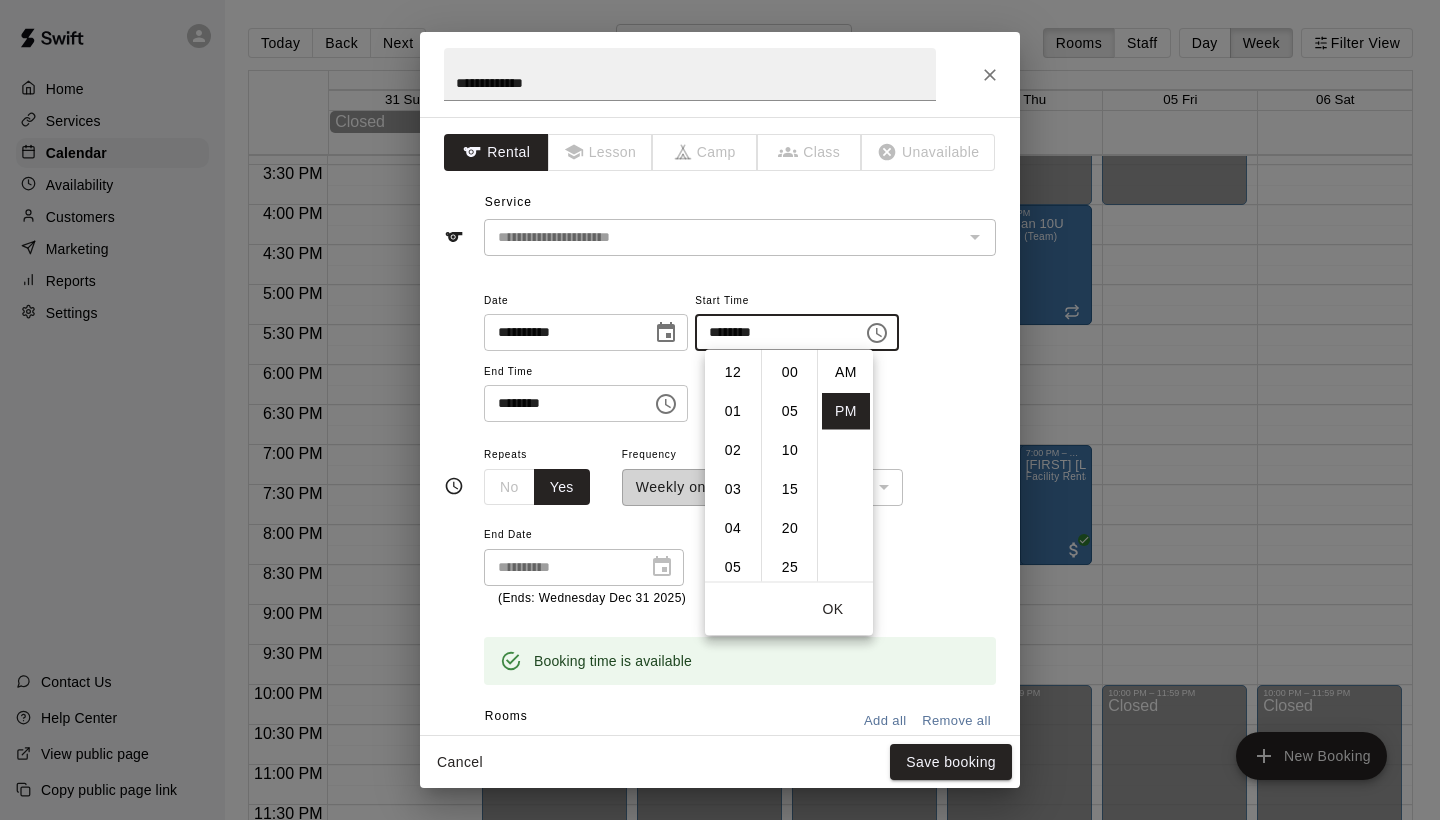 scroll, scrollTop: 273, scrollLeft: 0, axis: vertical 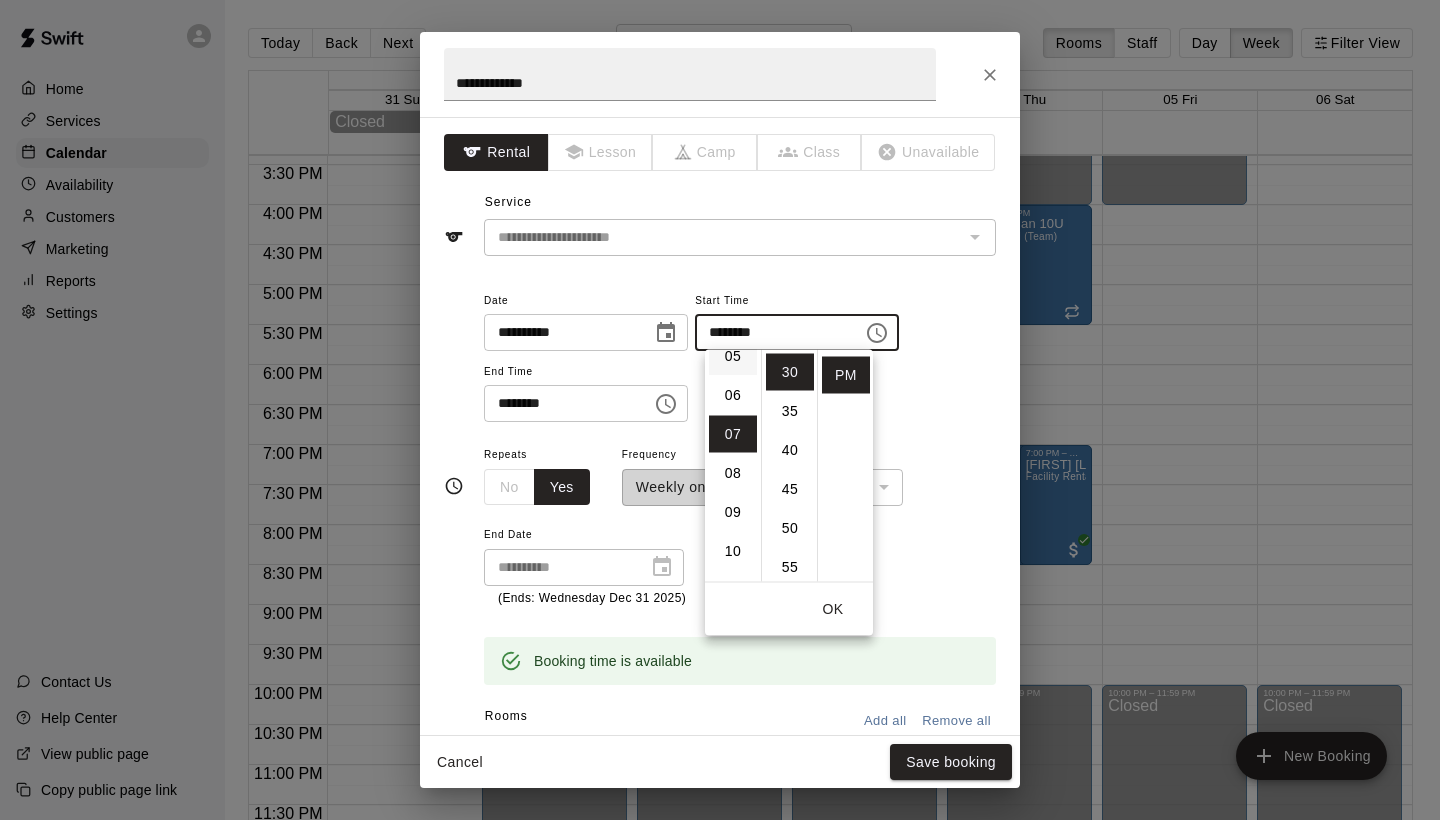 click on "05" at bounding box center (733, 356) 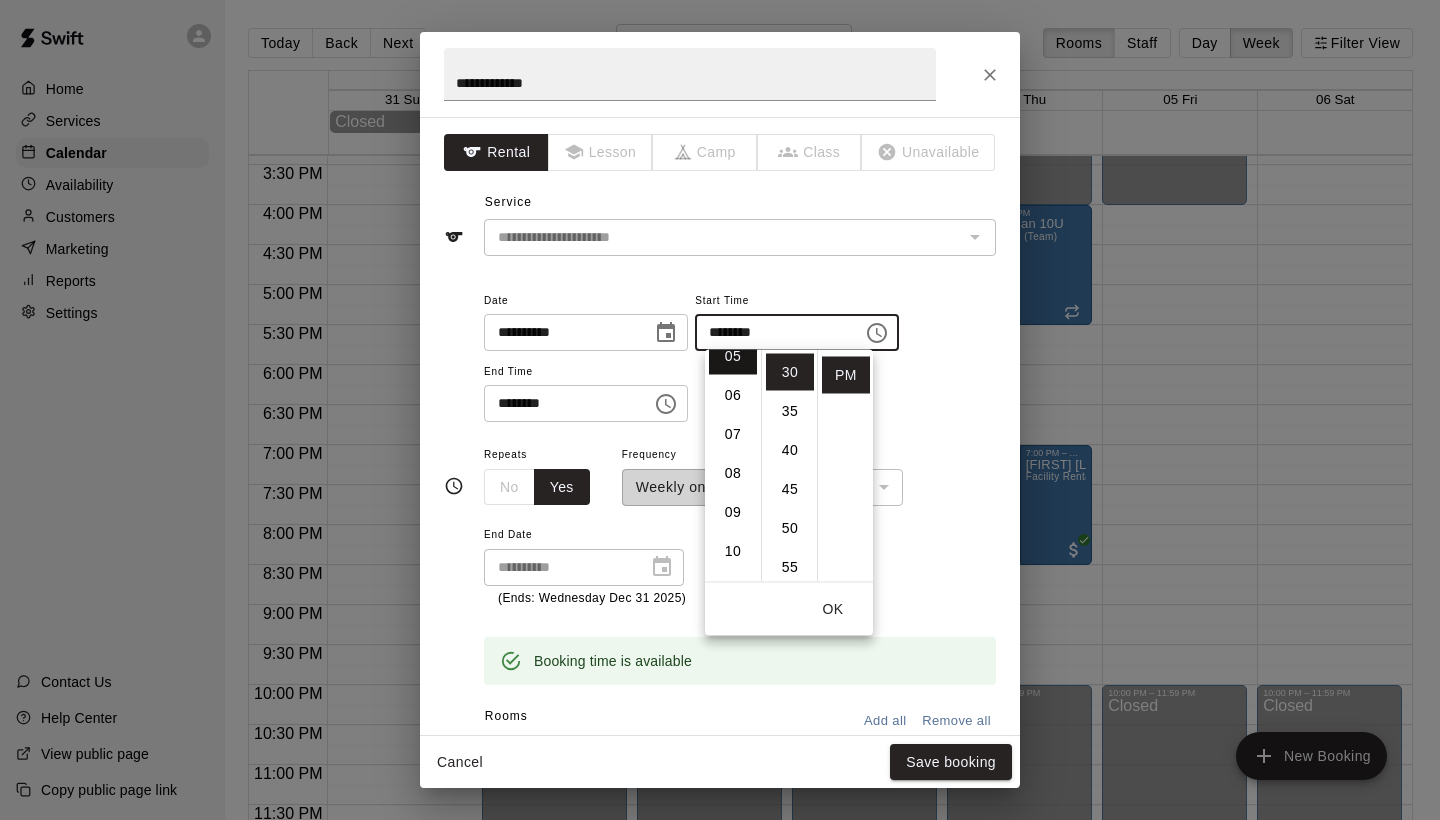 type on "********" 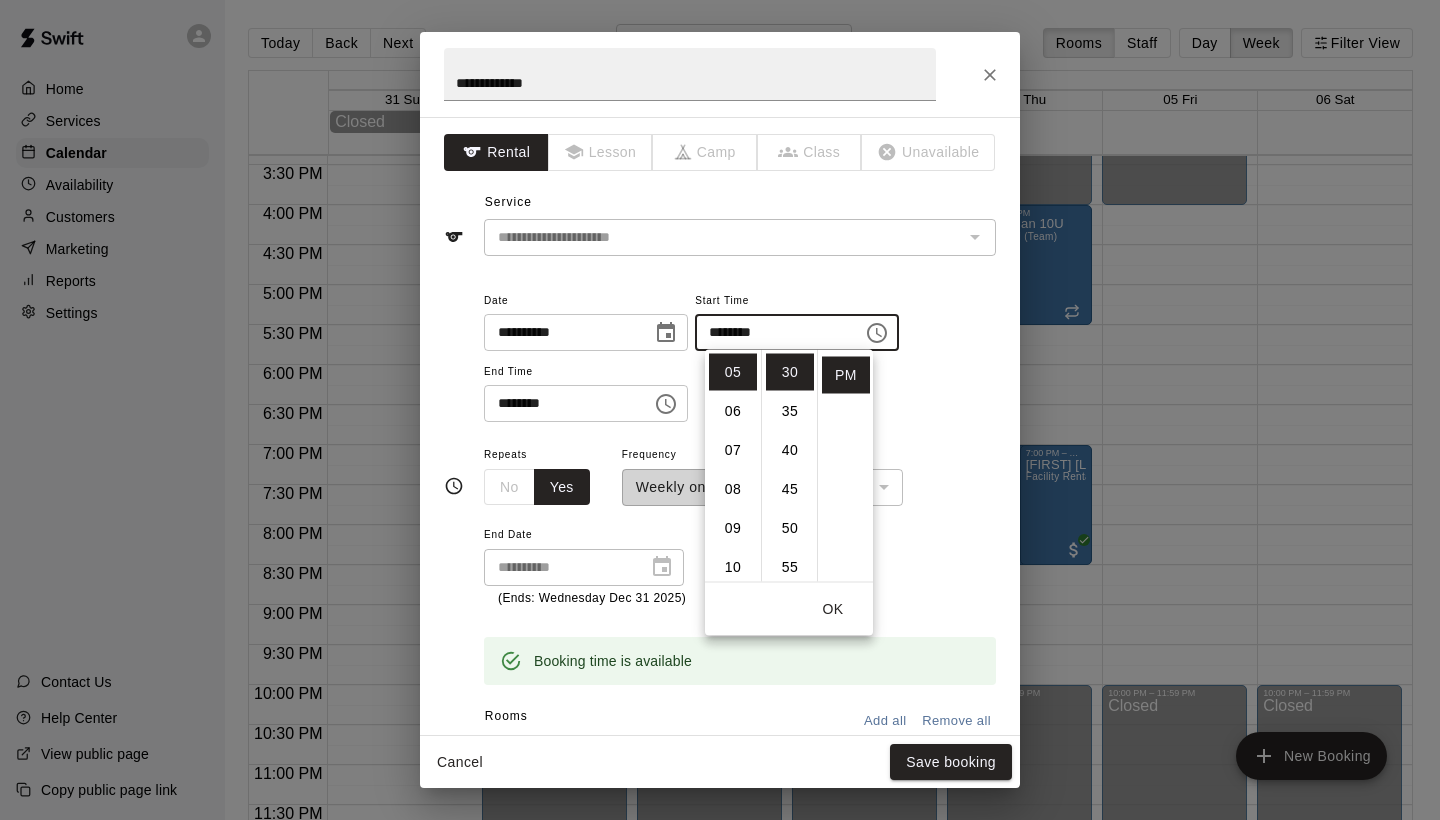 click 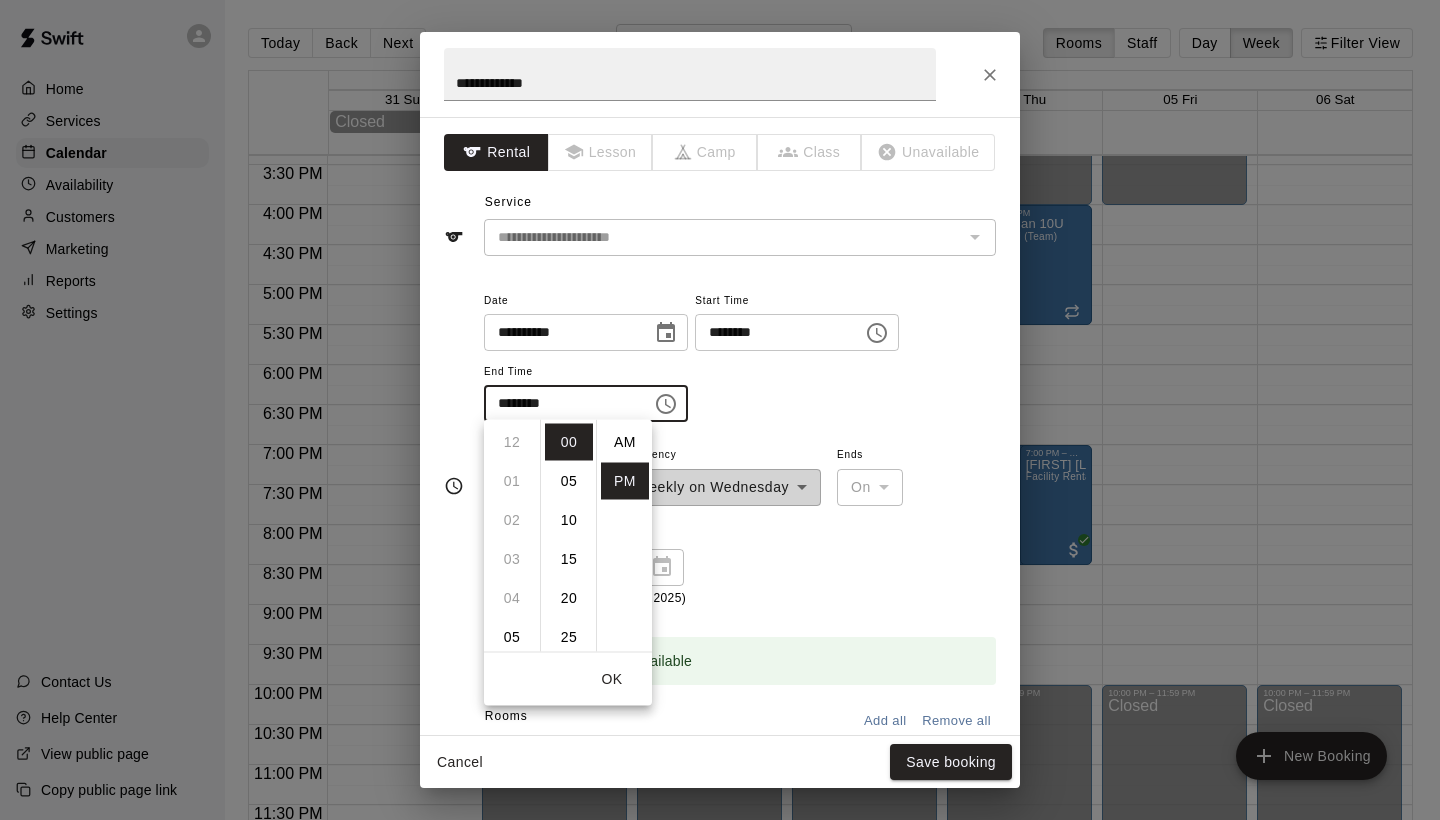 scroll, scrollTop: 351, scrollLeft: 0, axis: vertical 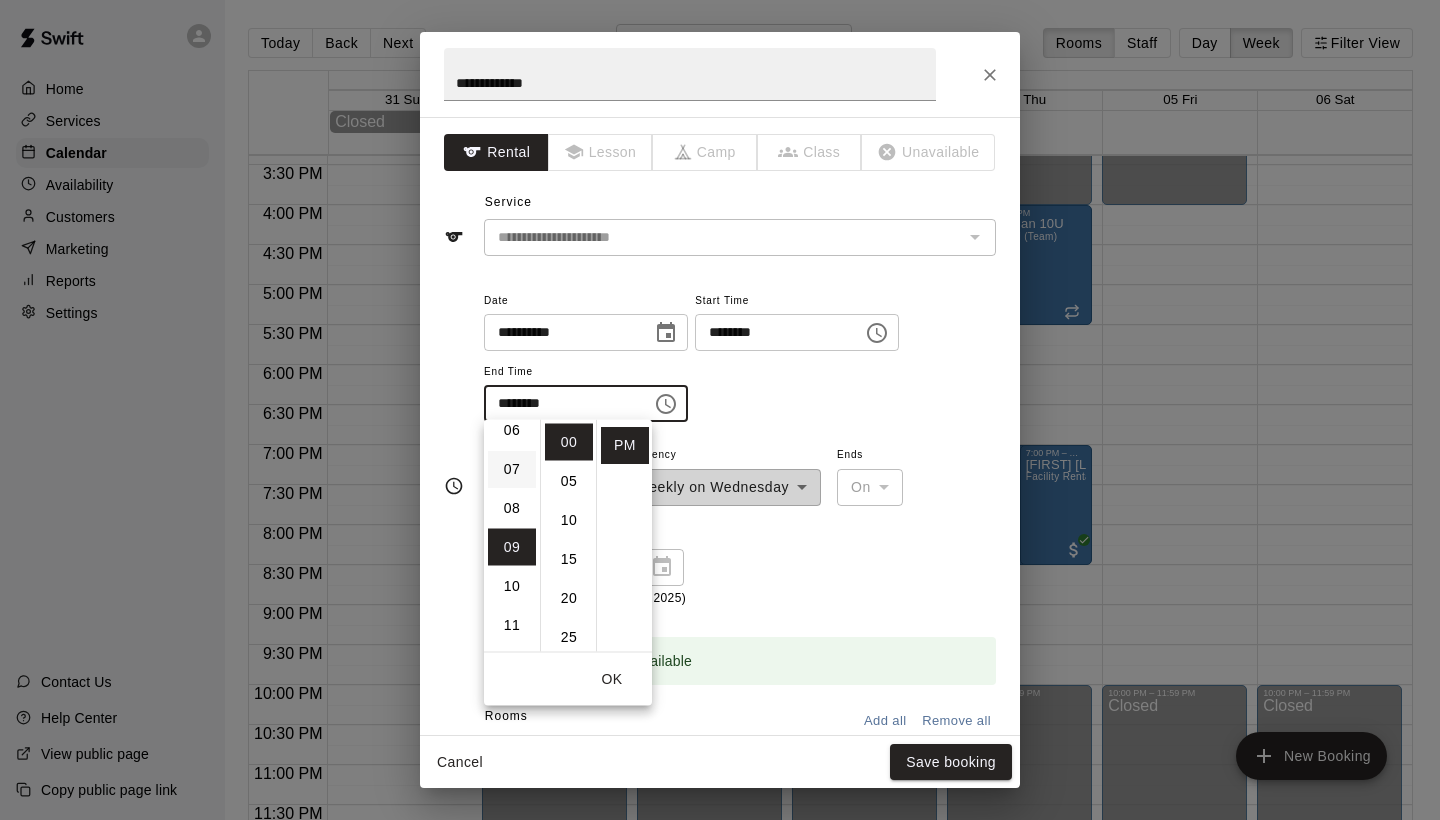 click on "07" at bounding box center (512, 469) 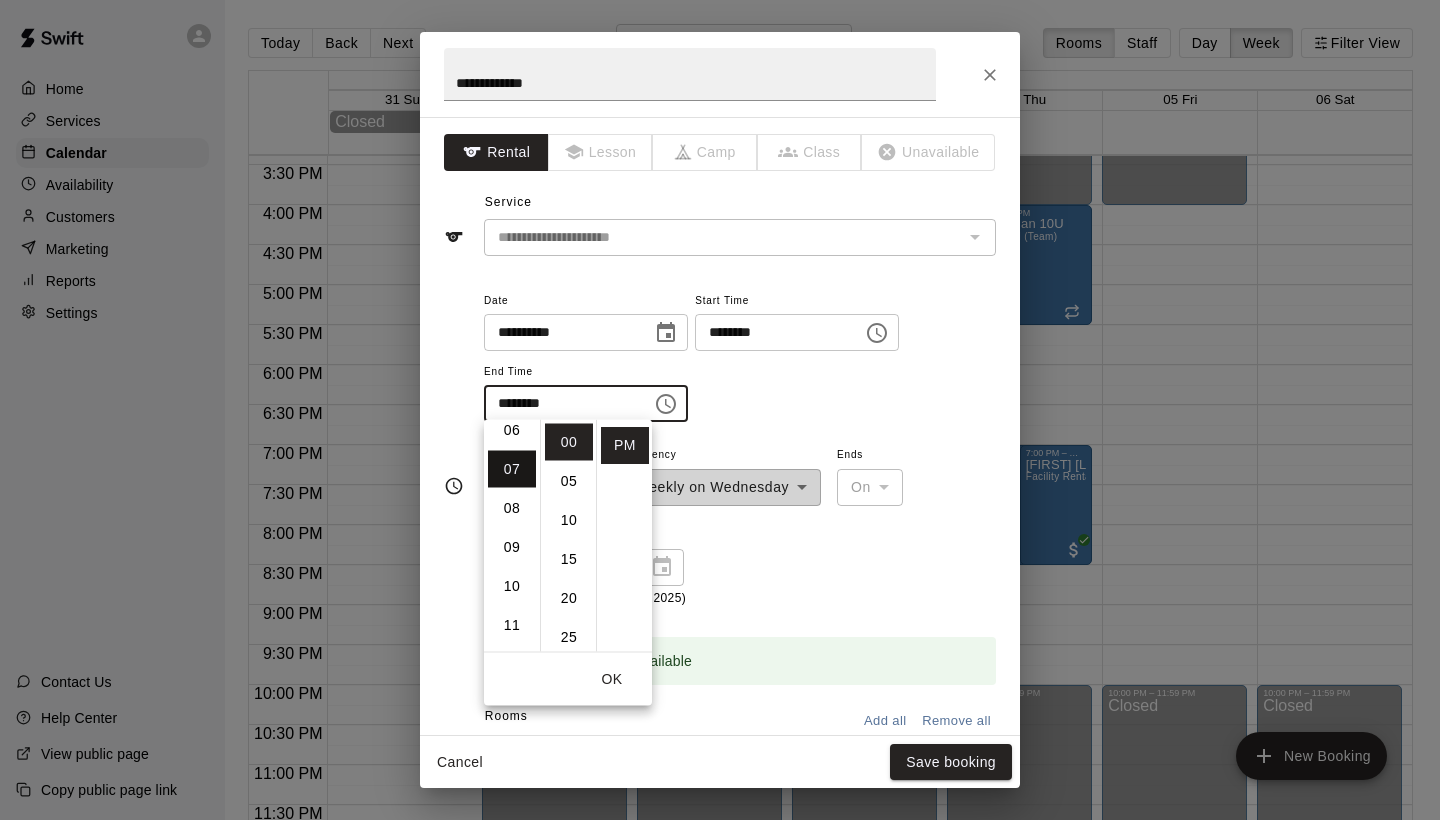 type on "********" 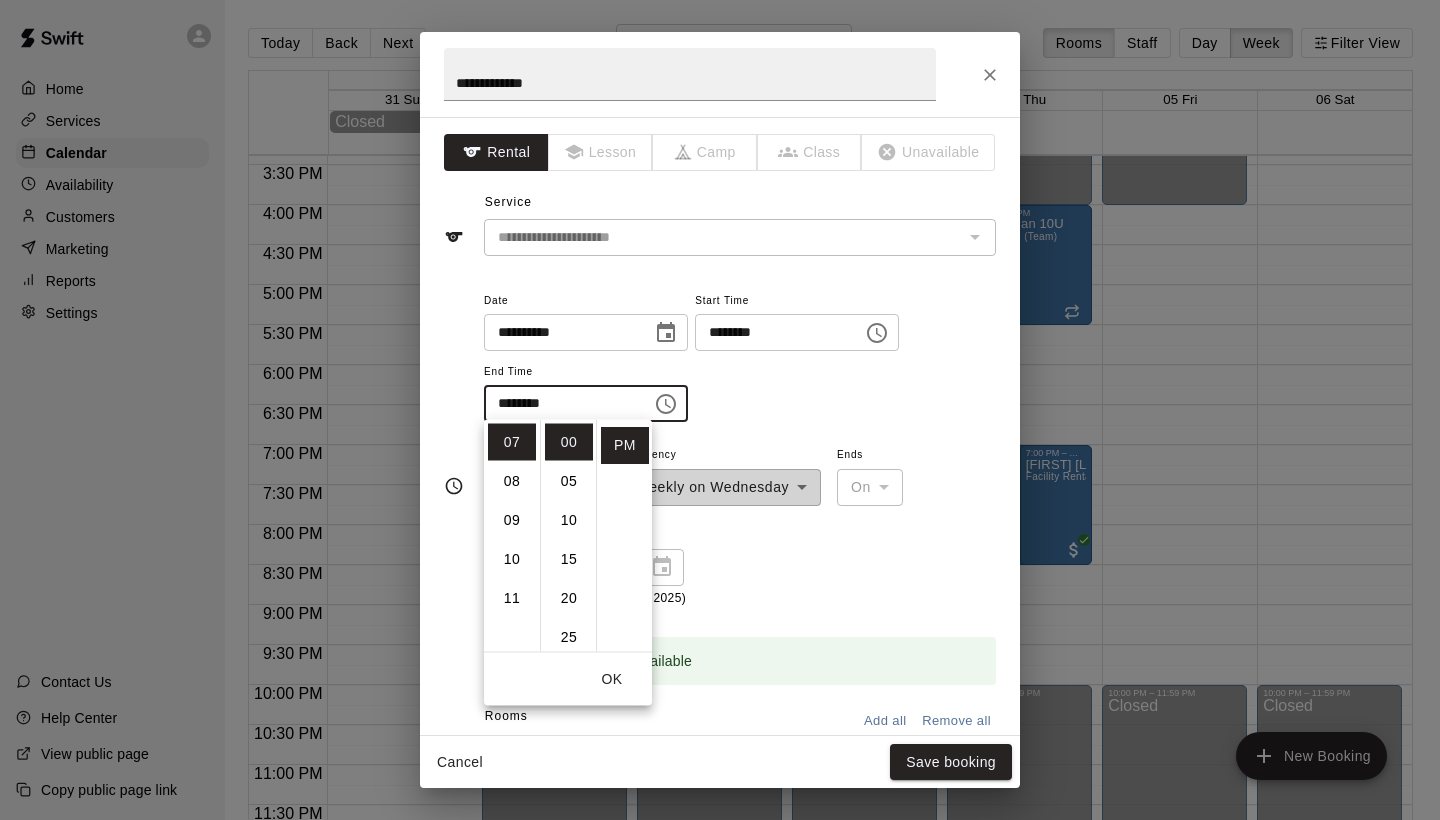 click on "OK" at bounding box center (612, 679) 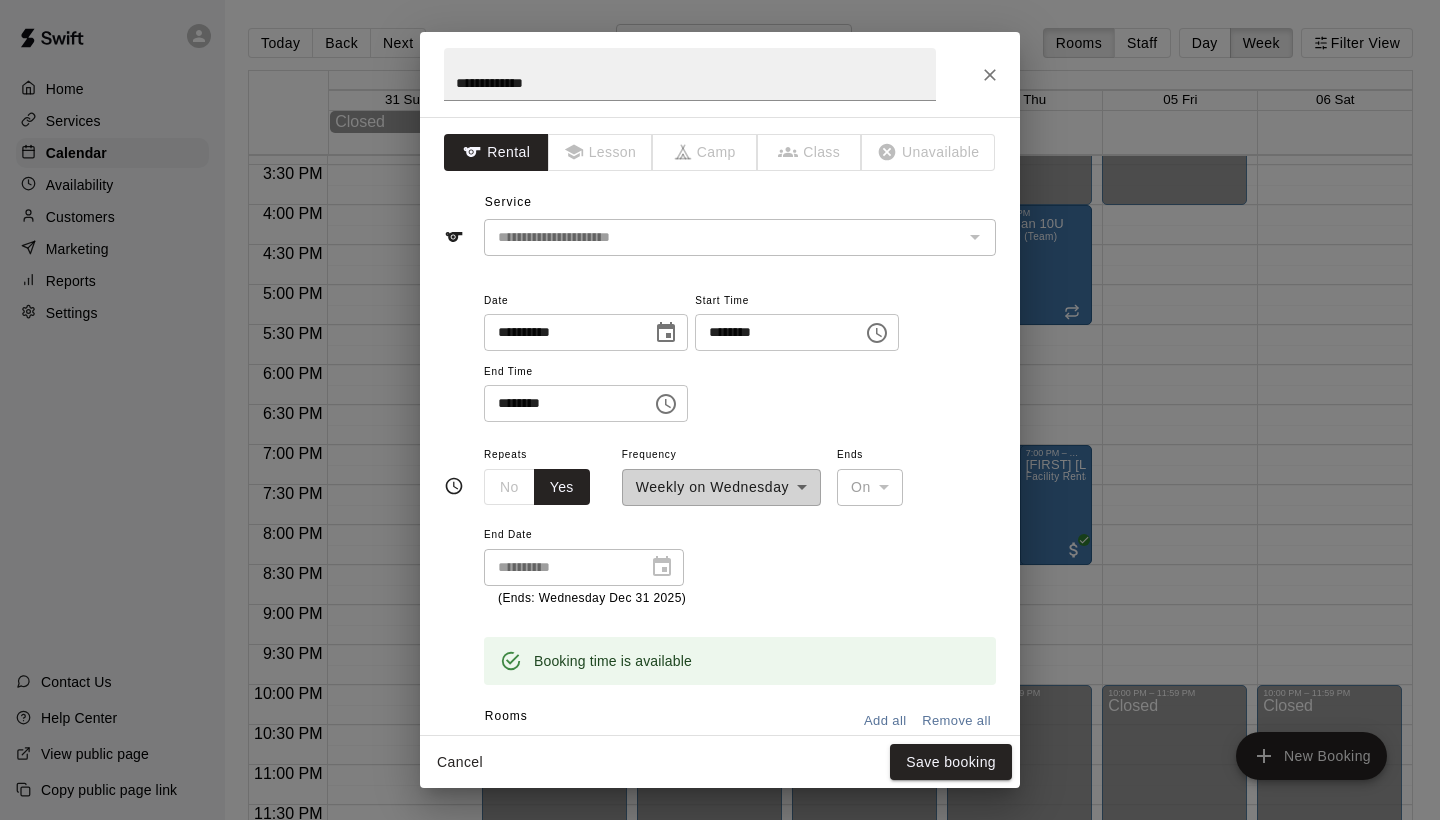 scroll, scrollTop: 0, scrollLeft: 0, axis: both 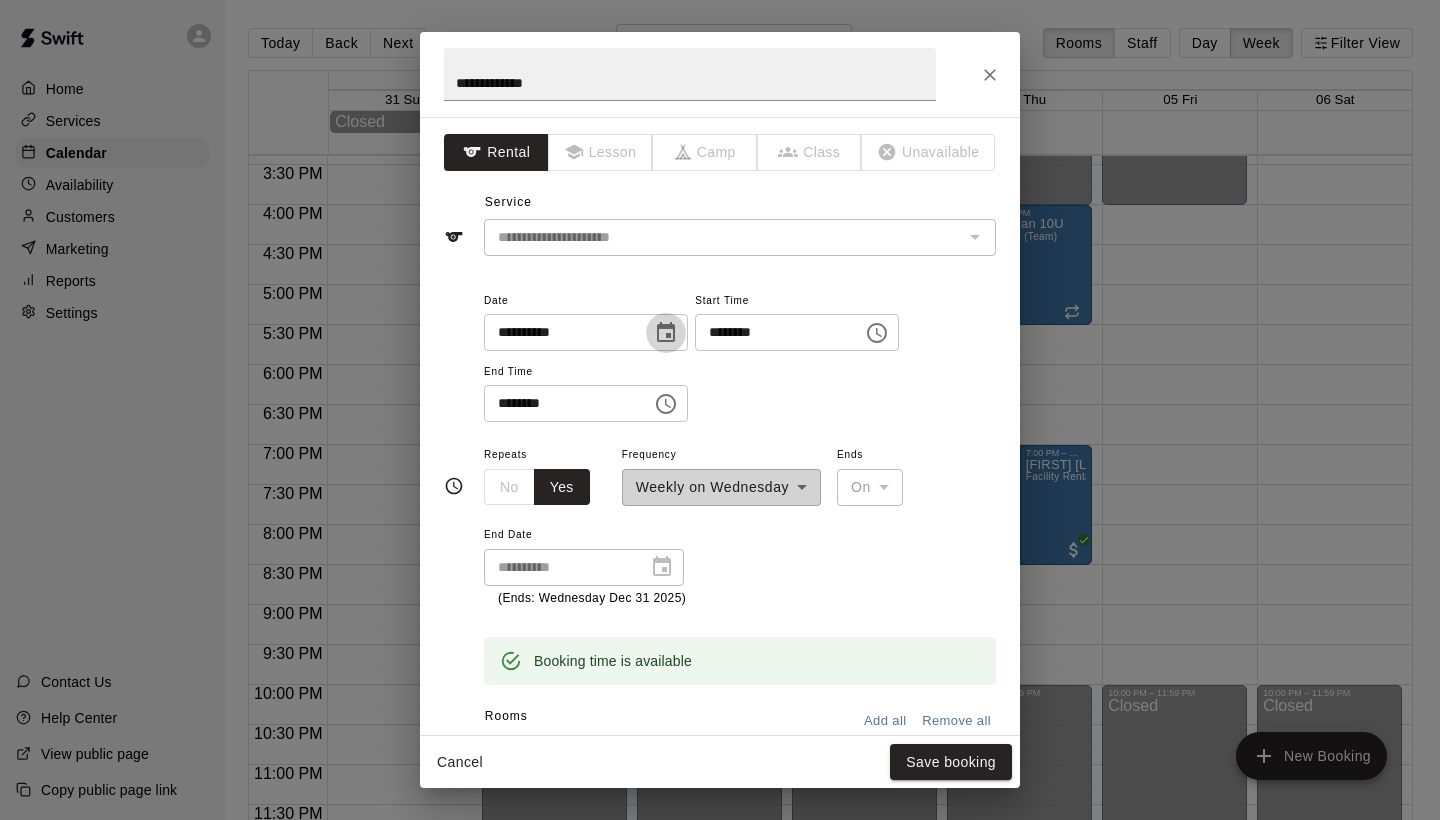click 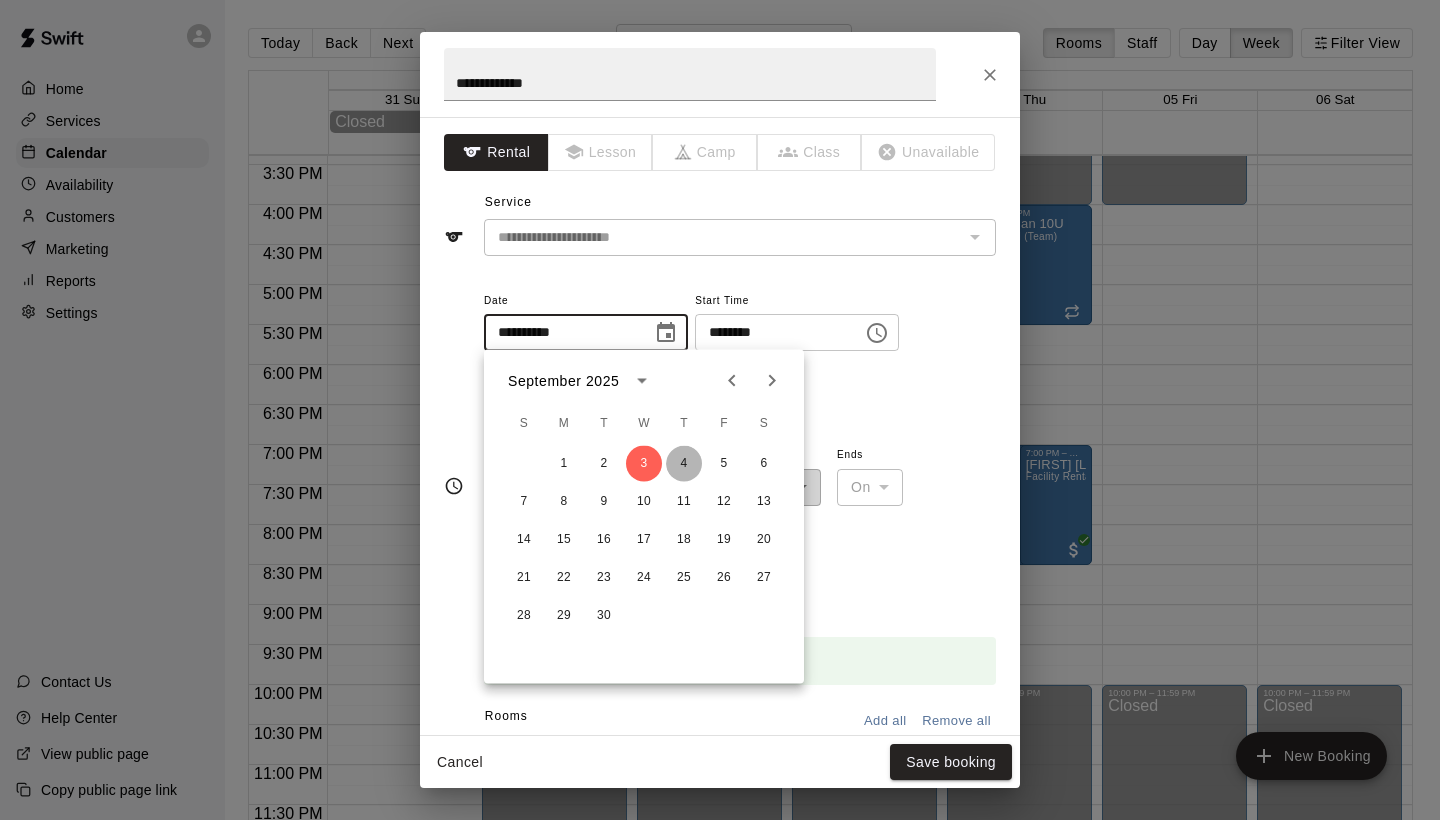 click on "4" at bounding box center [684, 464] 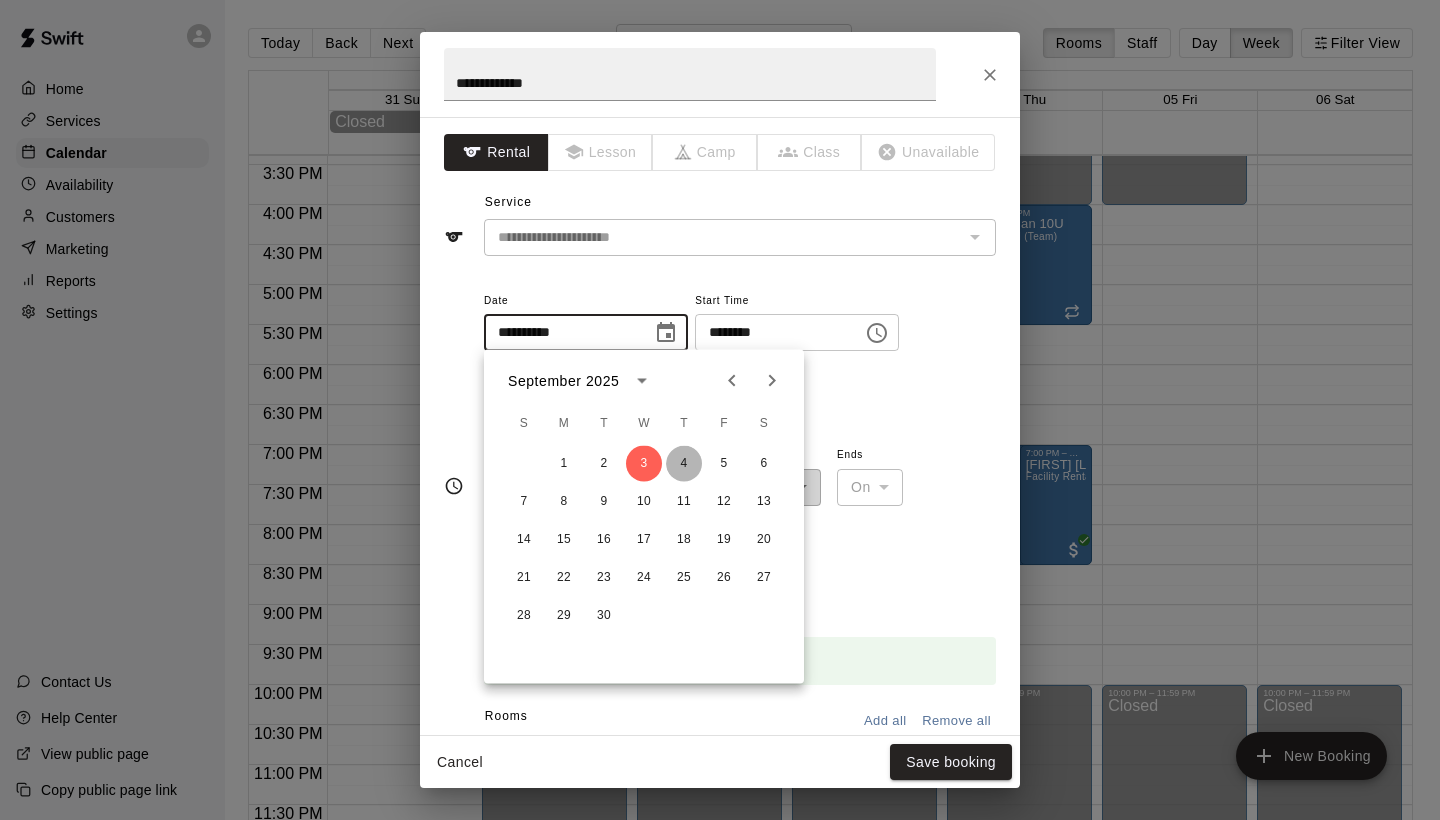 type on "**********" 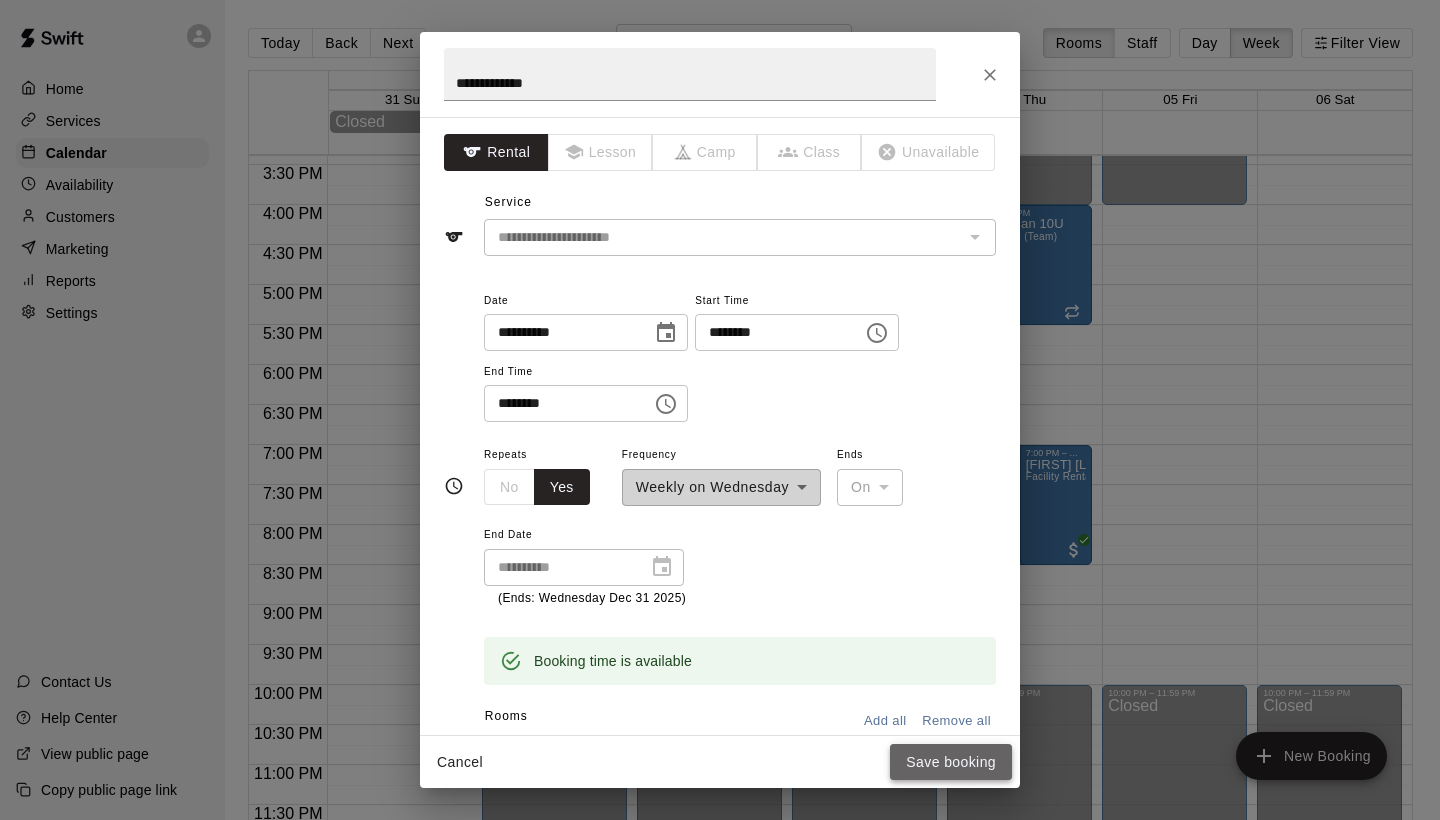 click on "Save booking" at bounding box center [951, 762] 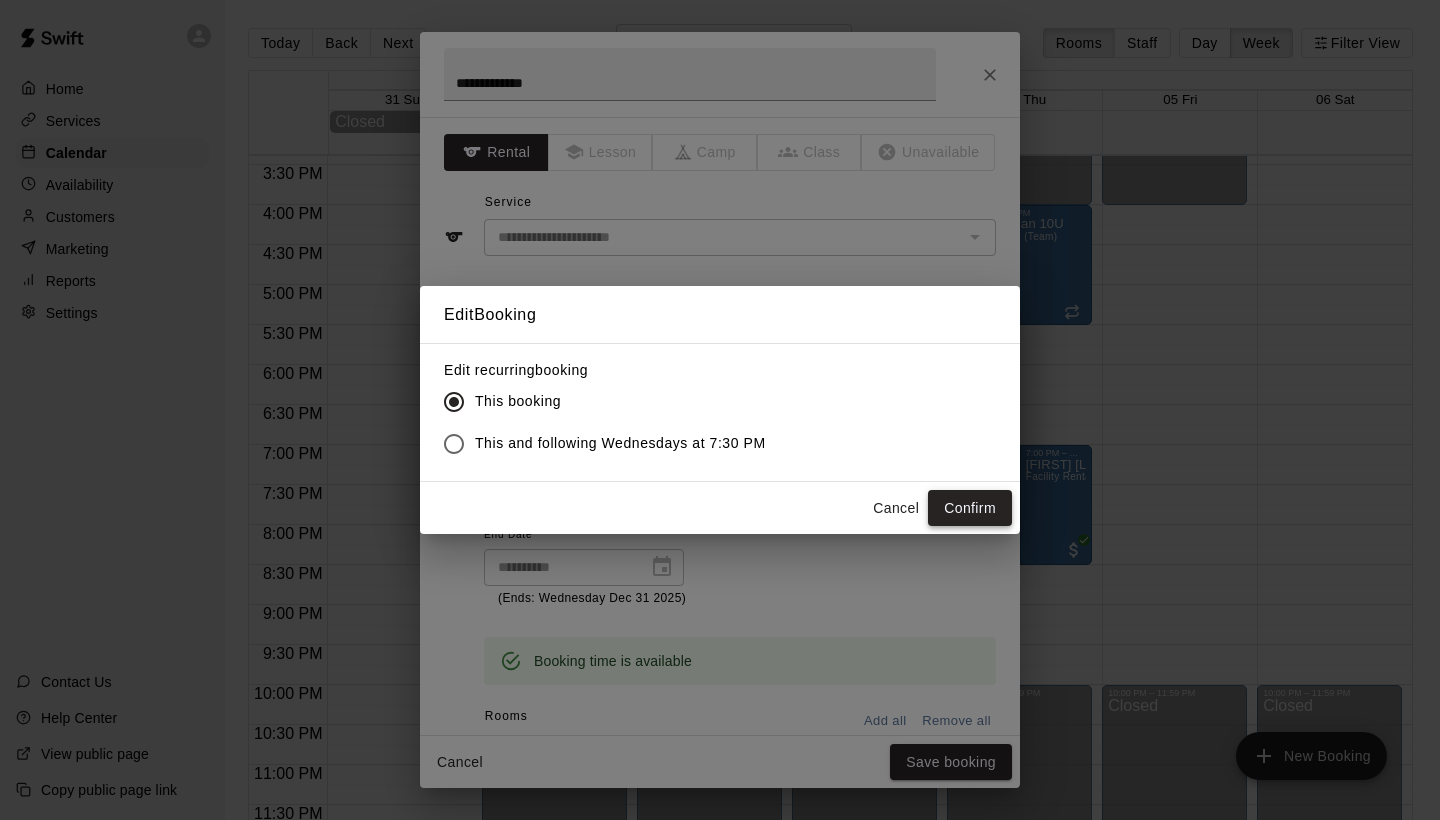 click on "Confirm" at bounding box center (970, 508) 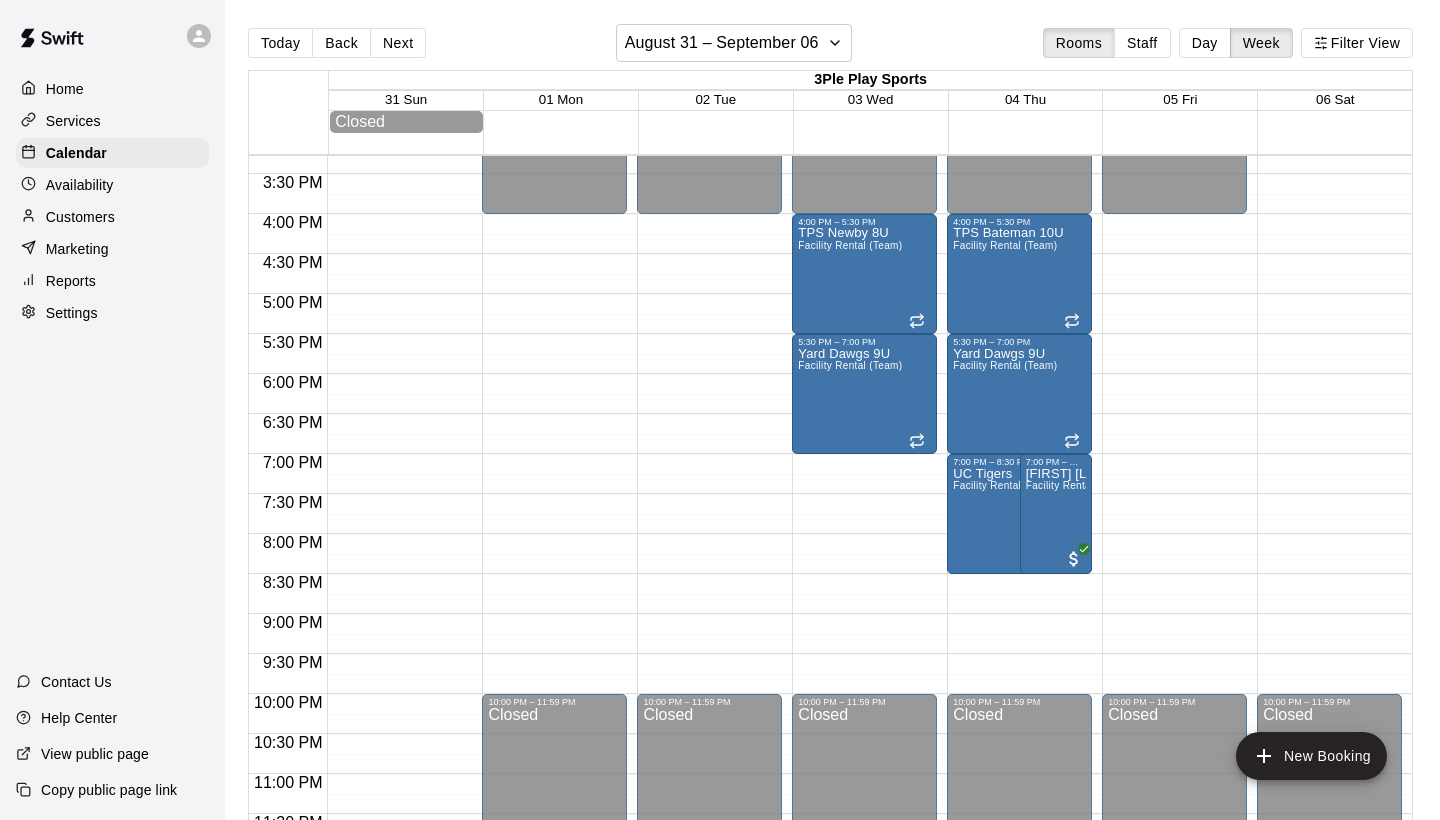 scroll, scrollTop: 1226, scrollLeft: 0, axis: vertical 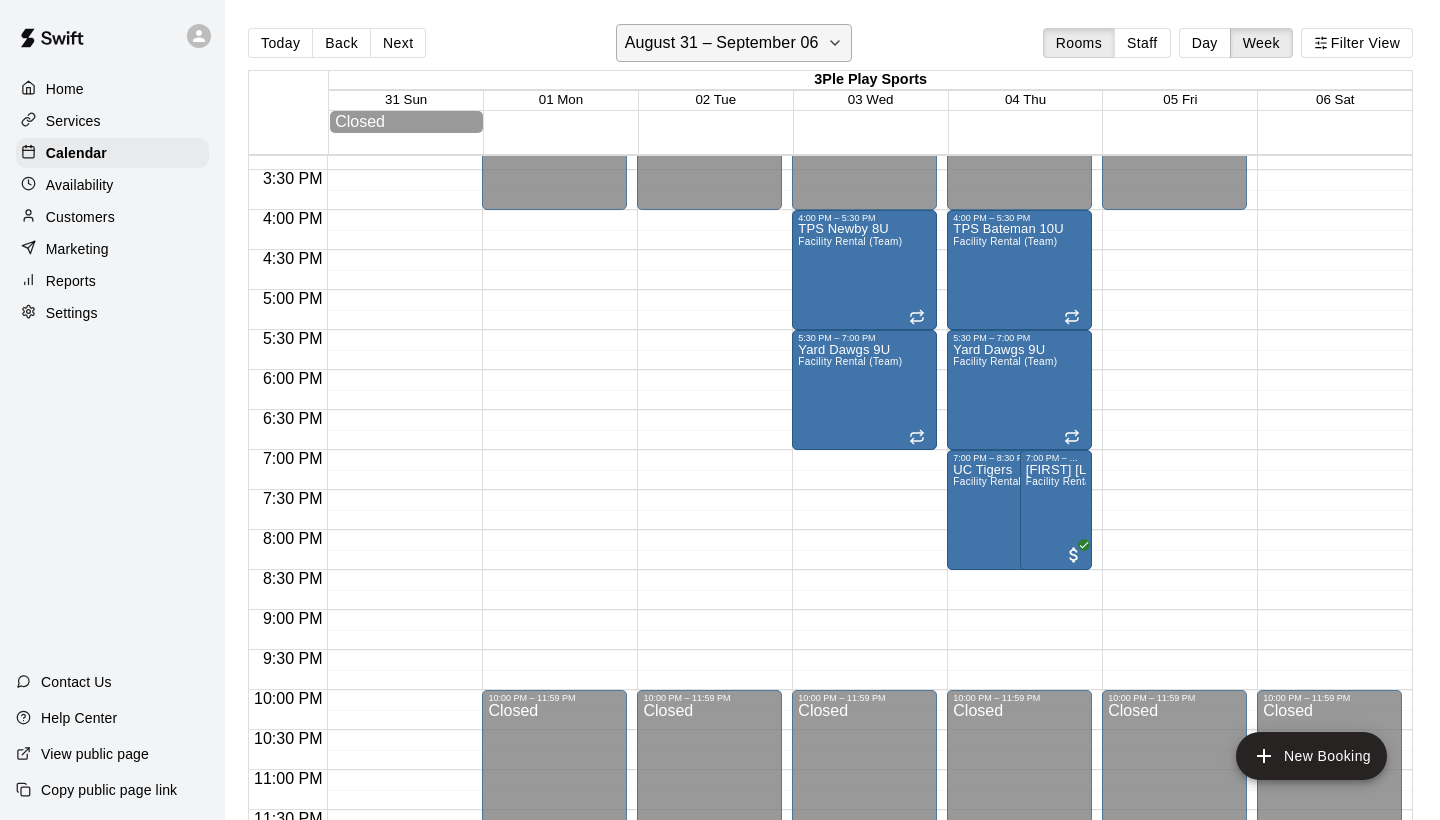 click 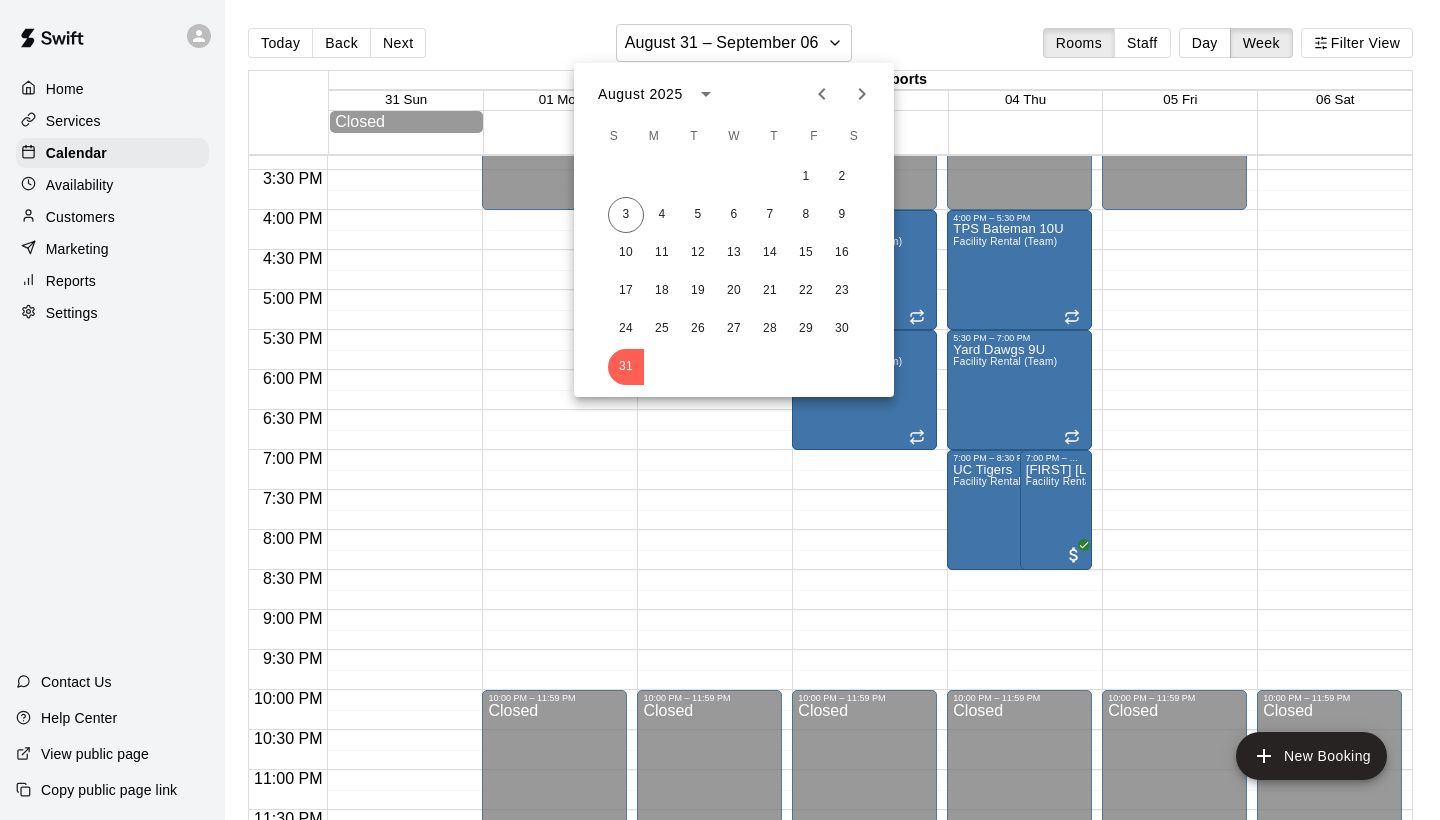 click 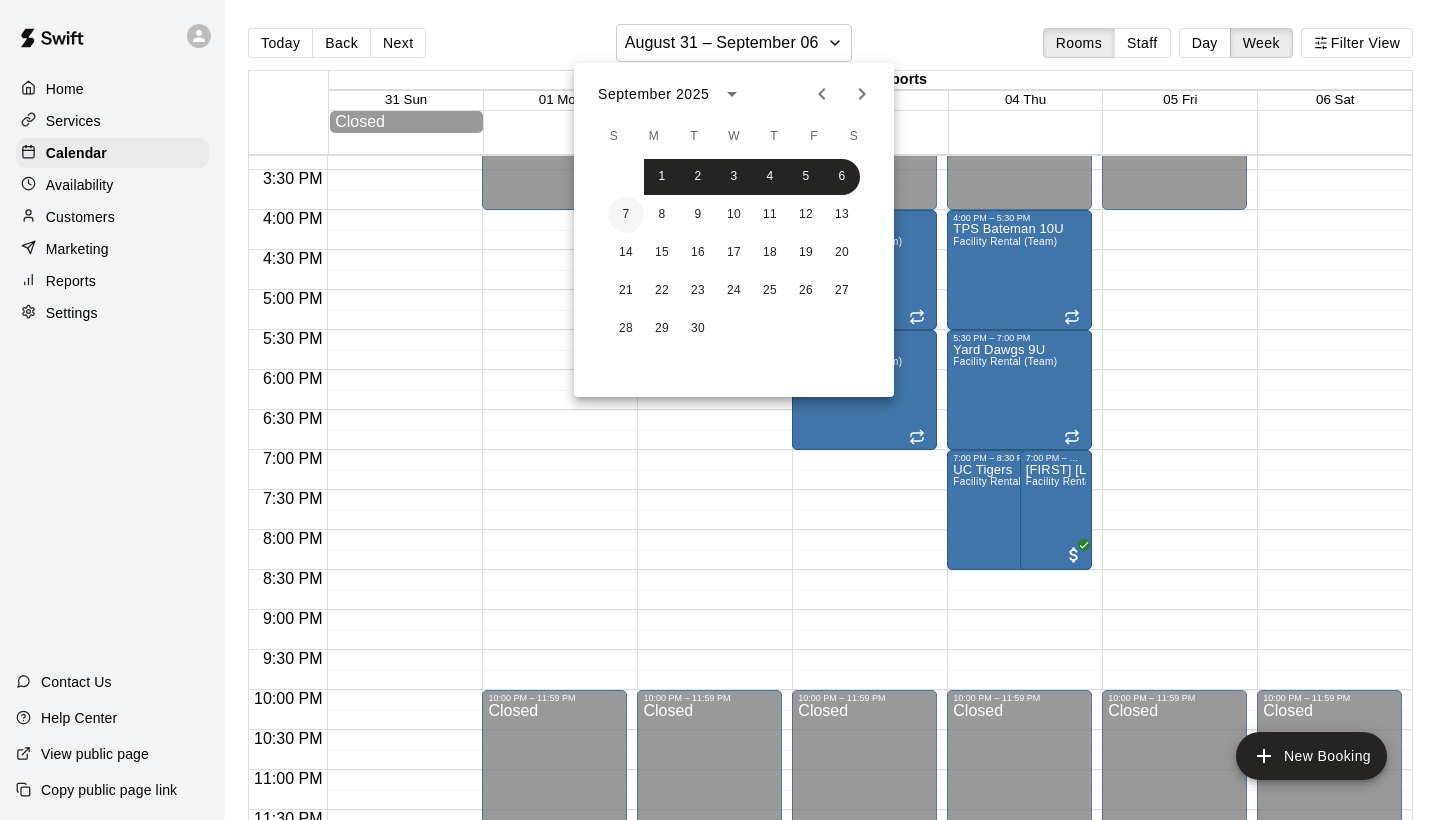 click on "7" at bounding box center (626, 215) 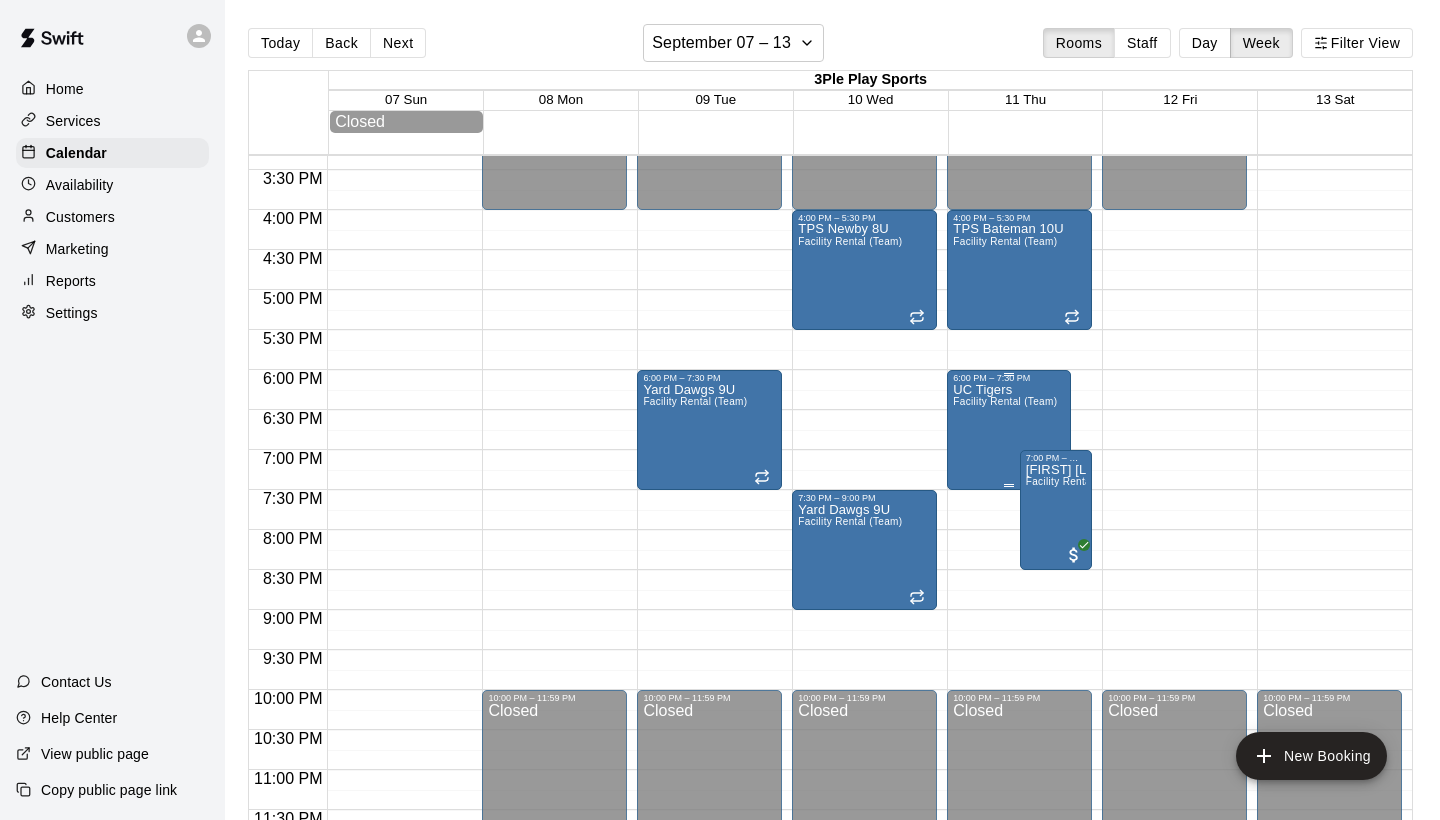 click on "UC Tigers Facility Rental (Team)" at bounding box center [1005, 793] 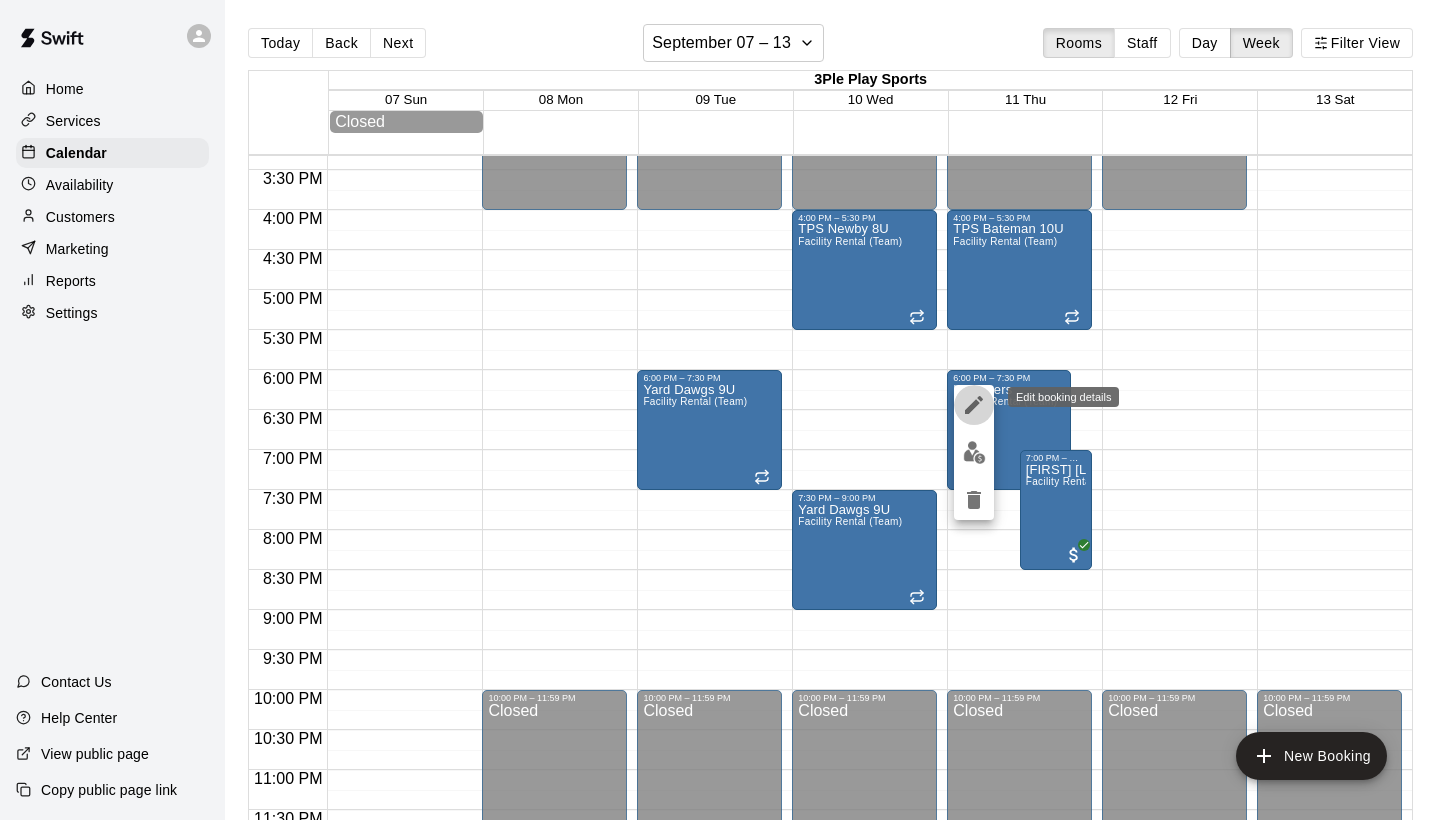 click 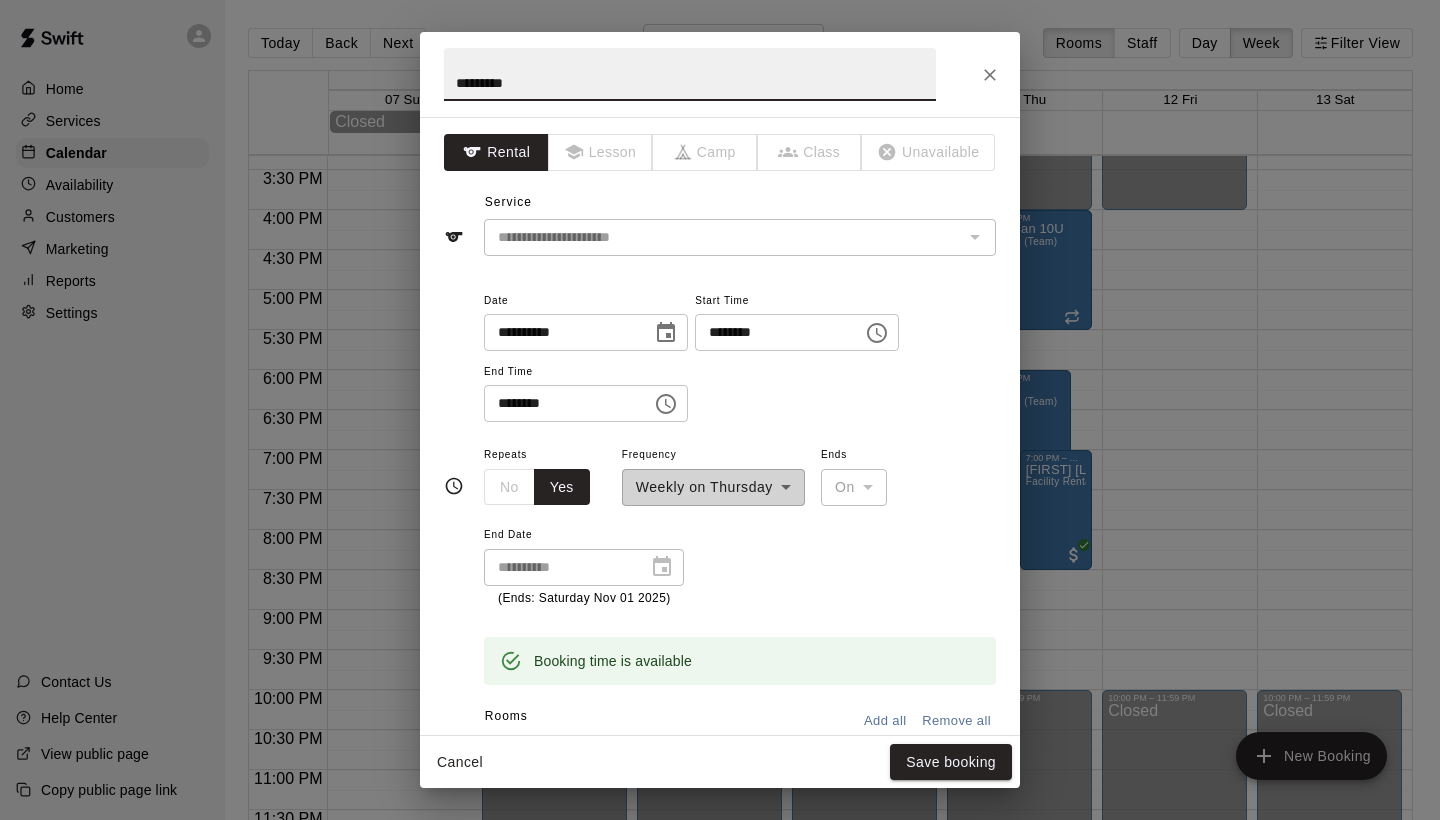 click 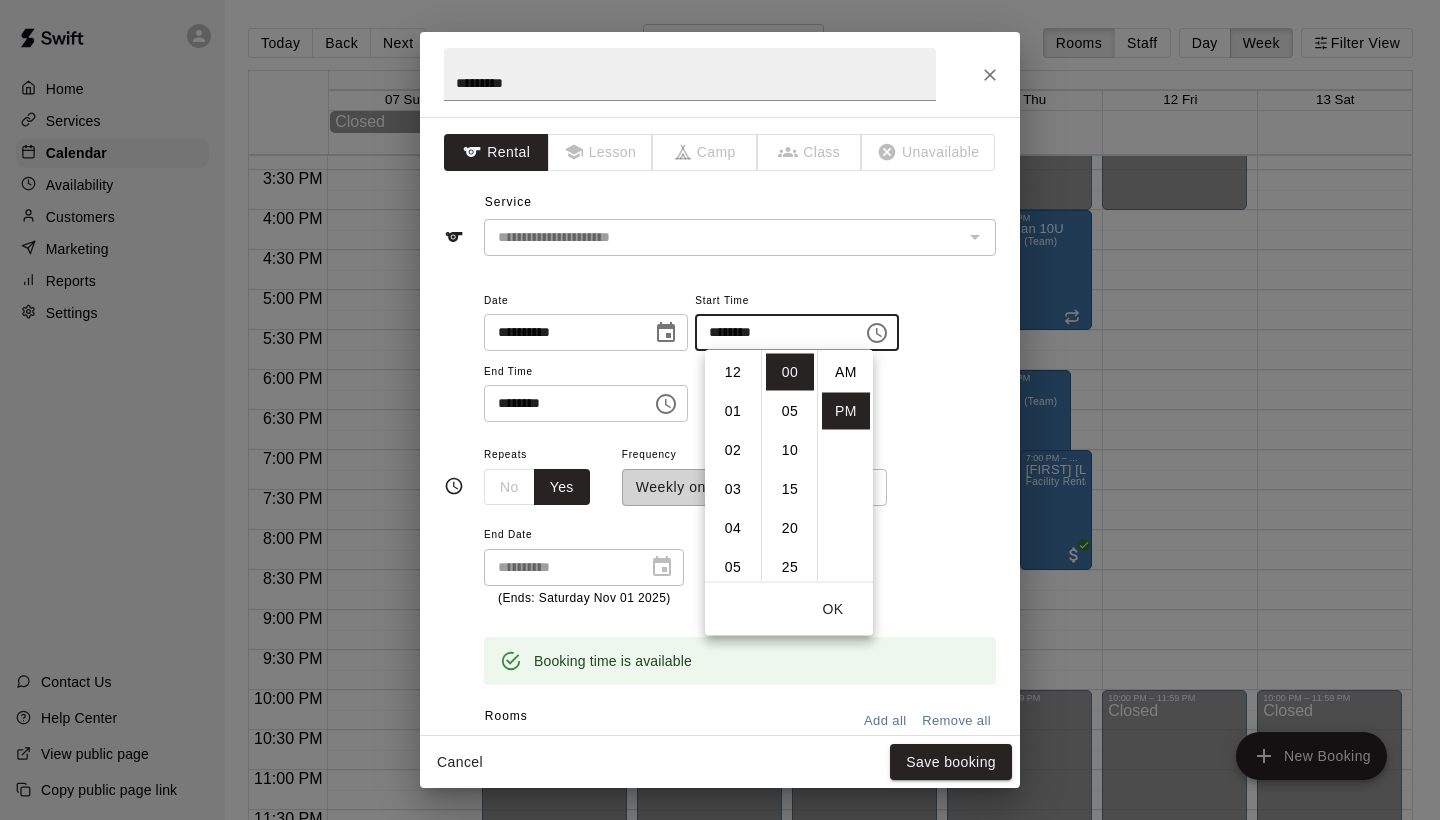 scroll, scrollTop: 234, scrollLeft: 0, axis: vertical 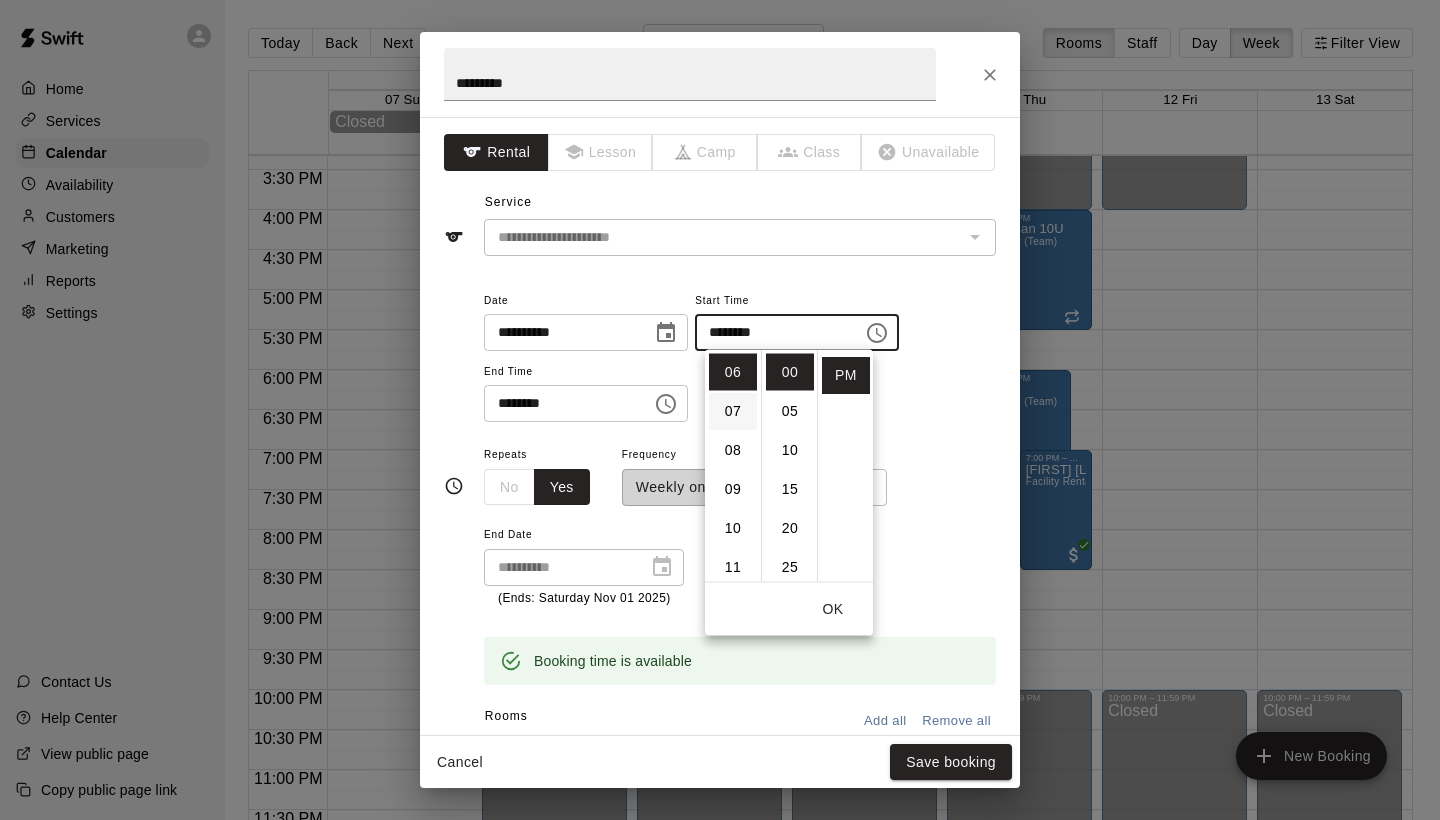click on "07" at bounding box center (733, 411) 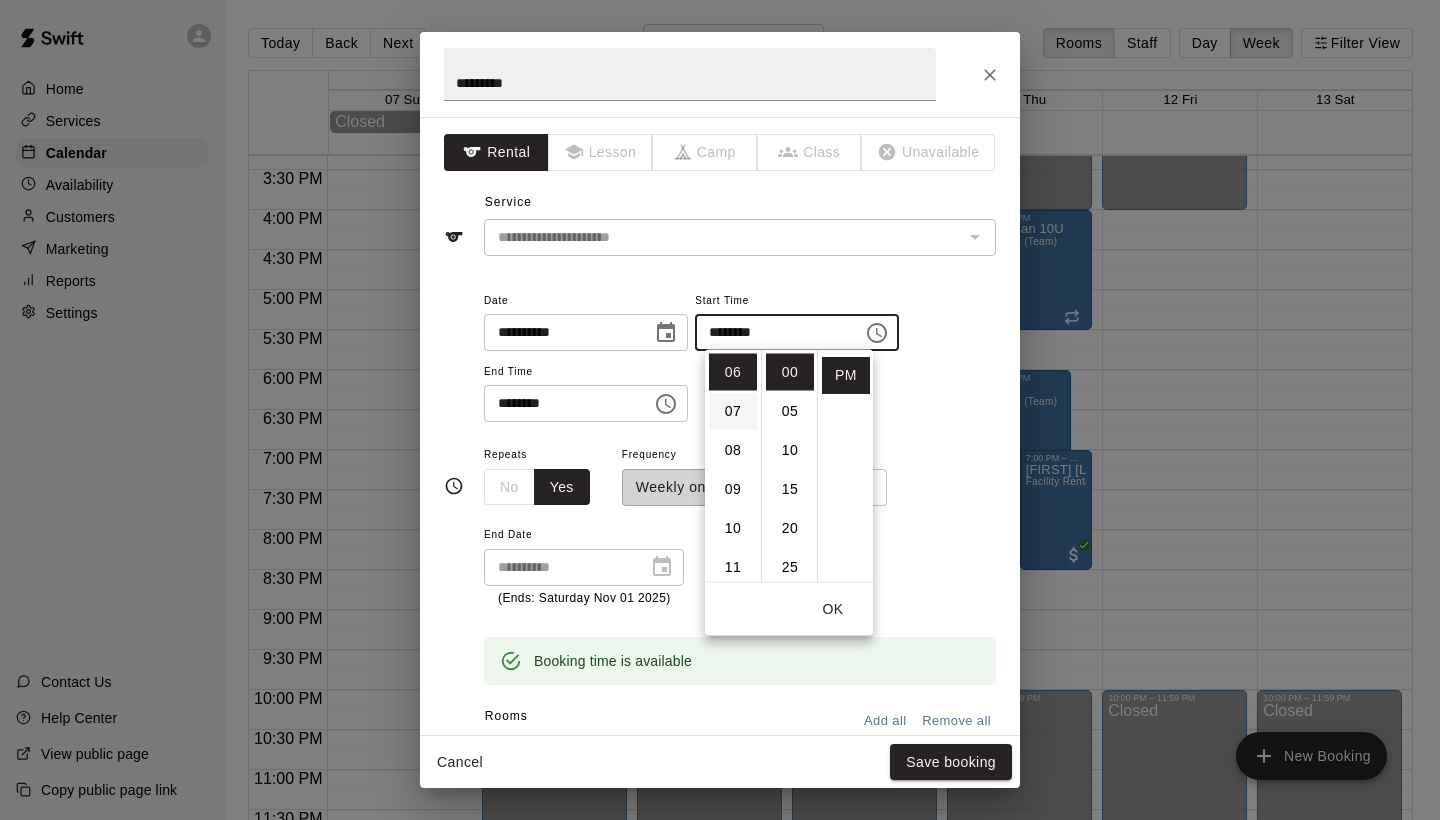 type on "********" 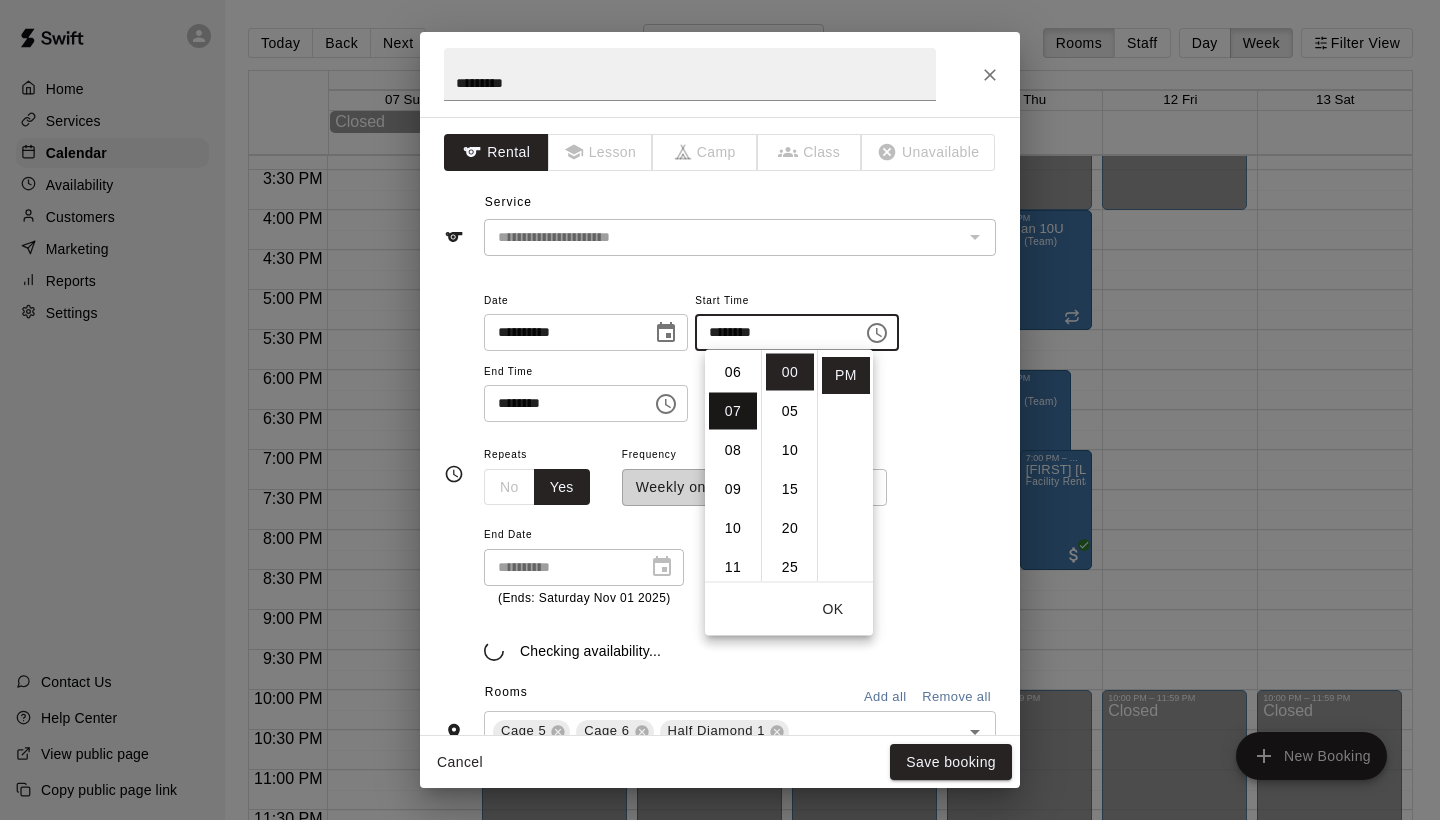 scroll, scrollTop: 273, scrollLeft: 0, axis: vertical 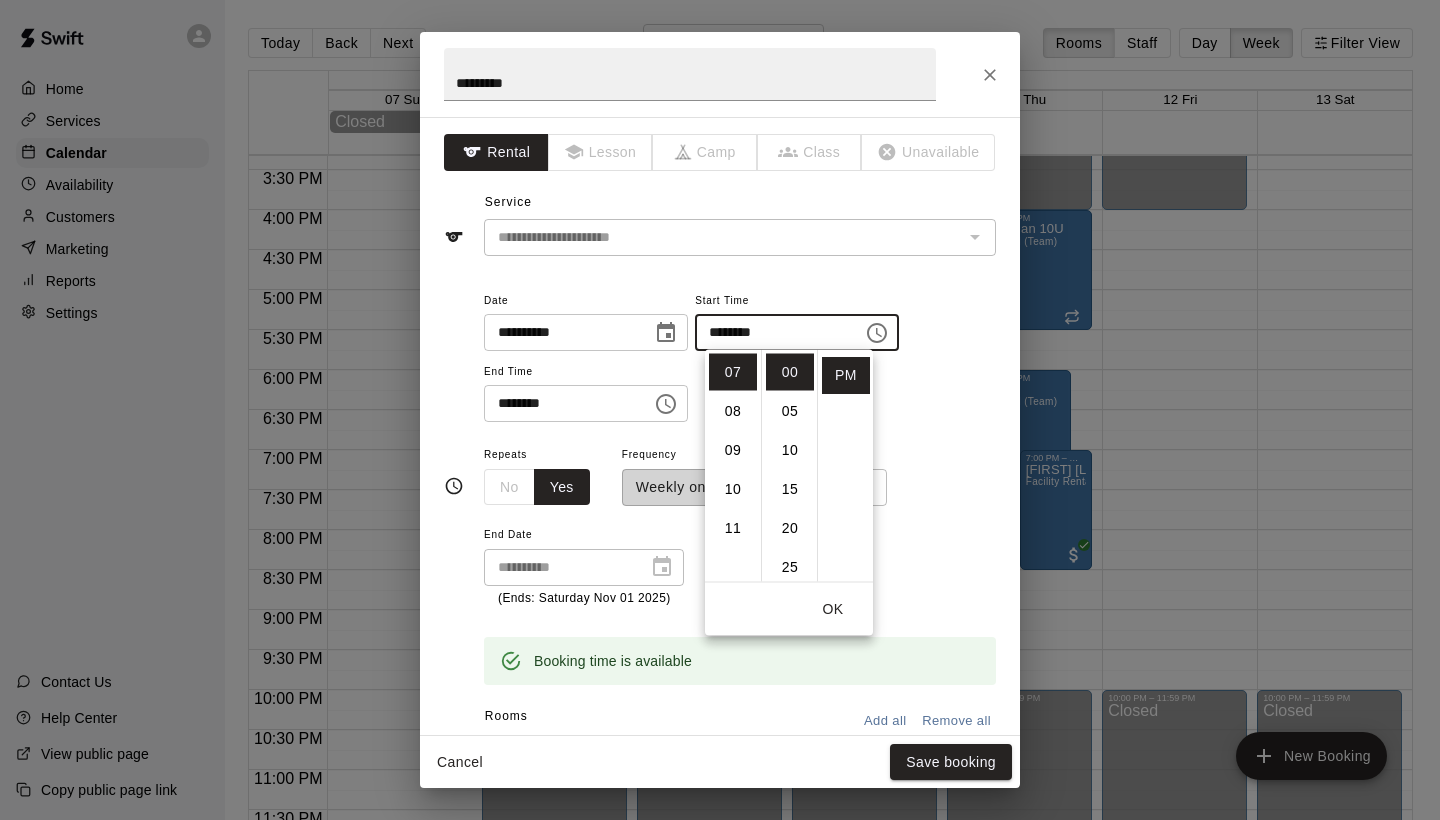 click 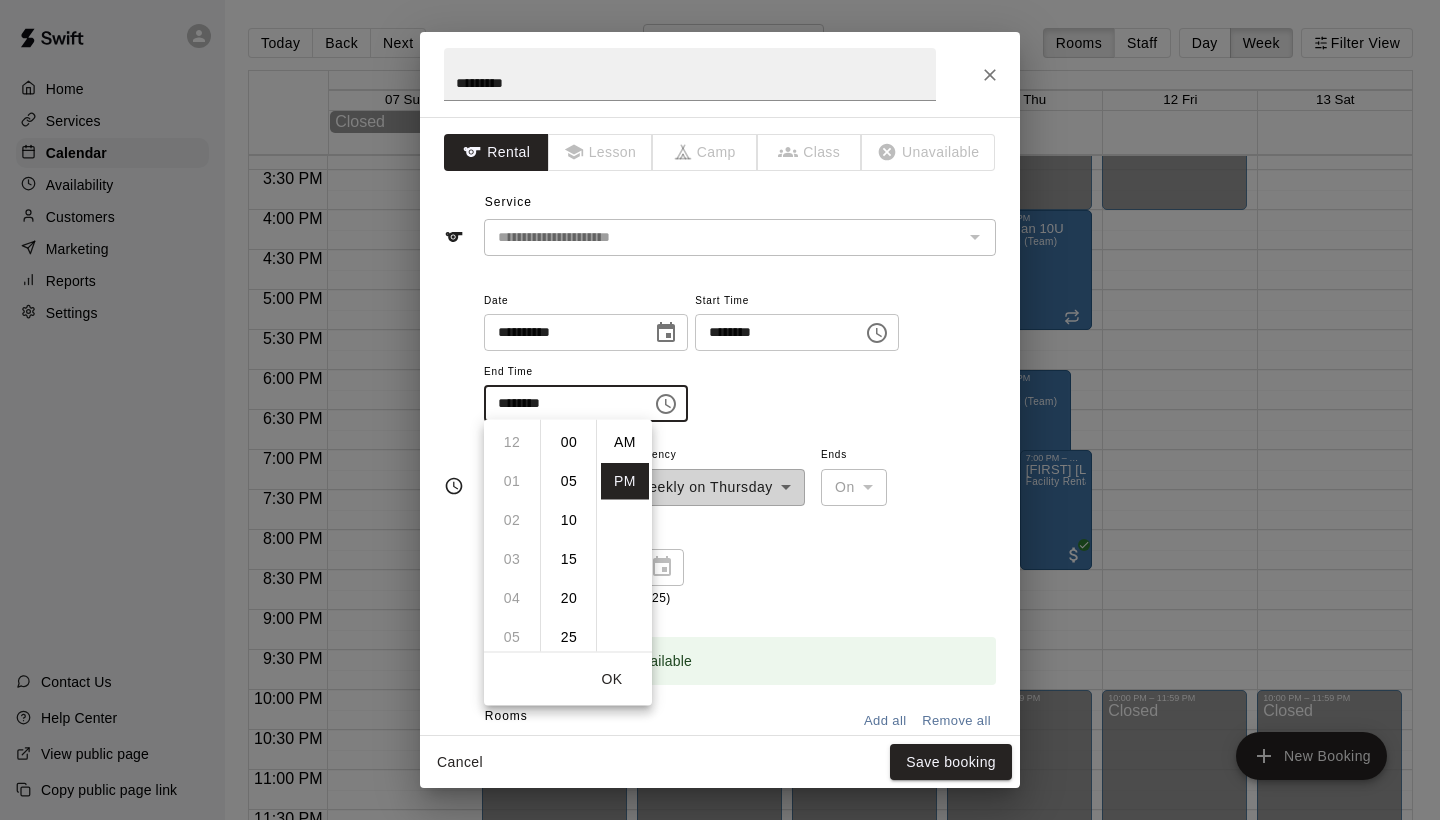 scroll, scrollTop: 273, scrollLeft: 0, axis: vertical 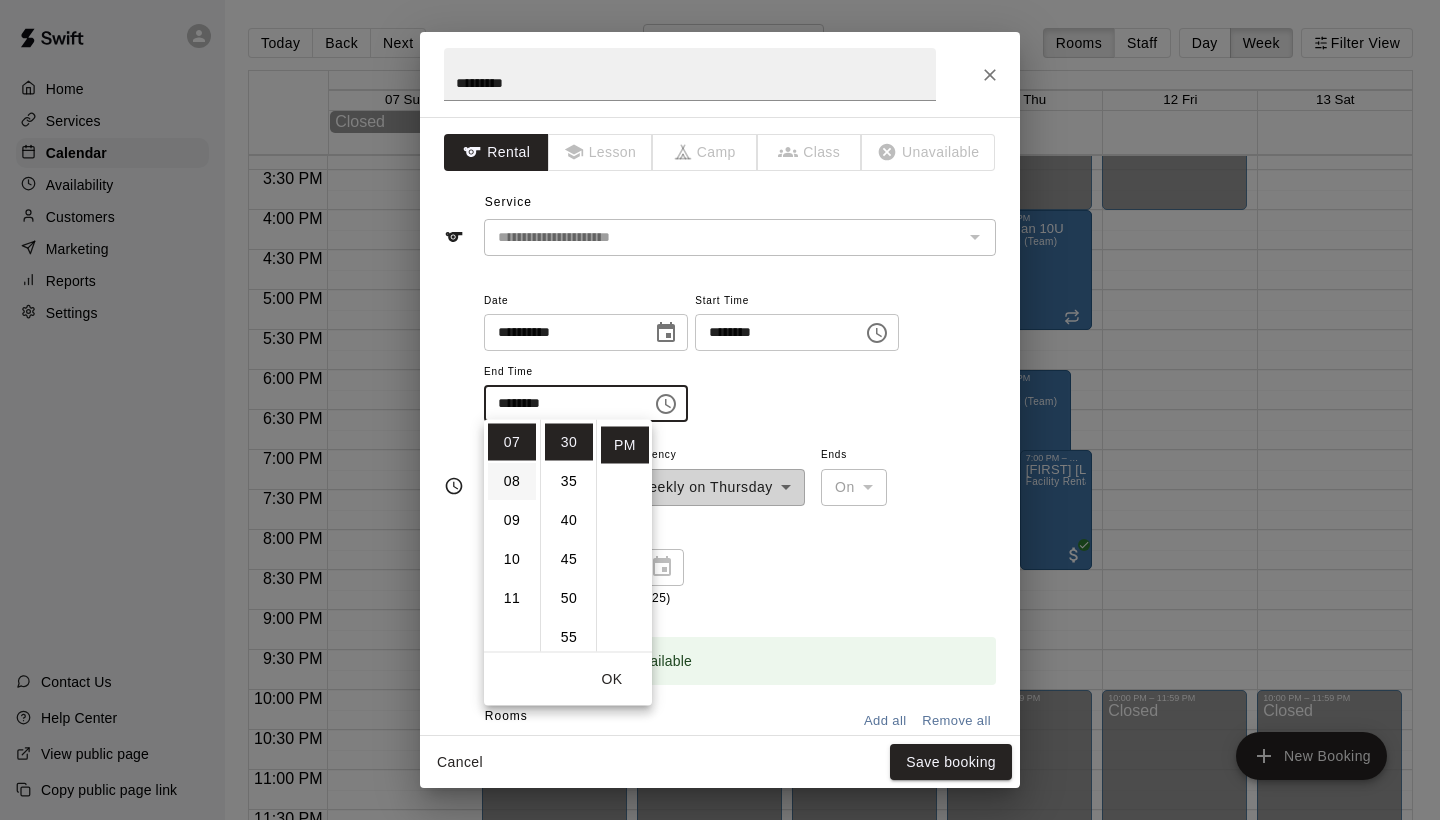 click on "08" at bounding box center (512, 481) 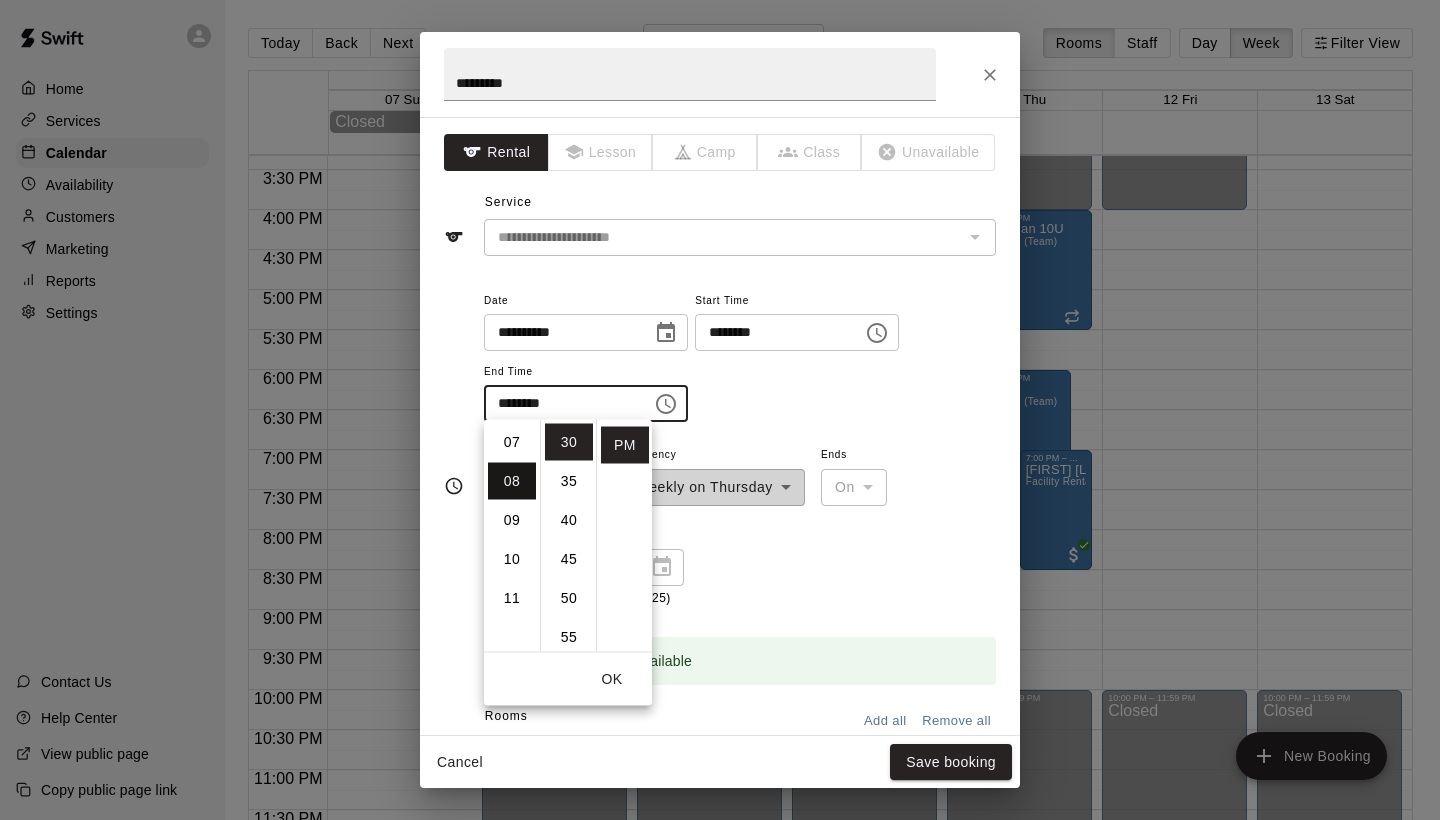 type on "********" 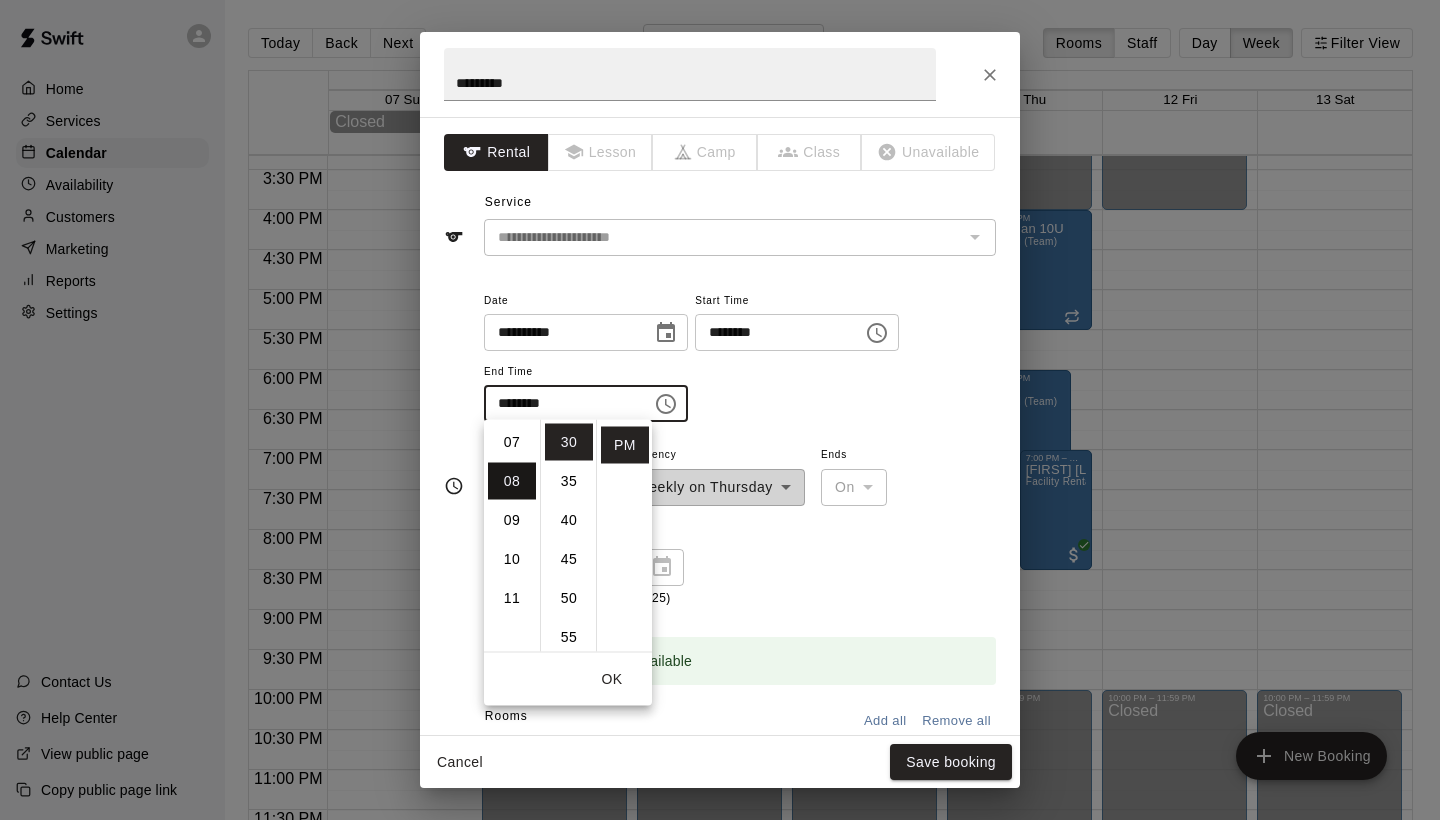 scroll, scrollTop: 312, scrollLeft: 0, axis: vertical 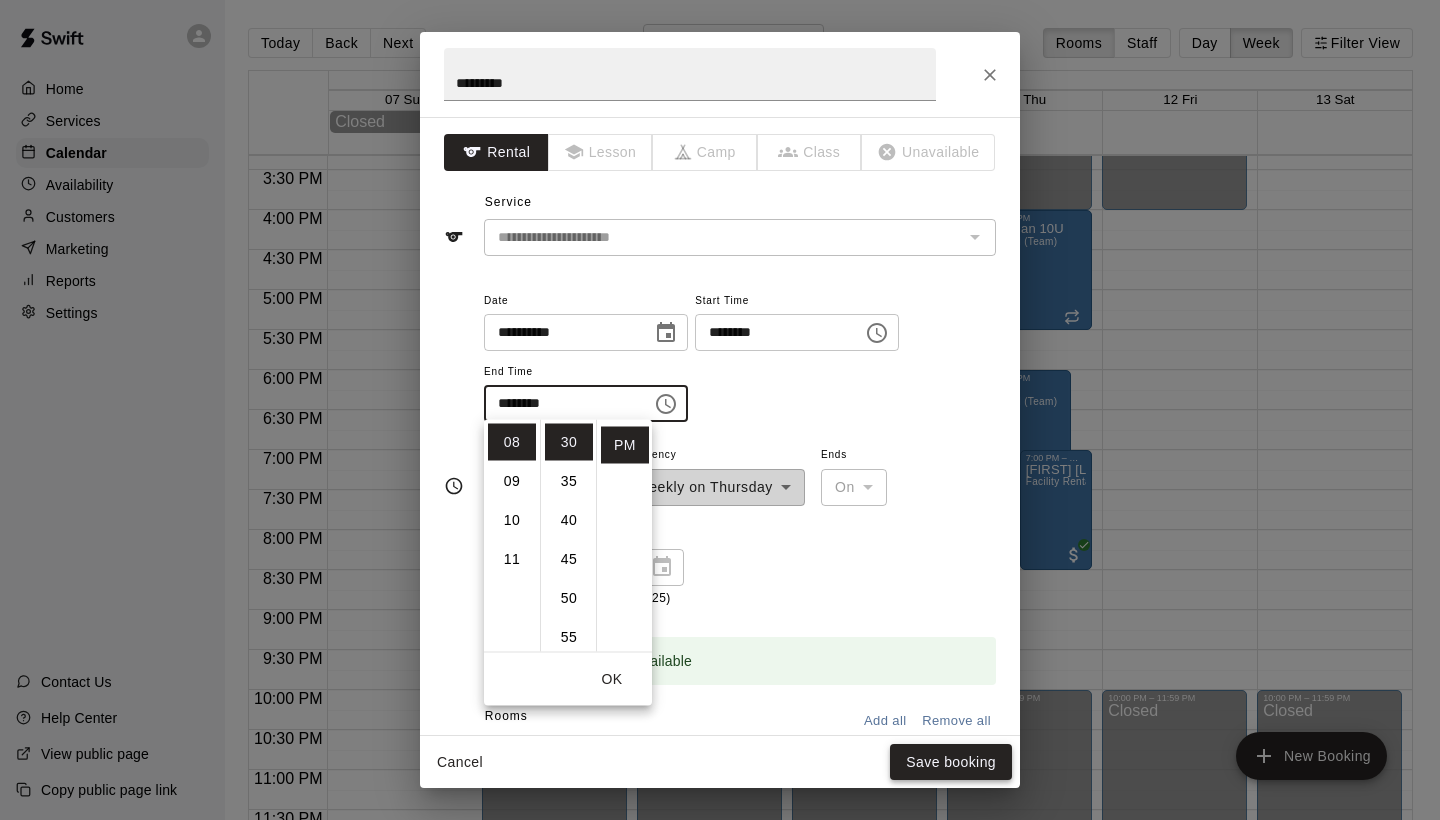 click on "Save booking" at bounding box center (951, 762) 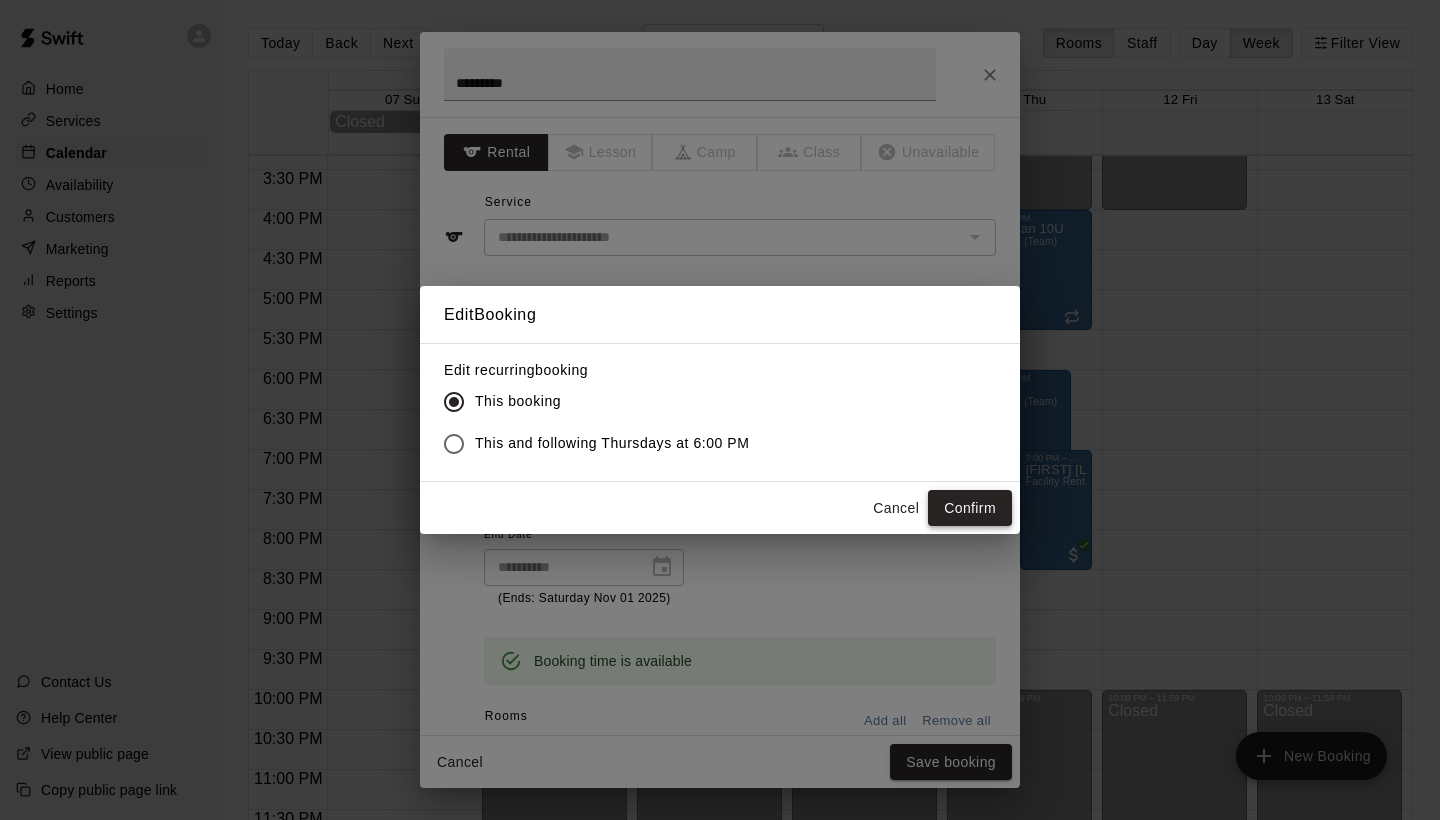 click on "Confirm" at bounding box center (970, 508) 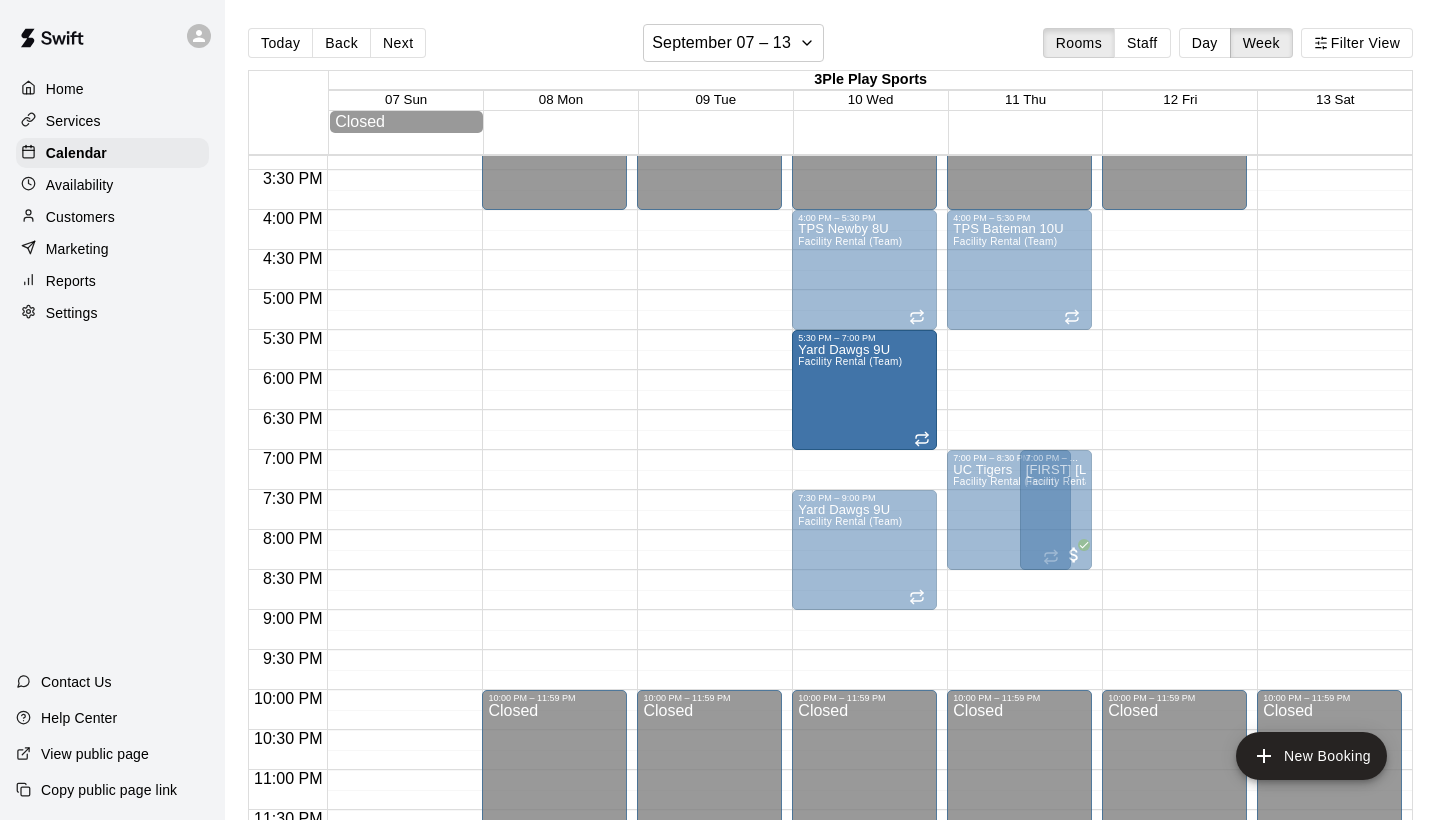 drag, startPoint x: 695, startPoint y: 431, endPoint x: 851, endPoint y: 398, distance: 159.4522 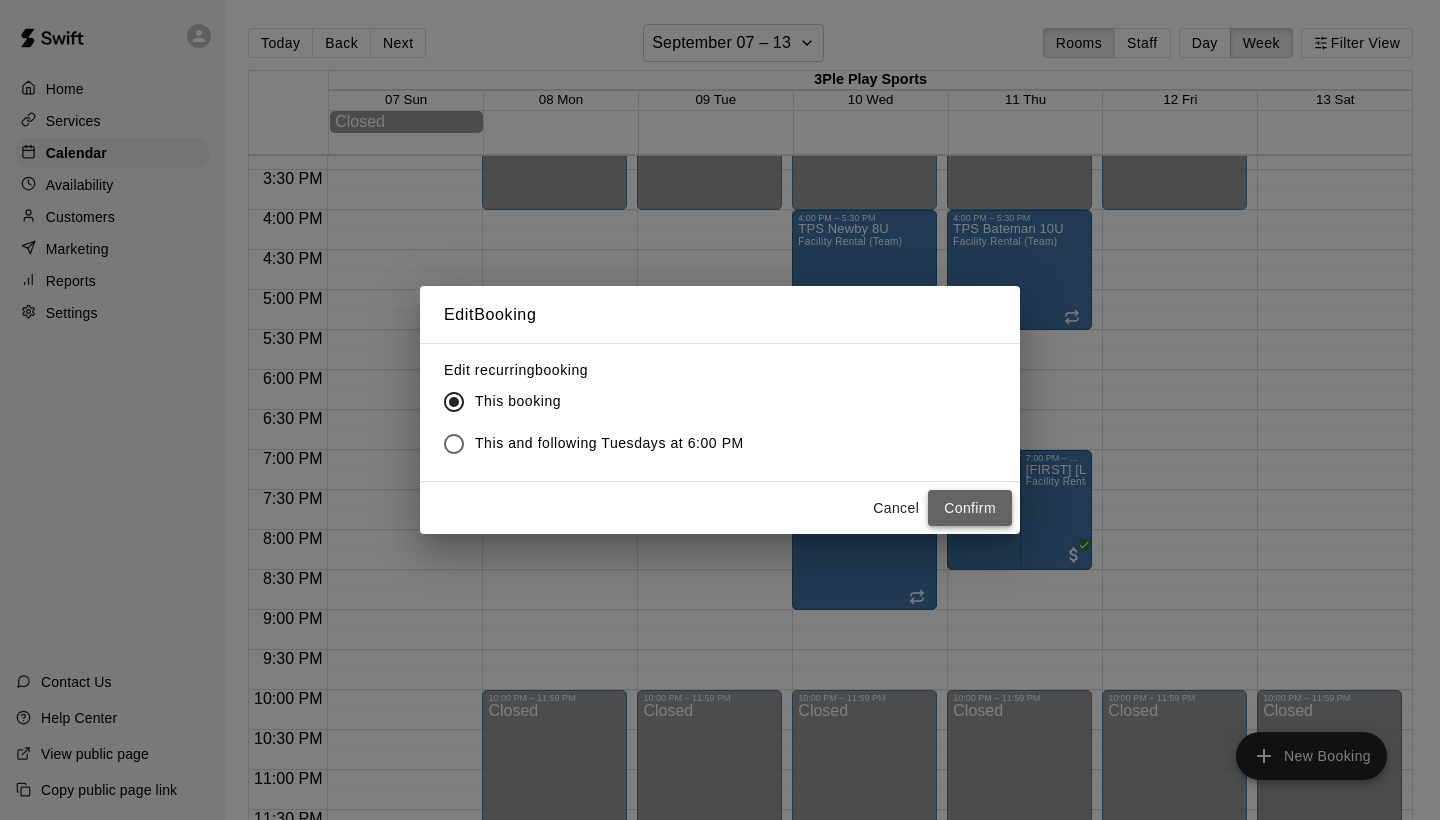 click on "Confirm" at bounding box center [970, 508] 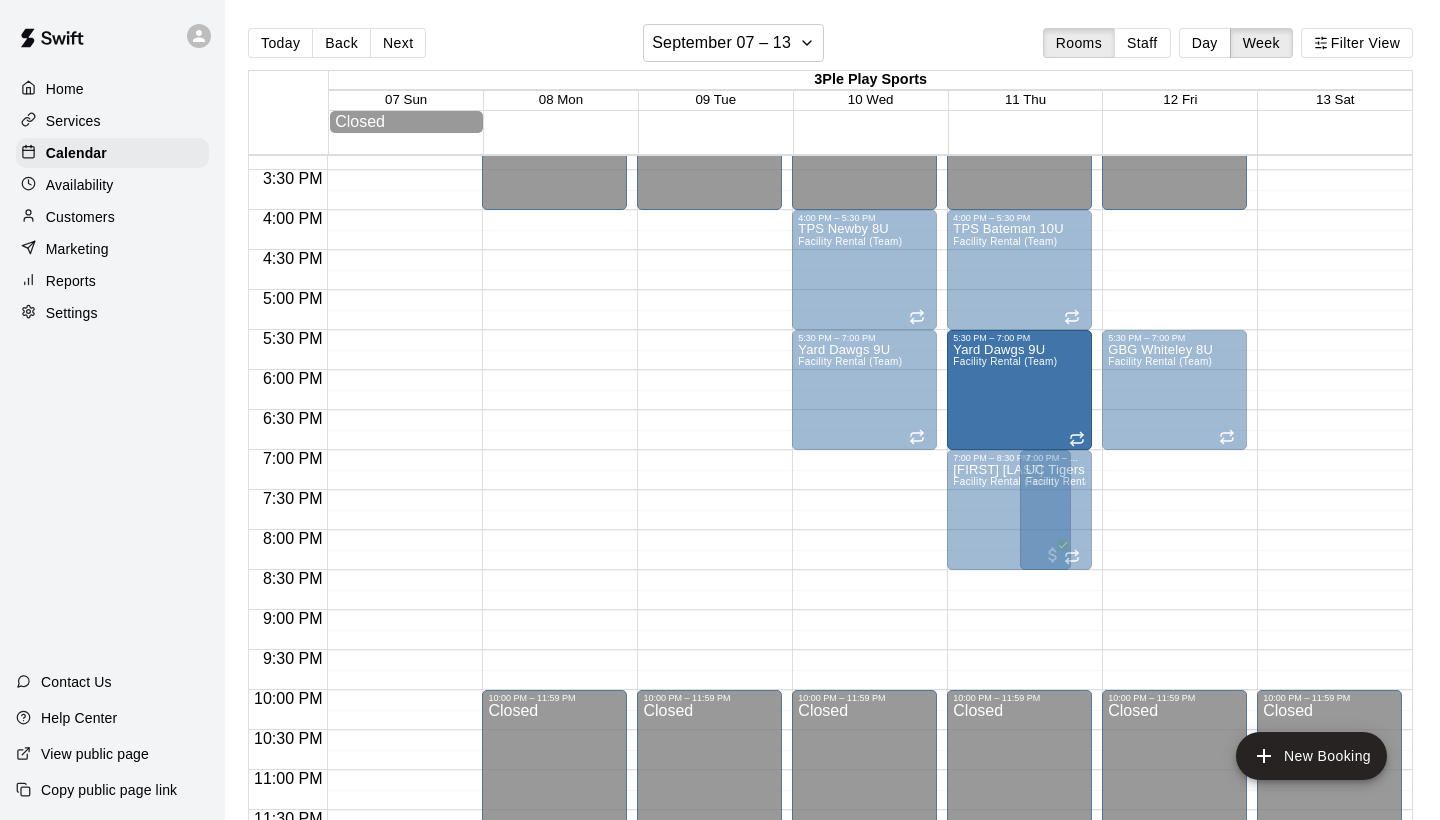 drag, startPoint x: 859, startPoint y: 554, endPoint x: 1006, endPoint y: 410, distance: 205.779 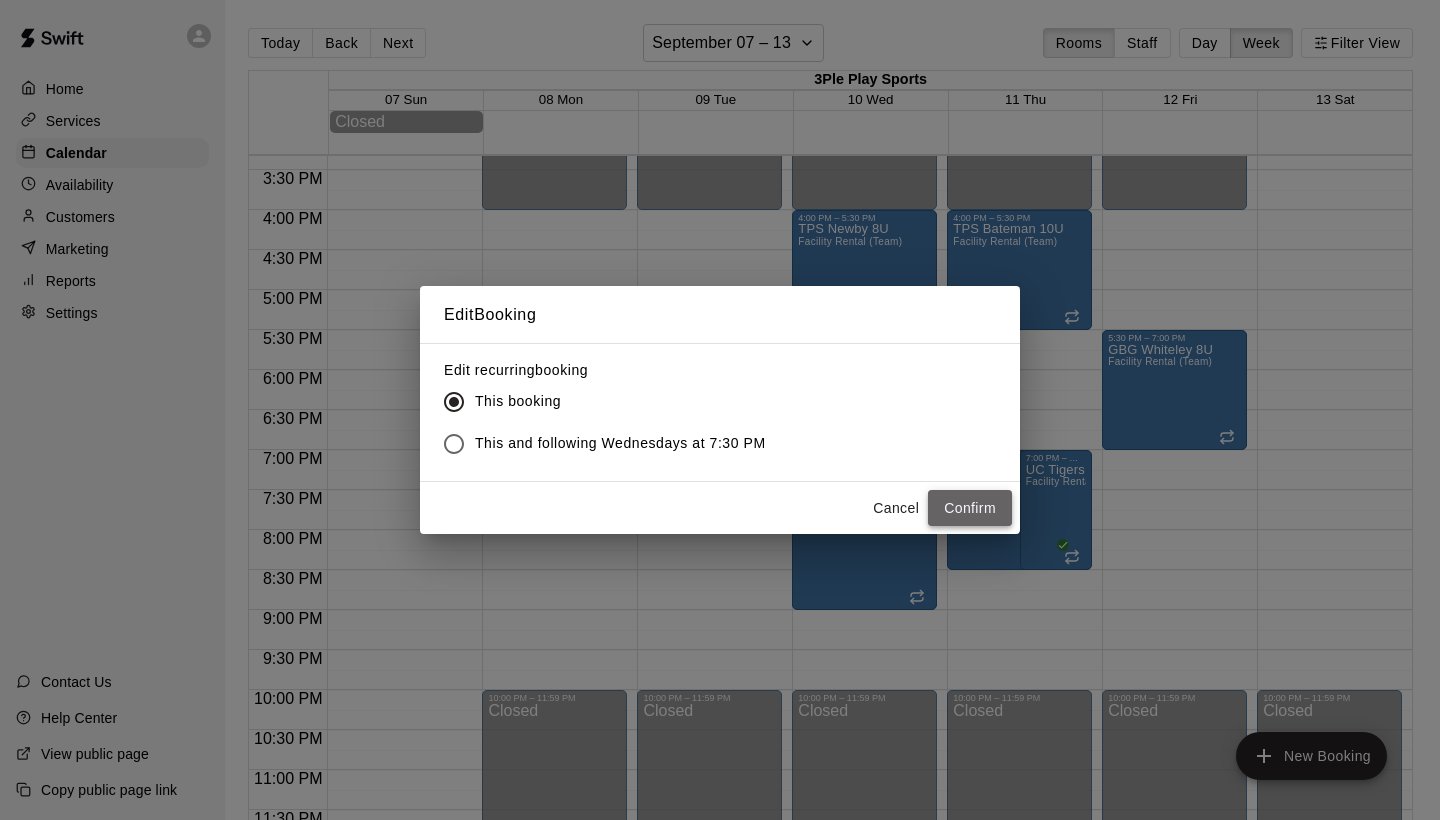 click on "Confirm" at bounding box center (970, 508) 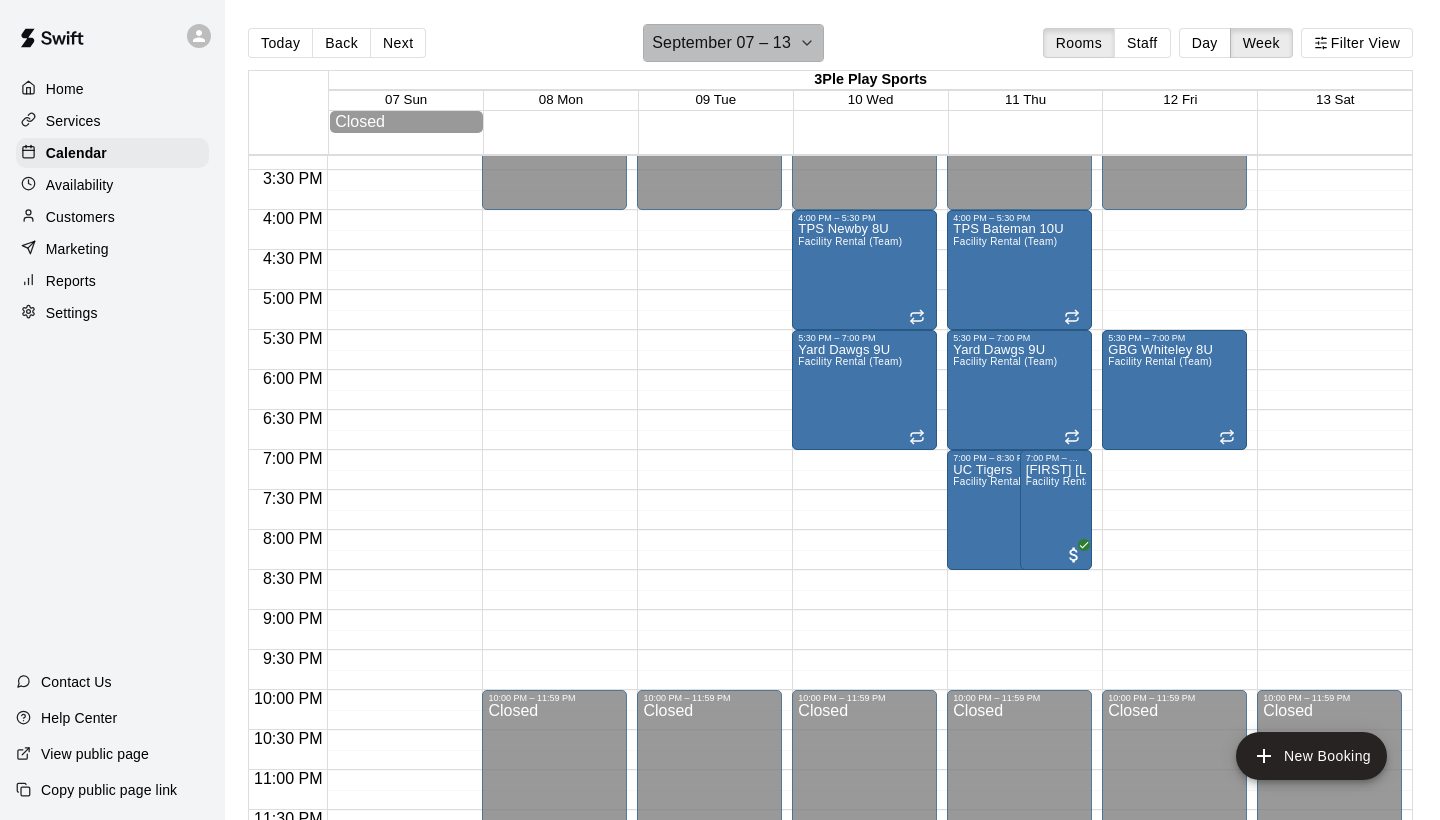 click 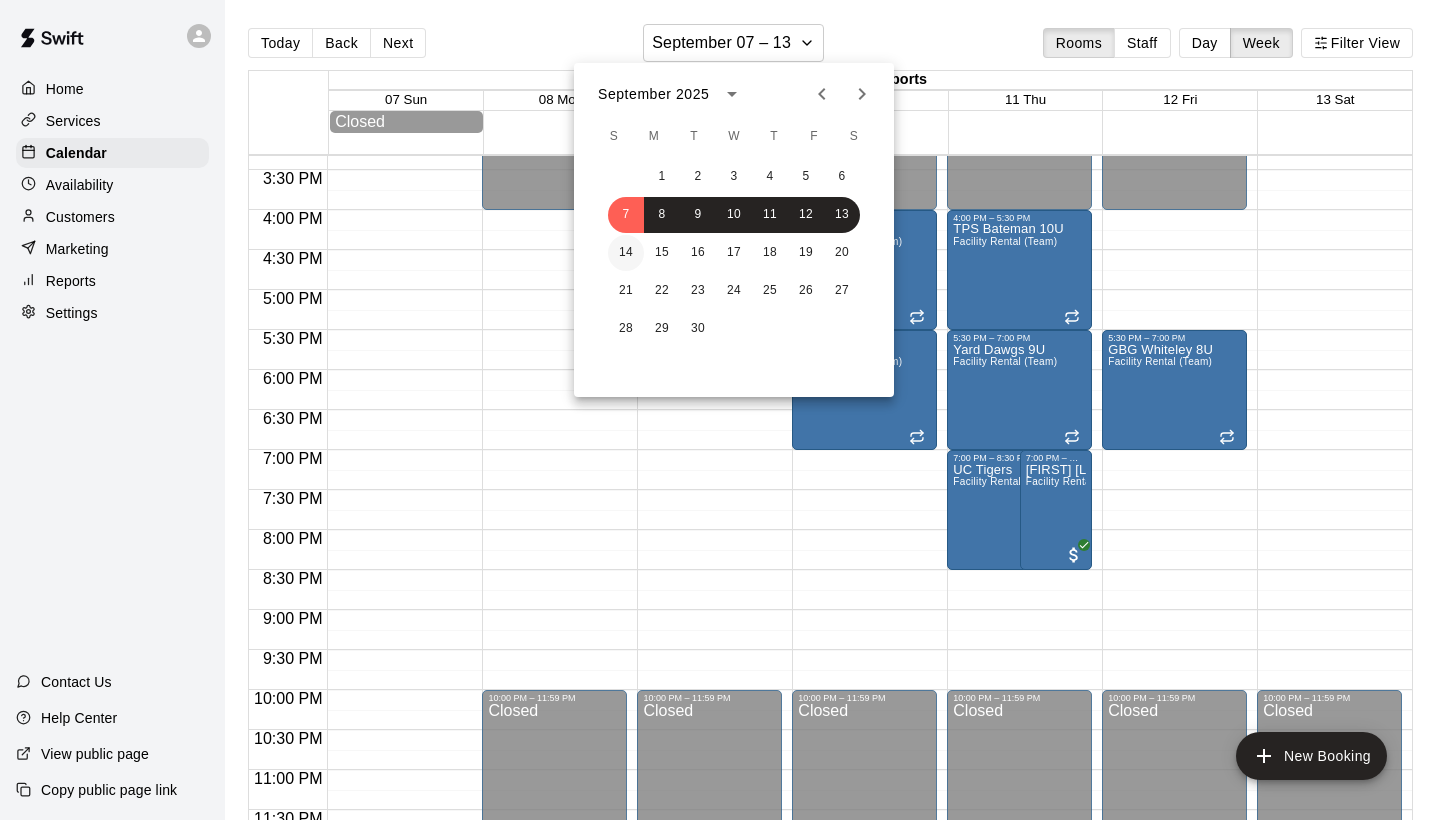 click on "14" at bounding box center (626, 253) 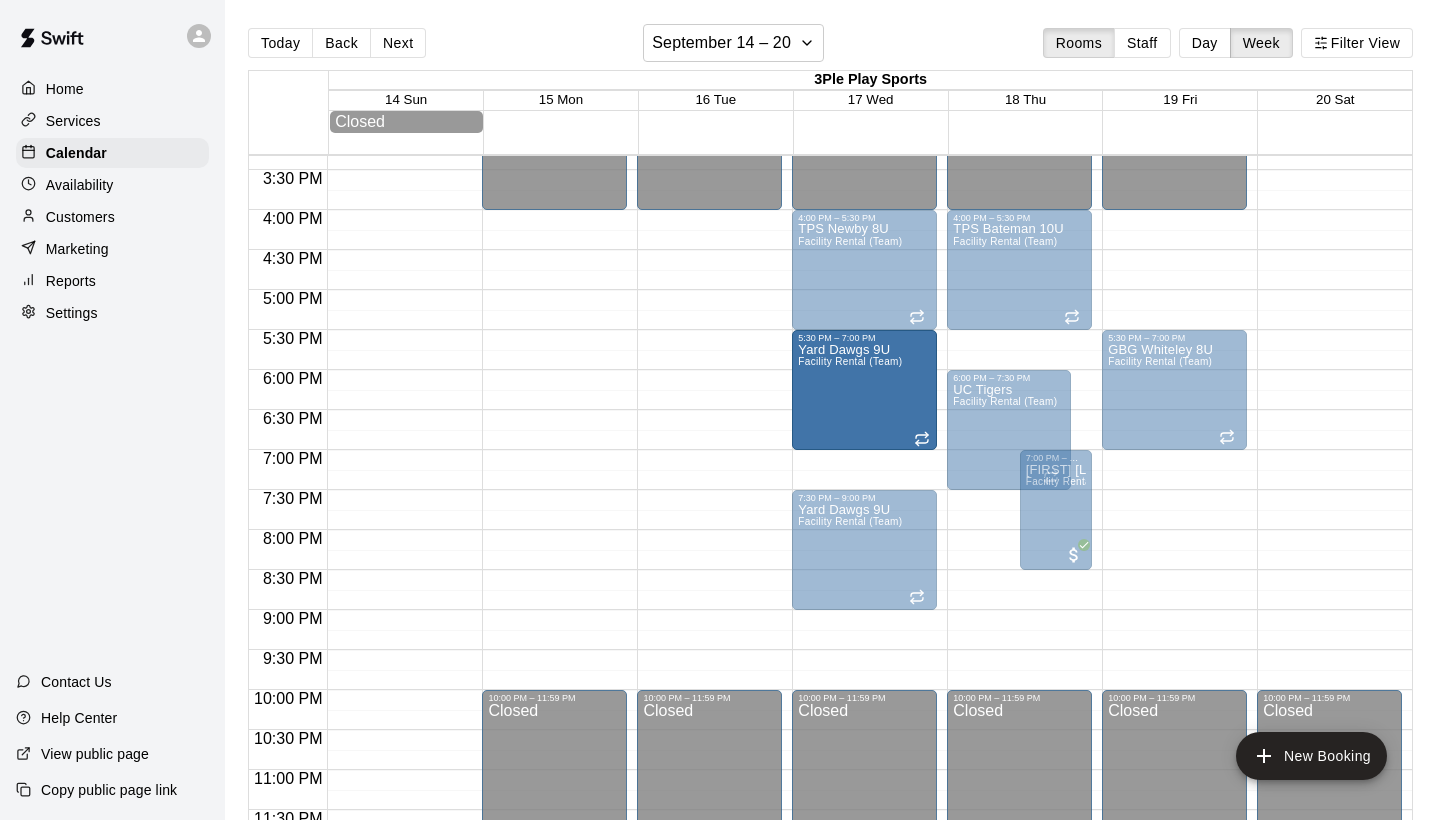 drag, startPoint x: 728, startPoint y: 428, endPoint x: 840, endPoint y: 401, distance: 115.2085 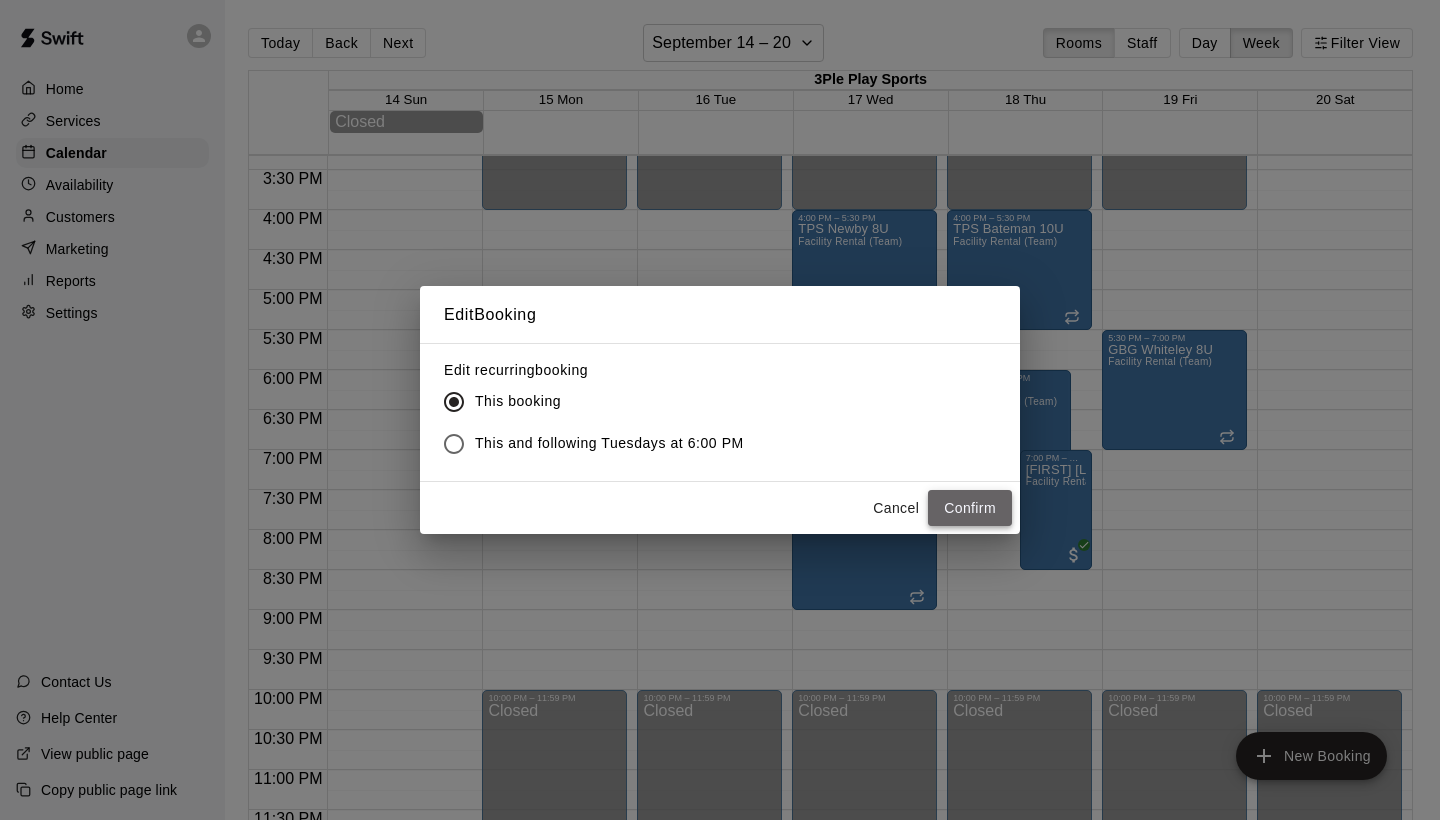 click on "Confirm" at bounding box center [970, 508] 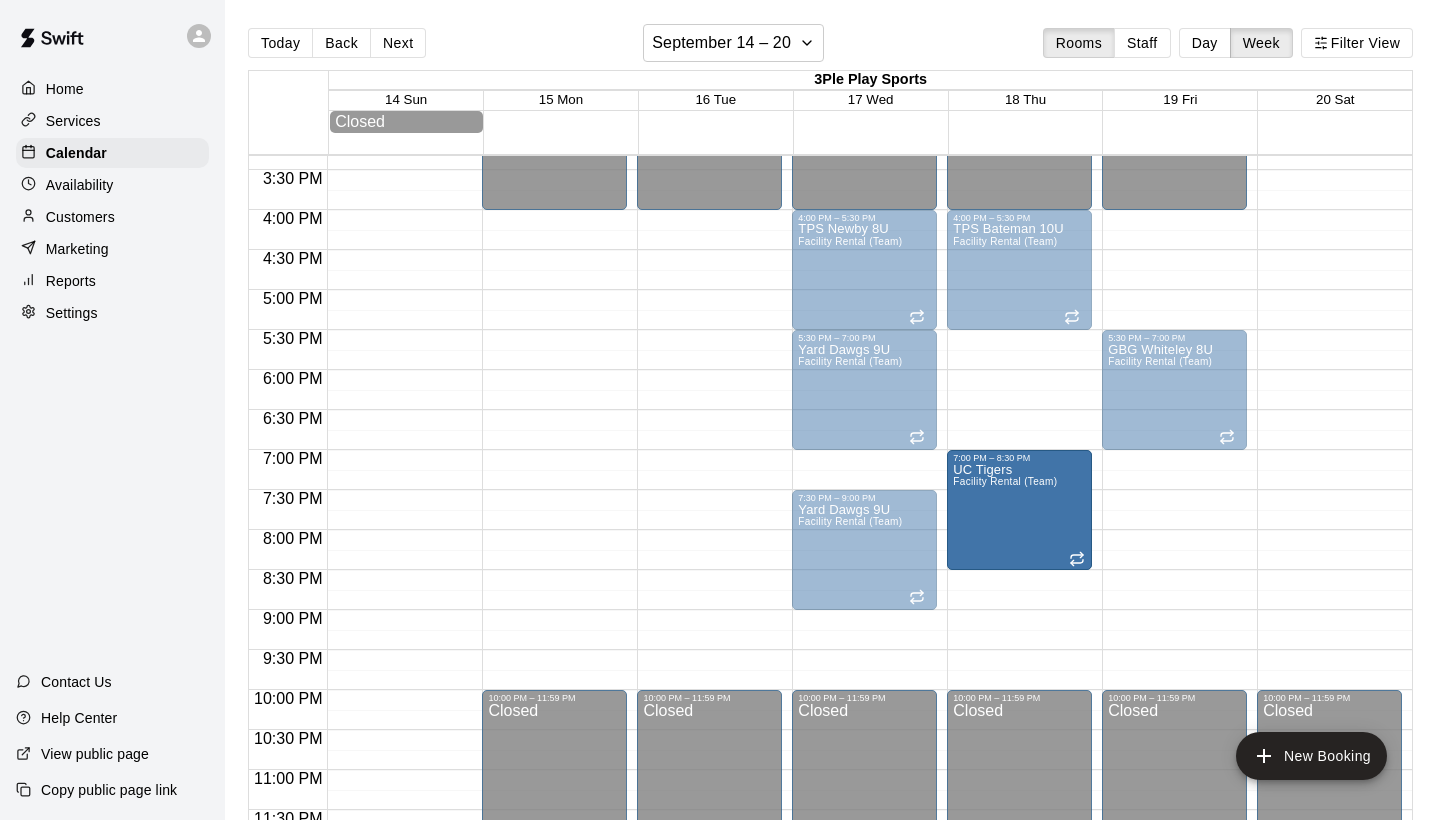 drag, startPoint x: 977, startPoint y: 438, endPoint x: 985, endPoint y: 524, distance: 86.37129 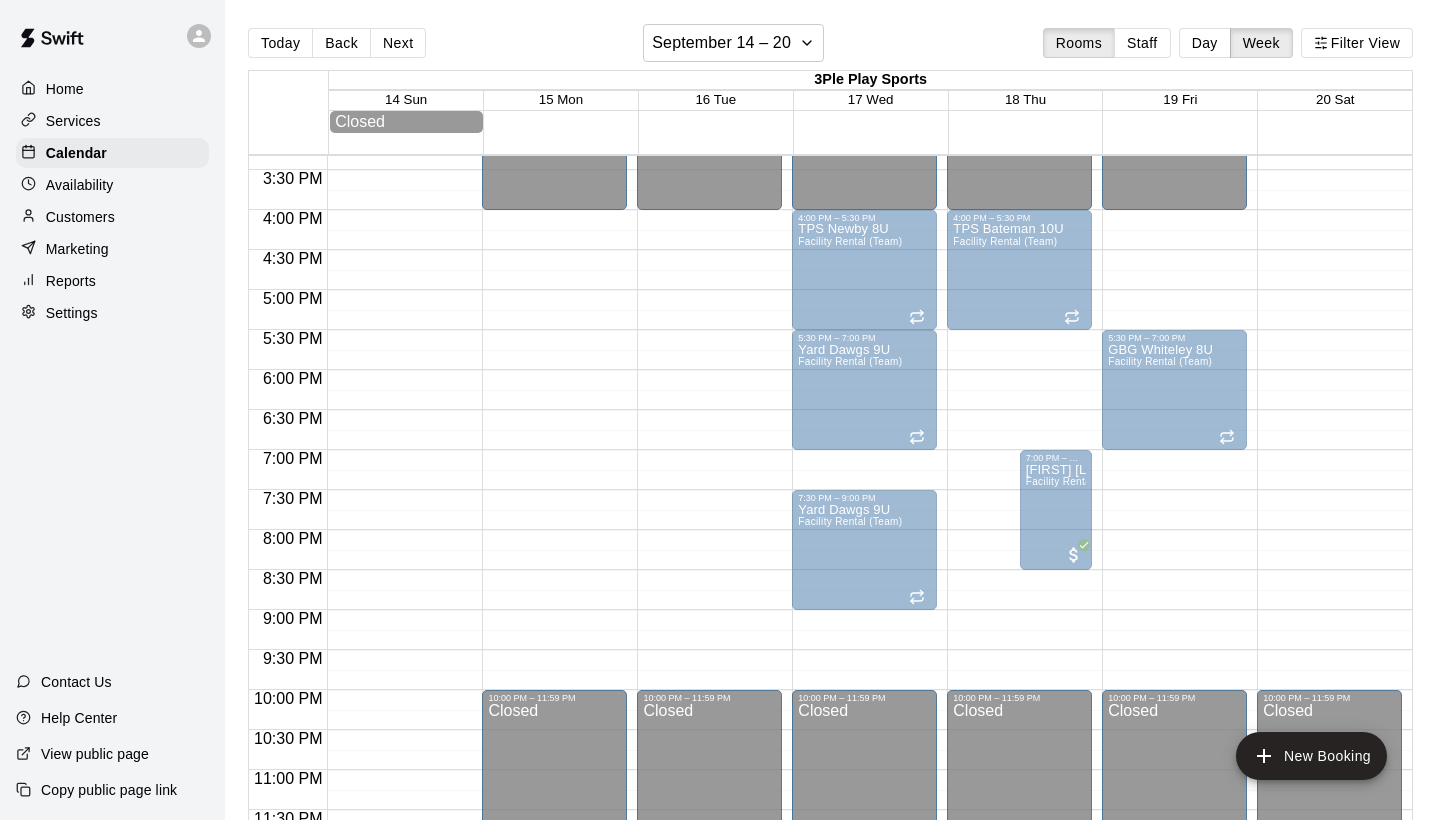 click on "UC Tigers Facility Rental (Team)" at bounding box center [1005, 793] 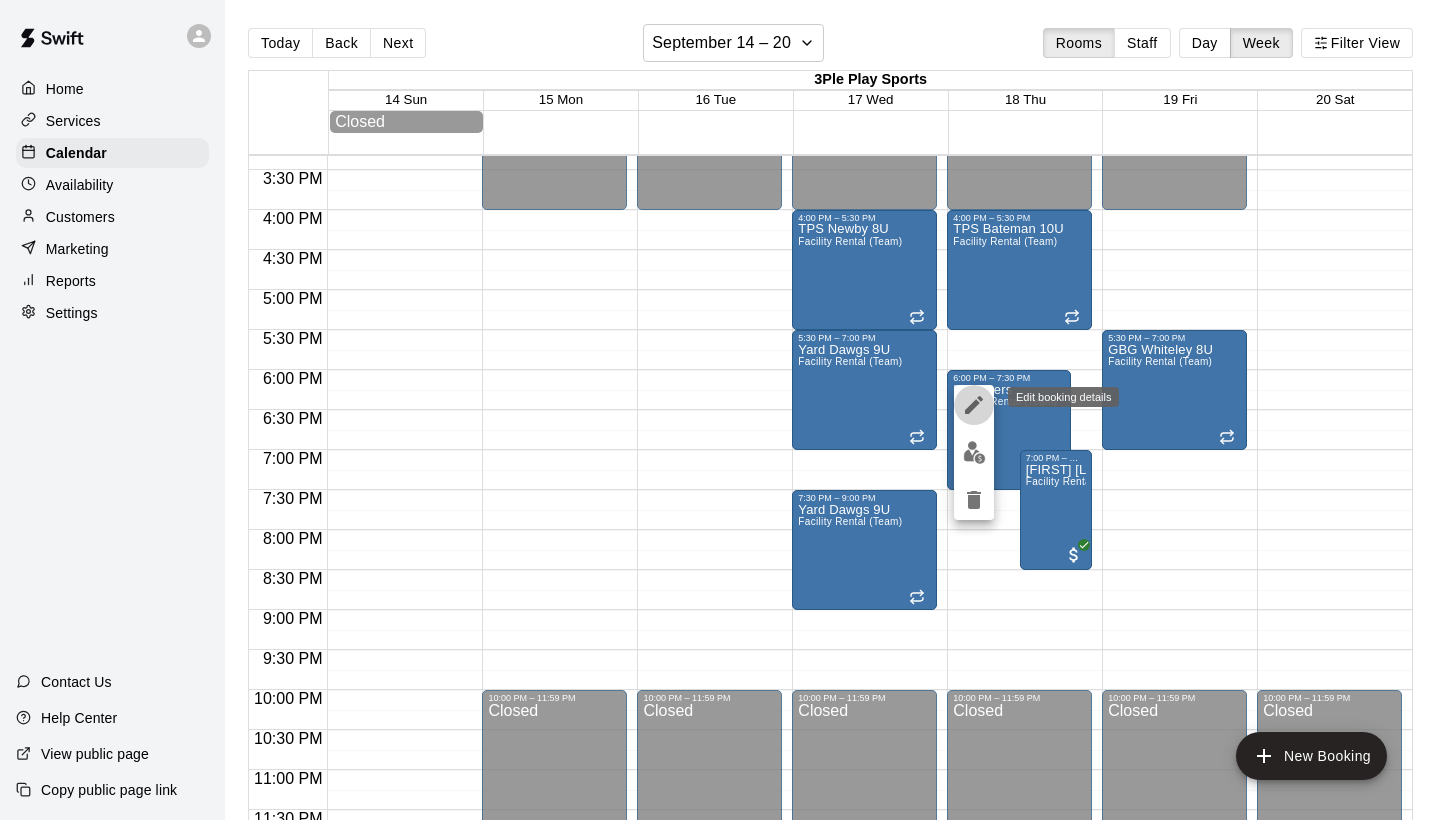 click 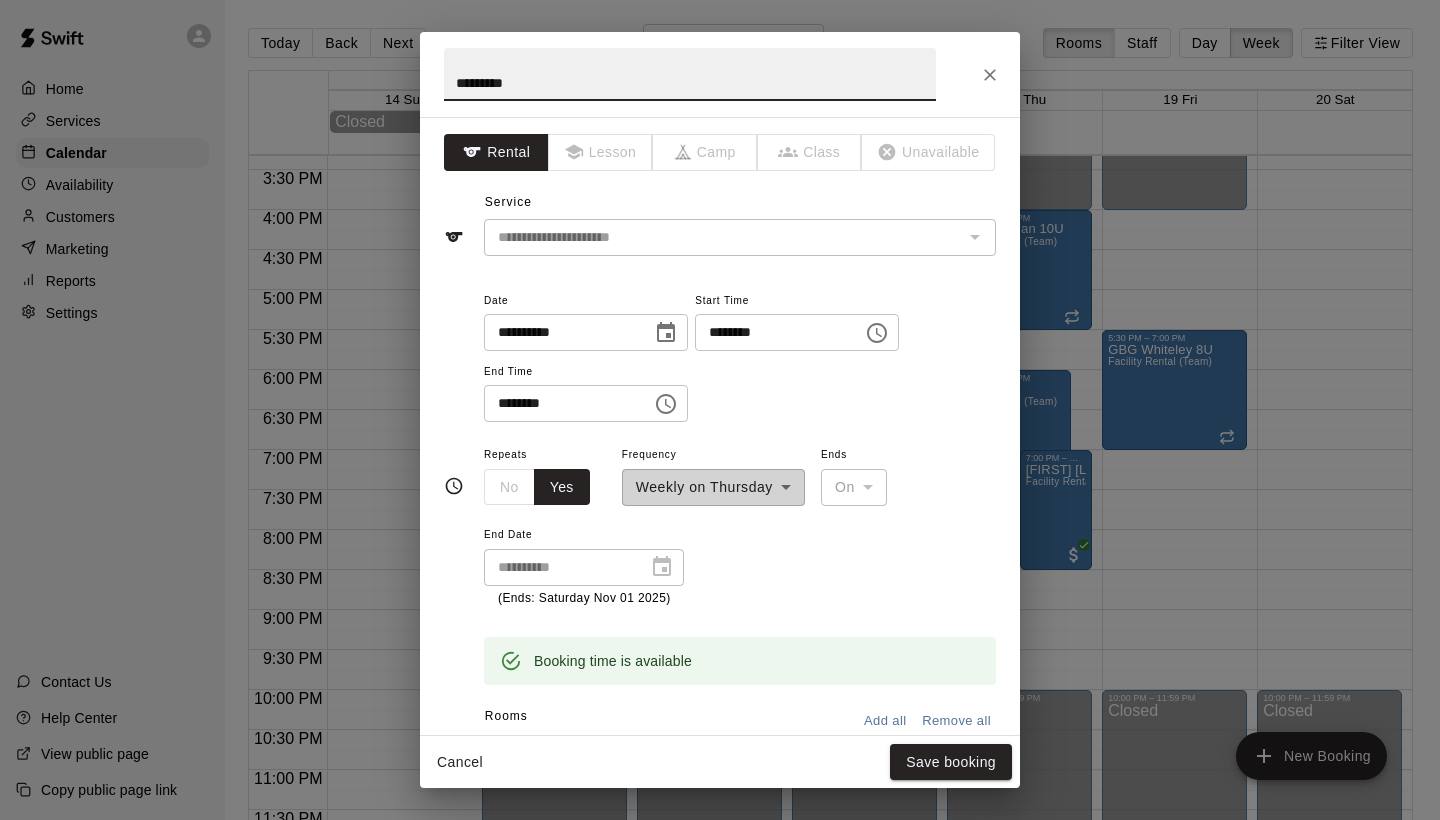 click 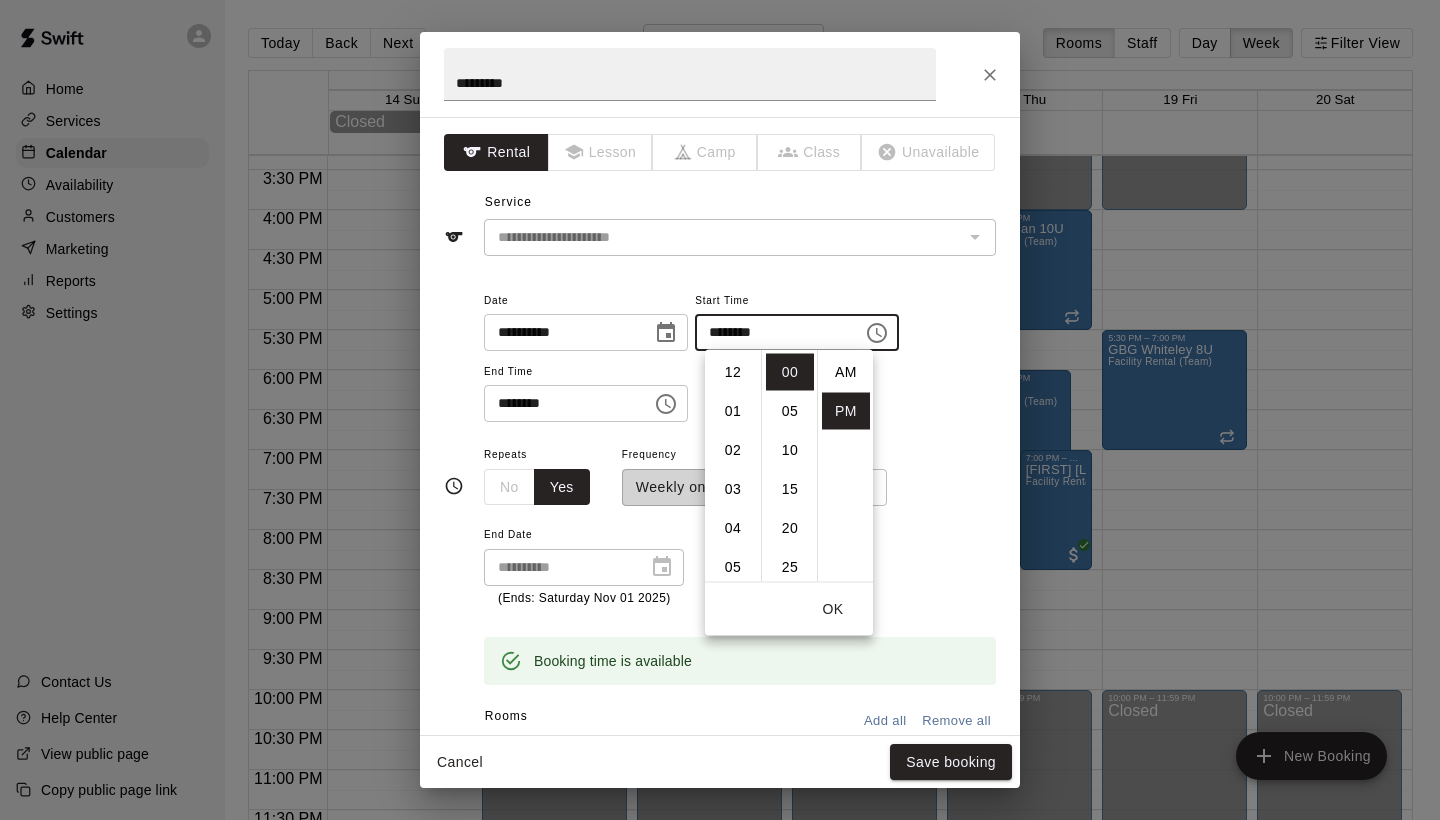 scroll, scrollTop: 234, scrollLeft: 0, axis: vertical 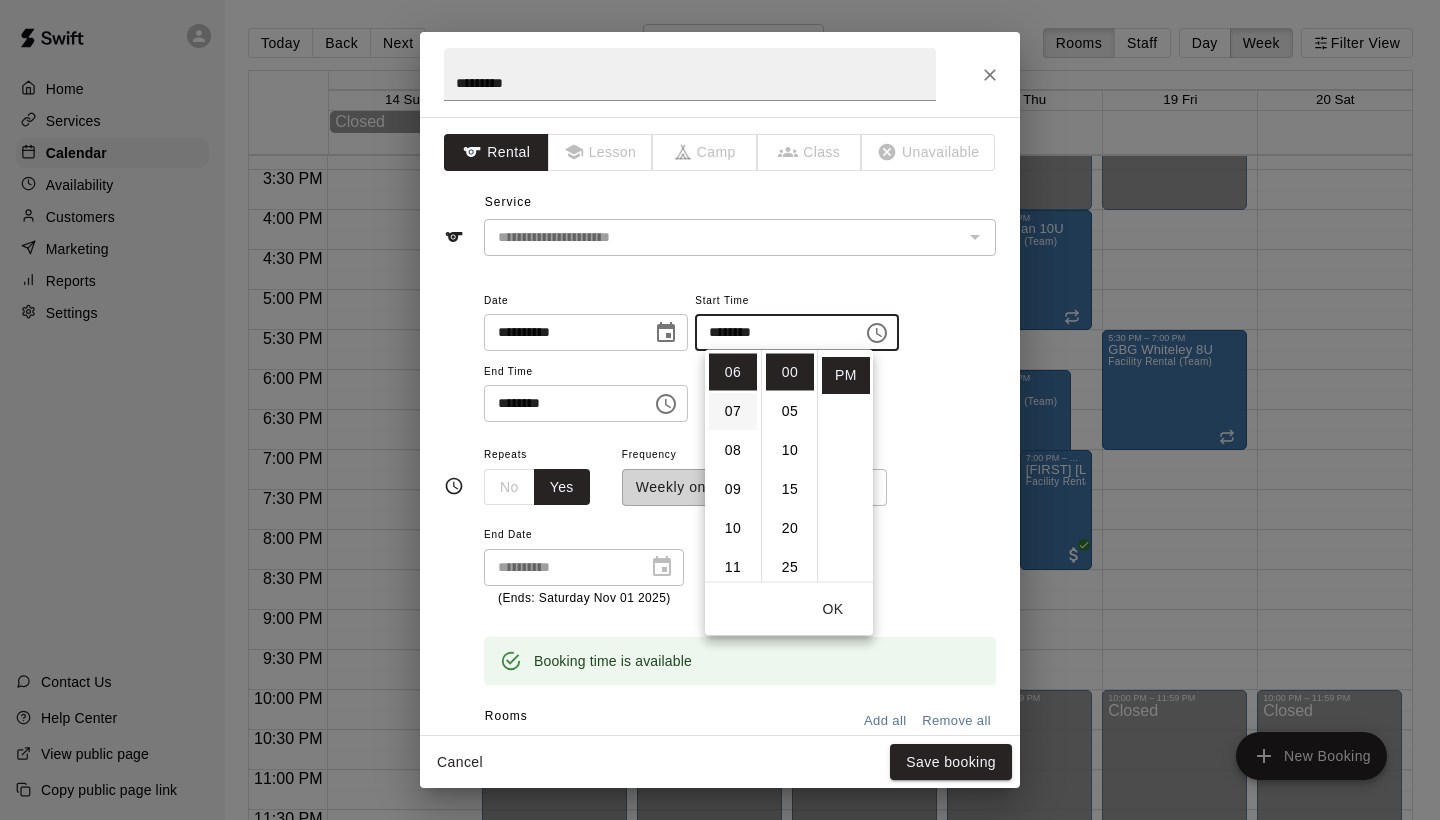 click on "07" at bounding box center (733, 411) 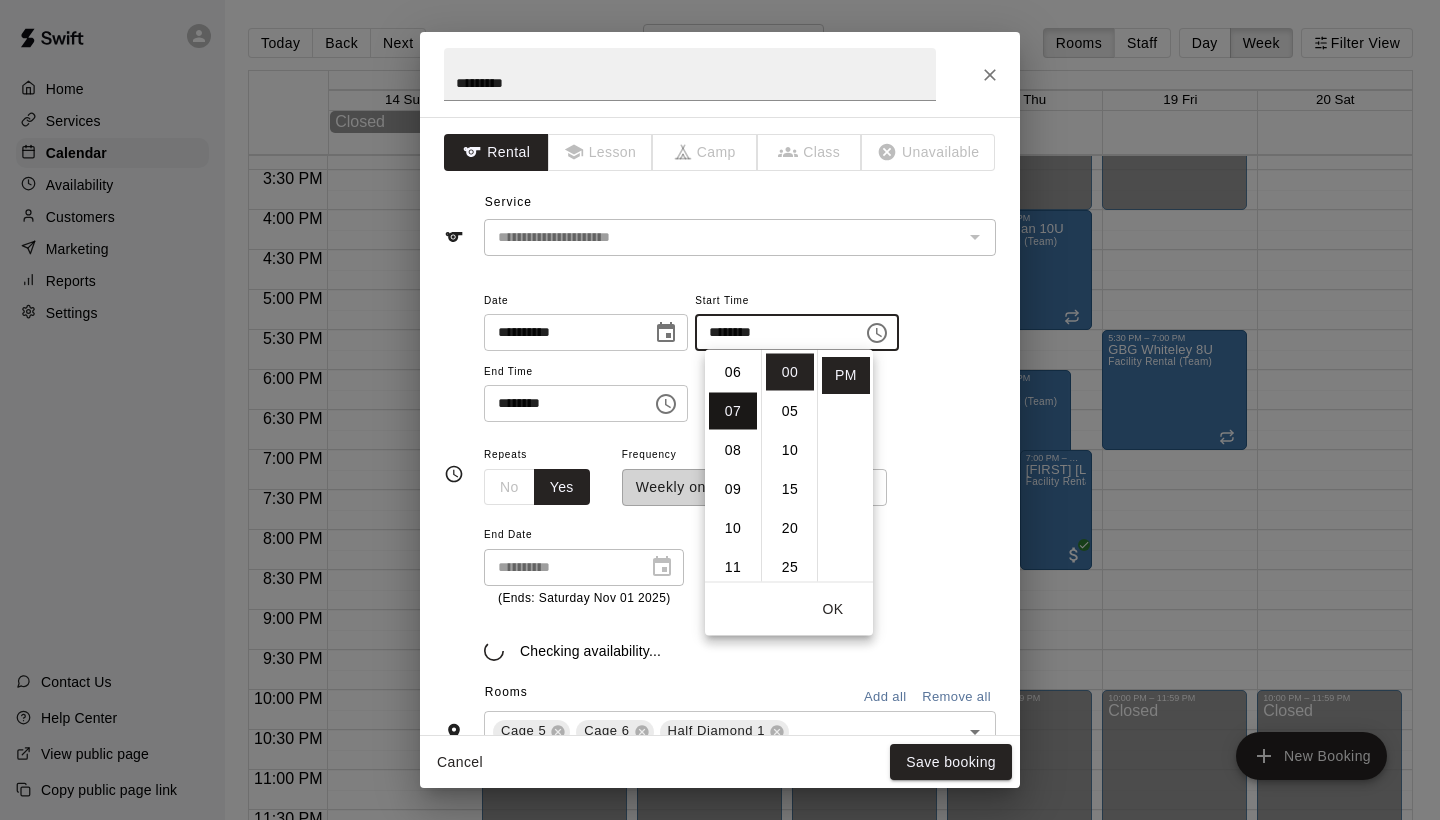 scroll, scrollTop: 273, scrollLeft: 0, axis: vertical 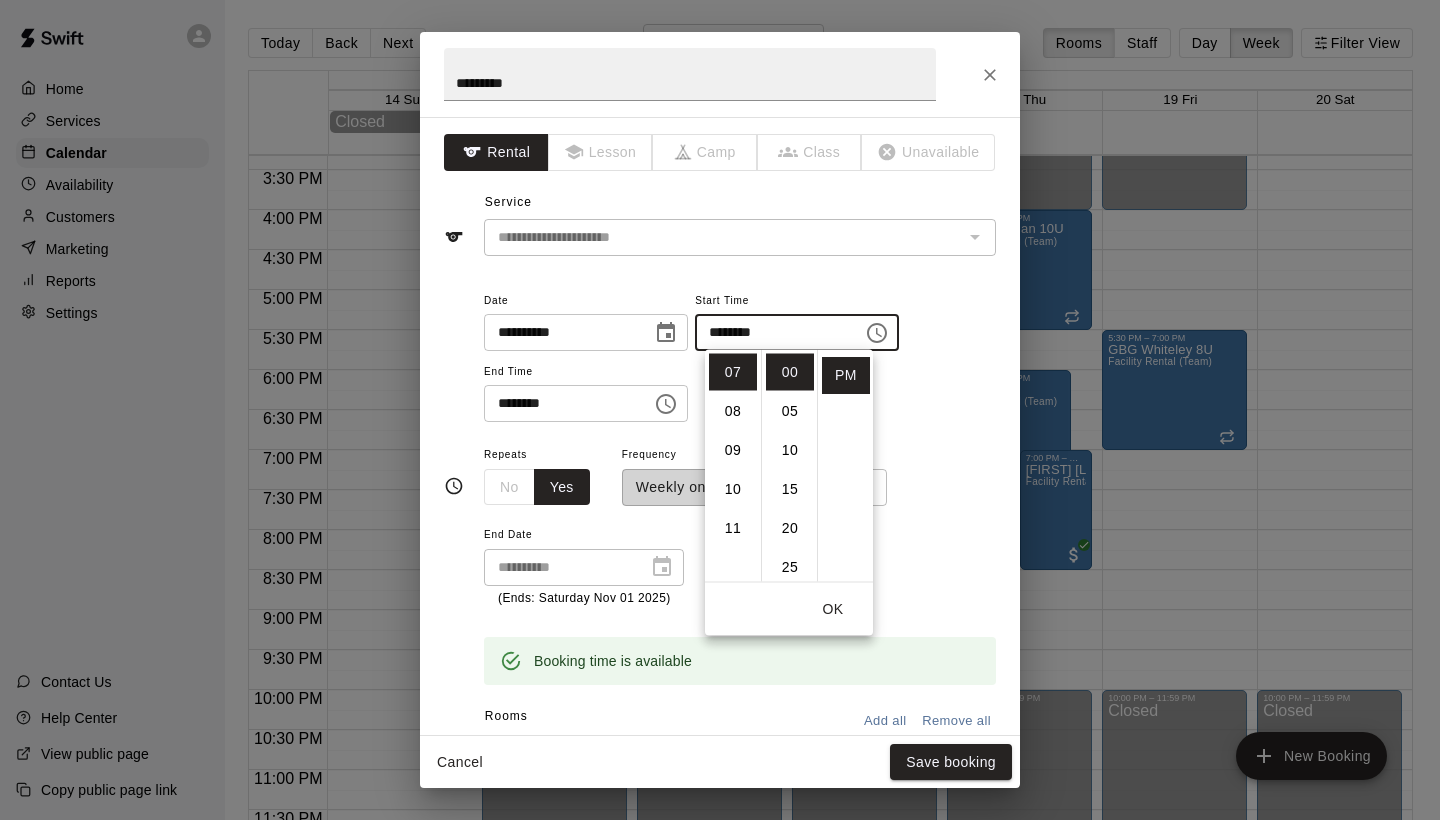 click 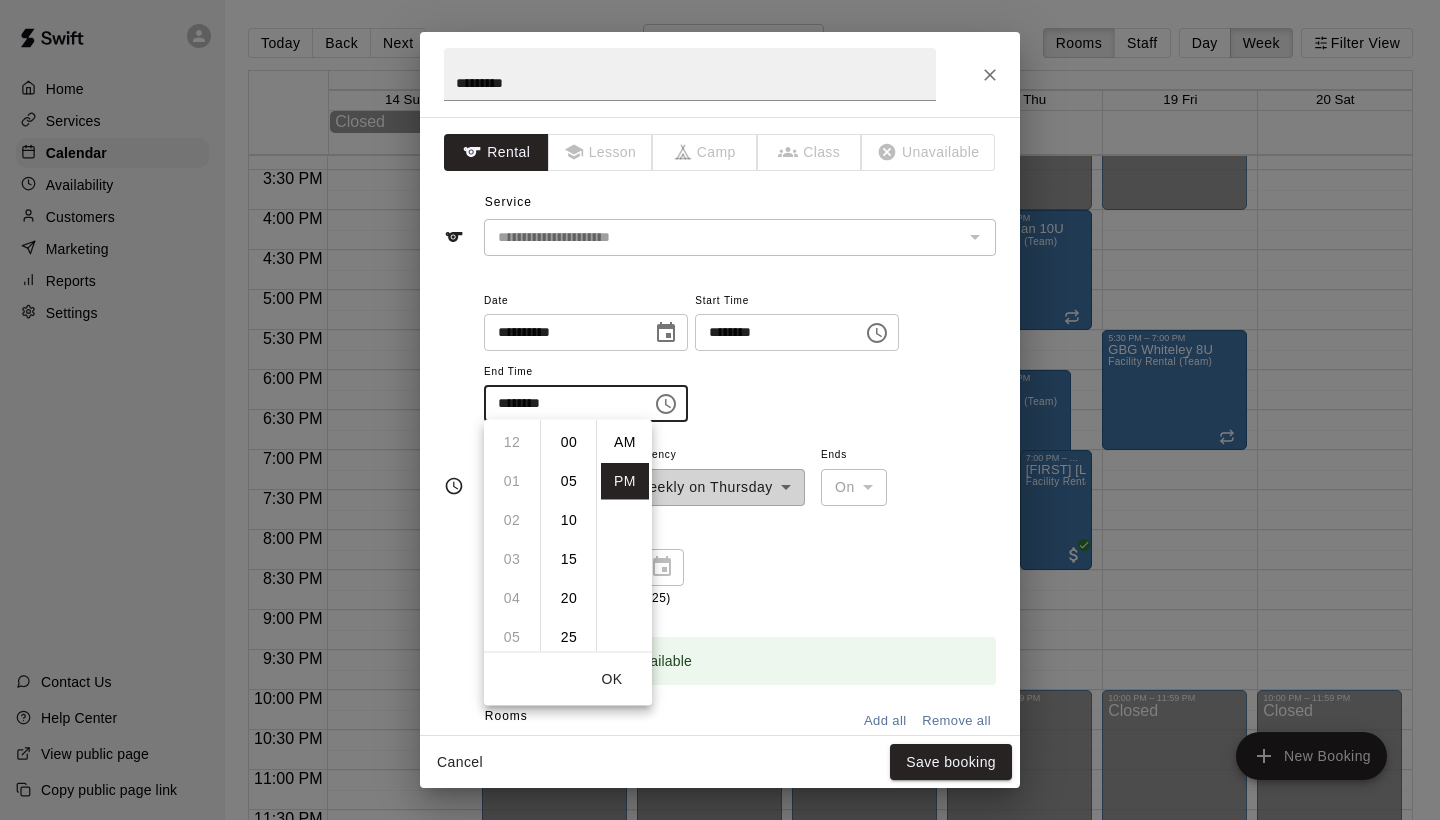 scroll, scrollTop: 273, scrollLeft: 0, axis: vertical 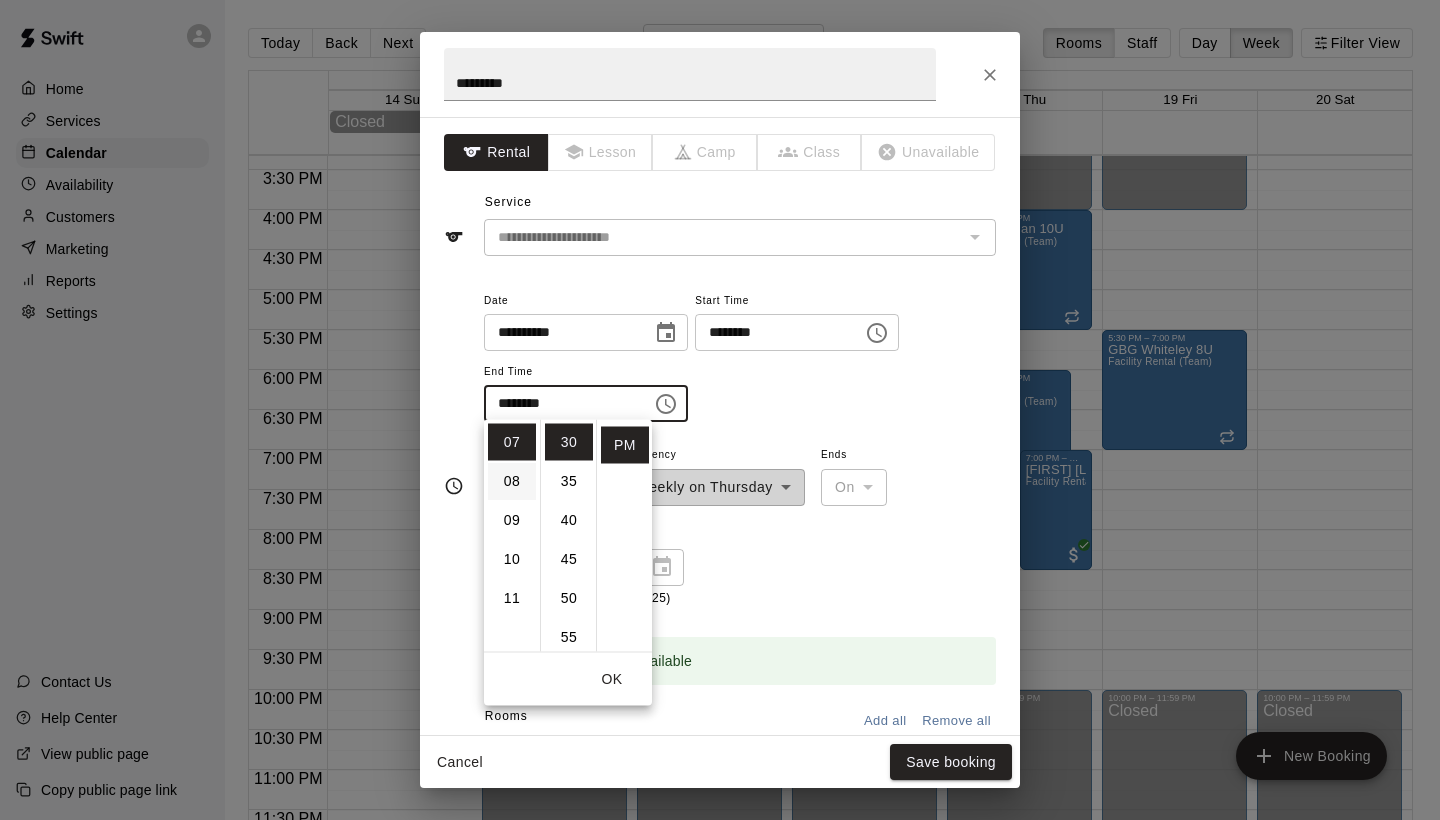 click on "08" at bounding box center (512, 481) 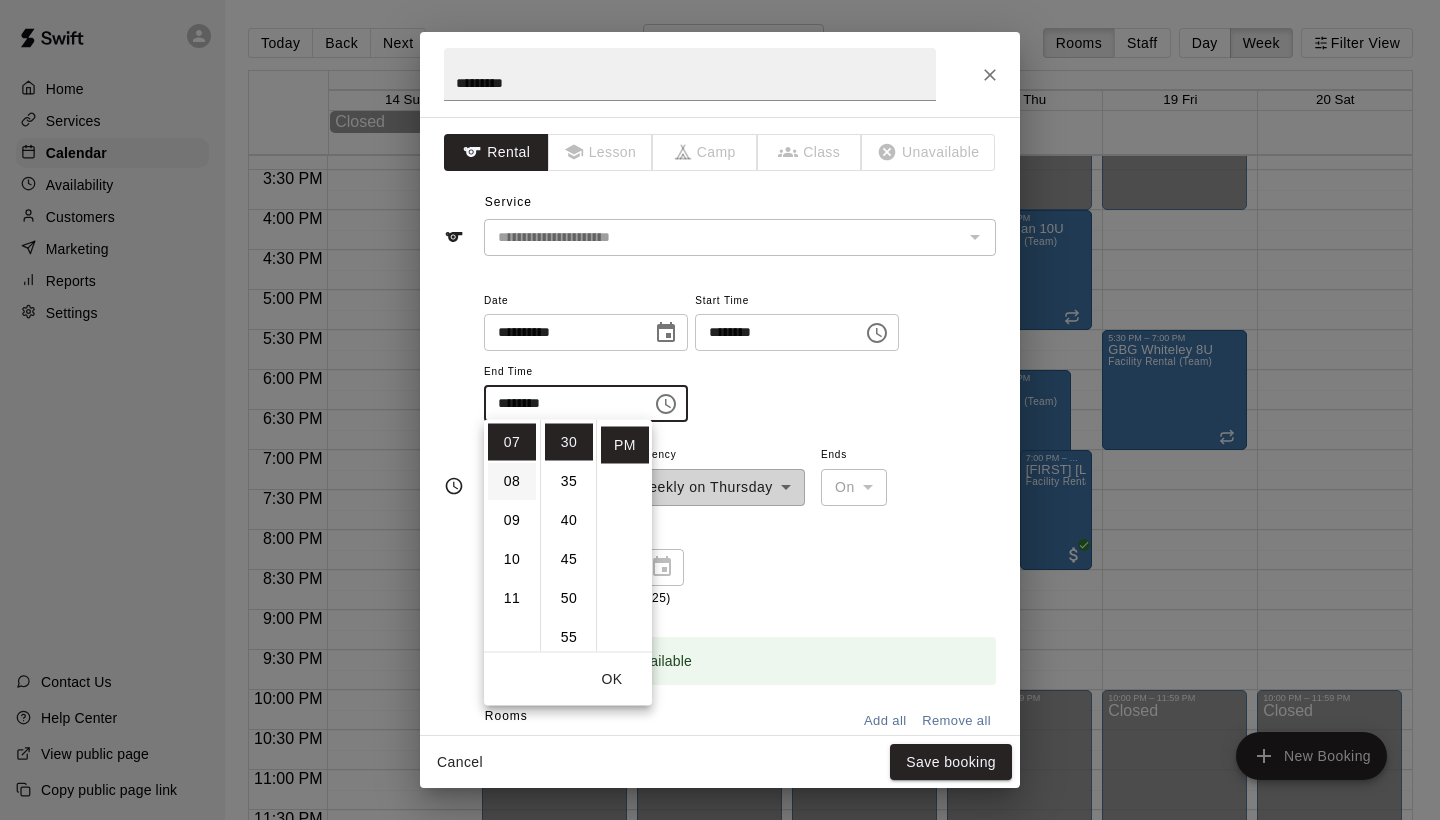type on "********" 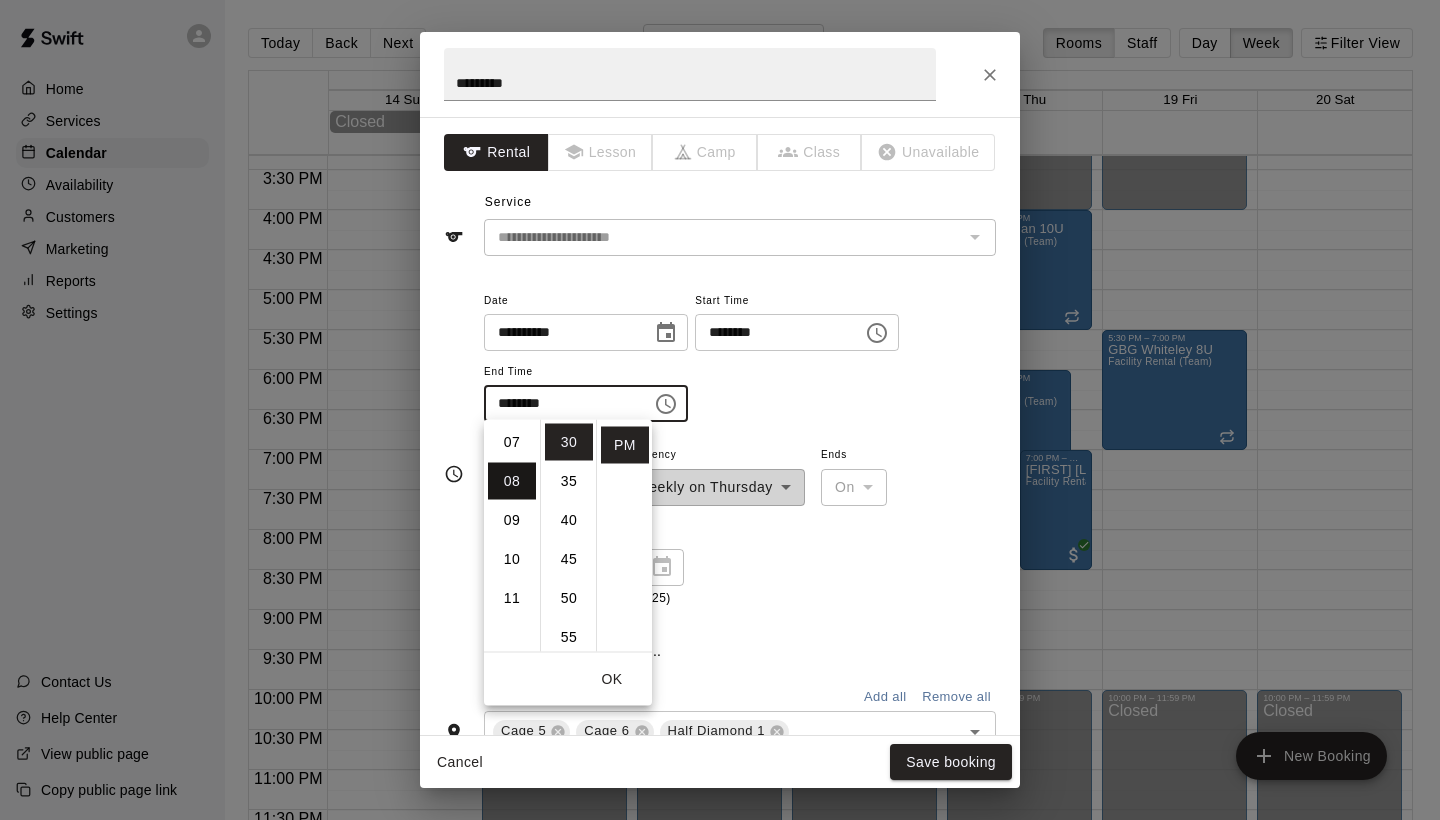 scroll, scrollTop: 312, scrollLeft: 0, axis: vertical 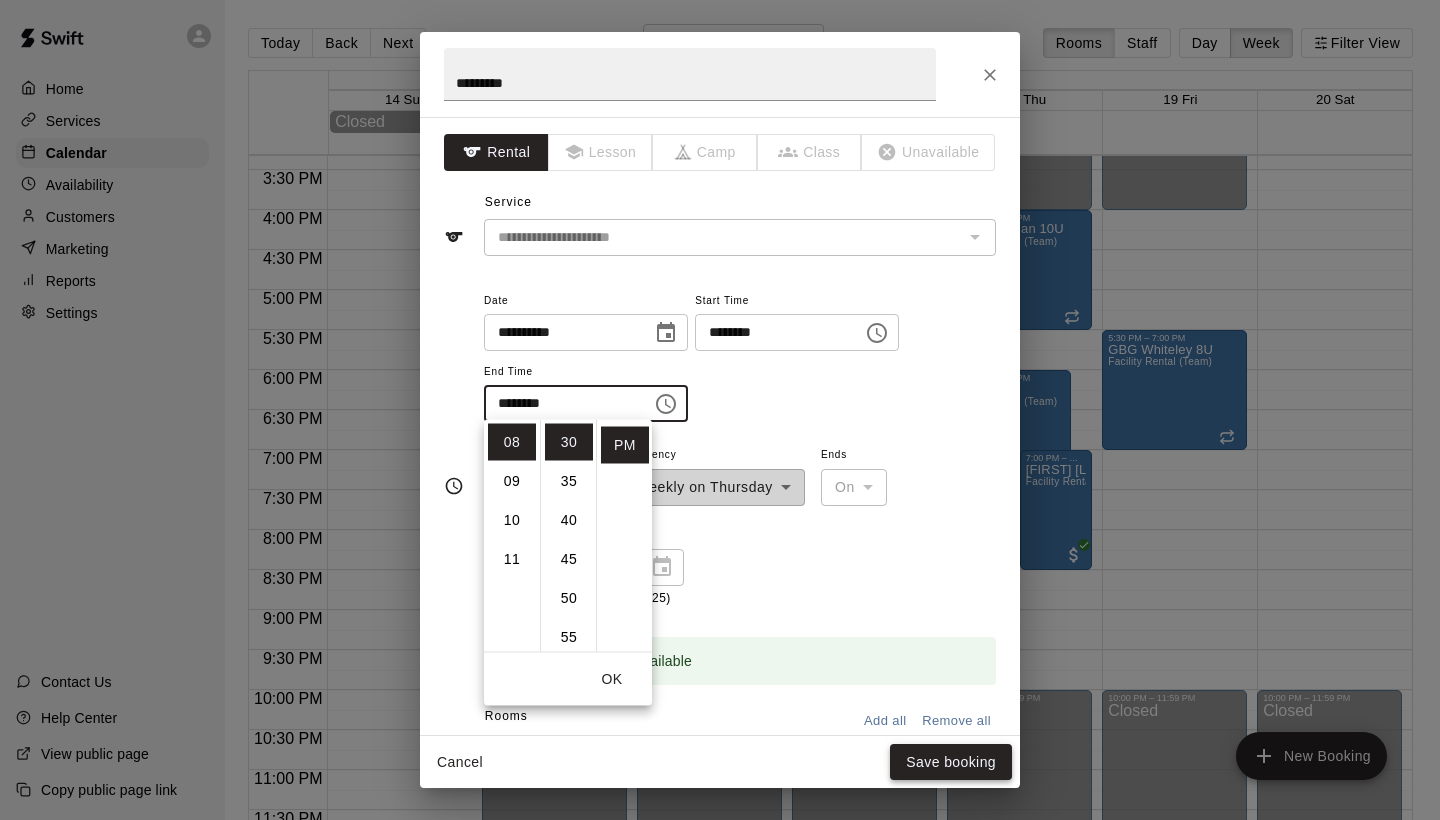 click on "Save booking" at bounding box center [951, 762] 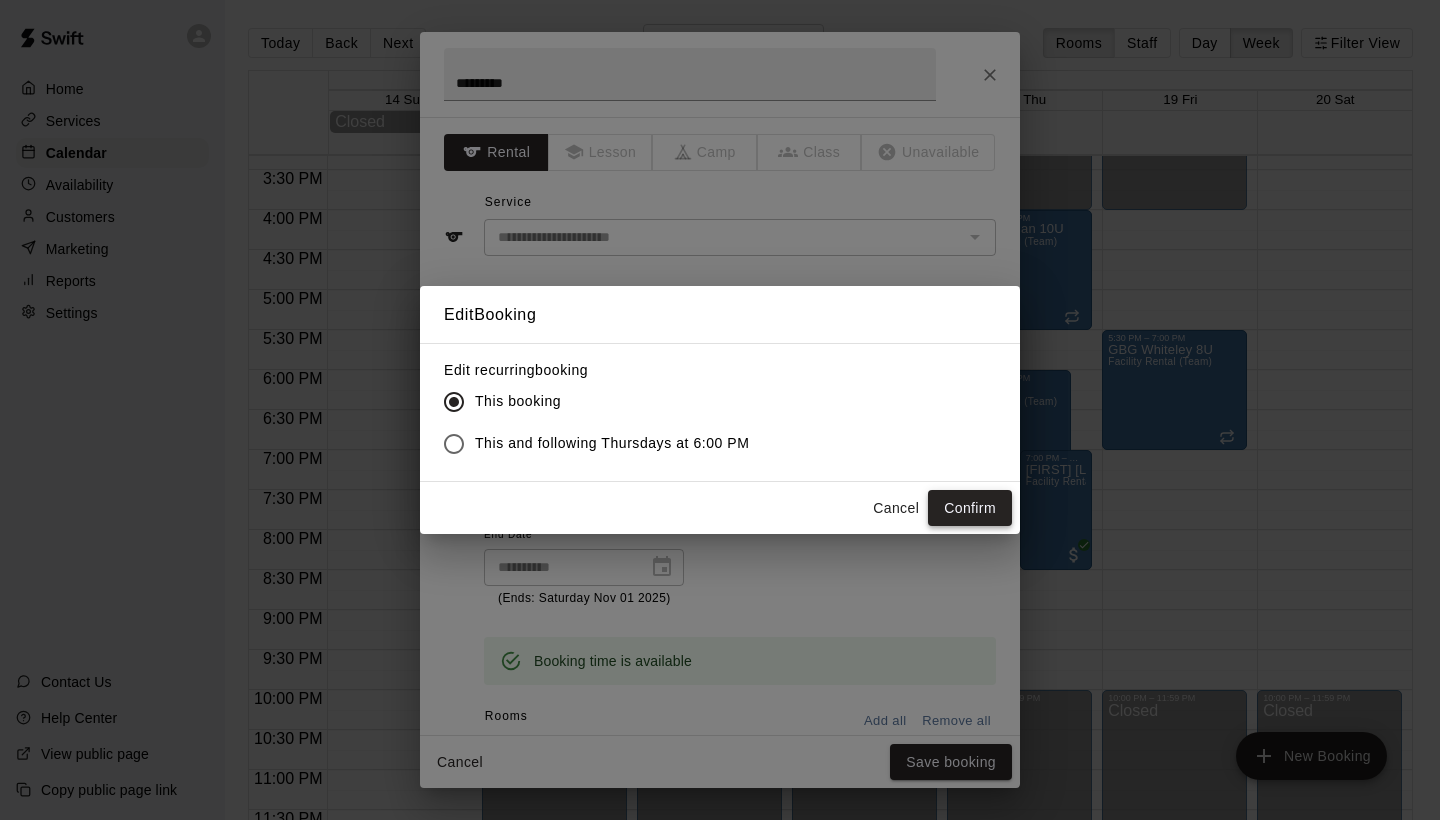 click on "Confirm" at bounding box center (970, 508) 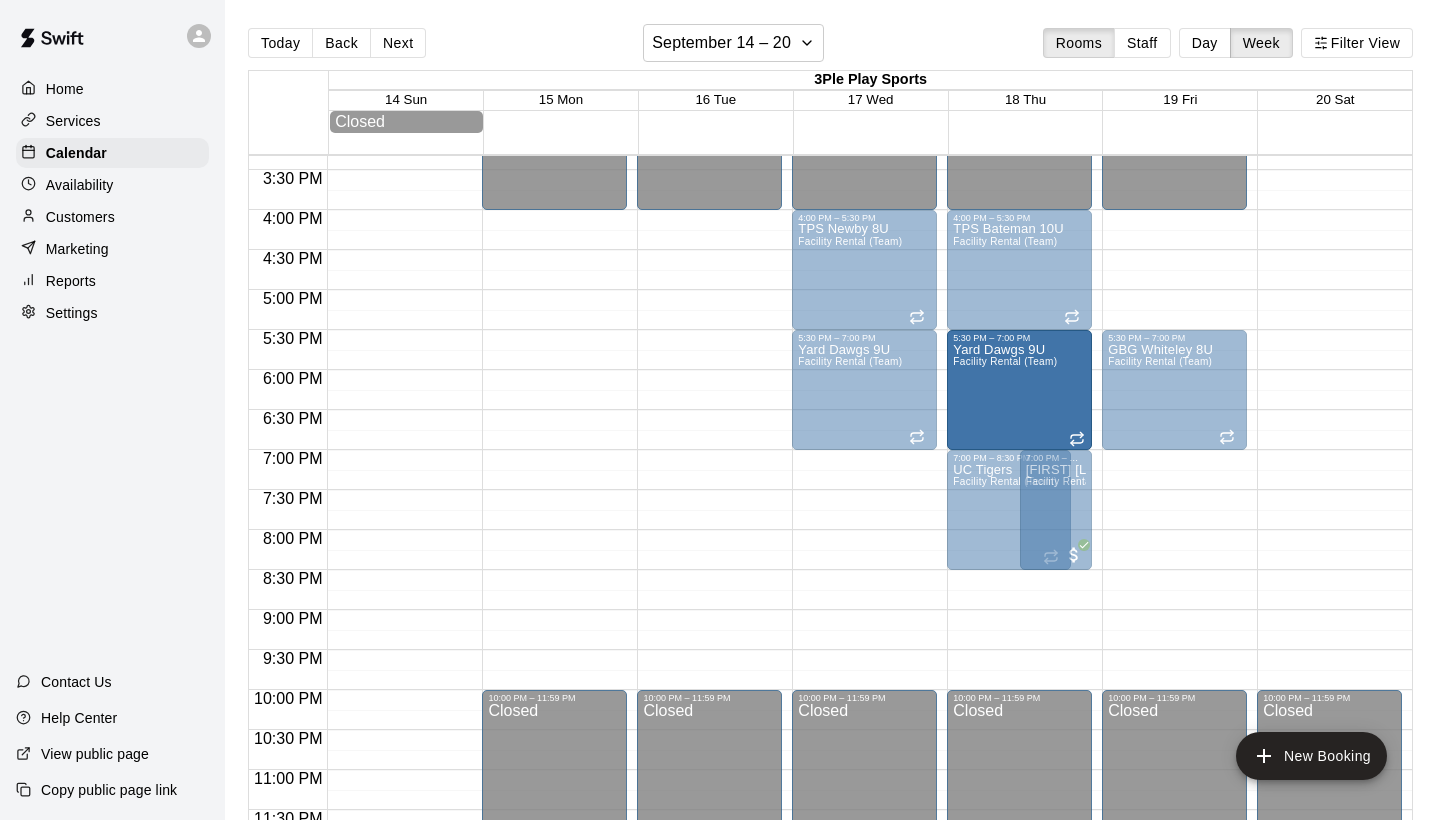 drag, startPoint x: 888, startPoint y: 544, endPoint x: 1021, endPoint y: 394, distance: 200.47194 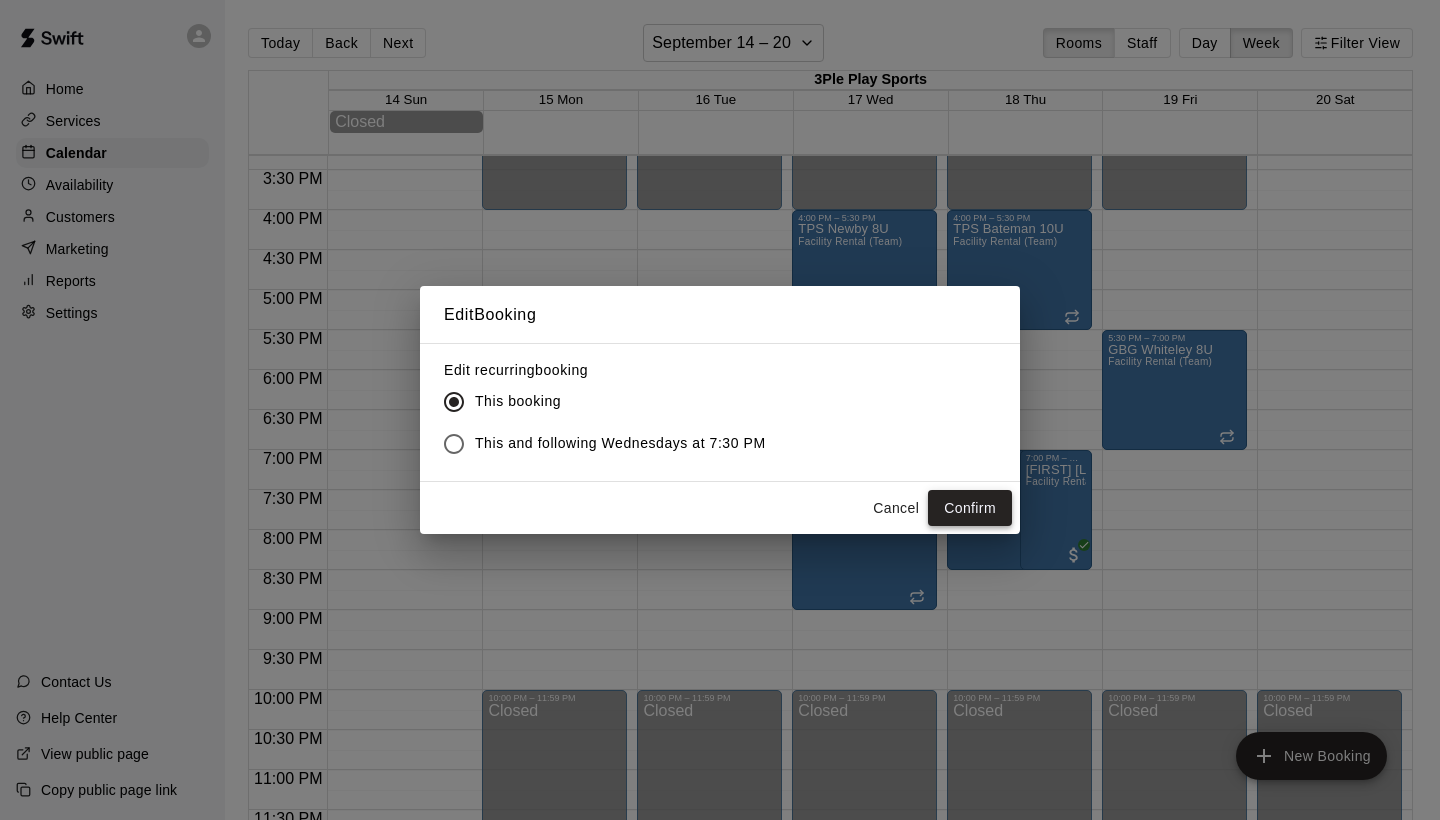 click on "Confirm" at bounding box center (970, 508) 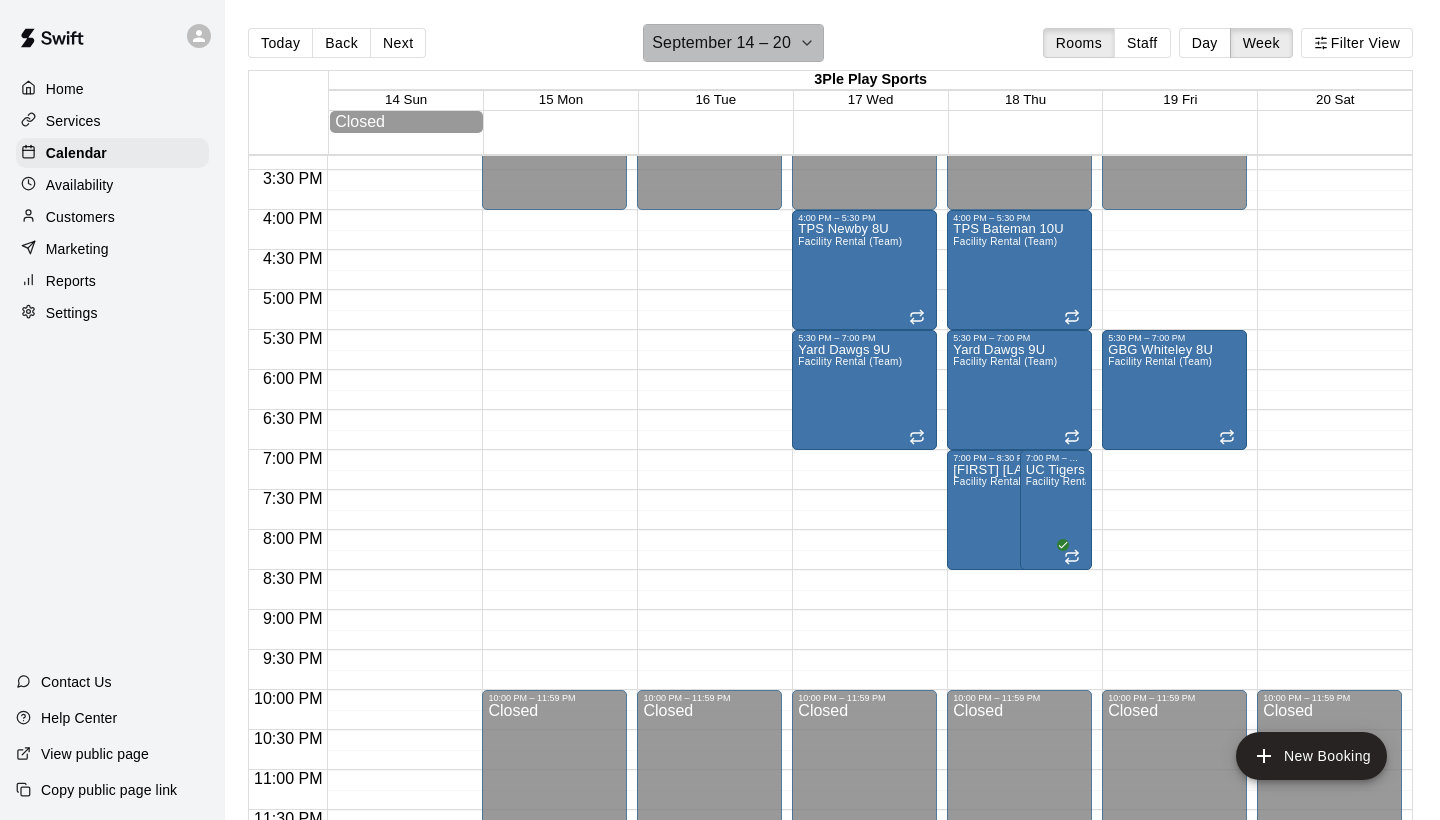 click 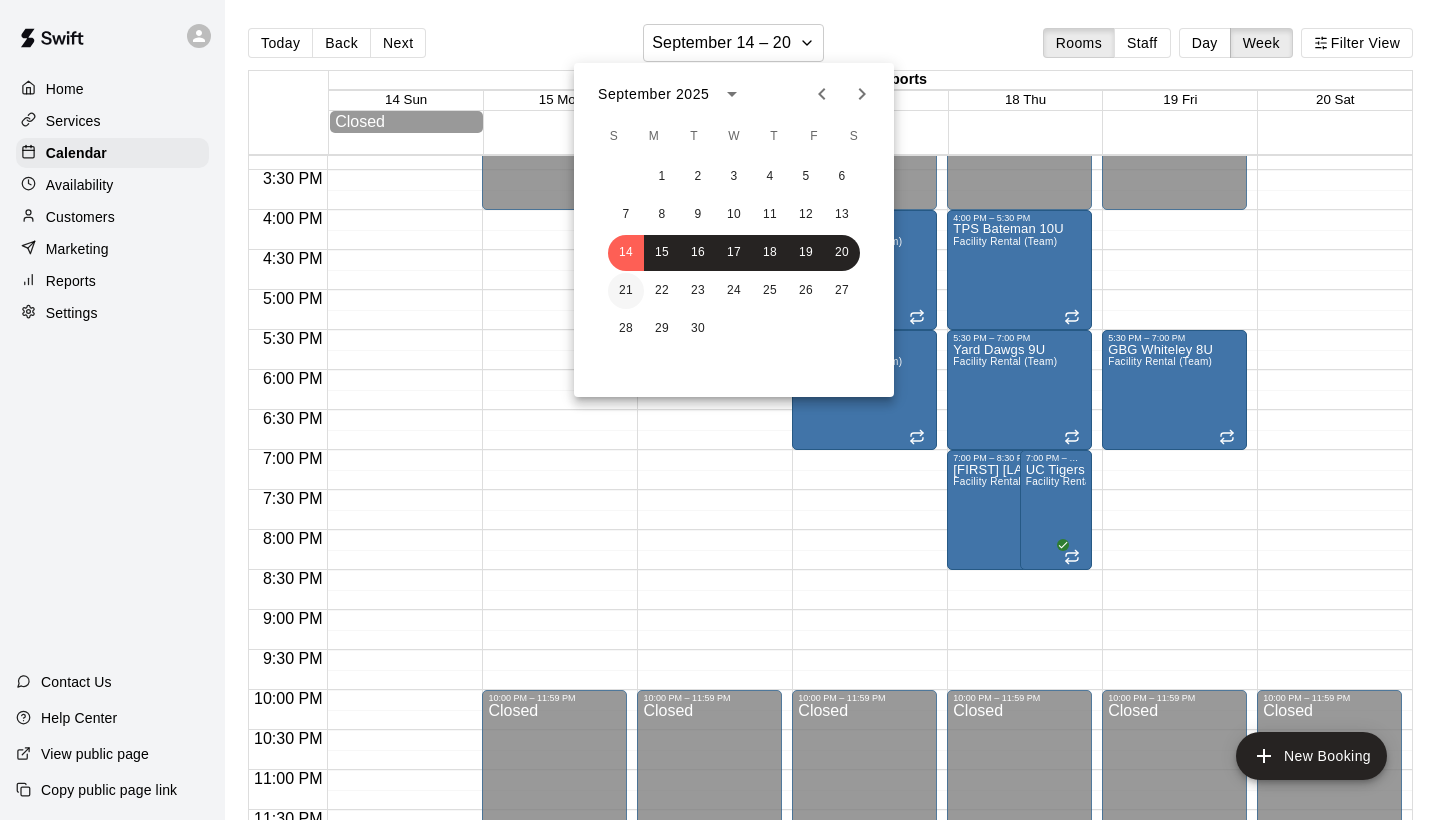click on "21" at bounding box center (626, 291) 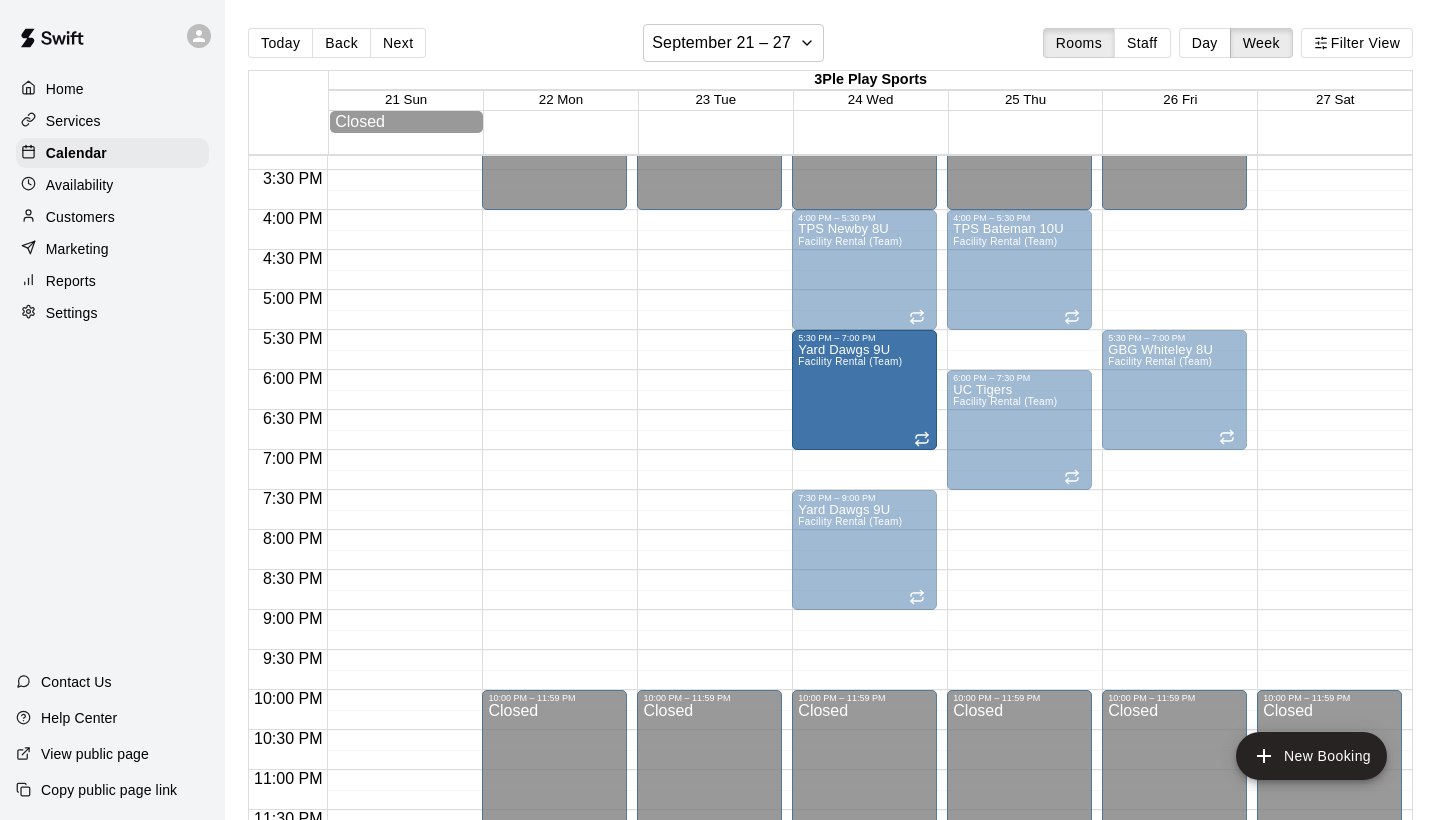 drag, startPoint x: 716, startPoint y: 445, endPoint x: 829, endPoint y: 416, distance: 116.6619 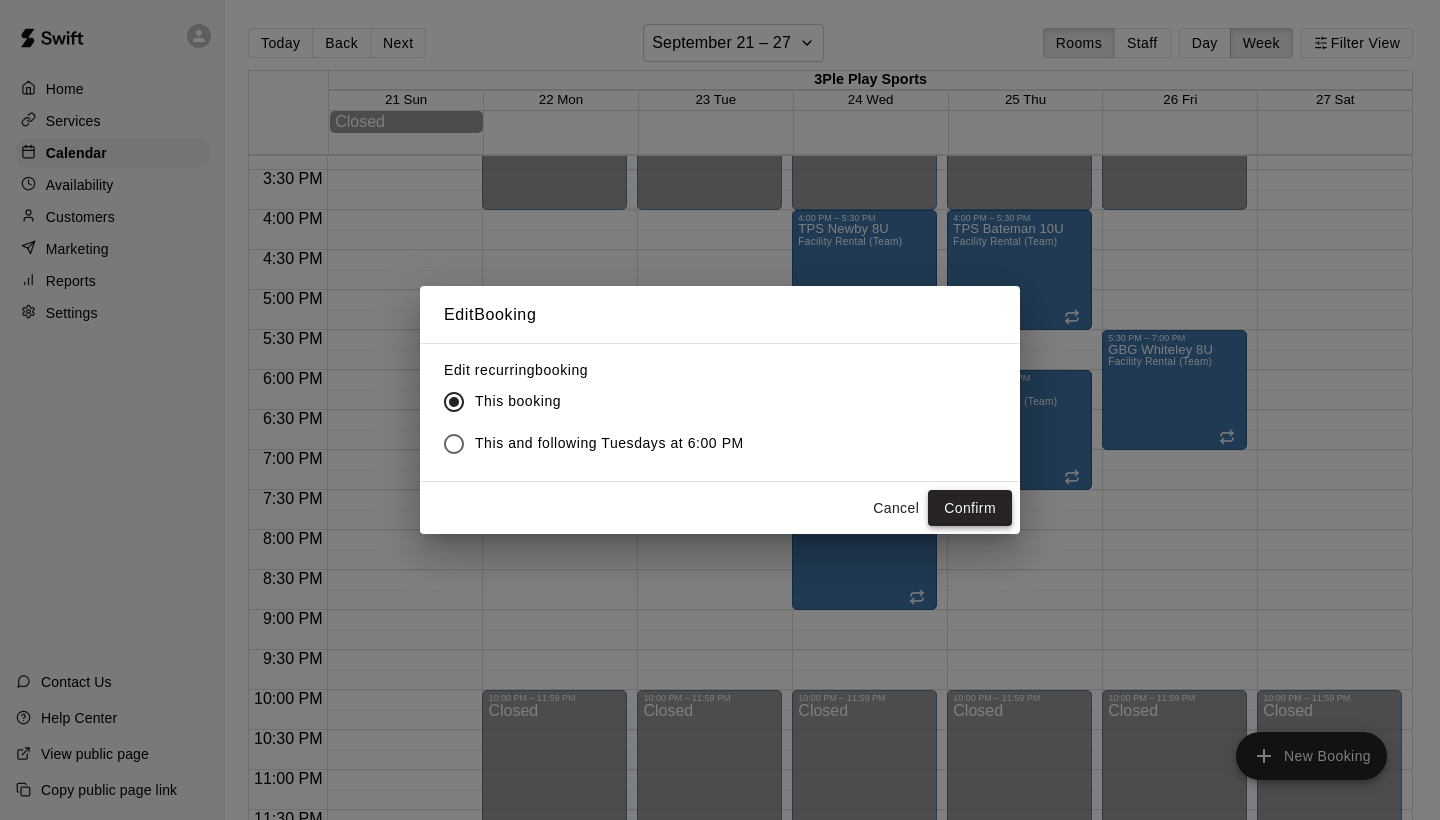 click on "Confirm" at bounding box center (970, 508) 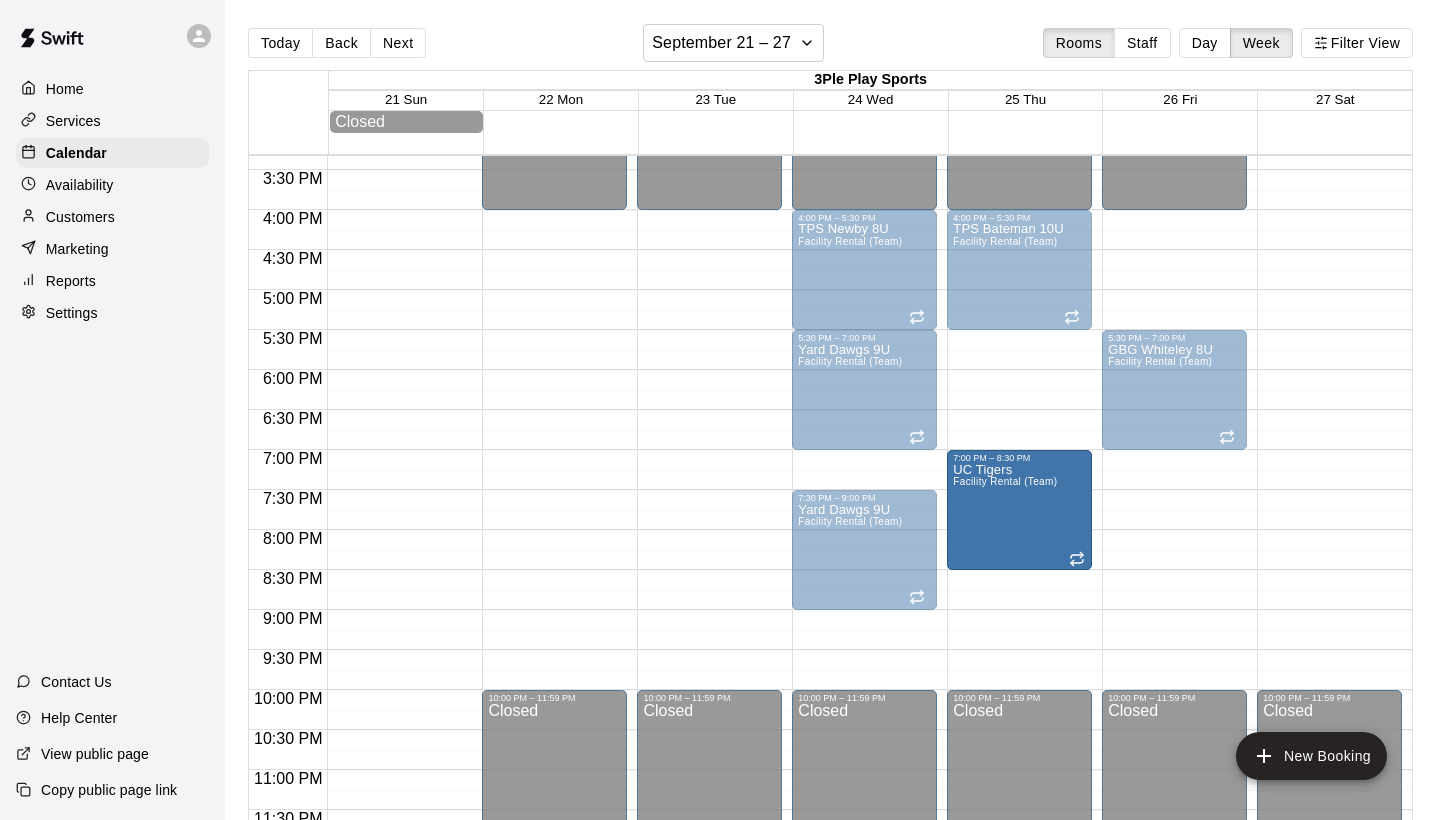 drag, startPoint x: 992, startPoint y: 445, endPoint x: 1001, endPoint y: 532, distance: 87.46428 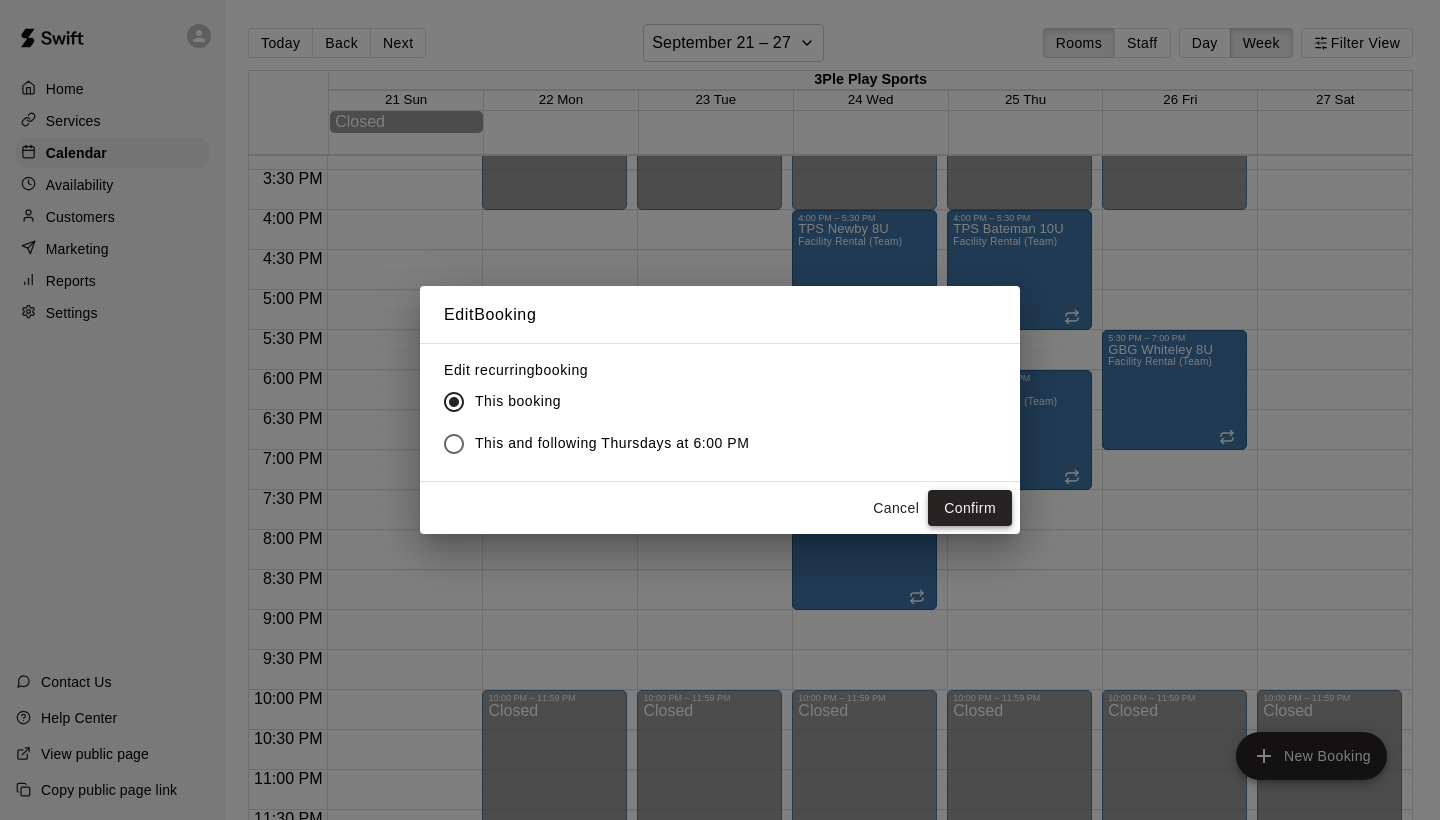 click on "Confirm" at bounding box center [970, 508] 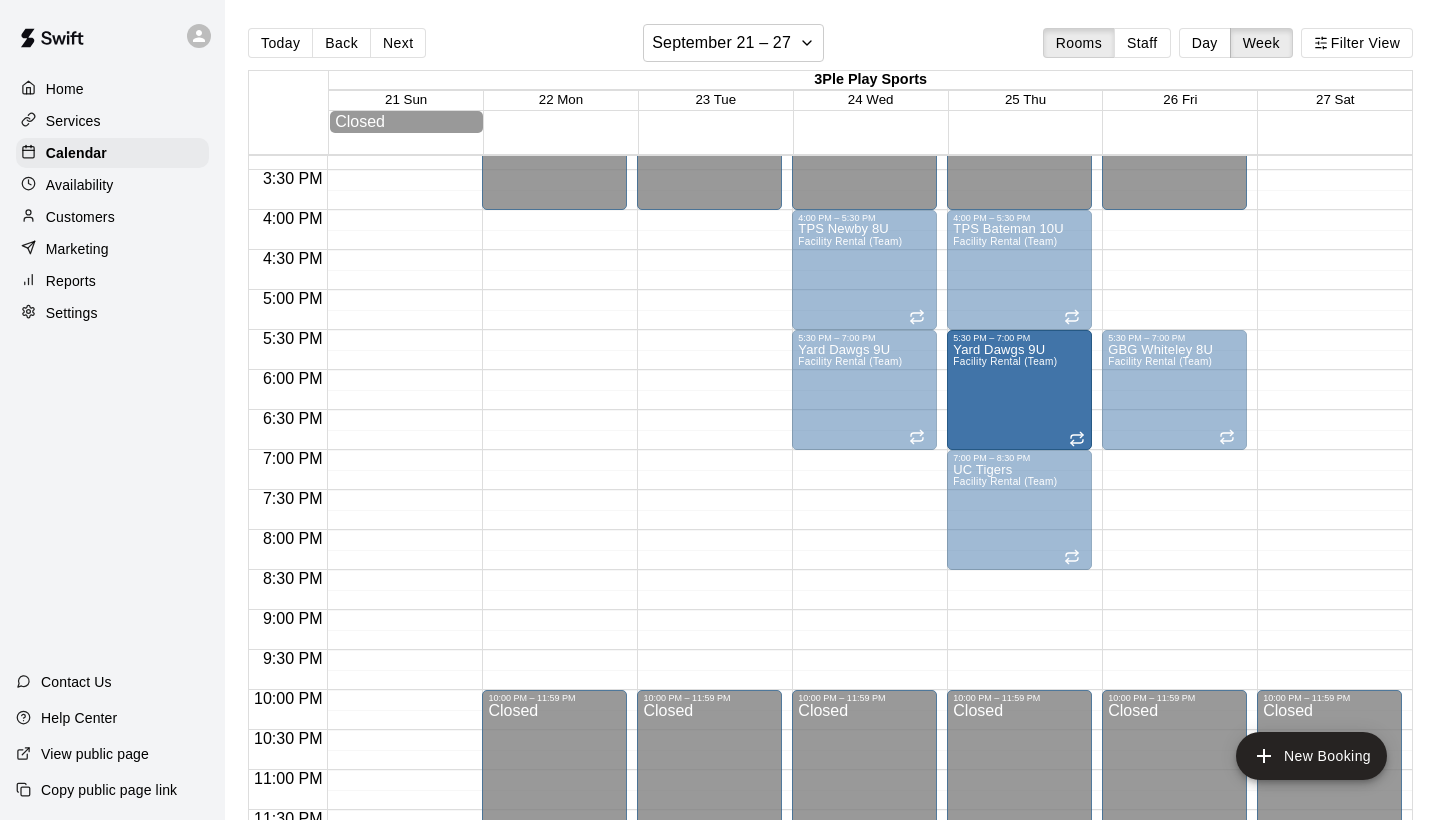 drag, startPoint x: 891, startPoint y: 553, endPoint x: 1014, endPoint y: 404, distance: 193.20973 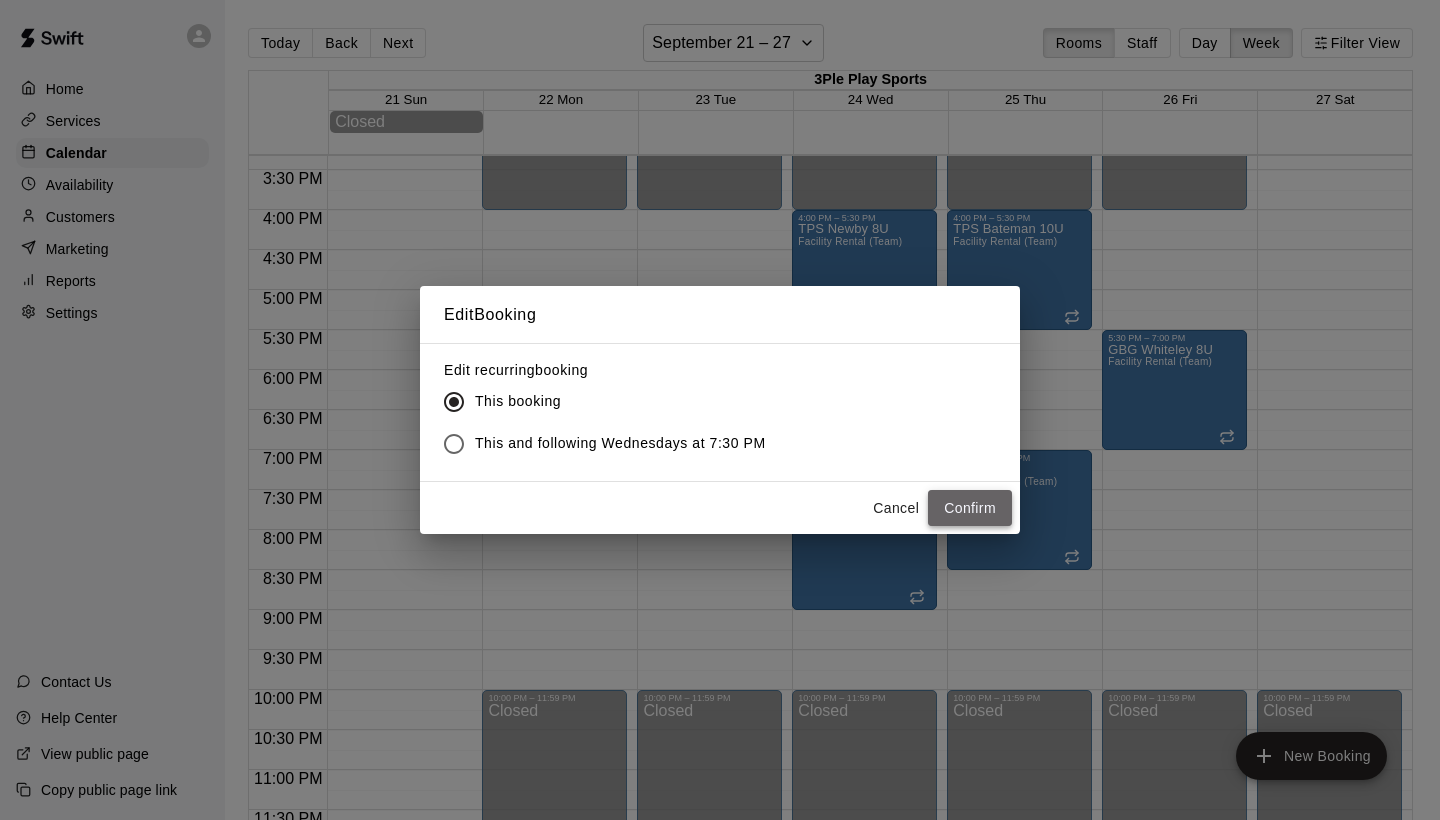 click on "Confirm" at bounding box center [970, 508] 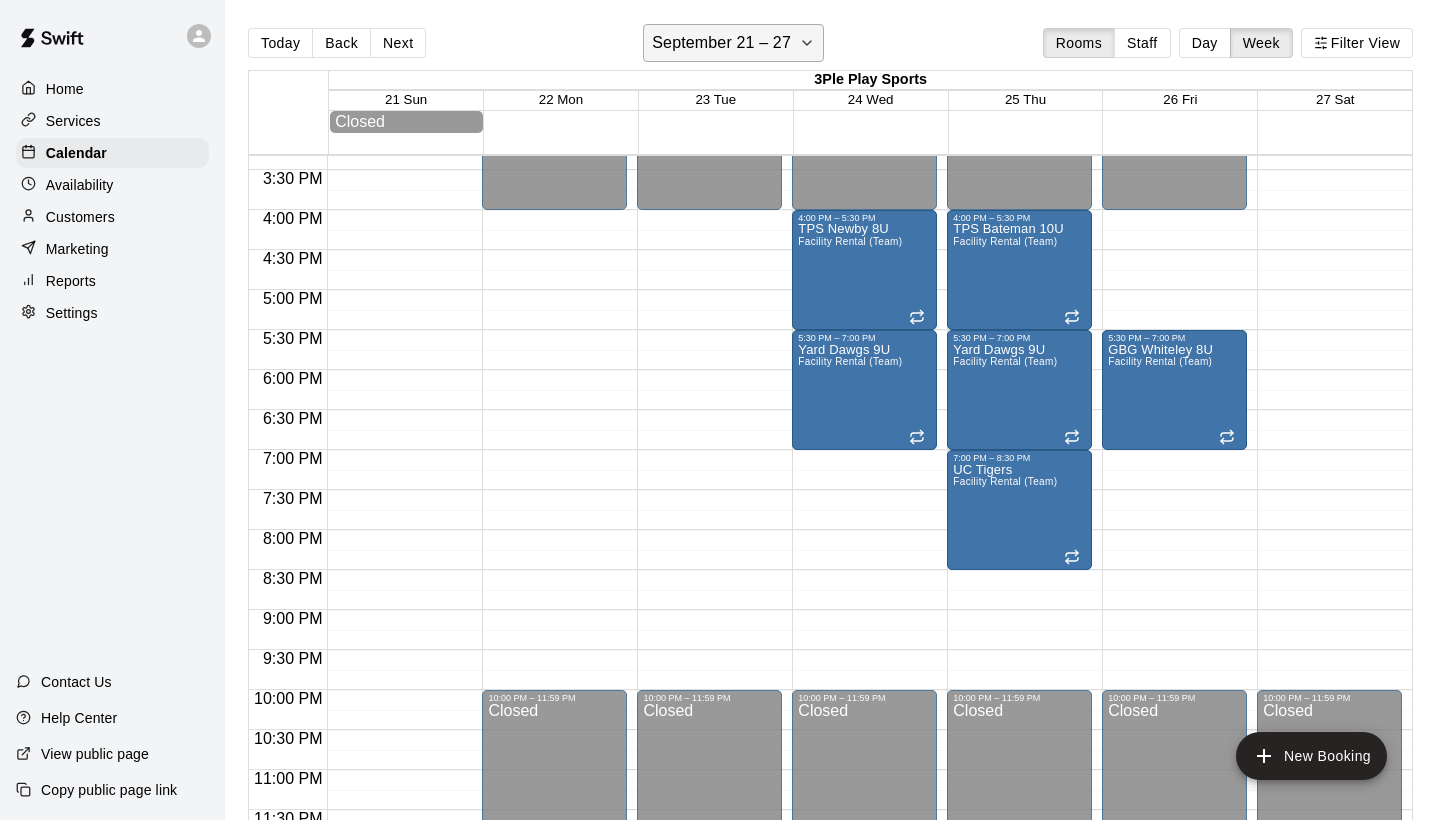 click 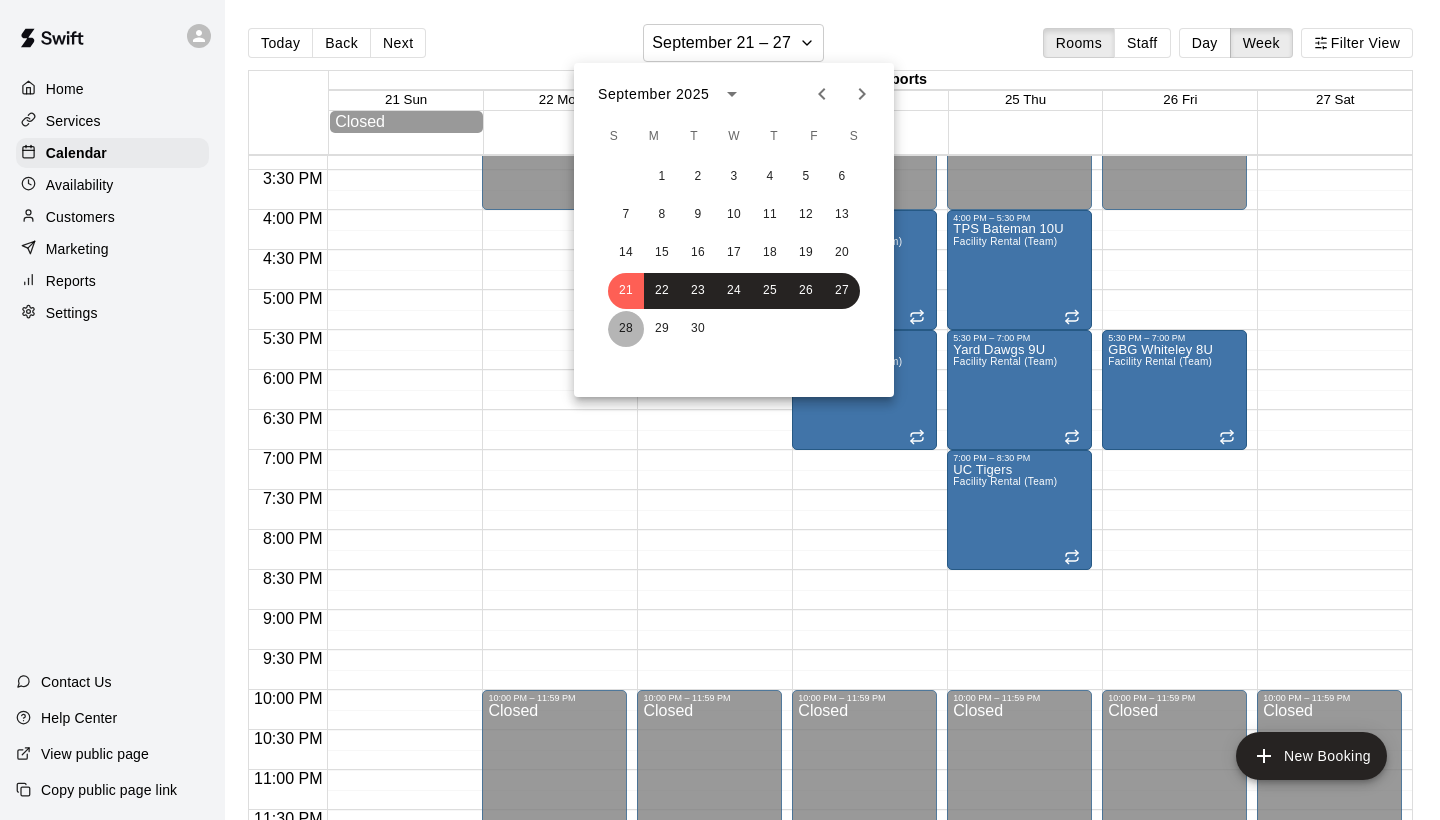 click on "28" at bounding box center (626, 329) 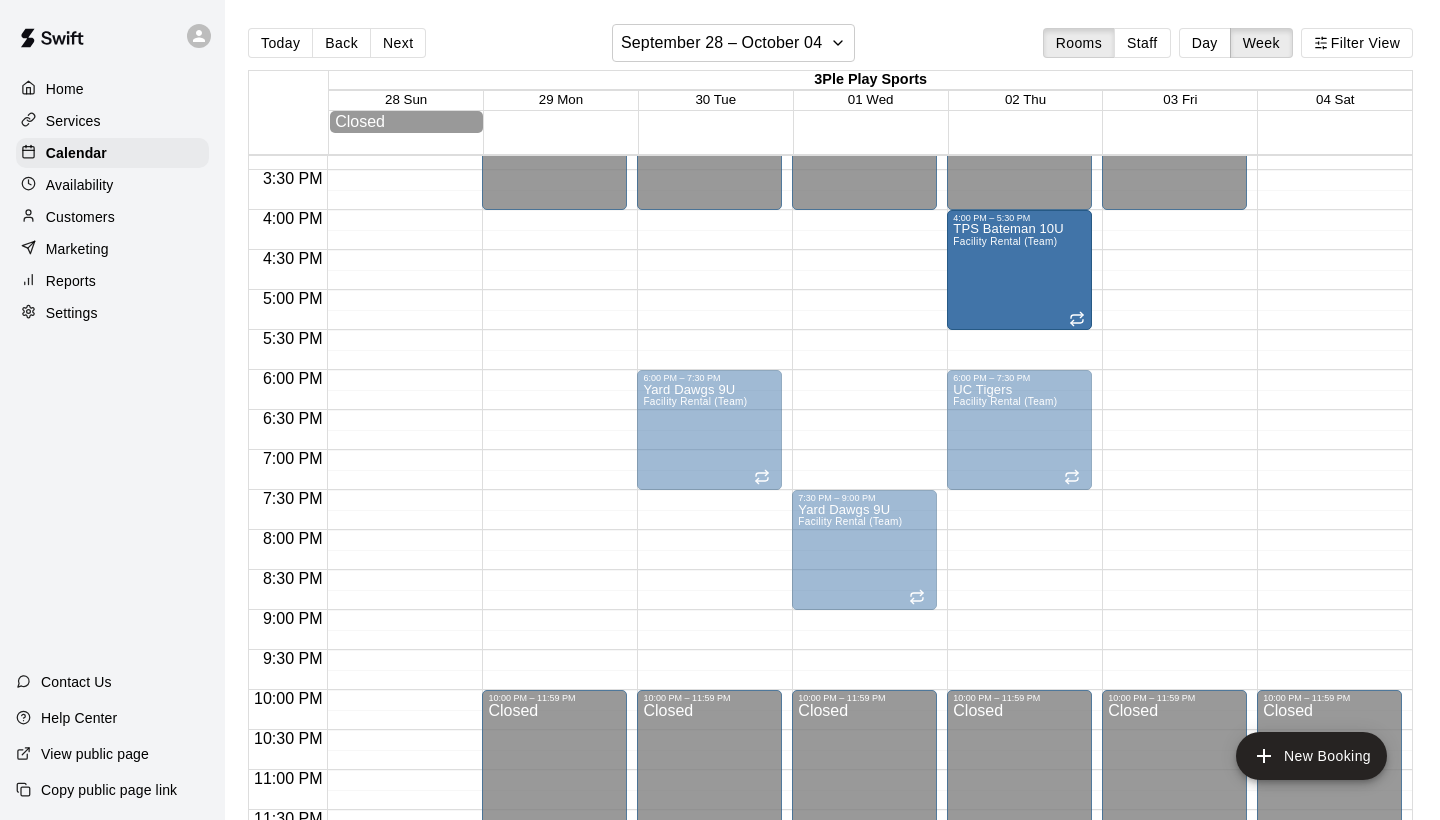 drag, startPoint x: 1011, startPoint y: 312, endPoint x: 1012, endPoint y: 278, distance: 34.0147 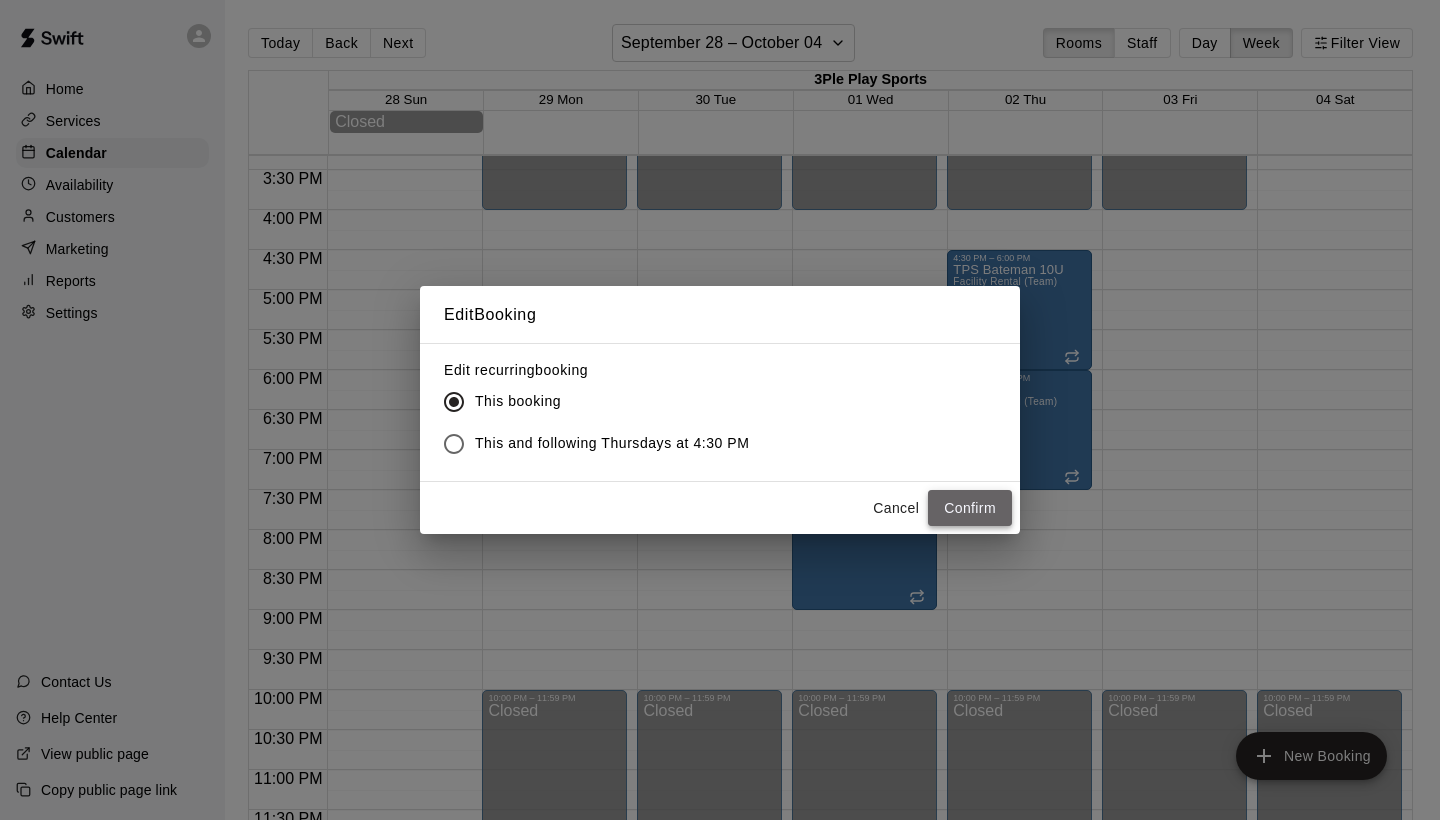 click on "Confirm" at bounding box center (970, 508) 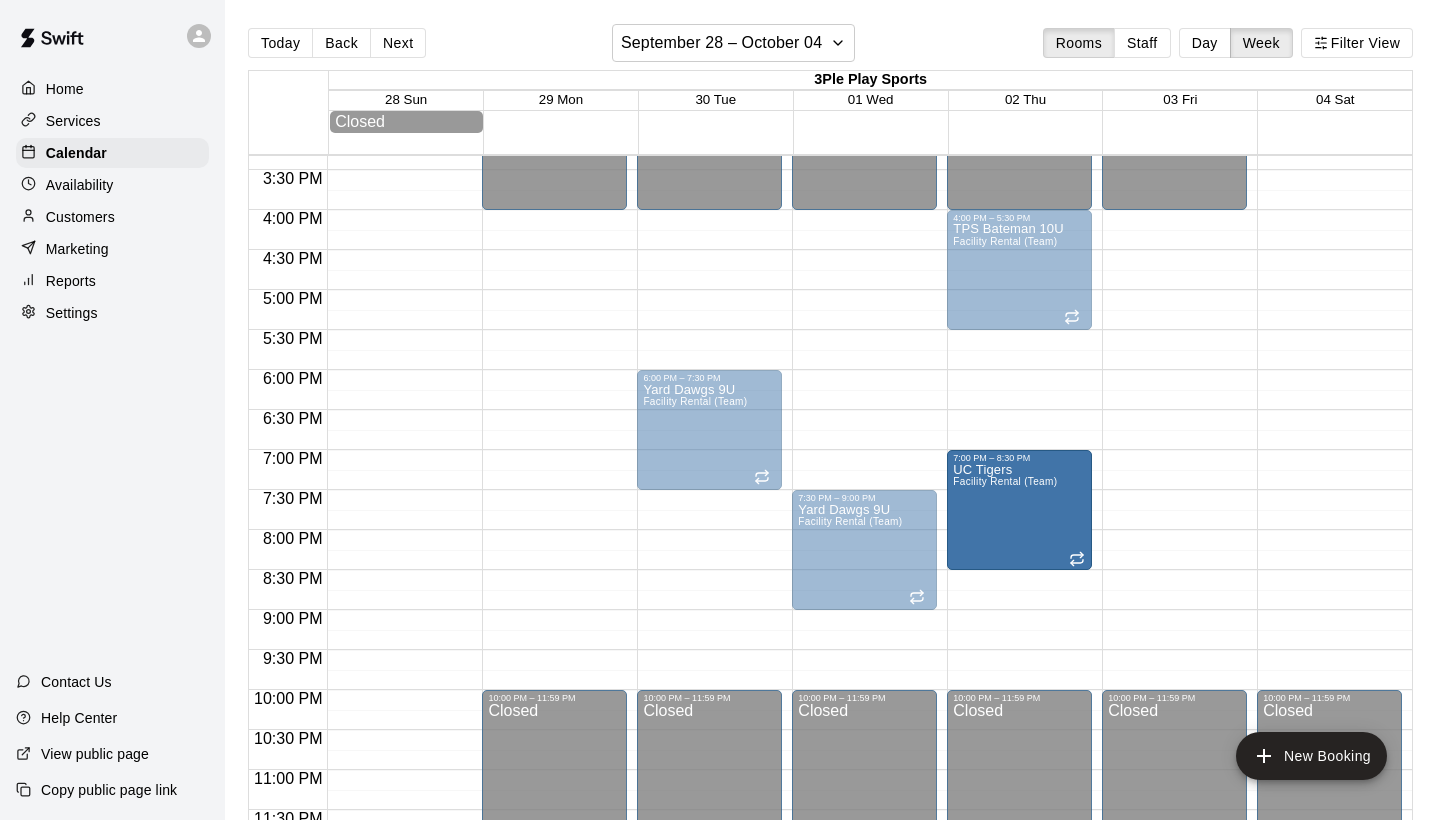drag, startPoint x: 1010, startPoint y: 451, endPoint x: 1014, endPoint y: 532, distance: 81.09871 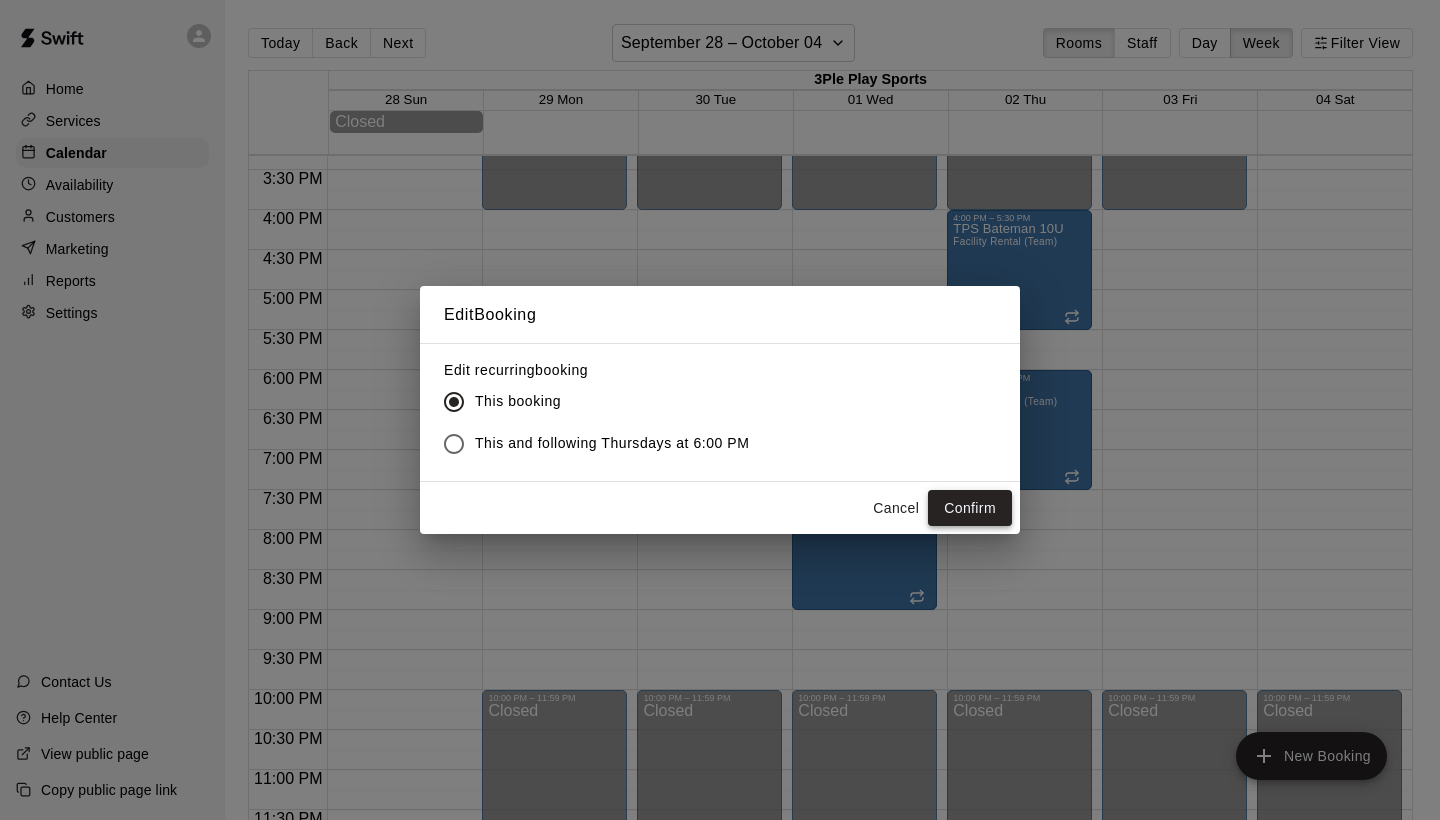 click on "Confirm" at bounding box center (970, 508) 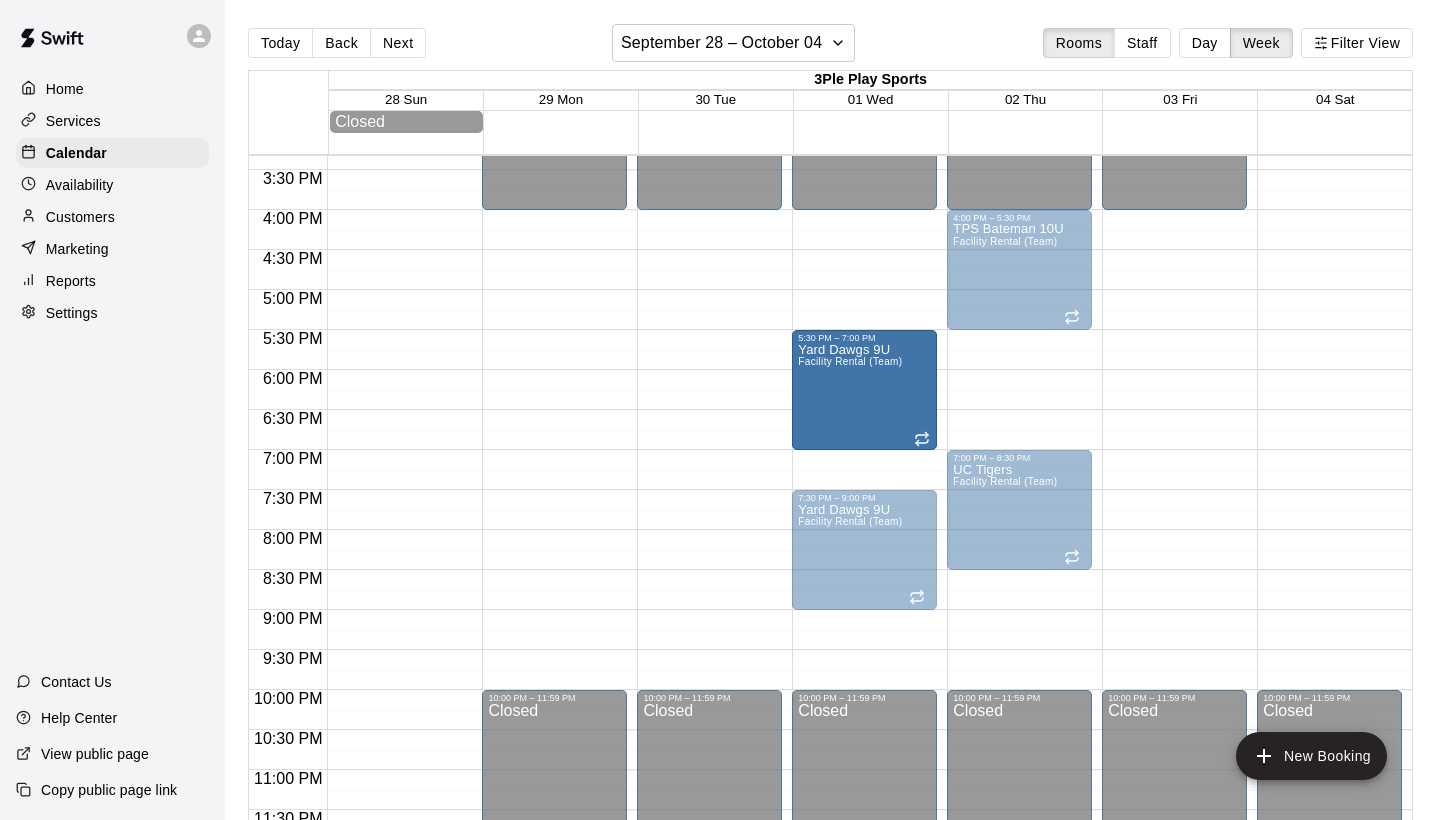 drag, startPoint x: 718, startPoint y: 442, endPoint x: 833, endPoint y: 415, distance: 118.12705 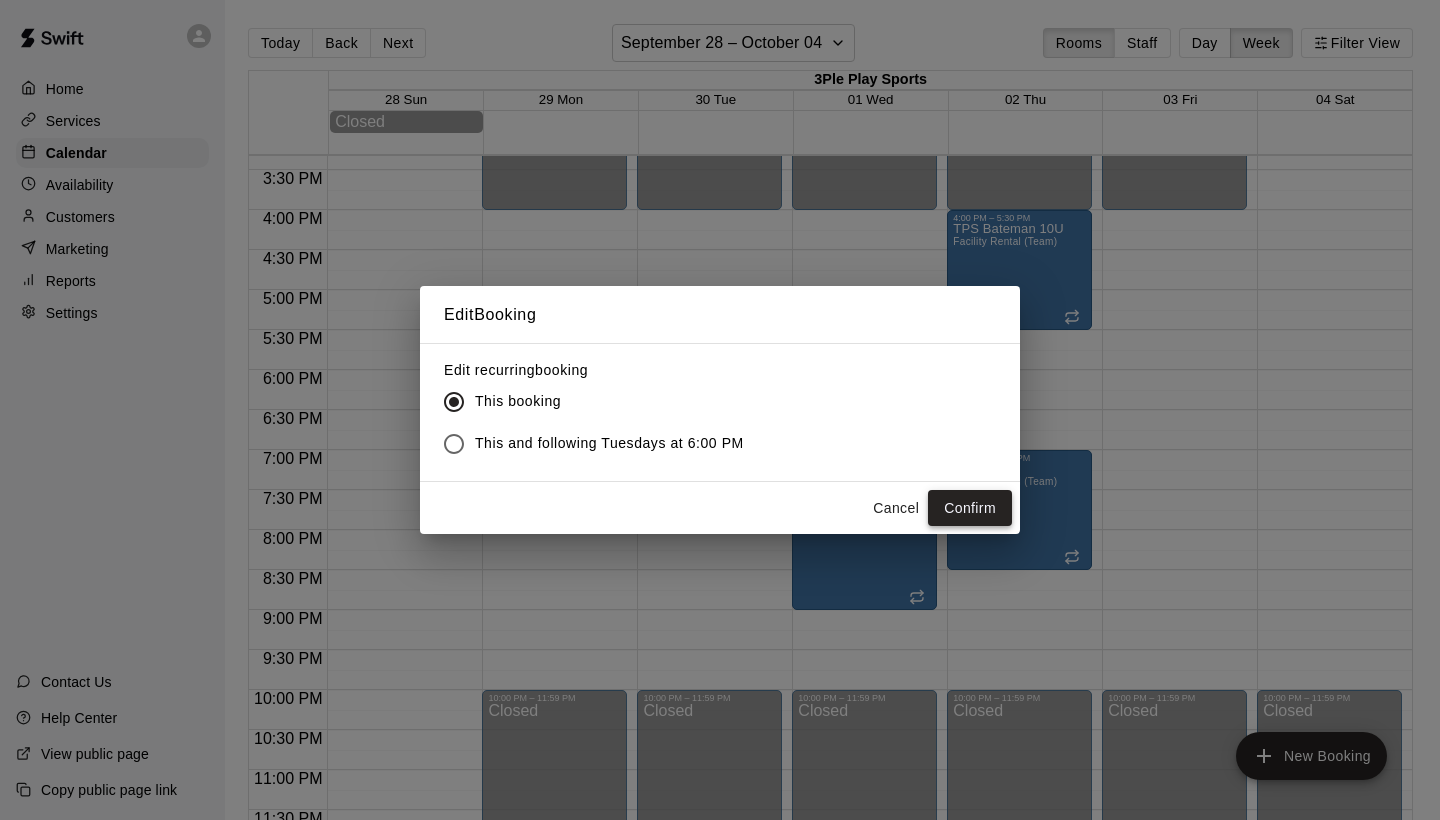 click on "Confirm" at bounding box center [970, 508] 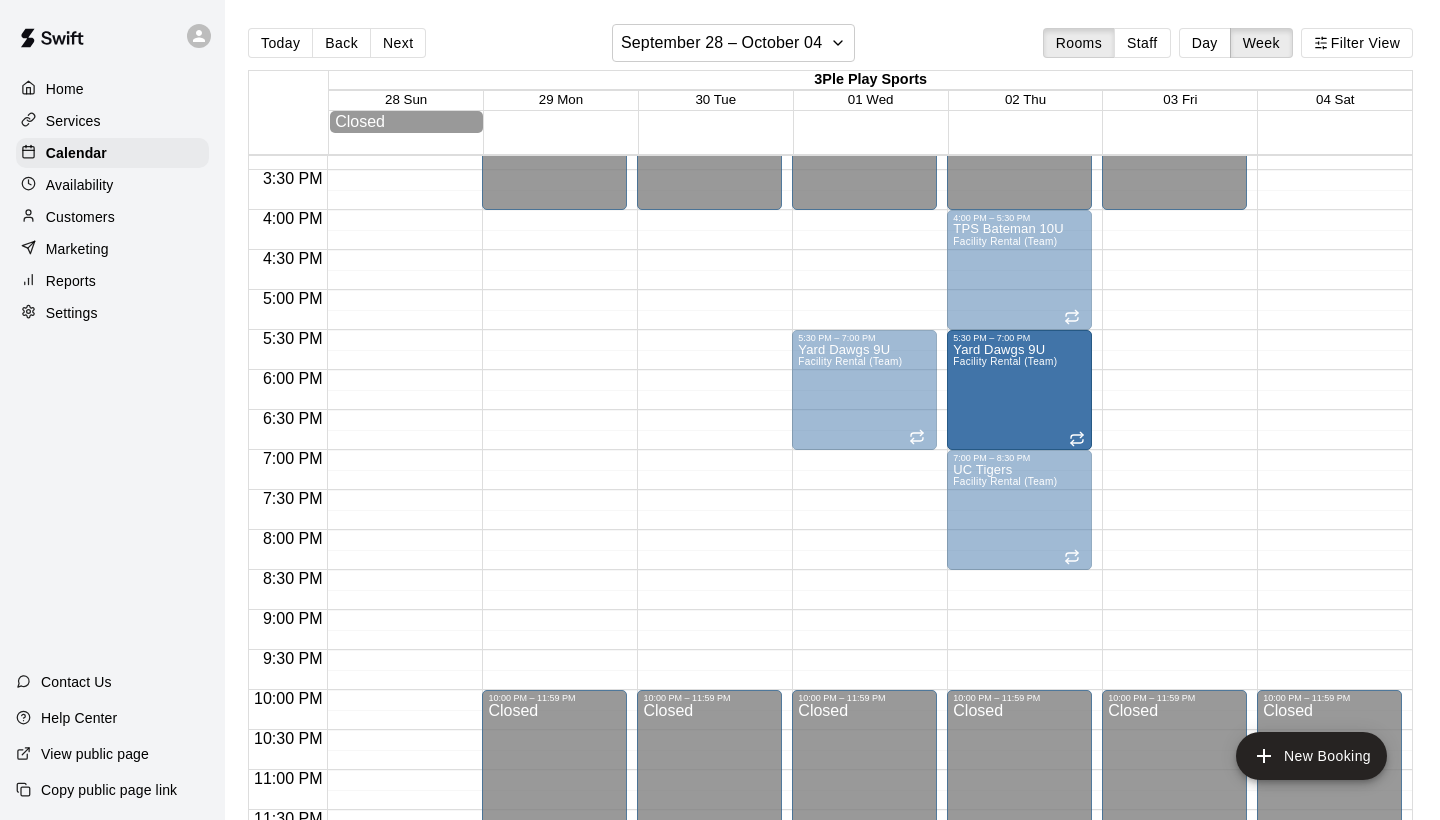 drag, startPoint x: 841, startPoint y: 567, endPoint x: 991, endPoint y: 408, distance: 218.58865 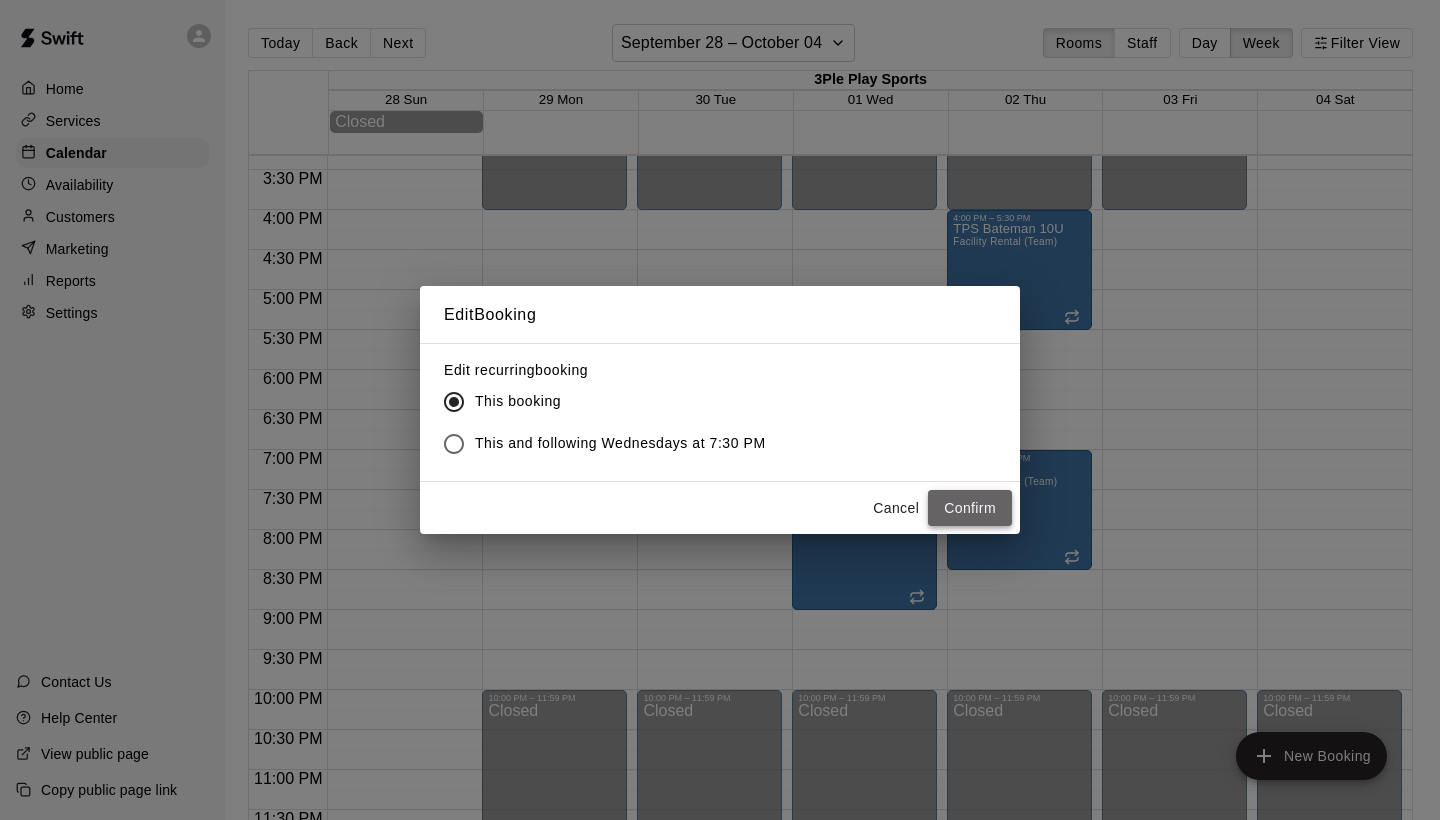 click on "Confirm" at bounding box center (970, 508) 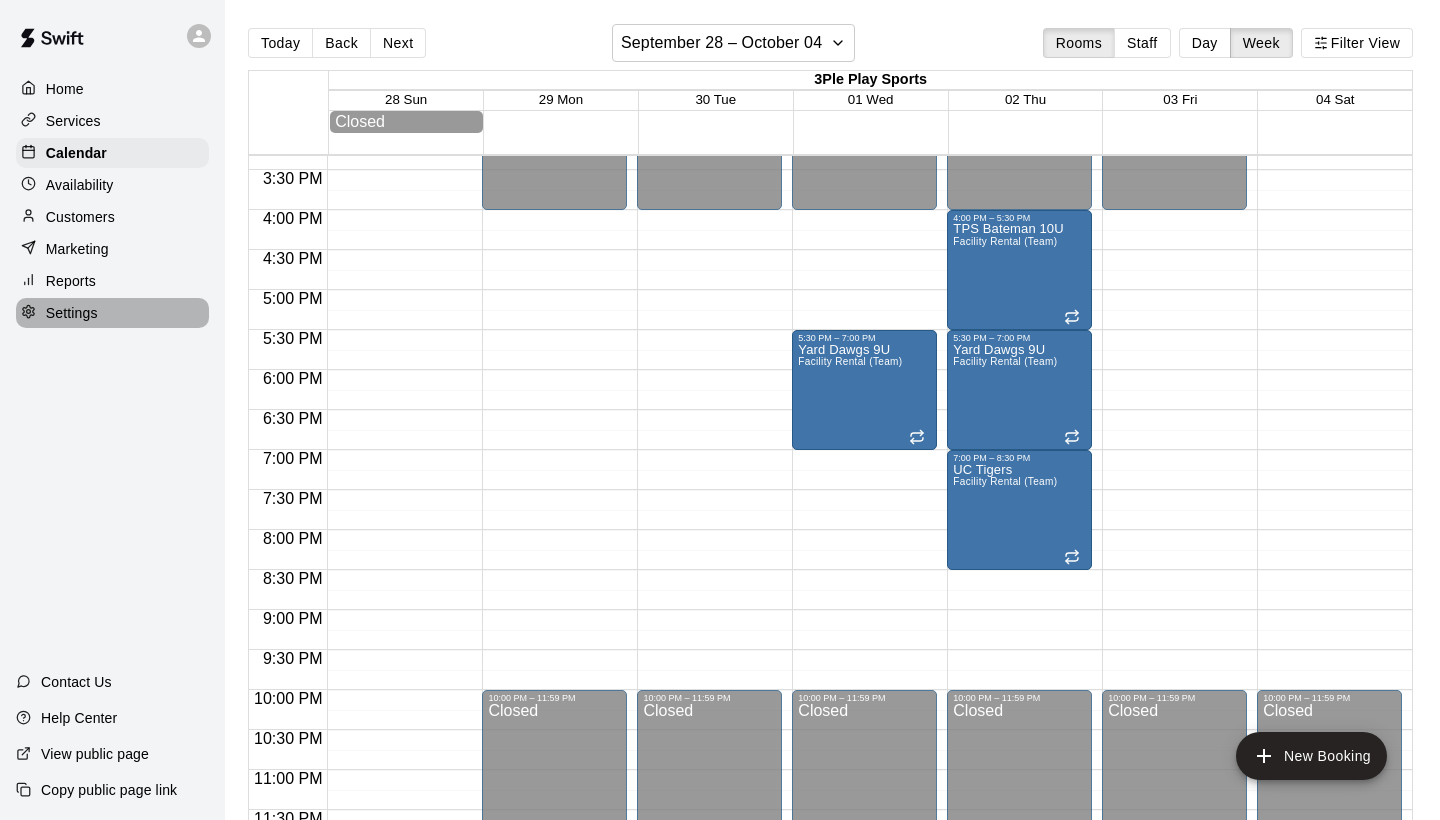 click on "Settings" at bounding box center [72, 313] 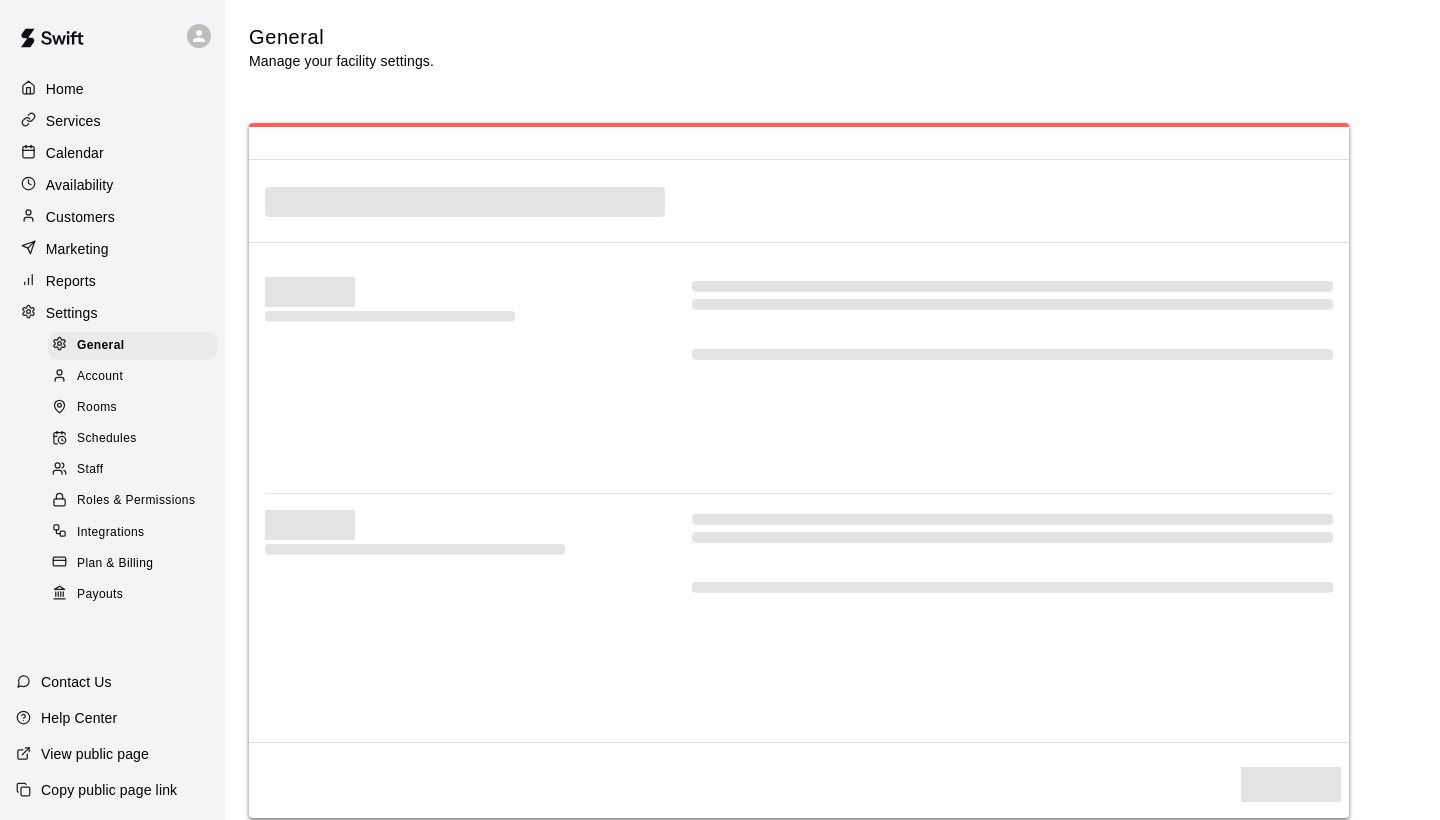 select on "**" 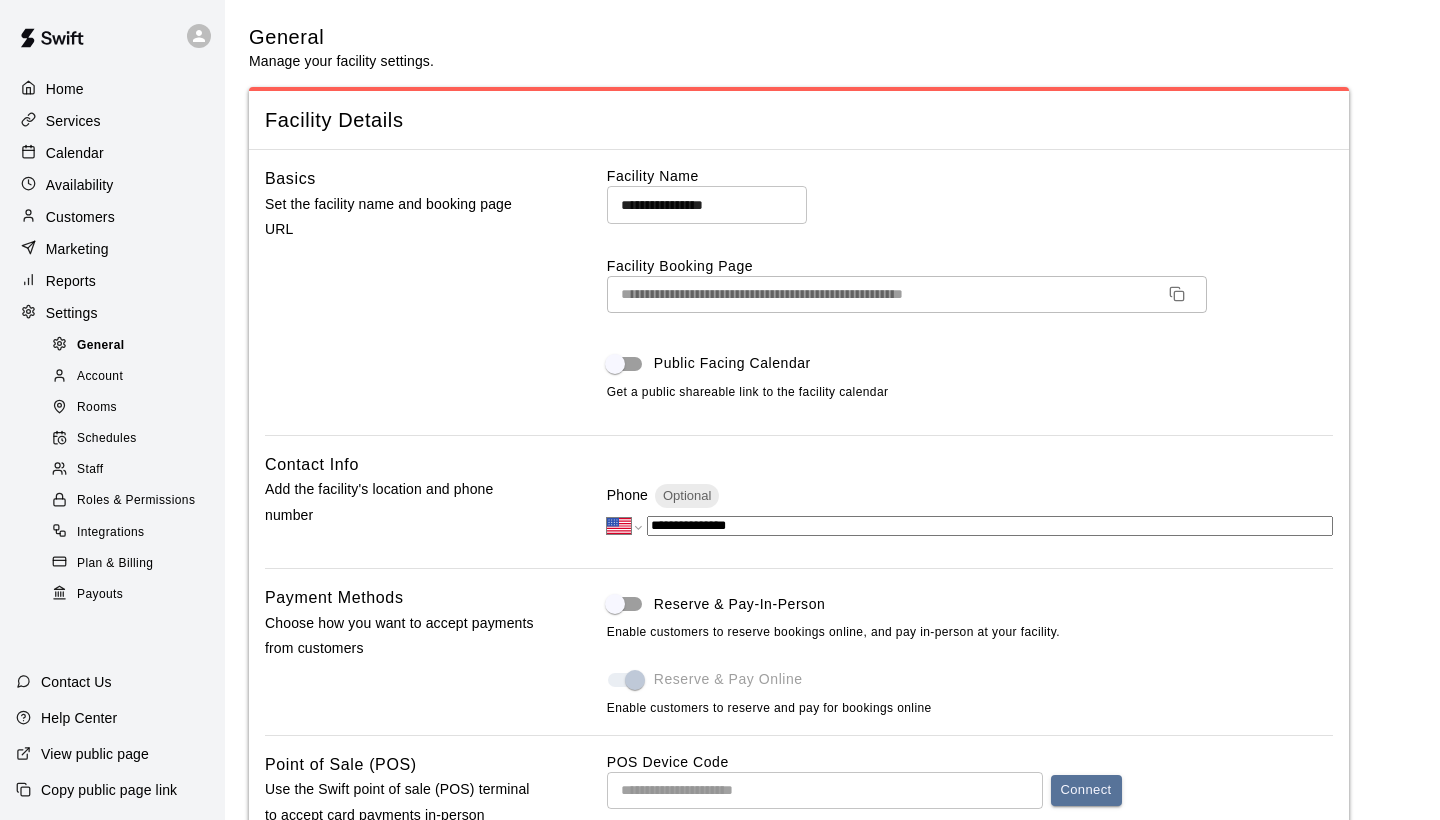 scroll, scrollTop: 3600, scrollLeft: 0, axis: vertical 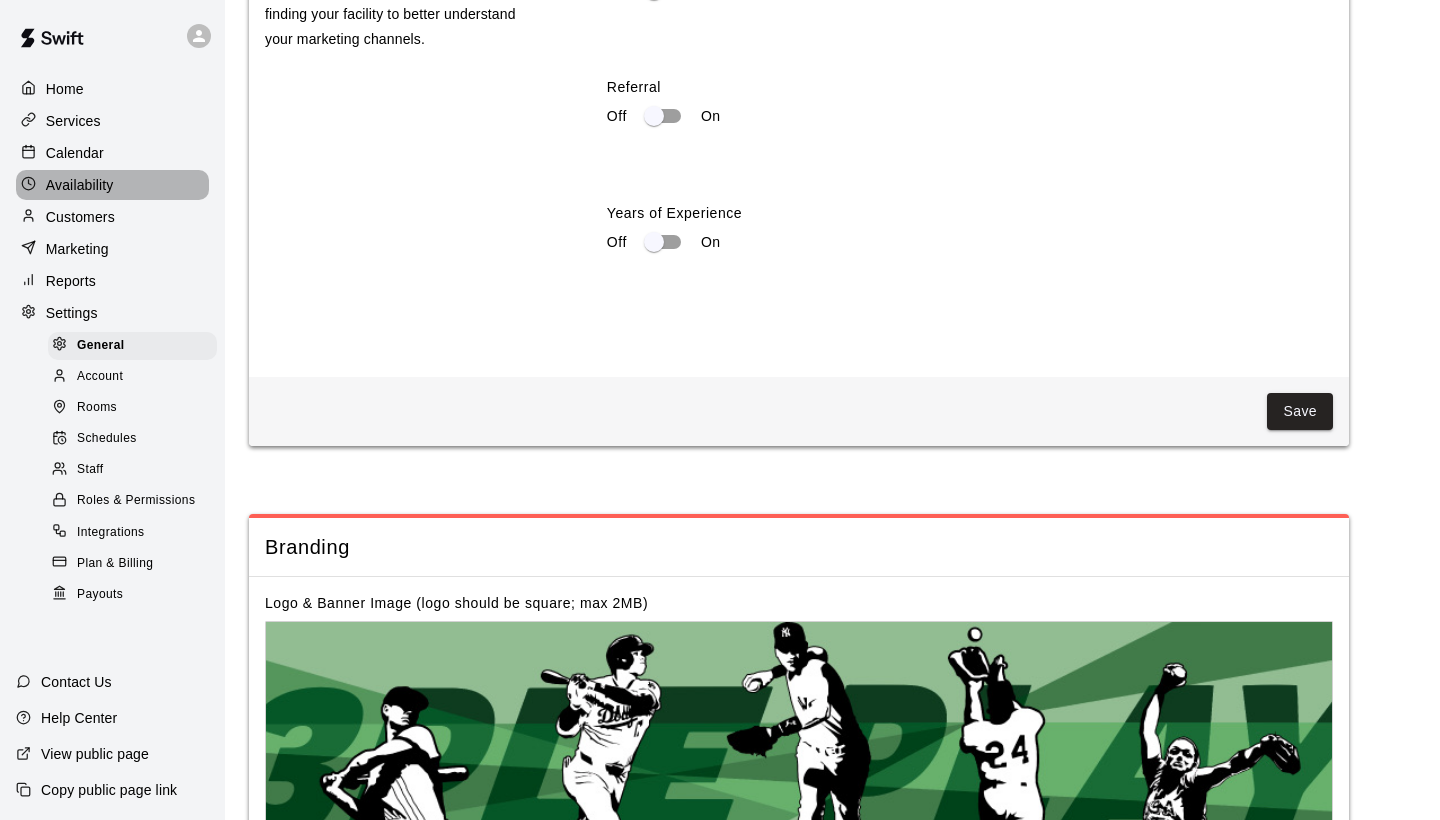click on "Availability" at bounding box center (80, 185) 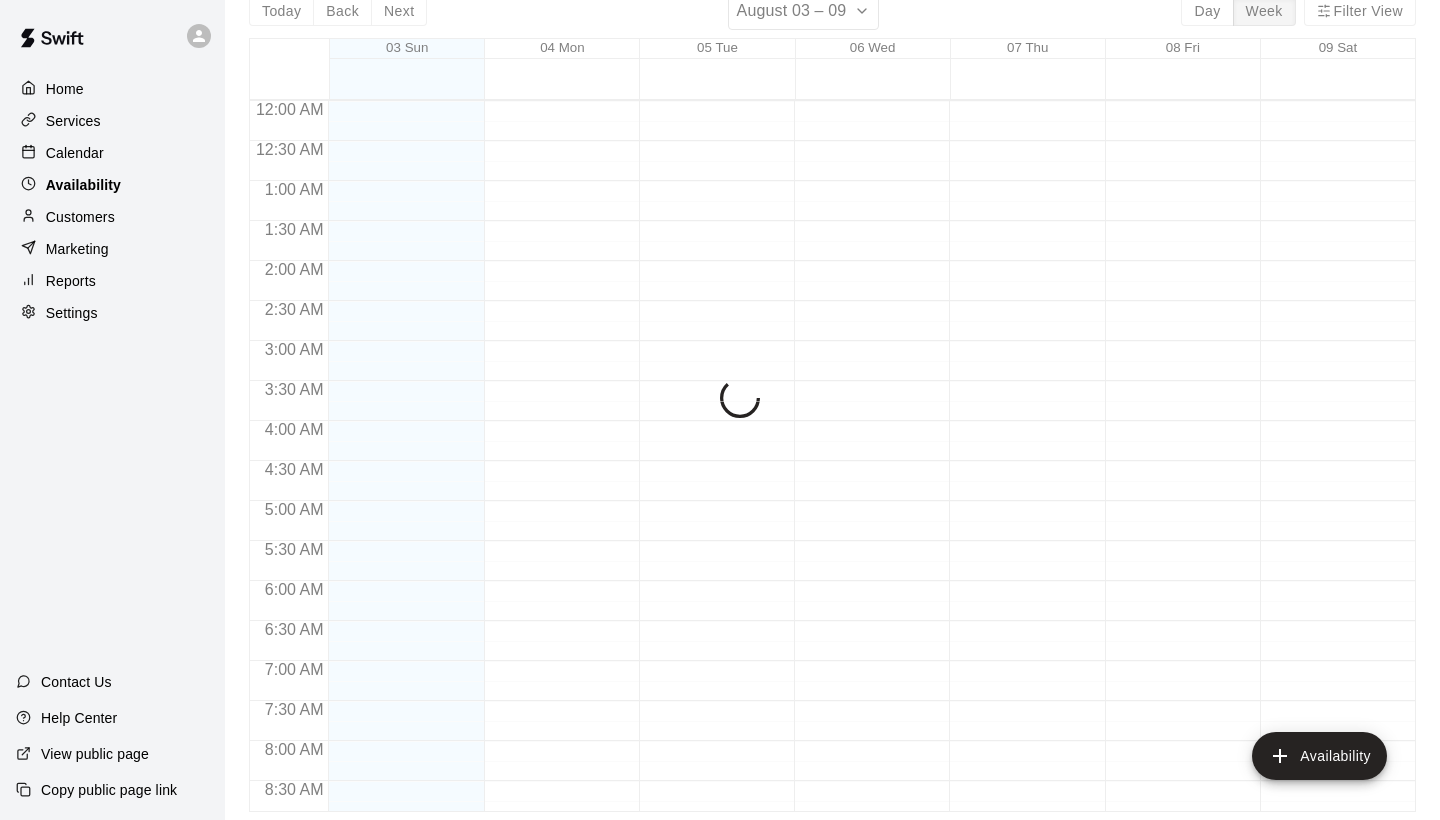 scroll, scrollTop: 0, scrollLeft: 0, axis: both 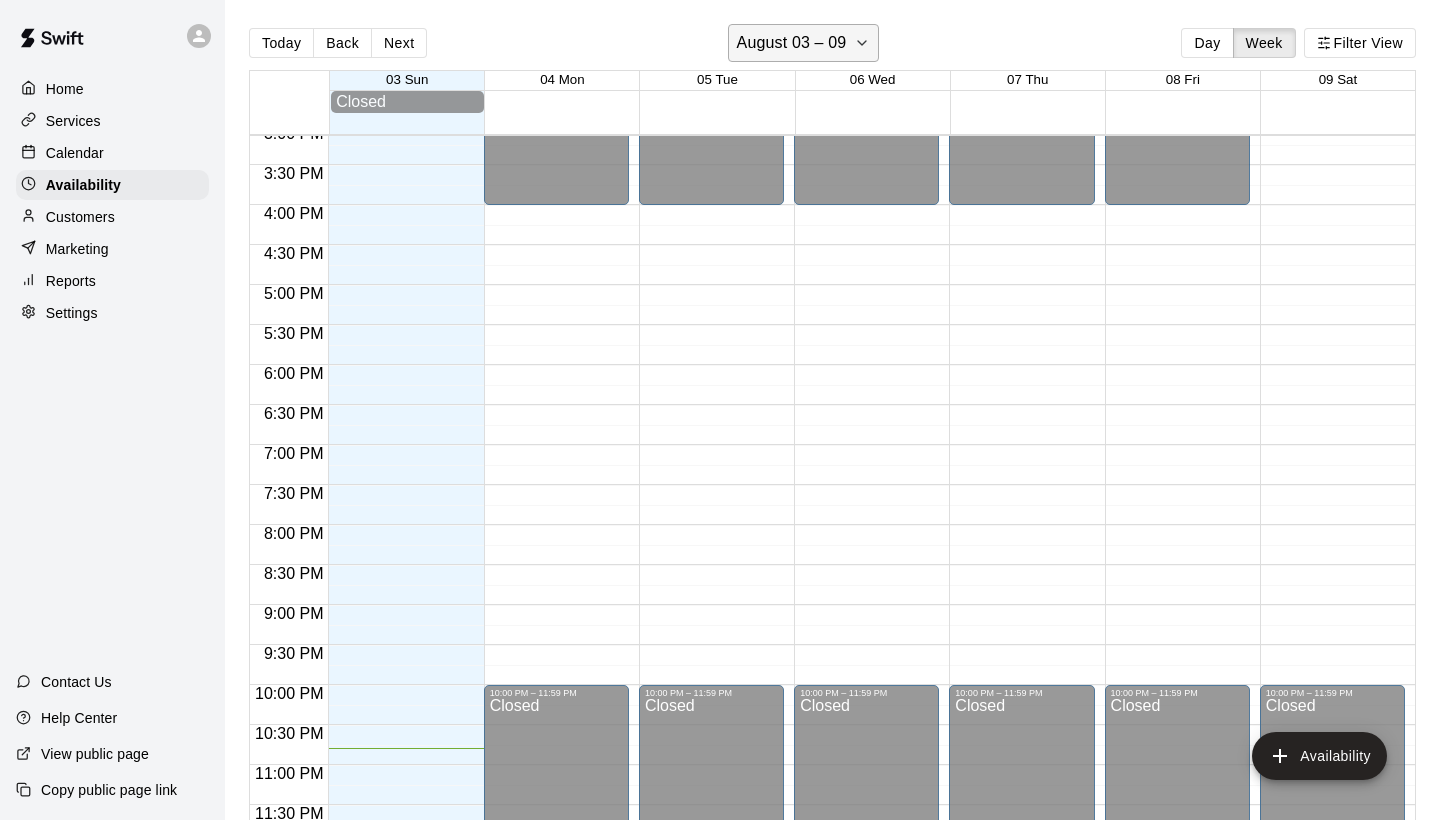 click 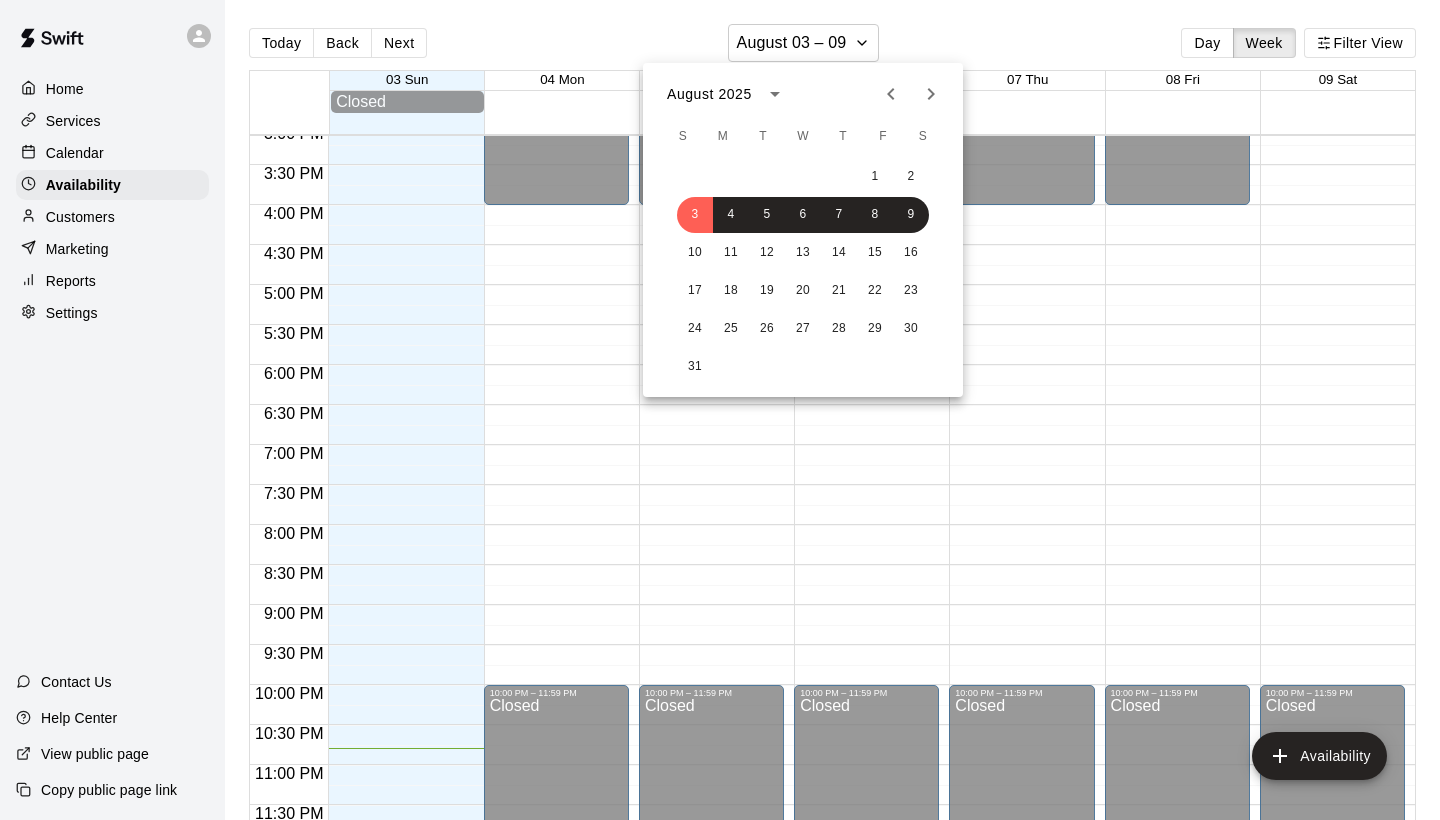 click 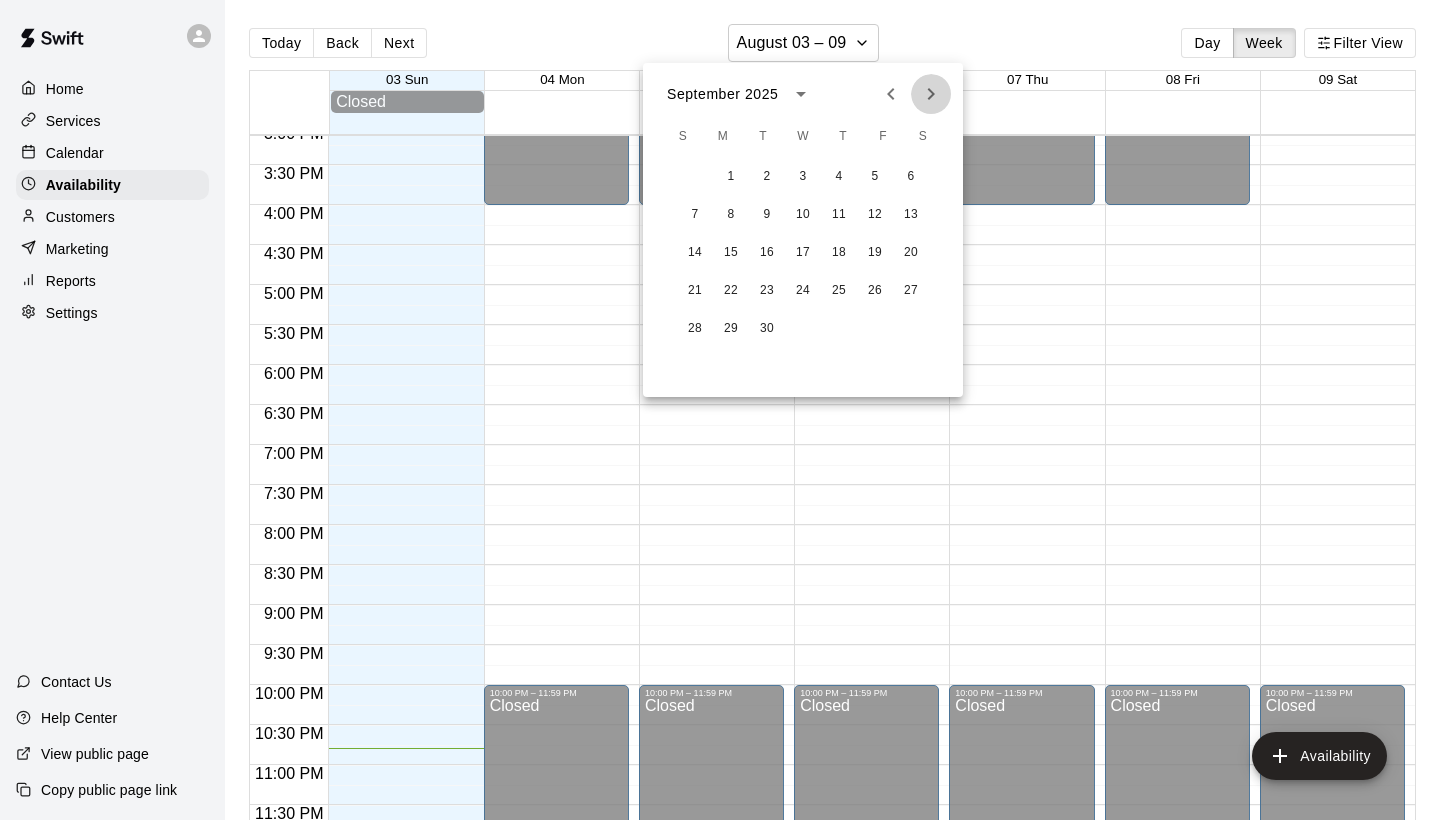 click 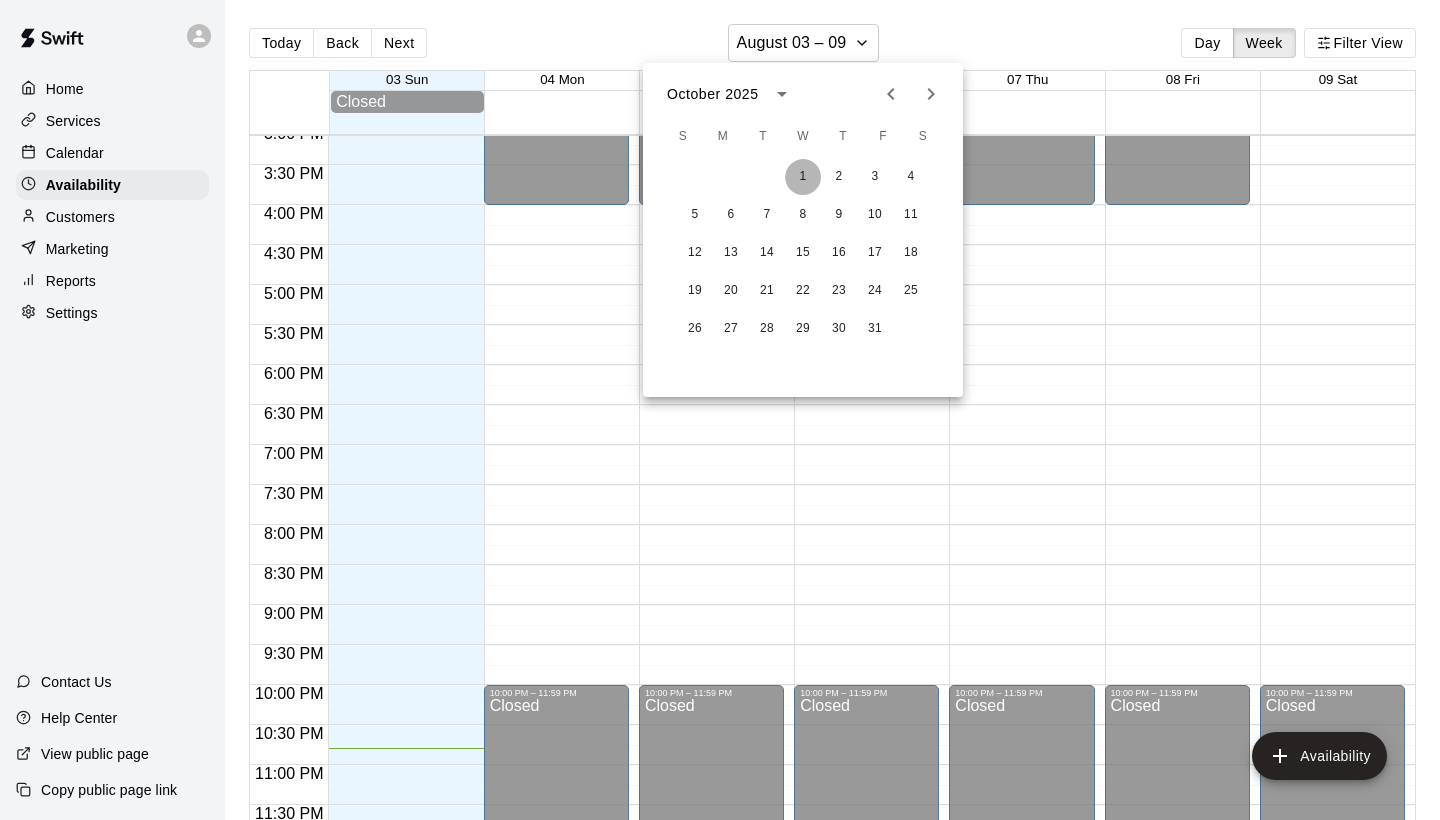 click on "1" at bounding box center [803, 177] 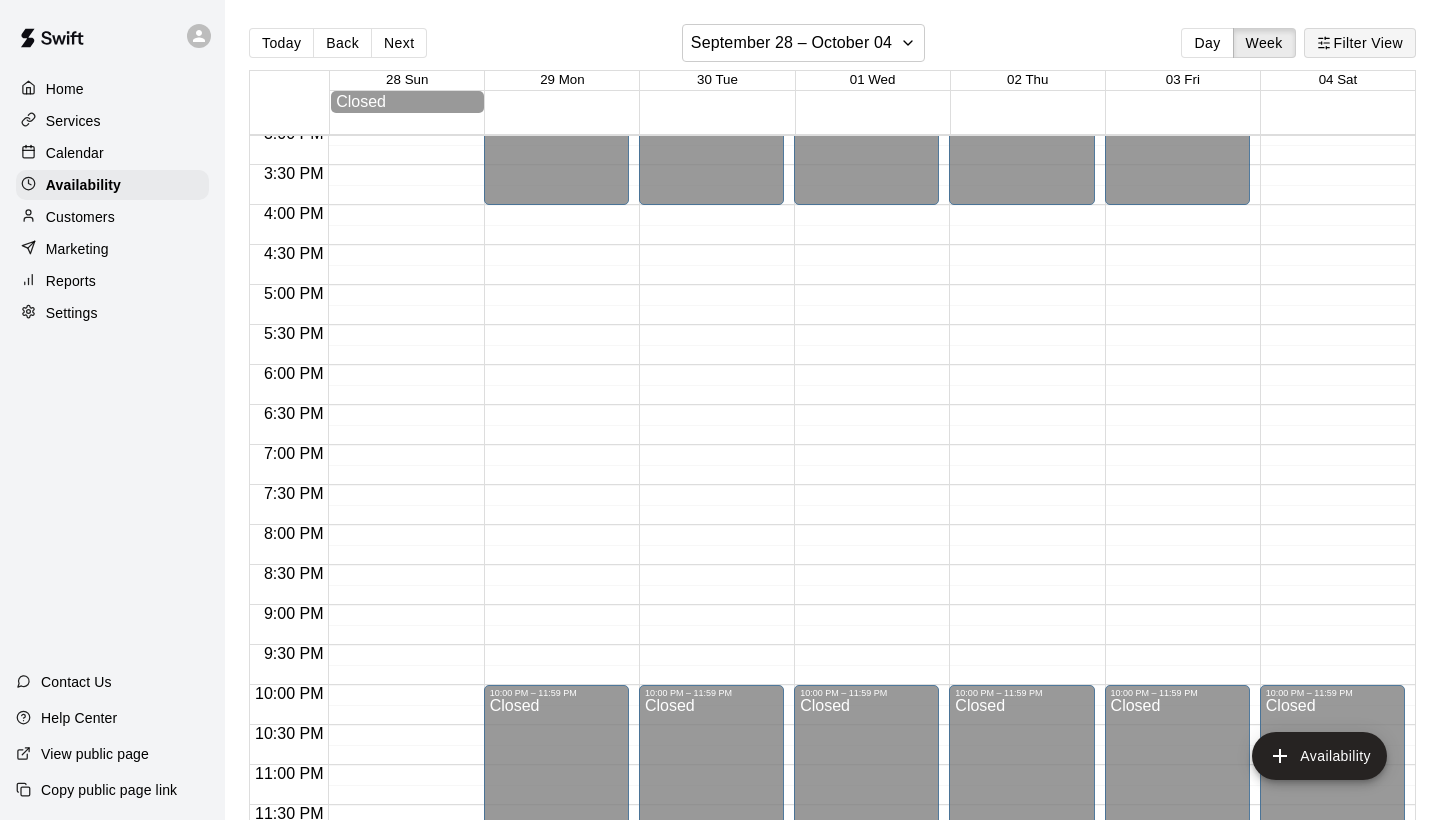 click on "Filter View" at bounding box center [1360, 43] 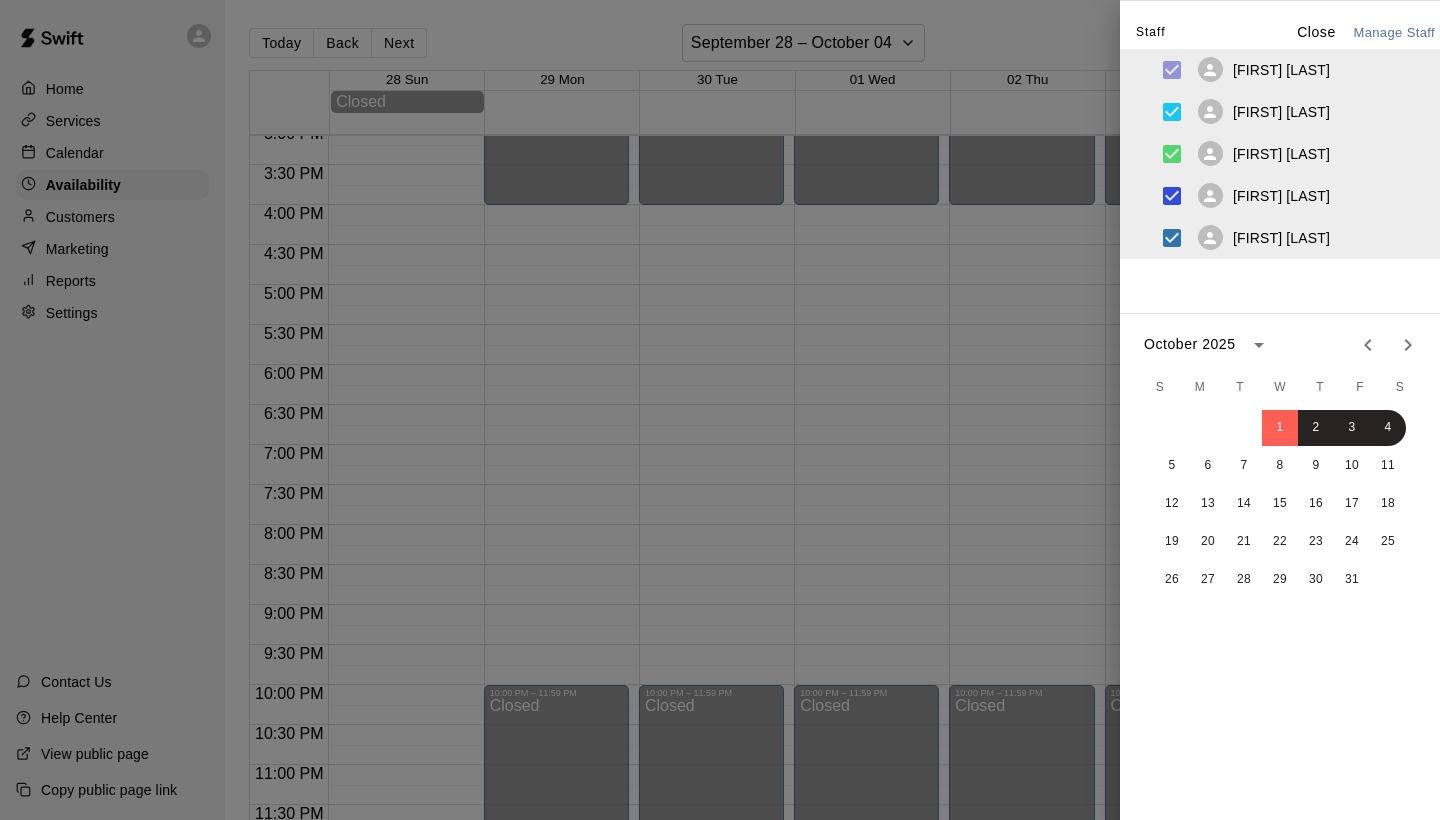 click at bounding box center [720, 410] 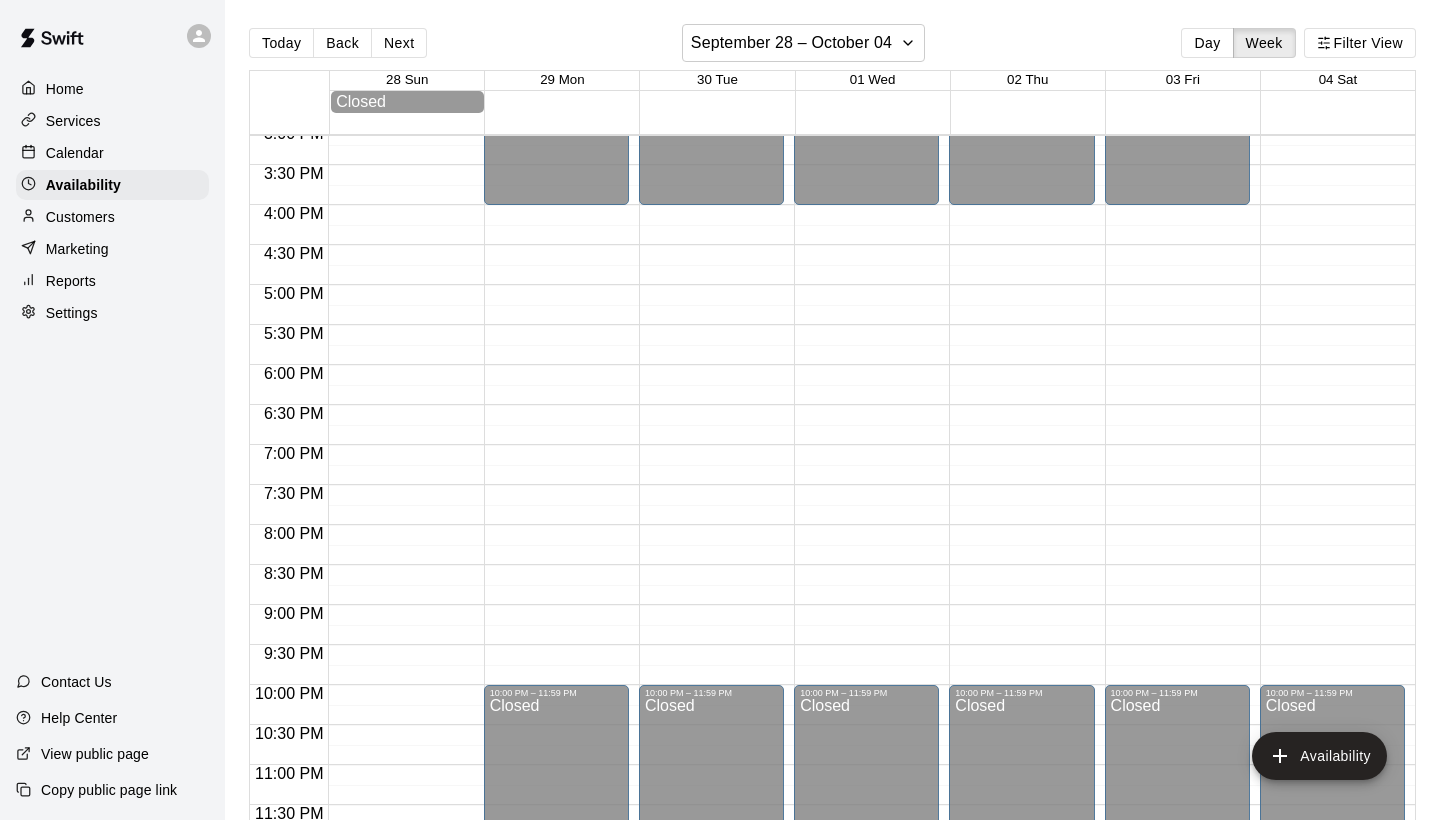 click on "Services" at bounding box center [73, 121] 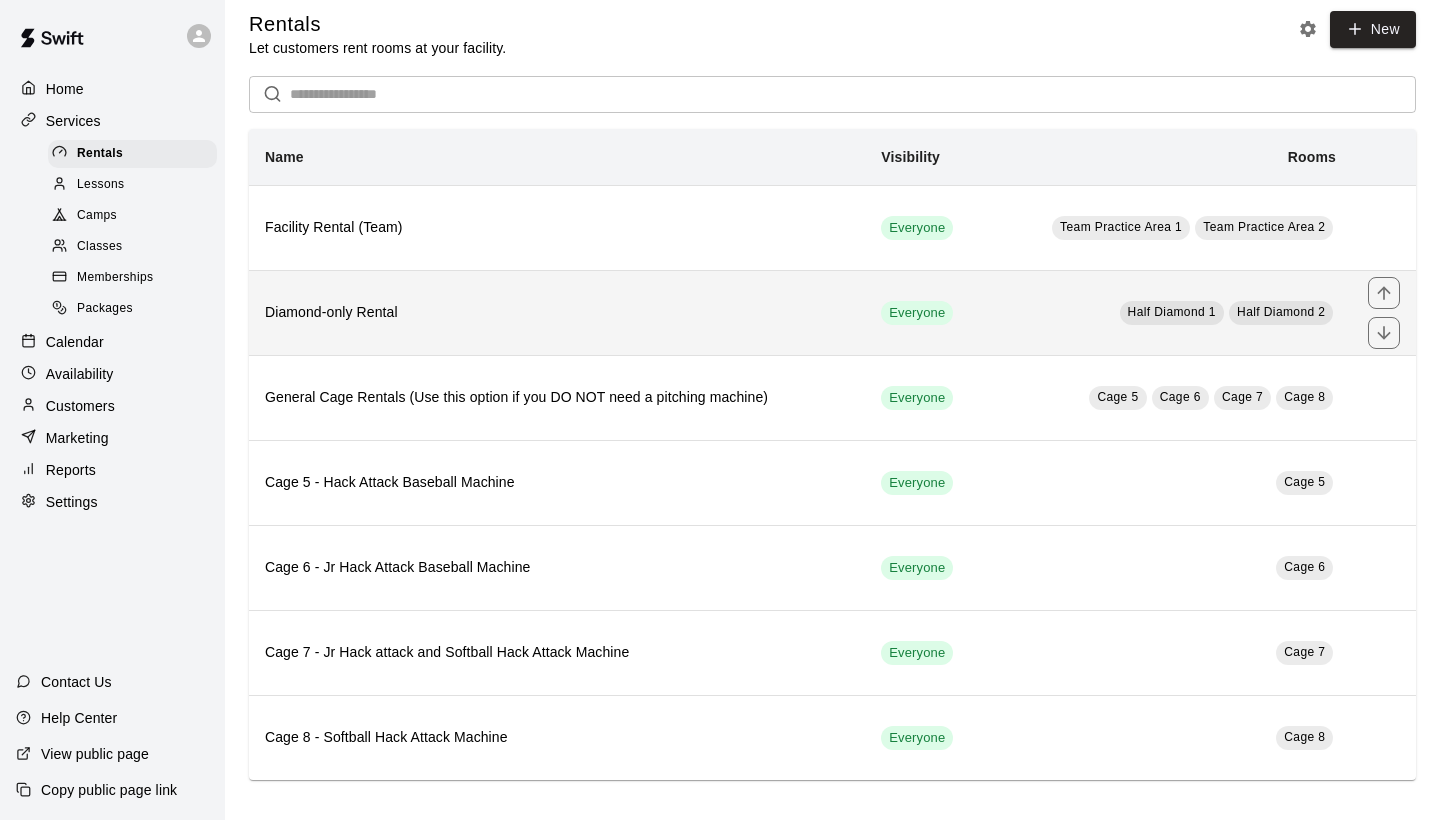 scroll, scrollTop: 0, scrollLeft: 0, axis: both 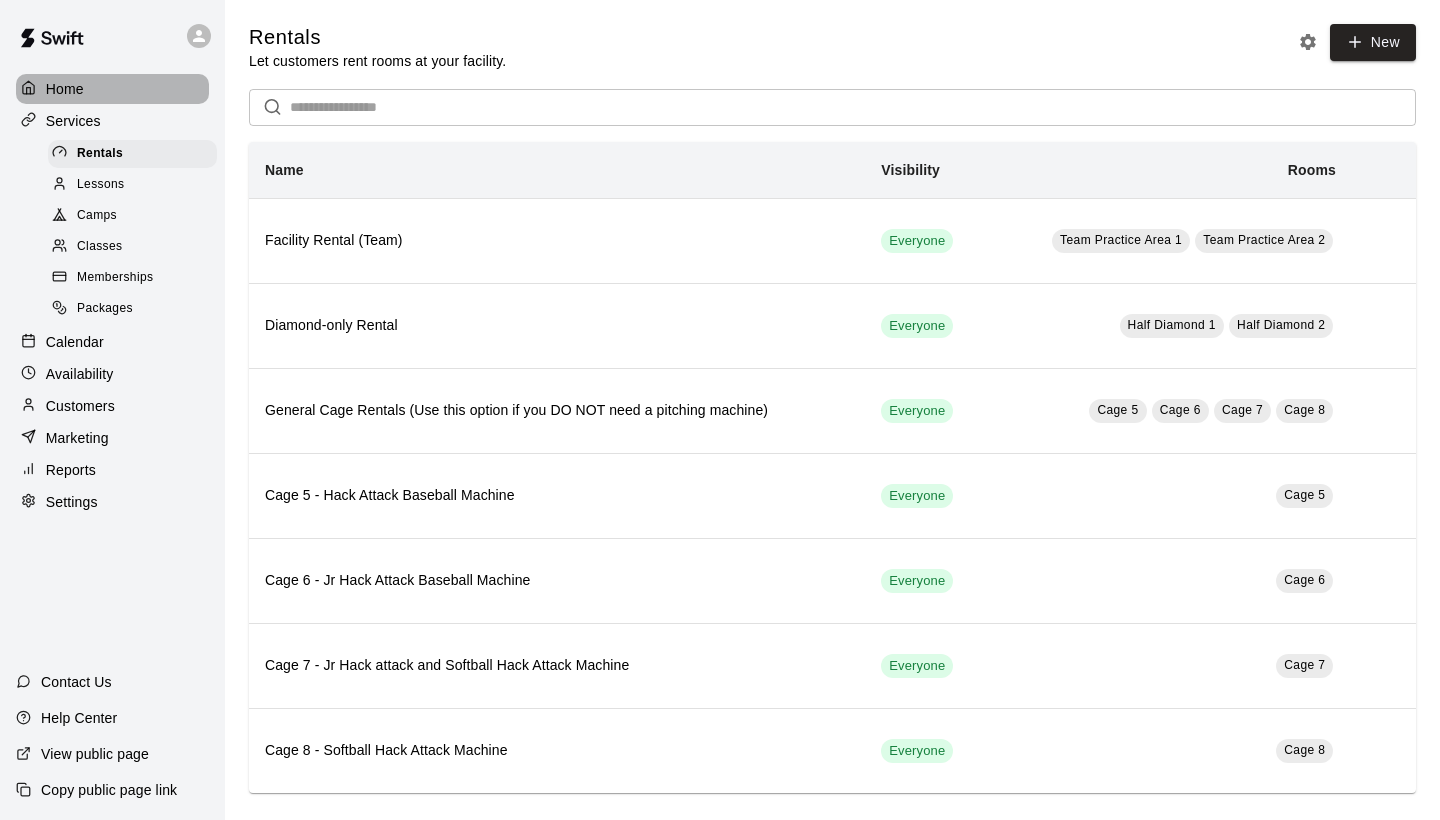 click on "Home" at bounding box center [65, 89] 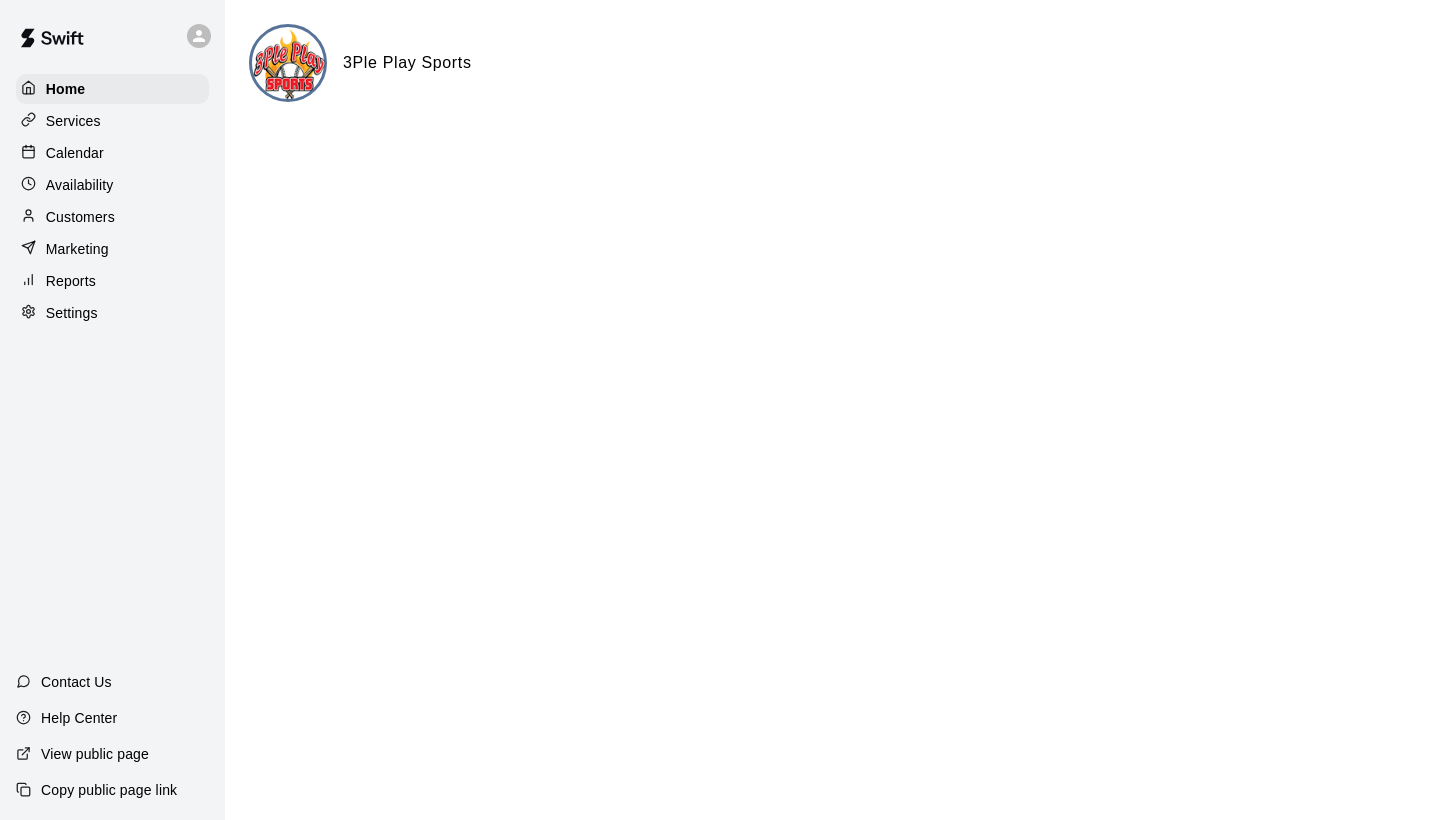 click on "Calendar" at bounding box center [75, 153] 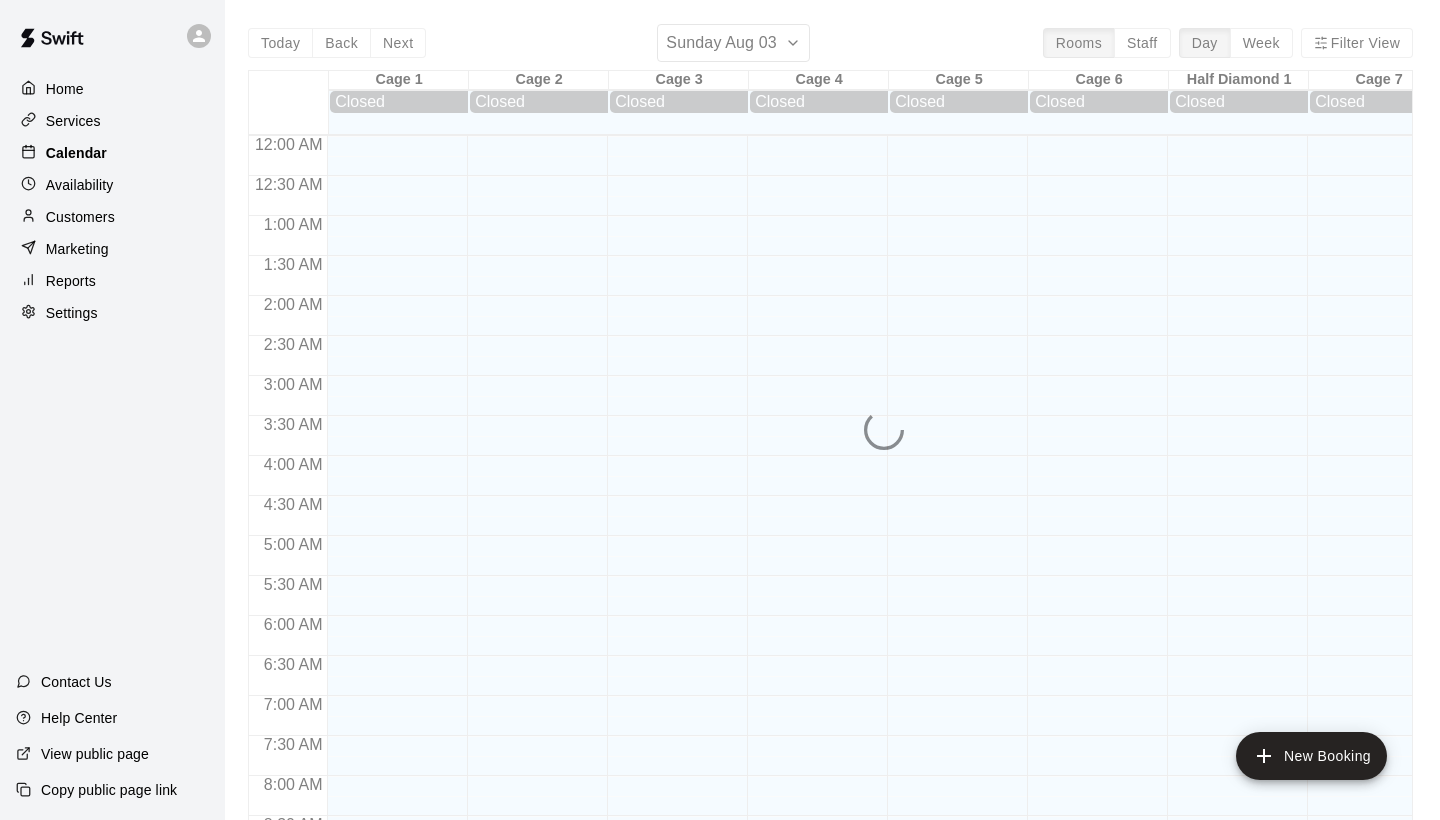 scroll, scrollTop: 1151, scrollLeft: 0, axis: vertical 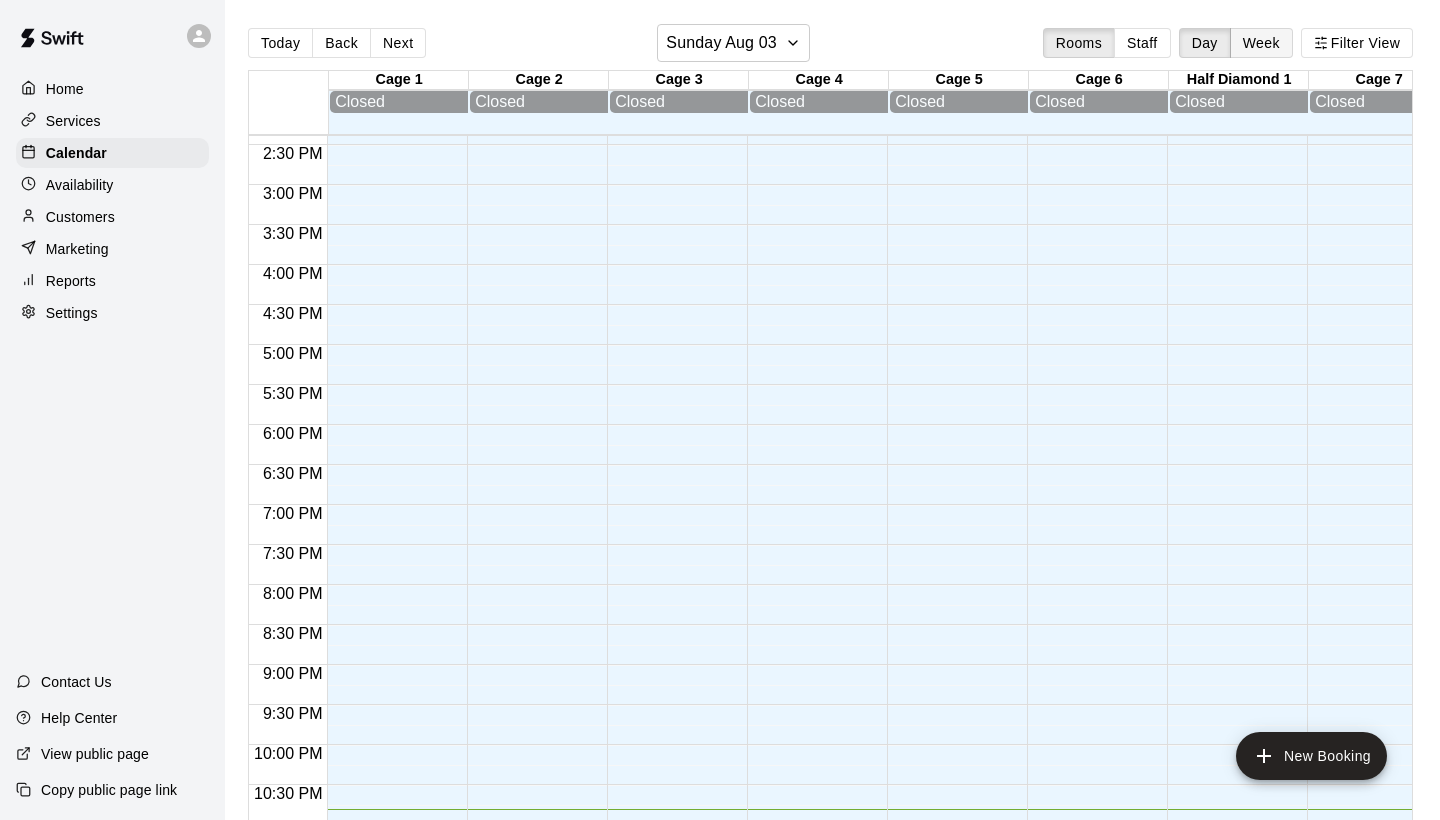 click on "Week" at bounding box center [1261, 43] 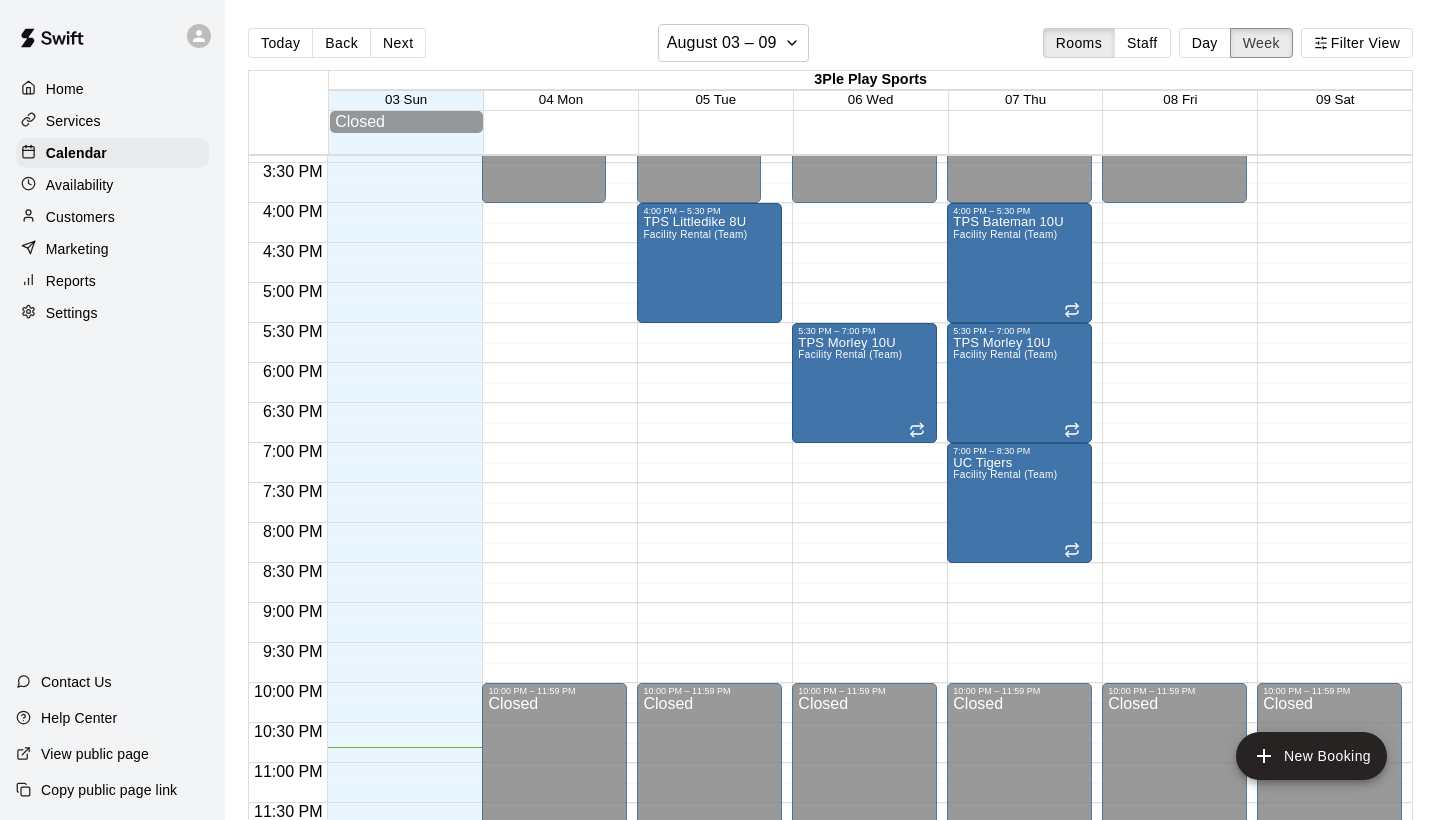 scroll, scrollTop: 1234, scrollLeft: 0, axis: vertical 